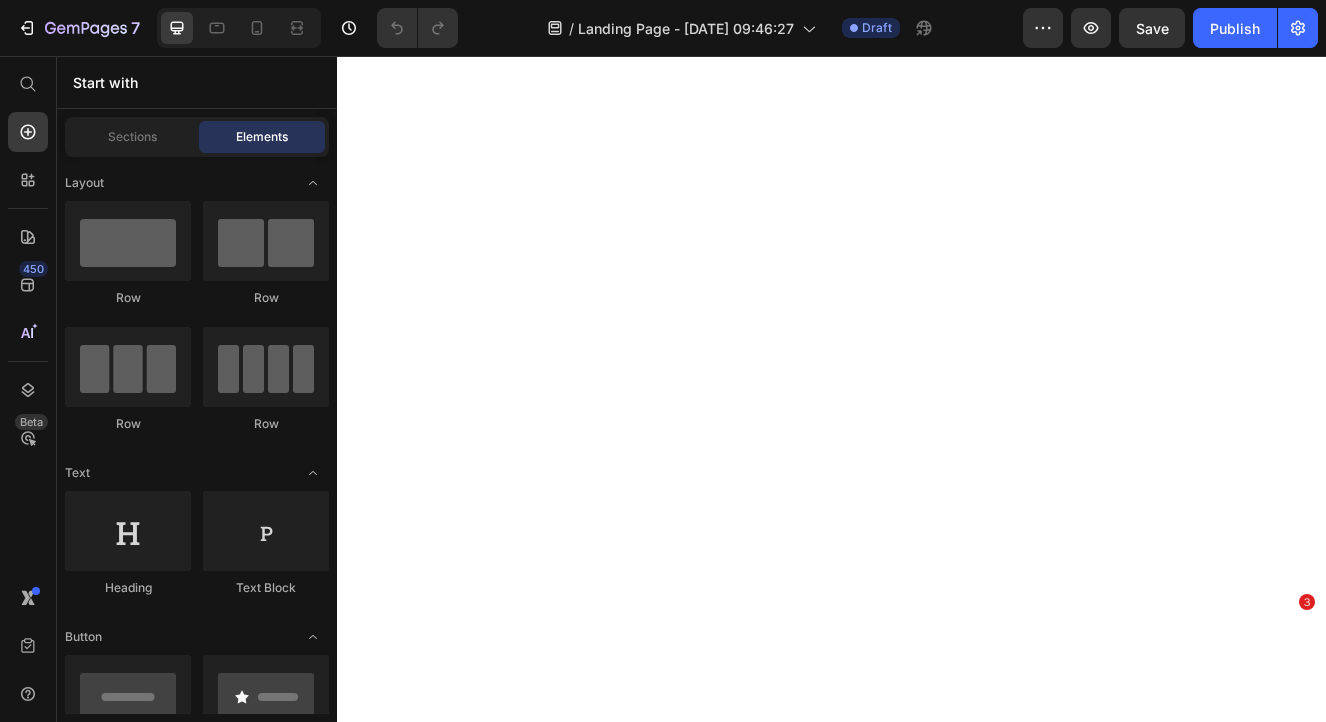 scroll, scrollTop: 0, scrollLeft: 0, axis: both 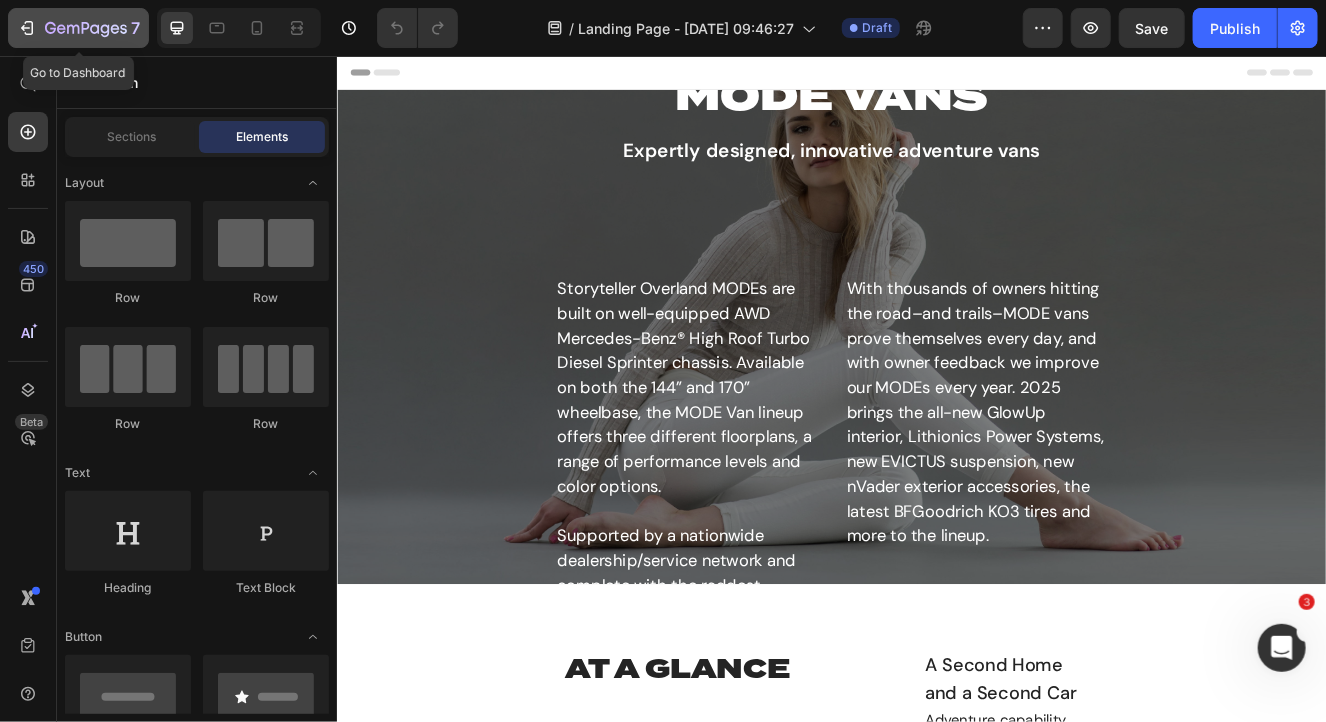 click on "7" 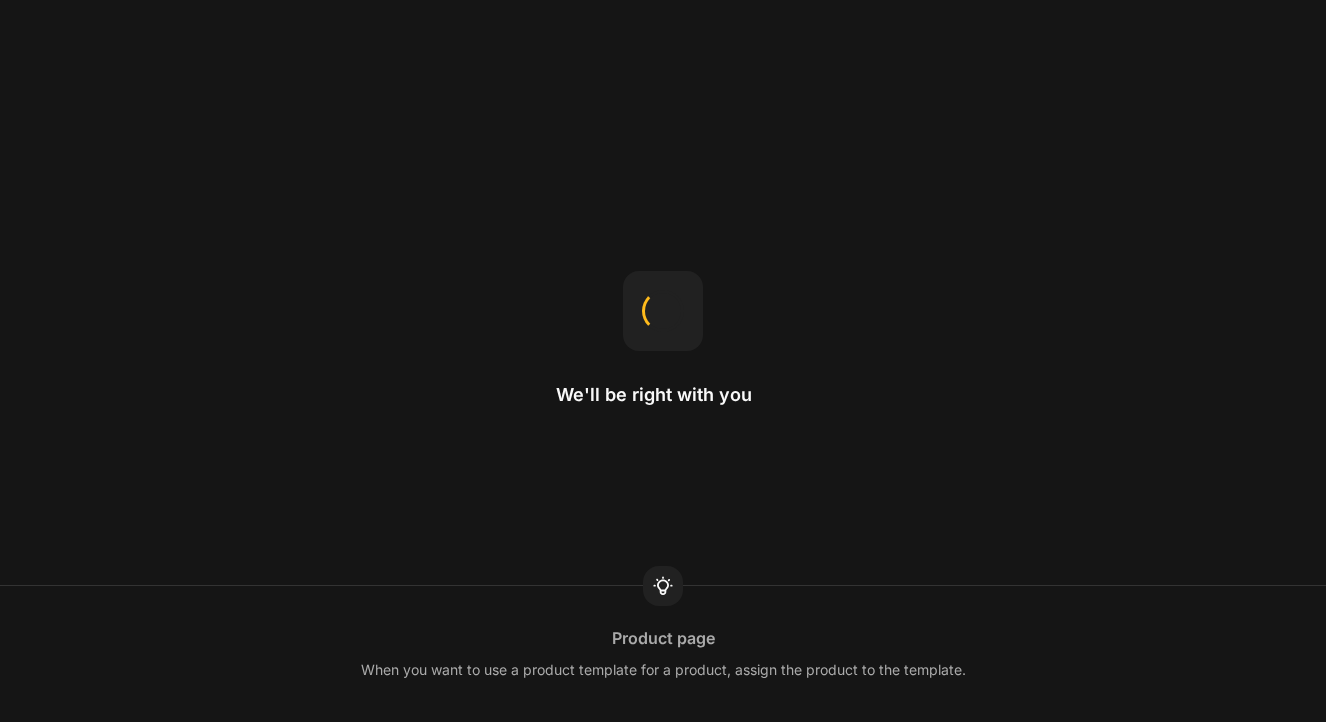scroll, scrollTop: 0, scrollLeft: 0, axis: both 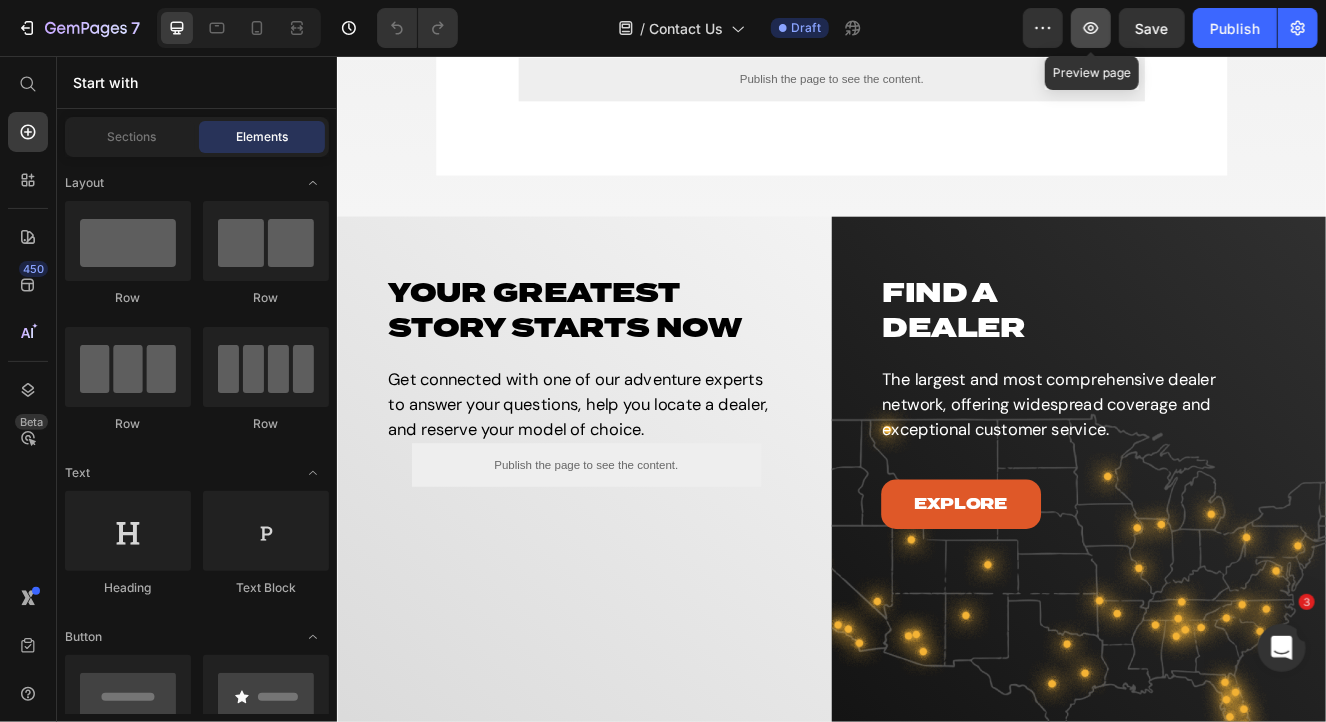 click 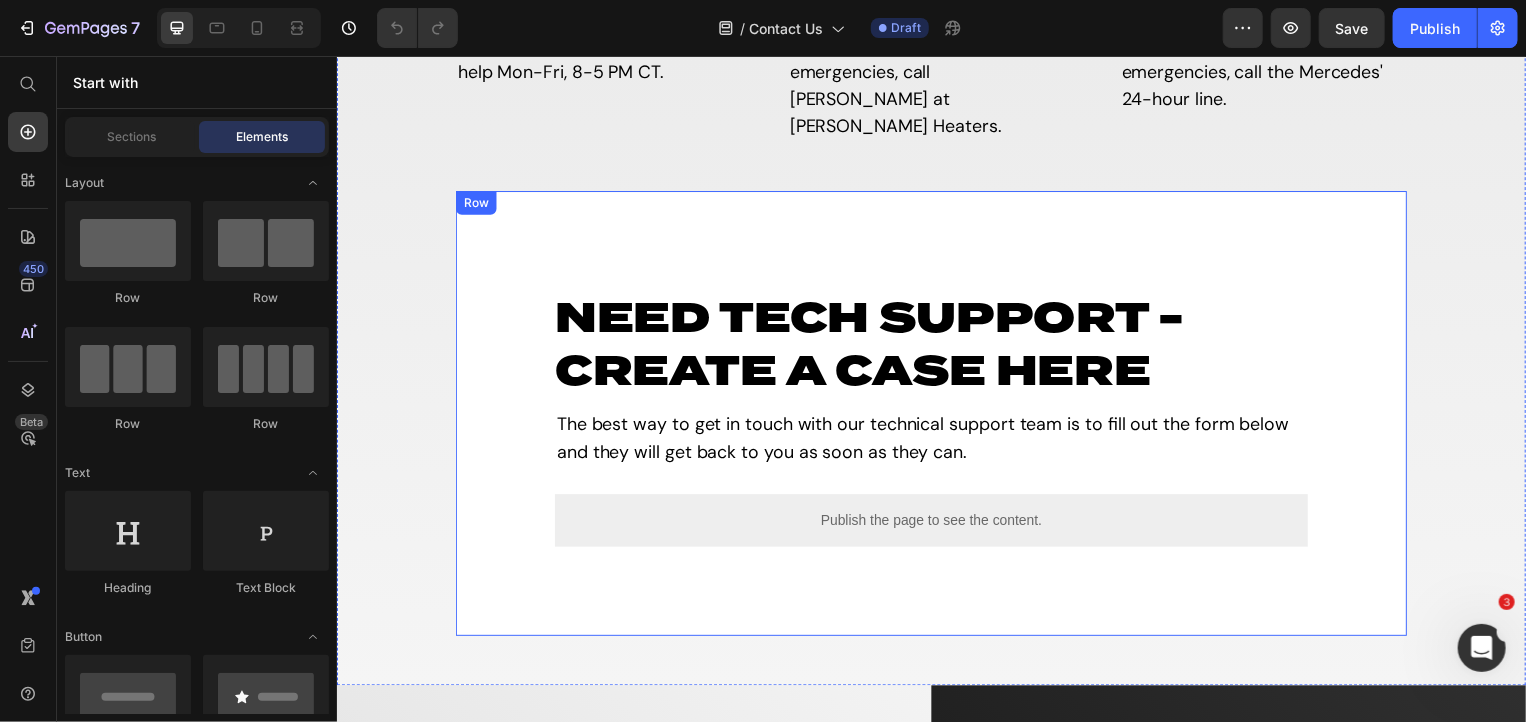 scroll, scrollTop: 2078, scrollLeft: 0, axis: vertical 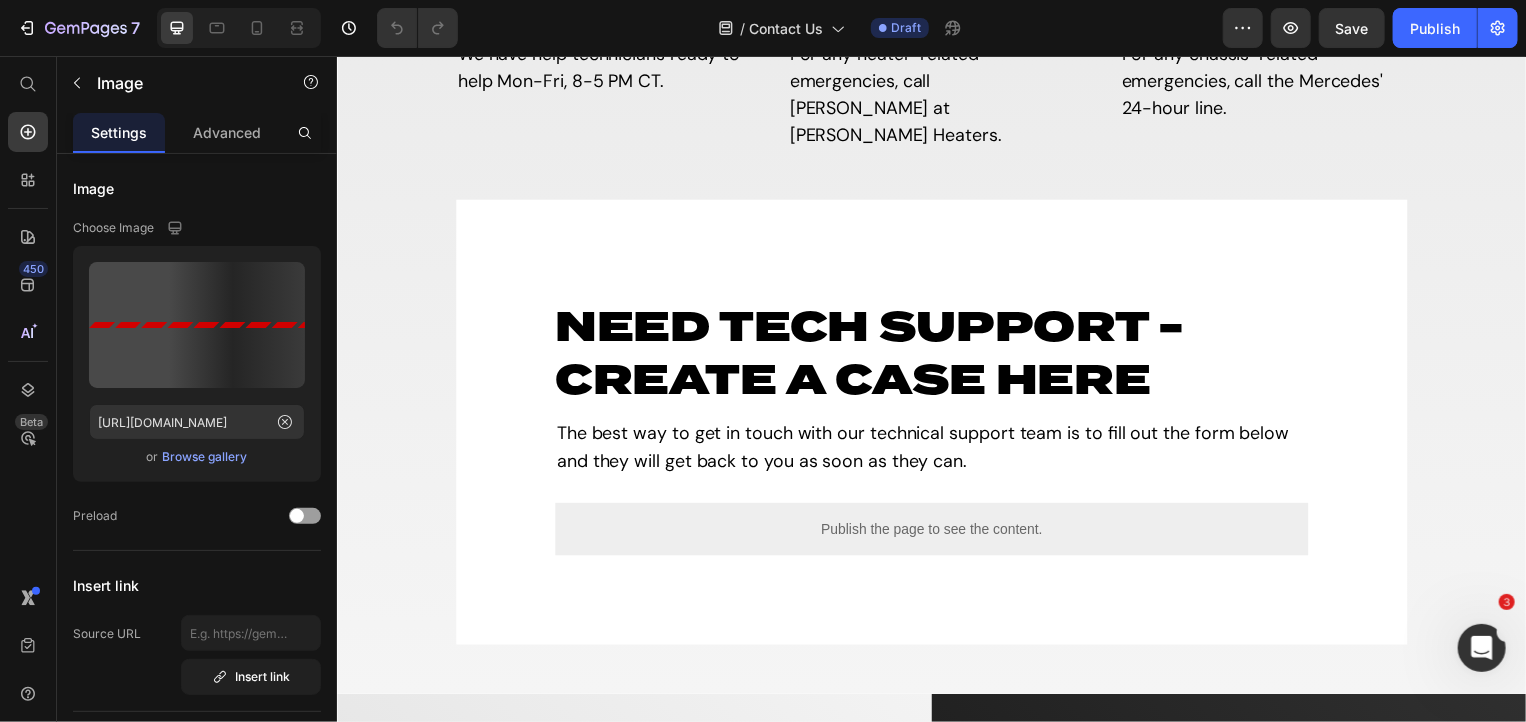 click at bounding box center [1186, -67] 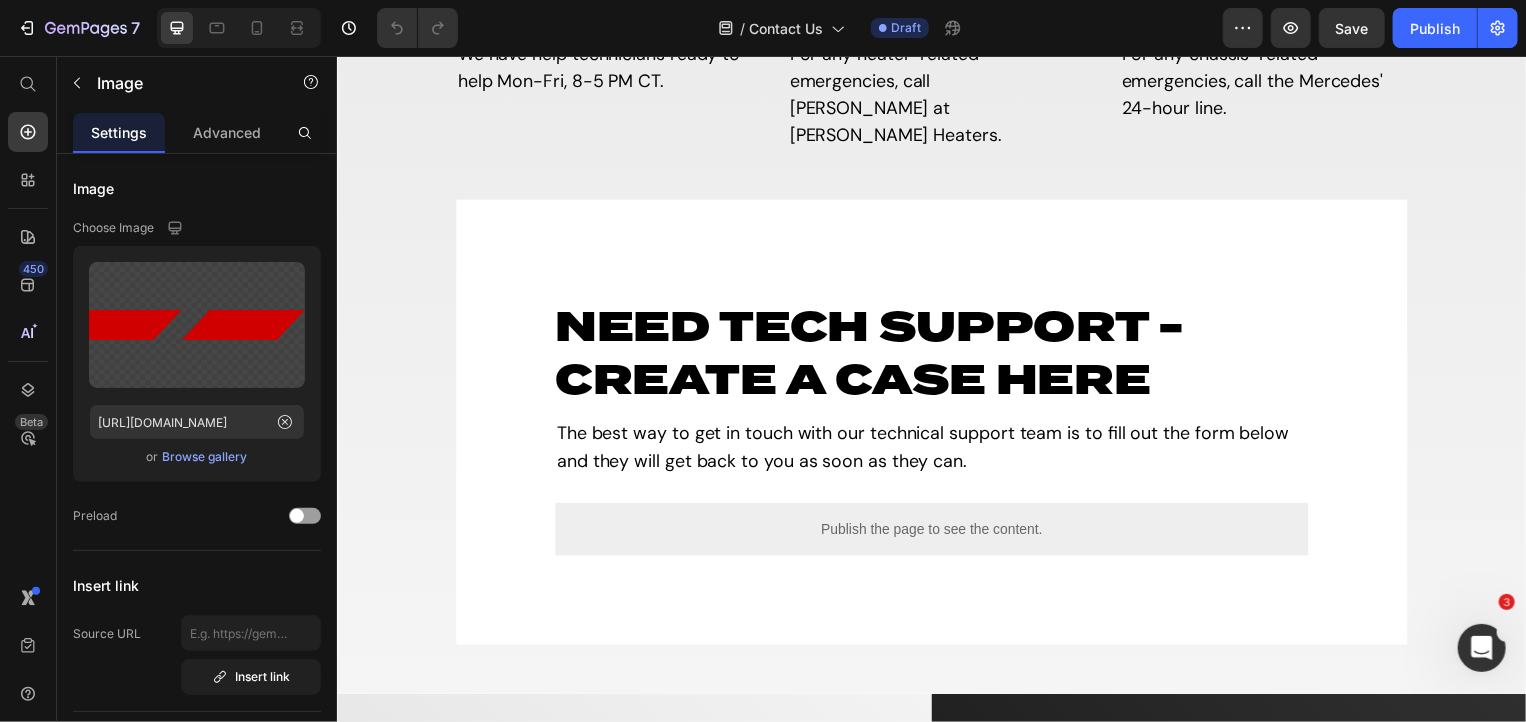 click on "Image" at bounding box center [382, -117] 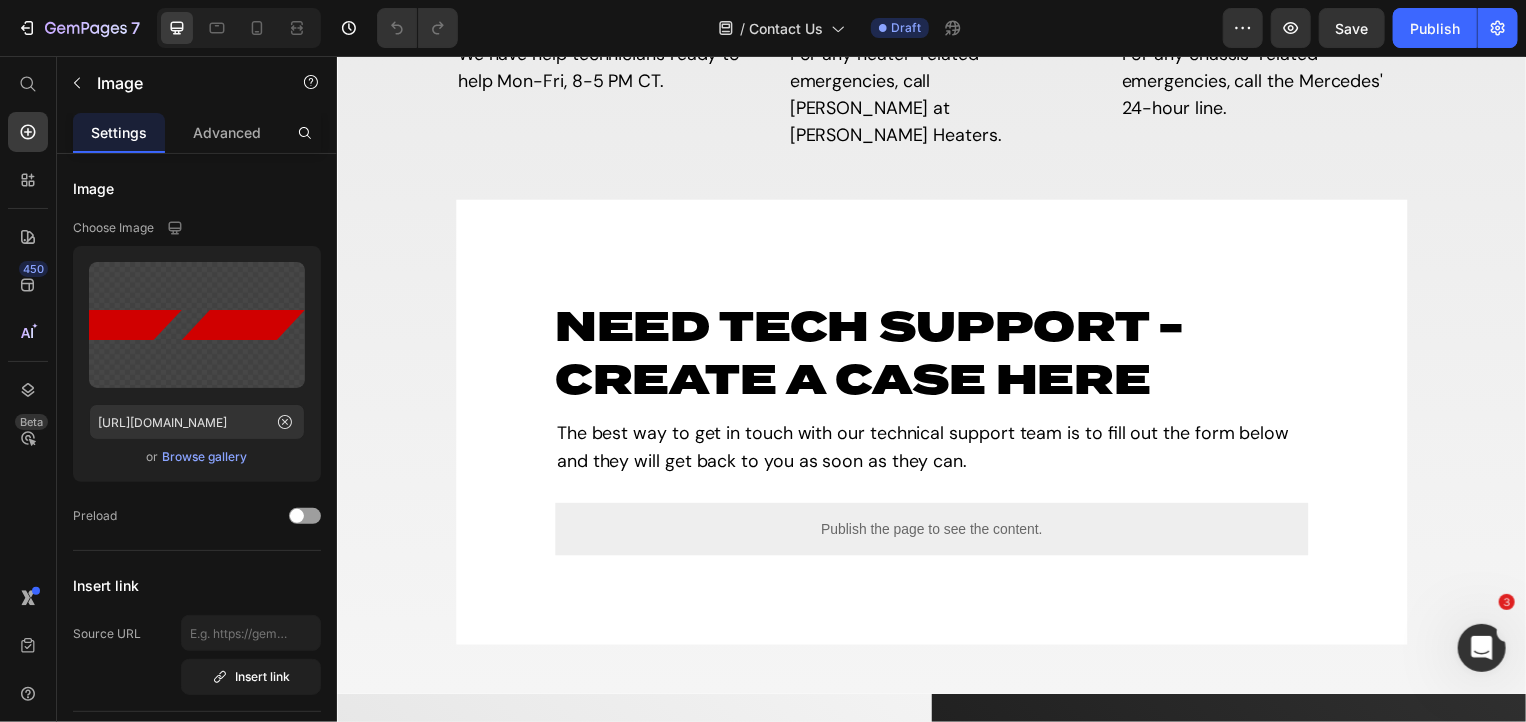 click on "Row 3 cols" at bounding box center [380, -152] 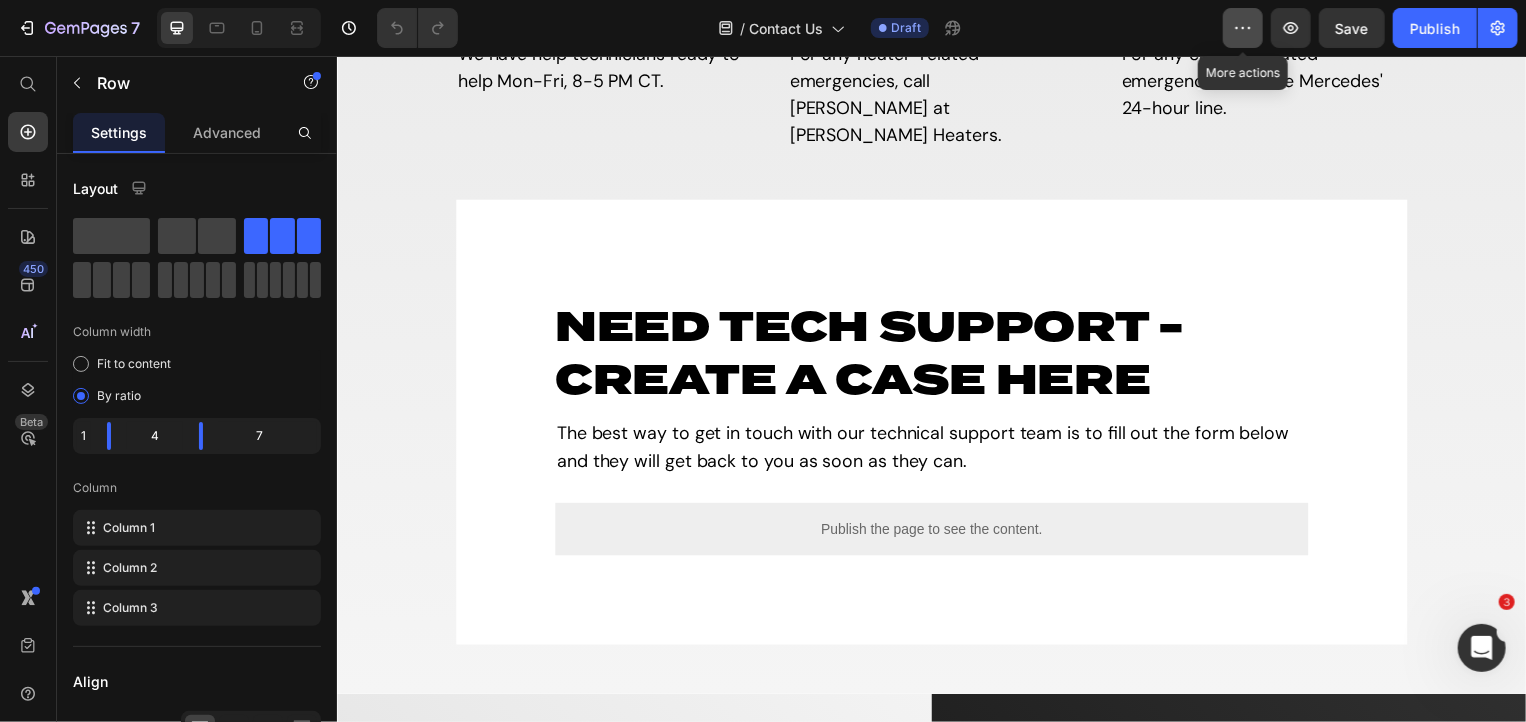 click 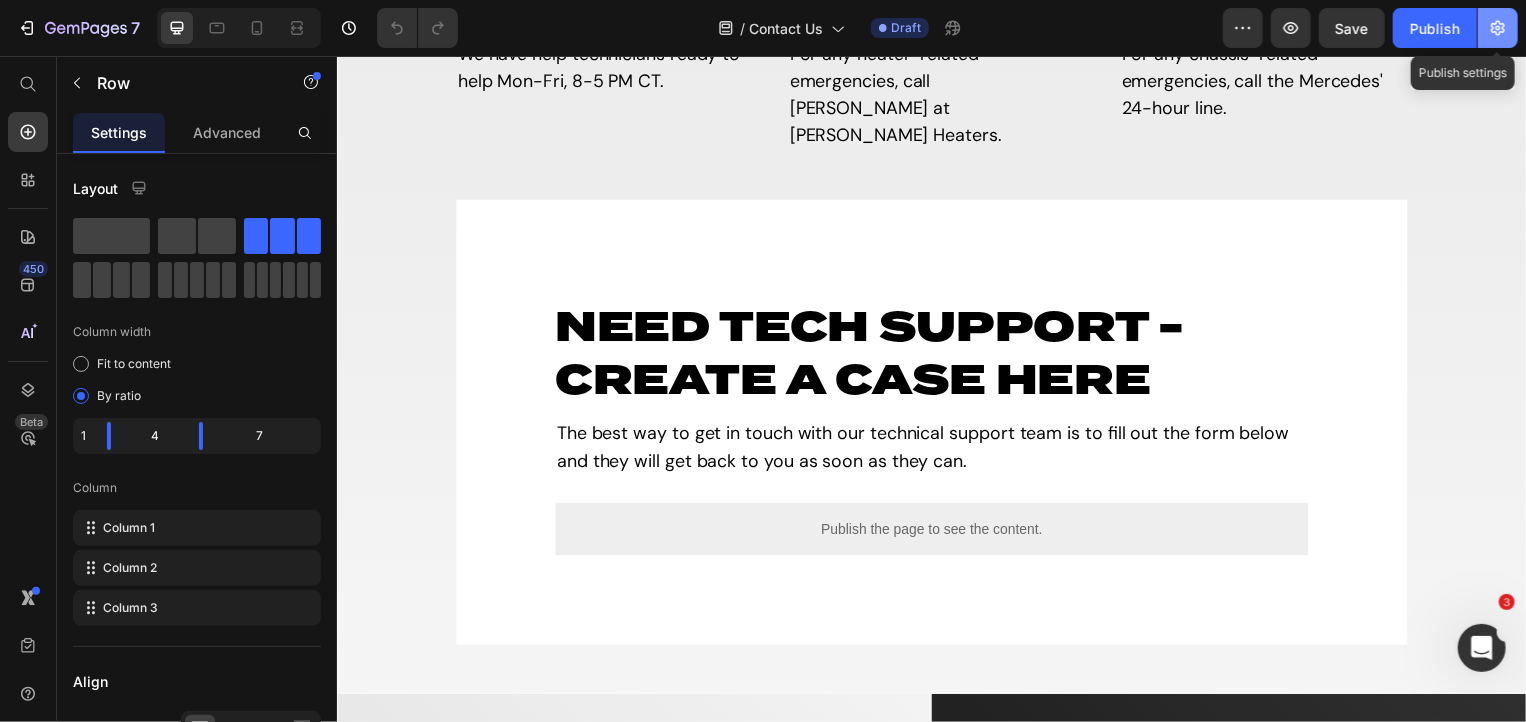 click 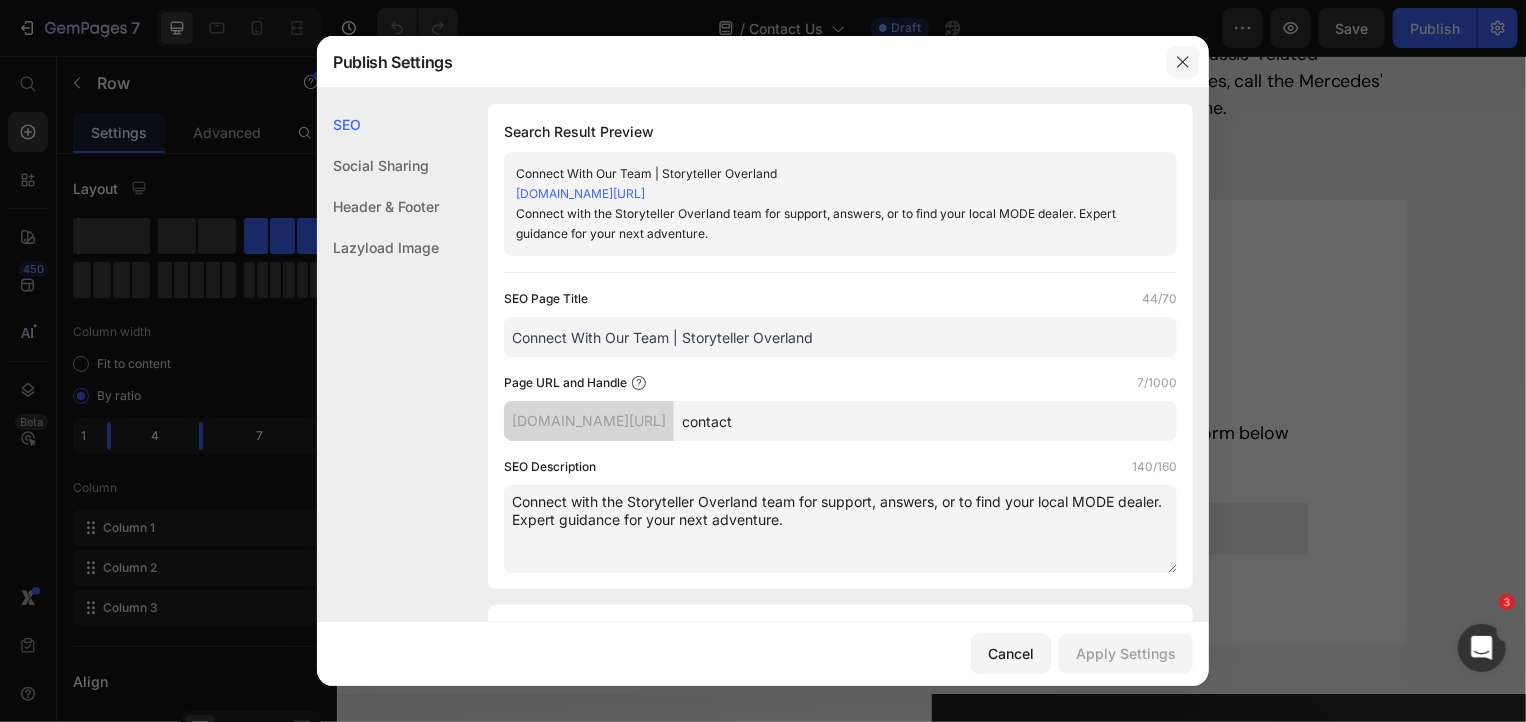 click 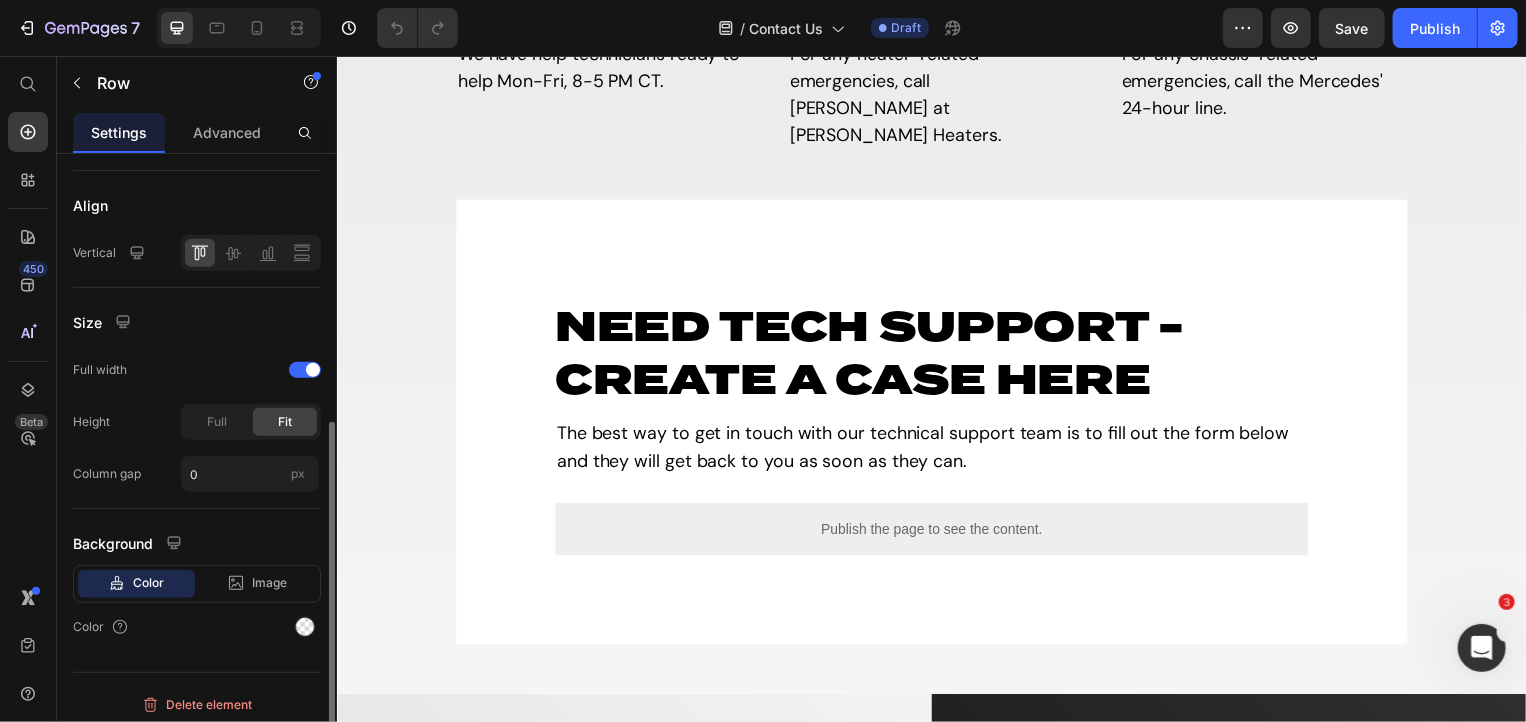 scroll, scrollTop: 482, scrollLeft: 0, axis: vertical 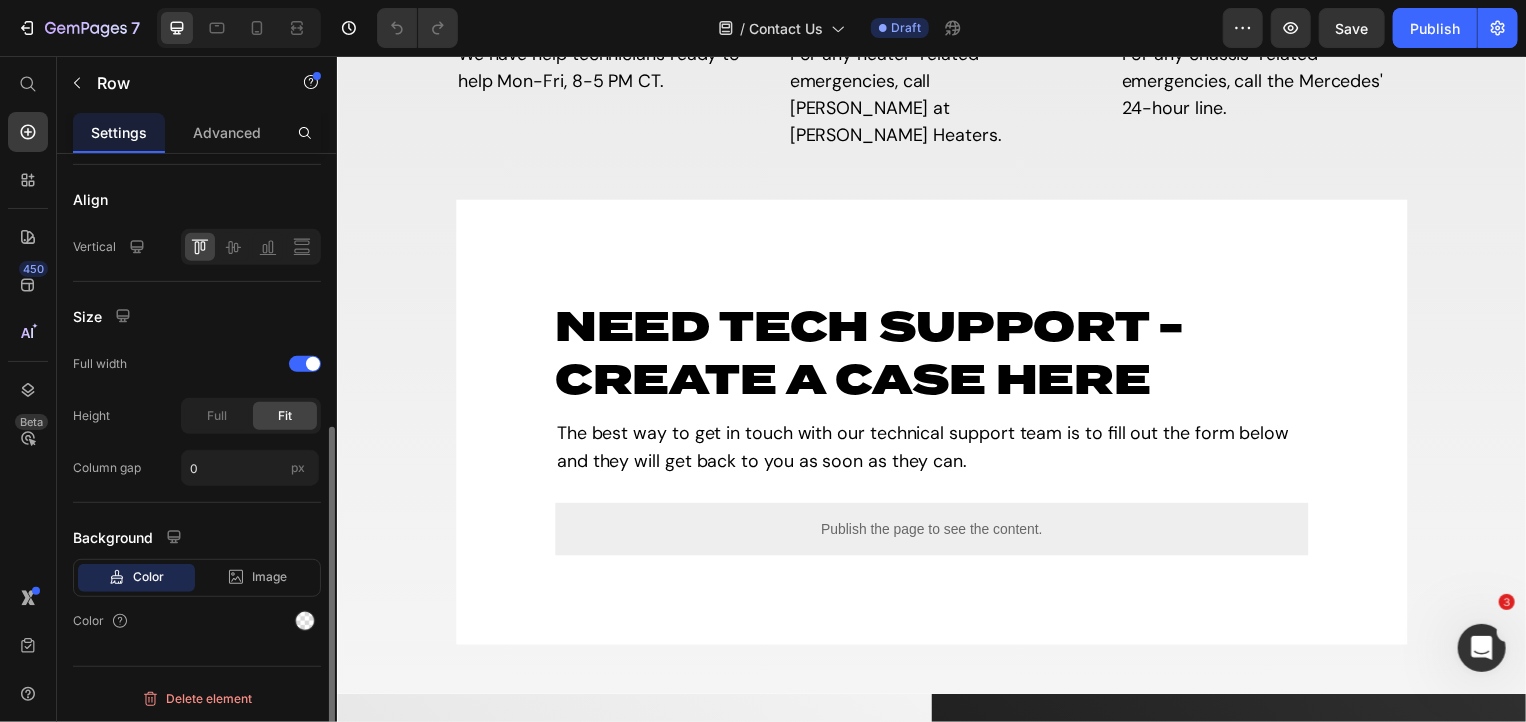 click on "Column gap" at bounding box center (107, 468) 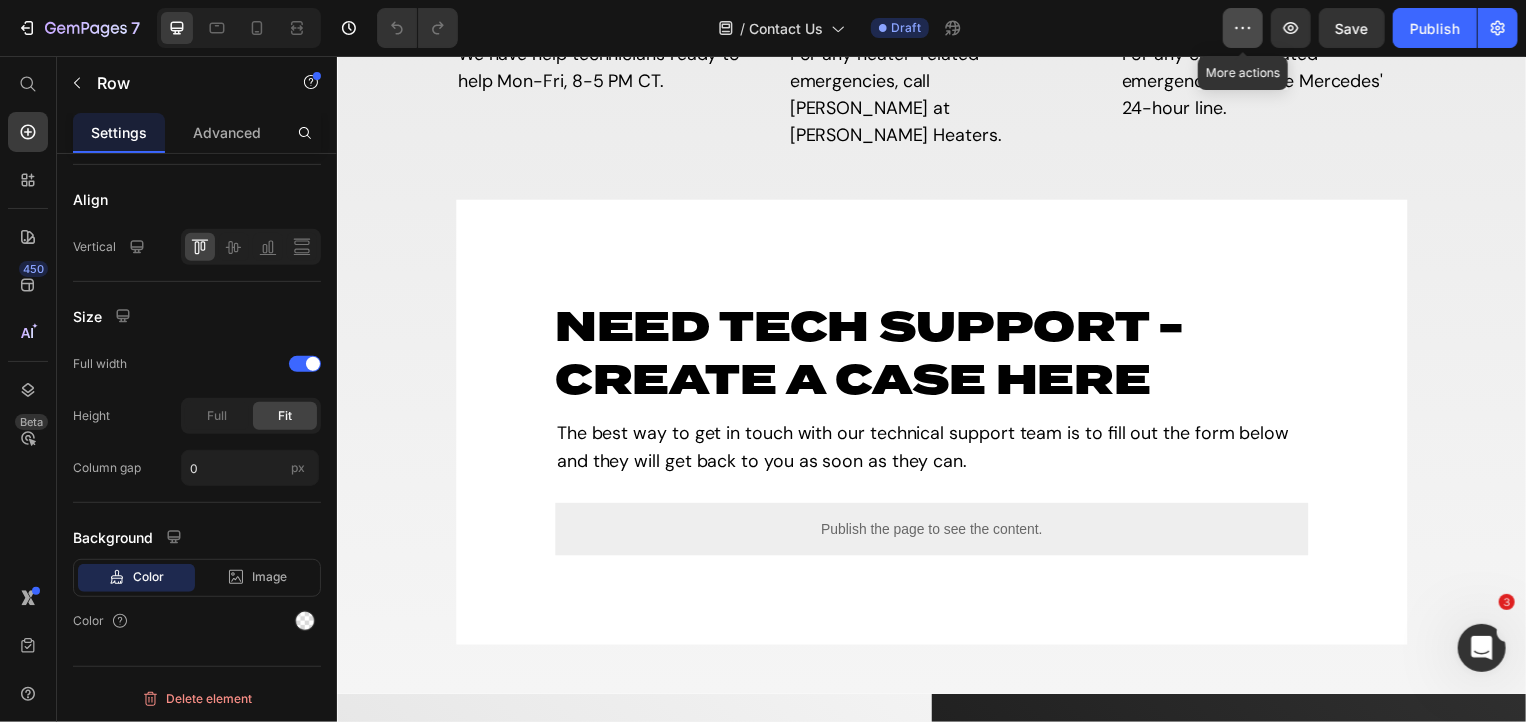 click 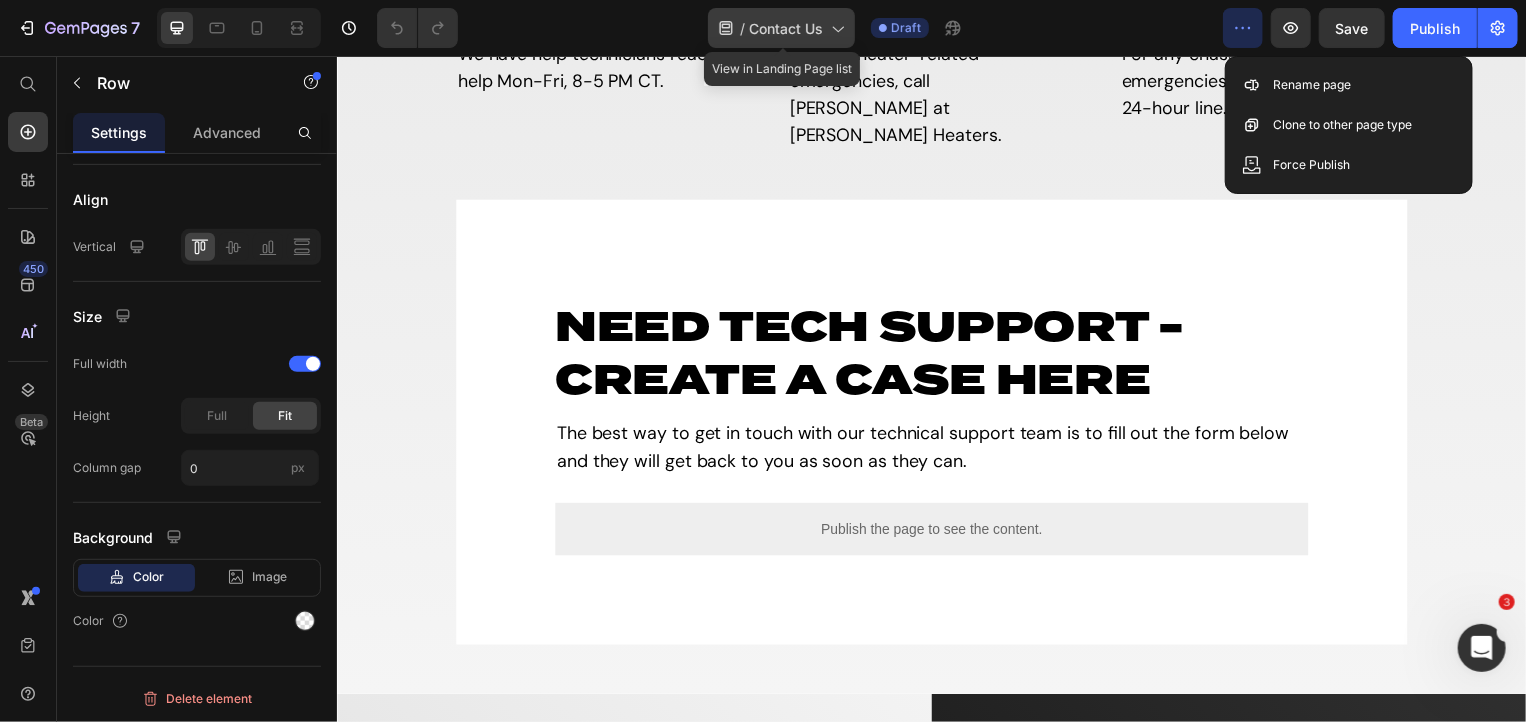 click 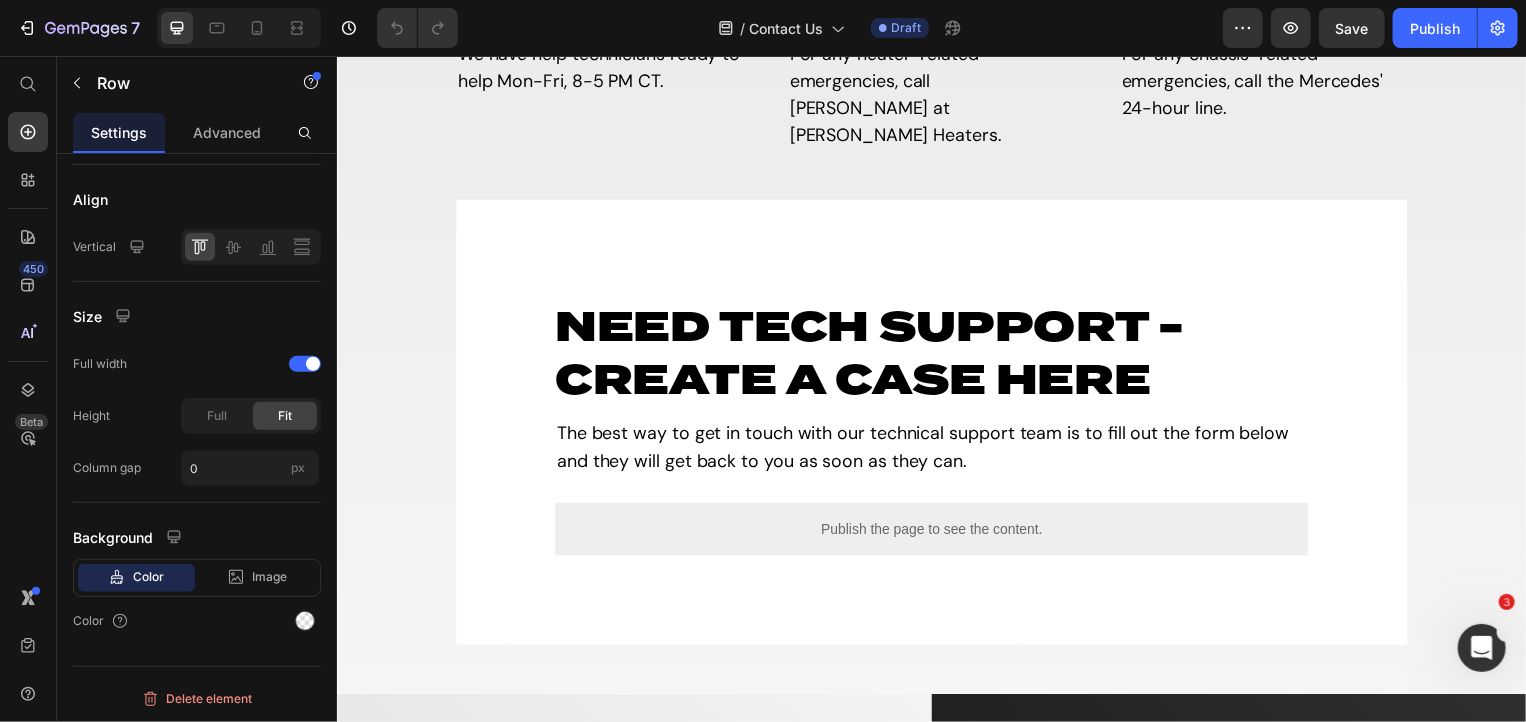 click on "/  Contact Us Draft" 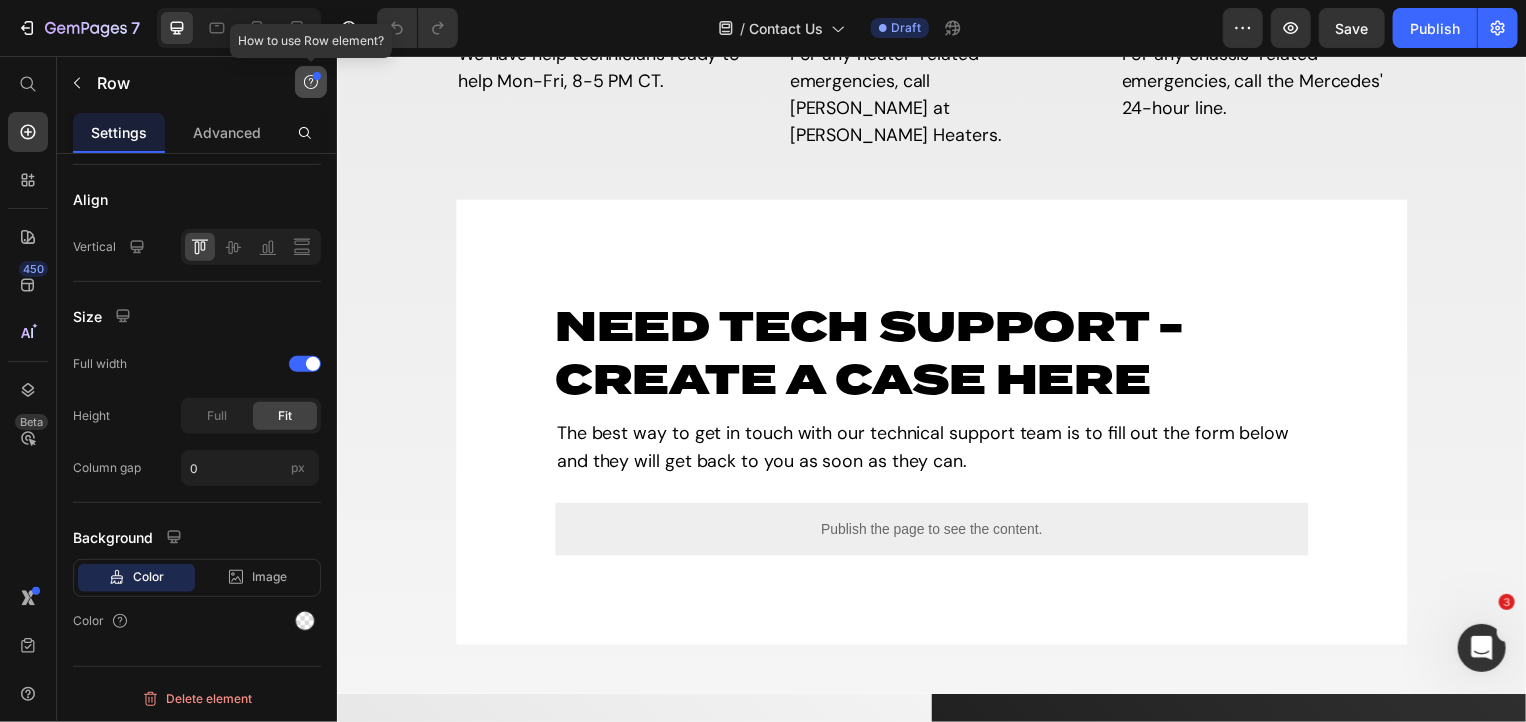 click 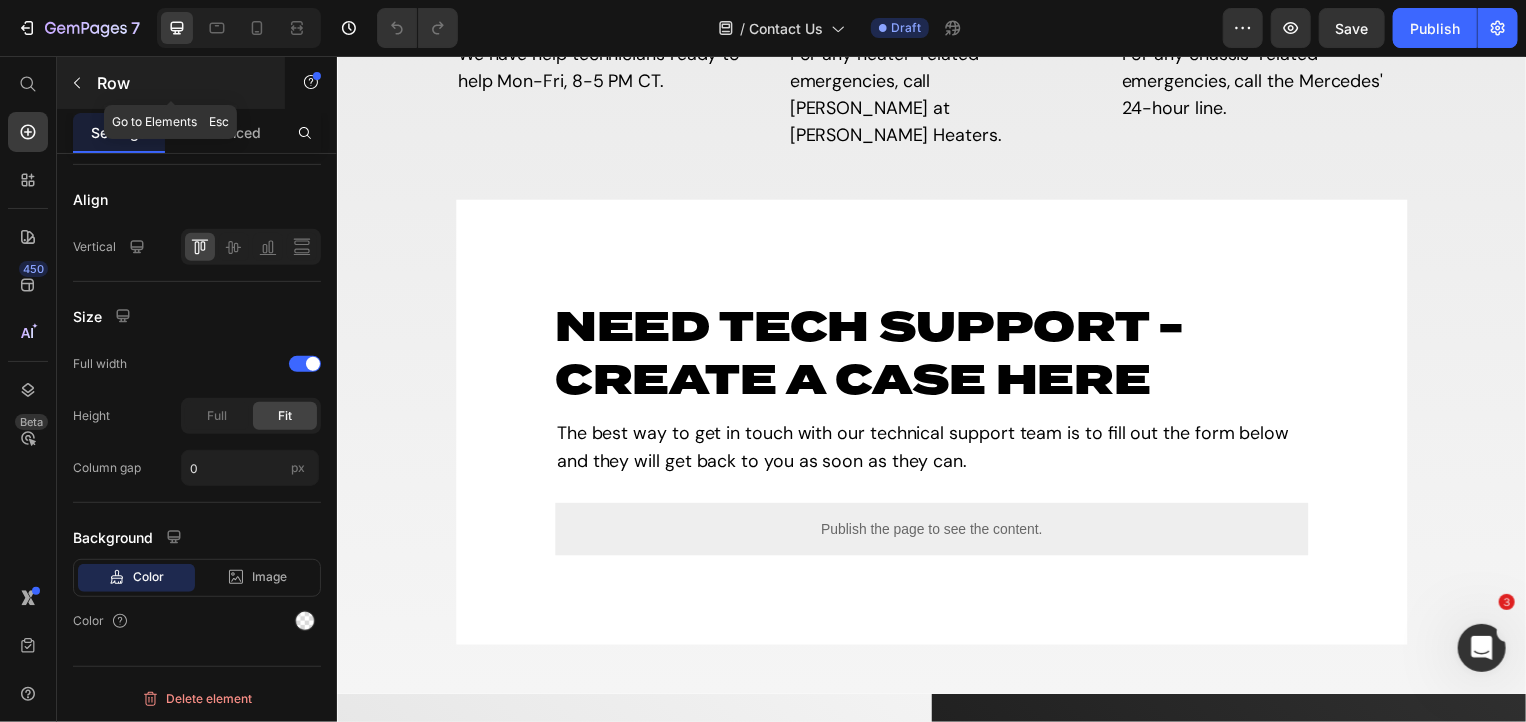 click on "Row" at bounding box center (182, 83) 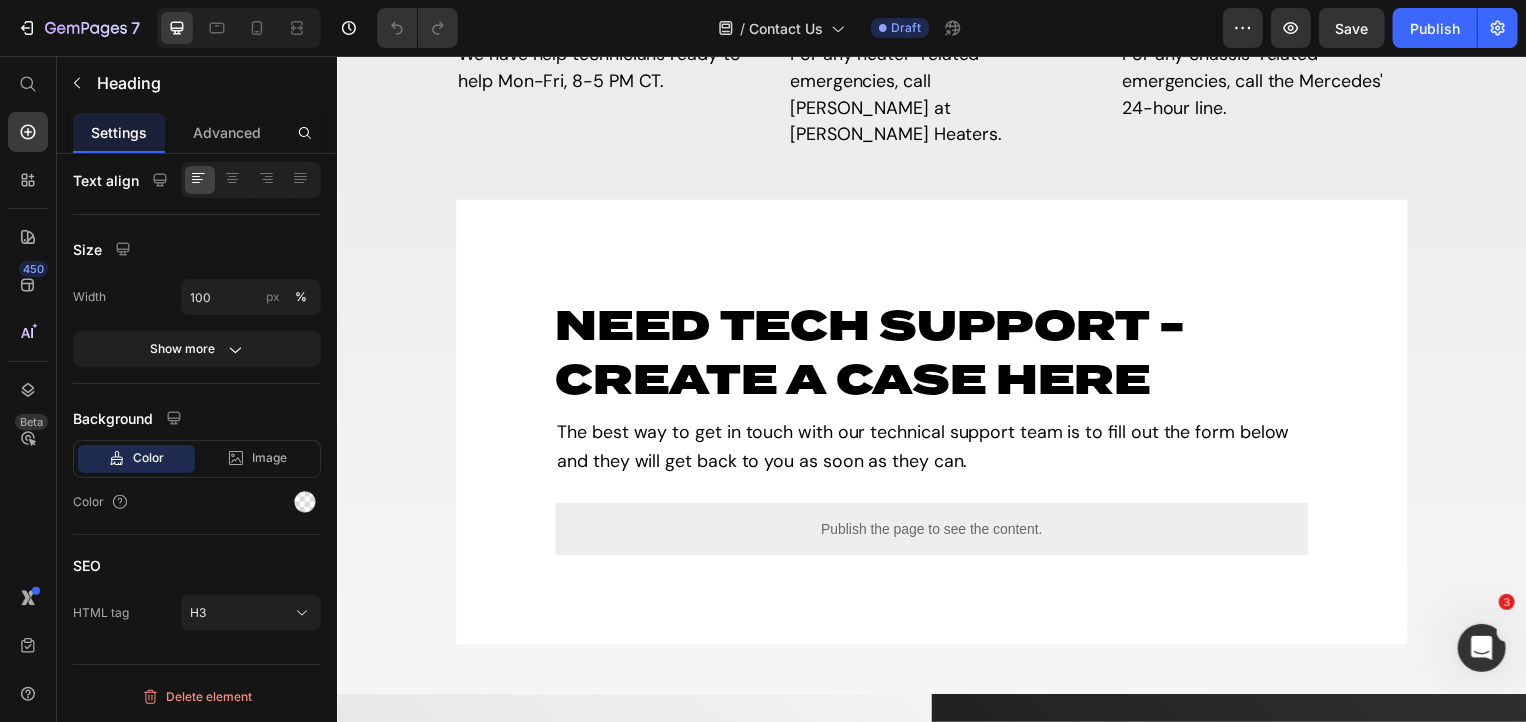 scroll, scrollTop: 0, scrollLeft: 0, axis: both 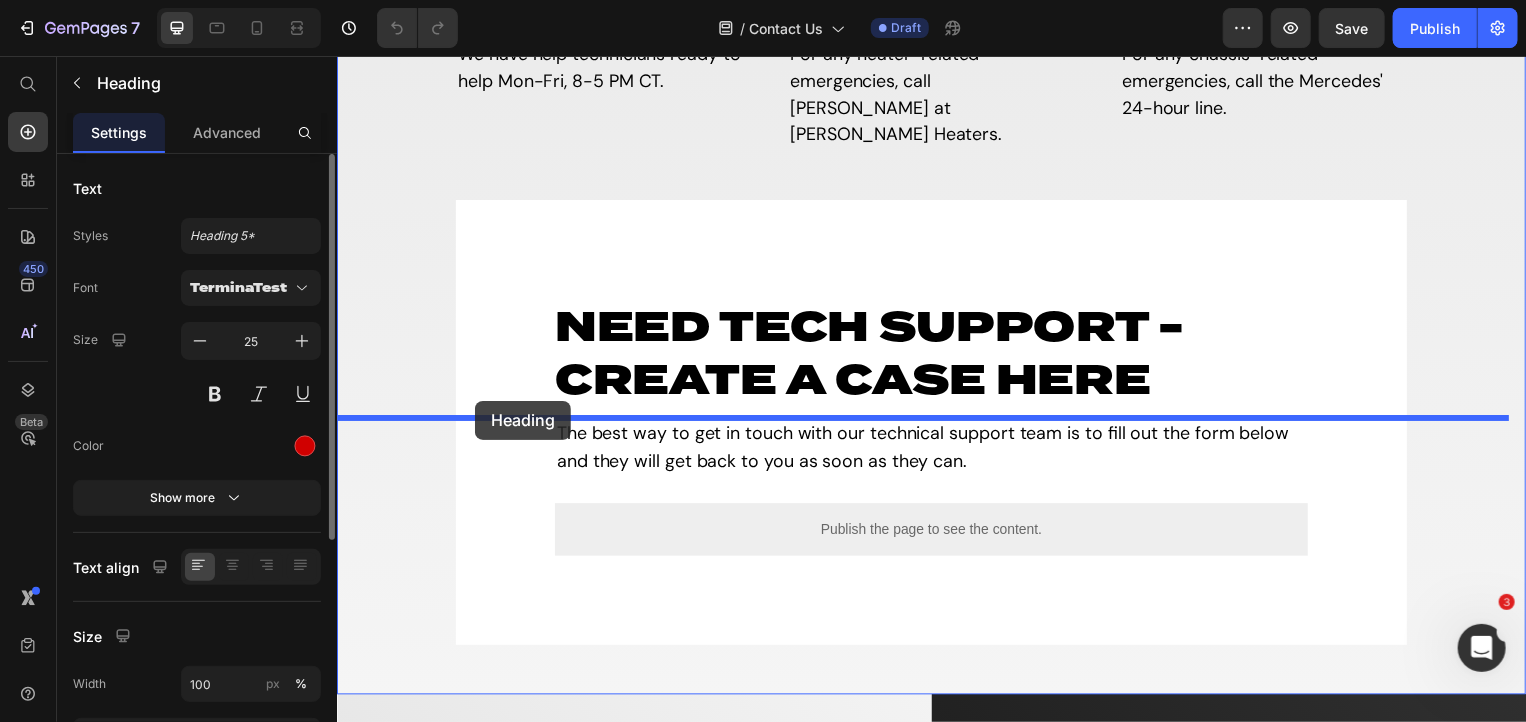 drag, startPoint x: 446, startPoint y: 430, endPoint x: 475, endPoint y: 403, distance: 39.623226 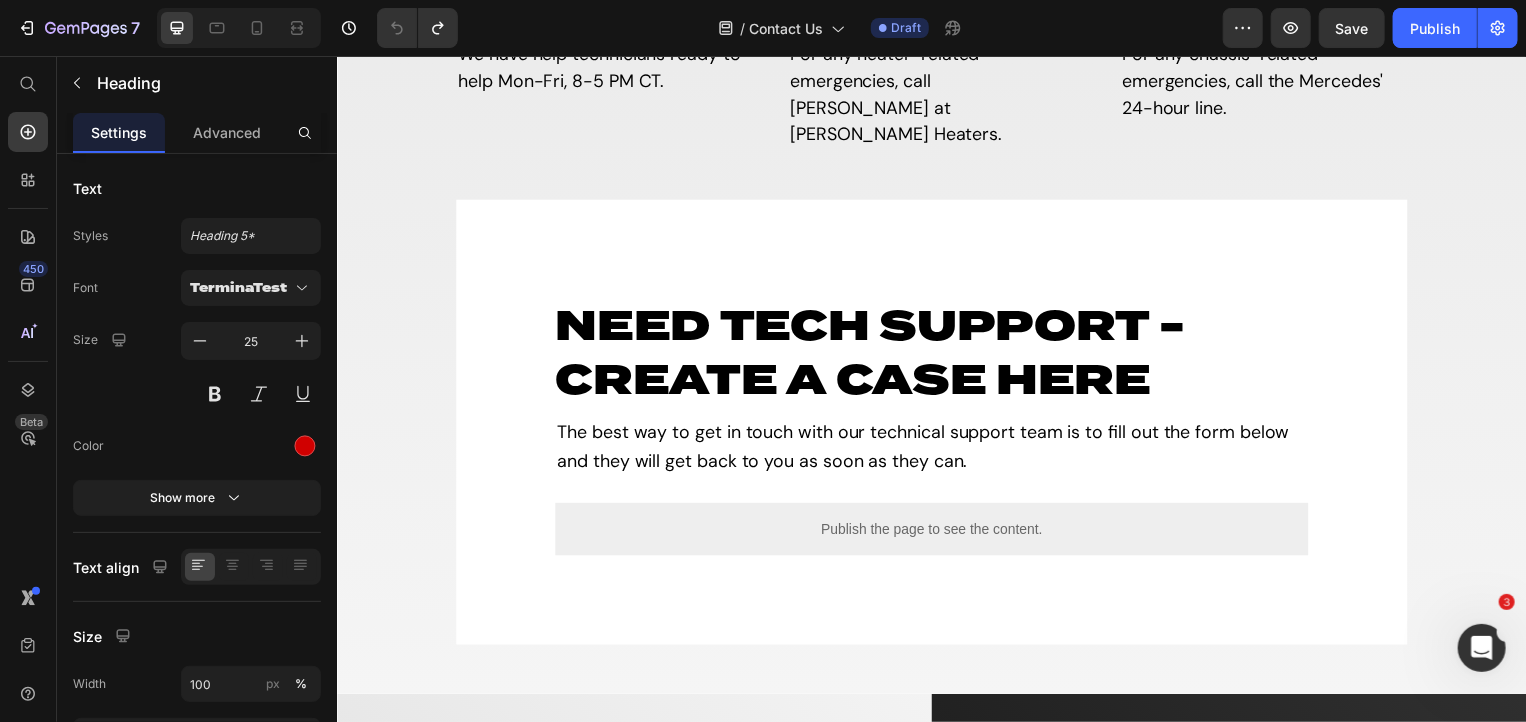 click 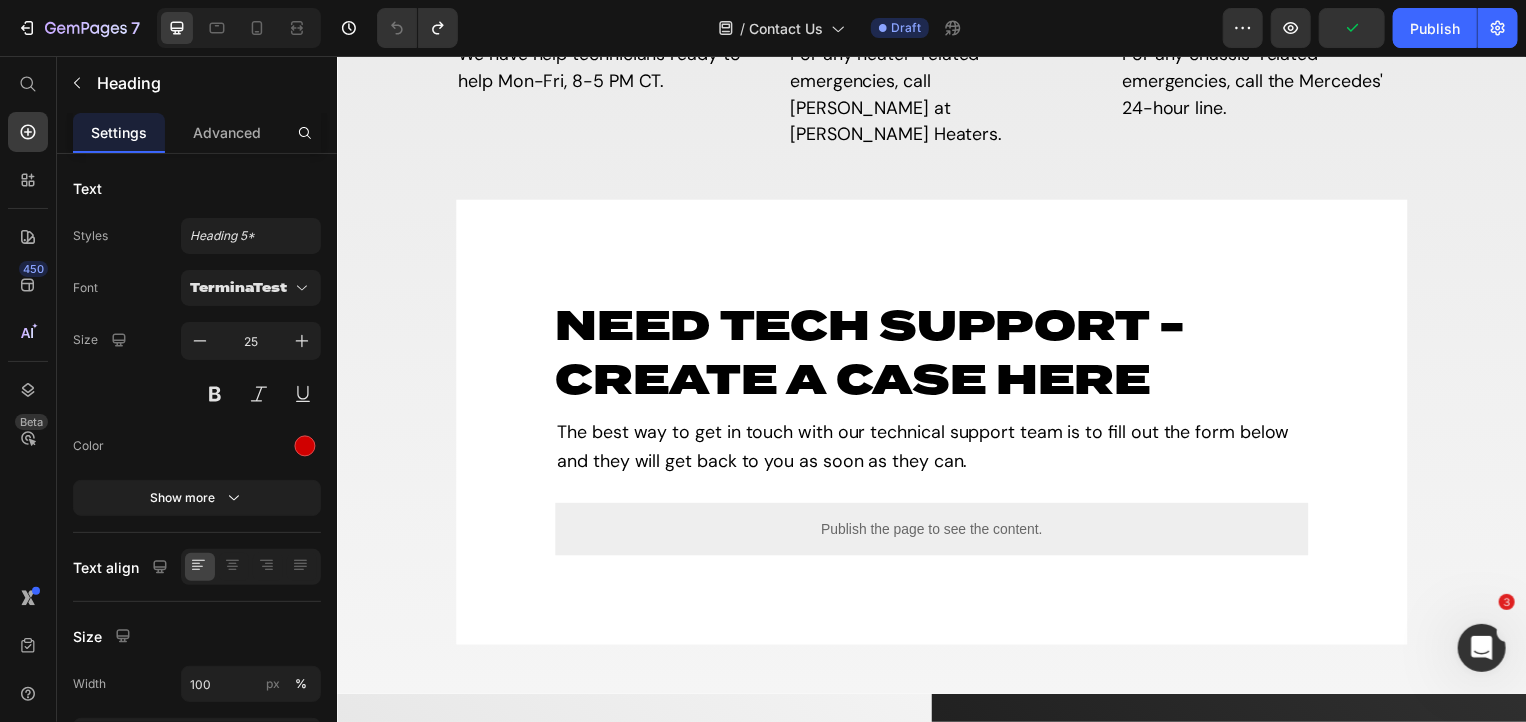click on "Row 3 cols" at bounding box center (480, -152) 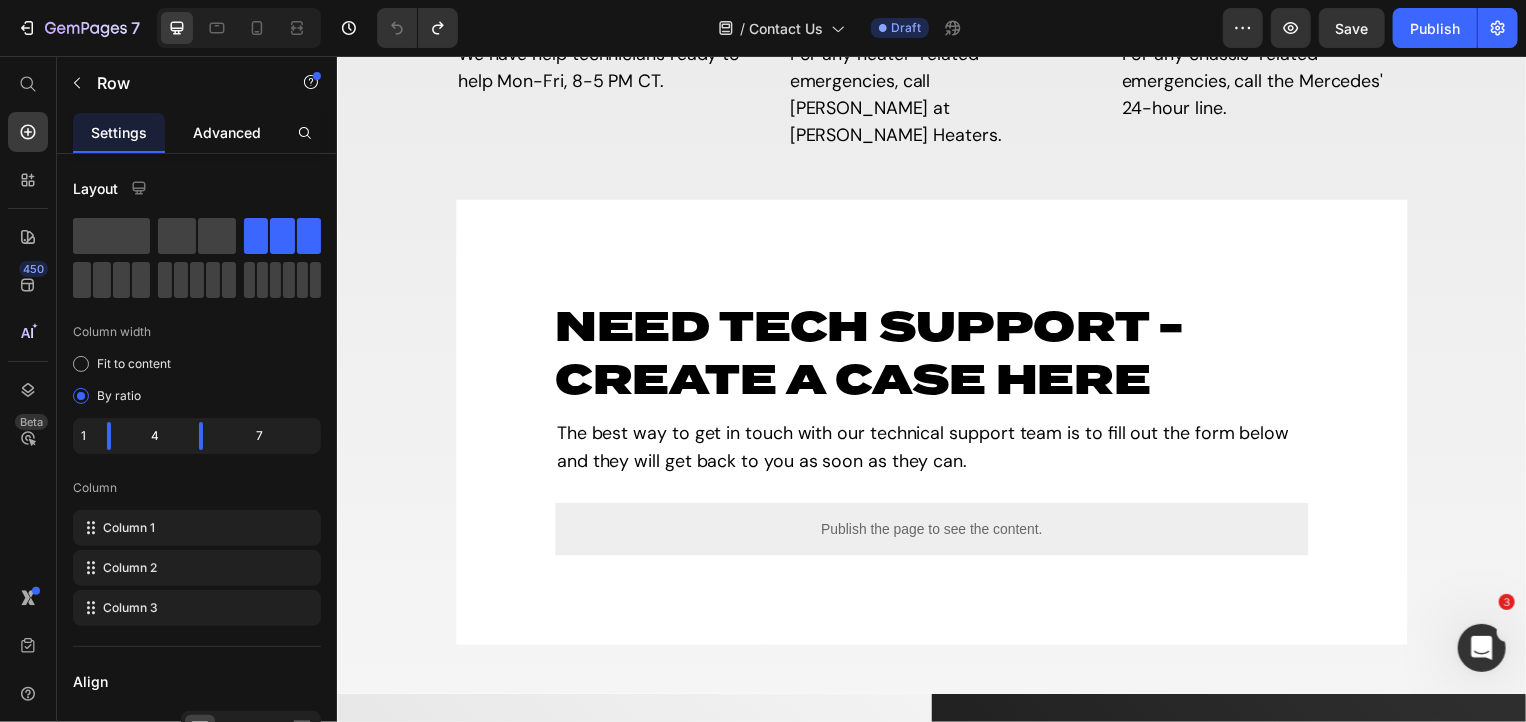click on "Advanced" at bounding box center (227, 132) 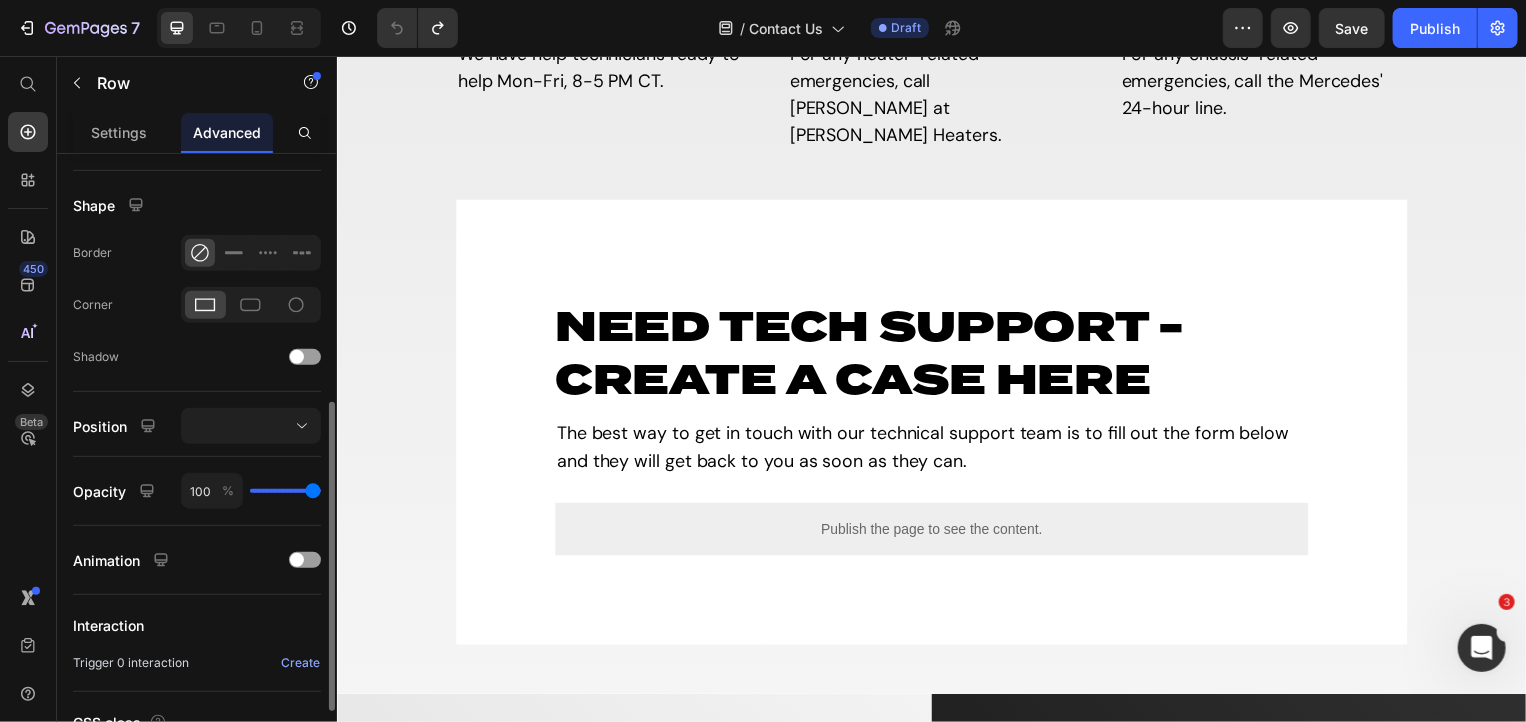 scroll, scrollTop: 638, scrollLeft: 0, axis: vertical 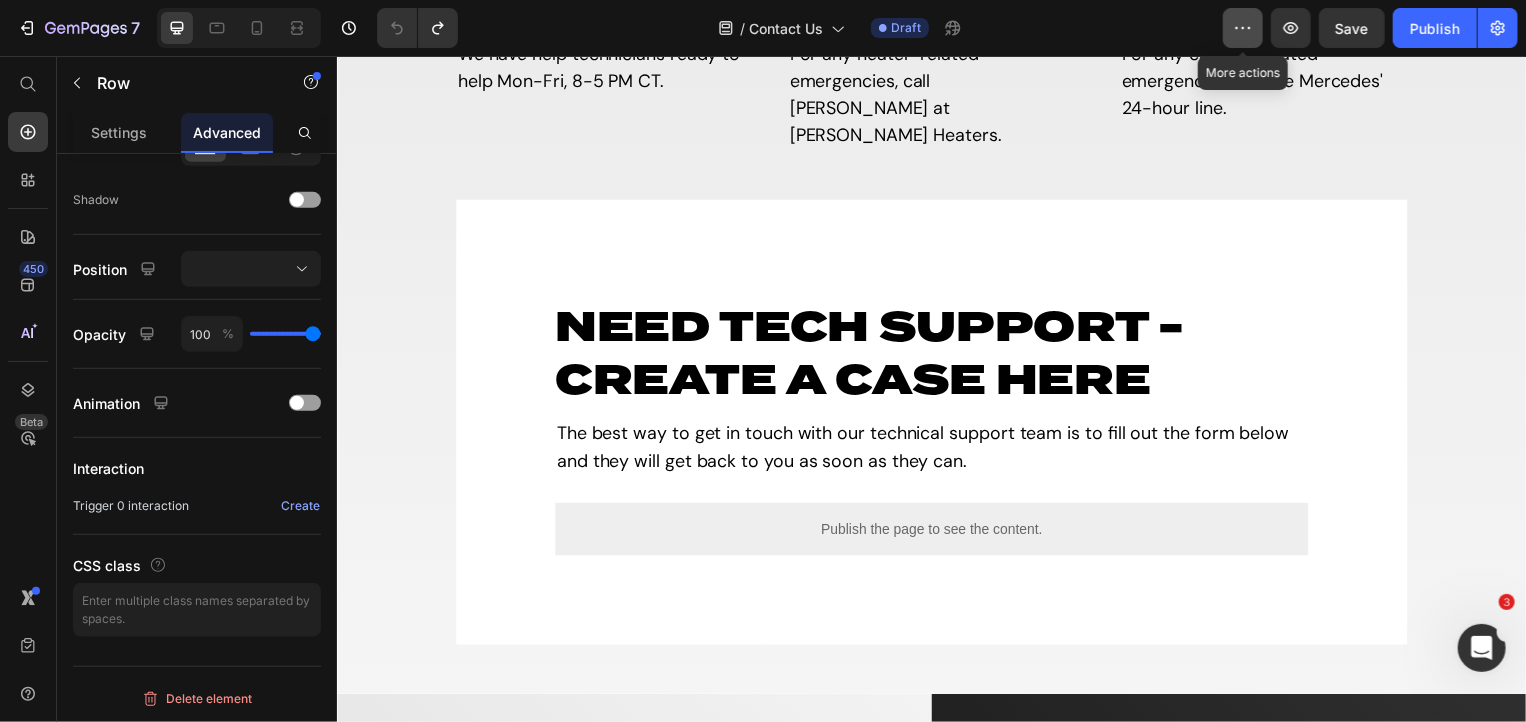 click 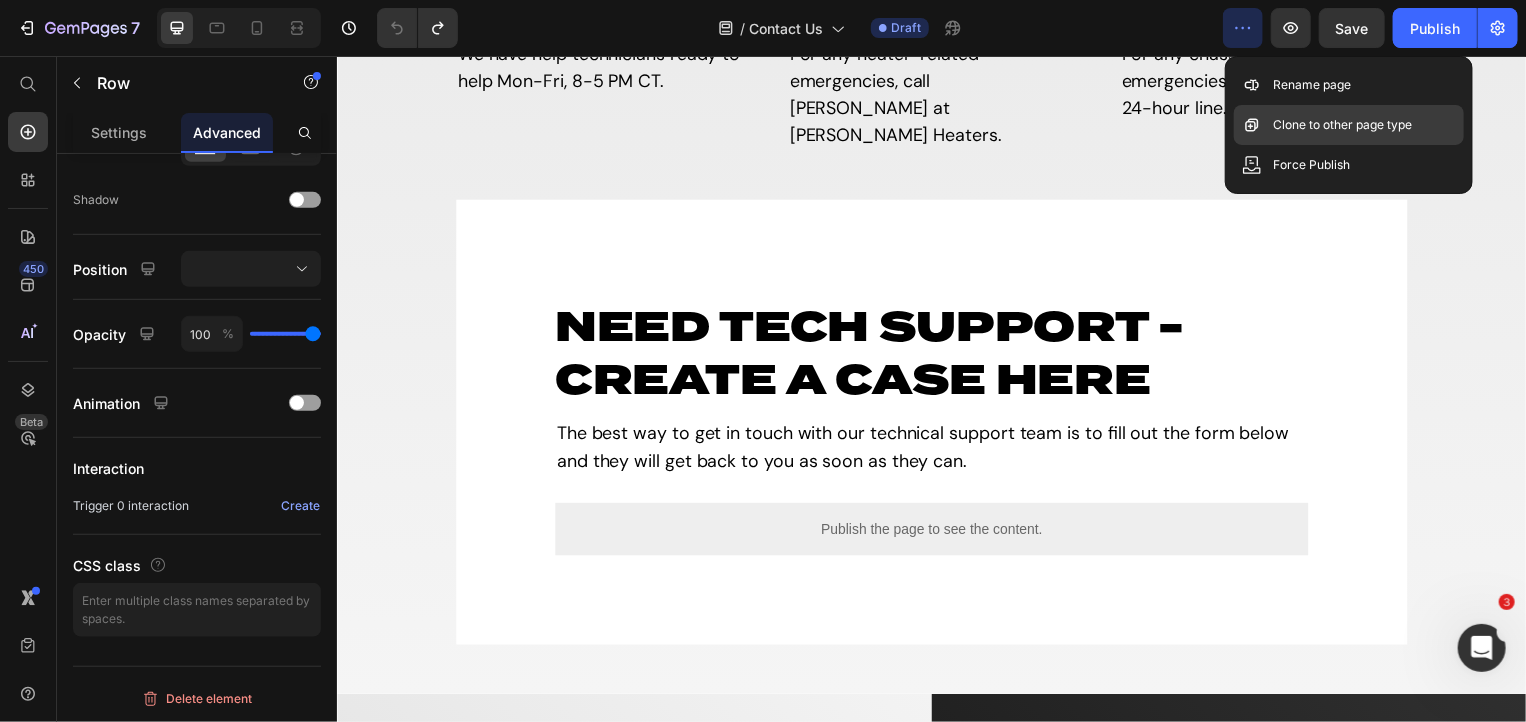 click on "Clone to other page type" at bounding box center [1343, 125] 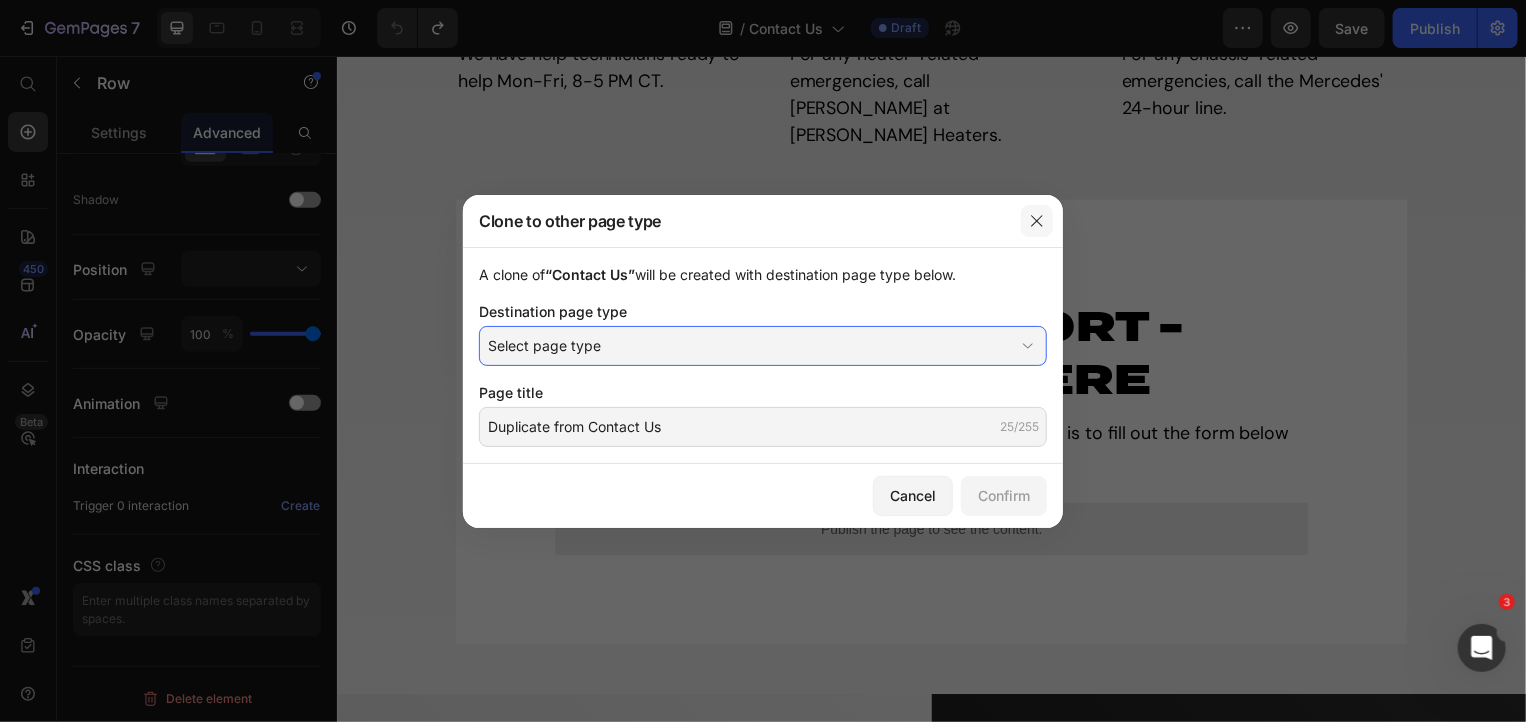 click 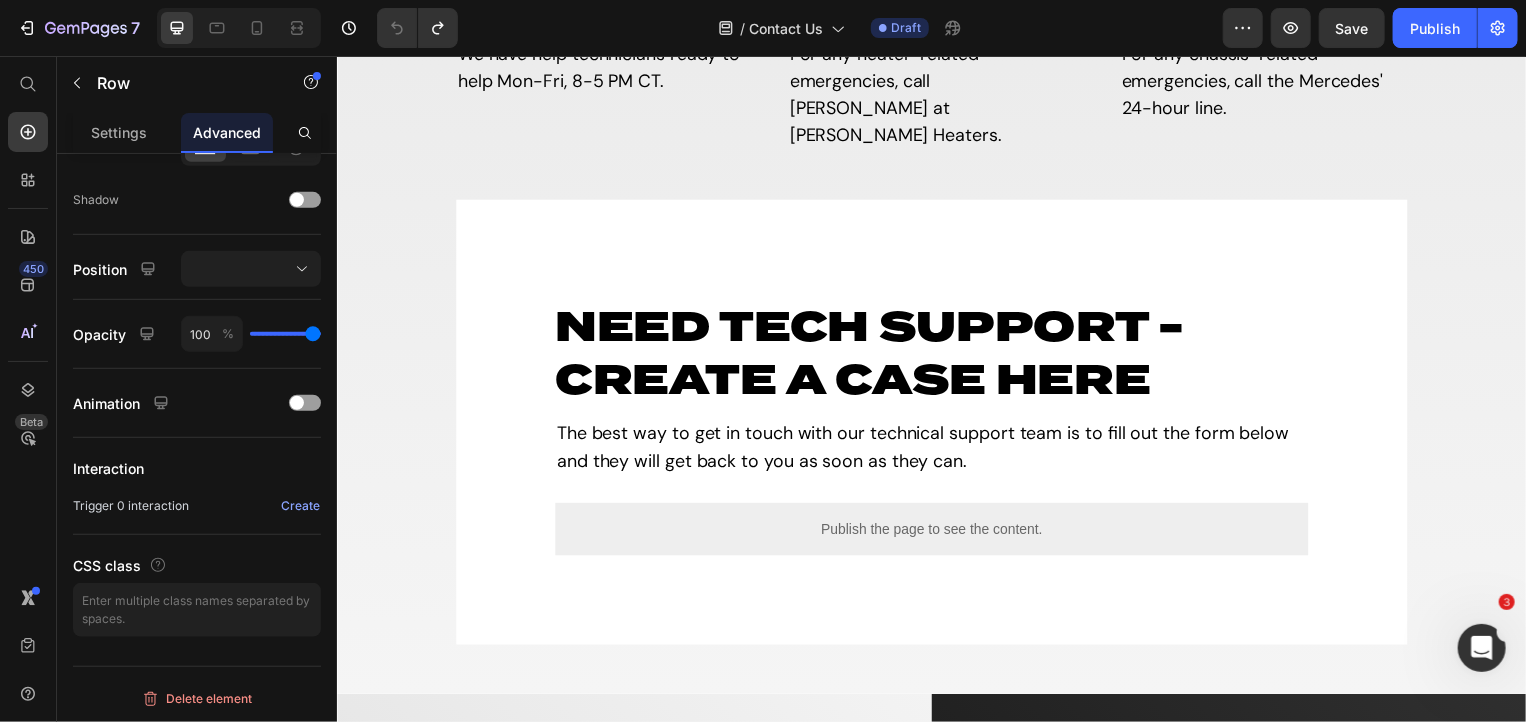 click 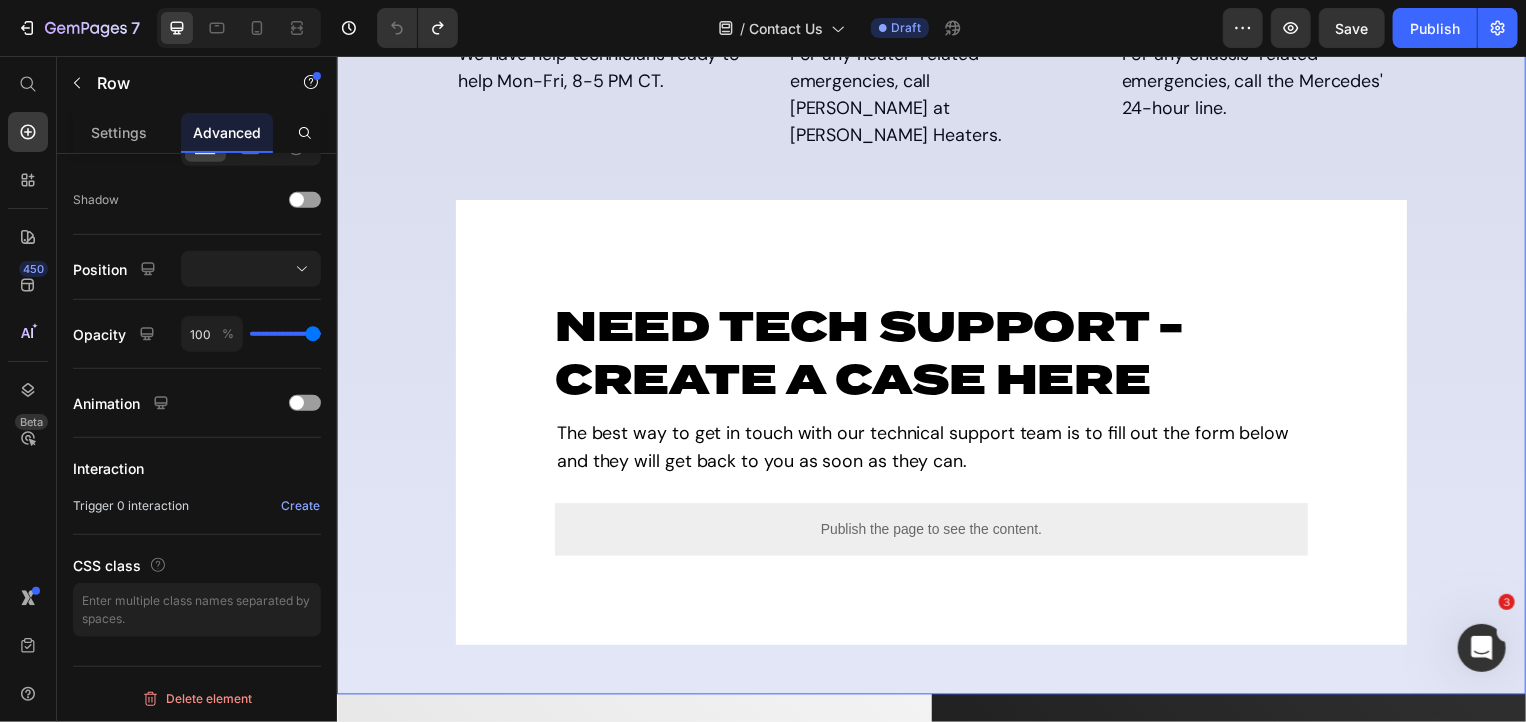 click on "Section" at bounding box center (370, -152) 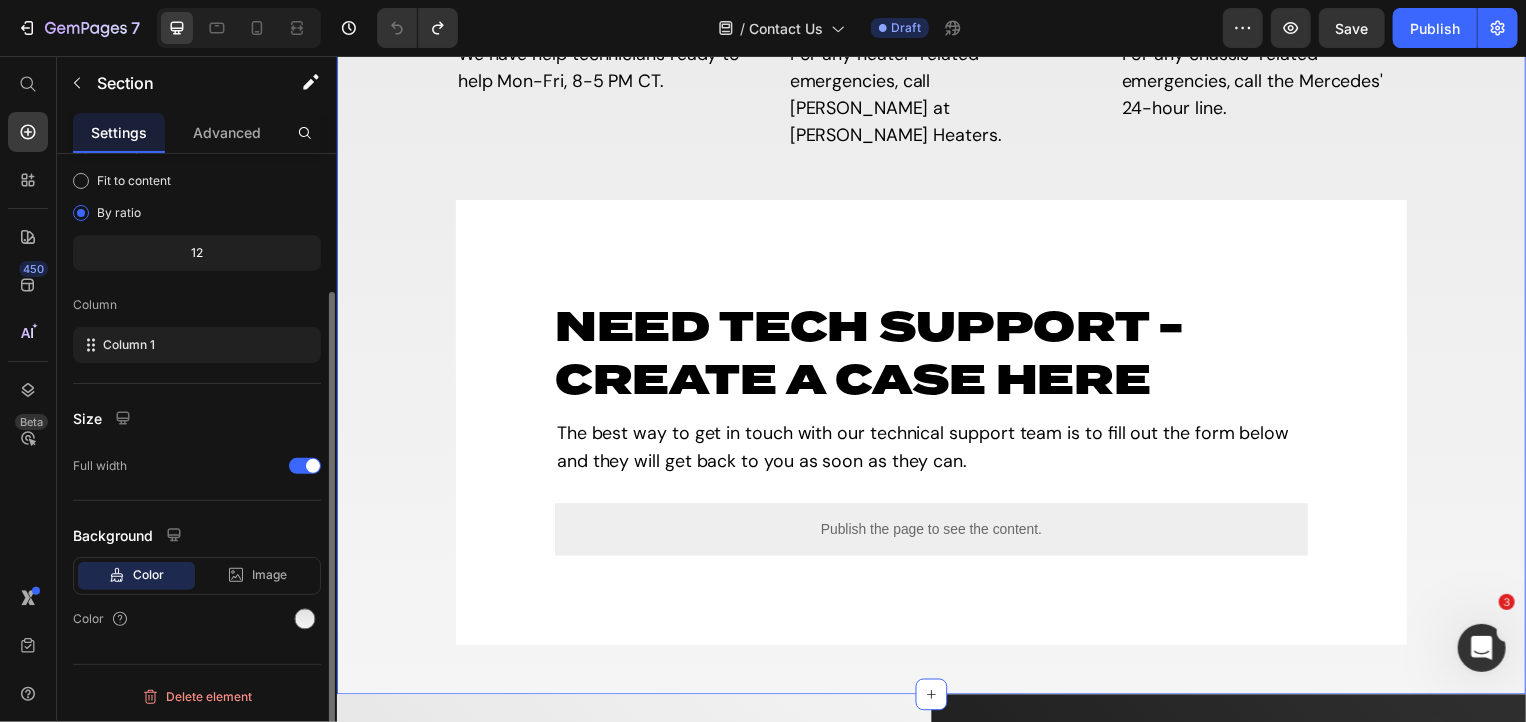 scroll, scrollTop: 0, scrollLeft: 0, axis: both 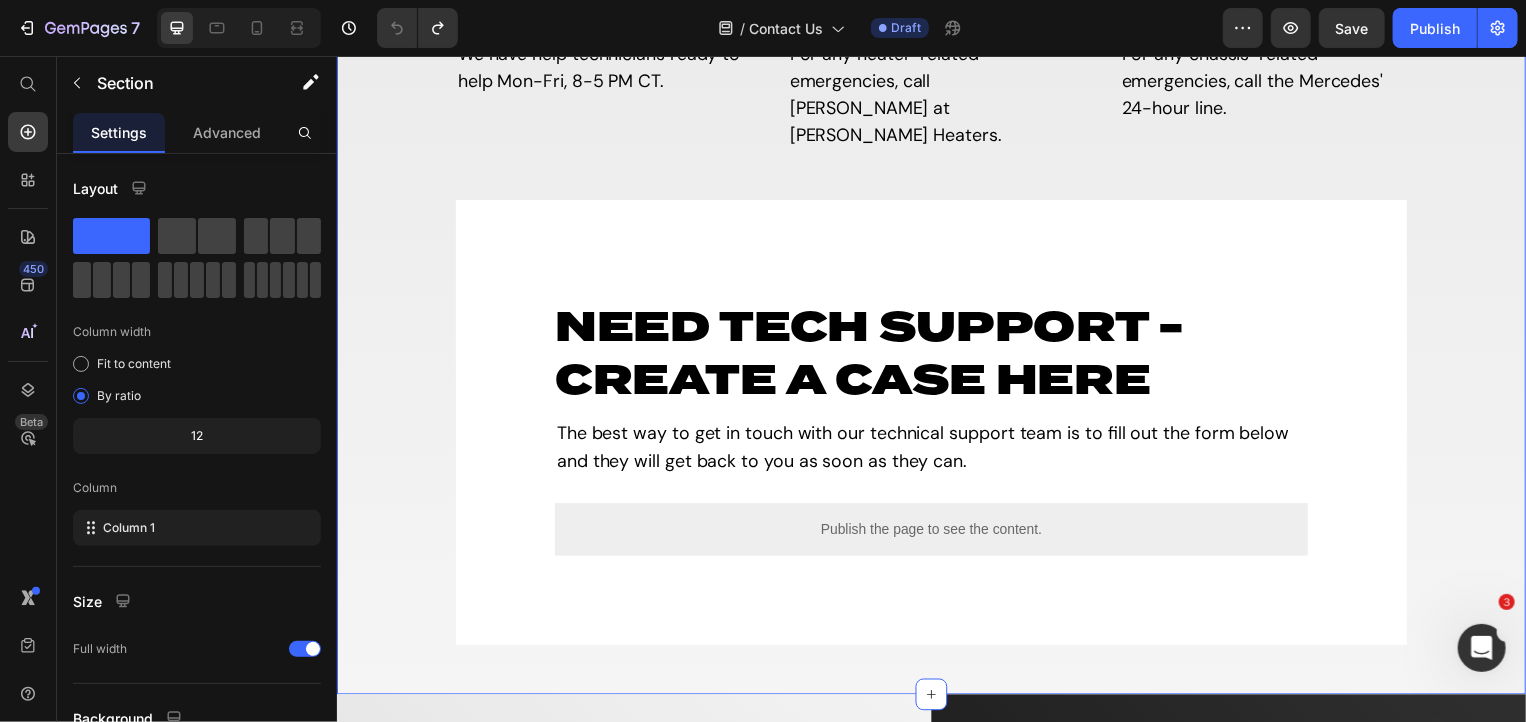 click on "Image" at bounding box center [361, -110] 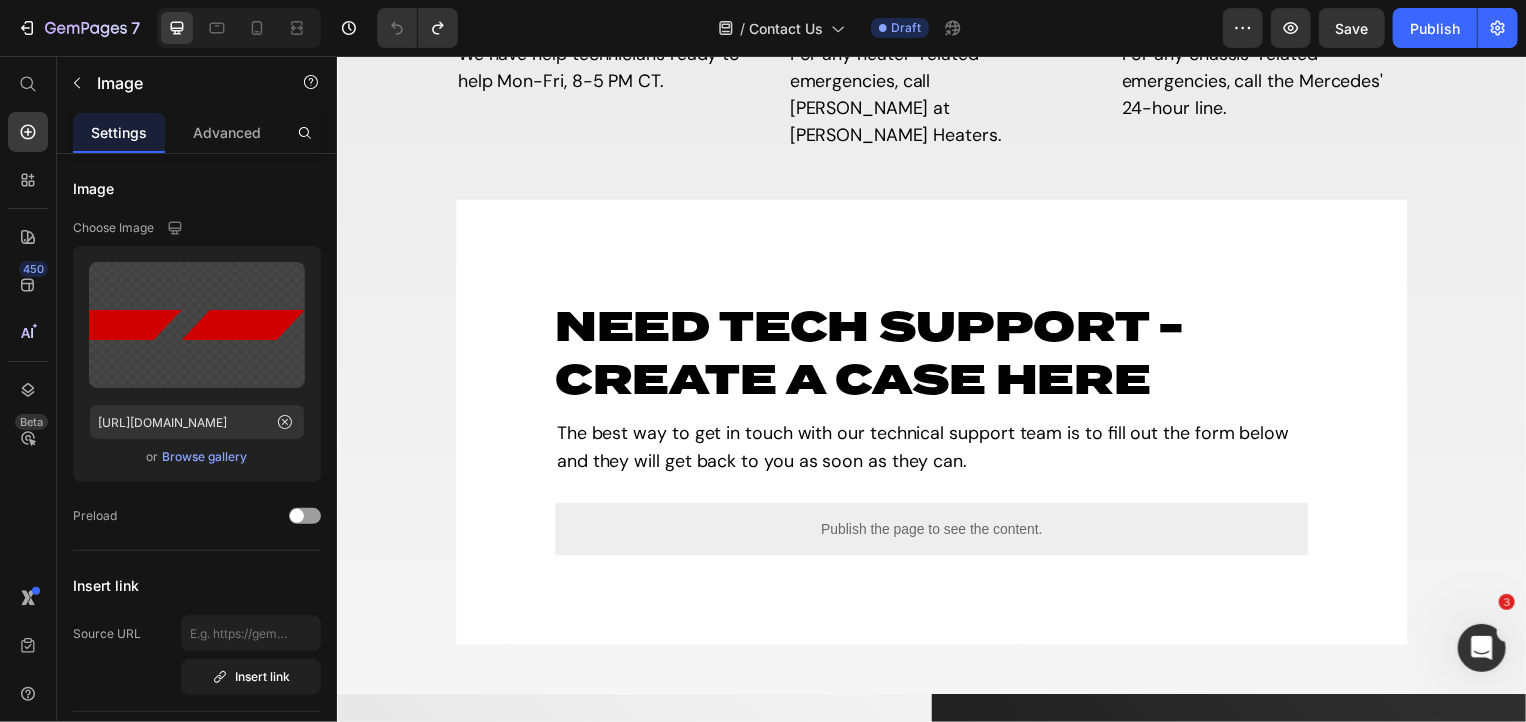 click on "Image" at bounding box center [382, -117] 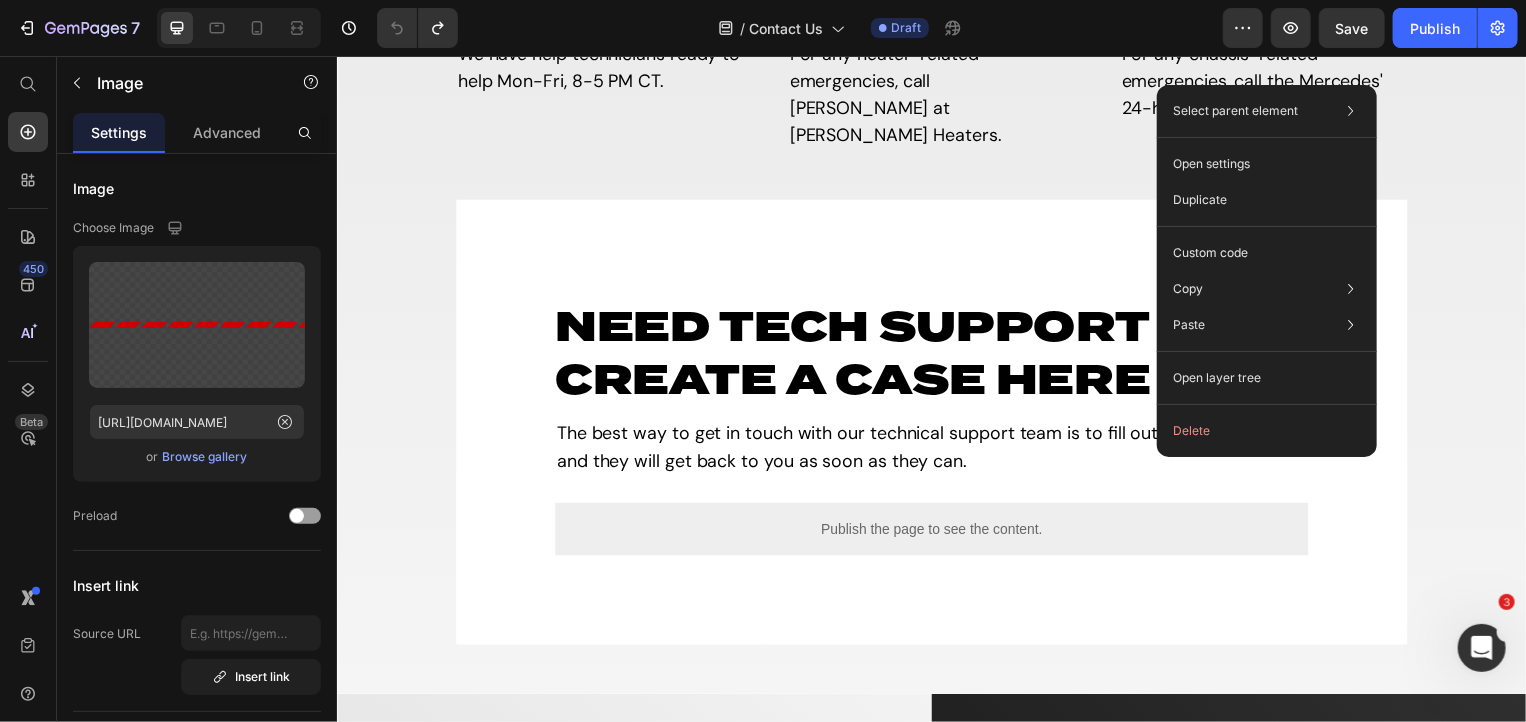 click on "Heading" at bounding box center [467, -110] 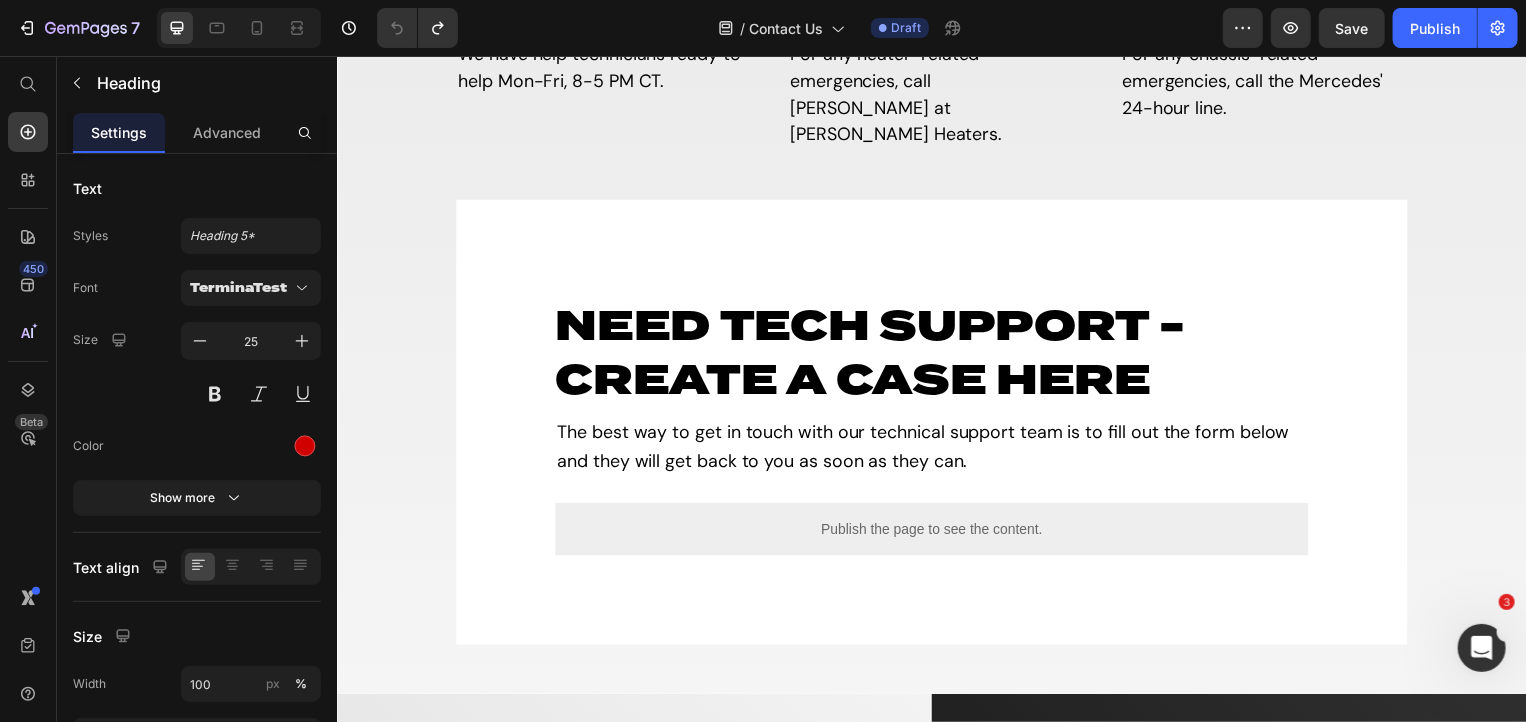 click on "Heading" at bounding box center (488, -117) 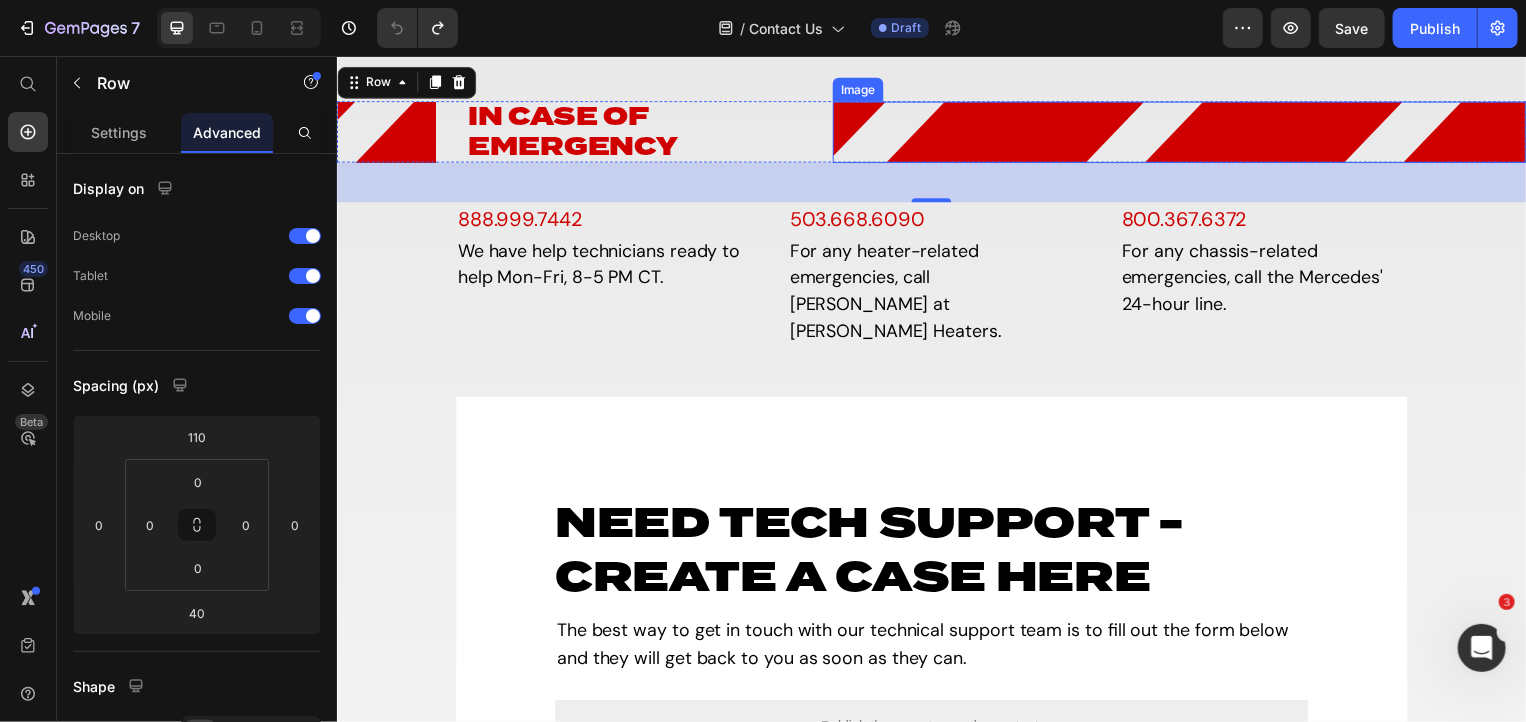 scroll, scrollTop: 2271, scrollLeft: 0, axis: vertical 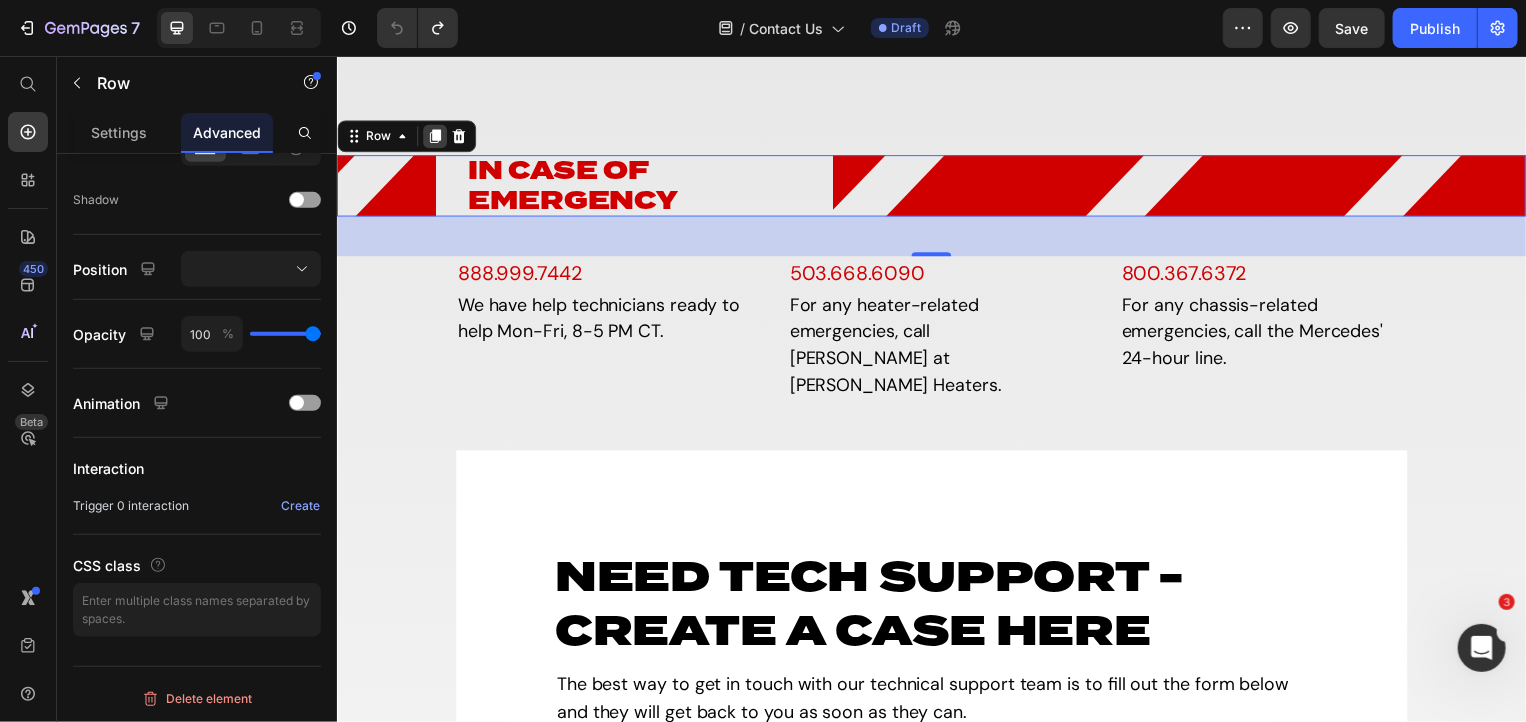 click 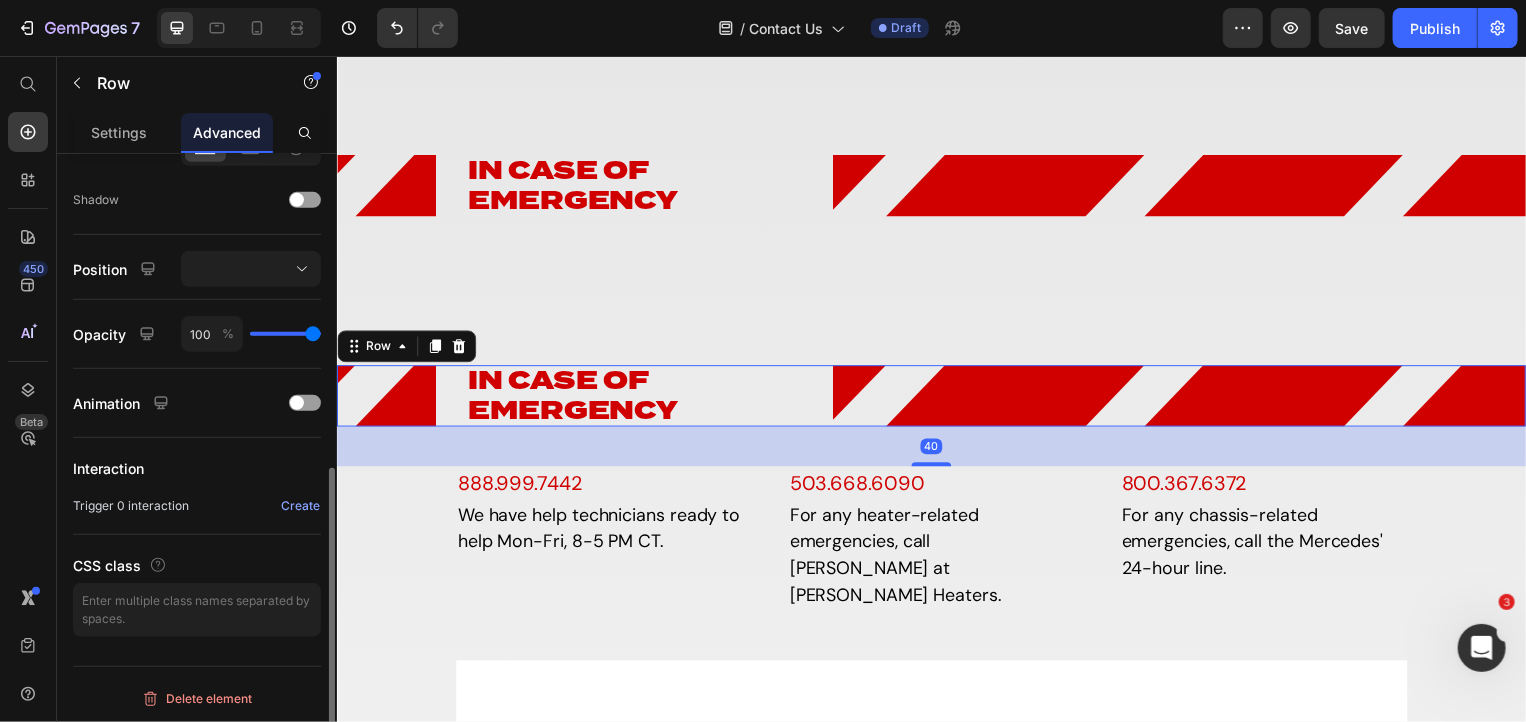 scroll, scrollTop: 637, scrollLeft: 0, axis: vertical 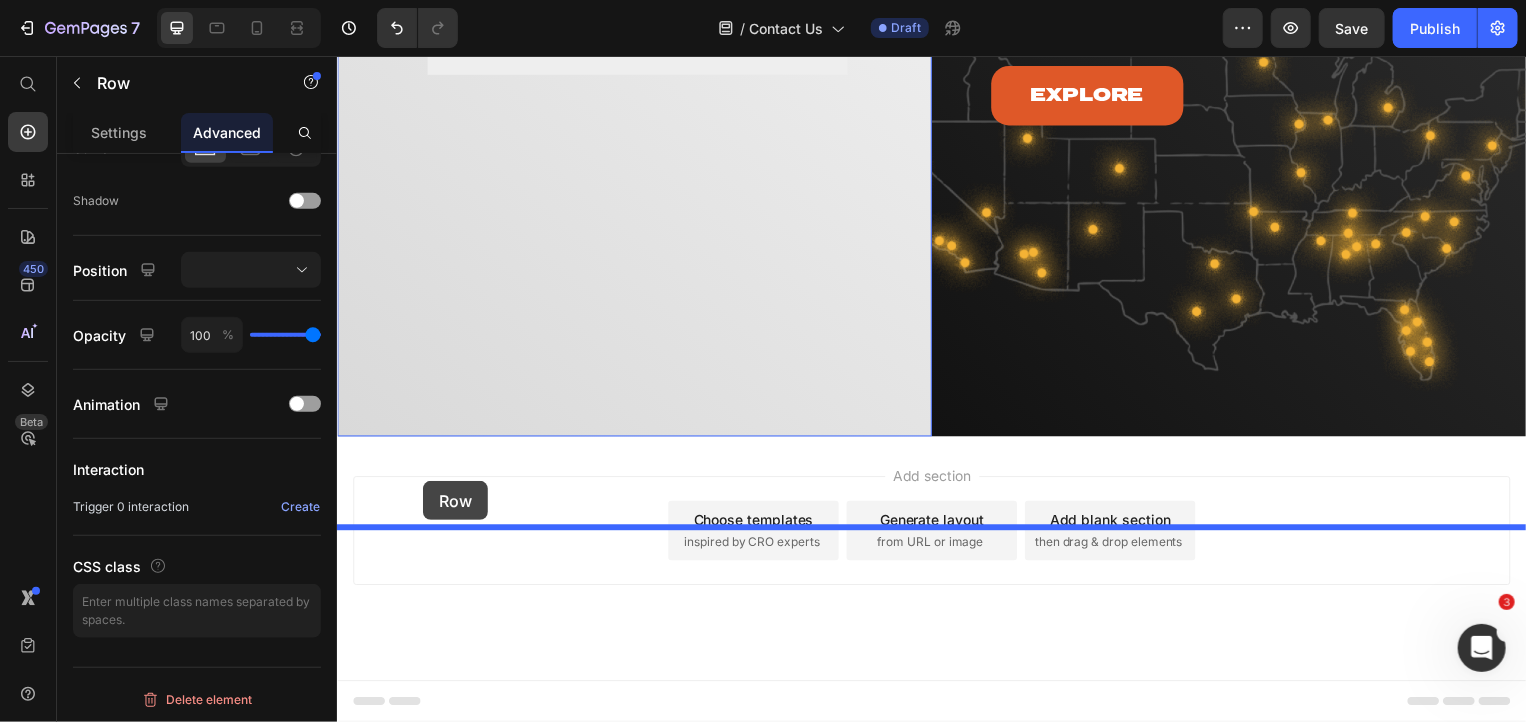 drag, startPoint x: 352, startPoint y: 475, endPoint x: 423, endPoint y: 484, distance: 71.568146 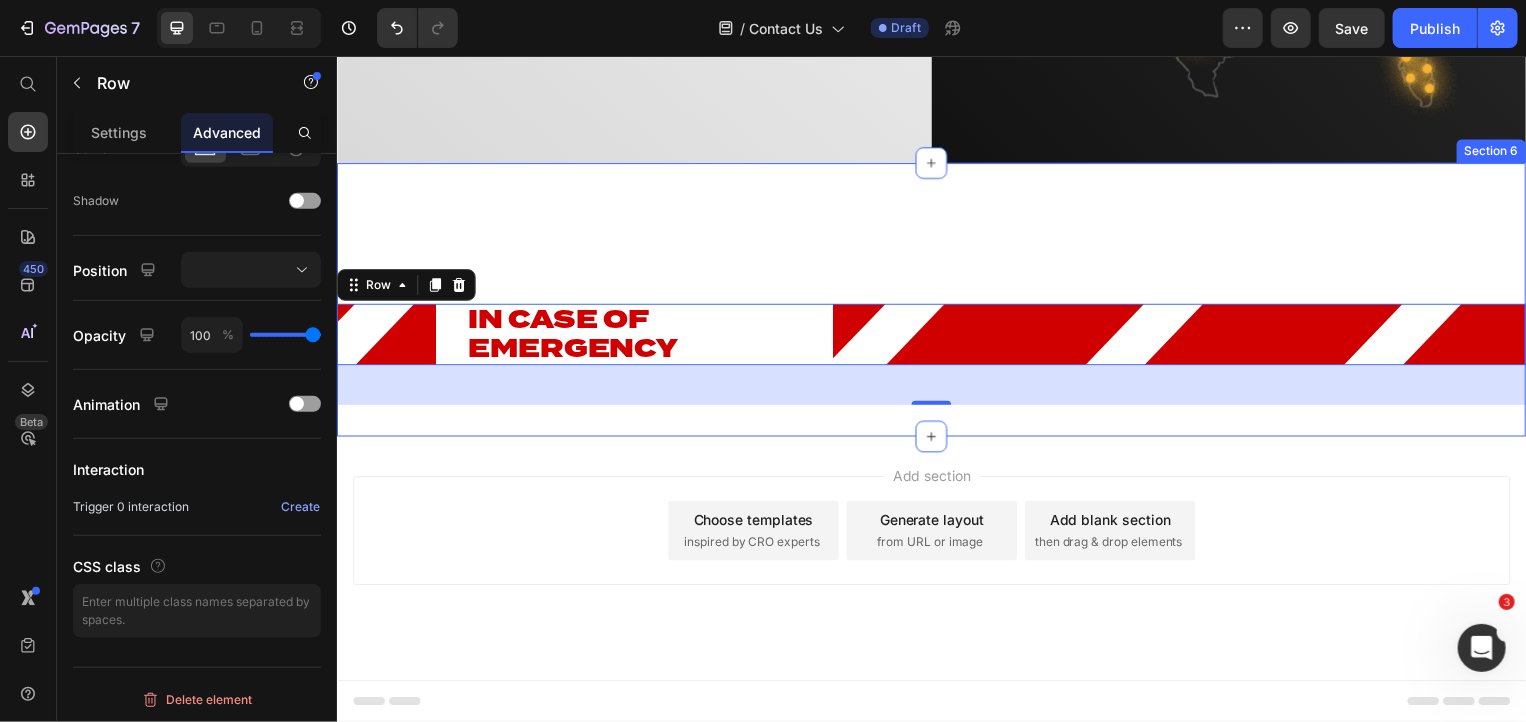 scroll, scrollTop: 3714, scrollLeft: 0, axis: vertical 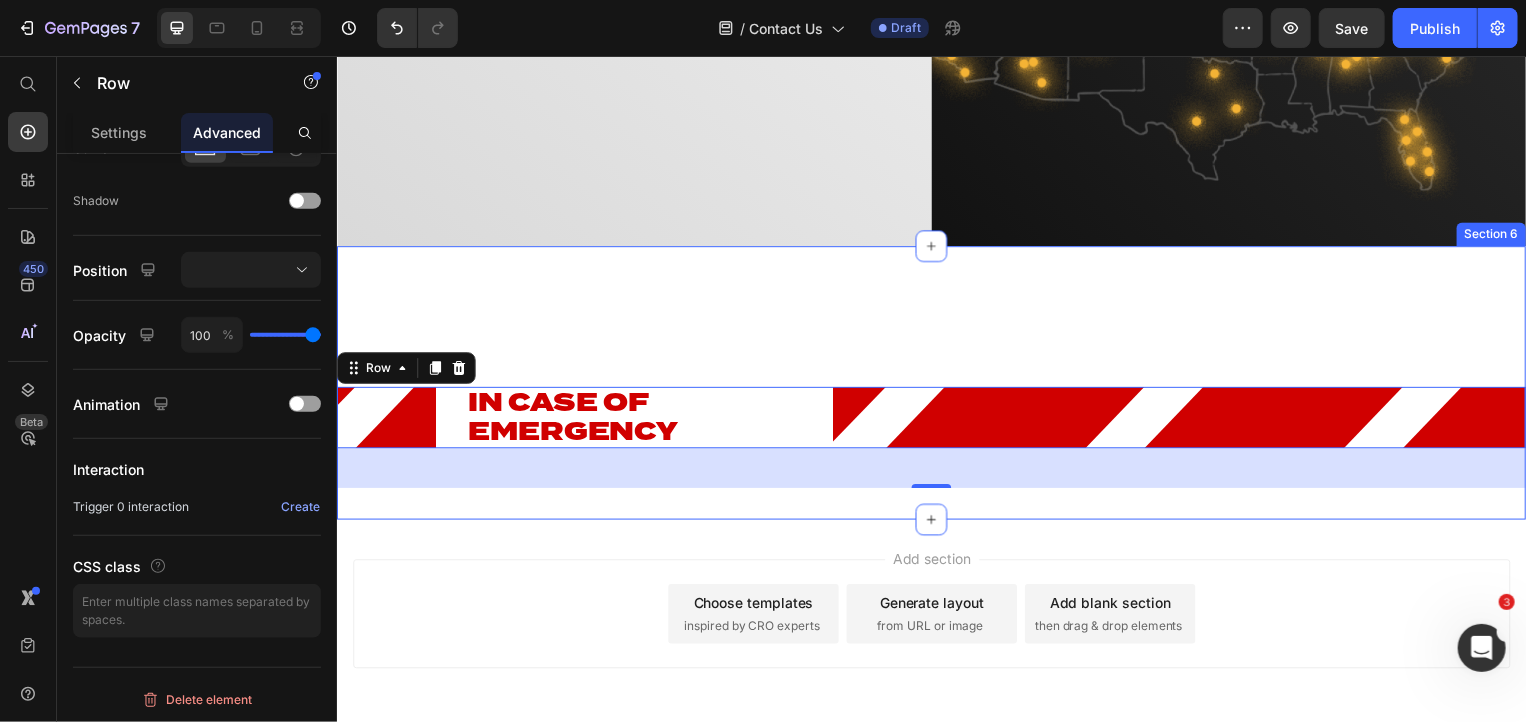 click on "Section 6" at bounding box center [1501, 235] 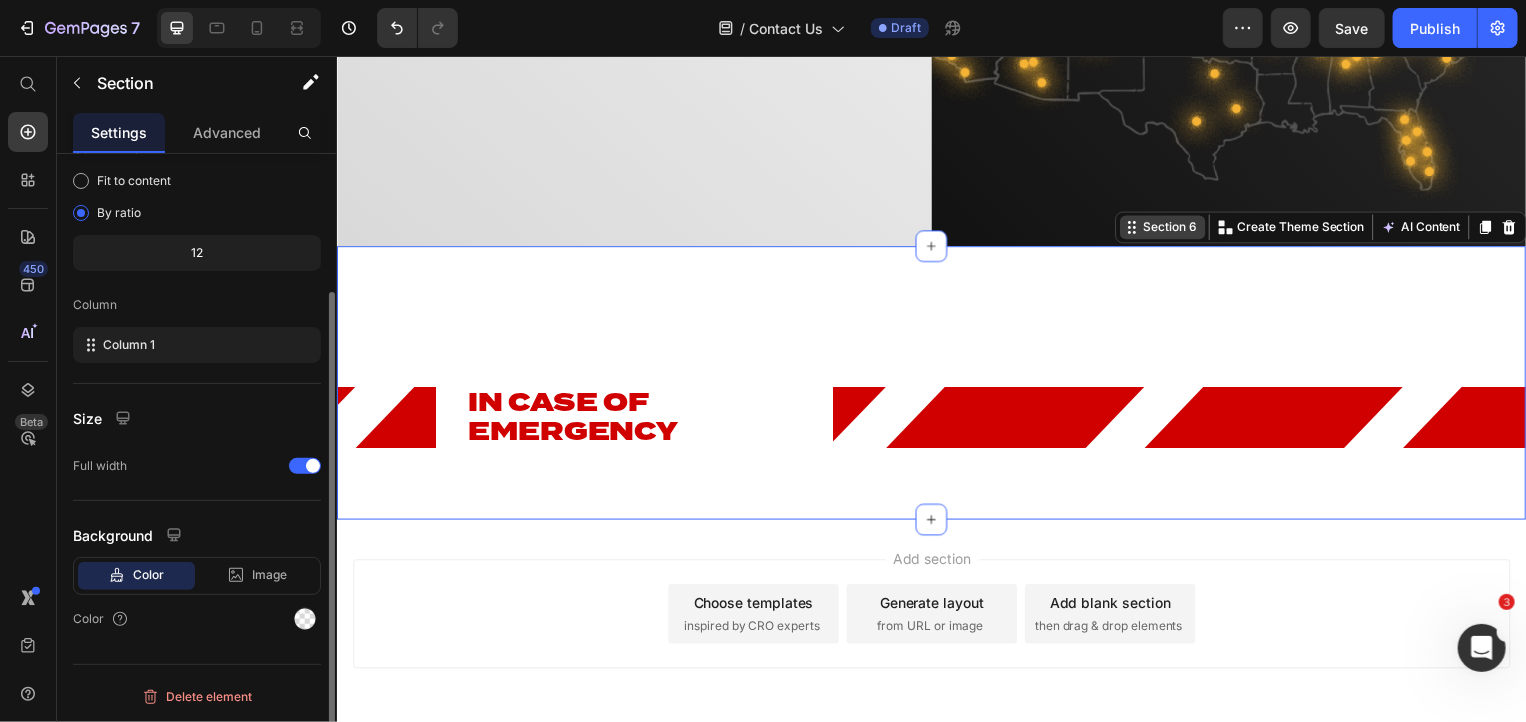scroll, scrollTop: 0, scrollLeft: 0, axis: both 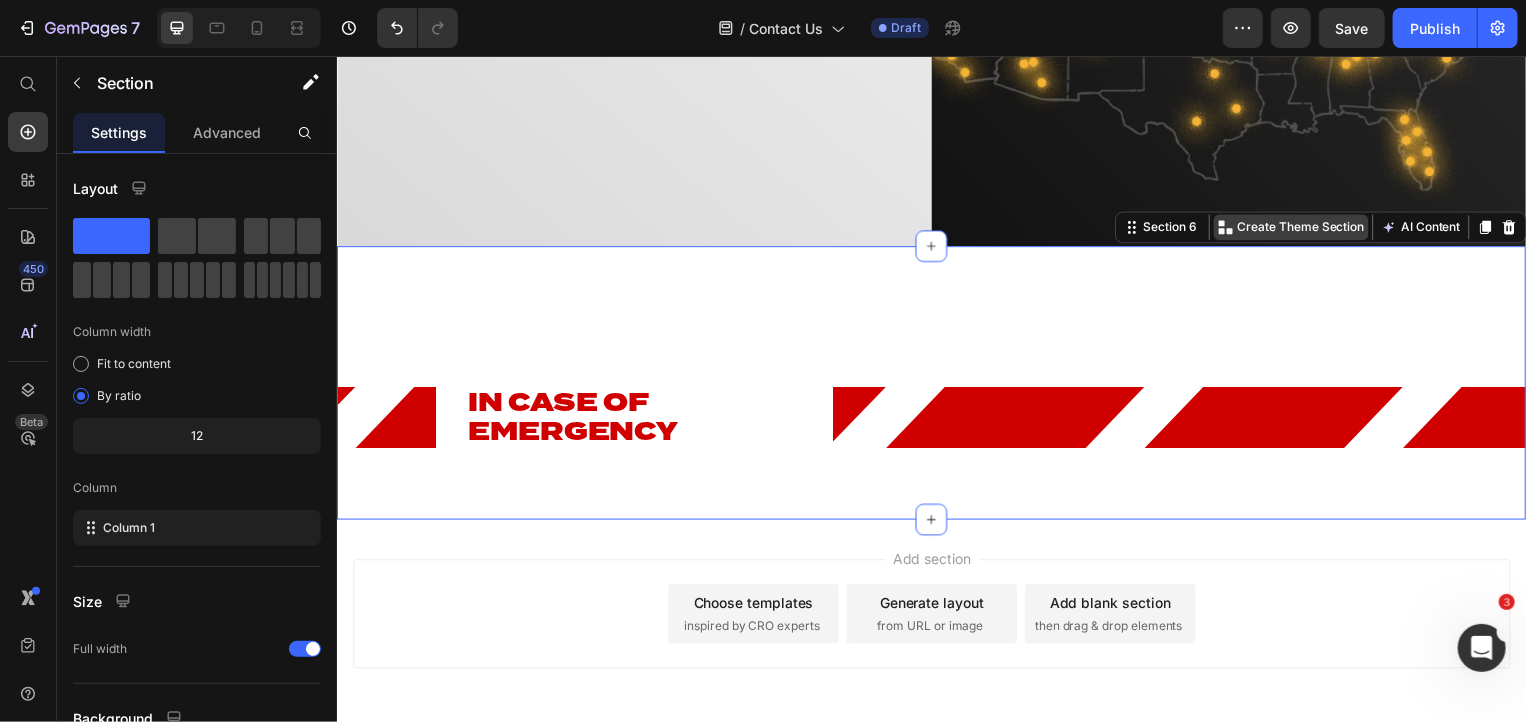 click on "Create Theme Section" at bounding box center (1309, 228) 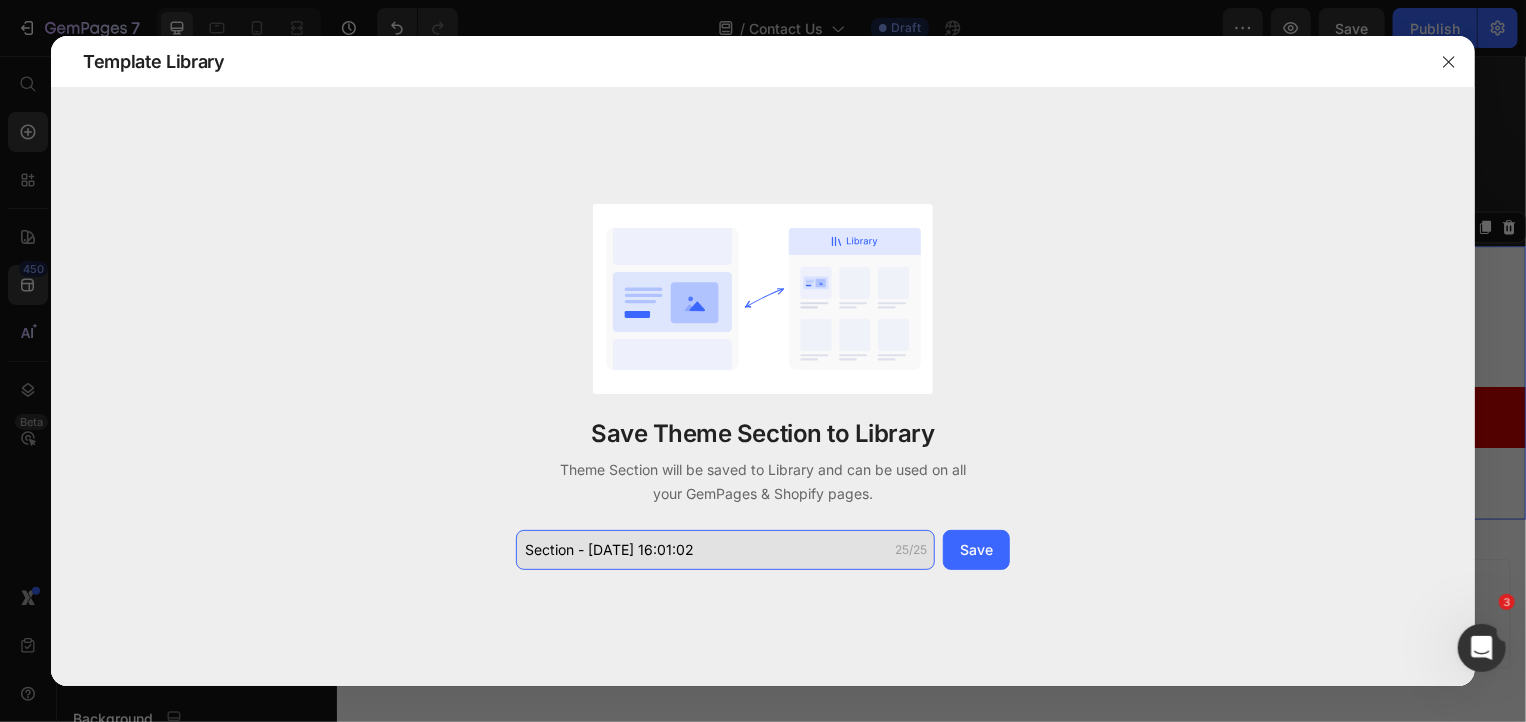 click on "Section - Jul 10 16:01:02" 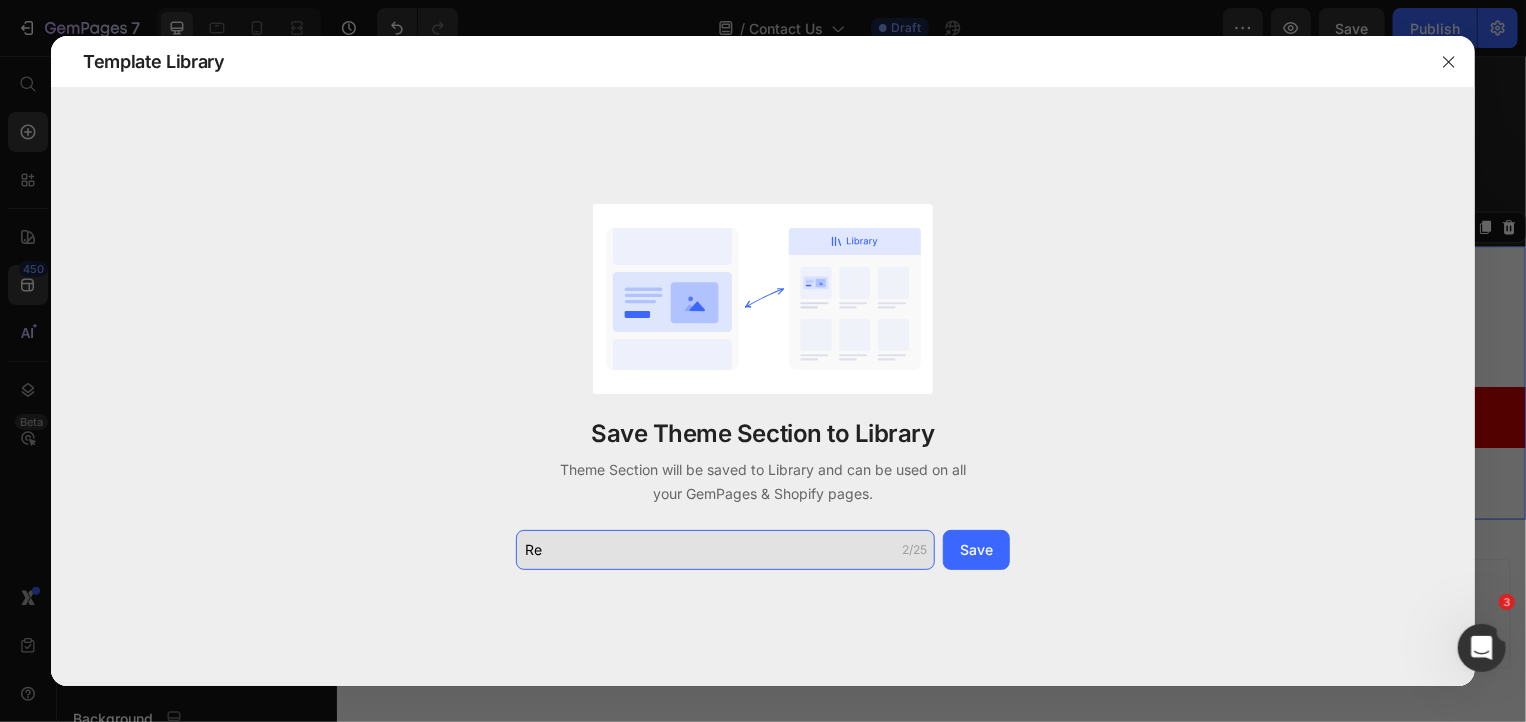 type on "R" 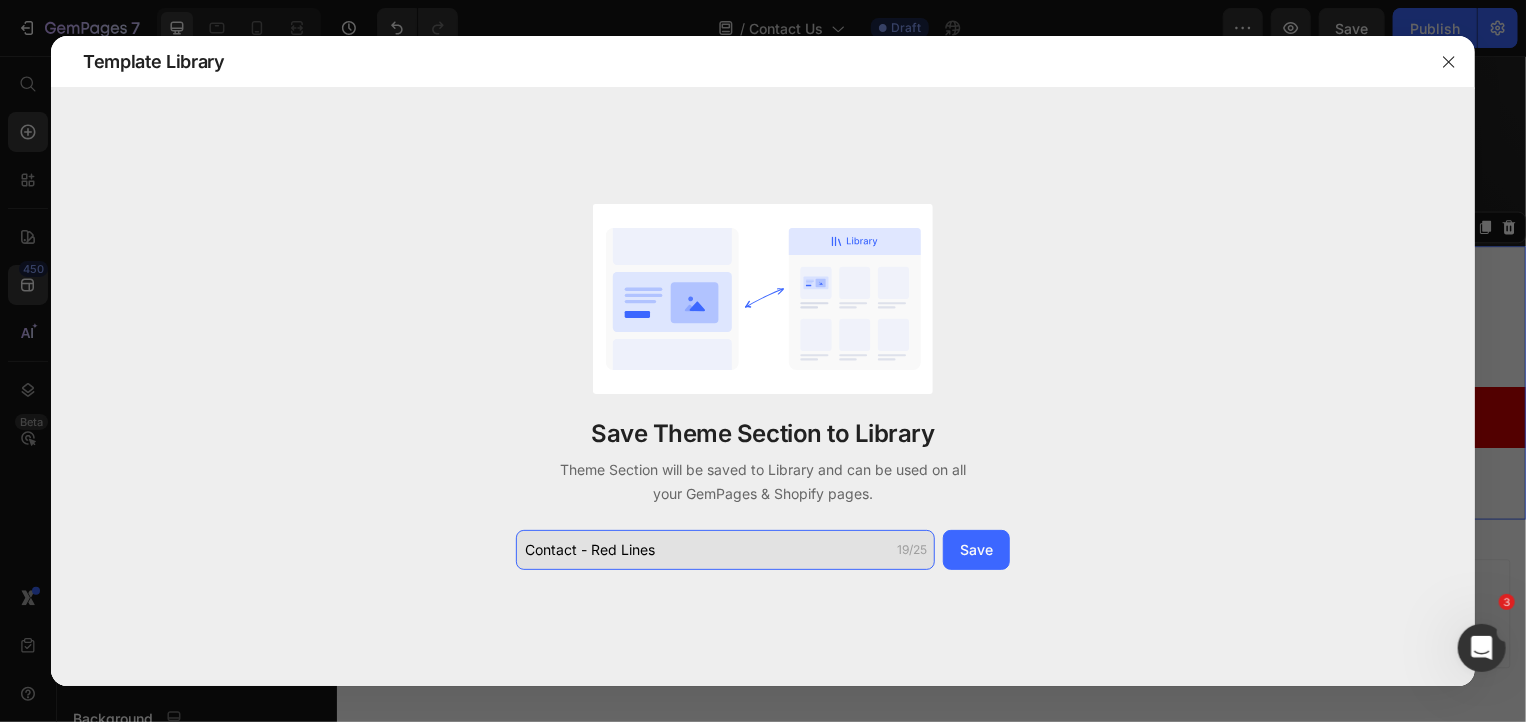 type on "Contact - Red Lines" 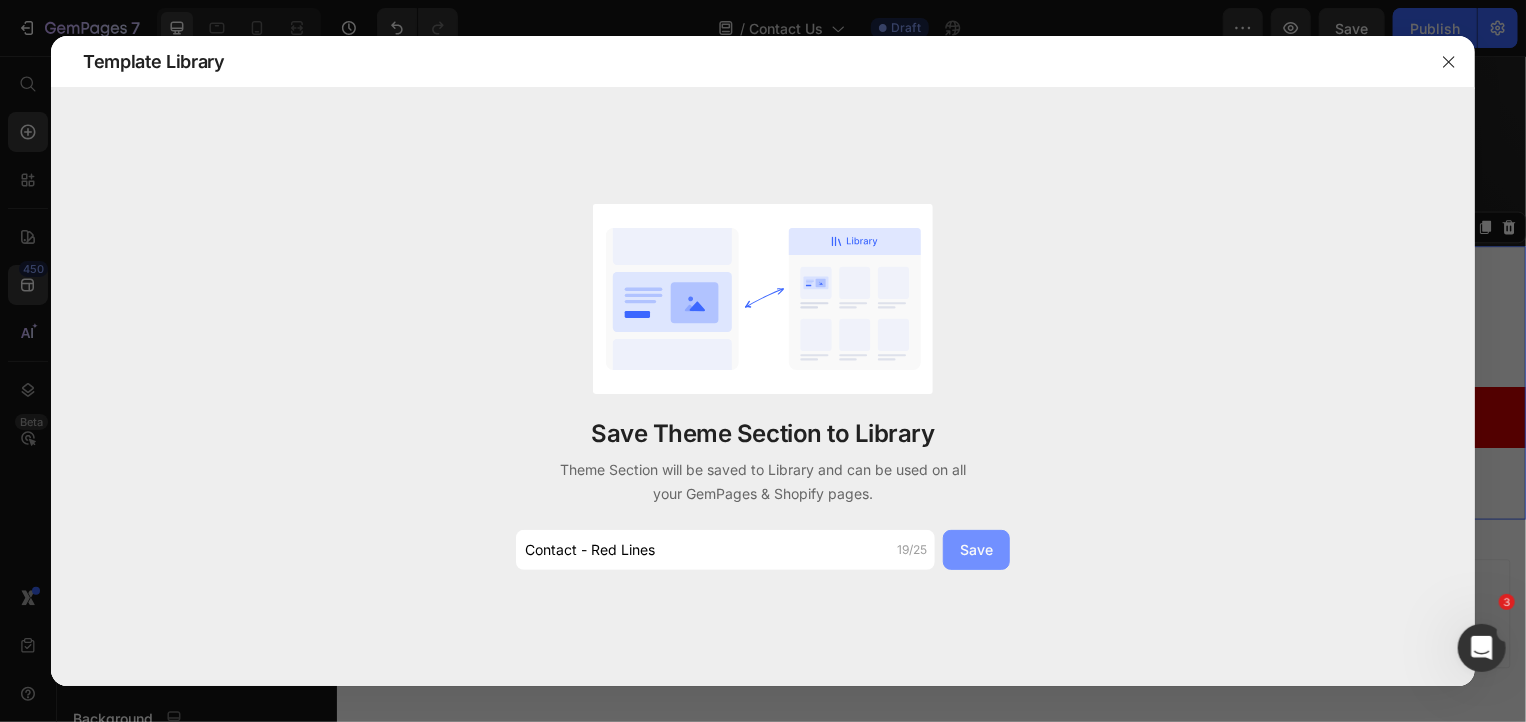 click on "Save" at bounding box center (976, 549) 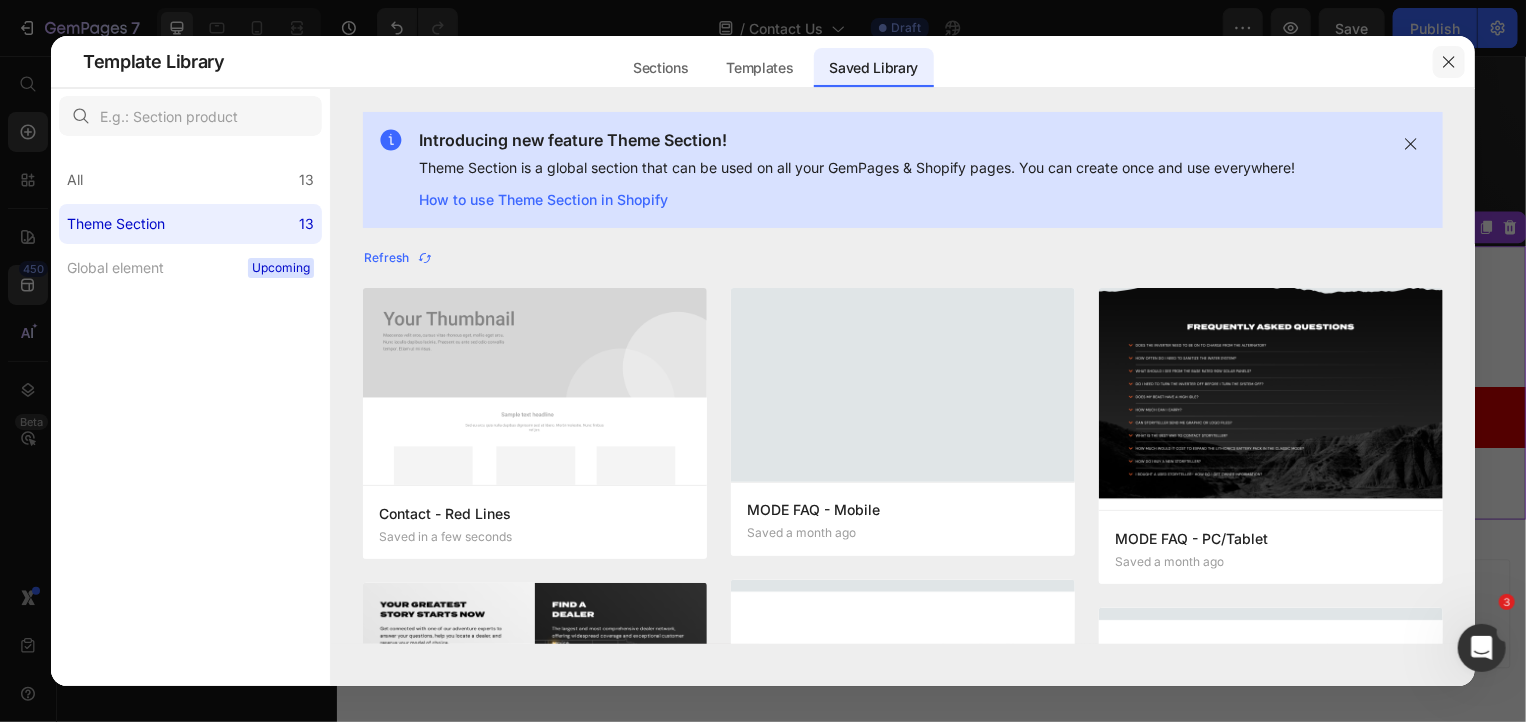 click 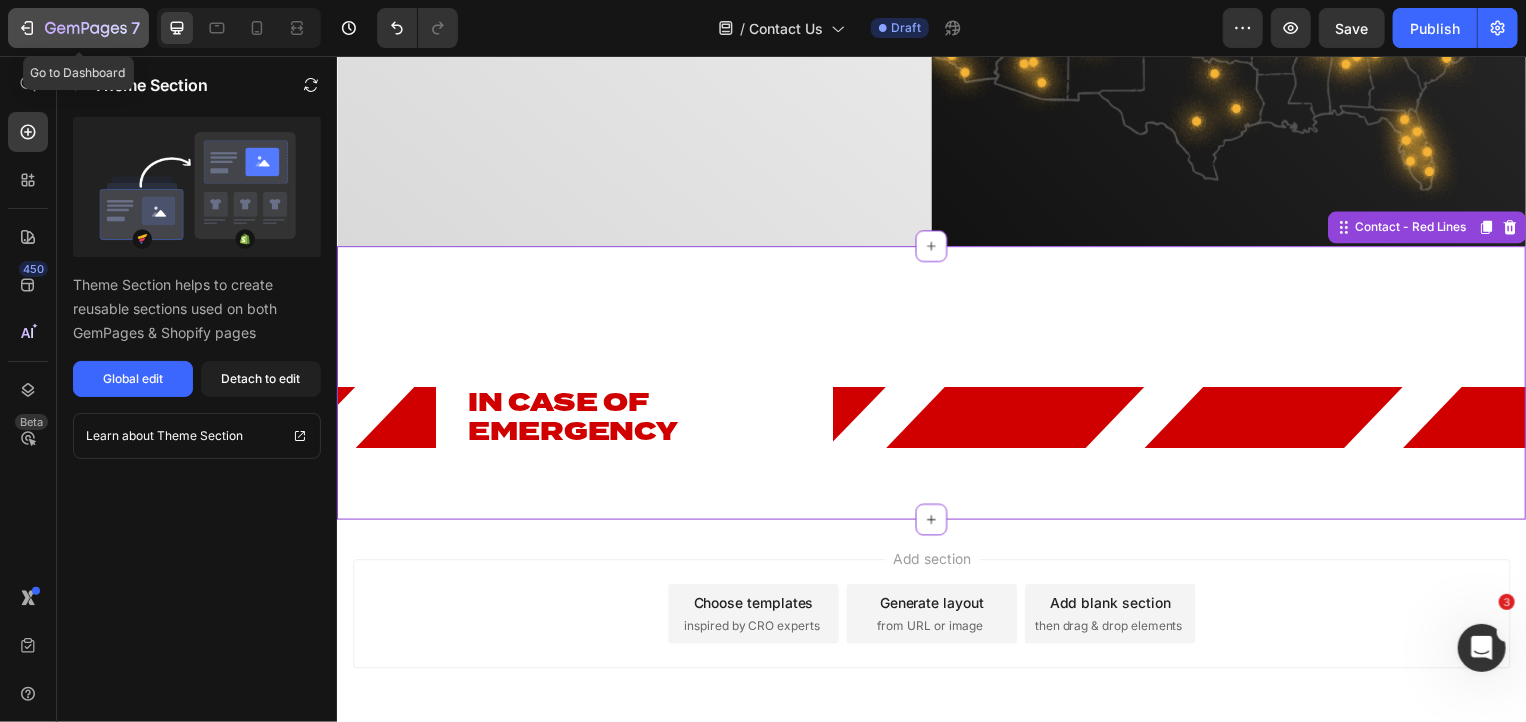 click 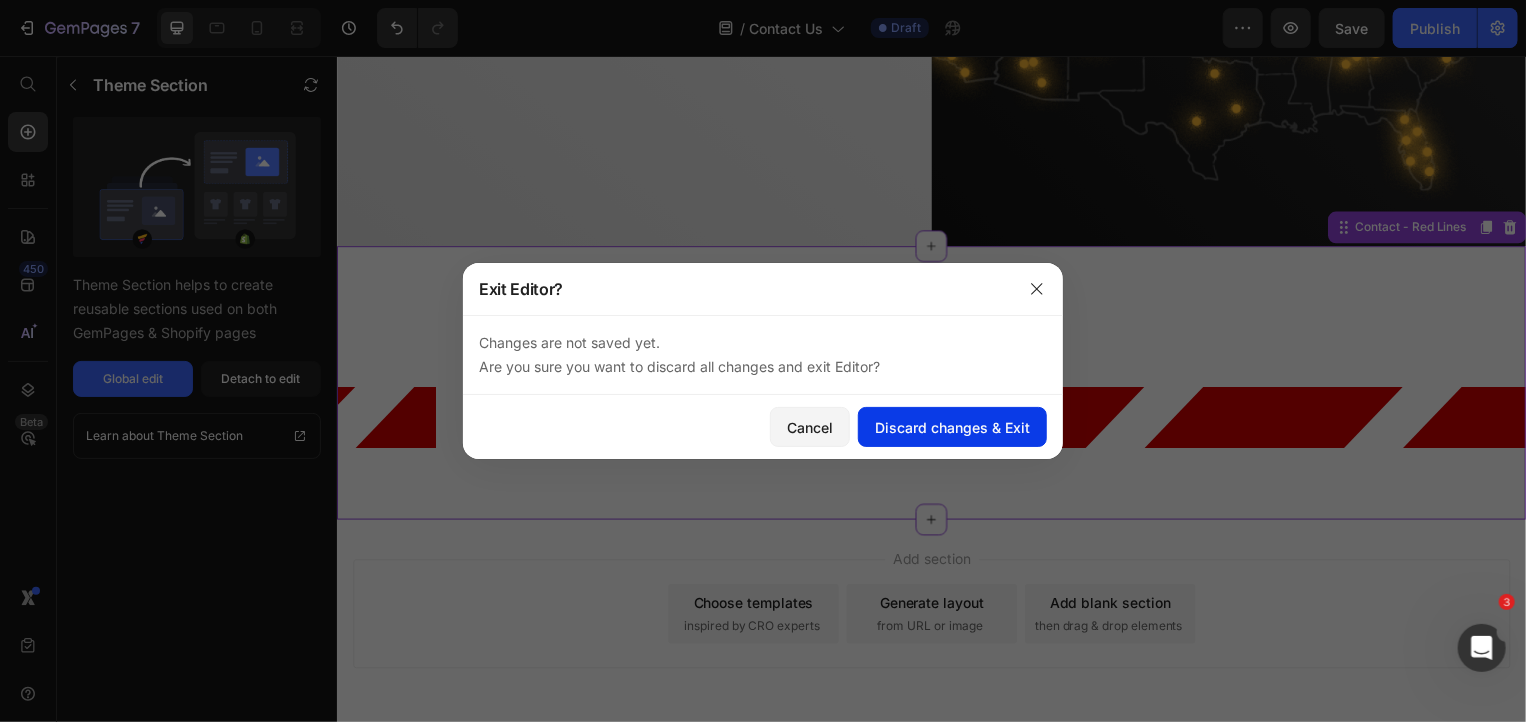 click on "Discard changes & Exit" at bounding box center [952, 427] 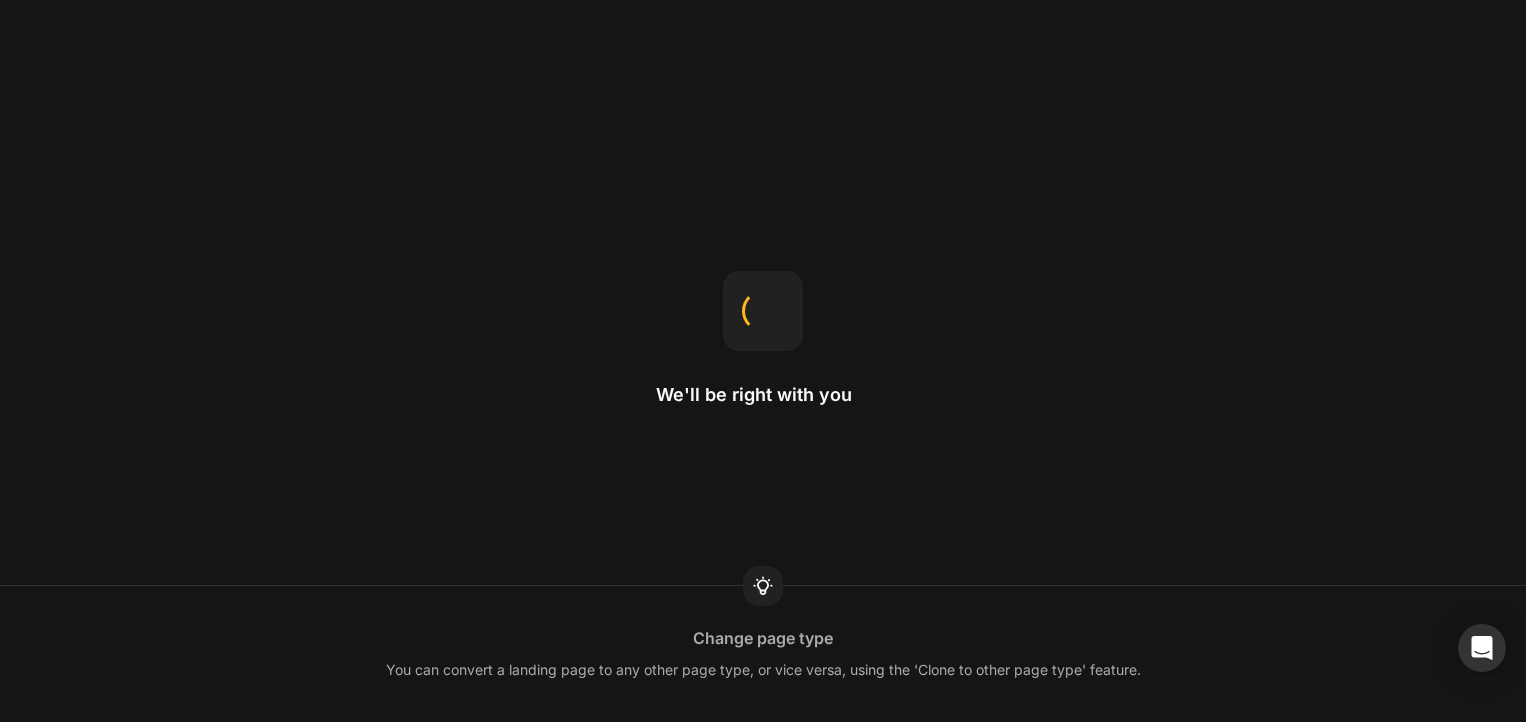 scroll, scrollTop: 0, scrollLeft: 0, axis: both 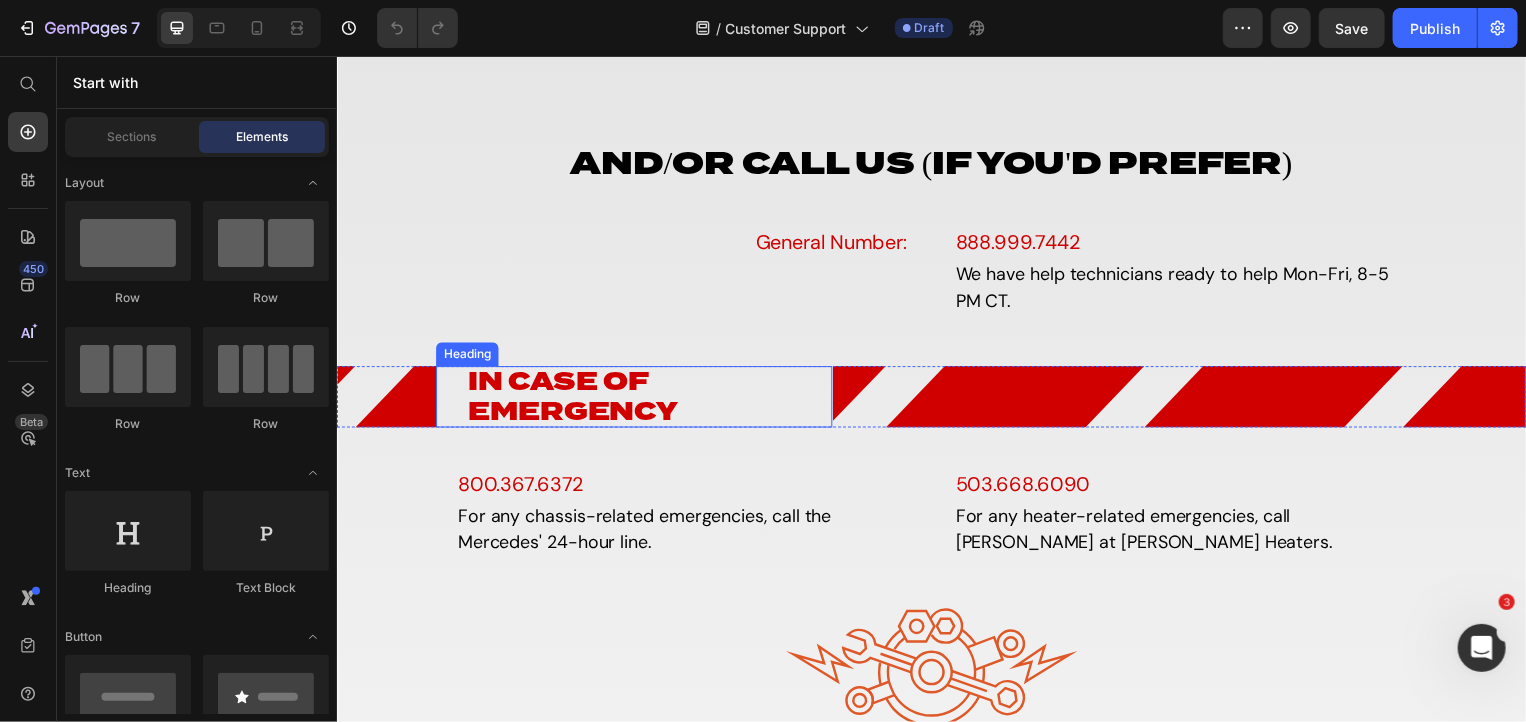 click on "In Case of Emergency" at bounding box center (651, 399) 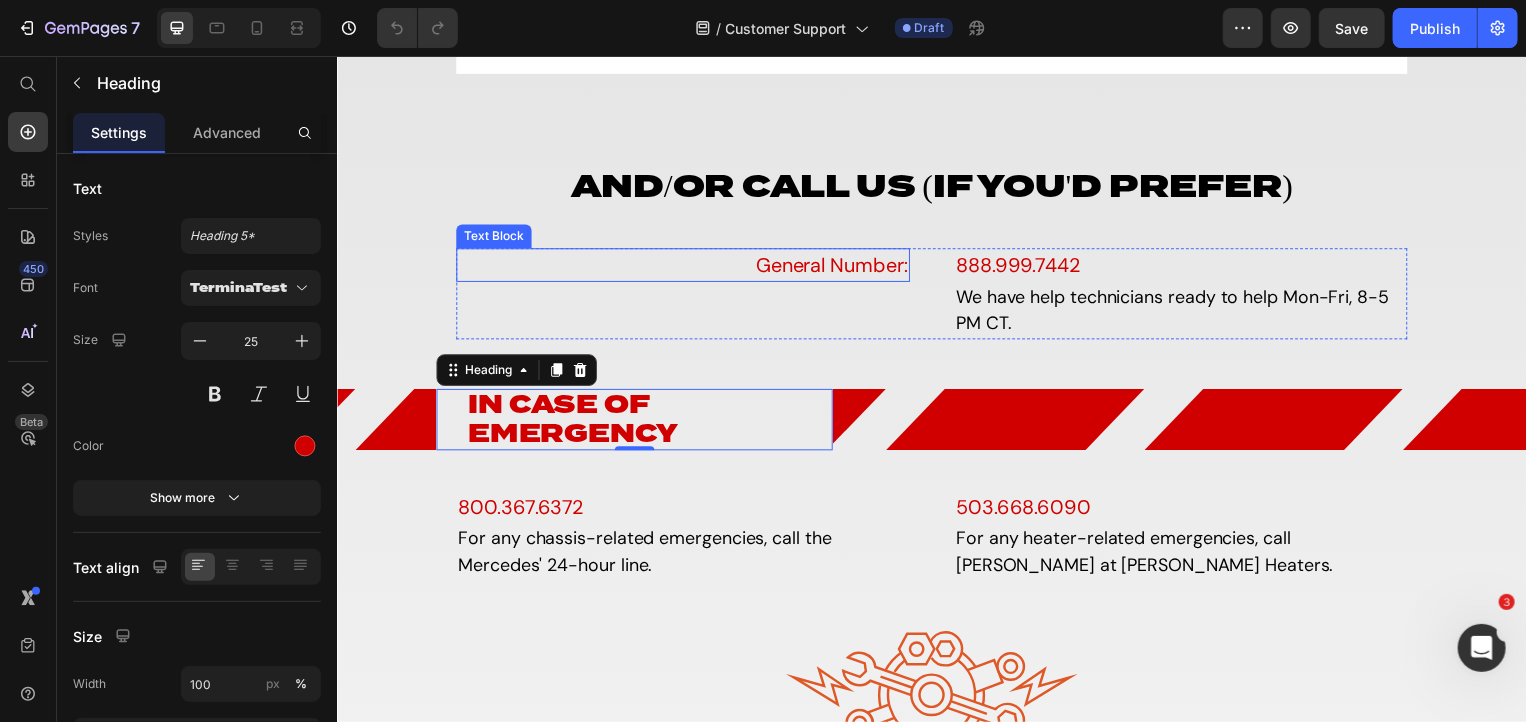 scroll, scrollTop: 1032, scrollLeft: 0, axis: vertical 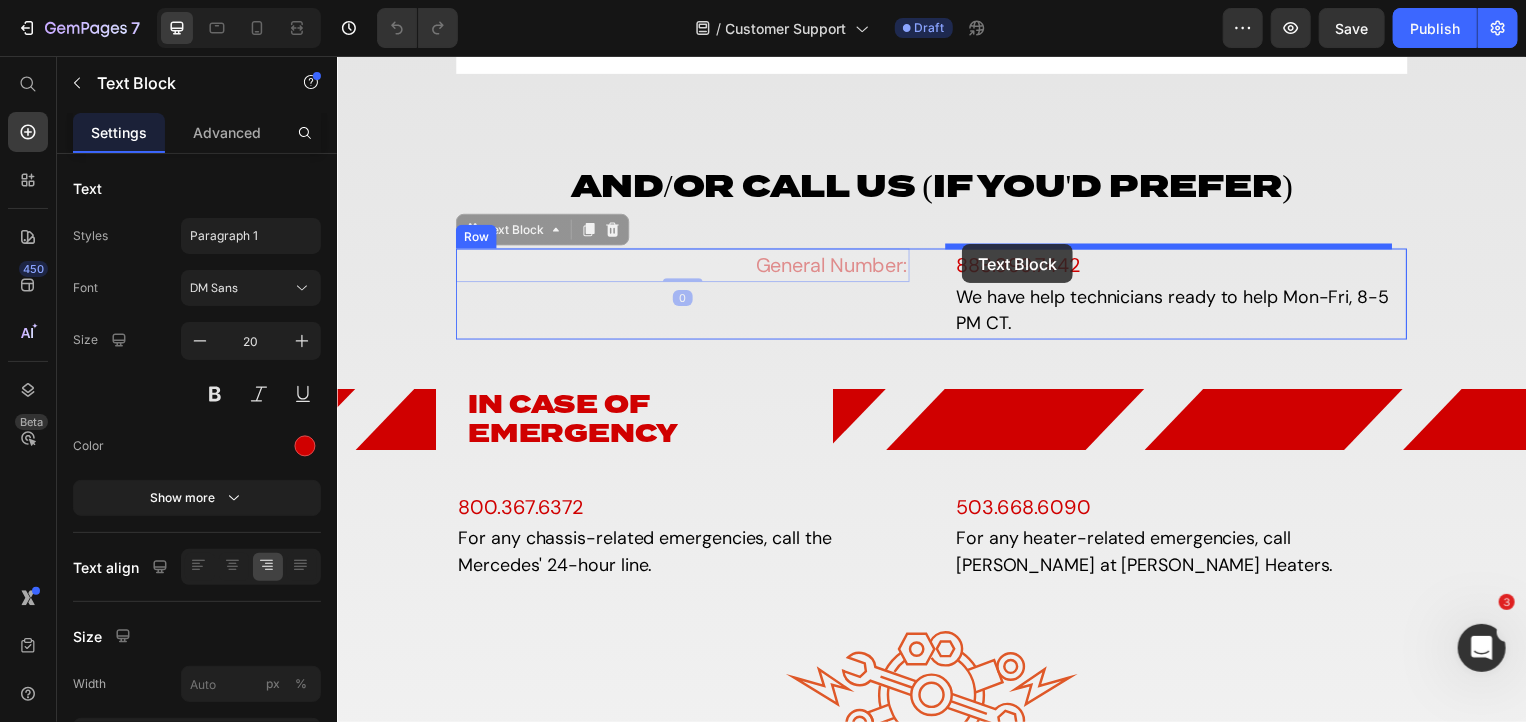 drag, startPoint x: 501, startPoint y: 230, endPoint x: 967, endPoint y: 245, distance: 466.24136 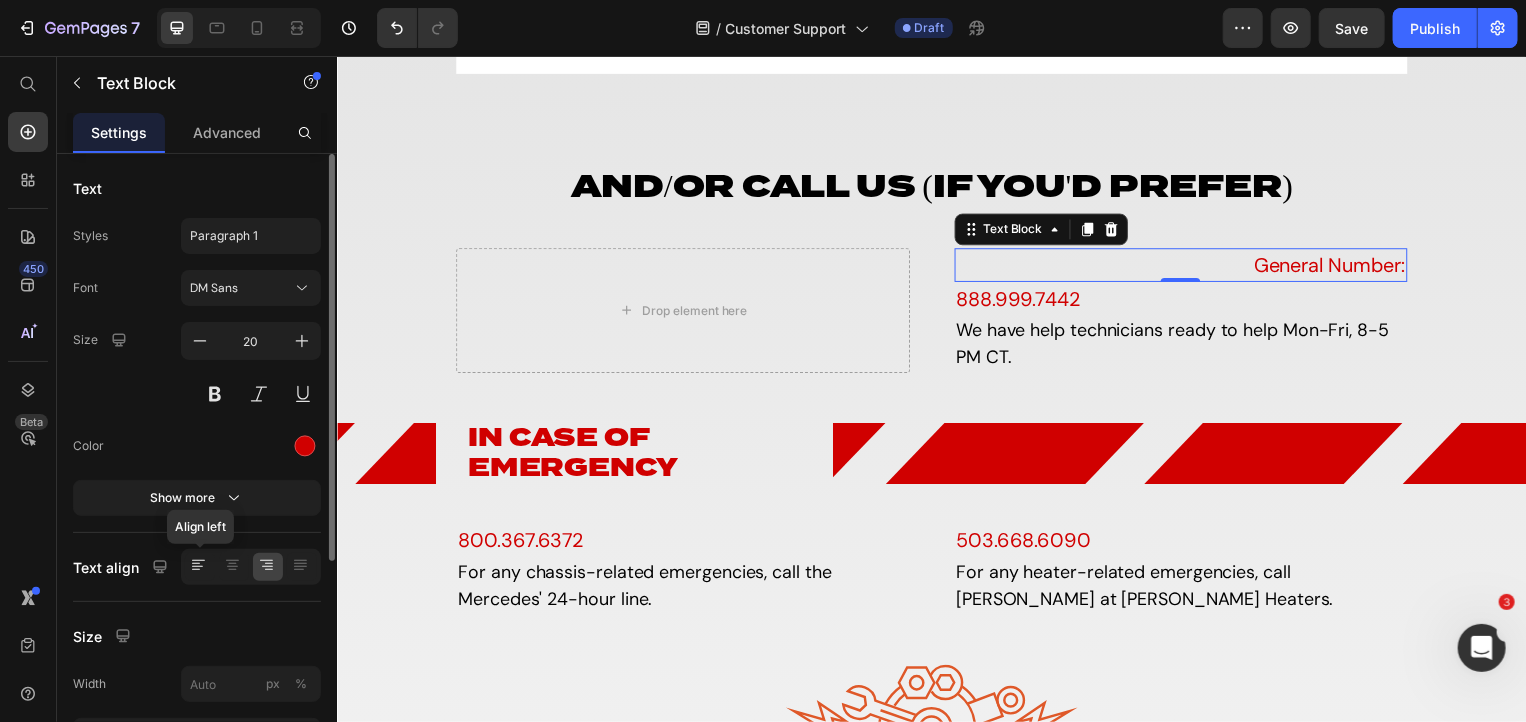 click 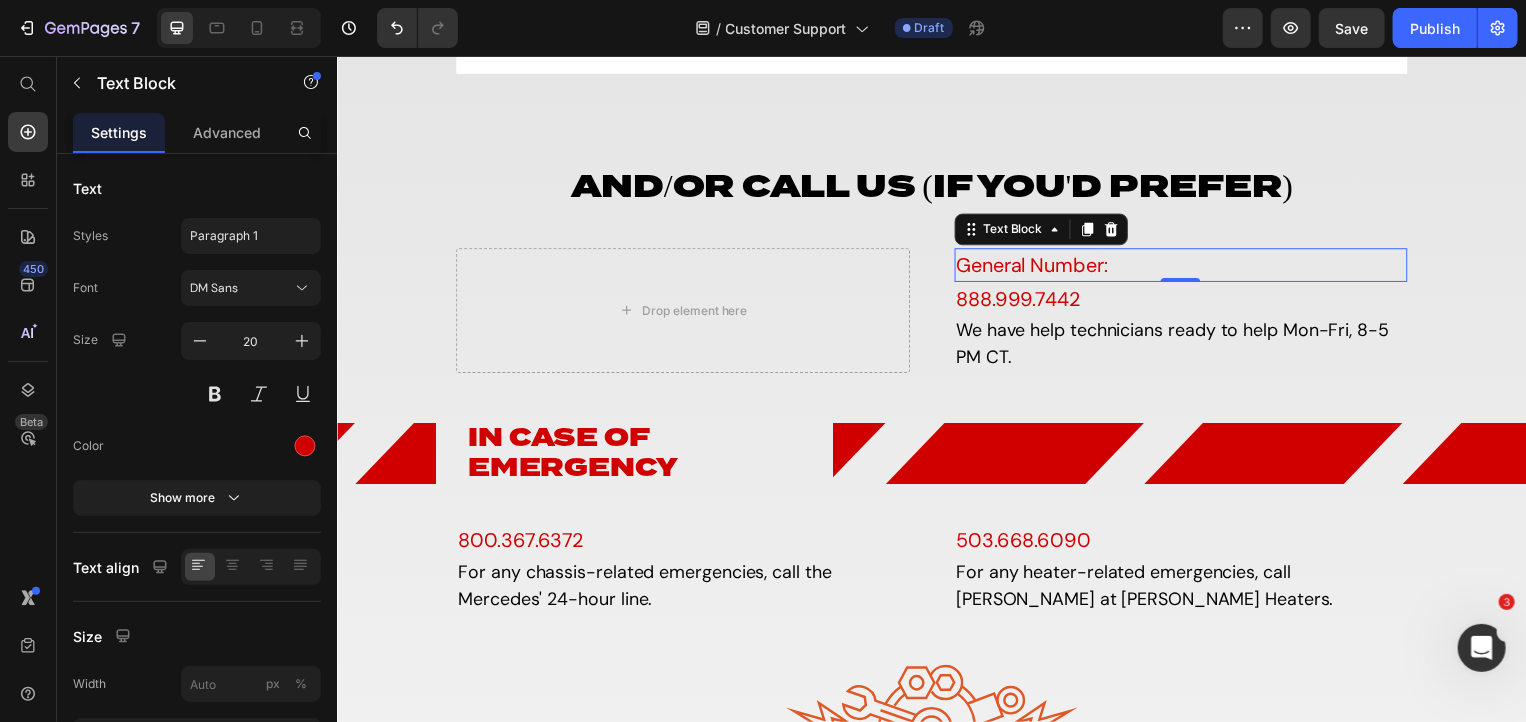 click on "General Number:" at bounding box center [1188, 266] 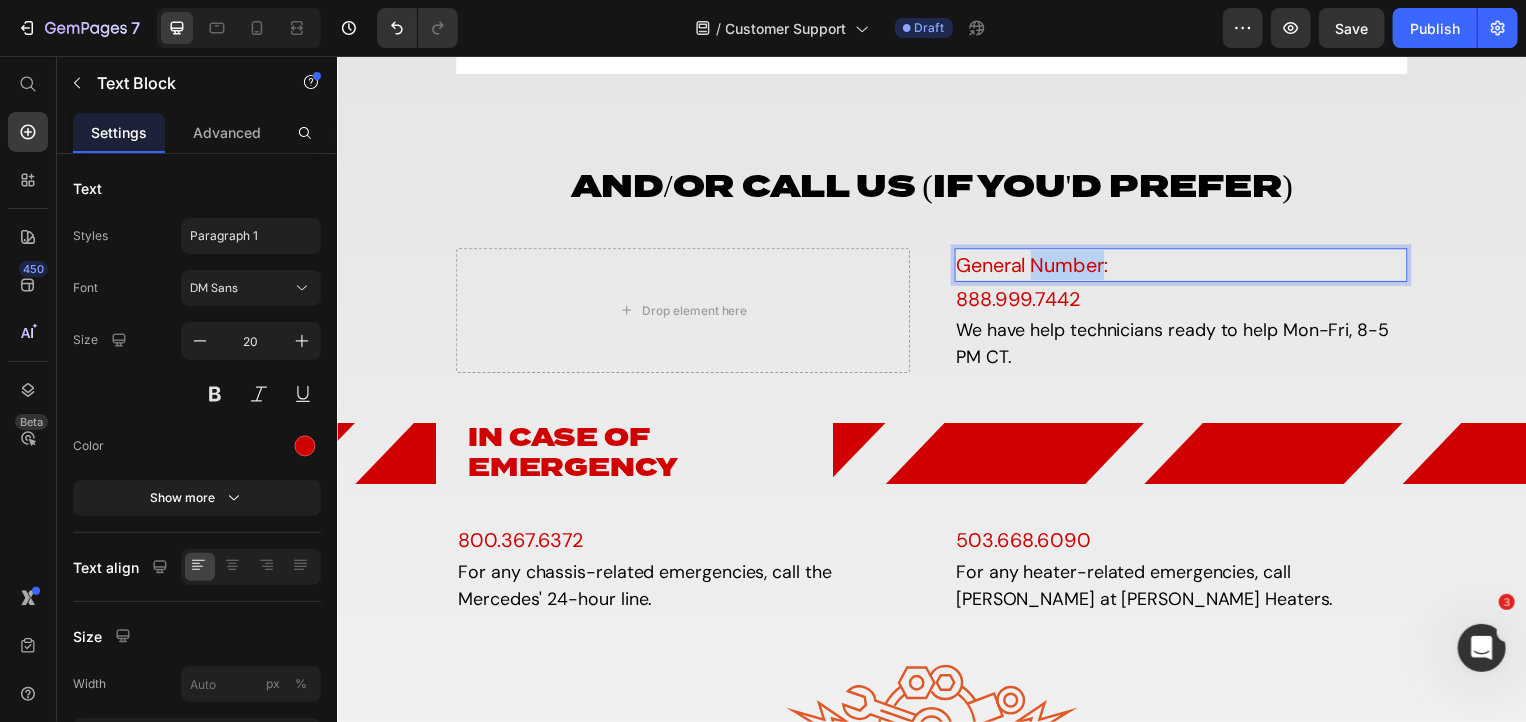 click on "General Number:" at bounding box center [1188, 266] 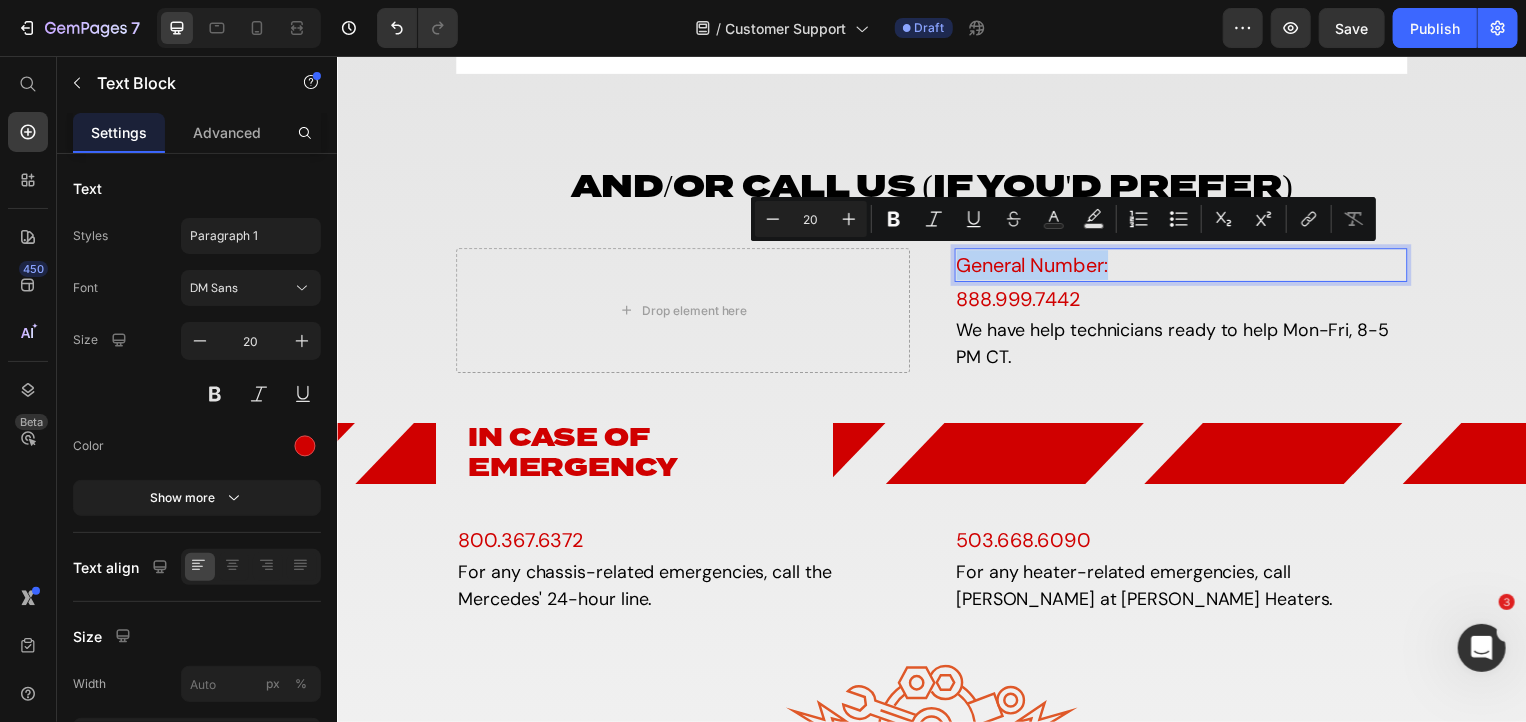 click on "General Number:" at bounding box center [1188, 266] 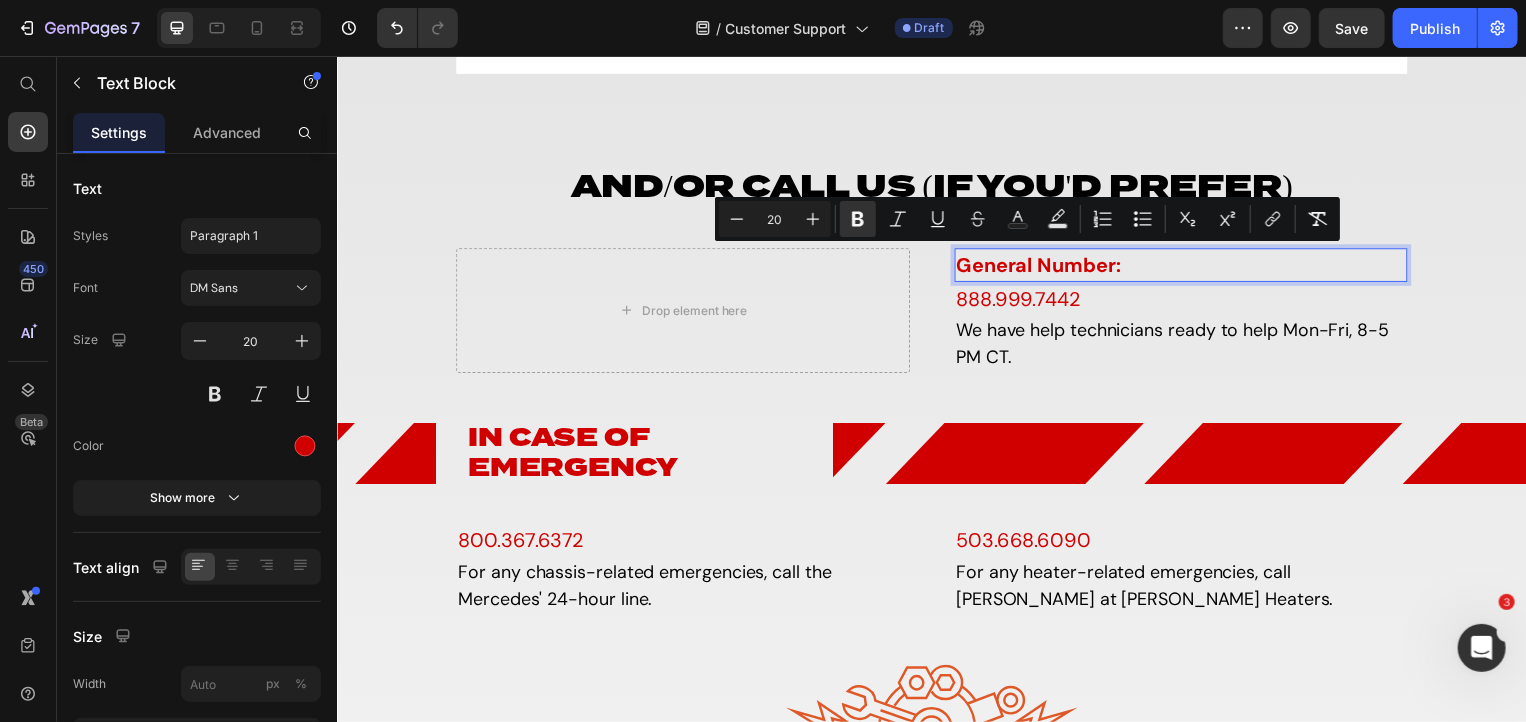 click on "General Number:" at bounding box center (1188, 266) 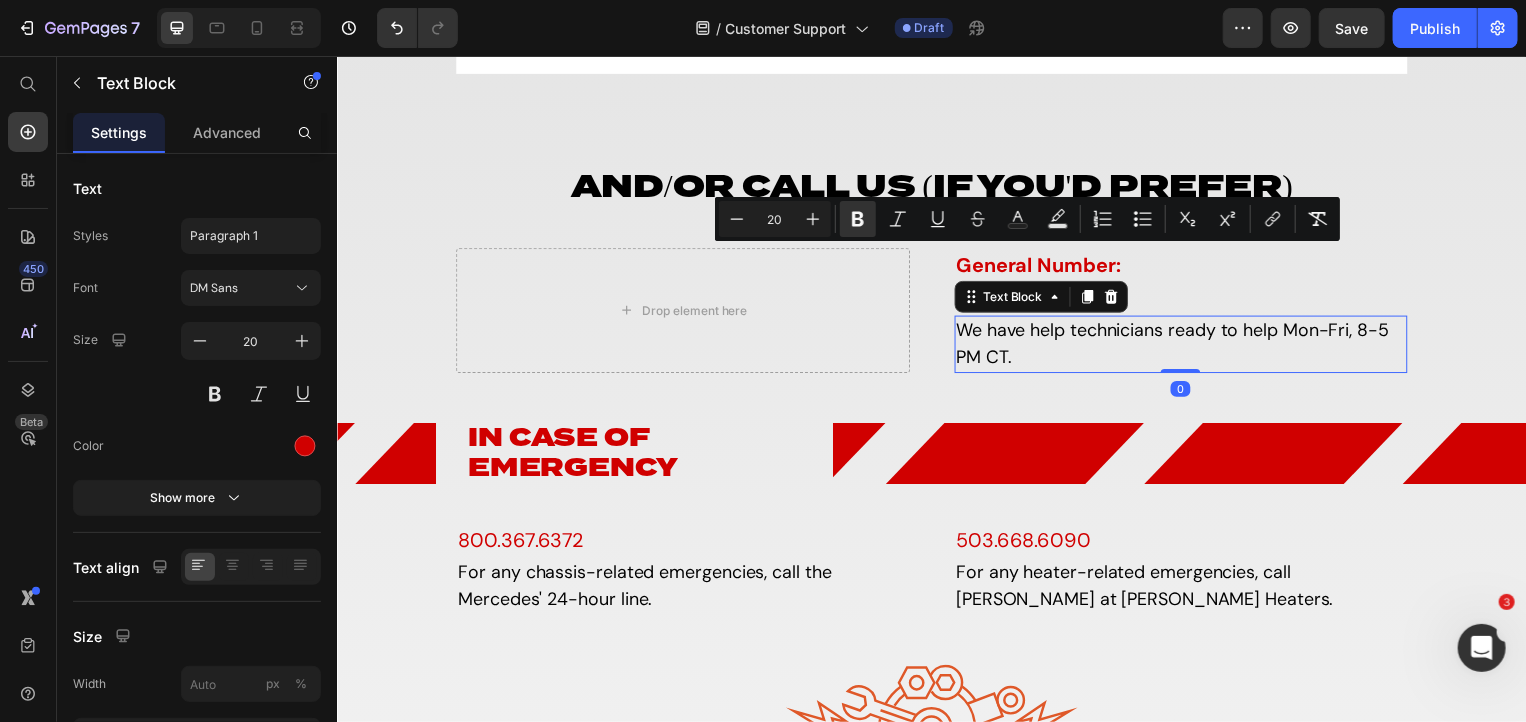 click on "We have help technicians ready to help Mon-Fri, 8-5 PM CT." at bounding box center [1188, 346] 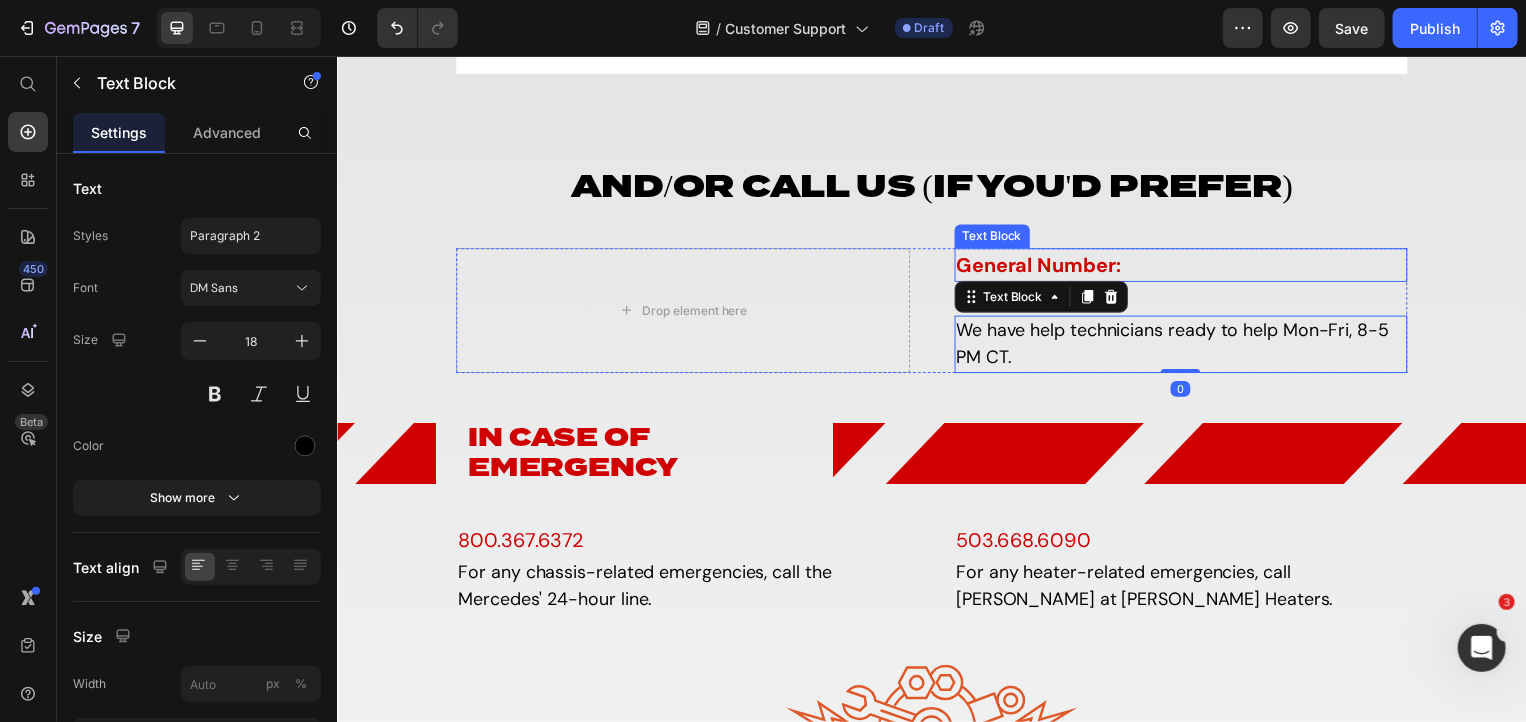 click on "General Number:" at bounding box center (1188, 266) 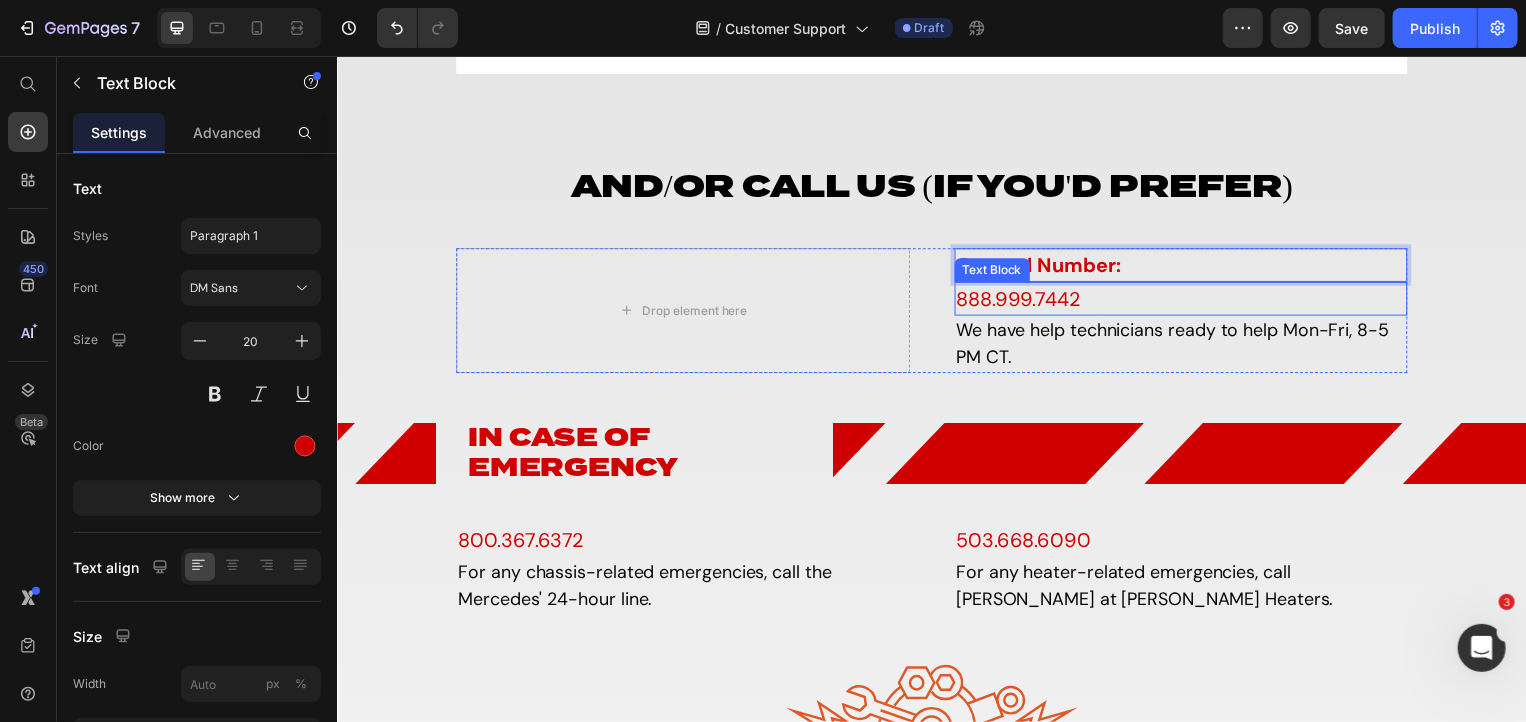 click on "888.999.7442" at bounding box center (1188, 300) 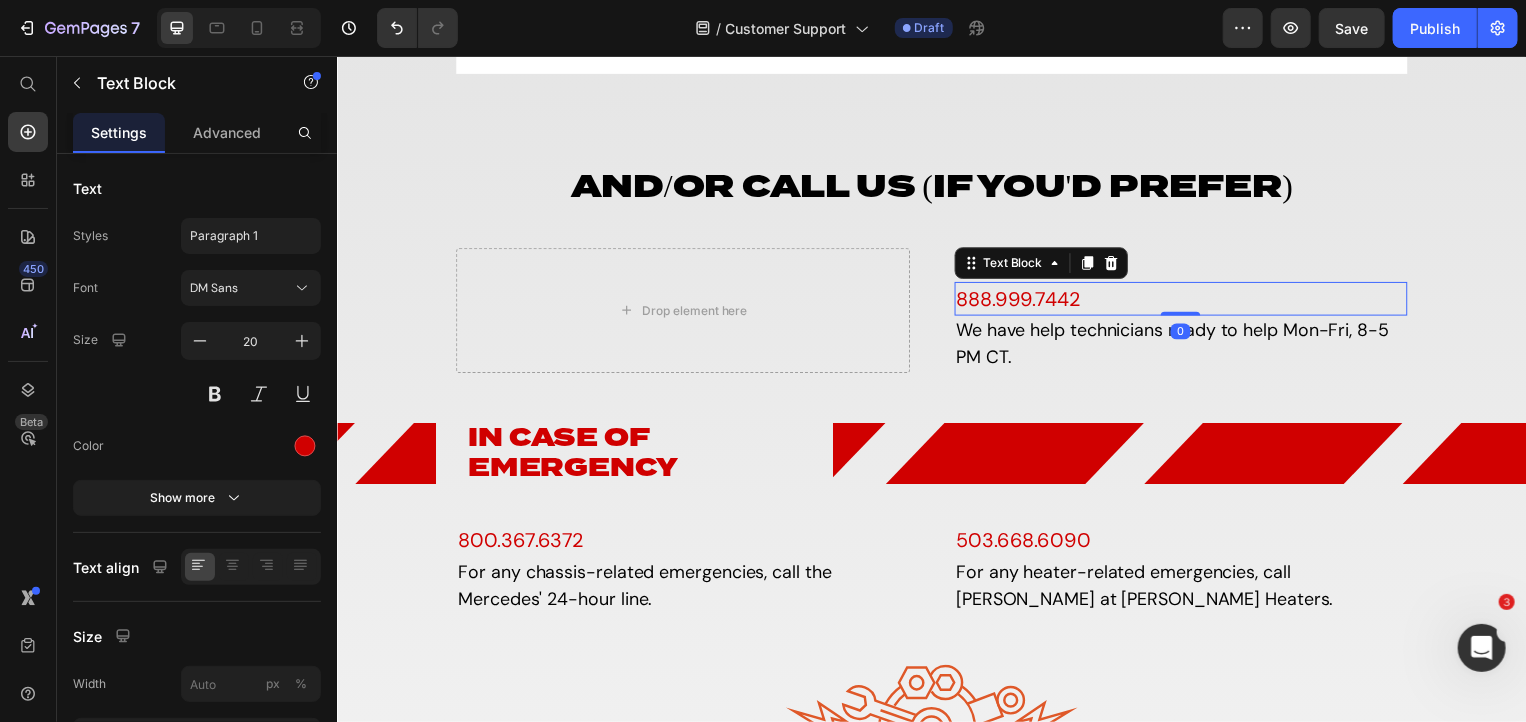 click on "888.999.7442" at bounding box center [1188, 300] 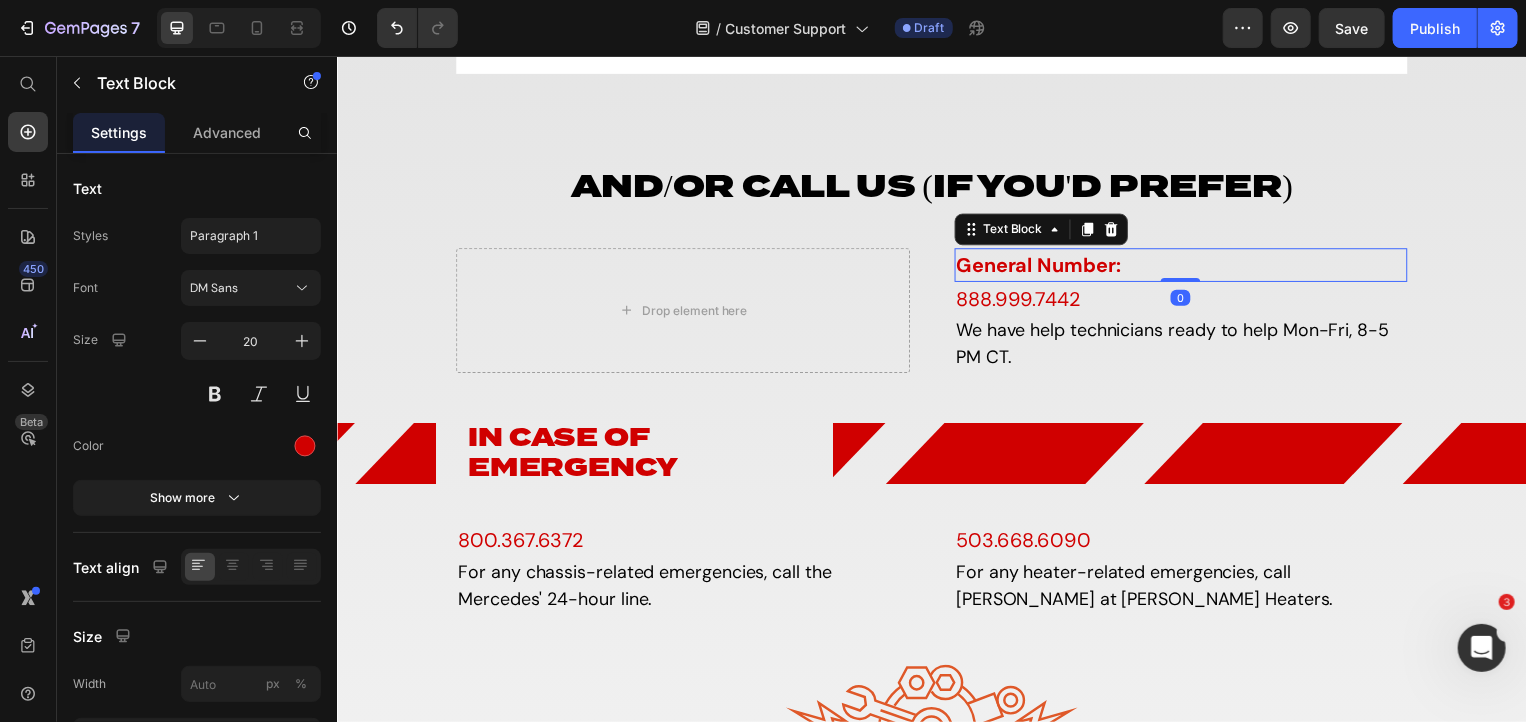 click on "General Number:" at bounding box center [1188, 266] 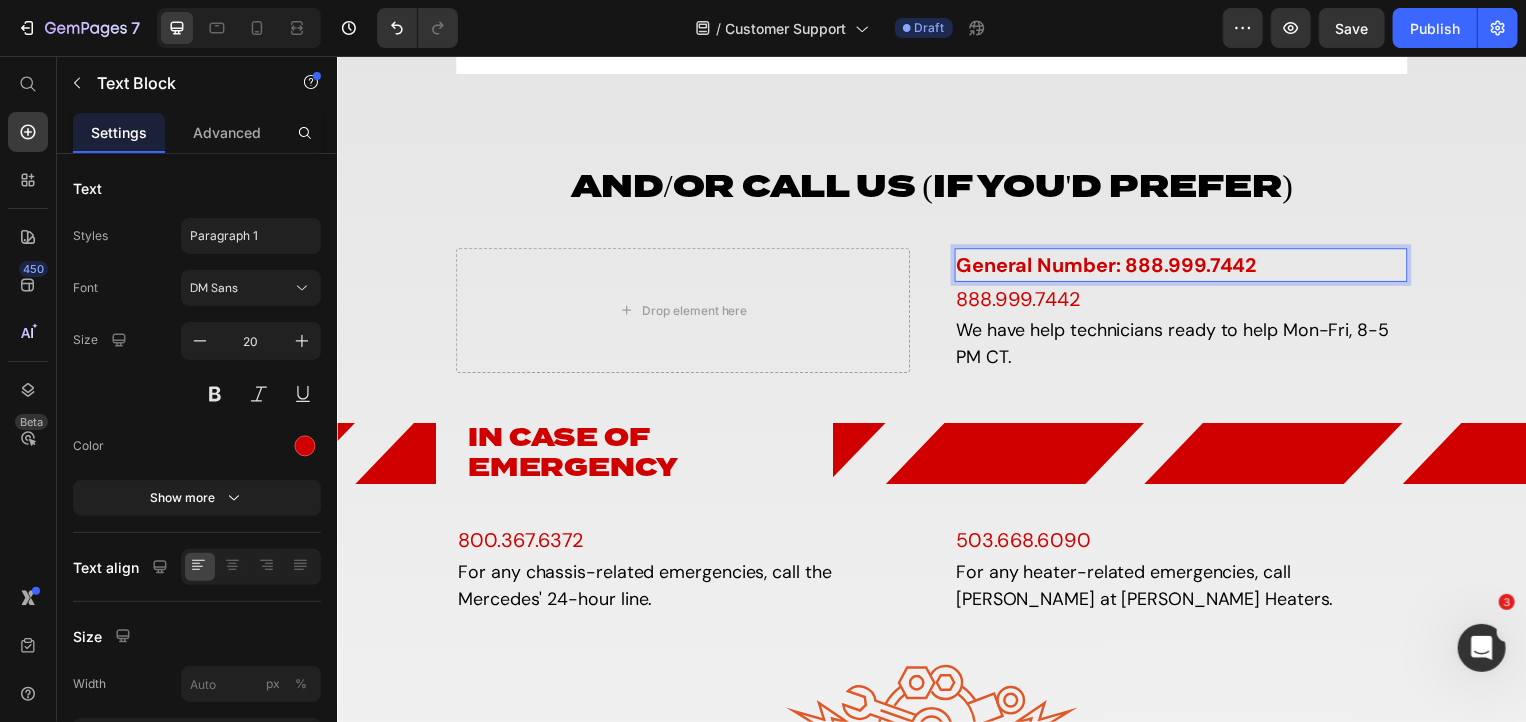 click on "General Number: 888.999.7442" at bounding box center [1113, 266] 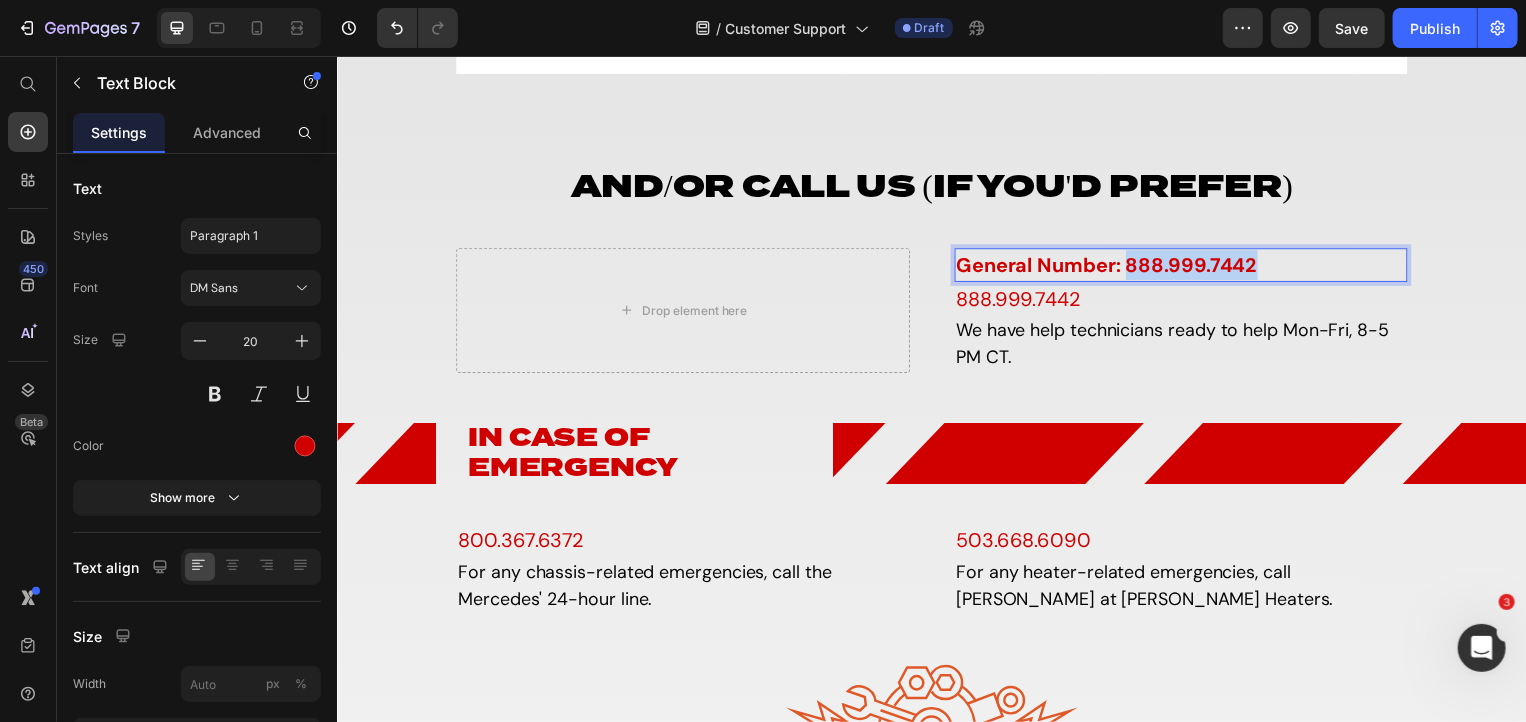 click on "General Number: 888.999.7442" at bounding box center (1113, 266) 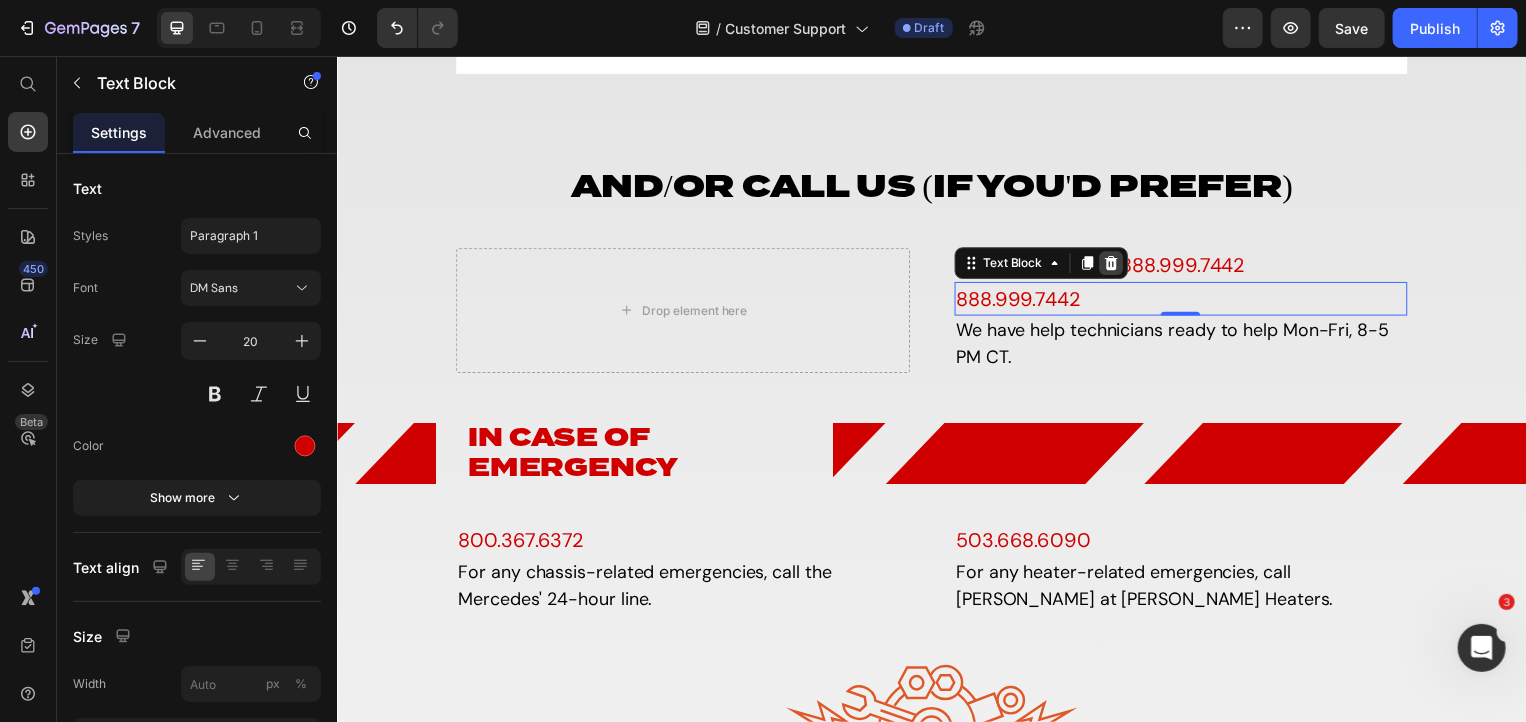 click 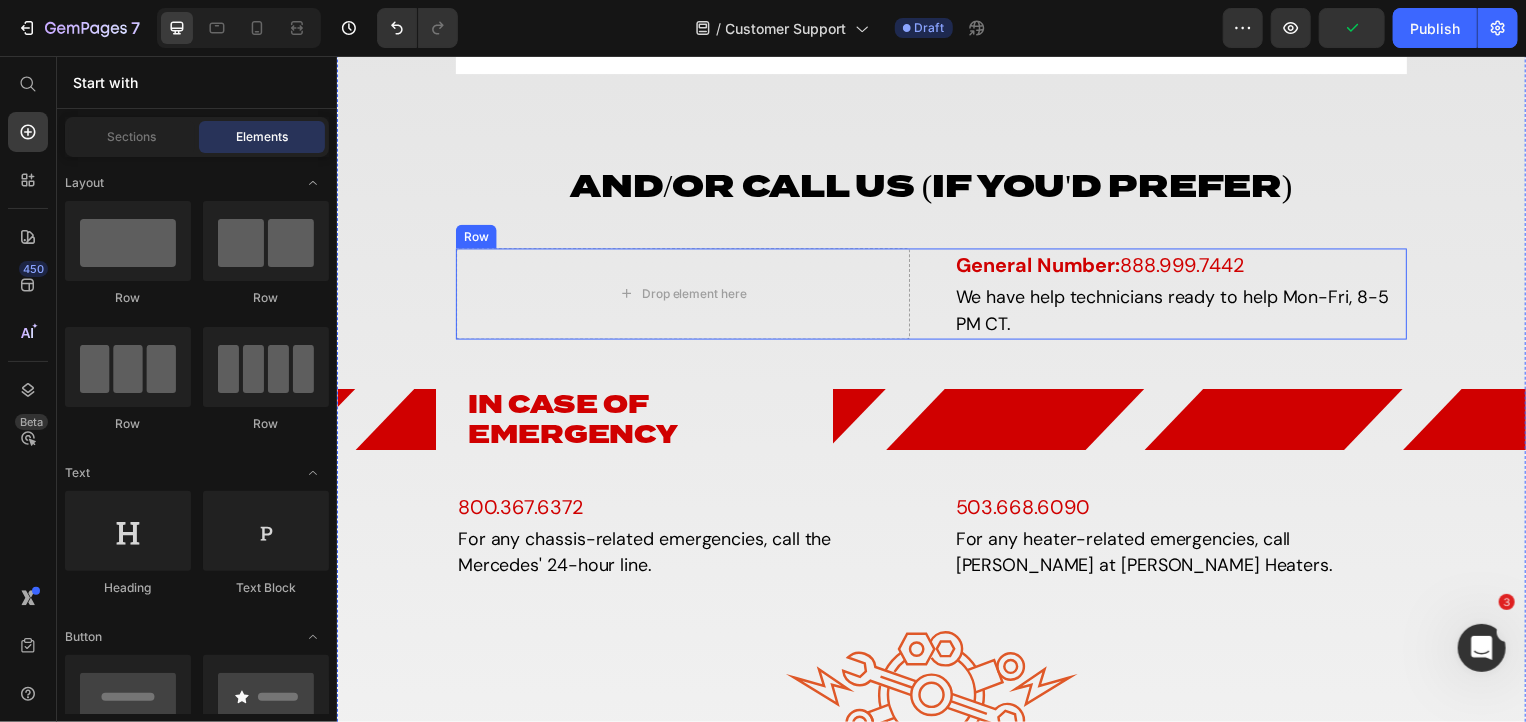 click on "Drop element here General Number:  888.999.7442 Text Block We have help technicians ready to help Mon-Fri, 8-5 PM CT. Text Block Row" at bounding box center [936, 295] 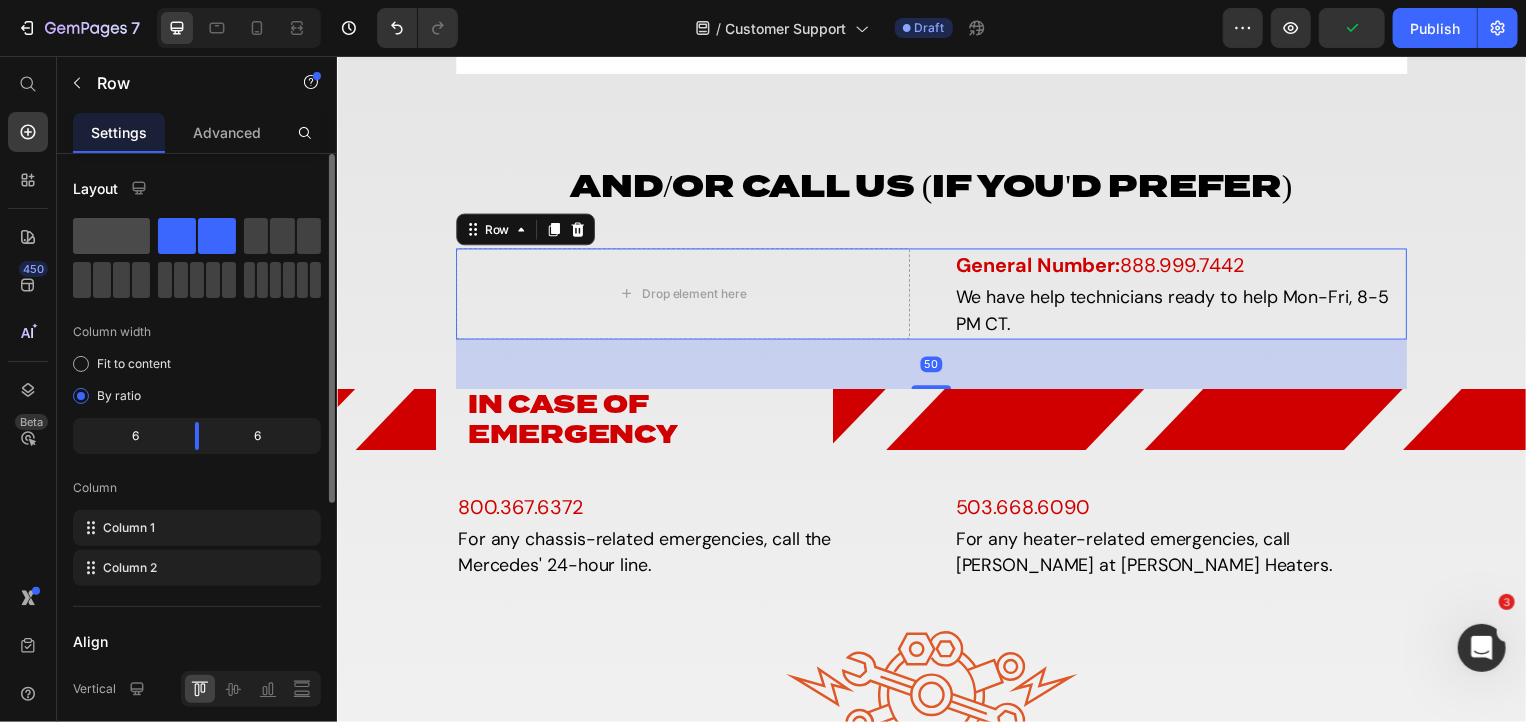 click 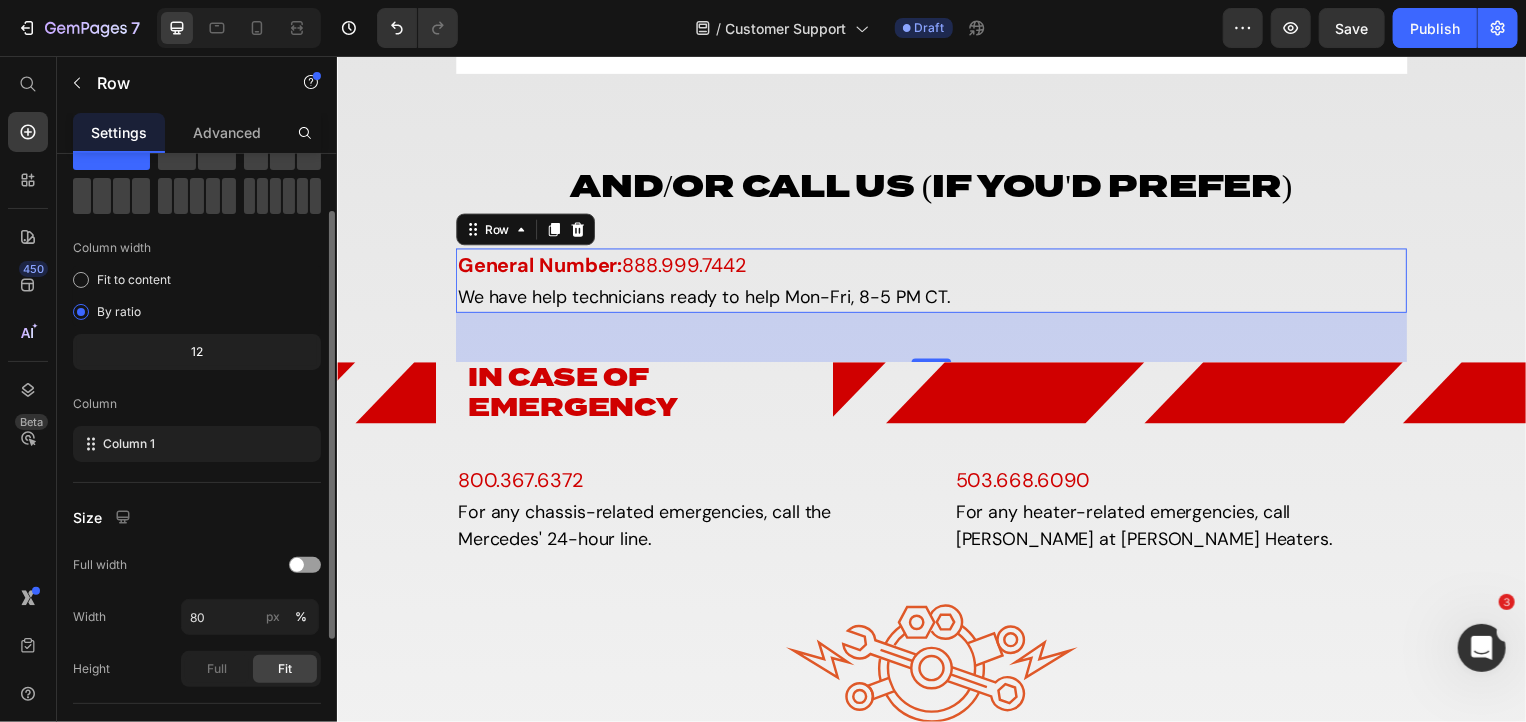 scroll, scrollTop: 0, scrollLeft: 0, axis: both 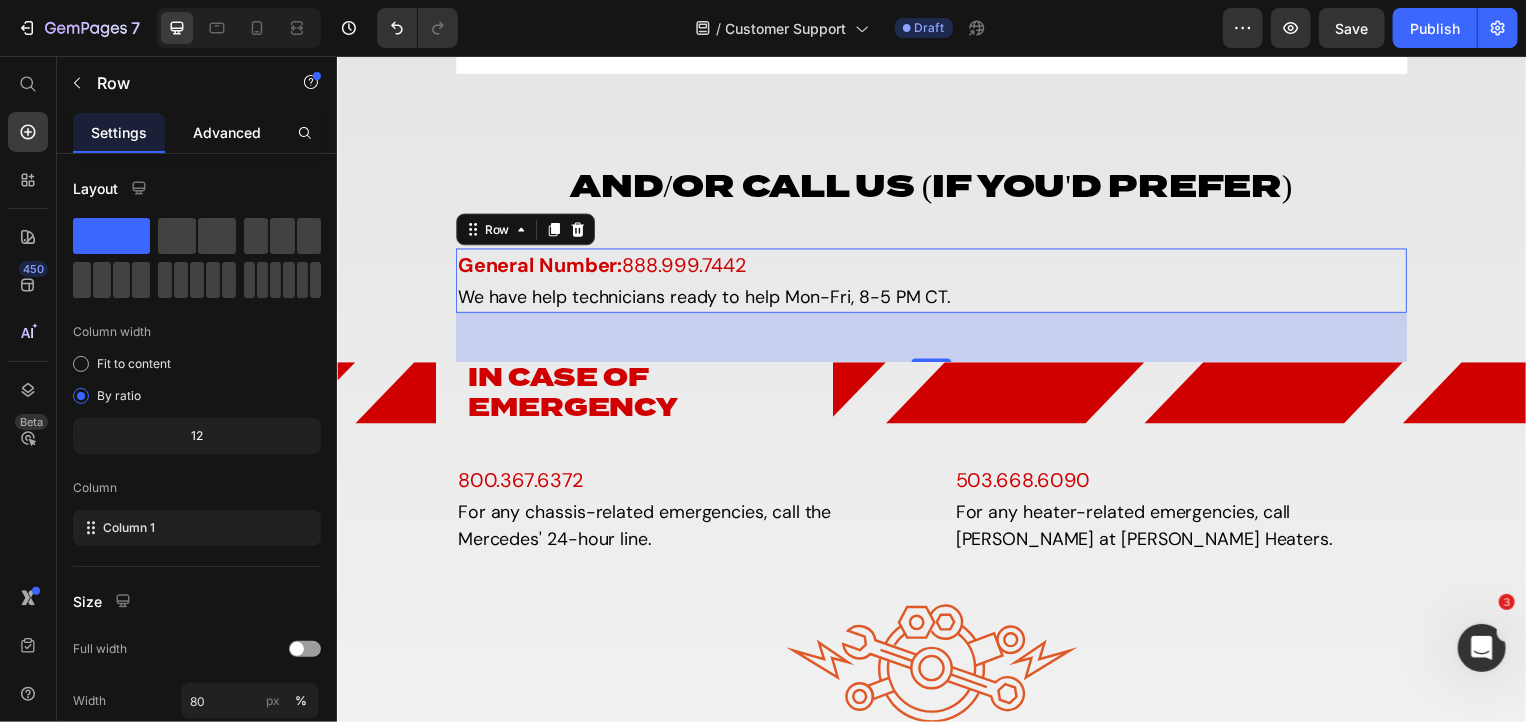 click on "Advanced" 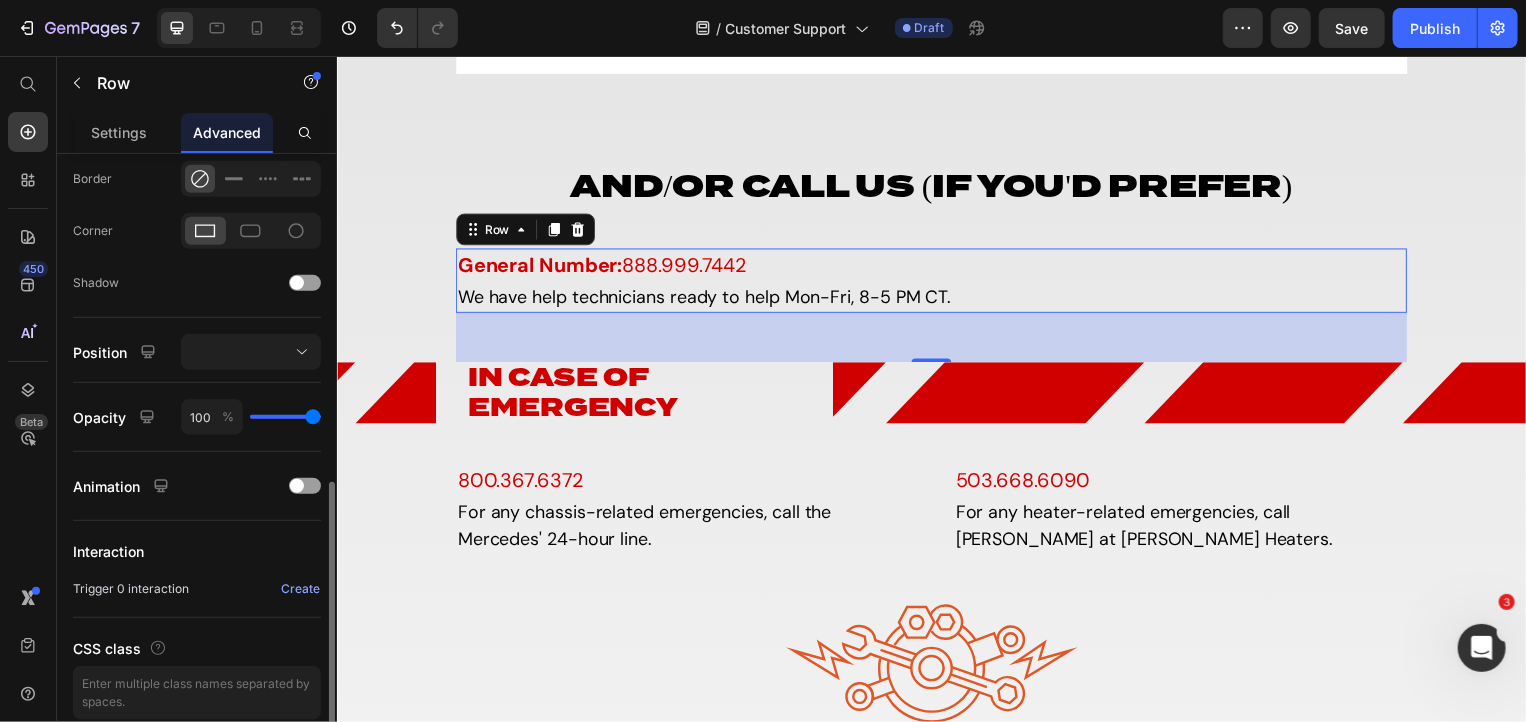 scroll, scrollTop: 597, scrollLeft: 0, axis: vertical 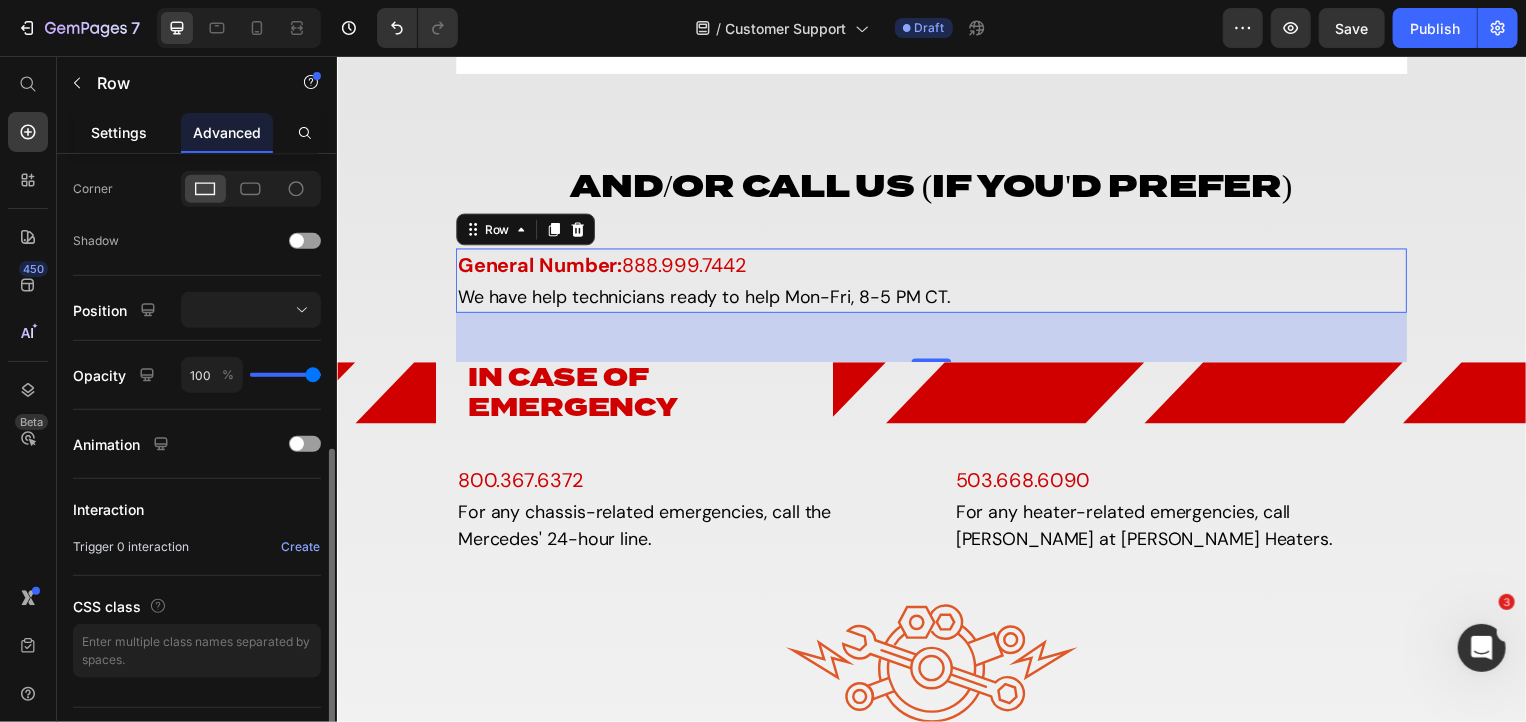 click on "Settings" at bounding box center [119, 132] 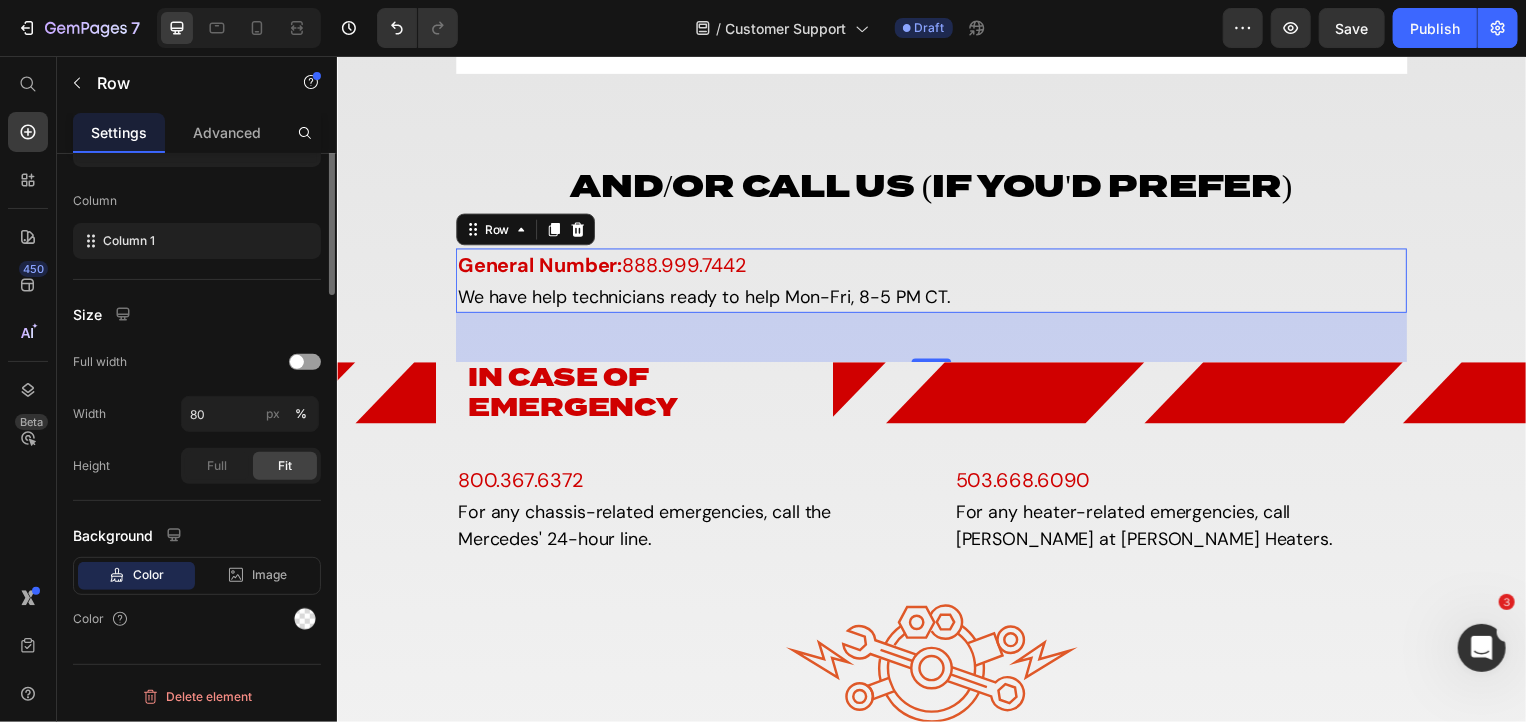 scroll, scrollTop: 0, scrollLeft: 0, axis: both 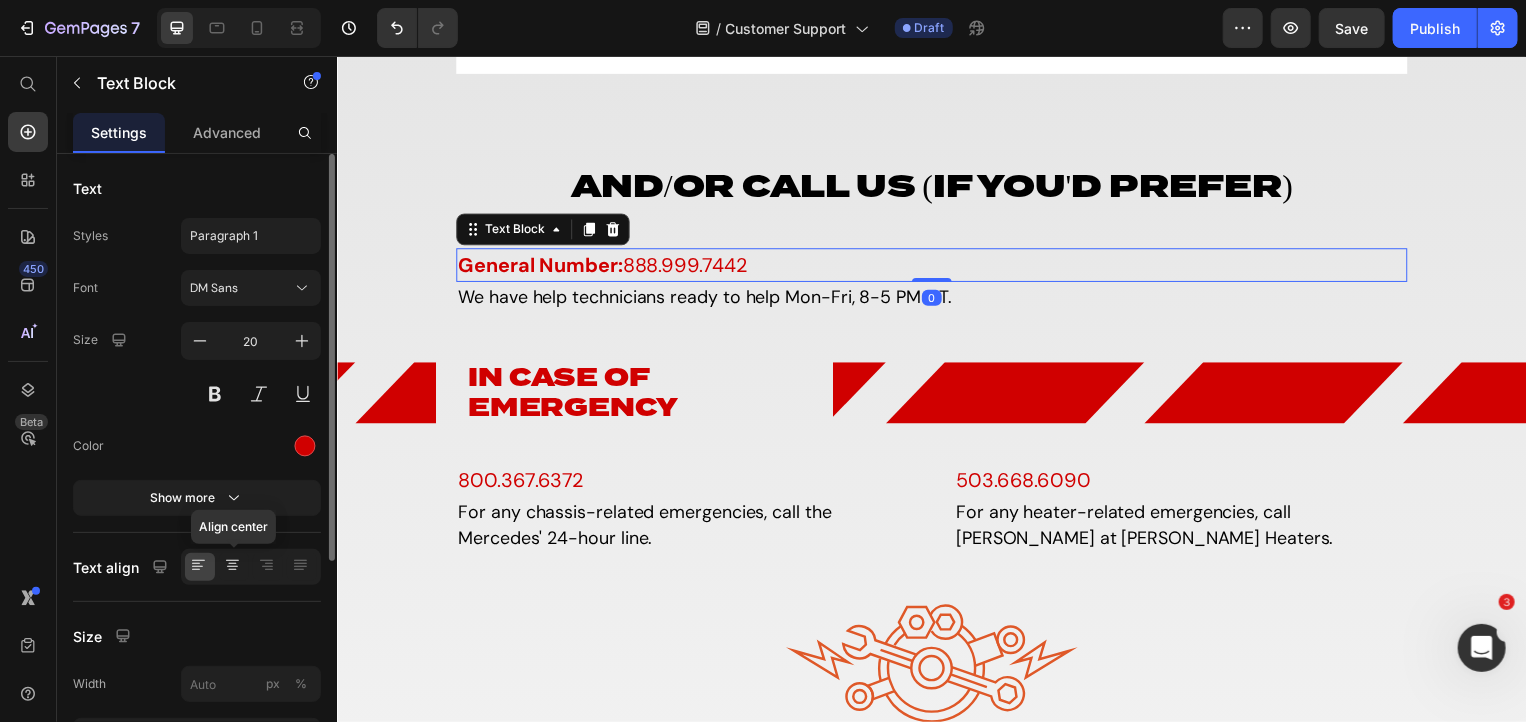 click 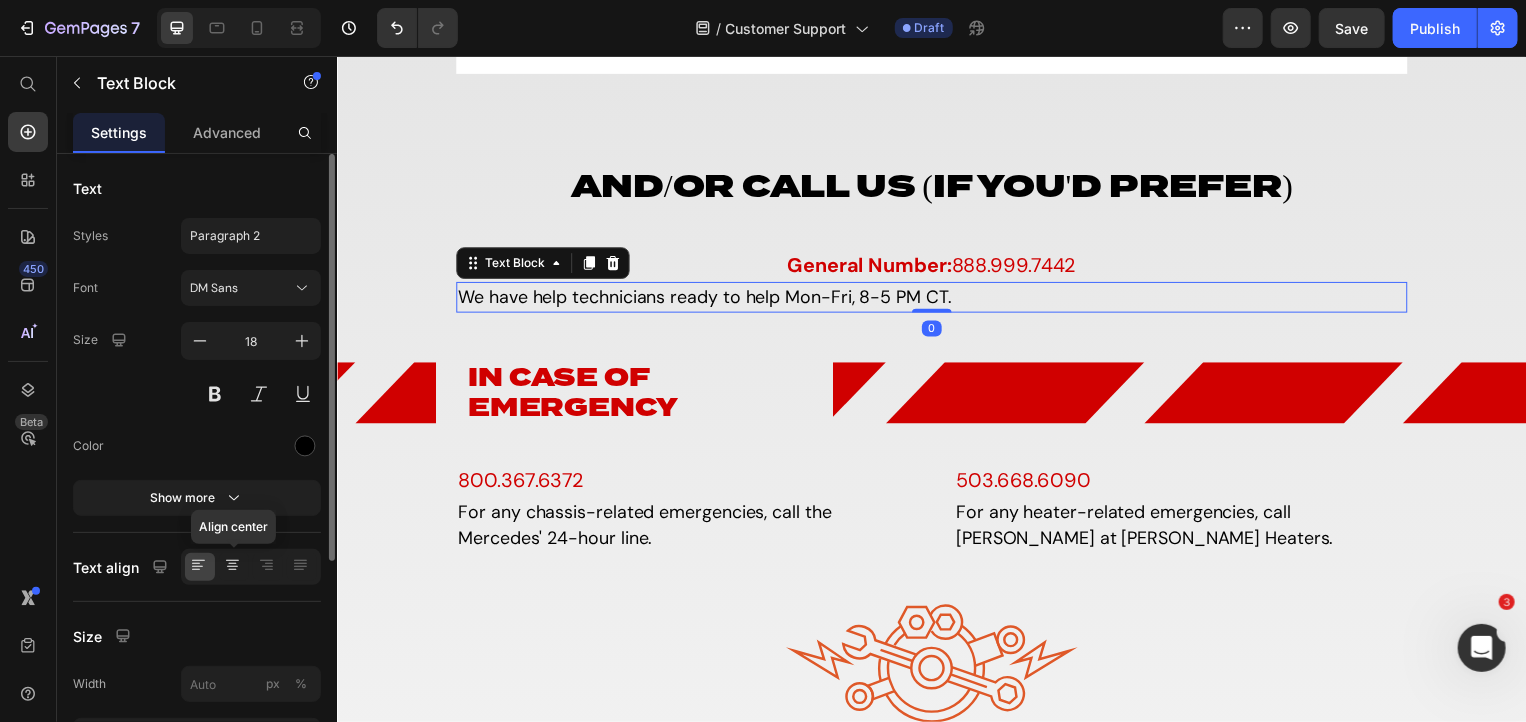 click 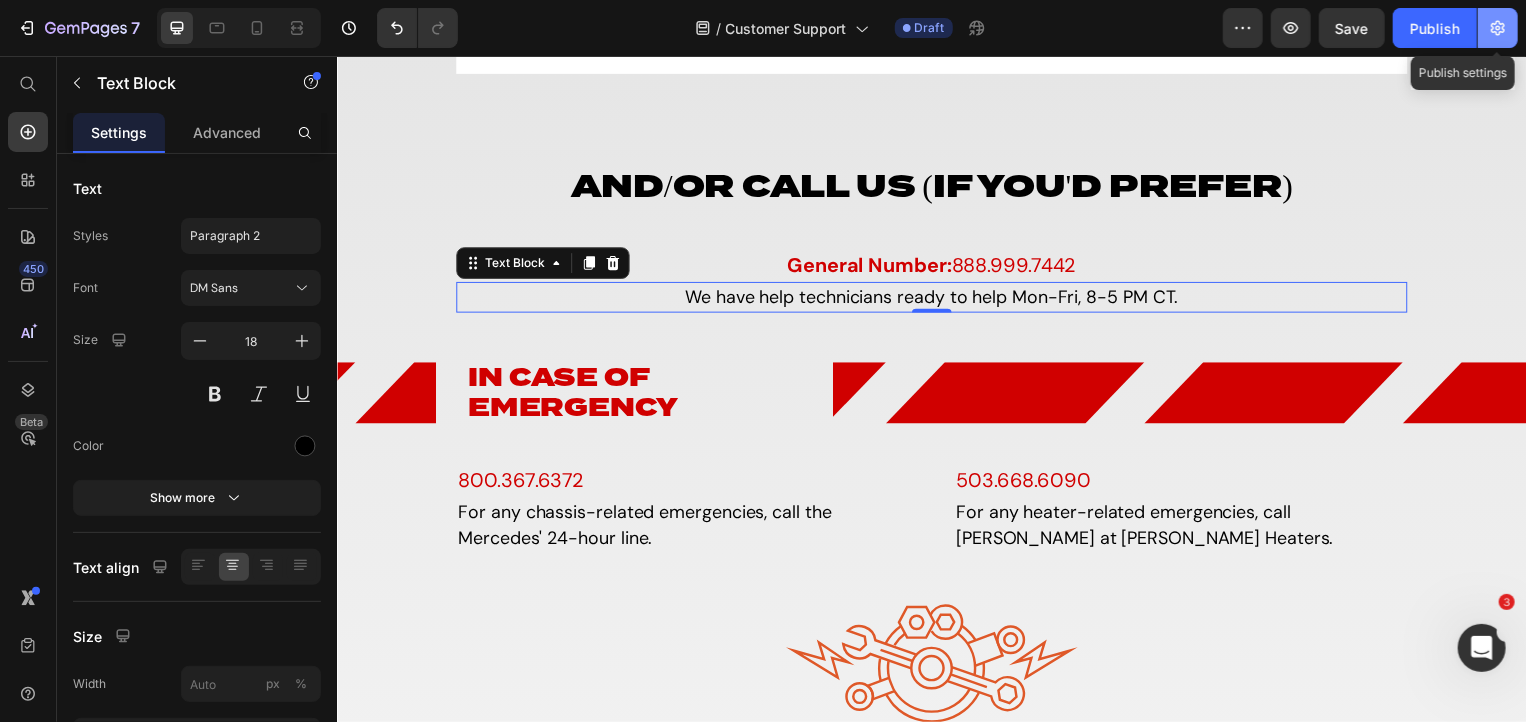 click 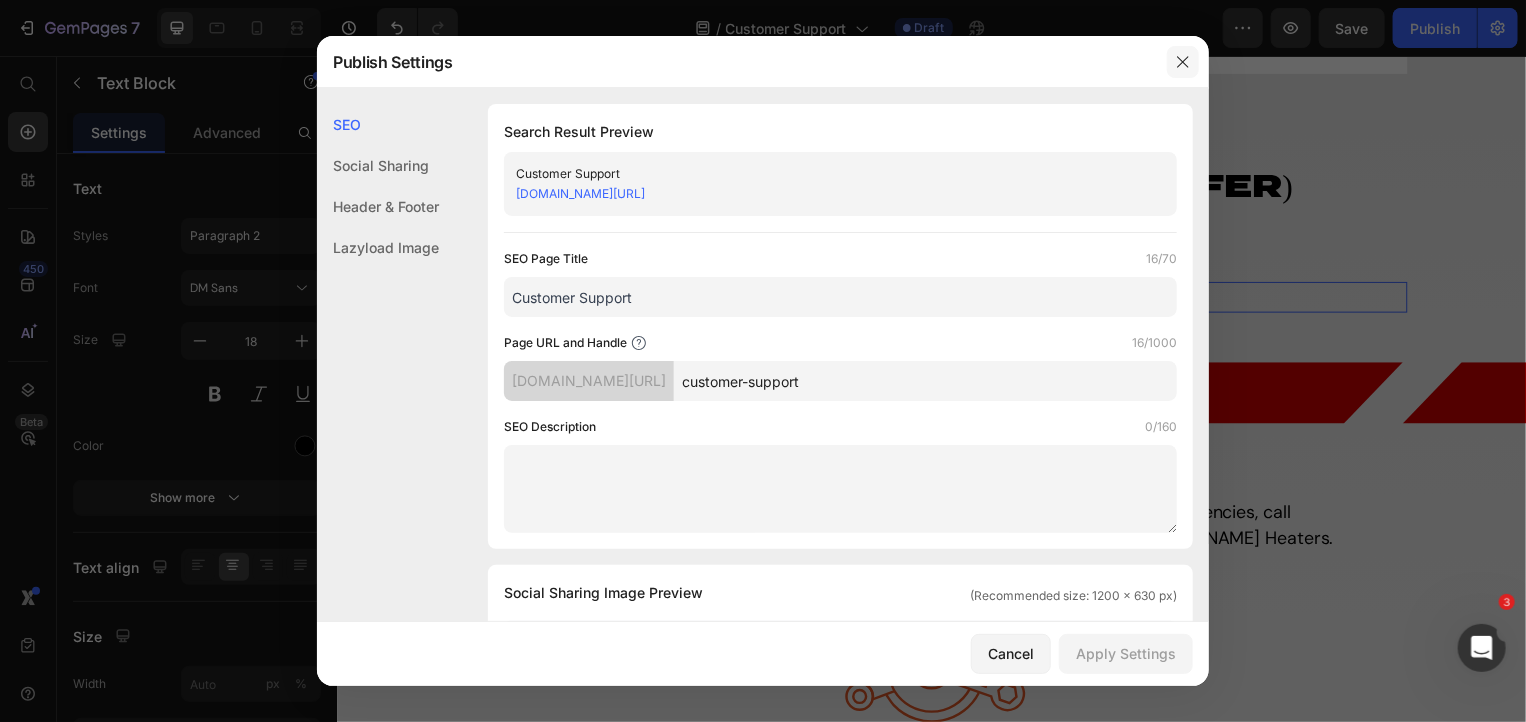 click at bounding box center (1183, 62) 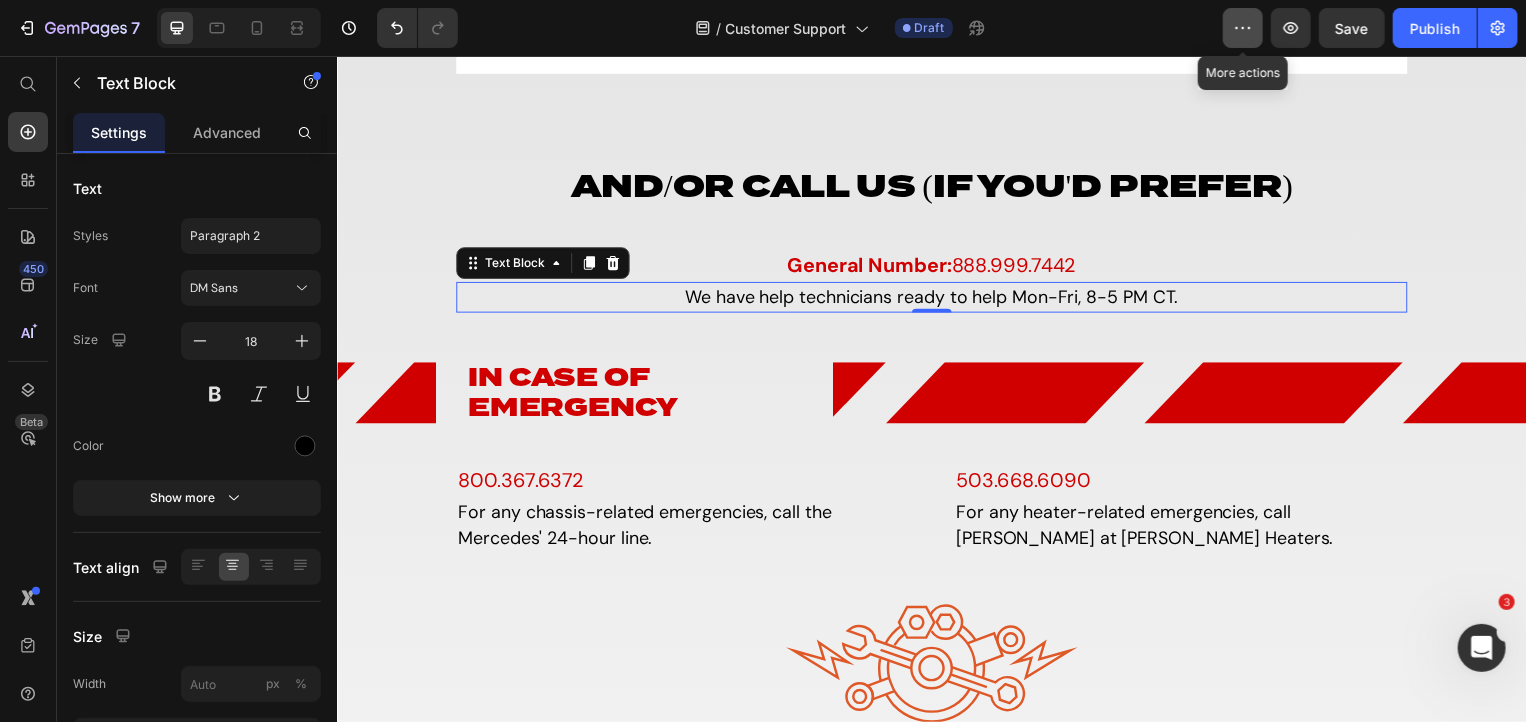 click 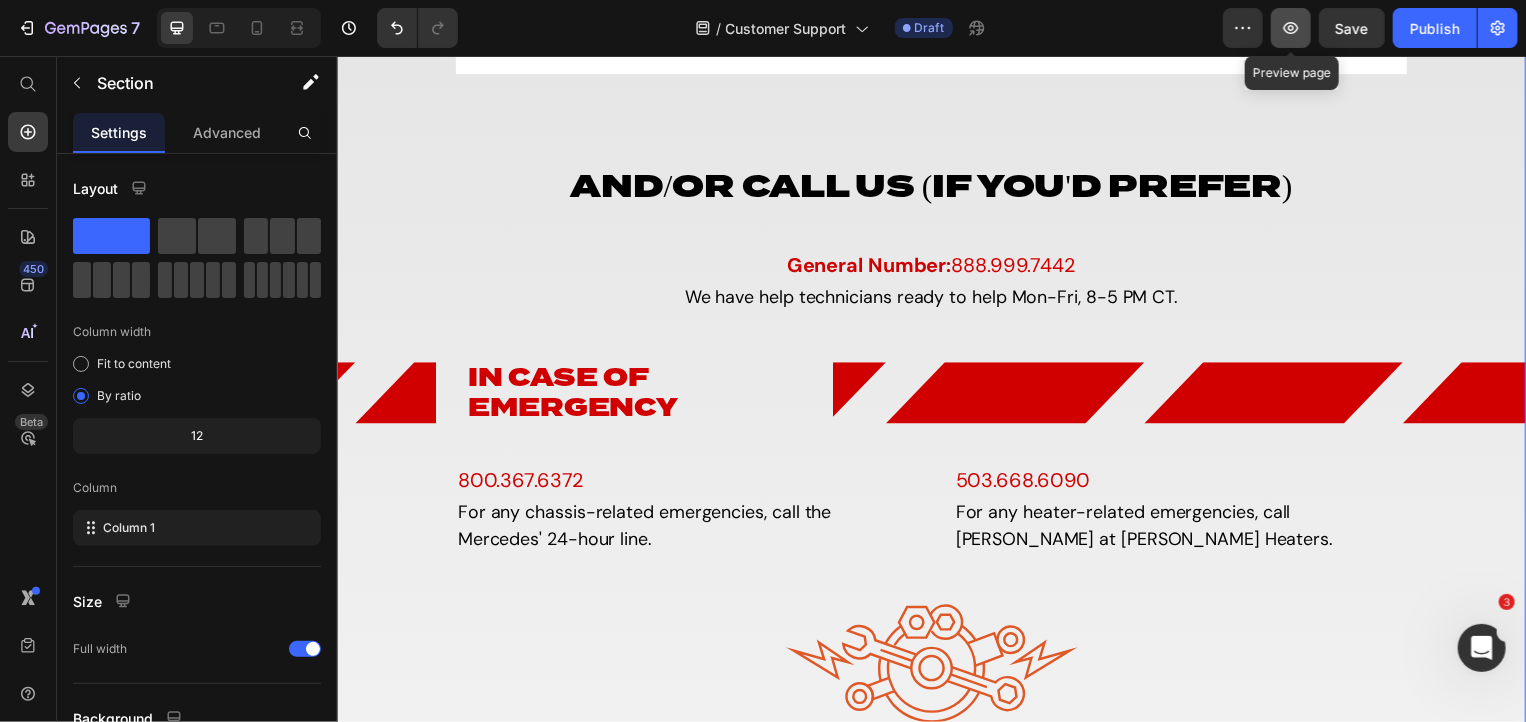 click 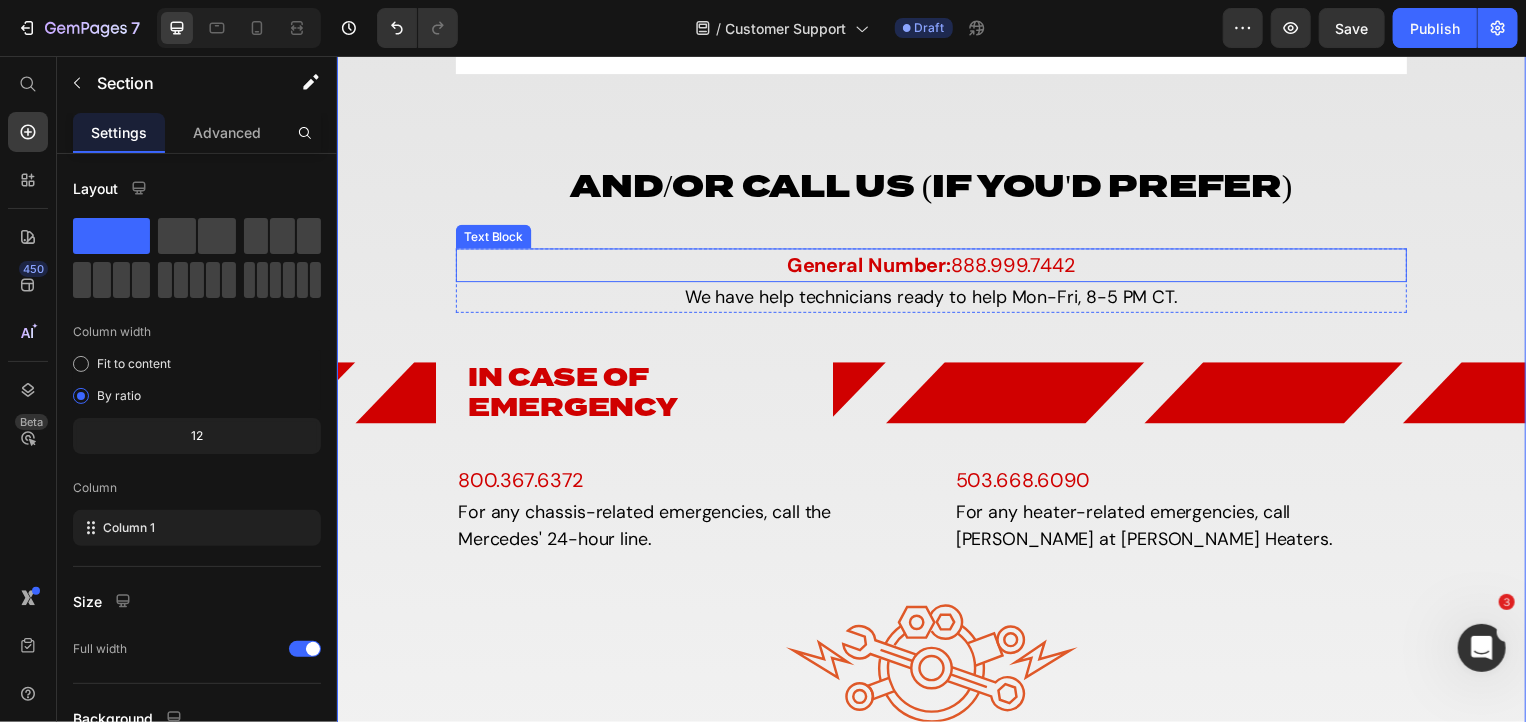 click on "General Number:  888.999.7442" at bounding box center (936, 266) 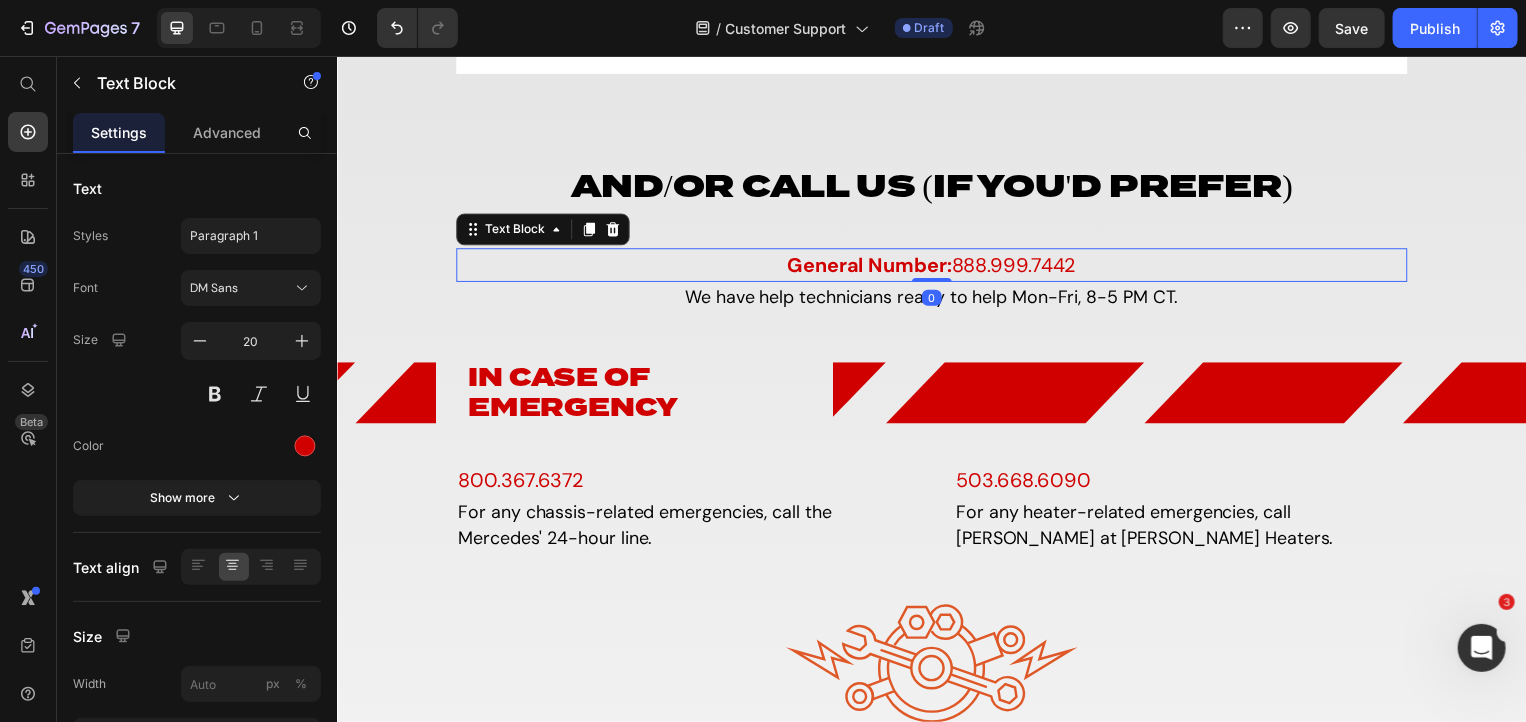 click on "General Number:" at bounding box center (873, 266) 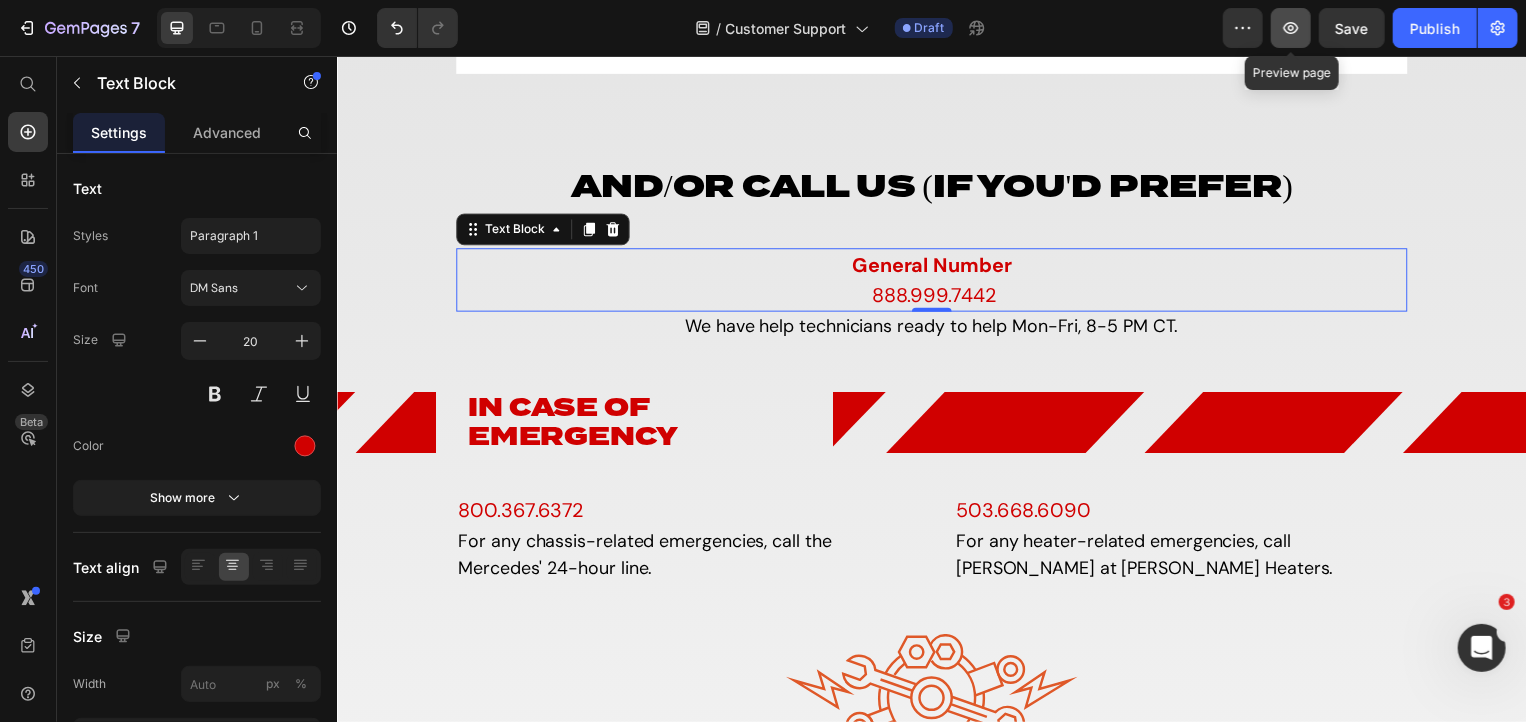 click 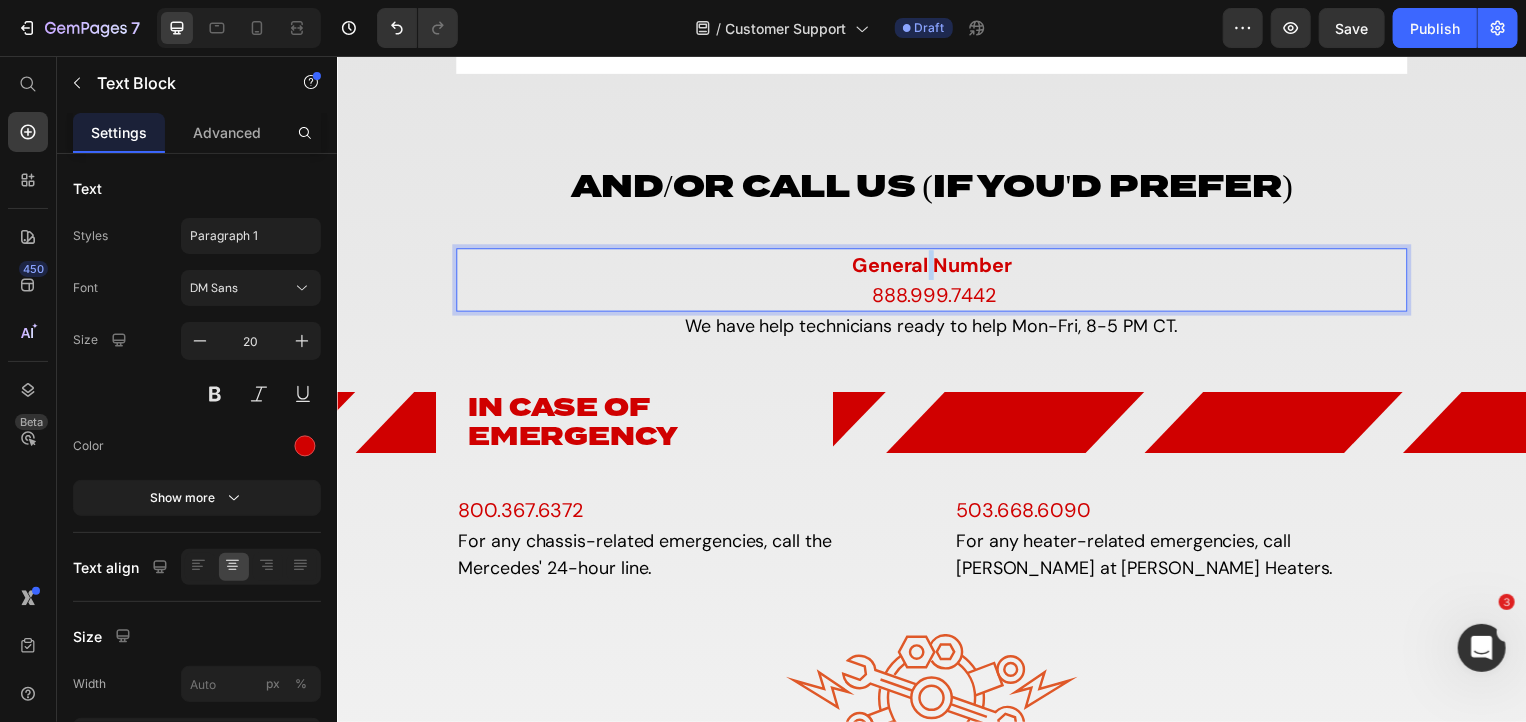 click on "General Number" at bounding box center (936, 266) 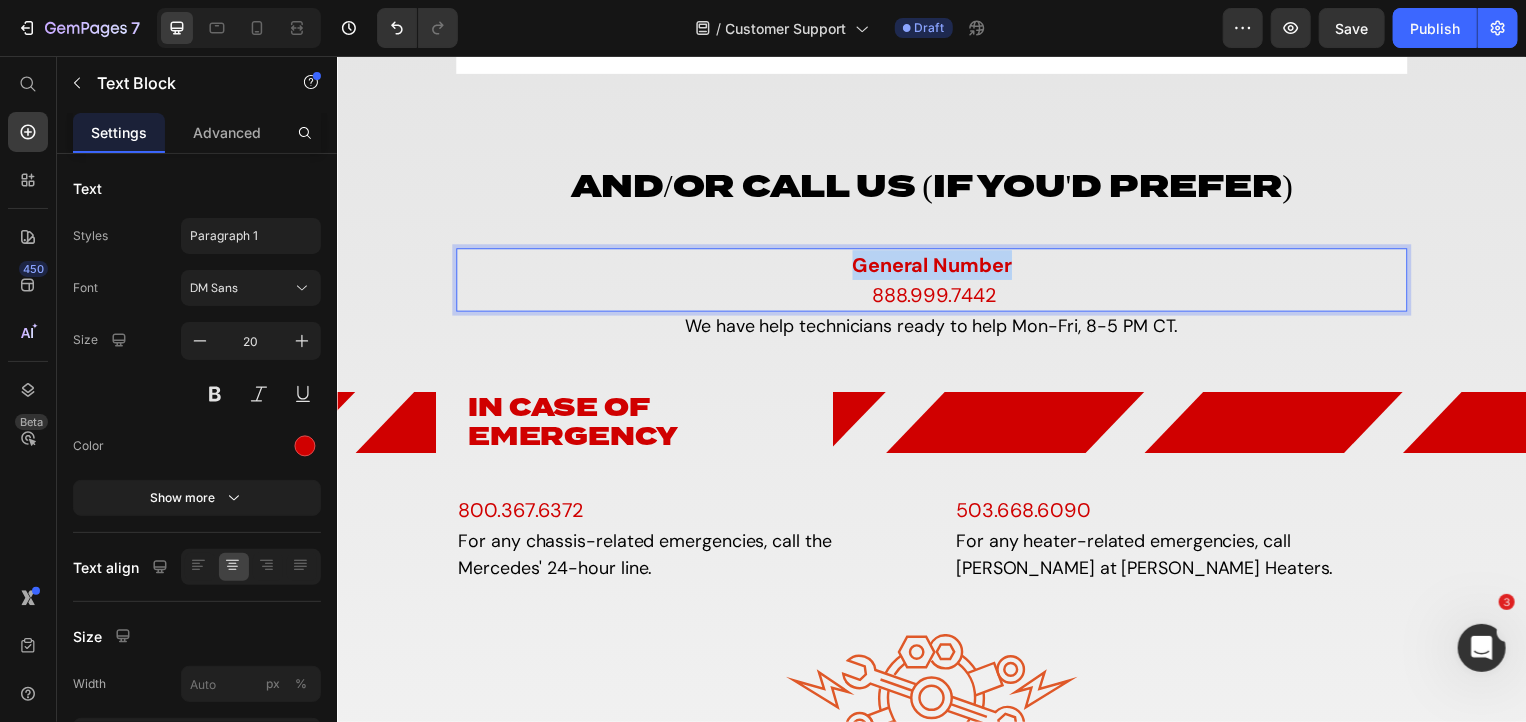 click on "General Number" at bounding box center [936, 266] 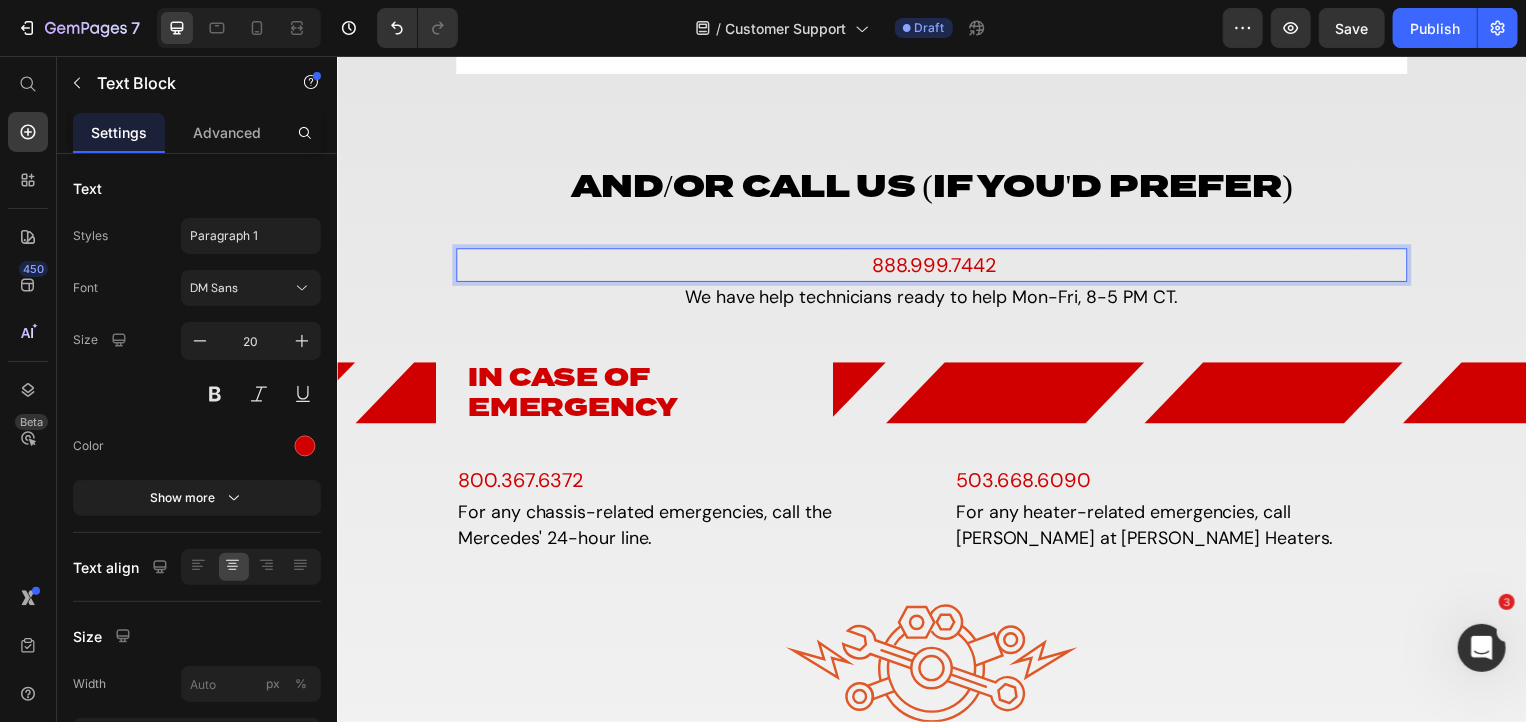 click on "888.999.7442" at bounding box center (936, 266) 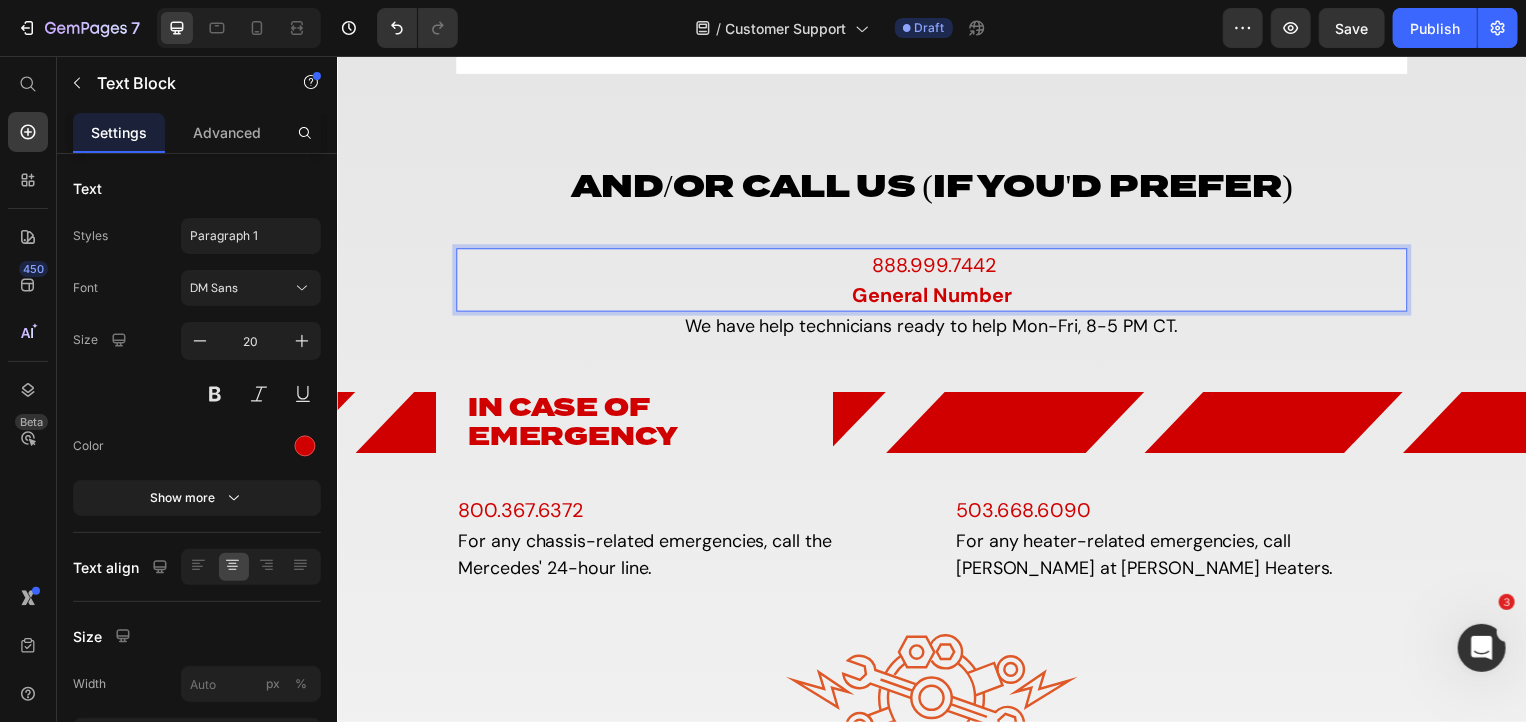 click on "General Number" at bounding box center (936, 296) 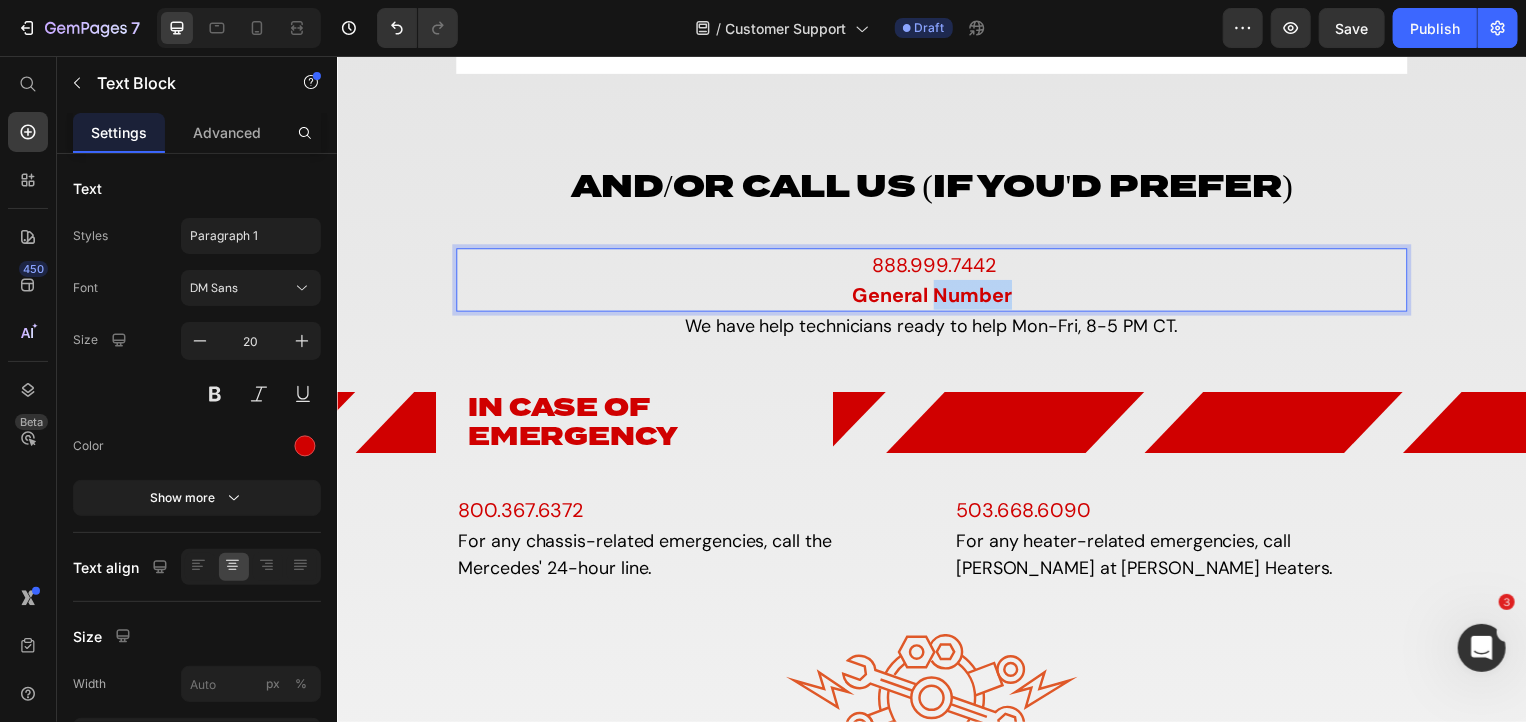 click on "General Number" at bounding box center (936, 296) 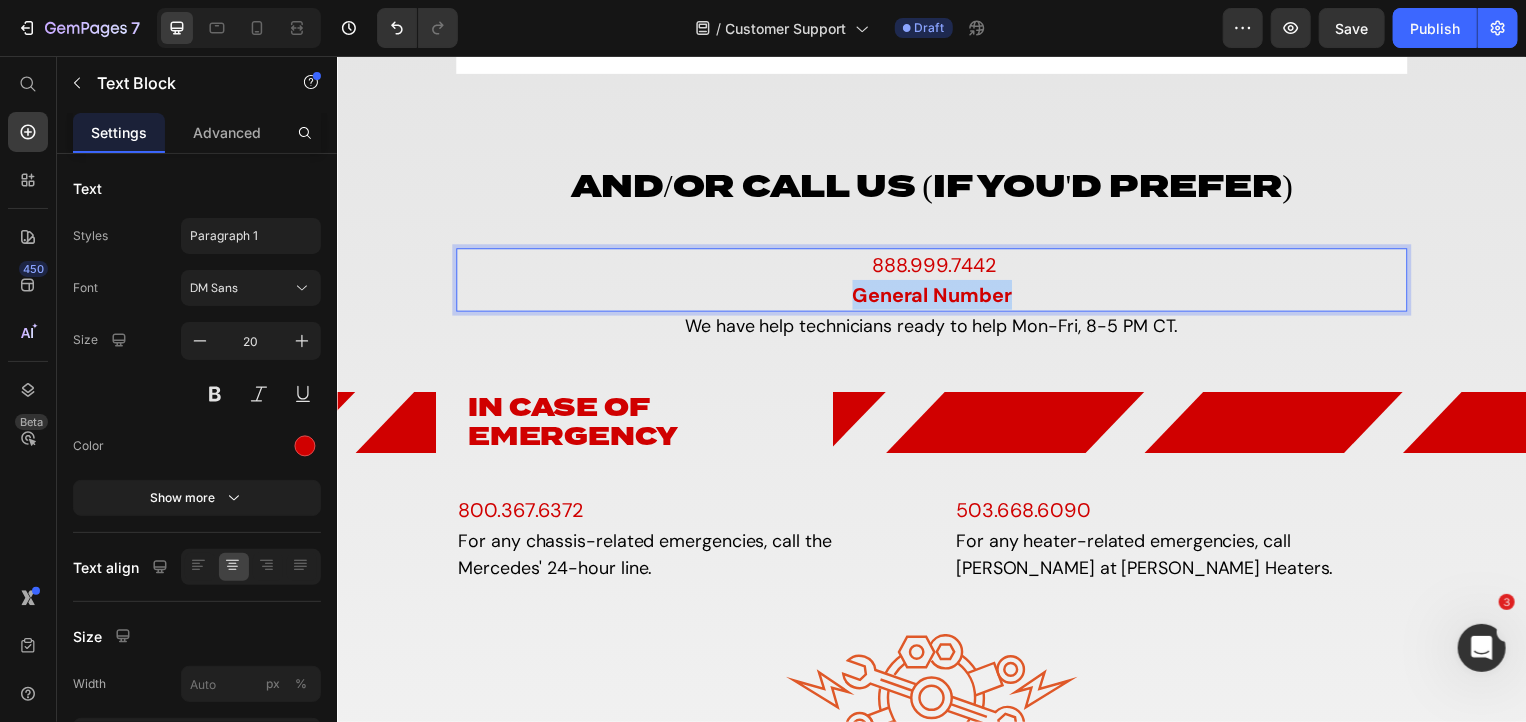 click on "General Number" at bounding box center (936, 296) 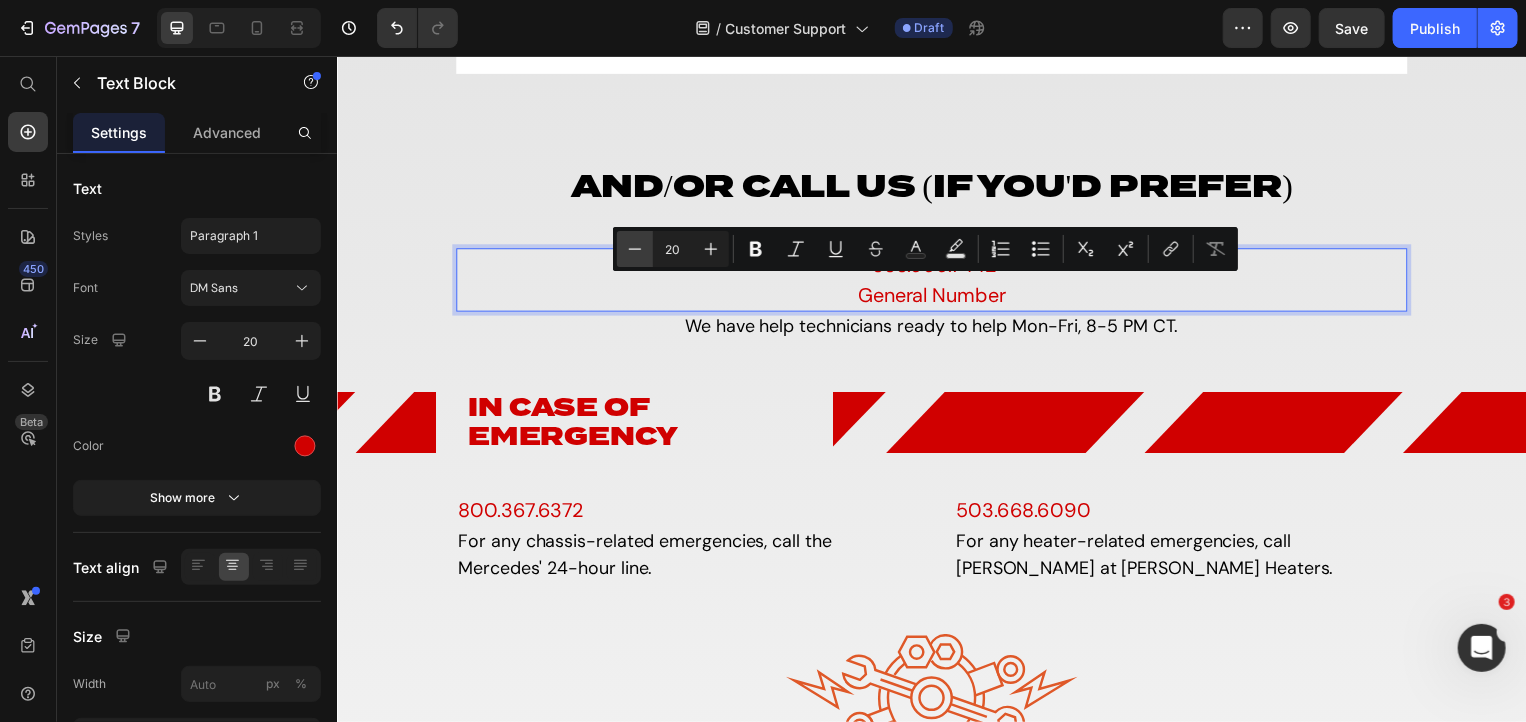 click on "Minus" at bounding box center [635, 249] 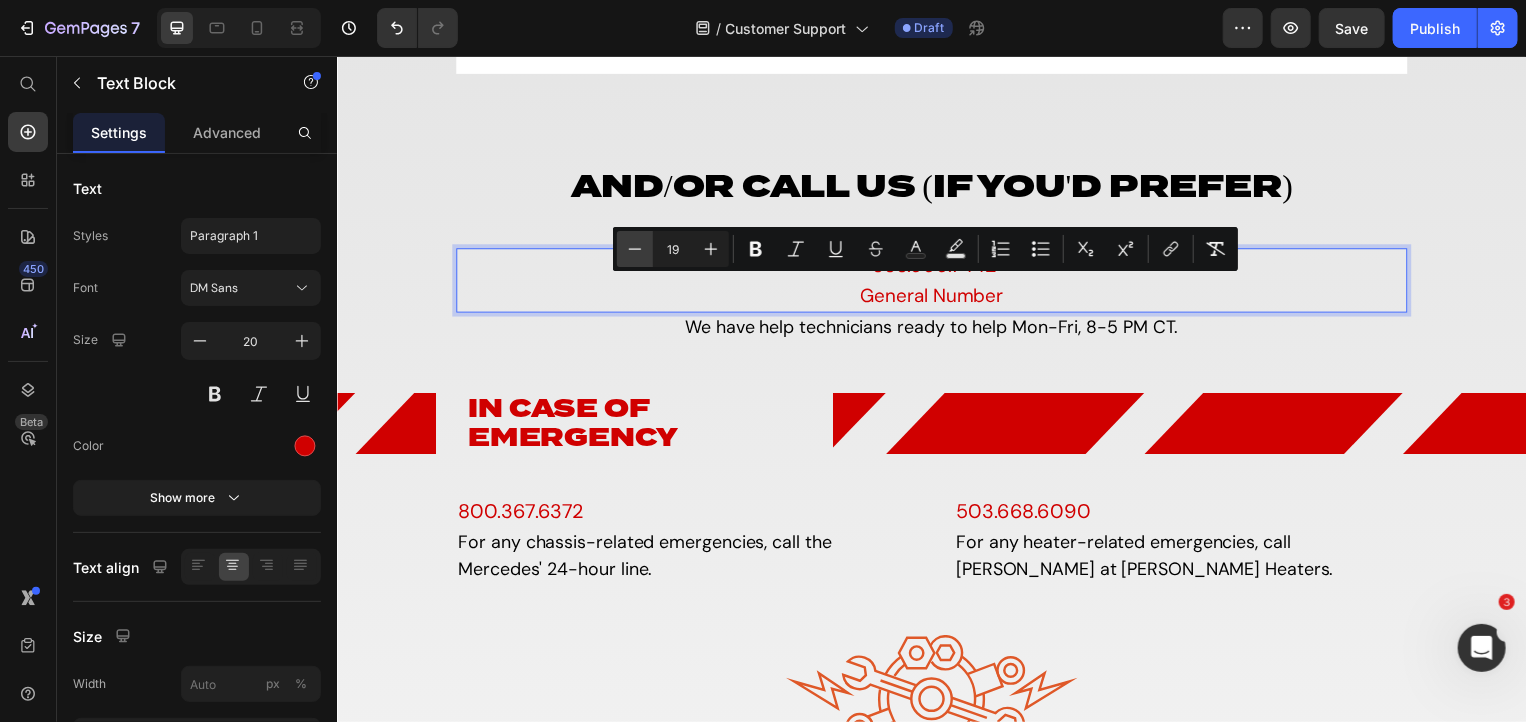 click on "Minus" at bounding box center (635, 249) 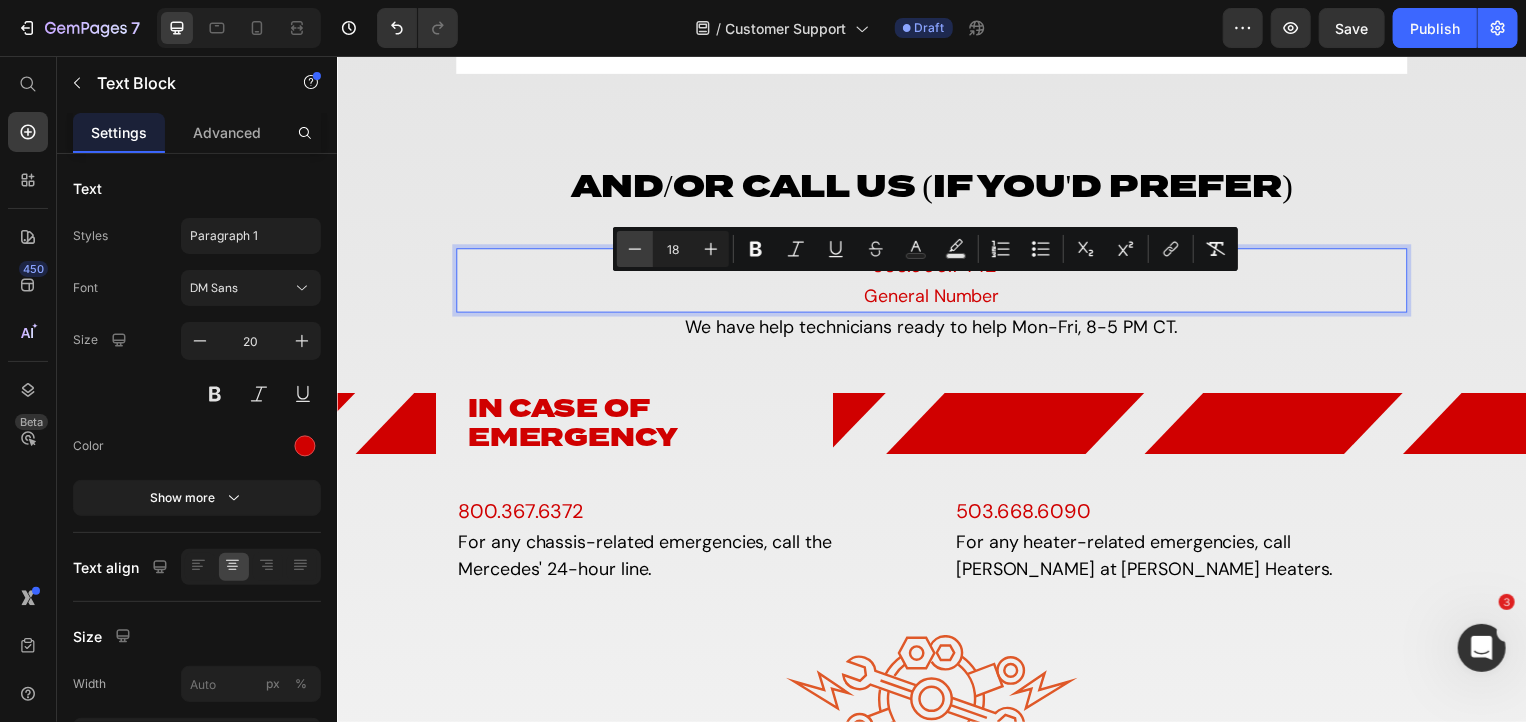 click on "Minus" at bounding box center [635, 249] 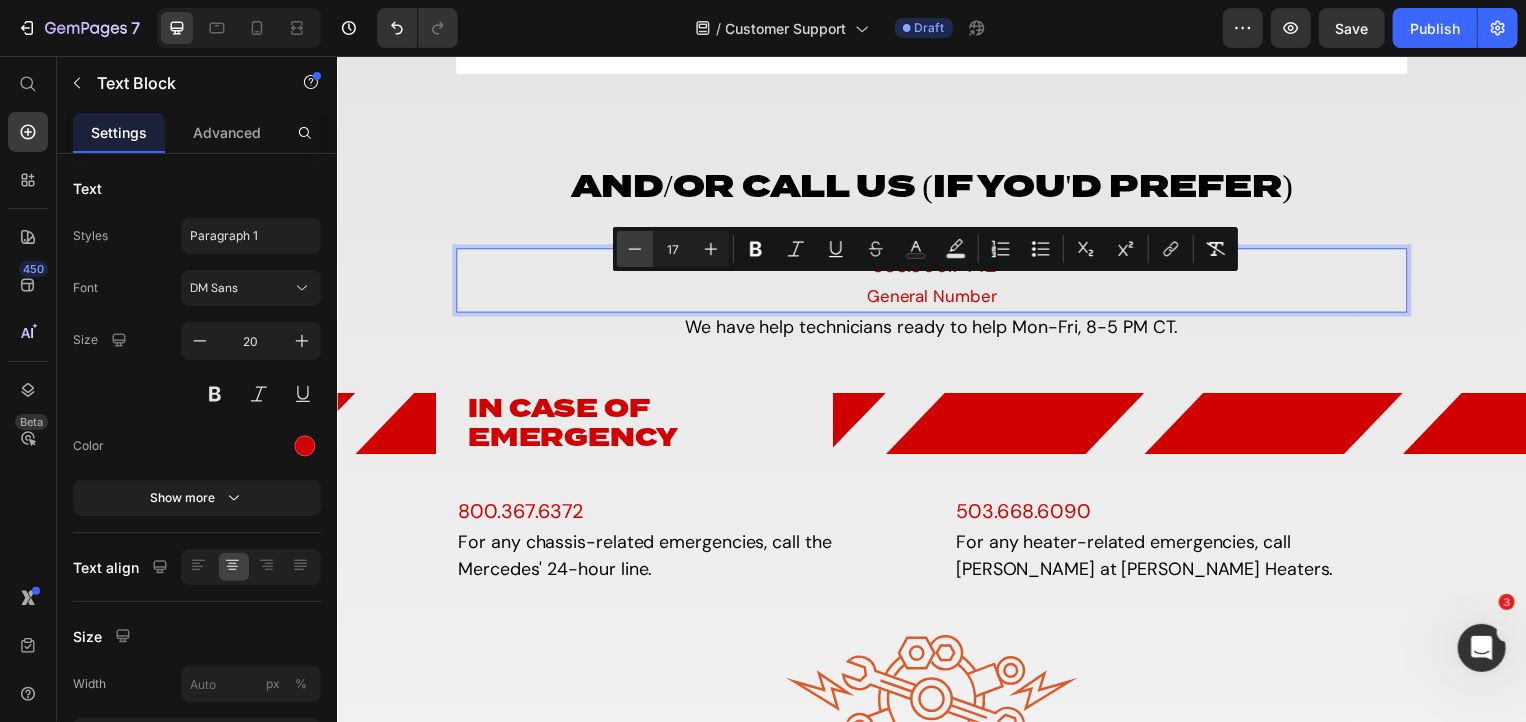 click on "Minus" at bounding box center [635, 249] 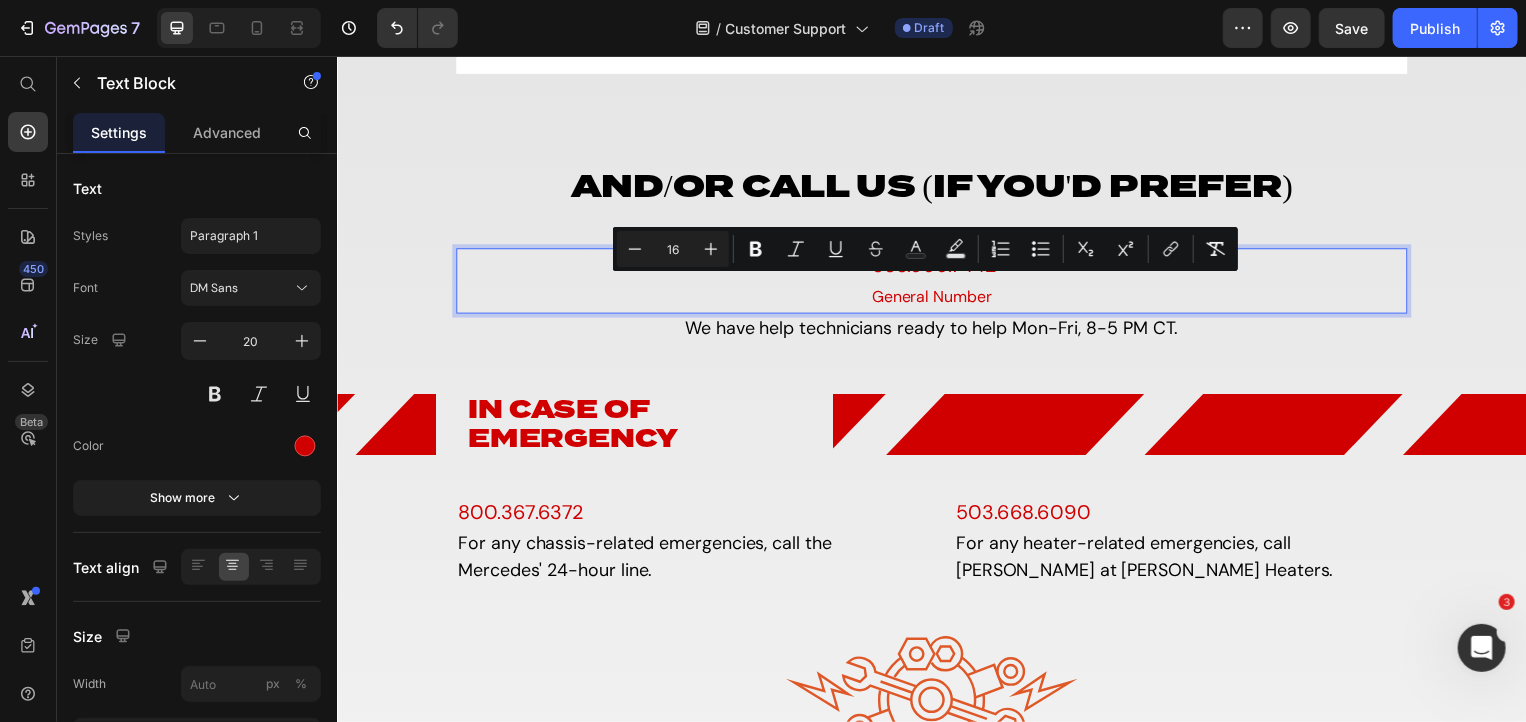 click on "General Number" at bounding box center [936, 297] 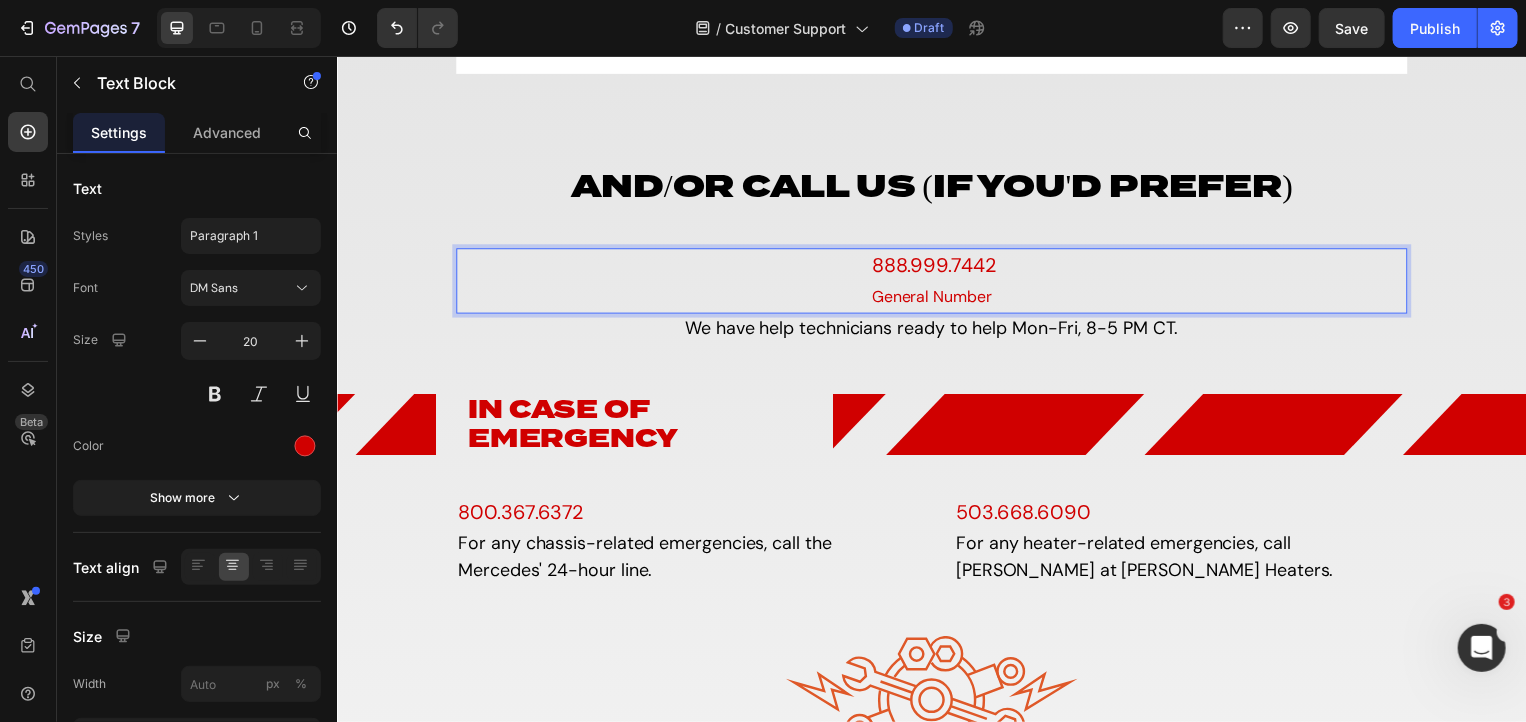 click on "General Number" at bounding box center [936, 297] 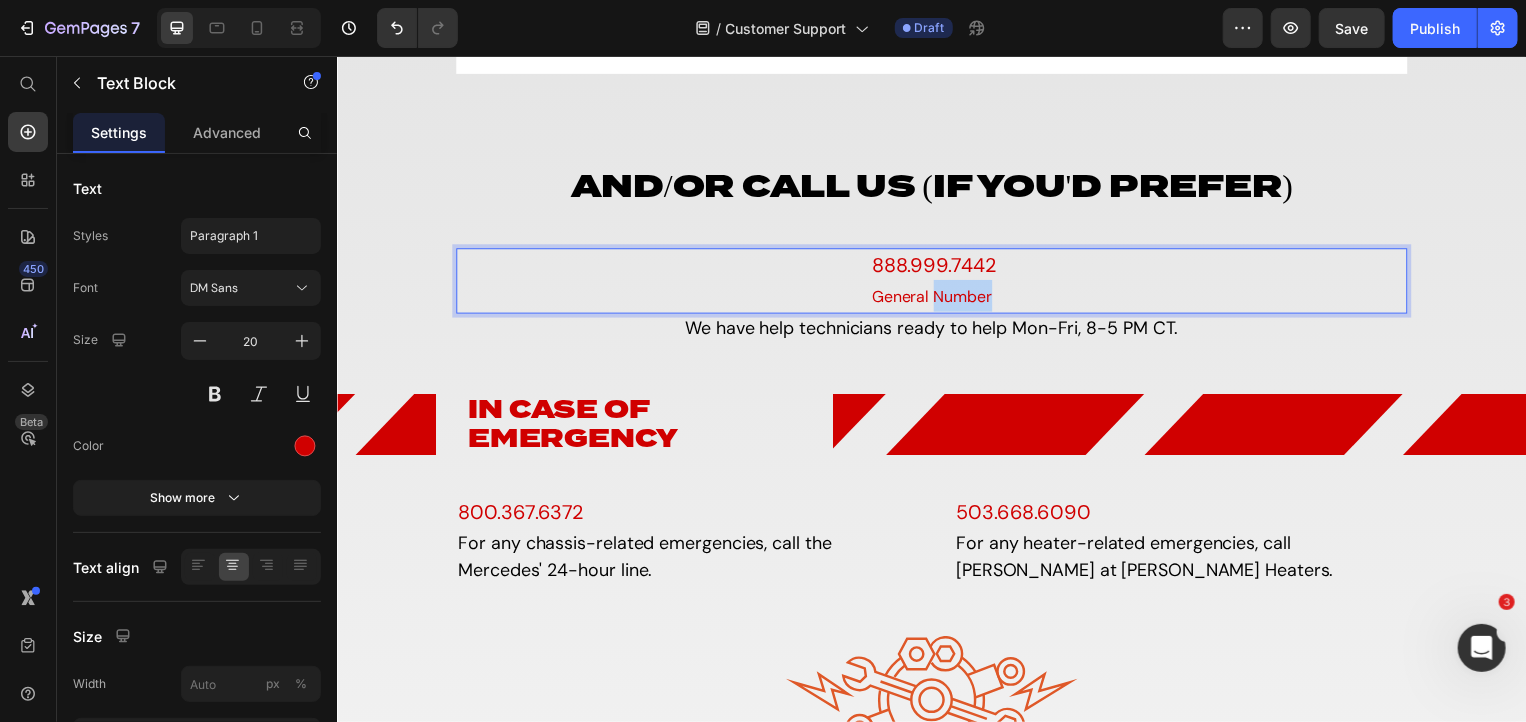 click on "General Number" at bounding box center [936, 297] 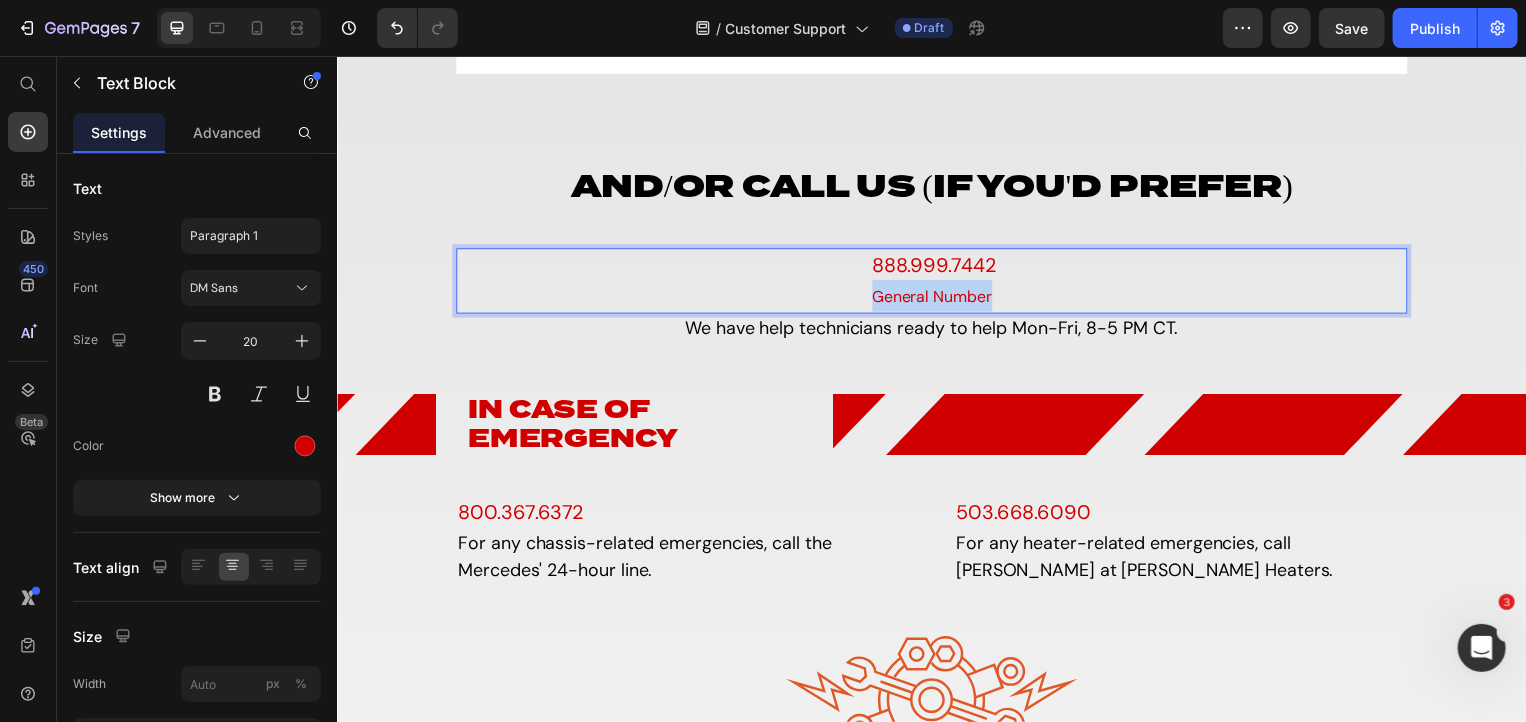 click on "General Number" at bounding box center [936, 297] 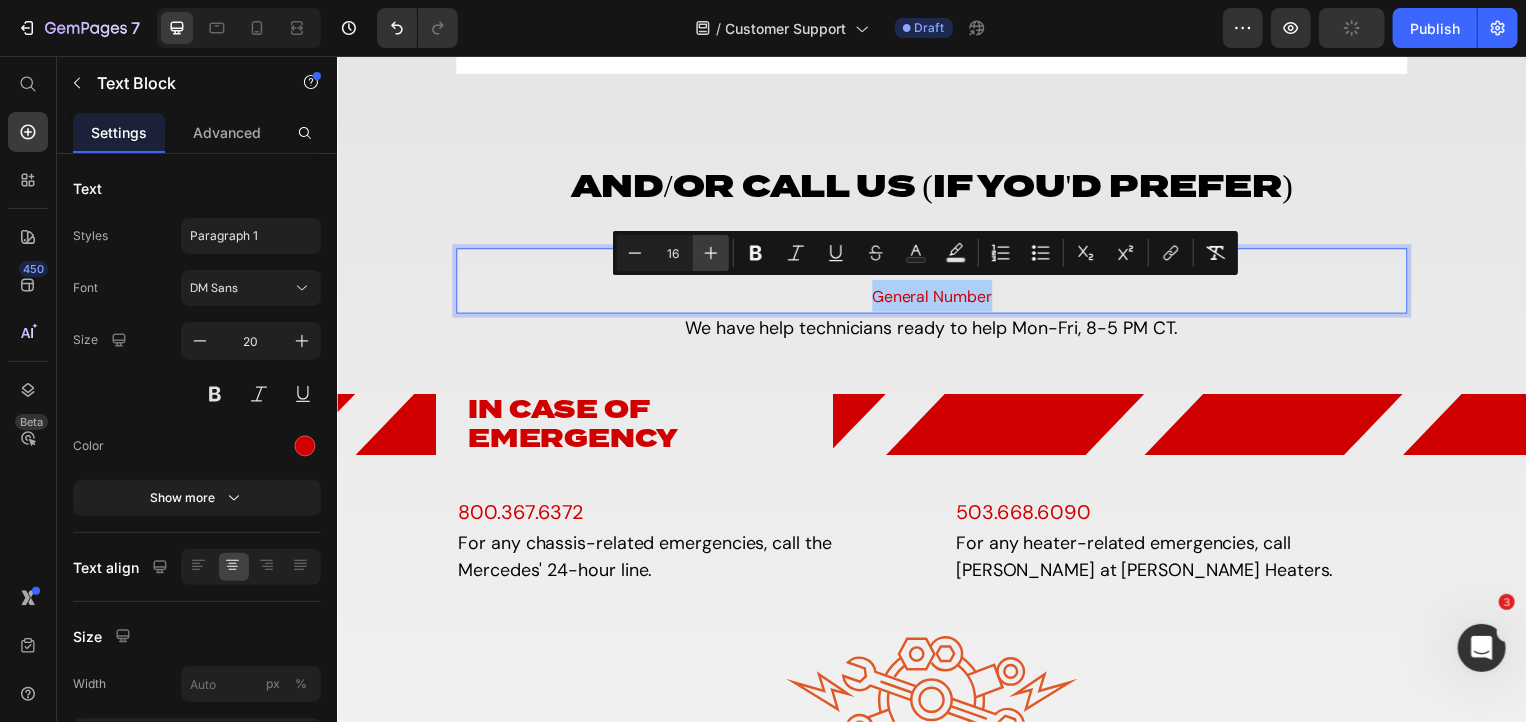 click 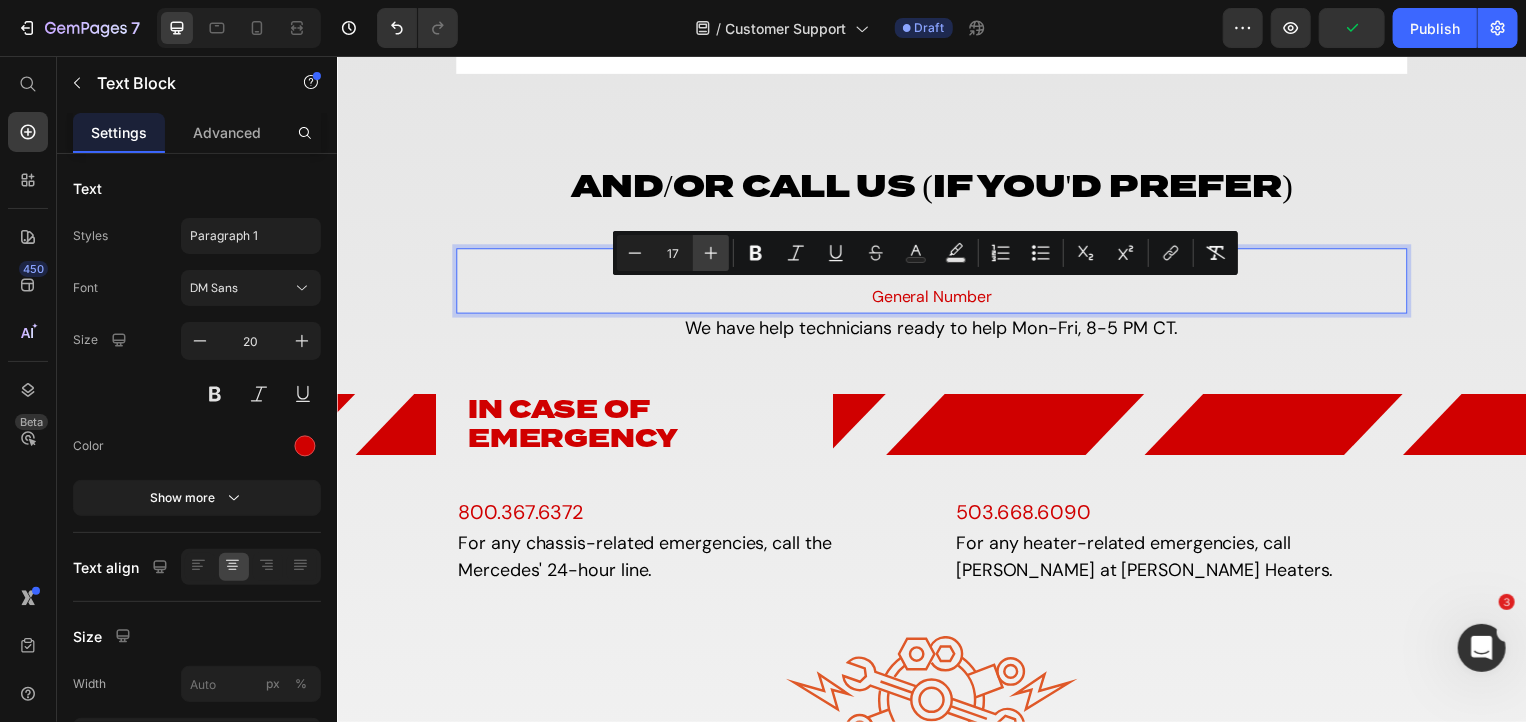 click 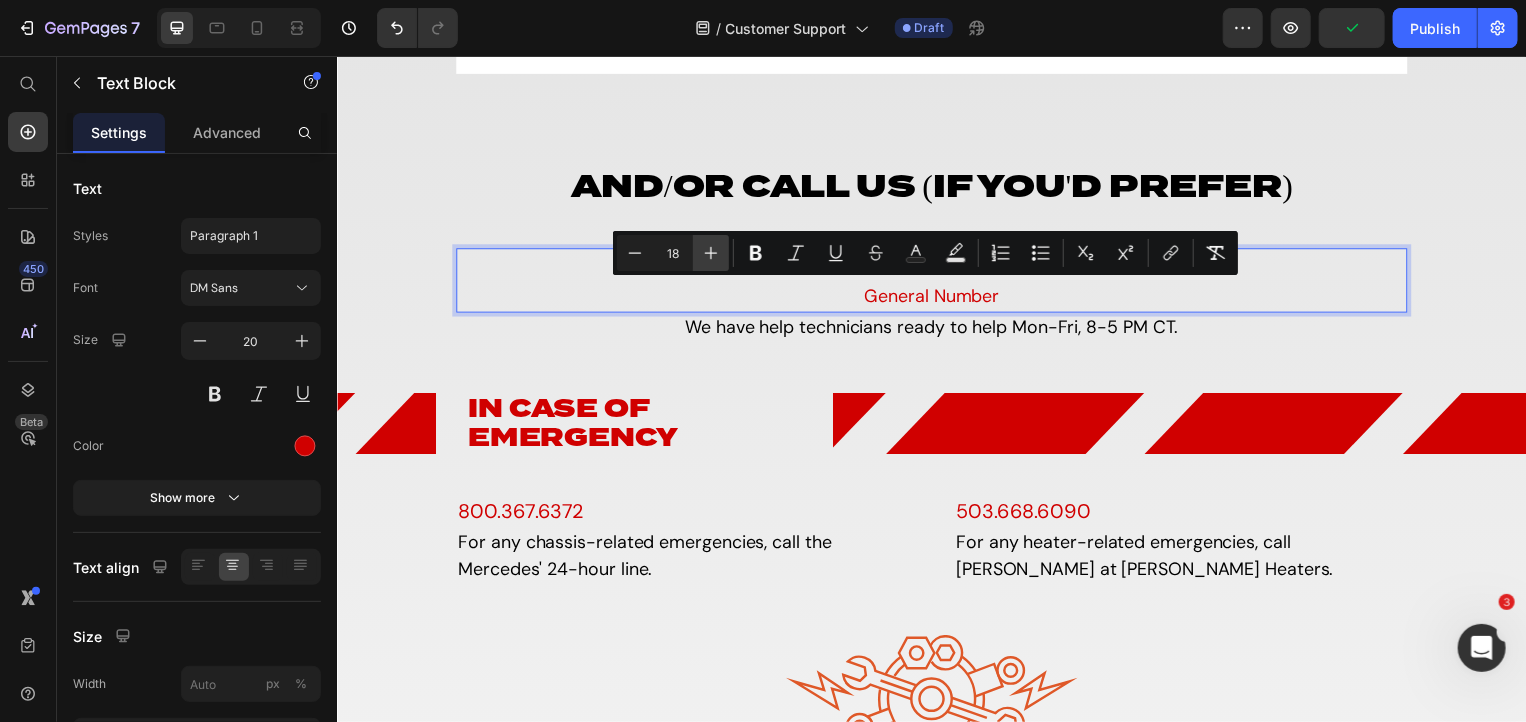 click 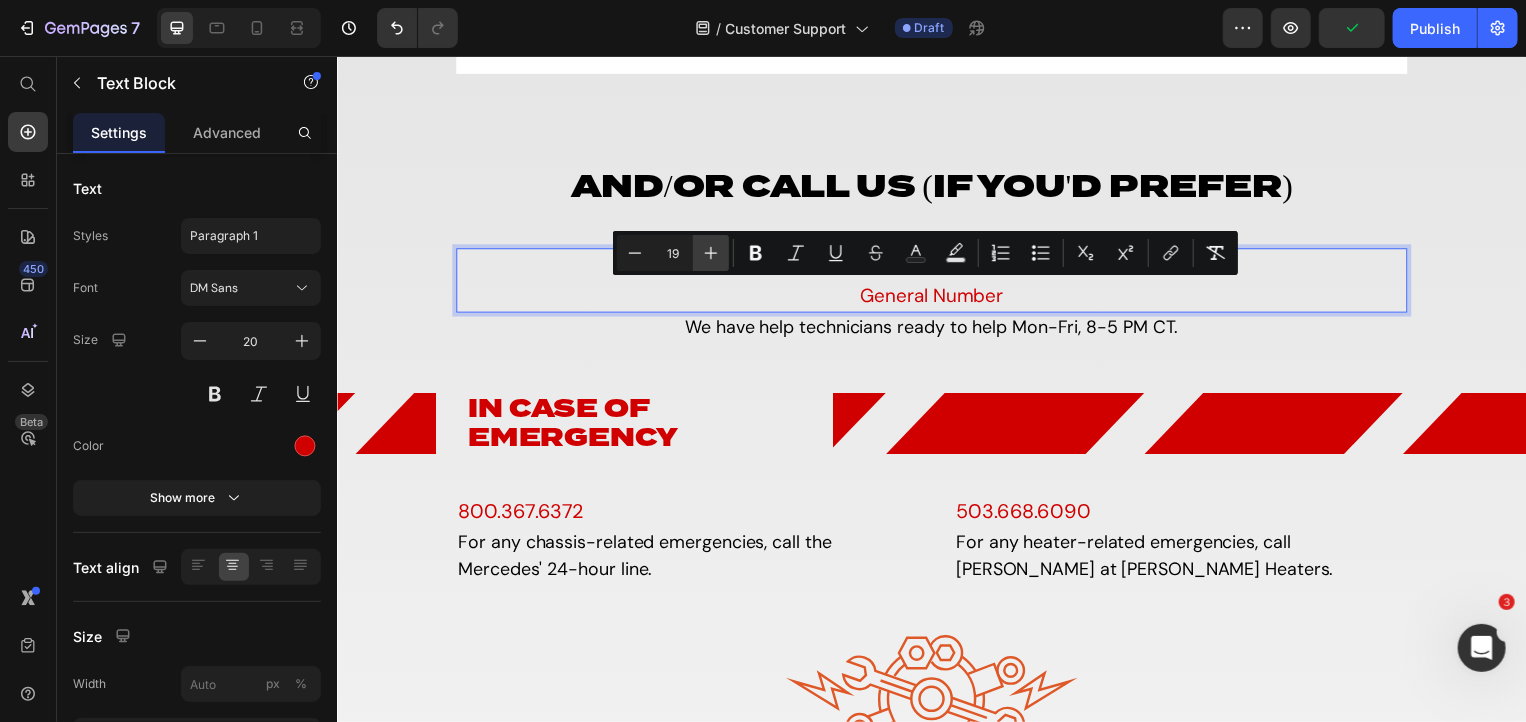 click 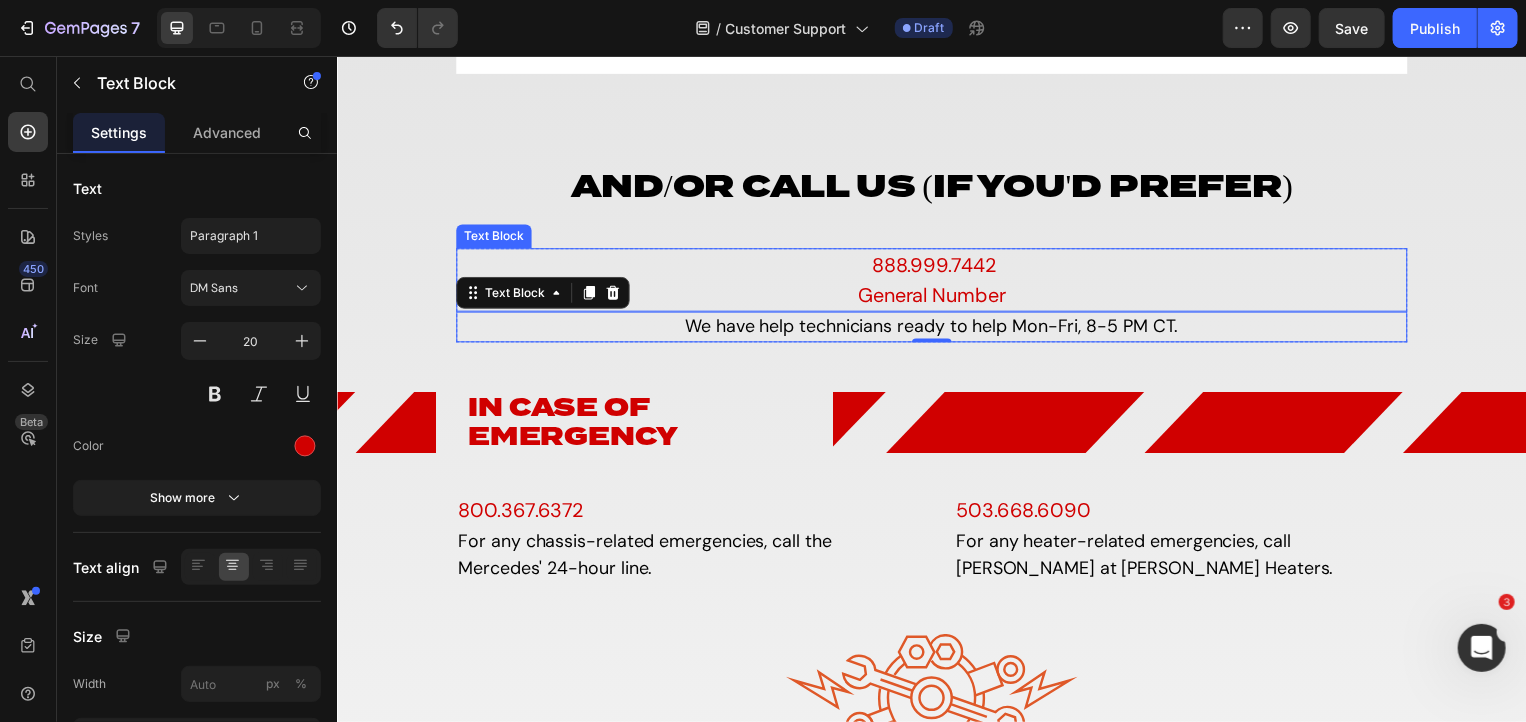 click on "General Number" at bounding box center [936, 296] 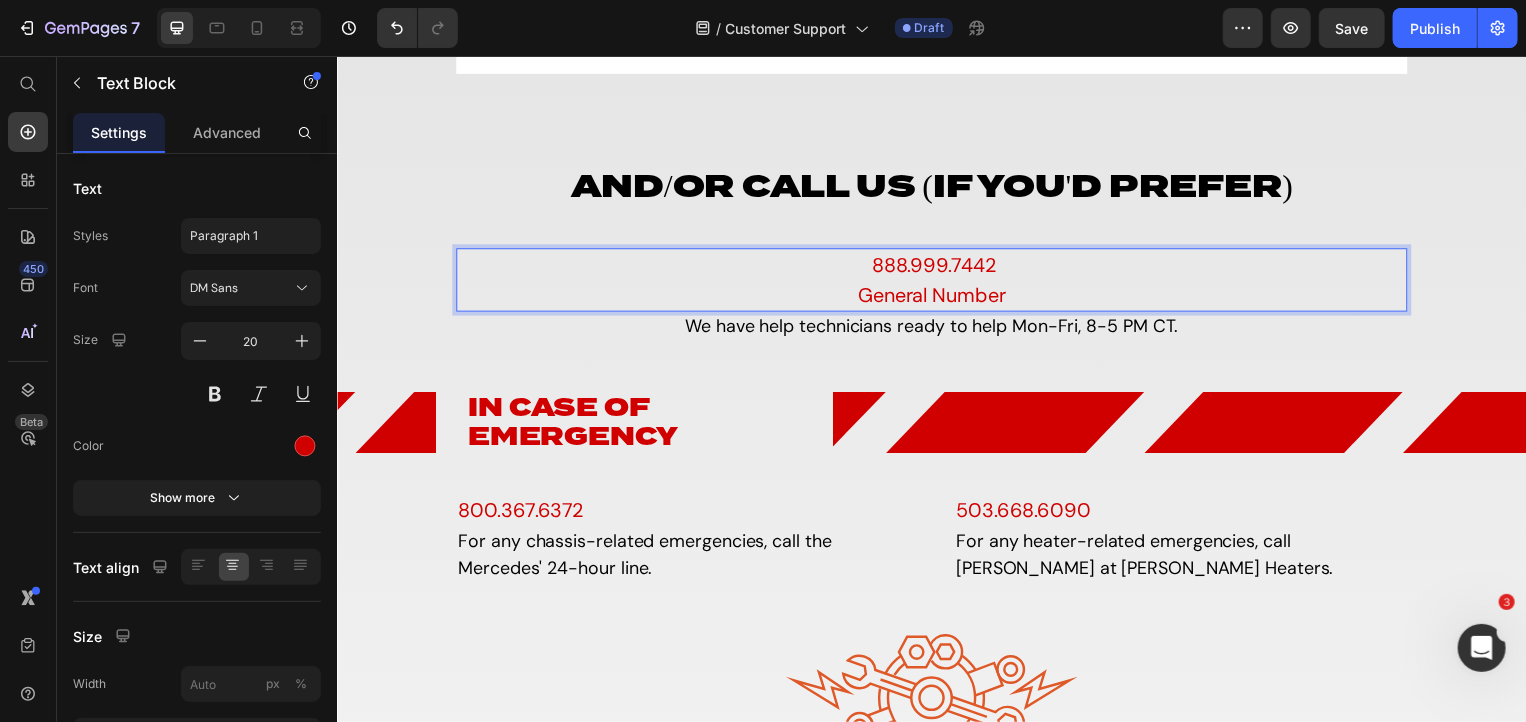 click on "General Number" at bounding box center (936, 296) 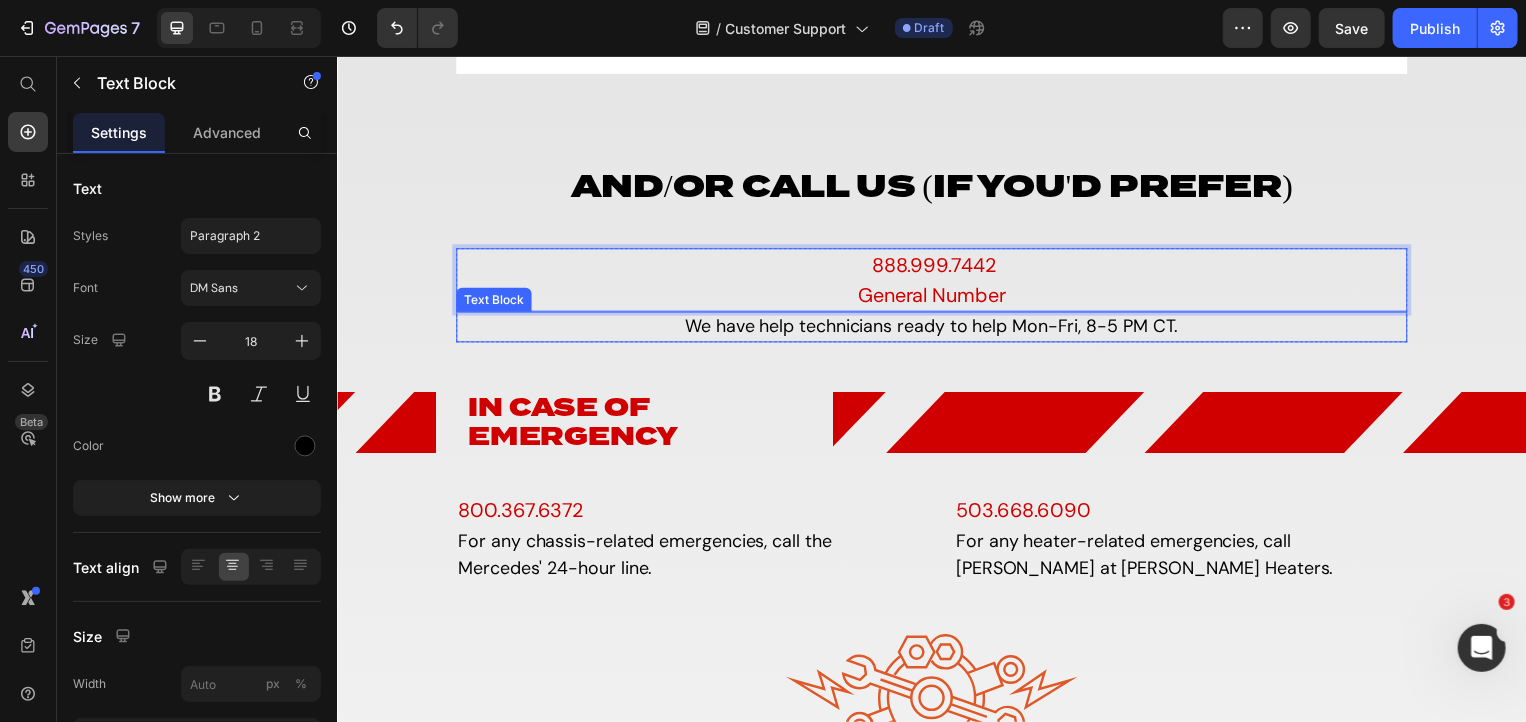 click on "We have help technicians ready to help Mon-Fri, 8-5 PM CT." at bounding box center (936, 328) 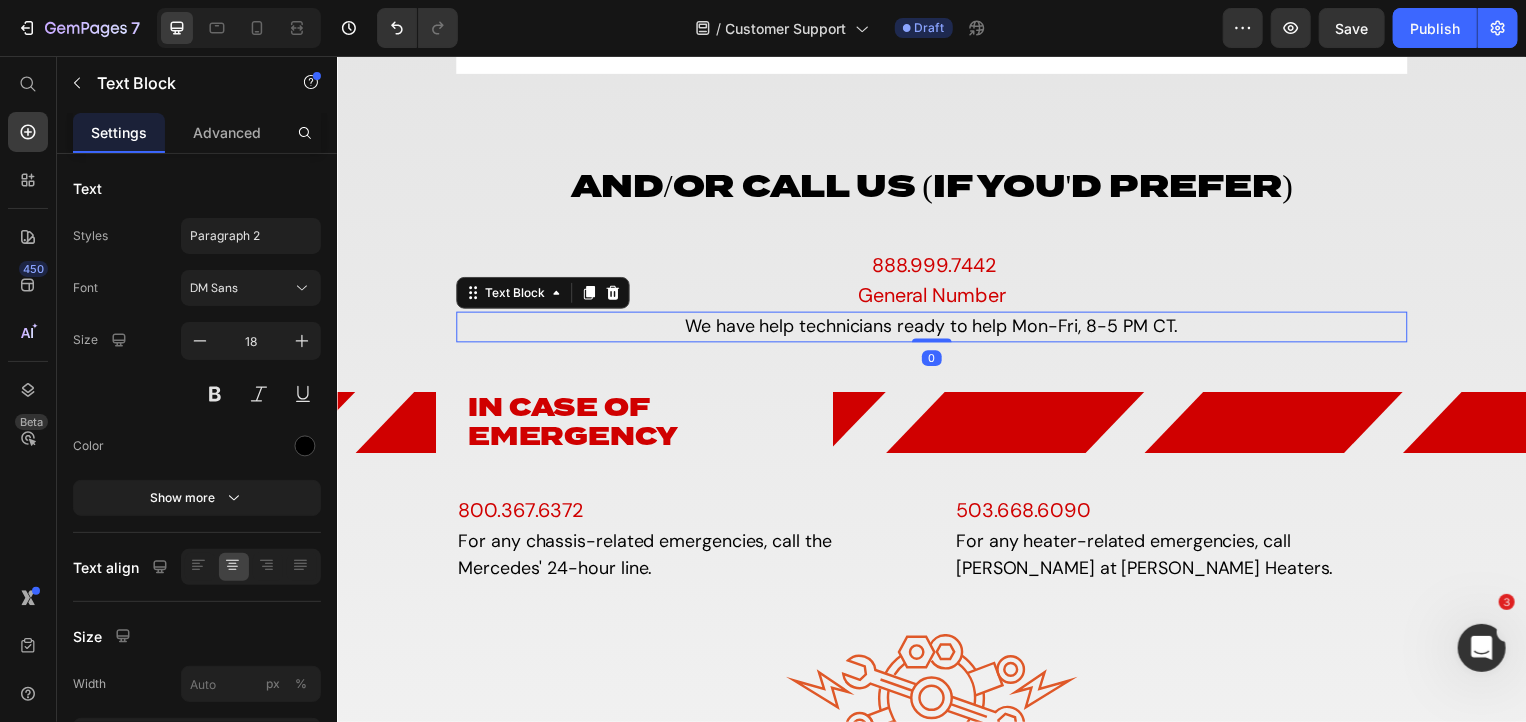 click on "We have help technicians ready to help Mon-Fri, 8-5 PM CT." at bounding box center (936, 328) 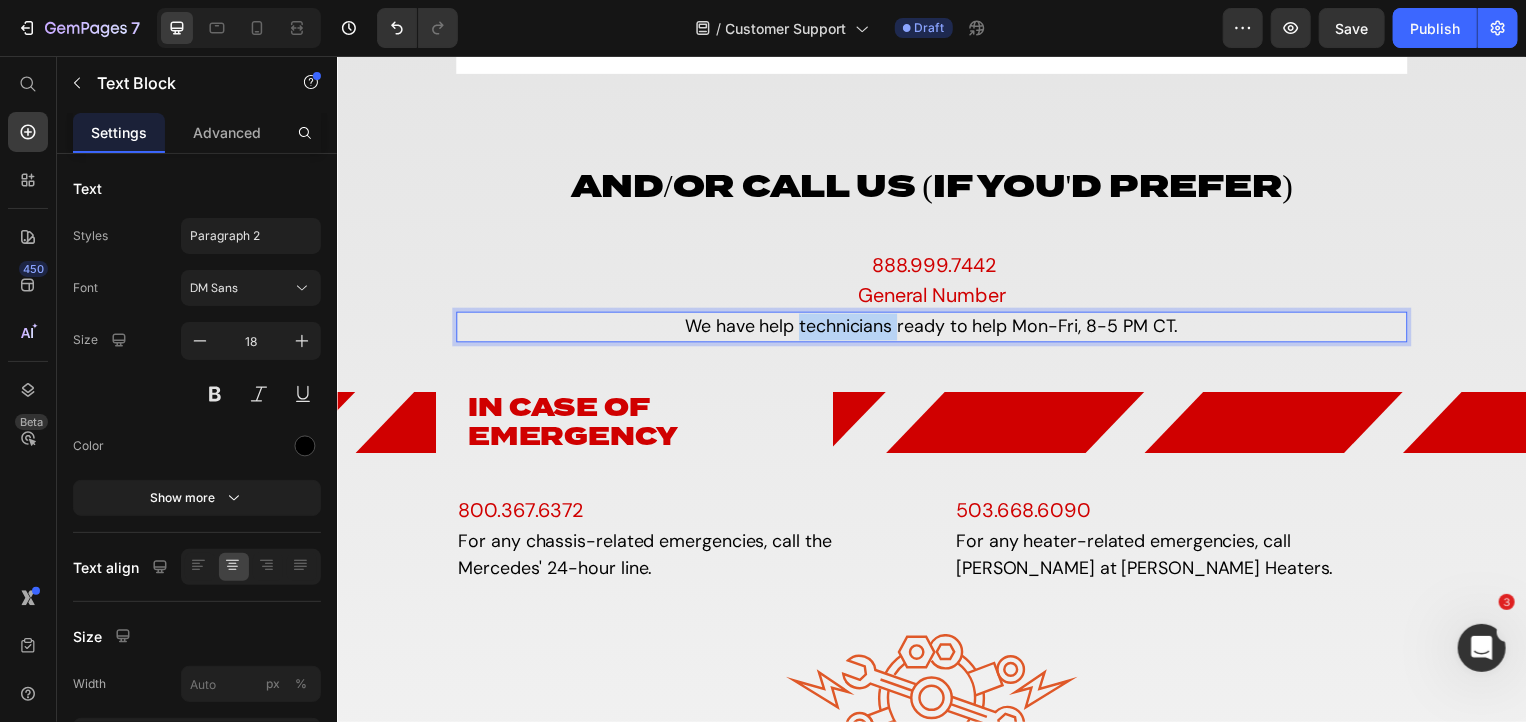 click on "We have help technicians ready to help Mon-Fri, 8-5 PM CT." at bounding box center (936, 328) 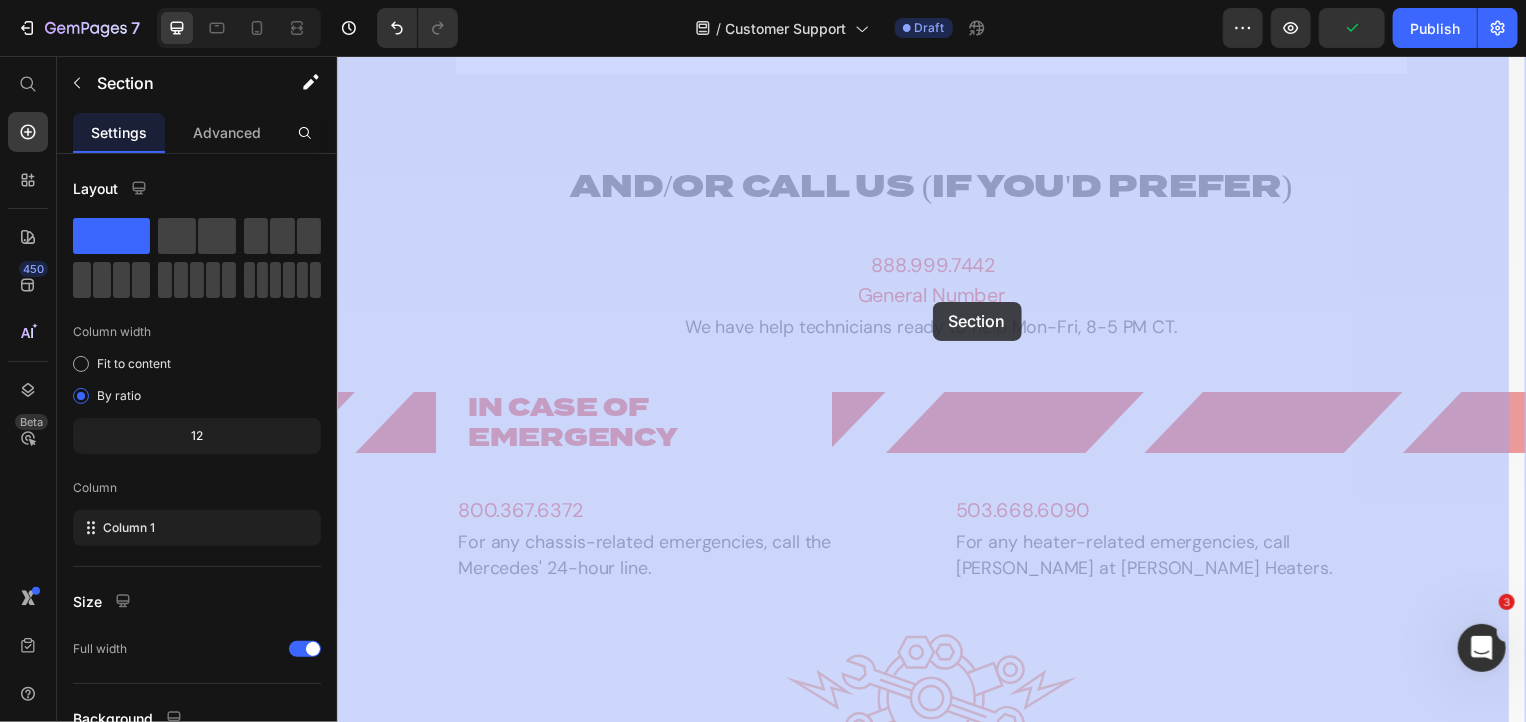 drag, startPoint x: 1134, startPoint y: 215, endPoint x: 942, endPoint y: 307, distance: 212.90373 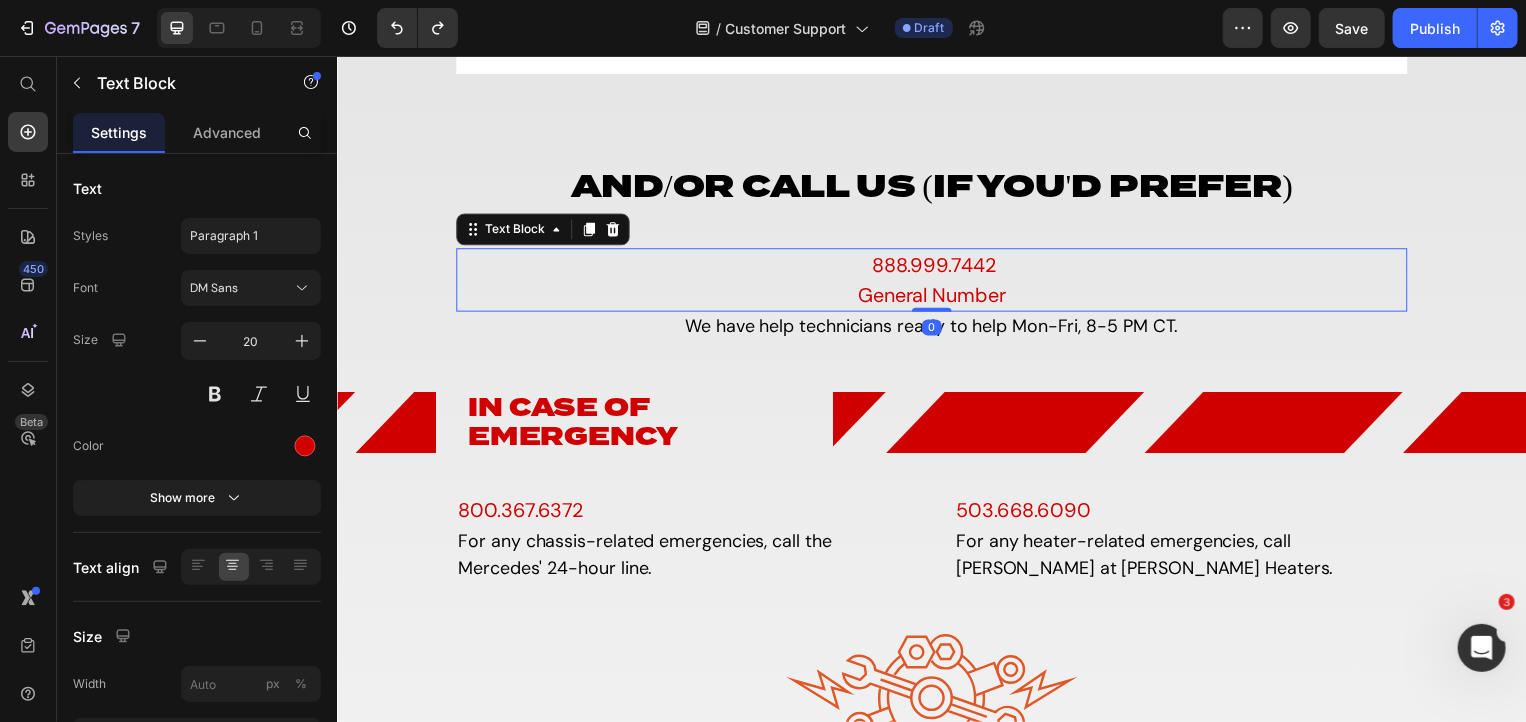 click on "General Number" at bounding box center [936, 296] 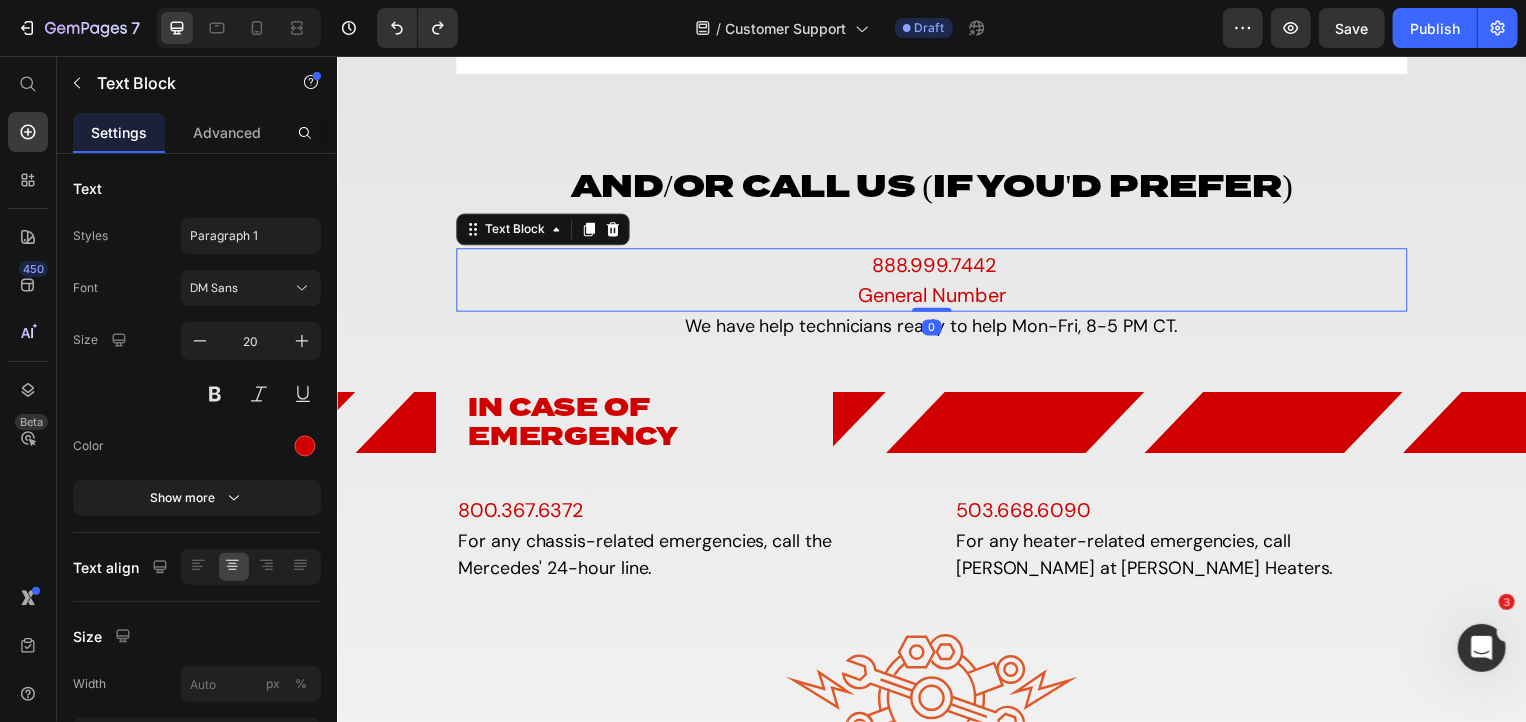 click on "General Number" at bounding box center [936, 296] 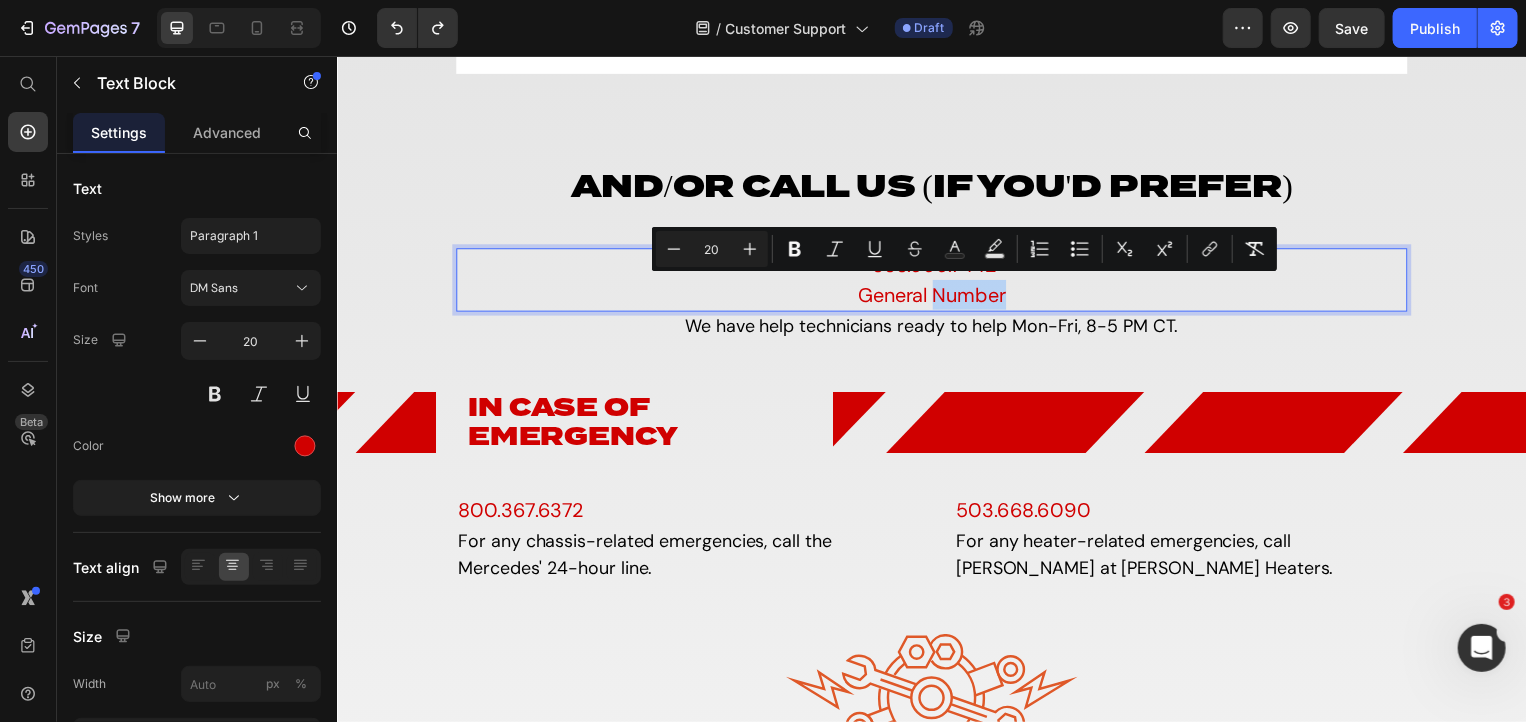 click on "General Number" at bounding box center (936, 296) 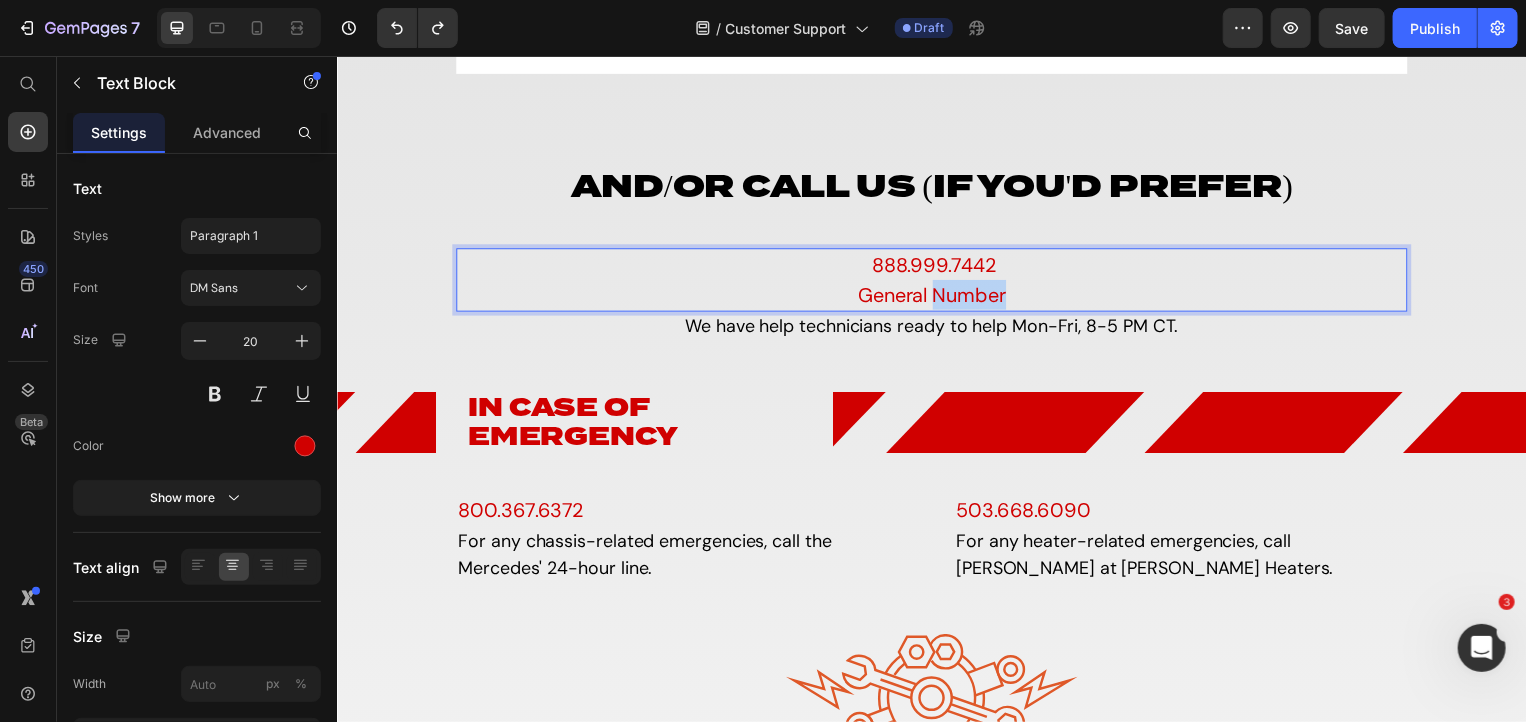 click on "General Number" at bounding box center [936, 296] 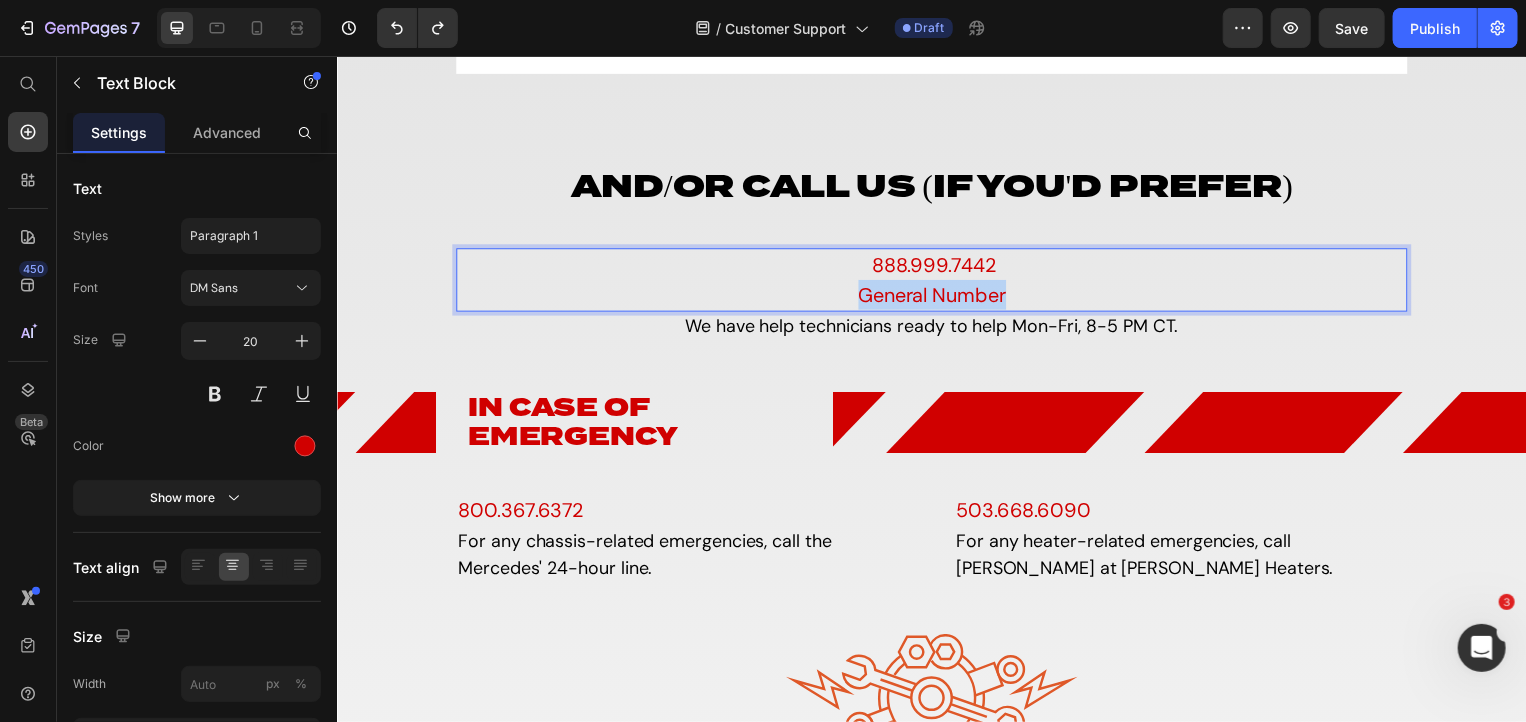 click on "General Number" at bounding box center (936, 296) 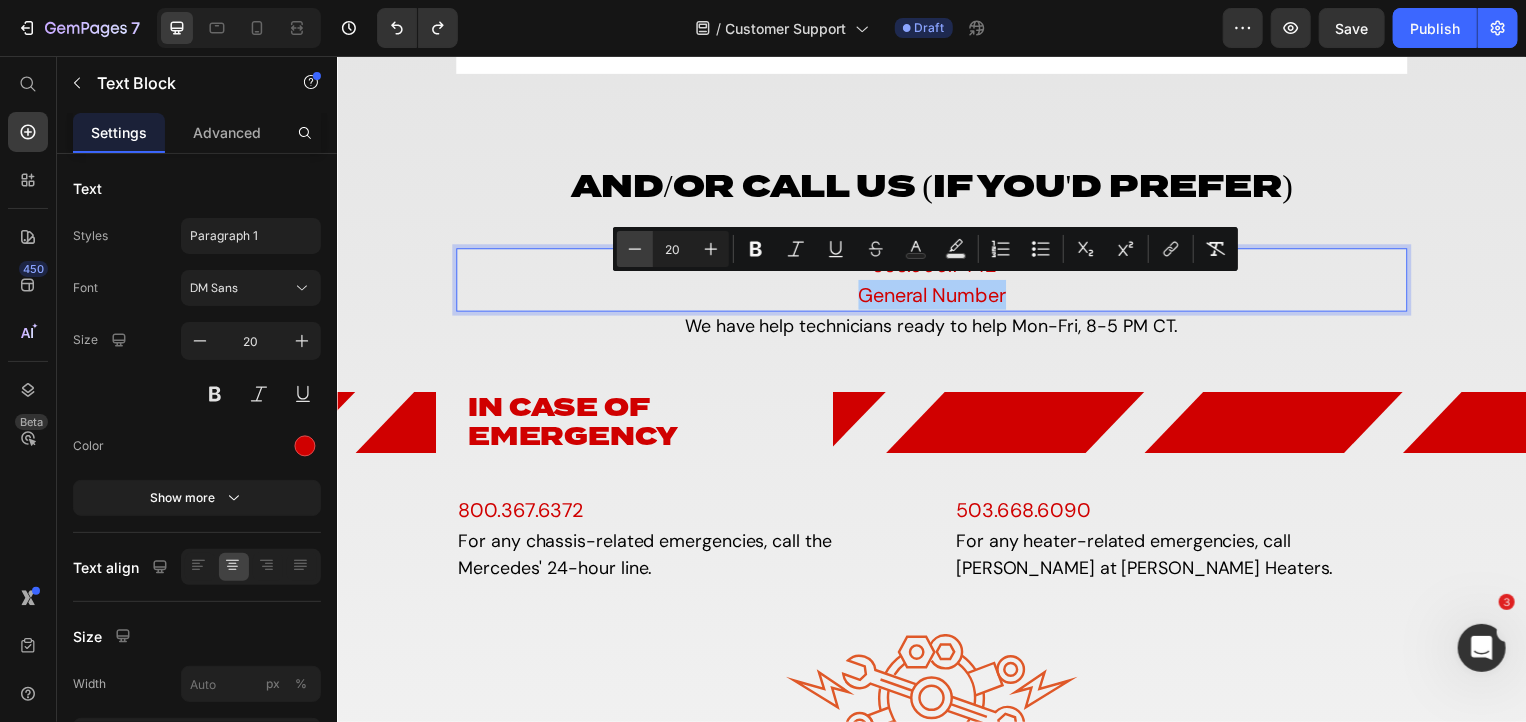 click 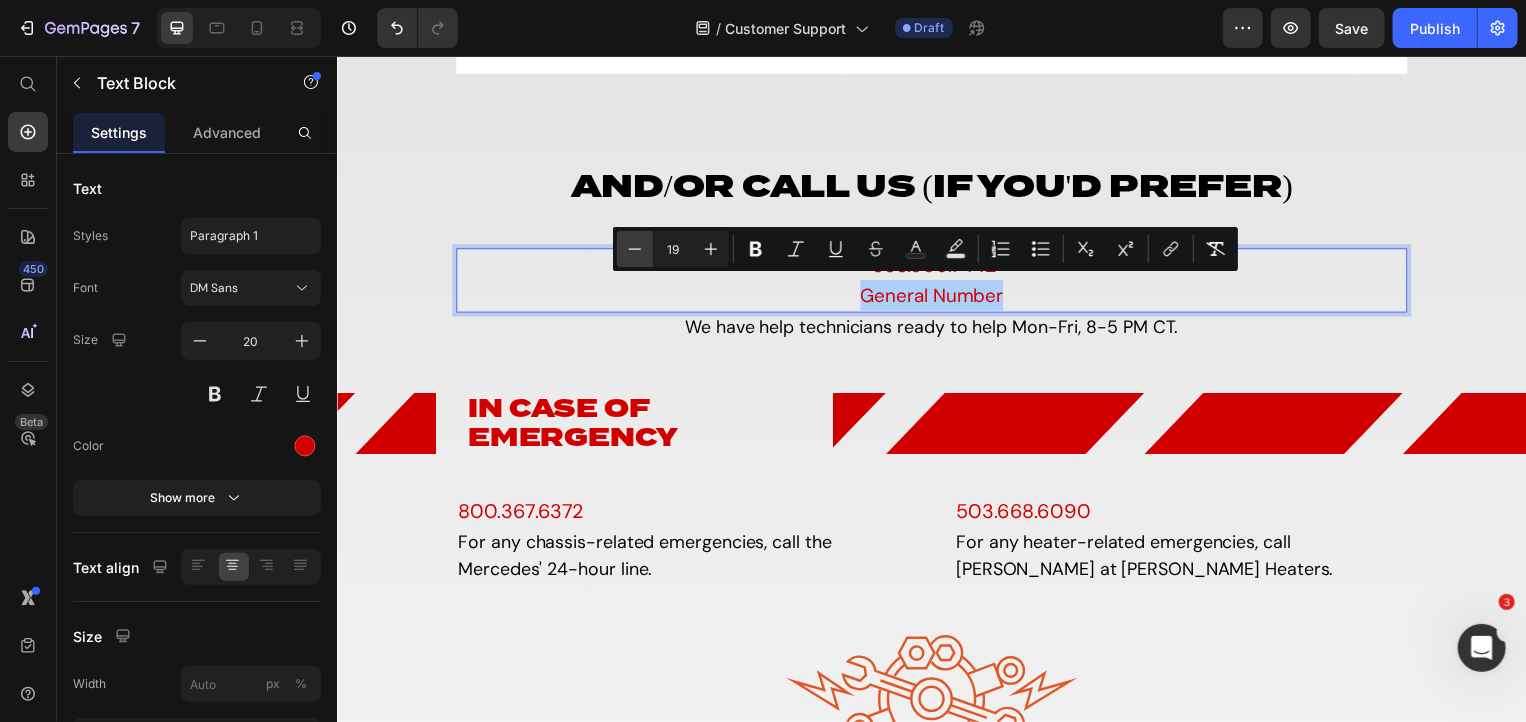 click 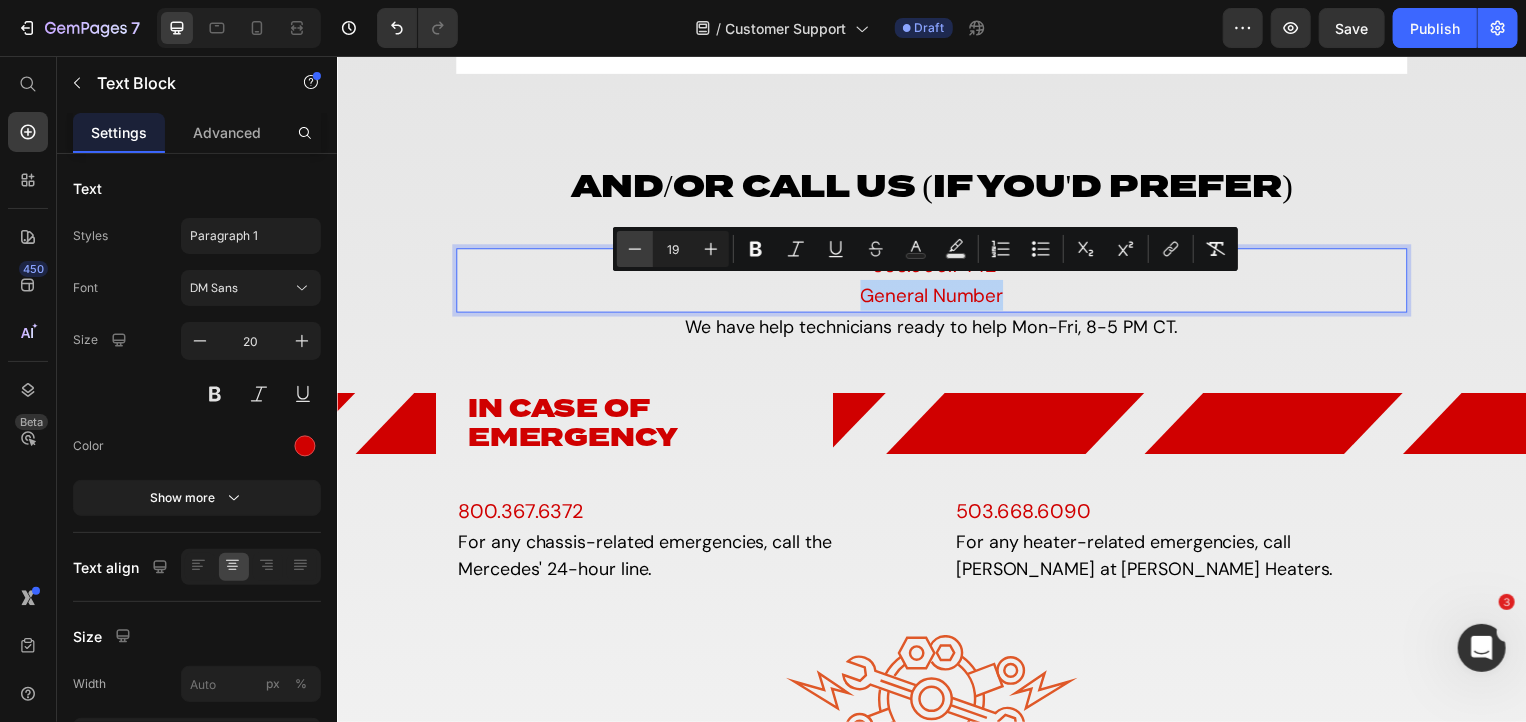 type on "18" 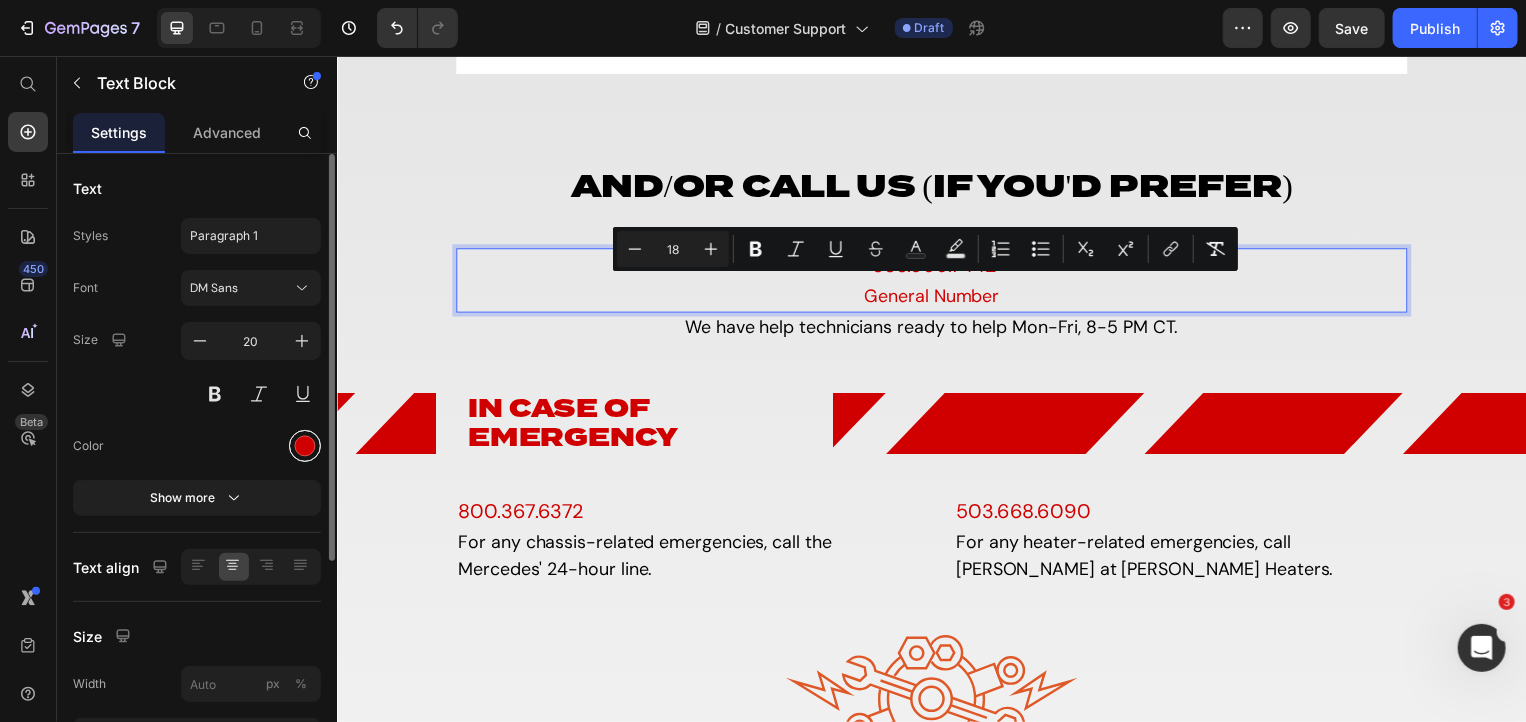 click at bounding box center (305, 446) 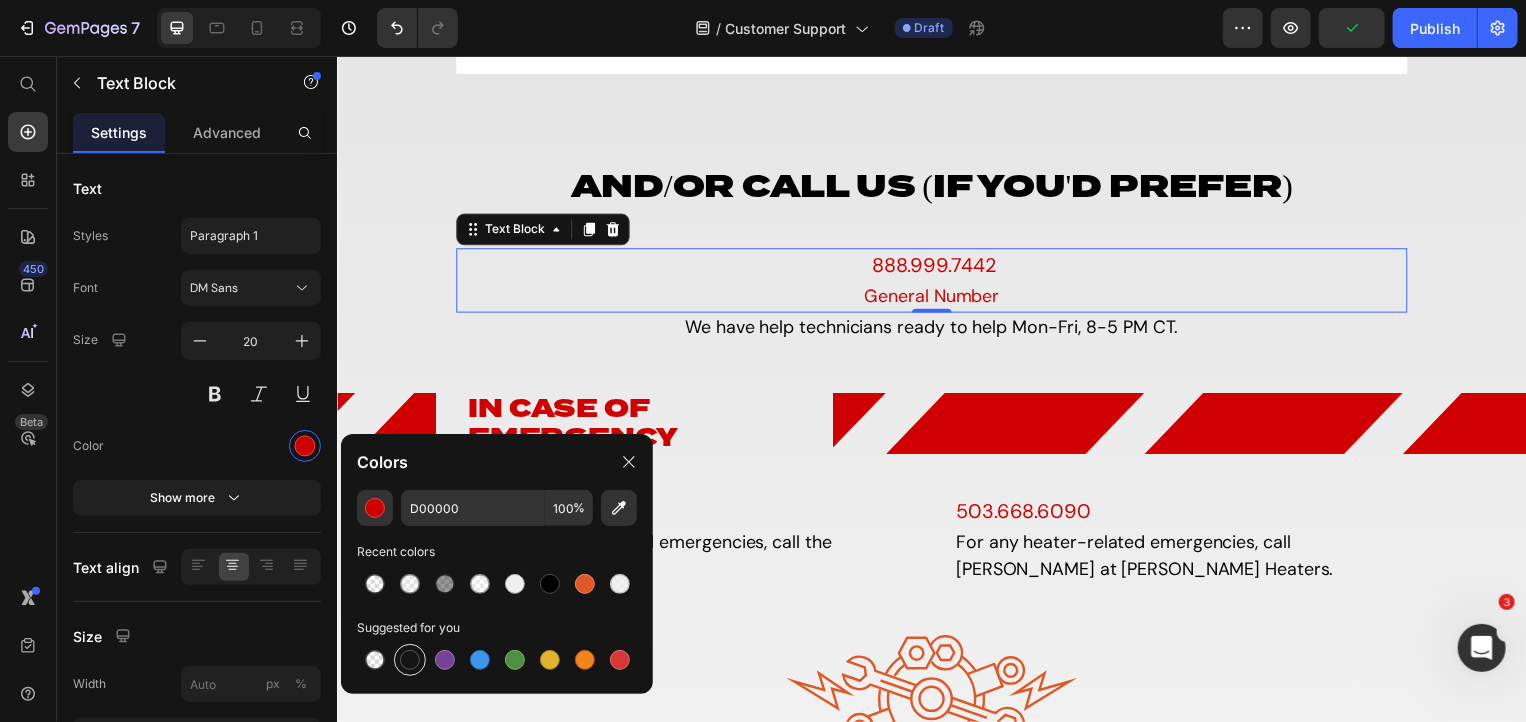 click at bounding box center (410, 660) 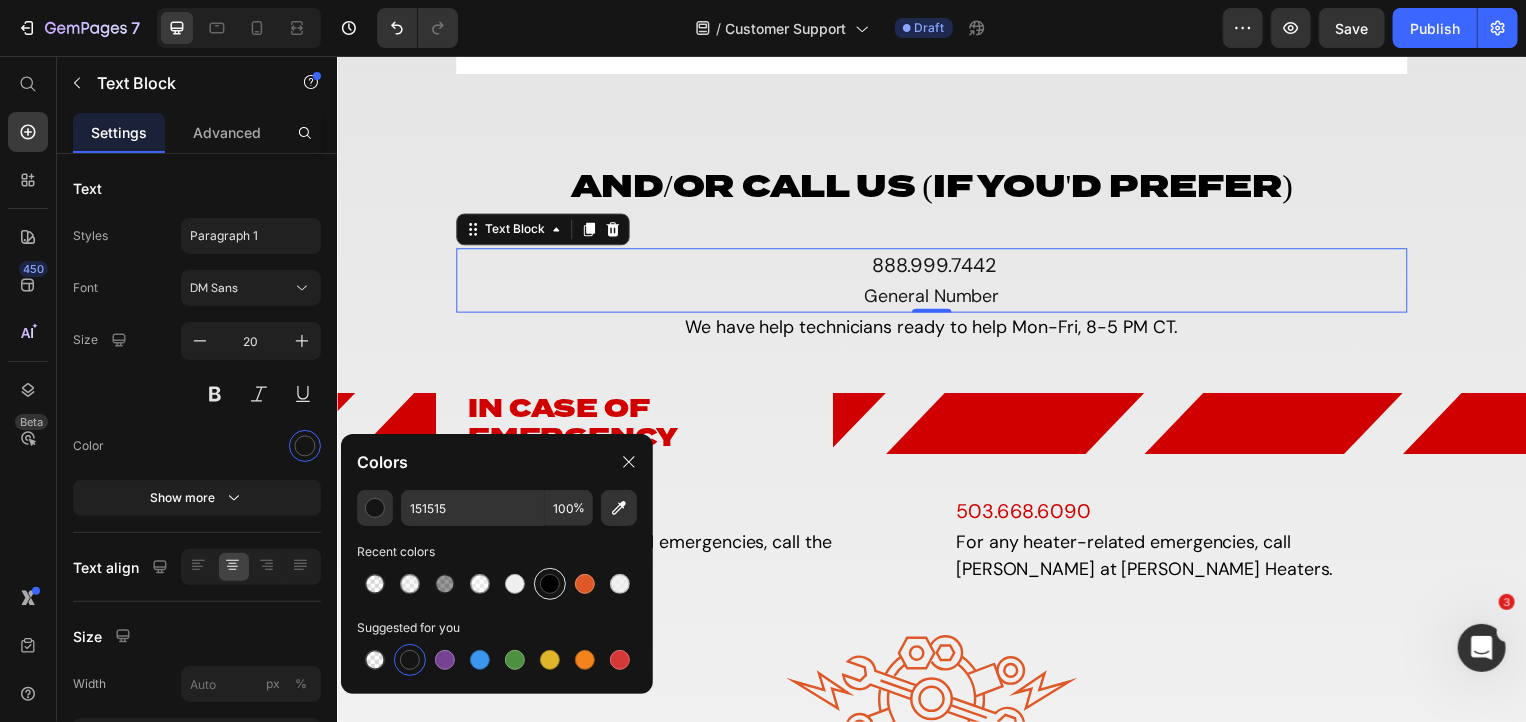 click at bounding box center (550, 584) 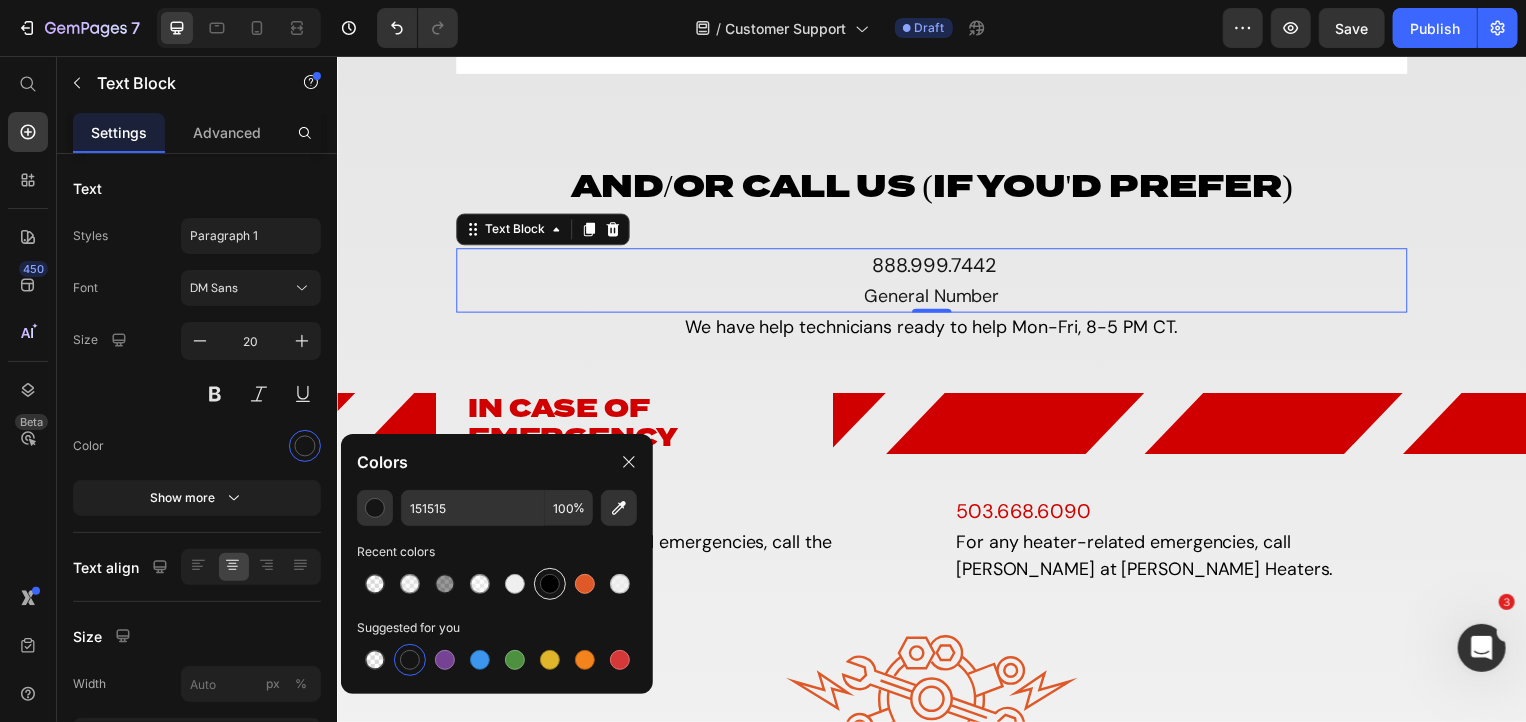 type on "000000" 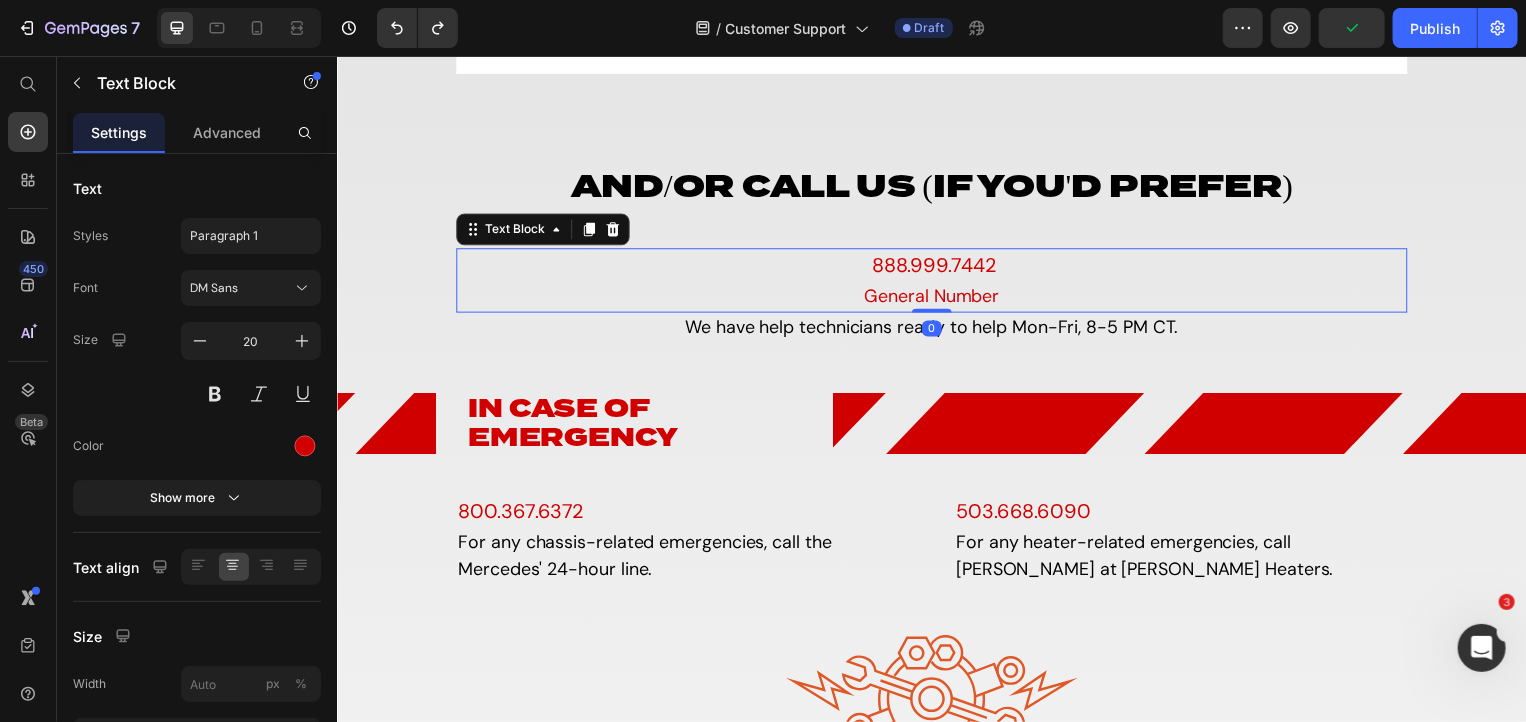click on "General Number" at bounding box center (936, 297) 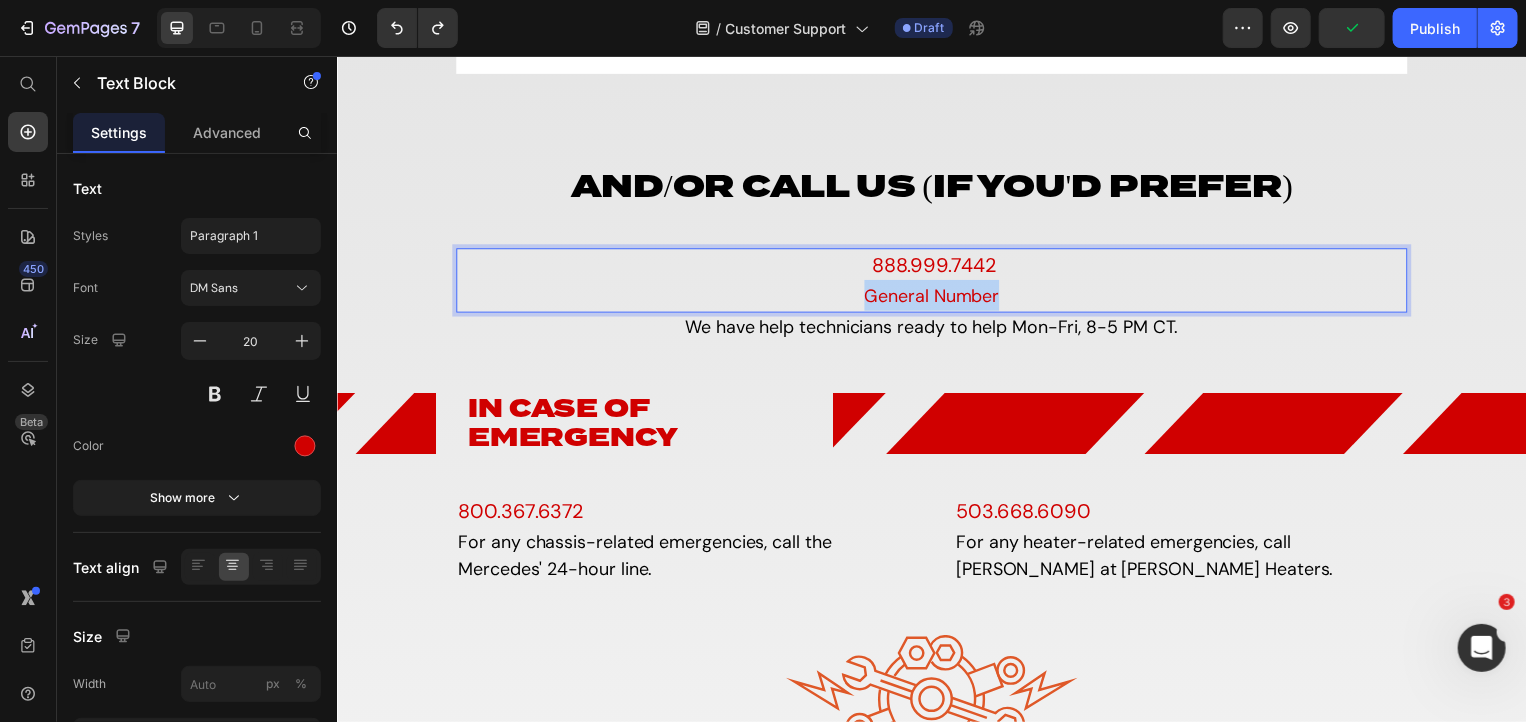 click on "General Number" at bounding box center (936, 297) 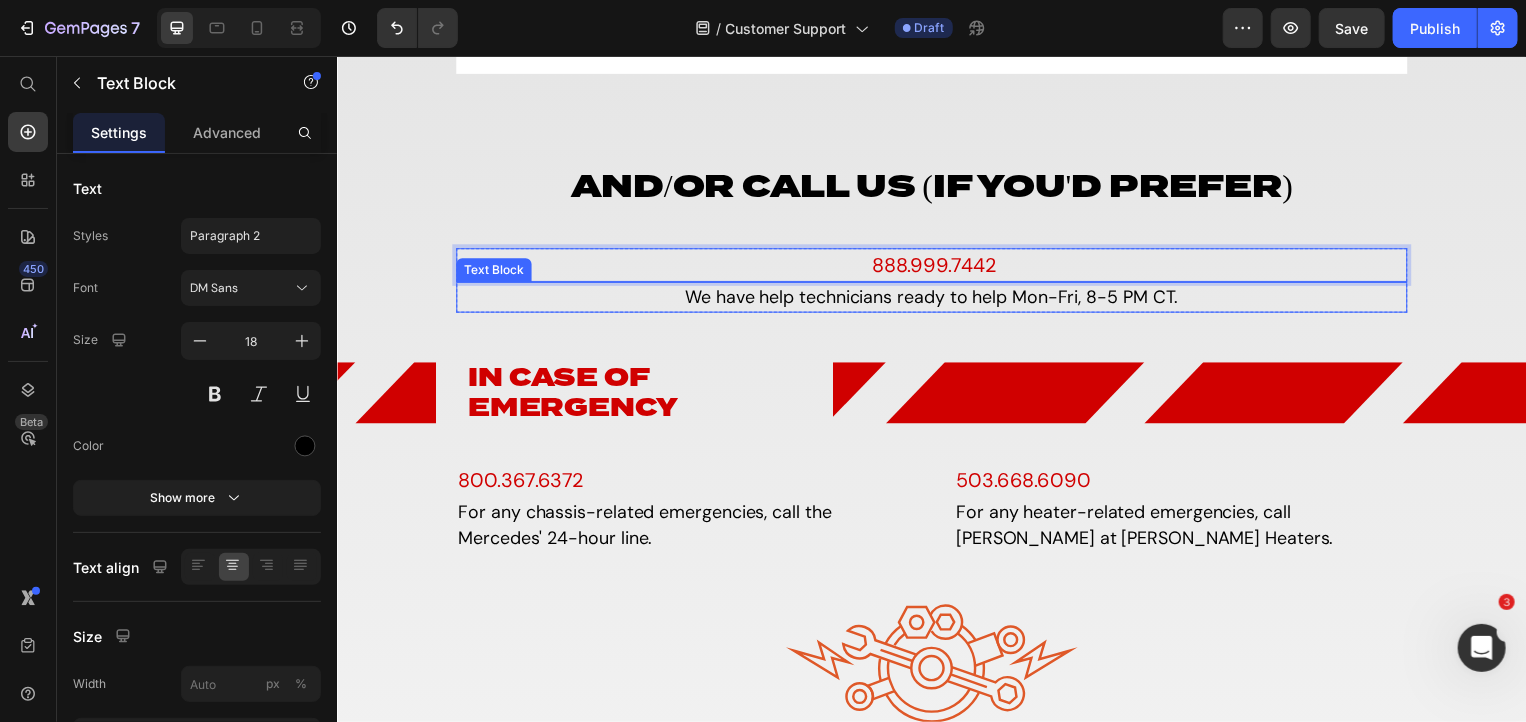 click on "We have help technicians ready to help Mon-Fri, 8-5 PM CT." at bounding box center [936, 298] 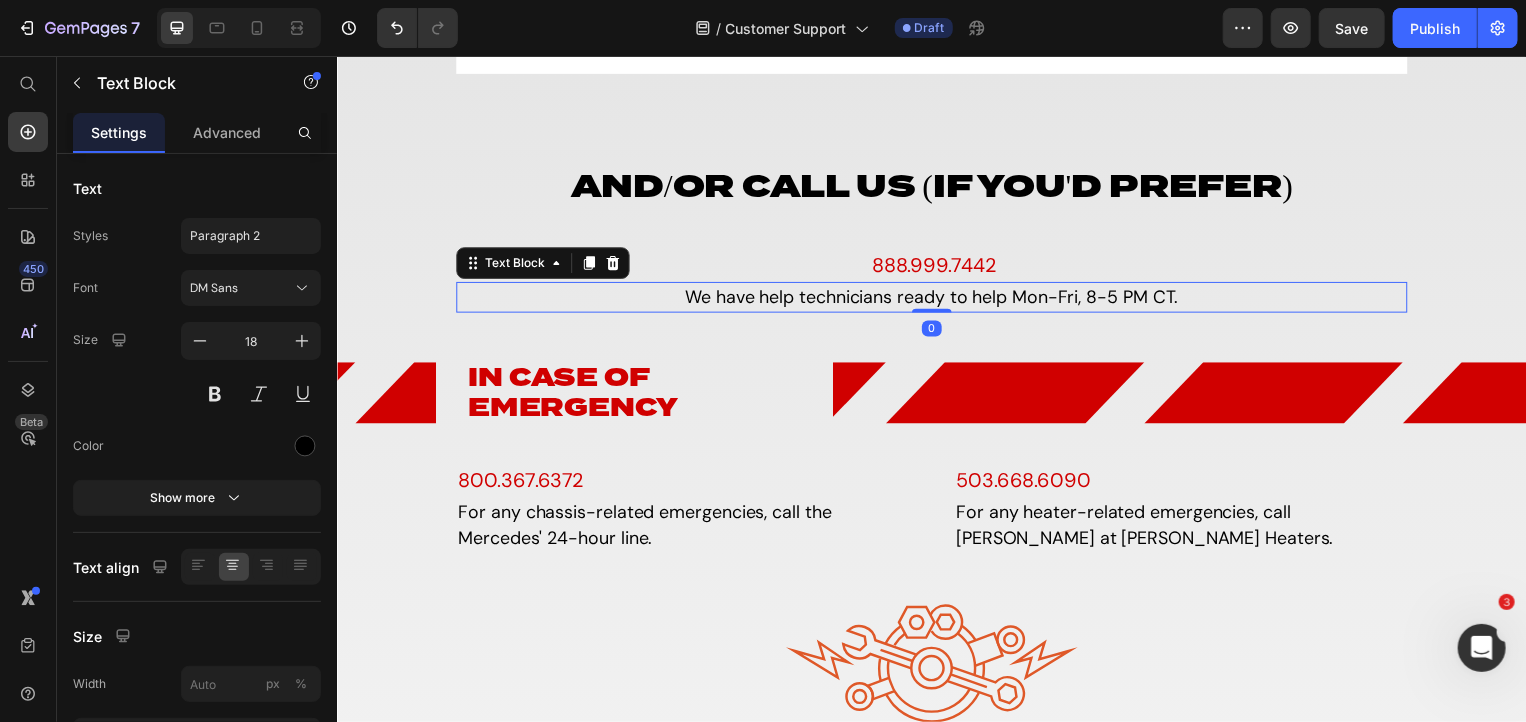 click on "We have help technicians ready to help Mon-Fri, 8-5 PM CT." at bounding box center (936, 298) 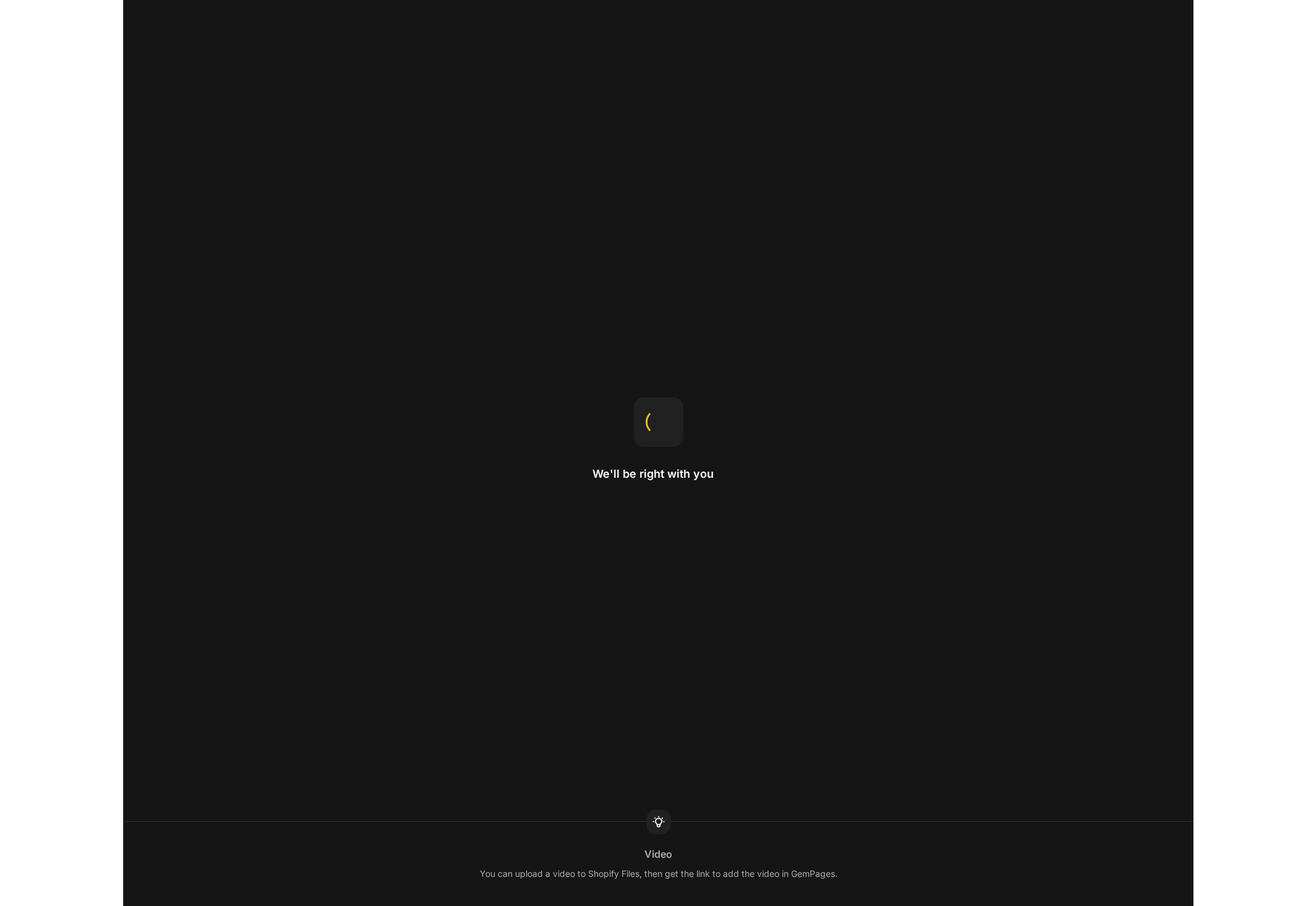scroll, scrollTop: 0, scrollLeft: 0, axis: both 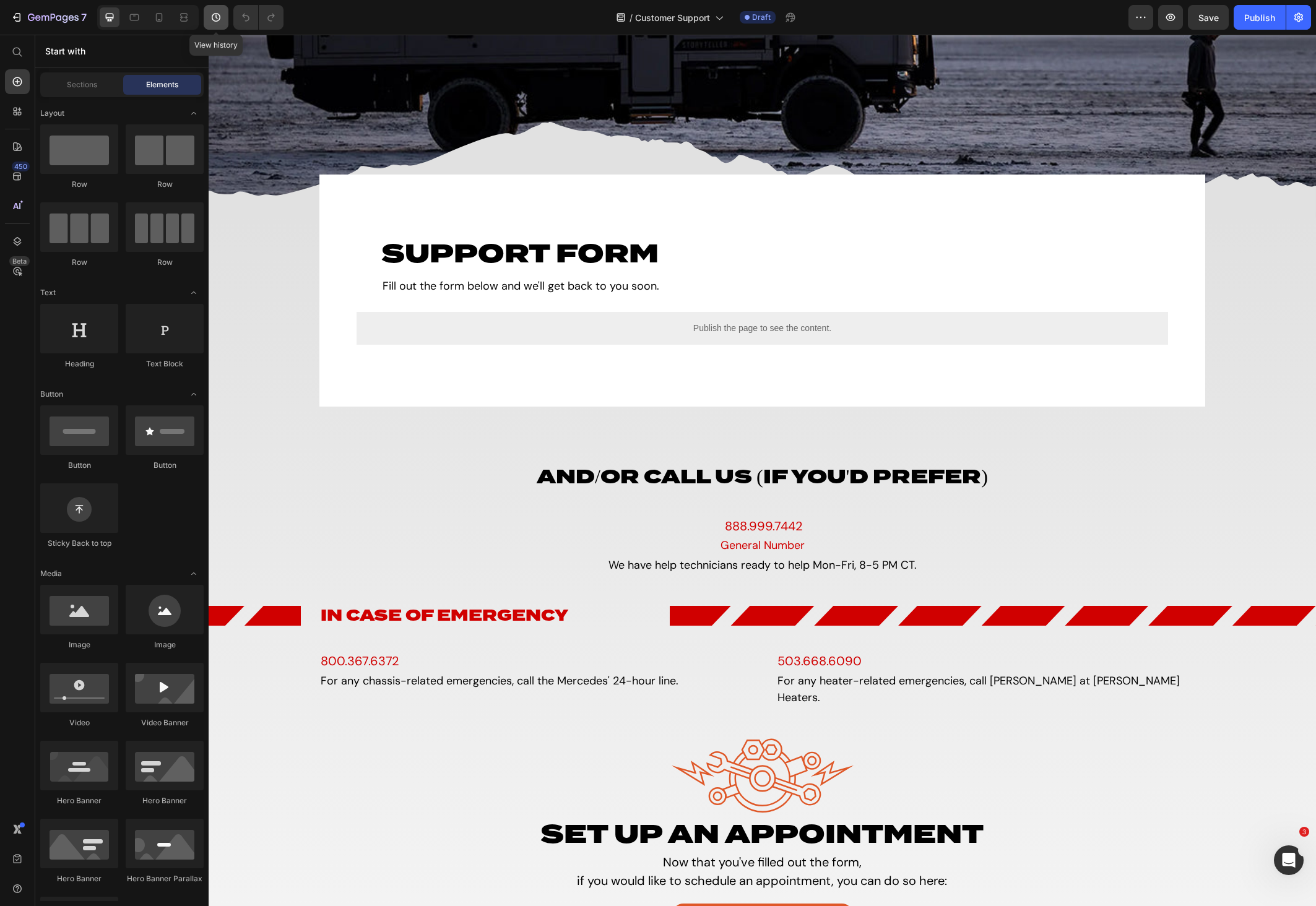 click 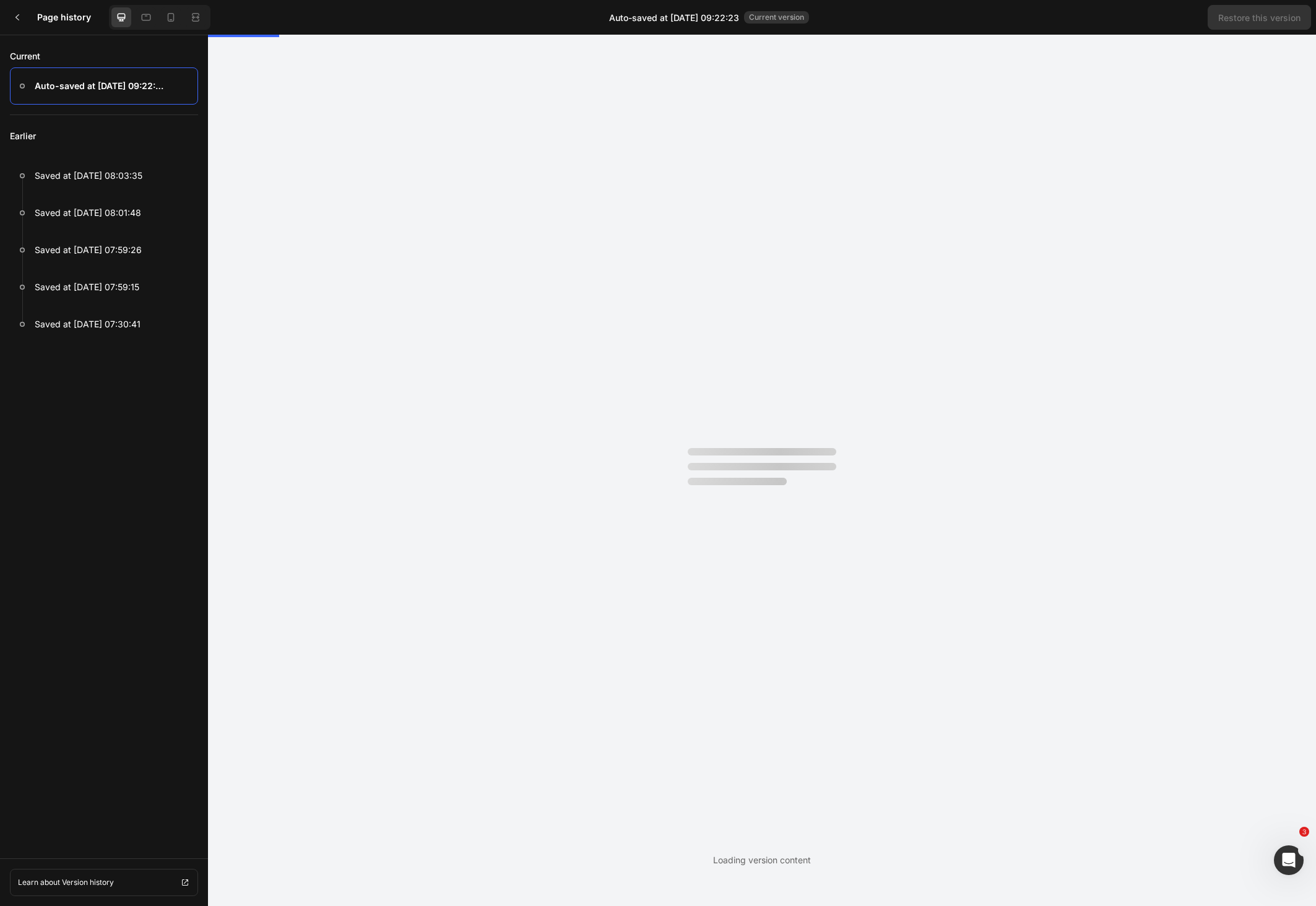 scroll, scrollTop: 0, scrollLeft: 0, axis: both 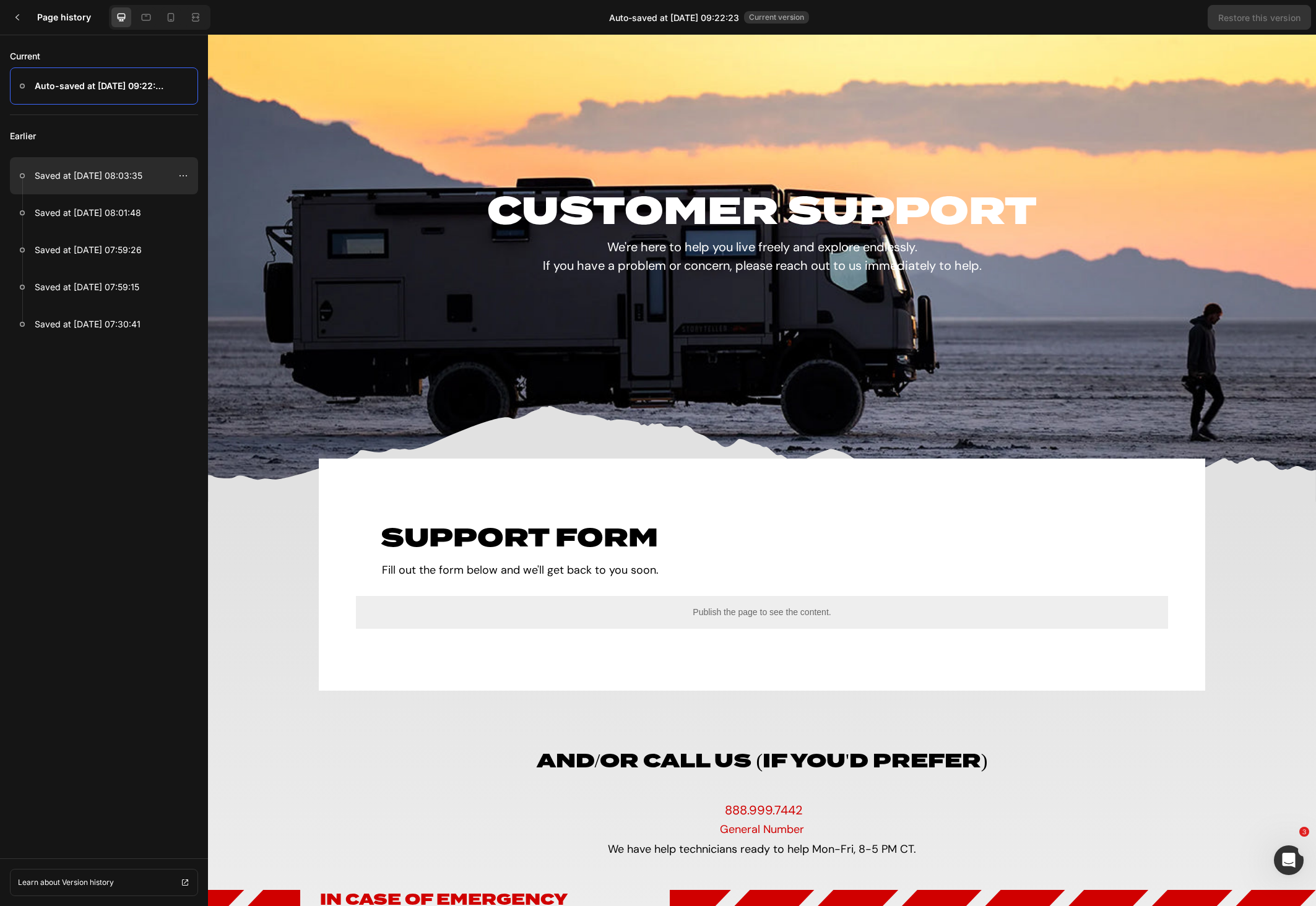 click on "Saved at Jul 10, 08:03:35" at bounding box center [89, 176] 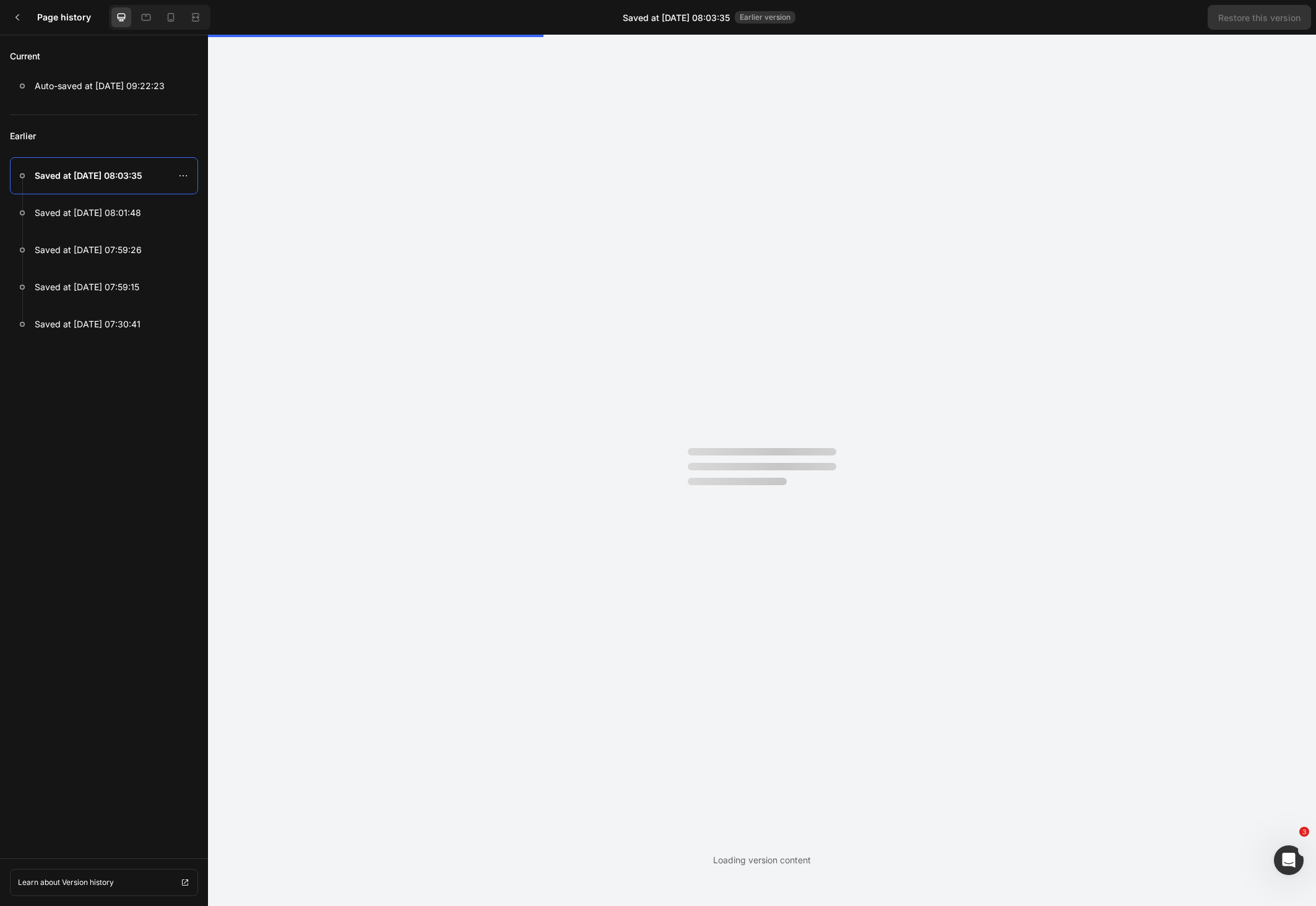 scroll, scrollTop: 0, scrollLeft: 0, axis: both 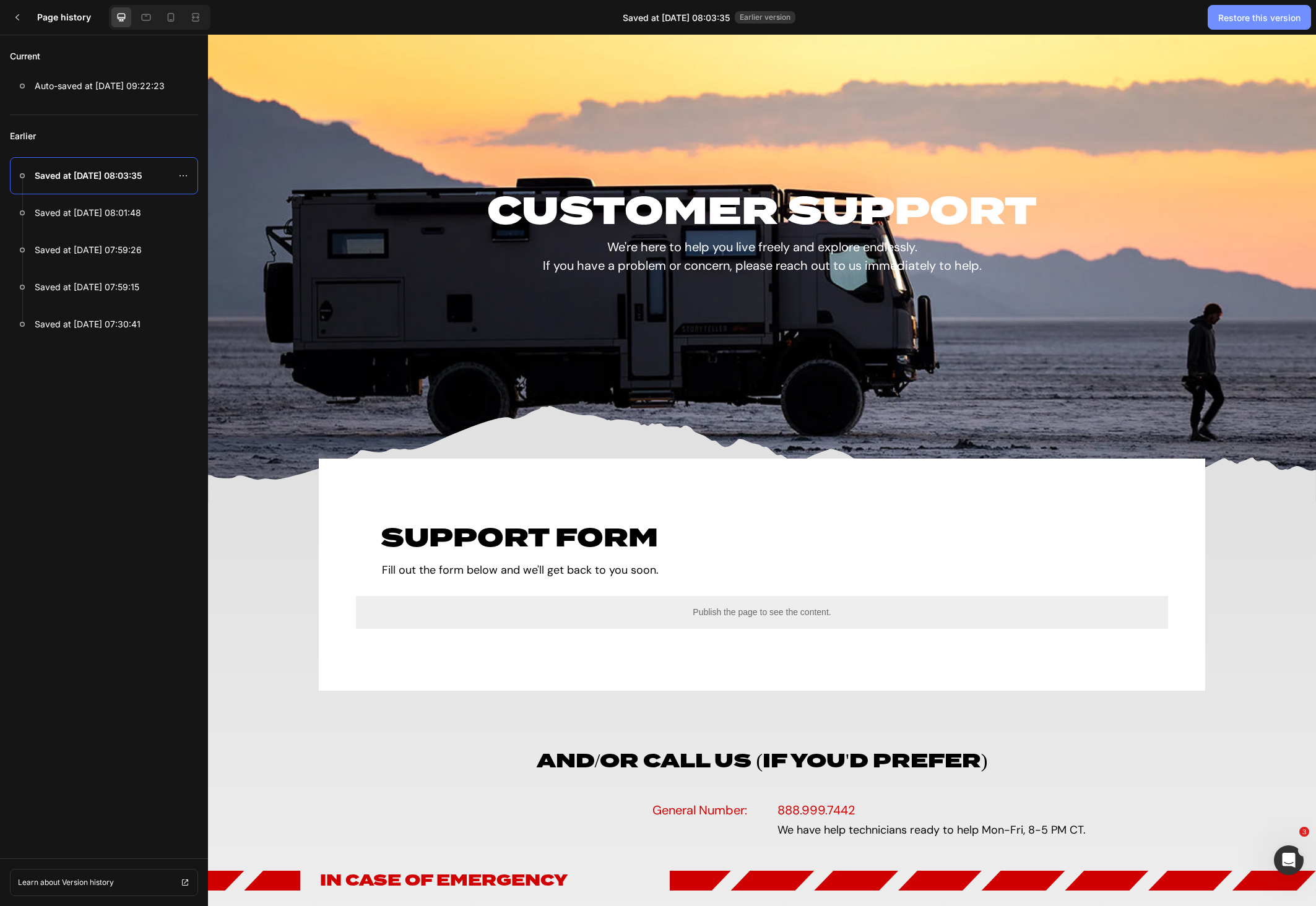 click on "Restore this version" at bounding box center (1259, 17) 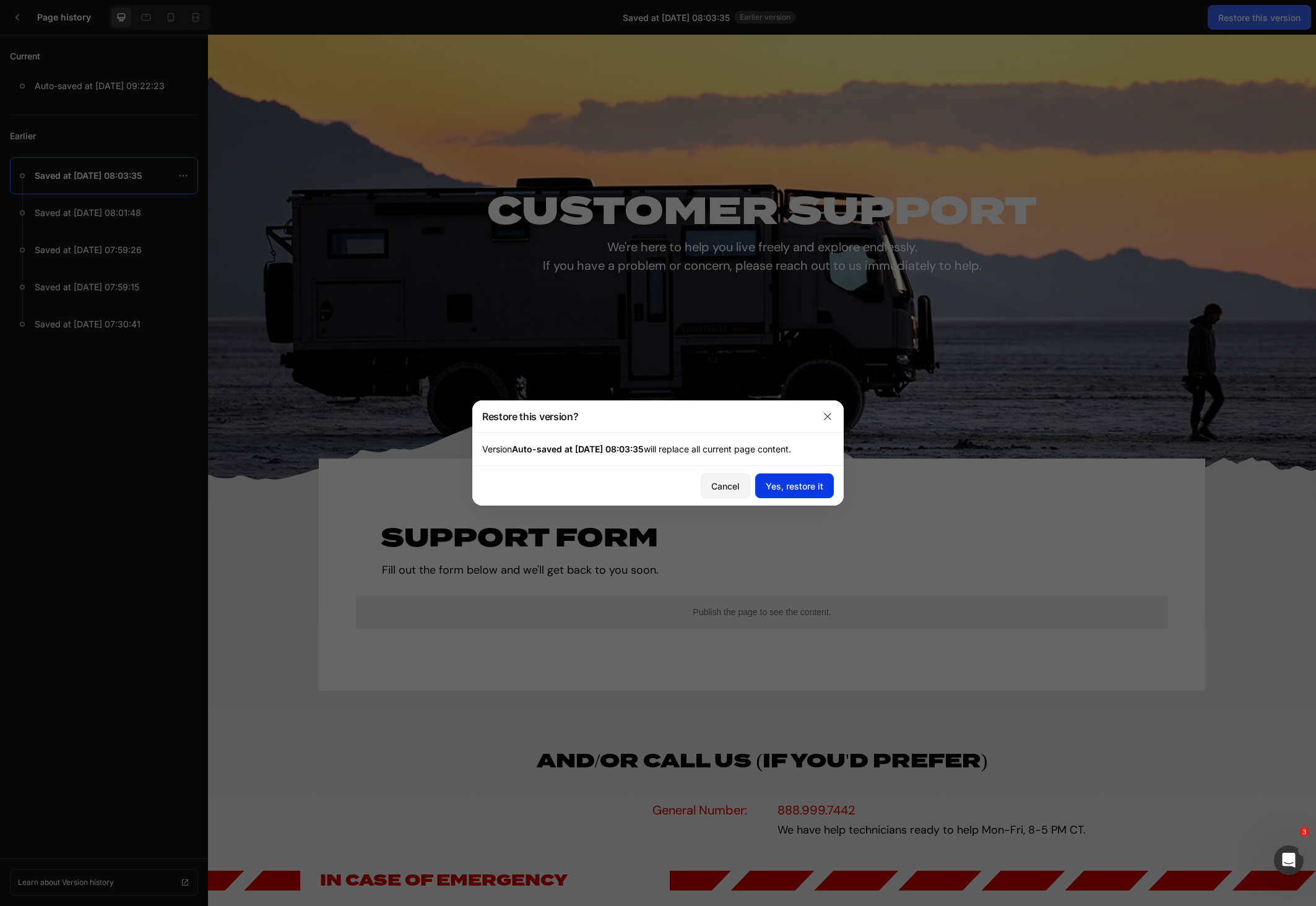 click on "Yes, restore it" at bounding box center (794, 486) 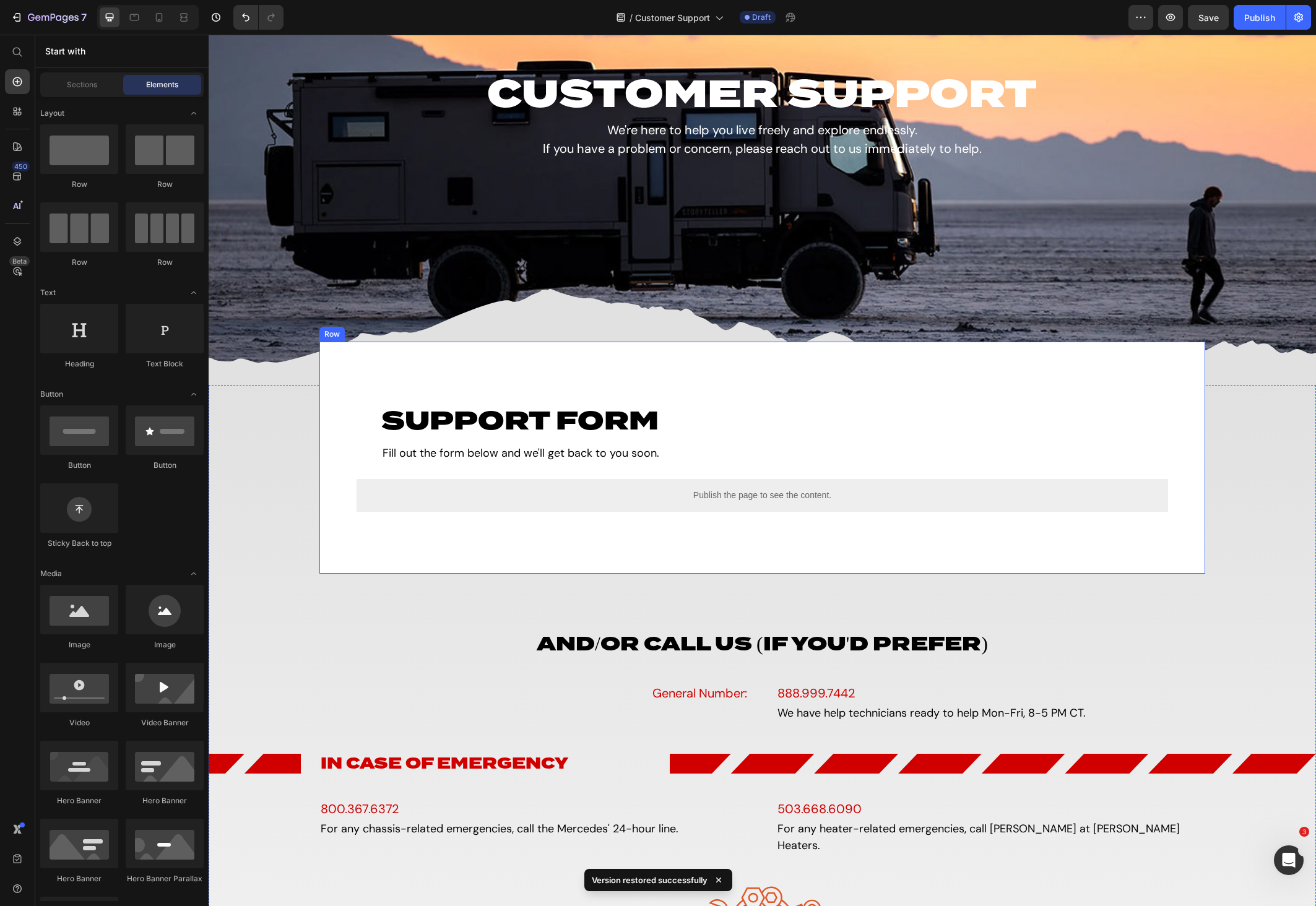 scroll, scrollTop: 186, scrollLeft: 0, axis: vertical 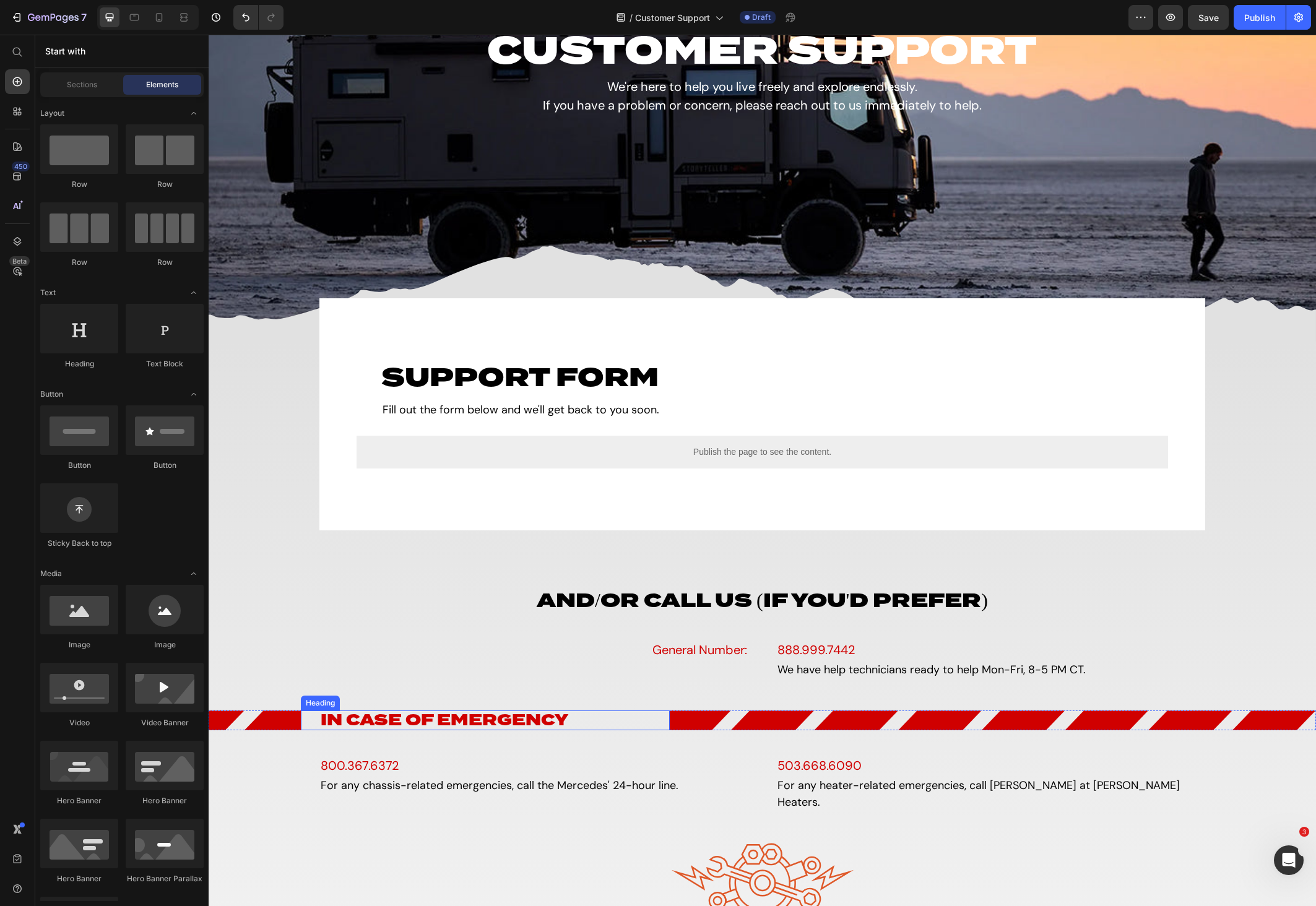 click on "In Case of Emergency" at bounding box center [495, 720] 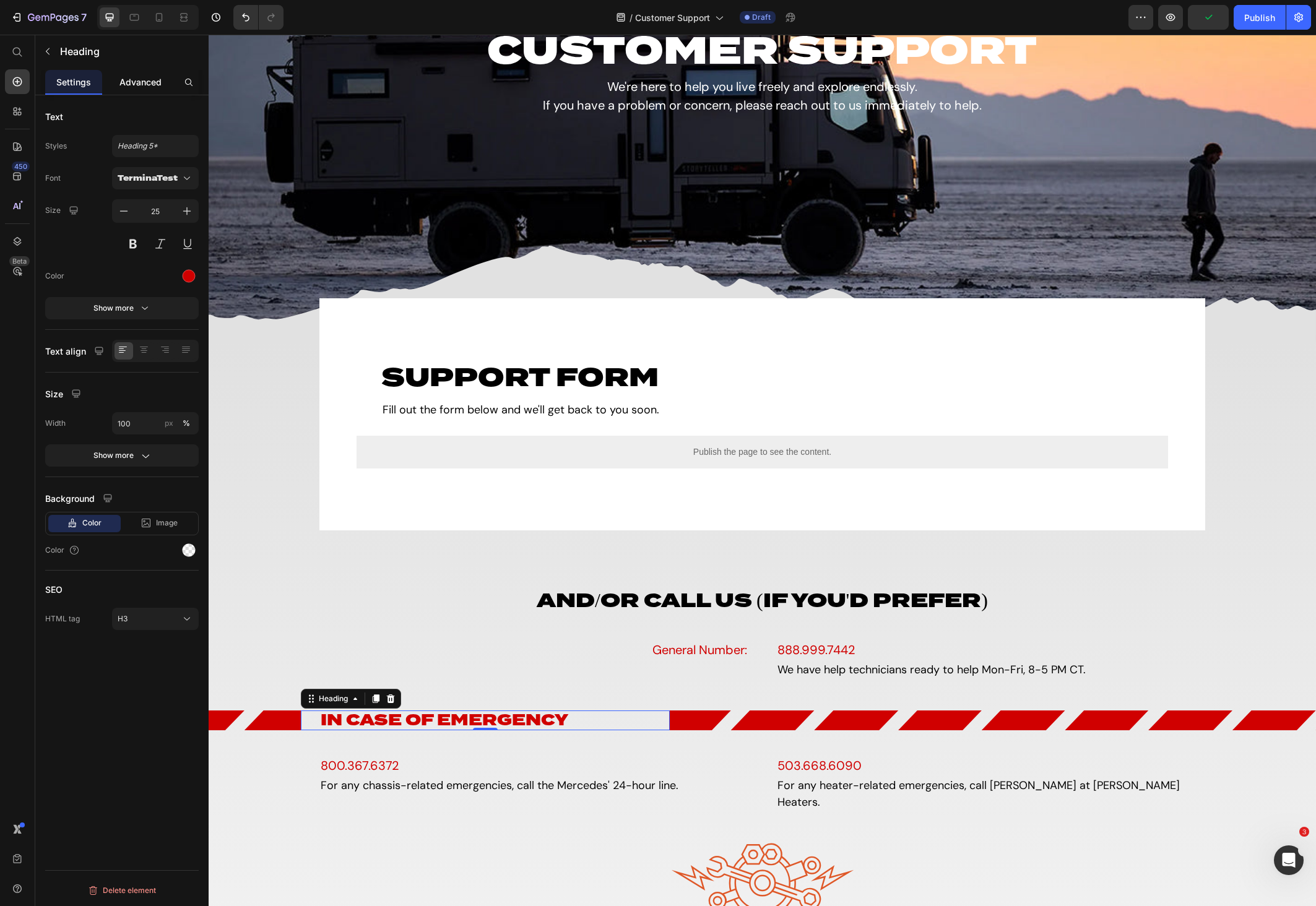click on "Advanced" at bounding box center [141, 82] 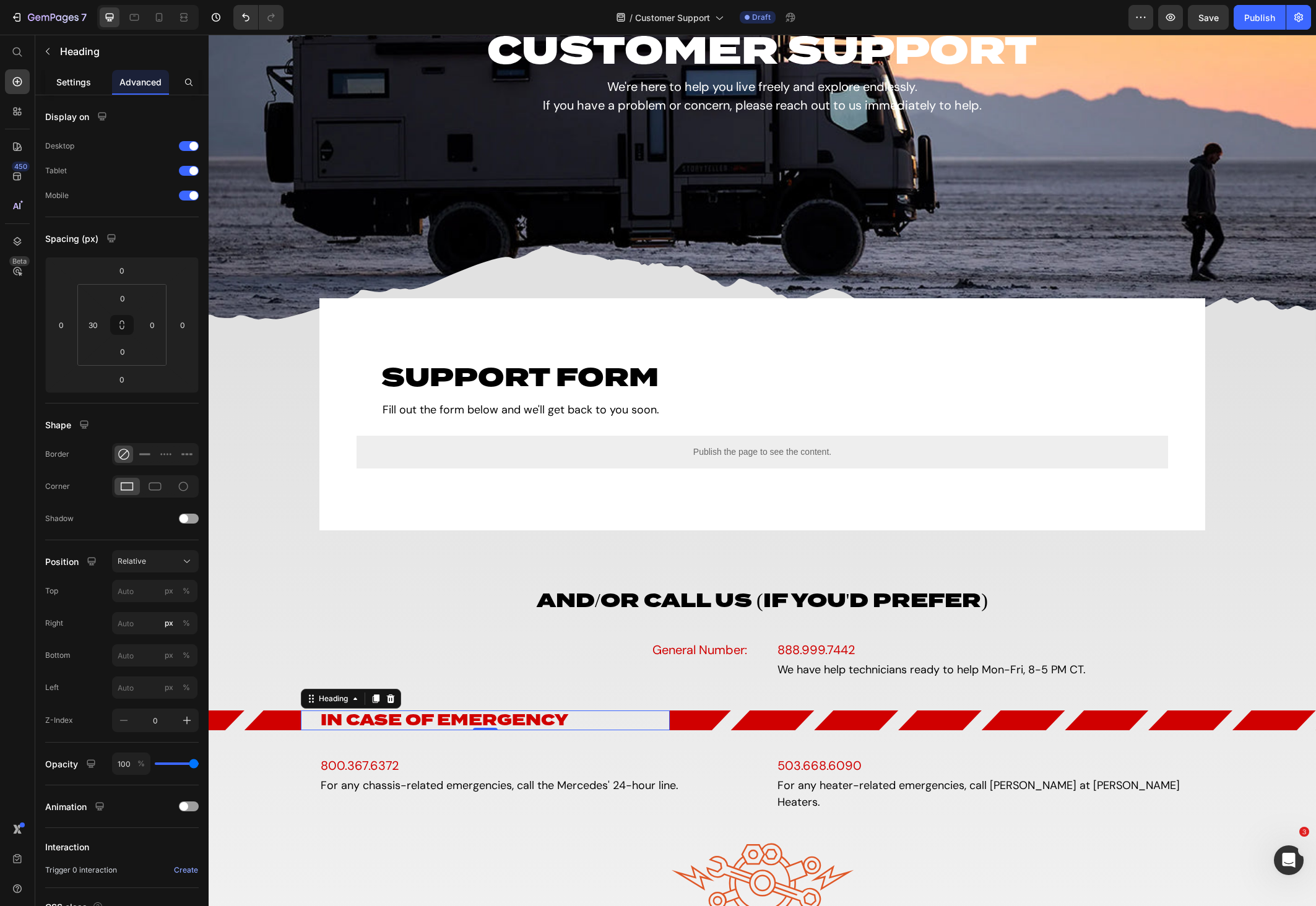 click on "Settings" 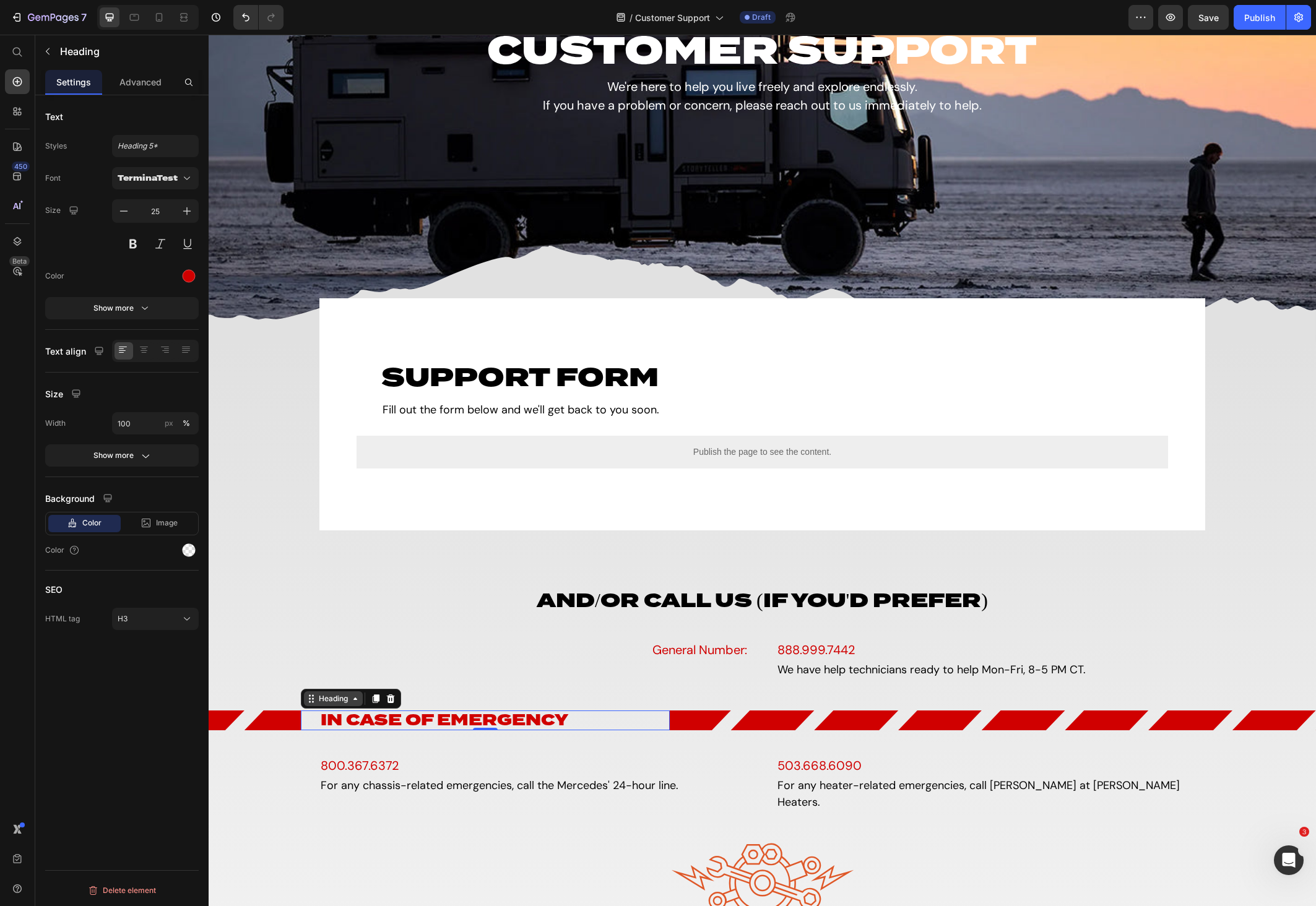 click on "Heading" at bounding box center [333, 699] 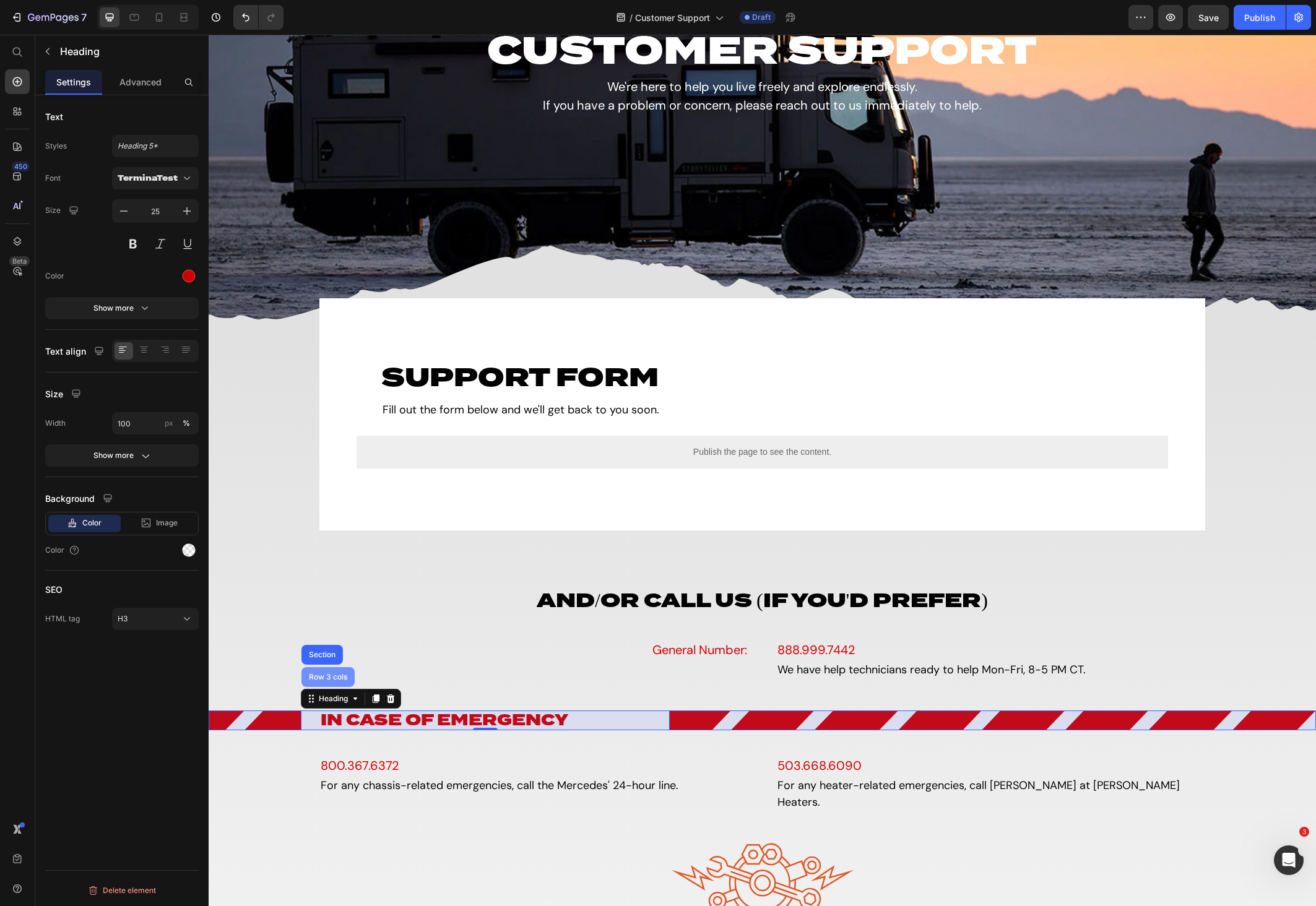 click on "Row 3 cols" at bounding box center (328, 677) 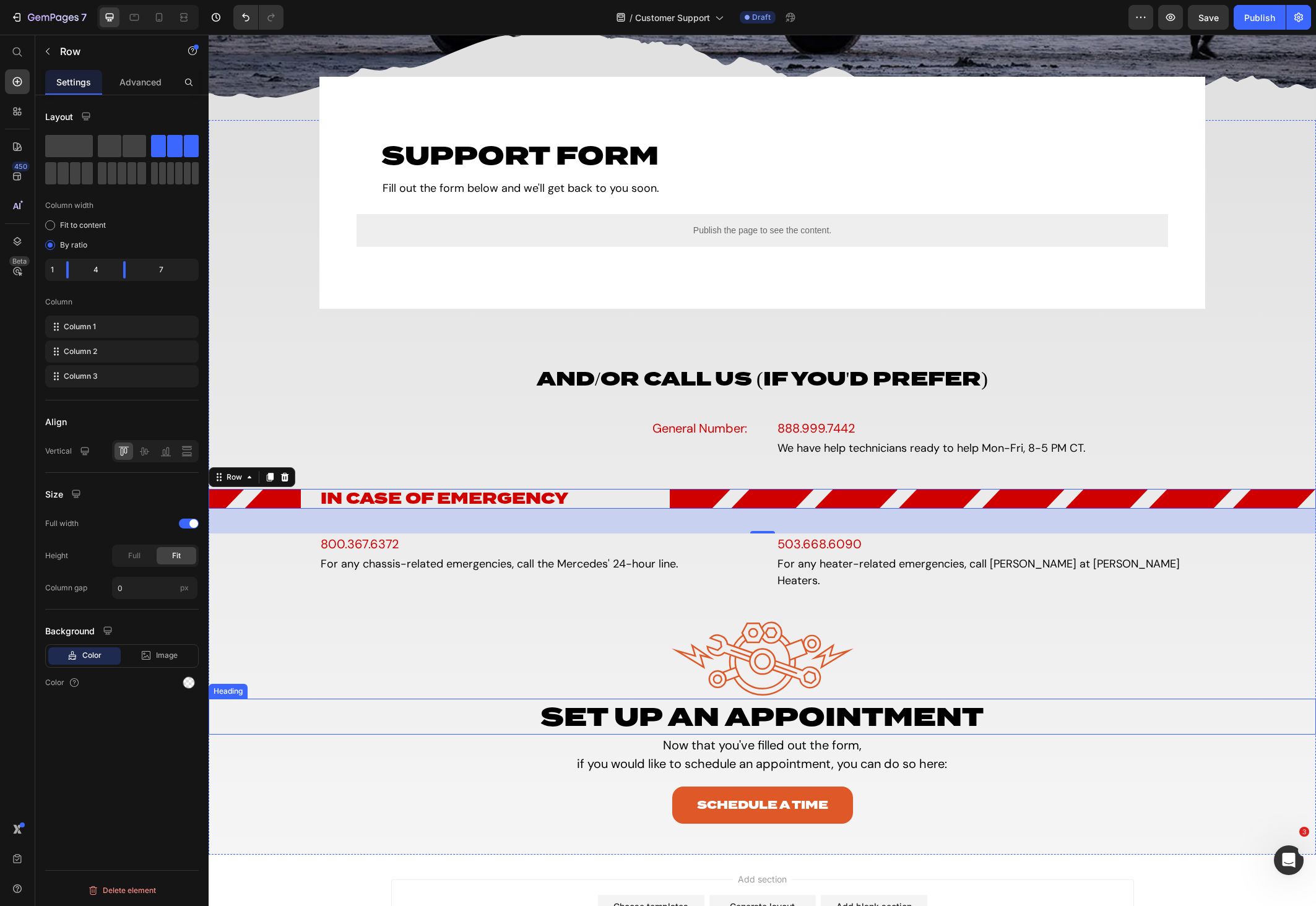 scroll, scrollTop: 207, scrollLeft: 0, axis: vertical 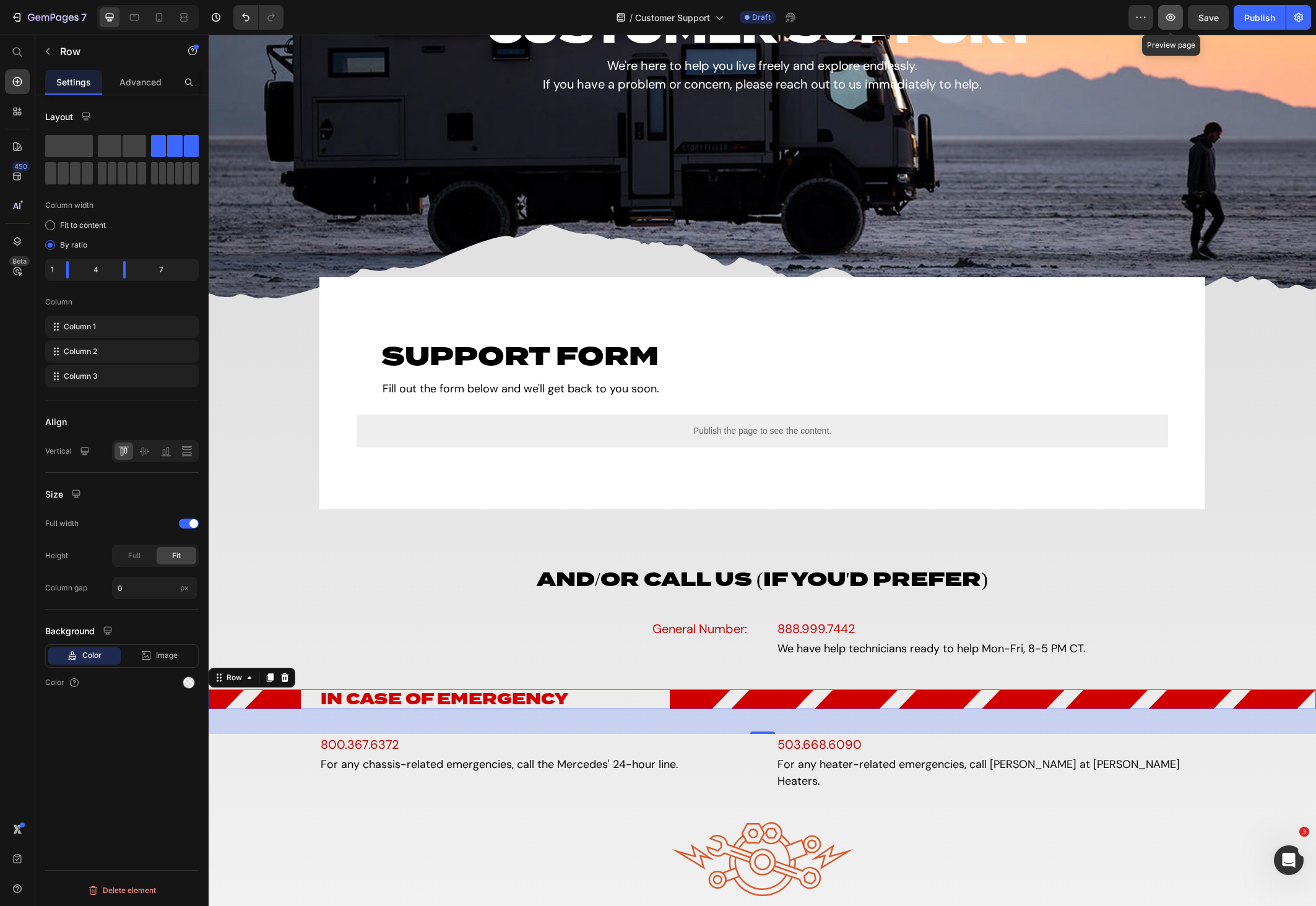 click 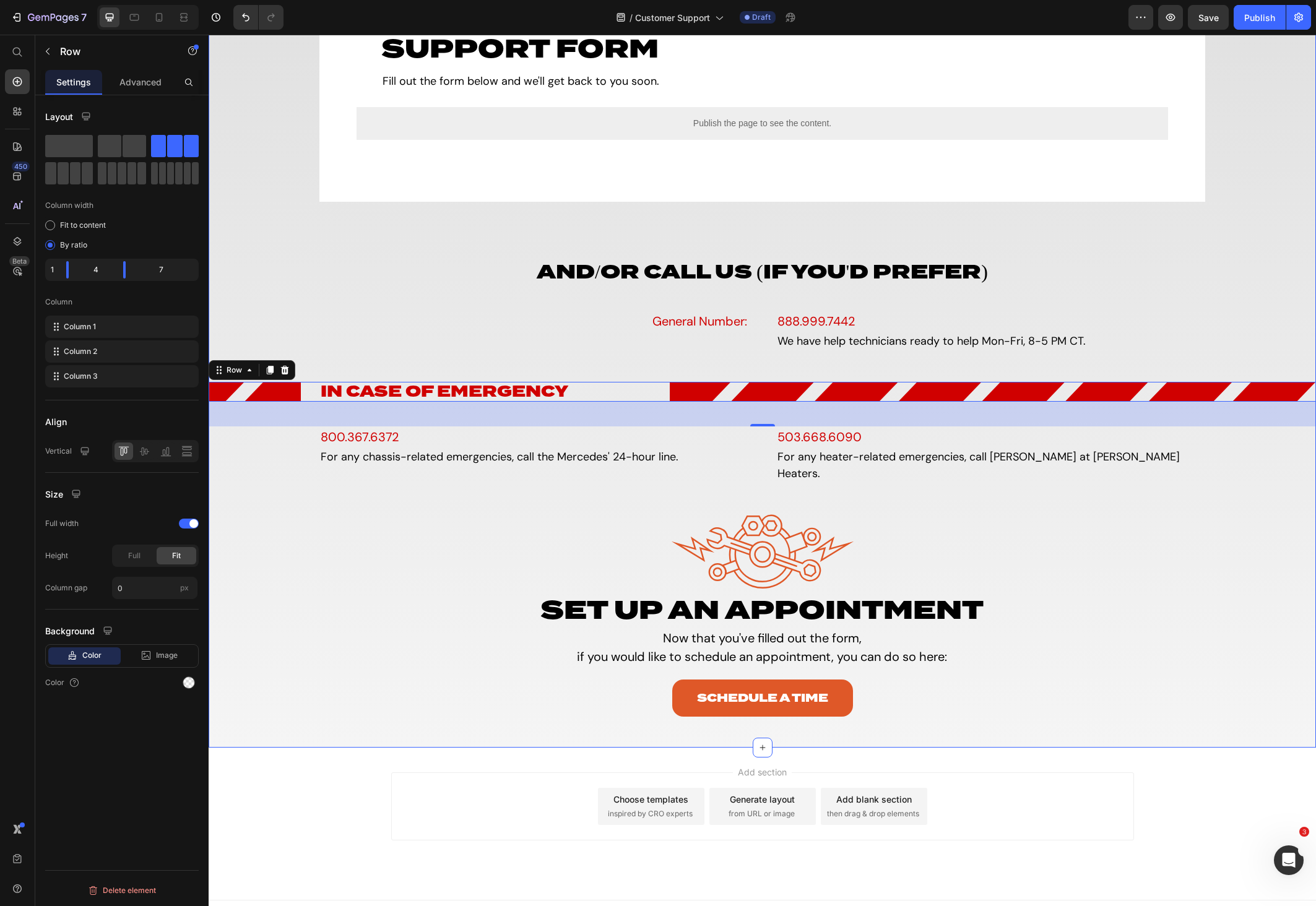 scroll, scrollTop: 516, scrollLeft: 0, axis: vertical 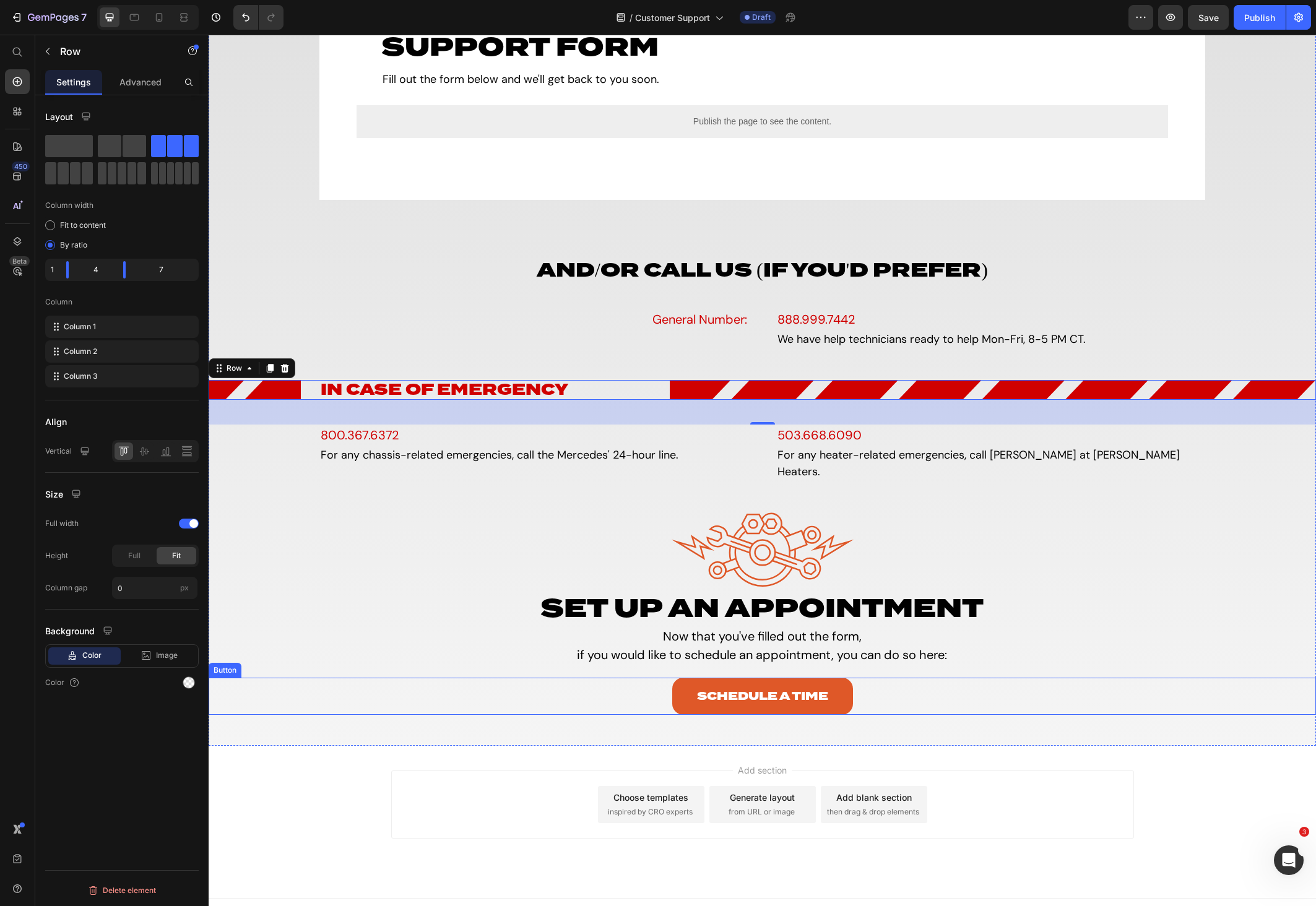 click on "Schedule a Time Button" at bounding box center [762, 696] 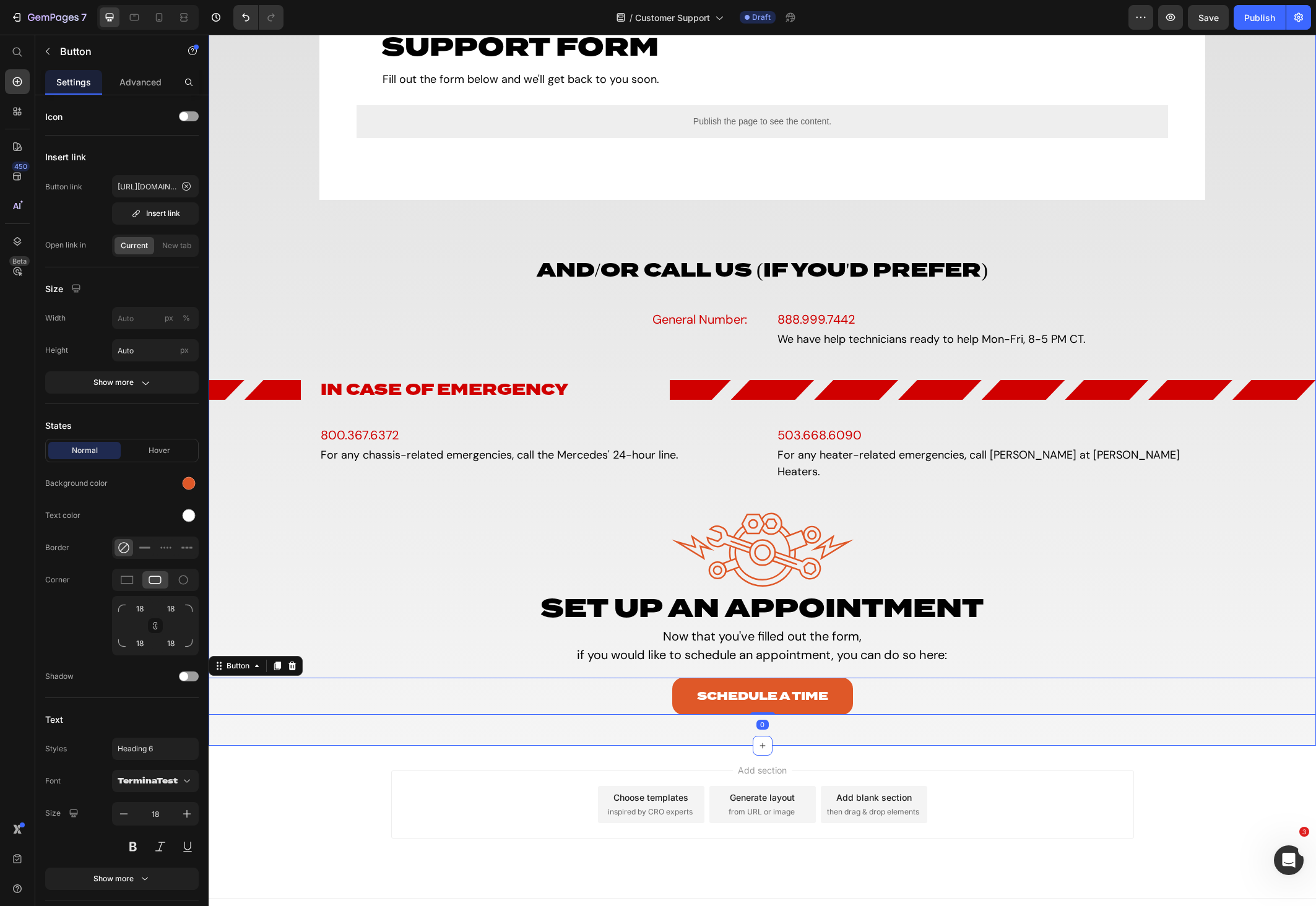 click on "Support Form Heading Fill out the form below and we'll get back to you soon. Text Block
Publish the page to see the content.
Custom Code Row Row And/Or Call Us (If you'd Prefer) Heading General Number: Text Block 888.999.7442 Text Block We have help technicians ready to help Mon-Fri, 8-5 PM CT. Text Block Row Image In Case of Emergency Heading Image Row 800.367.6372 Text Block For any chassis-related emergencies, call the Mercedes' 24-hour line. Text Block 503.668.6090 Text Block For any heater-related emergencies, call Jim at Rixen Heaters. Text Block Row Image Set up an Appointment Heading Now that you've filled out the form, if you would like to schedule an appointment, you can do so here: Text Block Schedule a Time Button   0 Section 2" at bounding box center (762, 378) 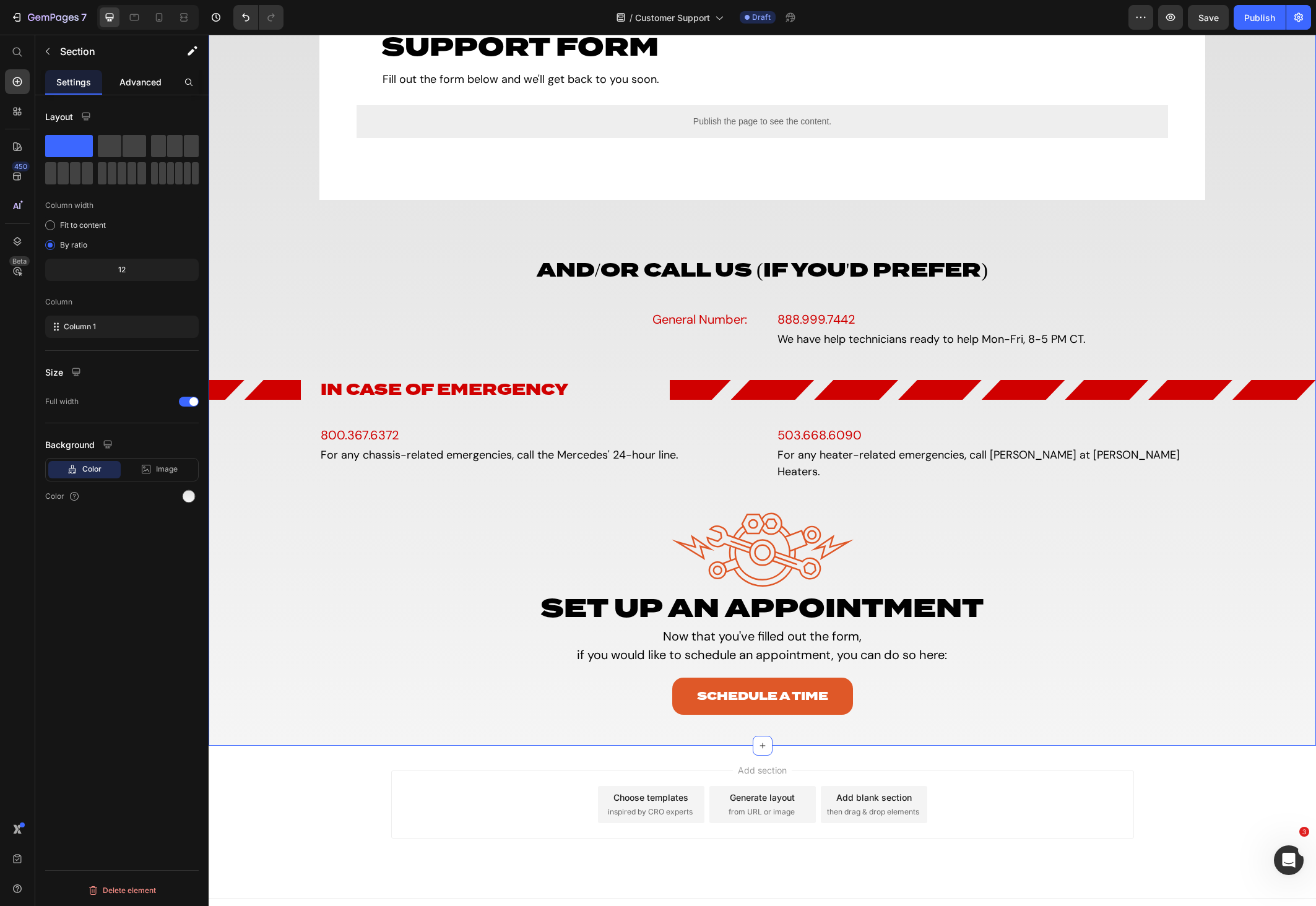 click on "Advanced" 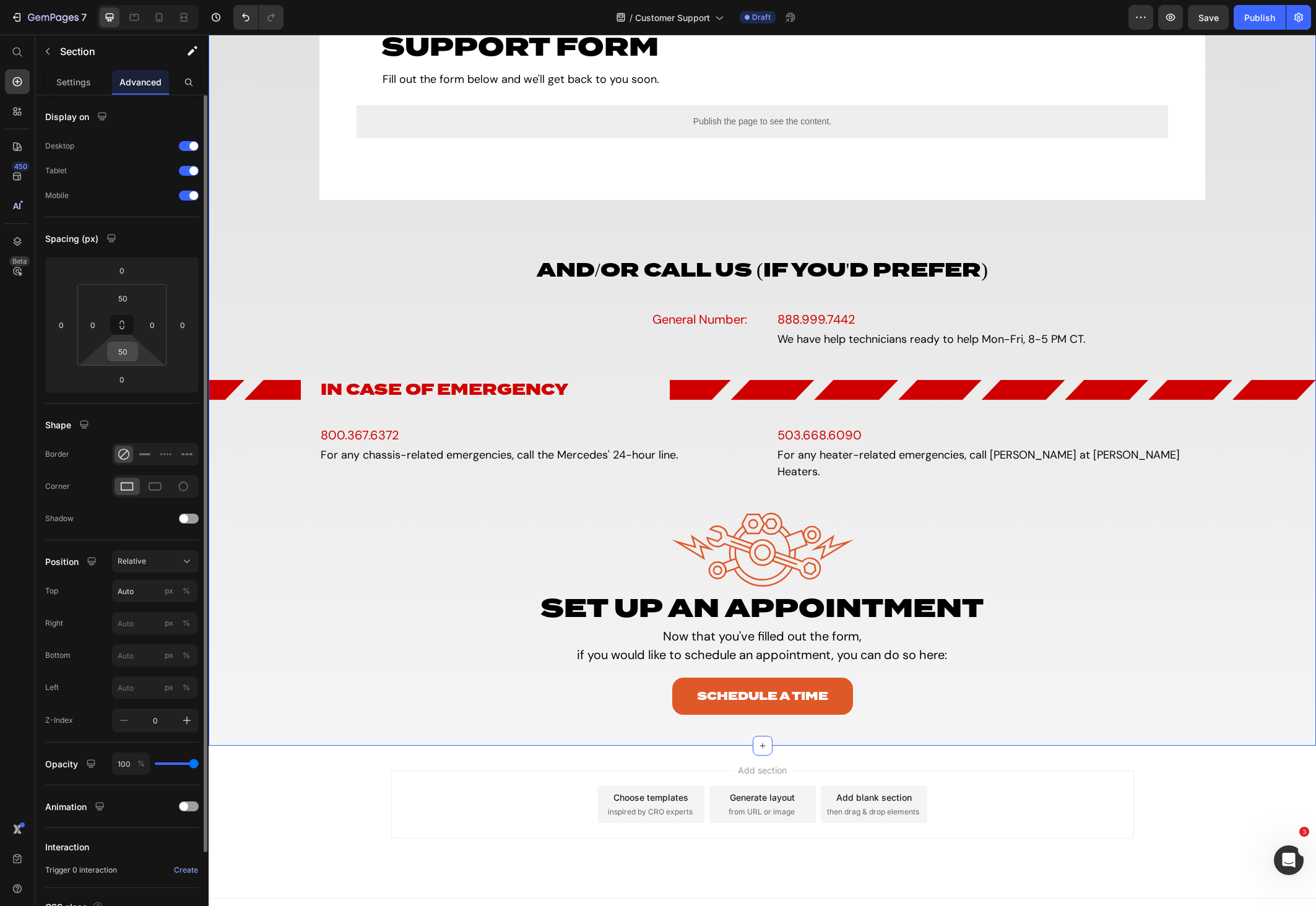 click on "50" at bounding box center (123, 352) 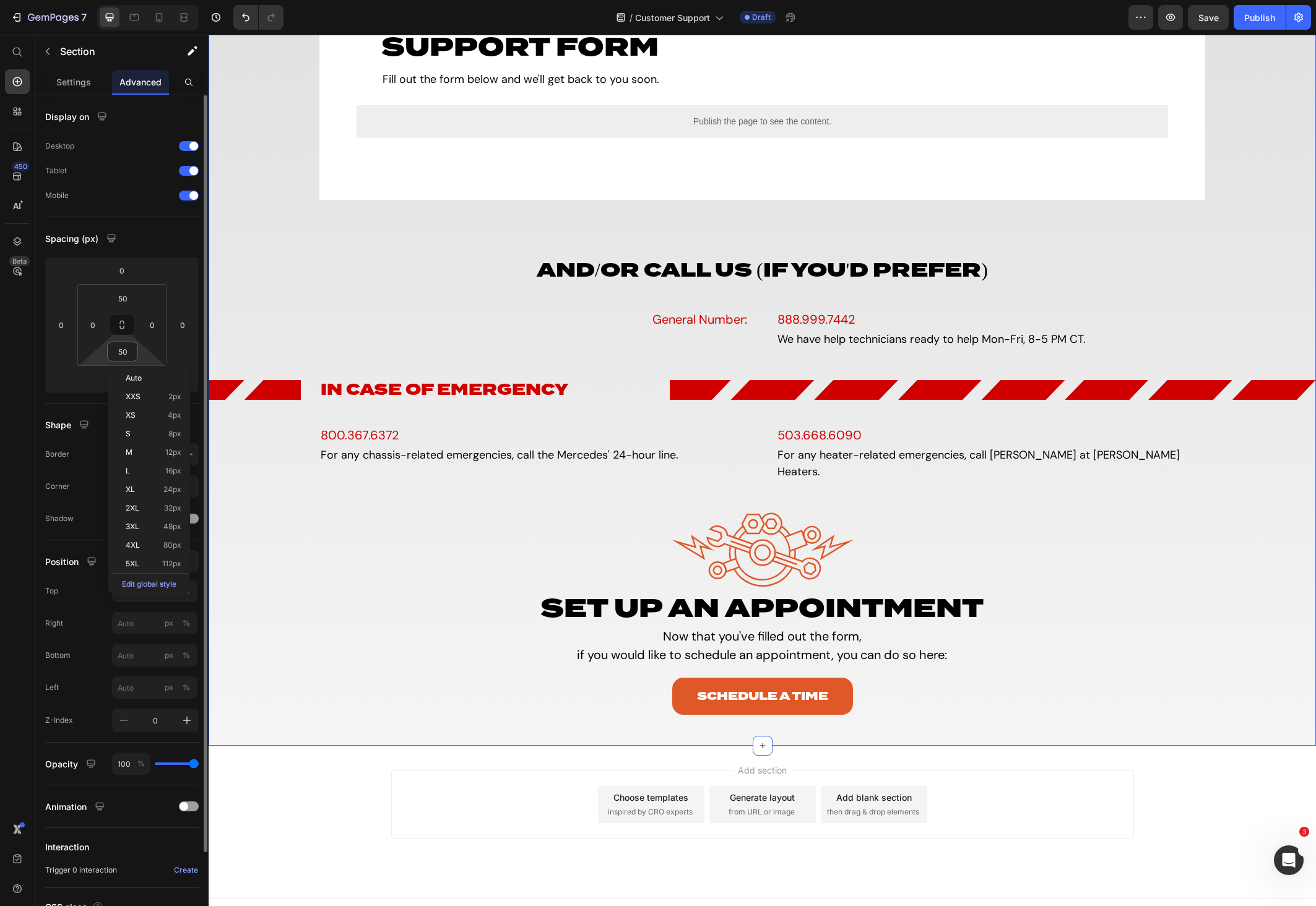 click on "50" at bounding box center [123, 352] 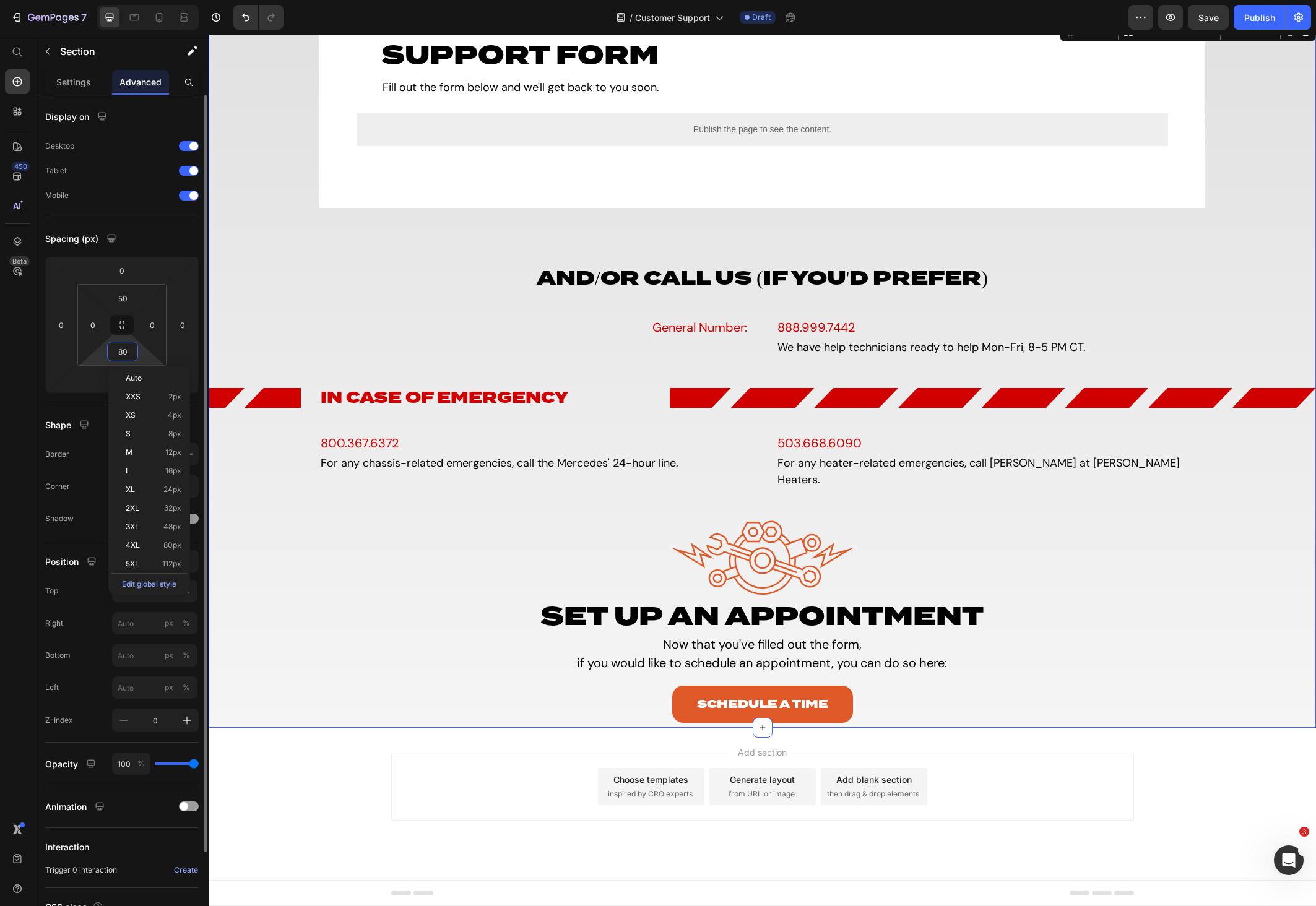 scroll, scrollTop: 490, scrollLeft: 0, axis: vertical 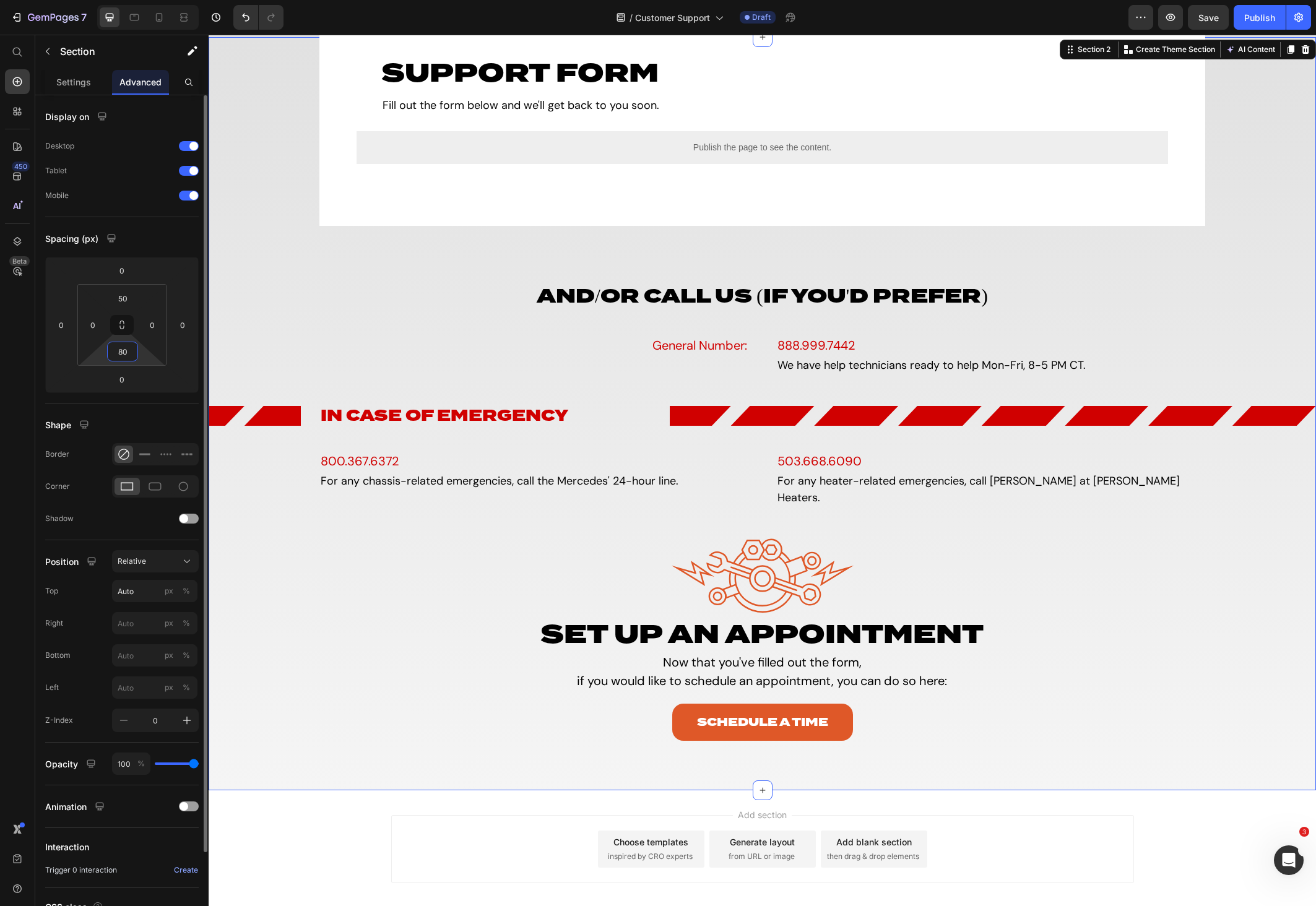type on "8" 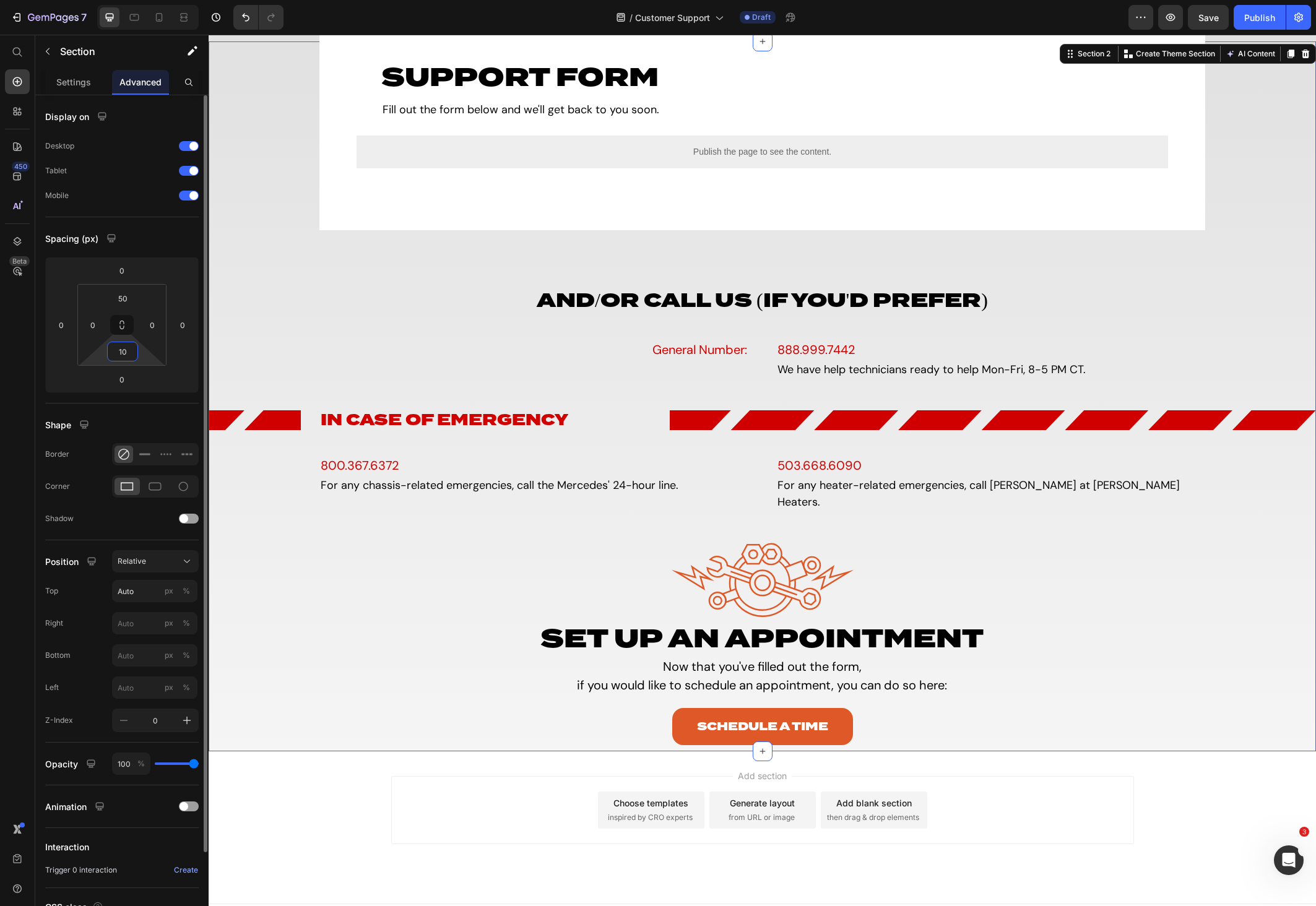 scroll, scrollTop: 490, scrollLeft: 0, axis: vertical 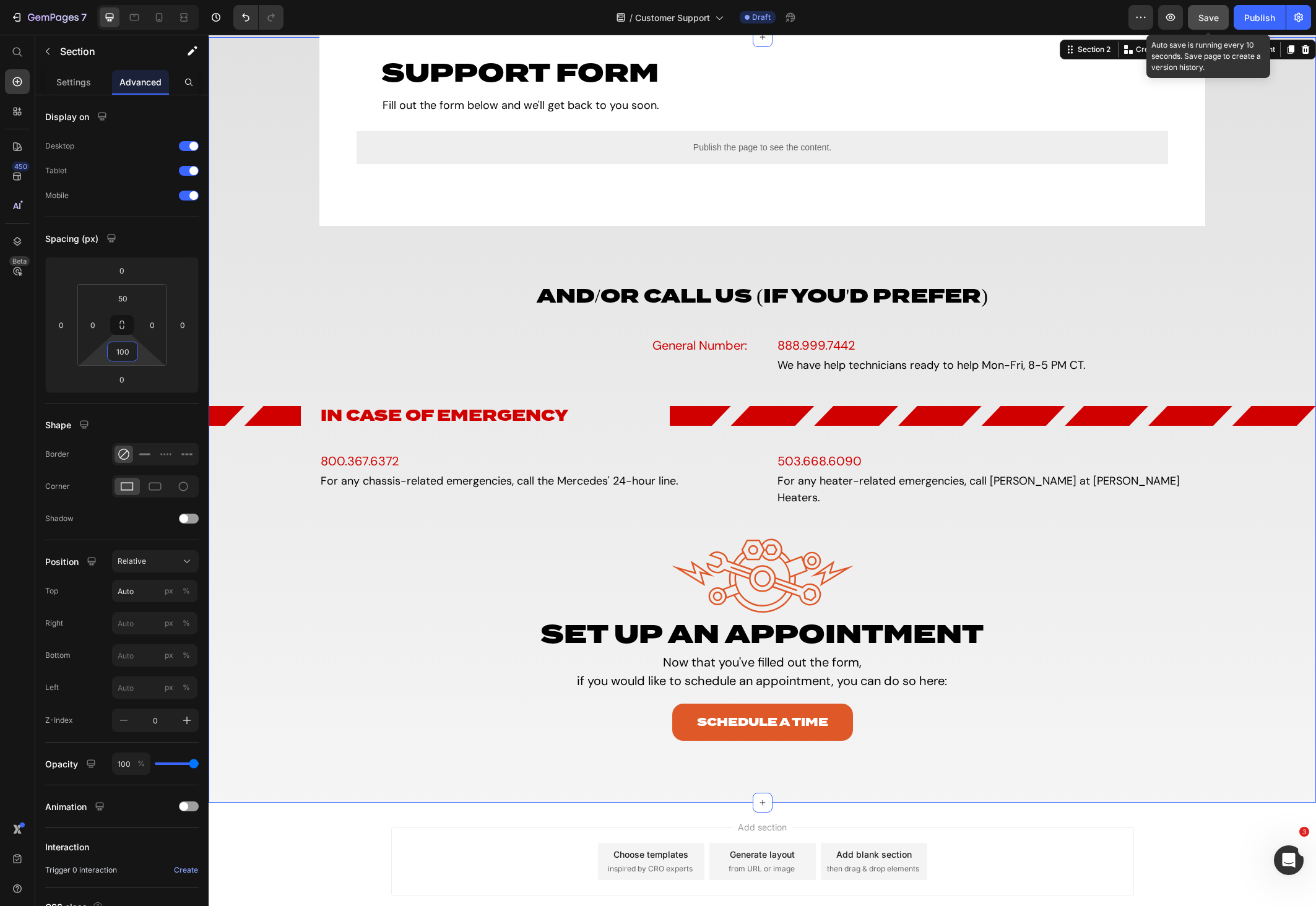 type on "100" 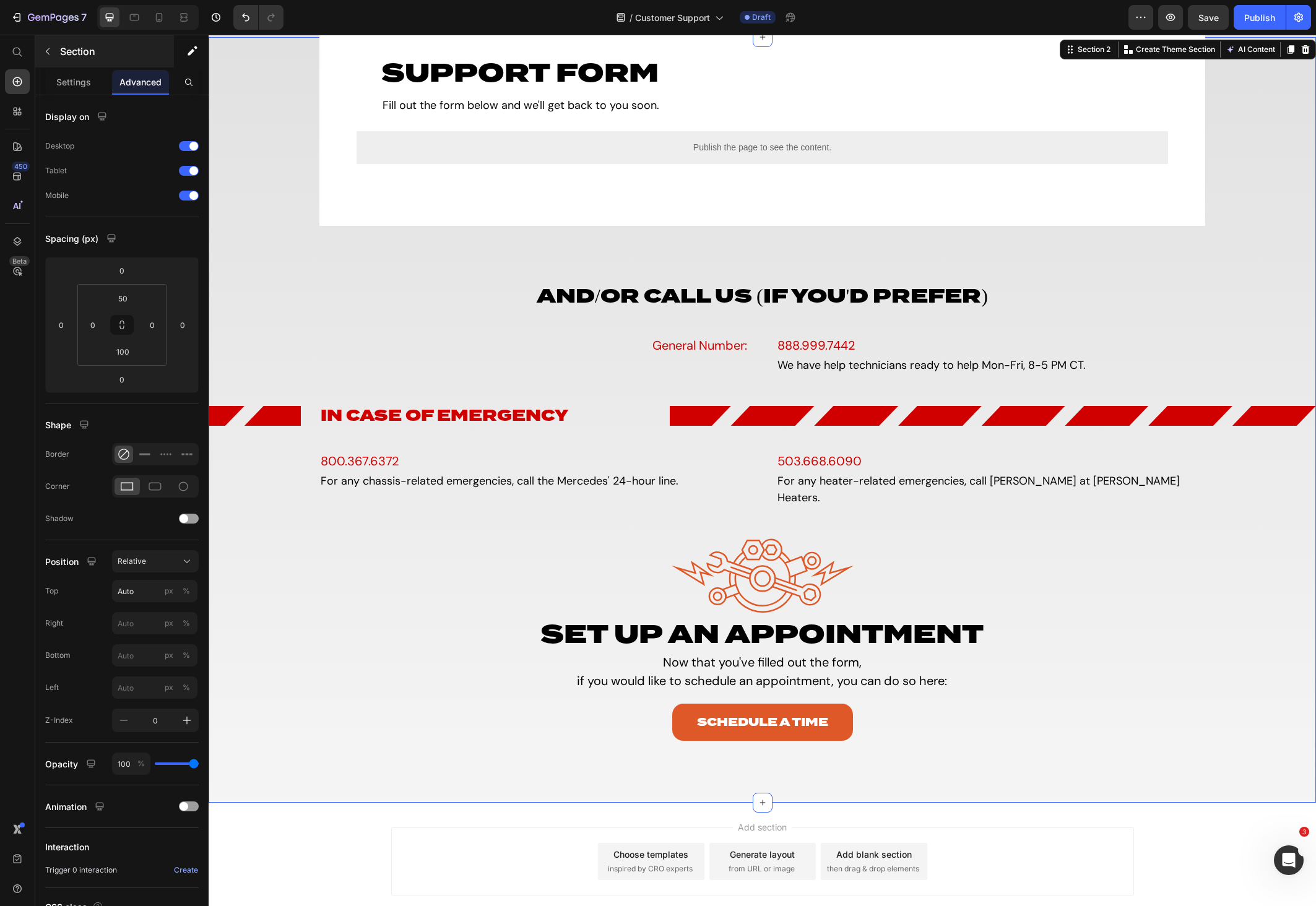 click on "Settings" at bounding box center [74, 82] 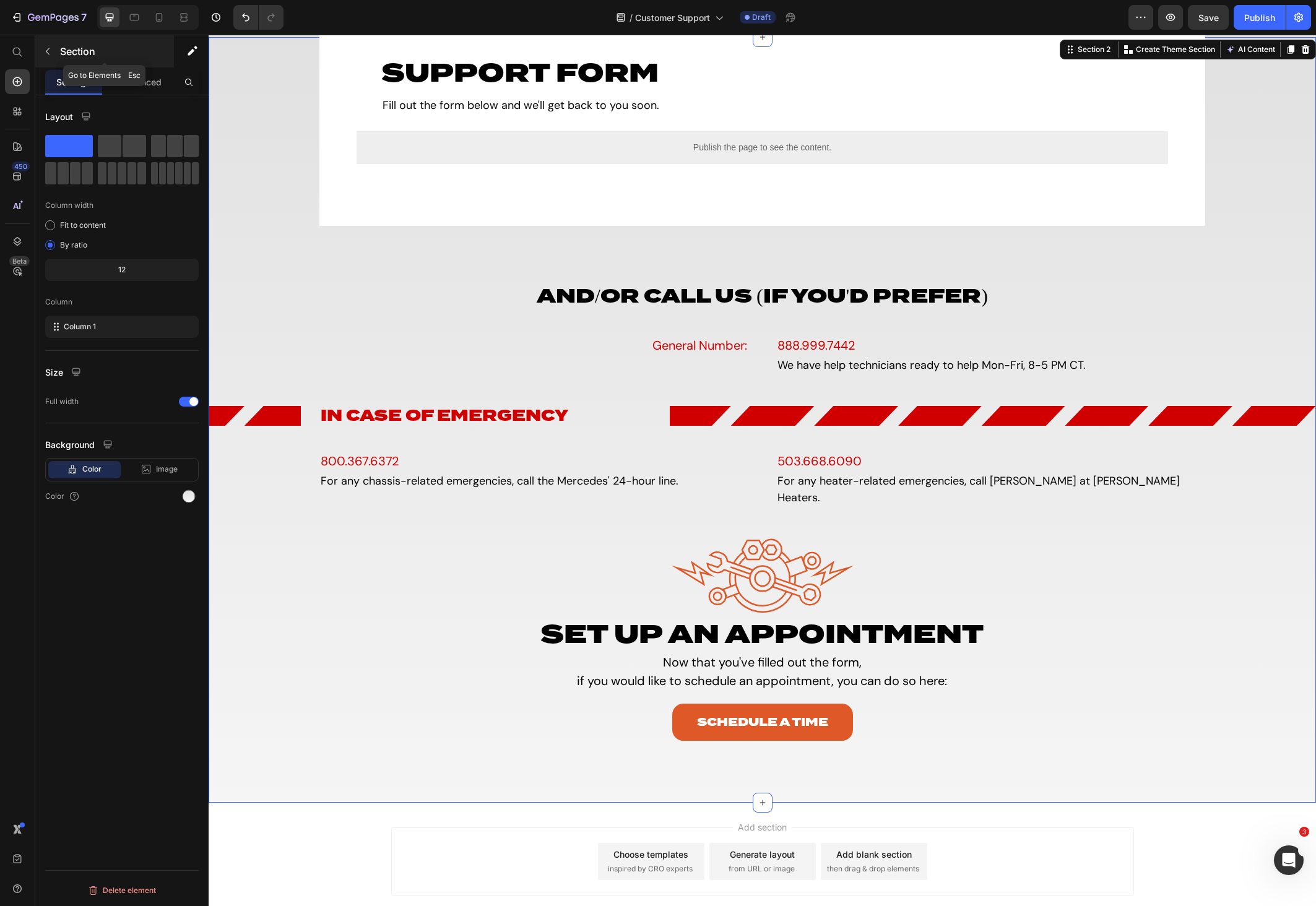 click at bounding box center (48, 51) 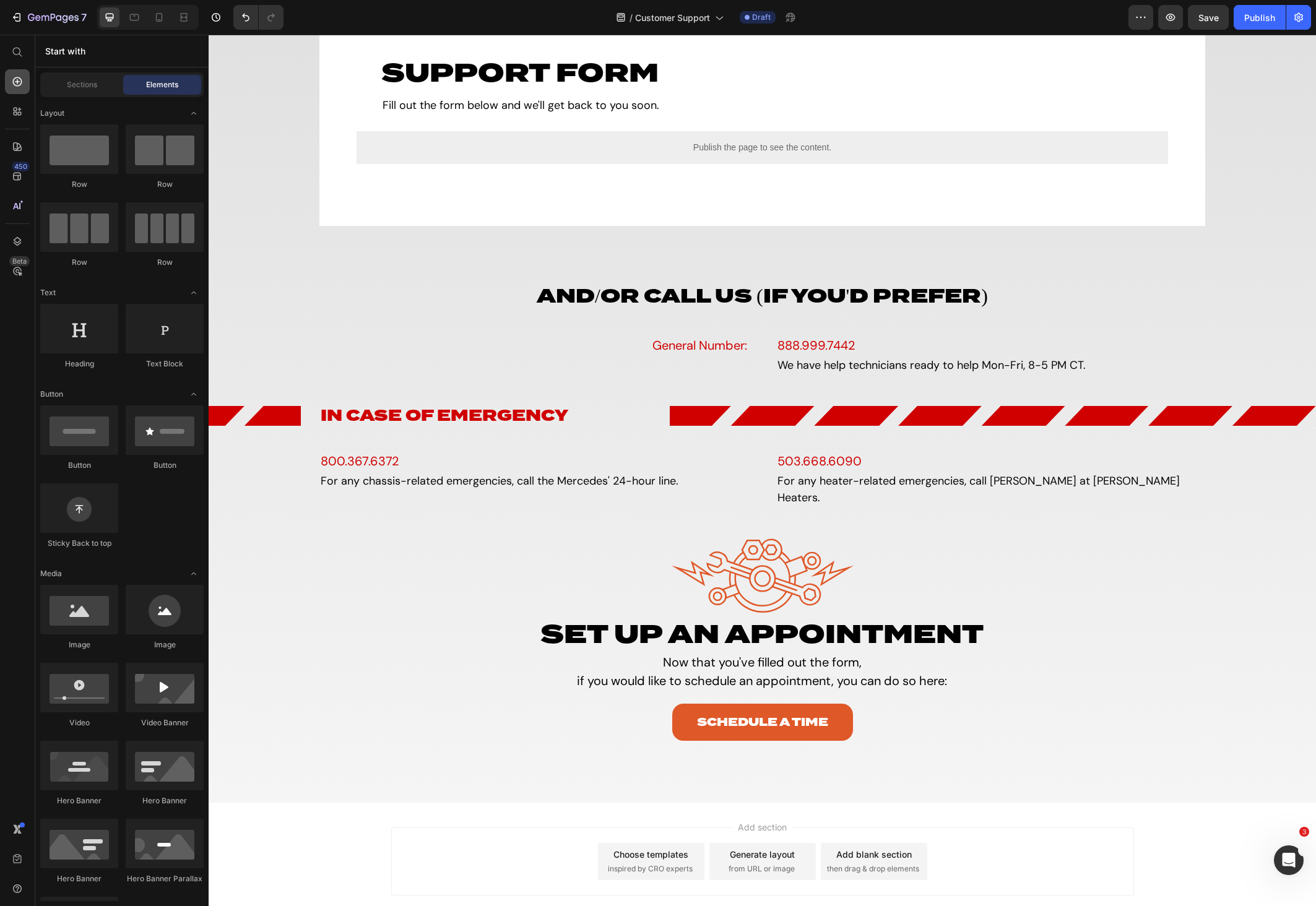 click 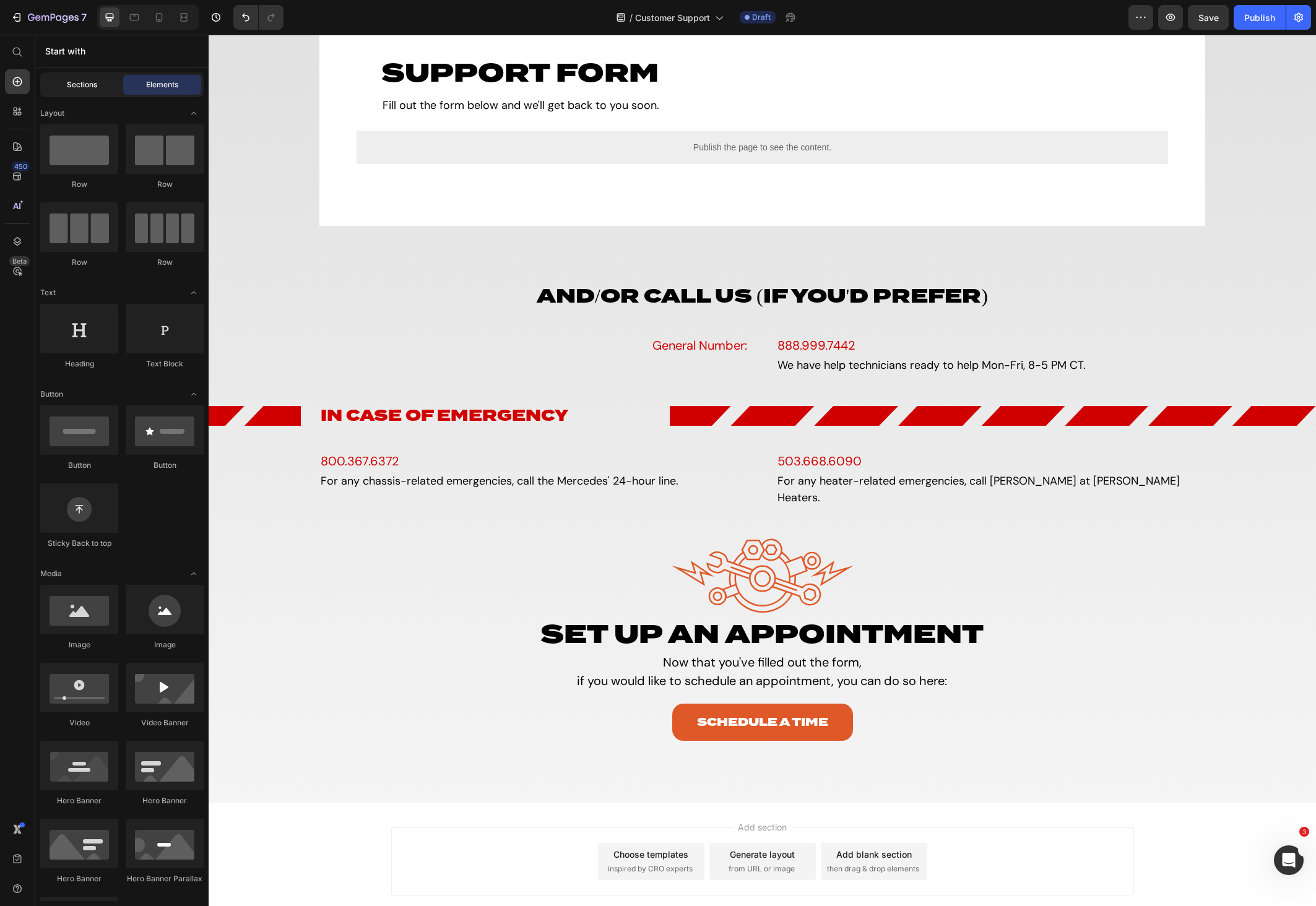 click on "Sections" at bounding box center (82, 85) 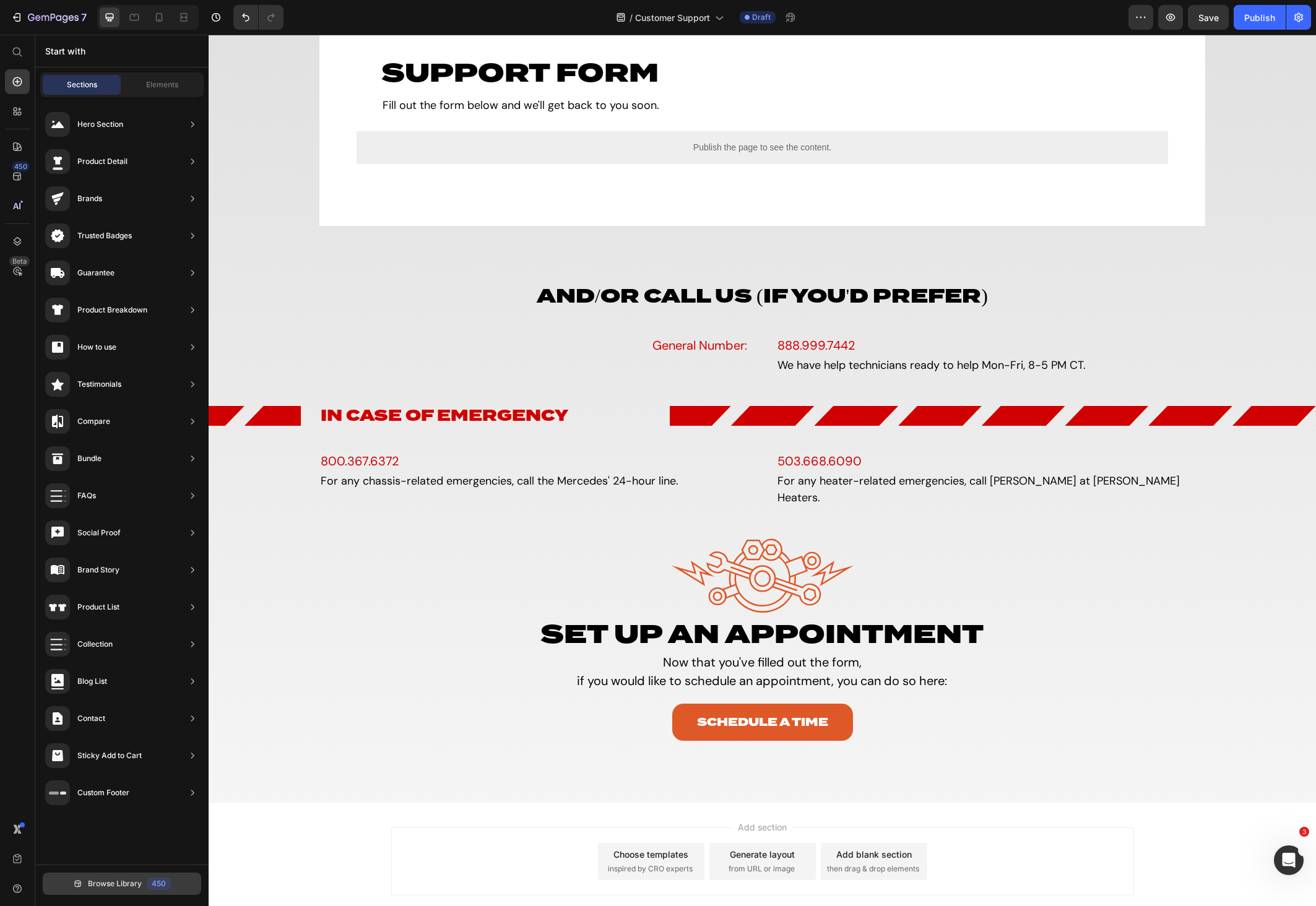 click on "Browse Library" at bounding box center (115, 884) 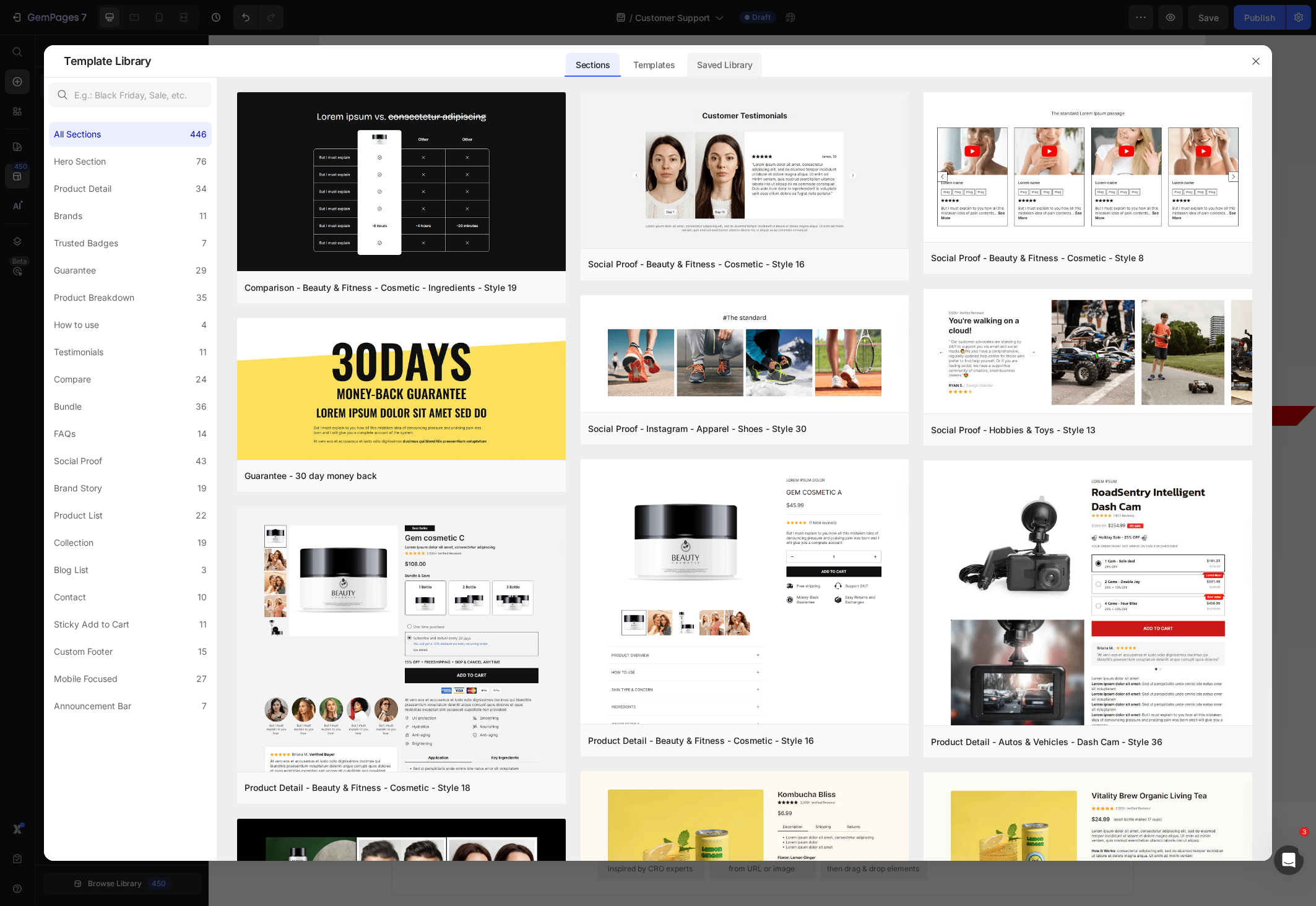 click on "Saved Library" 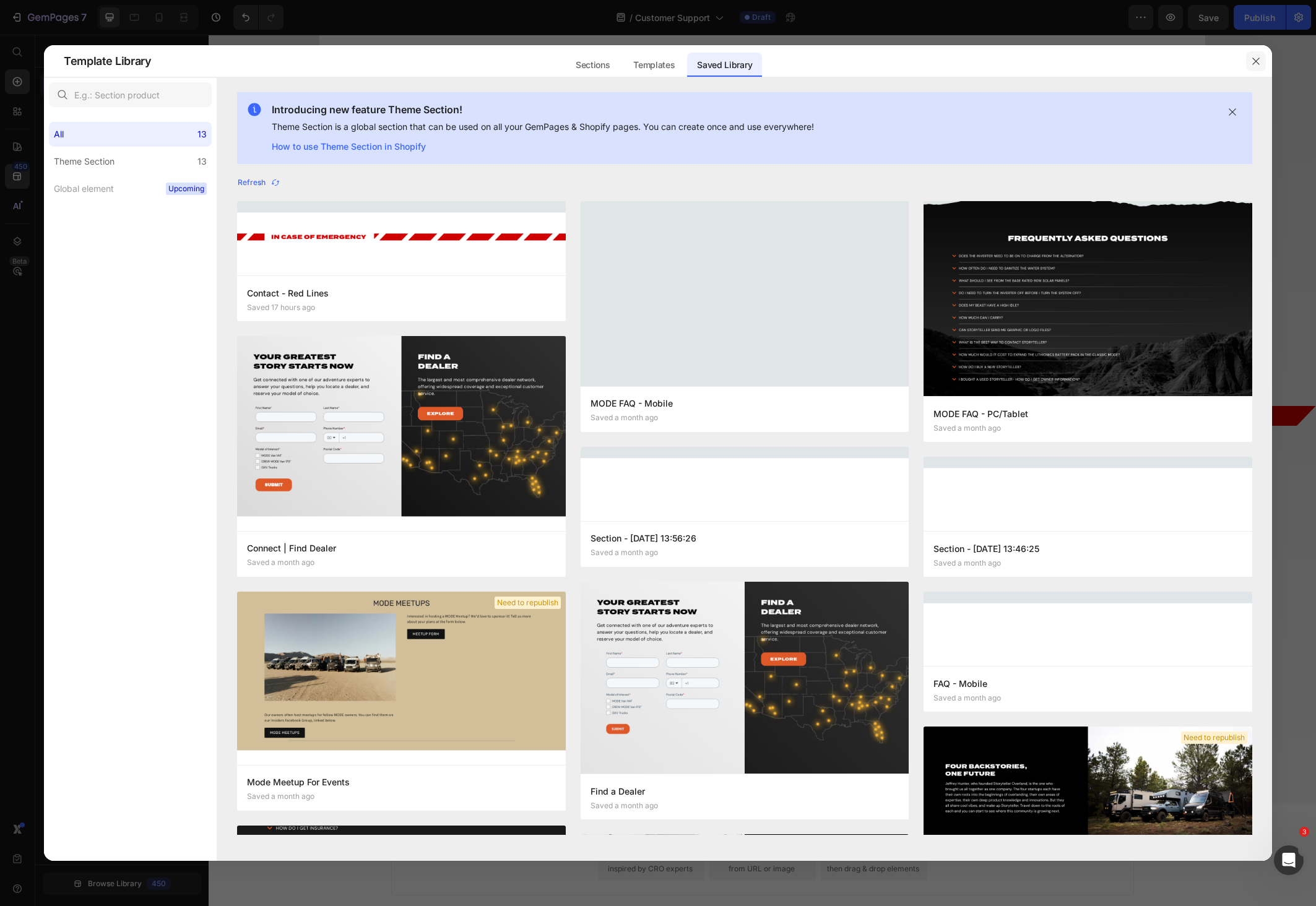 click at bounding box center [1256, 61] 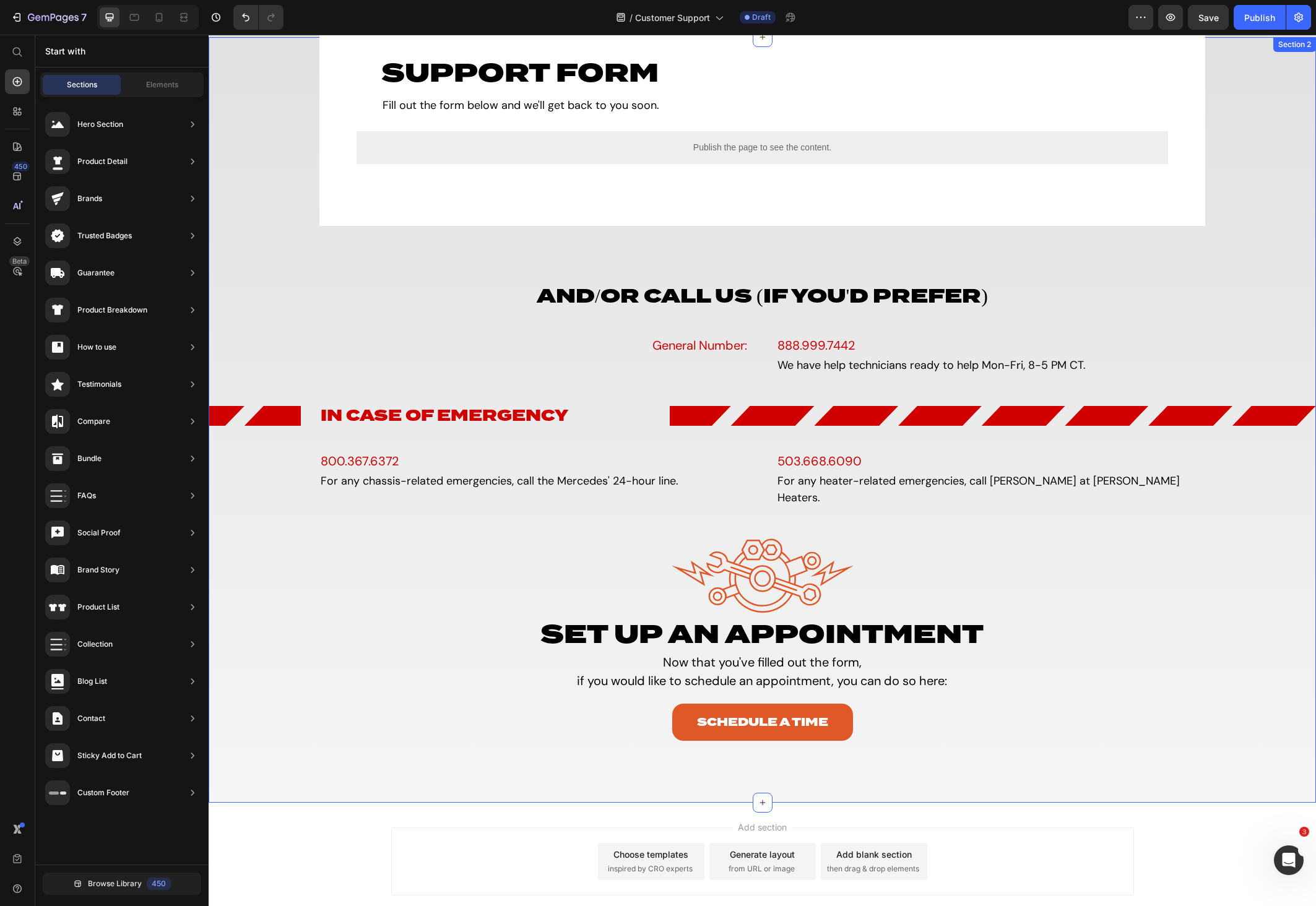 click at bounding box center (993, 416) 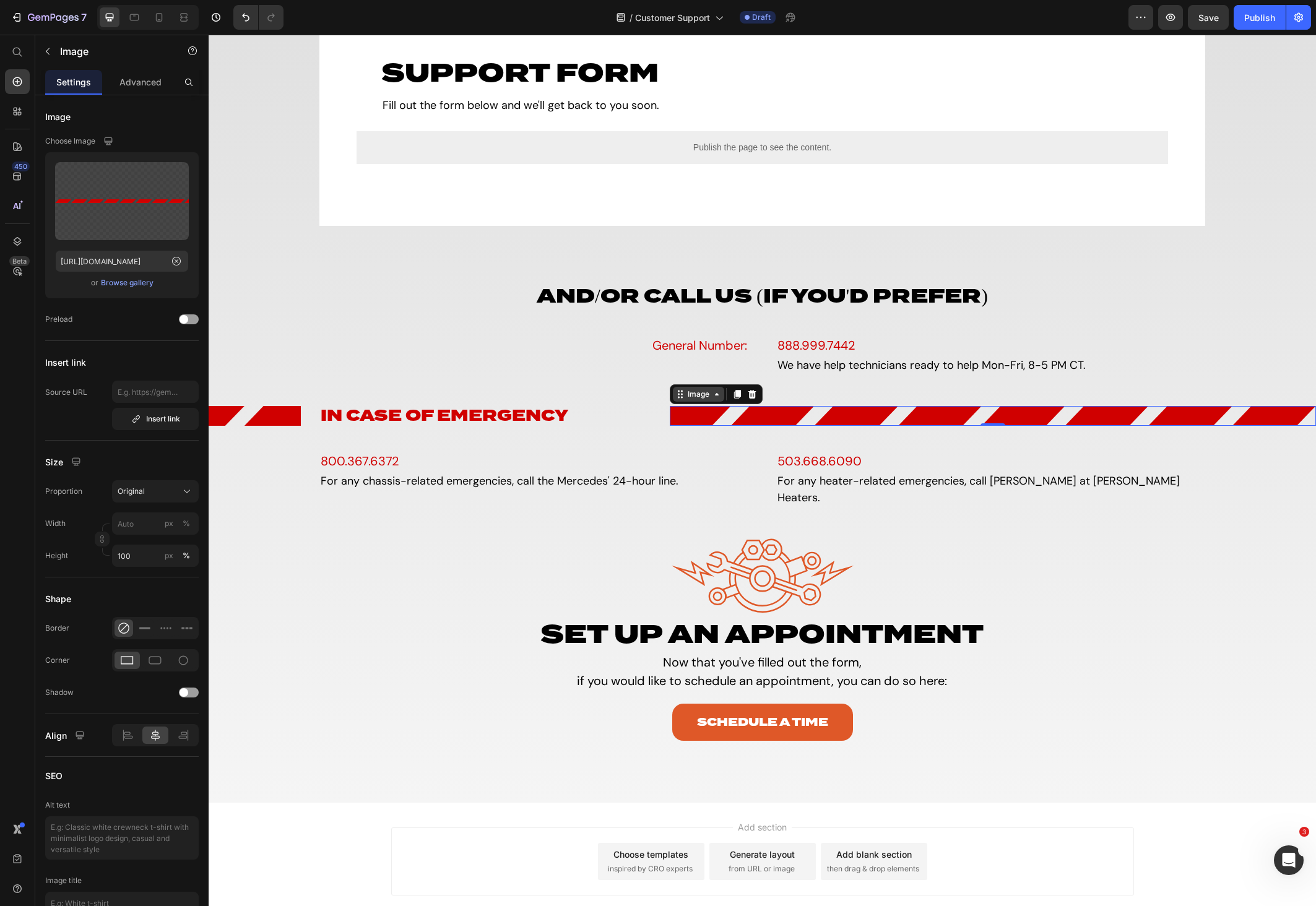 click 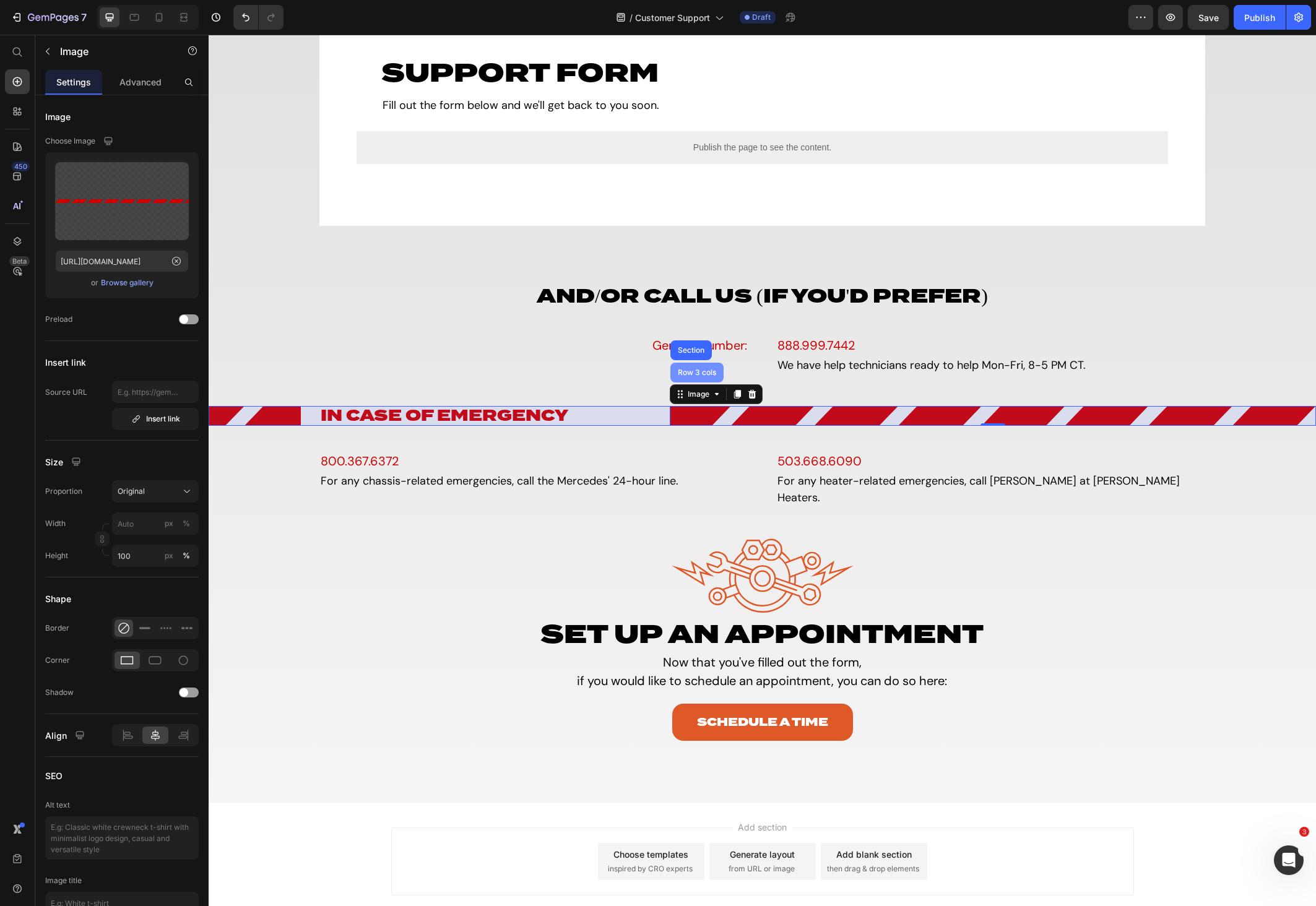 click on "Row 3 cols" at bounding box center (697, 373) 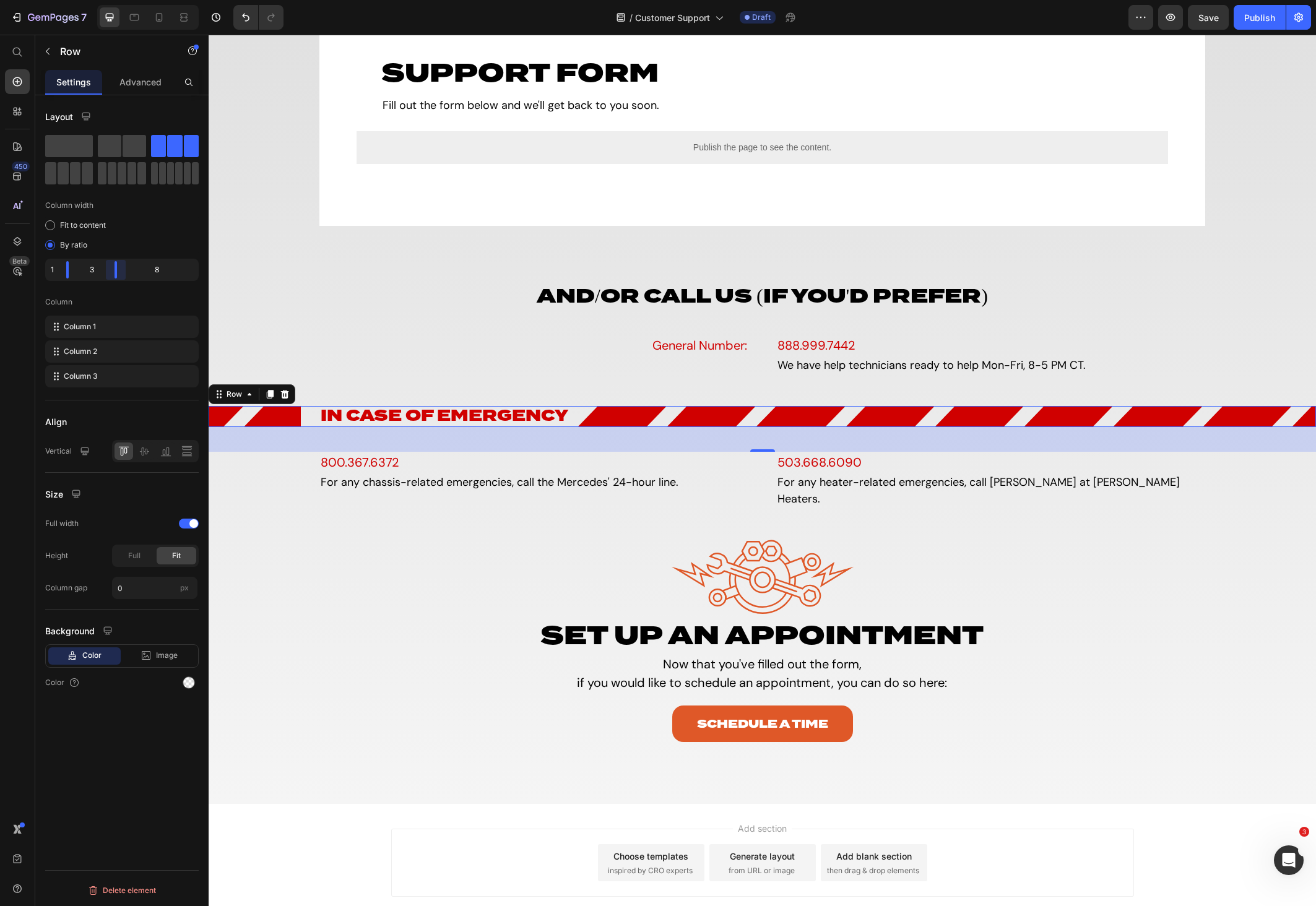 drag, startPoint x: 123, startPoint y: 270, endPoint x: 95, endPoint y: 270, distance: 28 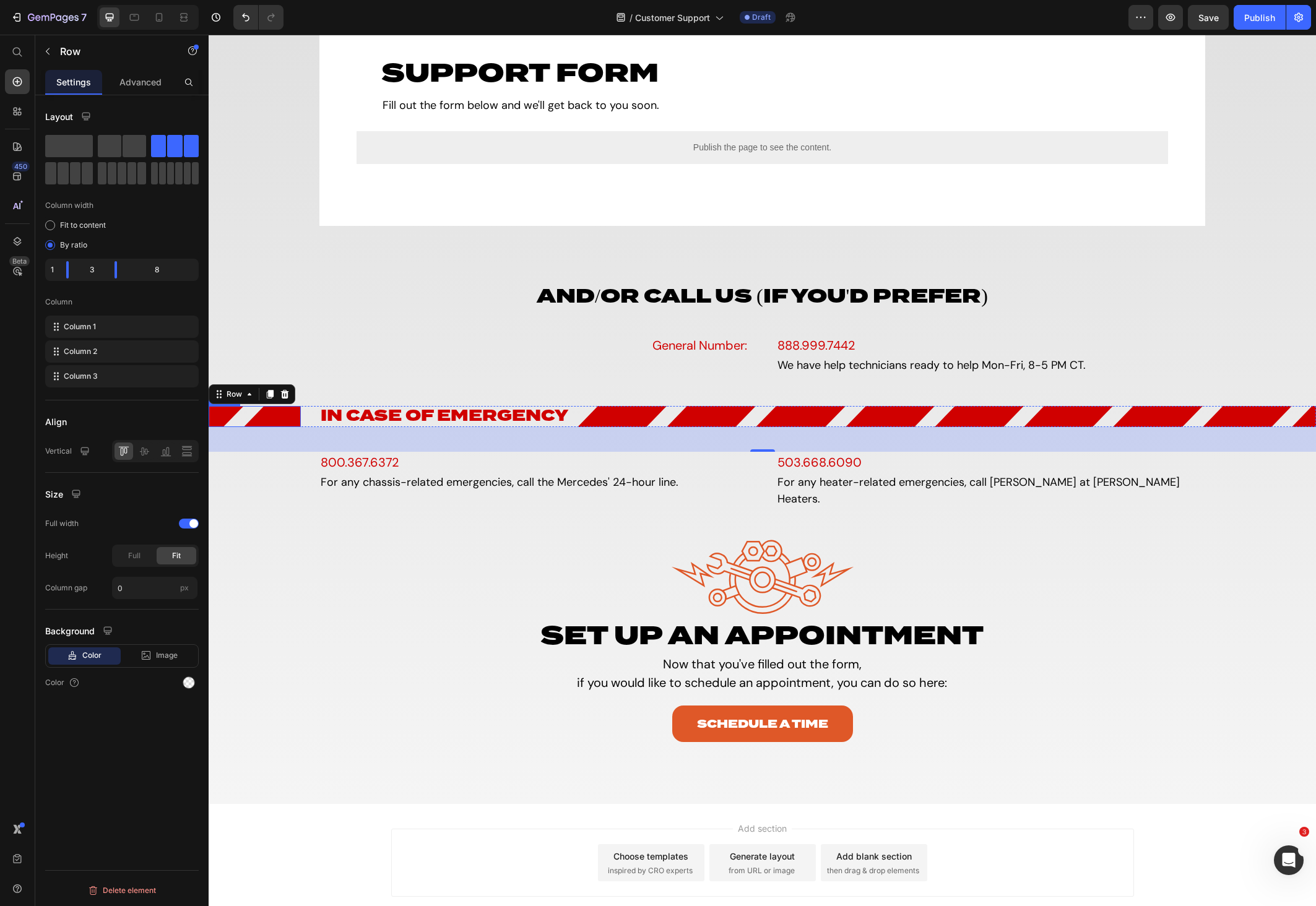 click at bounding box center [254, 416] 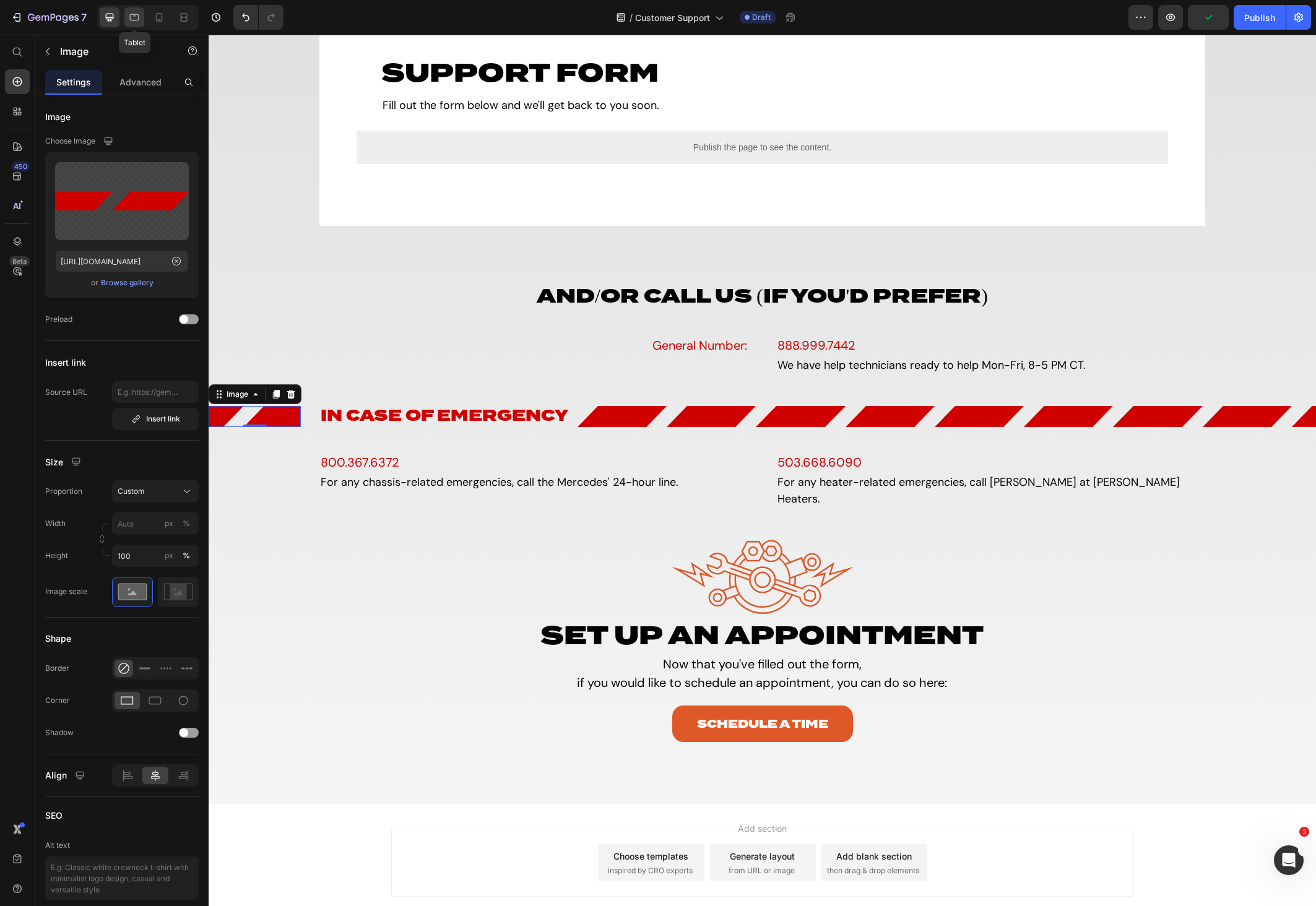 click 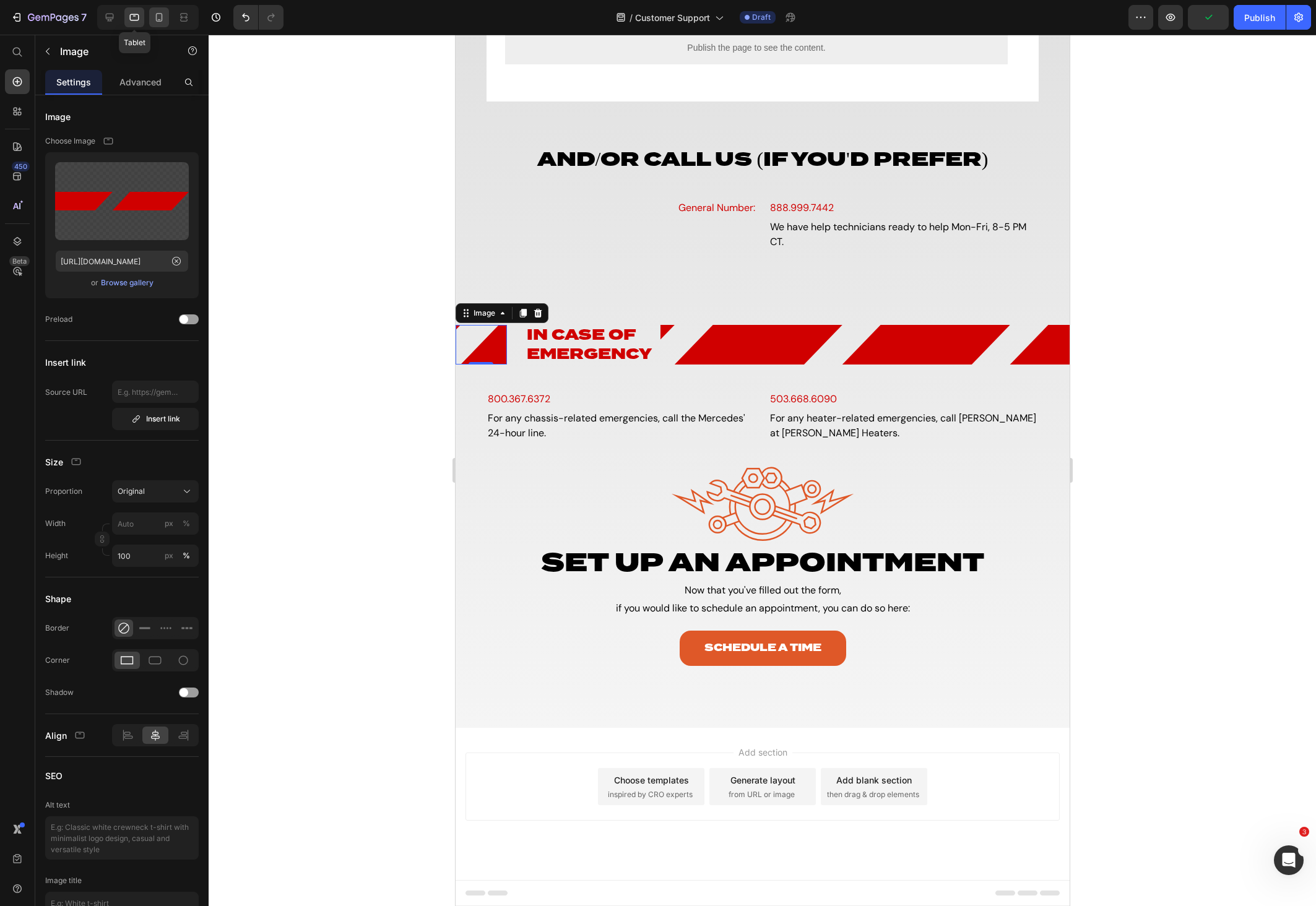 scroll, scrollTop: 469, scrollLeft: 0, axis: vertical 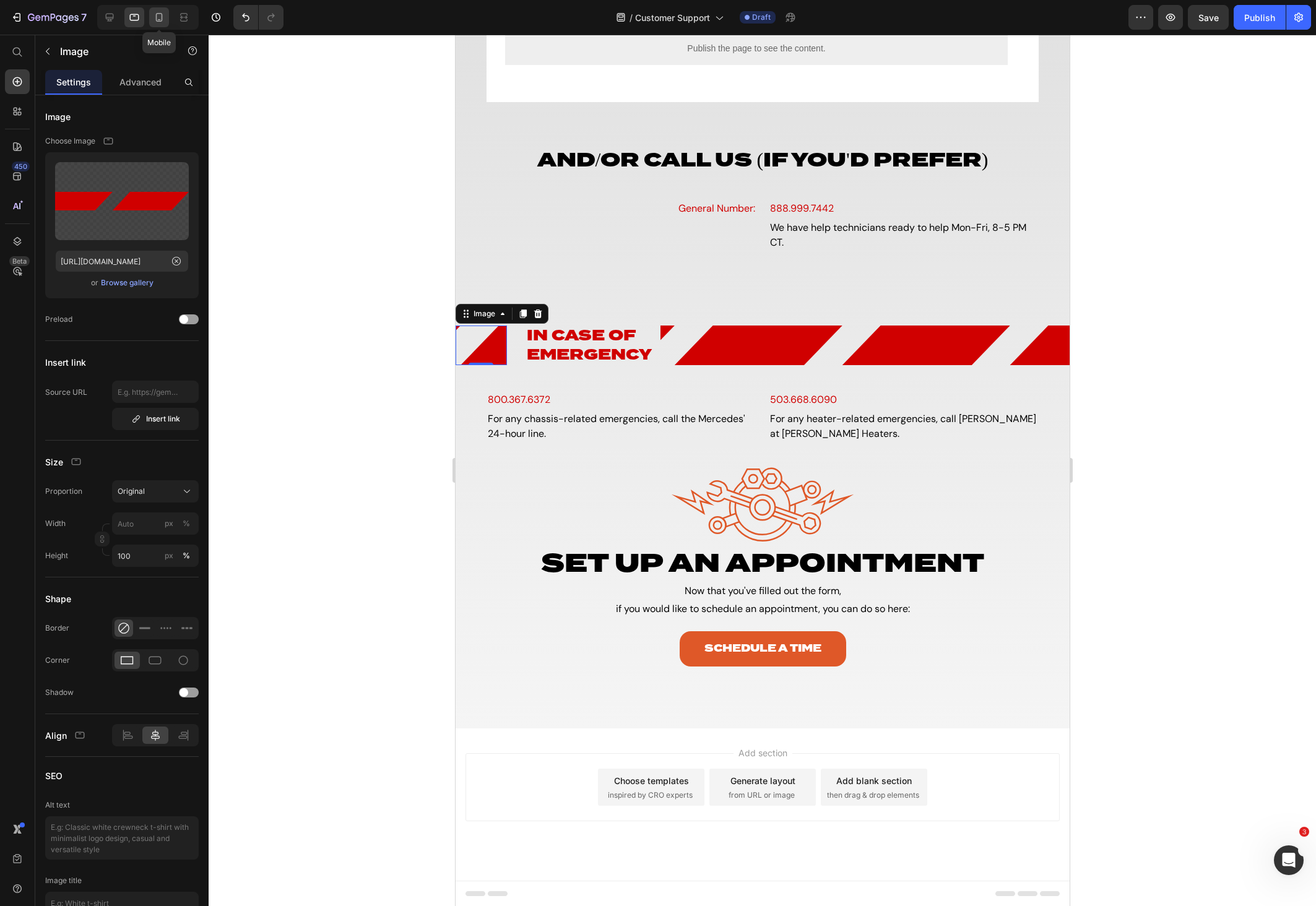click 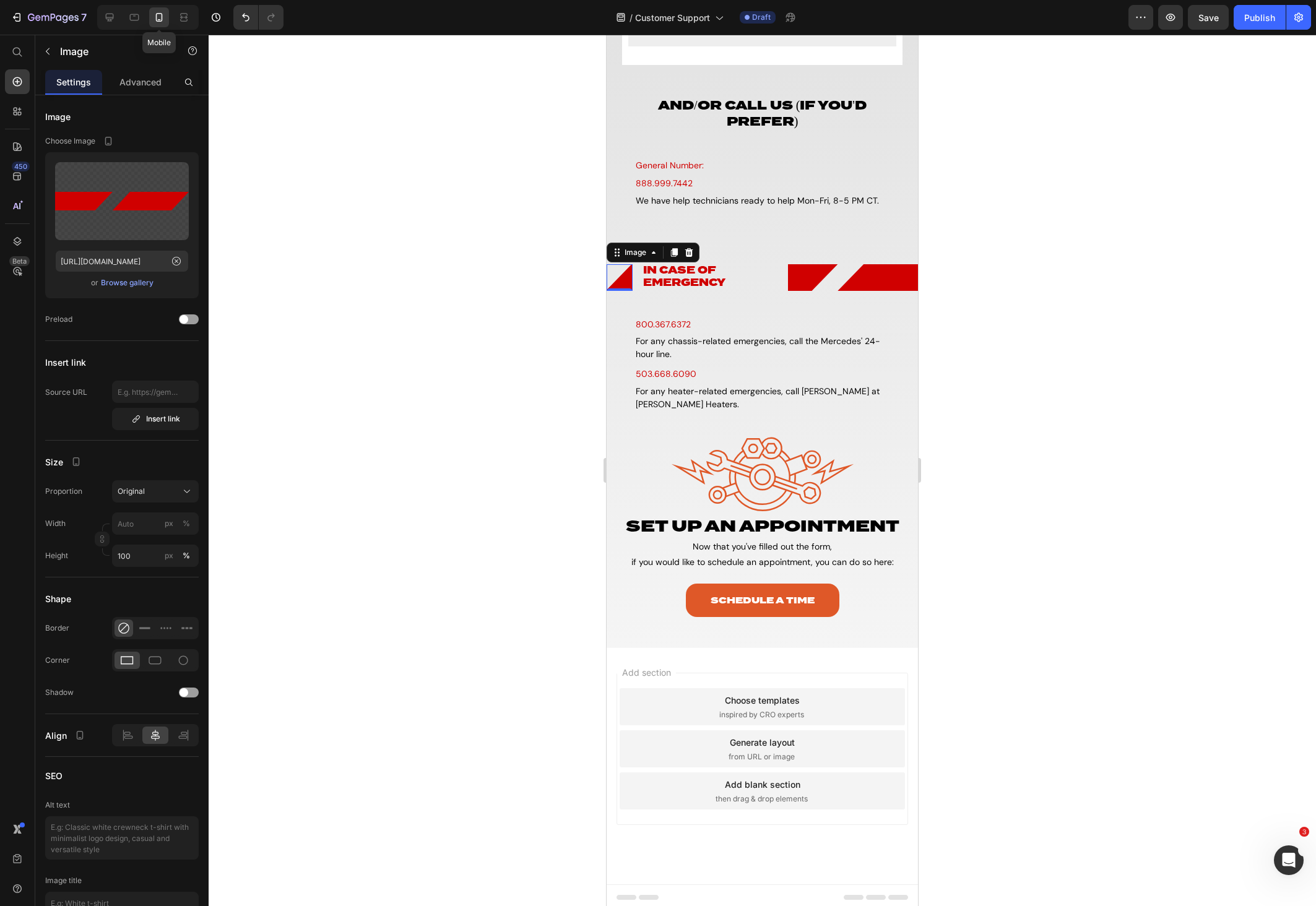 scroll, scrollTop: 265, scrollLeft: 0, axis: vertical 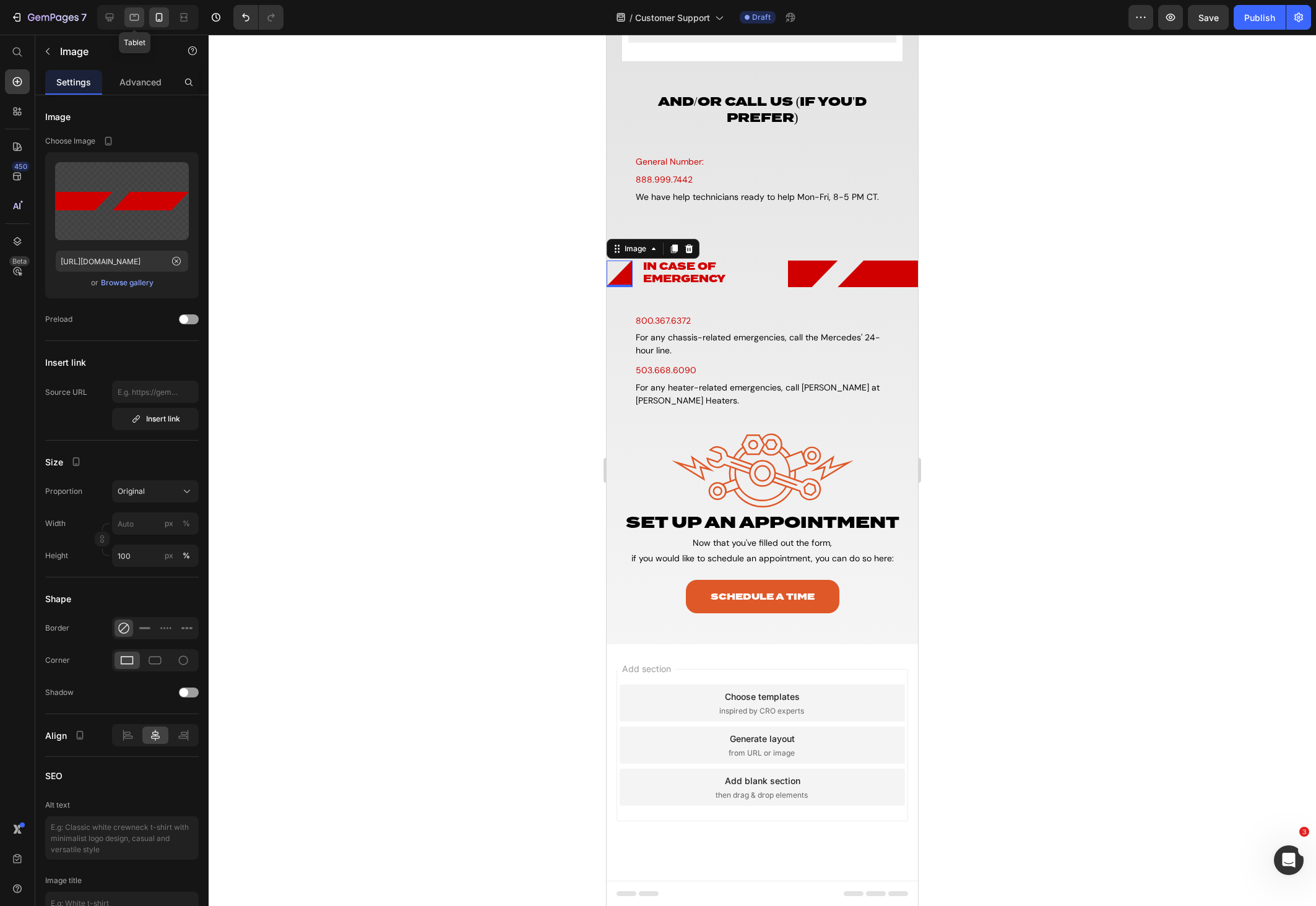 click 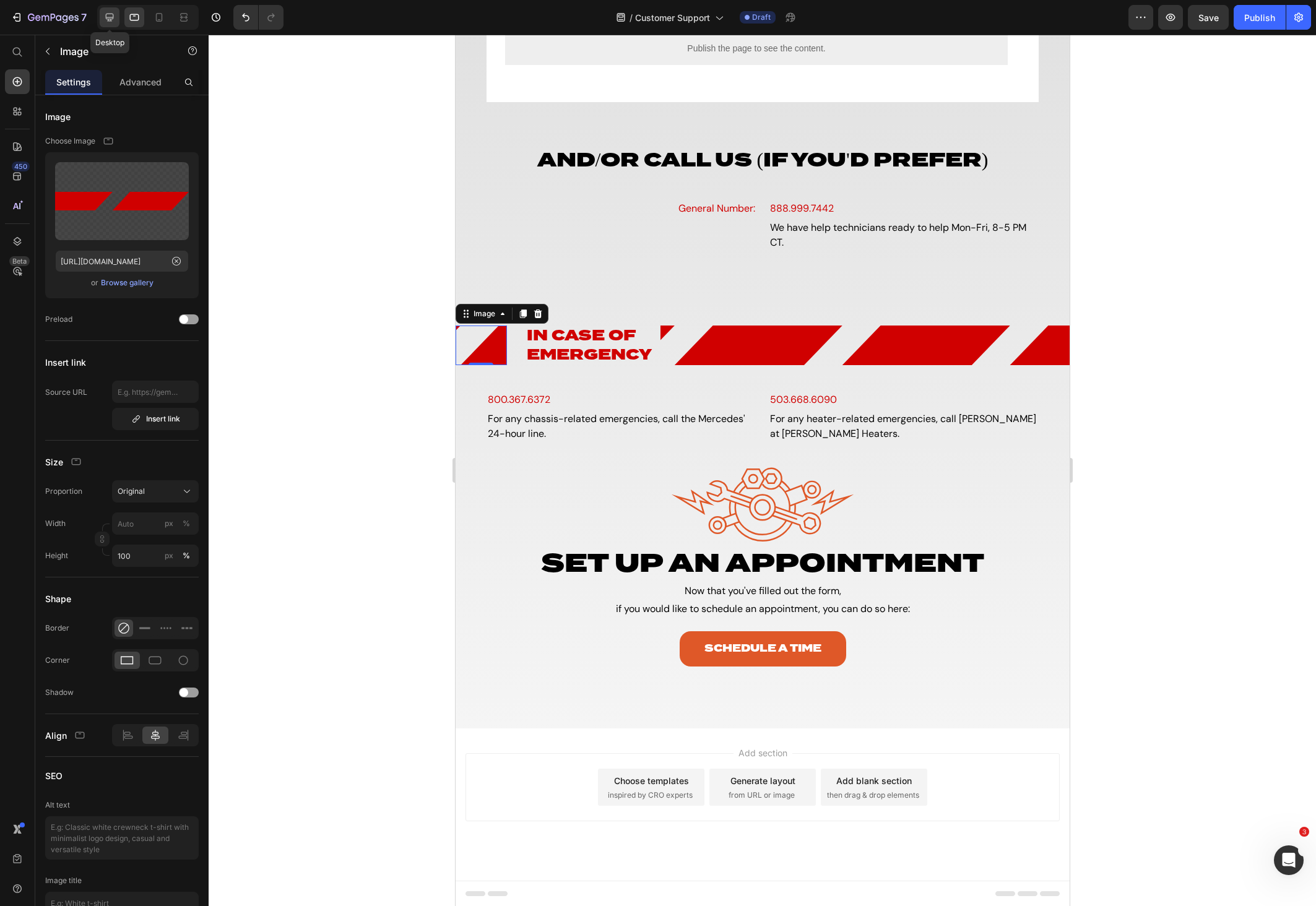 click 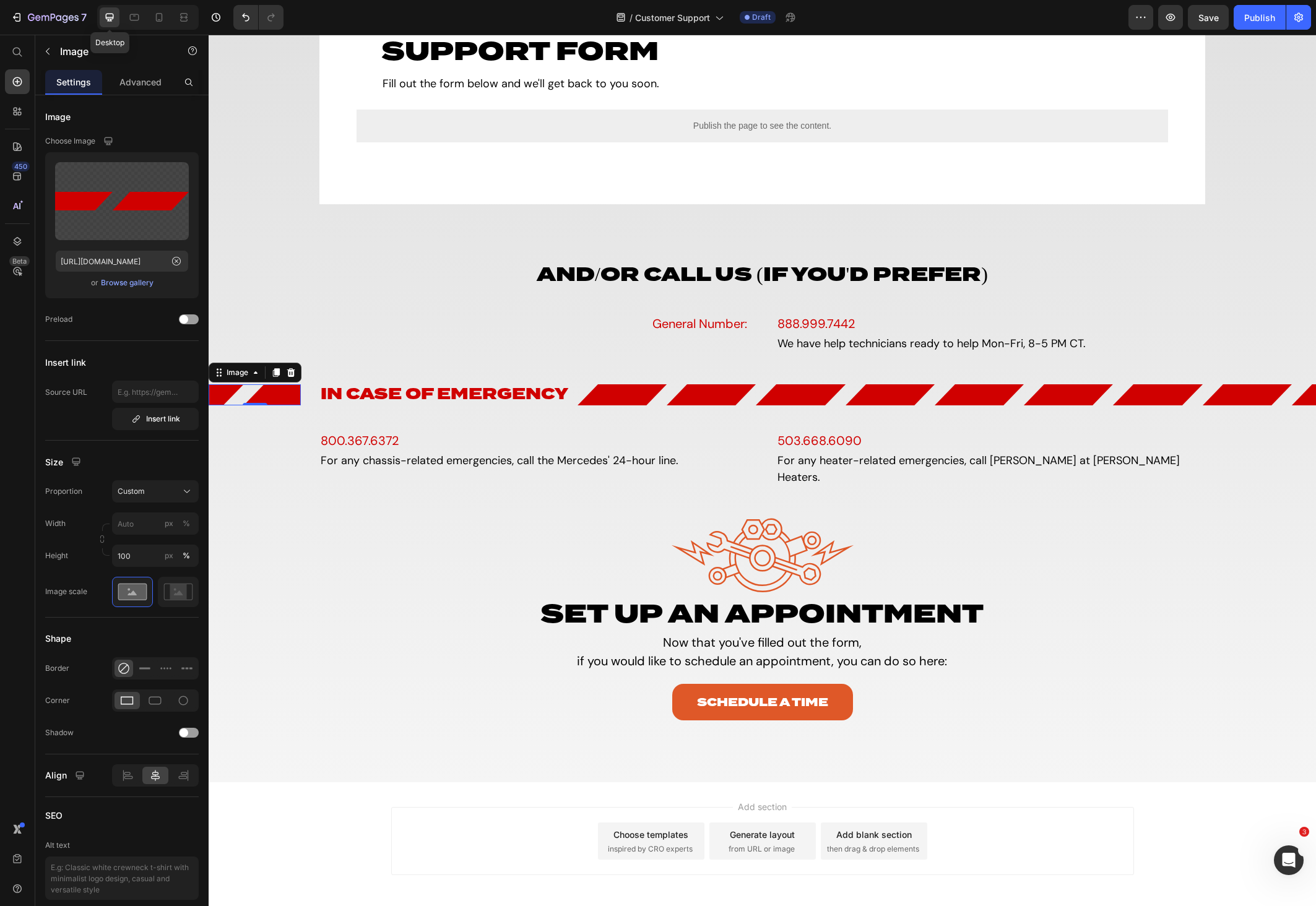 scroll, scrollTop: 548, scrollLeft: 0, axis: vertical 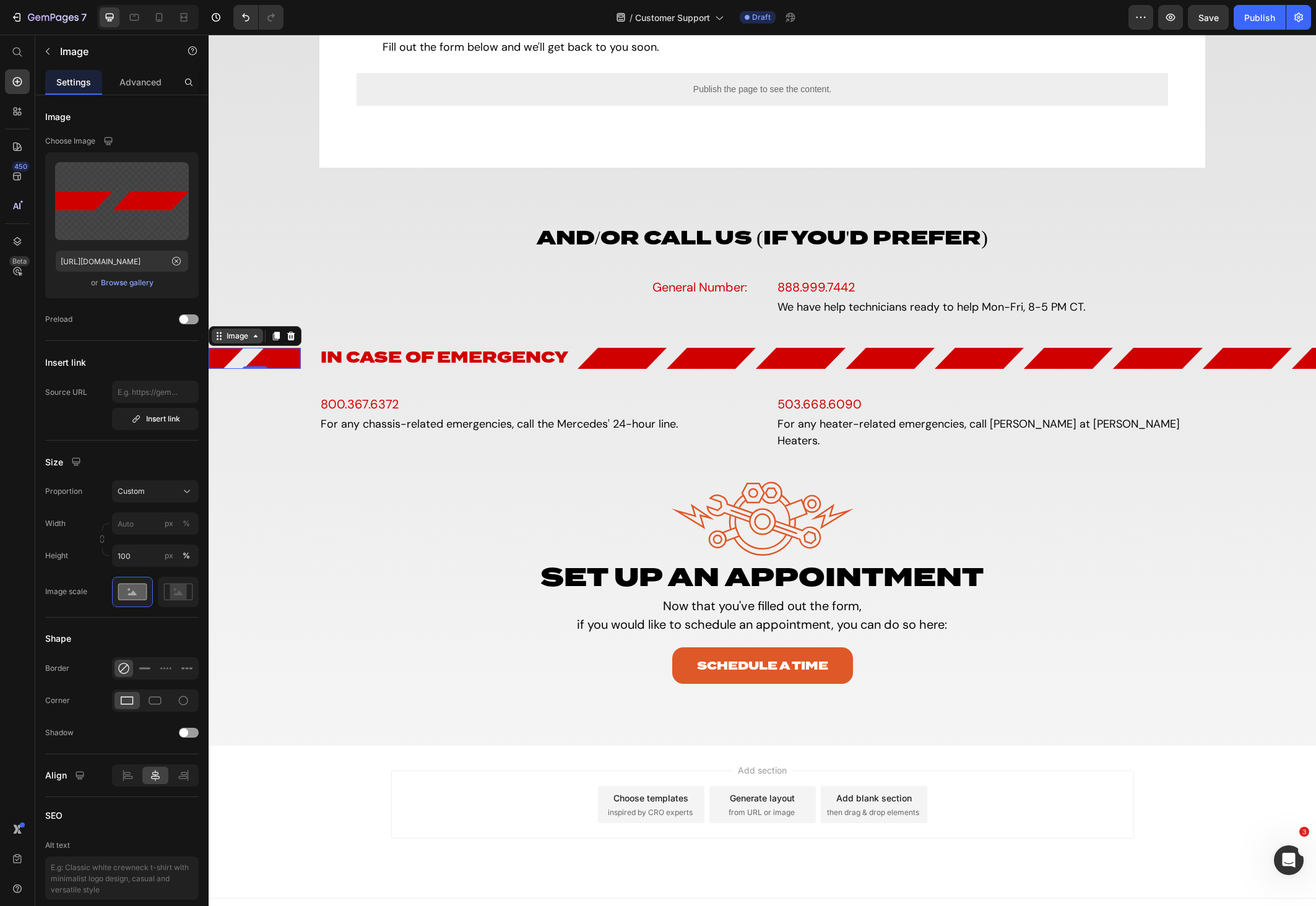 click on "Image" at bounding box center [237, 336] 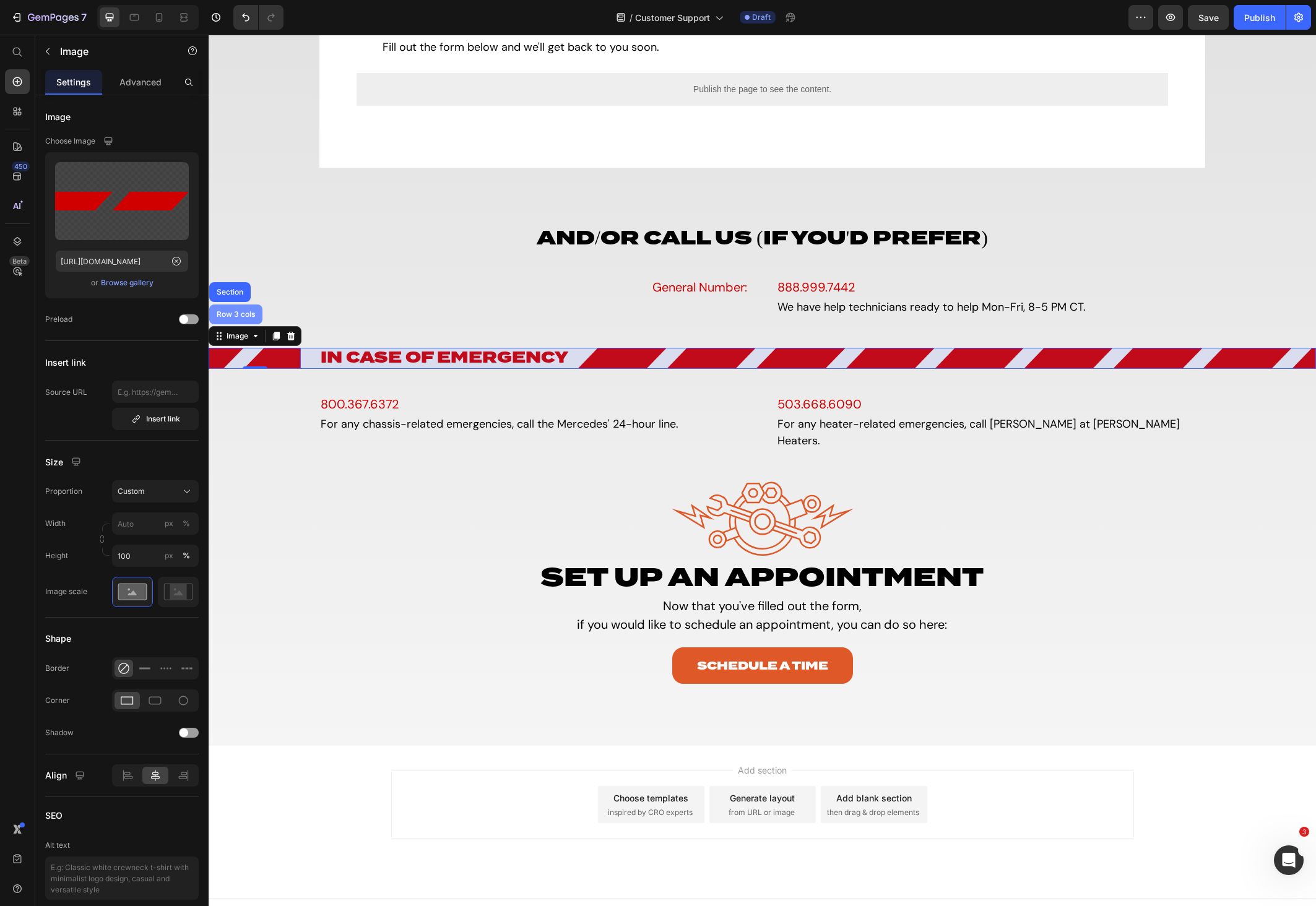 click on "Row 3 cols" at bounding box center (236, 314) 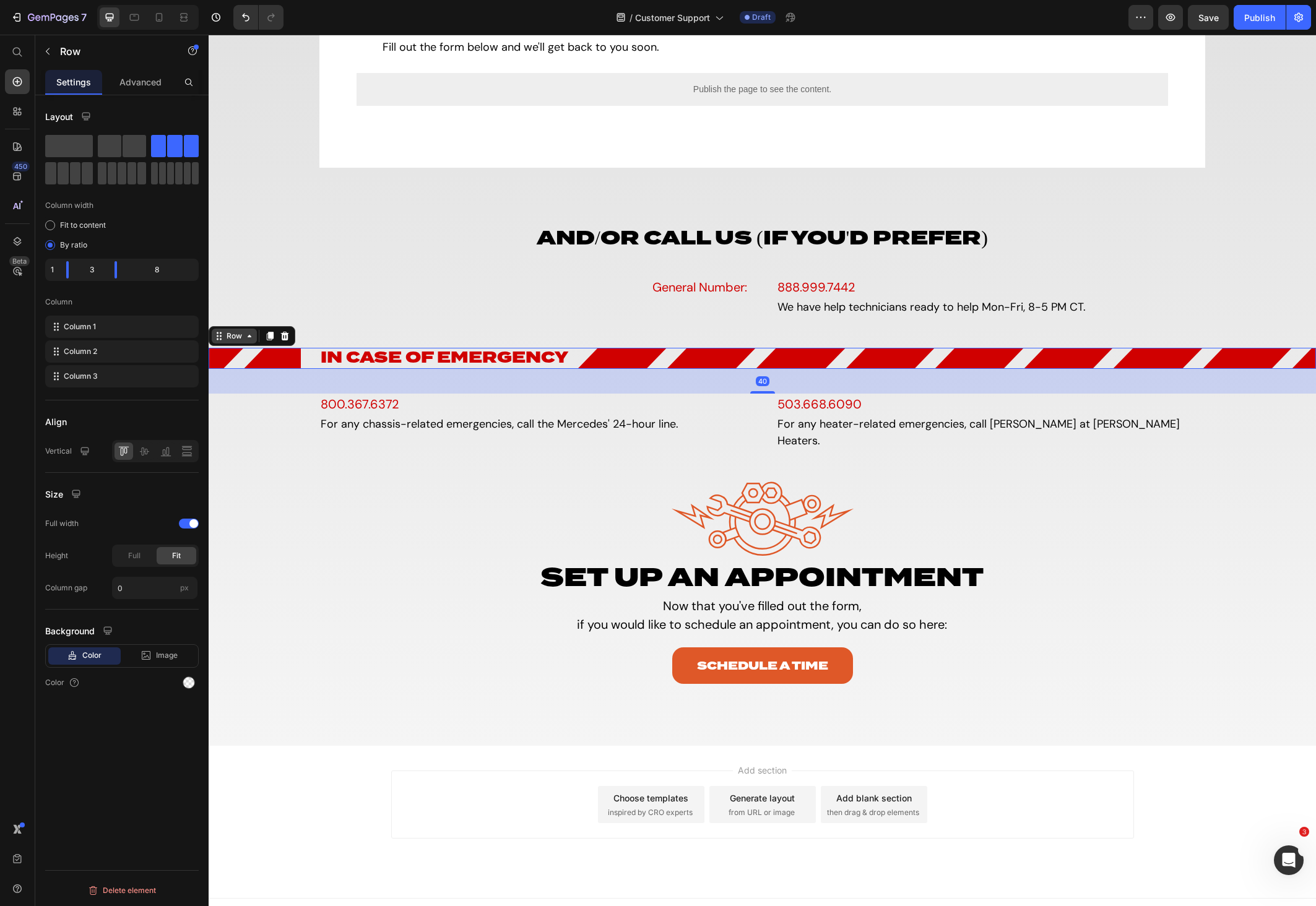 click 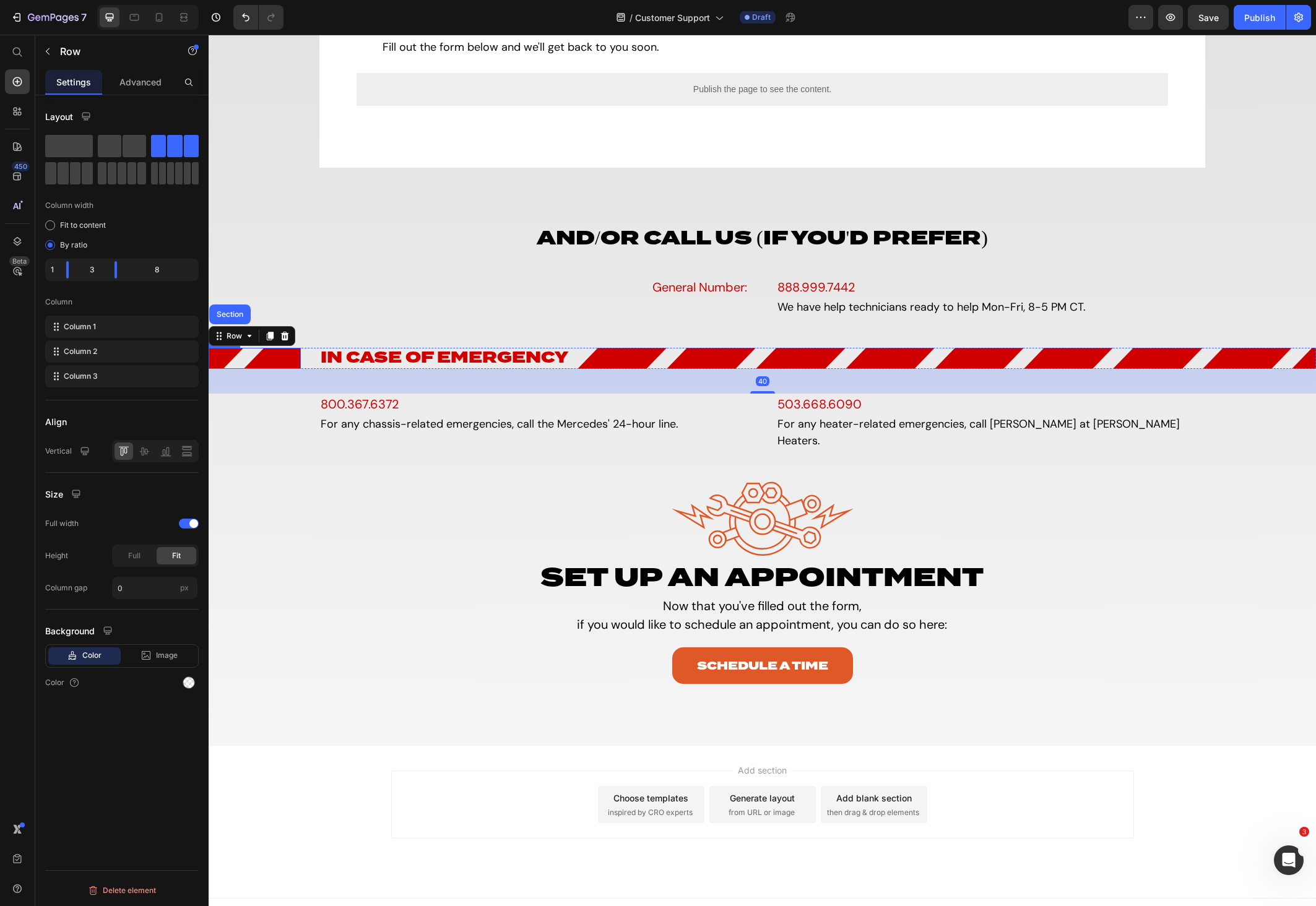 click at bounding box center (254, 358) 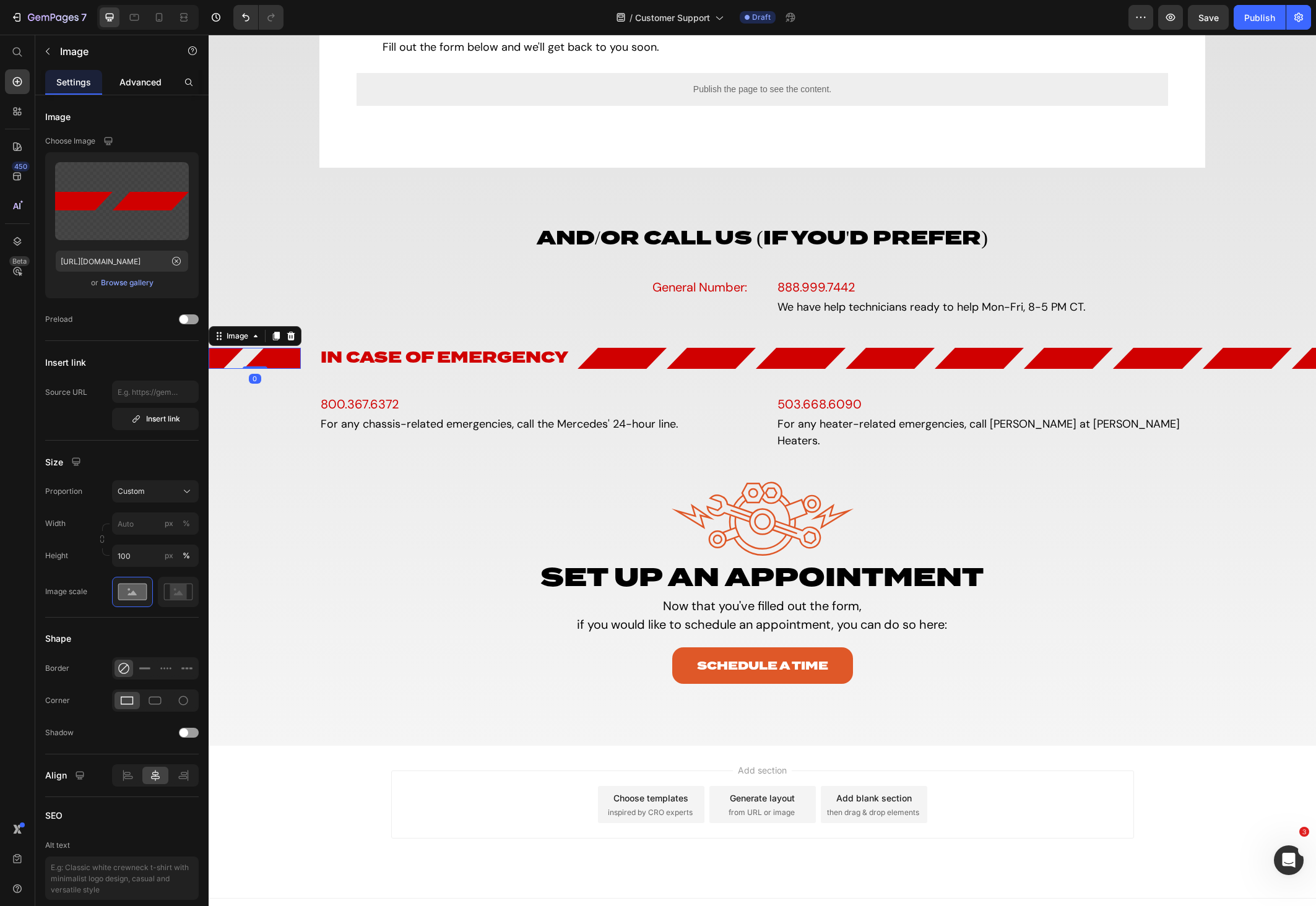 click on "Advanced" 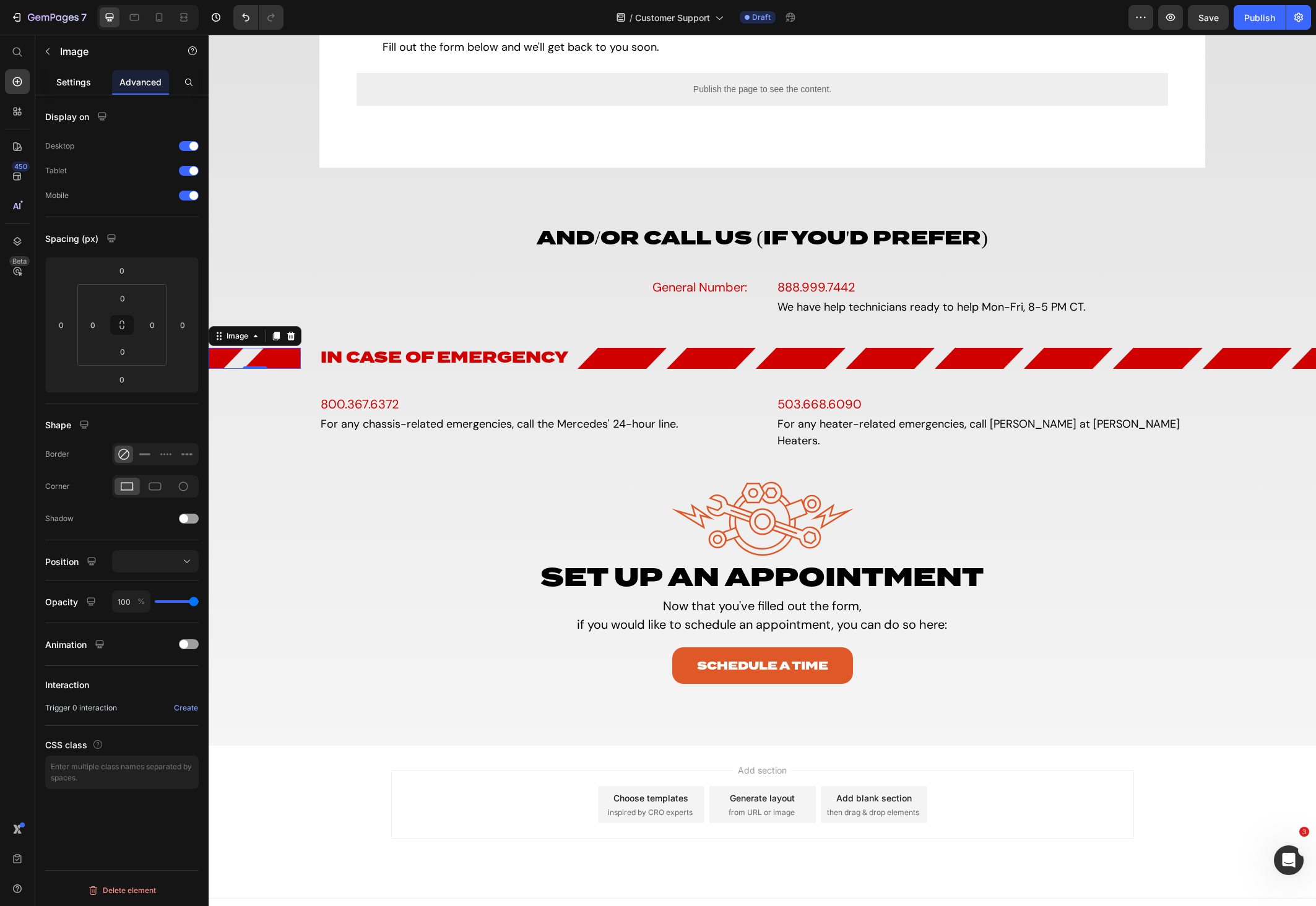 click on "Settings" 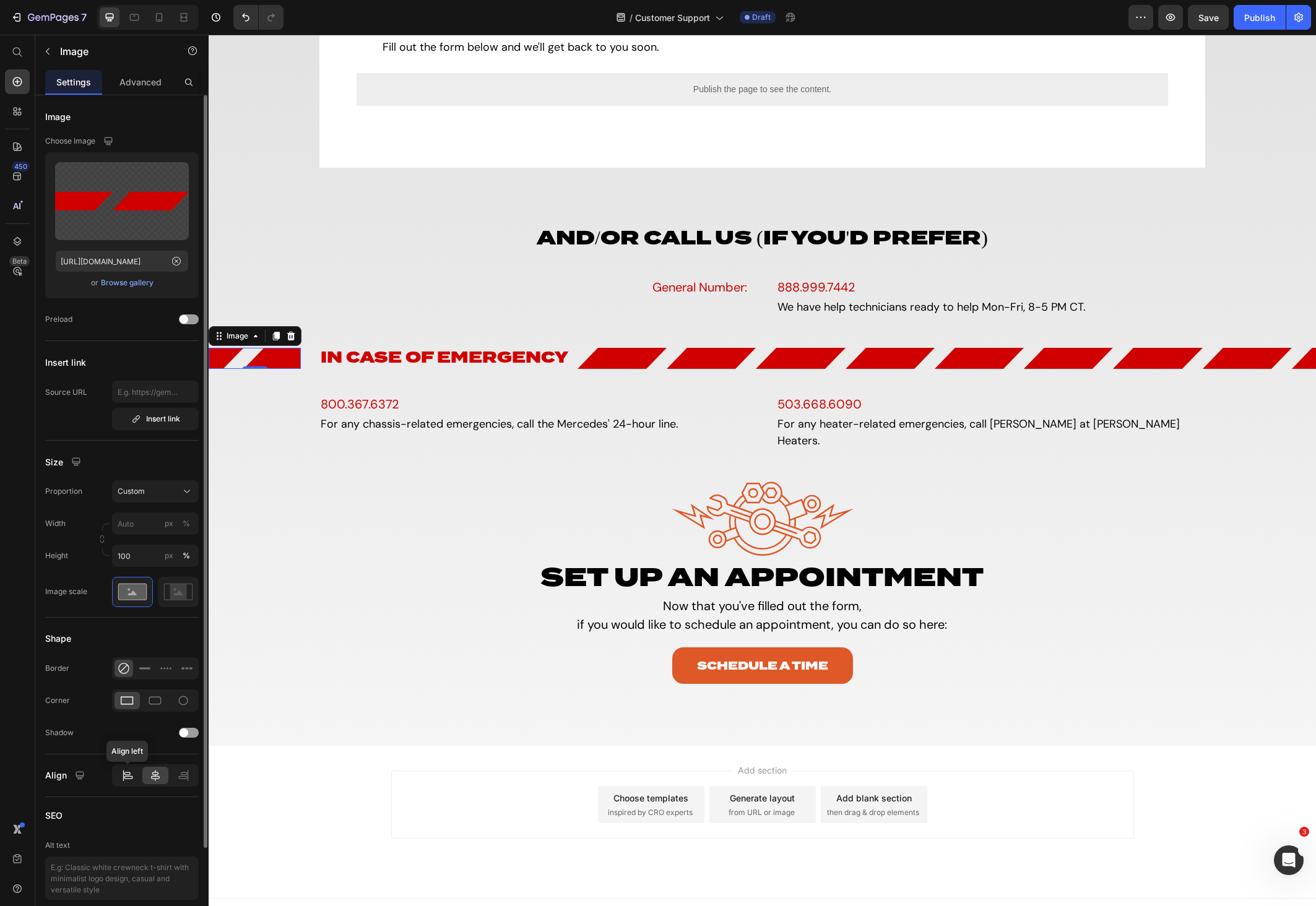 click 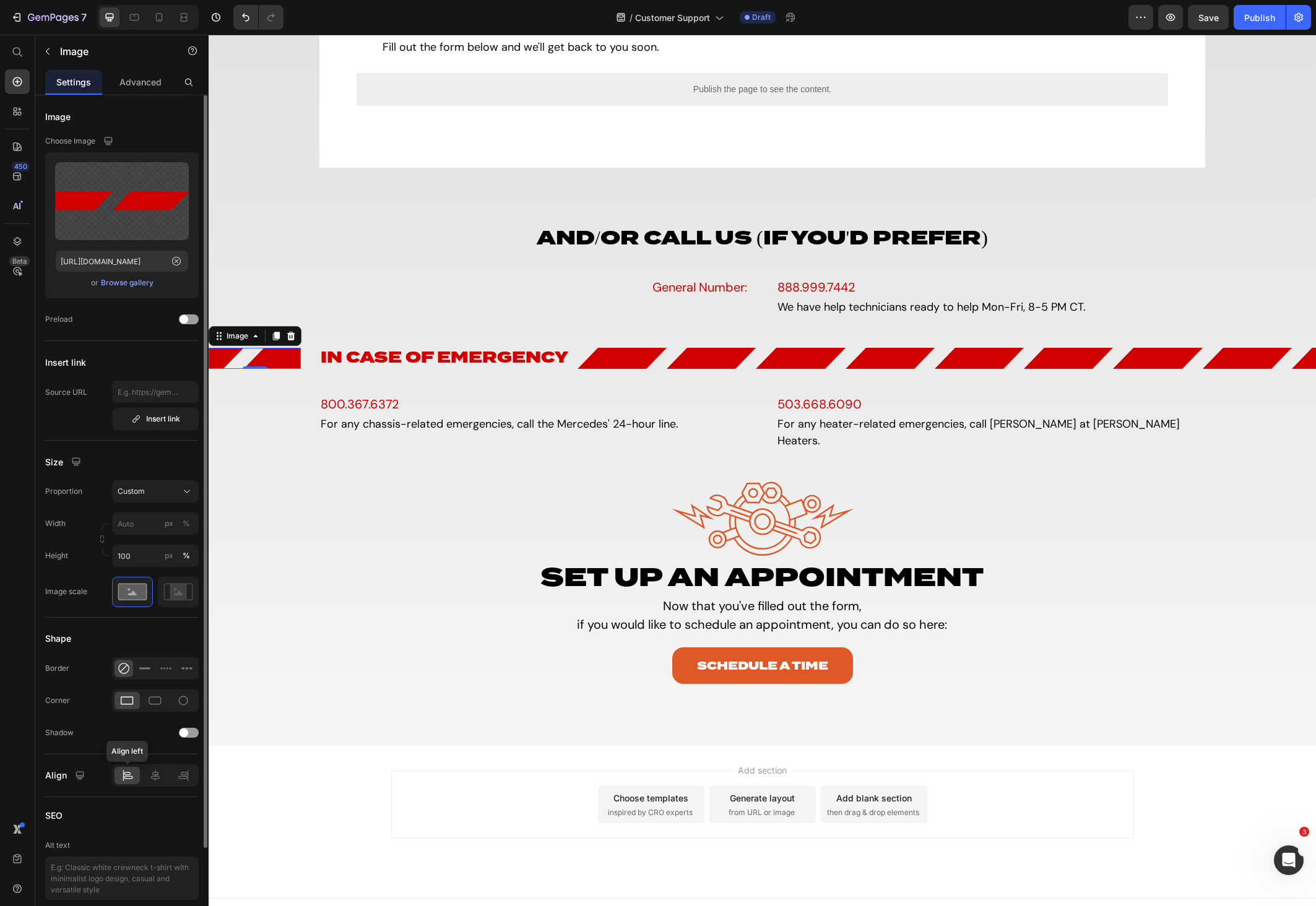 click 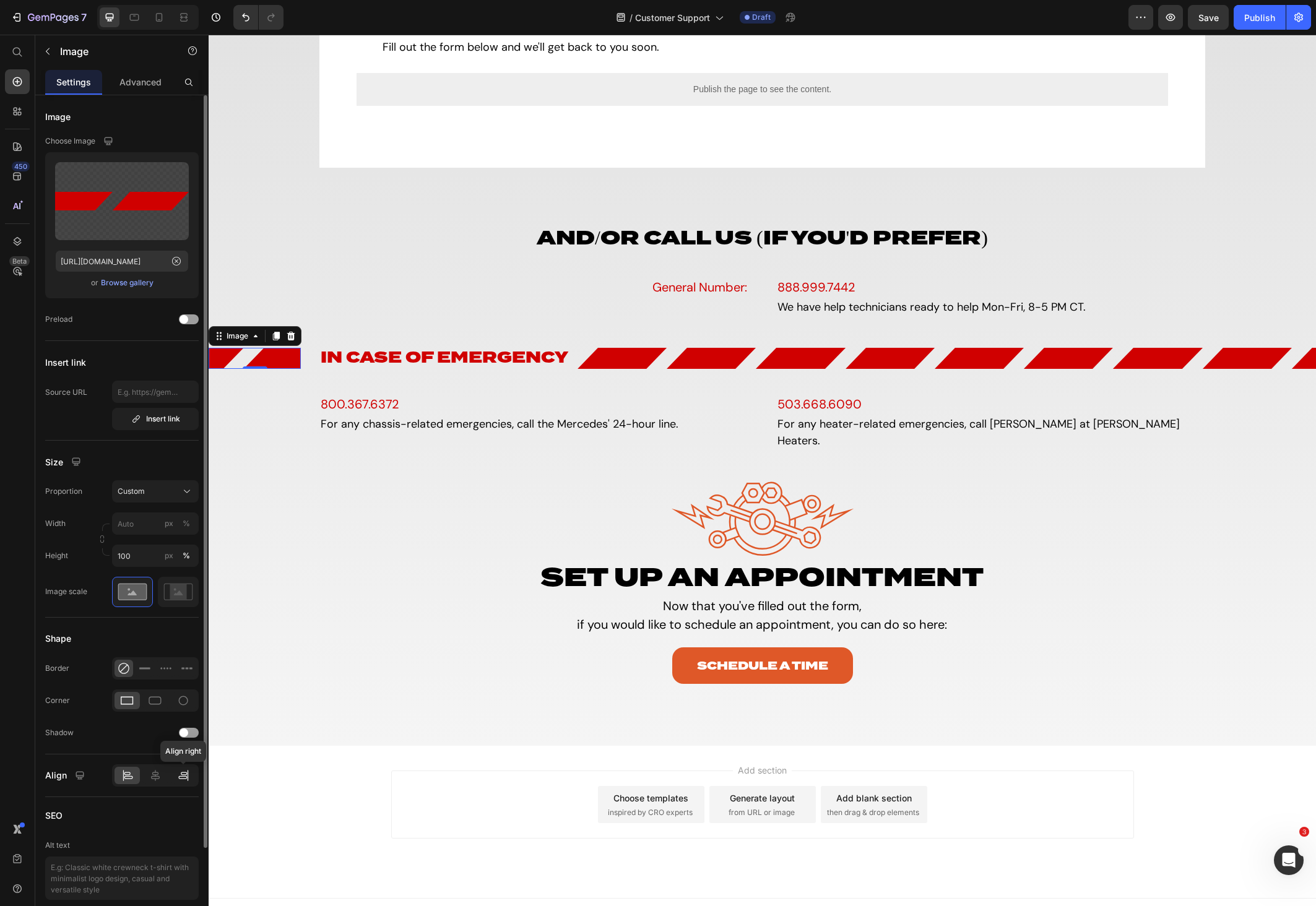 click 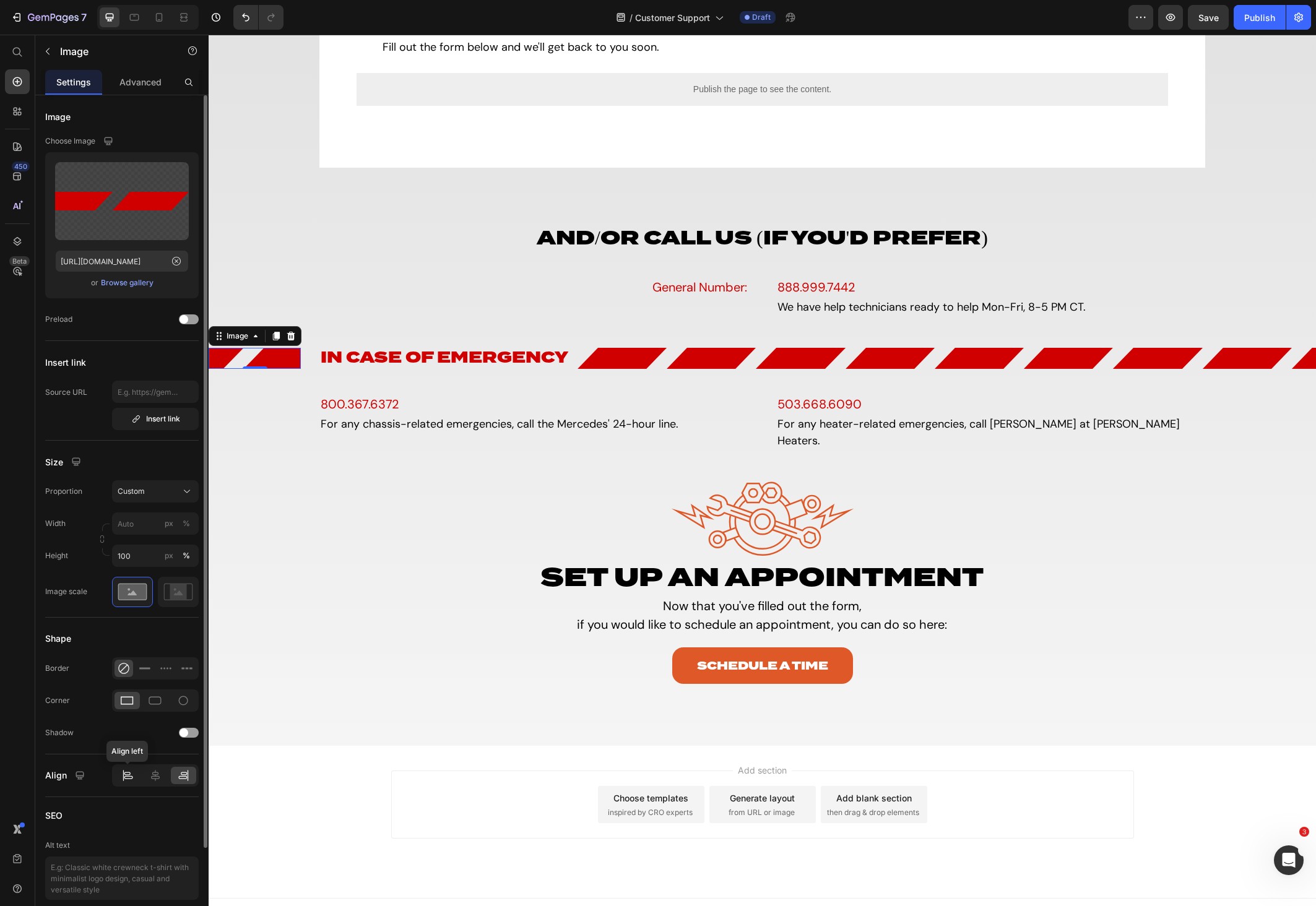 click 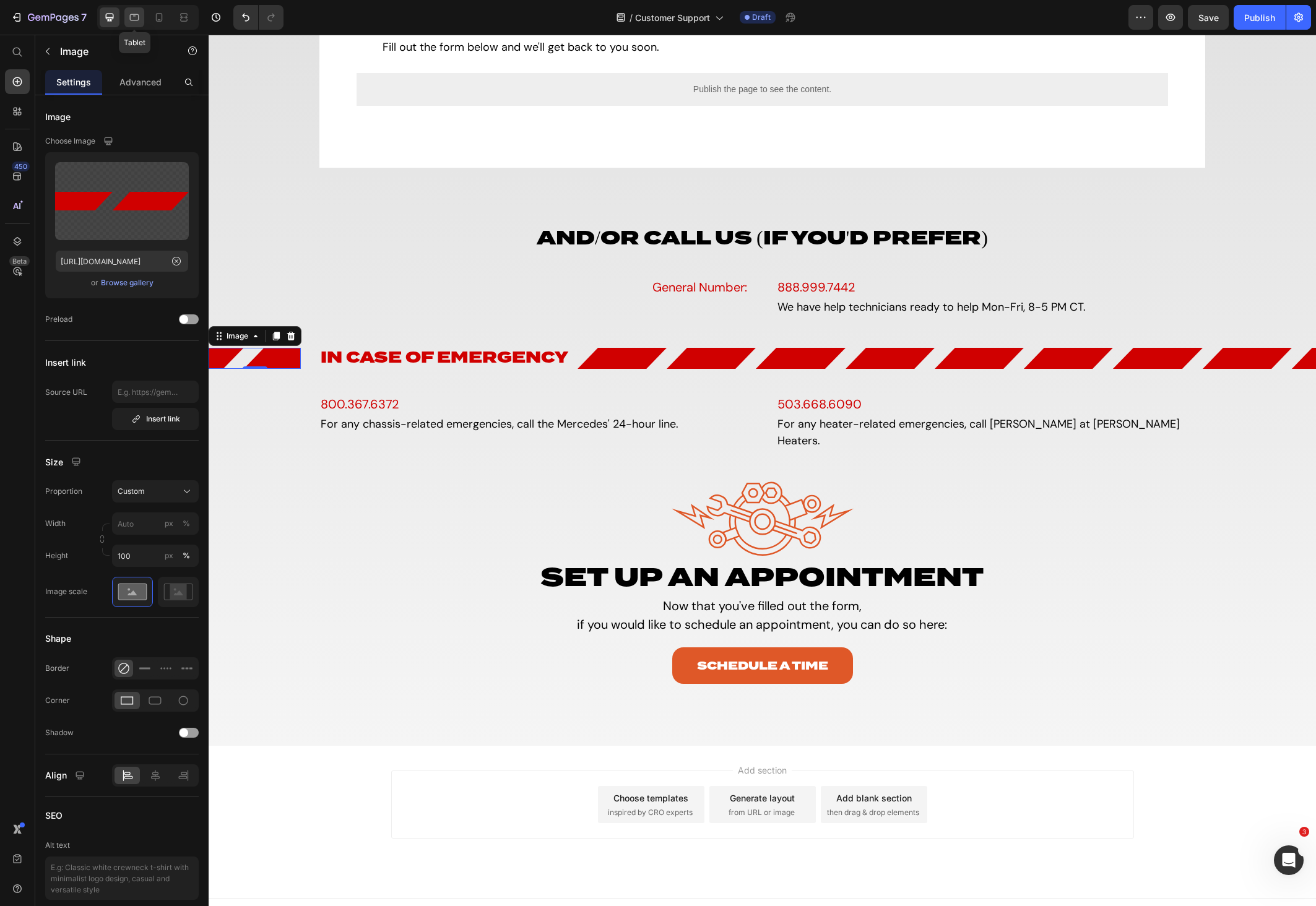 click 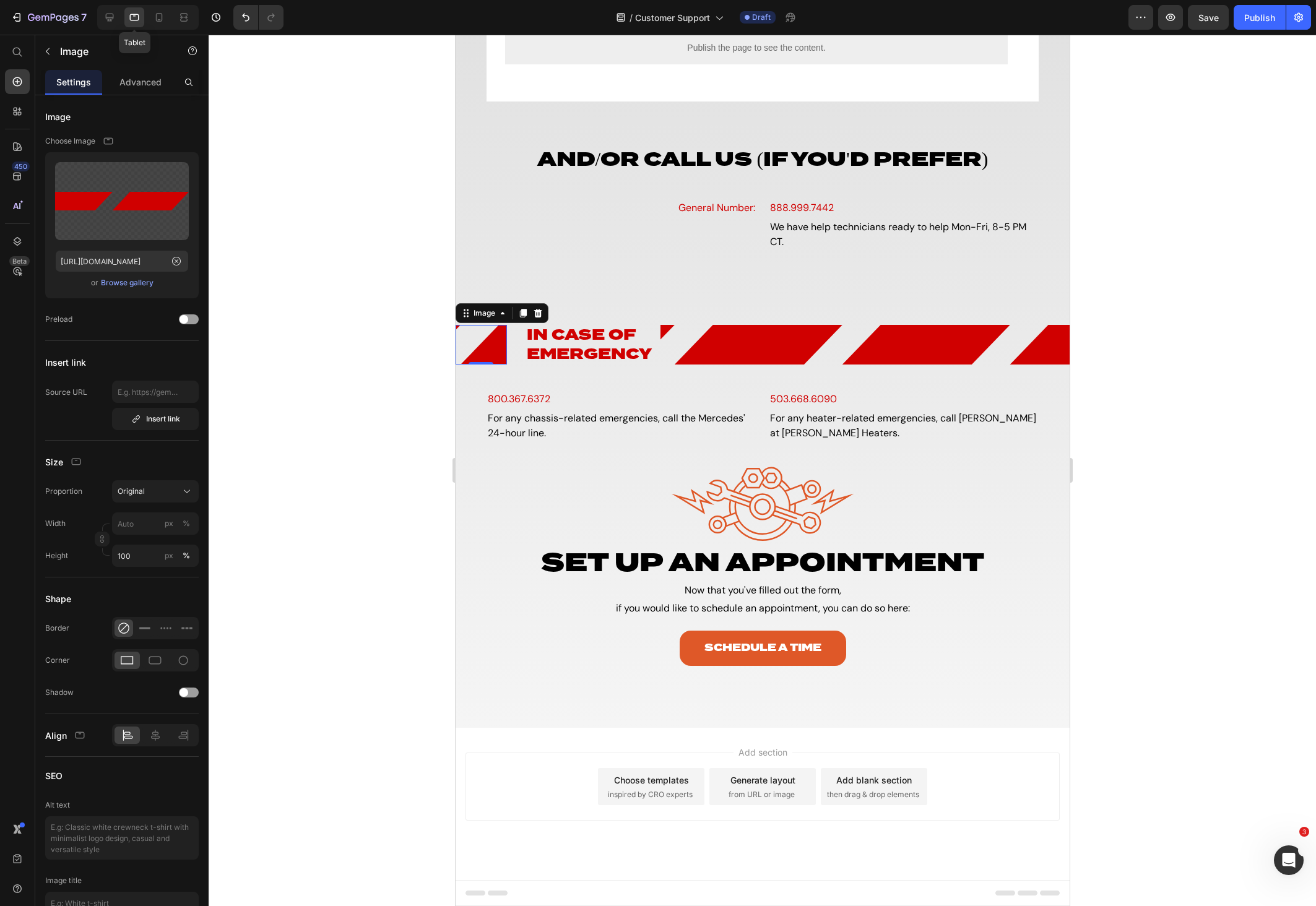 scroll, scrollTop: 469, scrollLeft: 0, axis: vertical 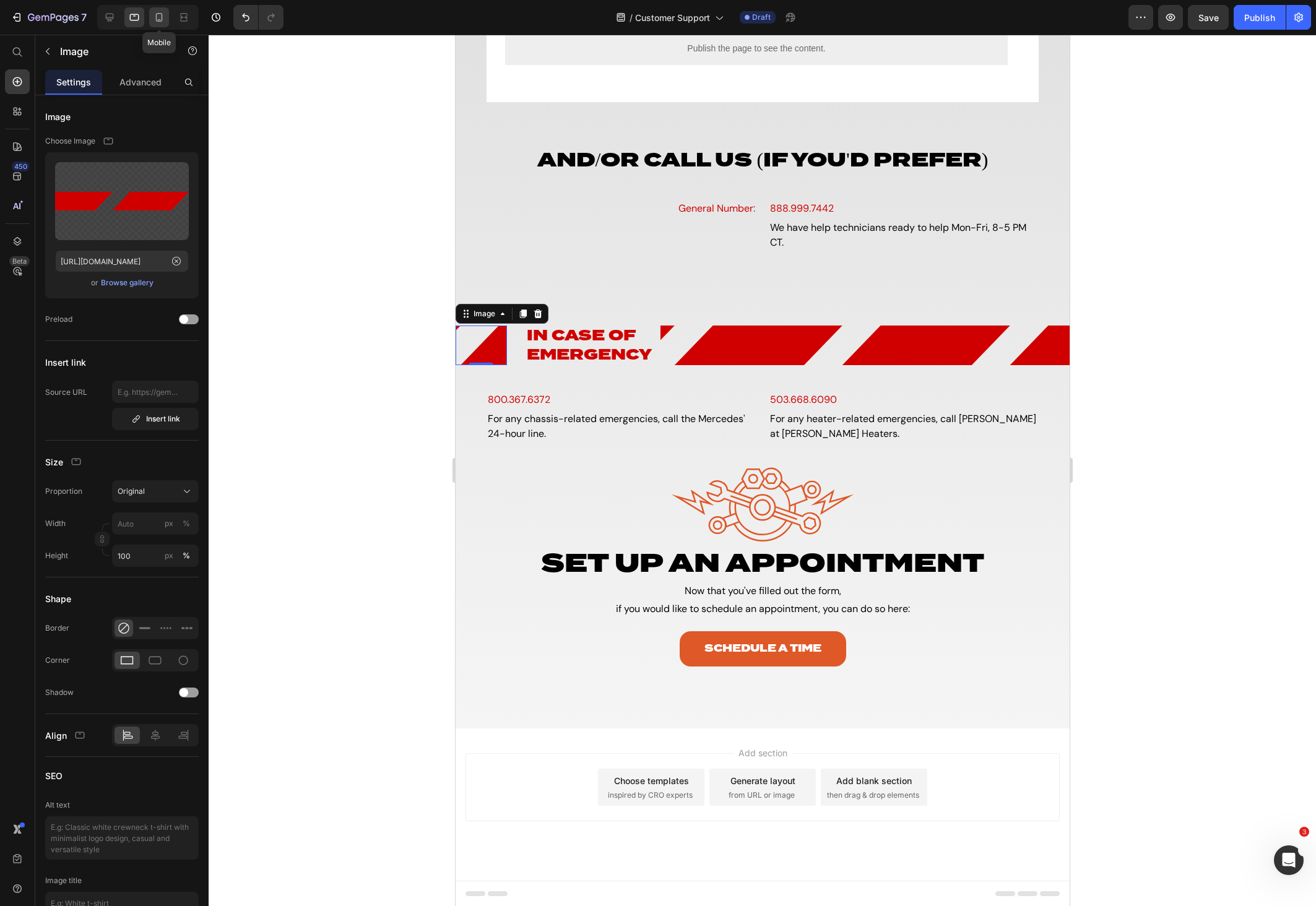 click 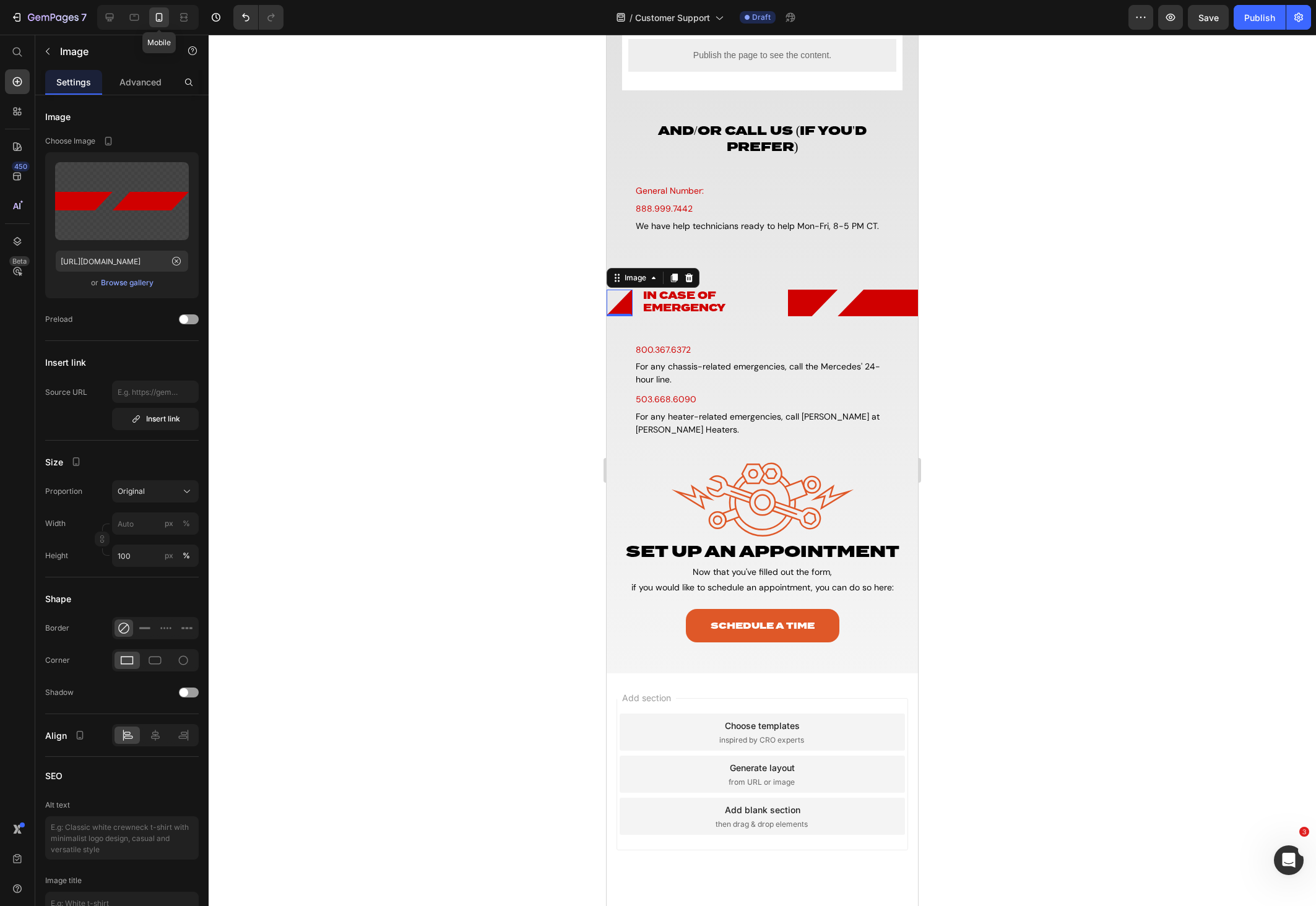 scroll, scrollTop: 265, scrollLeft: 0, axis: vertical 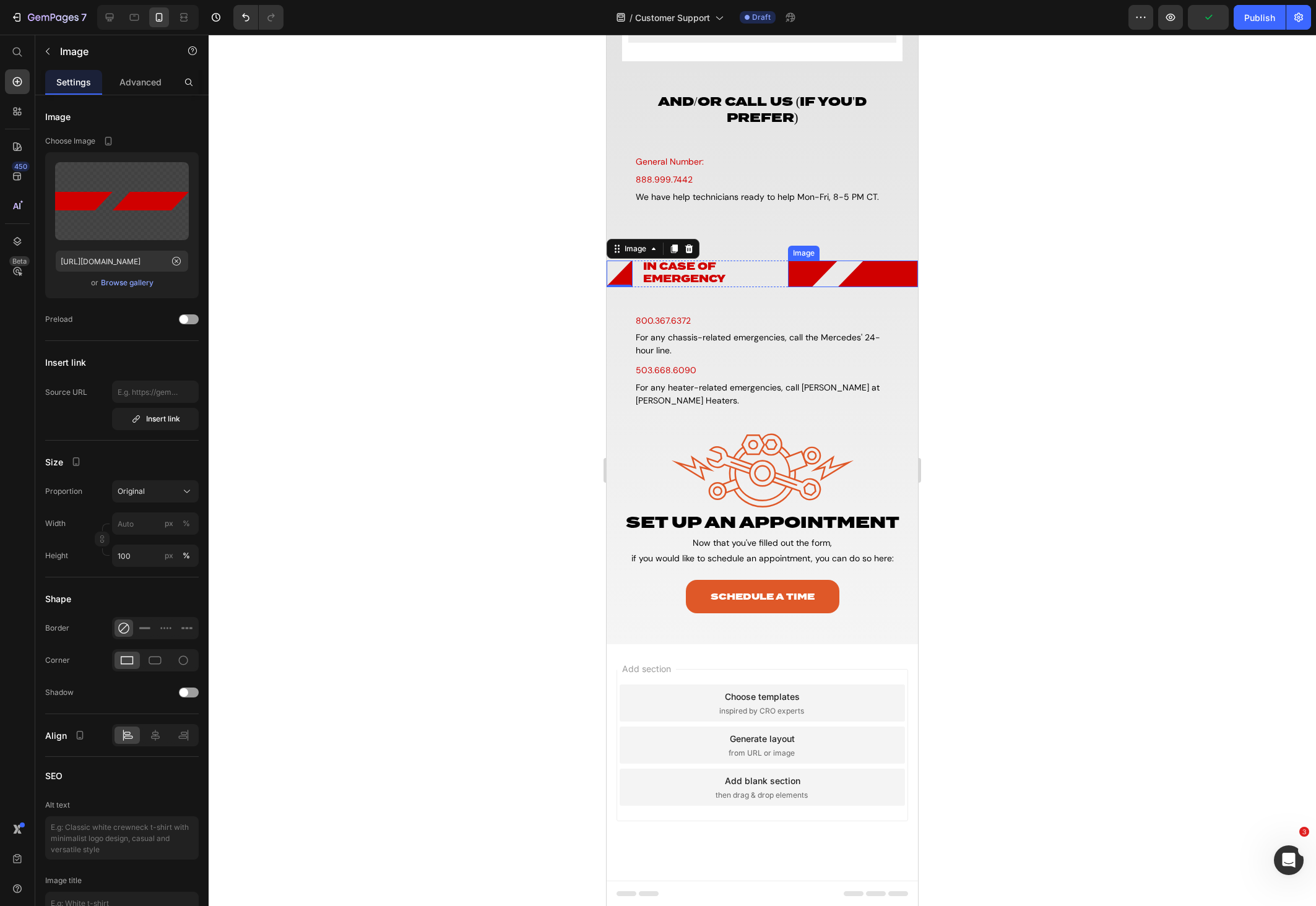 click at bounding box center [853, 274] 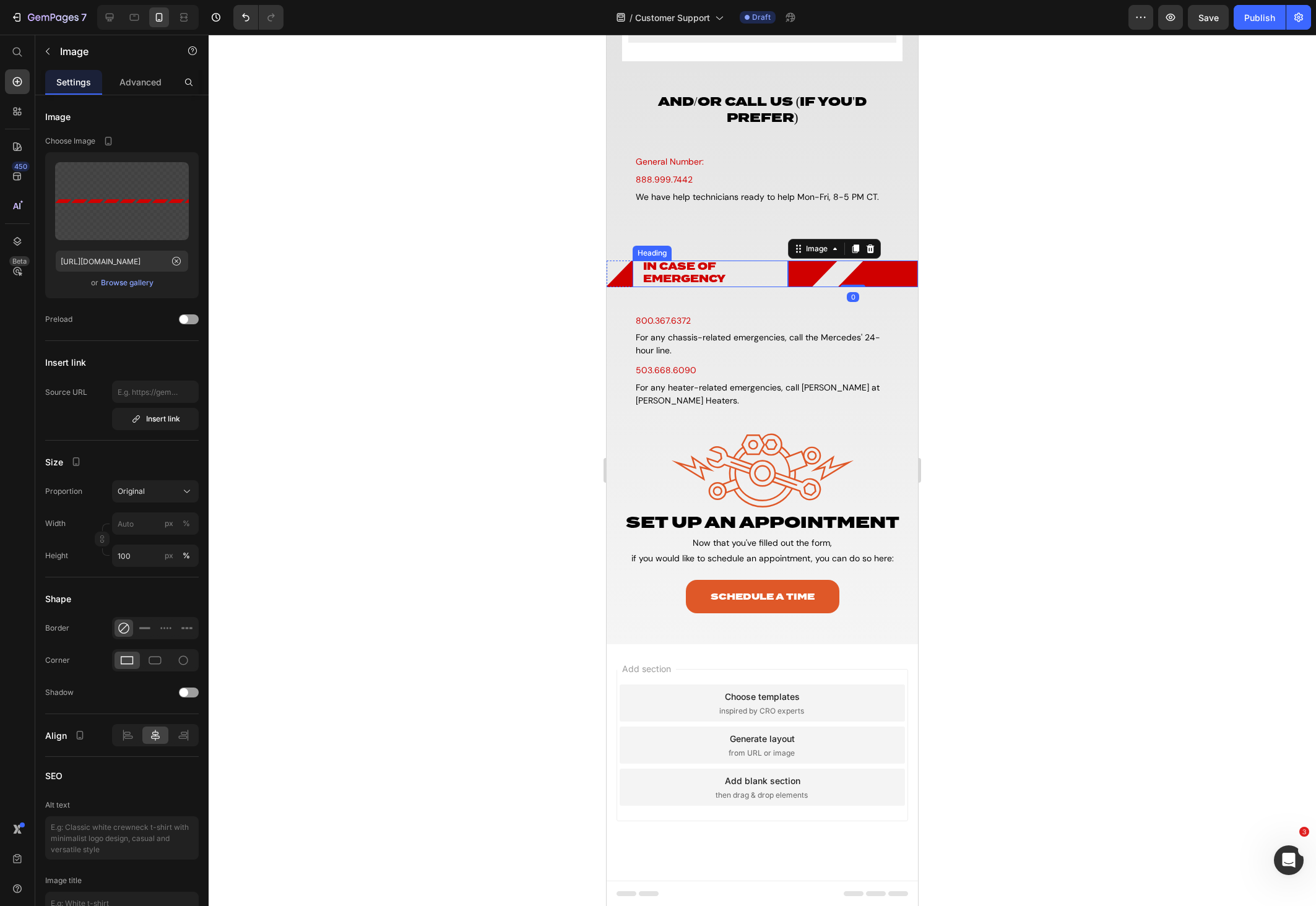 click on "In Case of Emergency" at bounding box center [711, 274] 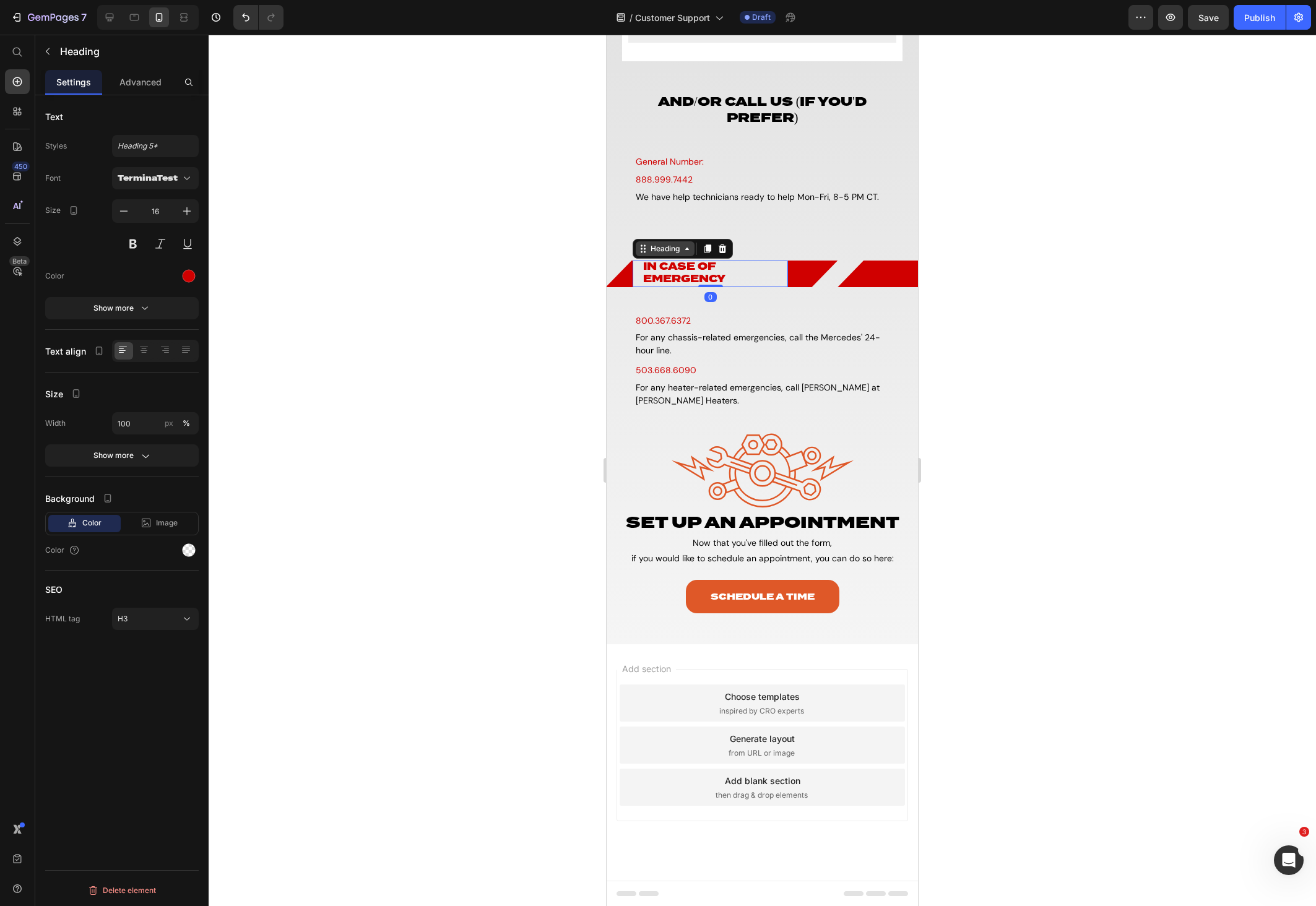 click 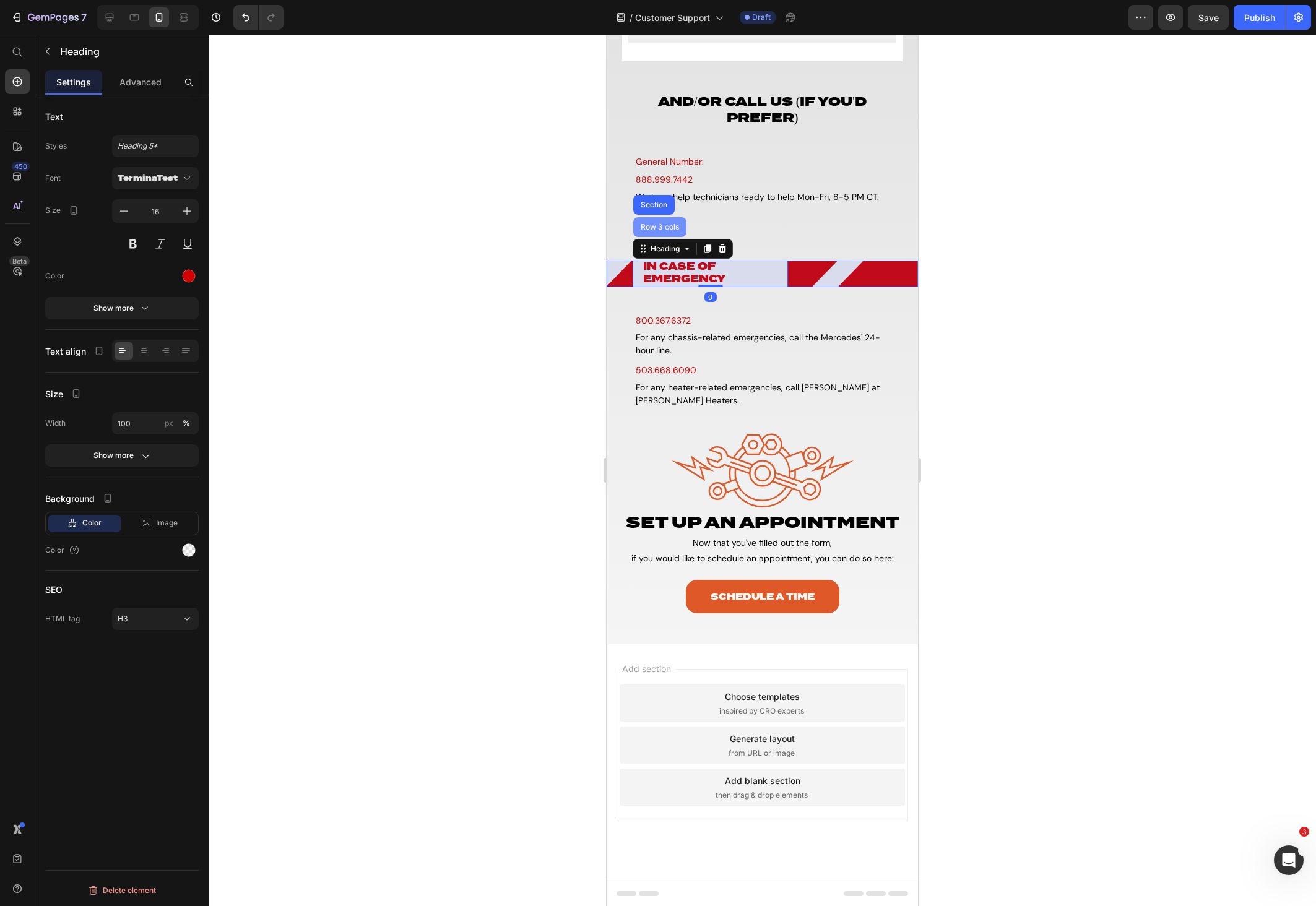 click on "Row 3 cols" at bounding box center [660, 227] 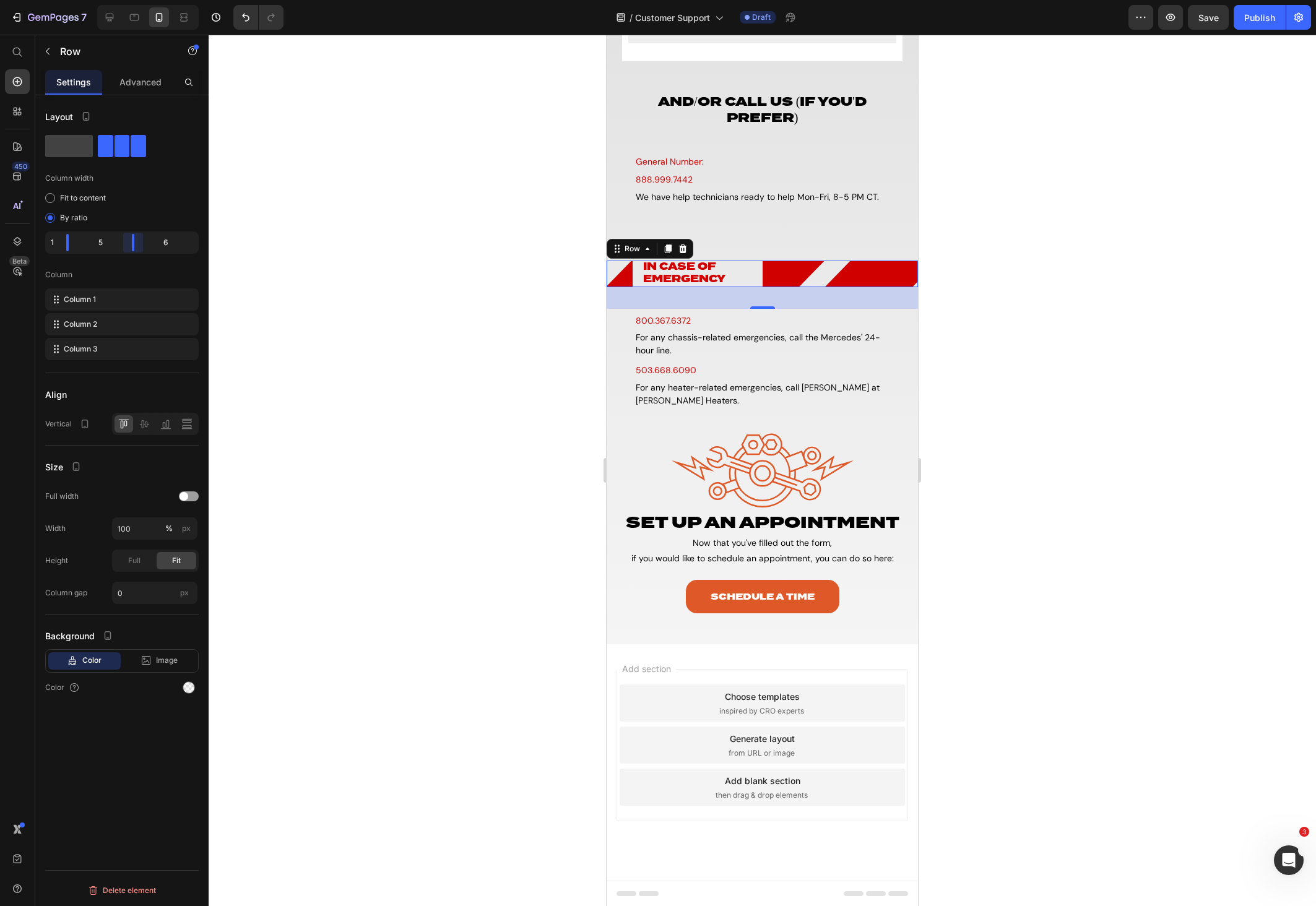 drag, startPoint x: 144, startPoint y: 244, endPoint x: 127, endPoint y: 244, distance: 17 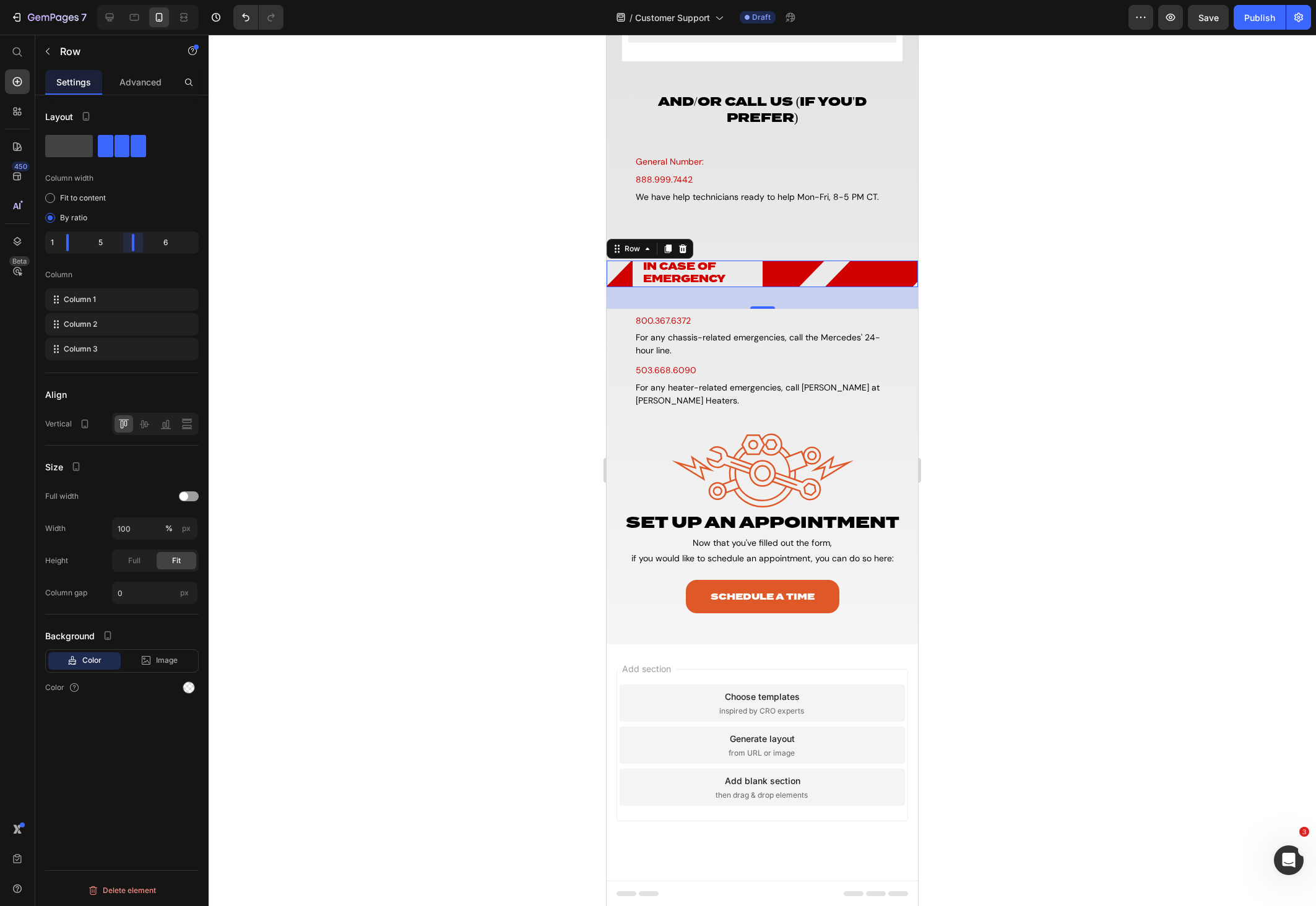 click on "7  Version history  /  Customer Support Draft Preview  Save   Publish  450 Beta Start with Sections Elements Hero Section Product Detail Brands Trusted Badges Guarantee Product Breakdown How to use Testimonials Compare Bundle FAQs Social Proof Brand Story Product List Collection Blog List Contact Sticky Add to Cart Custom Footer Browse Library 450 Layout
Row
Row
Row
Row Text
Heading
Text Block Button
Button
Button
Sticky Back to top Media
Image" at bounding box center [658, 0] 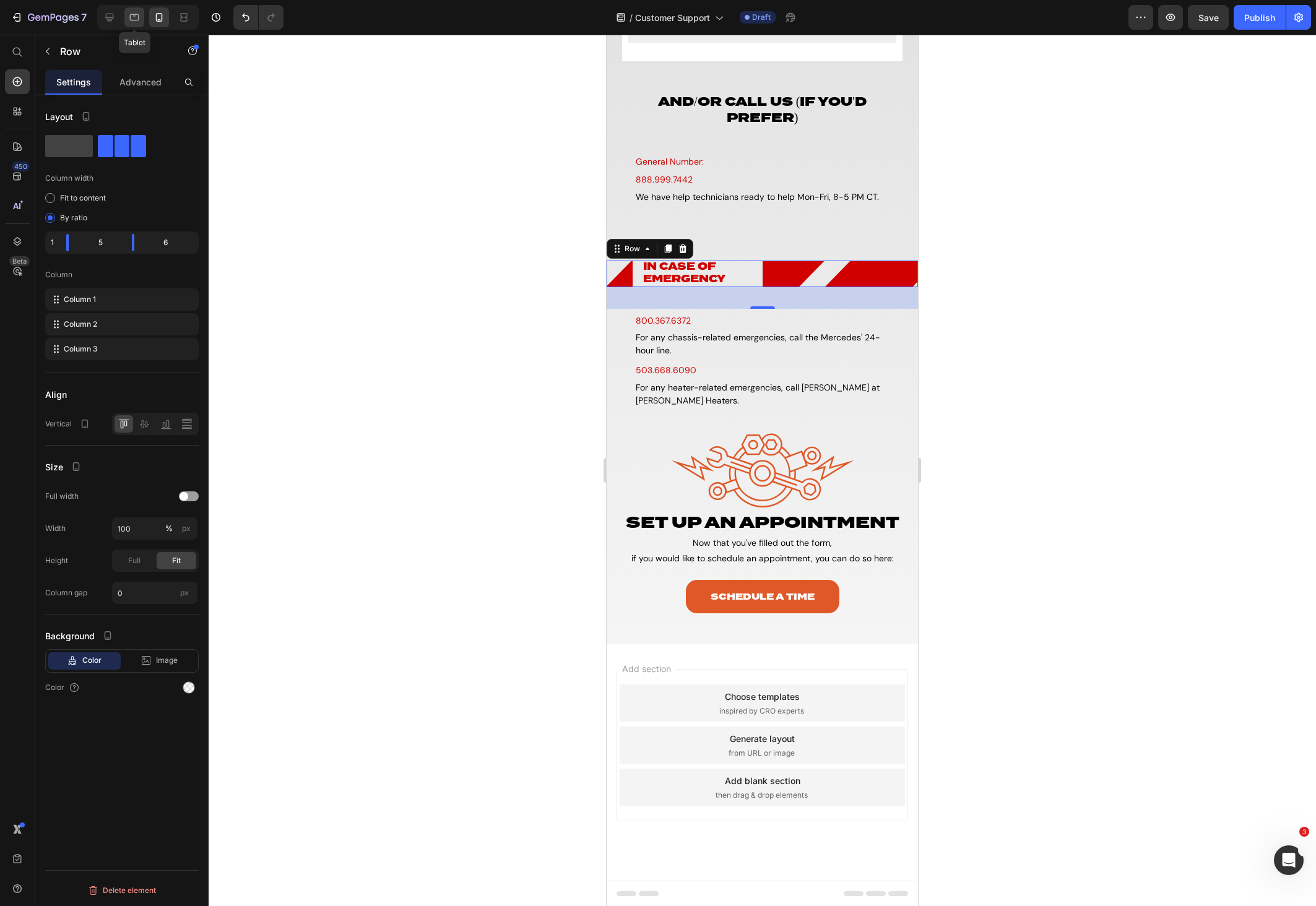 click 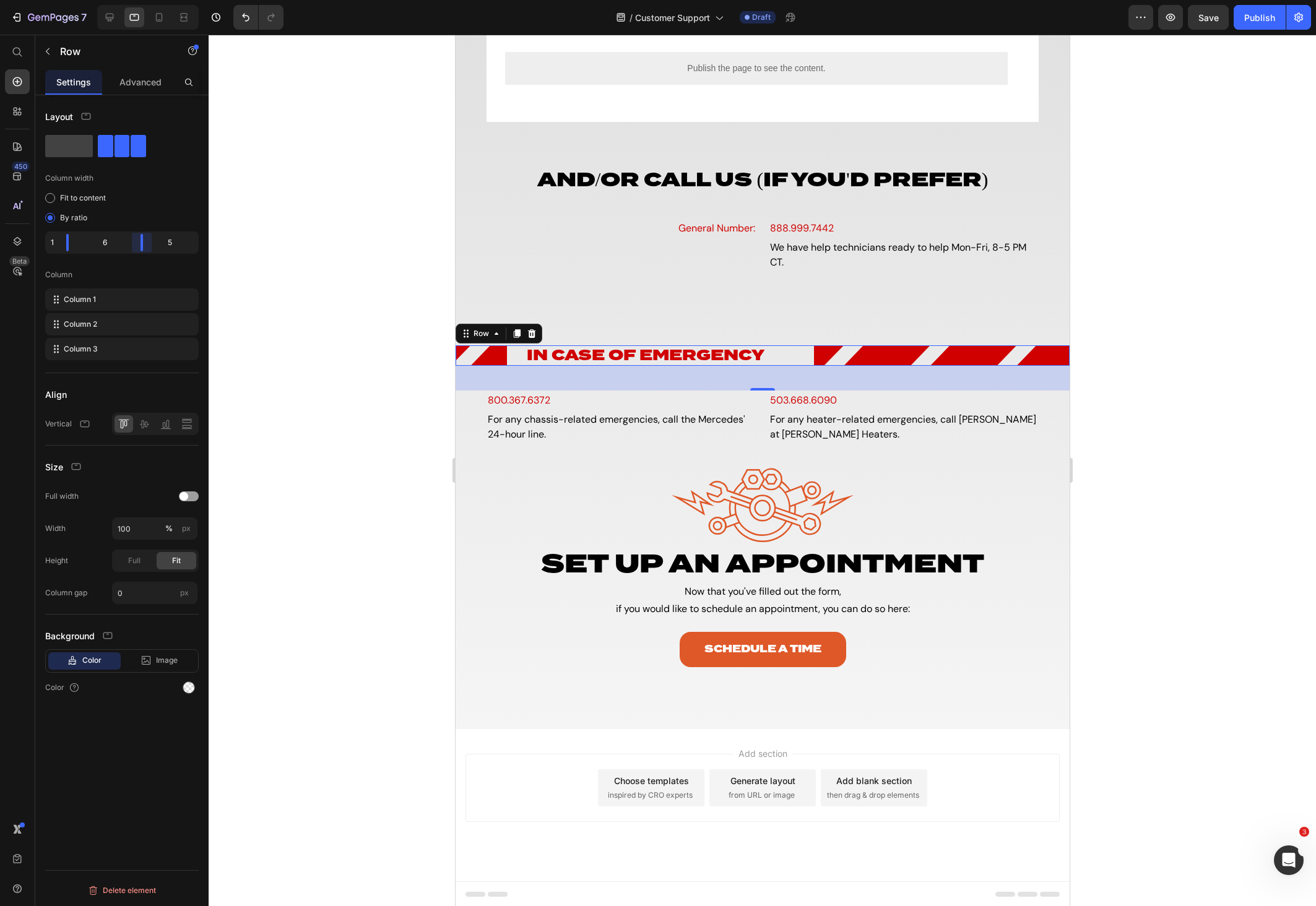 drag, startPoint x: 117, startPoint y: 236, endPoint x: 137, endPoint y: 236, distance: 20 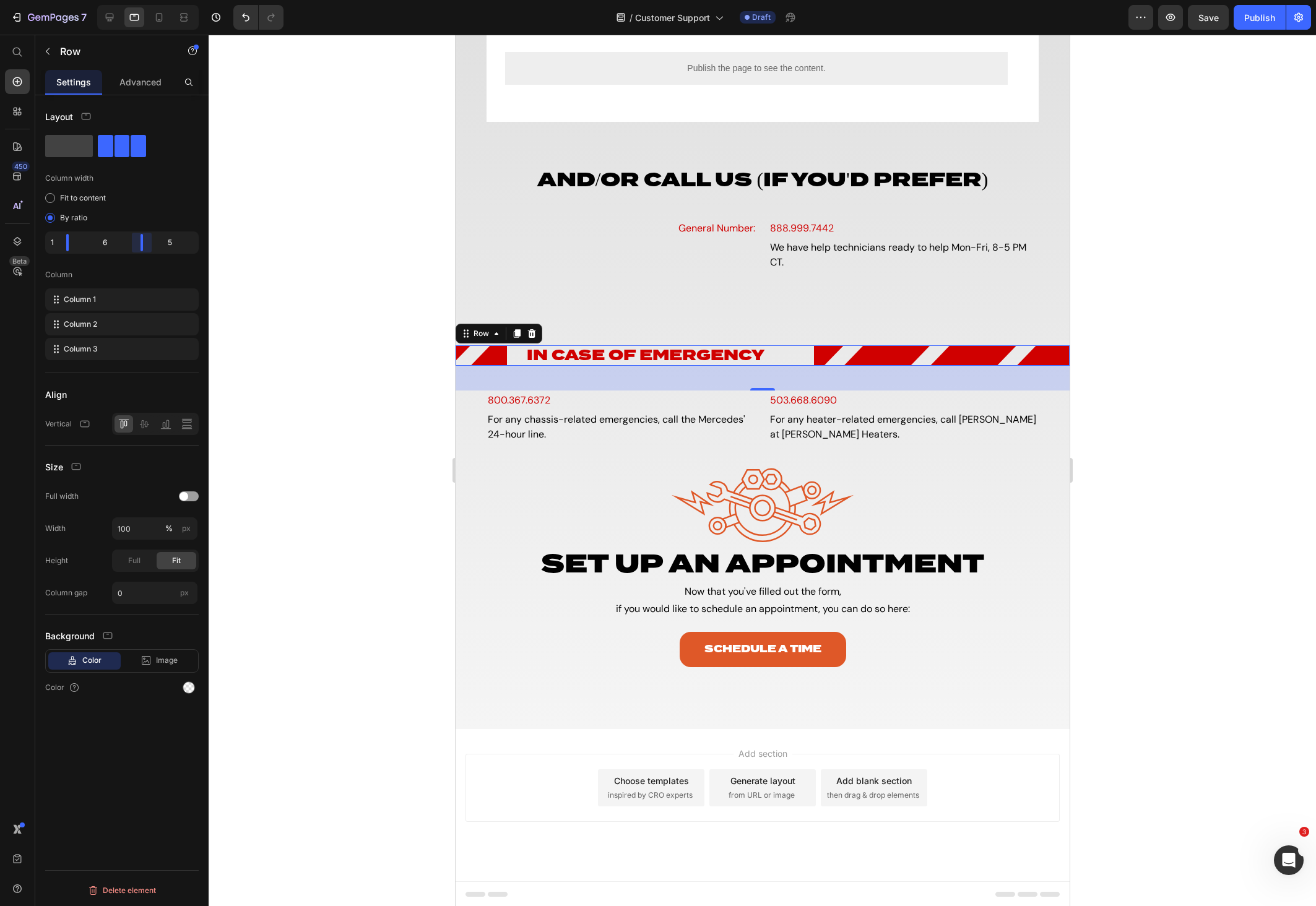 click on "7  Version history  /  Customer Support Draft Preview  Save   Publish  450 Beta Start with Sections Elements Hero Section Product Detail Brands Trusted Badges Guarantee Product Breakdown How to use Testimonials Compare Bundle FAQs Social Proof Brand Story Product List Collection Blog List Contact Sticky Add to Cart Custom Footer Browse Library 450 Layout
Row
Row
Row
Row Text
Heading
Text Block Button
Button
Button
Sticky Back to top Media
Image" at bounding box center (658, 0) 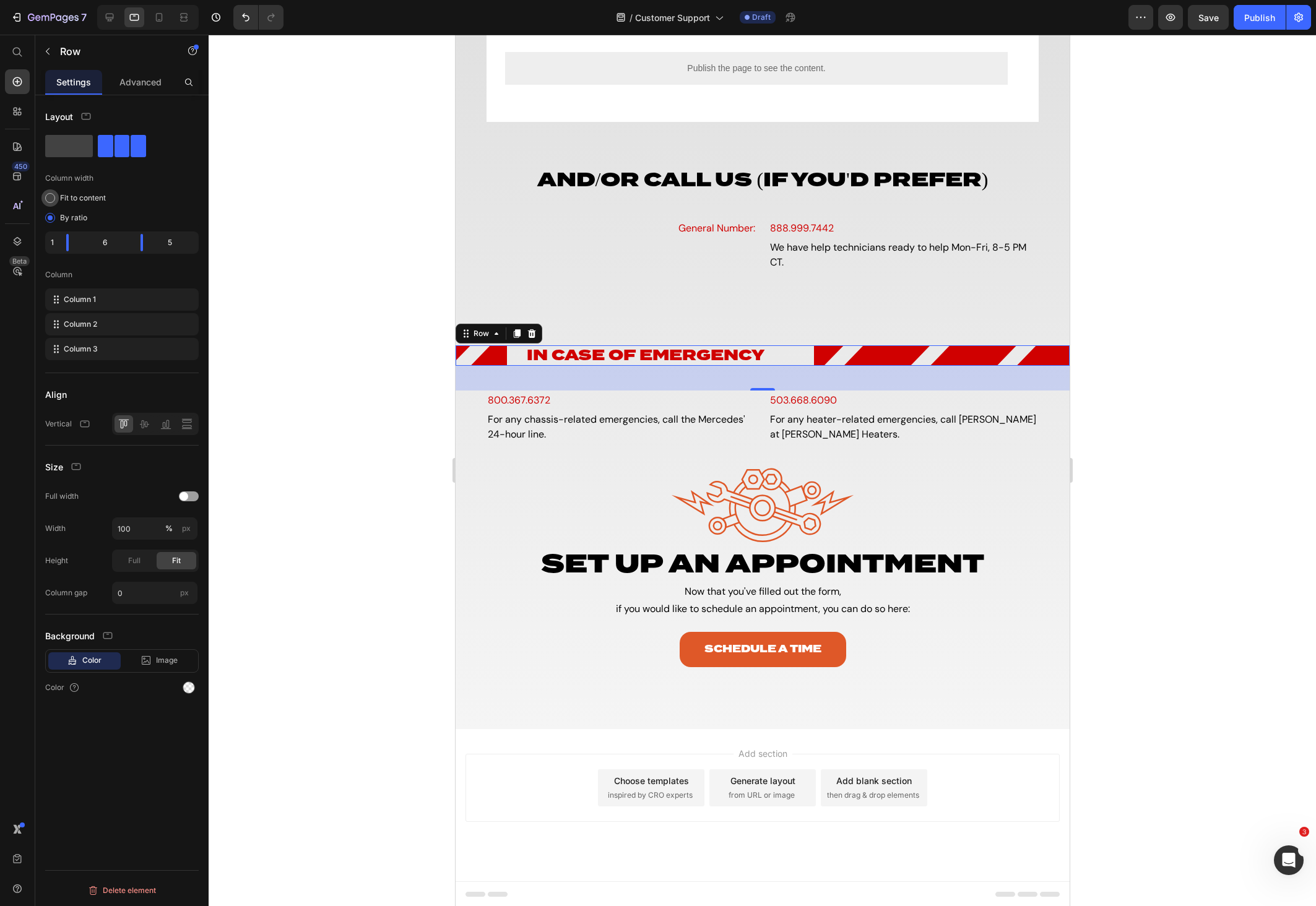 click on "Fit to content" at bounding box center (83, 198) 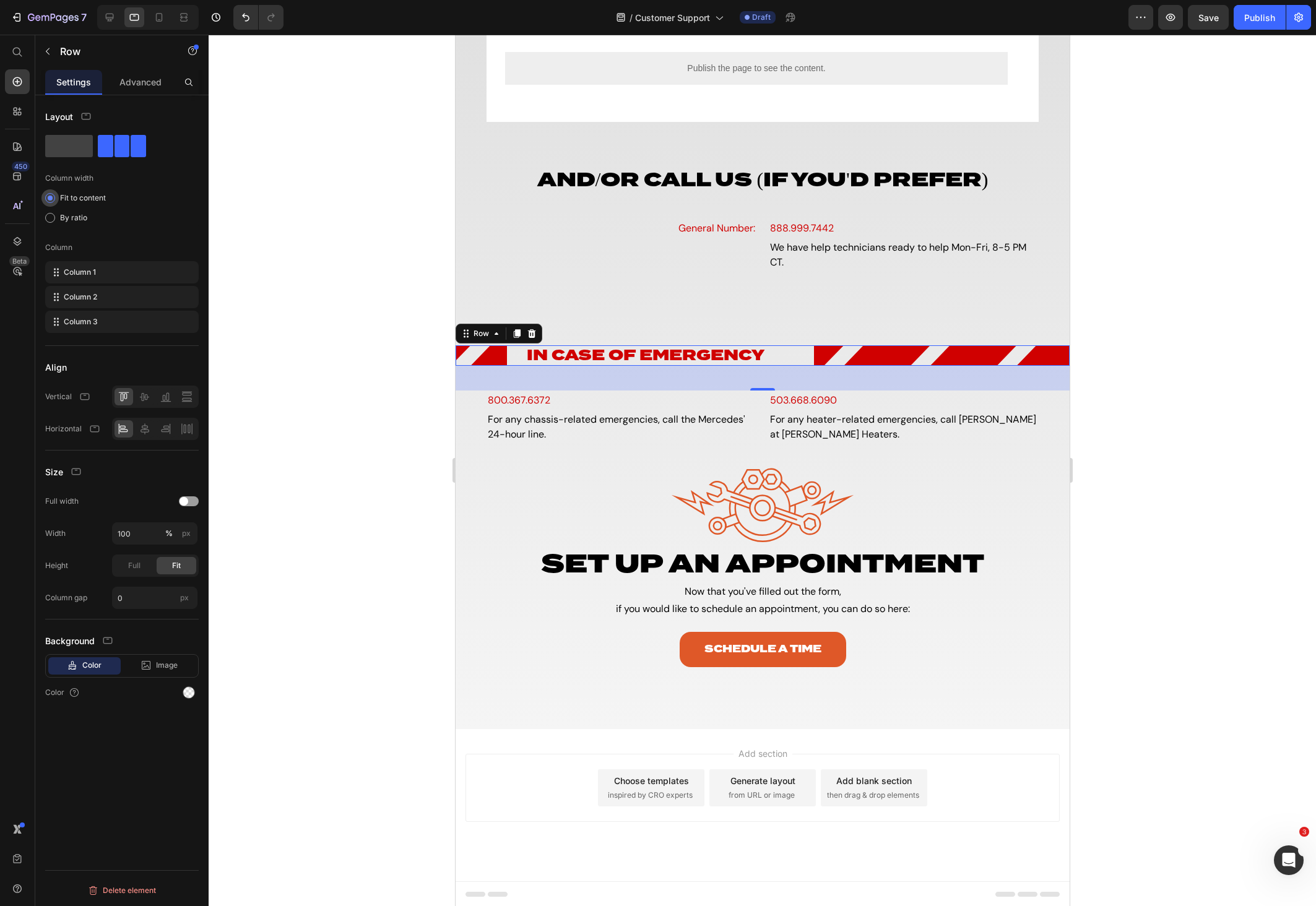 scroll, scrollTop: 469, scrollLeft: 0, axis: vertical 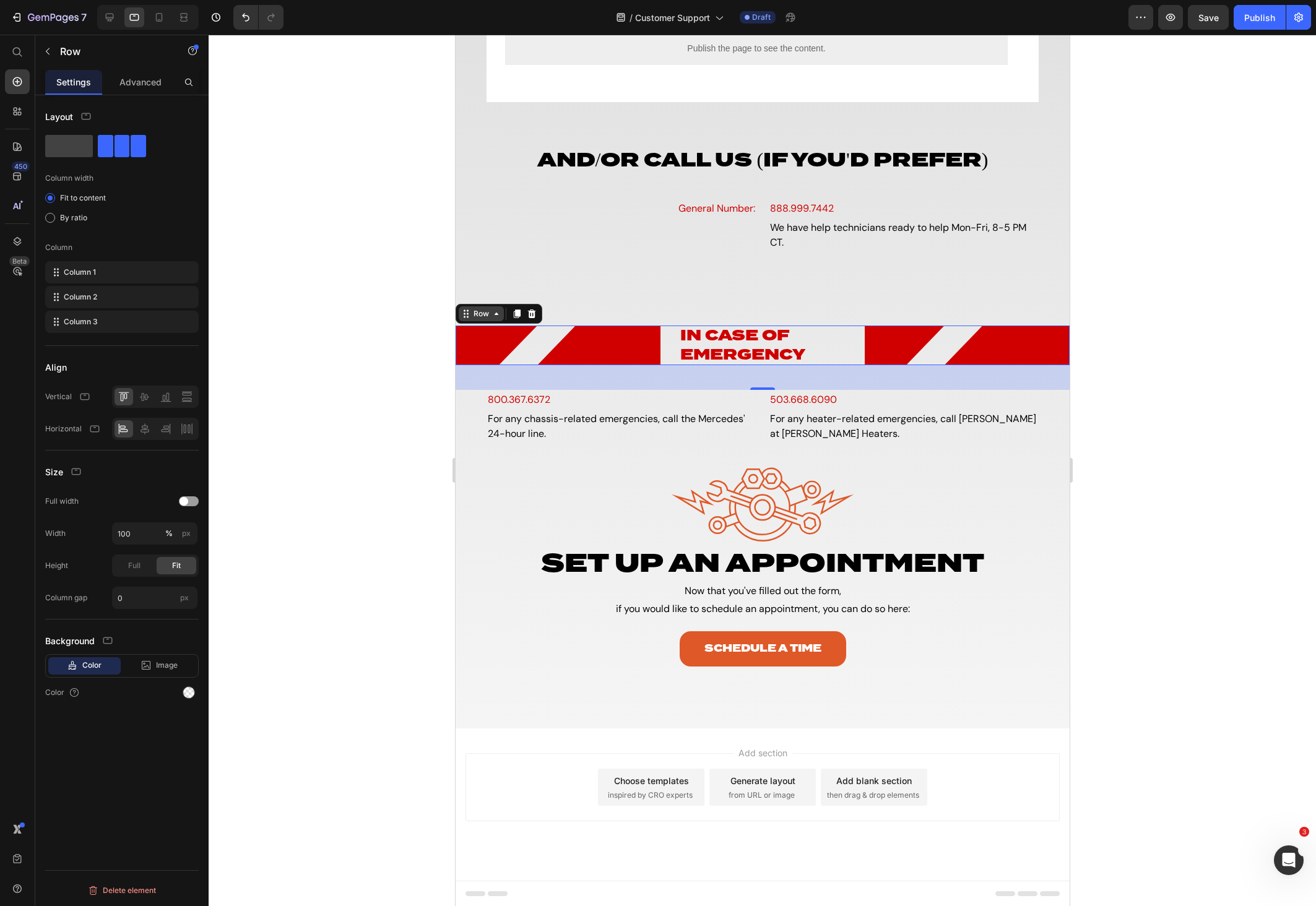 click on "Row" at bounding box center [480, 314] 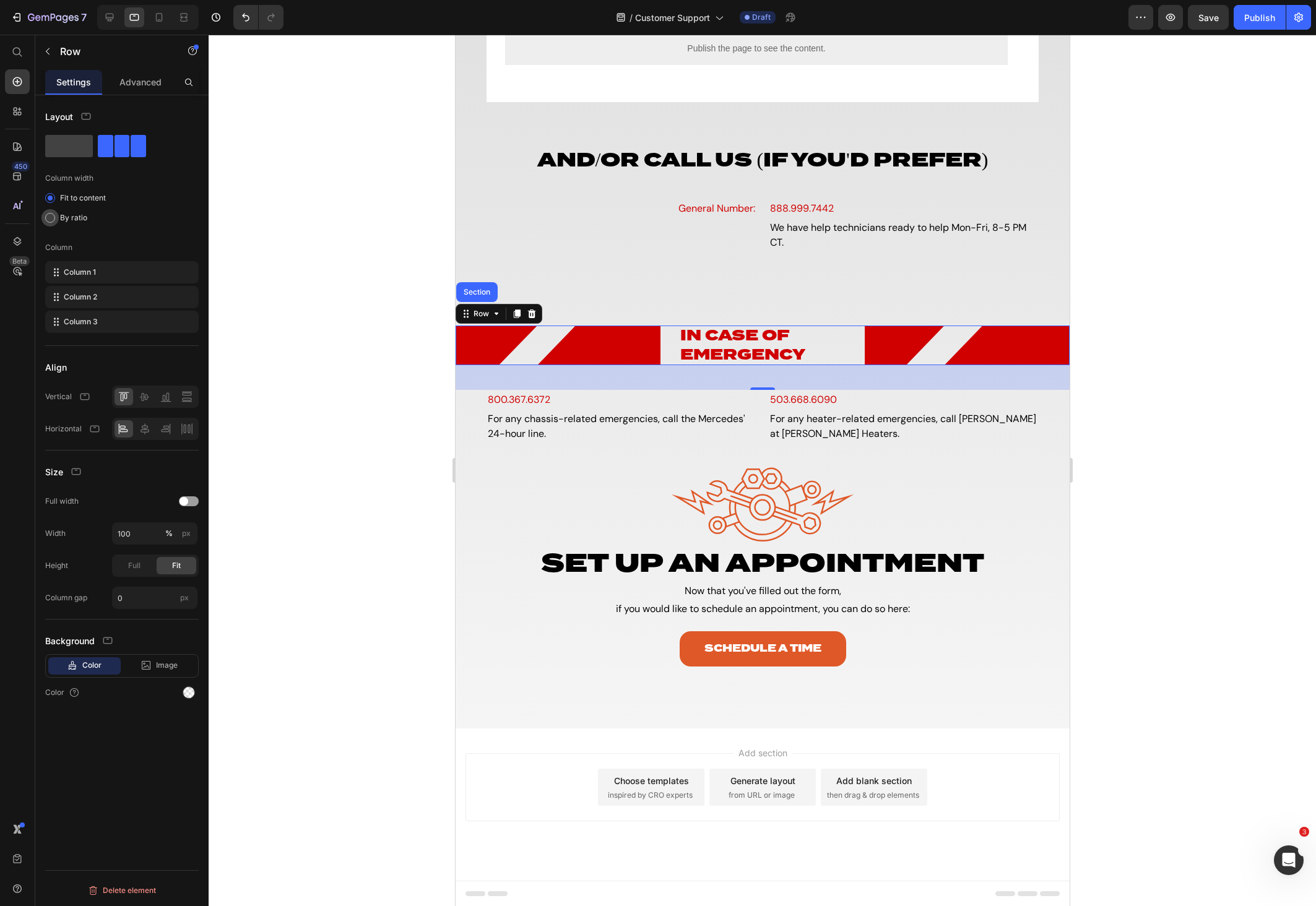 click on "By ratio" 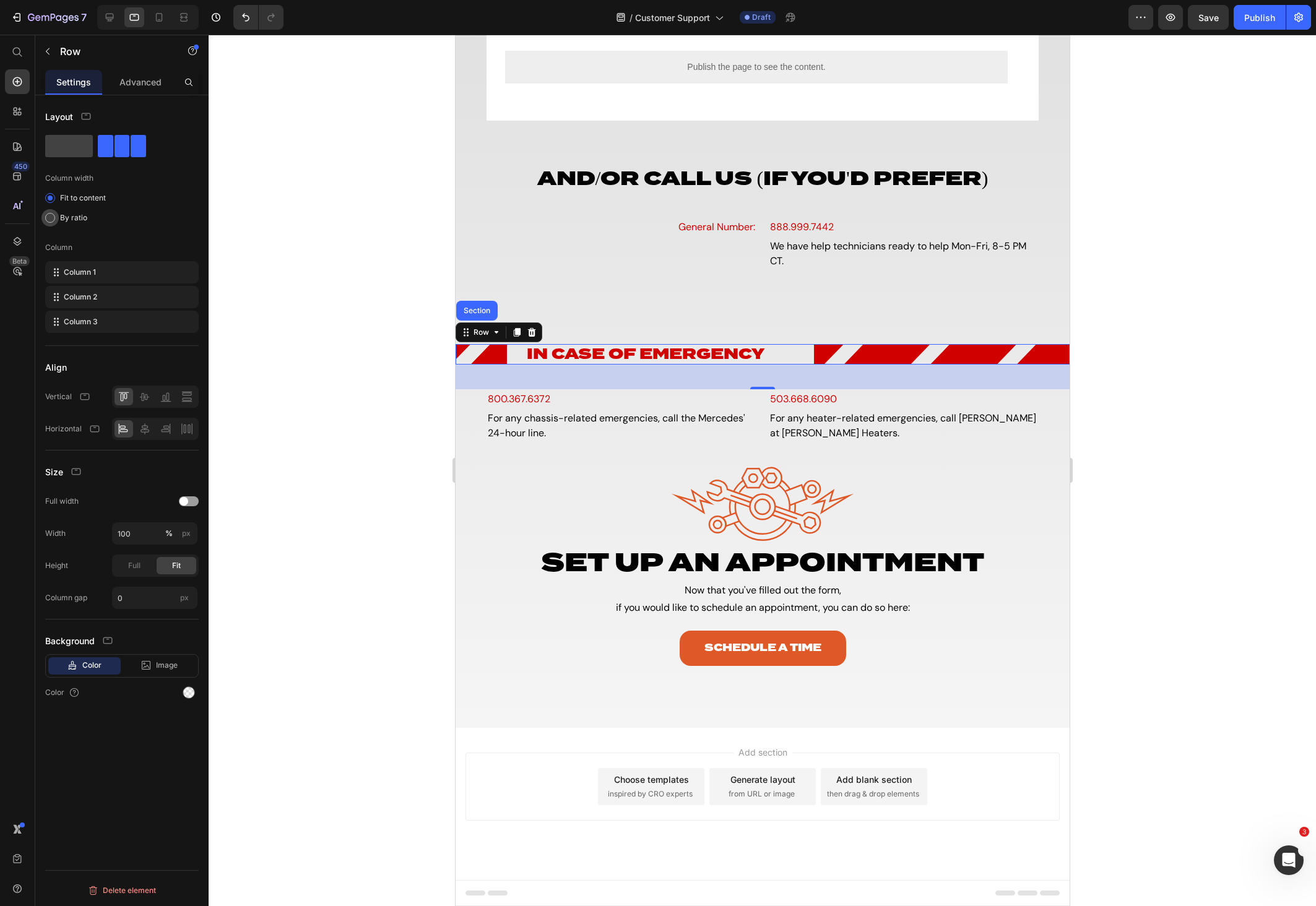 scroll, scrollTop: 449, scrollLeft: 0, axis: vertical 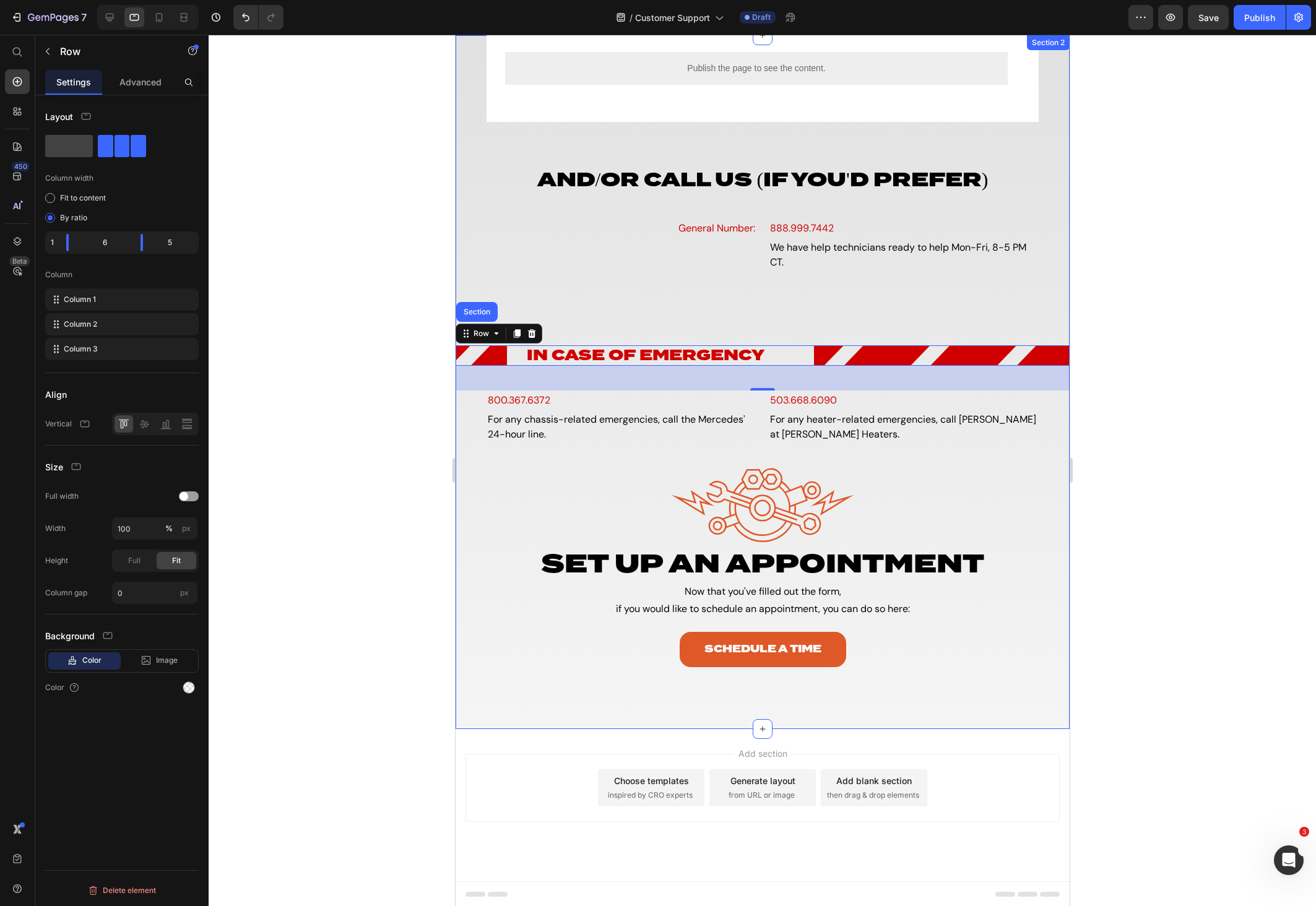 click on "Support Form Heading Fill out the form below and we'll get back to you soon. Text Block
Publish the page to see the content.
Custom Code Row Row And/Or Call Us (If you'd Prefer) Heading General Number: Text Block 888.999.7442 Text Block We have help technicians ready to help Mon-Fri, 8-5 PM CT. Text Block Row Image In Case of Emergency Heading Image Row Section   35 800.367.6372 Text Block For any chassis-related emergencies, call the Mercedes' 24-hour line. Text Block 503.668.6090 Text Block For any heater-related emergencies, call Jim at Rixen Heaters. Text Block Row Image Set up an Appointment Heading Now that you've filled out the form, if you would like to schedule an appointment, you can do so here: Text Block Schedule a Time Button" at bounding box center (762, 366) 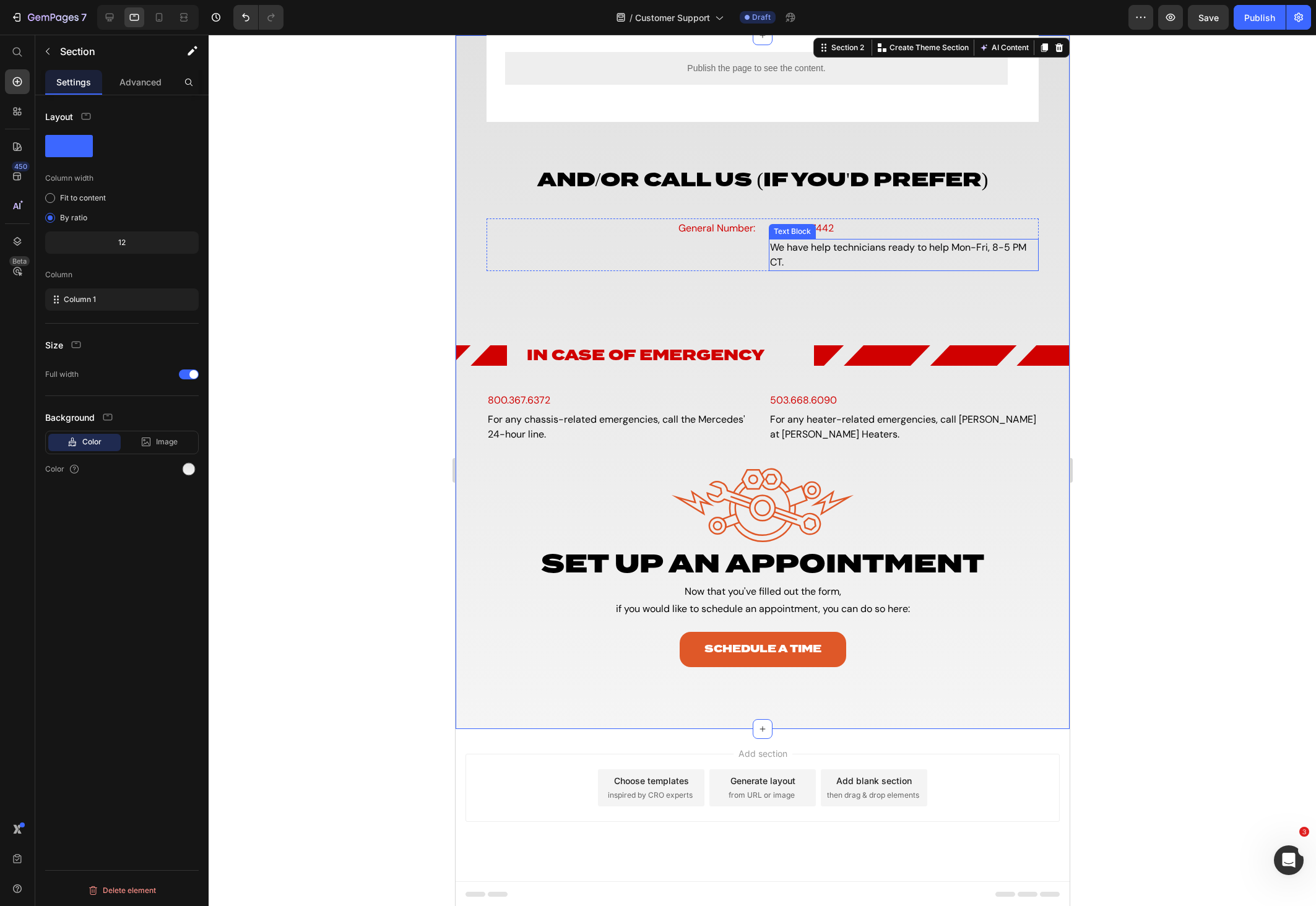 click on "We have help technicians ready to help Mon-Fri, 8-5 PM CT." at bounding box center (903, 255) 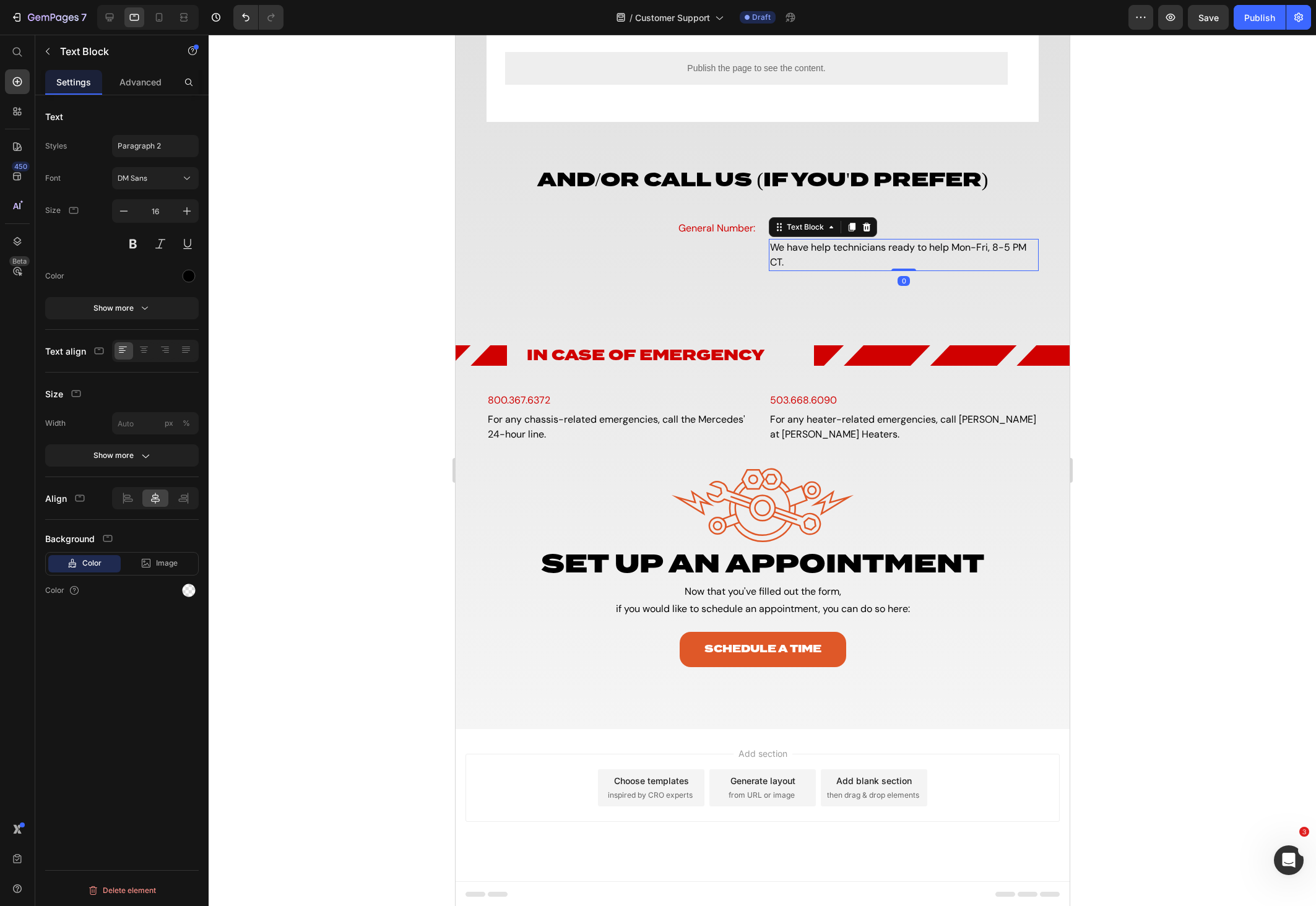 click on "General Number: Text Block" at bounding box center (621, 244) 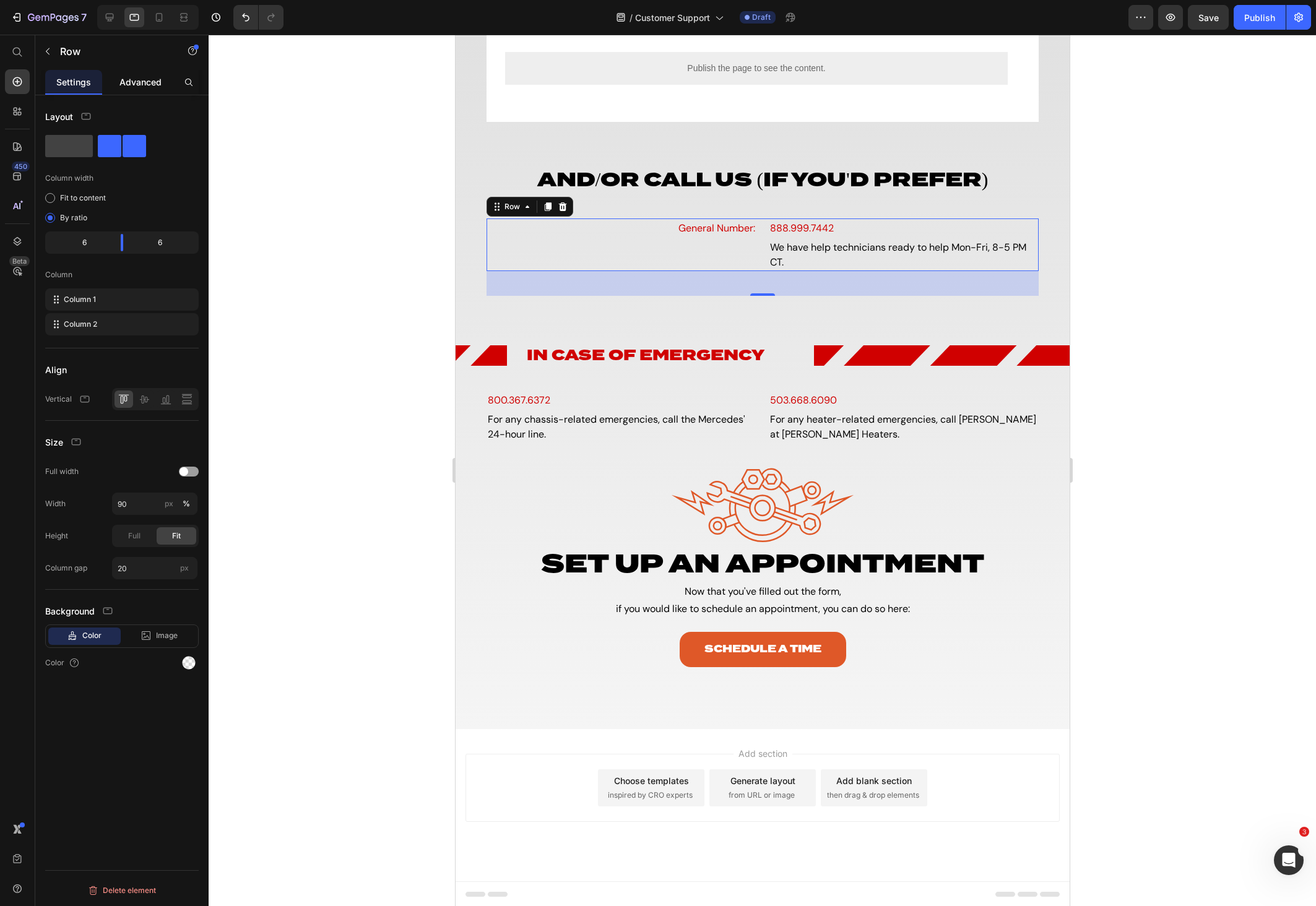 click on "Advanced" at bounding box center (141, 82) 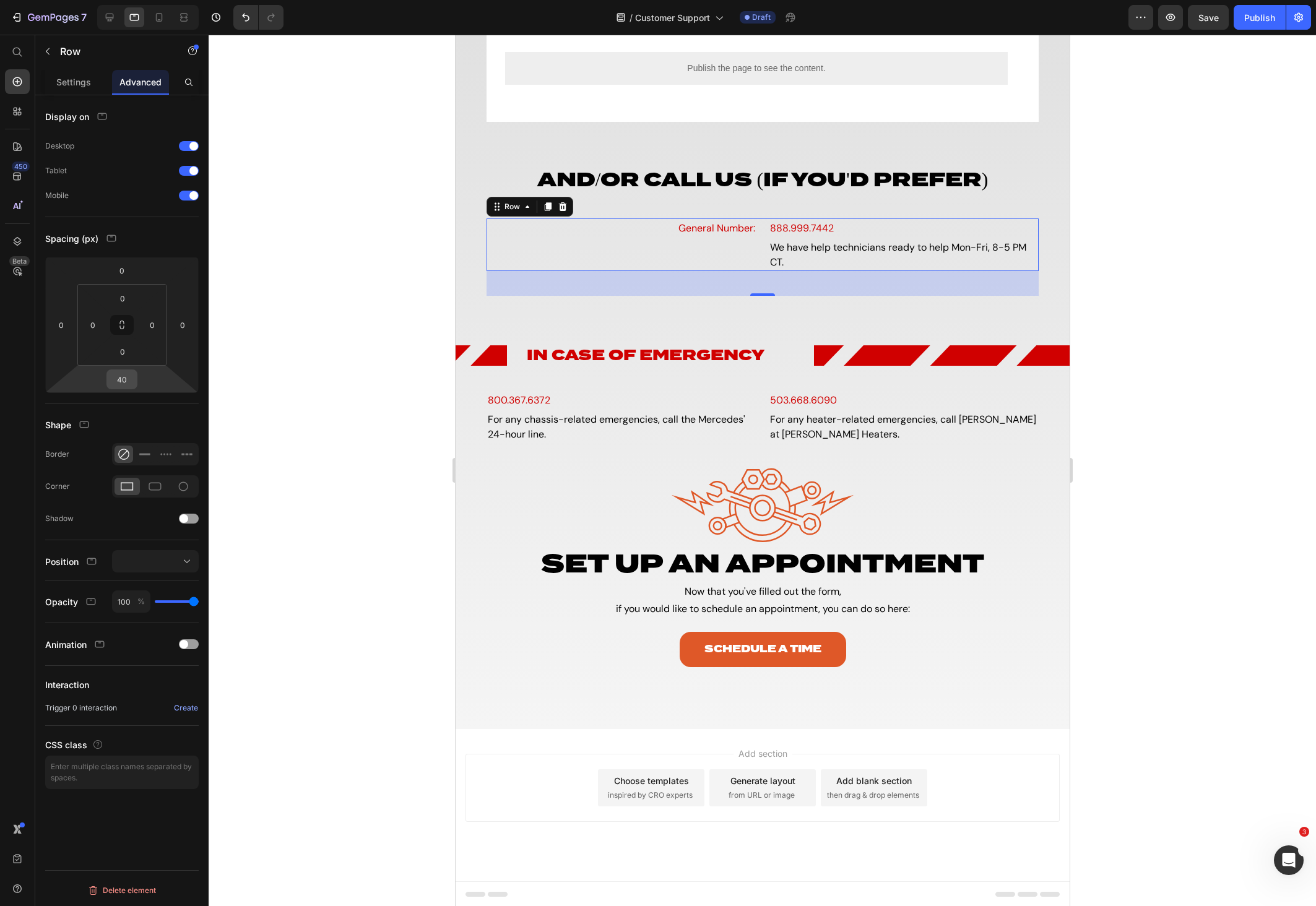 click on "40" at bounding box center [122, 379] 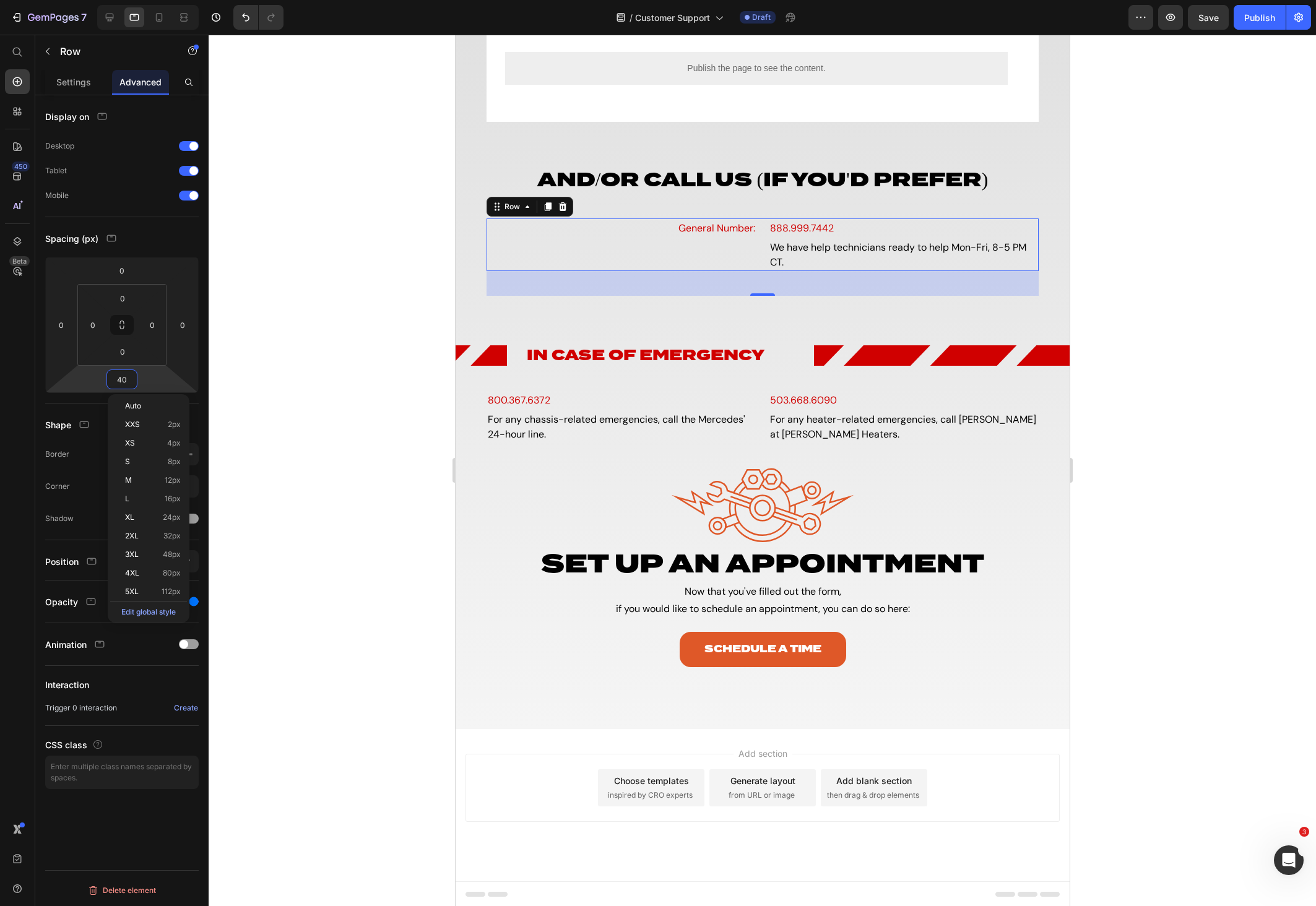 click on "40" at bounding box center [122, 379] 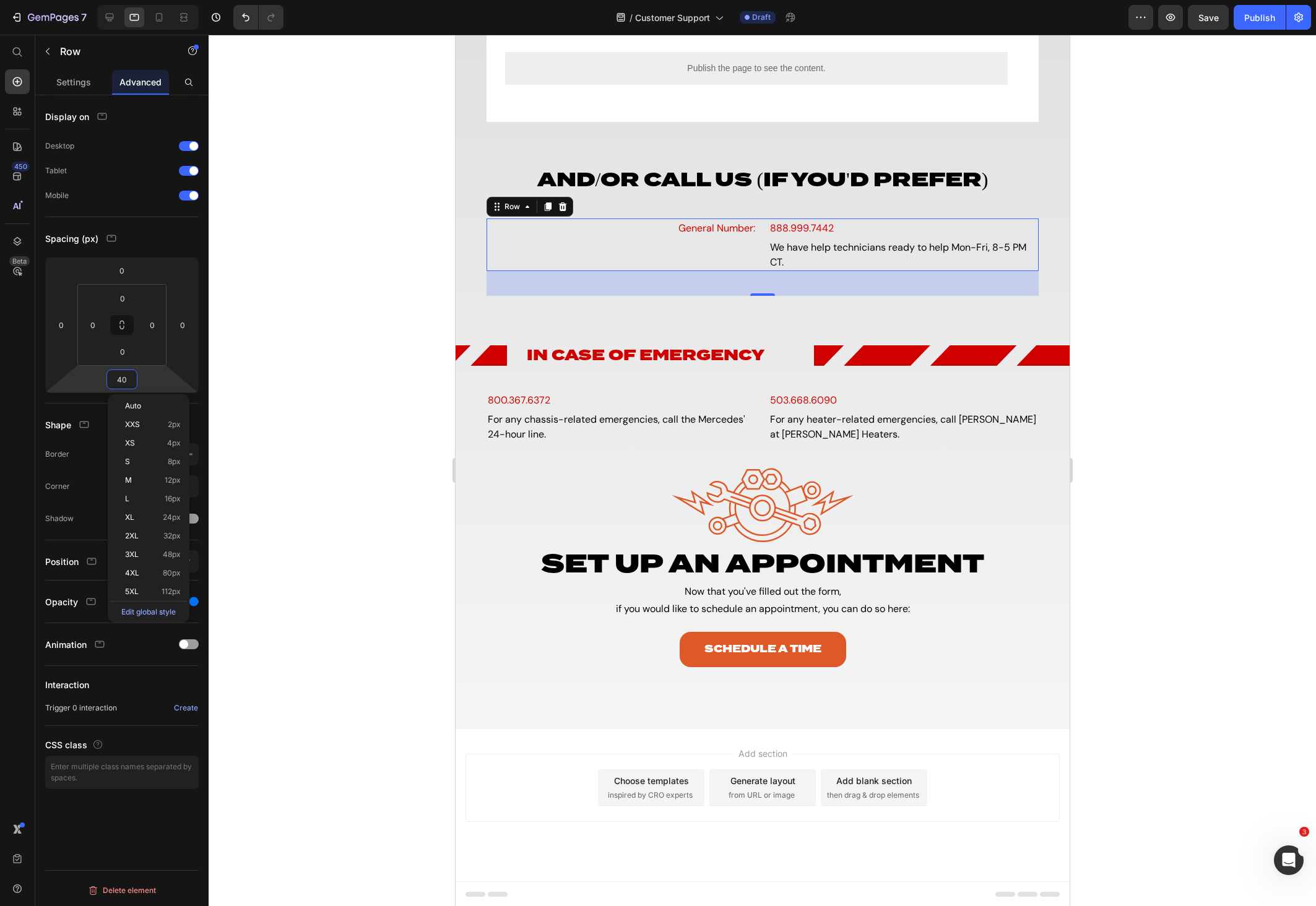 type 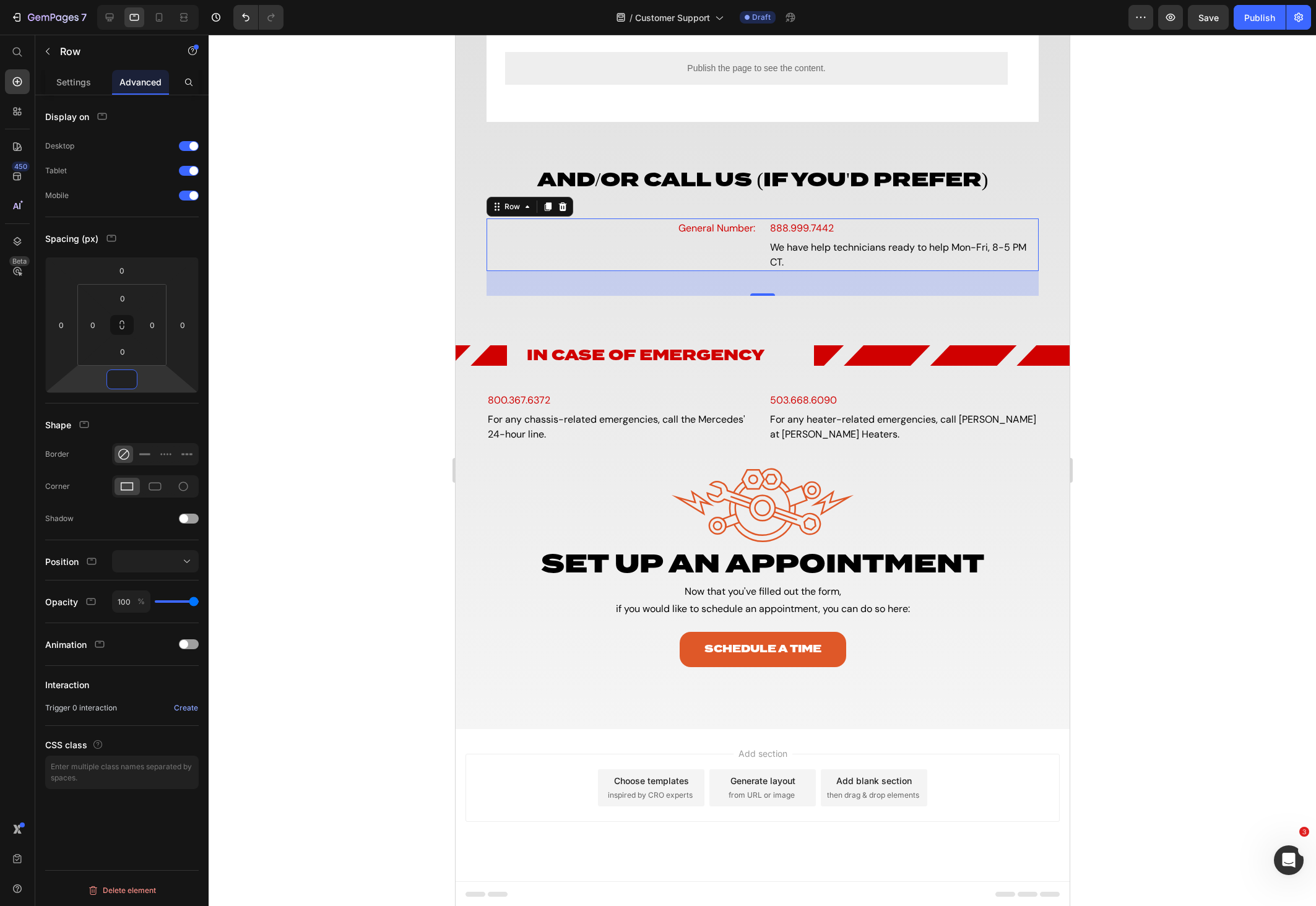 scroll, scrollTop: 425, scrollLeft: 0, axis: vertical 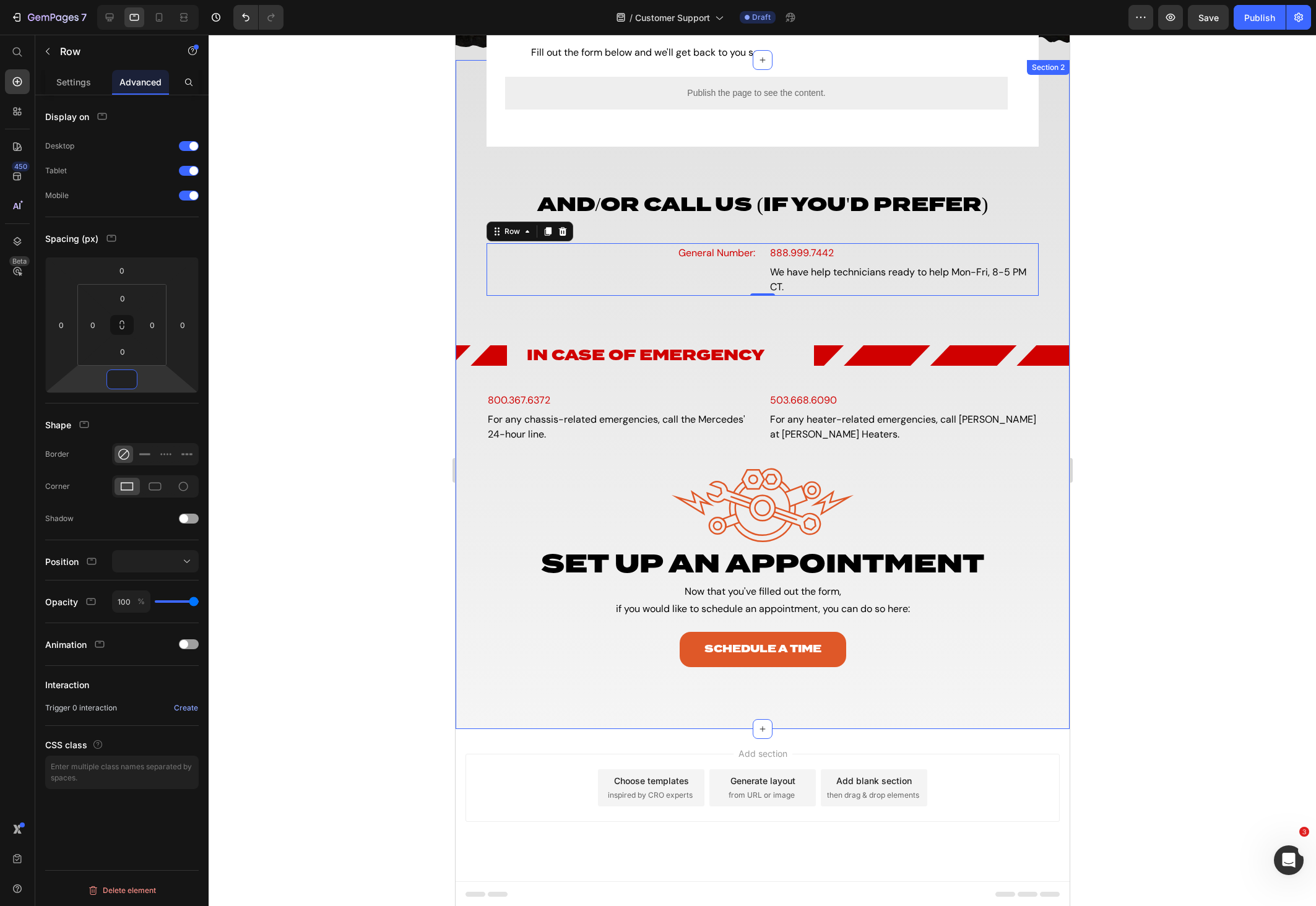 click on "Support Form Heading Fill out the form below and we'll get back to you soon. Text Block
Publish the page to see the content.
Custom Code Row Row And/Or Call Us (If you'd Prefer) Heading General Number: Text Block 888.999.7442 Text Block We have help technicians ready to help Mon-Fri, 8-5 PM CT. Text Block Row   0 Image In Case of Emergency Heading Image Row 800.367.6372 Text Block For any chassis-related emergencies, call the Mercedes' 24-hour line. Text Block 503.668.6090 Text Block For any heater-related emergencies, call Jim at Rixen Heaters. Text Block Row Image Set up an Appointment Heading Now that you've filled out the form, if you would like to schedule an appointment, you can do so here: Text Block Schedule a Time Button" at bounding box center (762, 379) 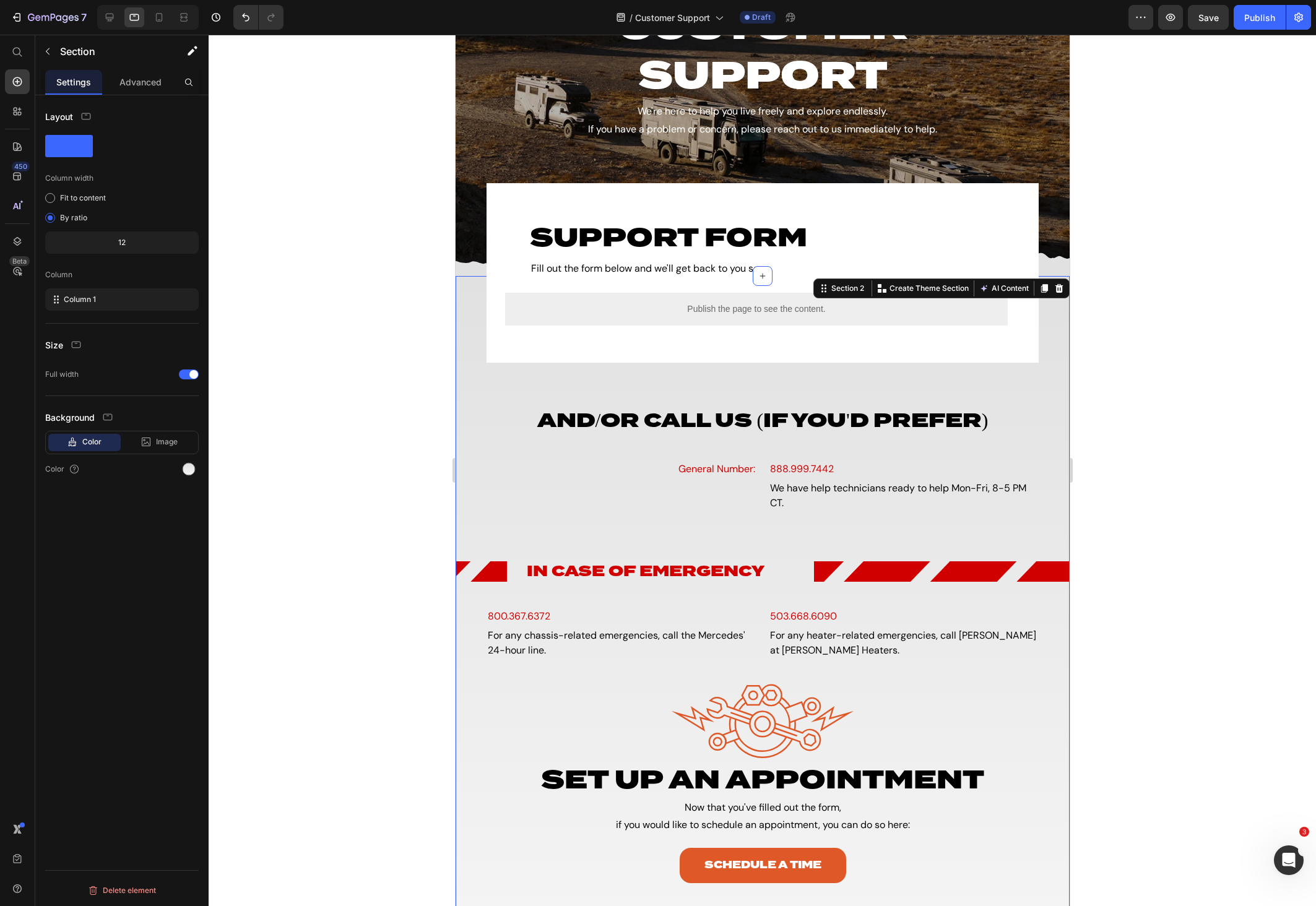 scroll, scrollTop: 177, scrollLeft: 0, axis: vertical 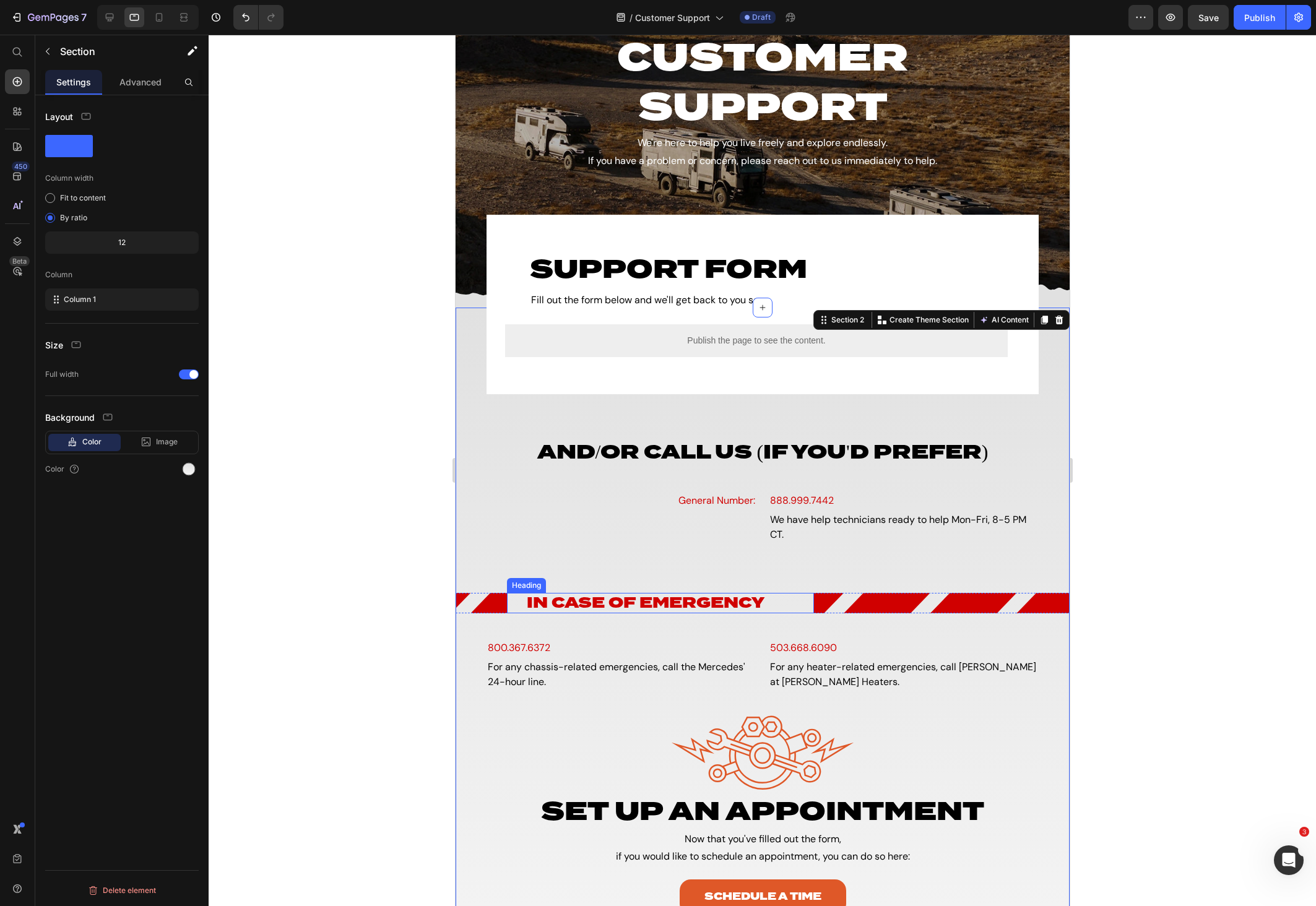 click on "Support Form Heading Fill out the form below and we'll get back to you soon. Text Block
Publish the page to see the content.
Custom Code Row Row And/Or Call Us (If you'd Prefer) Heading General Number: Text Block 888.999.7442 Text Block We have help technicians ready to help Mon-Fri, 8-5 PM CT. Text Block Row Image In Case of Emergency Heading Image Row 800.367.6372 Text Block For any chassis-related emergencies, call the Mercedes' 24-hour line. Text Block 503.668.6090 Text Block For any heater-related emergencies, call Jim at Rixen Heaters. Text Block Row Image Set up an Appointment Heading Now that you've filled out the form, if you would like to schedule an appointment, you can do so here: Text Block Schedule a Time Button" at bounding box center (762, 626) 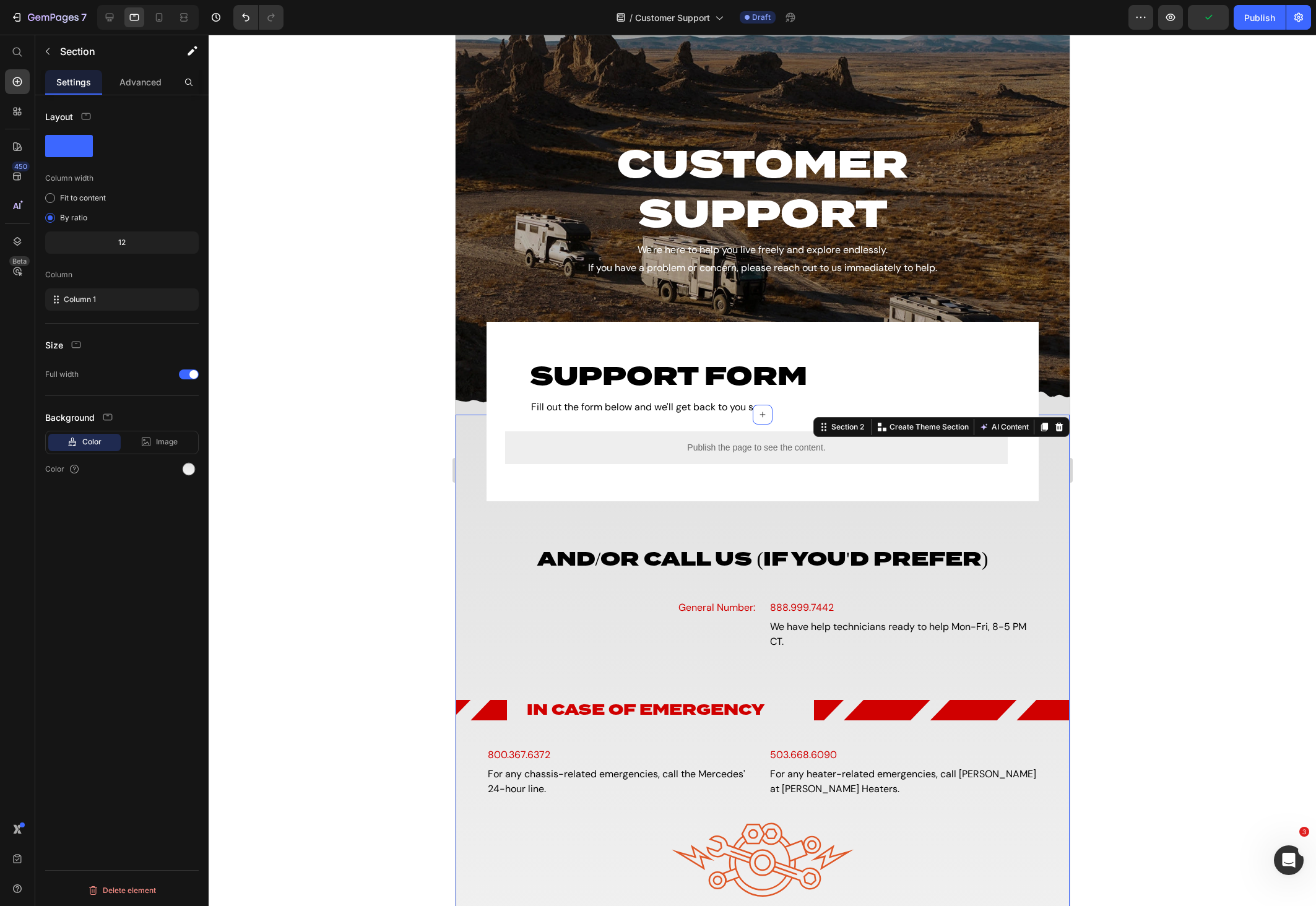scroll, scrollTop: 0, scrollLeft: 0, axis: both 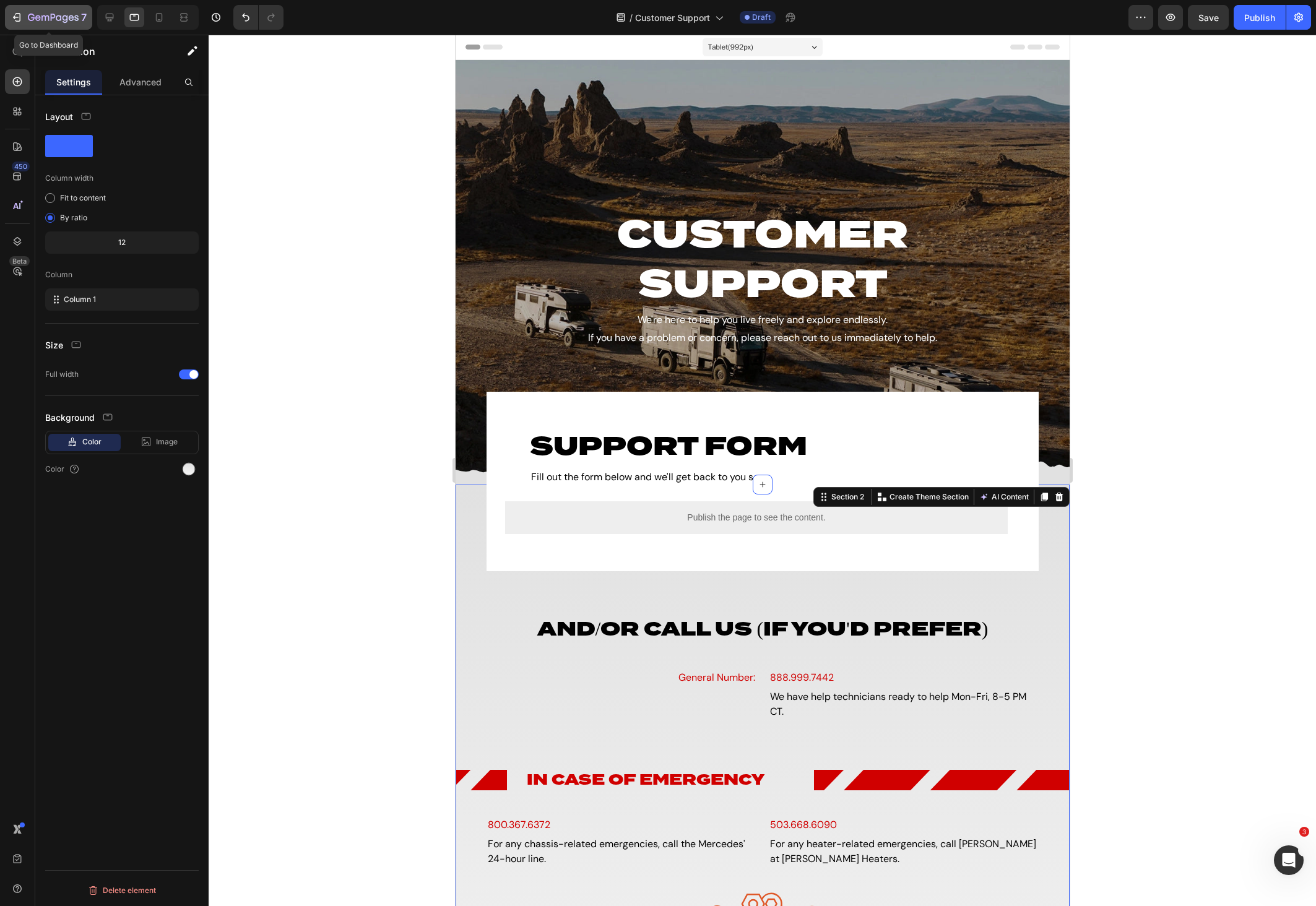 click 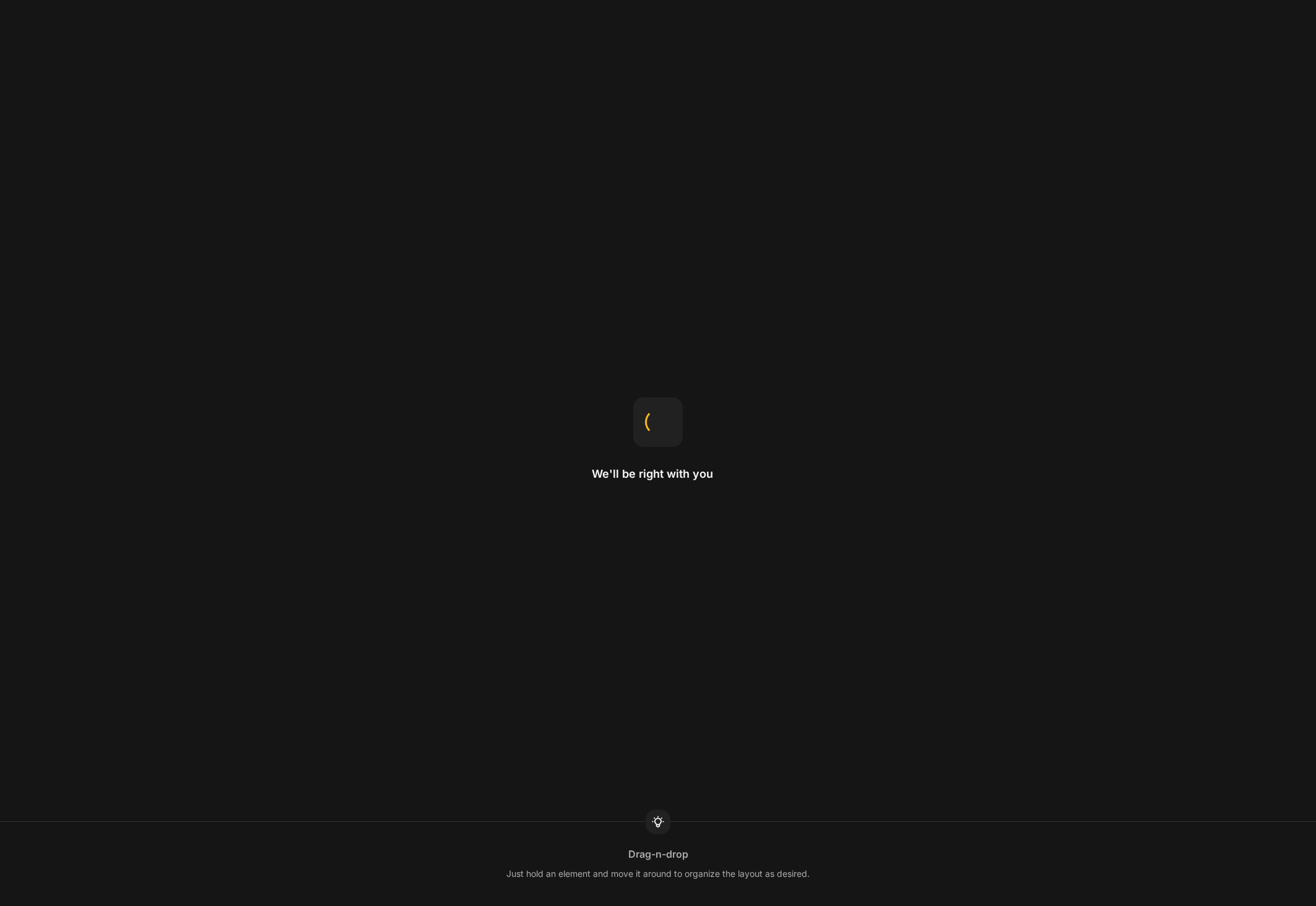 scroll, scrollTop: 0, scrollLeft: 0, axis: both 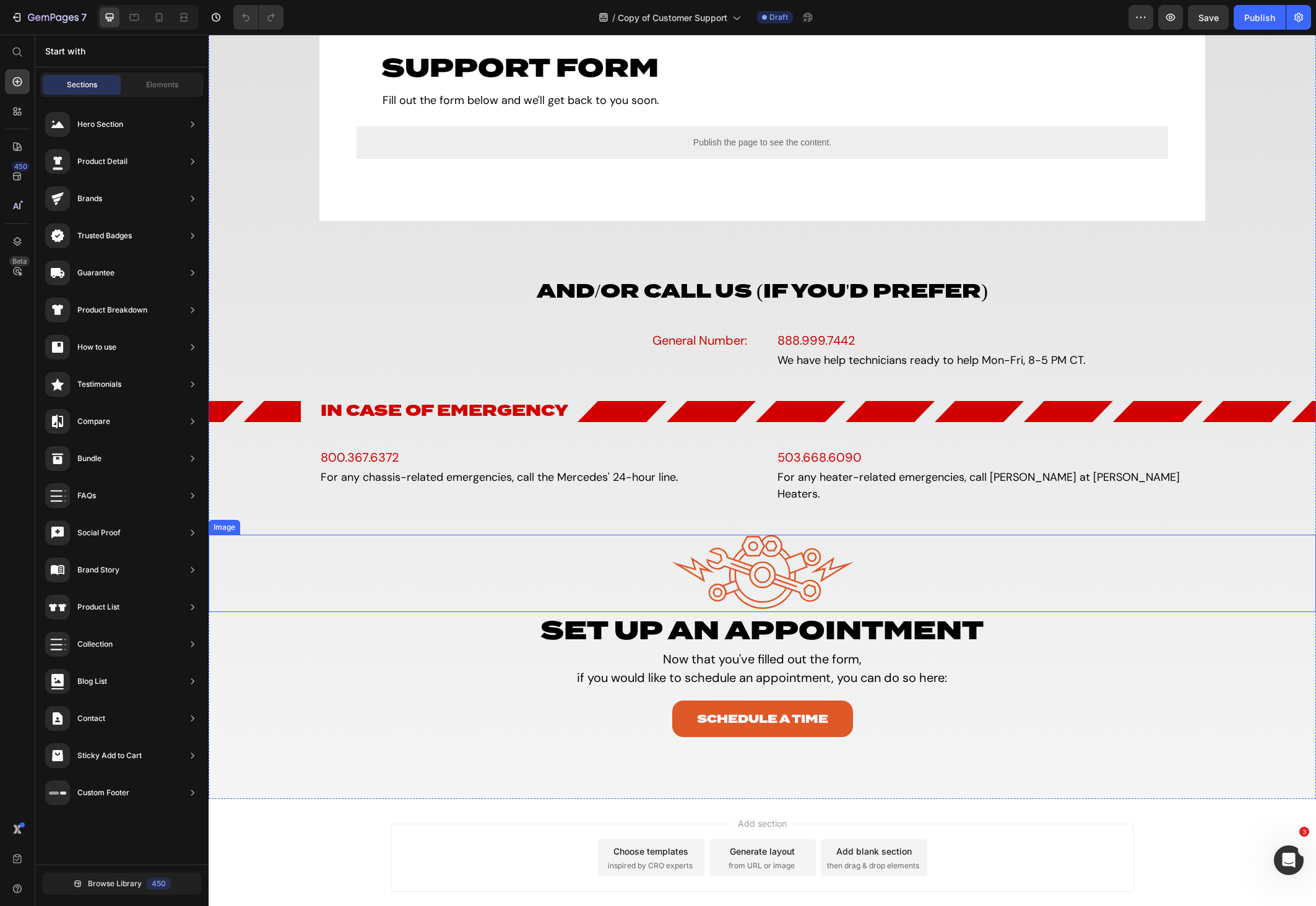 click at bounding box center [762, 573] 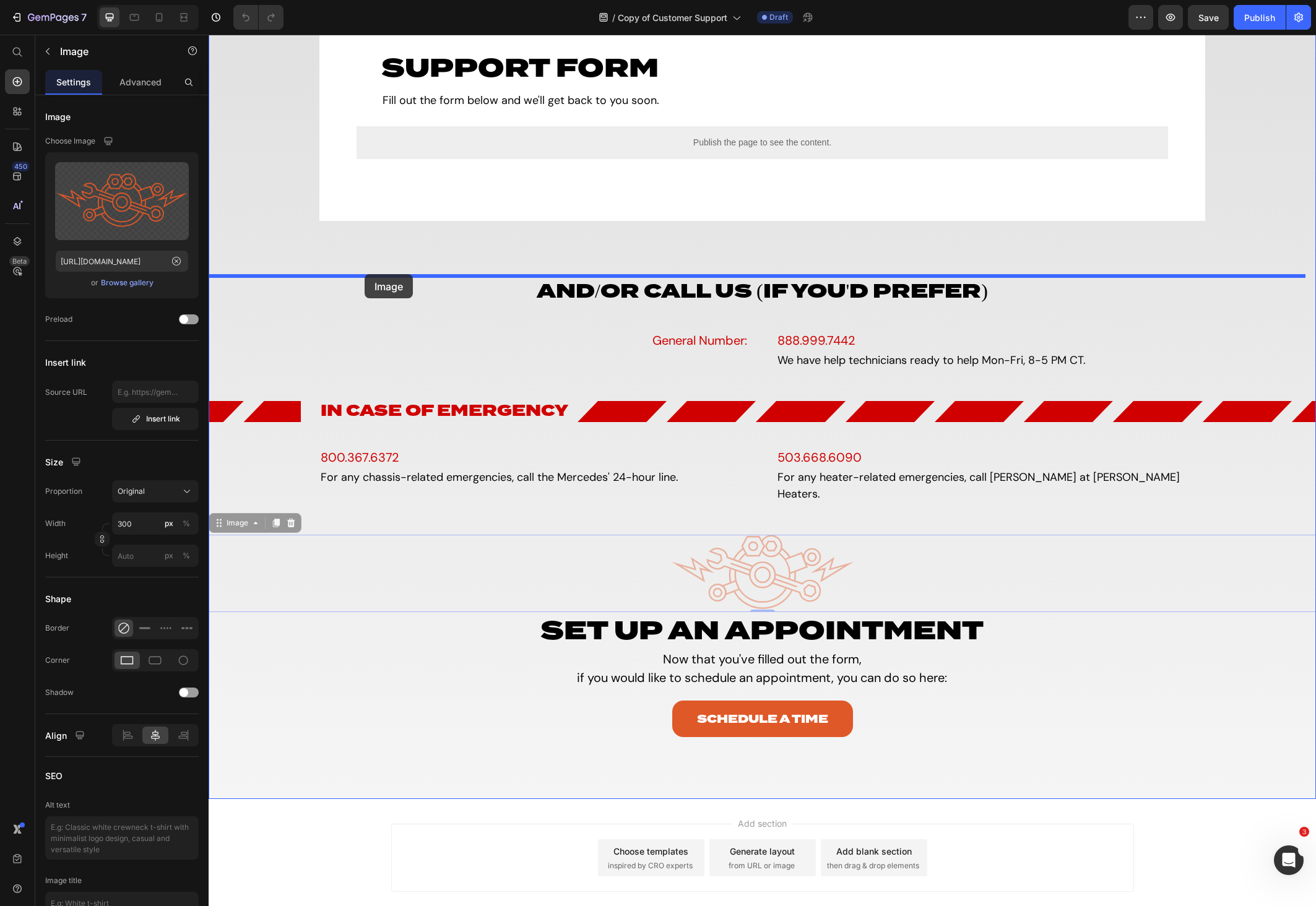 drag, startPoint x: 223, startPoint y: 507, endPoint x: 365, endPoint y: 274, distance: 272.86077 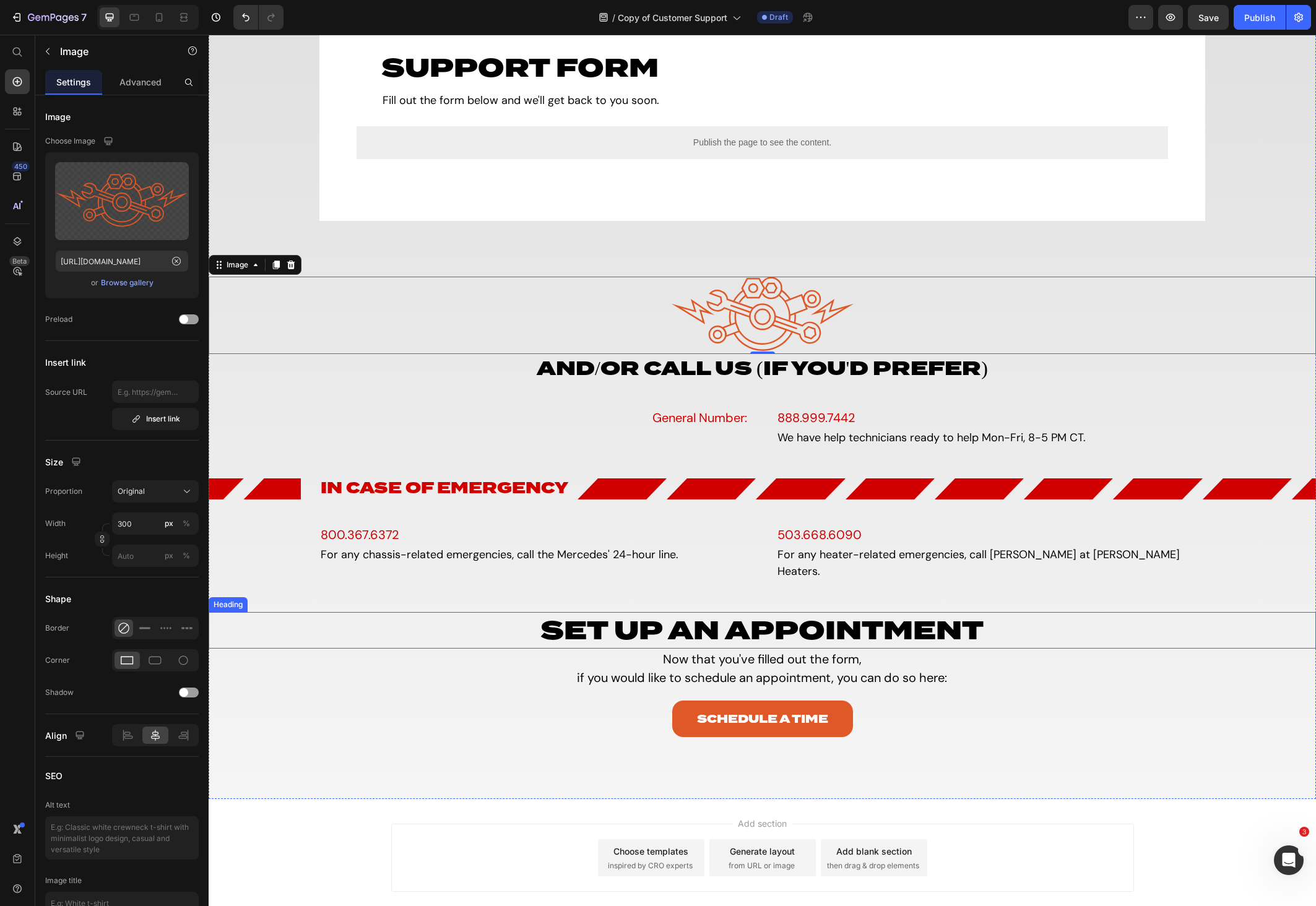 click on "Set up an Appointment" at bounding box center (762, 630) 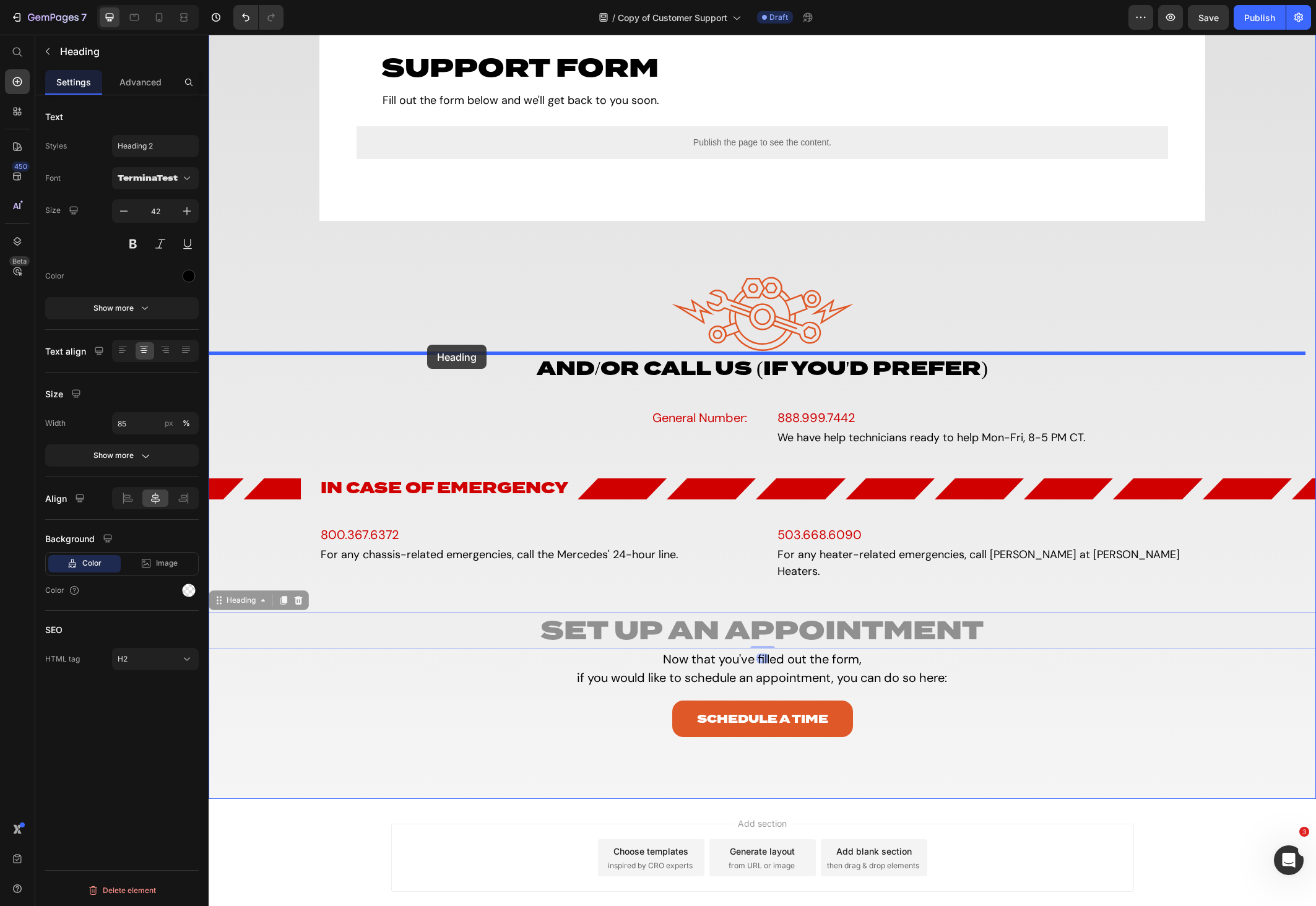 drag, startPoint x: 225, startPoint y: 580, endPoint x: 427, endPoint y: 345, distance: 309.88546 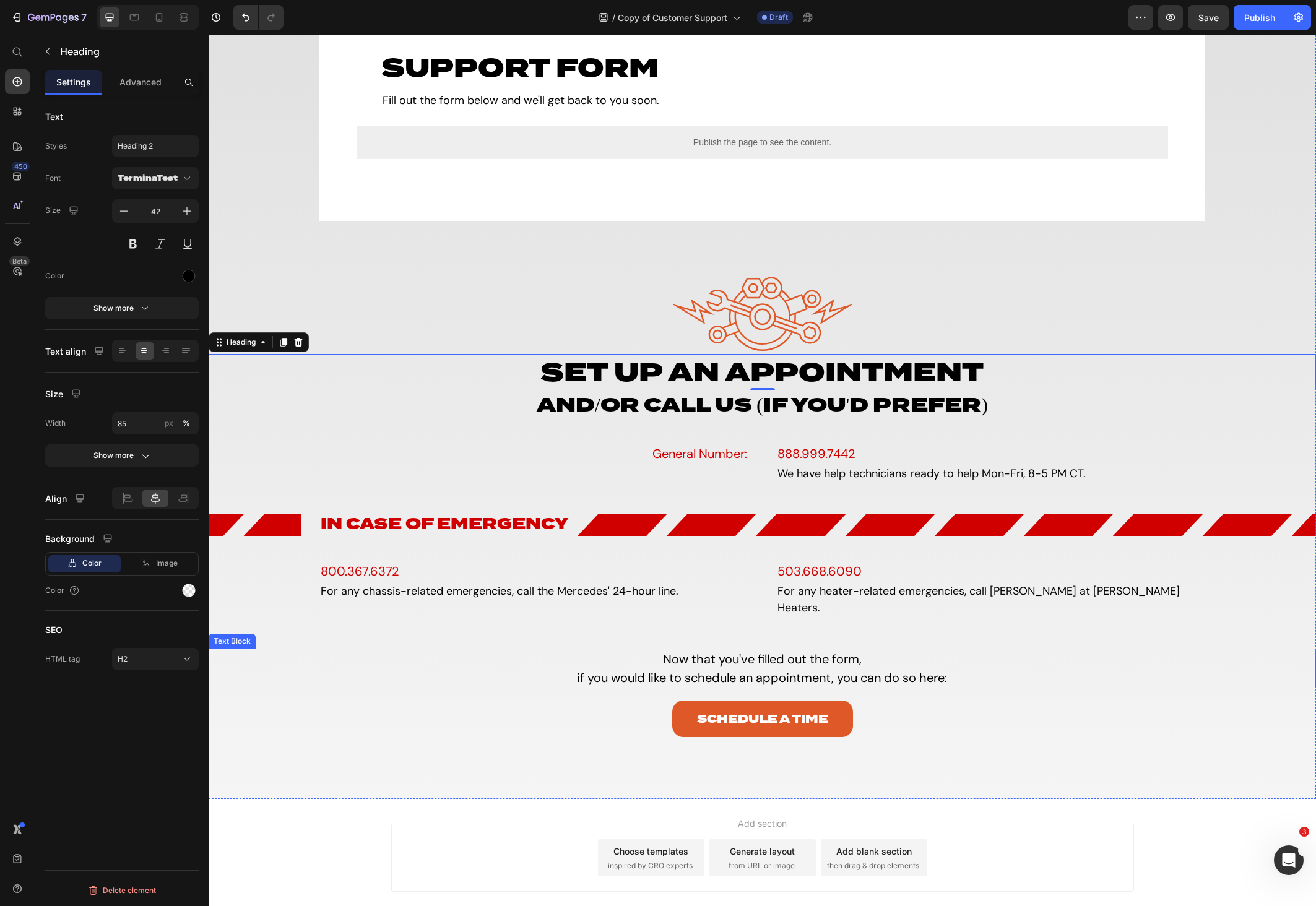click on "if you would like to schedule an appointment, you can do so here:" at bounding box center [762, 678] 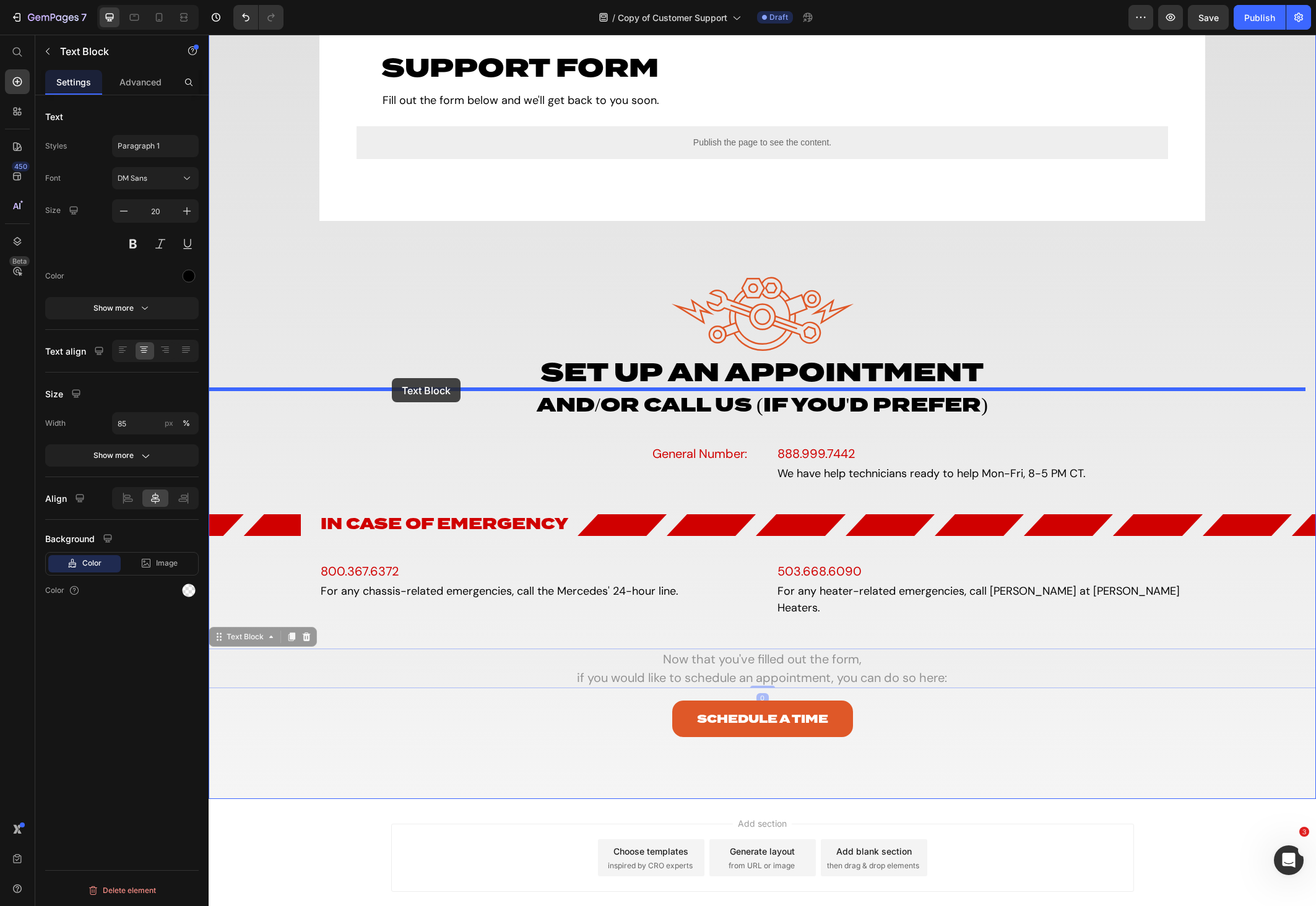 drag, startPoint x: 251, startPoint y: 621, endPoint x: 392, endPoint y: 378, distance: 280.945 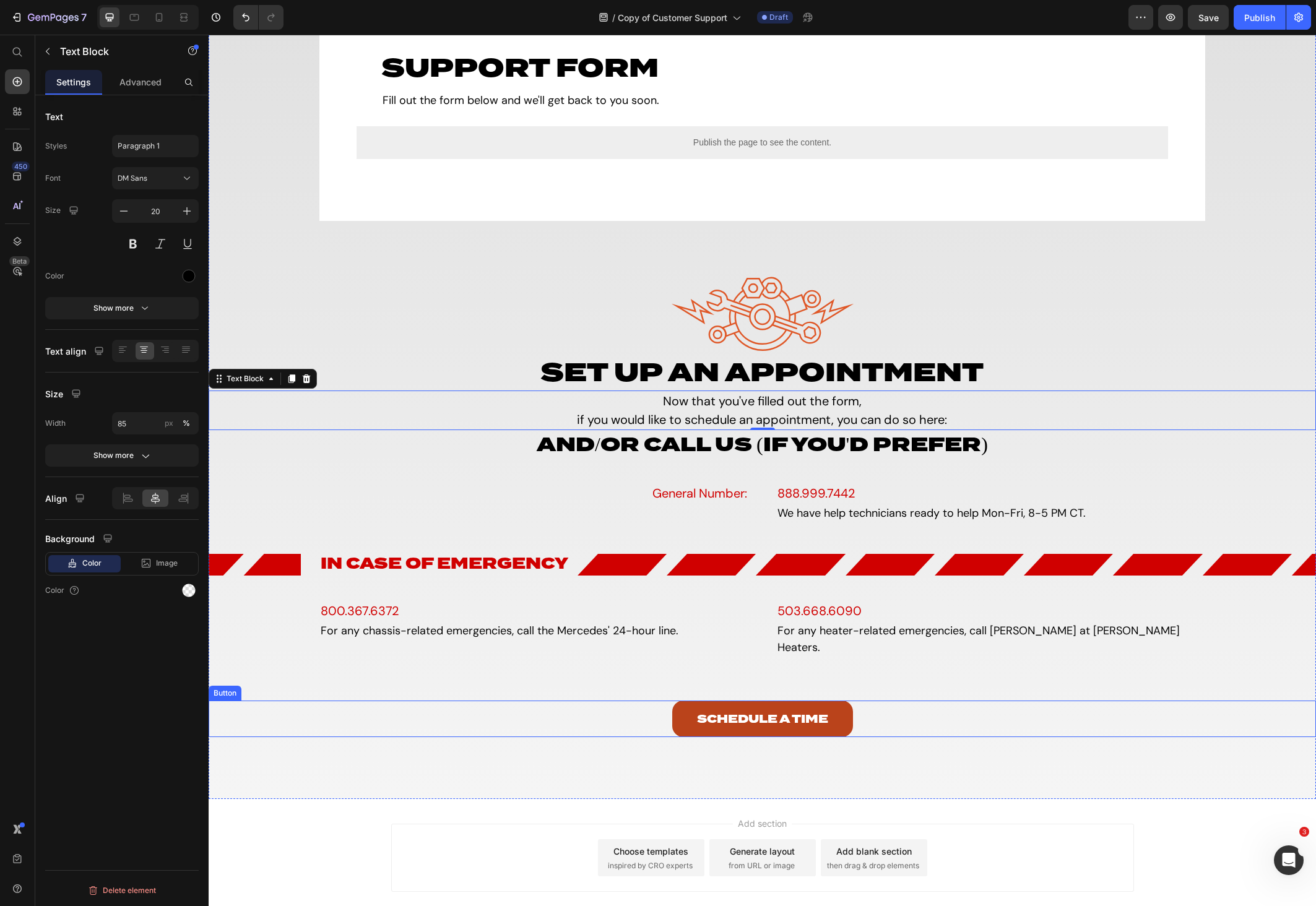 click on "Schedule a Time" at bounding box center [763, 718] 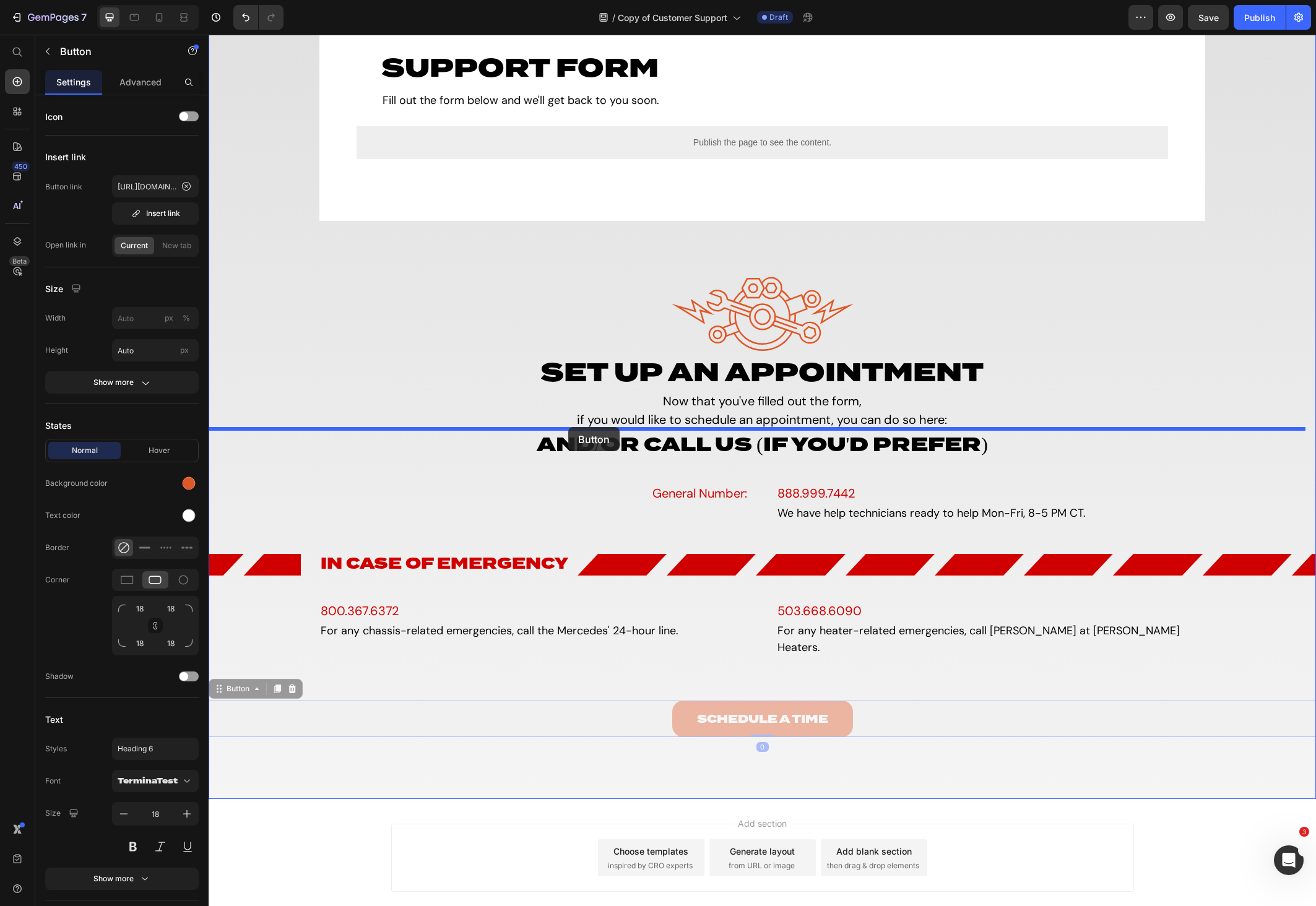 drag, startPoint x: 234, startPoint y: 674, endPoint x: 571, endPoint y: 426, distance: 418.41726 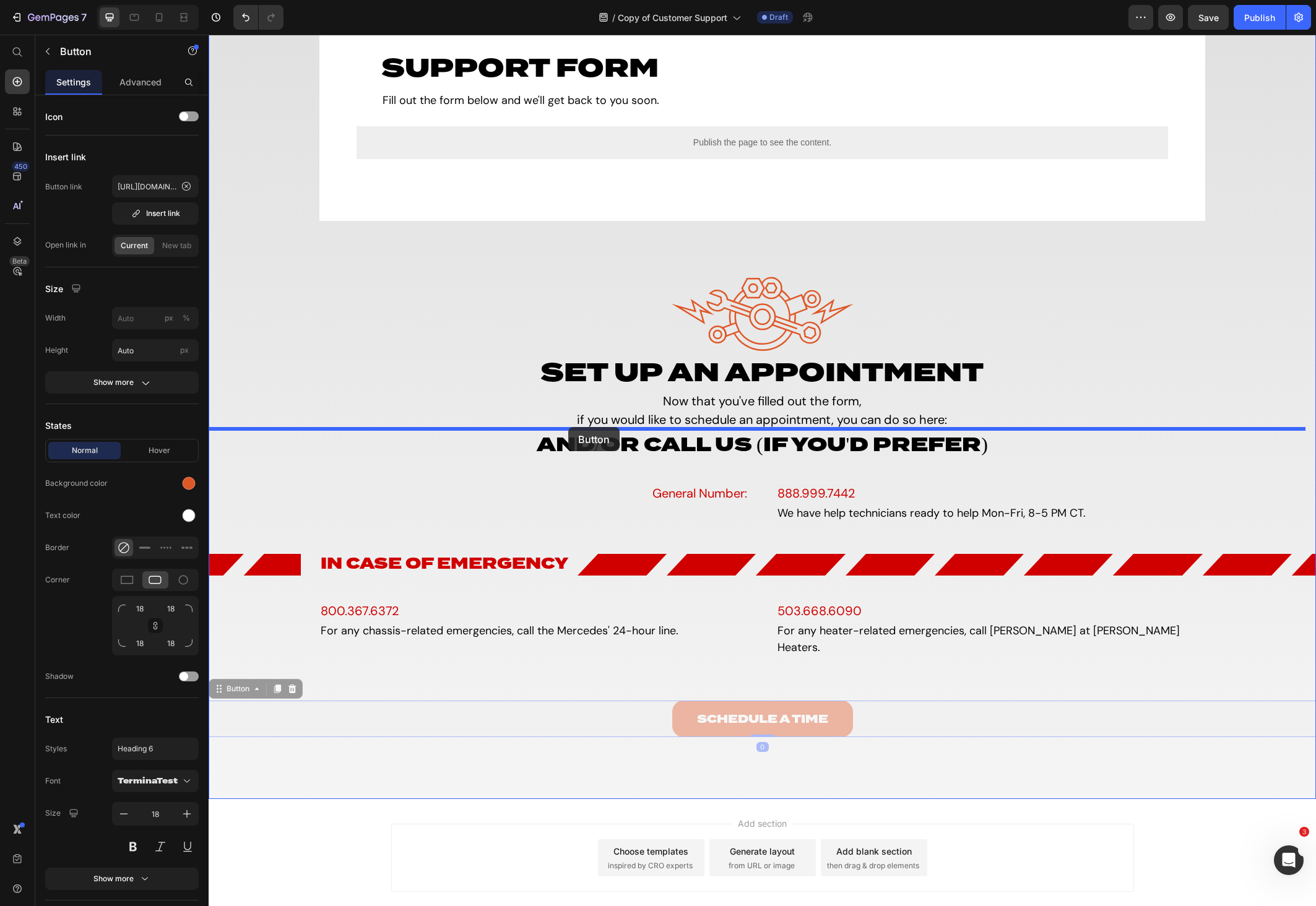 click on "Header Customer Support Heading We're here to help you live freely and explore endlessly. If you have a problem or concern, please reach out to us immediately to help. Text Block Hero Banner Image Section 1 Support Form Heading Fill out the form below and we'll get back to you soon. Text Block
Publish the page to see the content.
Custom Code Row Row Image Set up an Appointment Heading Now that you've filled out the form, if you would like to schedule an appointment, you can do so here: Text Block And/Or Call Us (If you'd Prefer) Heading General Number: Text Block 888.999.7442 Text Block We have help technicians ready to help Mon-Fri, 8-5 PM CT. Text Block Row Image In Case of Emergency Heading Image Row 800.367.6372 Text Block For any chassis-related emergencies, call the Mercedes' 24-hour line. Text Block 503.668.6090 Text Block For any heater-related emergencies, call [PERSON_NAME] at [PERSON_NAME] Heaters. Text Block Row Schedule a Time Button   0 Schedule a Time Button   0 Section 2 Root Add sections" at bounding box center [762, 258] 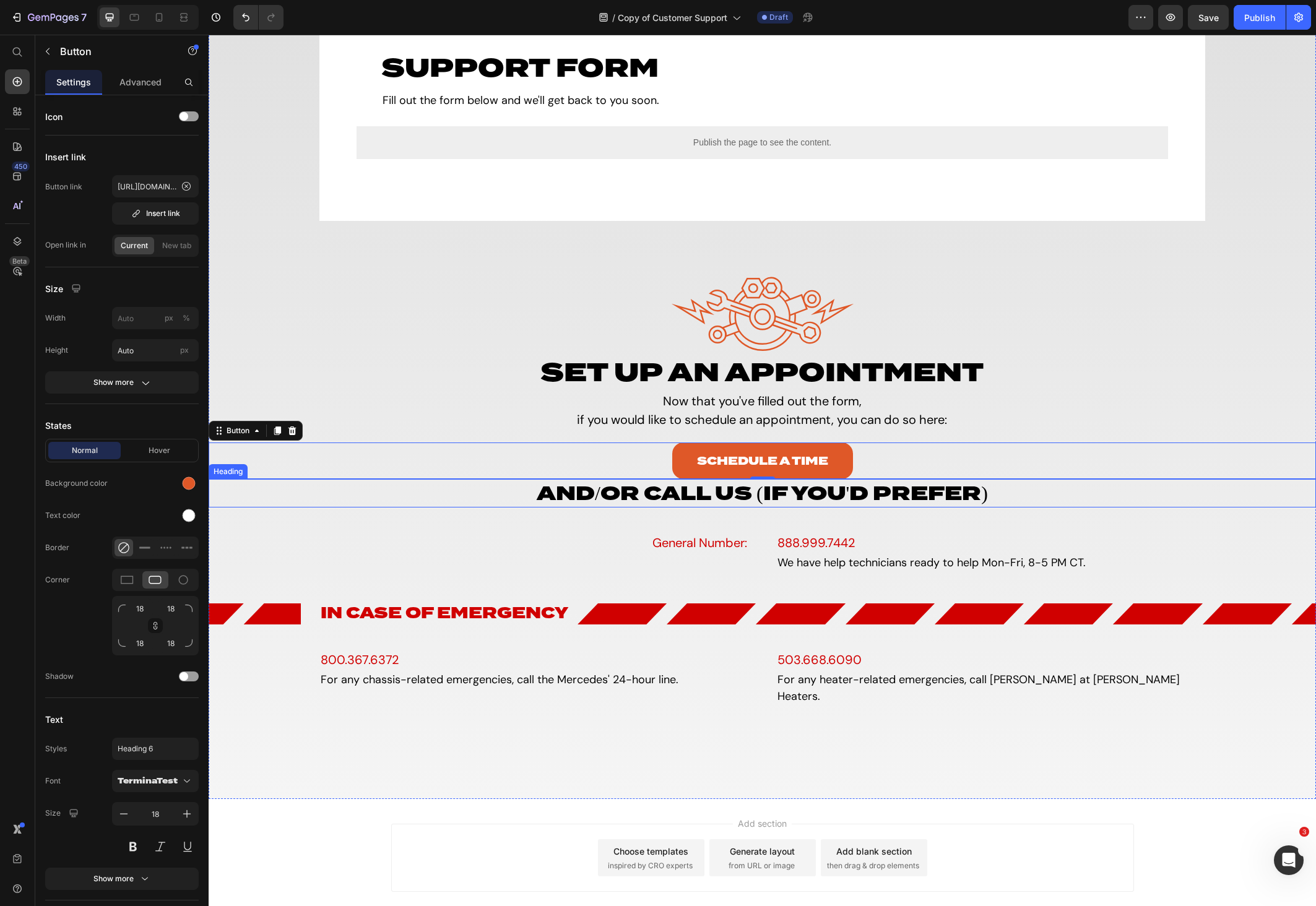click on "And/Or Call Us (If you'd Prefer)" at bounding box center [762, 493] 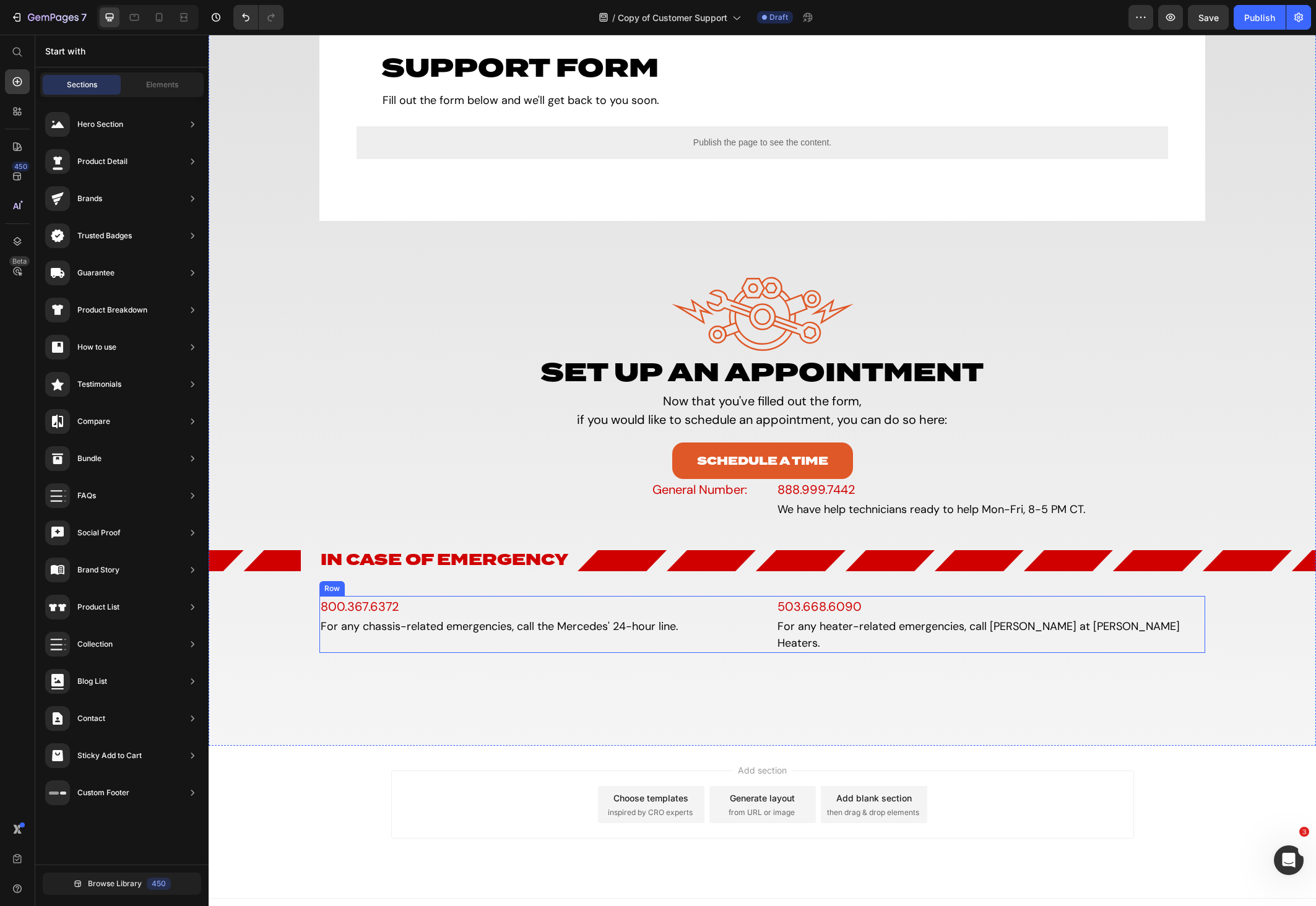 click on "For any chassis-related emergencies, call the Mercedes' 24-hour line." at bounding box center (534, 626) 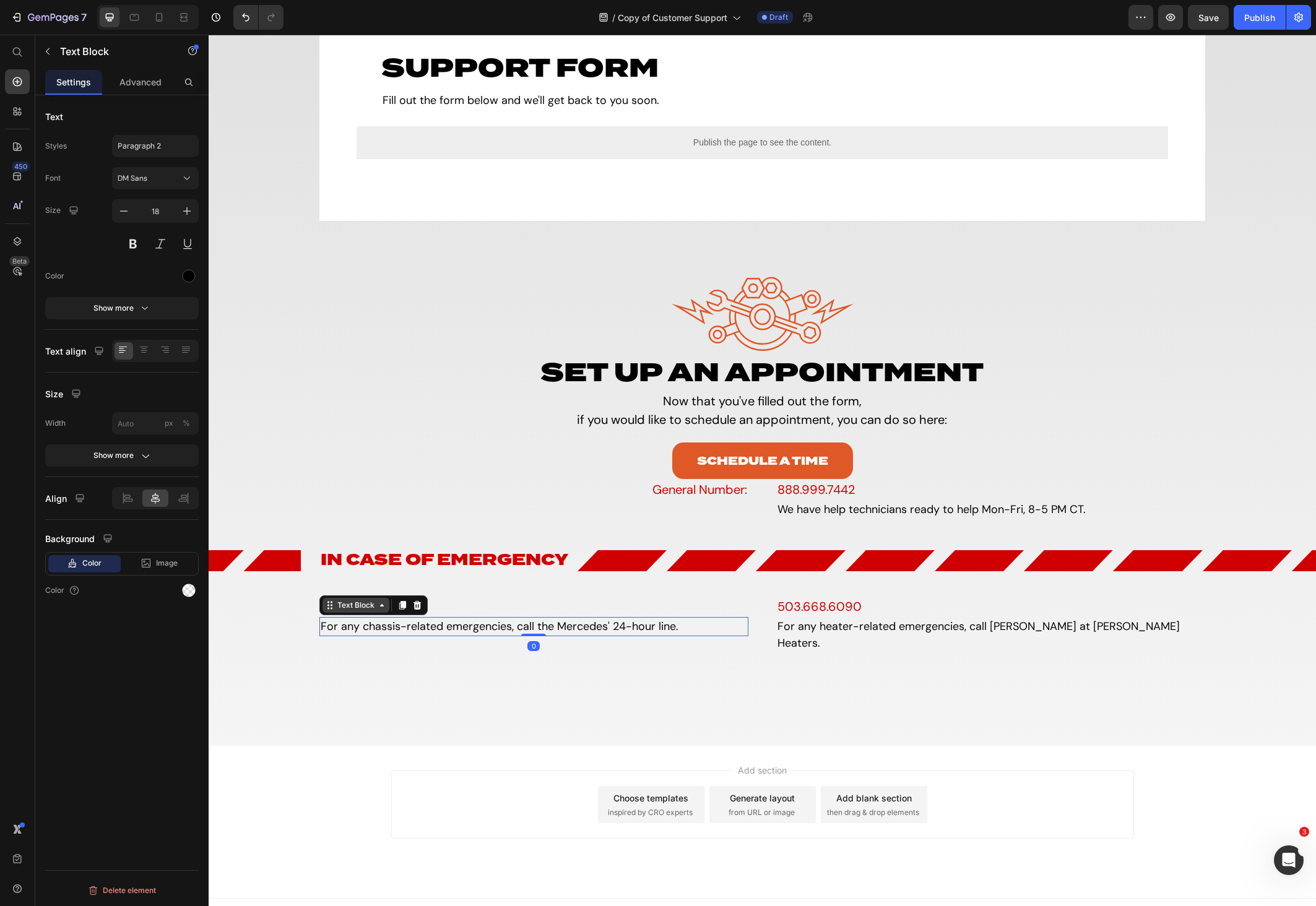 click on "Text Block" at bounding box center (356, 605) 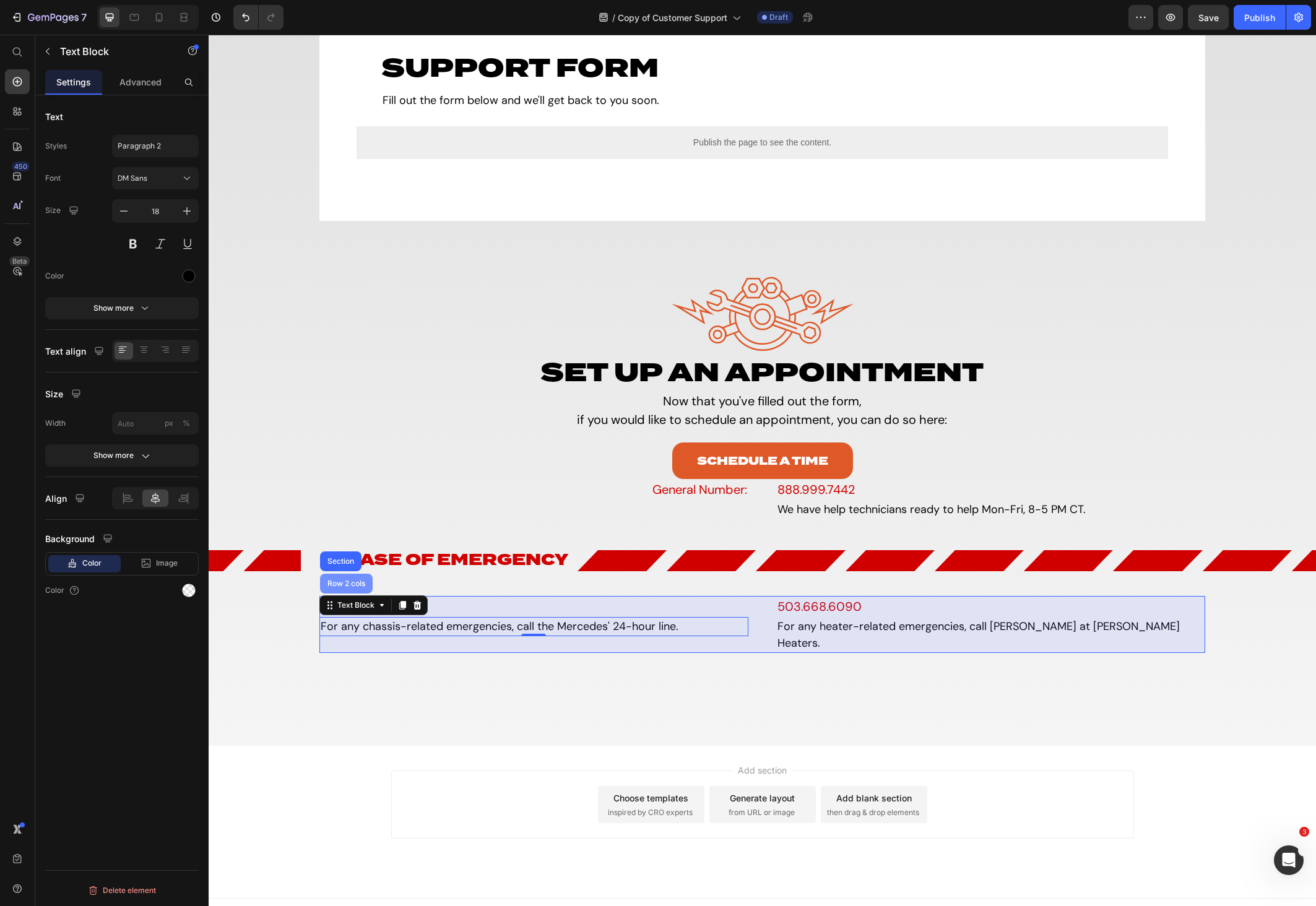 click on "Row 2 cols" at bounding box center (346, 584) 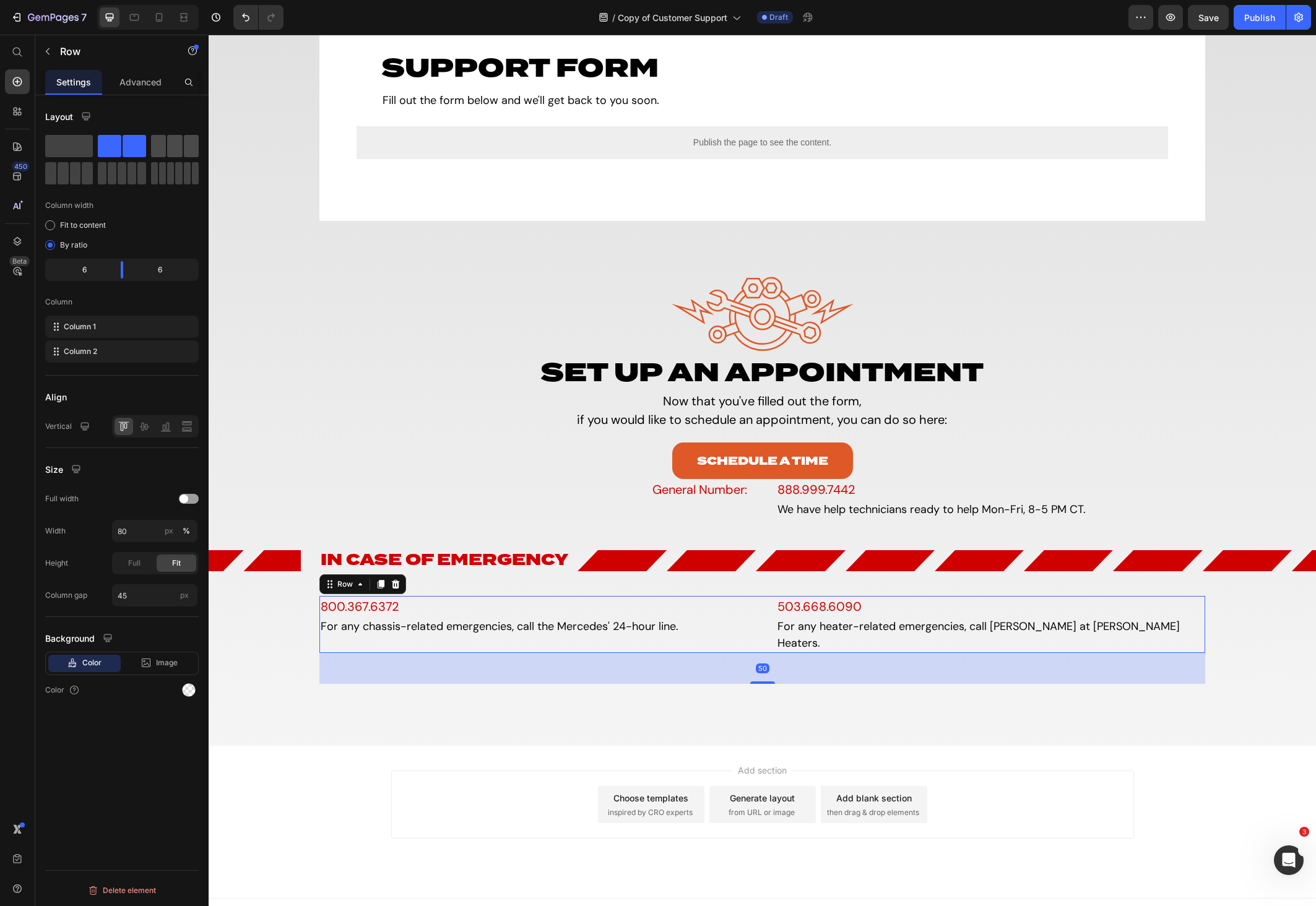 click 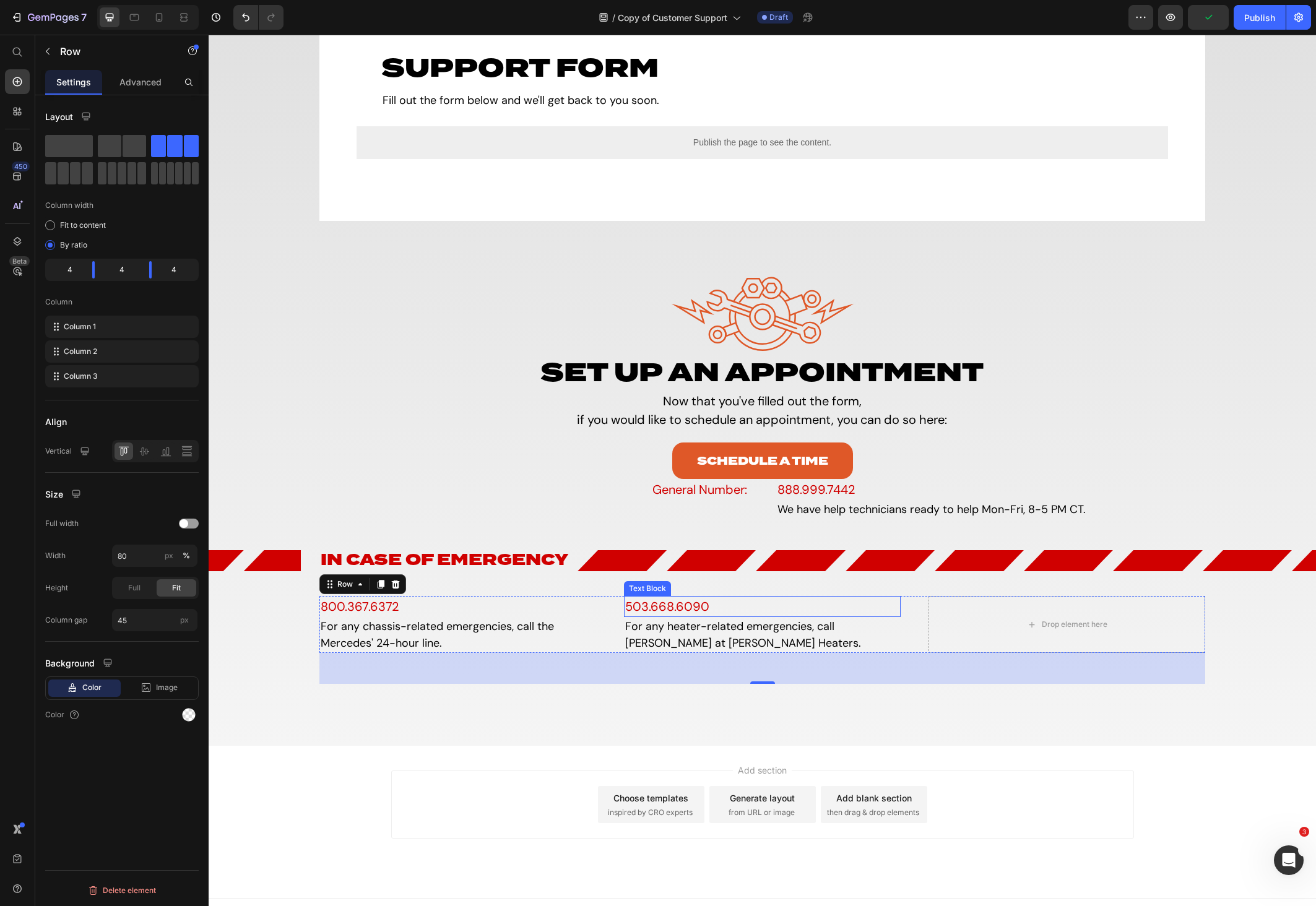 click on "503.668.6090" at bounding box center (762, 606) 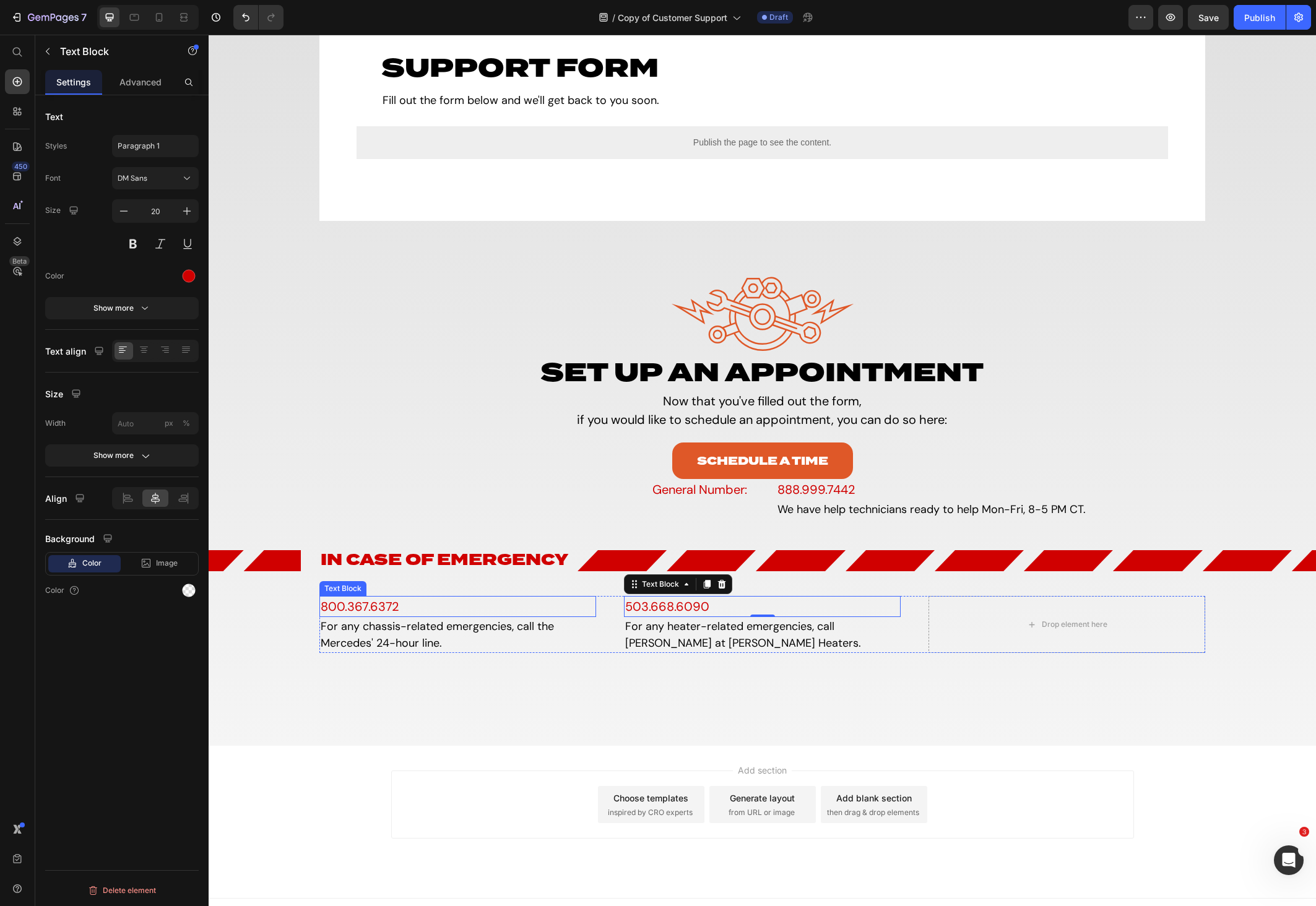 click on "Text Block" at bounding box center [343, 589] 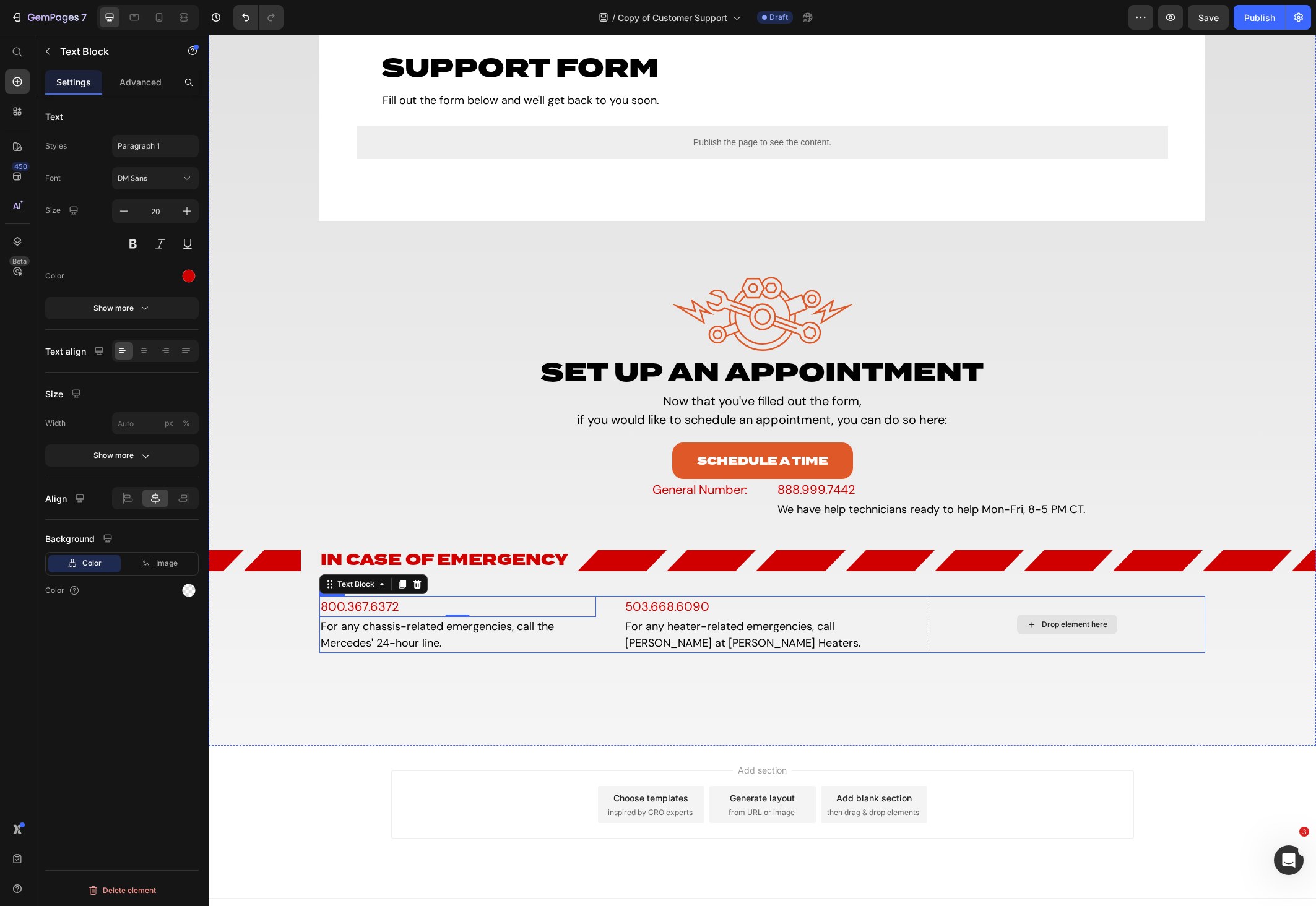 click on "Drop element here" at bounding box center [1067, 624] 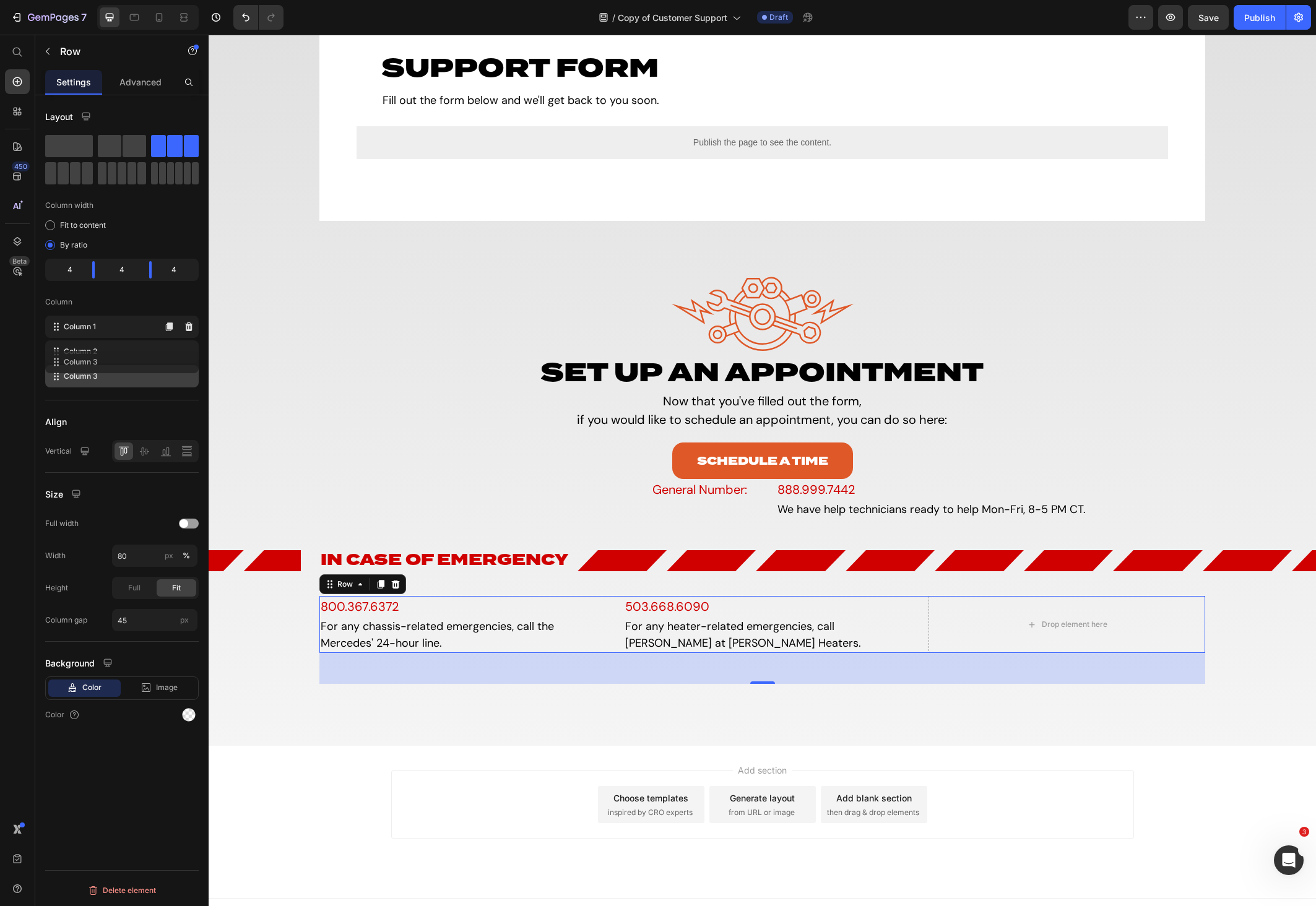 type 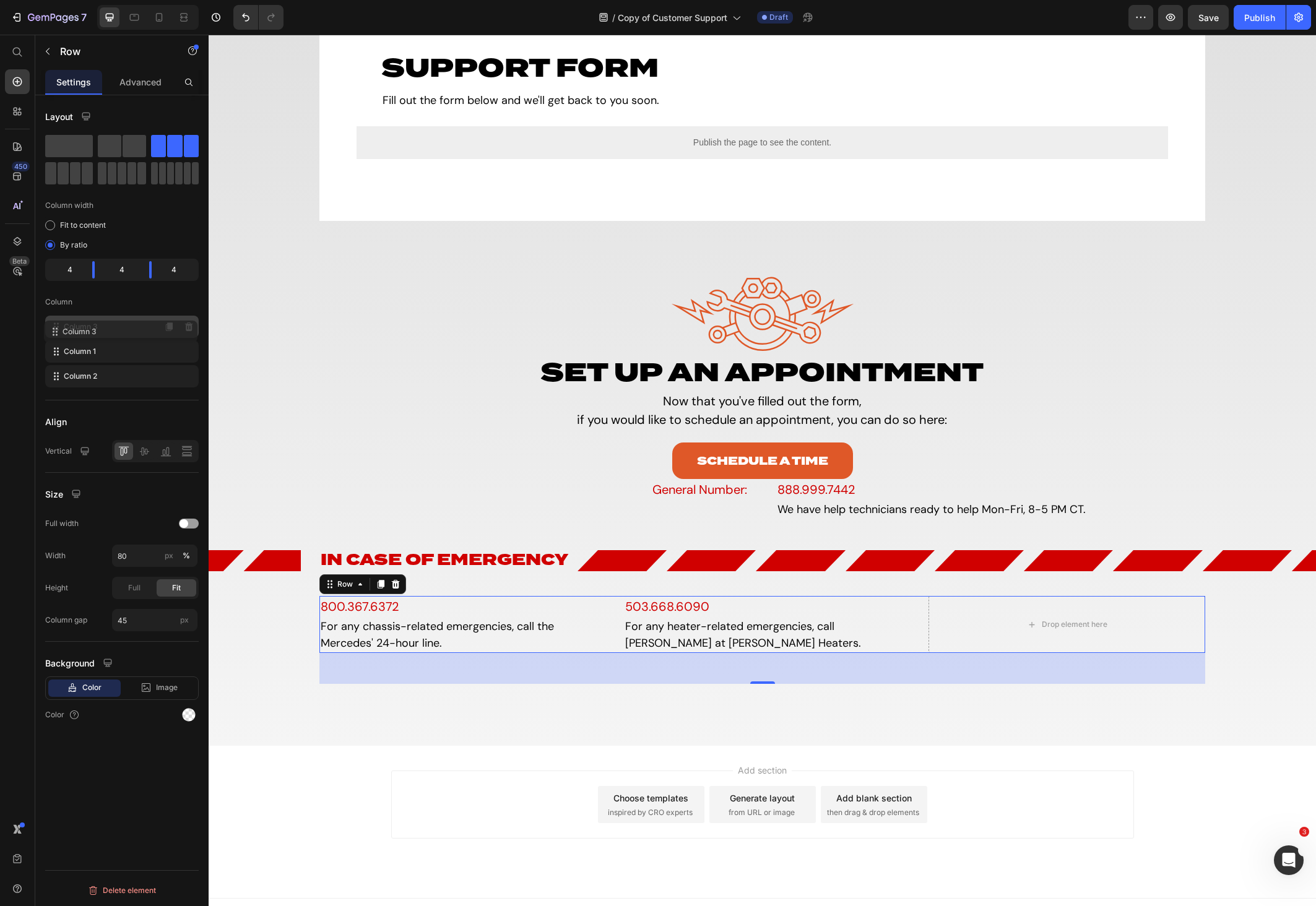drag, startPoint x: 113, startPoint y: 373, endPoint x: 111, endPoint y: 326, distance: 47.04253 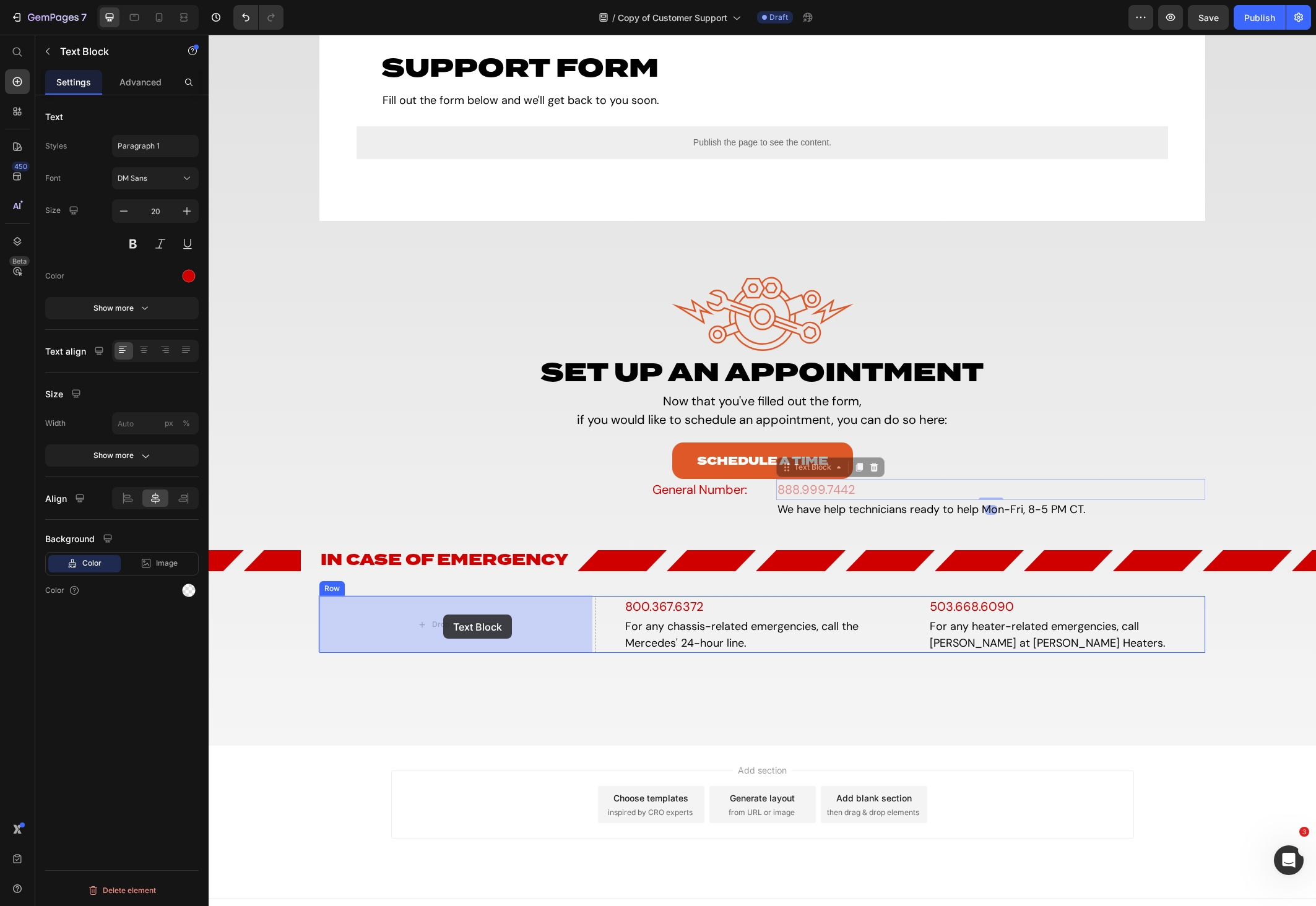 drag, startPoint x: 796, startPoint y: 490, endPoint x: 443, endPoint y: 615, distance: 374.4783 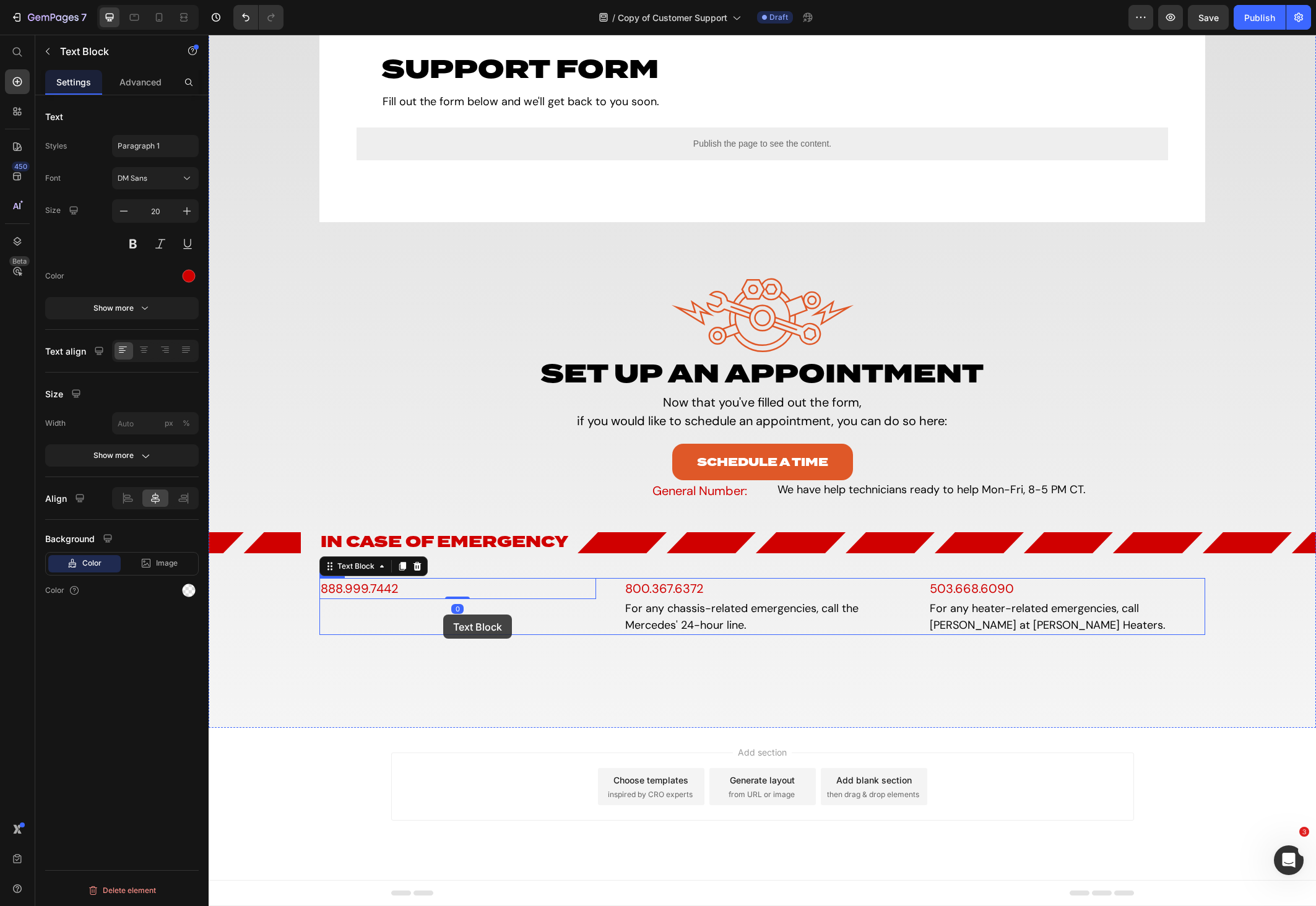 scroll, scrollTop: 493, scrollLeft: 0, axis: vertical 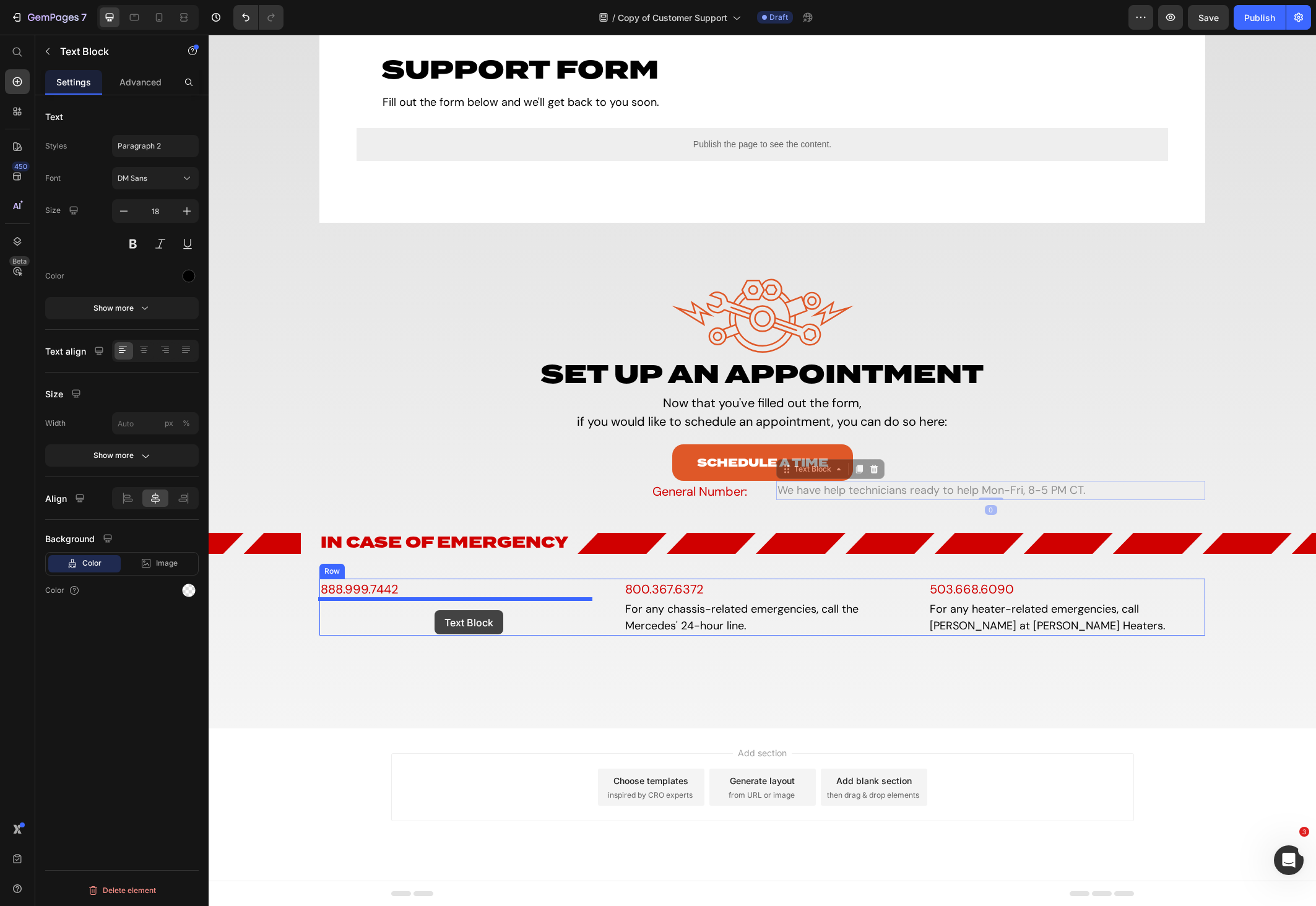 drag, startPoint x: 839, startPoint y: 488, endPoint x: 435, endPoint y: 610, distance: 422.01896 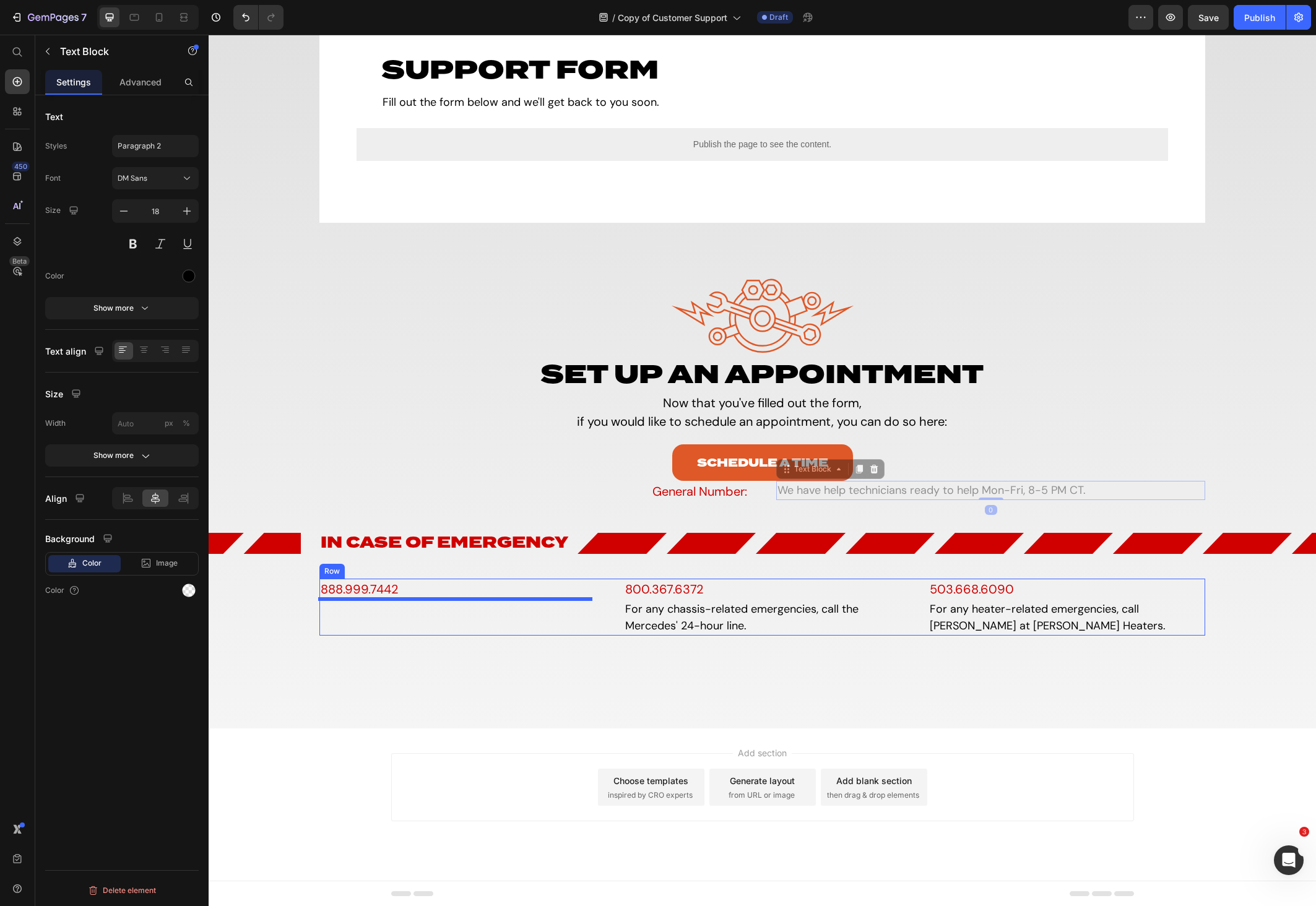 scroll, scrollTop: 495, scrollLeft: 0, axis: vertical 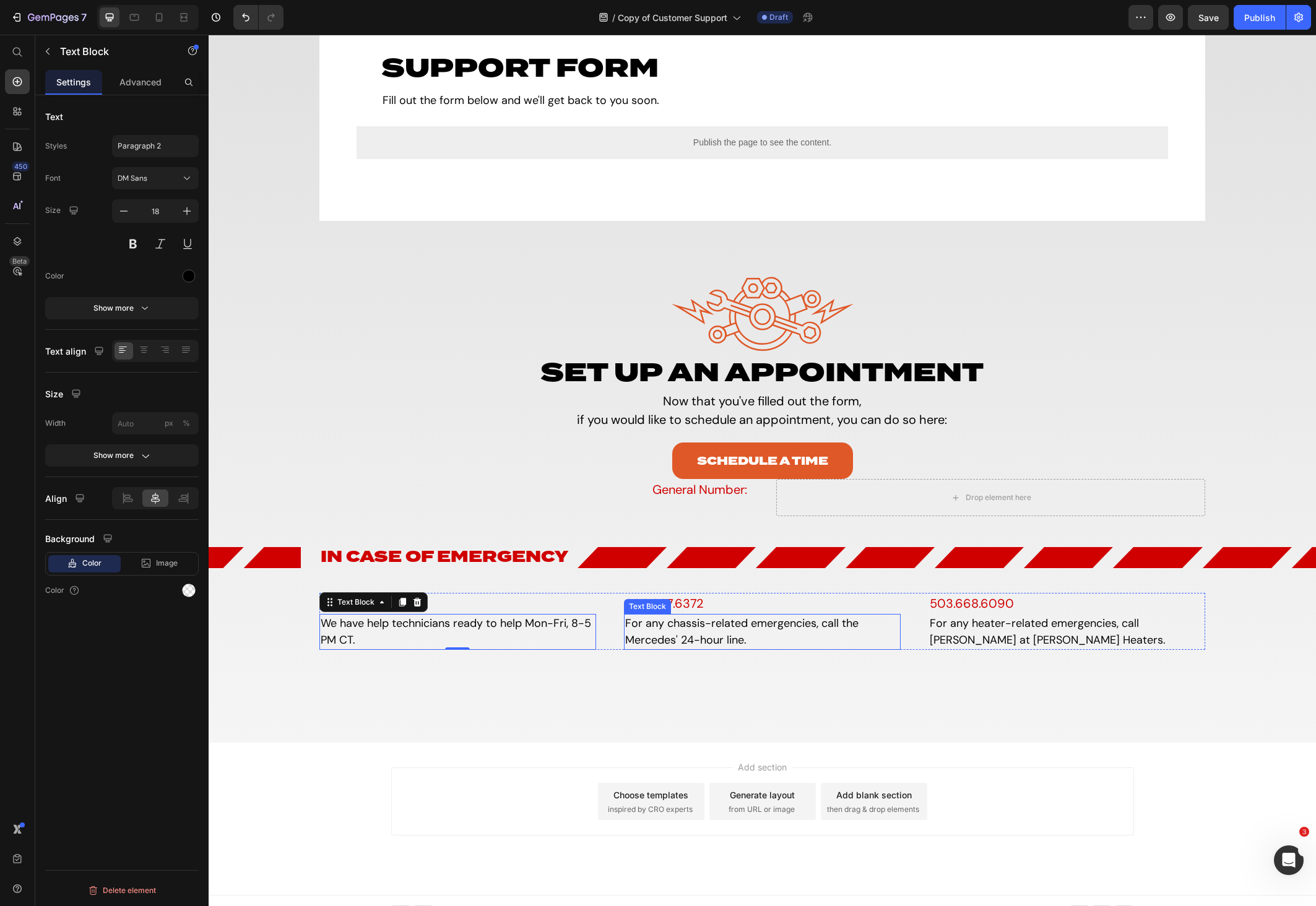 click on "For any chassis-related emergencies, call the Mercedes' 24-hour line." at bounding box center (762, 632) 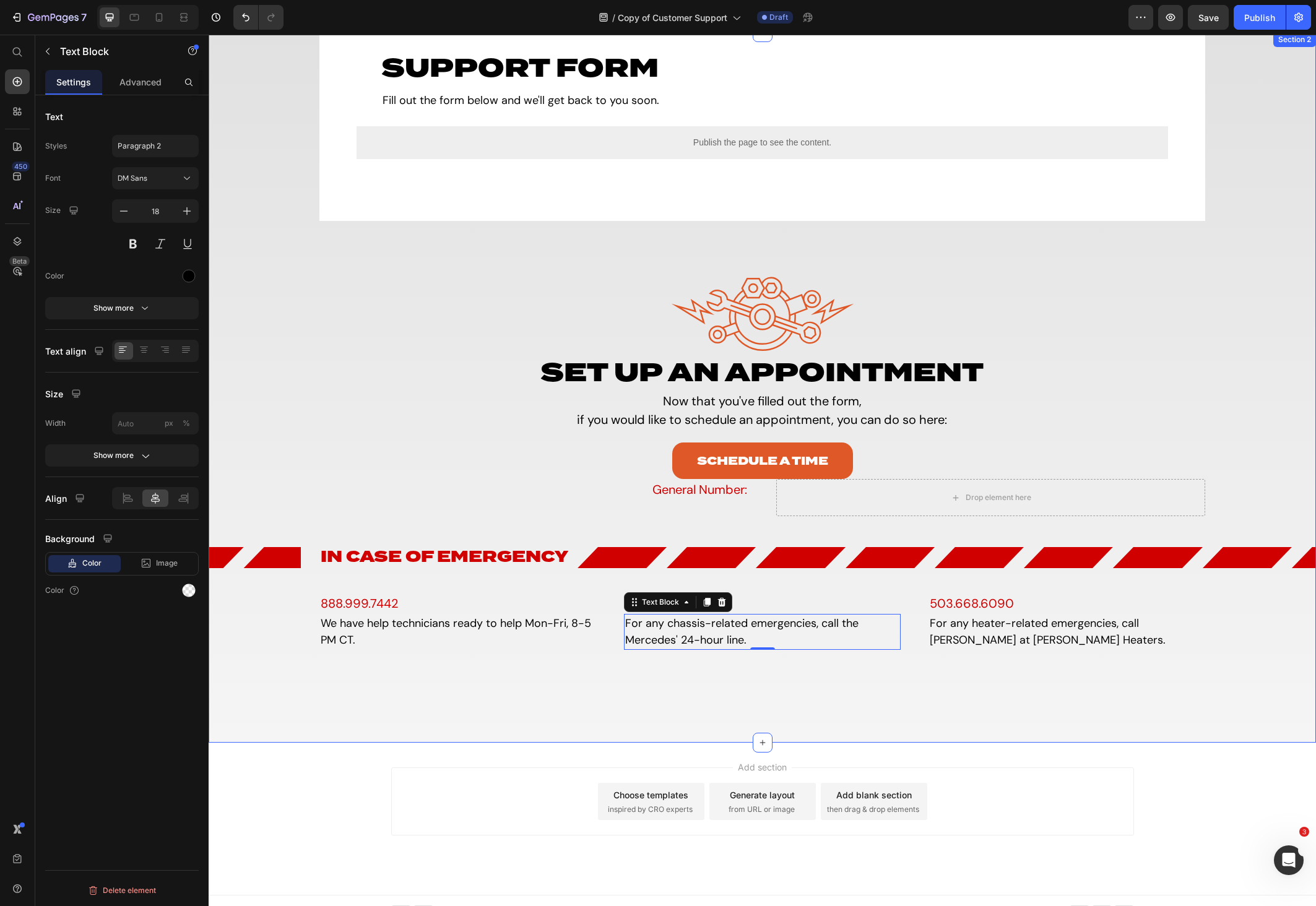 click on "Support Form Heading Fill out the form below and we'll get back to you soon. Text Block
Publish the page to see the content.
Custom Code Row Row Image Set up an Appointment Heading Now that you've filled out the form, if you would like to schedule an appointment, you can do so here: Text Block Schedule a Time Button General Number: Text Block
Drop element here Row Image In Case of Emergency Heading Image Row 800.367.6372 Text Block For any chassis-related emergencies, call the Mercedes' 24-hour line. Text Block   [PHONE_NUMBER] Text Block For any heater-related emergencies, call [PERSON_NAME] at [PERSON_NAME] Heaters. Text Block 888.999.7442 Text Block We have help technicians ready to help Mon-Fri, 8-5 PM CT. Text Block Row Section 2" at bounding box center (762, 387) 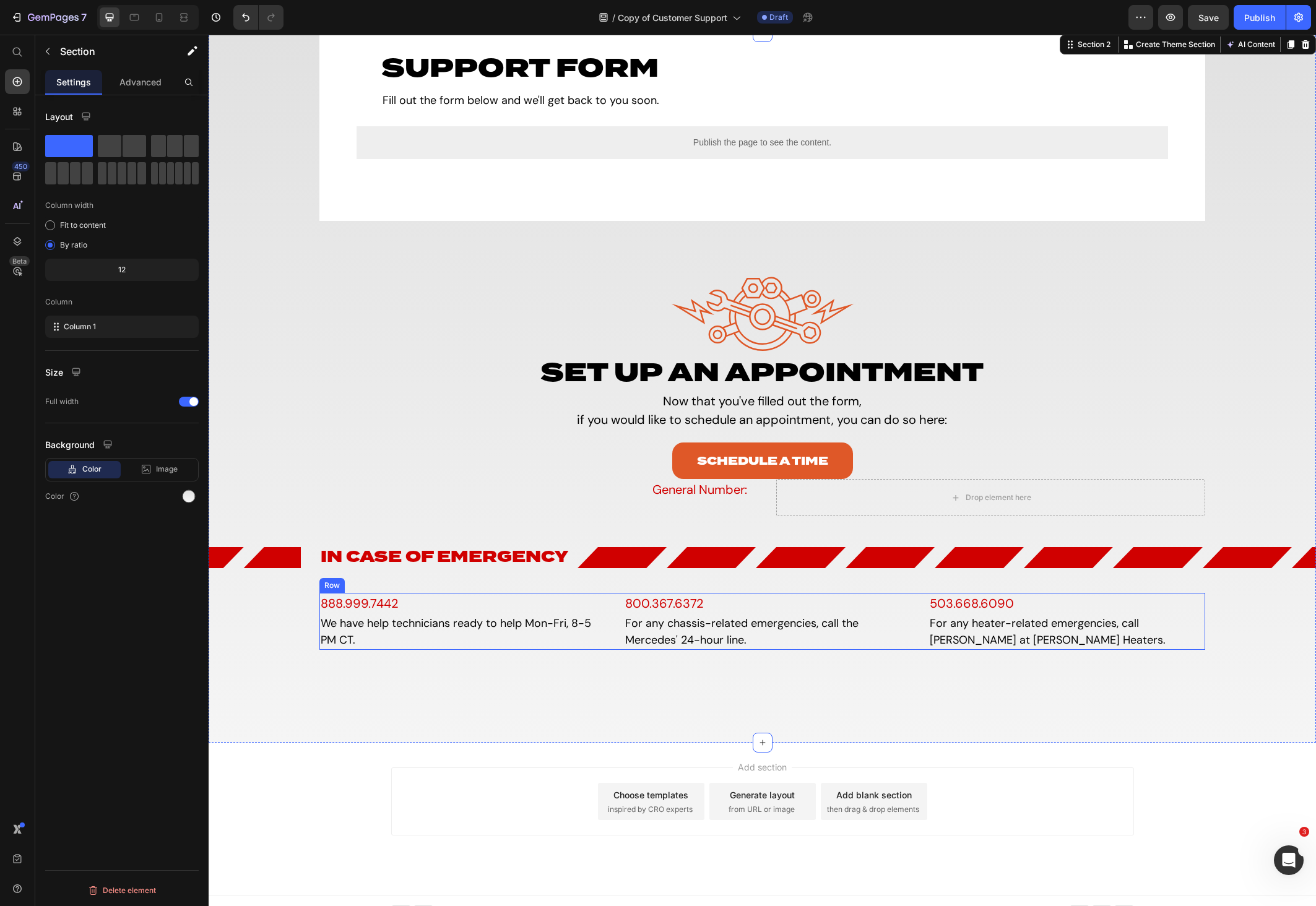 click on "800.367.6372 Text Block For any chassis-related emergencies, call the Mercedes' 24-hour line. Text Block 503.668.6090 Text Block For any heater-related emergencies, call [PERSON_NAME] at [PERSON_NAME] Heaters. Text Block 888.999.7442 Text Block We have help technicians ready to help Mon-Fri, 8-5 PM CT. Text Block Row" at bounding box center [762, 621] 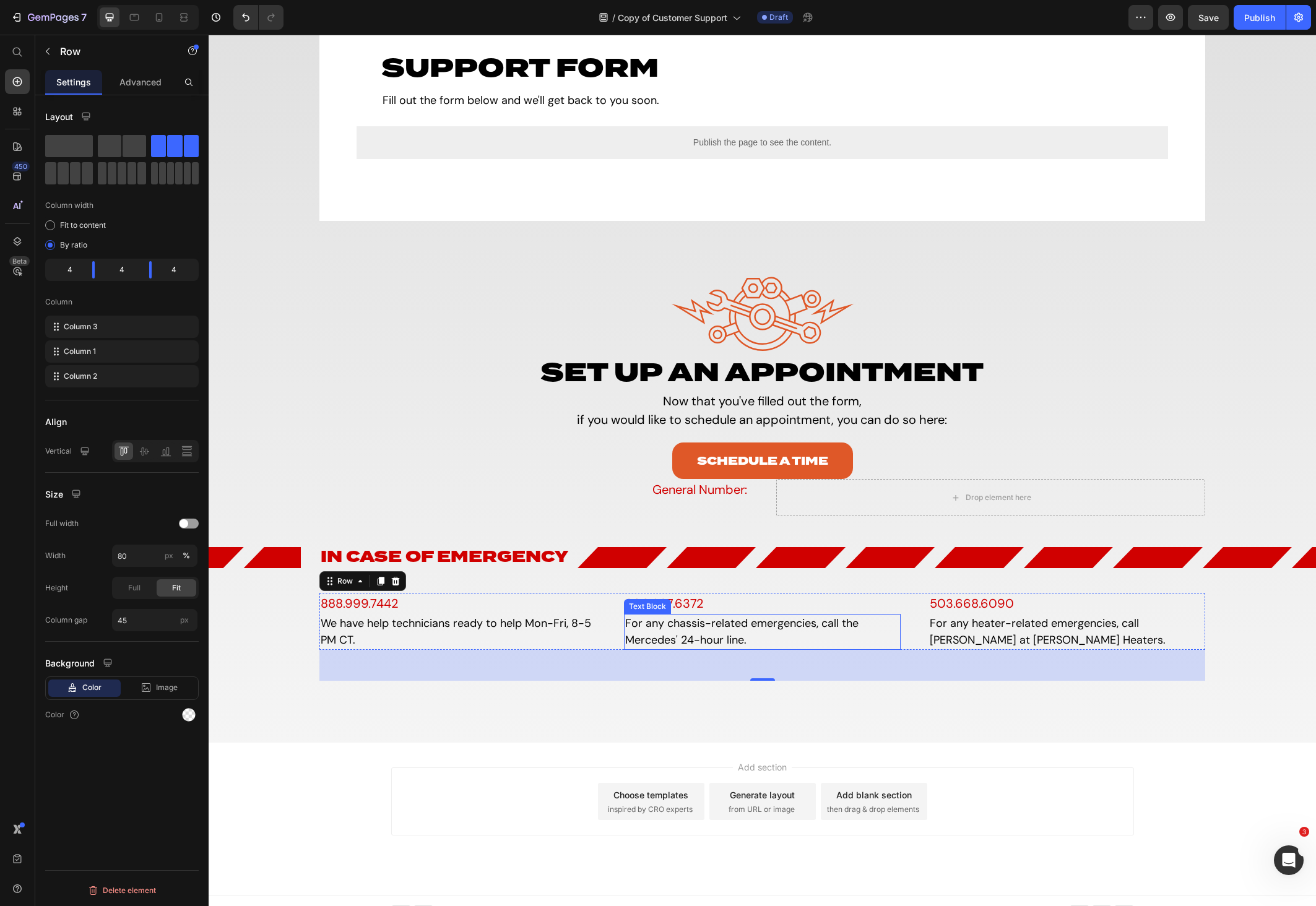 click on "For any chassis-related emergencies, call the Mercedes' 24-hour line." at bounding box center [762, 632] 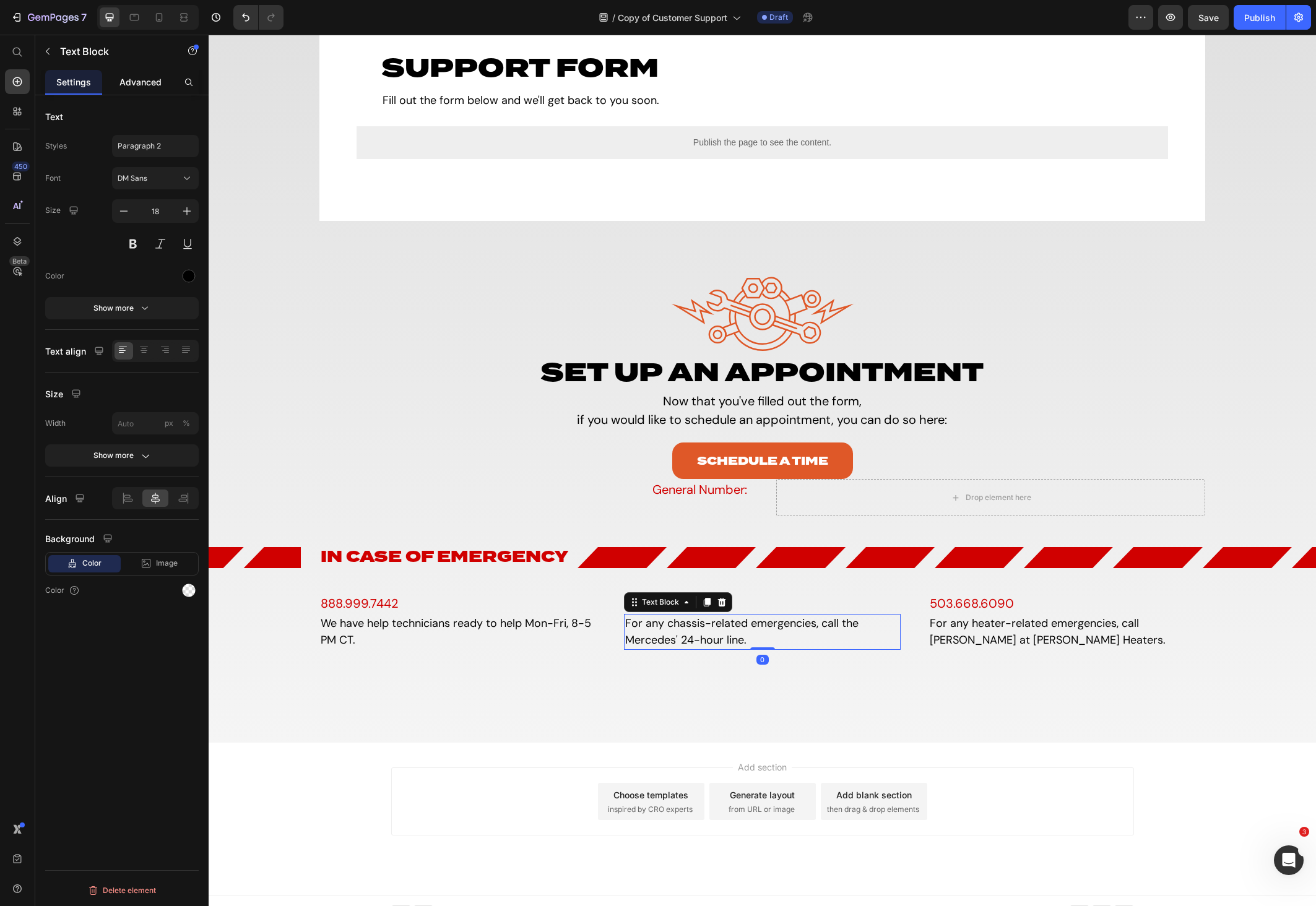 click on "Advanced" 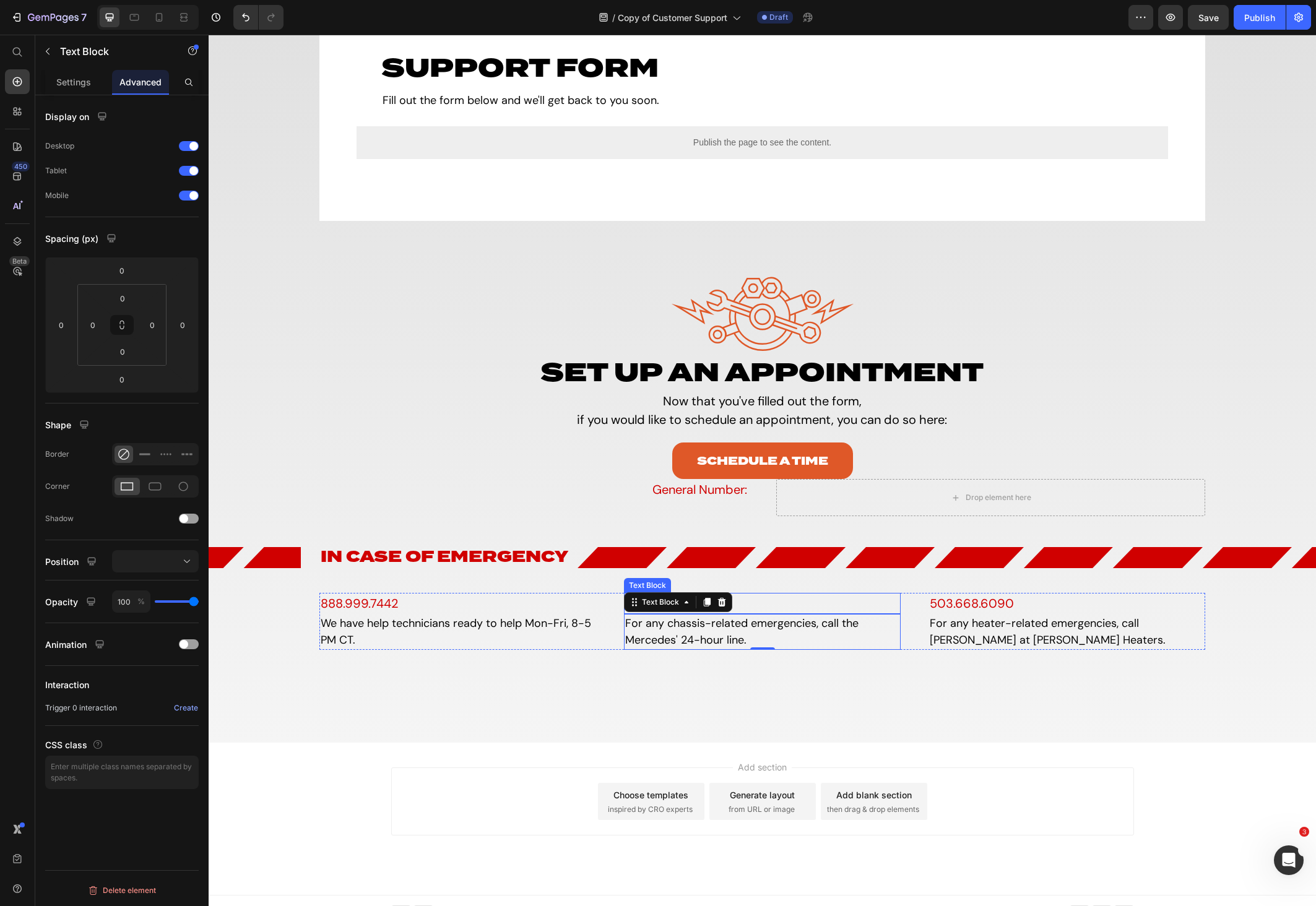 click on "800.367.6372" at bounding box center [762, 603] 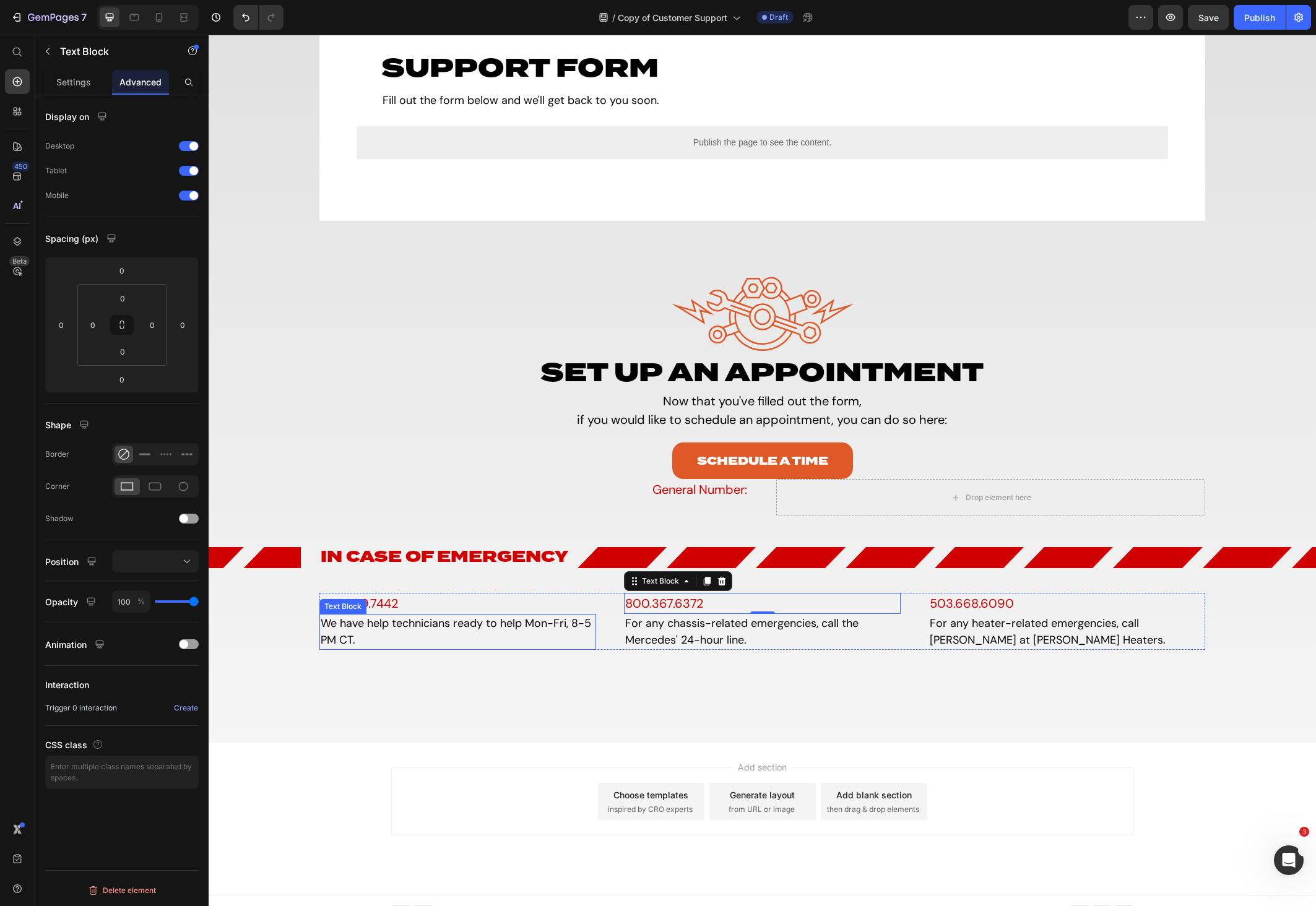 click on "888.999.7442" at bounding box center (457, 603) 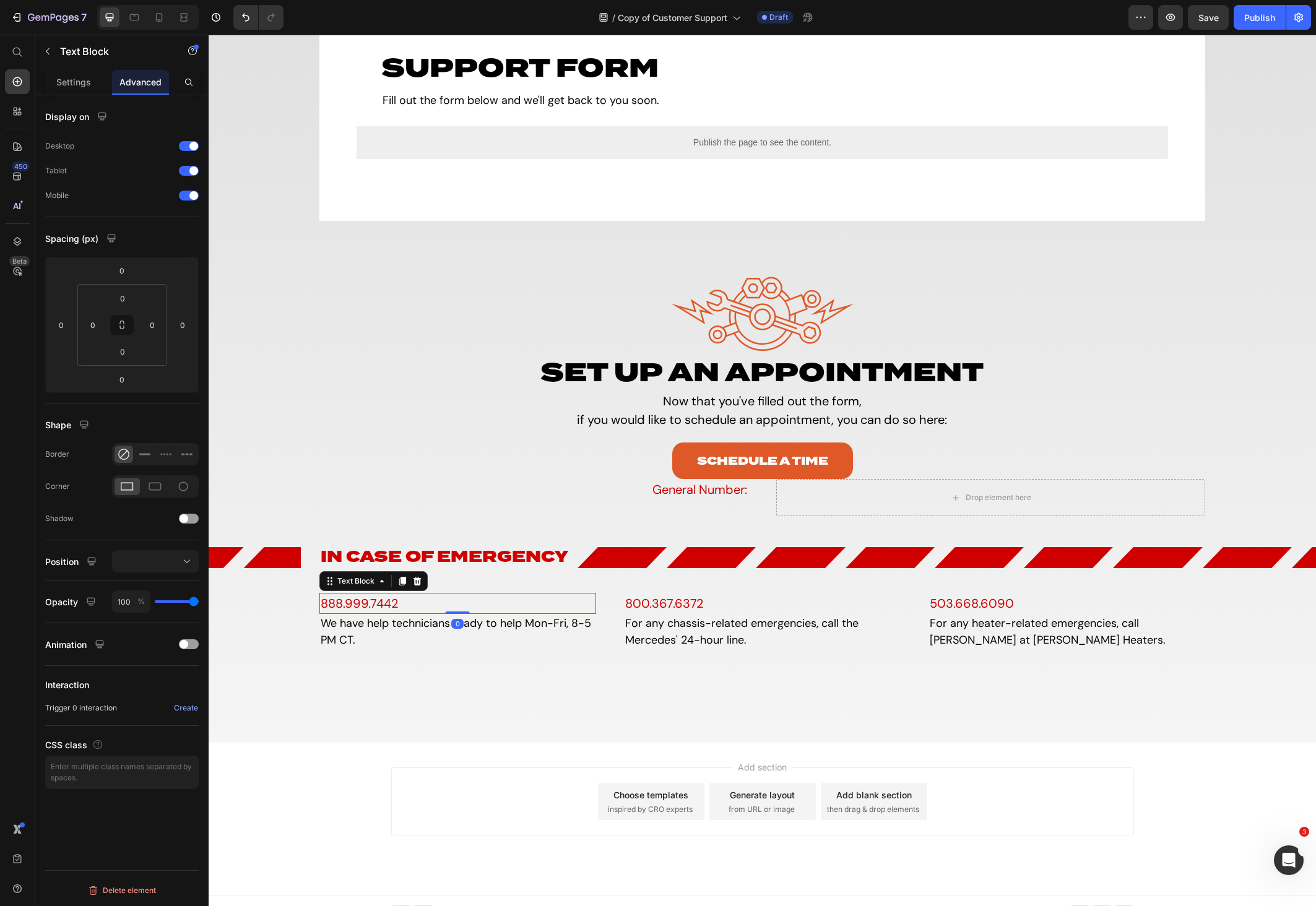 click on "888.999.7442" at bounding box center [457, 603] 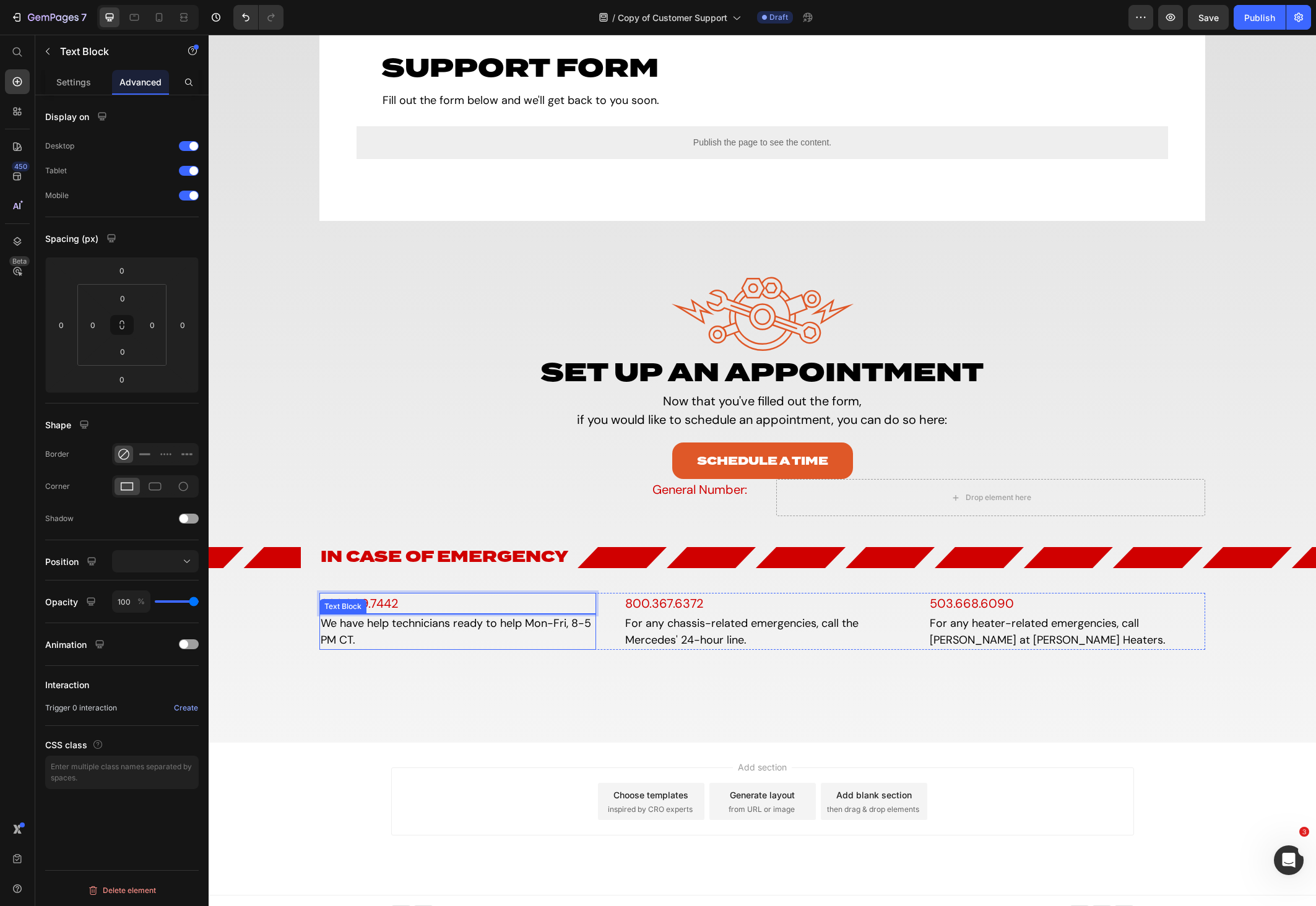 click on "We have help technicians ready to help Mon-Fri, 8-5 PM CT." at bounding box center (457, 632) 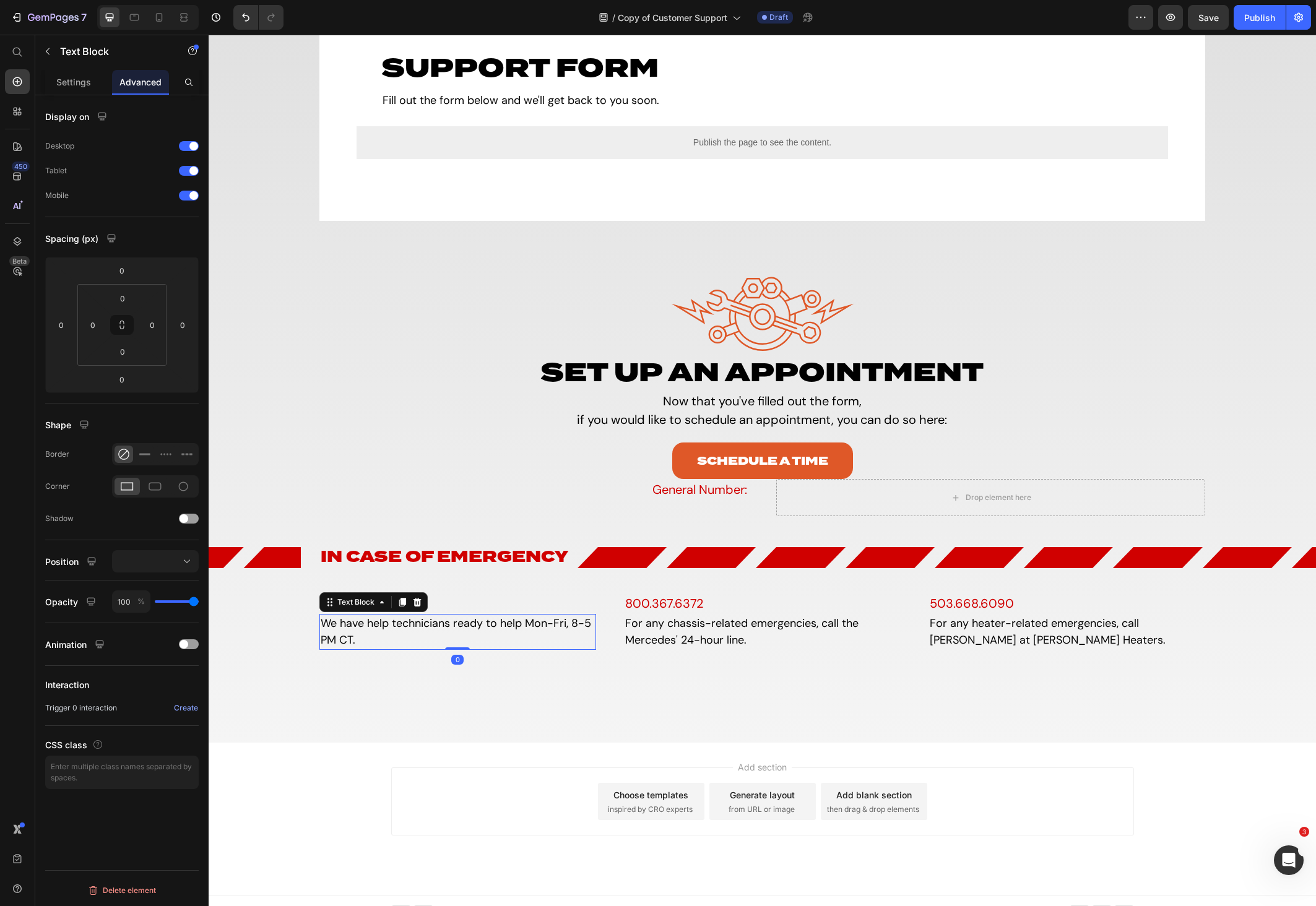 click on "We have help technicians ready to help Mon-Fri, 8-5 PM CT." at bounding box center [457, 632] 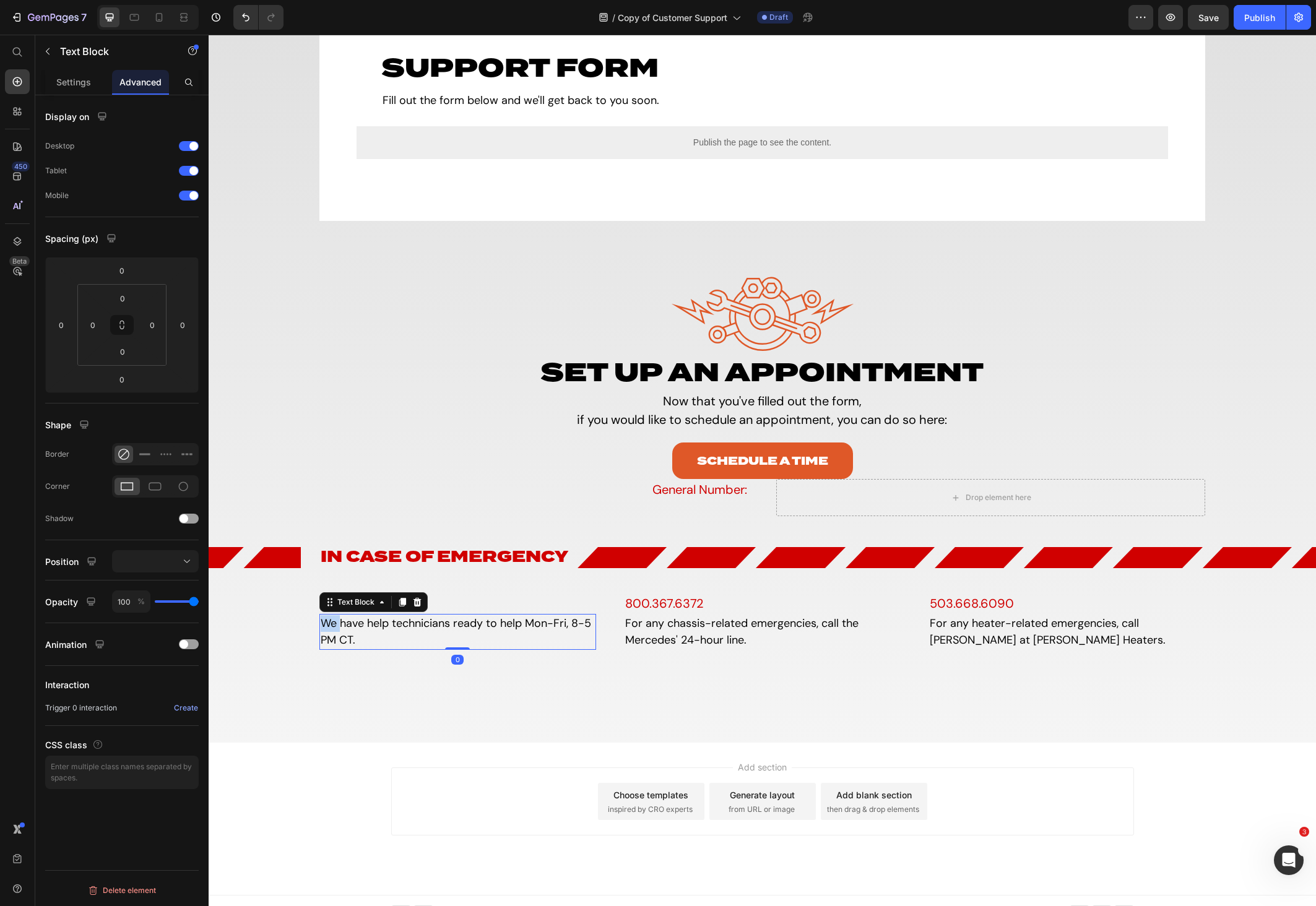 click on "We have help technicians ready to help Mon-Fri, 8-5 PM CT." at bounding box center [457, 632] 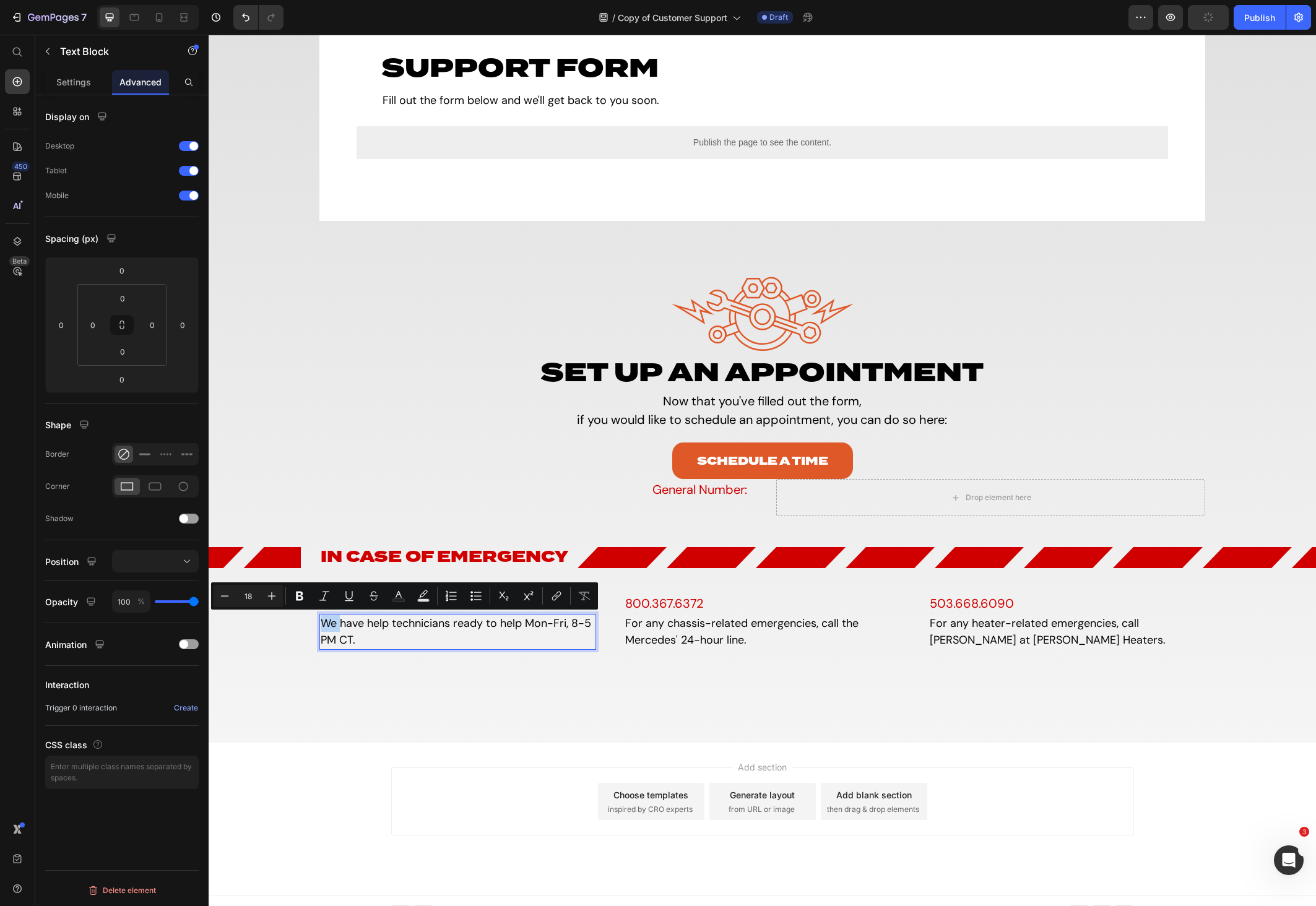 click on "We have help technicians ready to help Mon-Fri, 8-5 PM CT." at bounding box center [457, 632] 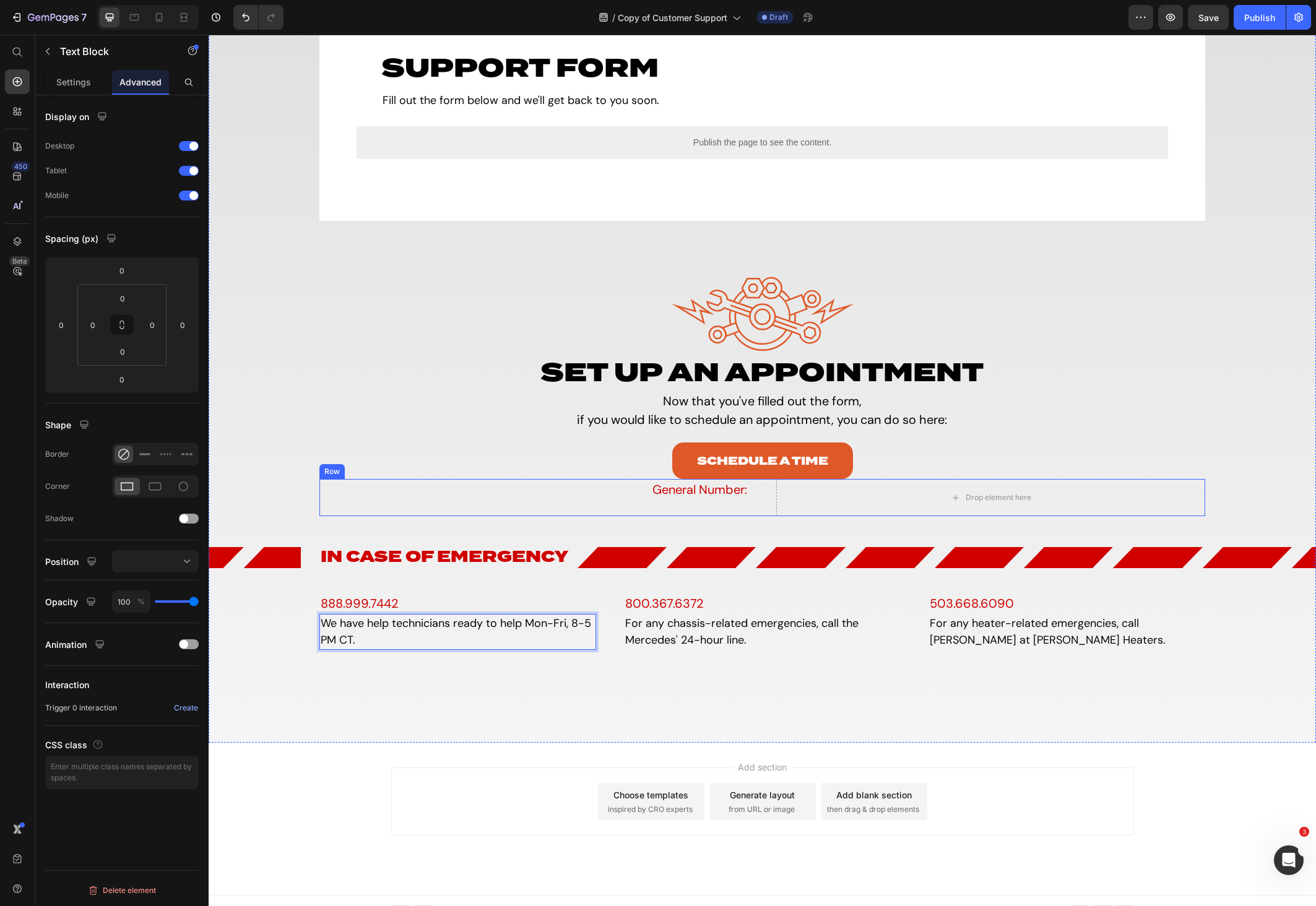 click on "General Number: Text Block" at bounding box center (534, 498) 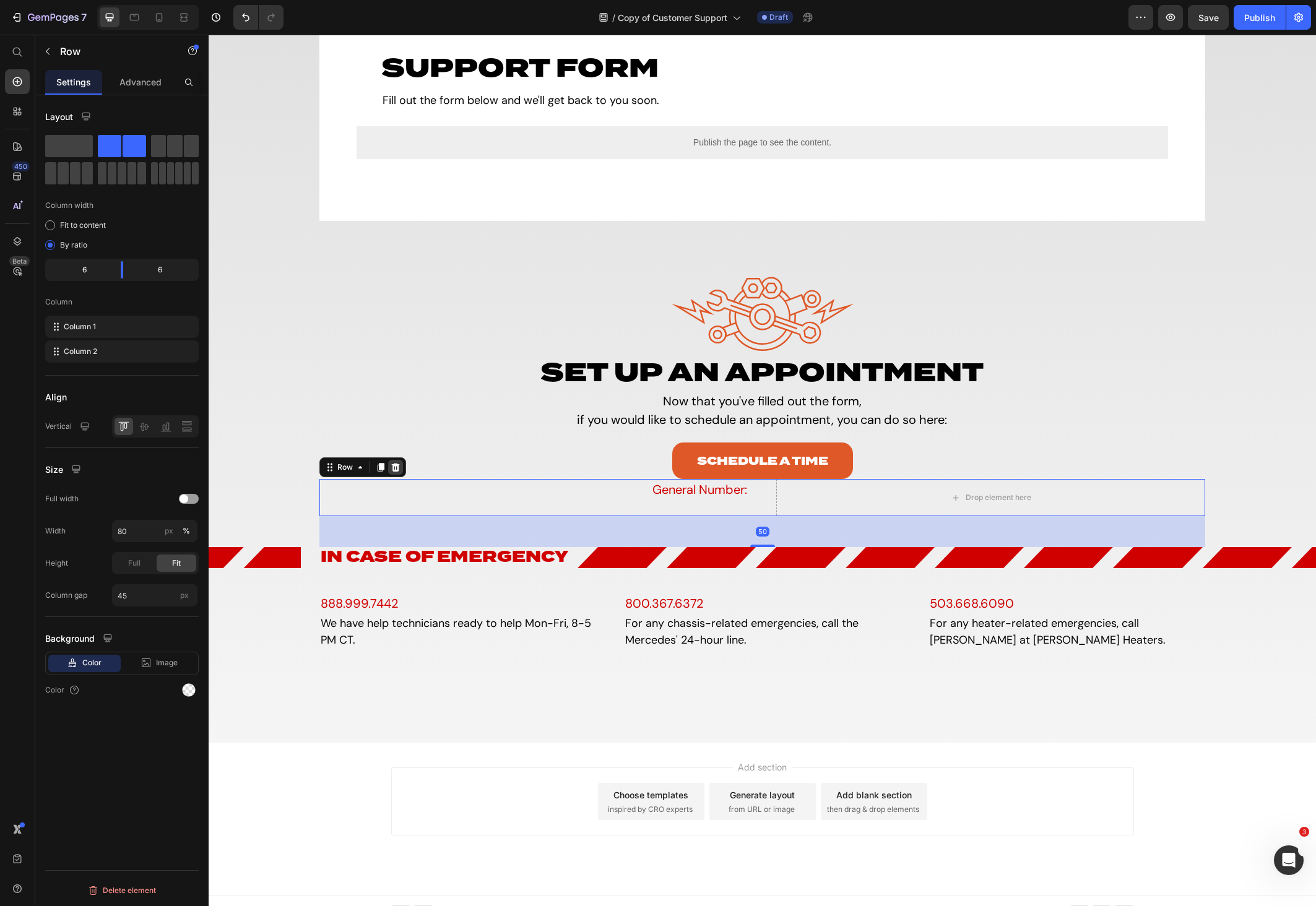 click 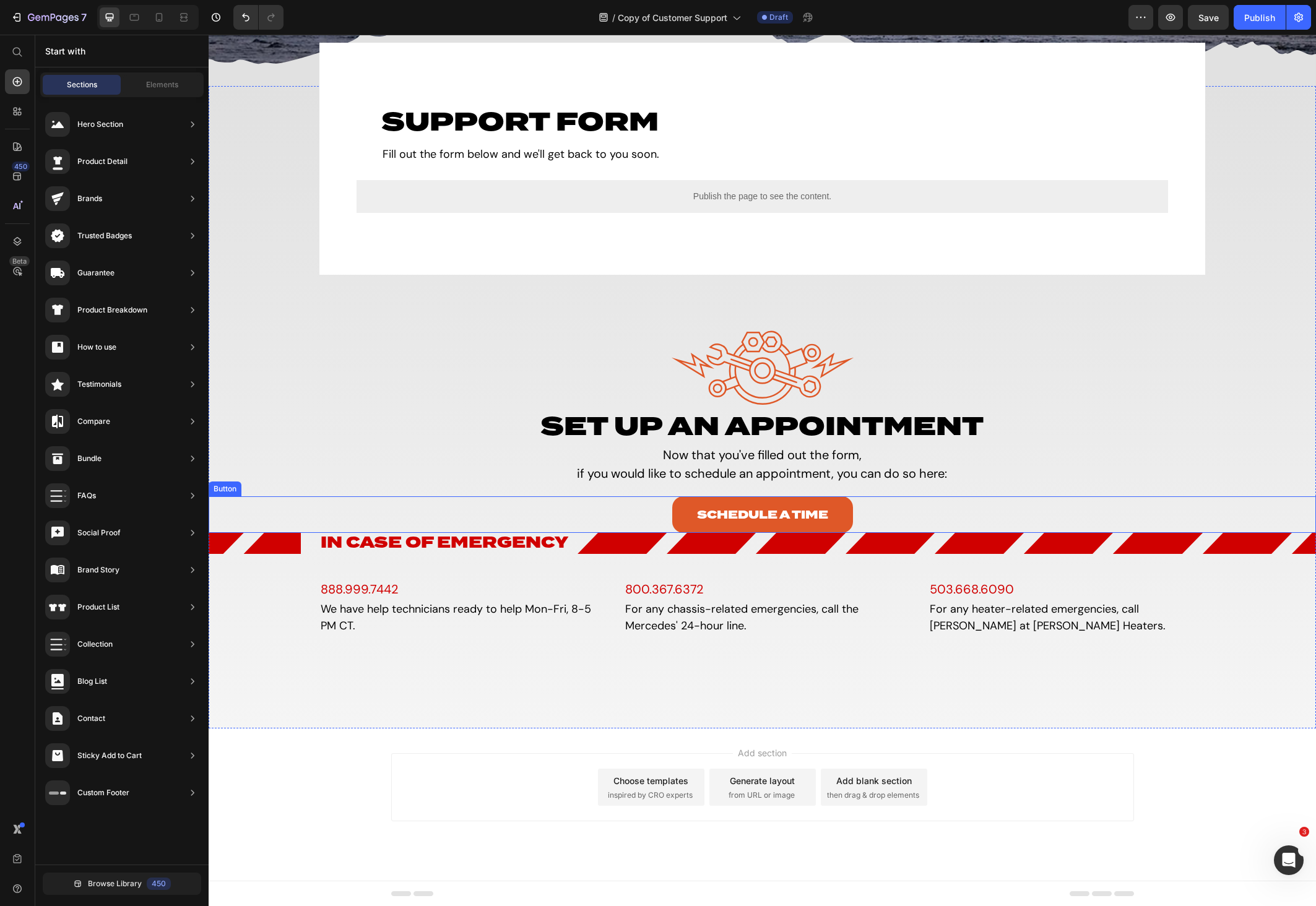 click on "Schedule a Time Button" at bounding box center (762, 514) 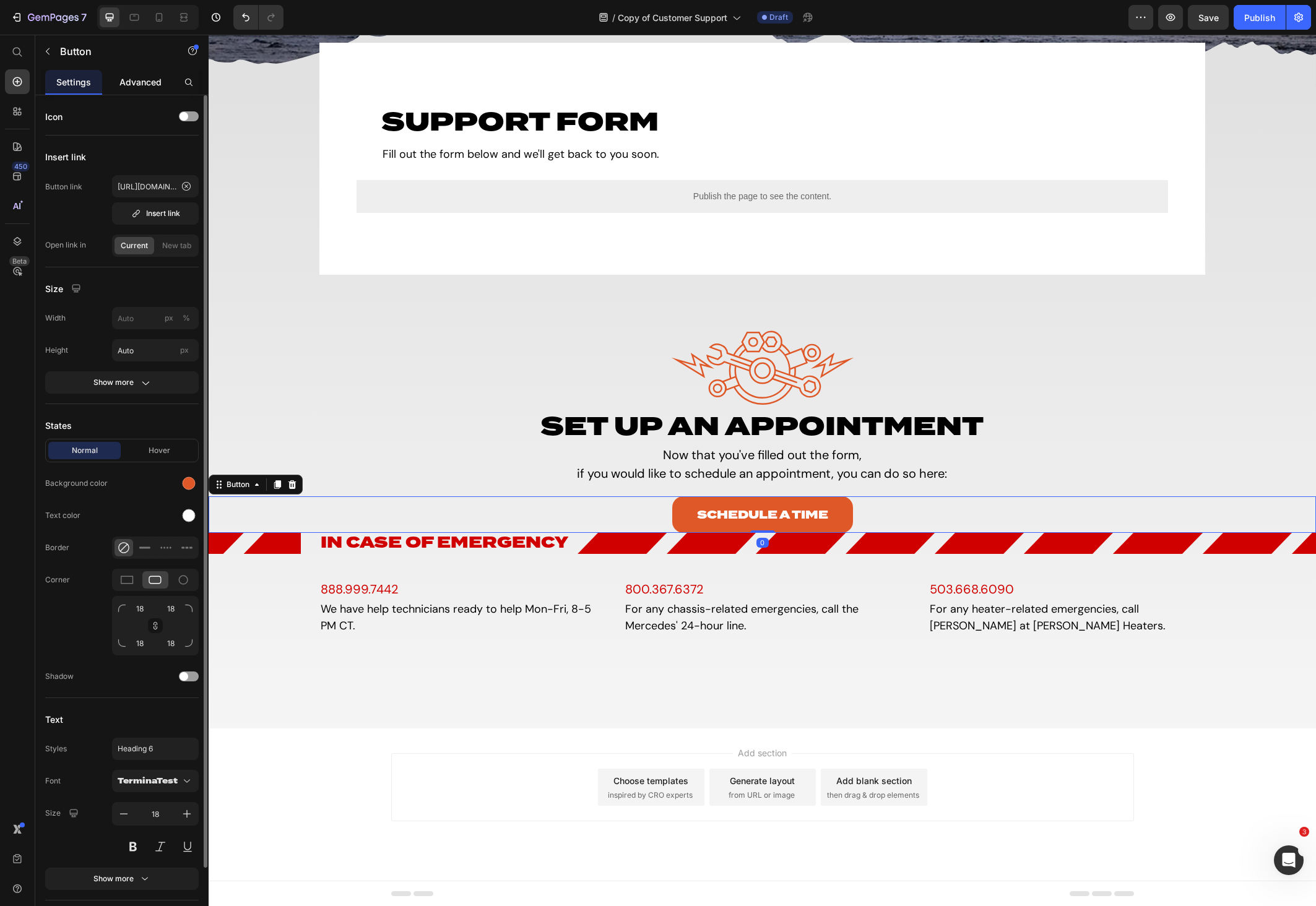 click on "Advanced" at bounding box center [141, 82] 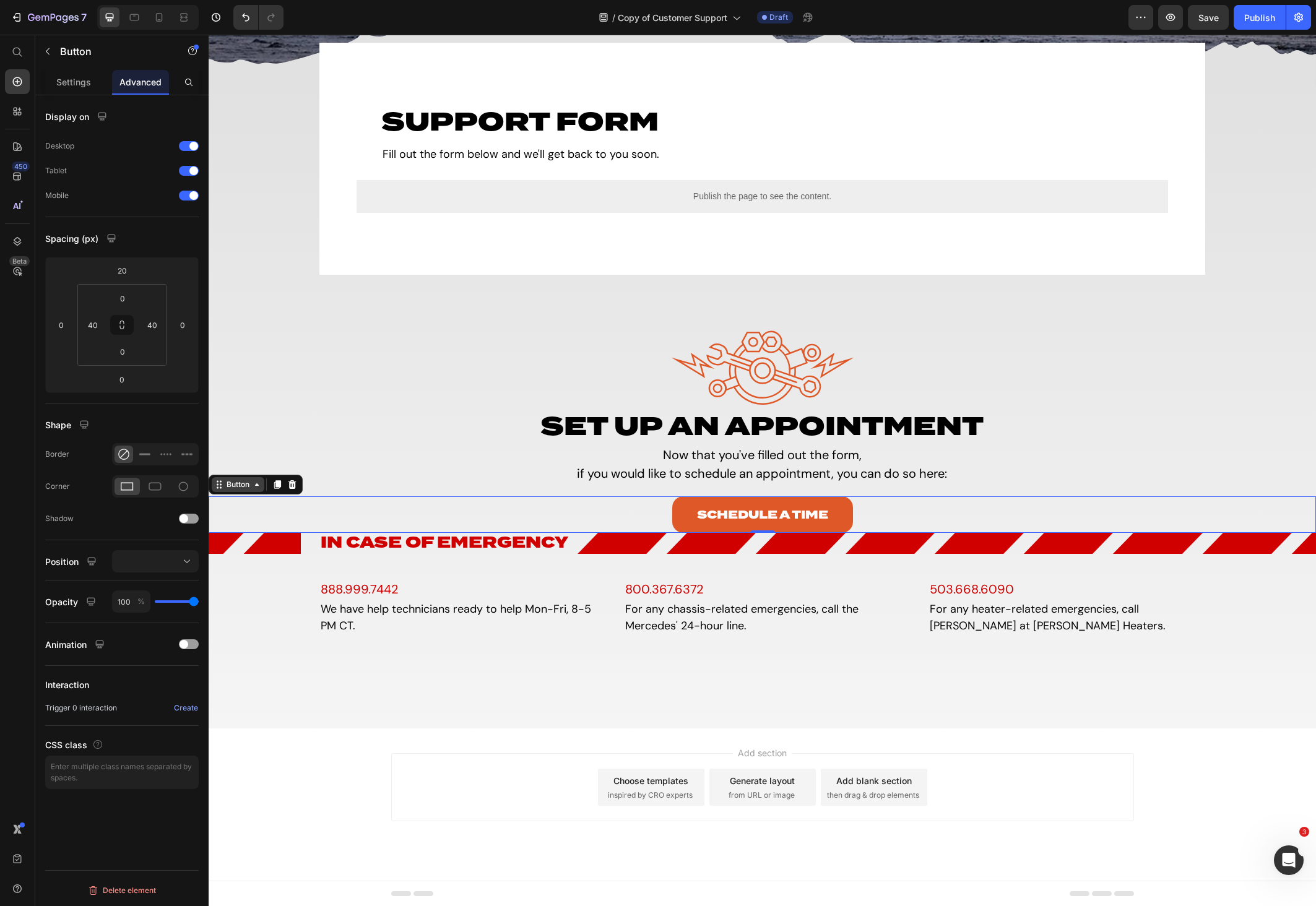 click 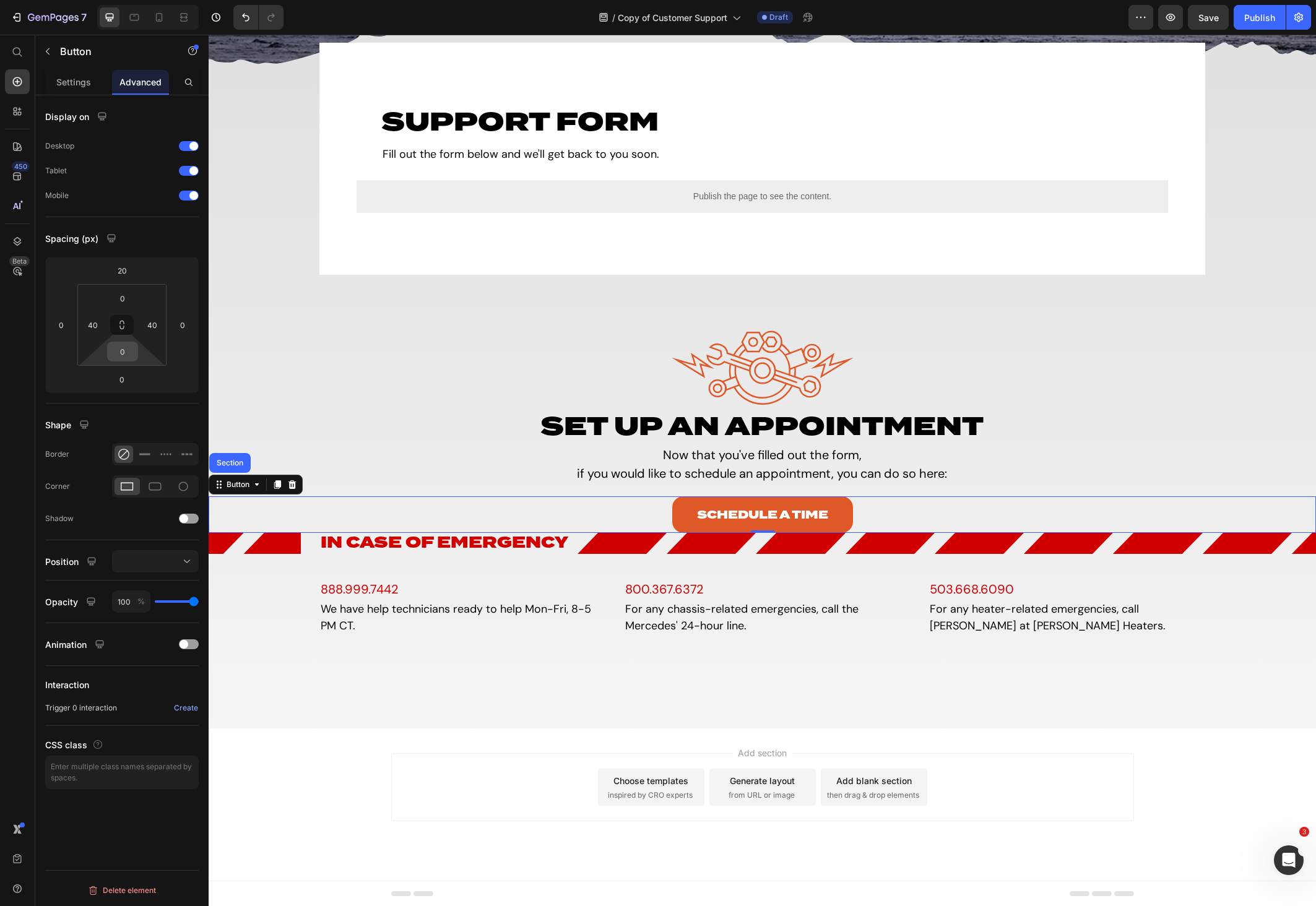 click on "0" at bounding box center (123, 352) 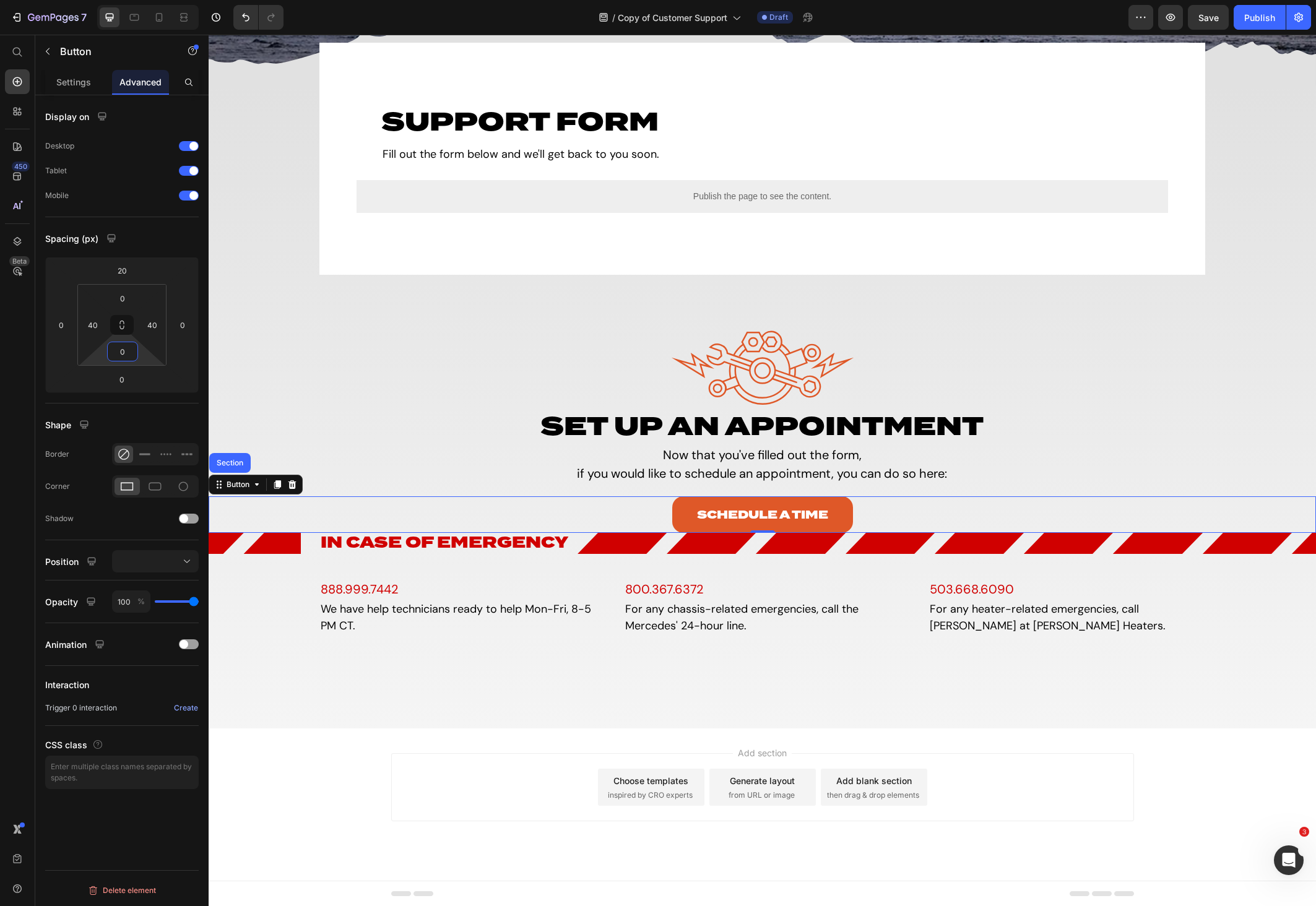 click on "0" at bounding box center [123, 352] 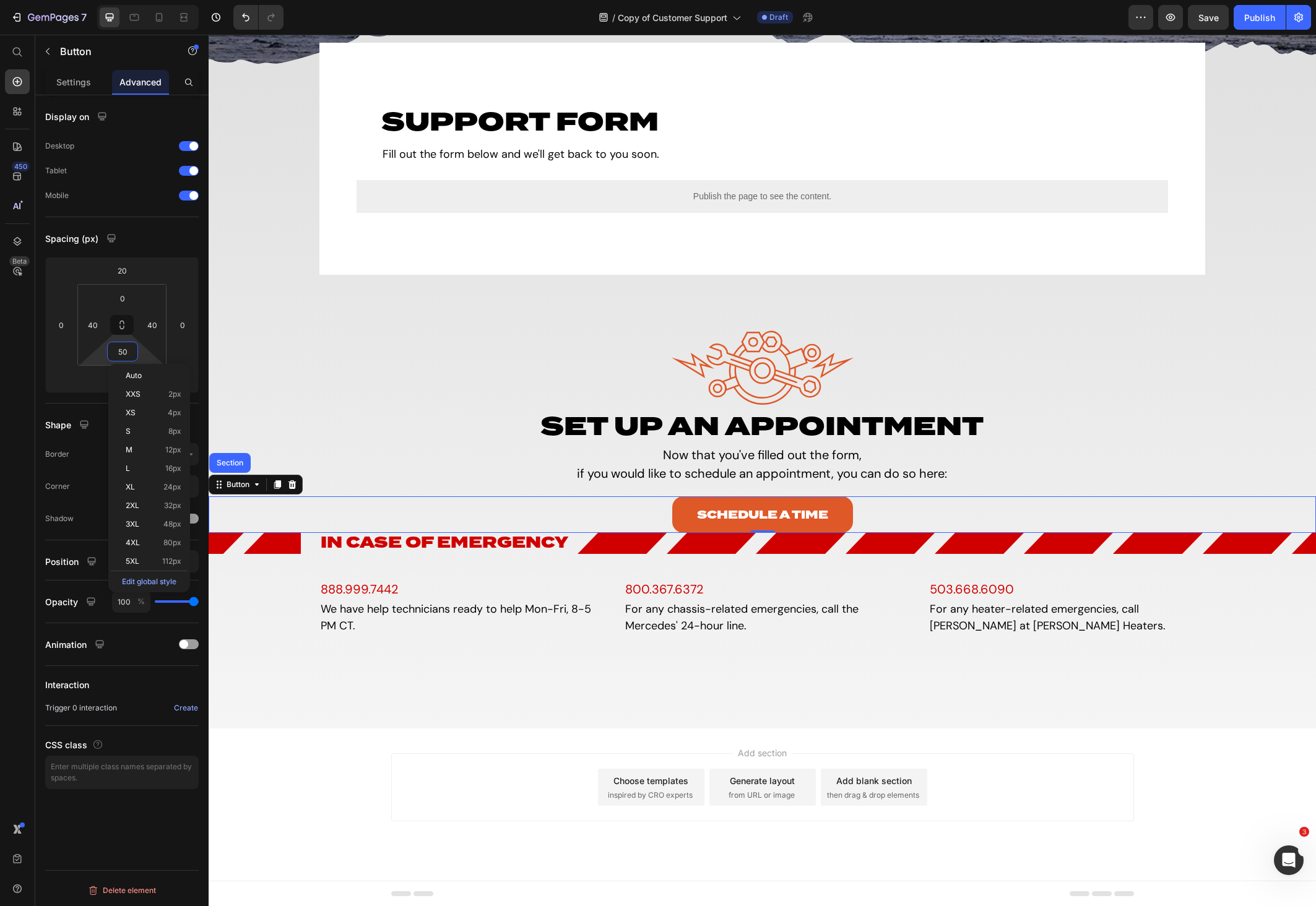 scroll, scrollTop: 472, scrollLeft: 0, axis: vertical 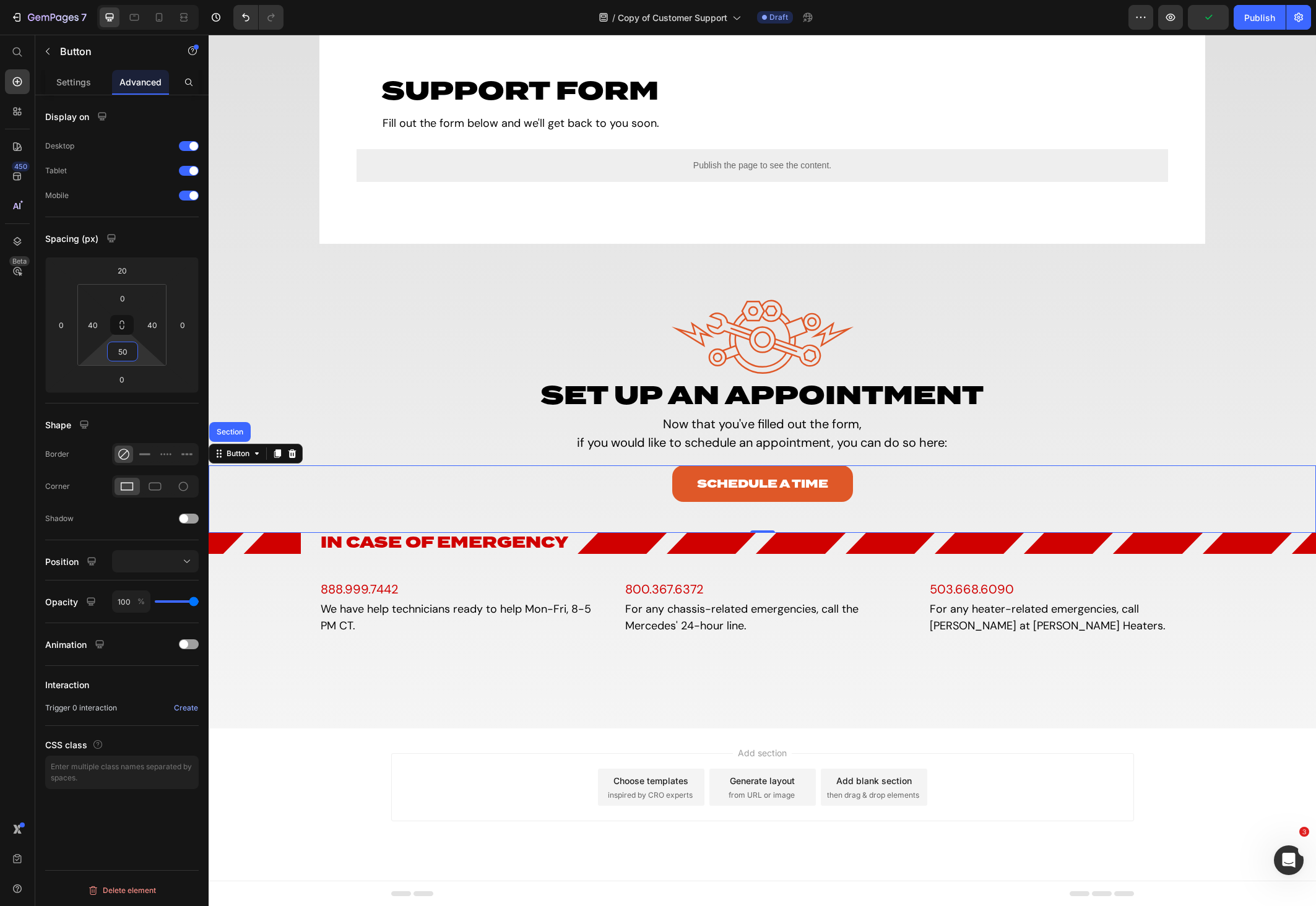 type on "5" 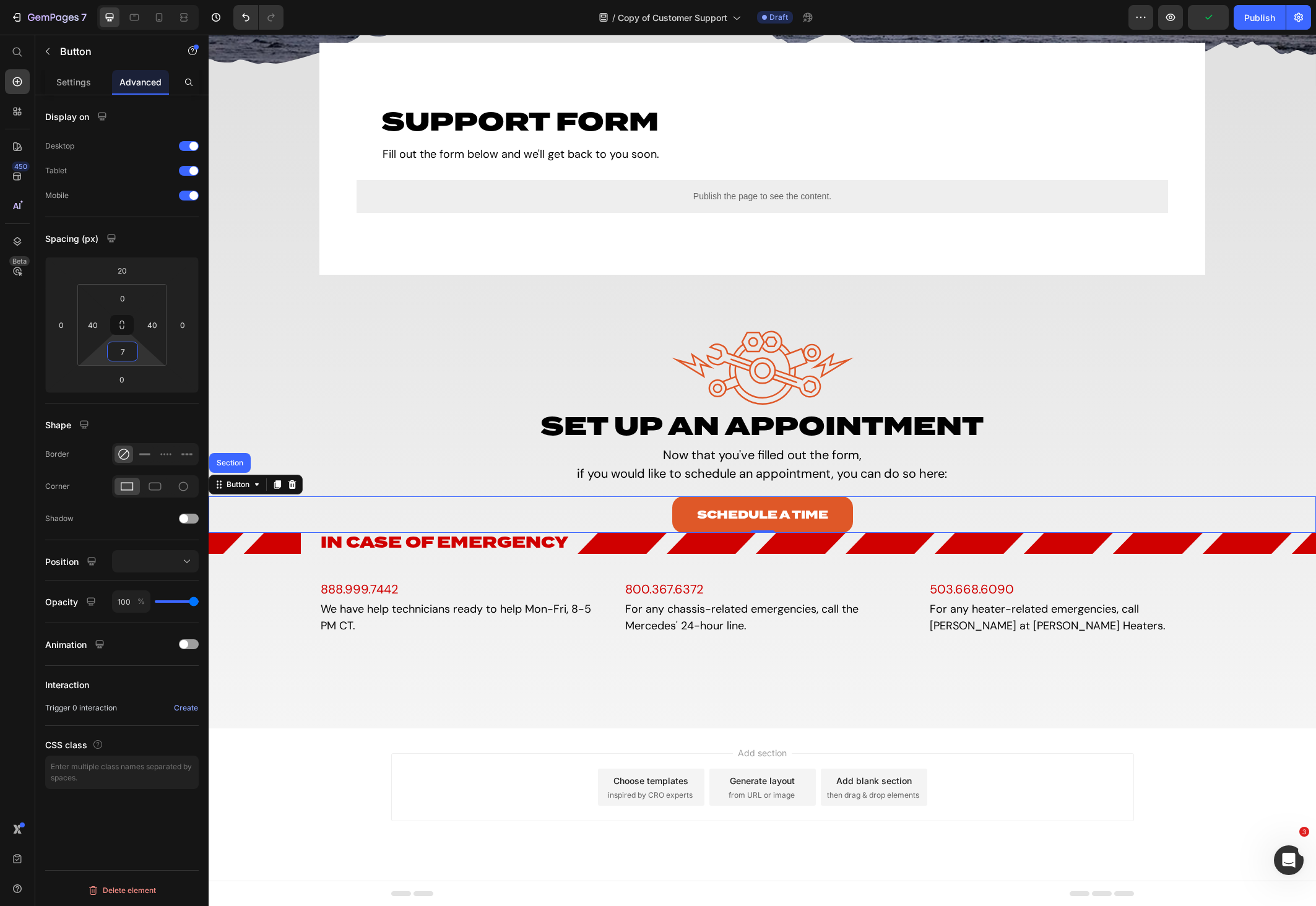 type on "70" 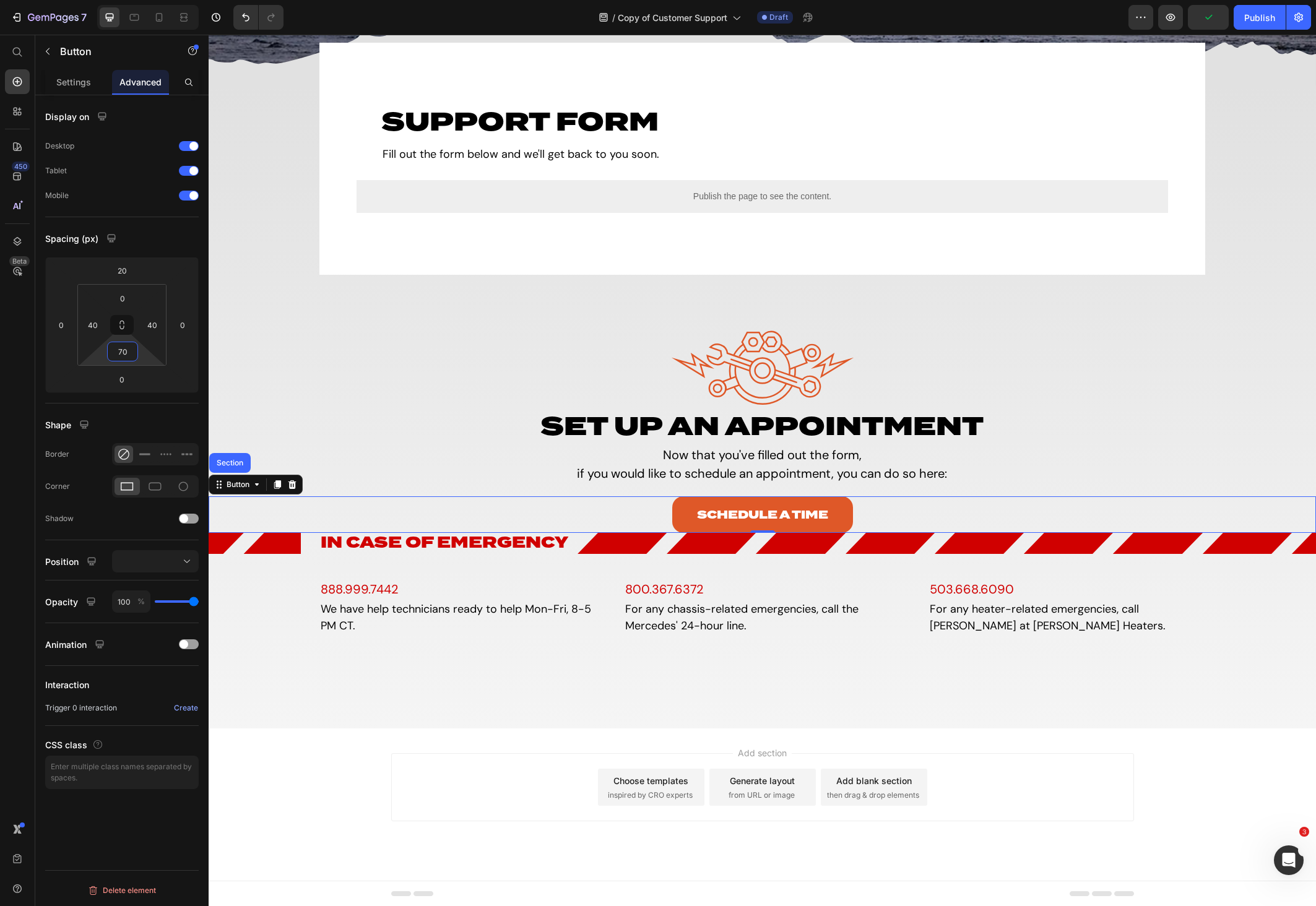 scroll, scrollTop: 485, scrollLeft: 0, axis: vertical 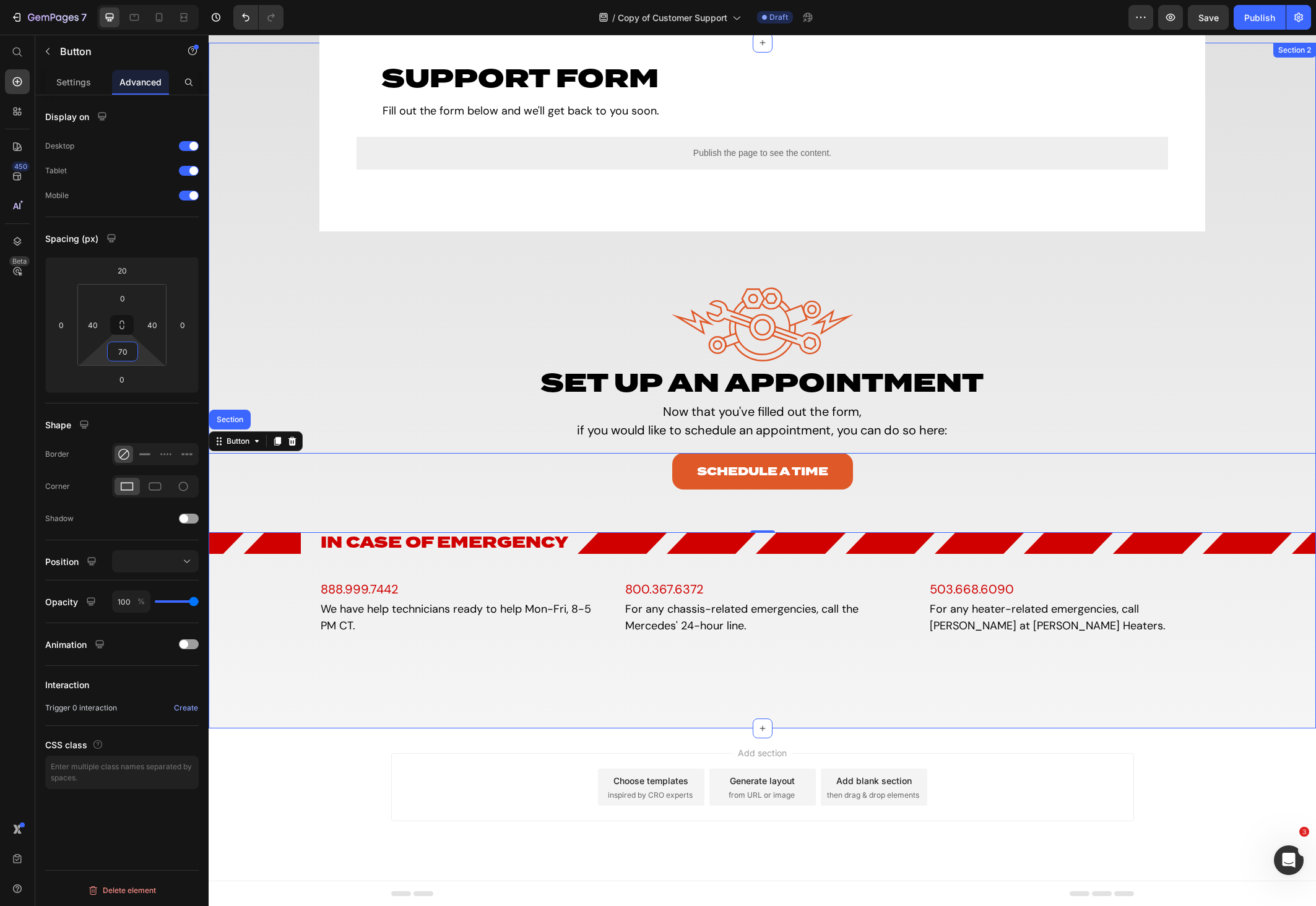 click on "Support Form Heading Fill out the form below and we'll get back to you soon. Text Block
Publish the page to see the content.
Custom Code Row Row Image Set up an Appointment Heading Now that you've filled out the form, if you would like to schedule an appointment, you can do so here: Text Block Schedule a Time Button Section   0 Image In Case of Emergency Heading Image Row 800.367.6372 Text Block For any chassis-related emergencies, call the Mercedes' 24-hour line. Text Block 503.668.6090 Text Block For any heater-related emergencies, call Jim at Rixen Heaters. Text Block 888.999.7442  Text Block We have help technicians ready to help Mon-Fri, 8-5 PM CT. Text Block Row Section 2" at bounding box center (762, 386) 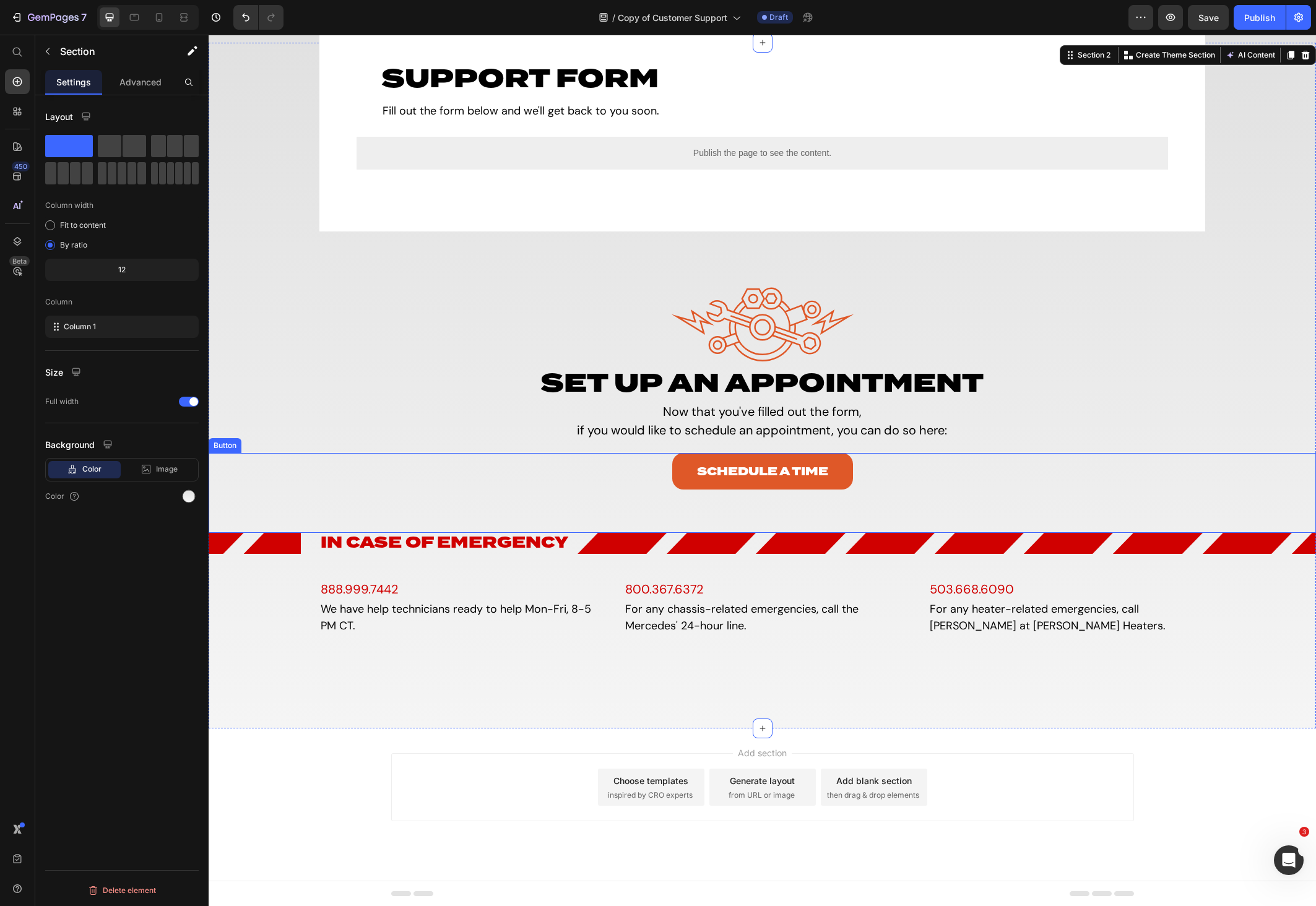 click on "Schedule a Time Button" at bounding box center [762, 493] 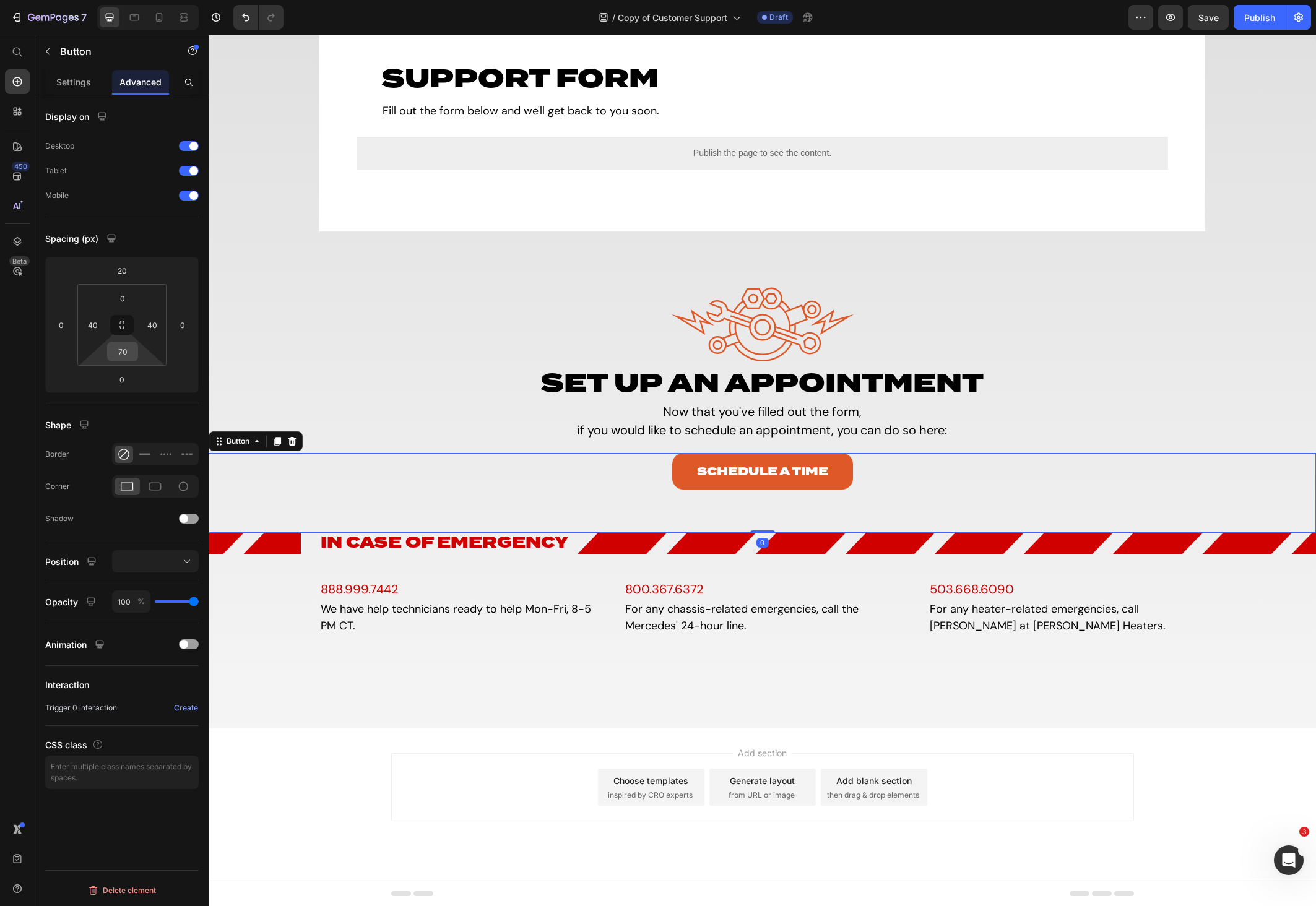 click on "70" at bounding box center (123, 352) 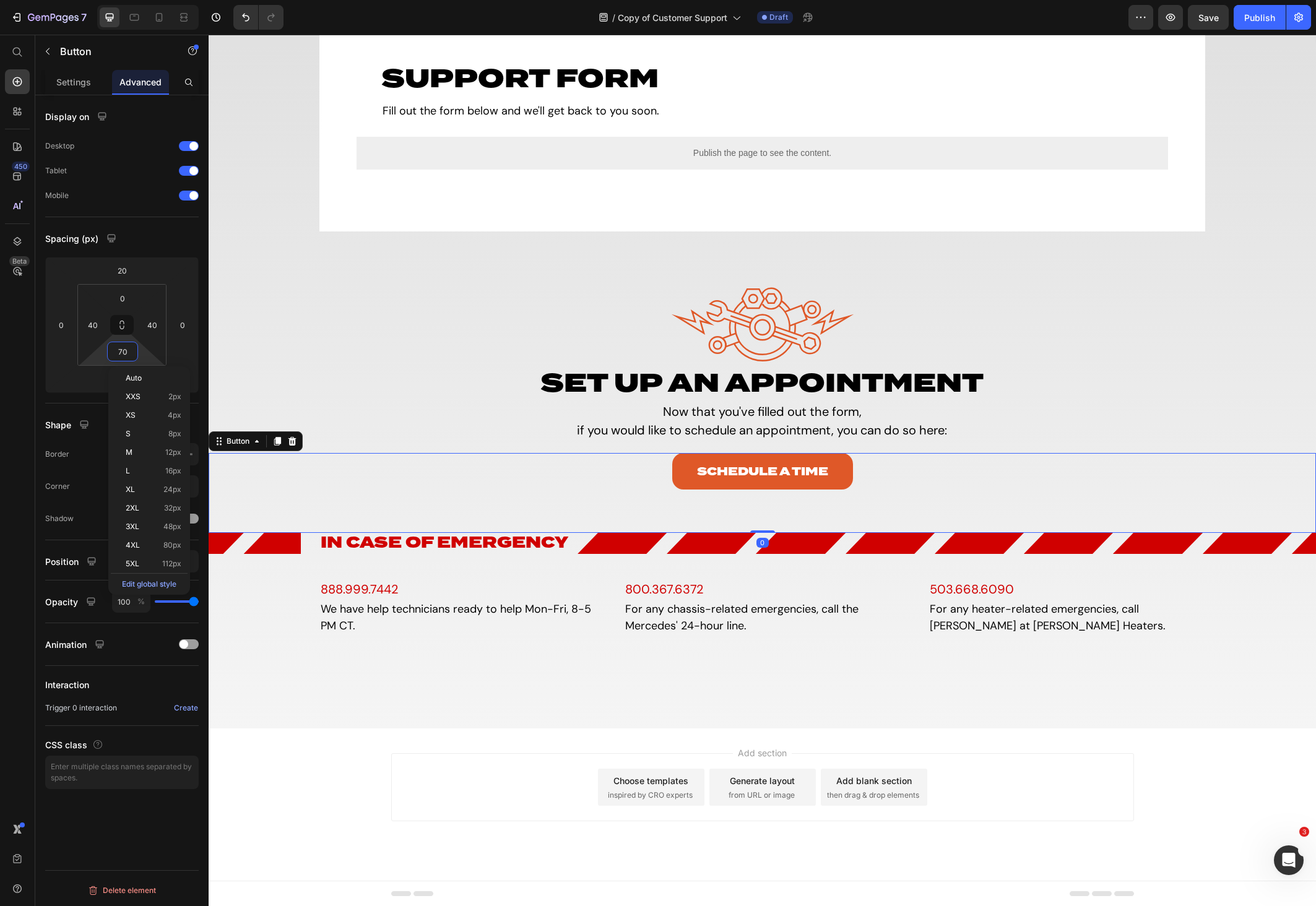 click on "70" at bounding box center (123, 352) 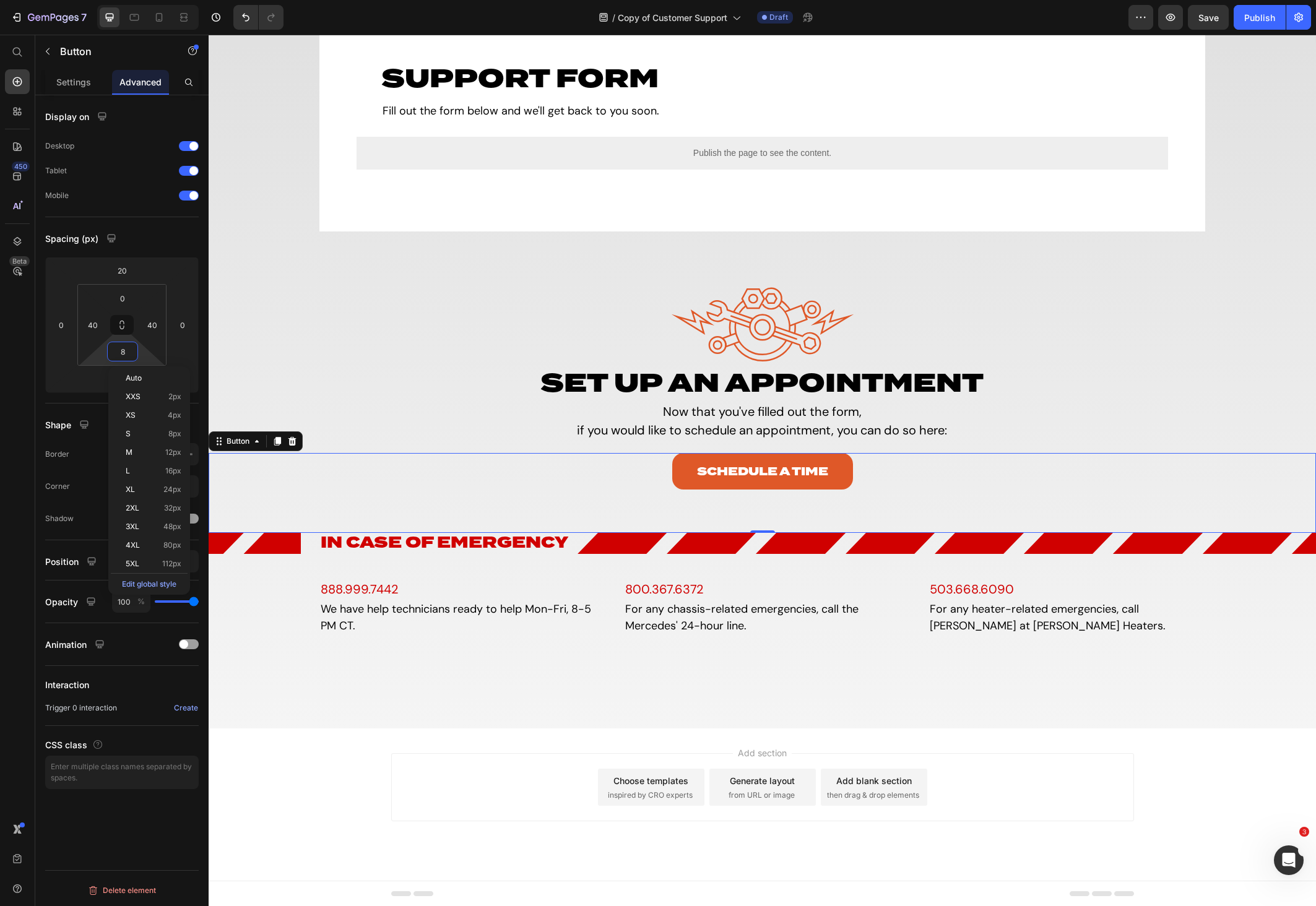 type on "80" 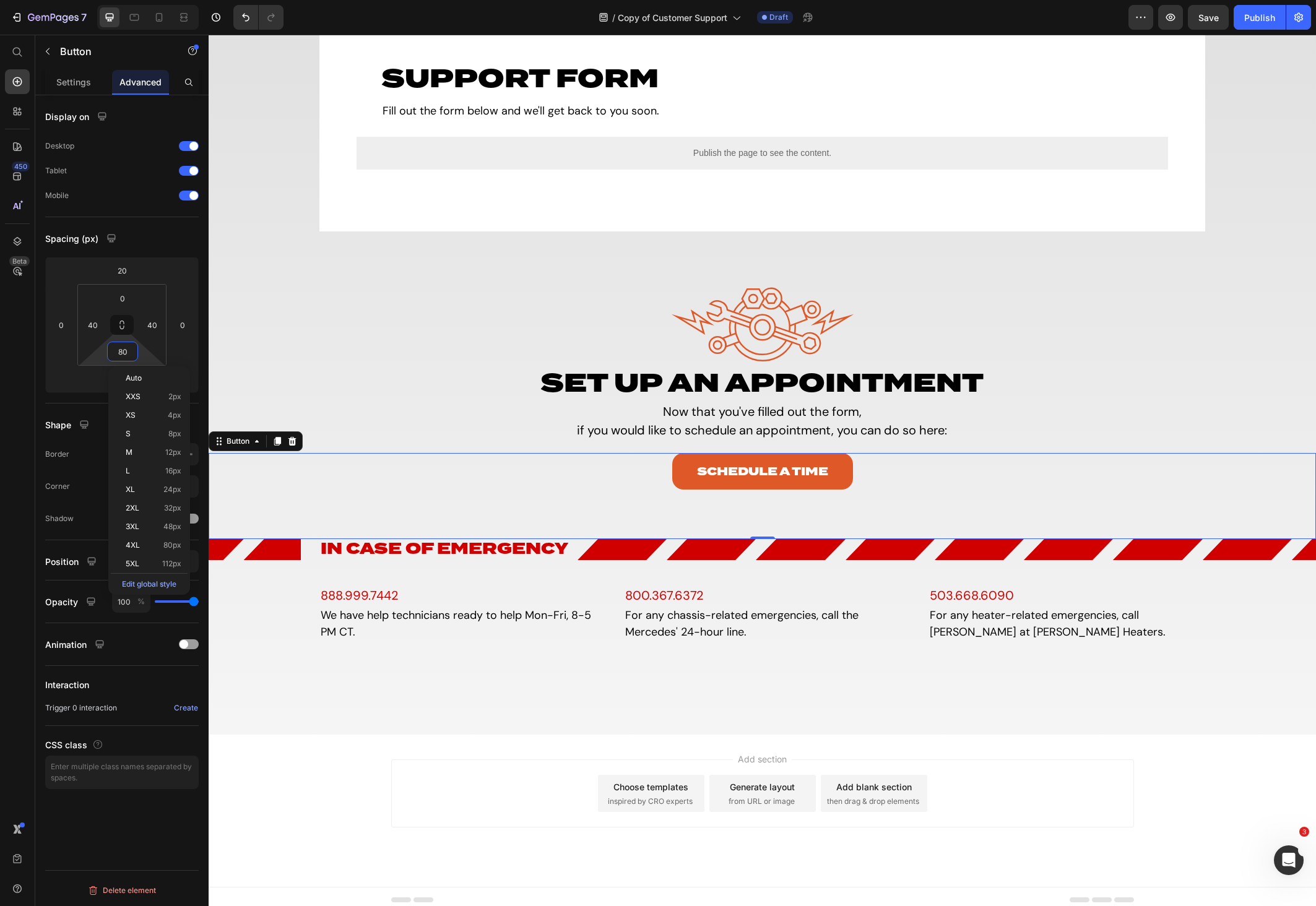 scroll, scrollTop: 491, scrollLeft: 0, axis: vertical 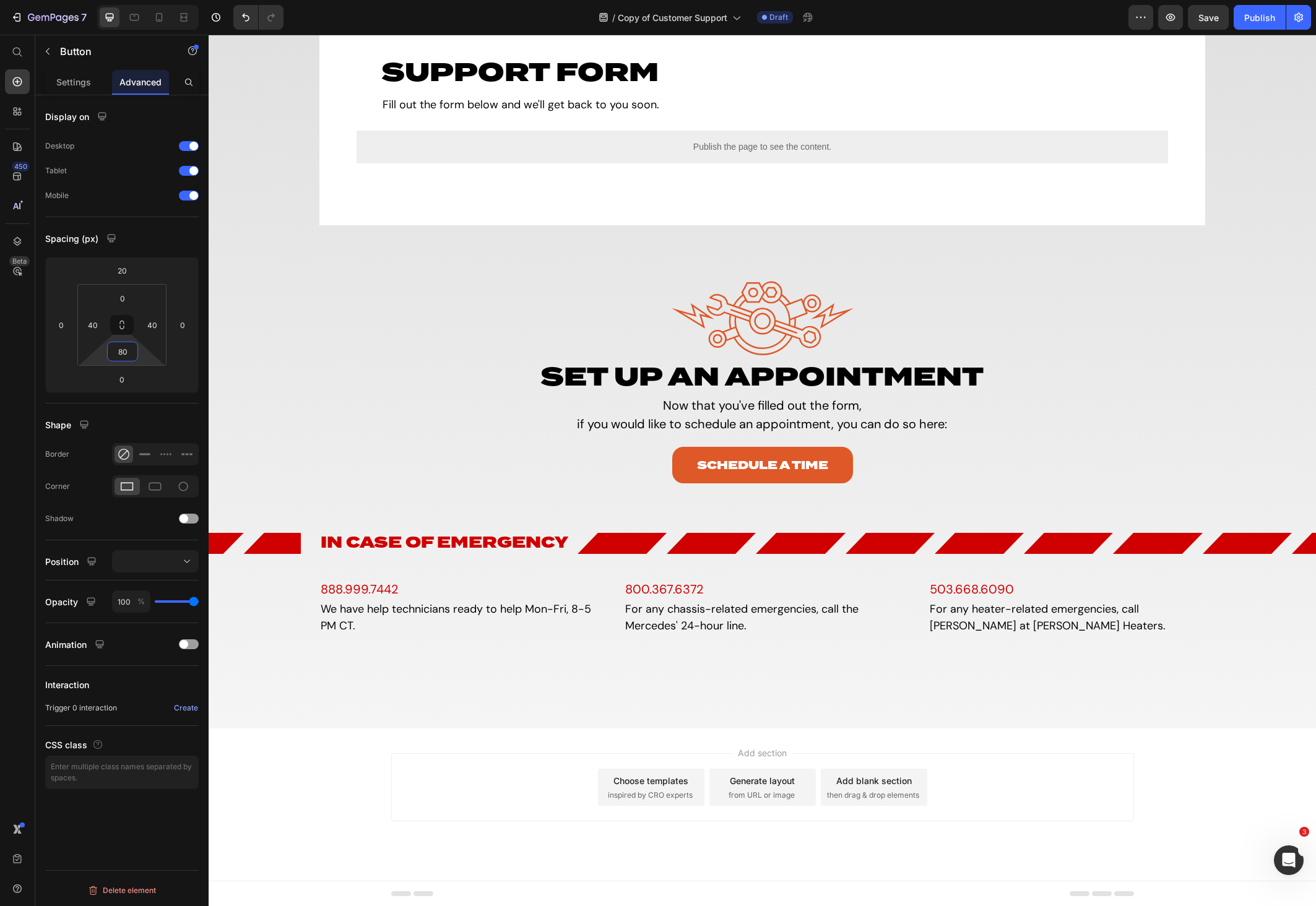 click on "Add section Choose templates inspired by CRO experts Generate layout from URL or image Add blank section then drag & drop elements" at bounding box center [763, 787] 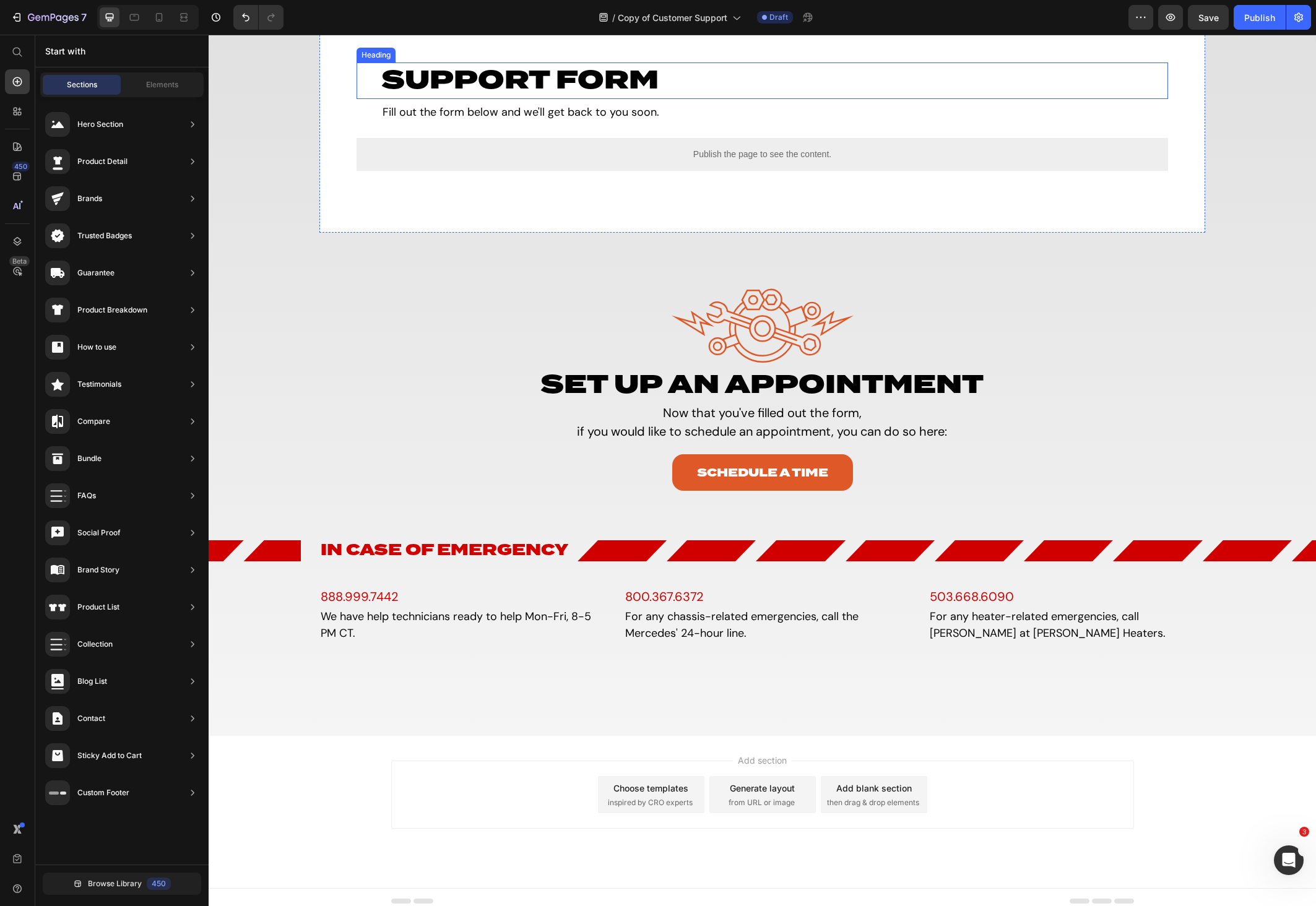 scroll, scrollTop: 491, scrollLeft: 0, axis: vertical 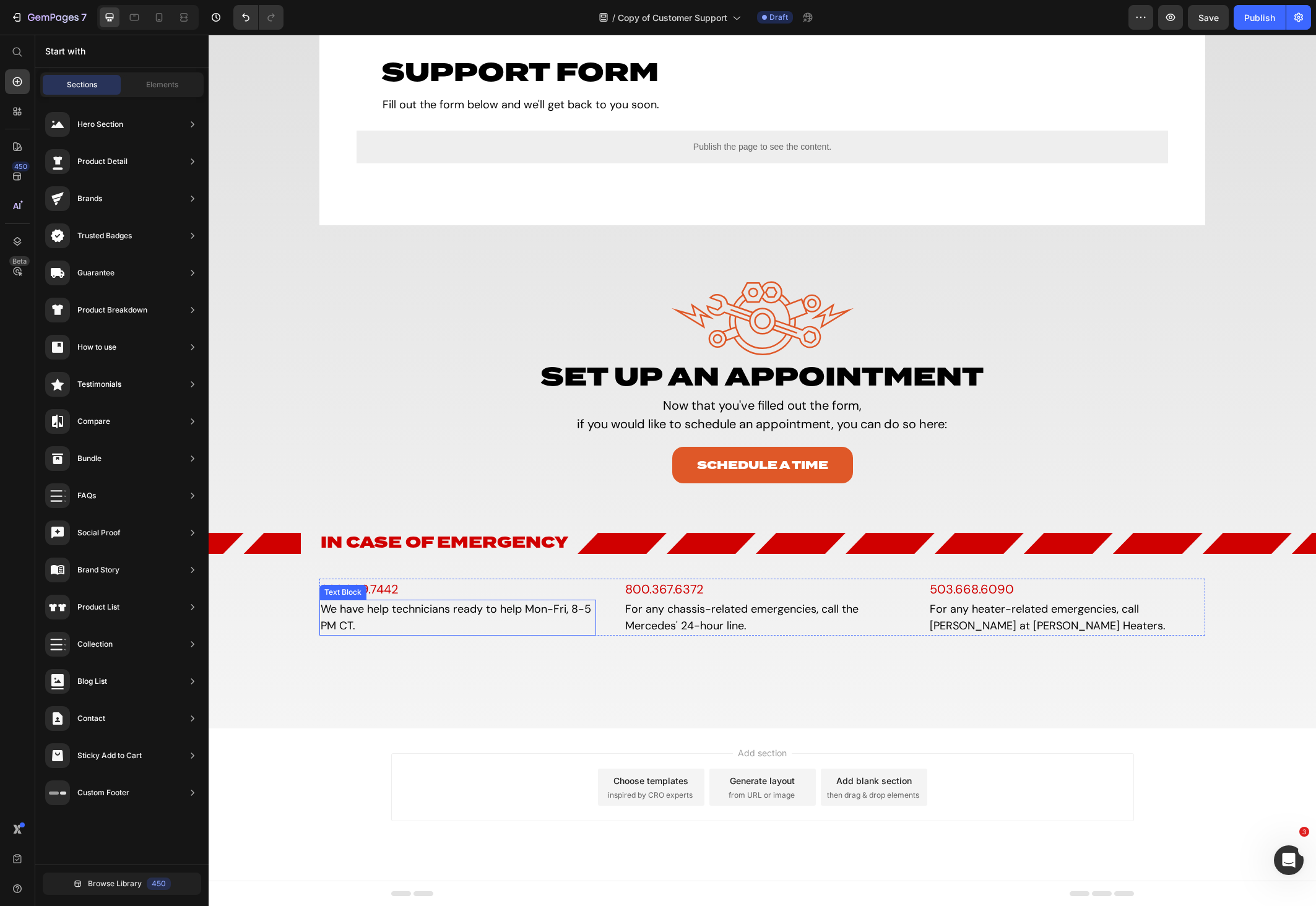 click on "We have help technicians ready to help Mon-Fri, 8-5 PM CT." at bounding box center [457, 618] 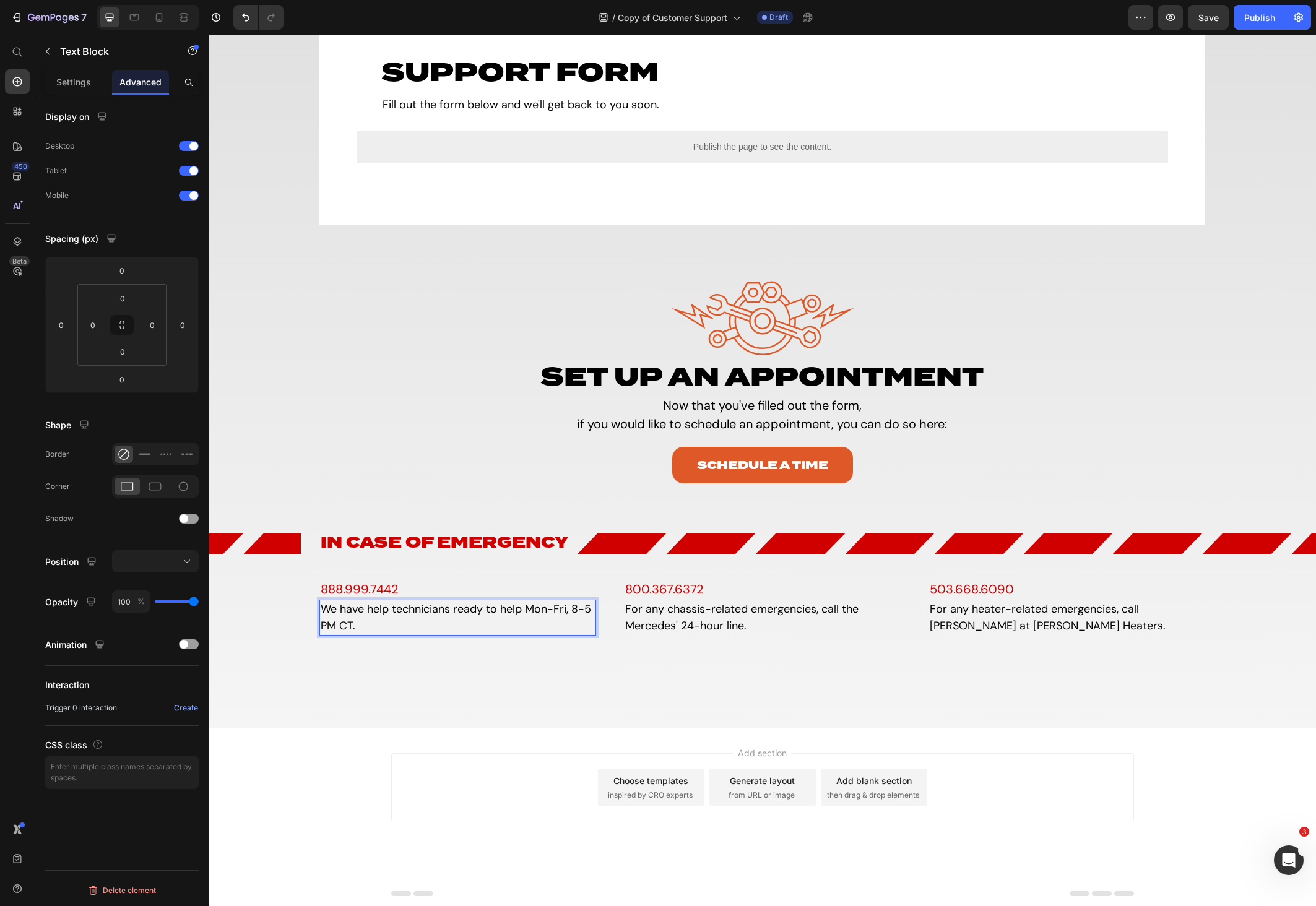 click on "We have help technicians ready to help Mon-Fri, 8-5 PM CT." at bounding box center [457, 618] 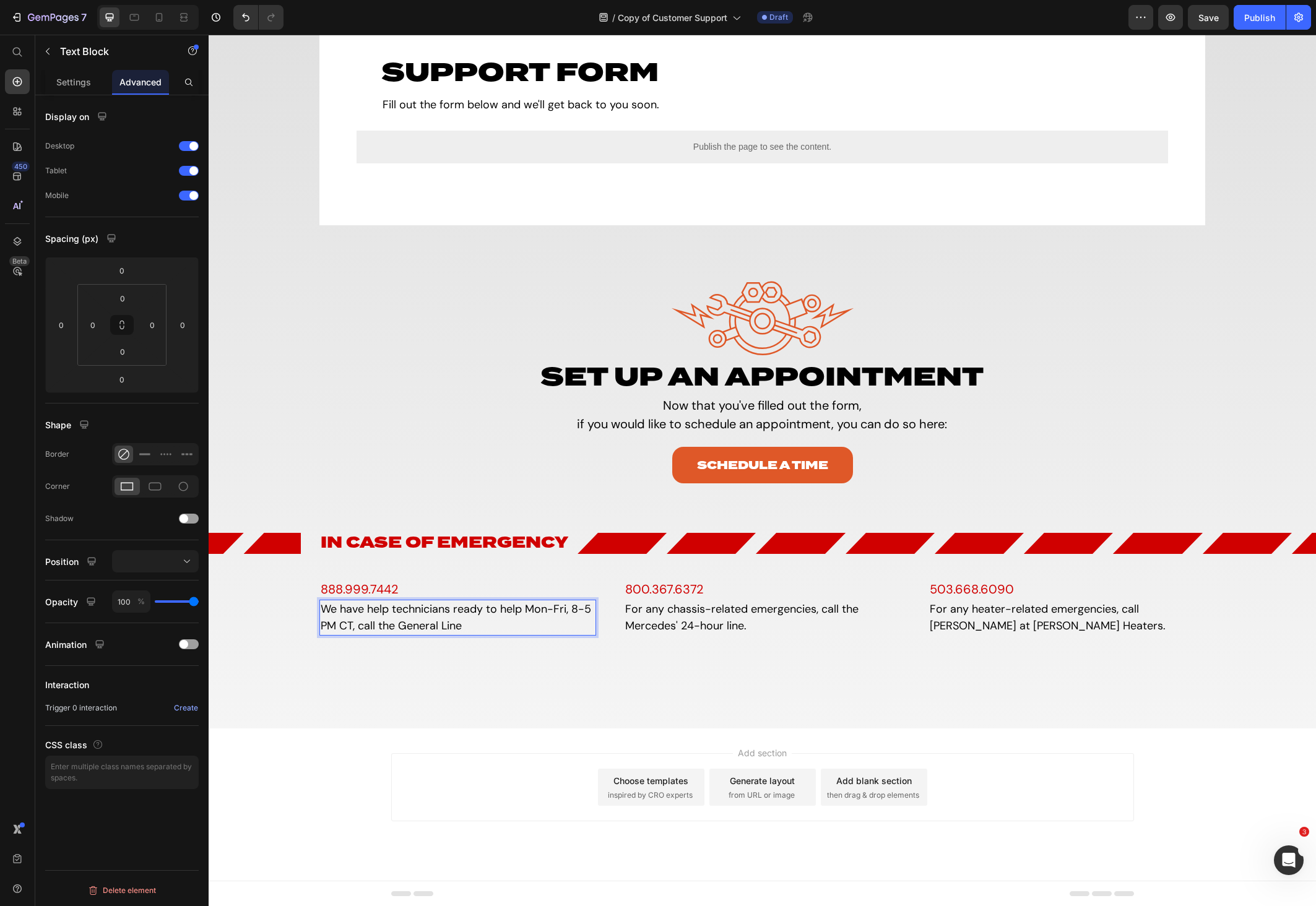 click on "We have help technicians ready to help Mon-Fri, 8-5 PM CT, call the General Line" at bounding box center (457, 618) 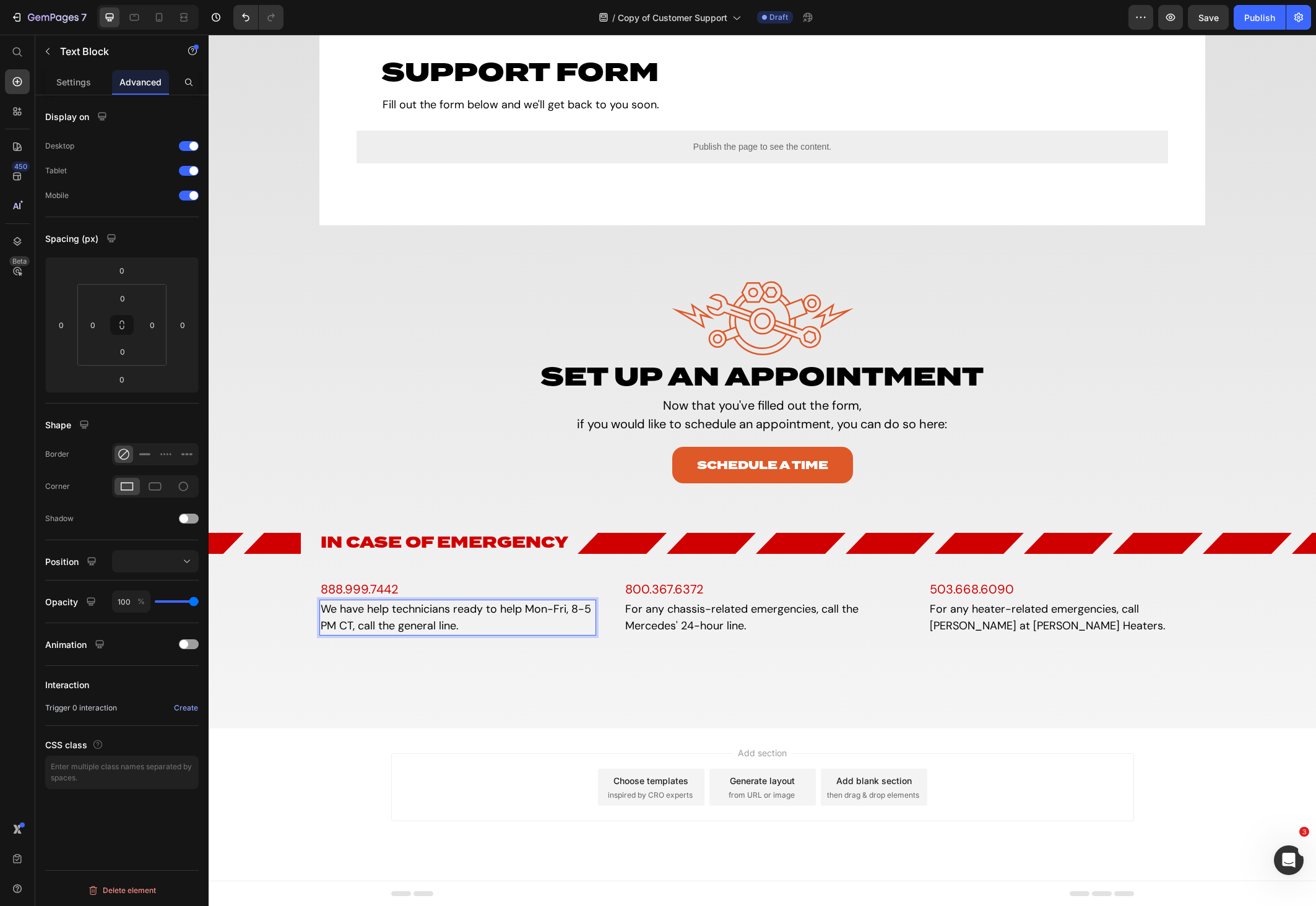 click on "We have help technicians ready to help Mon-Fri, 8-5 PM CT, call the general line." at bounding box center (457, 618) 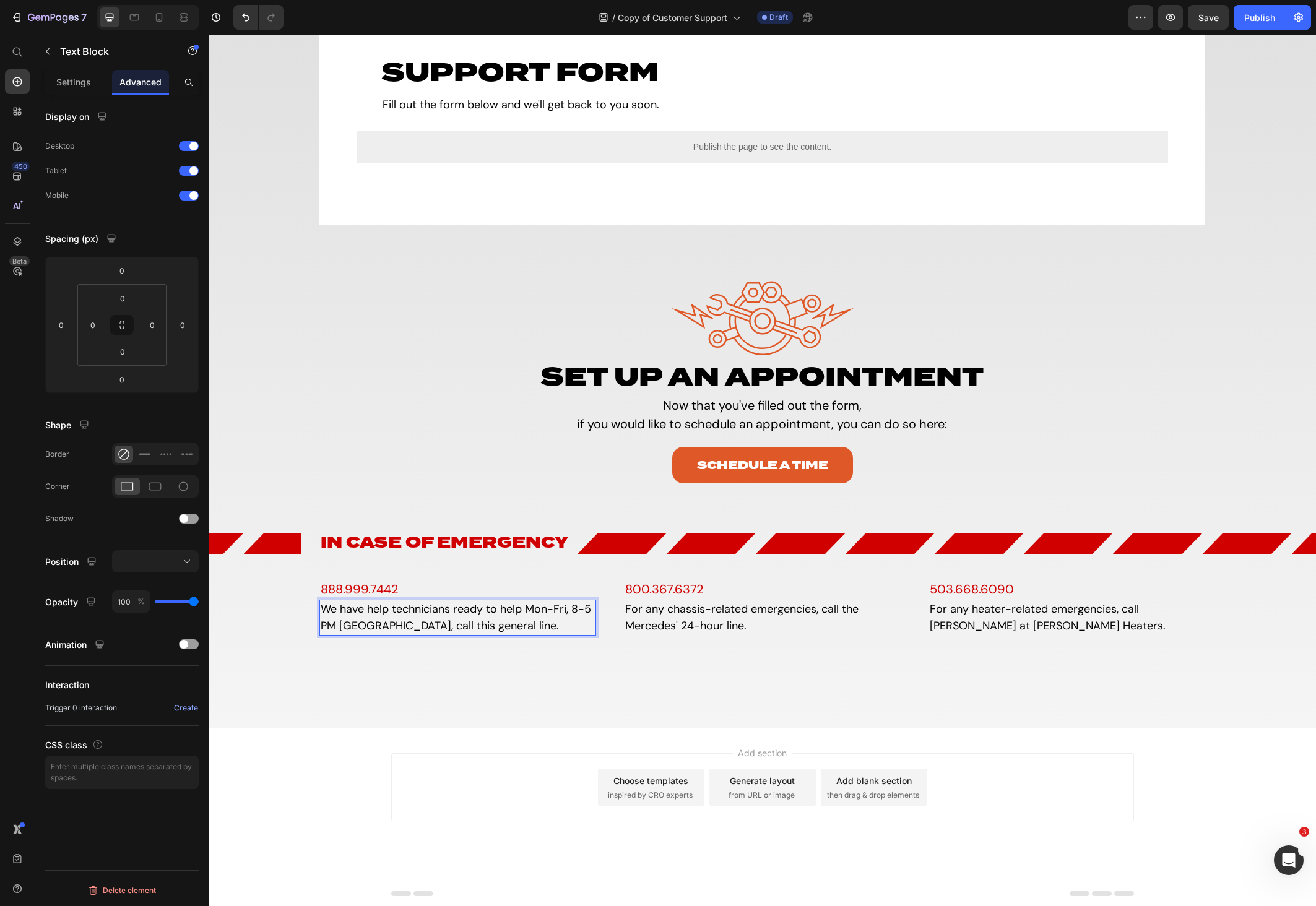 click on "We have help technicians ready to help Mon-Fri, 8-5 PM CT, call this general line." at bounding box center [457, 618] 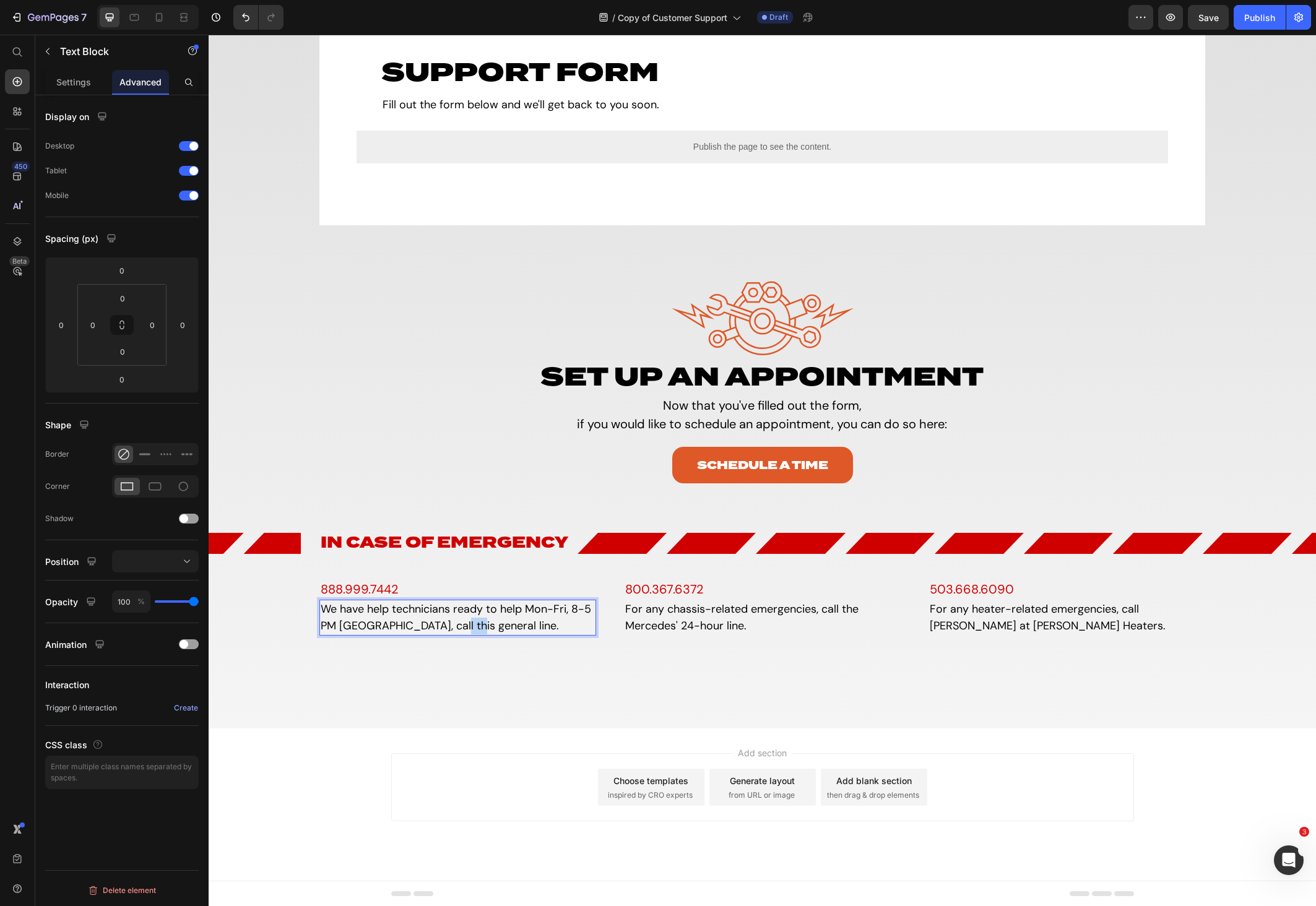 click on "We have help technicians ready to help Mon-Fri, 8-5 PM CT, call this general line." at bounding box center [457, 618] 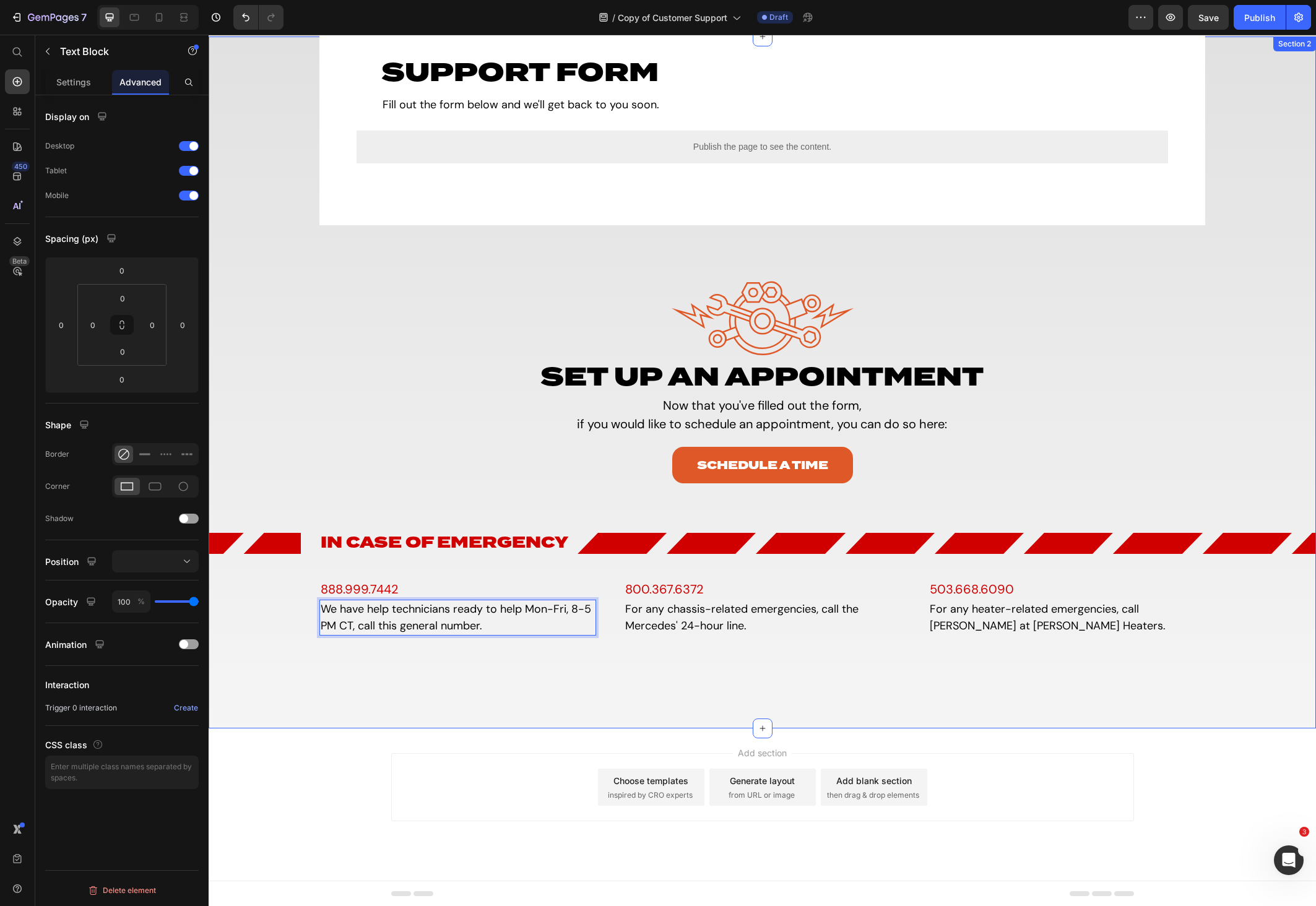 click on "Support Form Heading Fill out the form below and we'll get back to you soon. Text Block
Publish the page to see the content.
Custom Code Row Row Image Set up an Appointment Heading Now that you've filled out the form, if you would like to schedule an appointment, you can do so here: Text Block Schedule a Time Button Image In Case of Emergency Heading Image Row 800.367.6372 Text Block For any chassis-related emergencies, call the Mercedes' 24-hour line. Text Block 503.668.6090 Text Block For any heater-related emergencies, call Jim at Rixen Heaters. Text Block 888.999.7442  Text Block We have help technicians ready to help Mon-Fri, 8-5 PM CT, call this general number. Text Block   0 Row Section 2" at bounding box center [762, 382] 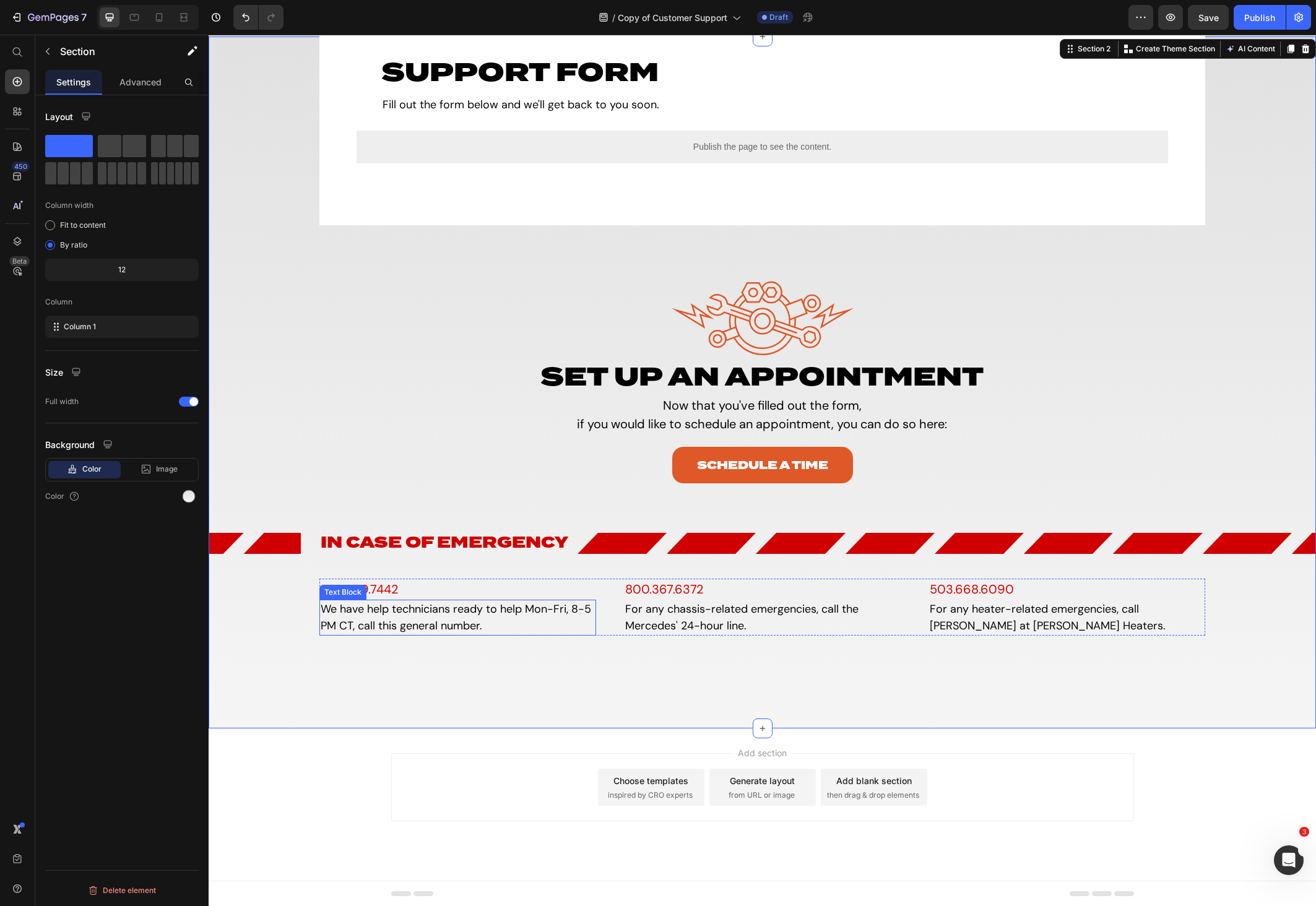 click on "We have help technicians ready to help Mon-Fri, 8-5 PM CT, call this general number." at bounding box center [457, 618] 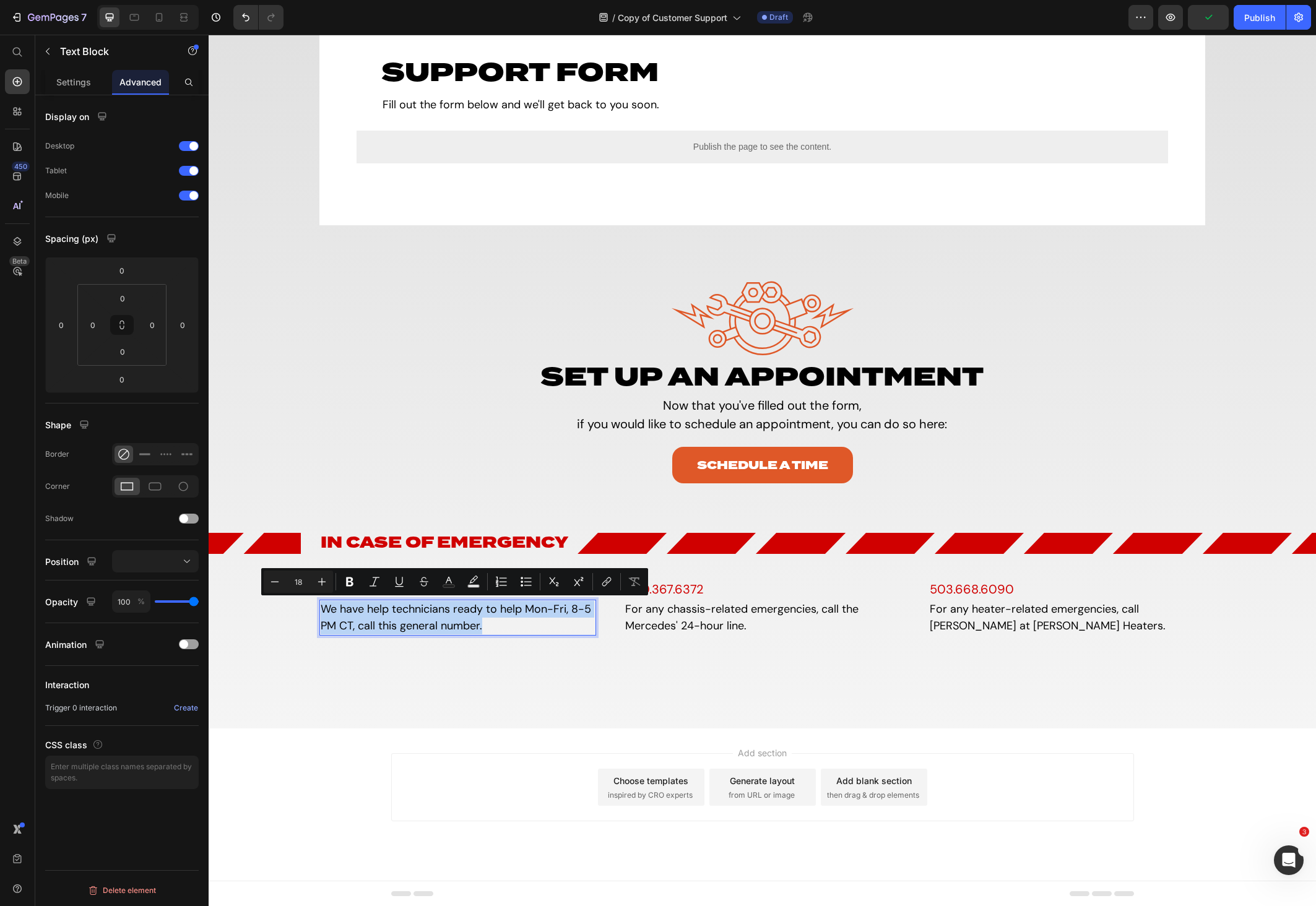 copy on "We have help technicians ready to help Mon-Fri, 8-5 PM CT, call this general number." 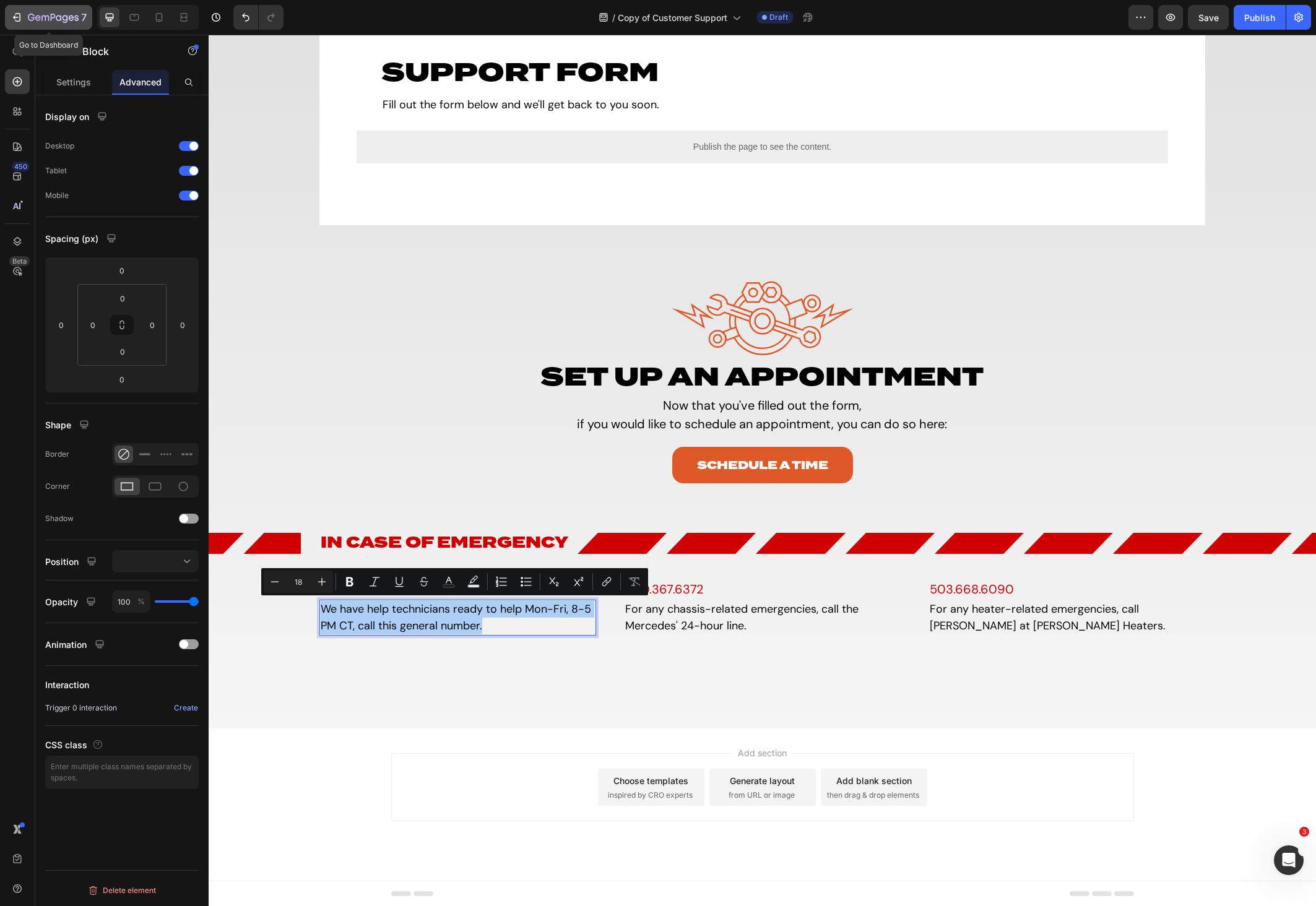 click 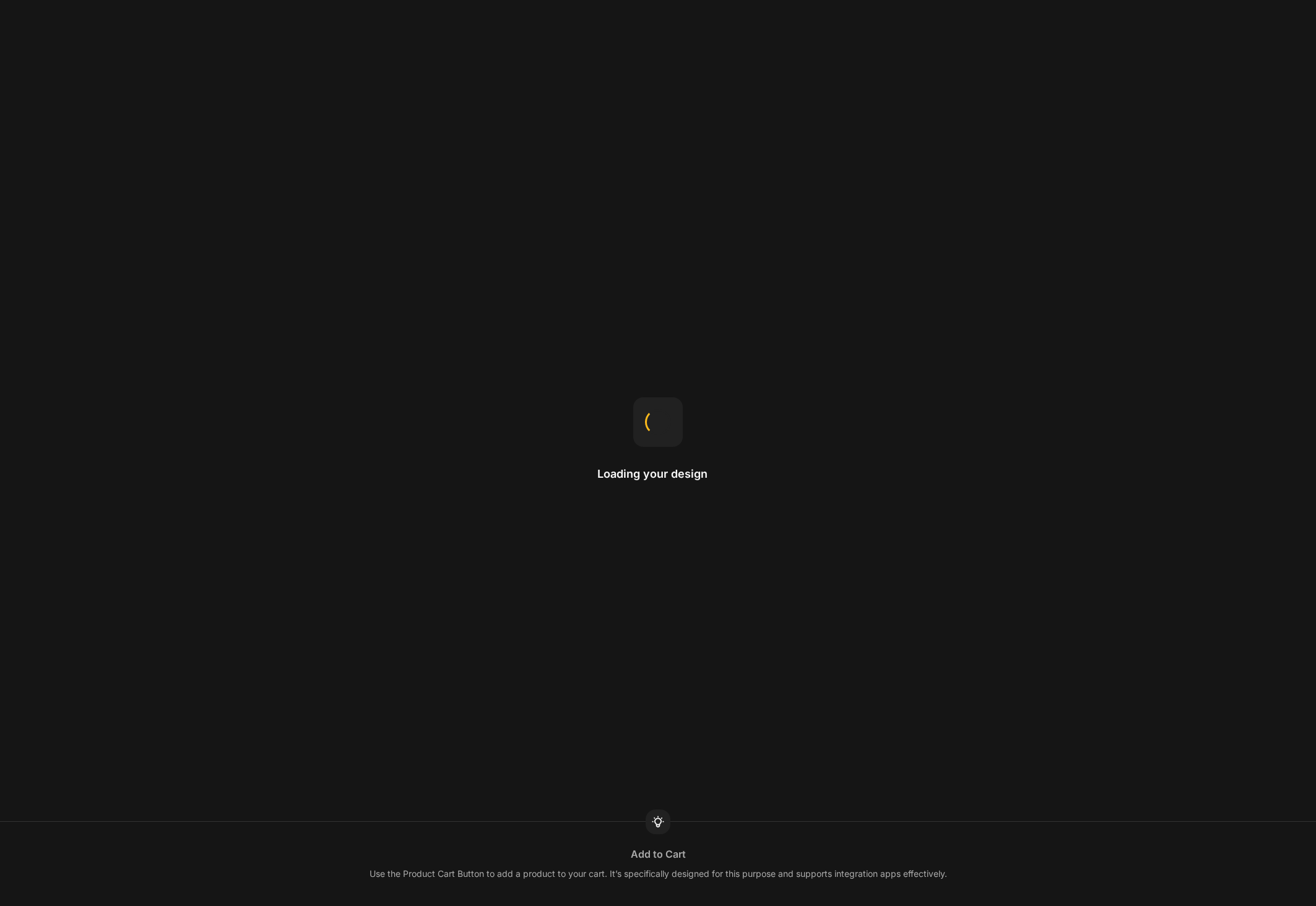 scroll, scrollTop: 0, scrollLeft: 0, axis: both 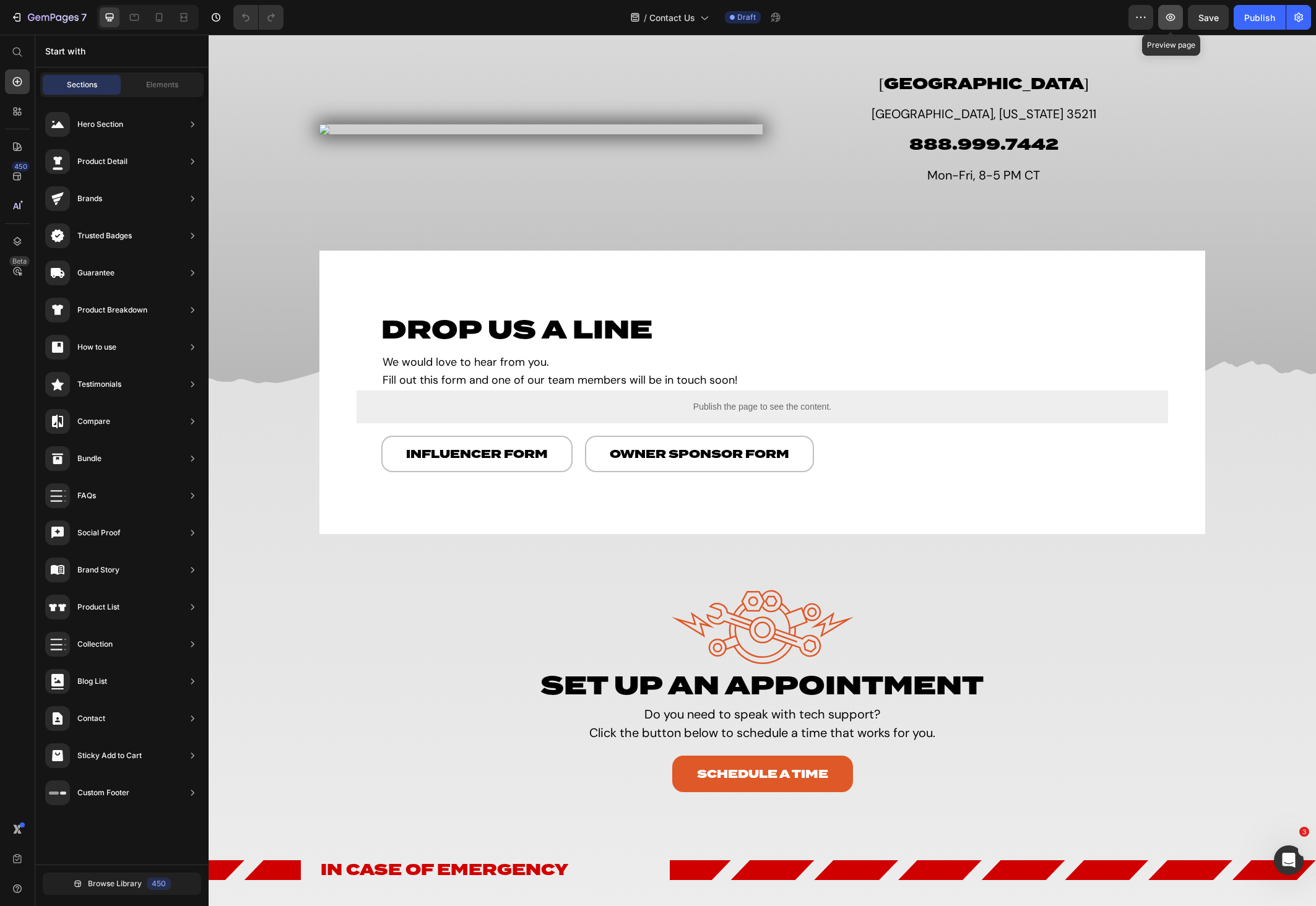 click 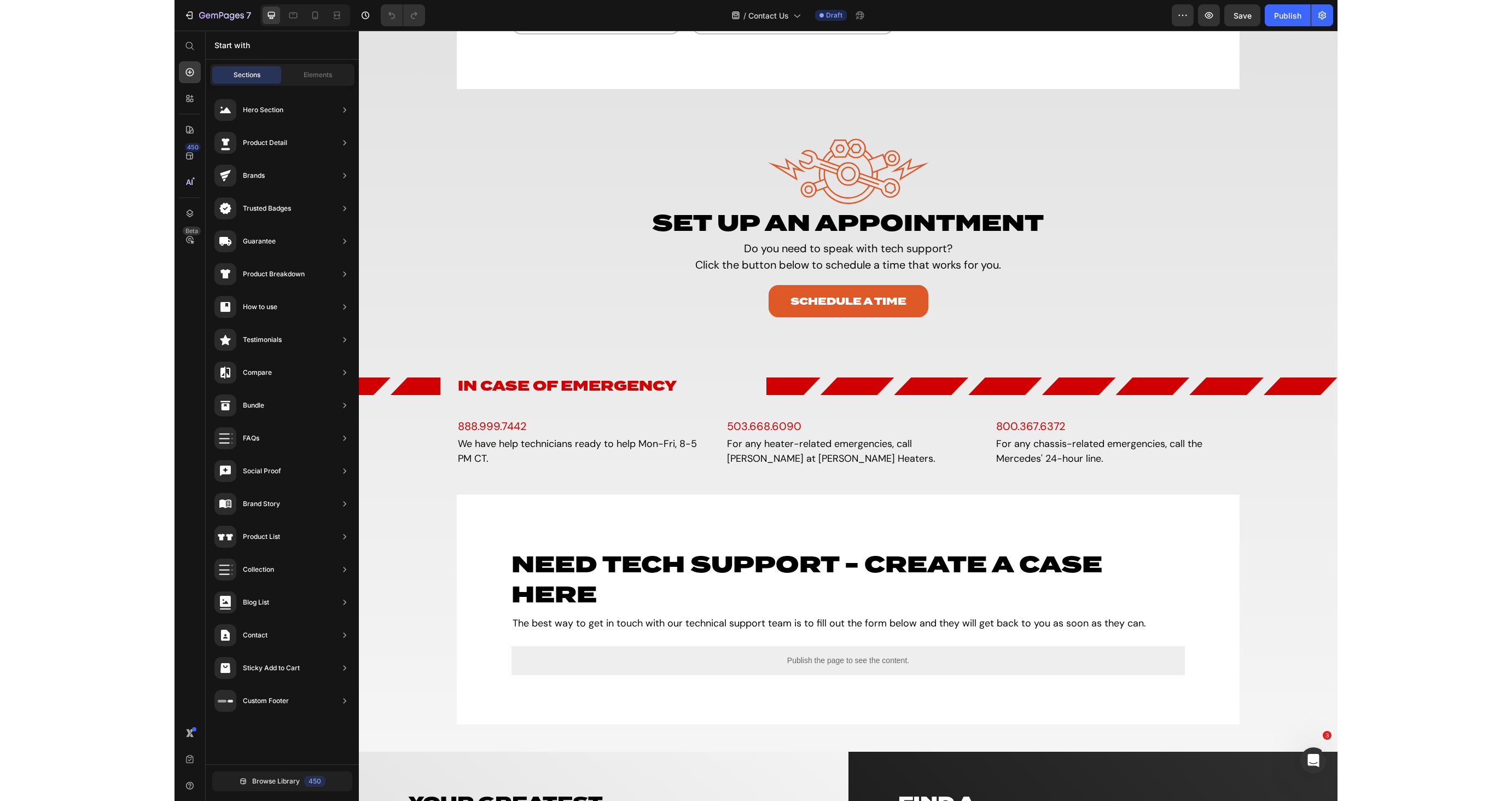 scroll, scrollTop: 1094, scrollLeft: 0, axis: vertical 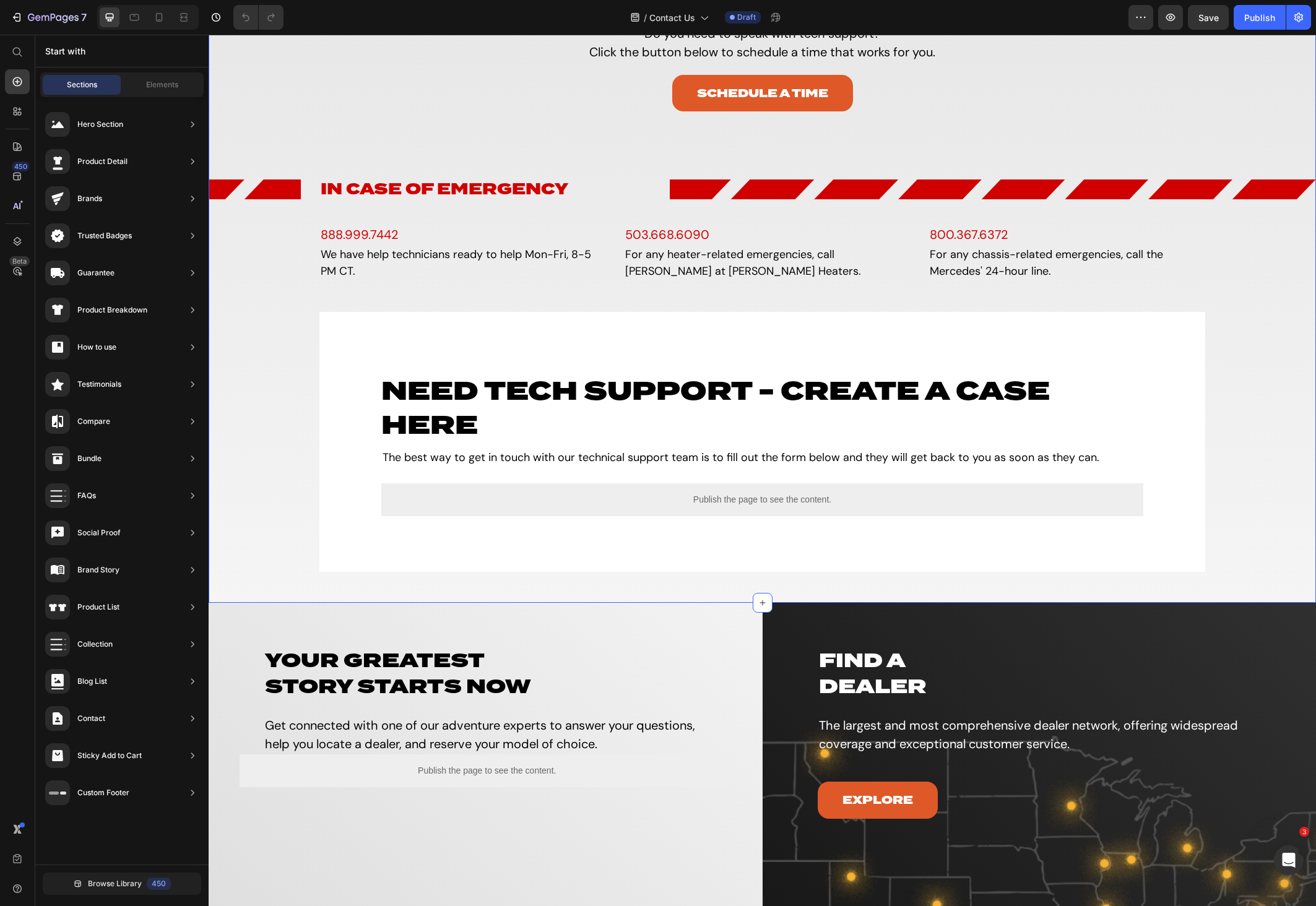click on "In Case of Emergency" at bounding box center [495, 189] 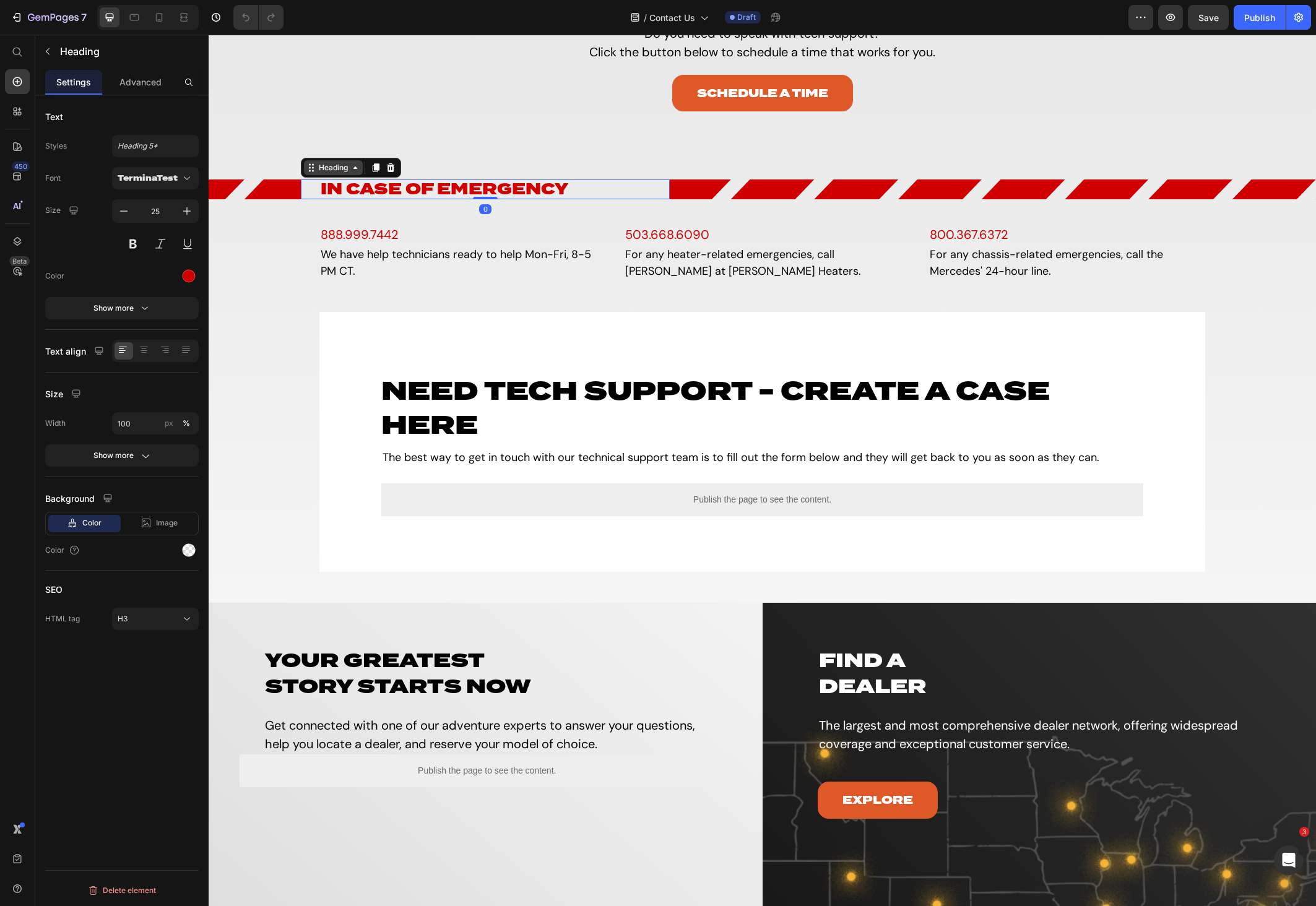 click on "Heading" at bounding box center (333, 168) 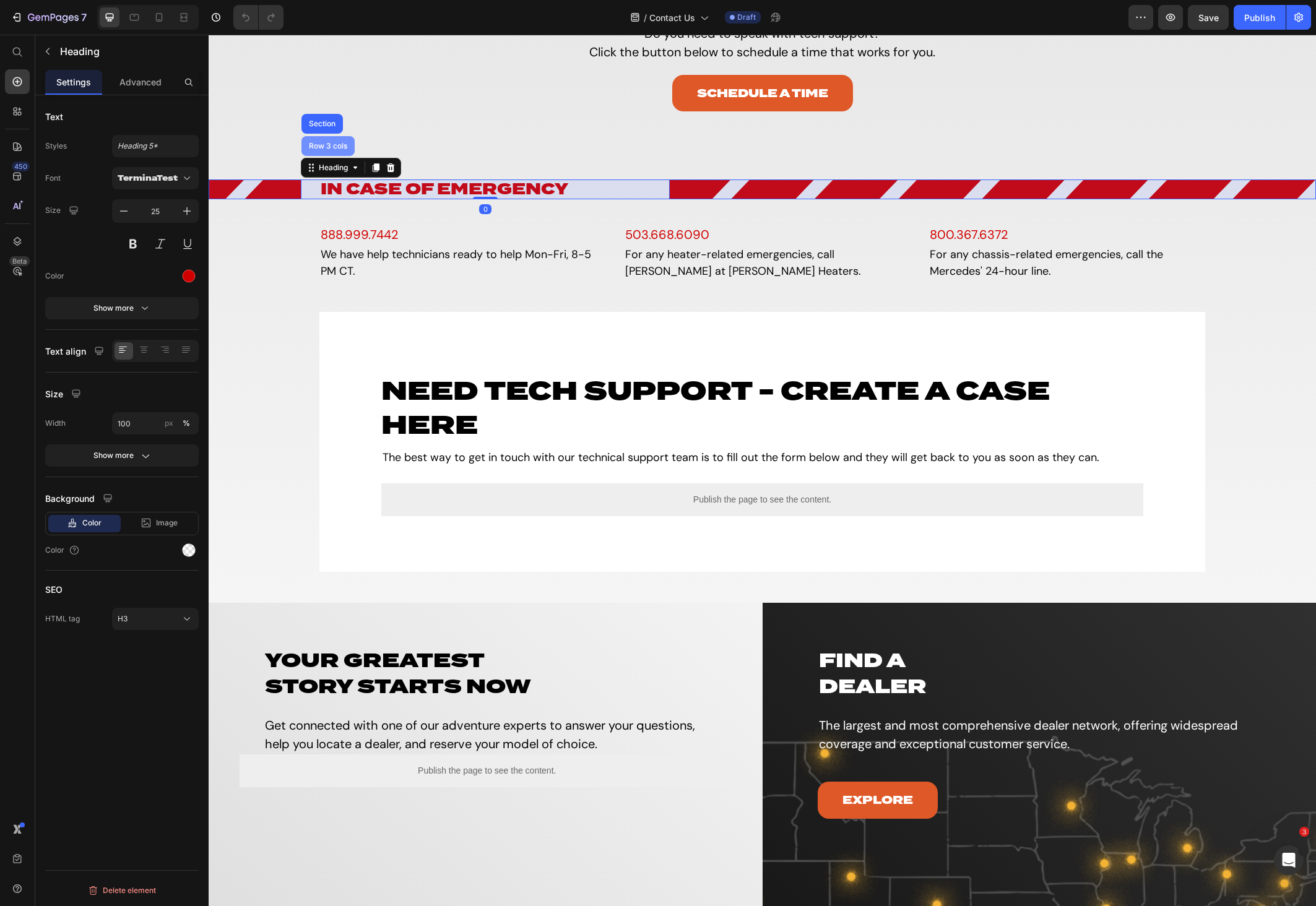 click on "Row 3 cols" at bounding box center [328, 146] 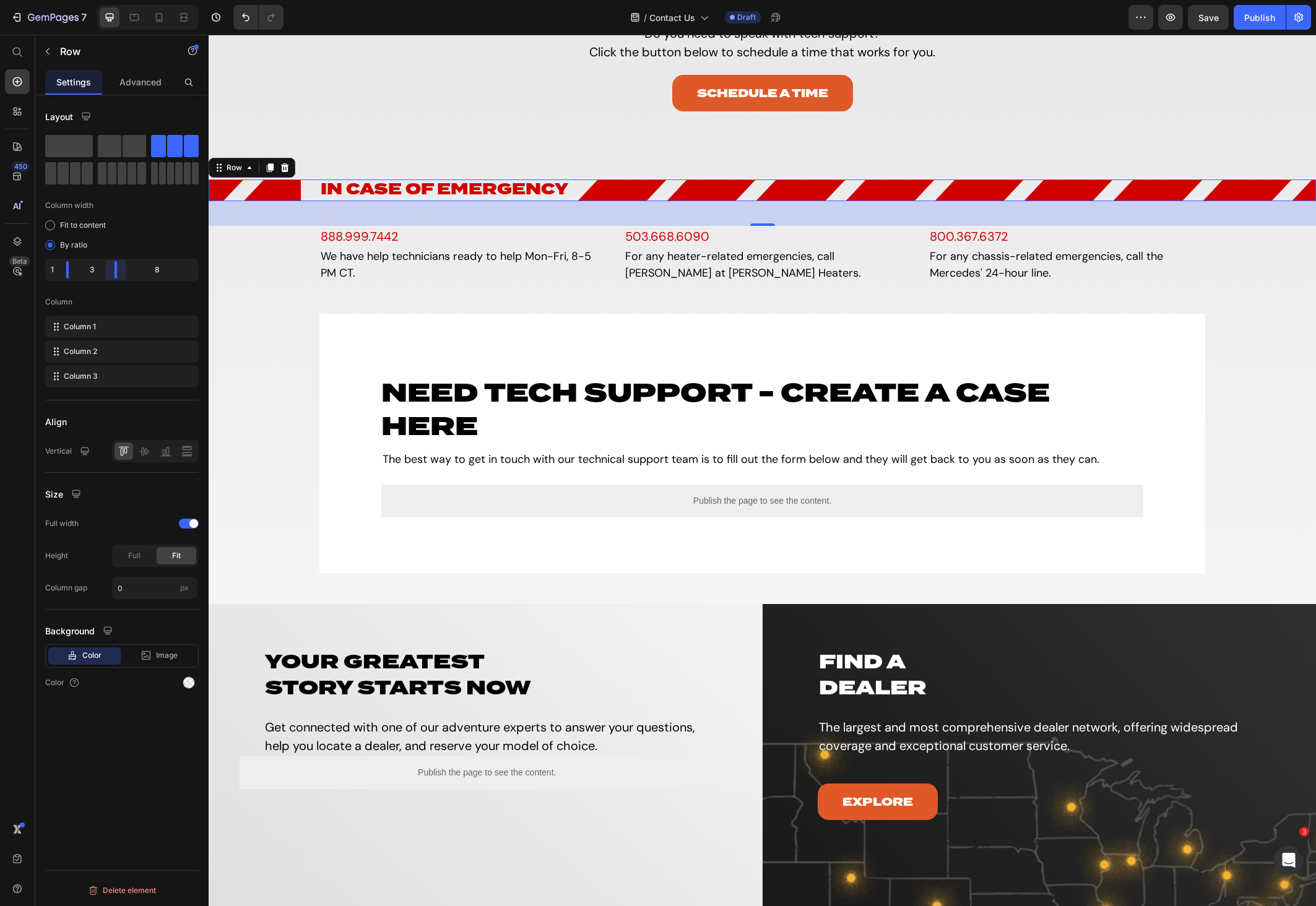 drag, startPoint x: 126, startPoint y: 267, endPoint x: 99, endPoint y: 268, distance: 27.01851 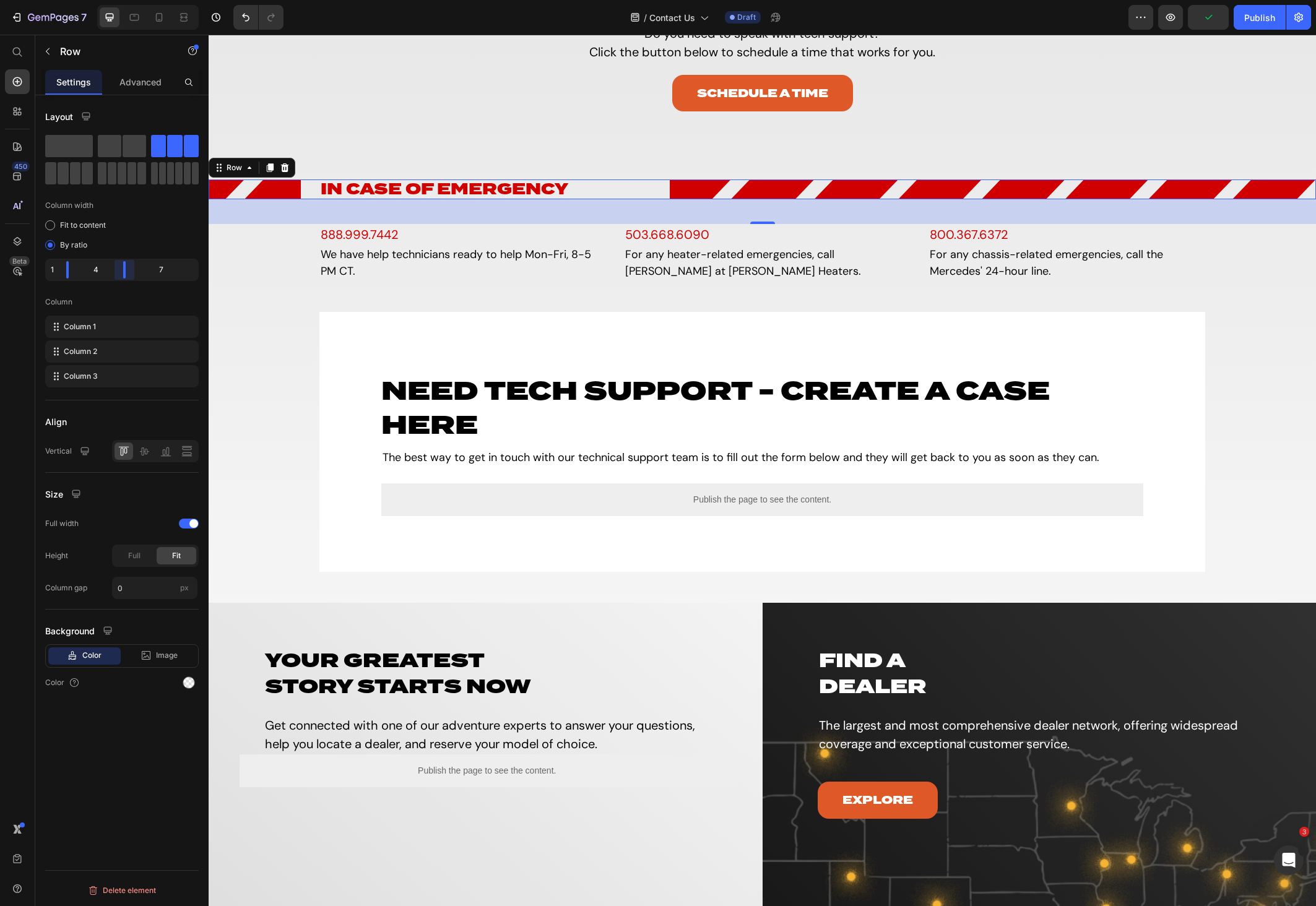click on "7  Version history  /  Contact Us Draft Preview  Publish  450 Beta Start with Sections Elements Hero Section Product Detail Brands Trusted Badges Guarantee Product Breakdown How to use Testimonials Compare Bundle FAQs Social Proof Brand Story Product List Collection Blog List Contact Sticky Add to Cart Custom Footer Browse Library 450 Layout
Row
Row
Row
Row Text
Heading
Text Block Button
Button
Button
Sticky Back to top Media
Image
Image" at bounding box center [658, 0] 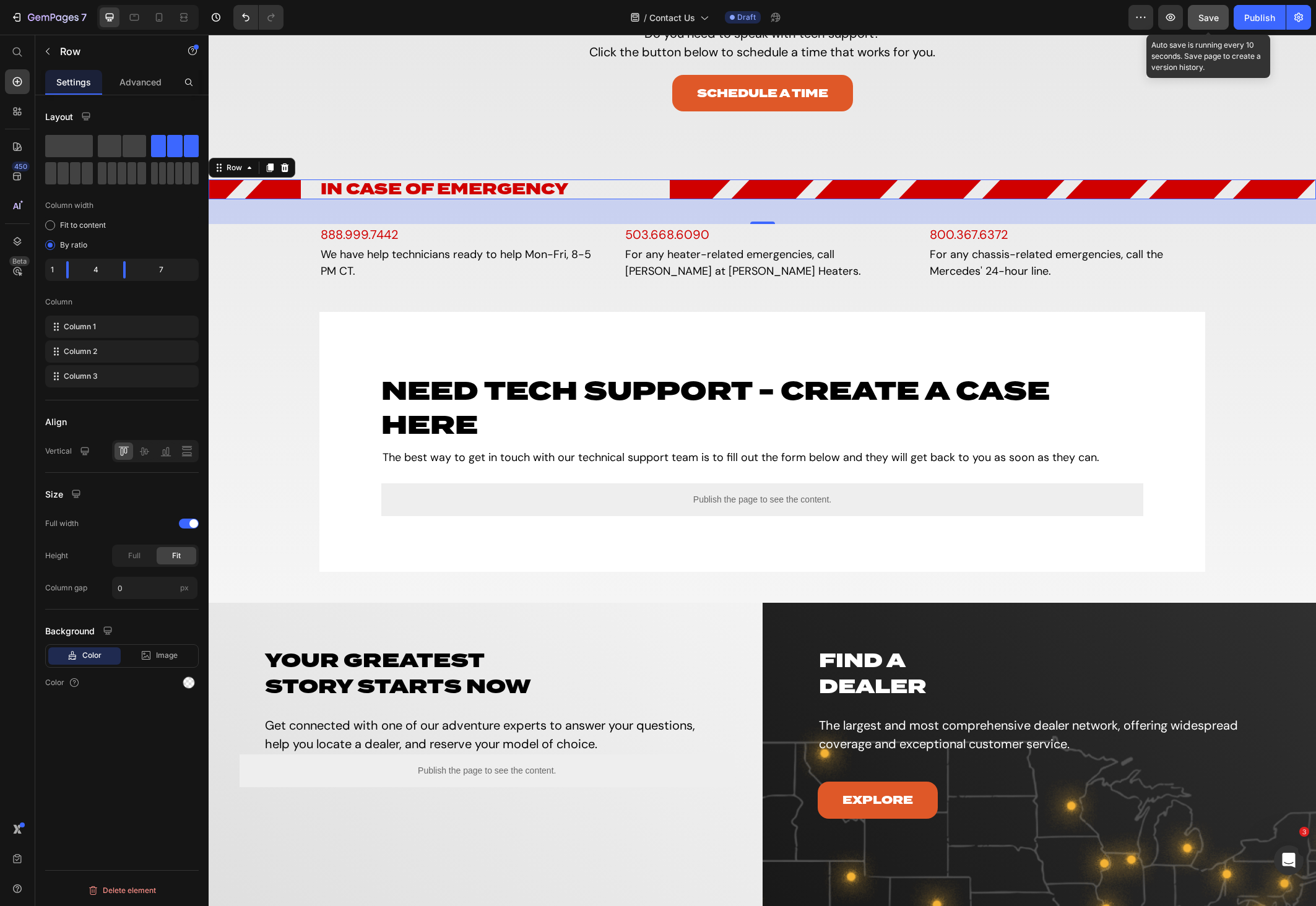 click on "Save" at bounding box center (1208, 17) 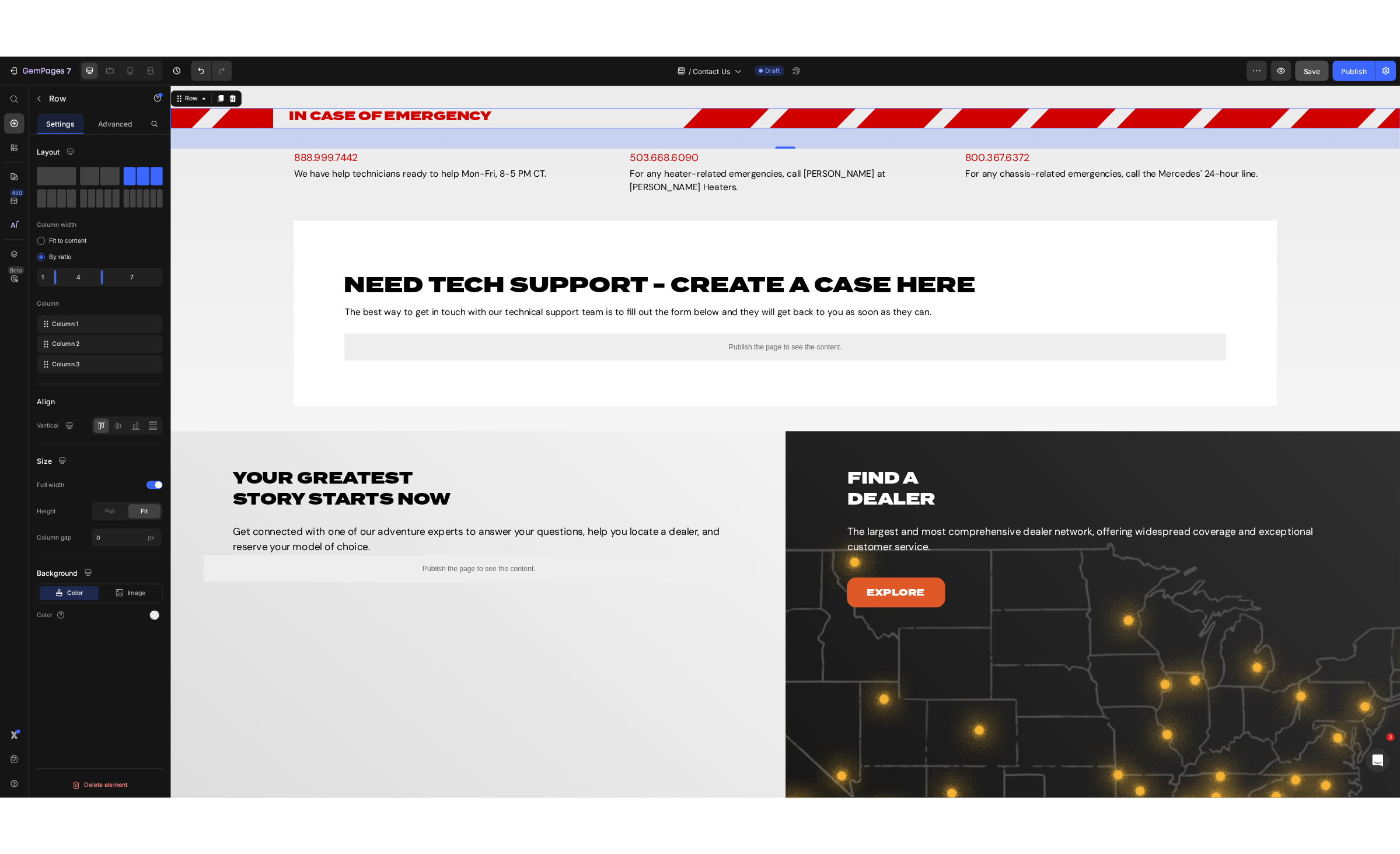 scroll, scrollTop: 1334, scrollLeft: 0, axis: vertical 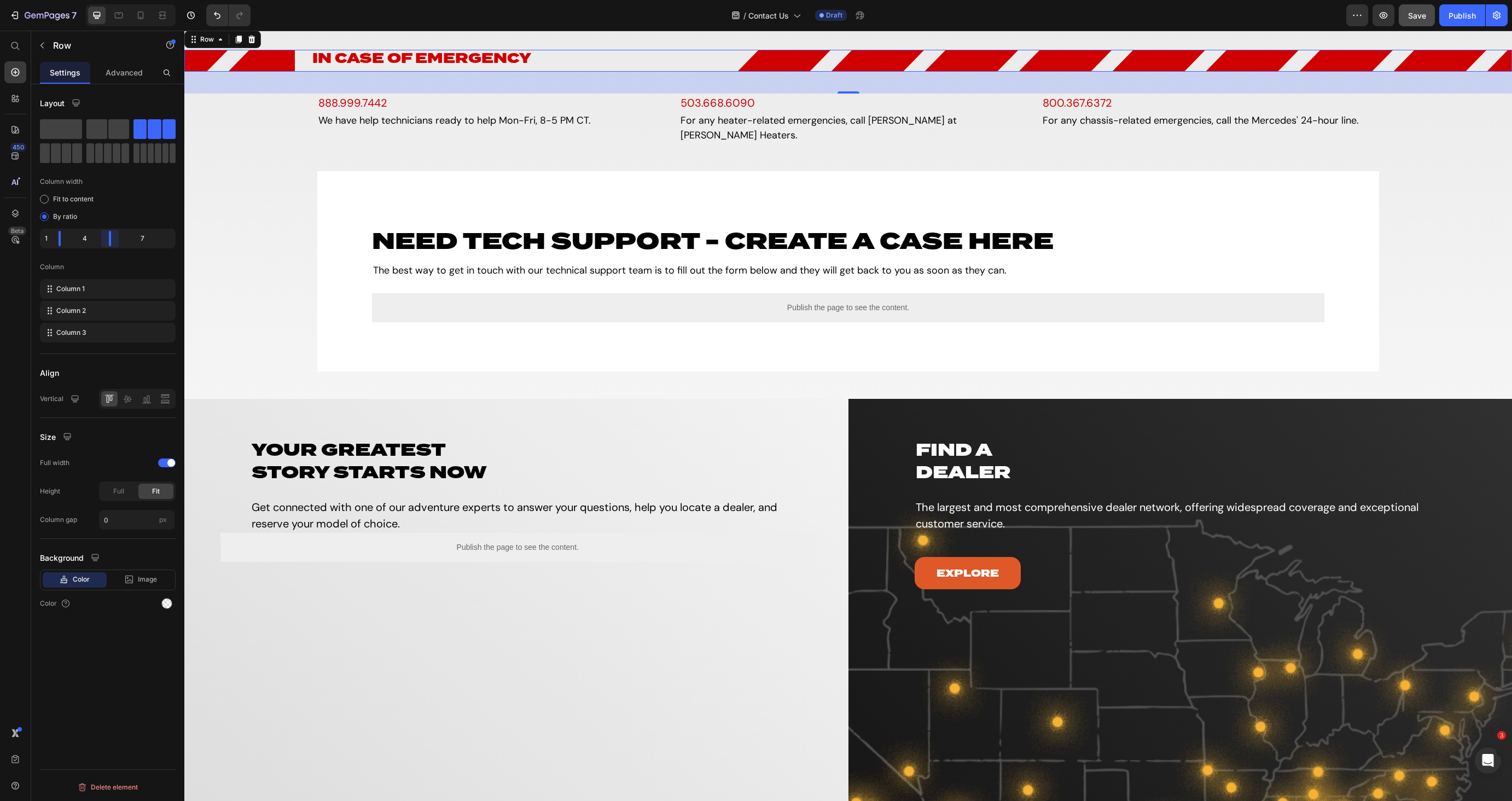 drag, startPoint x: 109, startPoint y: 239, endPoint x: 96, endPoint y: 239, distance: 13 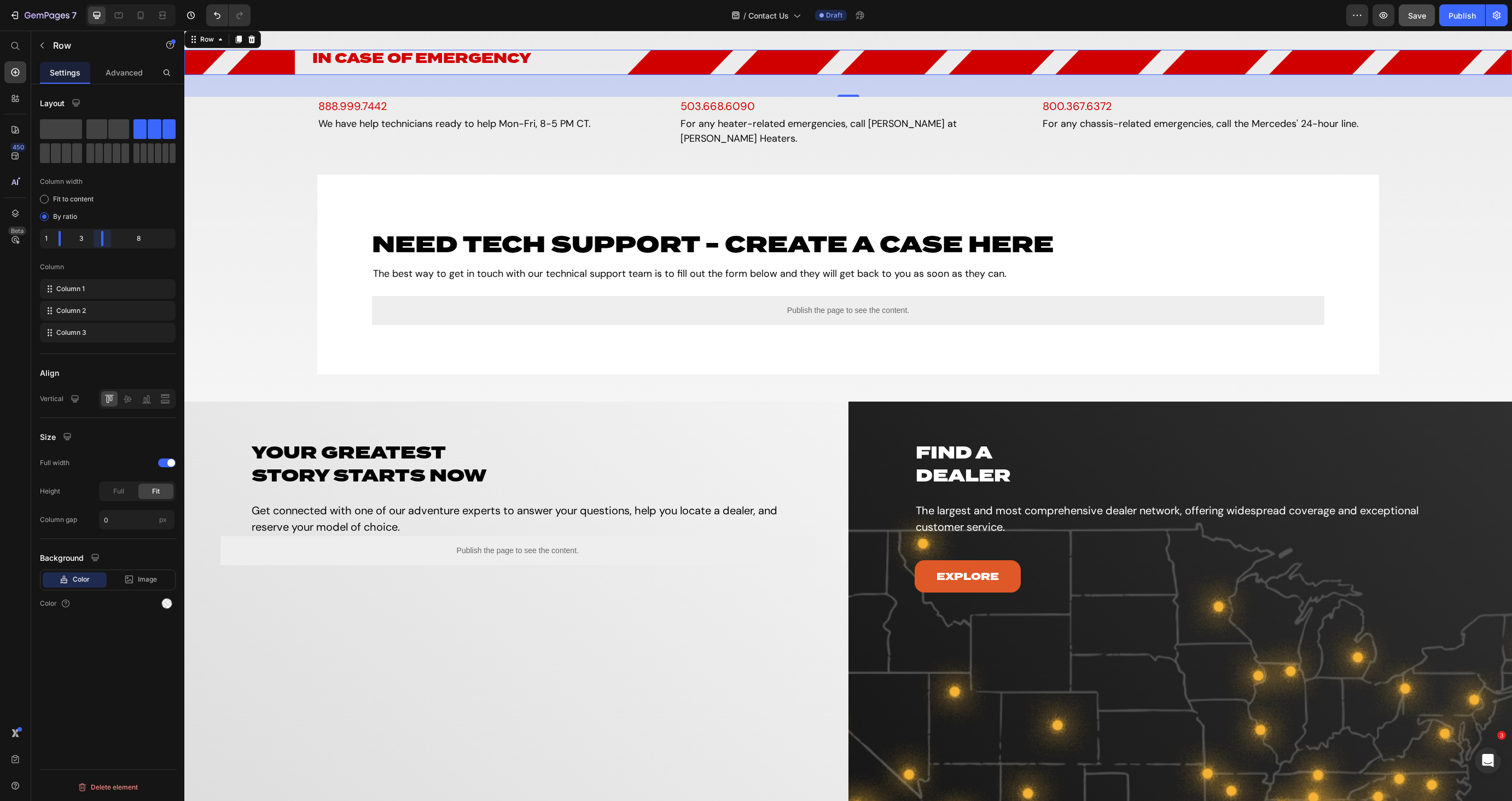 drag, startPoint x: 112, startPoint y: 237, endPoint x: 85, endPoint y: 237, distance: 27 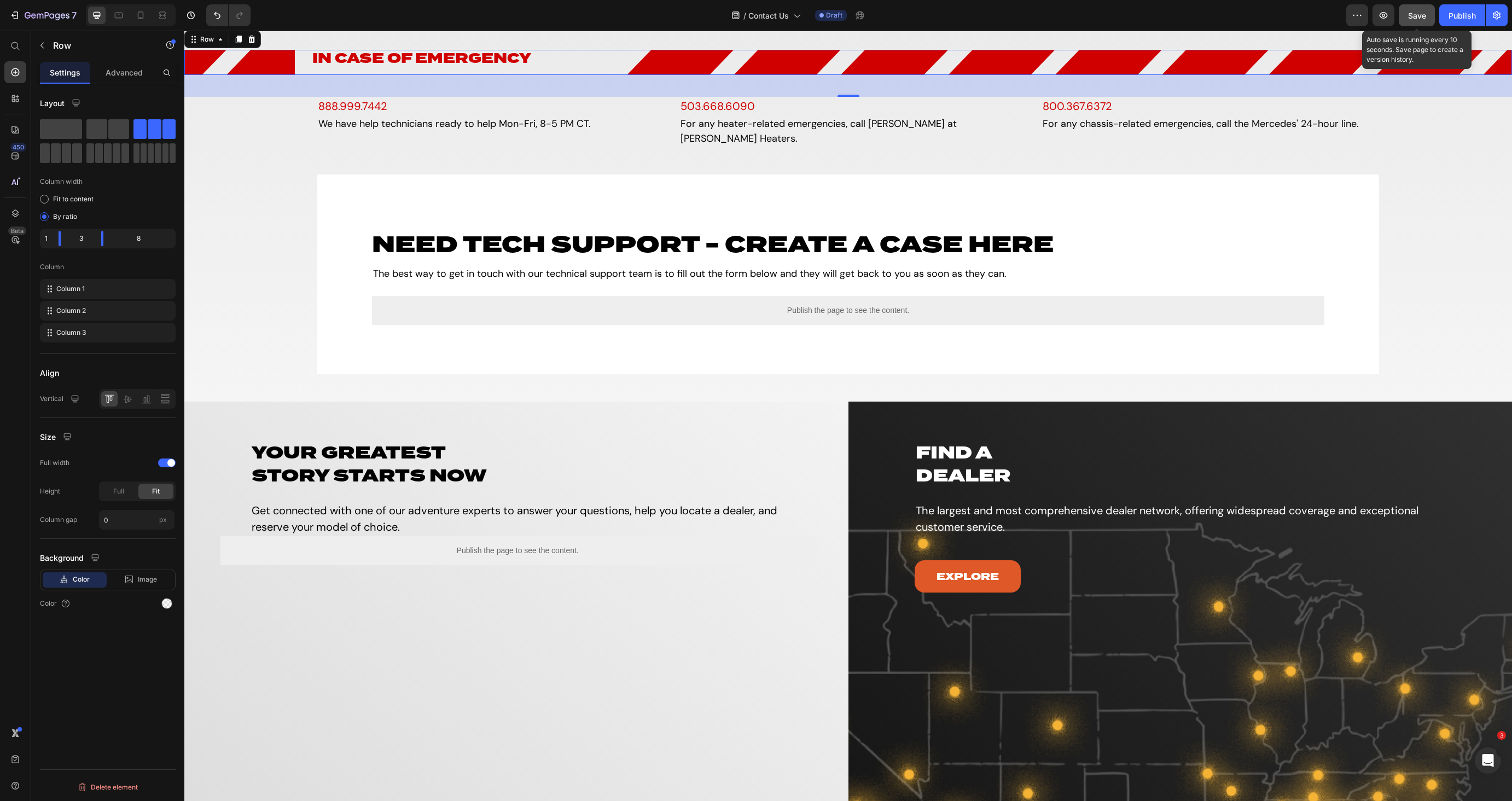 click on "Save" 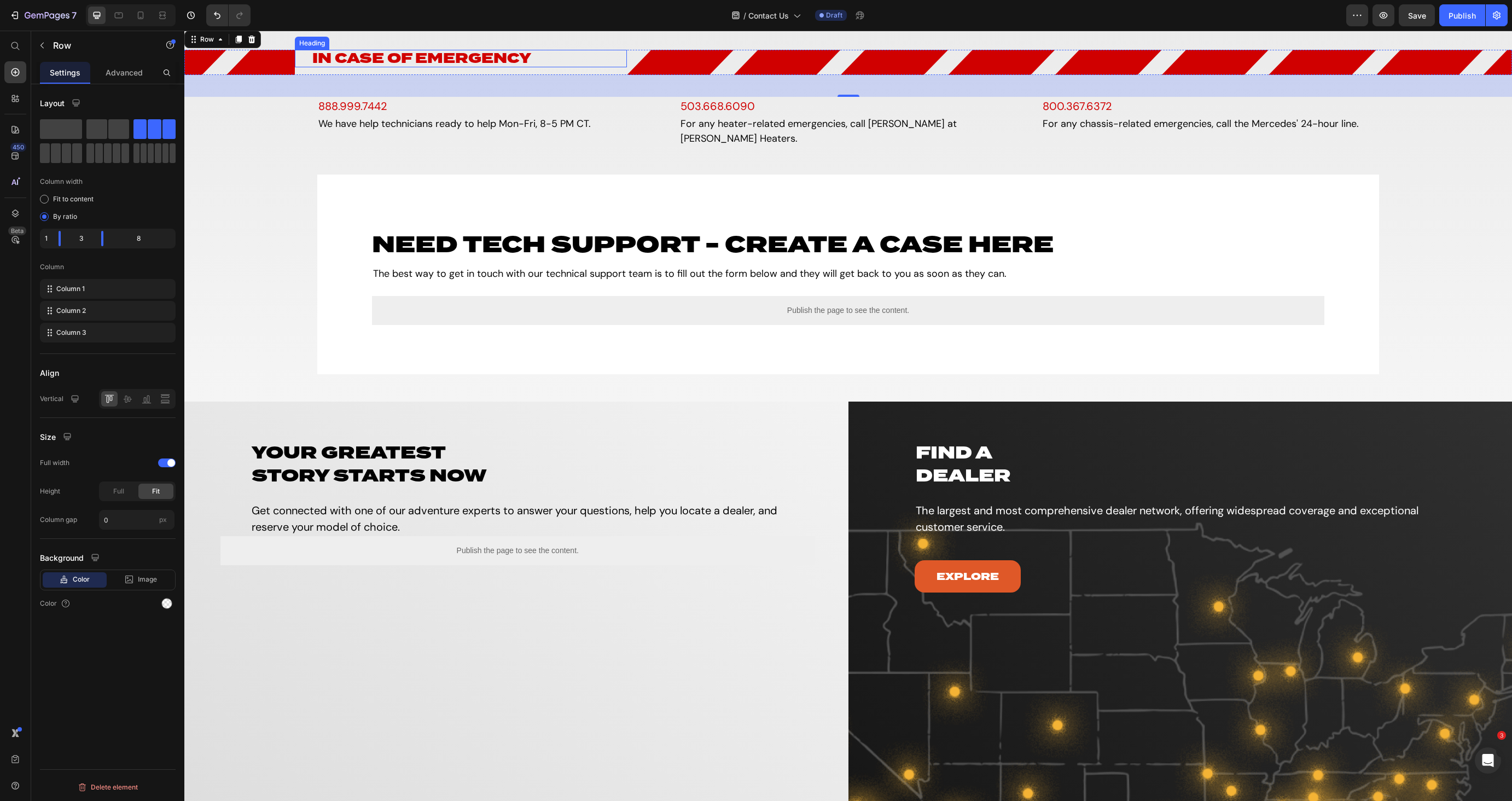 click on "In Case of Emergency" at bounding box center (469, 59) 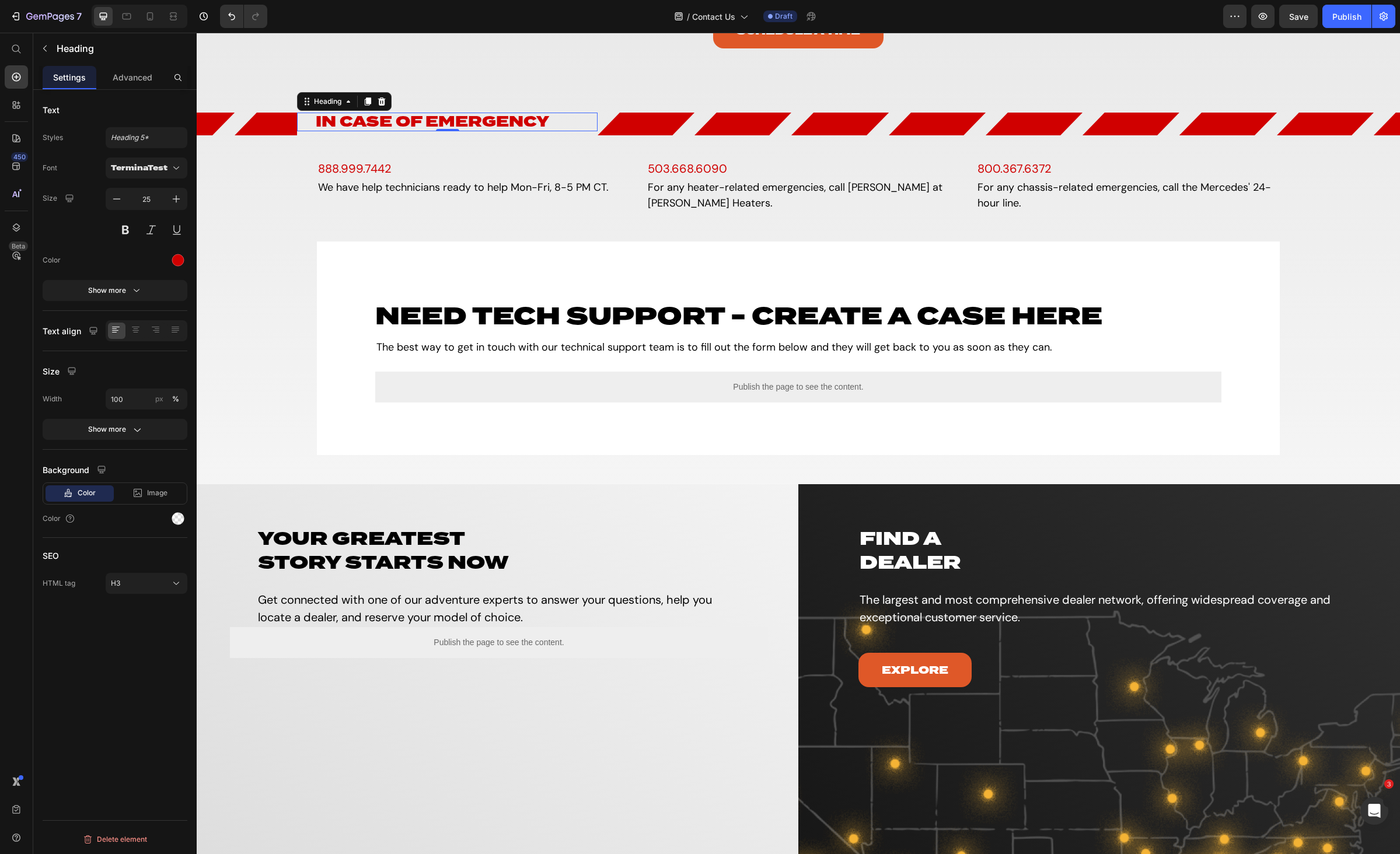 scroll, scrollTop: 1238, scrollLeft: 0, axis: vertical 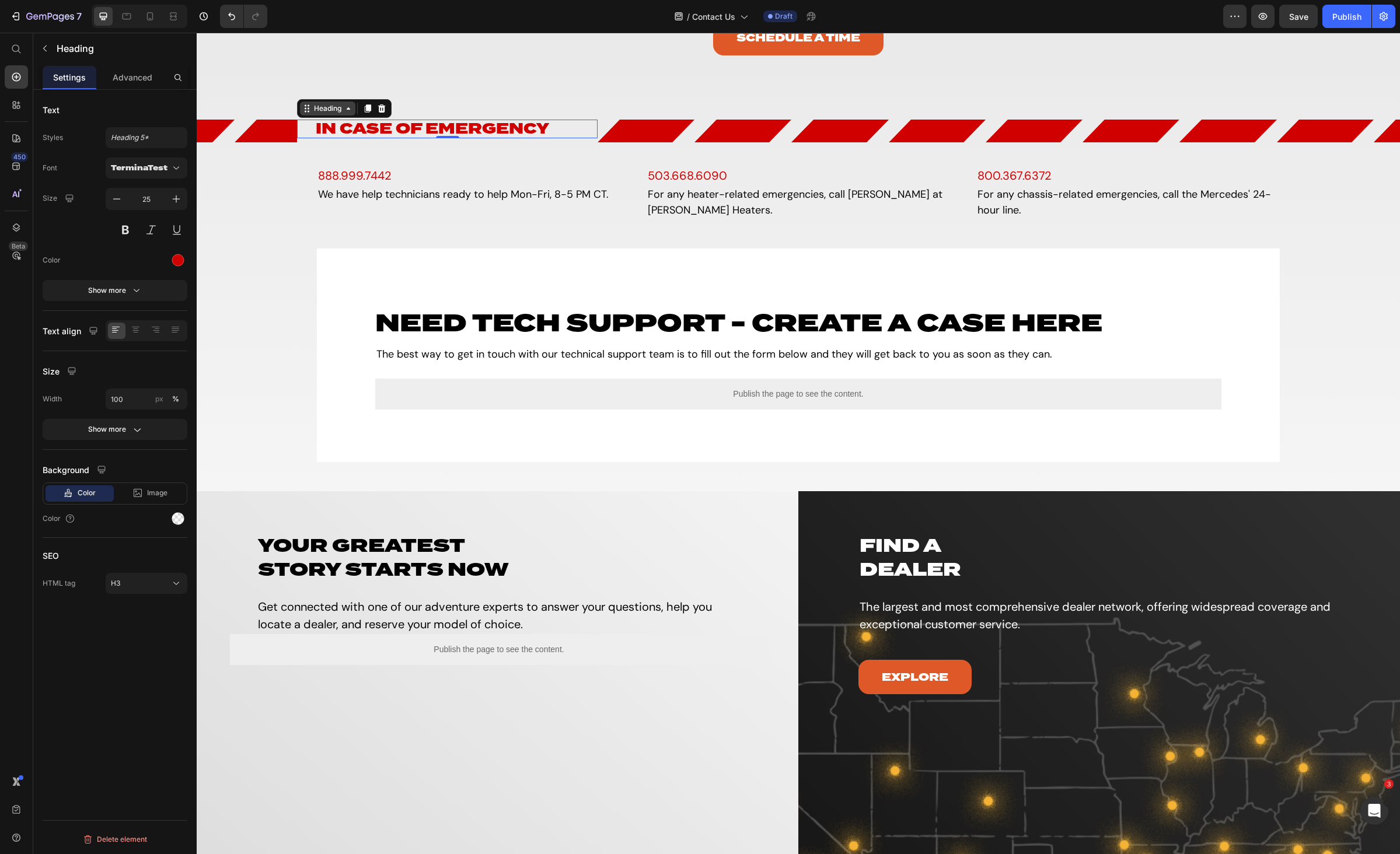 click on "Heading" at bounding box center (327, 108) 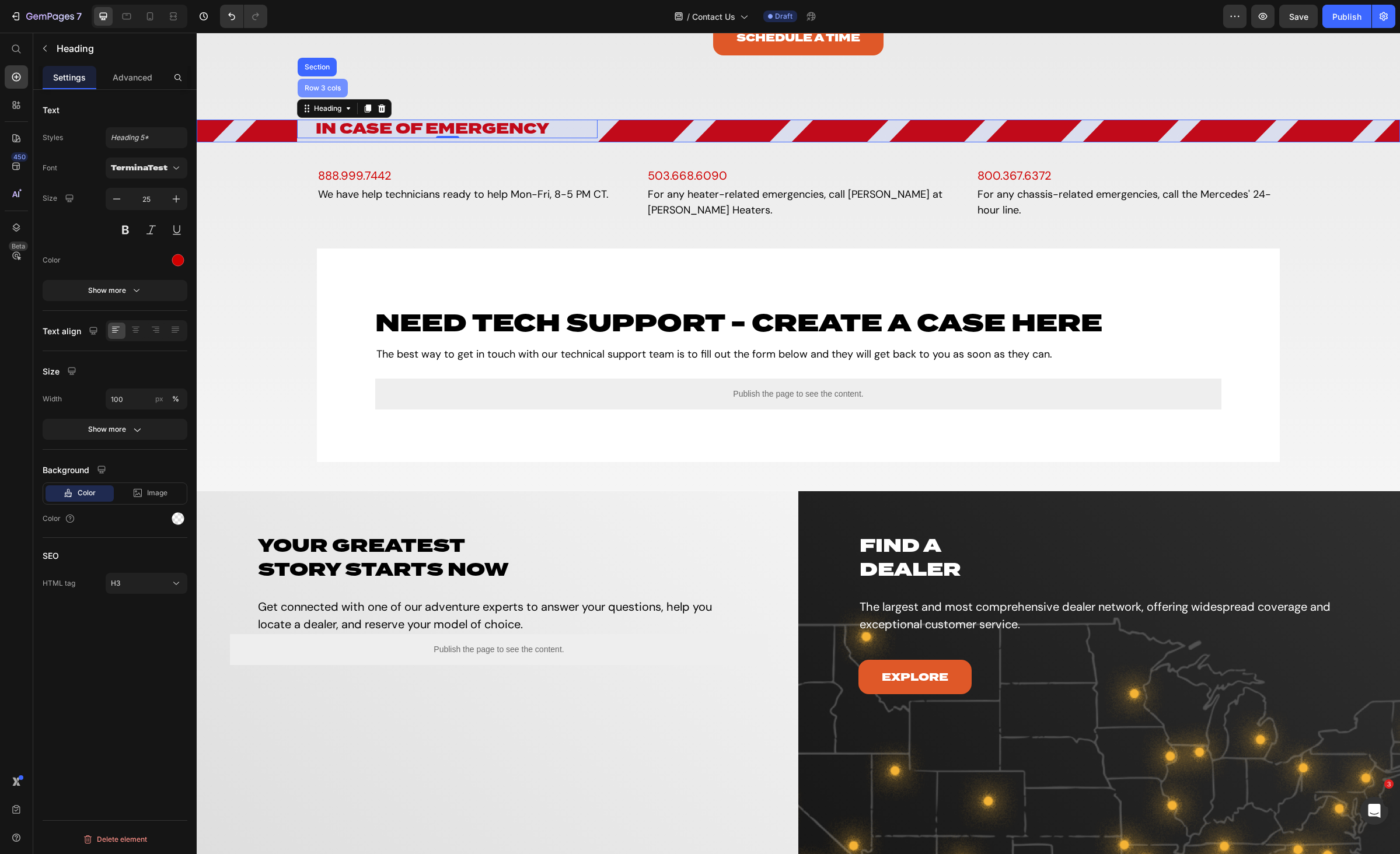 click on "Row 3 cols" at bounding box center (323, 88) 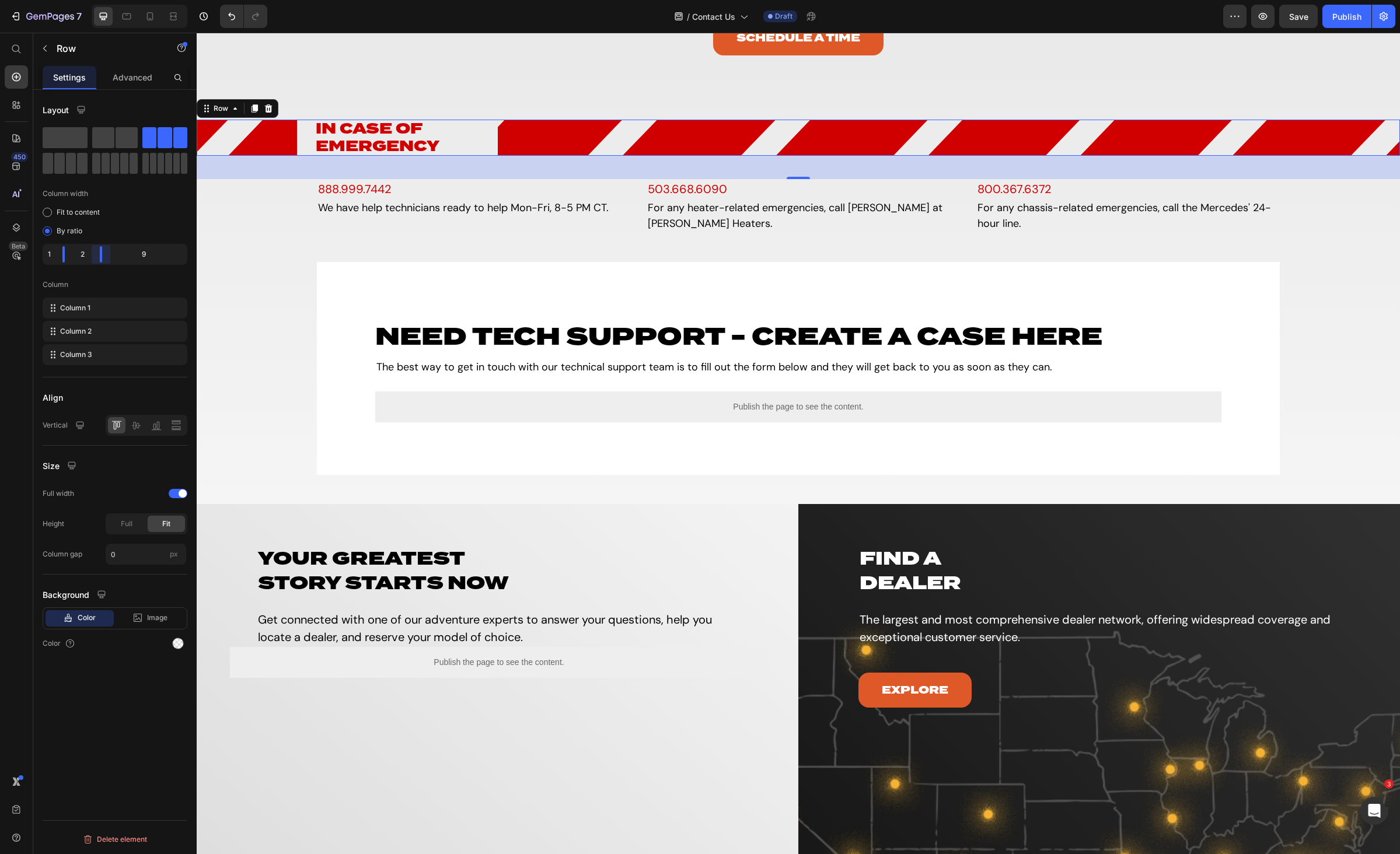 drag, startPoint x: 104, startPoint y: 253, endPoint x: 79, endPoint y: 252, distance: 25.02 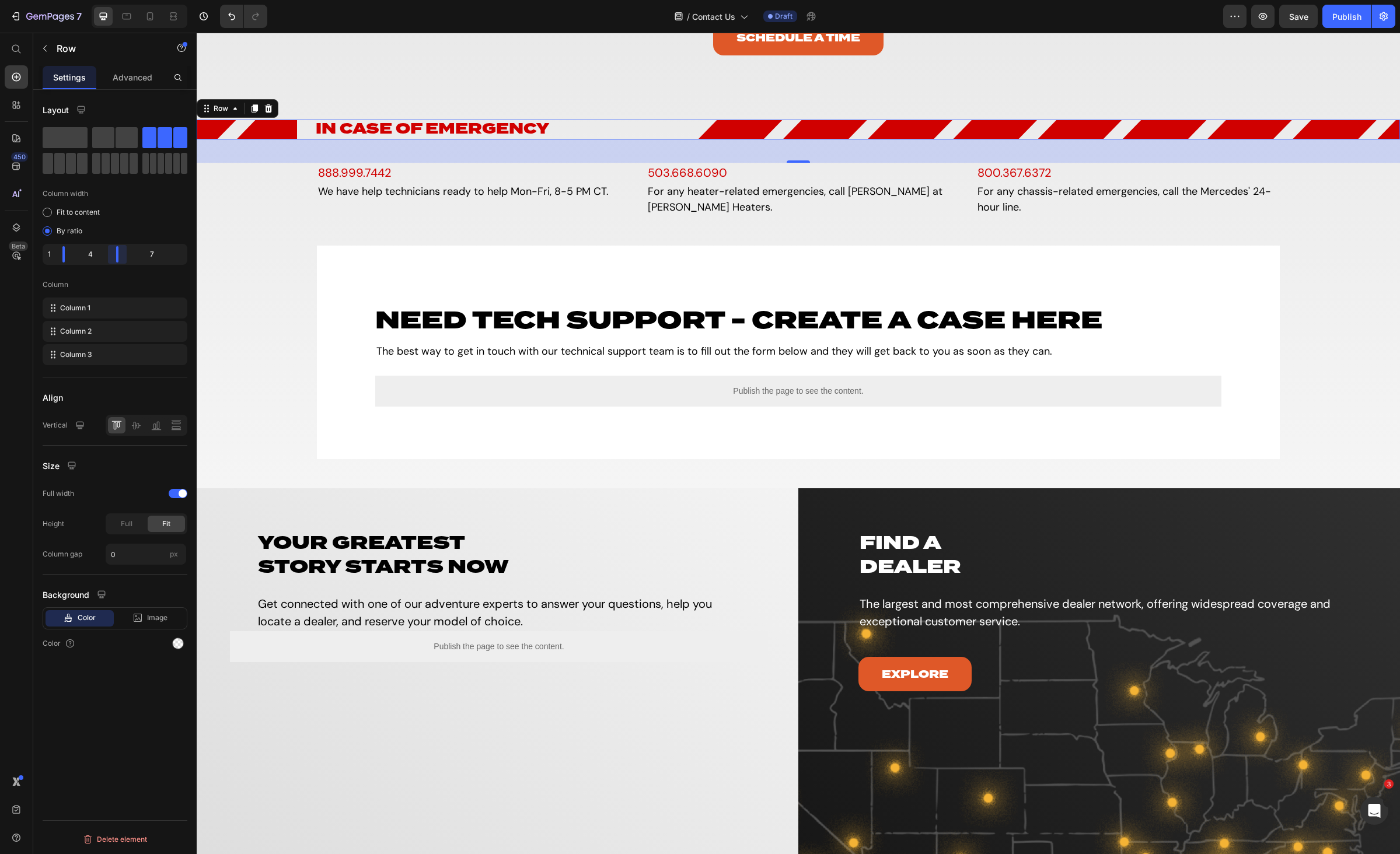 click on "7  Version history  /  Contact Us Draft Preview  Save   Publish  450 Beta Start with Sections Elements Hero Section Product Detail Brands Trusted Badges Guarantee Product Breakdown How to use Testimonials Compare Bundle FAQs Social Proof Brand Story Product List Collection Blog List Contact Sticky Add to Cart Custom Footer Browse Library 450 Layout
Row
Row
Row
Row Text
Heading
Text Block Button
Button
Button
Sticky Back to top Media
Image" at bounding box center (700, 0) 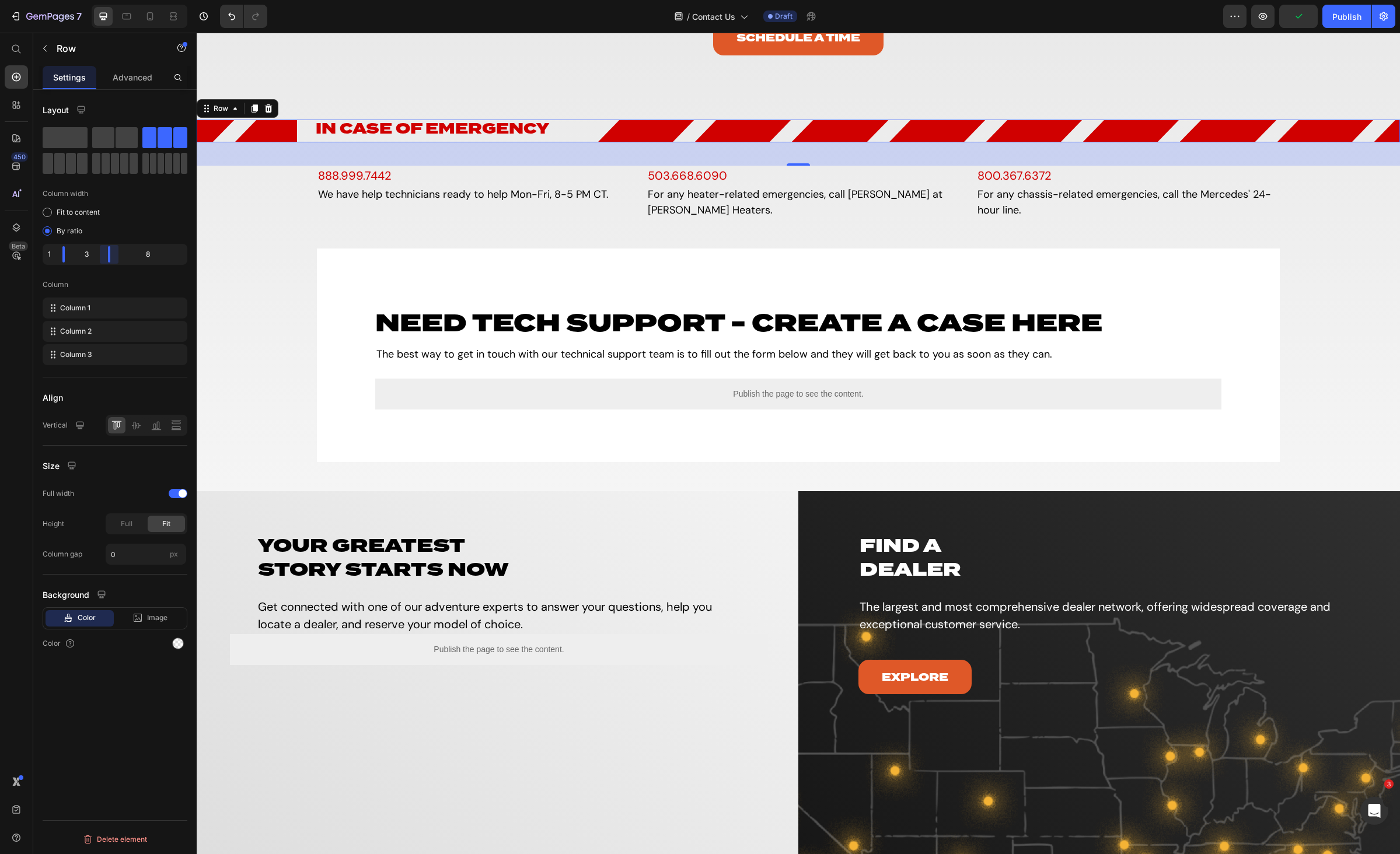 drag, startPoint x: 117, startPoint y: 257, endPoint x: 90, endPoint y: 257, distance: 27 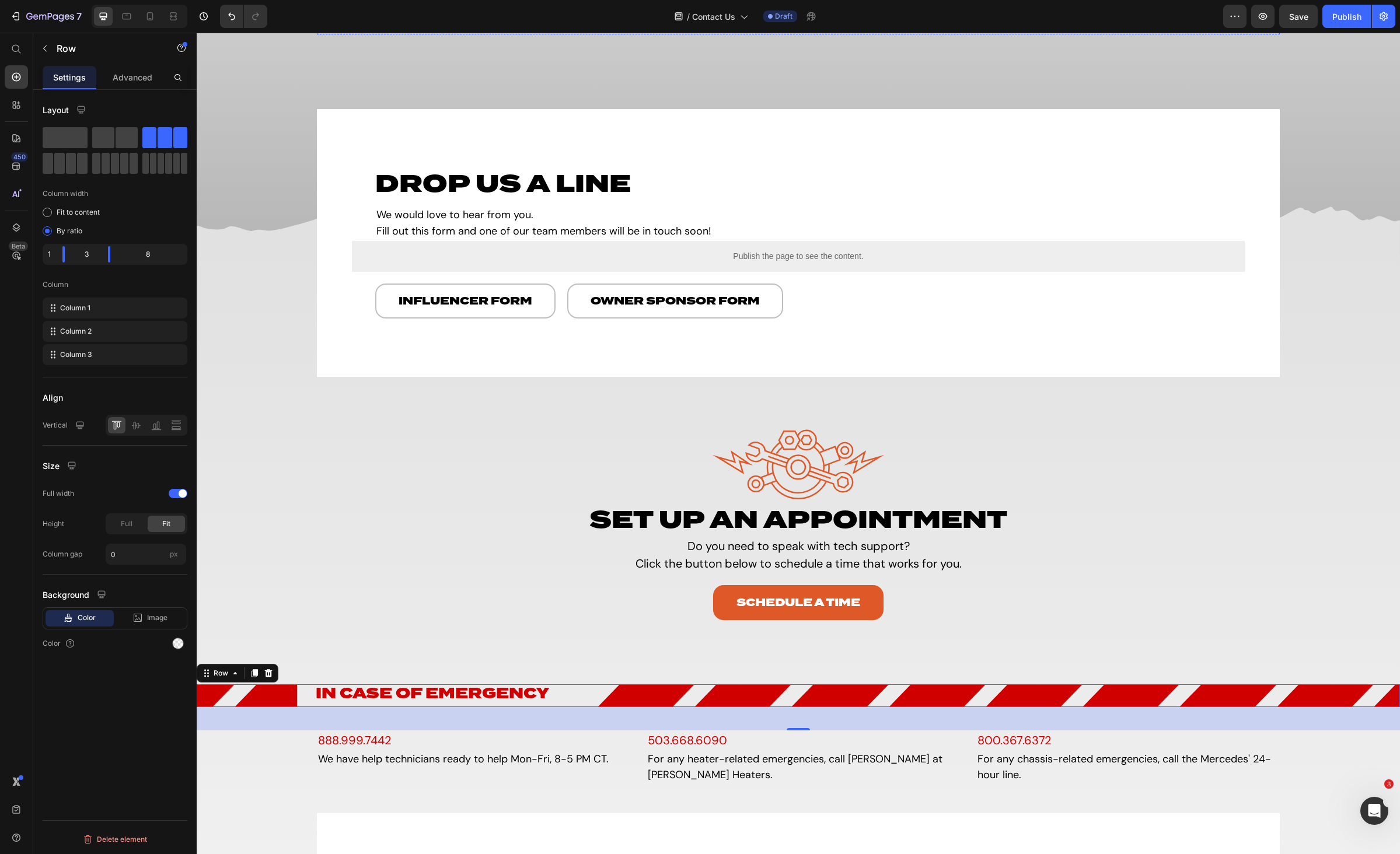 scroll, scrollTop: 655, scrollLeft: 0, axis: vertical 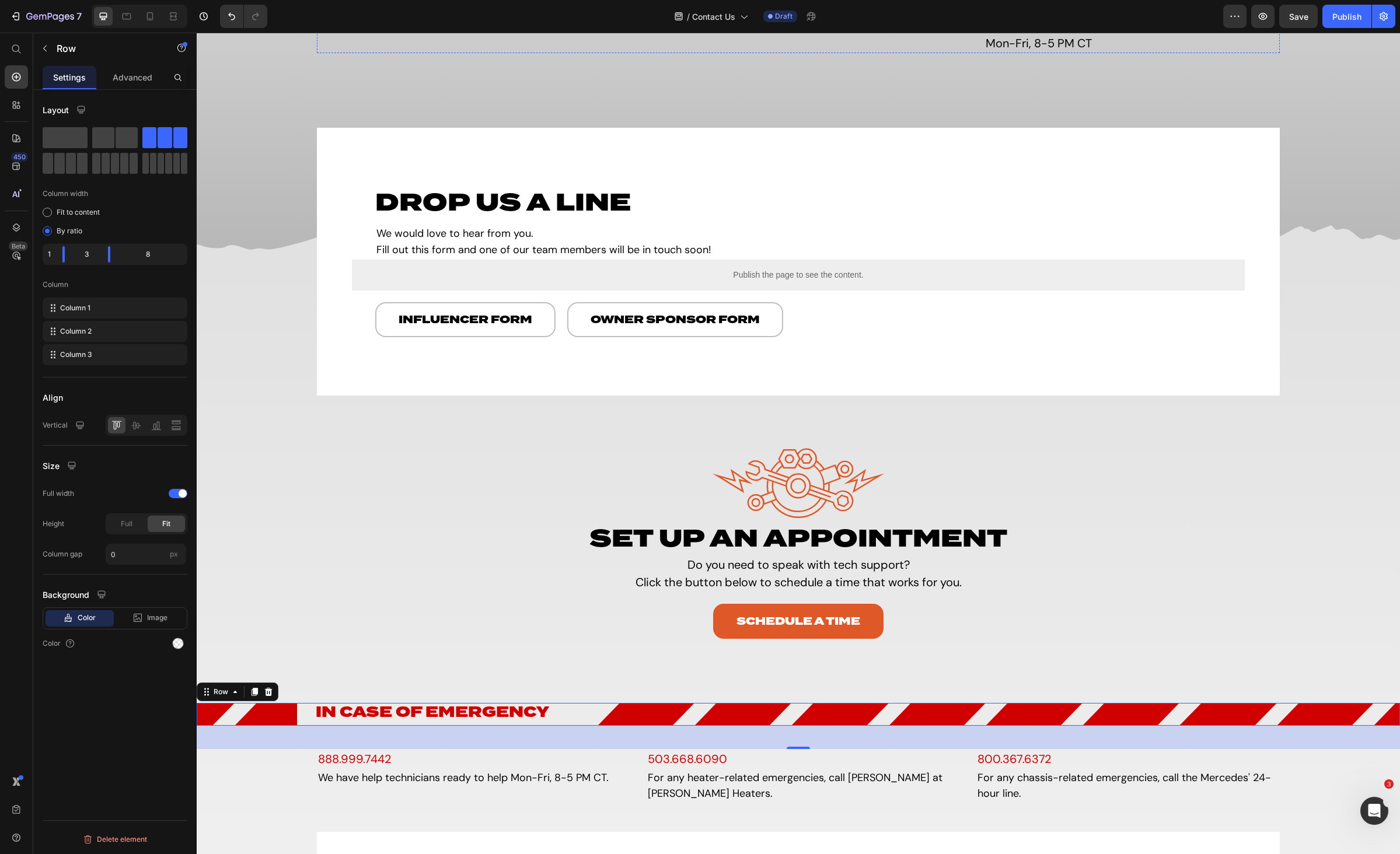 click at bounding box center (557, 0) 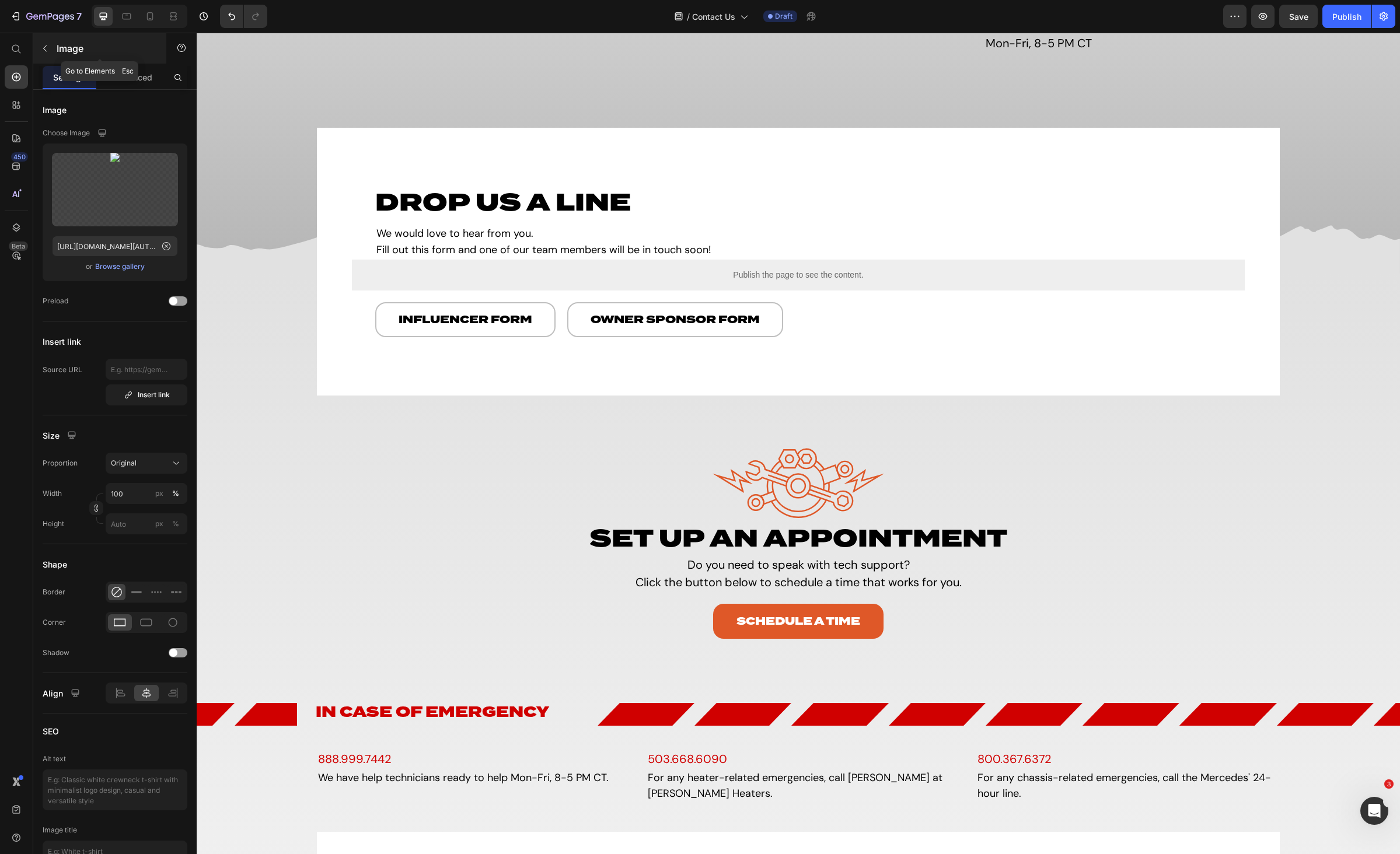 click 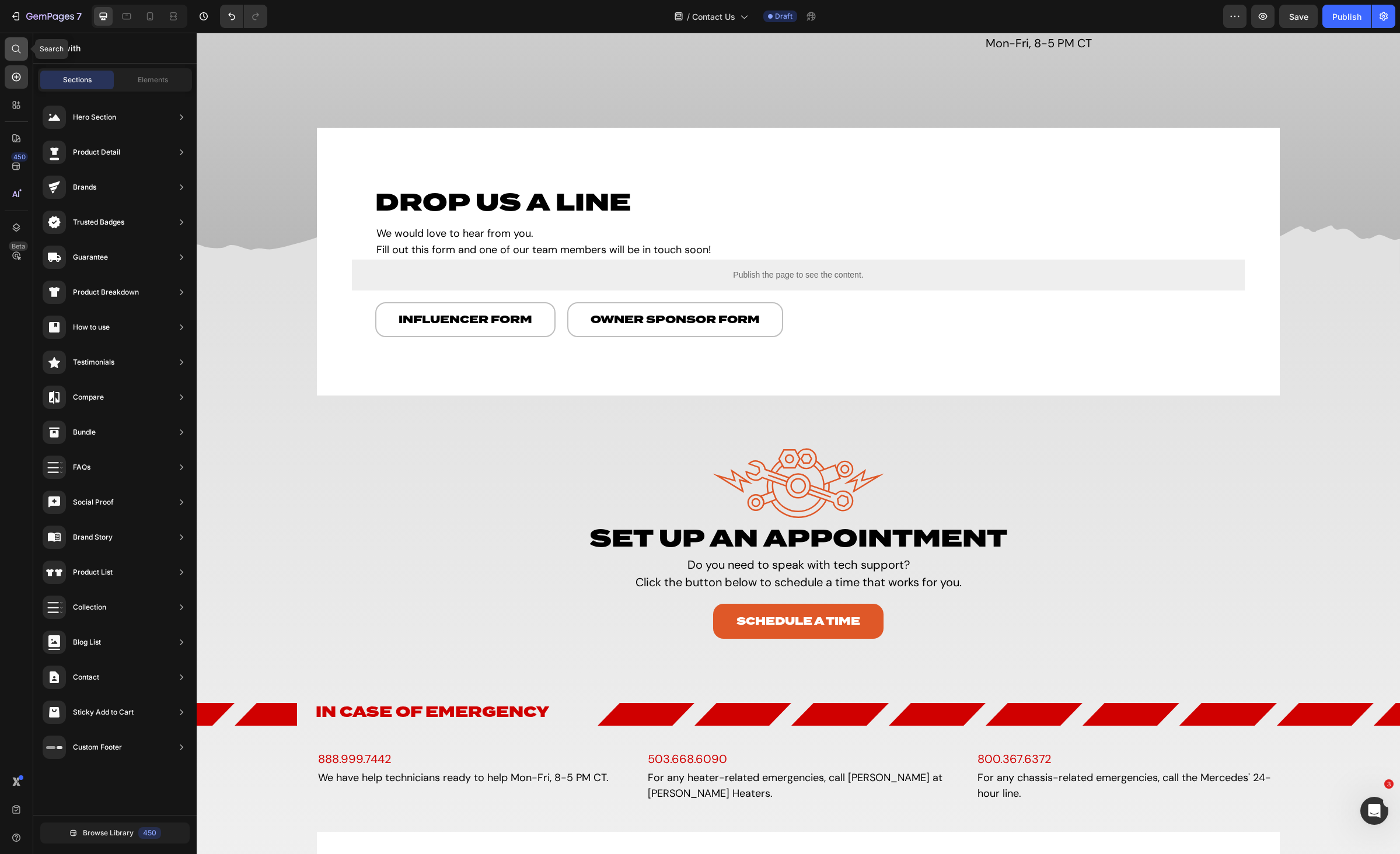 click 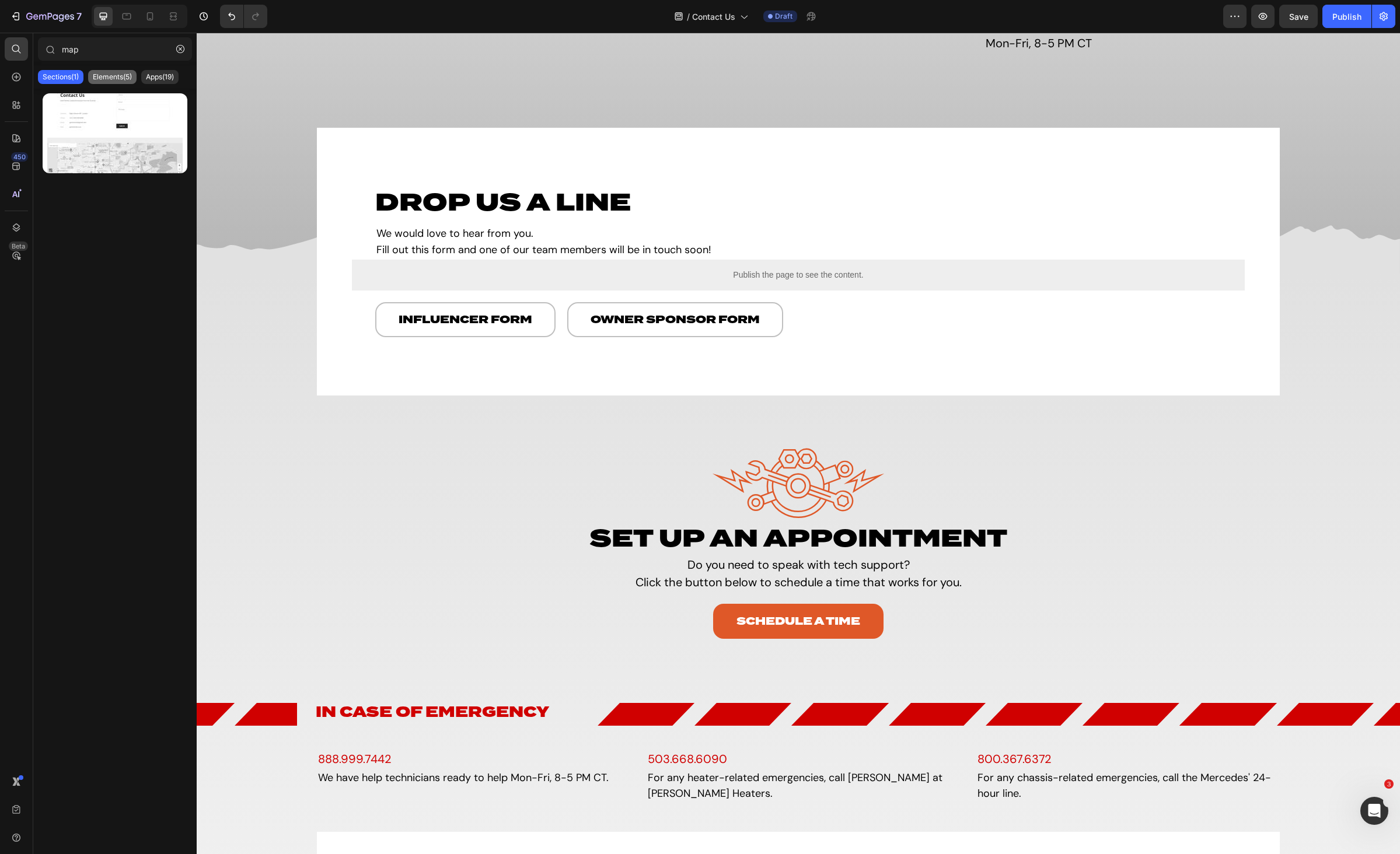 type on "map" 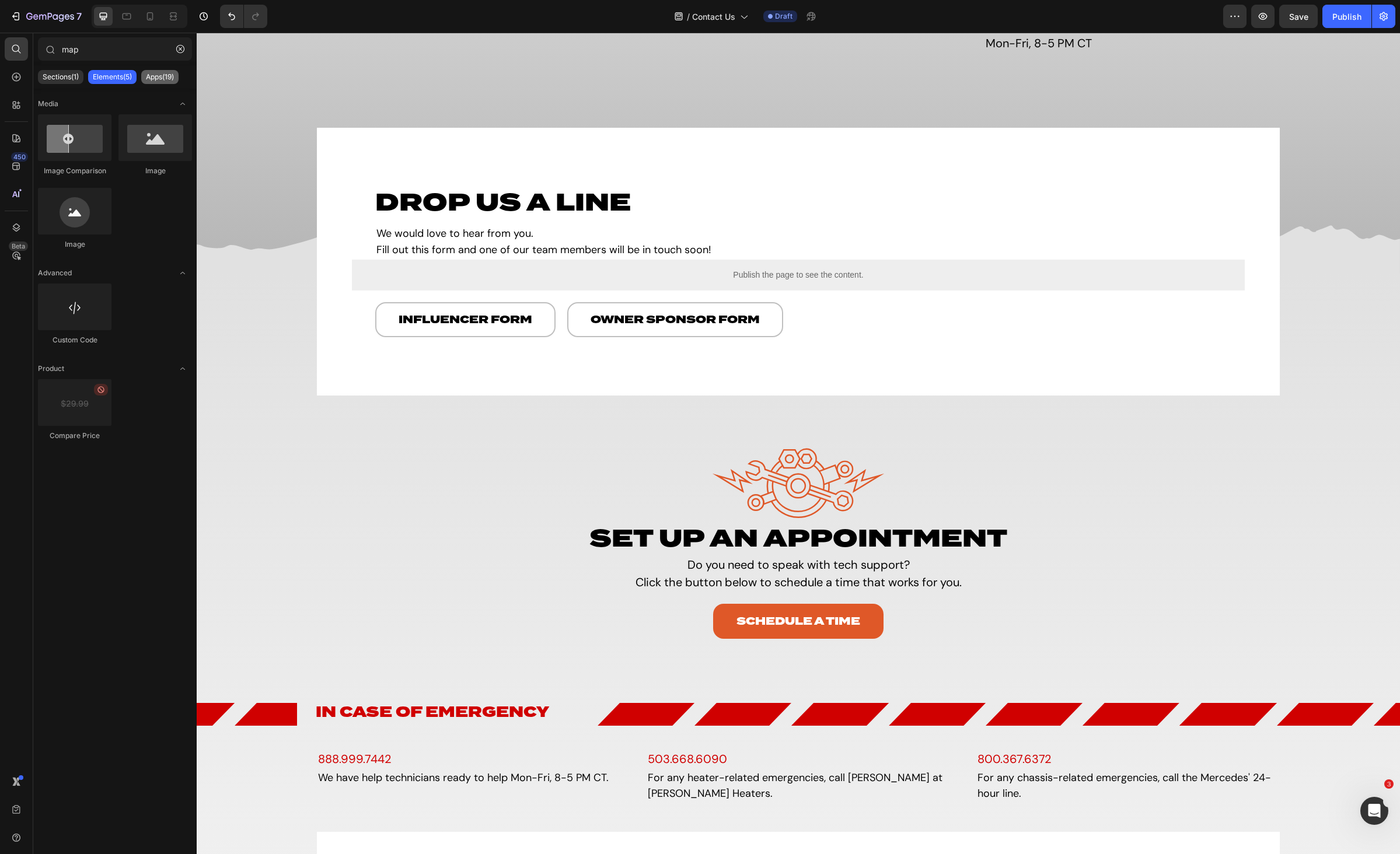 click on "Apps(19)" 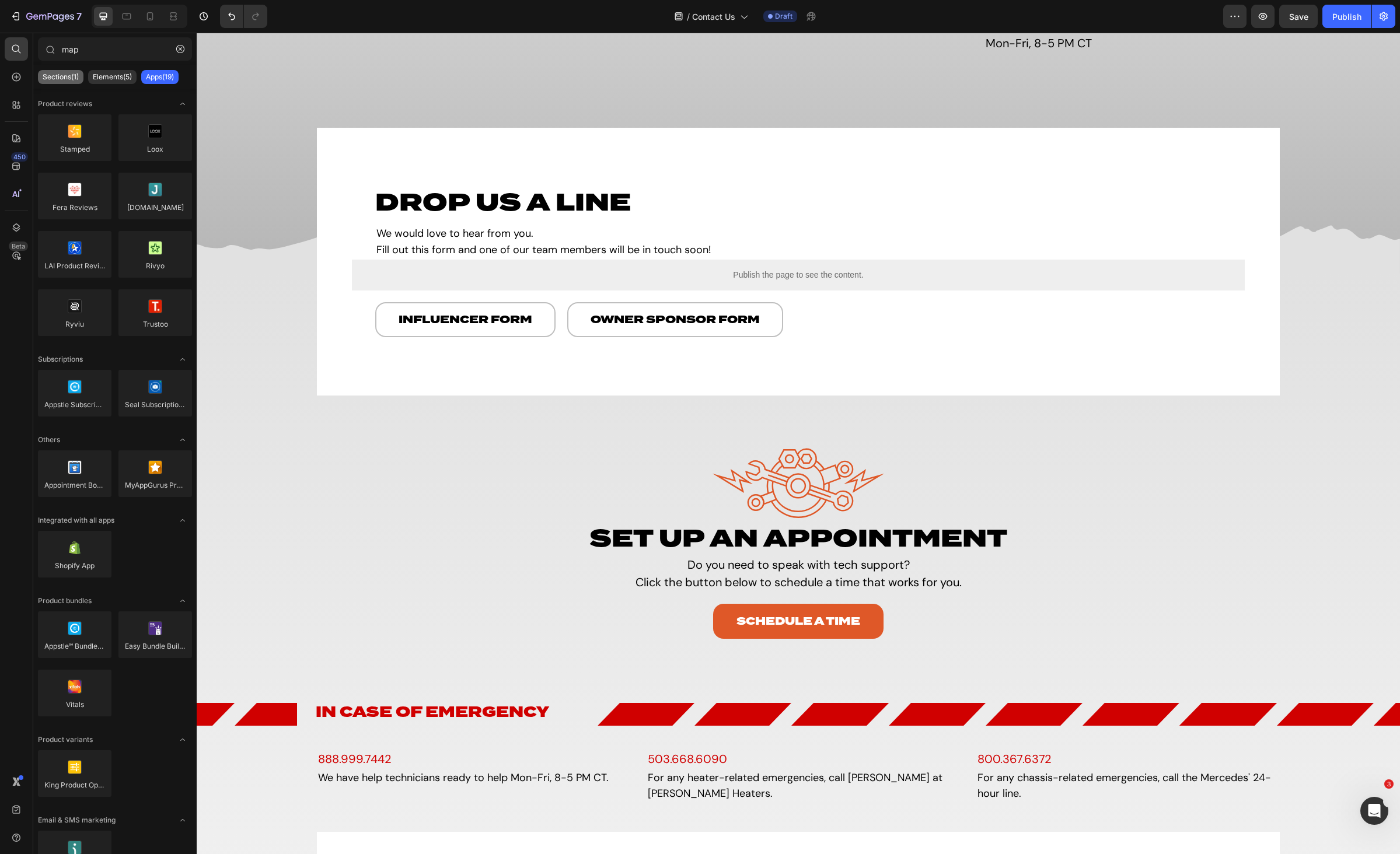 click on "Sections(1)" at bounding box center [61, 77] 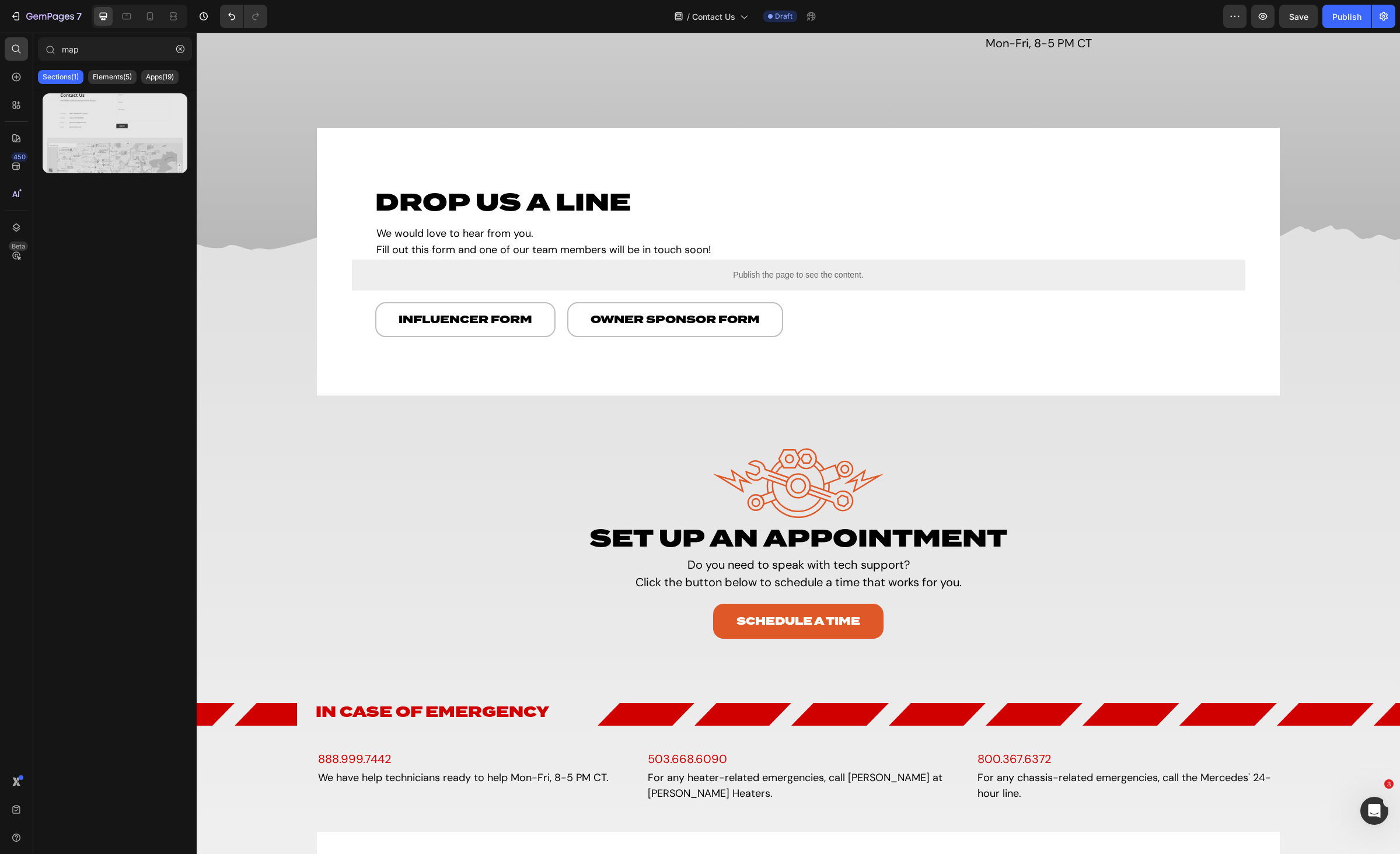 click at bounding box center (115, 133) 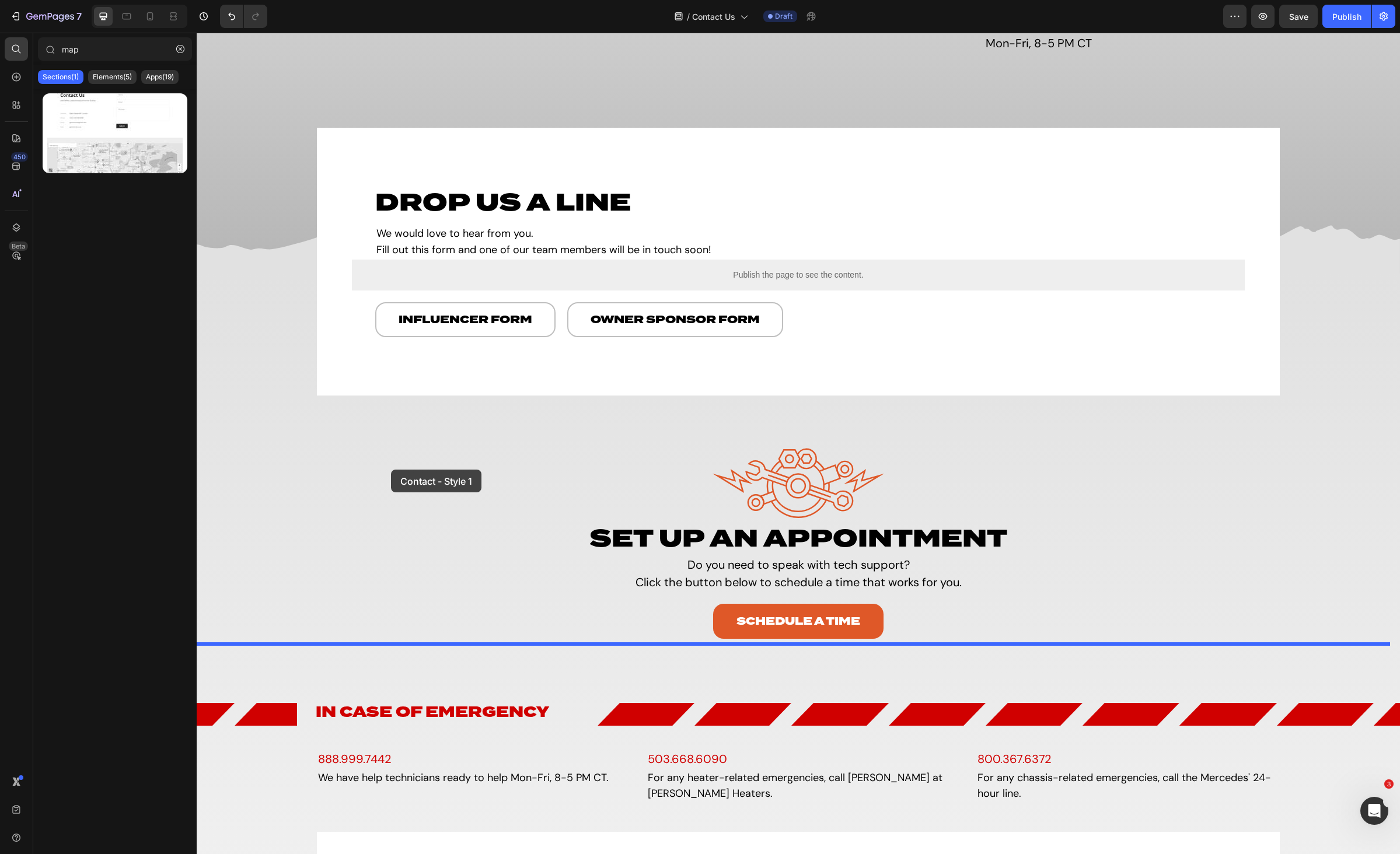 drag, startPoint x: 297, startPoint y: 190, endPoint x: 391, endPoint y: 470, distance: 295.35741 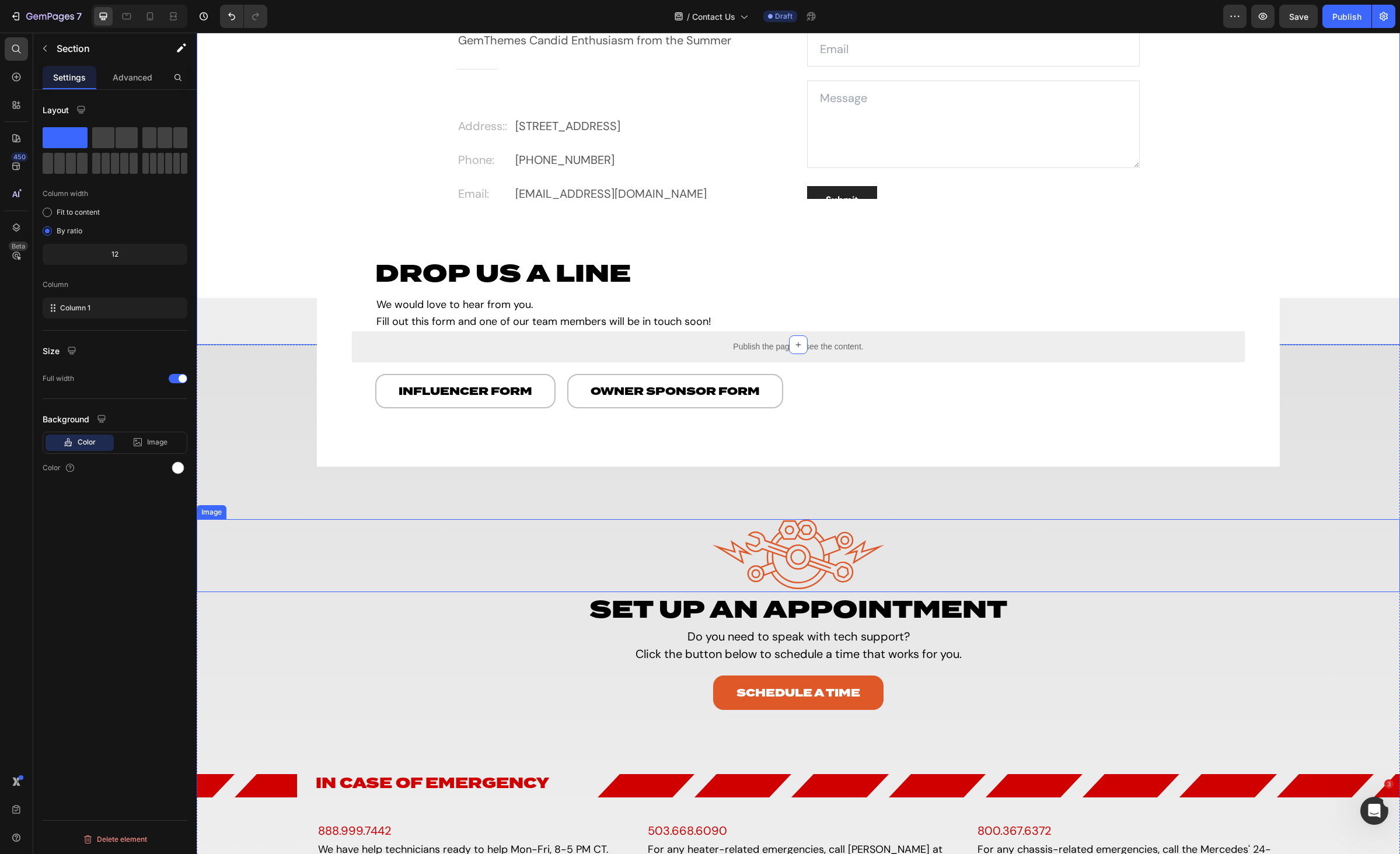 scroll, scrollTop: 992, scrollLeft: 0, axis: vertical 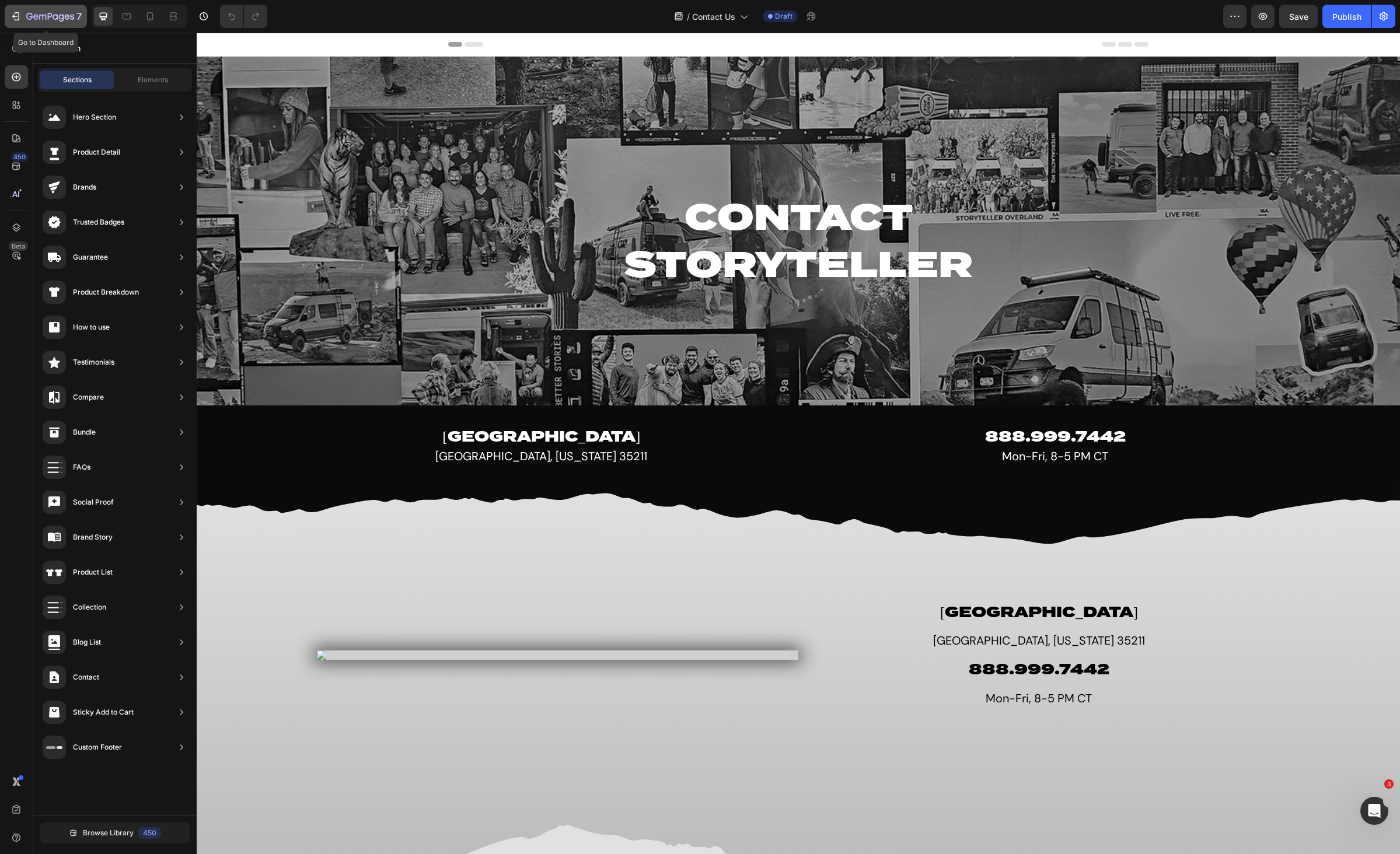 click 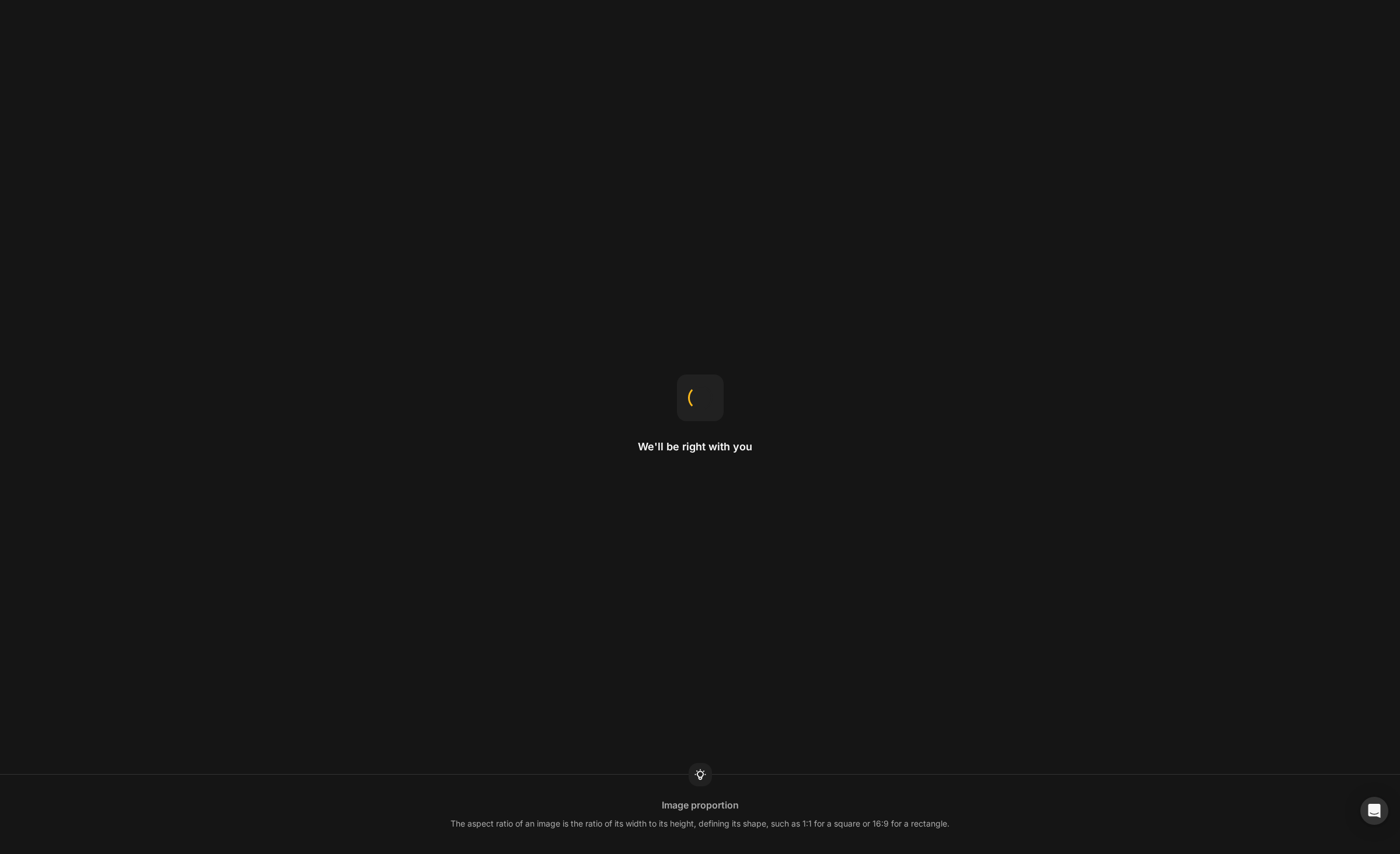 scroll, scrollTop: 0, scrollLeft: 0, axis: both 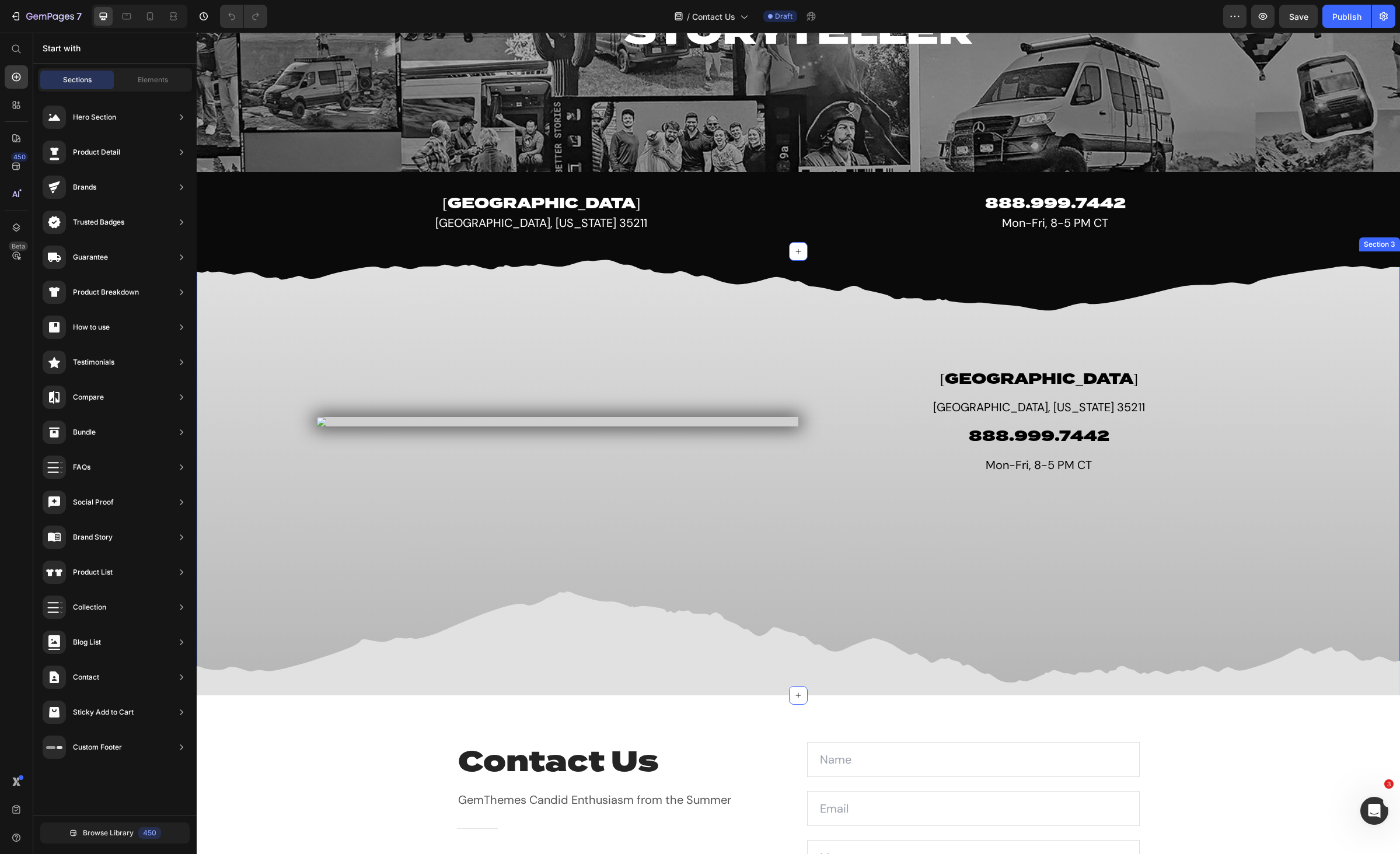 click on "Image Image [GEOGRAPHIC_DATA][US_STATE] Text Block 888.999.7442 Heading Mon-Fri, 8-5 PM CT Text Block Row Image" at bounding box center (798, 473) 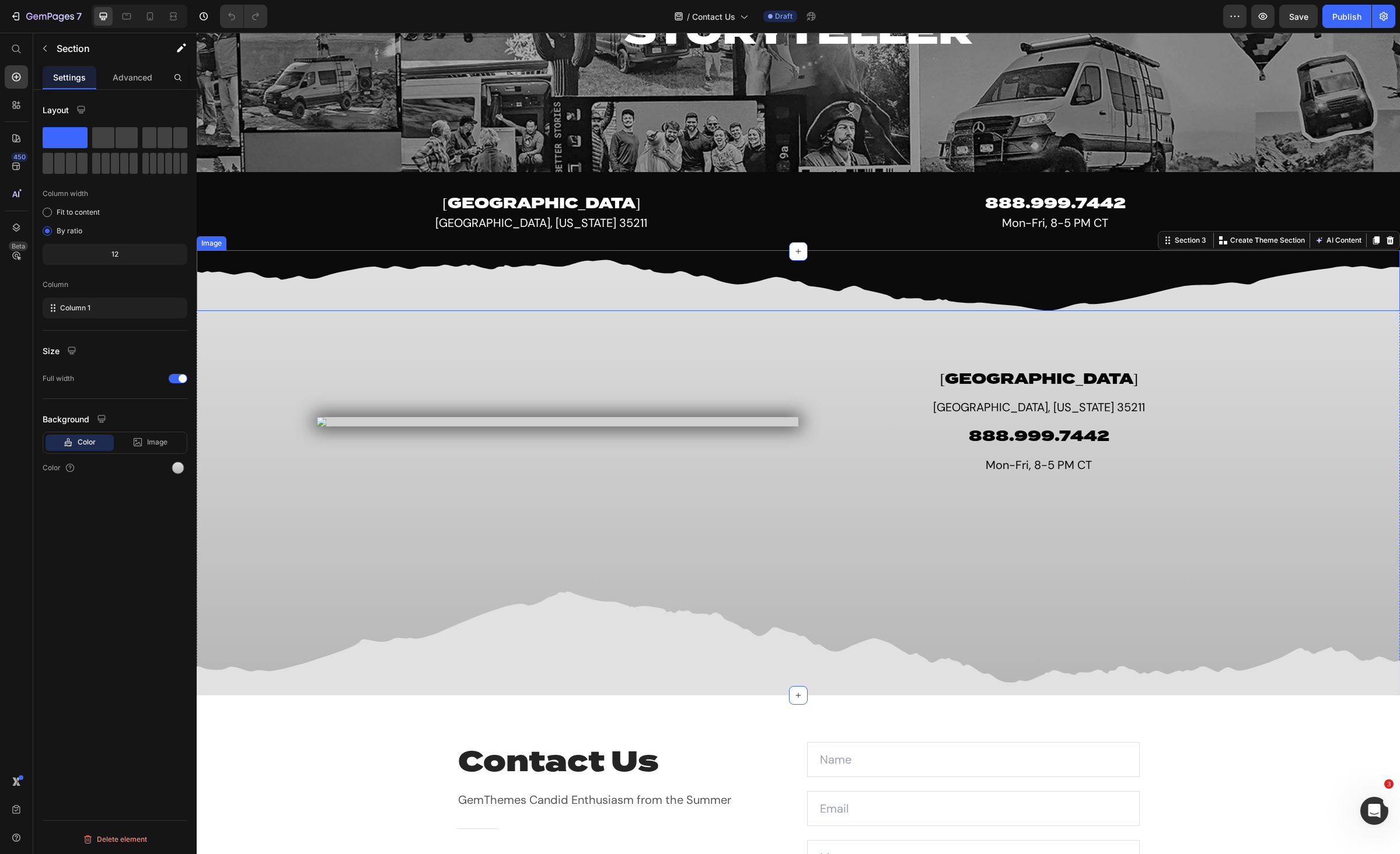 click at bounding box center (798, 281) 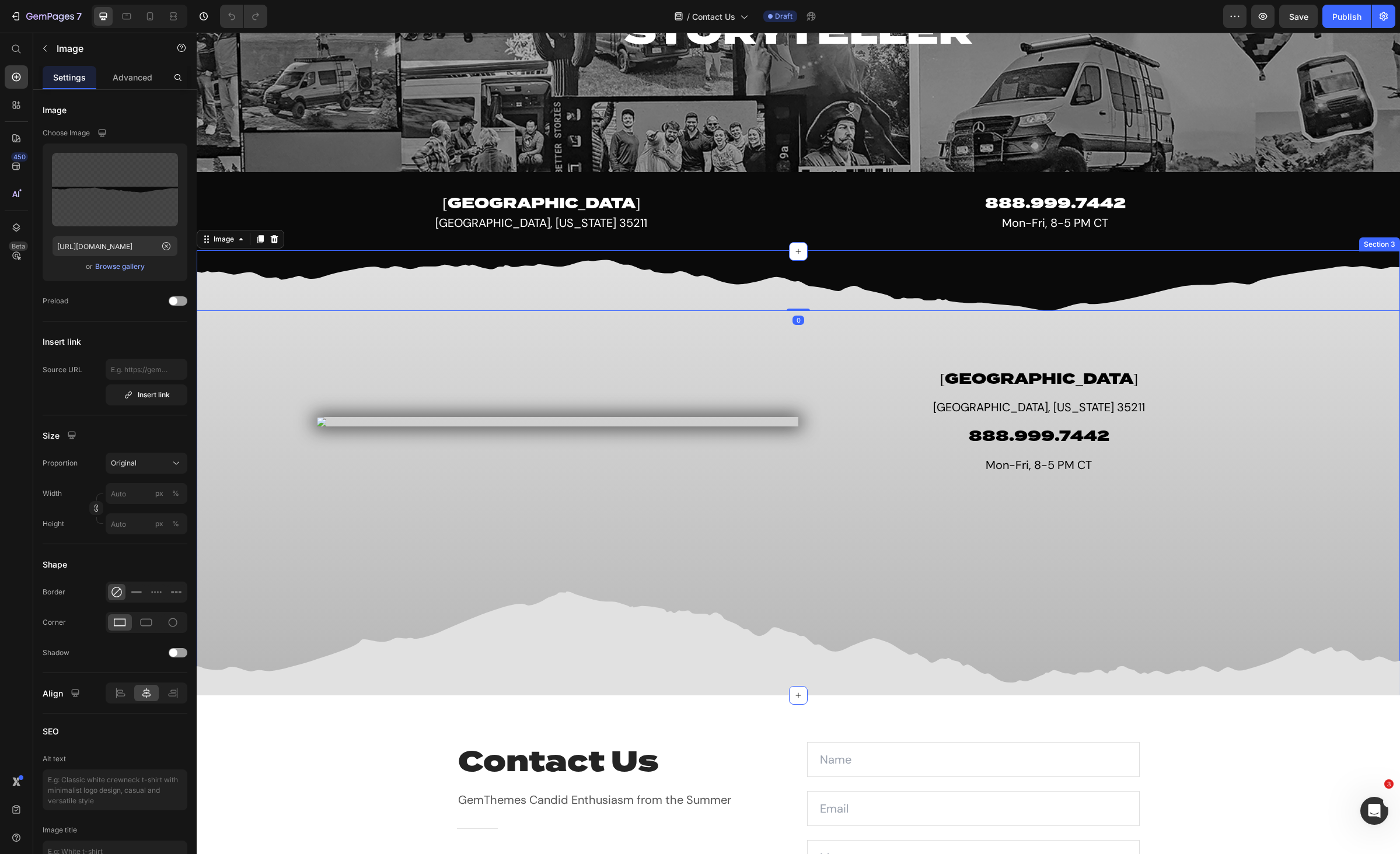 click on "Image   0 Image [STREET_ADDRESS][US_STATE] Text Block 888.999.7442 Heading Mon-Fri, 8-5 PM CT Text Block Row Image" at bounding box center (798, 473) 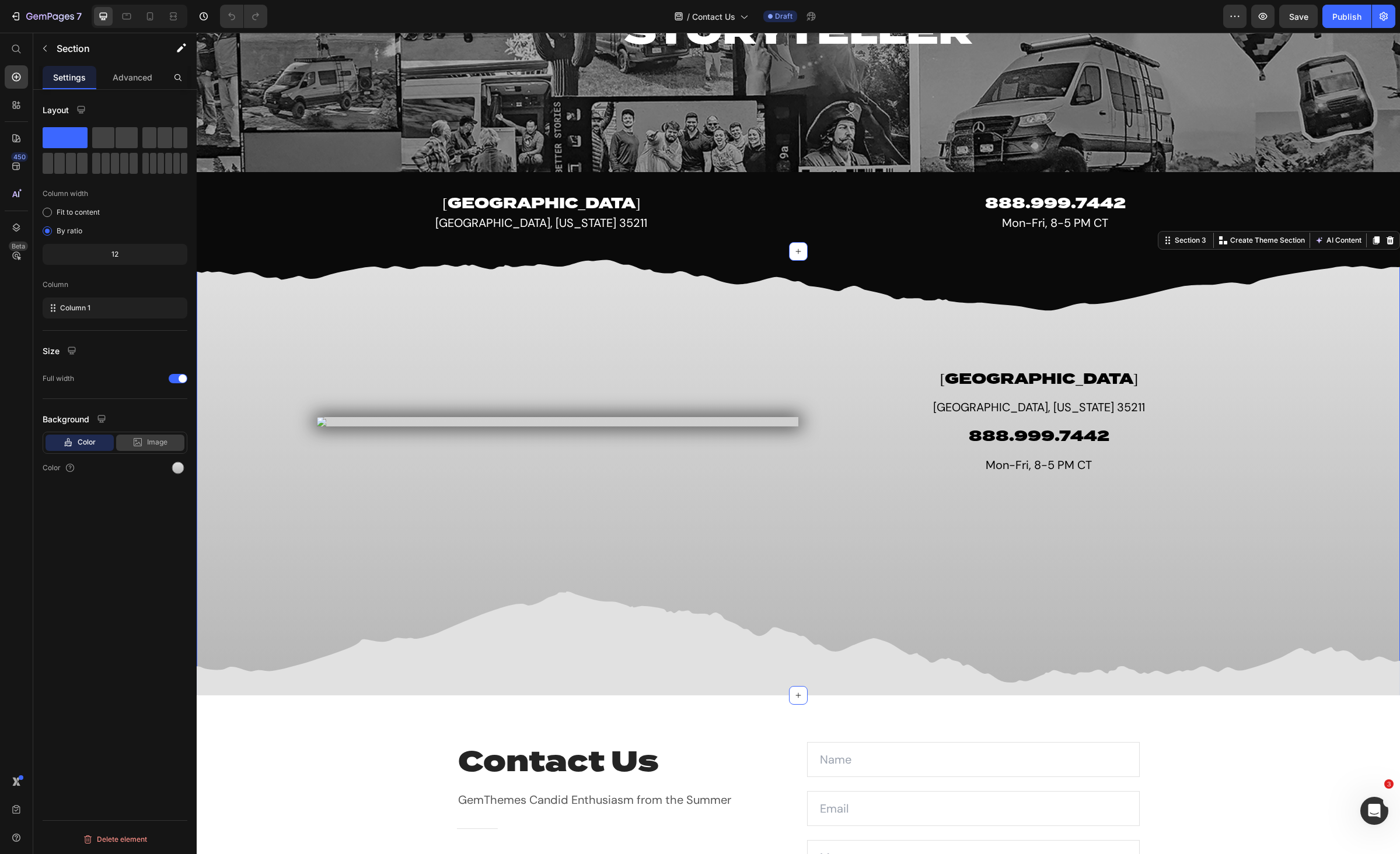 click on "Image" at bounding box center [157, 442] 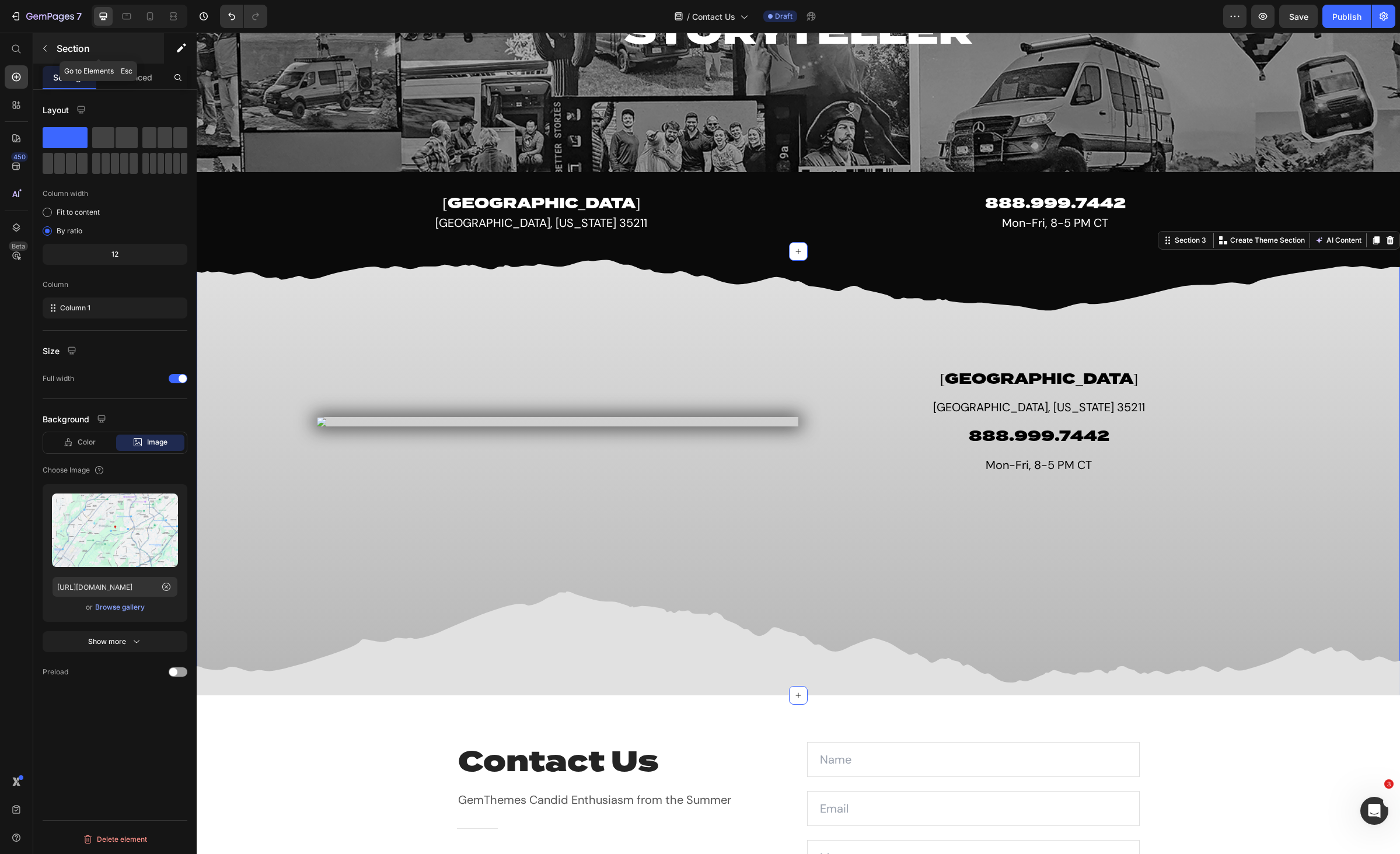 click at bounding box center [45, 48] 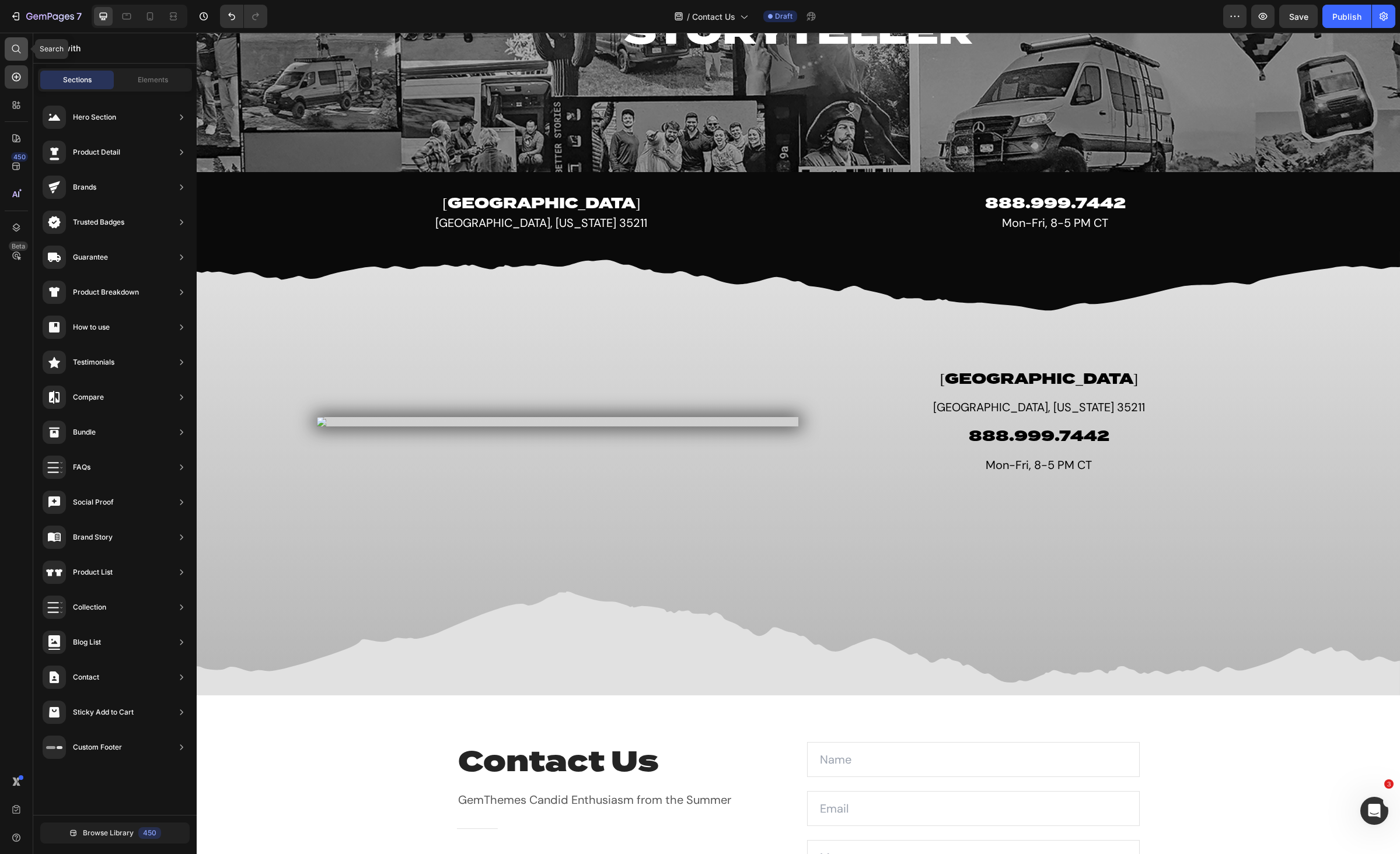 click 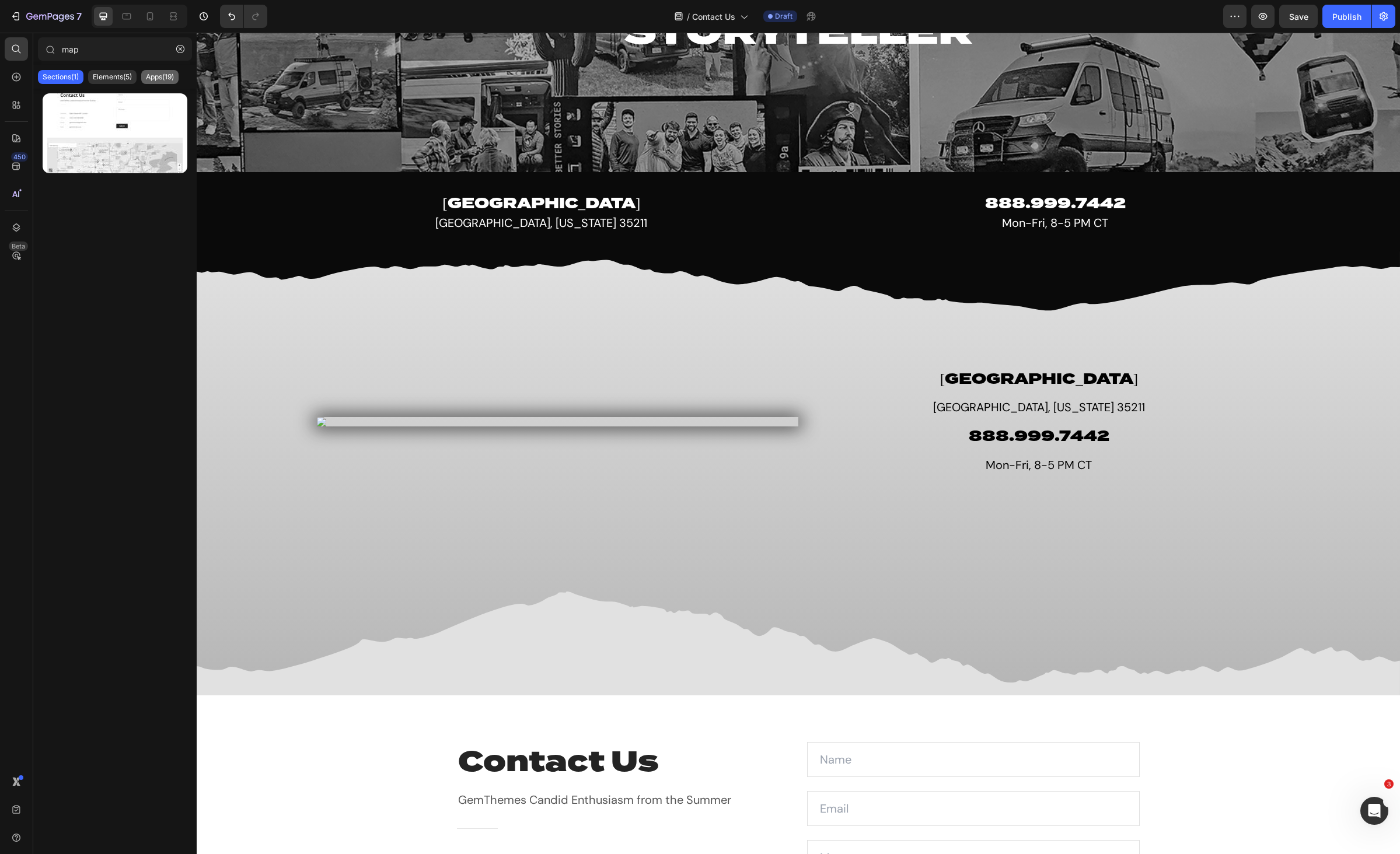 type on "map" 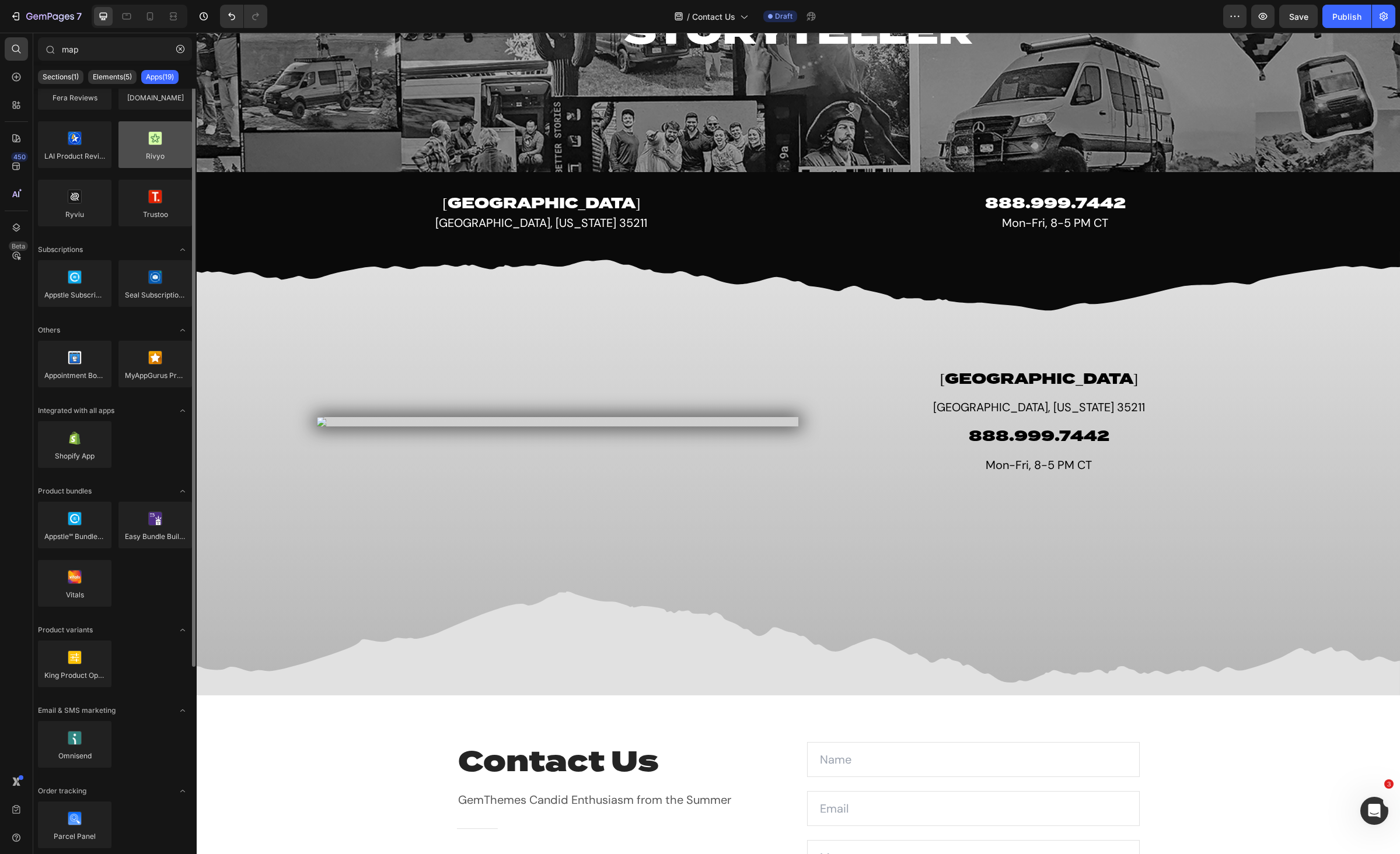 scroll, scrollTop: 0, scrollLeft: 0, axis: both 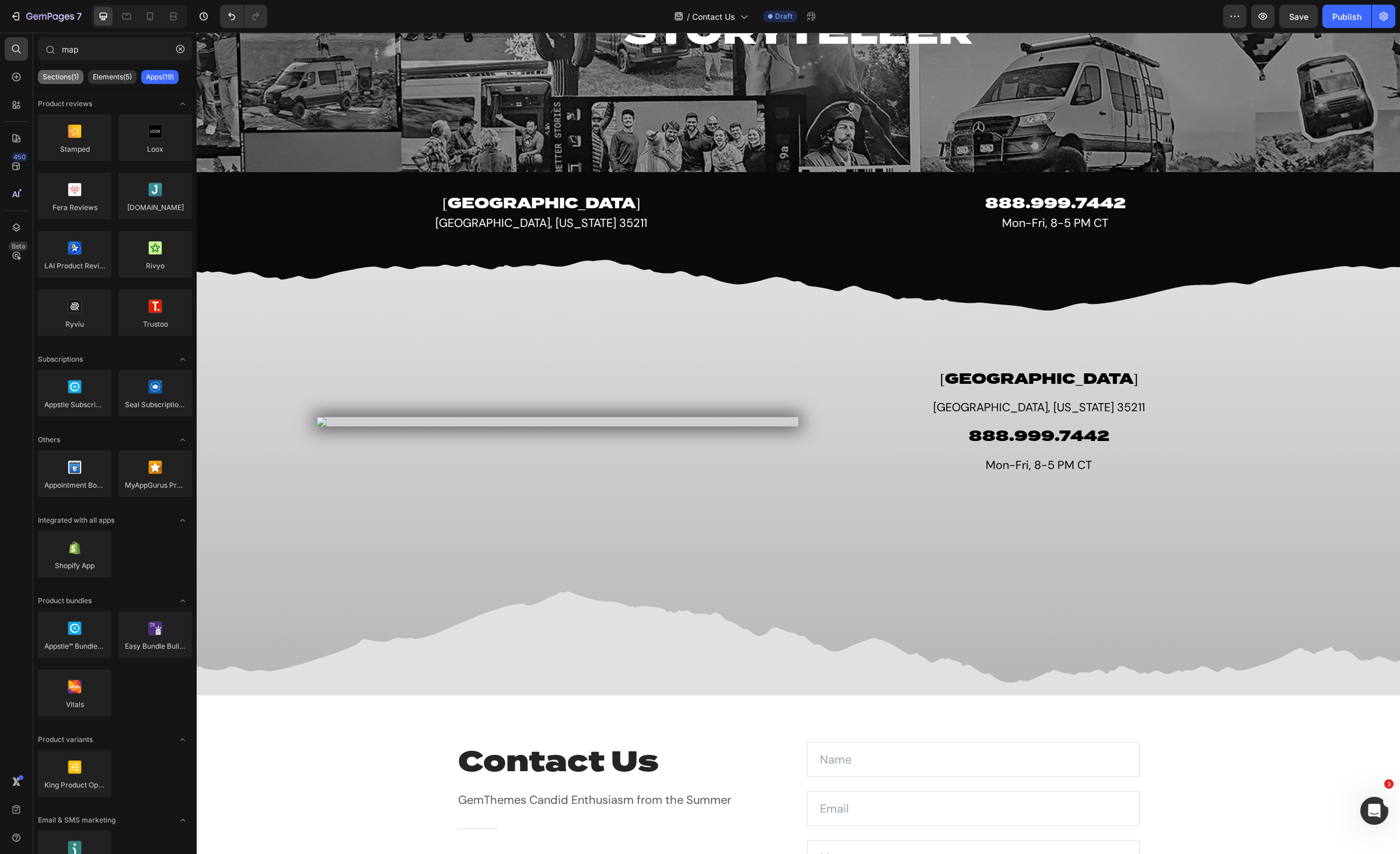 click on "Sections(1)" at bounding box center (61, 77) 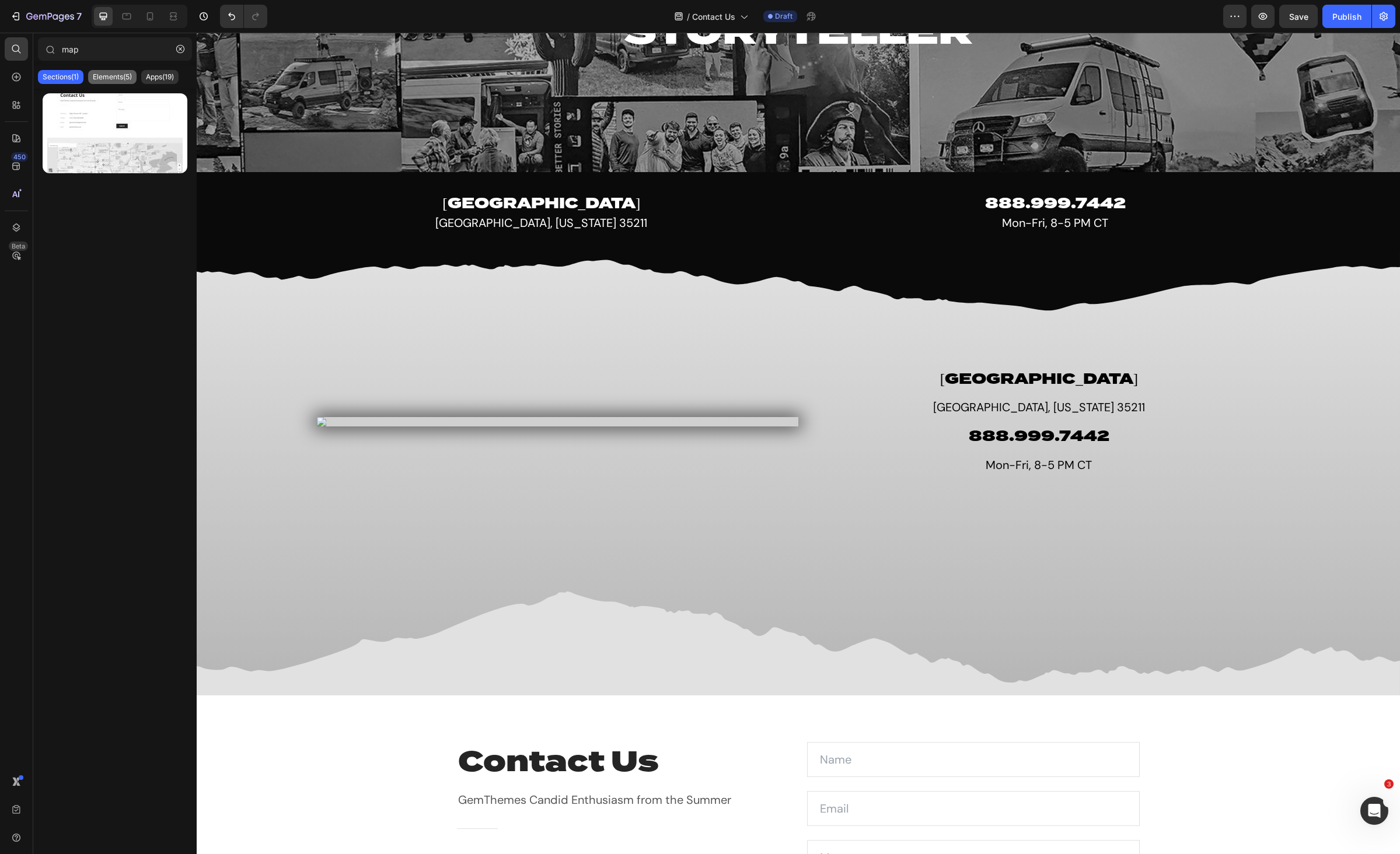 click on "Elements(5)" at bounding box center [112, 77] 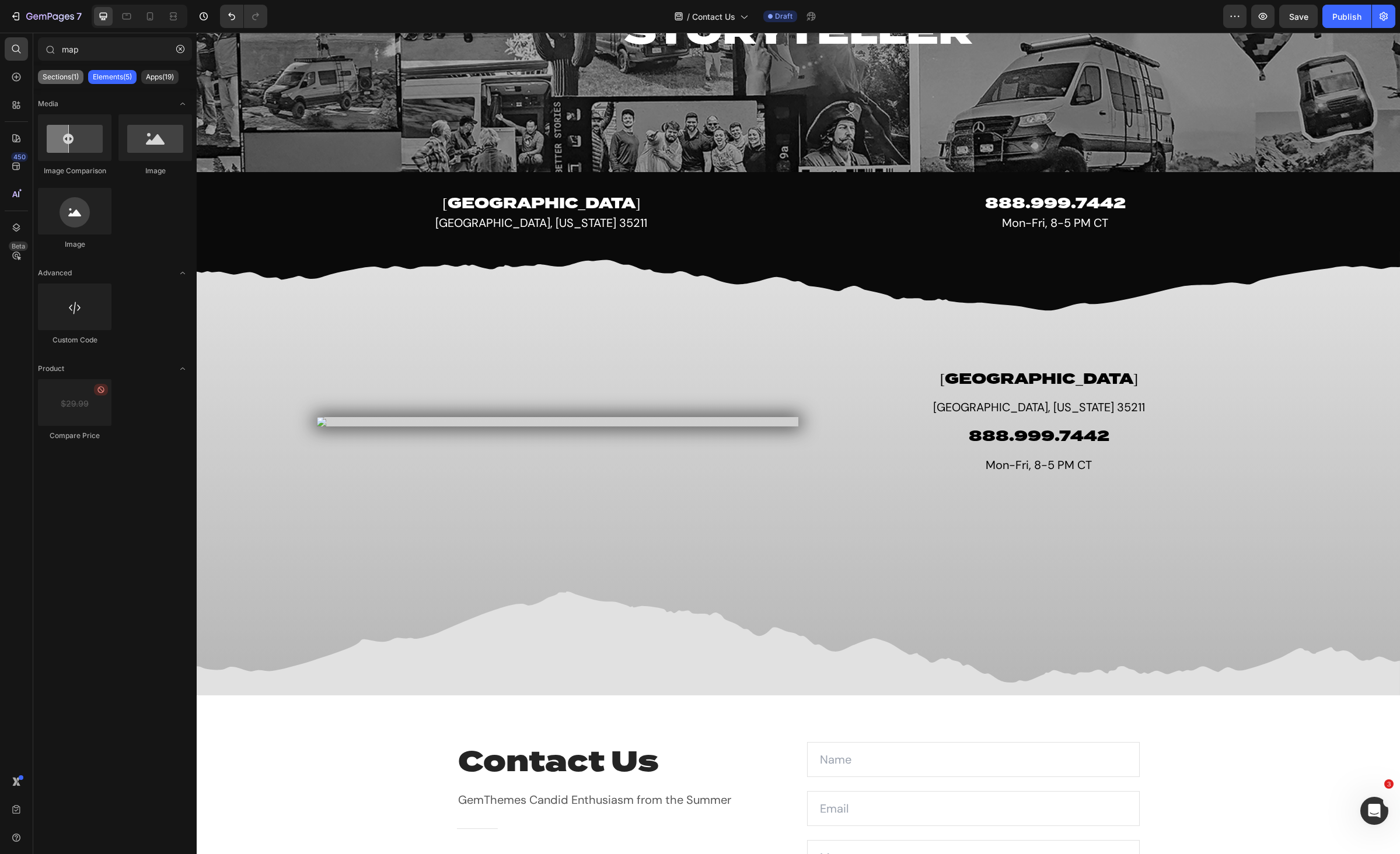 click on "Sections(1)" at bounding box center [61, 77] 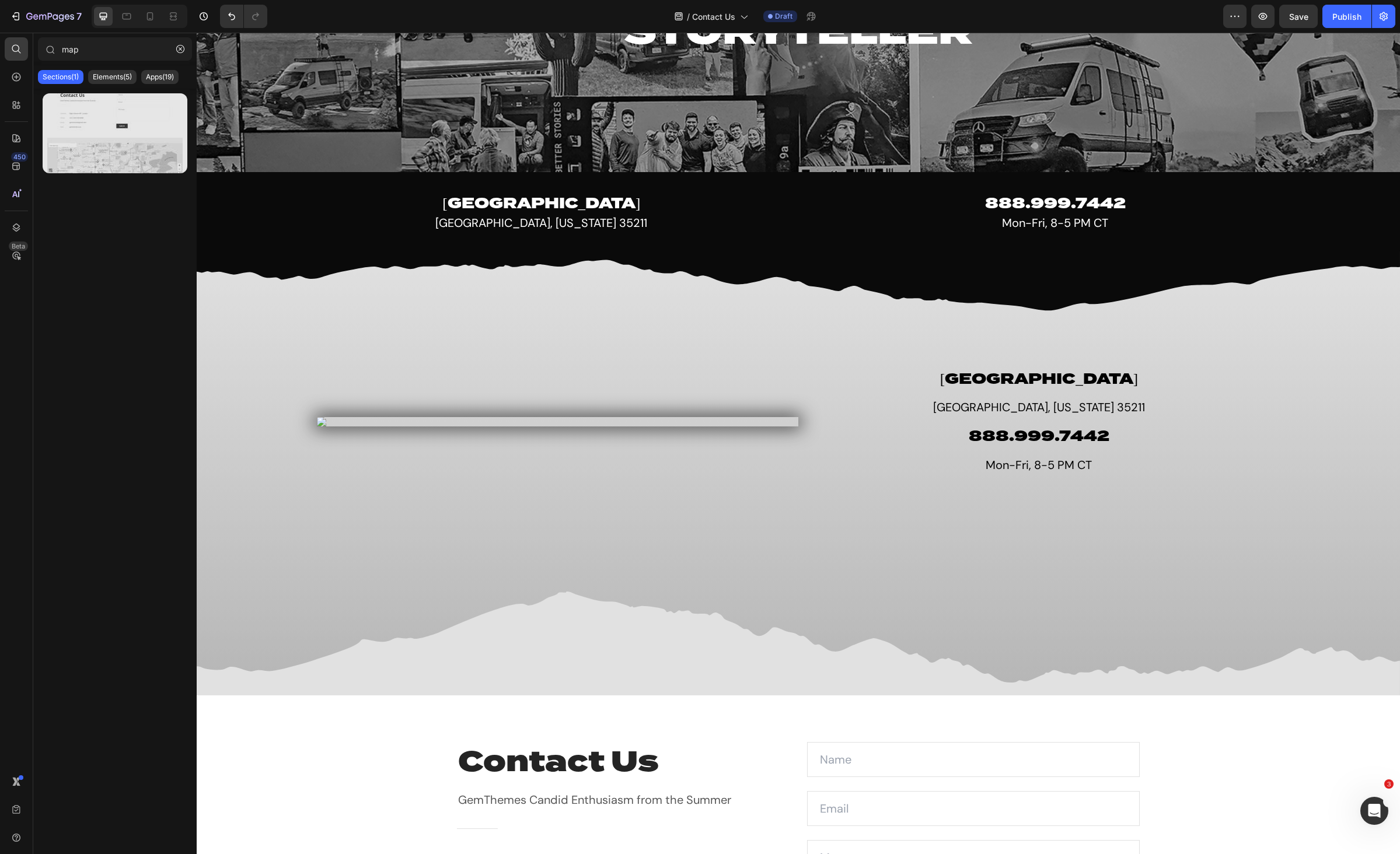 click at bounding box center [115, 133] 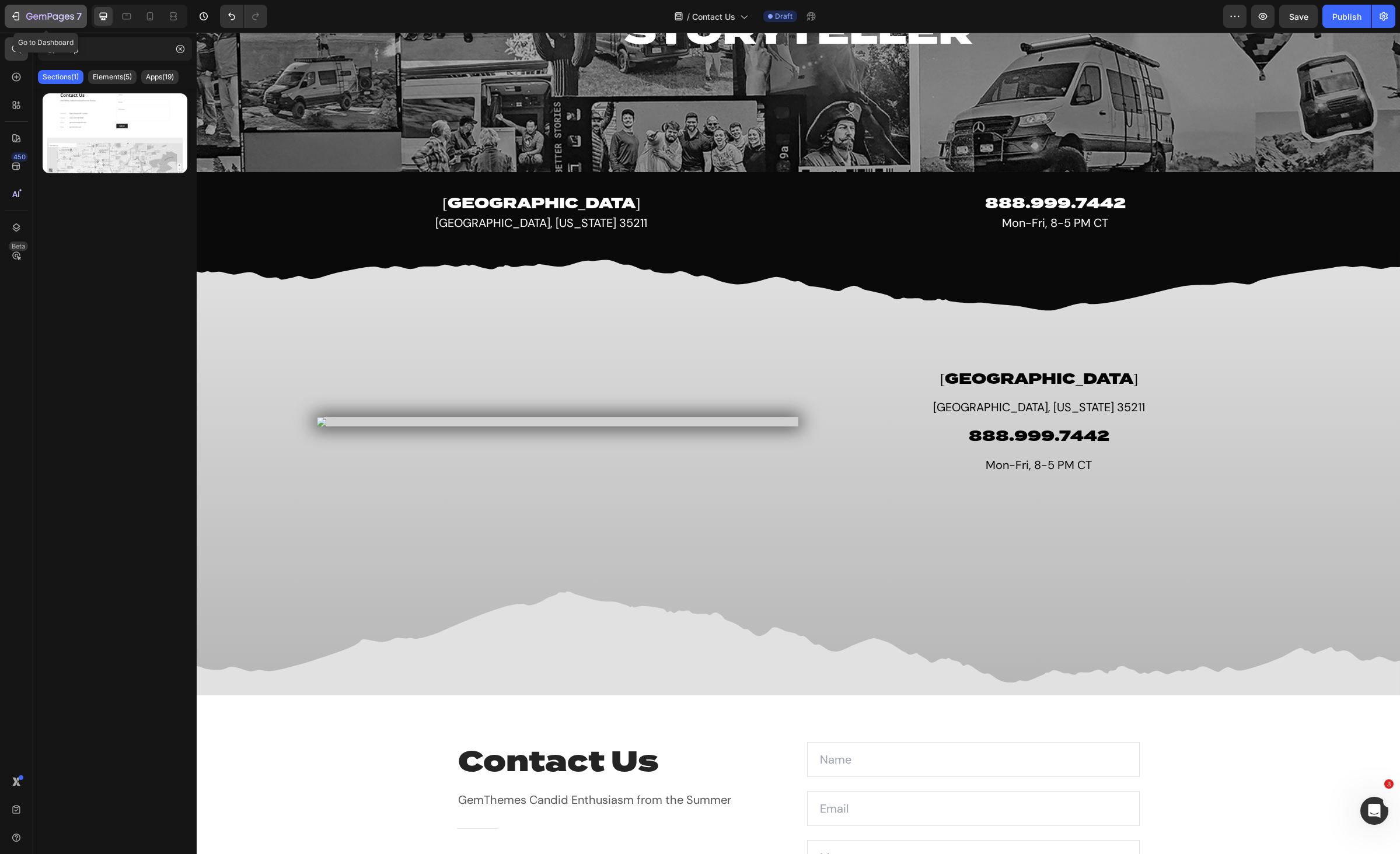click 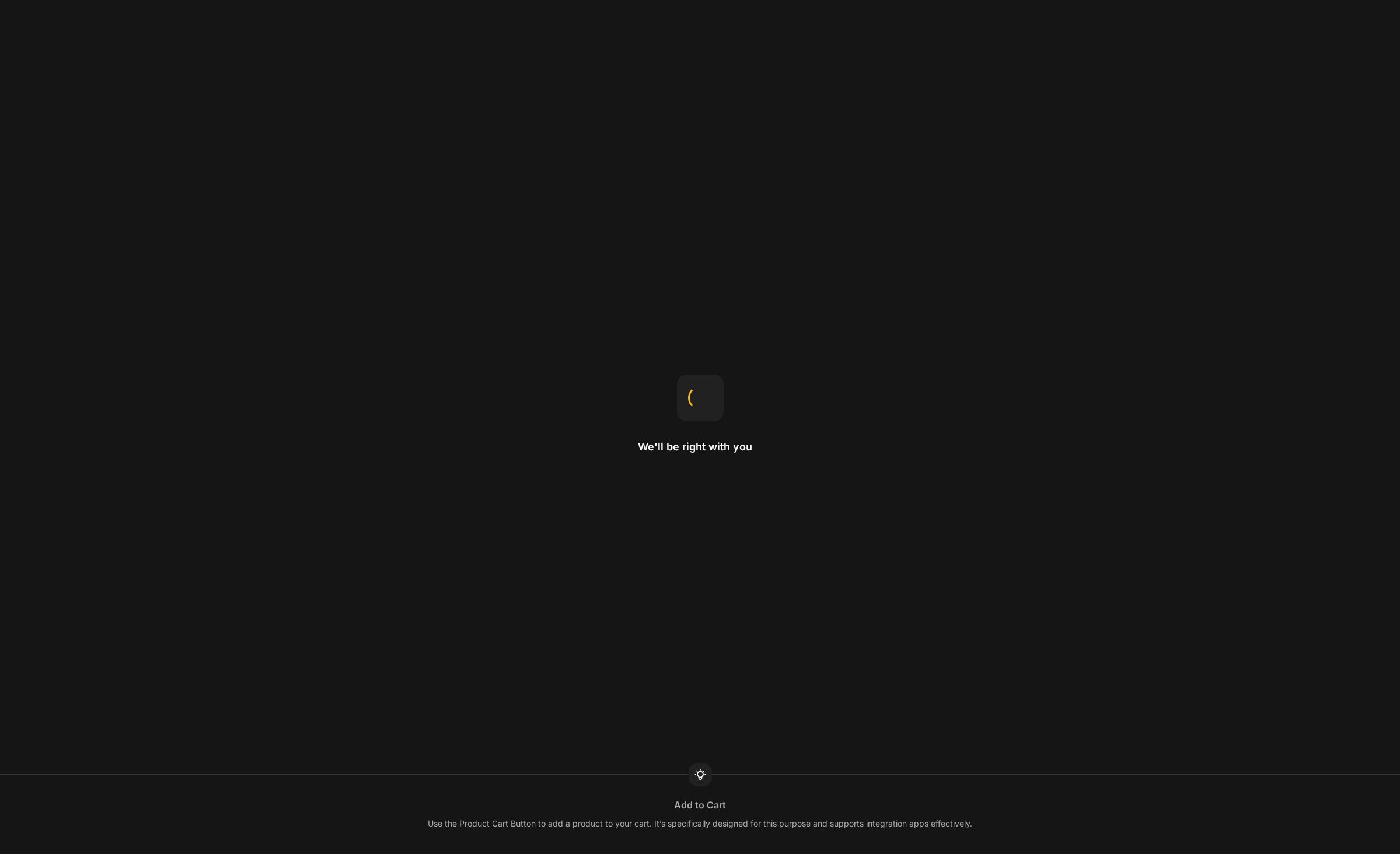 scroll, scrollTop: 0, scrollLeft: 0, axis: both 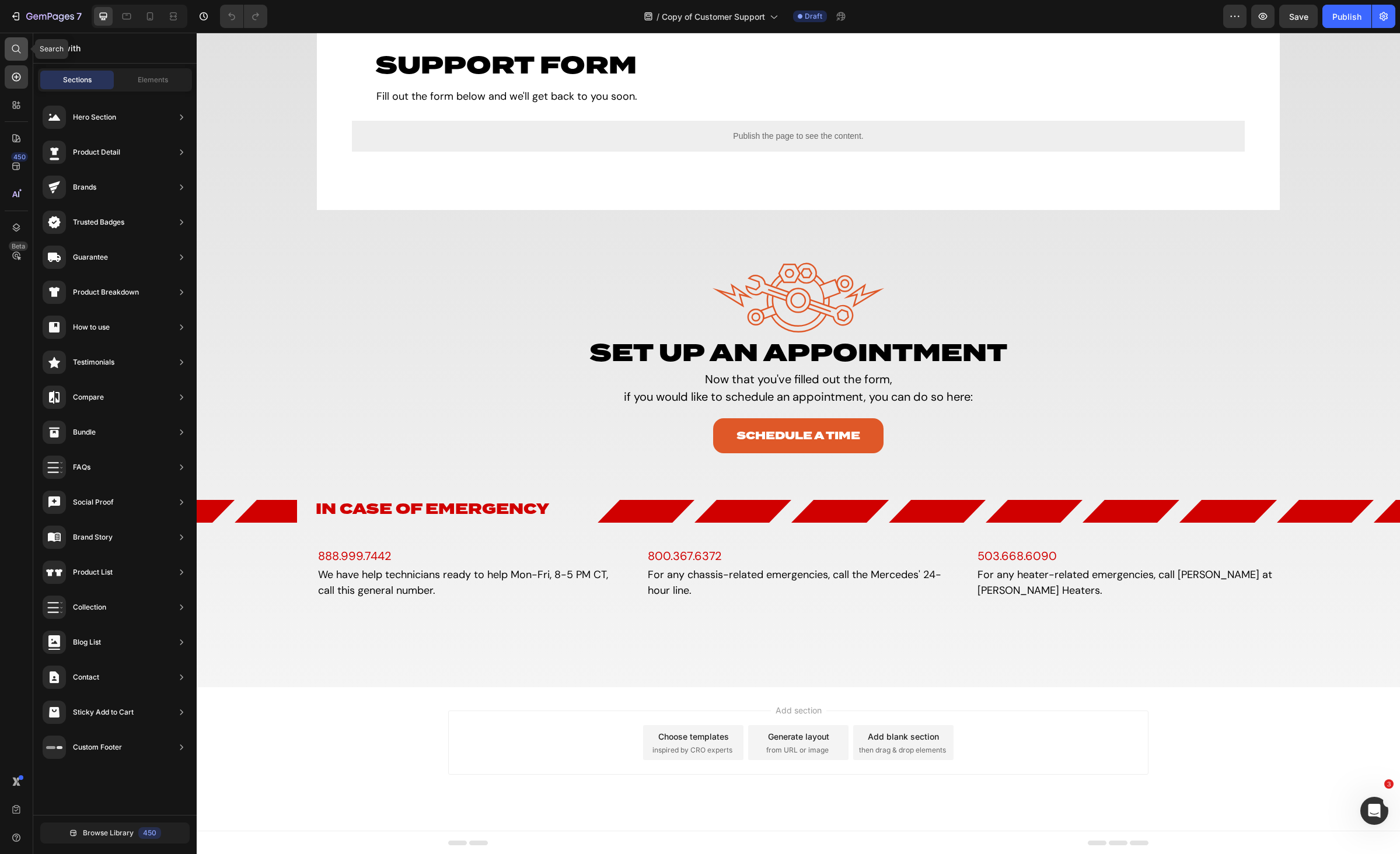 click 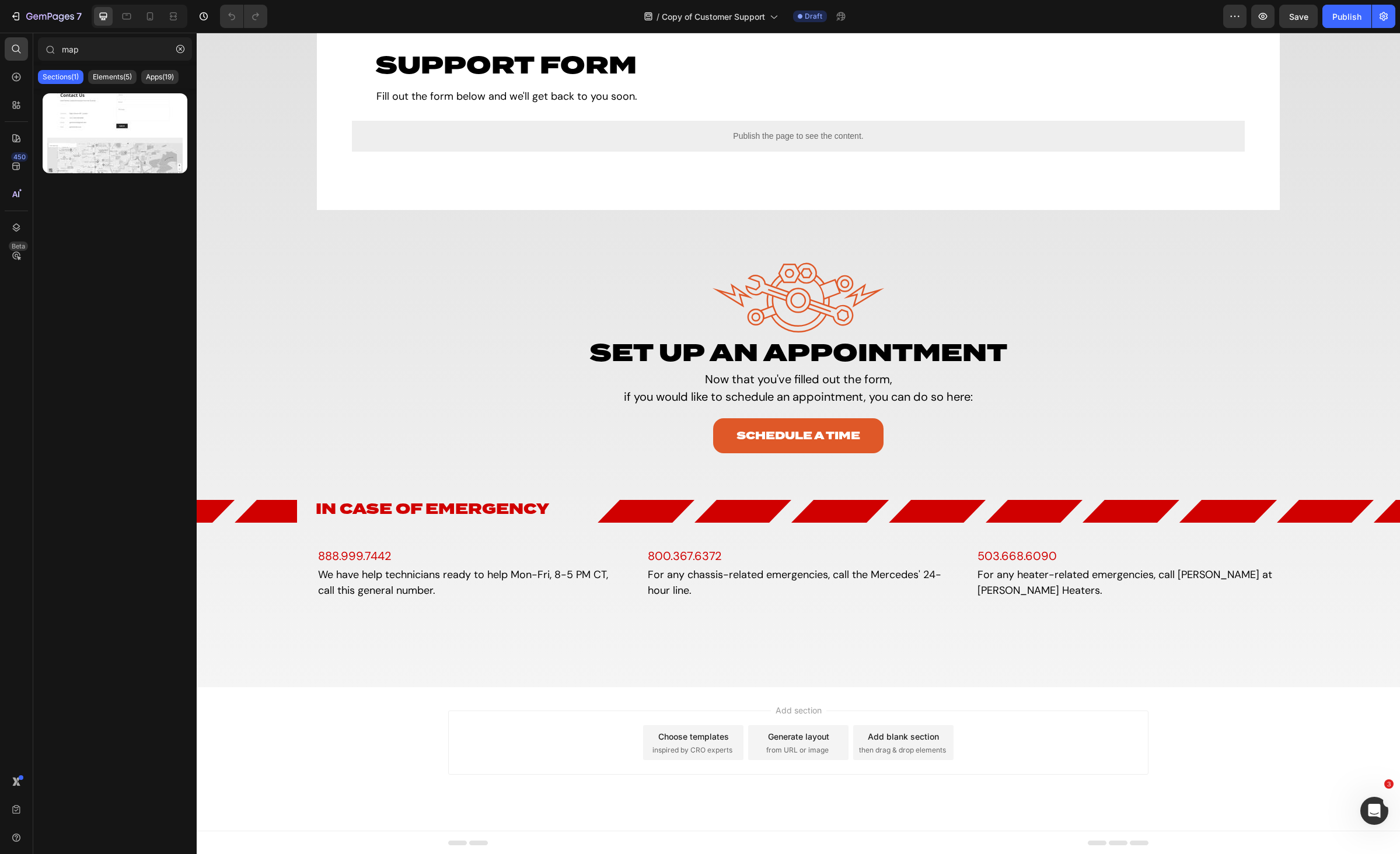 type on "map" 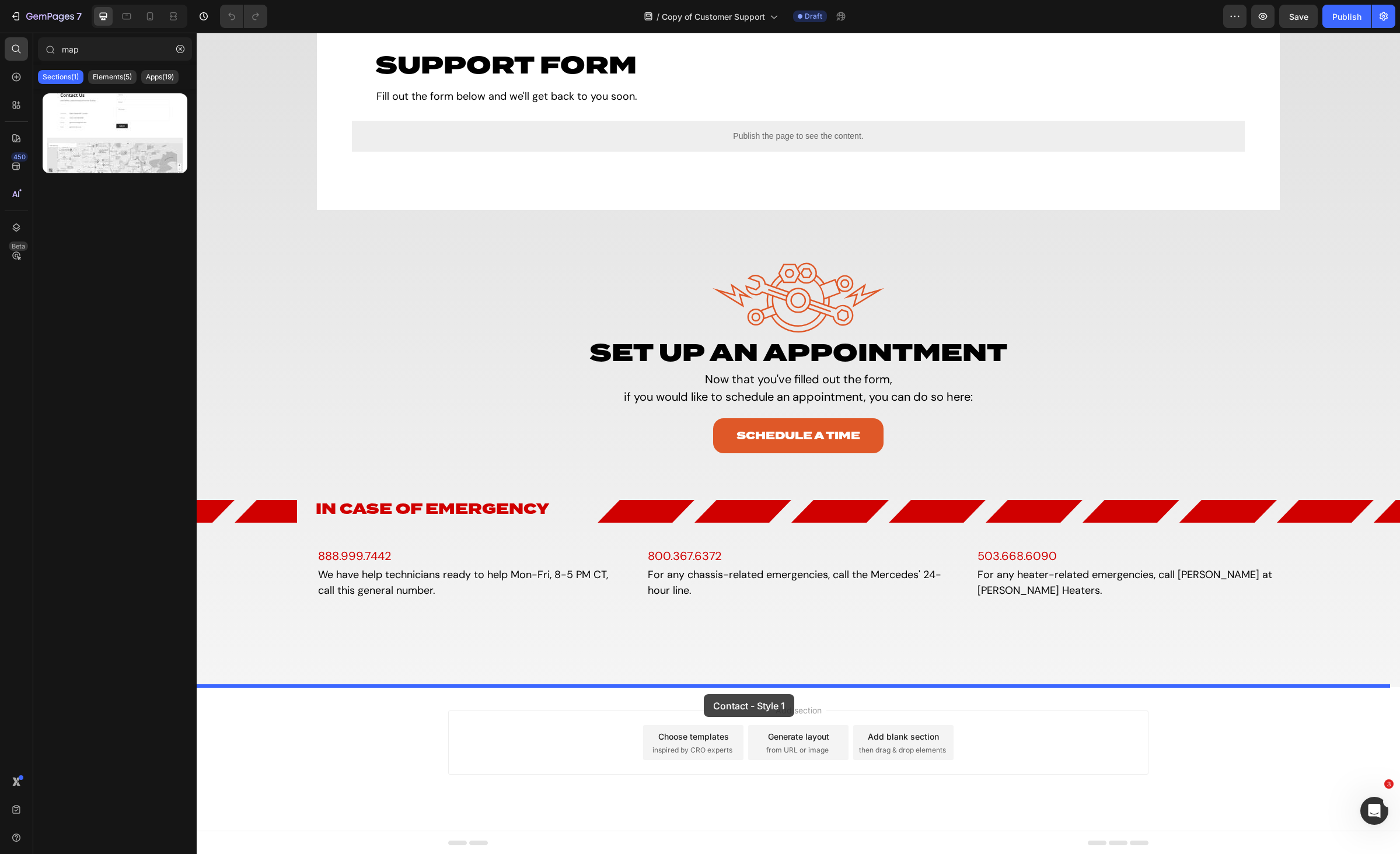drag, startPoint x: 326, startPoint y: 206, endPoint x: 704, endPoint y: 694, distance: 617.2747 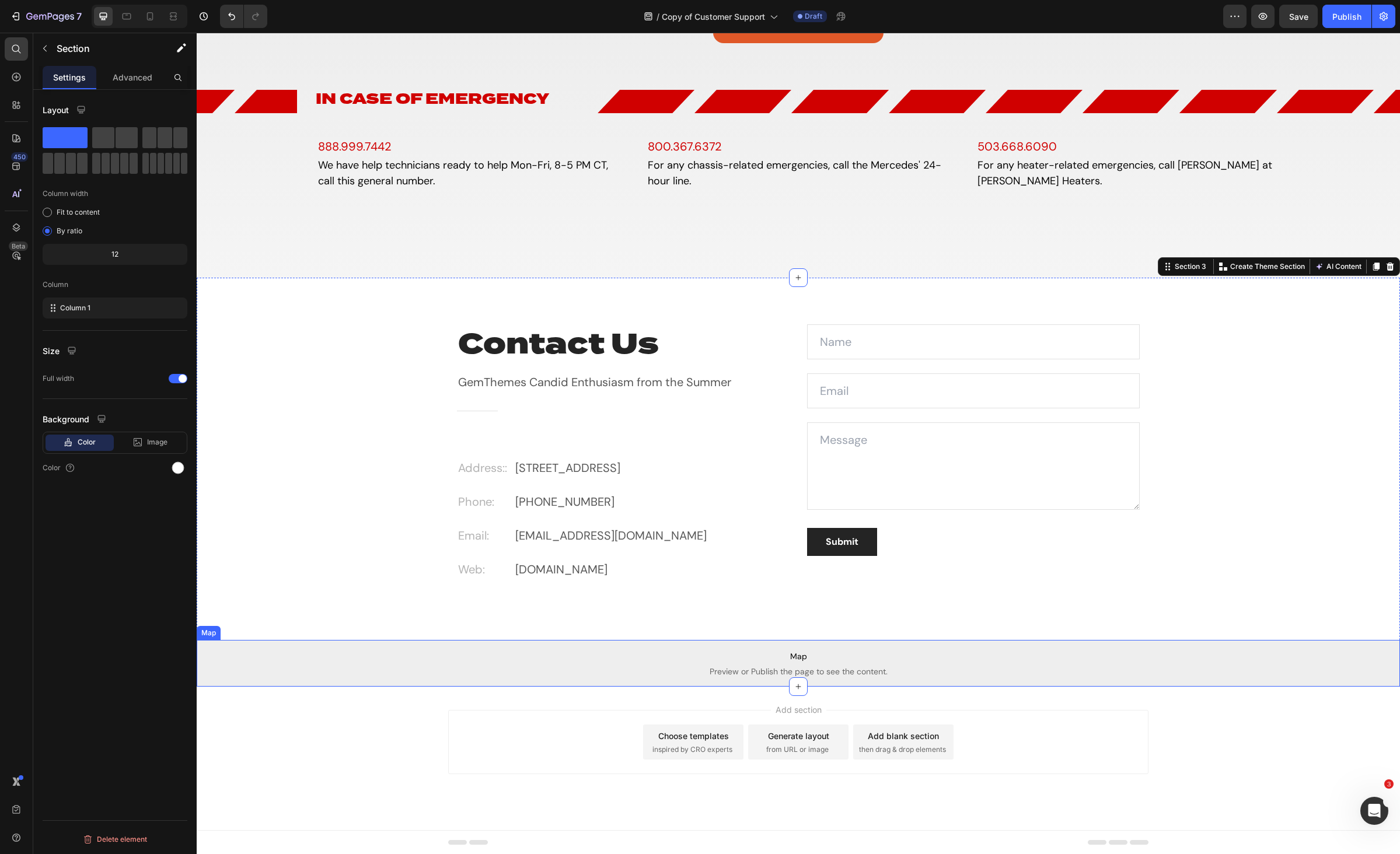 scroll, scrollTop: 888, scrollLeft: 0, axis: vertical 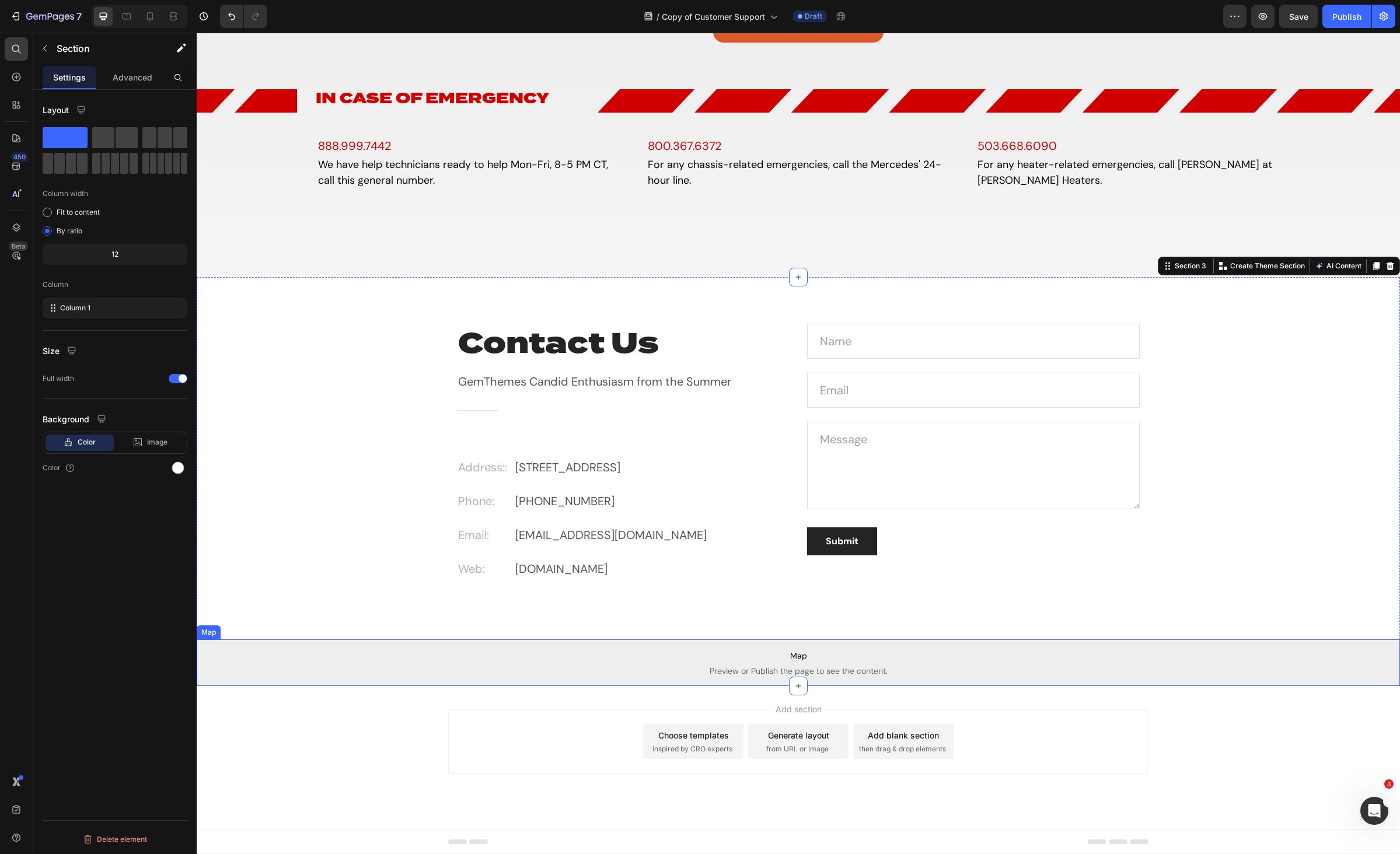 click on "Map" at bounding box center [798, 656] 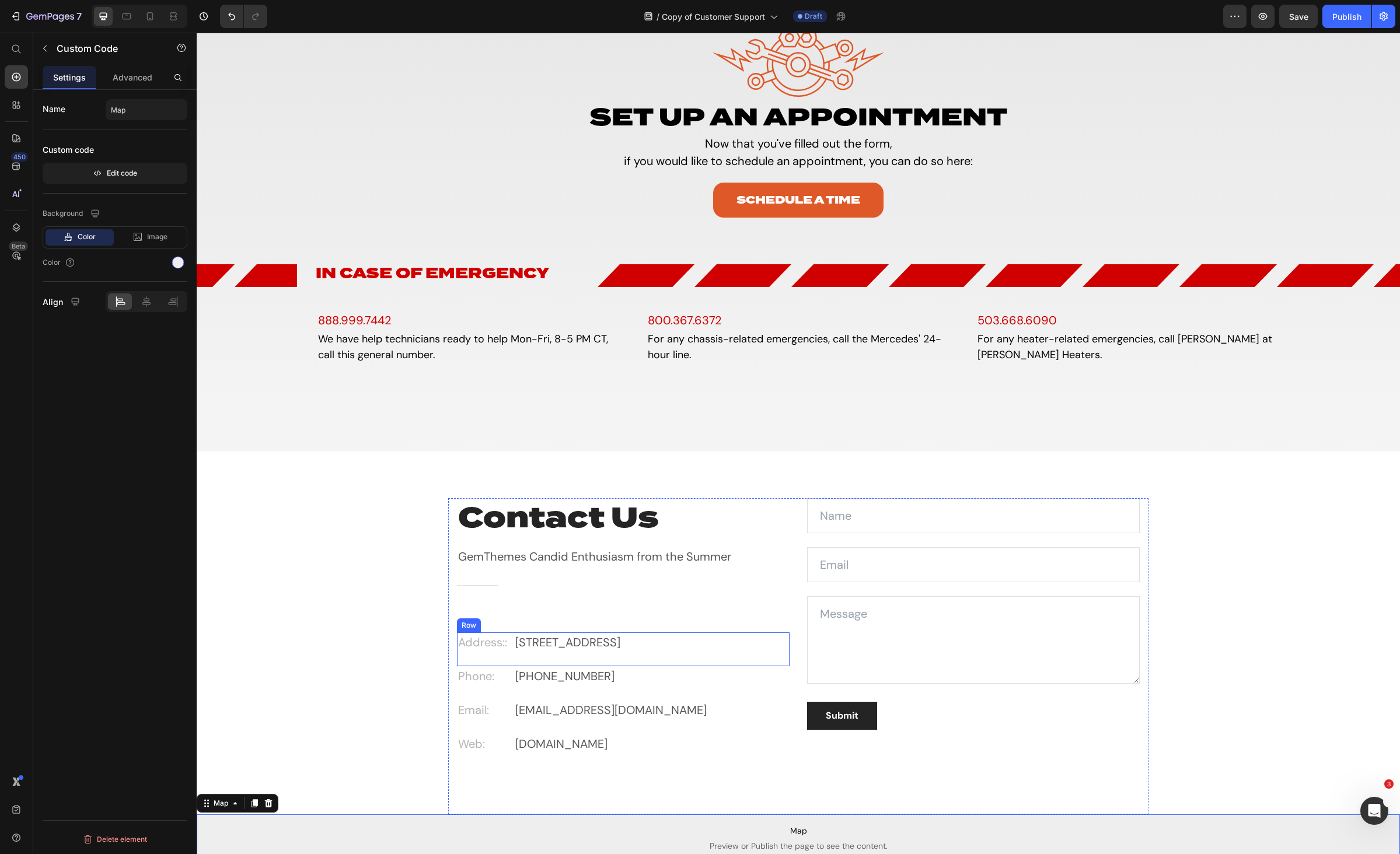 scroll, scrollTop: 713, scrollLeft: 0, axis: vertical 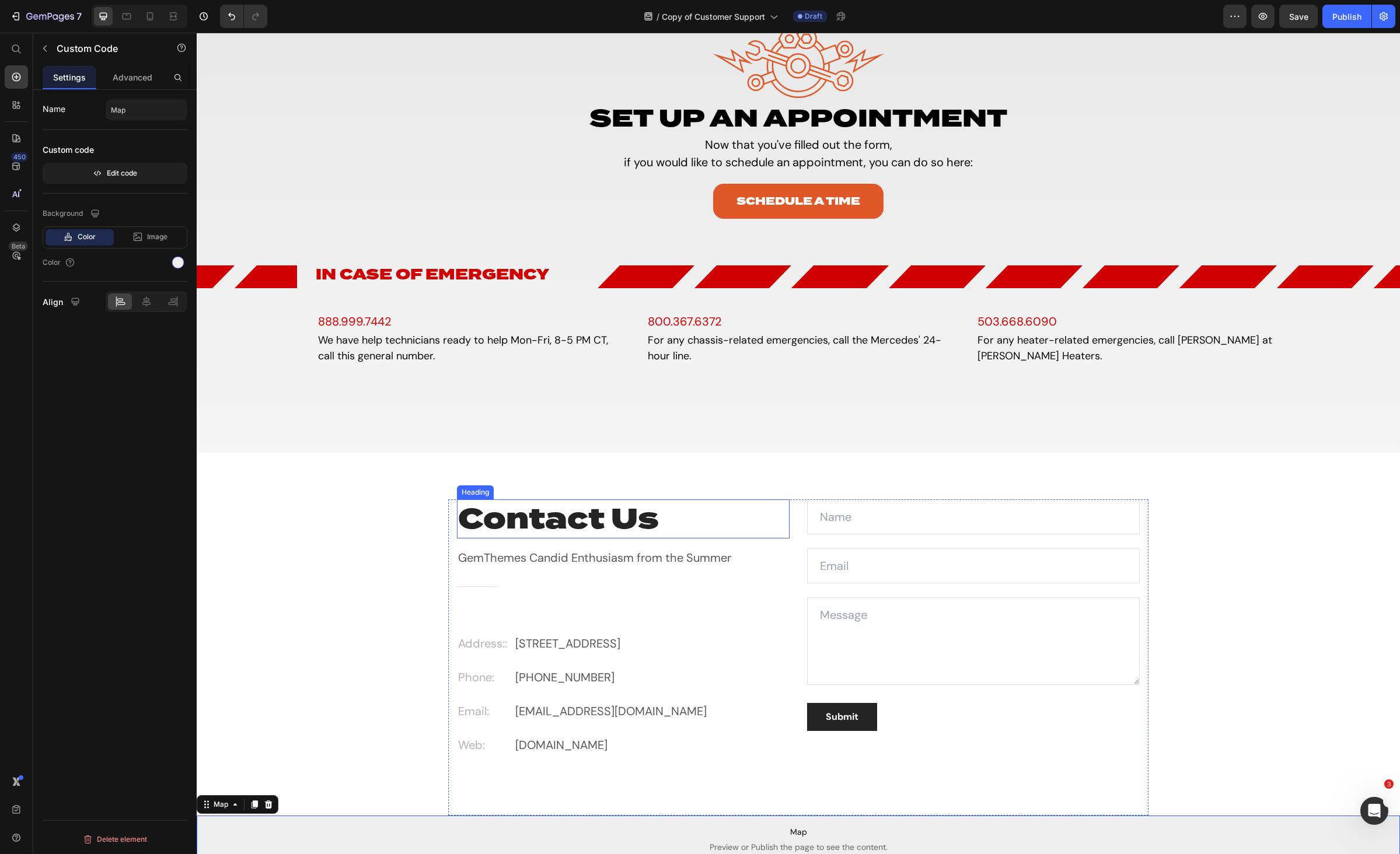 click on "Contact Us" at bounding box center (623, 519) 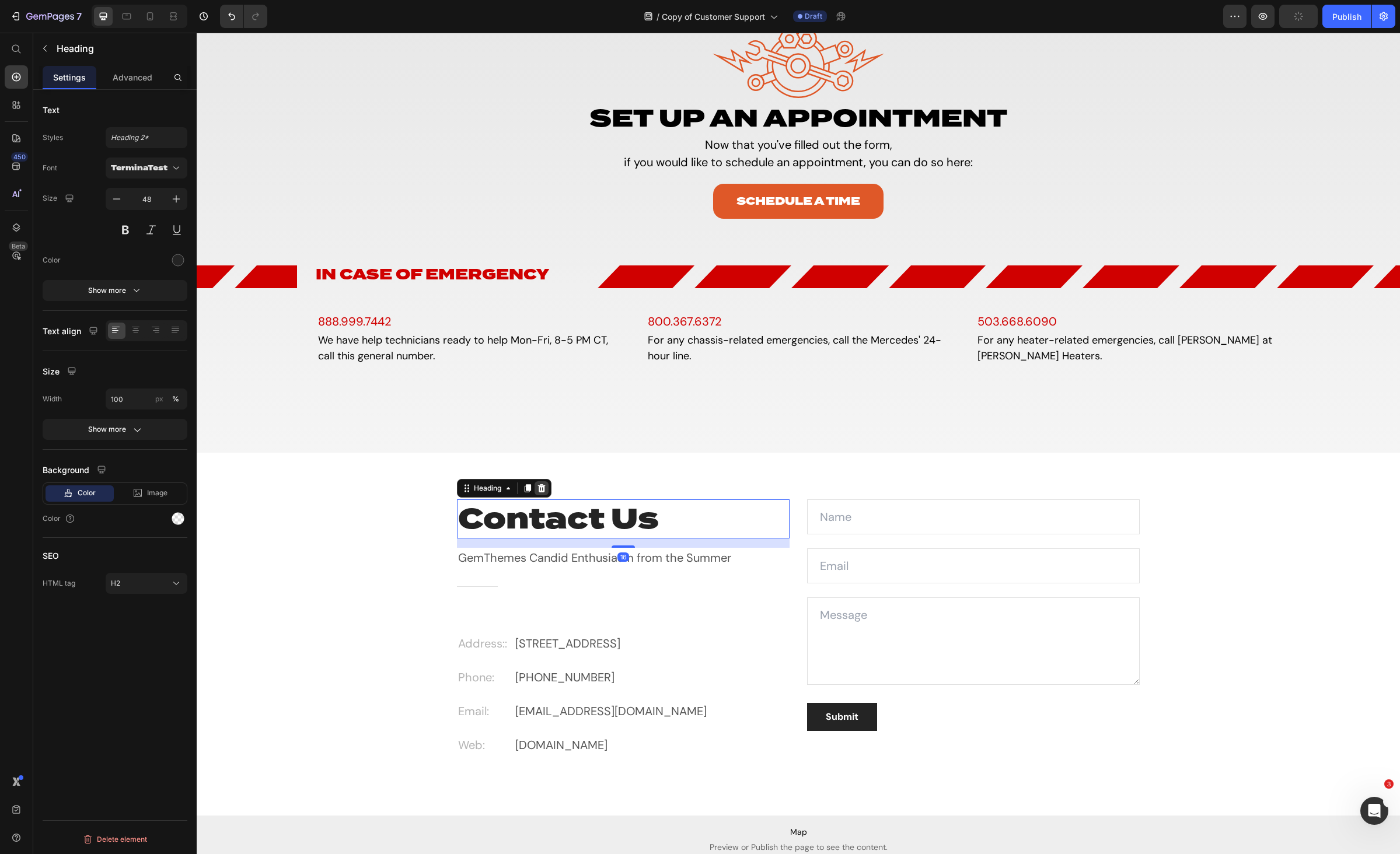 click 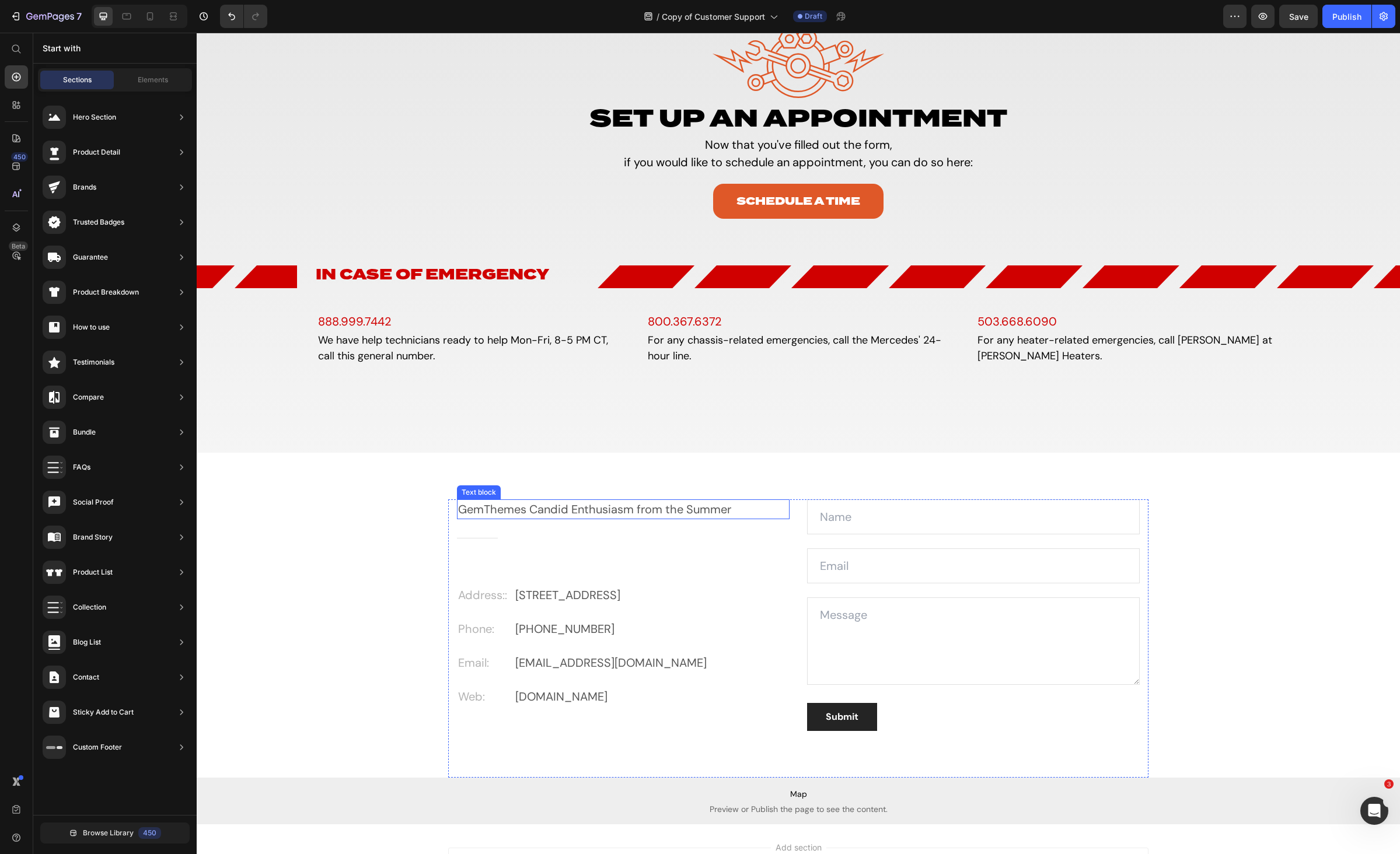 click on "GemThemes Candid Enthusiasm from the Summer" at bounding box center [623, 509] 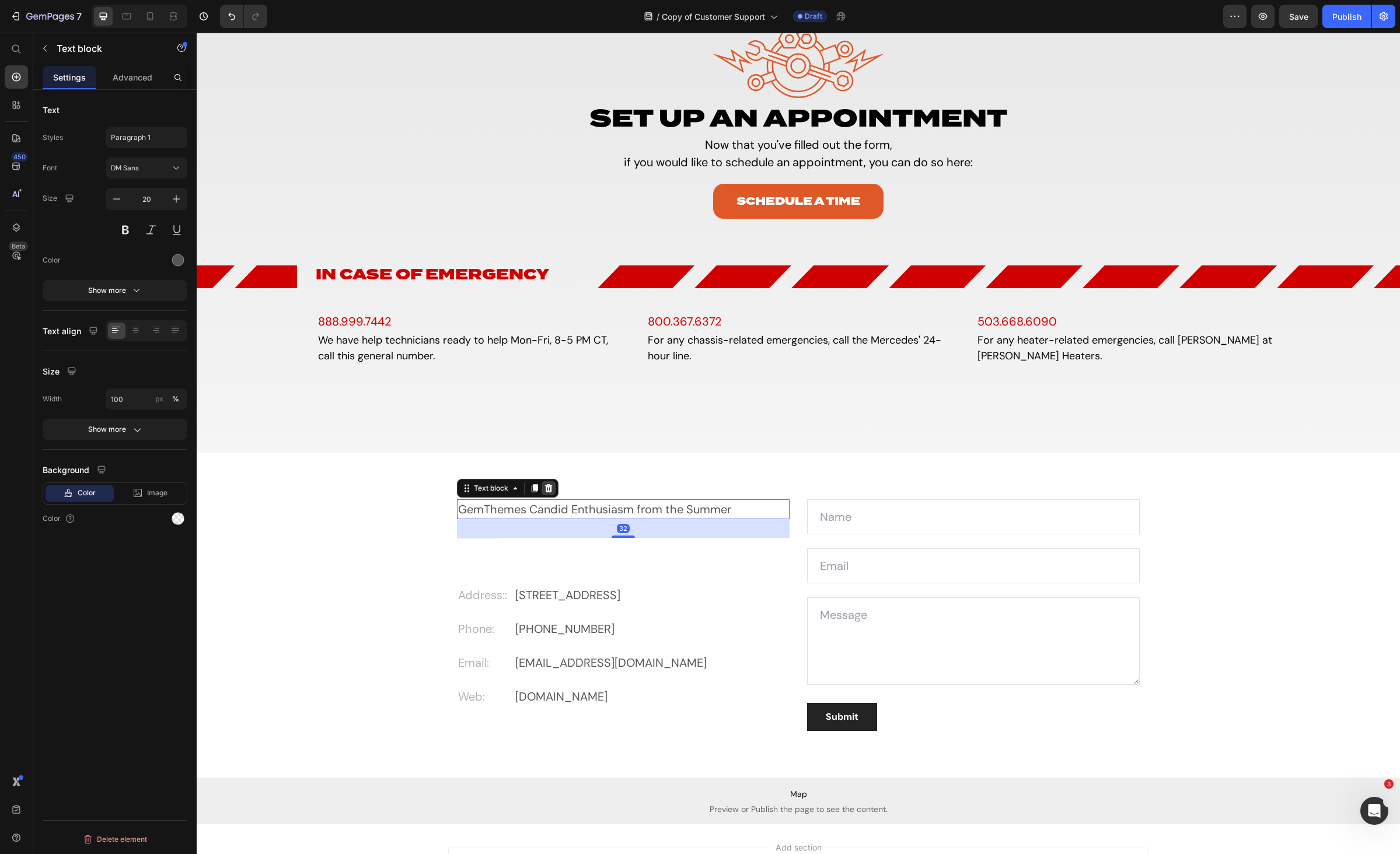 click 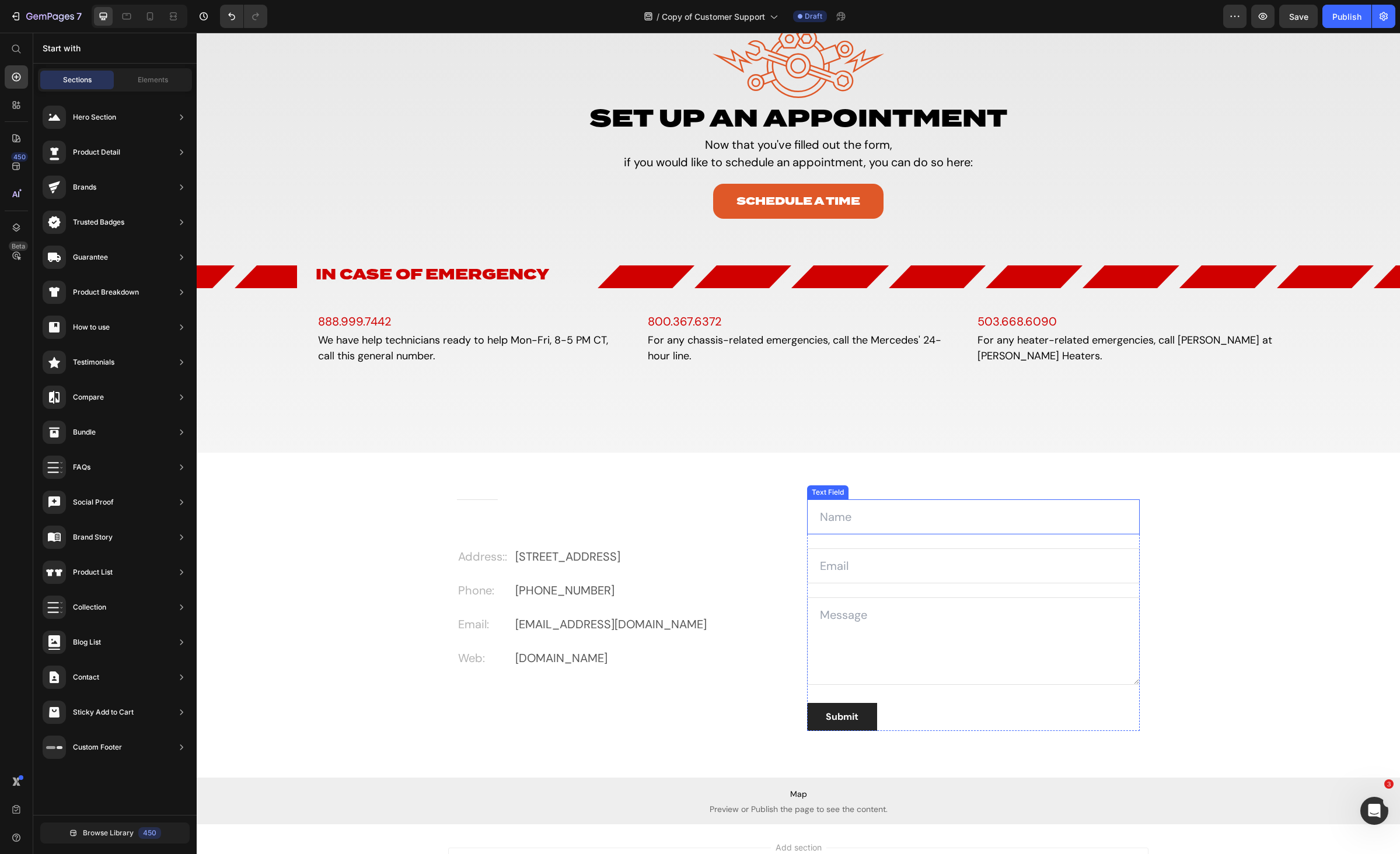 click at bounding box center [973, 517] 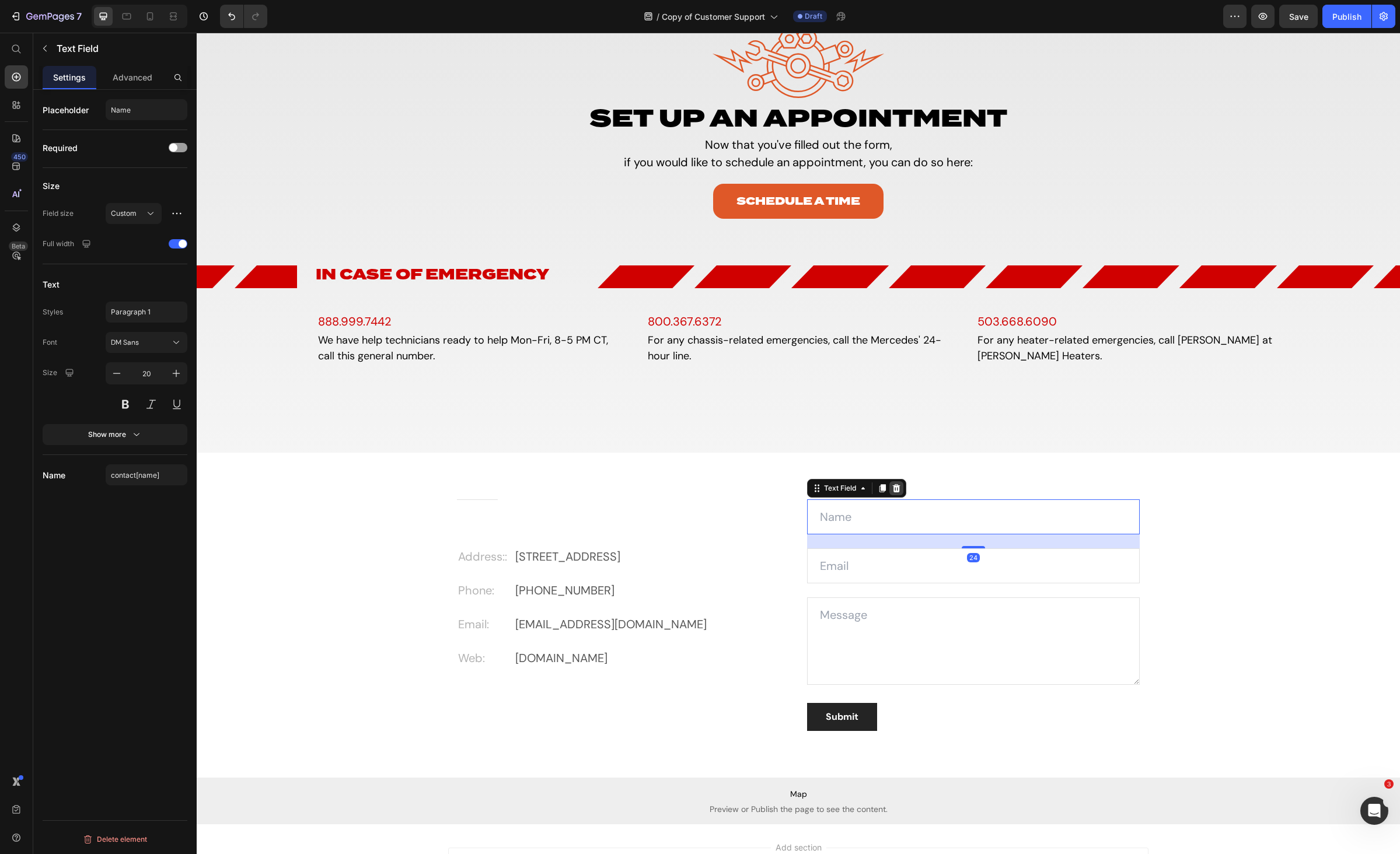 click 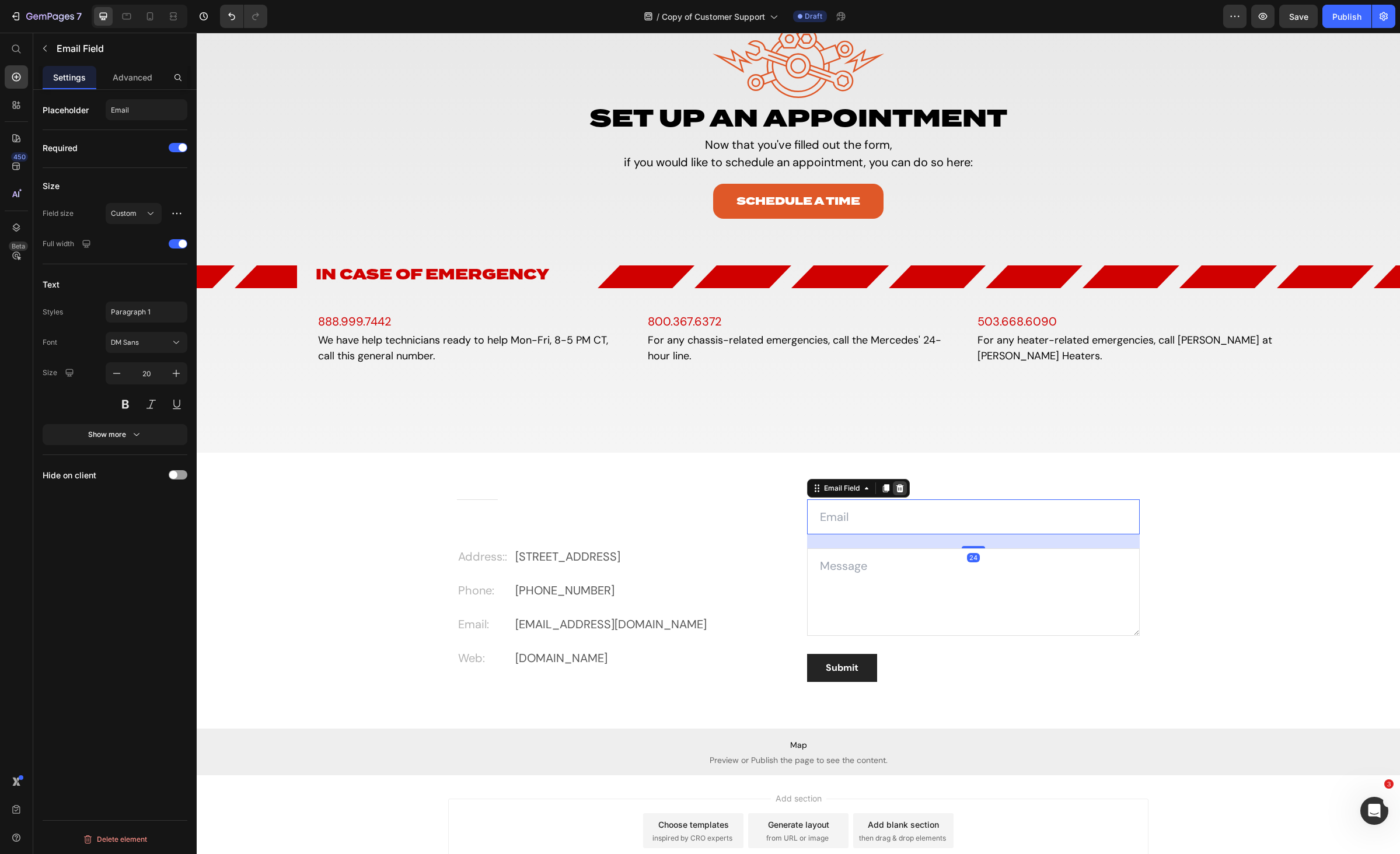 click 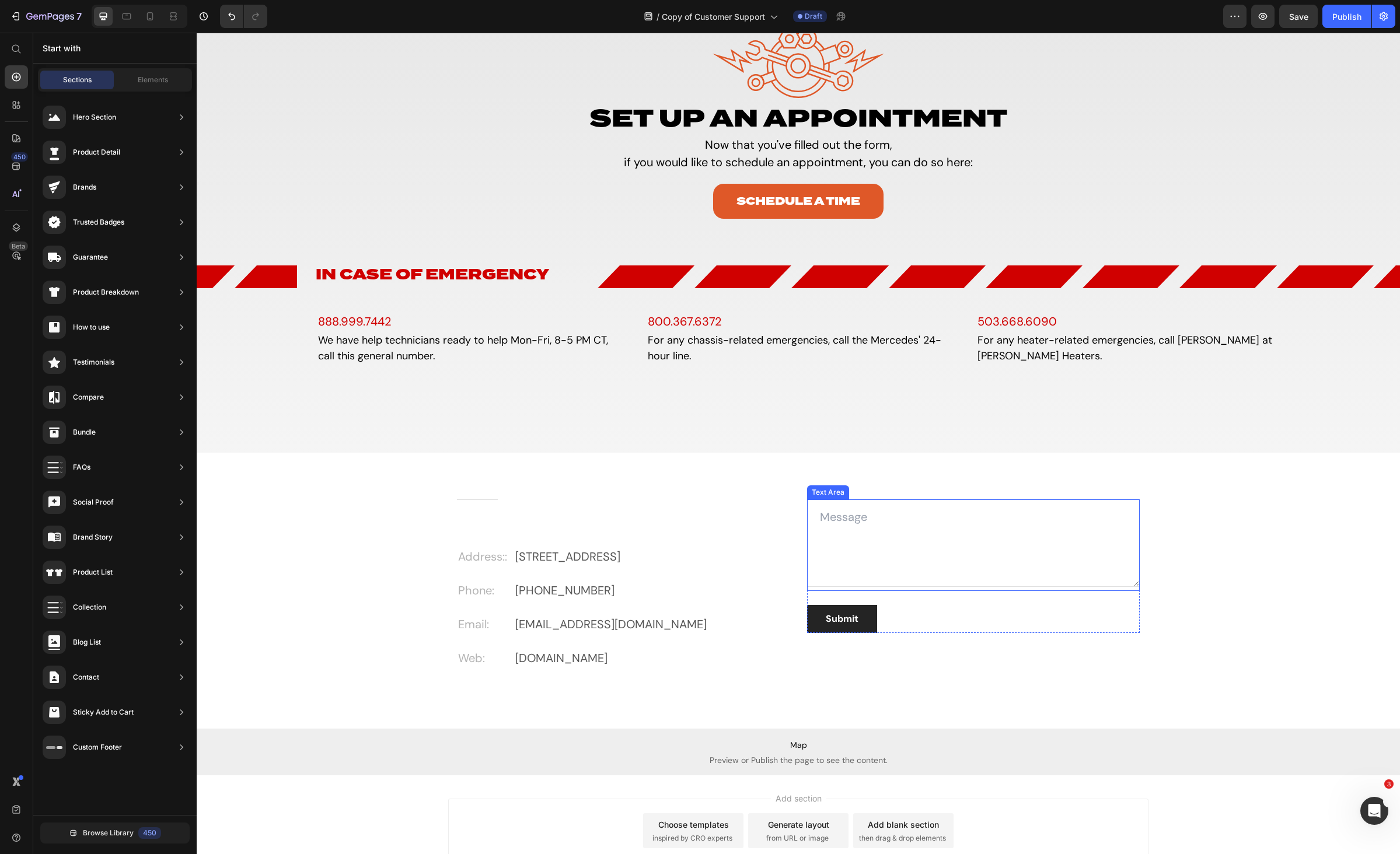 click at bounding box center (973, 543) 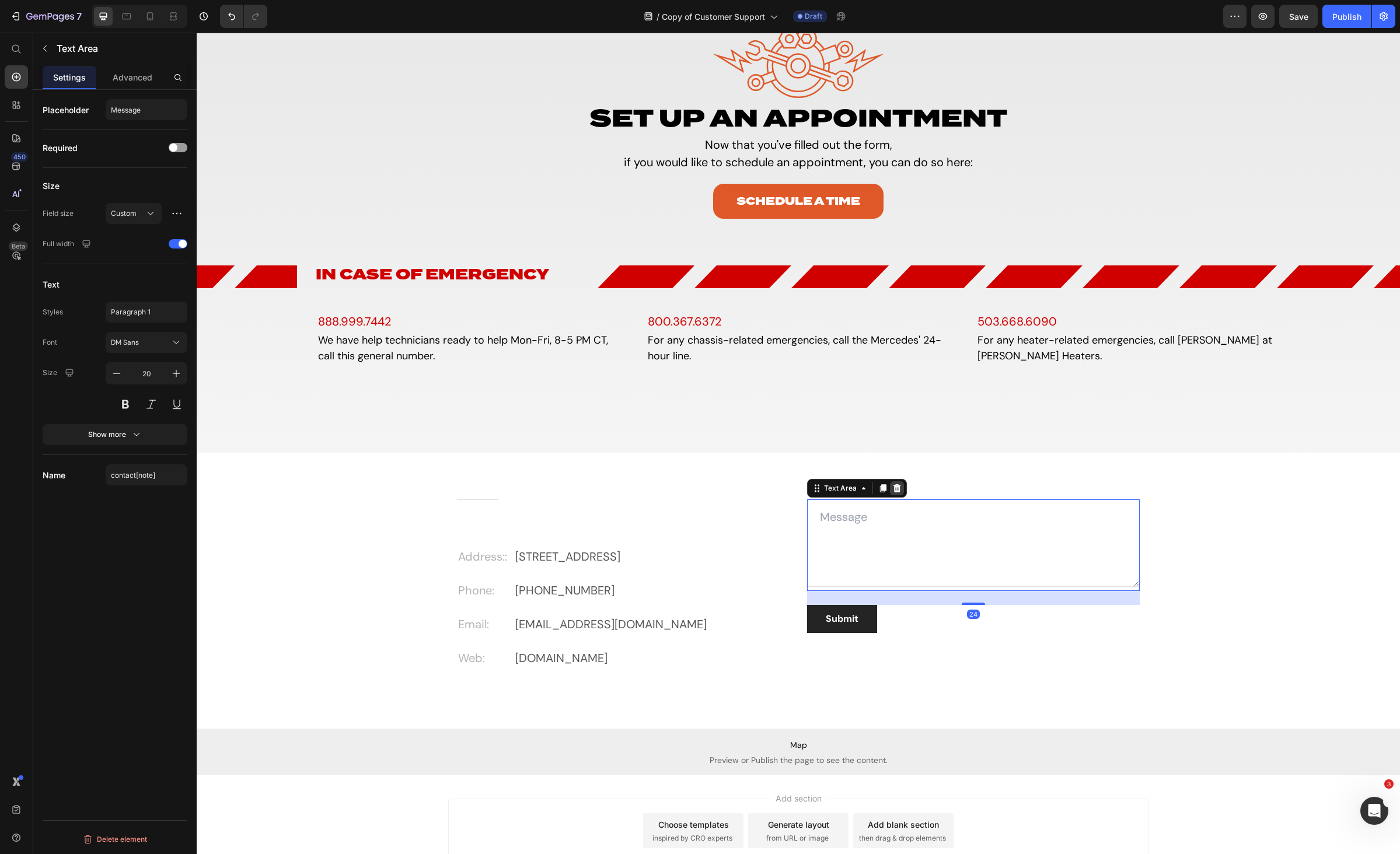 click at bounding box center [897, 488] 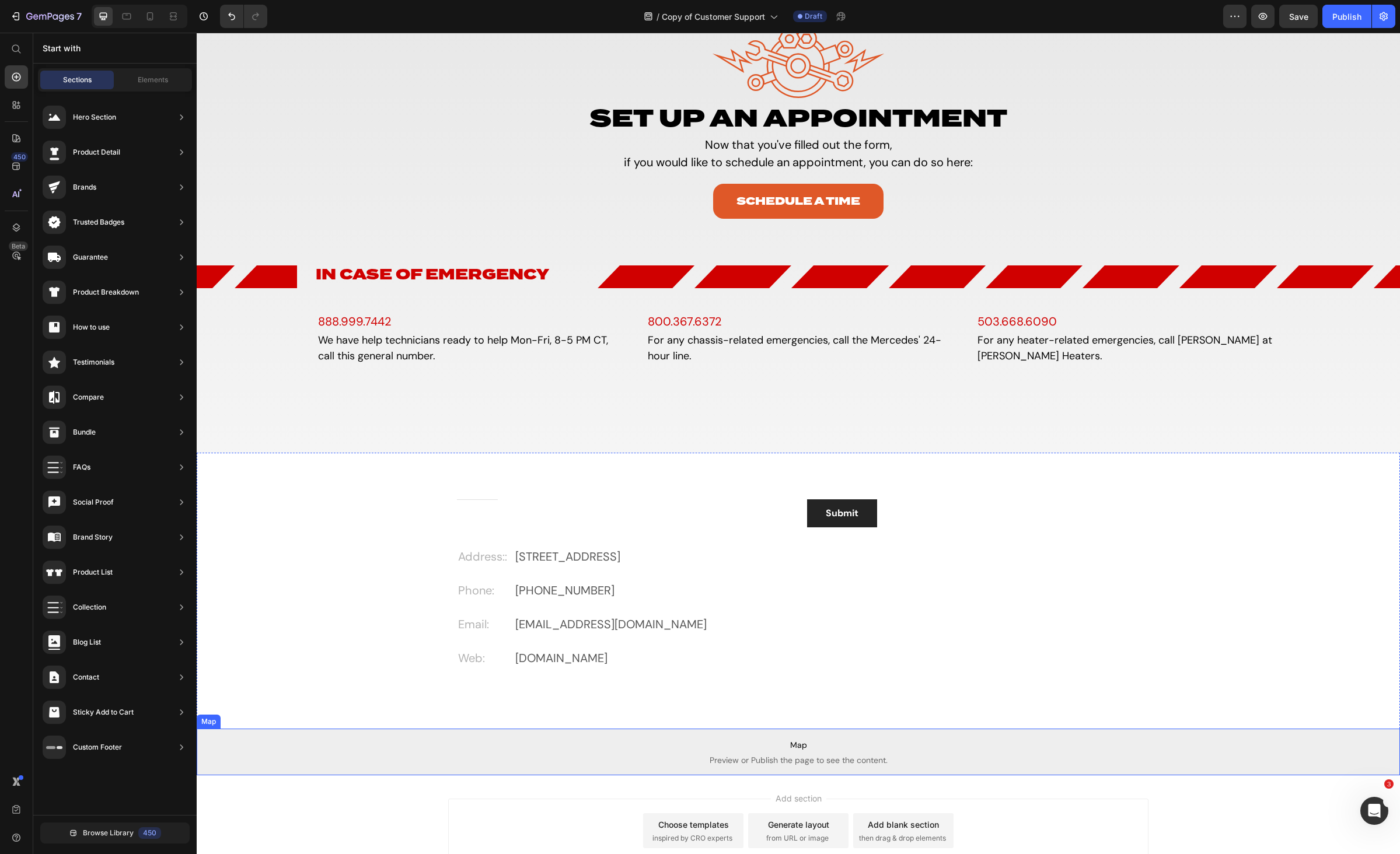 click on "Preview or Publish the page to see the content." at bounding box center [798, 760] 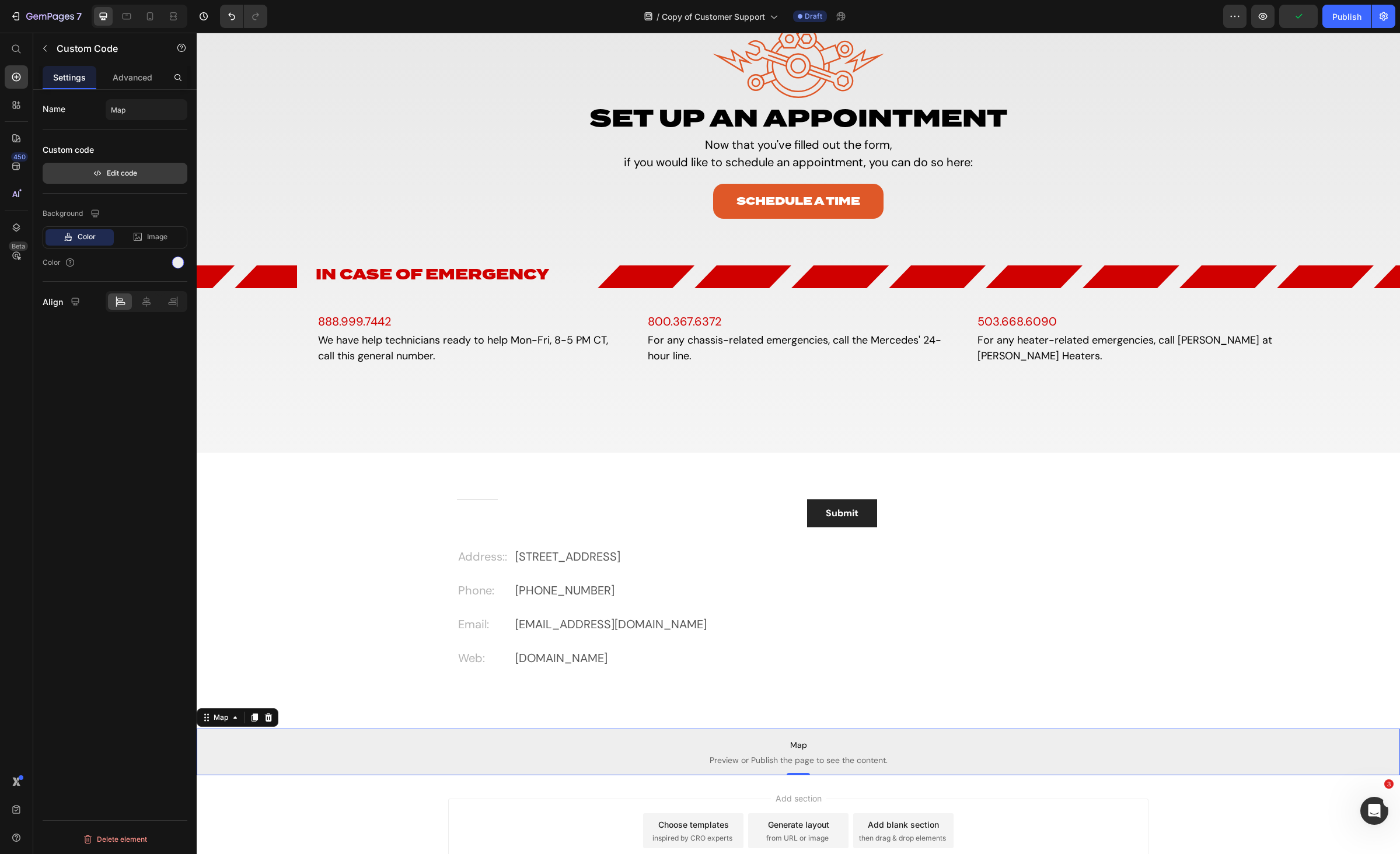 click on "Edit code" at bounding box center (115, 173) 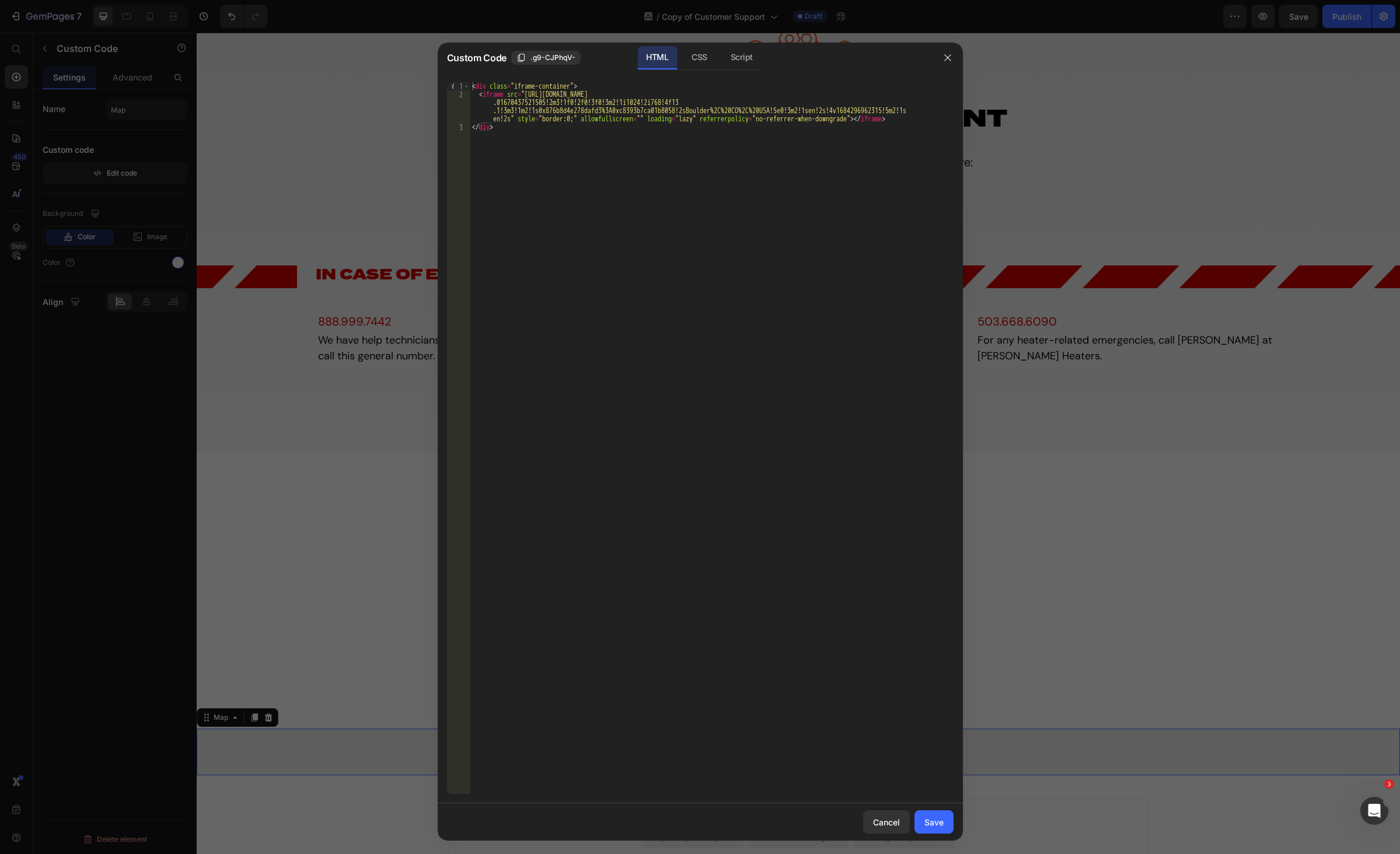 click at bounding box center [700, 427] 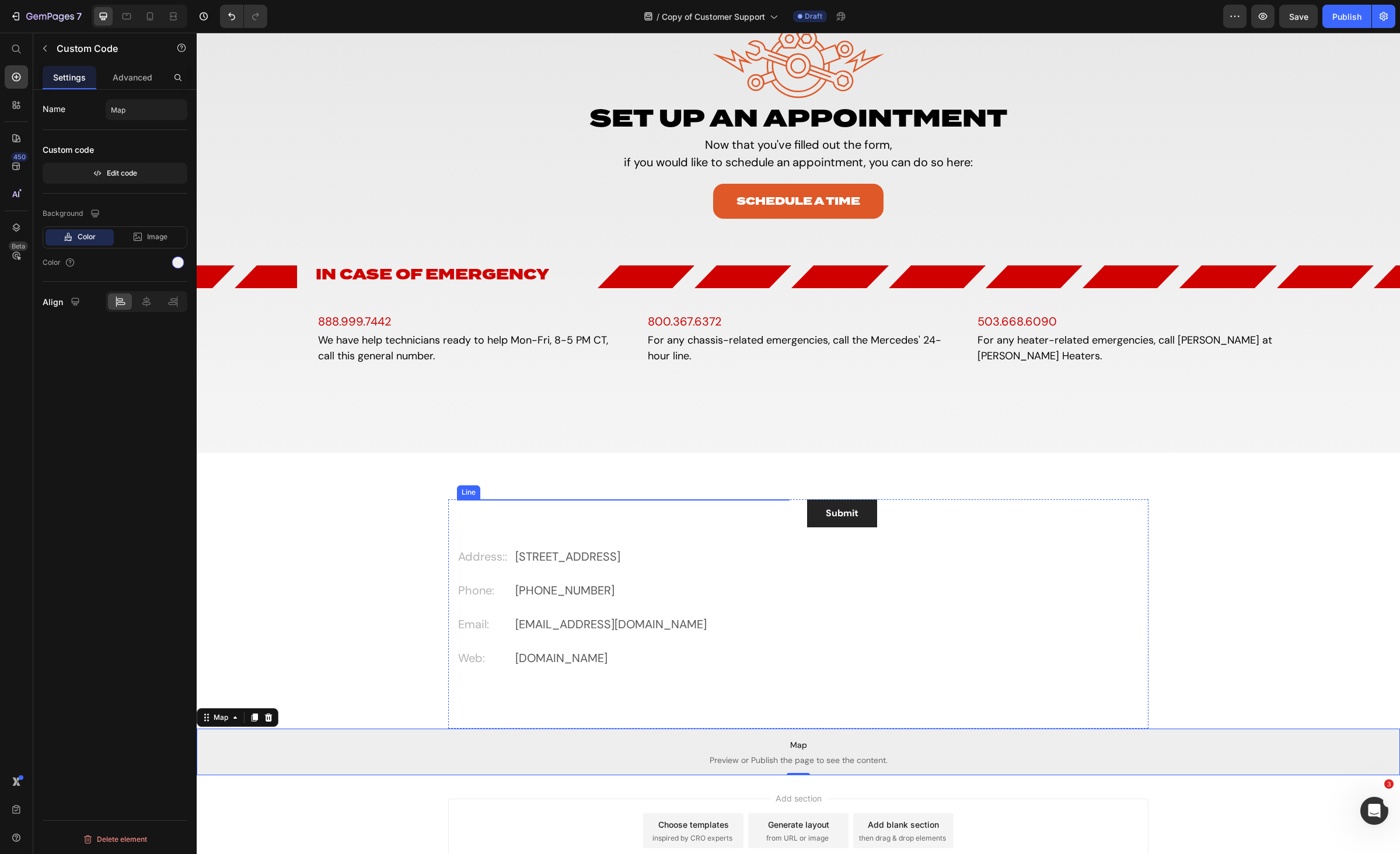 click on "Line" at bounding box center (469, 492) 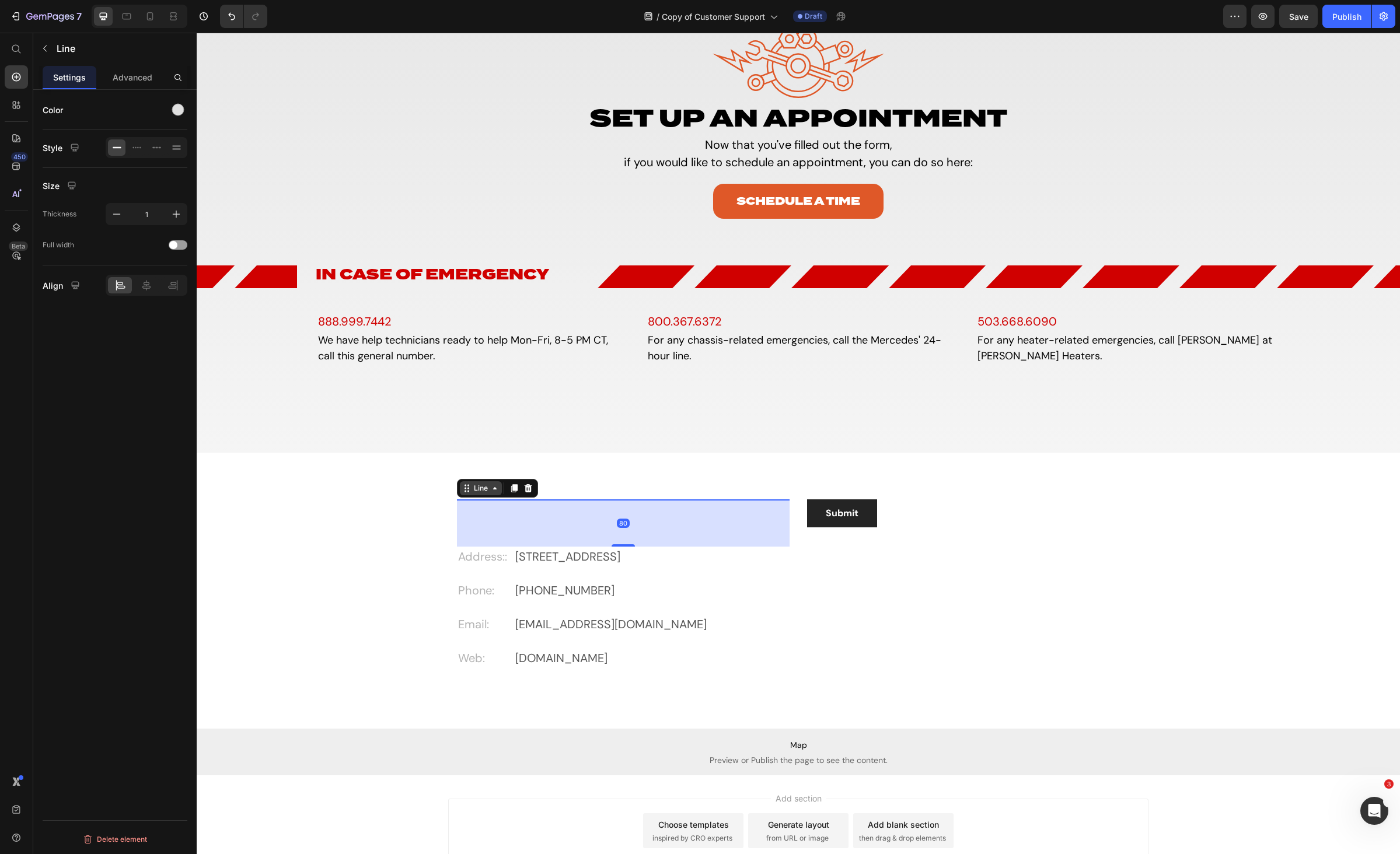 click 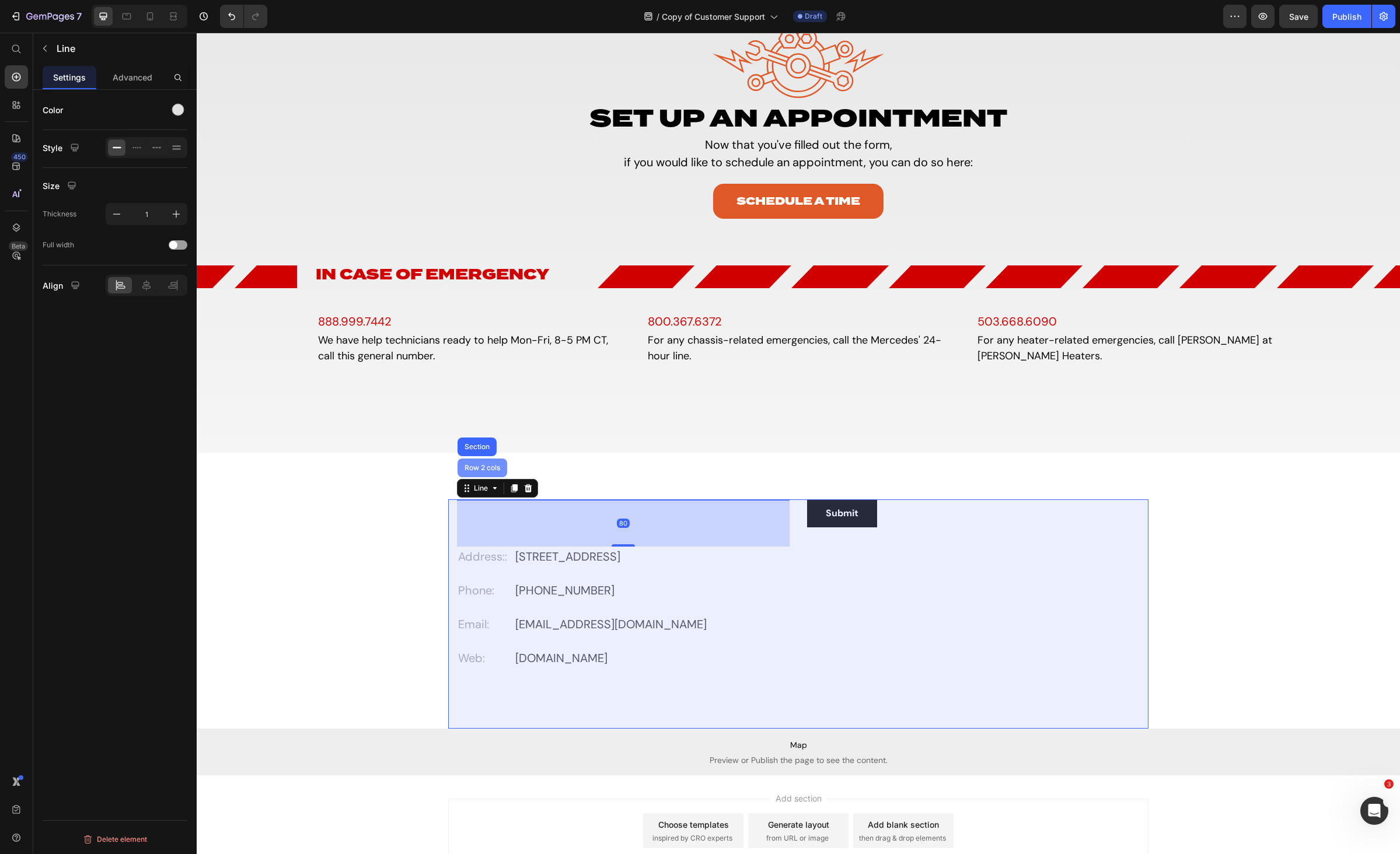 click on "Row 2 cols" at bounding box center [482, 468] 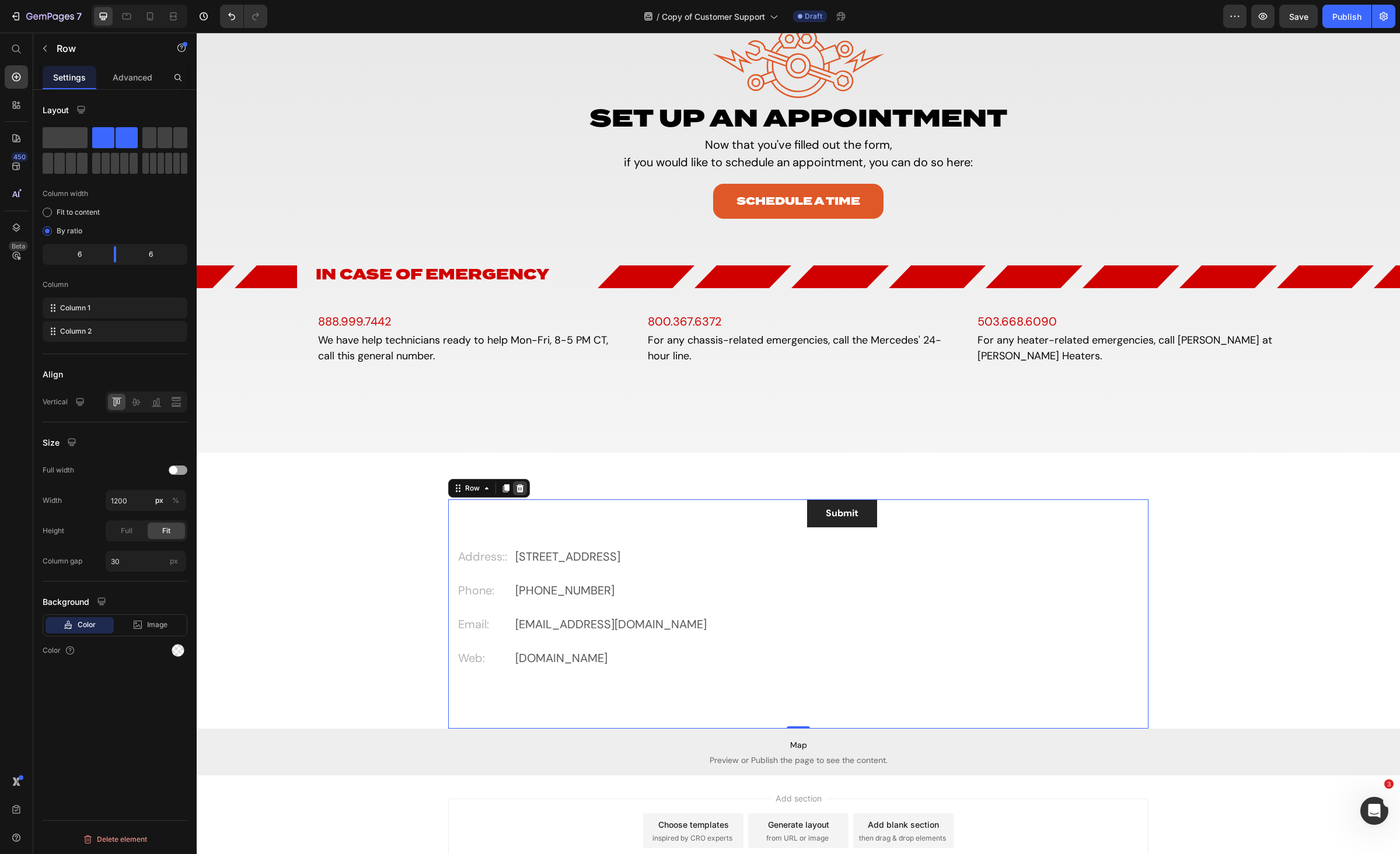 click 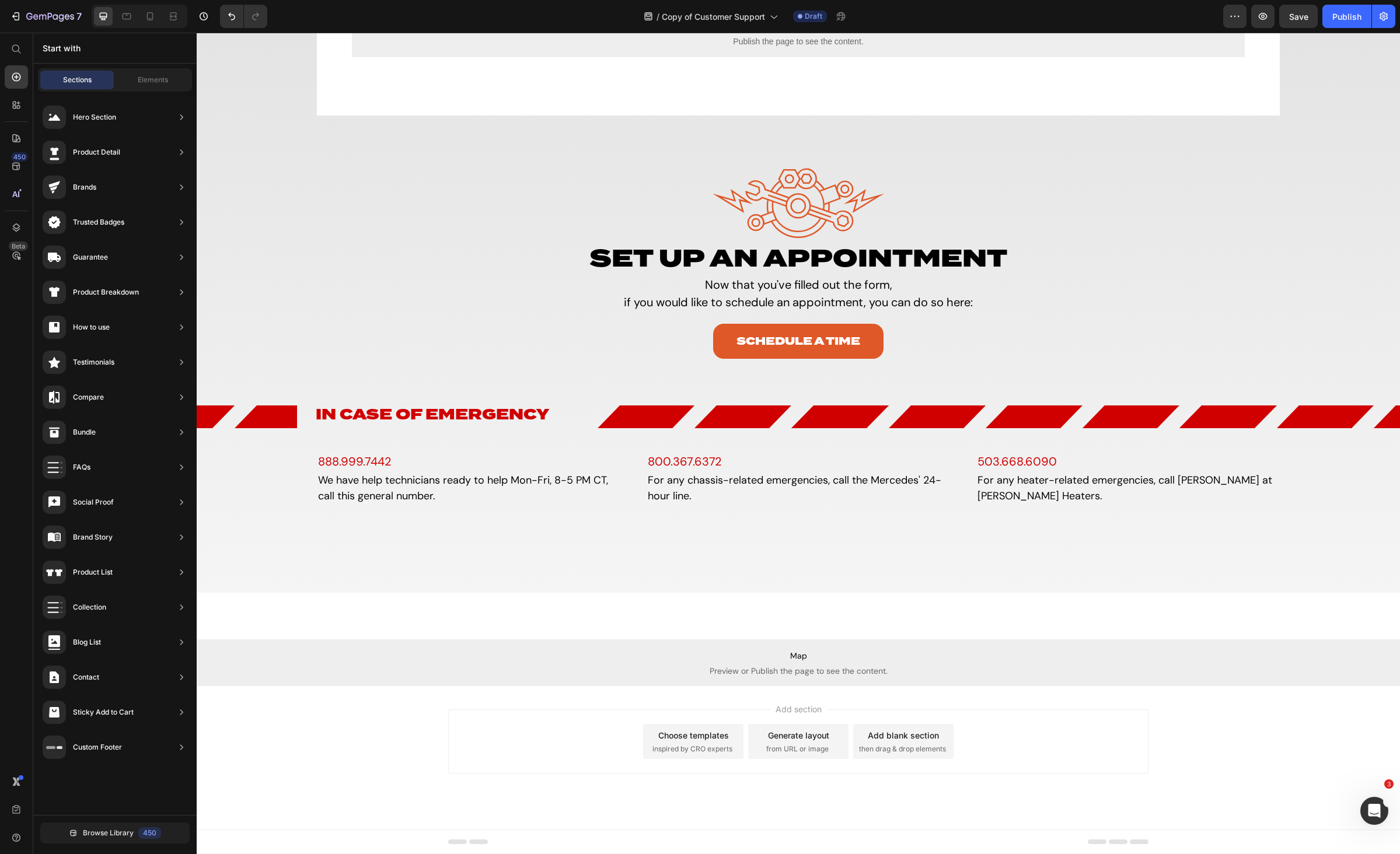 scroll, scrollTop: 572, scrollLeft: 0, axis: vertical 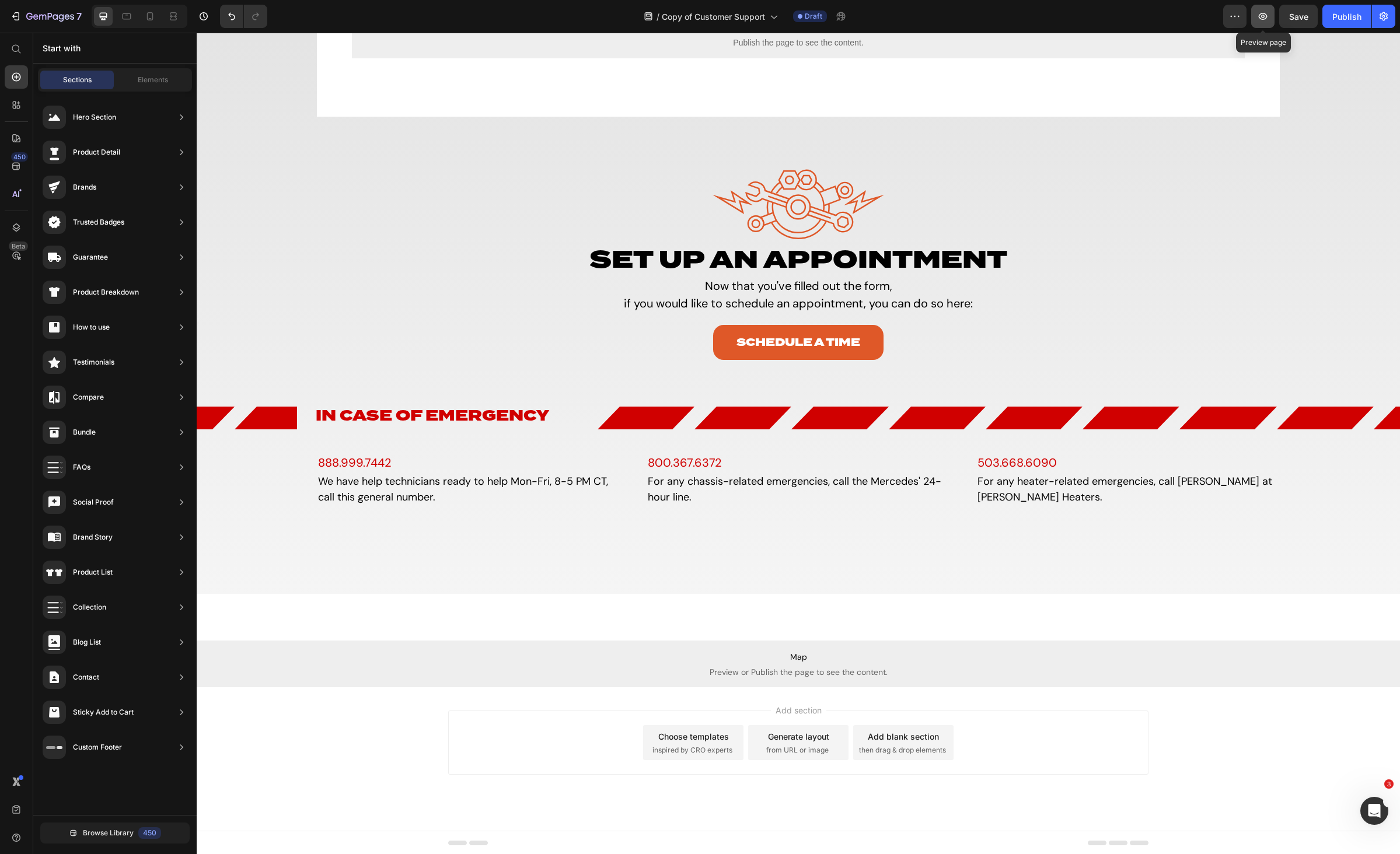 click 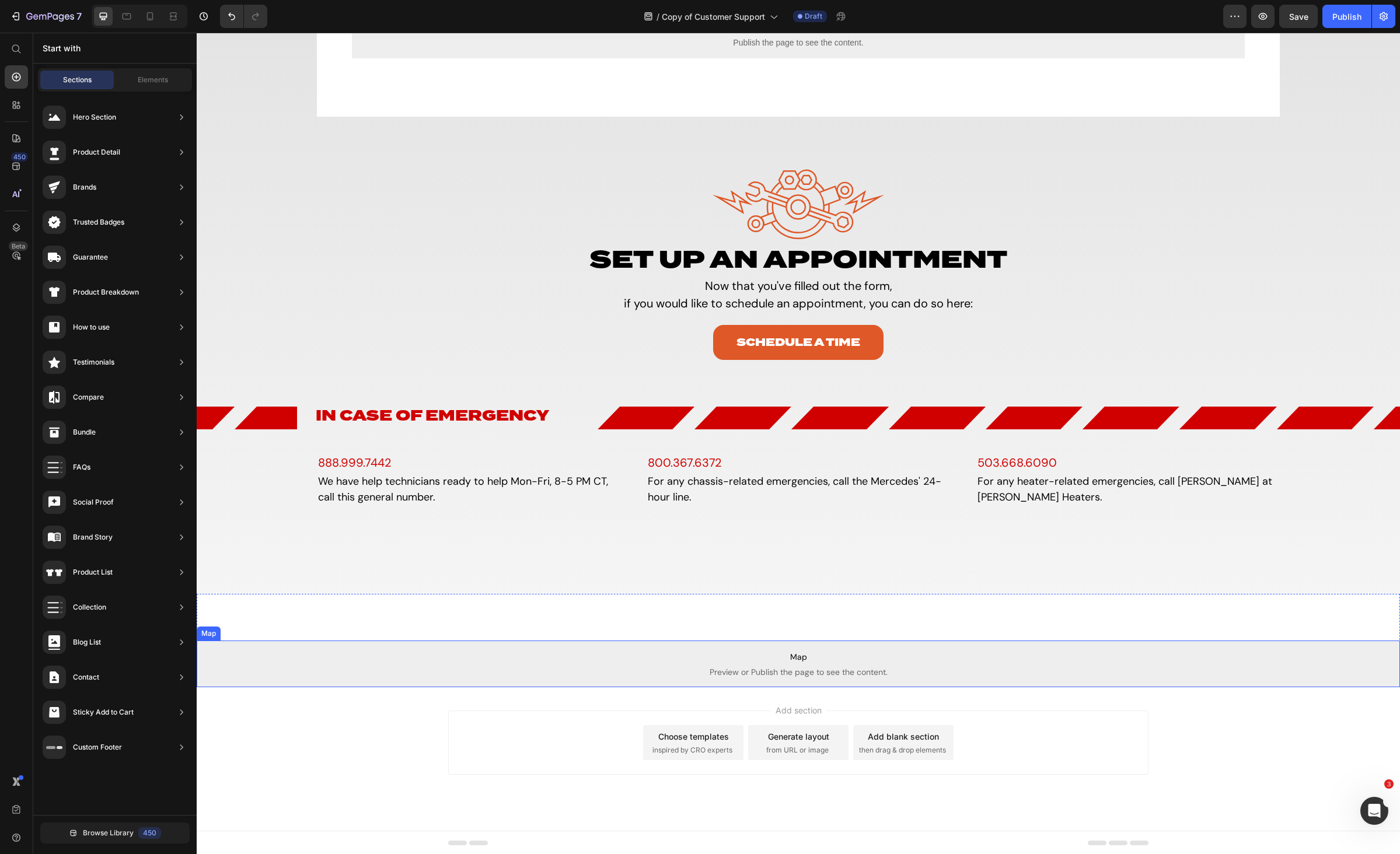 click on "Map" at bounding box center [798, 657] 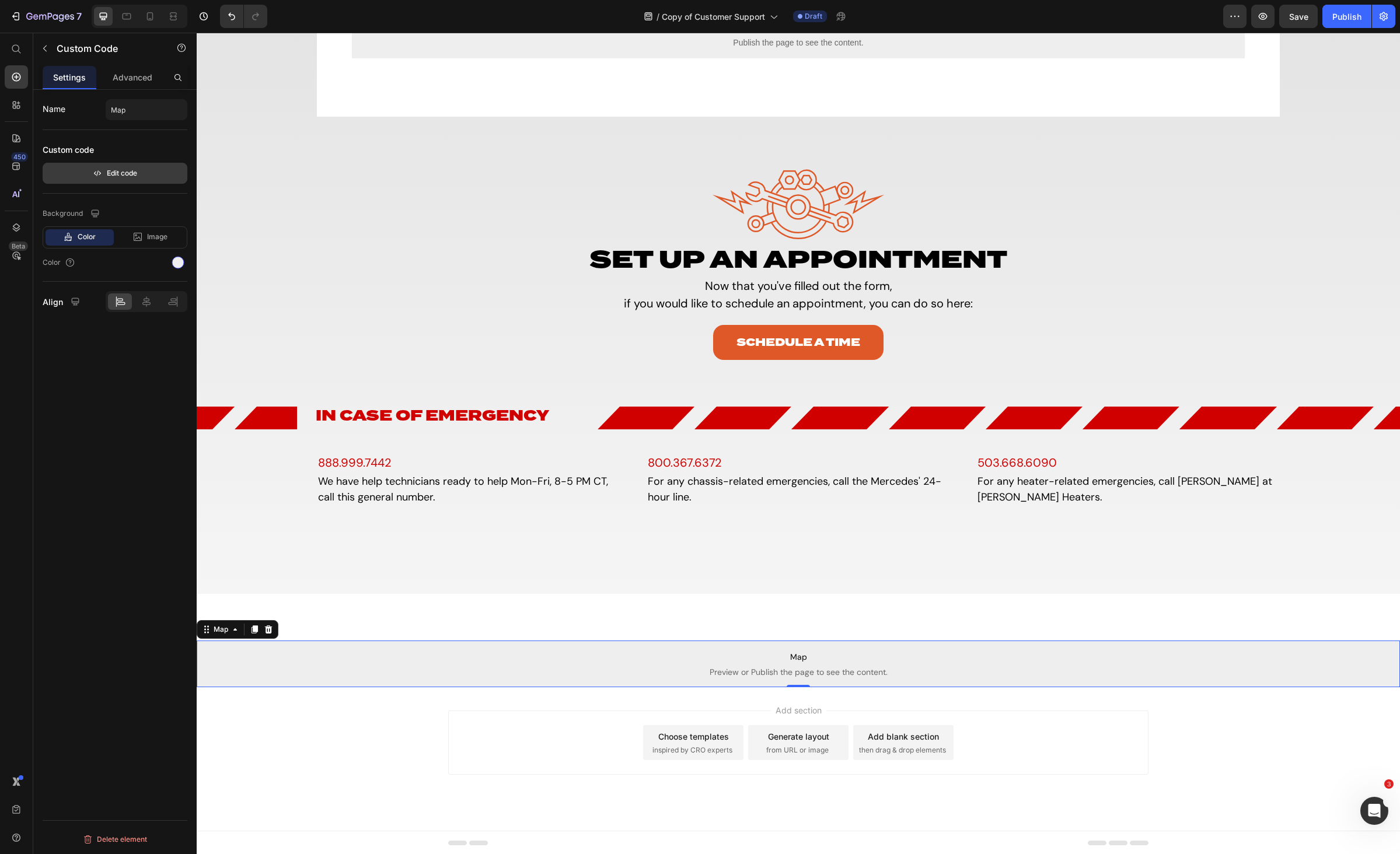 click on "Edit code" at bounding box center [115, 173] 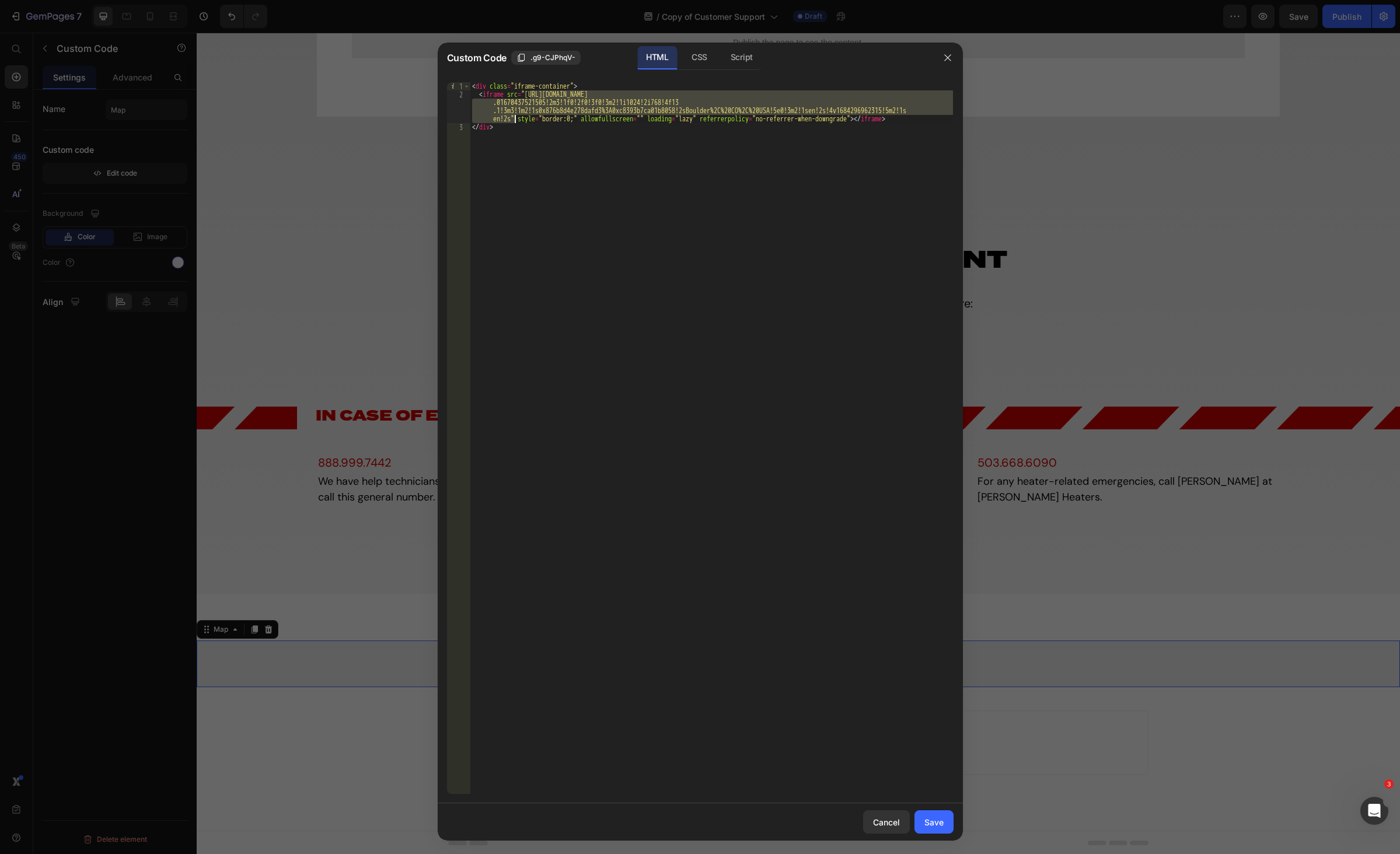 drag, startPoint x: 530, startPoint y: 94, endPoint x: 515, endPoint y: 118, distance: 28.301943 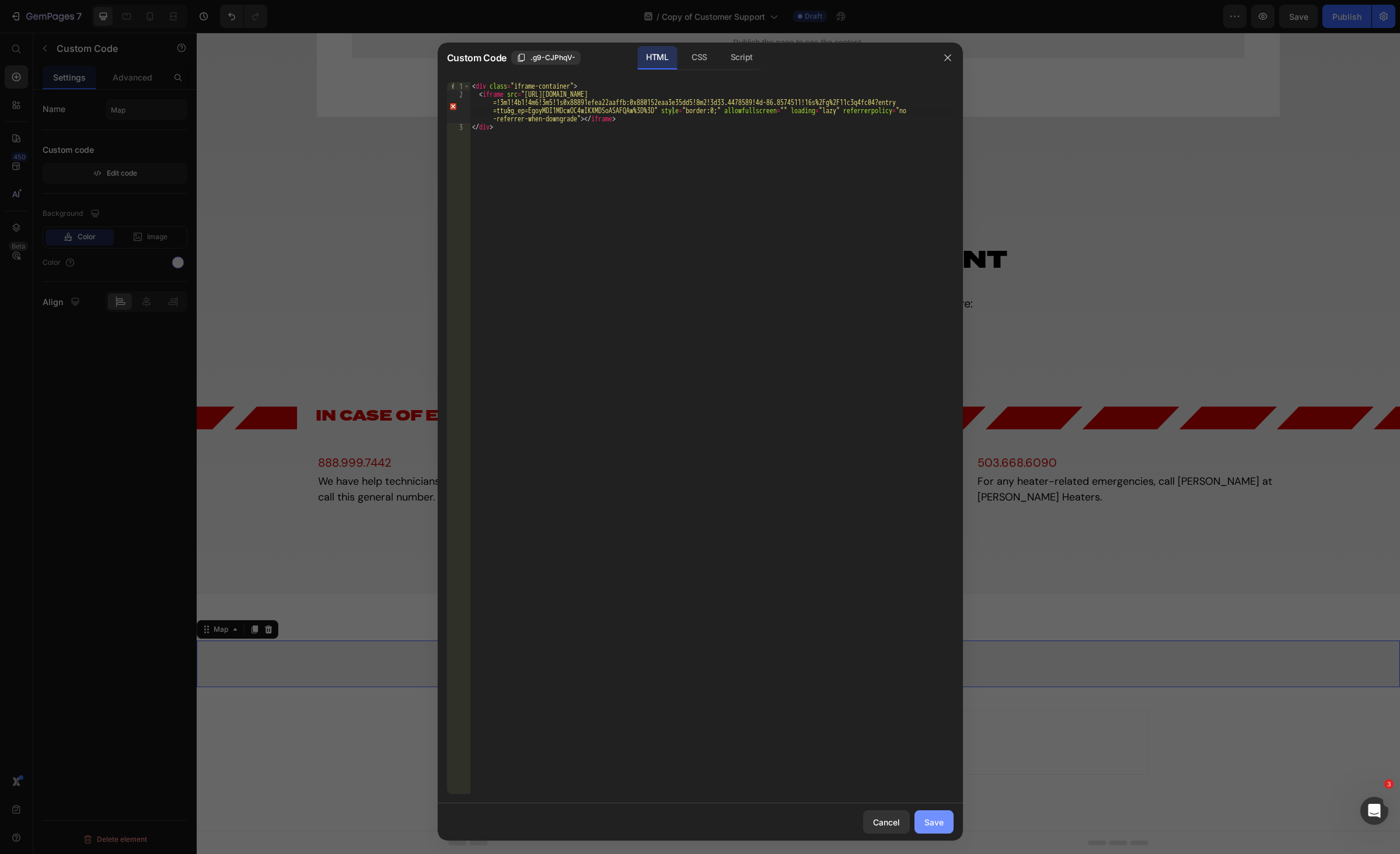 drag, startPoint x: 930, startPoint y: 820, endPoint x: 734, endPoint y: 786, distance: 198.92712 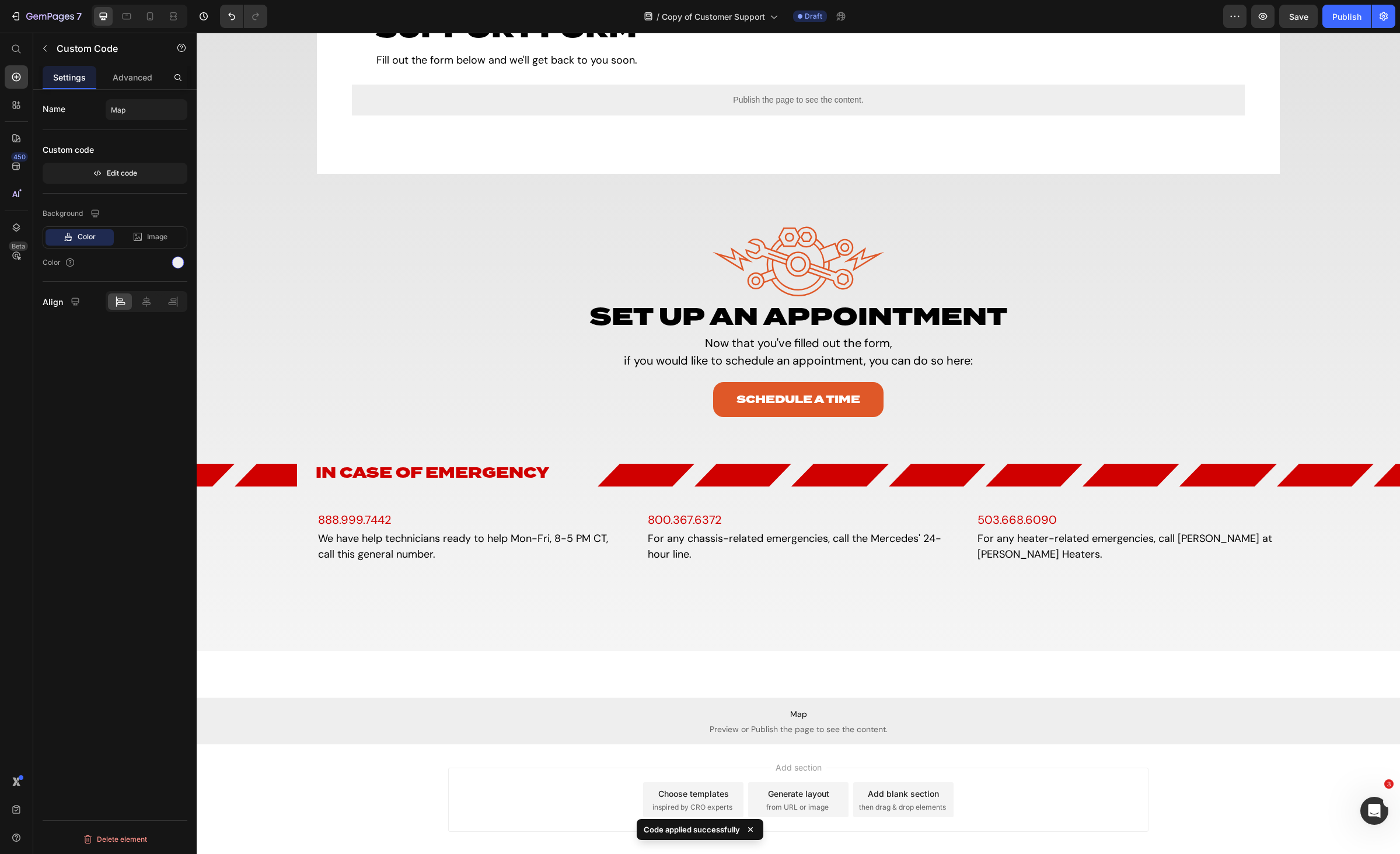 scroll, scrollTop: 525, scrollLeft: 0, axis: vertical 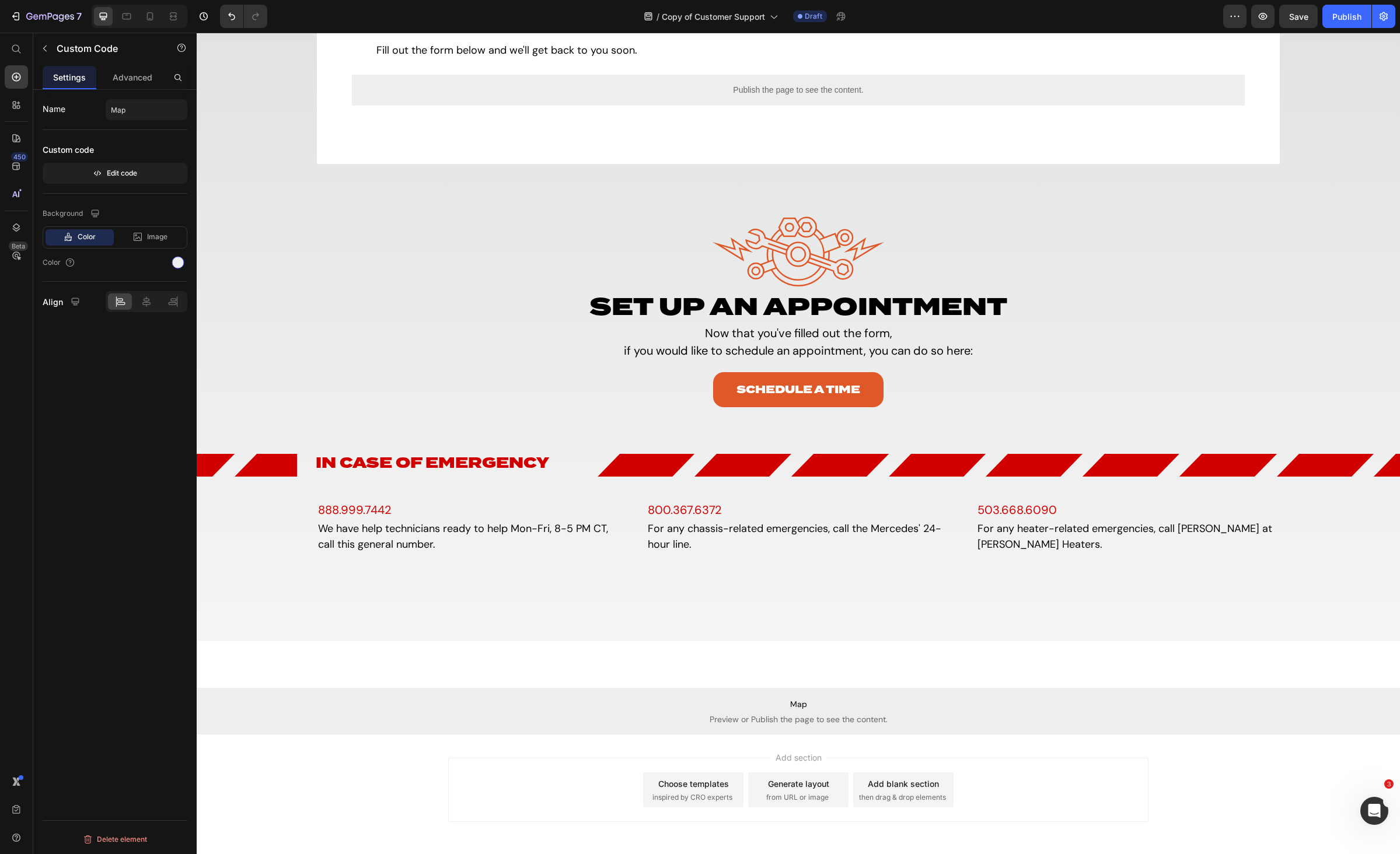 click on "Map" at bounding box center [798, 704] 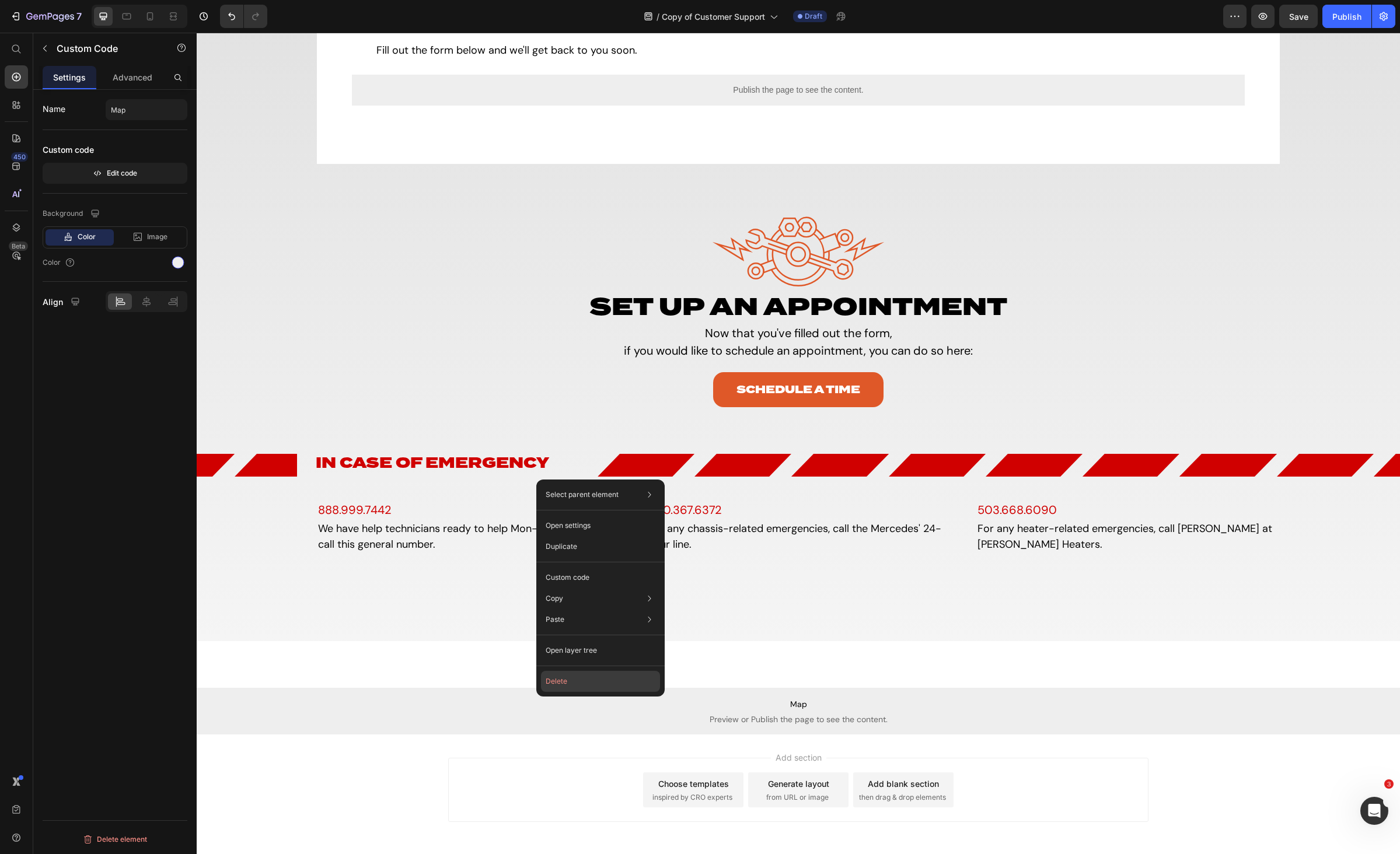 click on "Delete" 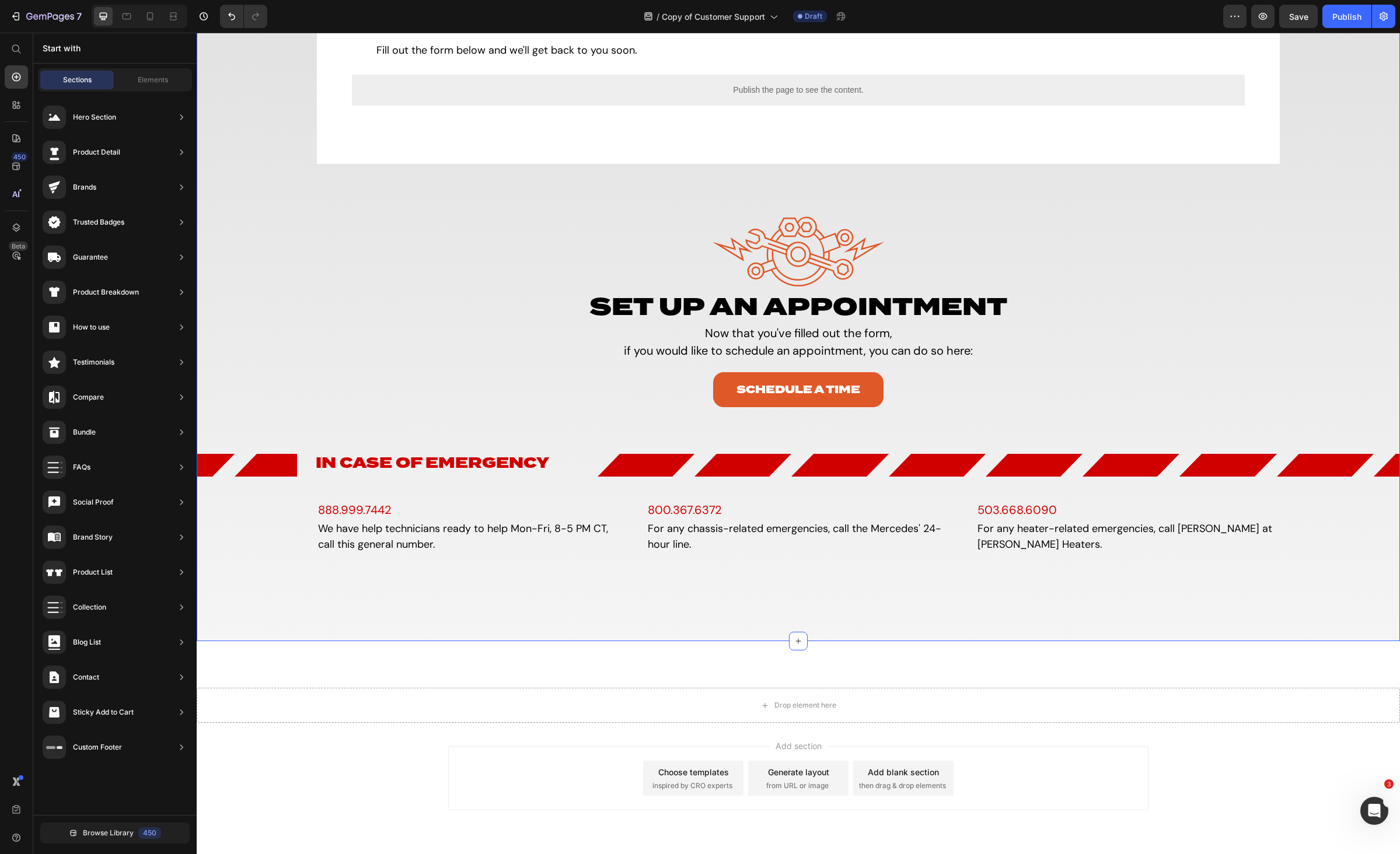 scroll, scrollTop: 233, scrollLeft: 0, axis: vertical 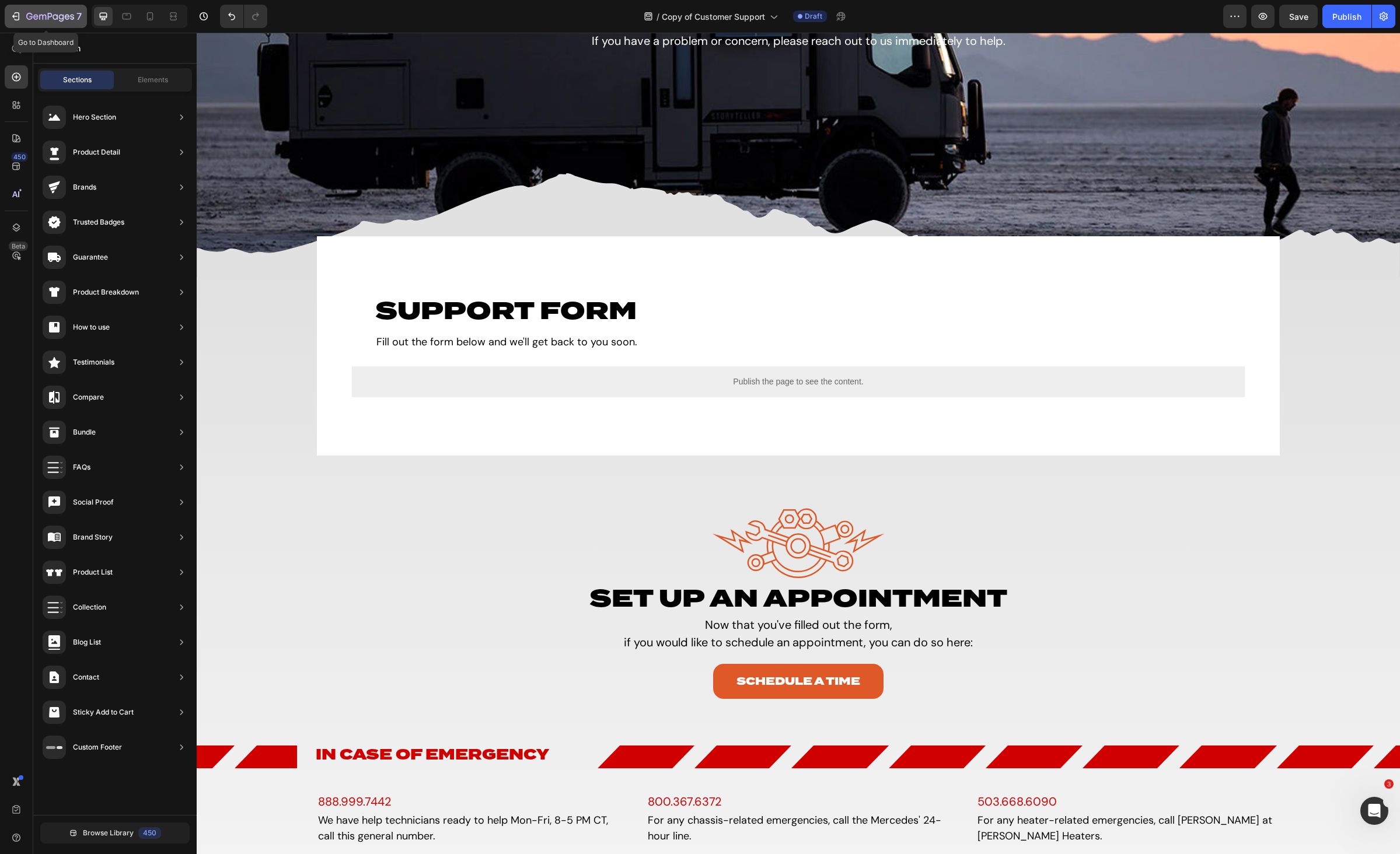 click on "7" at bounding box center (46, 16) 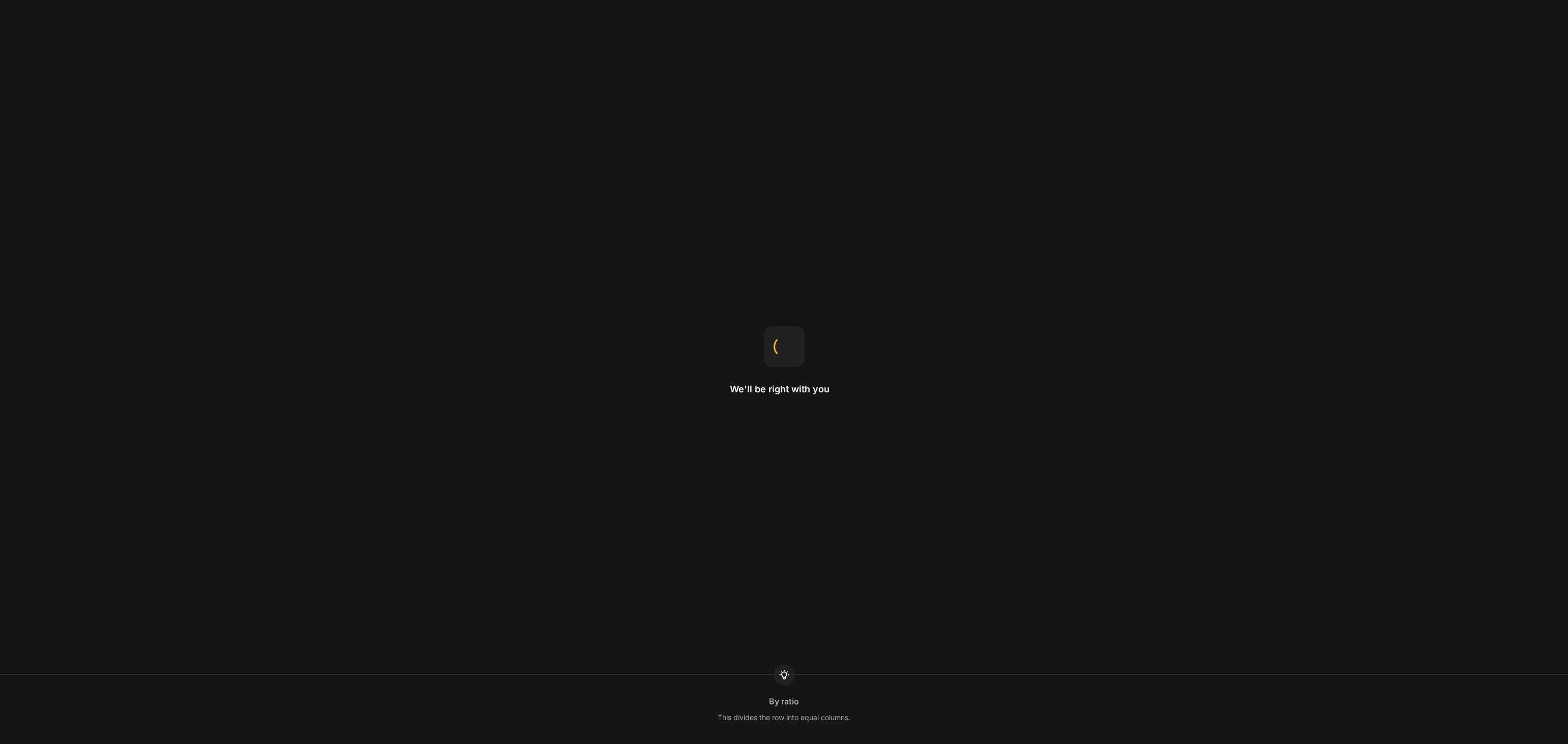 scroll, scrollTop: 0, scrollLeft: 0, axis: both 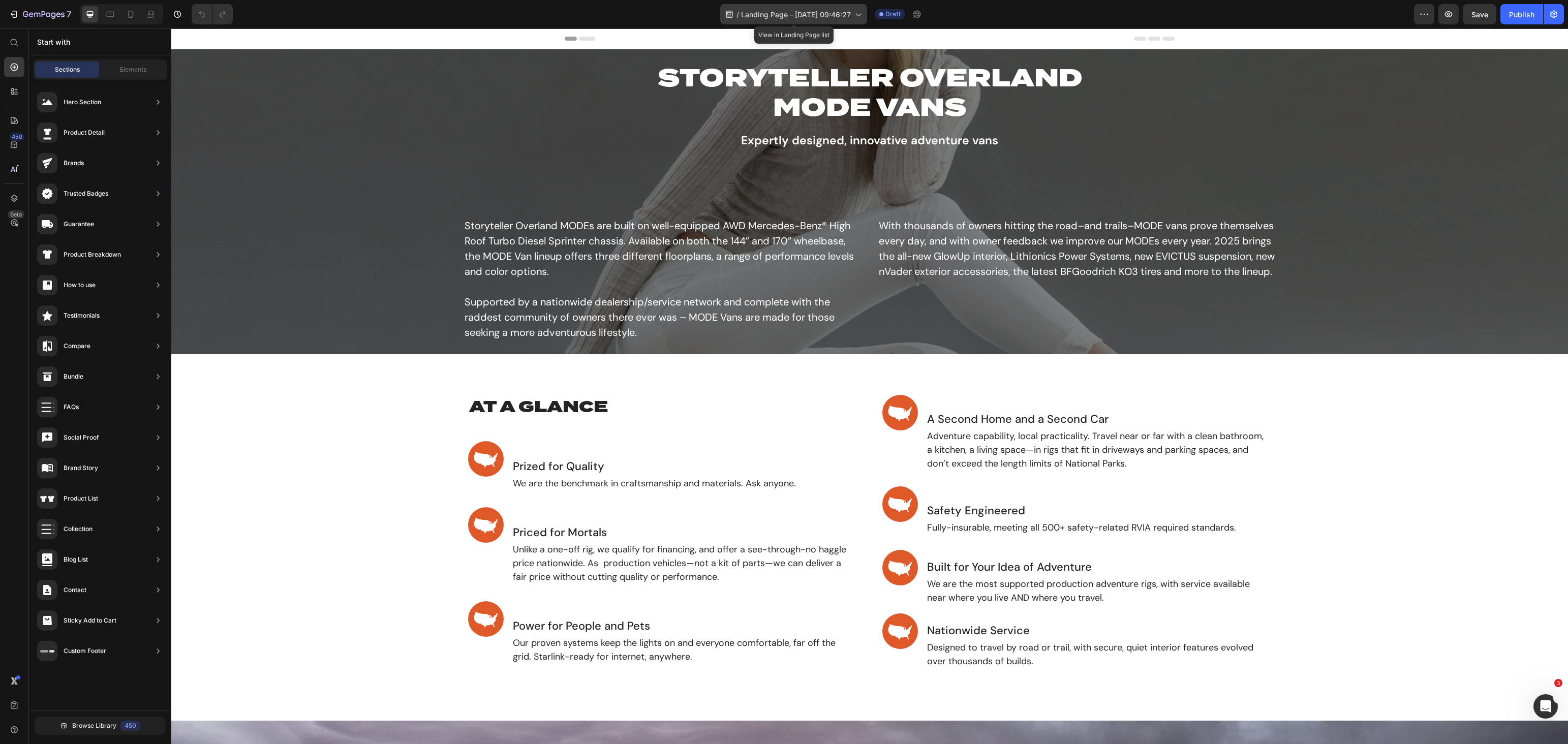 click on "Landing Page - [DATE] 09:46:27" at bounding box center (796, 14) 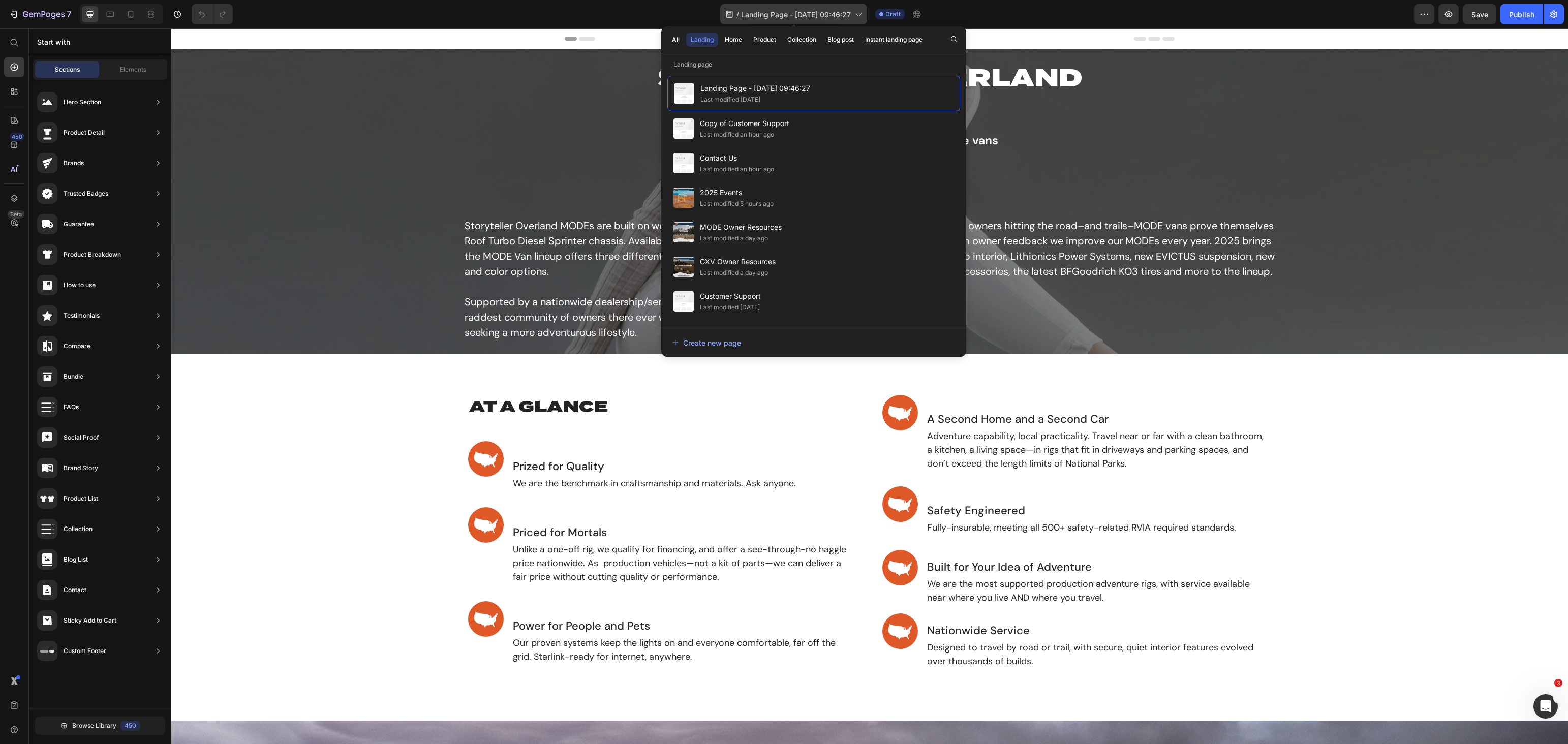 click on "Landing Page - [DATE] 09:46:27" at bounding box center (796, 14) 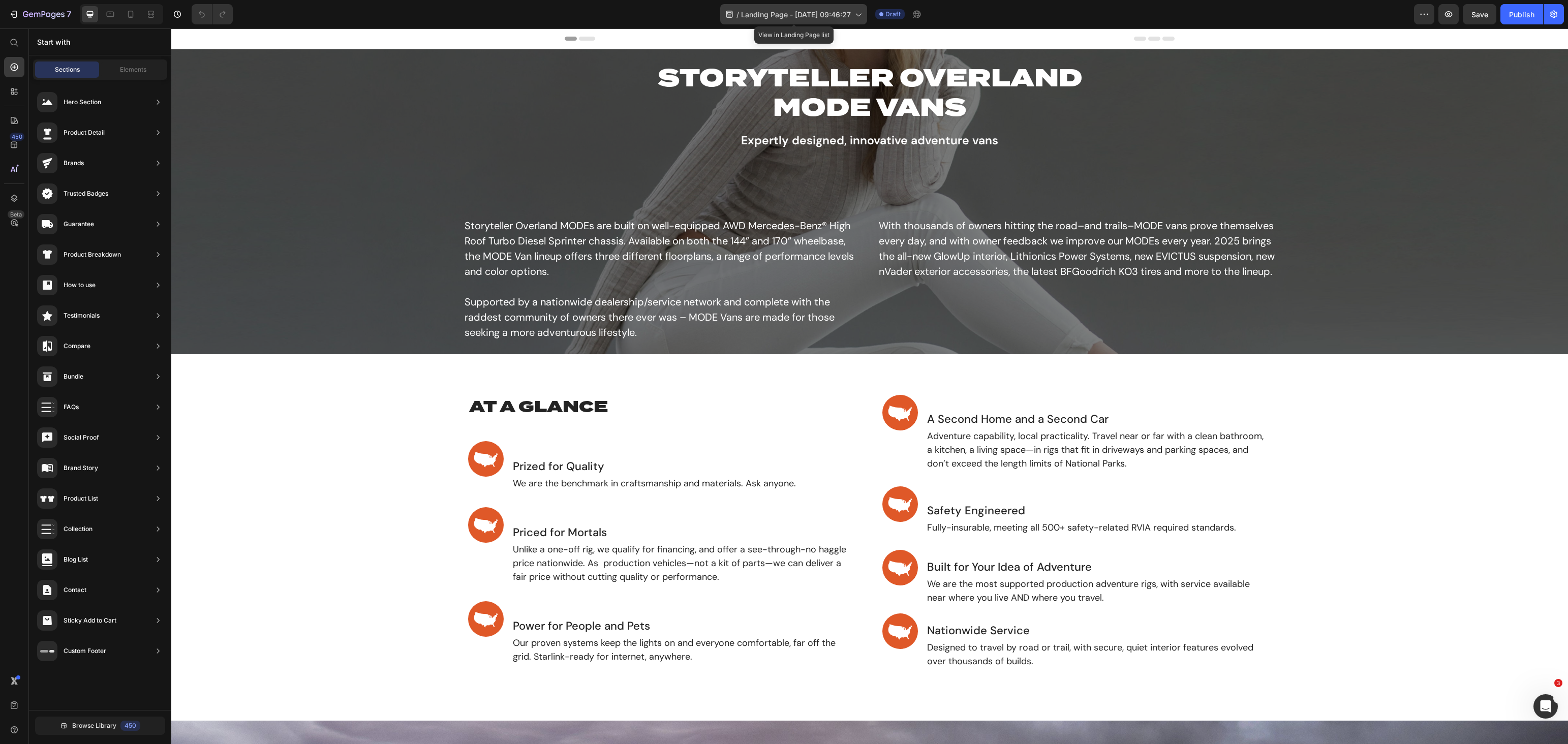 click on "Landing Page - [DATE] 09:46:27" at bounding box center (796, 14) 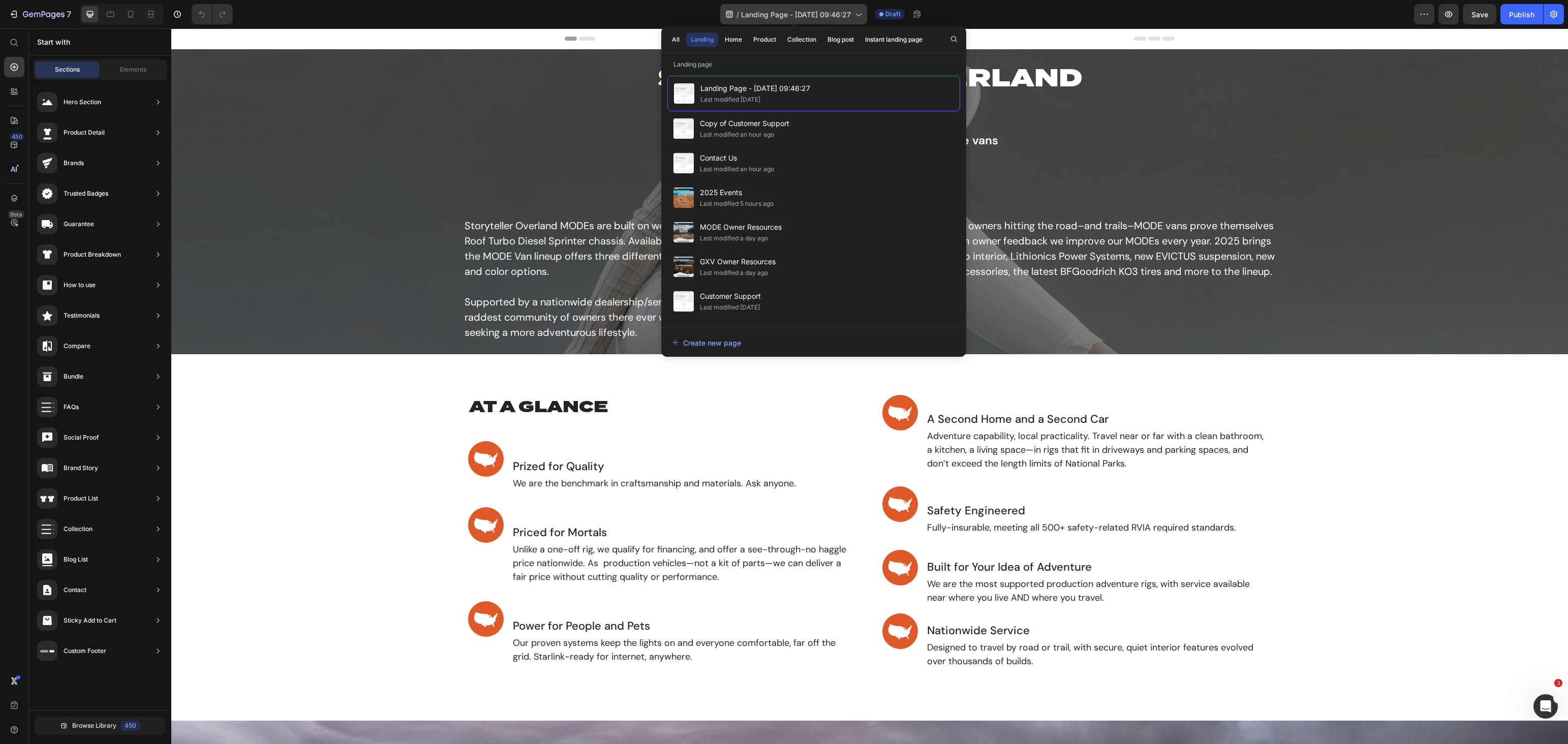 click 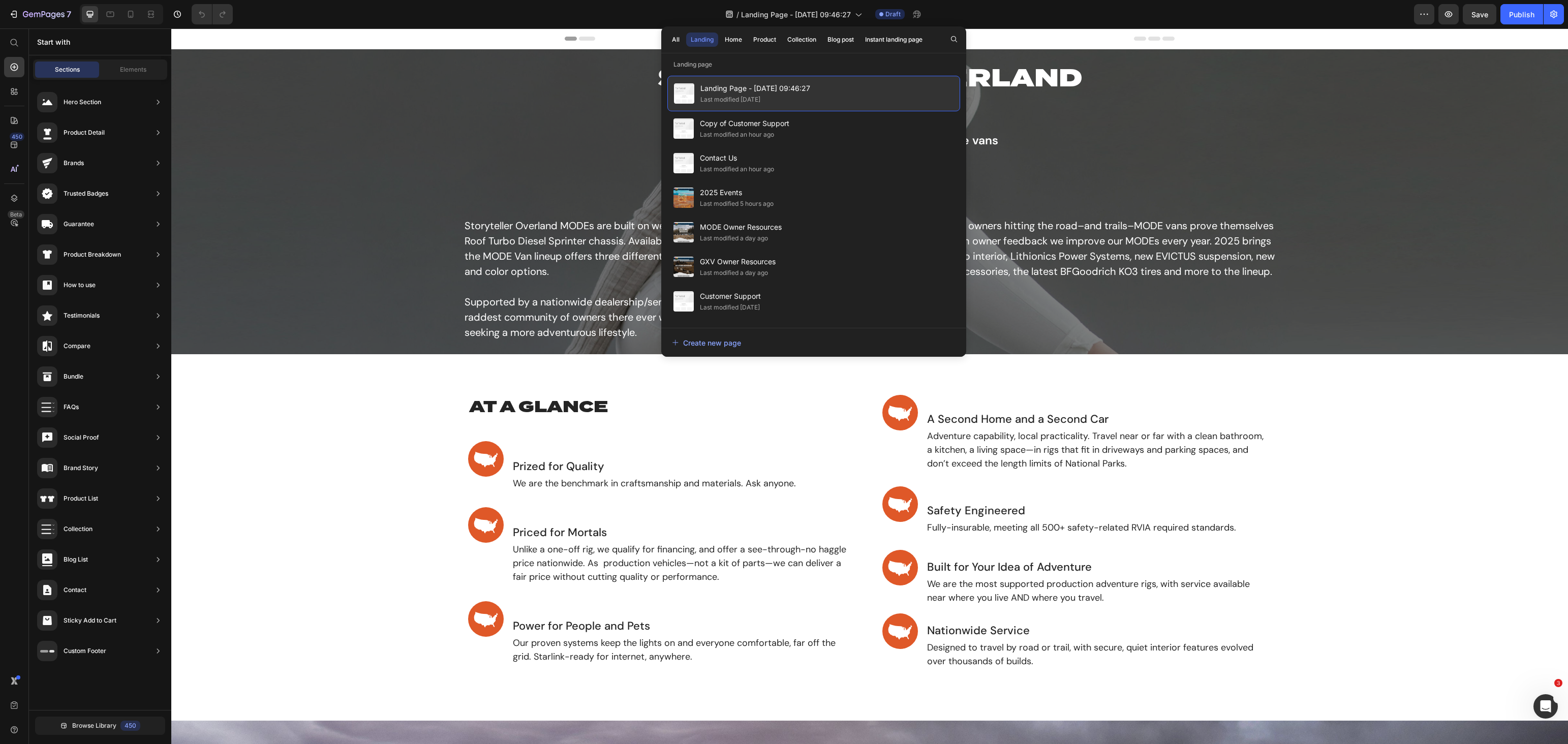 click on "Landing Page - [DATE] 09:46:27" at bounding box center [755, 88] 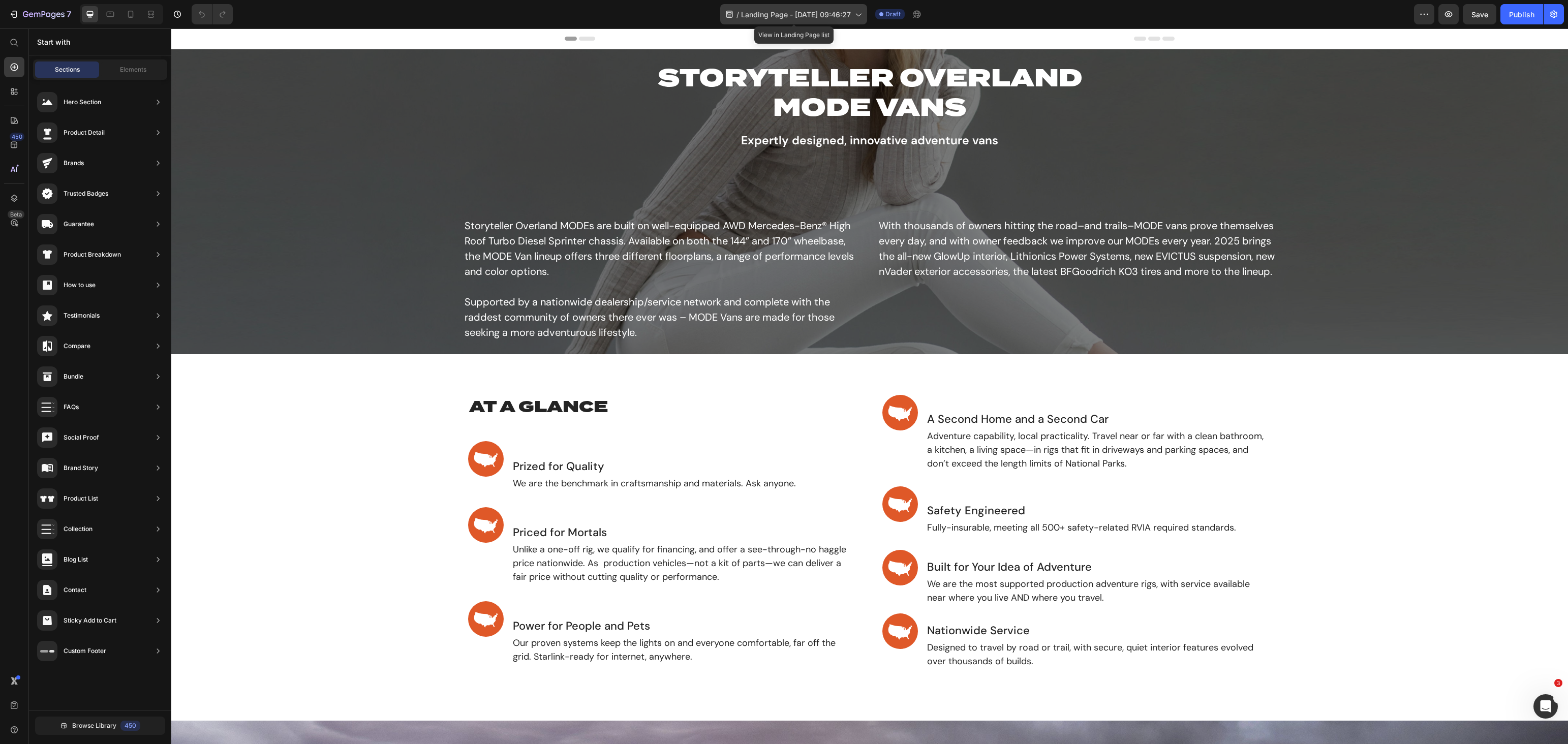 click 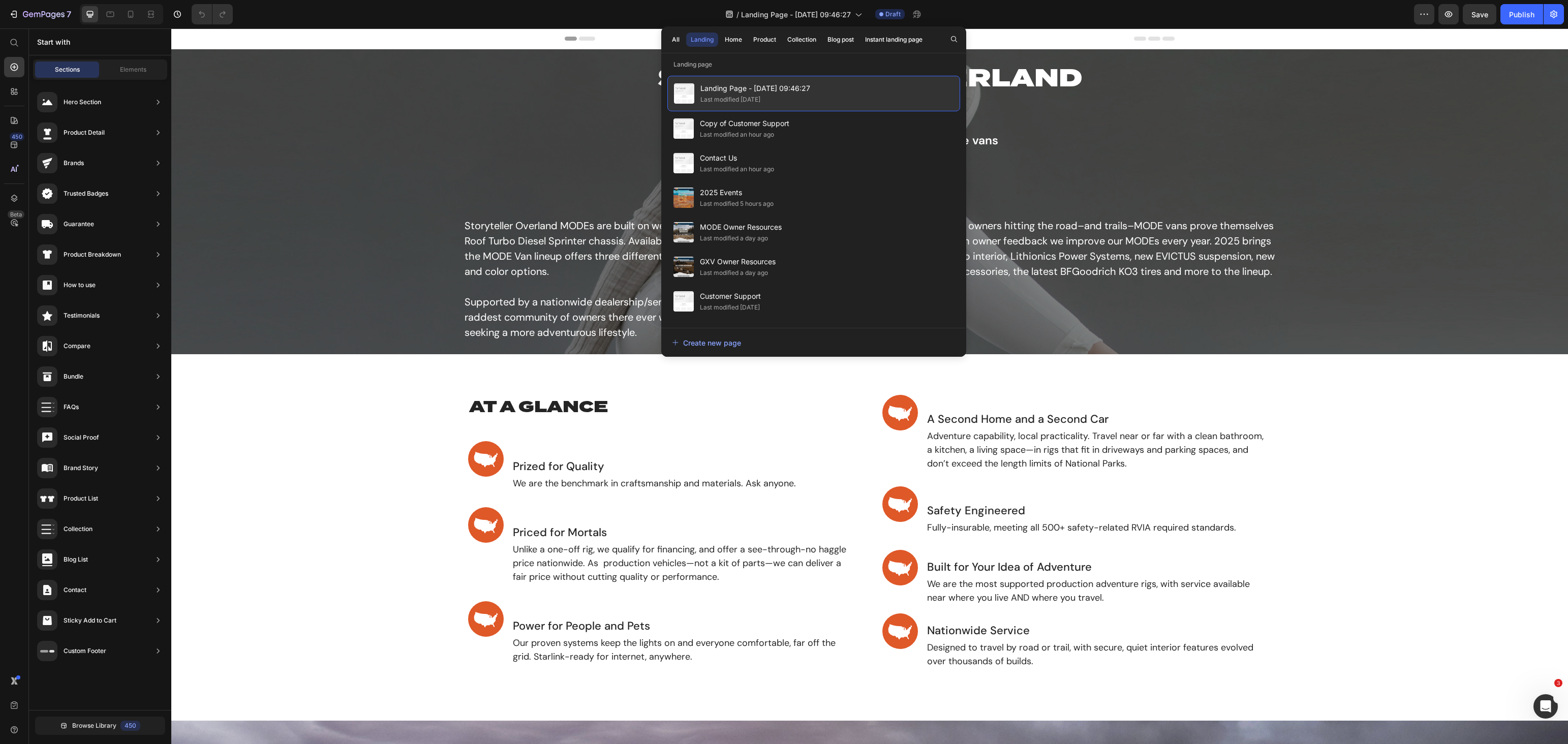 drag, startPoint x: 739, startPoint y: 94, endPoint x: 708, endPoint y: 94, distance: 31 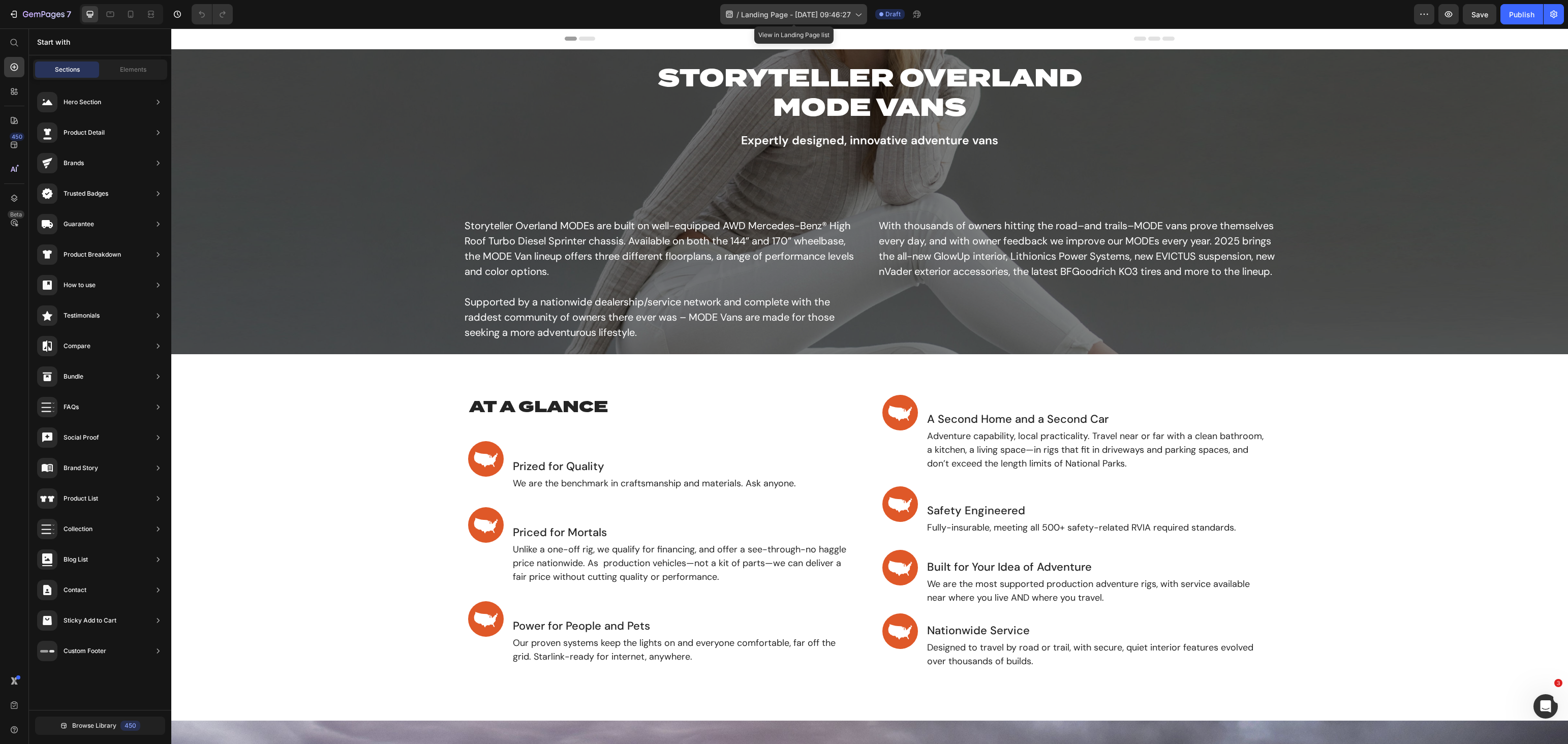 click 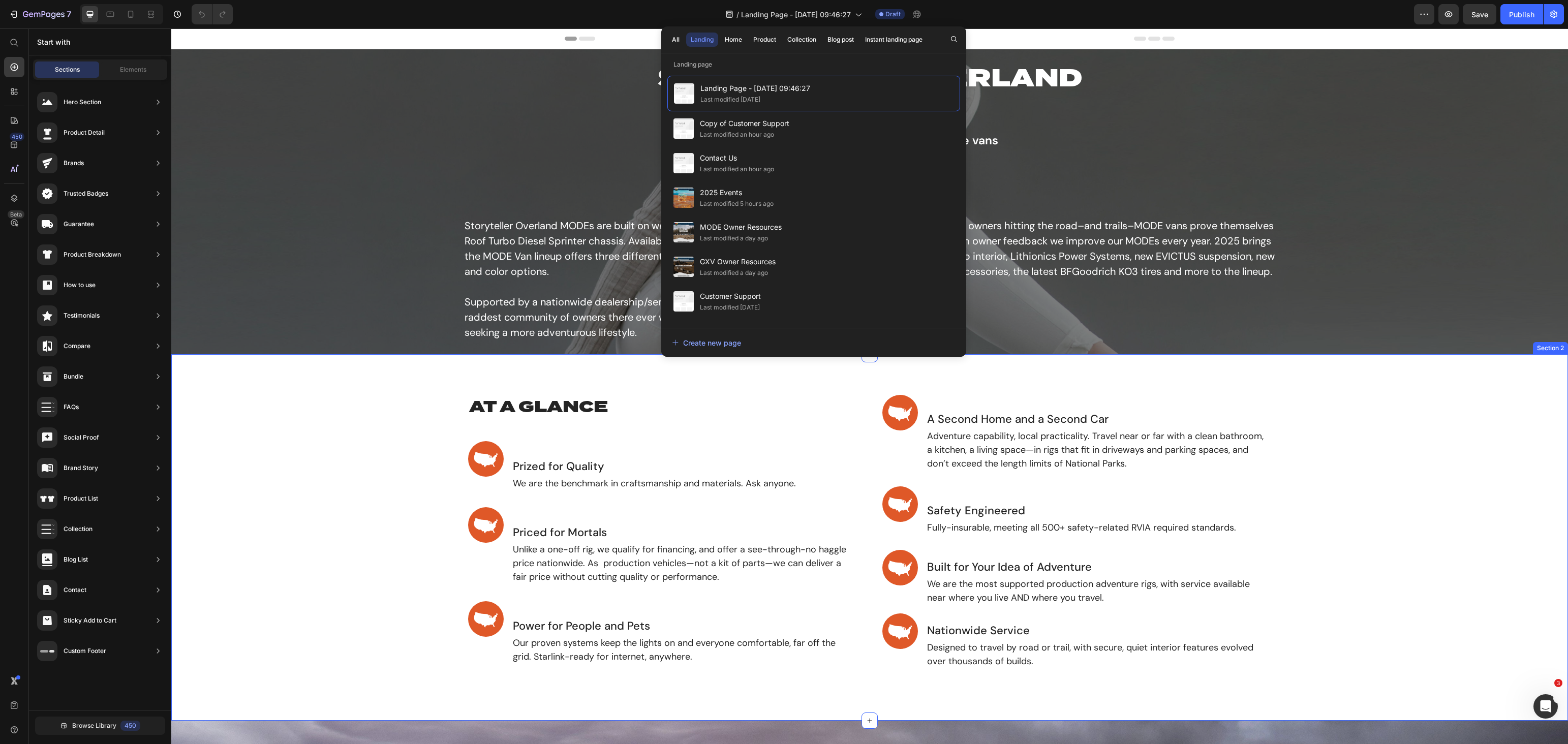 click on "AT A GLANCE Heading Image Prized for Quality Heading We are the benchmark in craftsmanship and materials. Ask anyone. Heading Row Image Priced for Mortals Heading Unlike a one-off rig, we qualify for financing, and offer a see-through-no haggle price nationwide. As  production vehicles—not a kit of parts—we can deliver a fair price without cutting quality or performance. Heading Row Image Power for People and Pets Heading Our proven systems keep the lights on and everyone comfortable, far off the grid. Starlink-ready for internet, anywhere. Heading Row Image A Second Home and a Second Car Heading Adventure capability, local practicality. Travel near or far with a clean bathroom, a kitchen, a living space—in rigs that fit in driveways and parking spaces, and don’t exceed the length limits of National Parks. Heading Row Image Safety Engineered Heading Fully-insurable, meeting all 500+ safety-related RVIA required standards. Heading Row Image Built for Your Idea of Adventure Heading Heading Row Image" at bounding box center [870, 537] 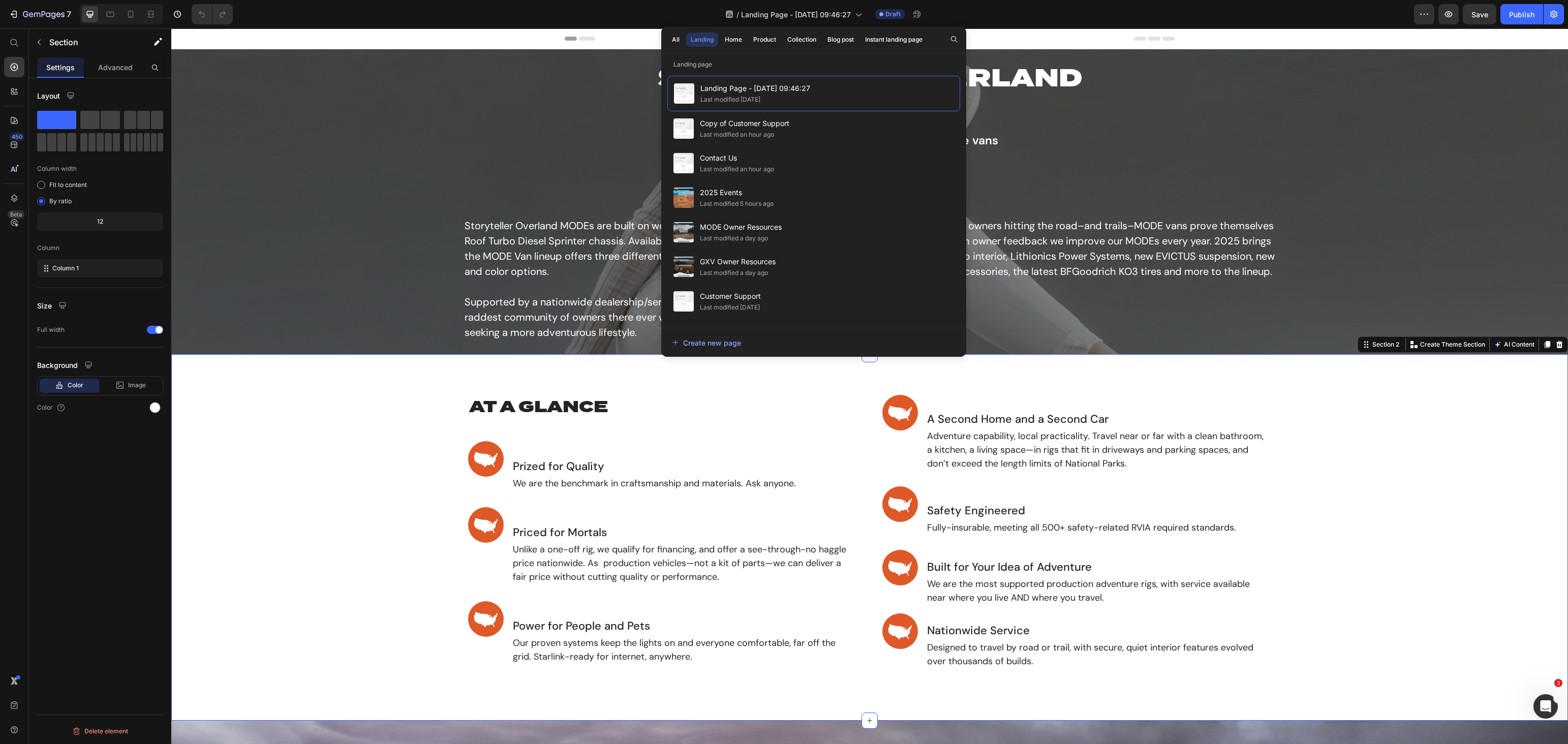 click on "AT A GLANCE Heading Image Prized for Quality Heading We are the benchmark in craftsmanship and materials. Ask anyone. Heading Row Image Priced for Mortals Heading Unlike a one-off rig, we qualify for financing, and offer a see-through-no haggle price nationwide. As  production vehicles—not a kit of parts—we can deliver a fair price without cutting quality or performance. Heading Row Image Power for People and Pets Heading Our proven systems keep the lights on and everyone comfortable, far off the grid. Starlink-ready for internet, anywhere. Heading Row Image A Second Home and a Second Car Heading Adventure capability, local practicality. Travel near or far with a clean bathroom, a kitchen, a living space—in rigs that fit in driveways and parking spaces, and don’t exceed the length limits of National Parks. Heading Row Image Safety Engineered Heading Fully-insurable, meeting all 500+ safety-related RVIA required standards. Heading Row Image Built for Your Idea of Adventure Heading Heading Row Image" at bounding box center [870, 537] 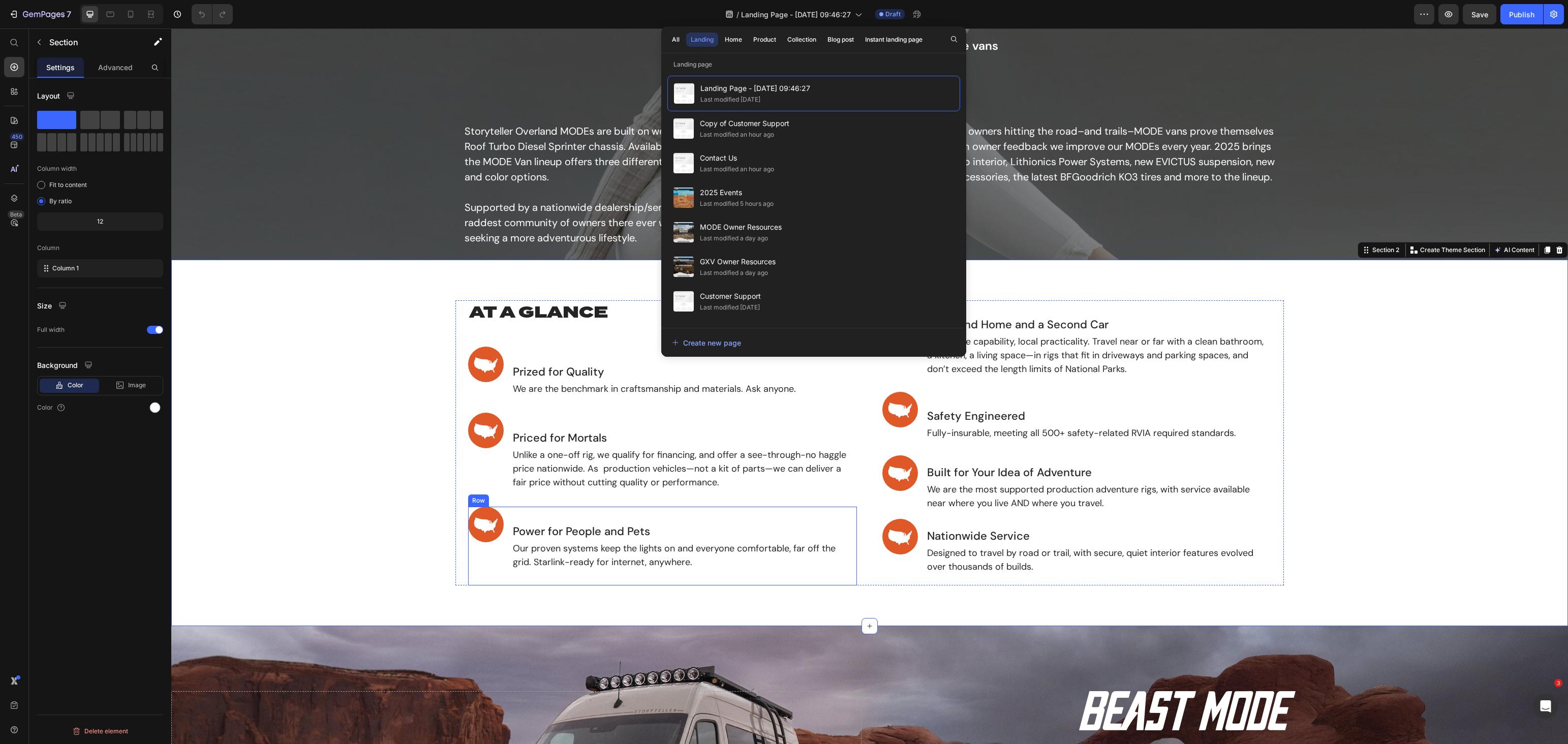 scroll, scrollTop: 152, scrollLeft: 0, axis: vertical 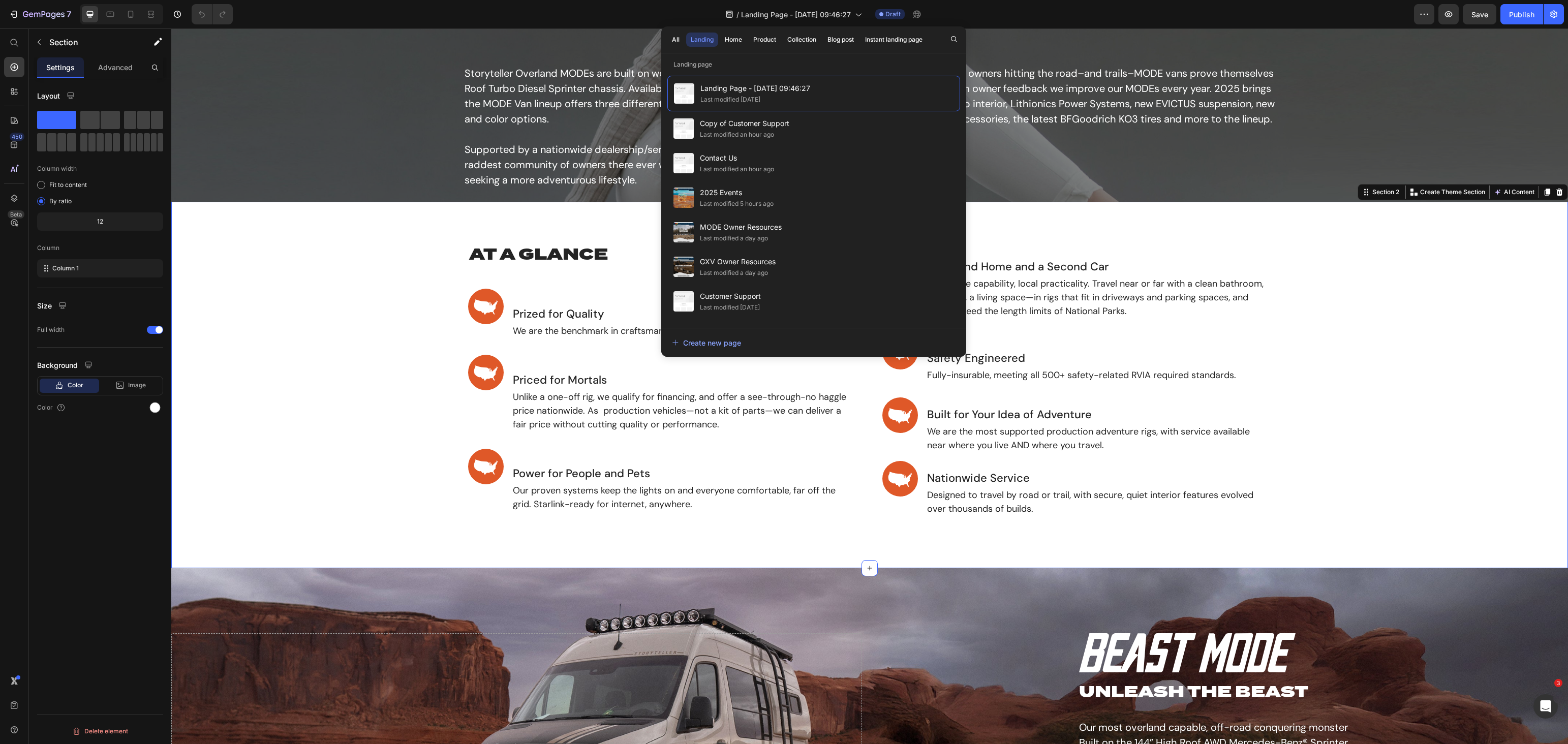 click on "AT A GLANCE Heading Image Prized for Quality Heading We are the benchmark in craftsmanship and materials. Ask anyone. Heading Row Image Priced for Mortals Heading Unlike a one-off rig, we qualify for financing, and offer a see-through-no haggle price nationwide. As  production vehicles—not a kit of parts—we can deliver a fair price without cutting quality or performance. Heading Row Image Power for People and Pets Heading Our proven systems keep the lights on and everyone comfortable, far off the grid. Starlink-ready for internet, anywhere. Heading Row Image A Second Home and a Second Car Heading Adventure capability, local practicality. Travel near or far with a clean bathroom, a kitchen, a living space—in rigs that fit in driveways and parking spaces, and don’t exceed the length limits of National Parks. Heading Row Image Safety Engineered Heading Fully-insurable, meeting all 500+ safety-related RVIA required standards. Heading Row Image Built for Your Idea of Adventure Heading Heading Row Image" at bounding box center [870, 385] 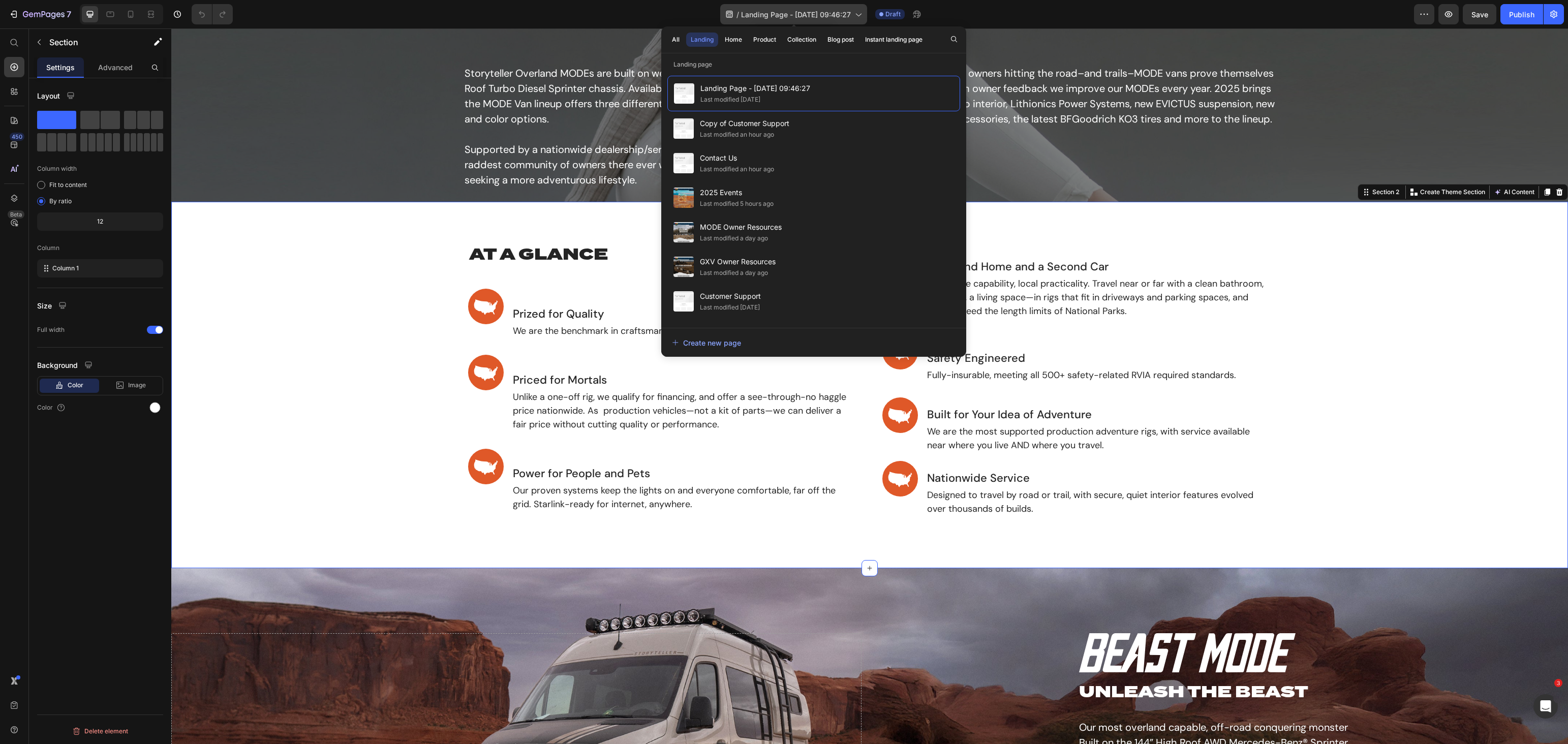 click 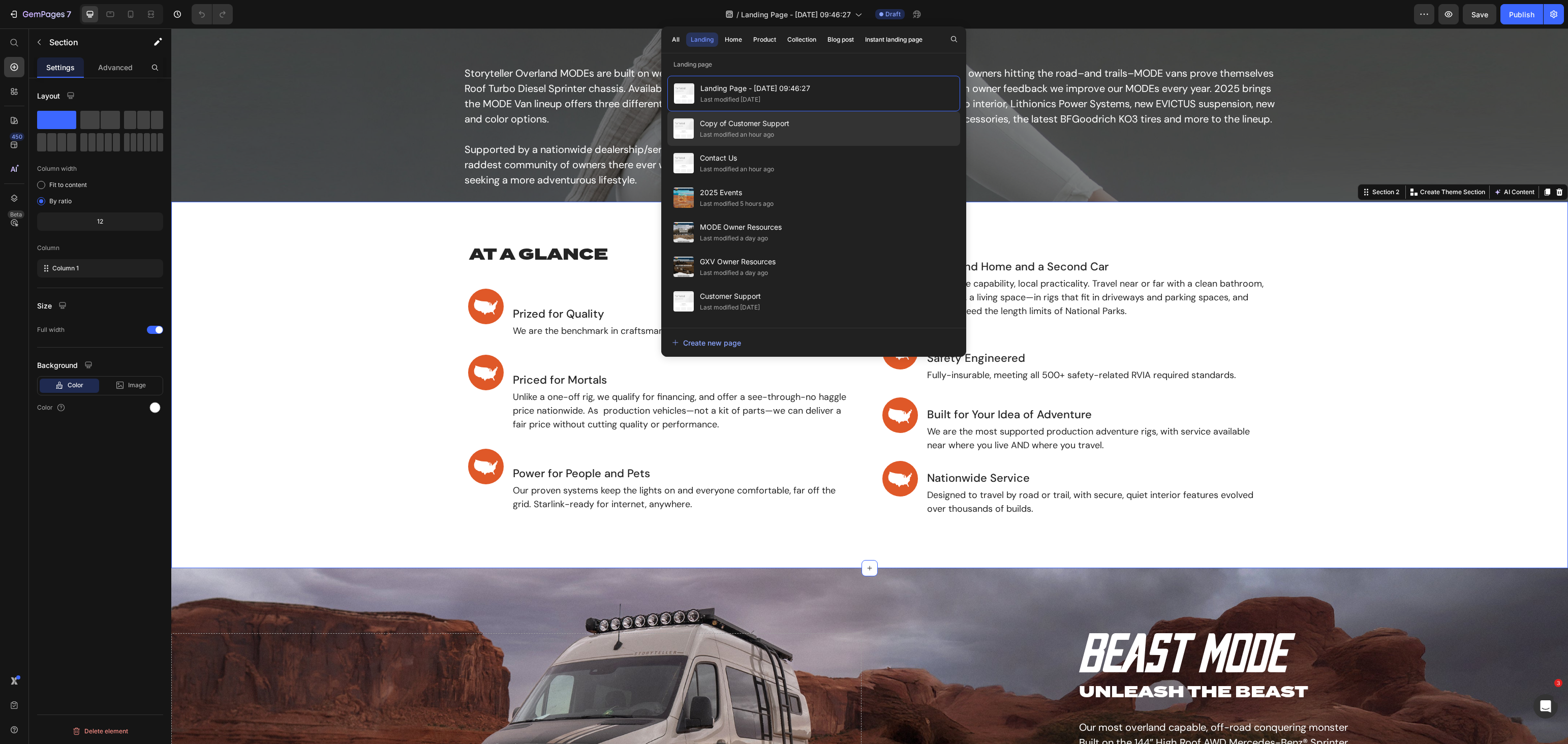 click on "Copy of Customer Support Last modified an hour ago" 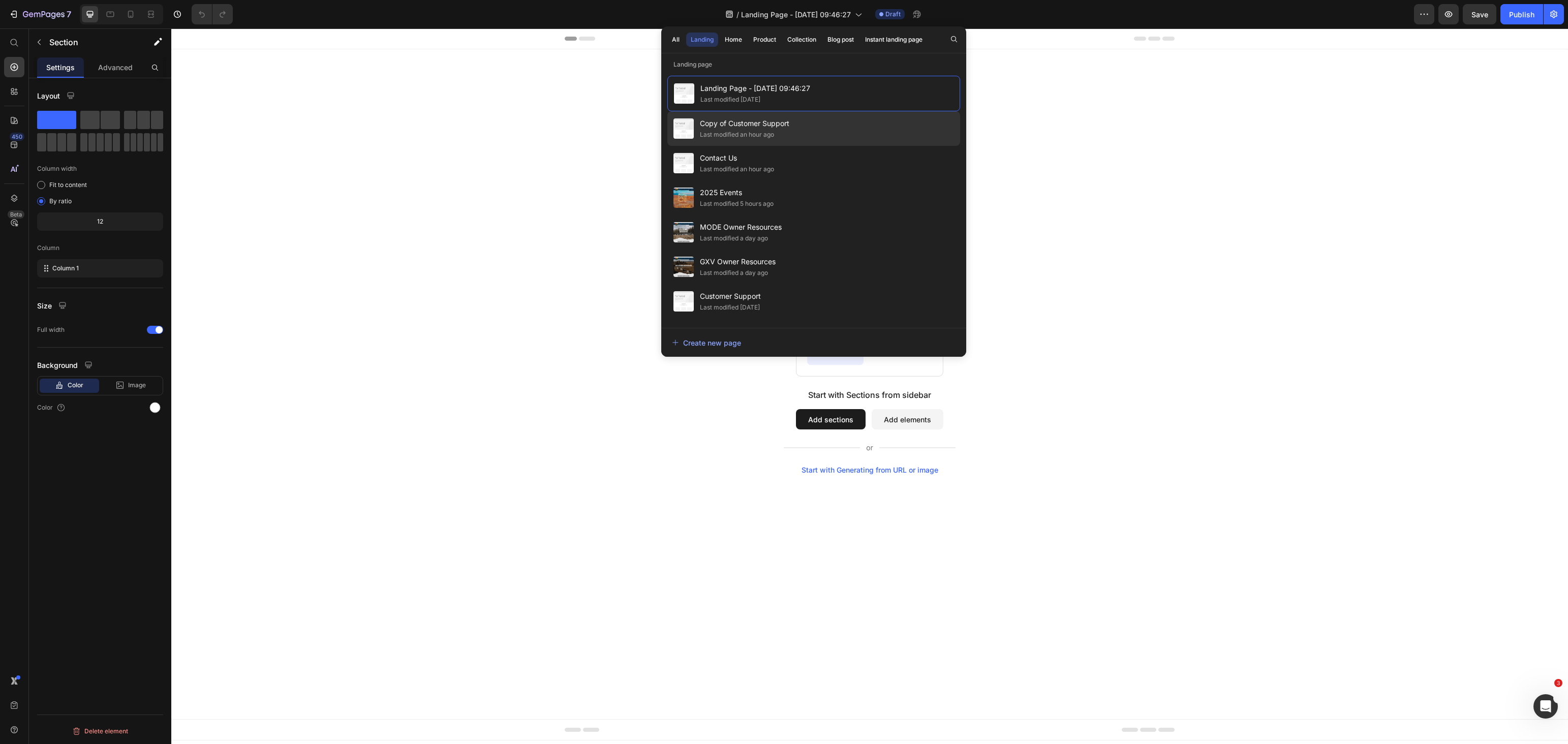 click on "Last modified an hour ago" 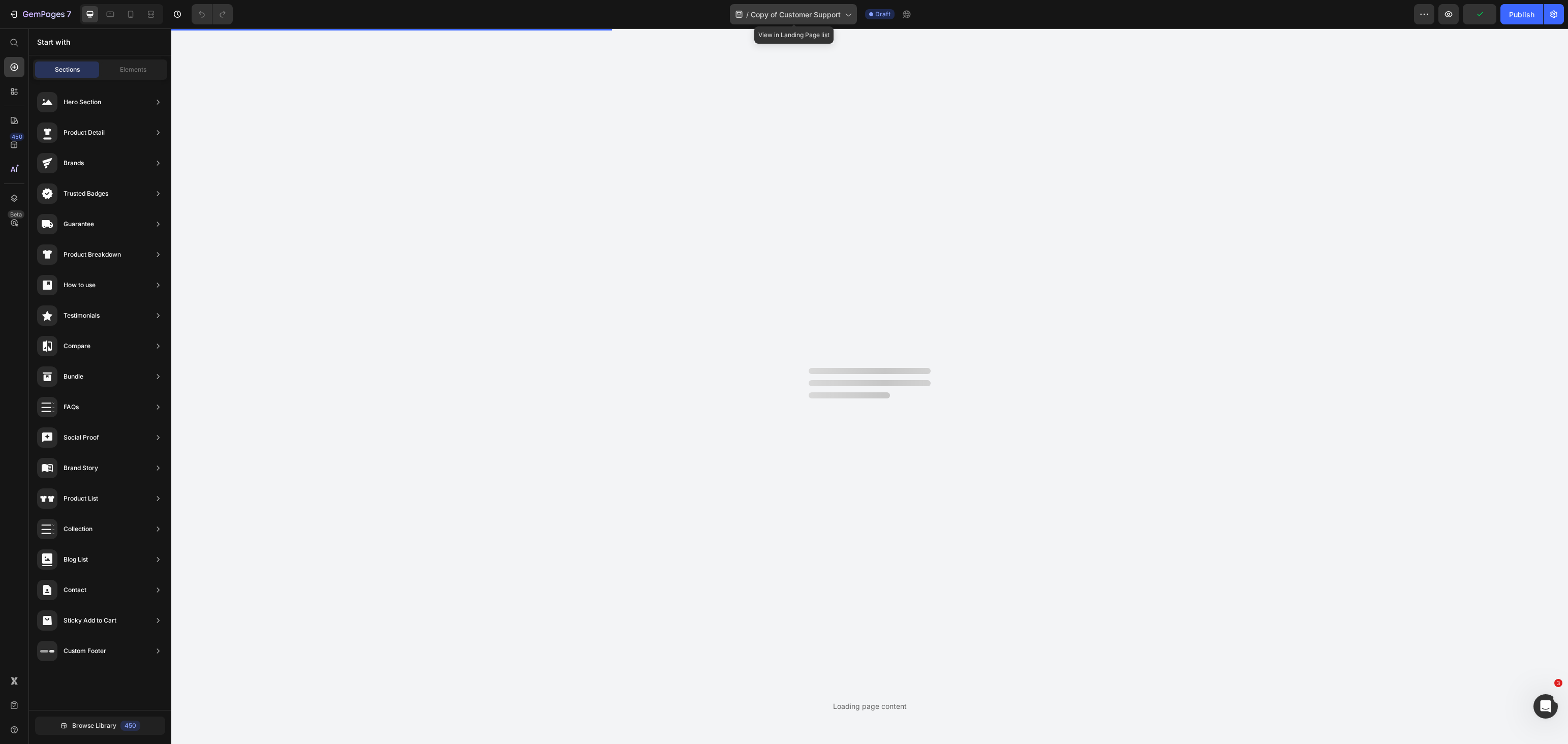 click on "/  Copy of Customer Support" 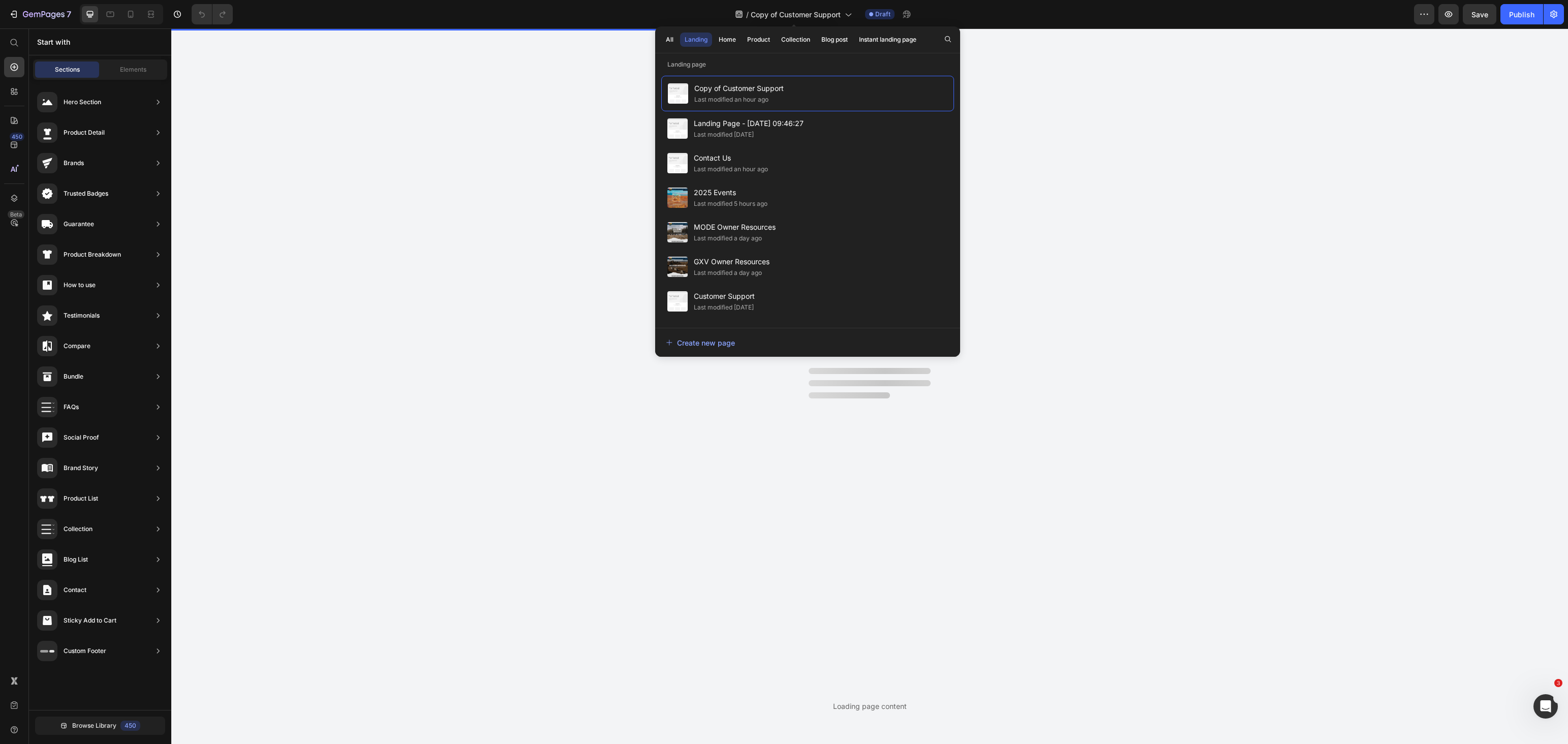 scroll, scrollTop: 0, scrollLeft: 0, axis: both 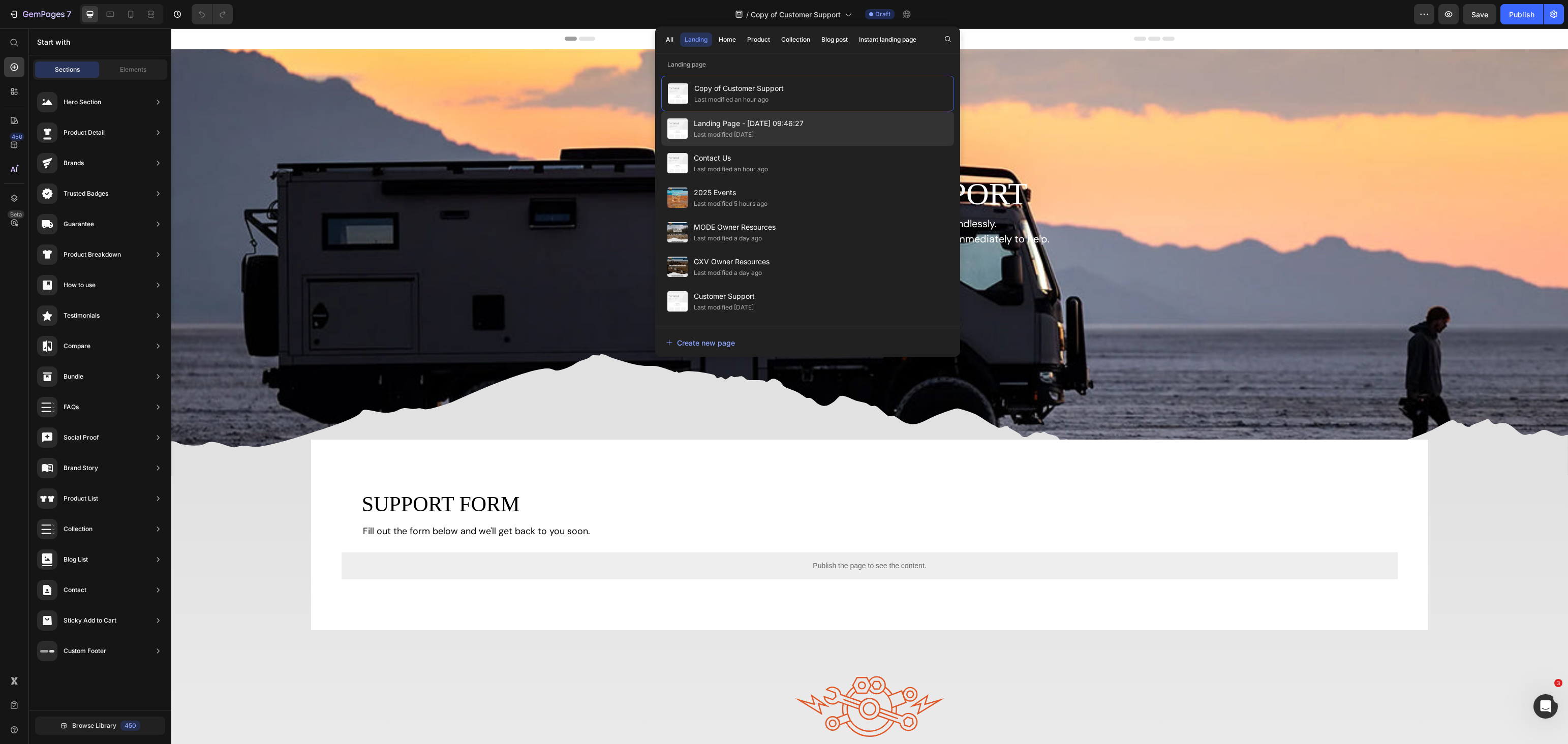 click on "Last modified [DATE]" 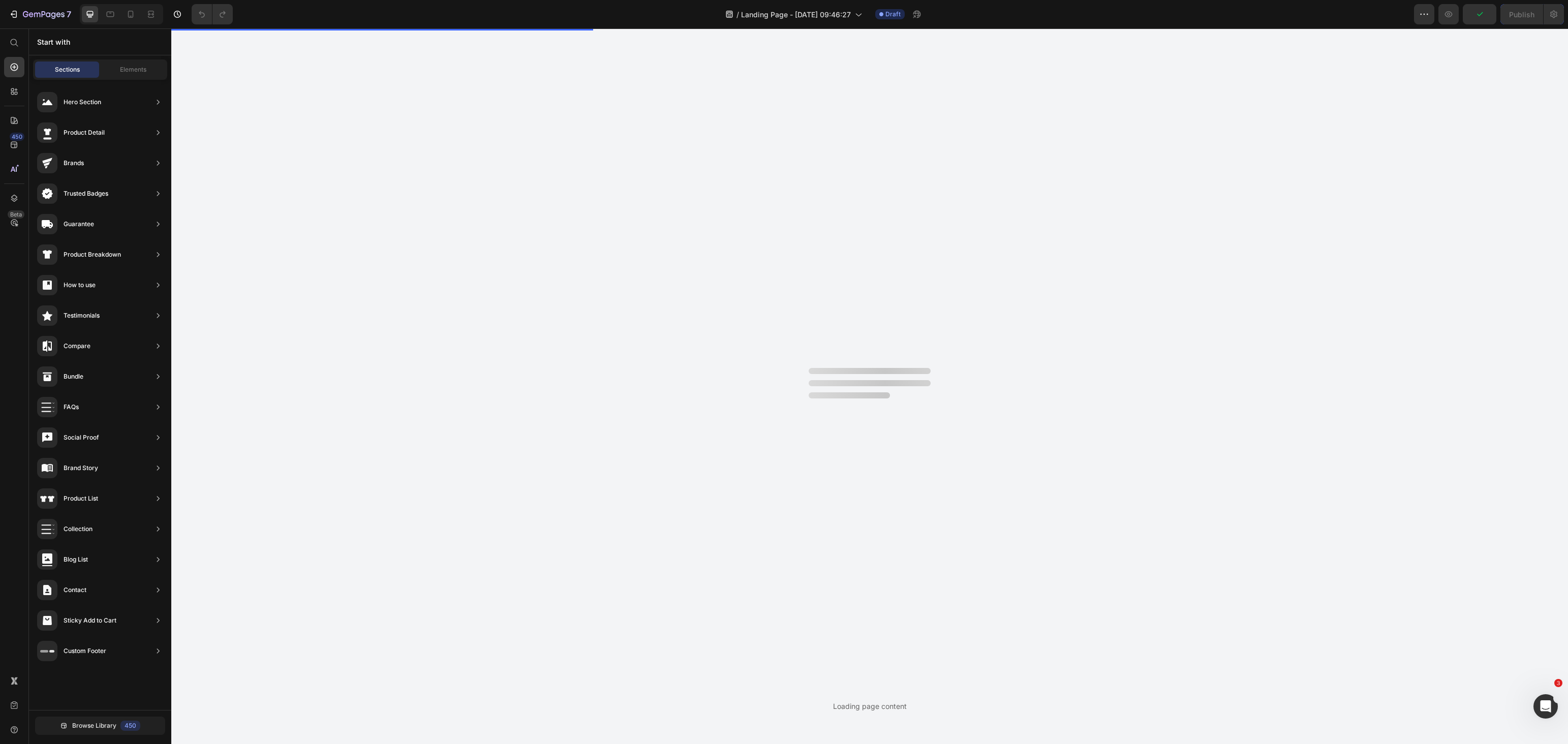 scroll, scrollTop: 0, scrollLeft: 0, axis: both 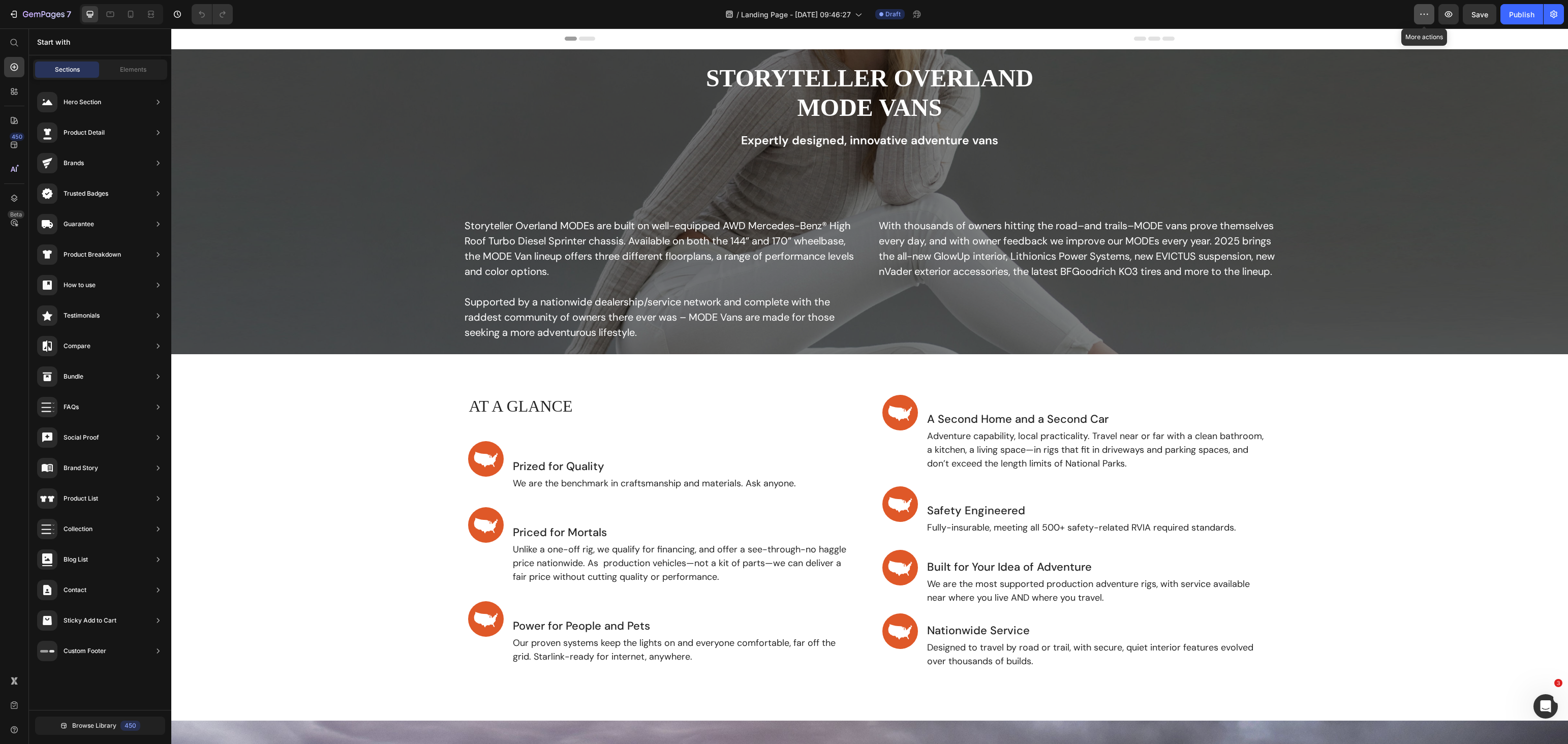 click 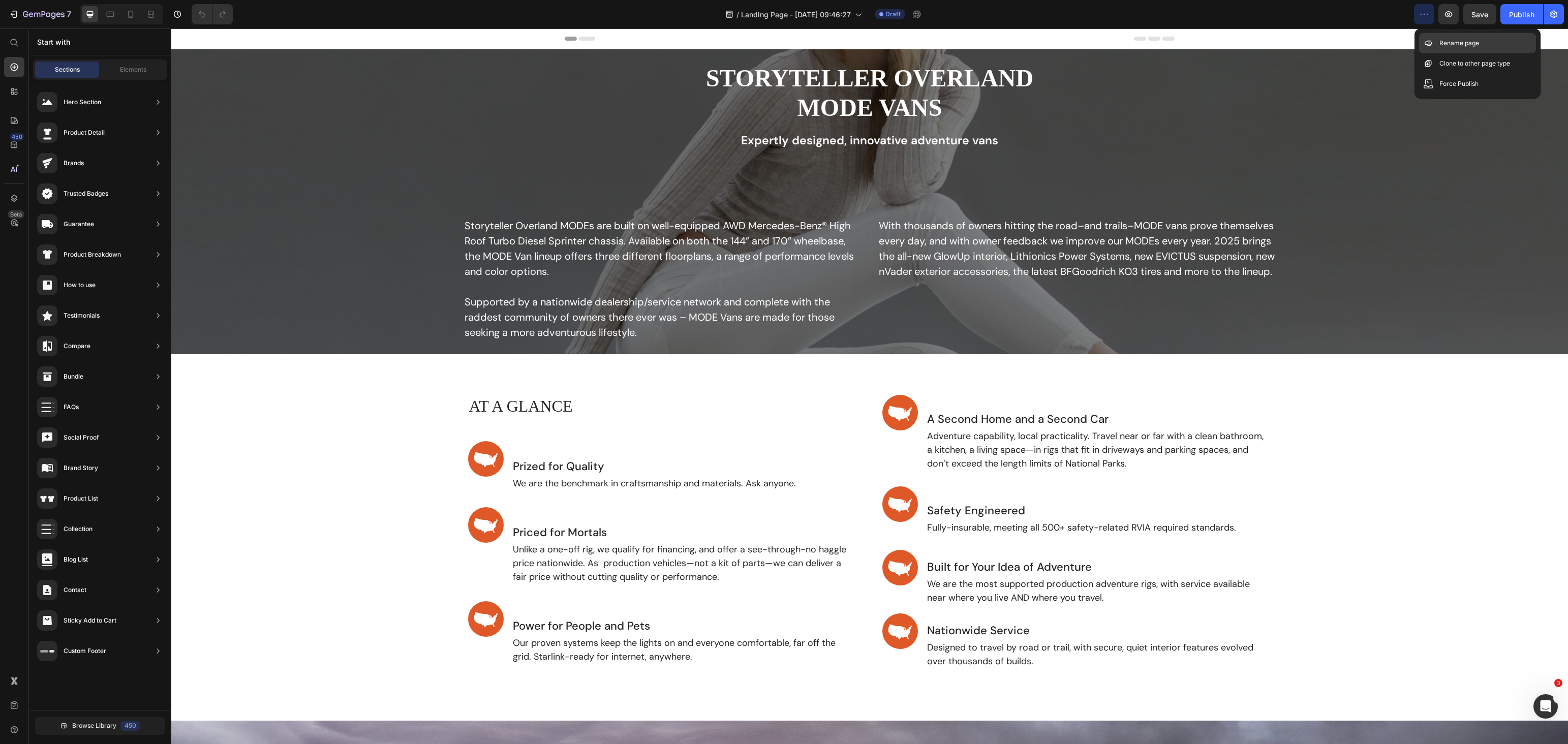 click on "Rename page" at bounding box center (1459, 43) 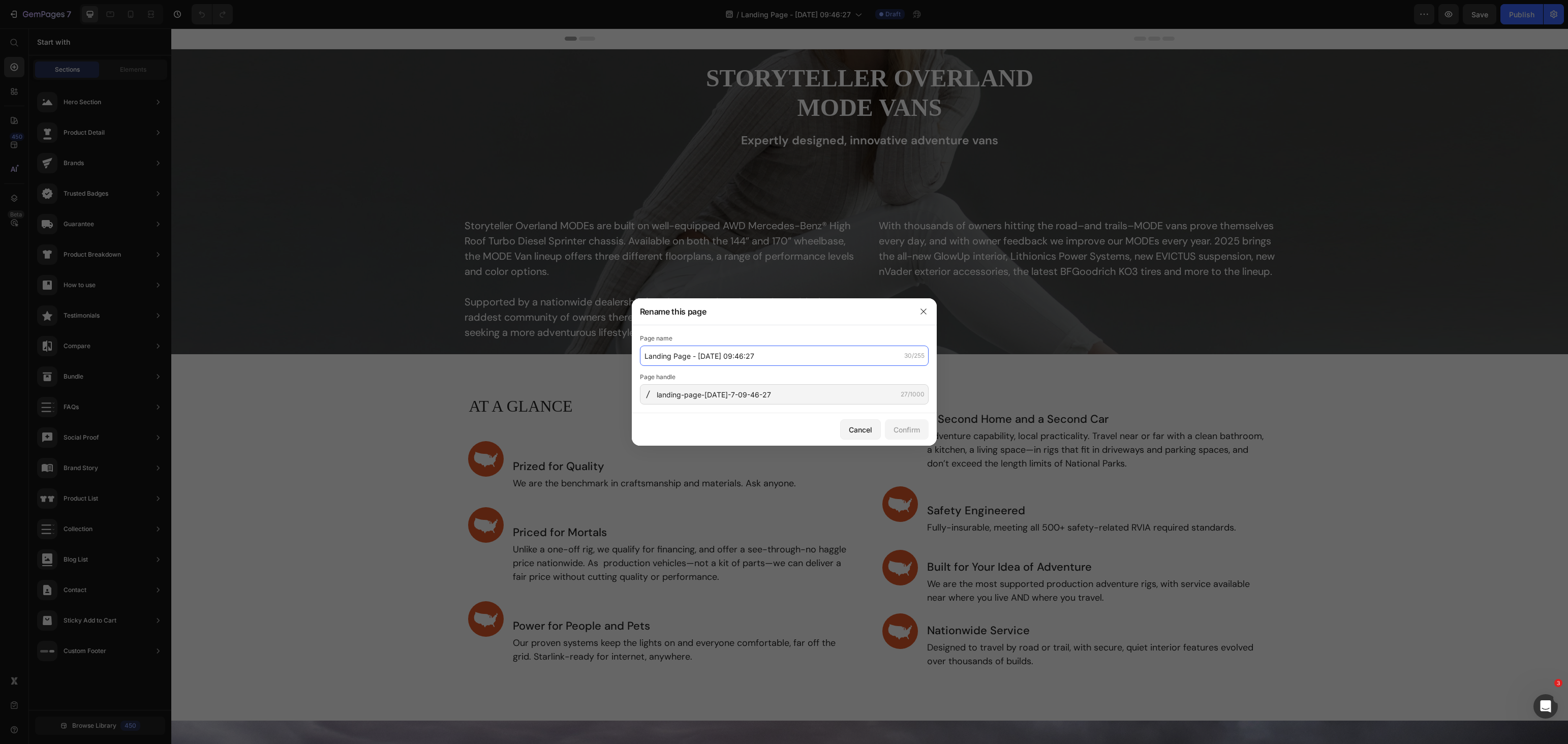 click on "Landing Page - Jul 7, 09:46:27" 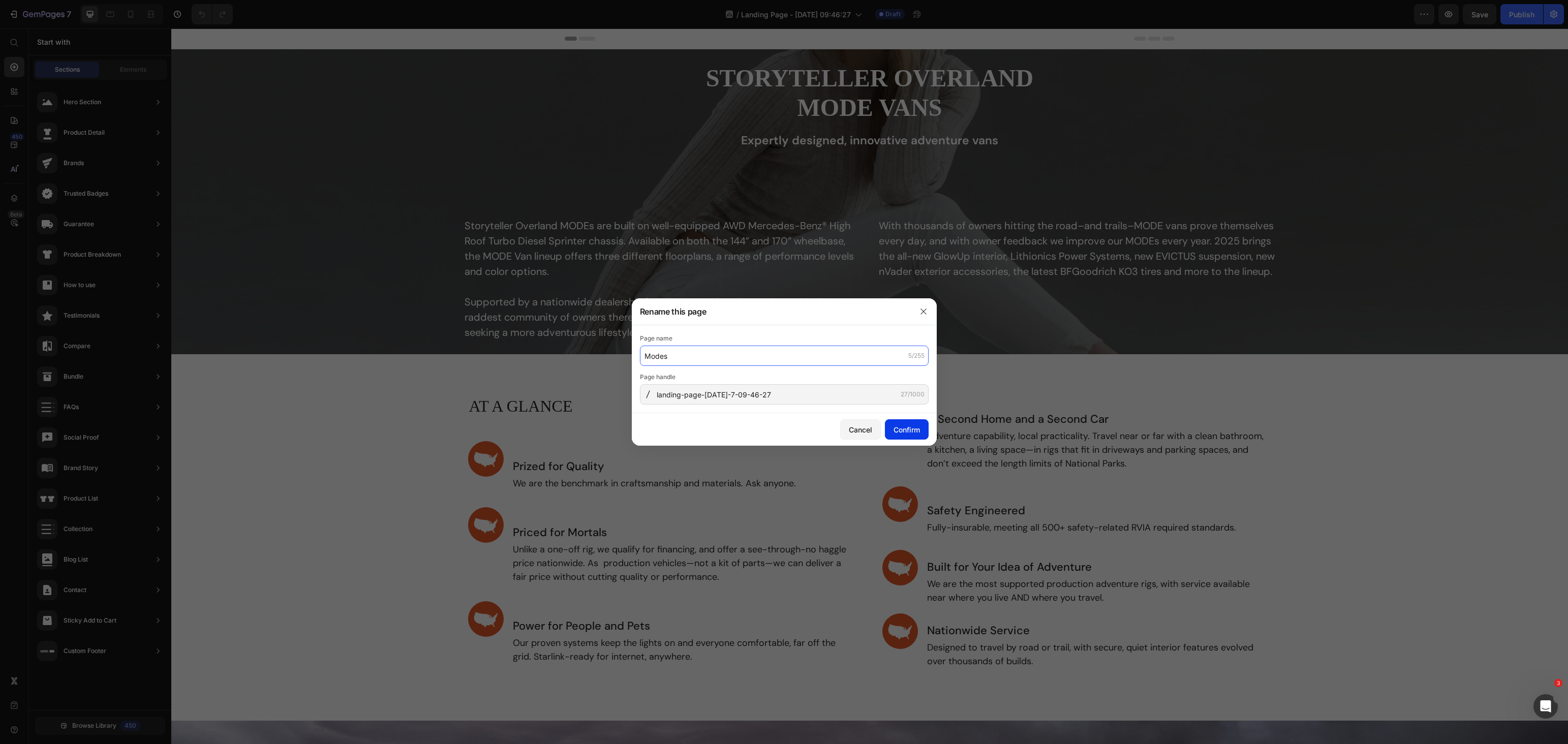 type on "Modes" 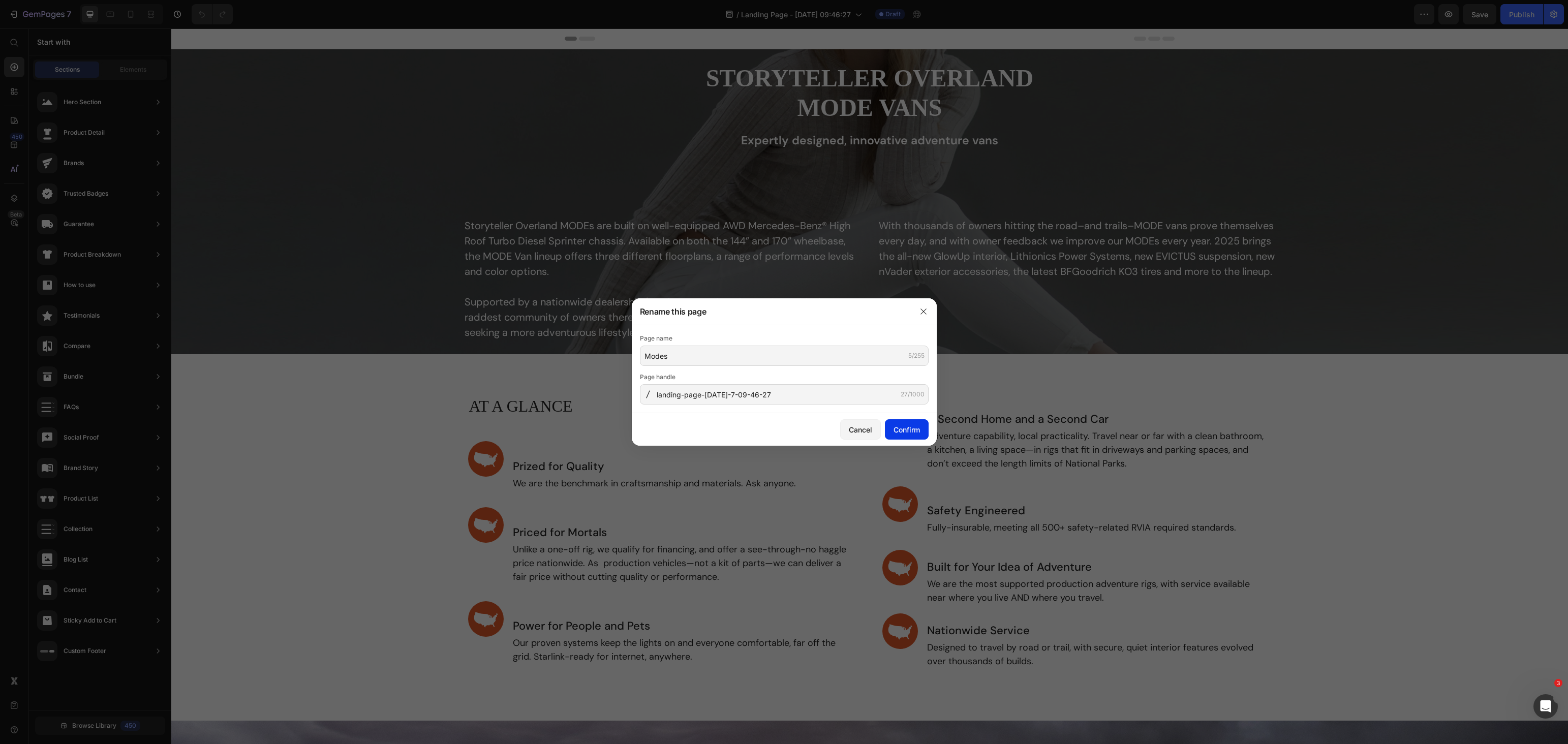 click on "Confirm" at bounding box center [907, 429] 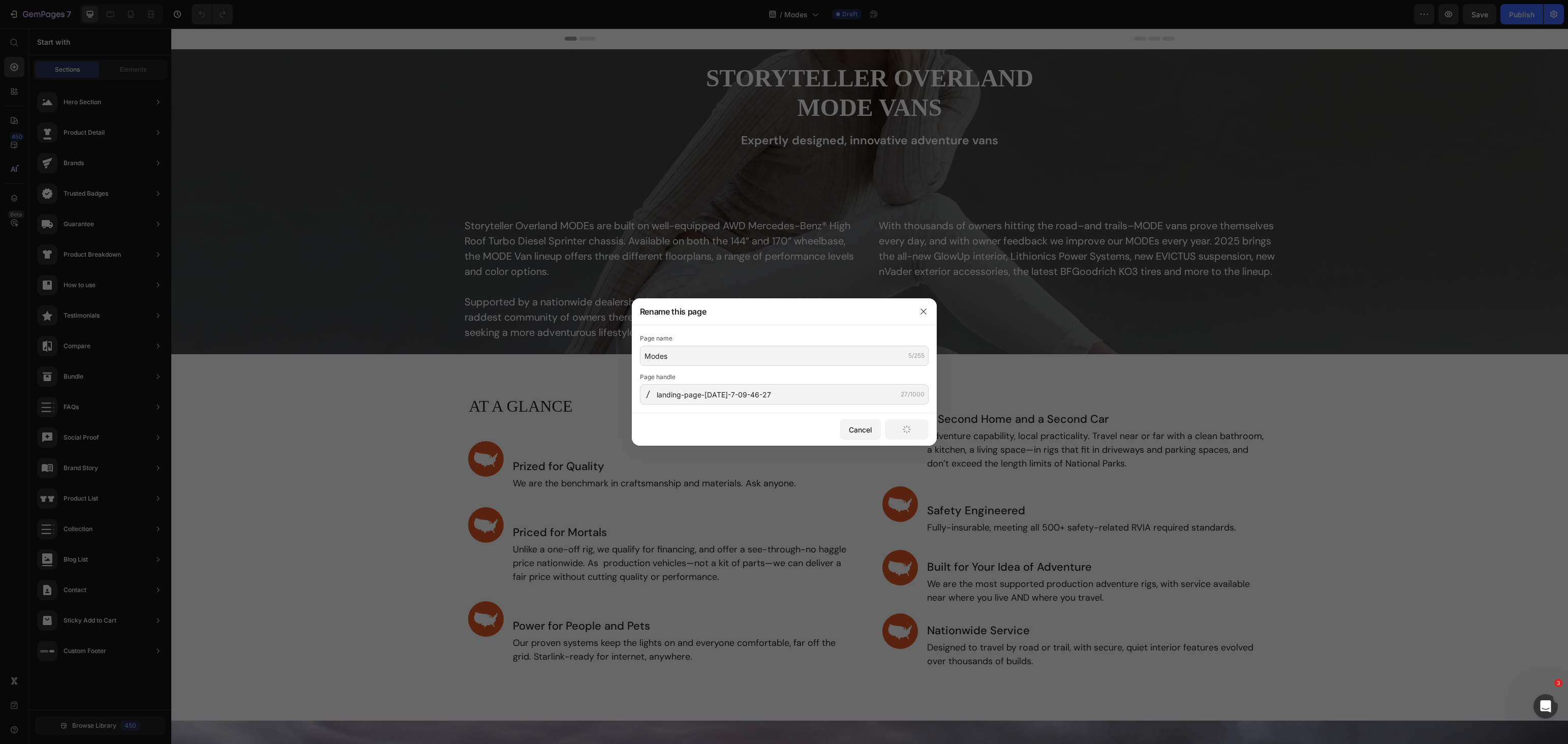 click on "Page name Modes 5/255 Page handle landing-page-jul-7-09-46-27 27/1000" at bounding box center [784, 369] 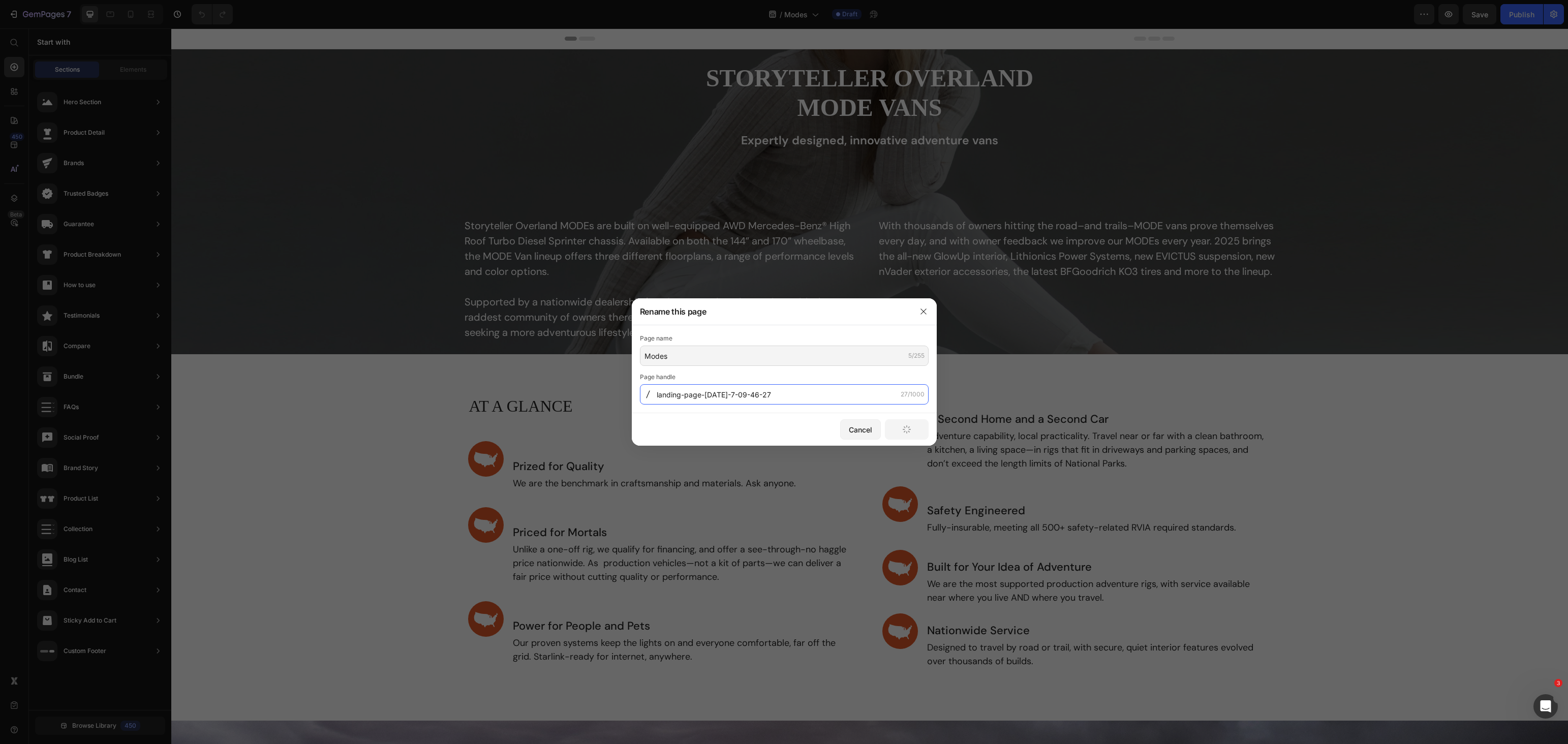 click on "landing-page-jul-7-09-46-27" 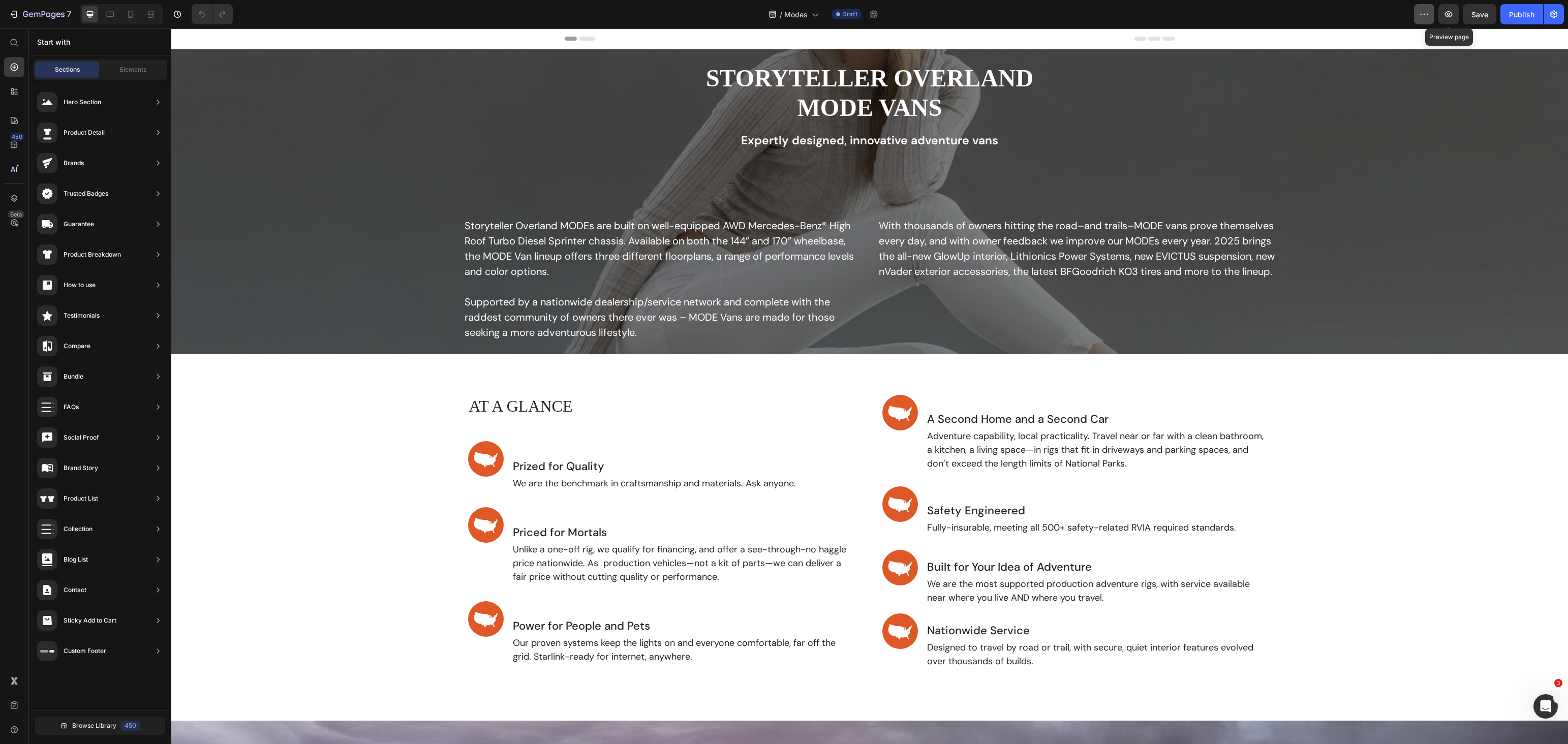 click 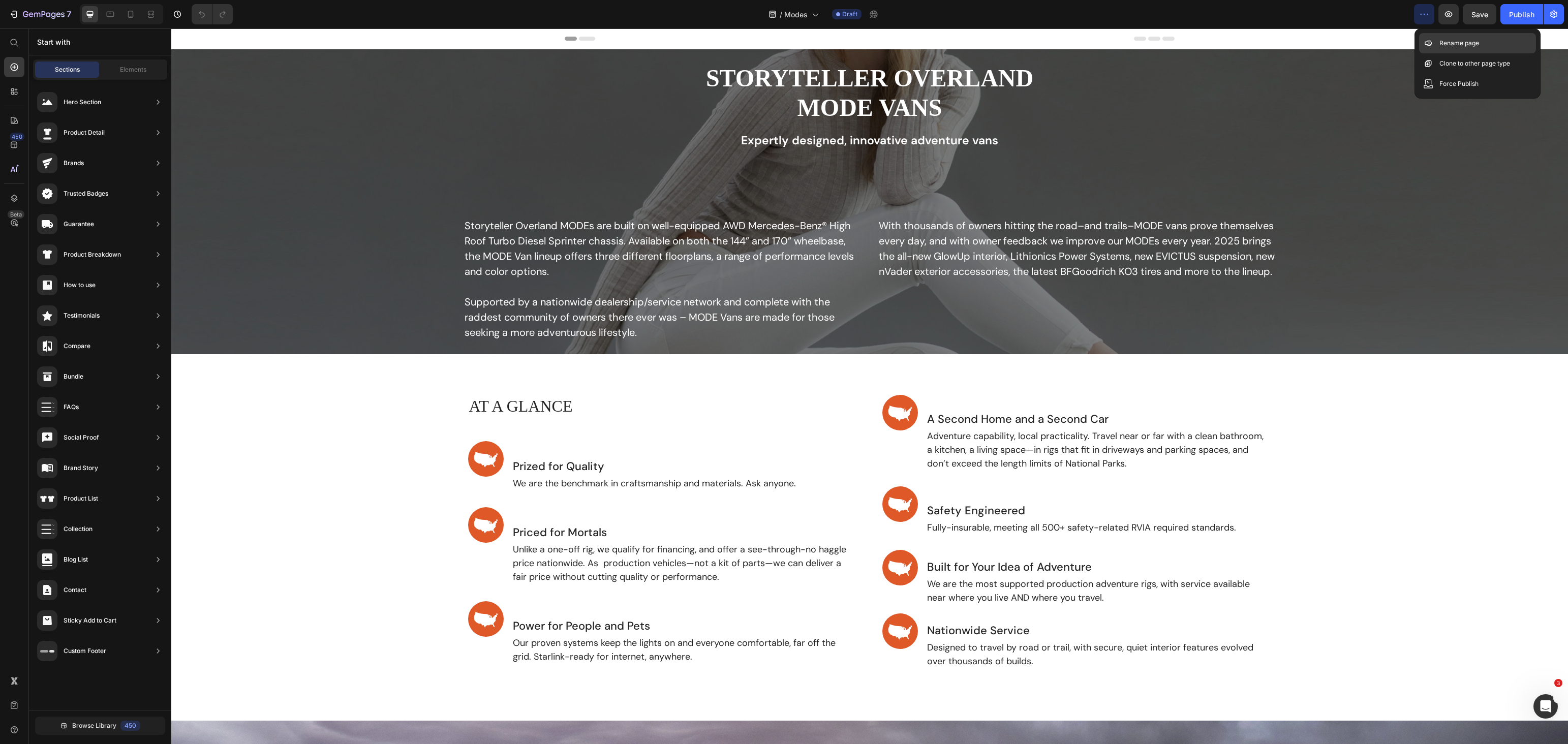 click on "Rename page" 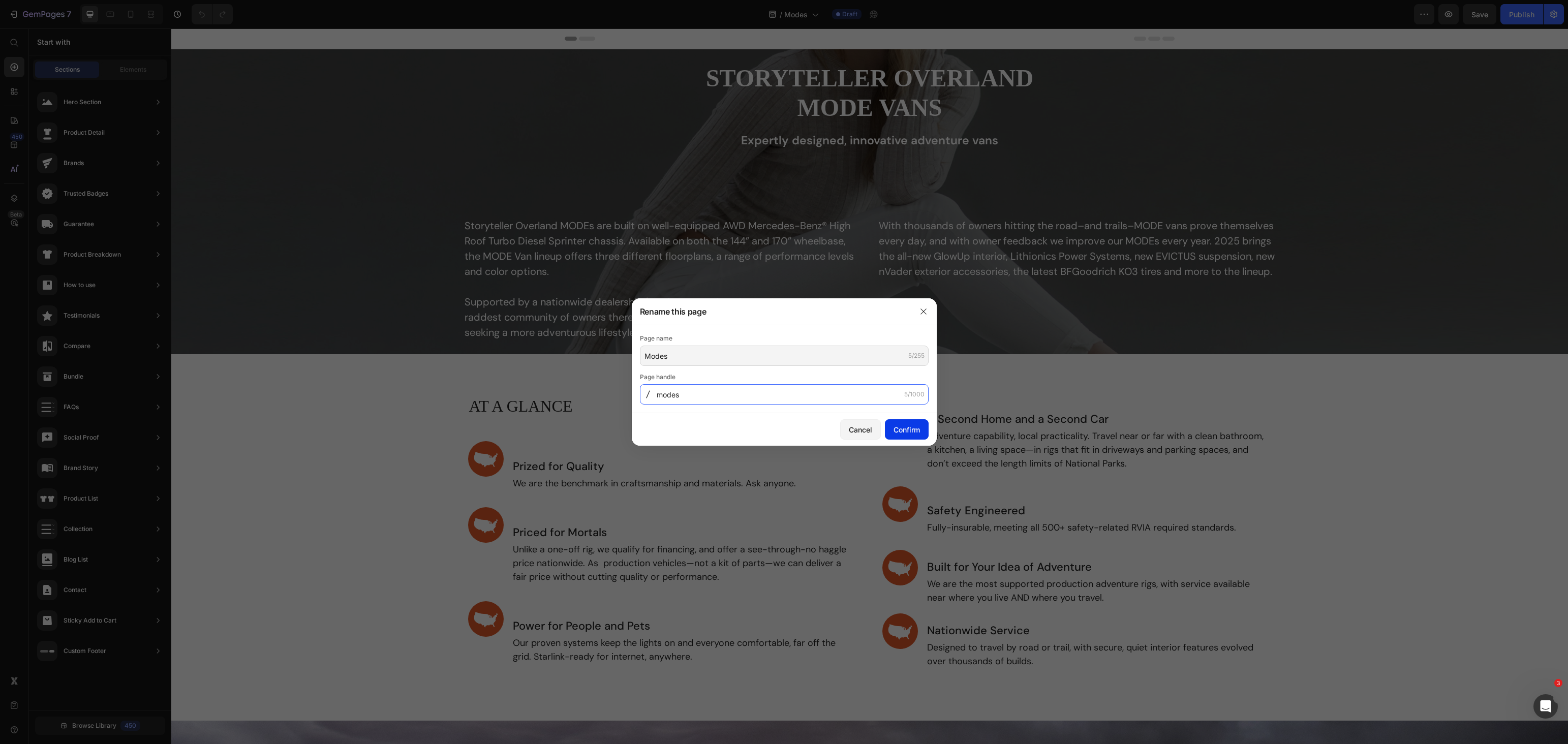 type on "modes" 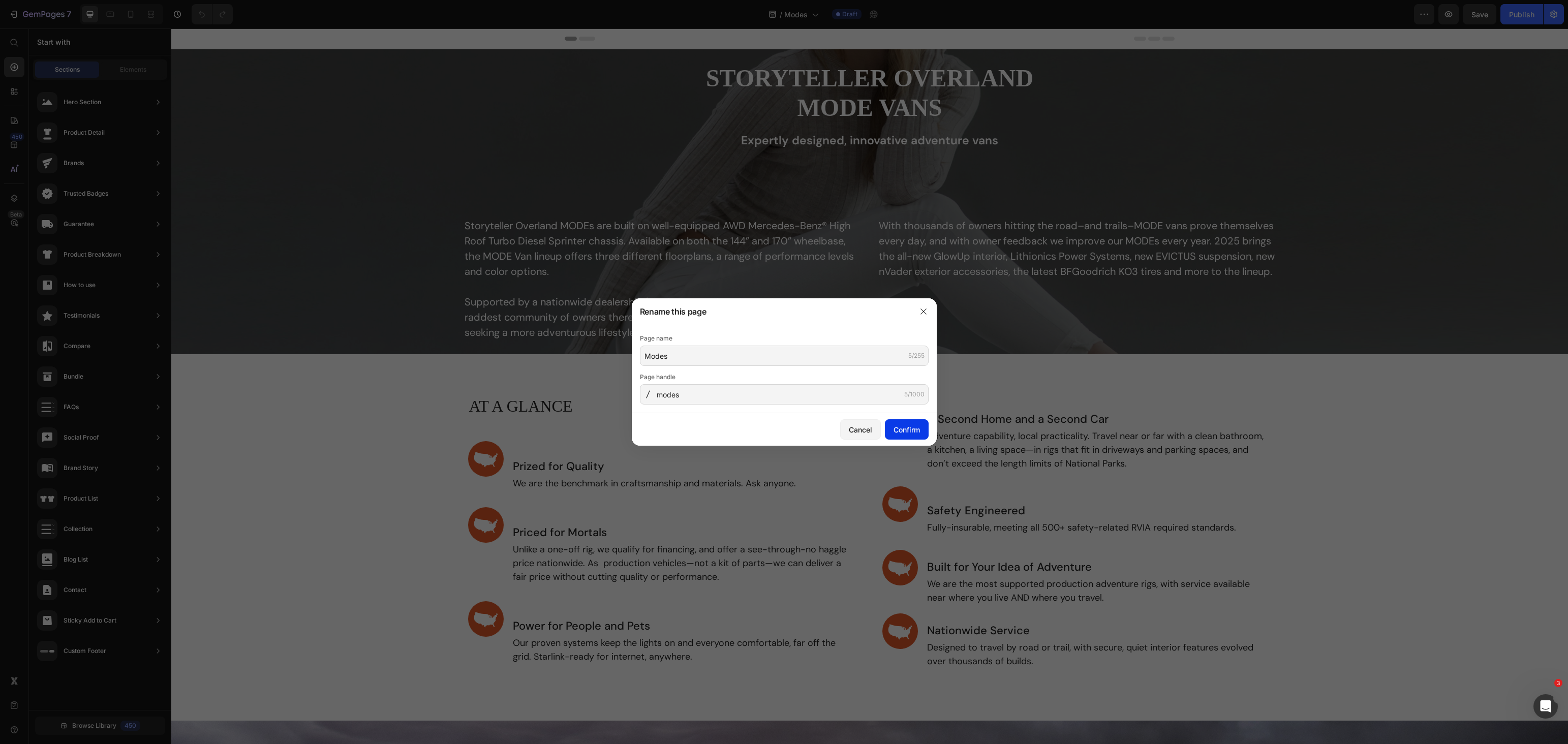 click on "Confirm" 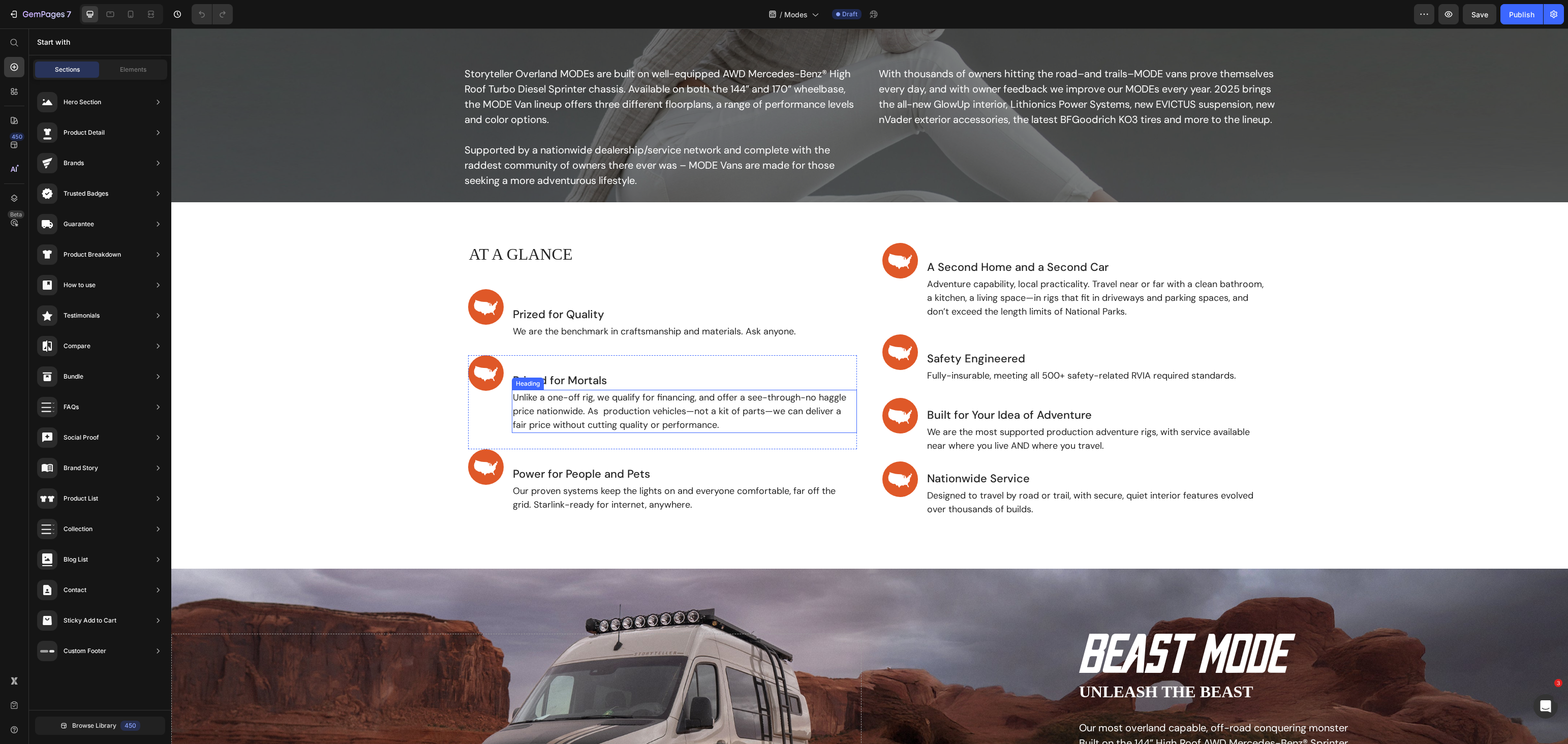 scroll, scrollTop: 152, scrollLeft: 0, axis: vertical 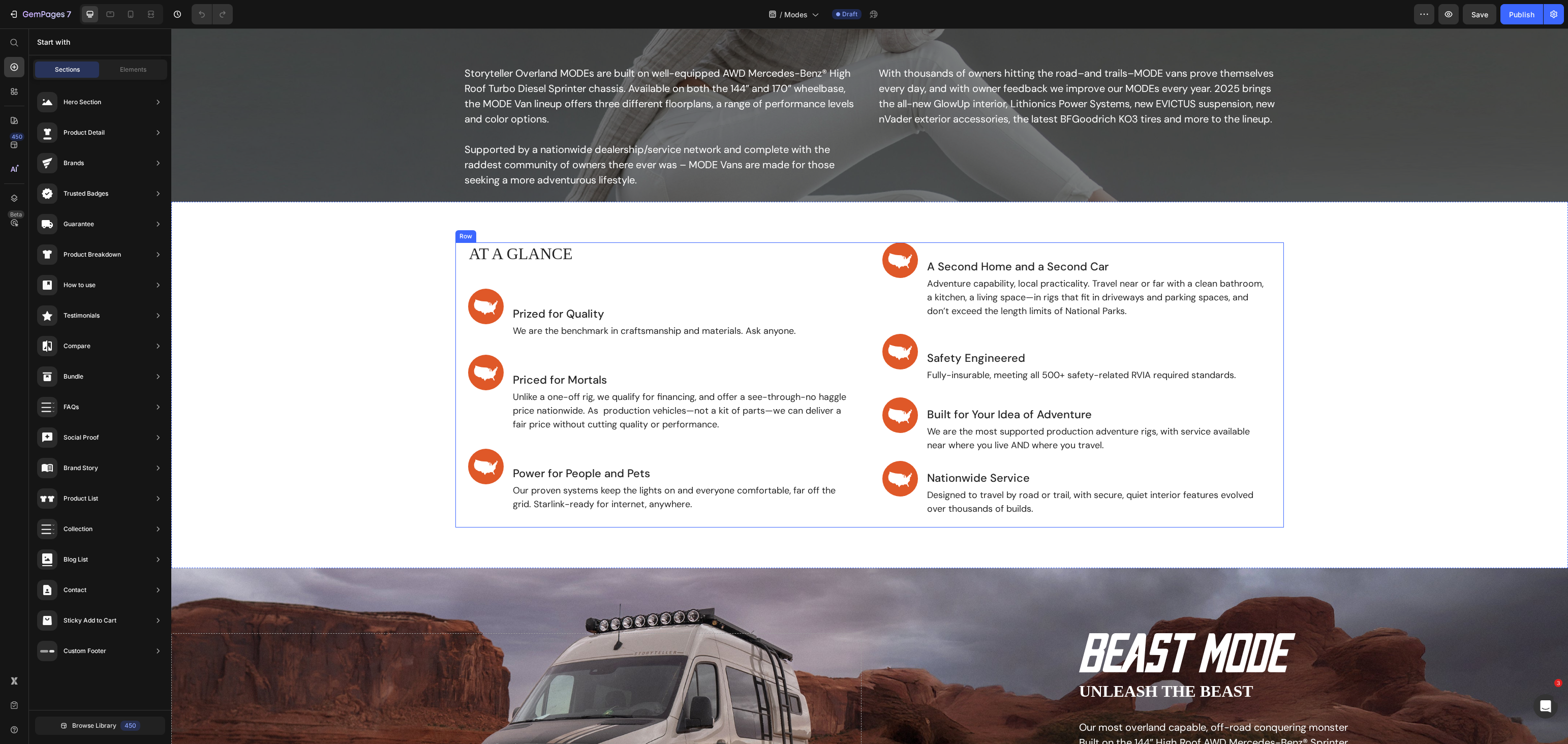 click on "AT A GLANCE Heading Image Prized for Quality Heading We are the benchmark in craftsmanship and materials. Ask anyone. Heading Row Image Priced for Mortals Heading Unlike a one-off rig, we qualify for financing, and offer a see-through-no haggle price nationwide. As  production vehicles—not a kit of parts—we can deliver a fair price without cutting quality or performance. Heading Row Image Power for People and Pets Heading Our proven systems keep the lights on and everyone comfortable, far off the grid. Starlink-ready for internet, anywhere. Heading Row" at bounding box center [662, 385] 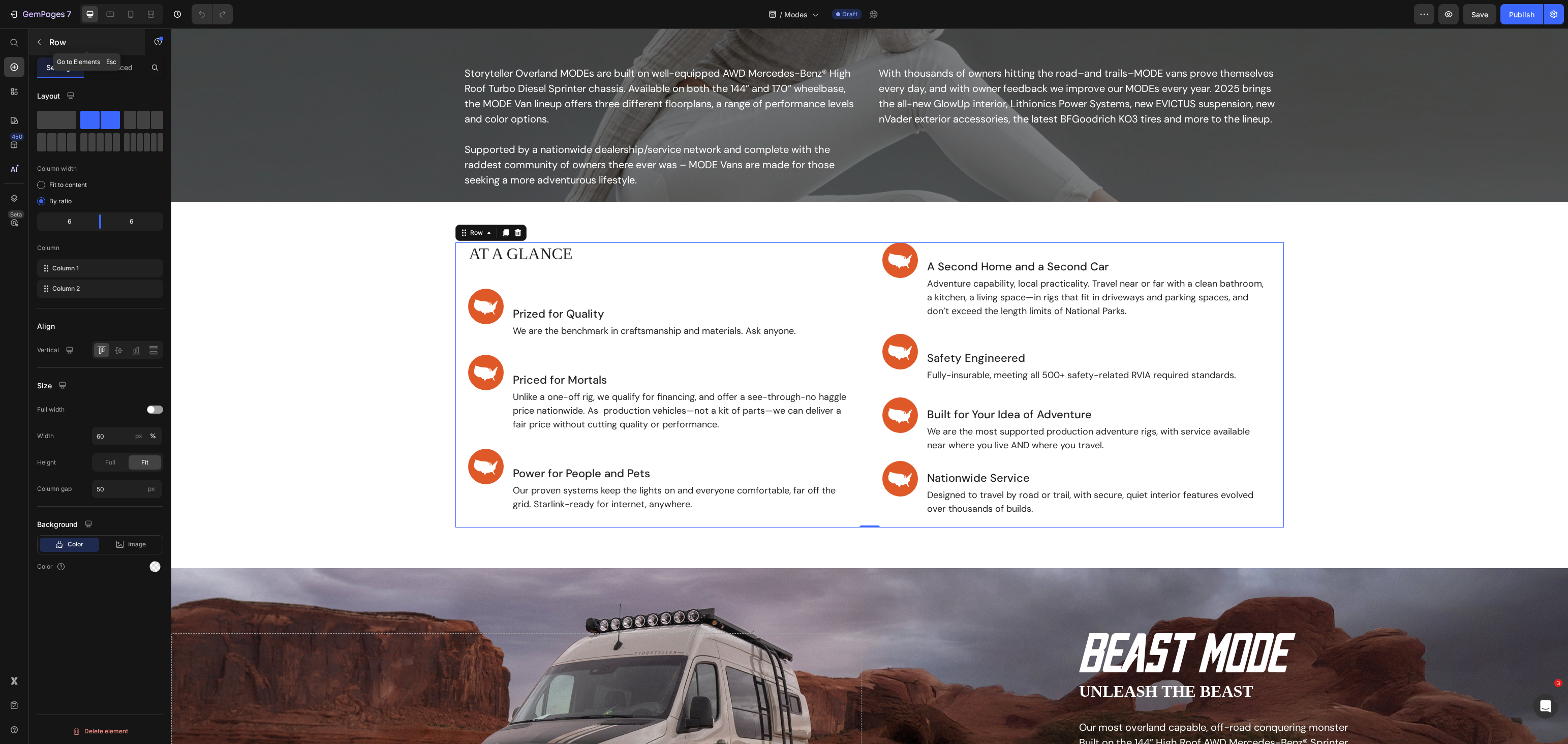 click 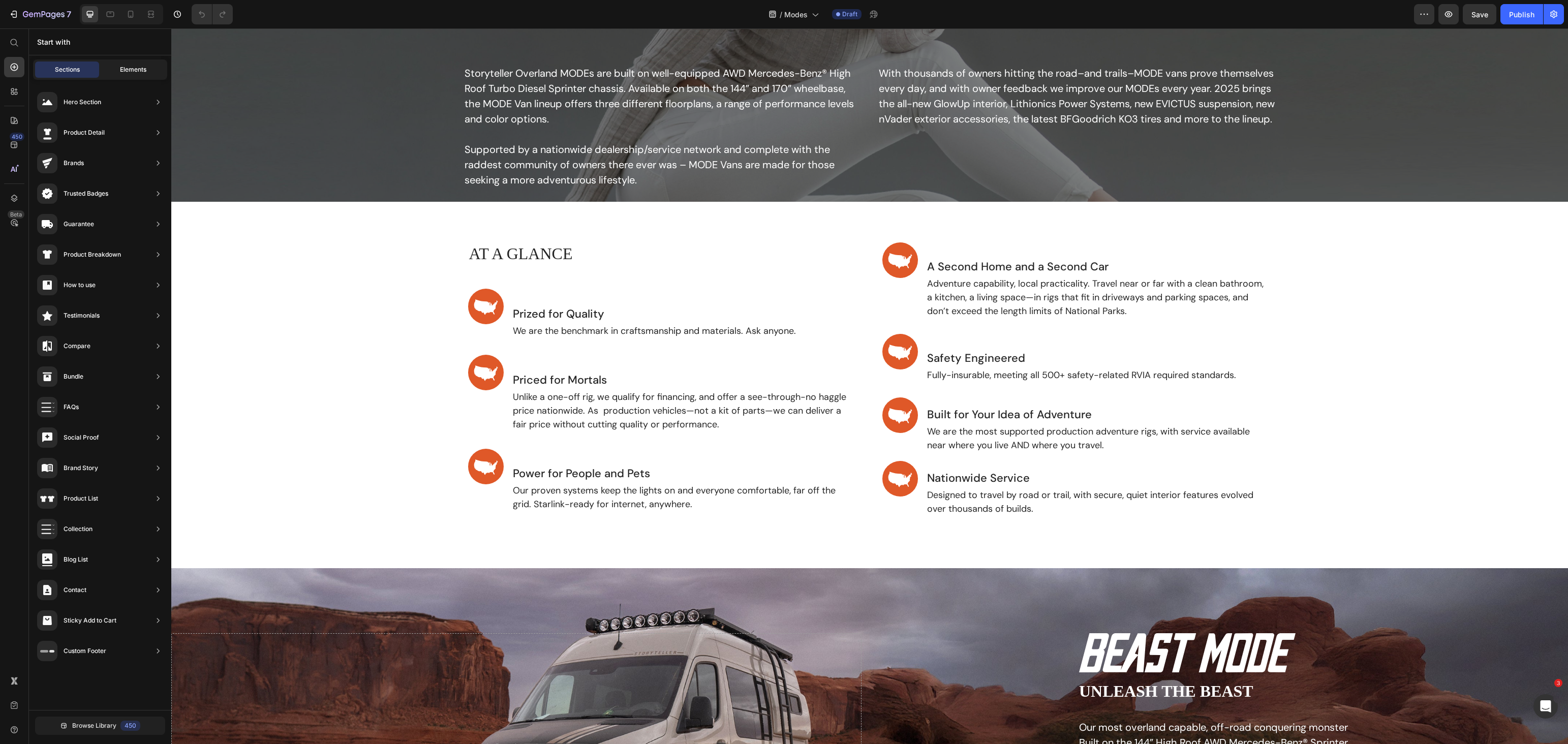 click on "Elements" at bounding box center (133, 70) 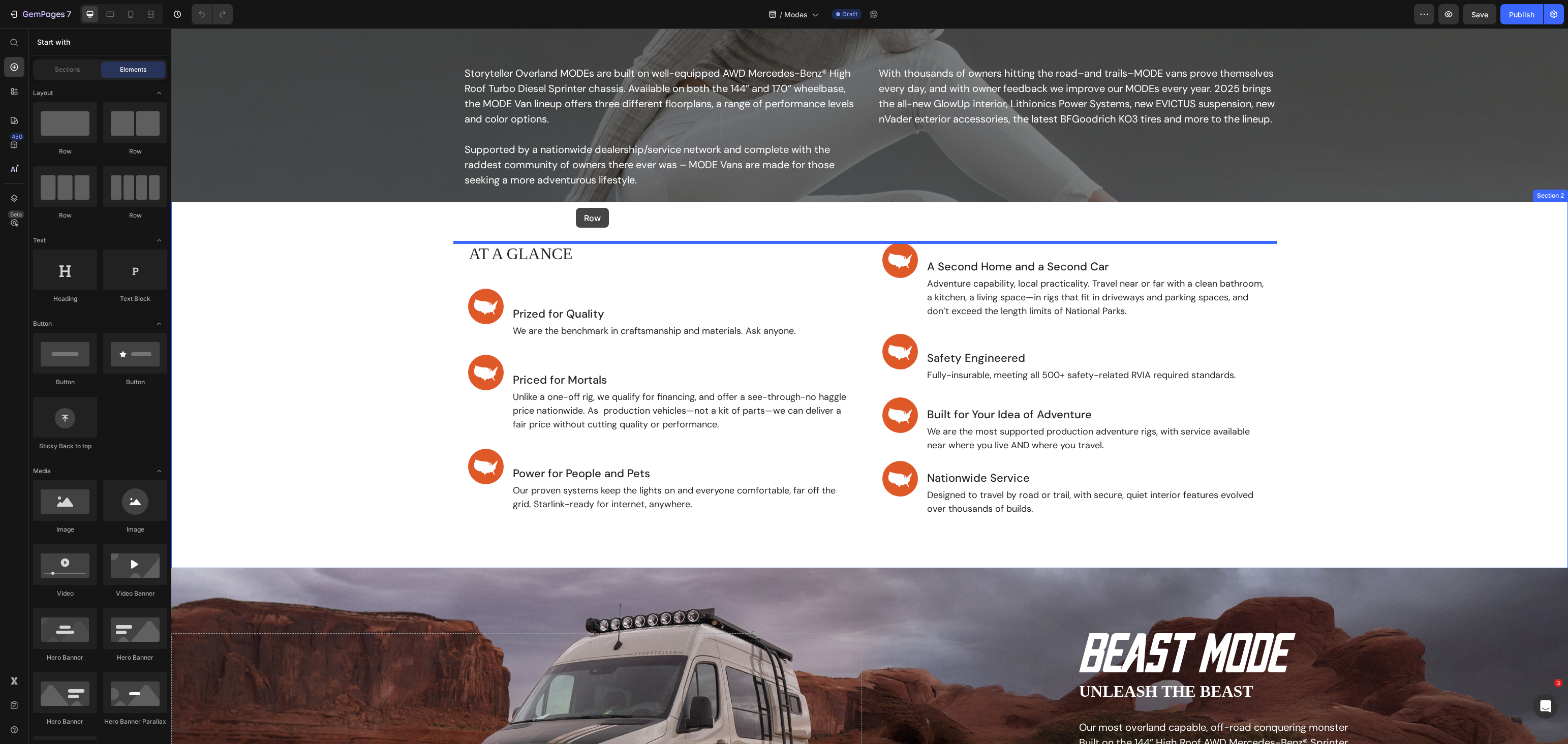 drag, startPoint x: 341, startPoint y: 199, endPoint x: 576, endPoint y: 208, distance: 235.17228 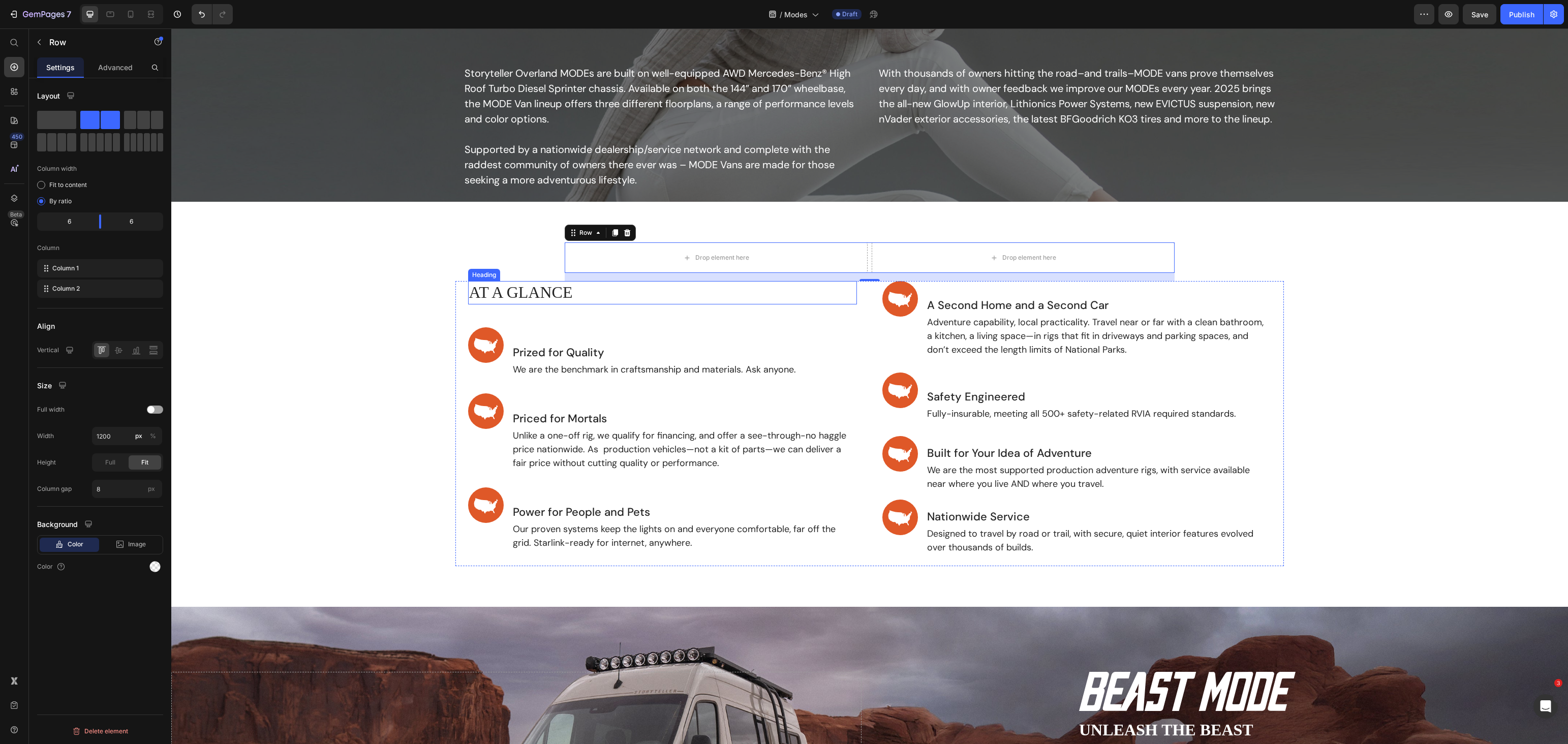 click on "AT A GLANCE" at bounding box center [662, 293] 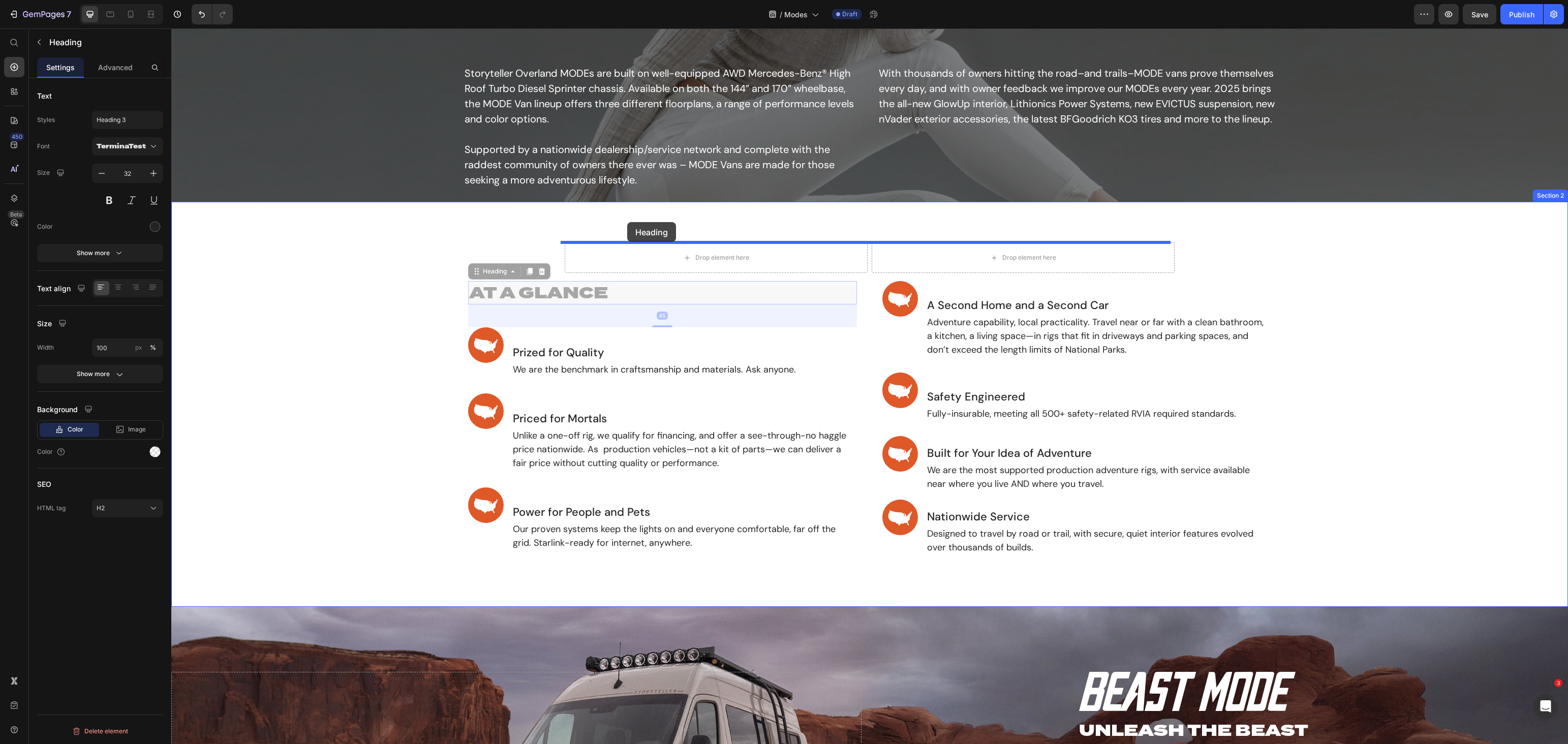 drag, startPoint x: 501, startPoint y: 268, endPoint x: 627, endPoint y: 222, distance: 134.1343 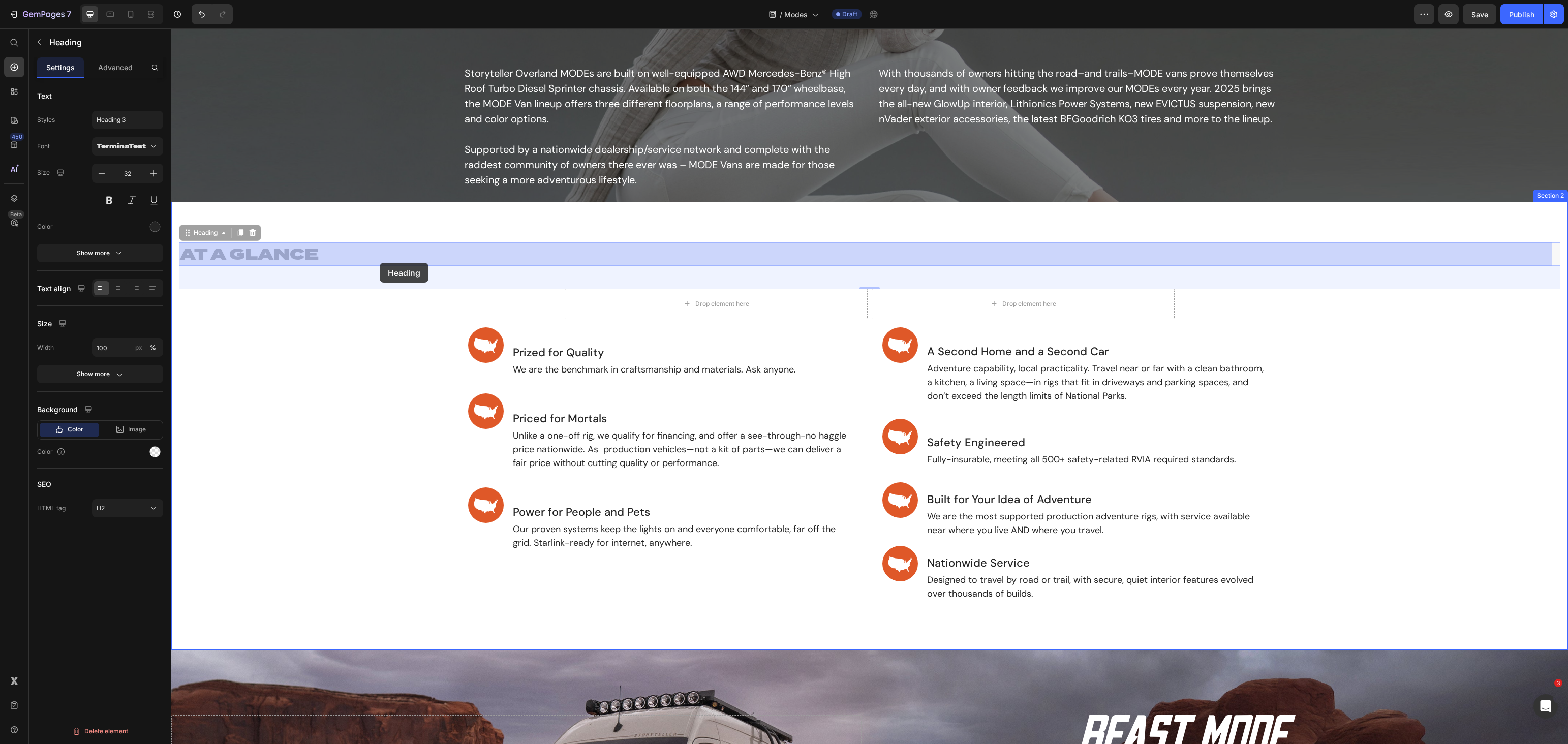 drag, startPoint x: 210, startPoint y: 233, endPoint x: 334, endPoint y: 263, distance: 127.57743 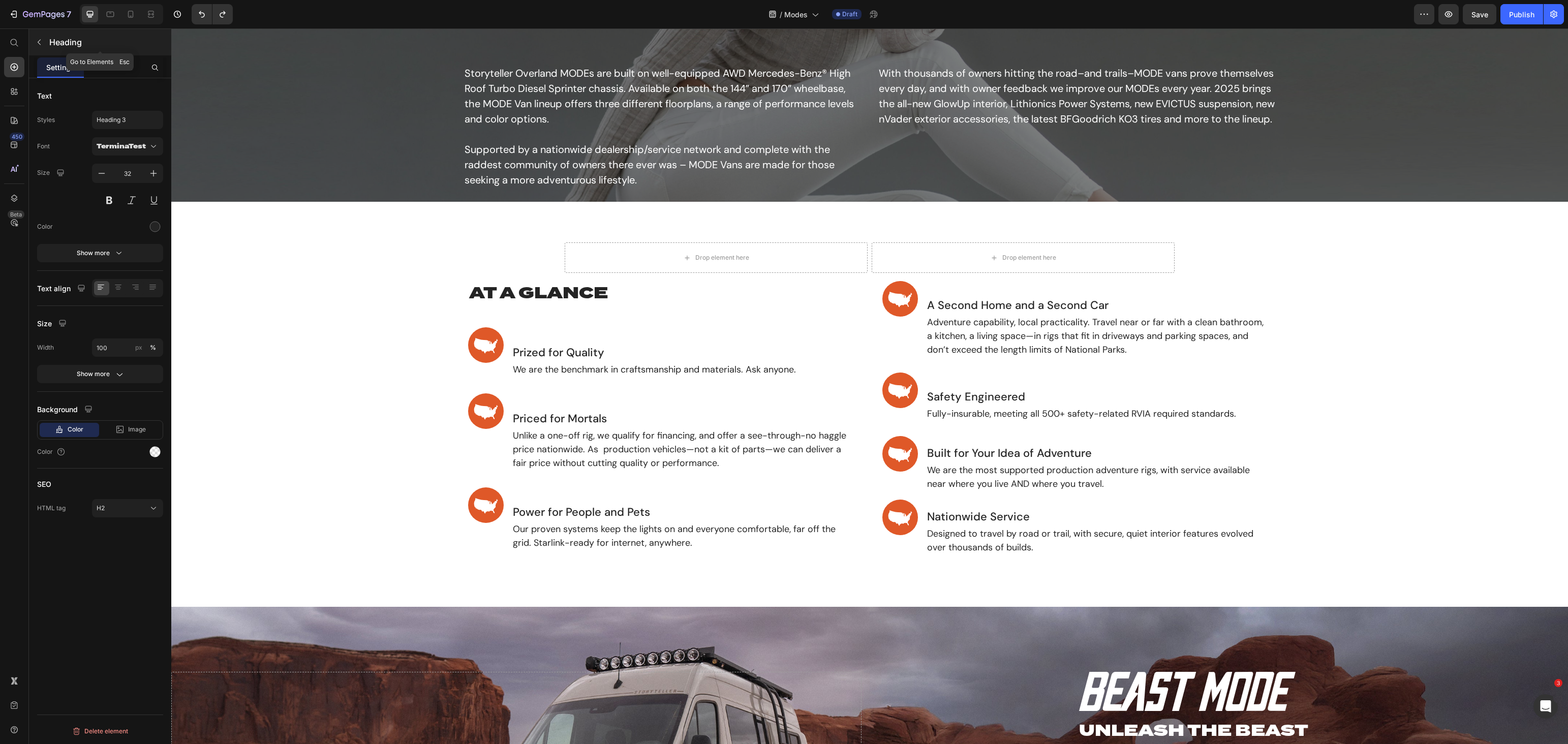 click 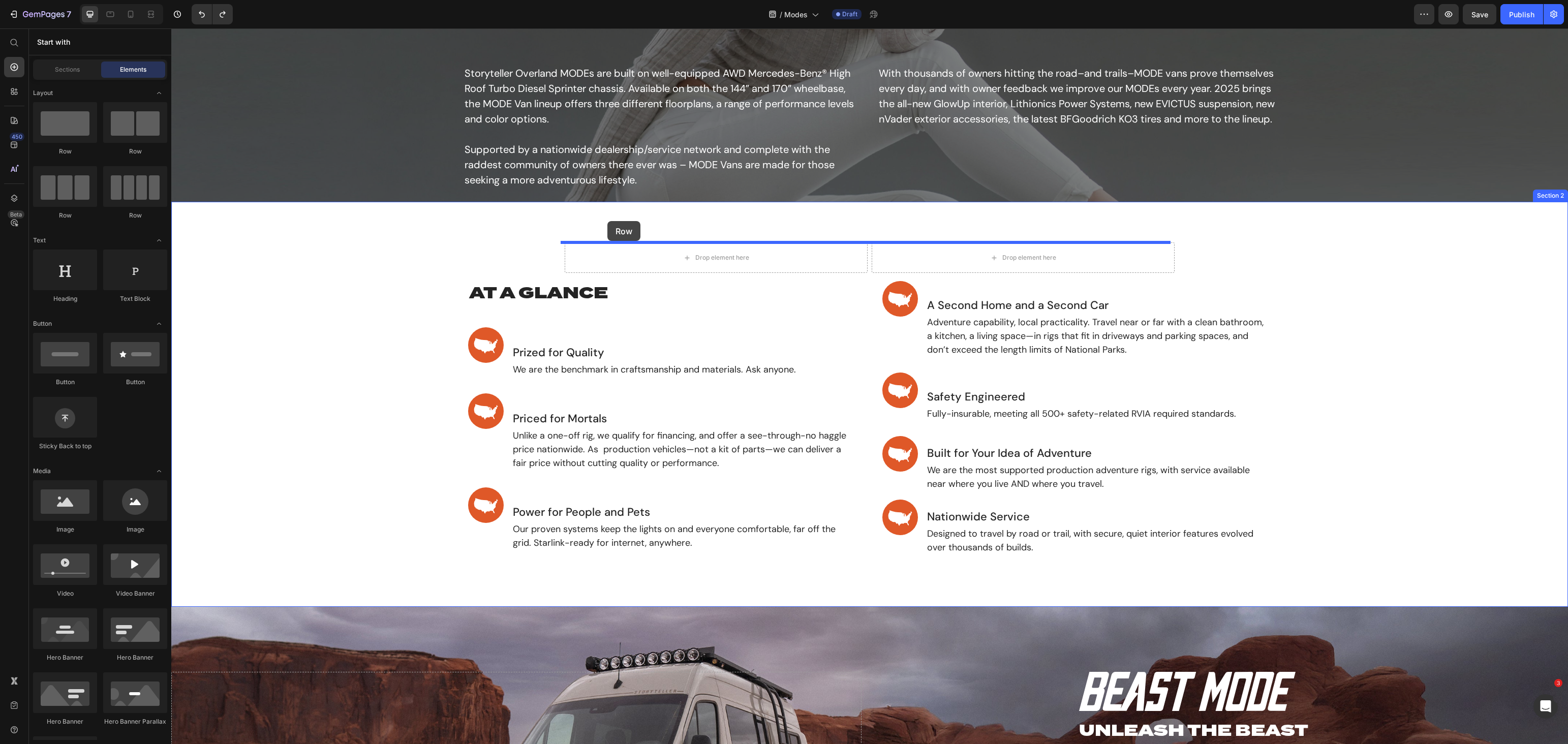 drag, startPoint x: 244, startPoint y: 159, endPoint x: 607, endPoint y: 221, distance: 368.2567 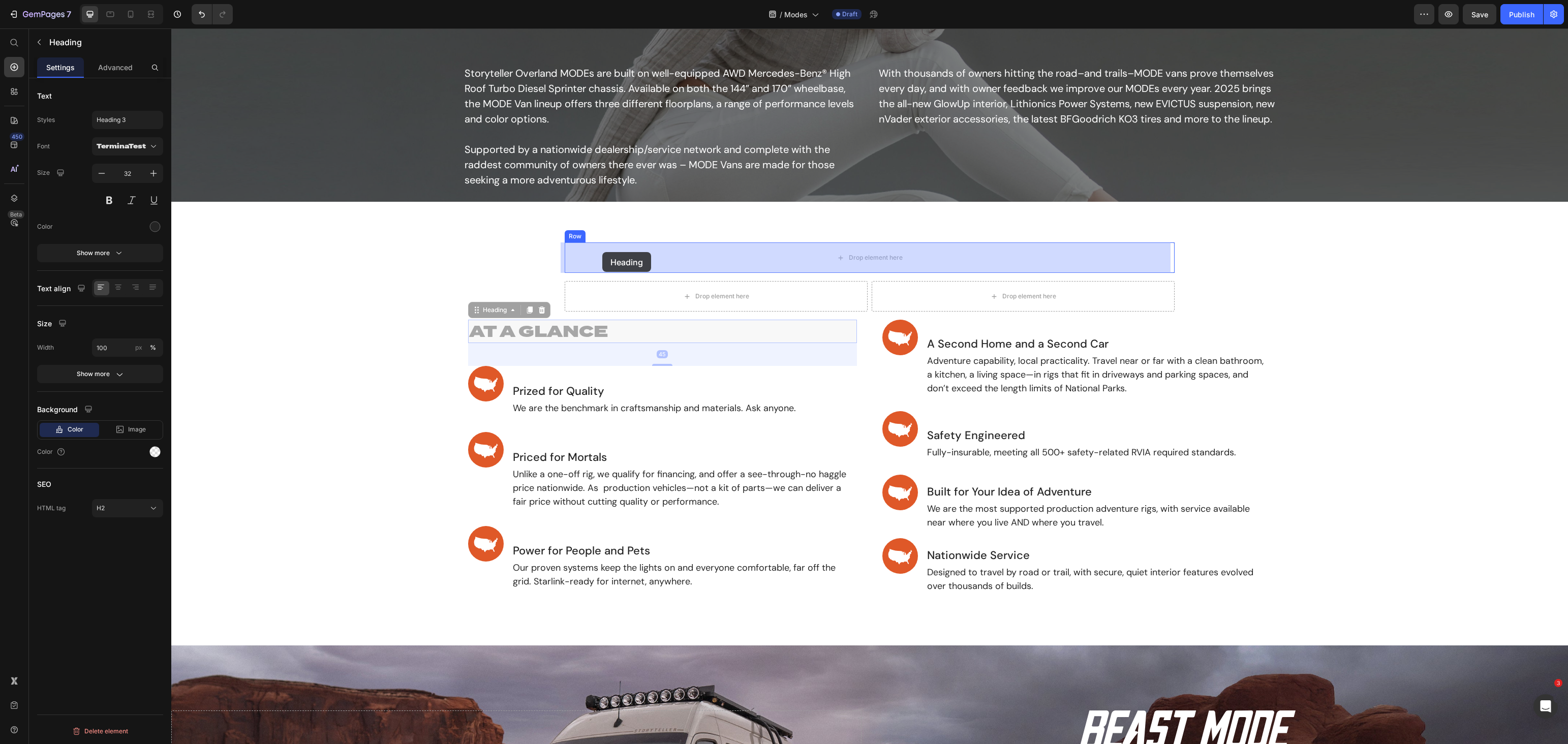 drag, startPoint x: 580, startPoint y: 276, endPoint x: 602, endPoint y: 252, distance: 32.557641 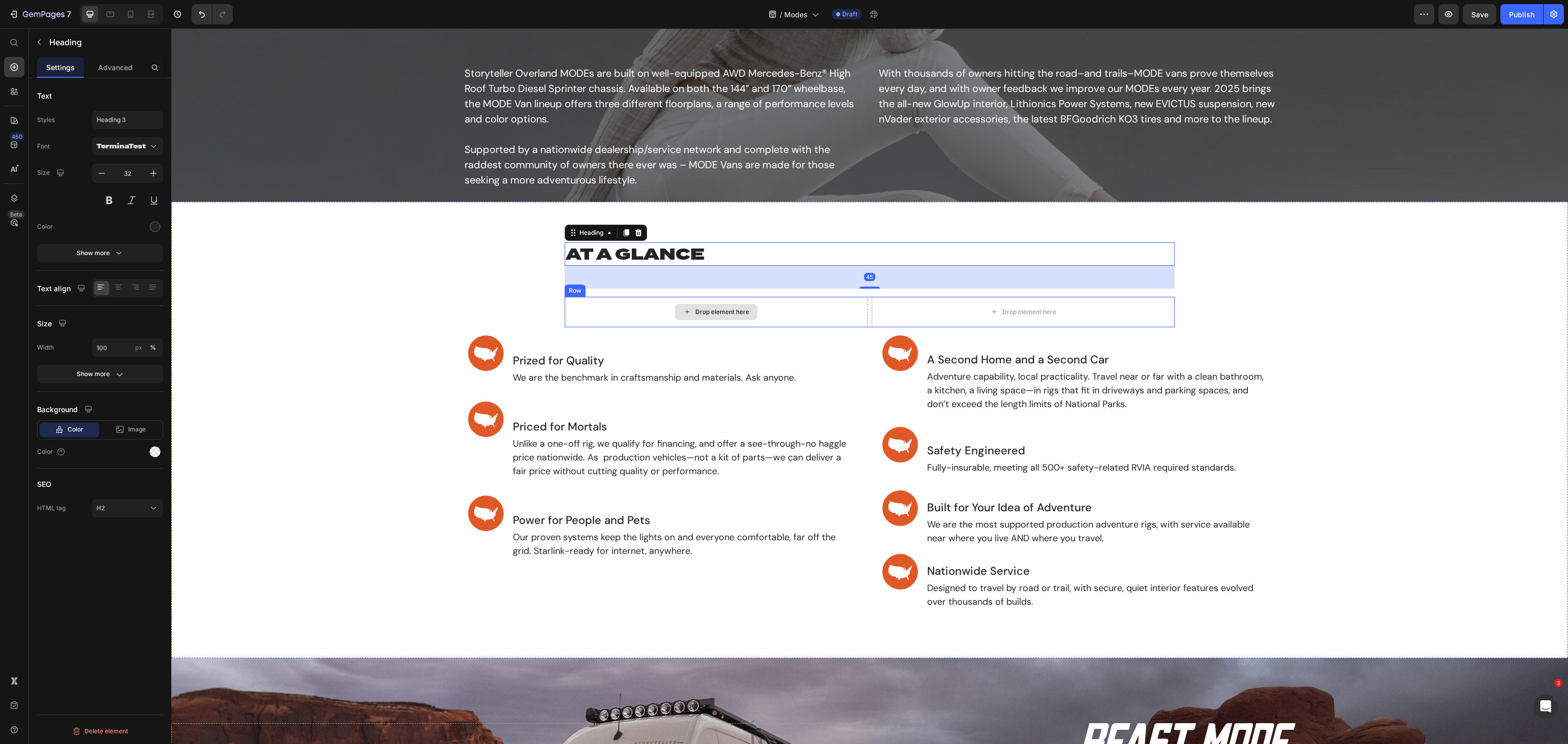 click on "Row" at bounding box center (575, 291) 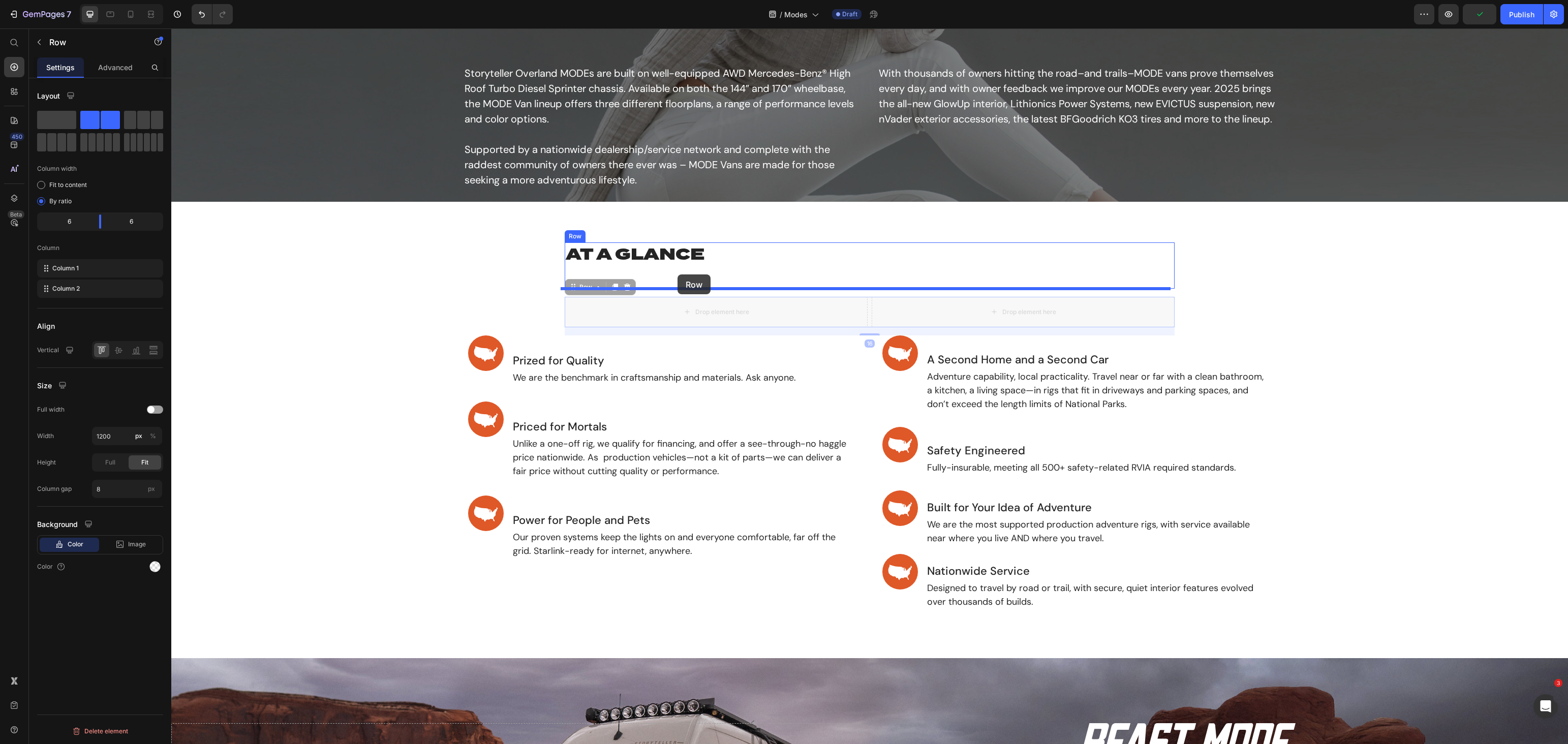 drag, startPoint x: 585, startPoint y: 290, endPoint x: 678, endPoint y: 274, distance: 94.36631 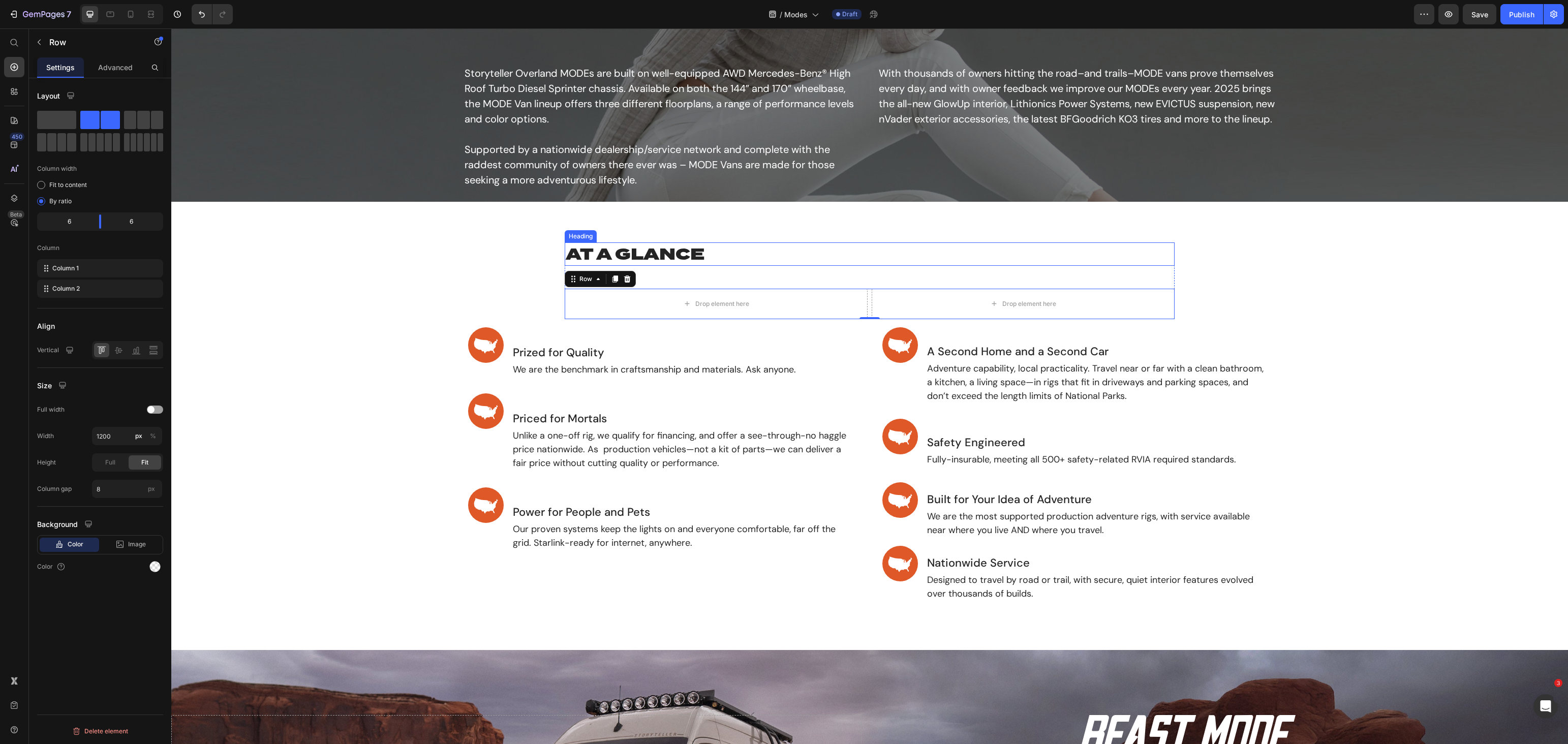 click on "AT A GLANCE" at bounding box center [870, 254] 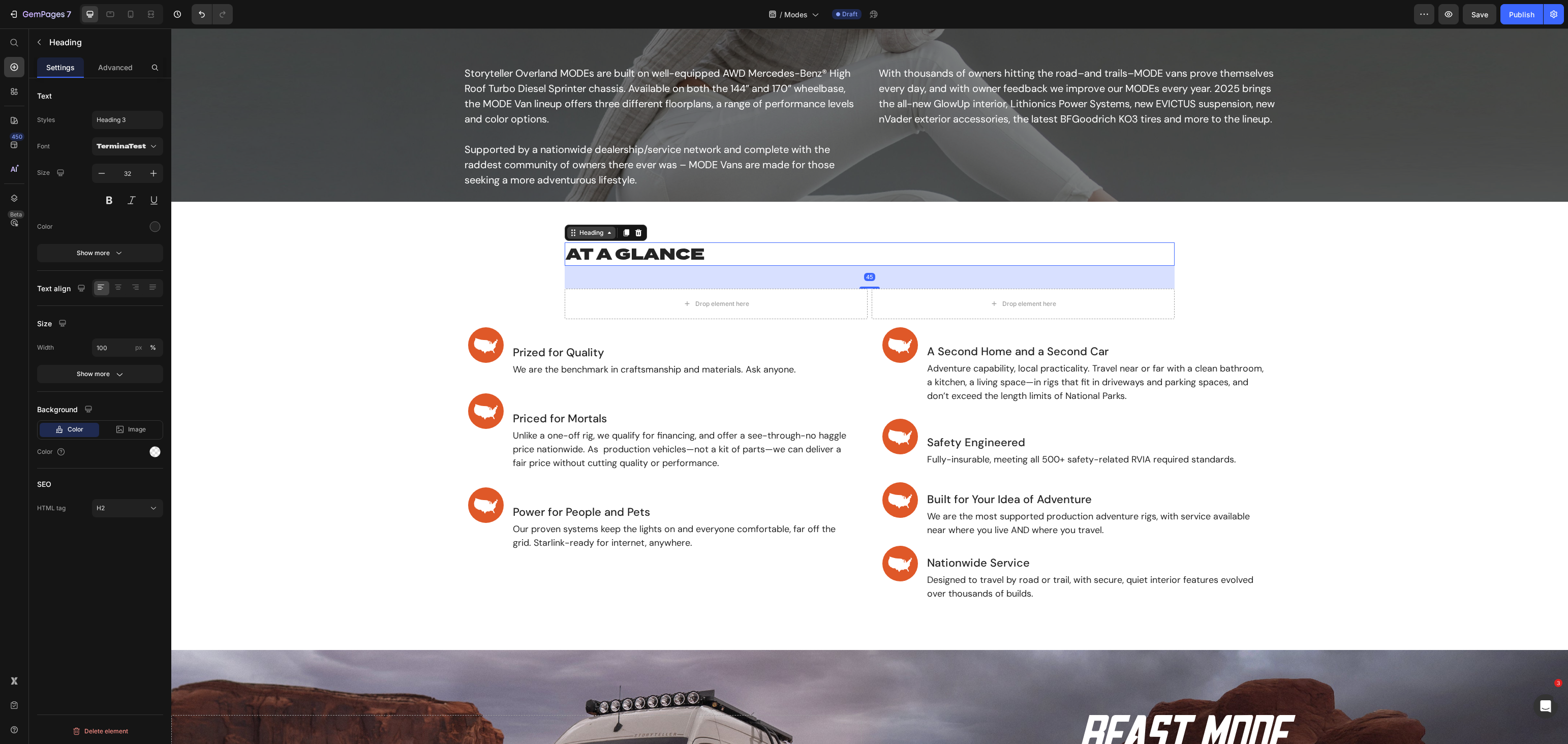 click on "Heading" at bounding box center (591, 233) 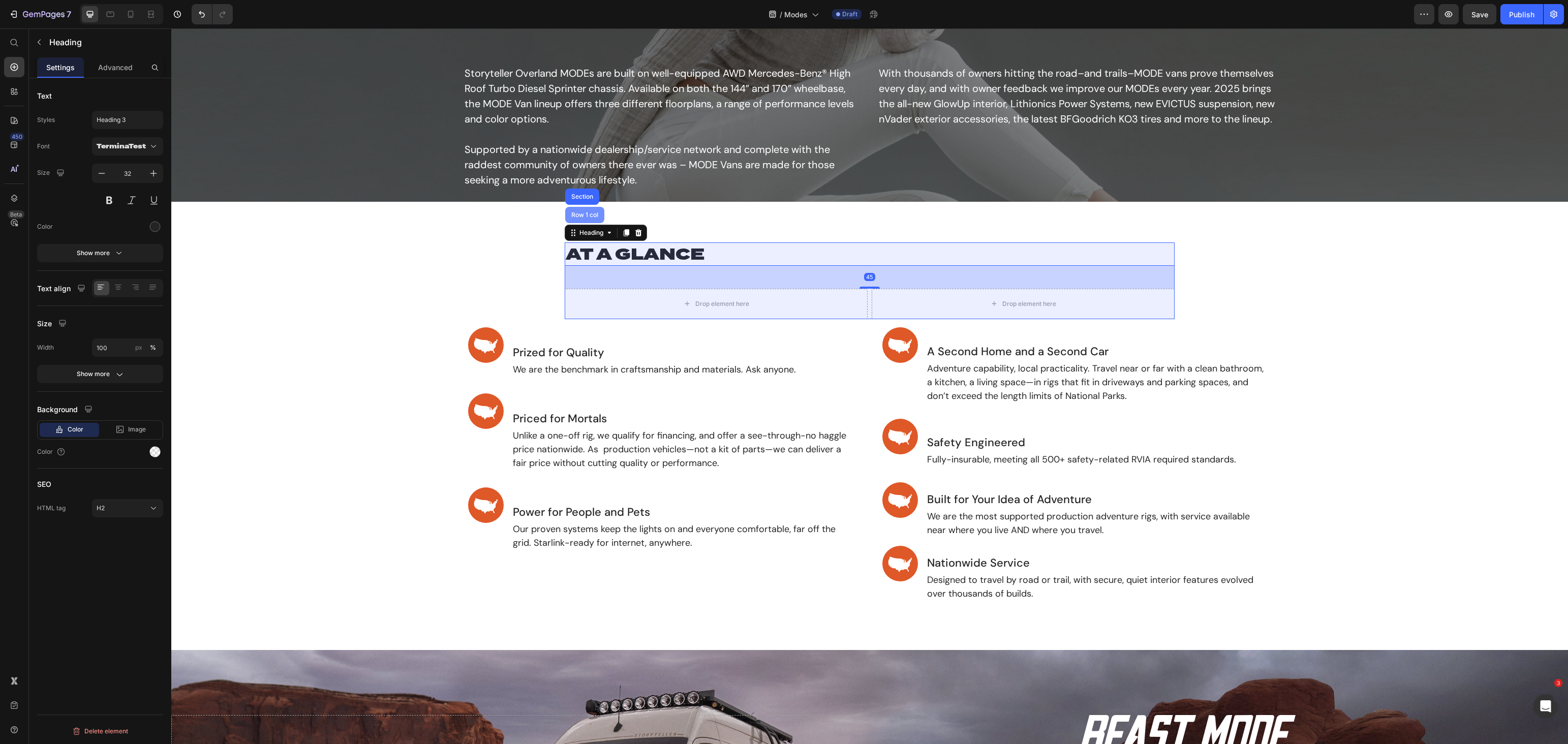 click on "Row 1 col" at bounding box center (585, 215) 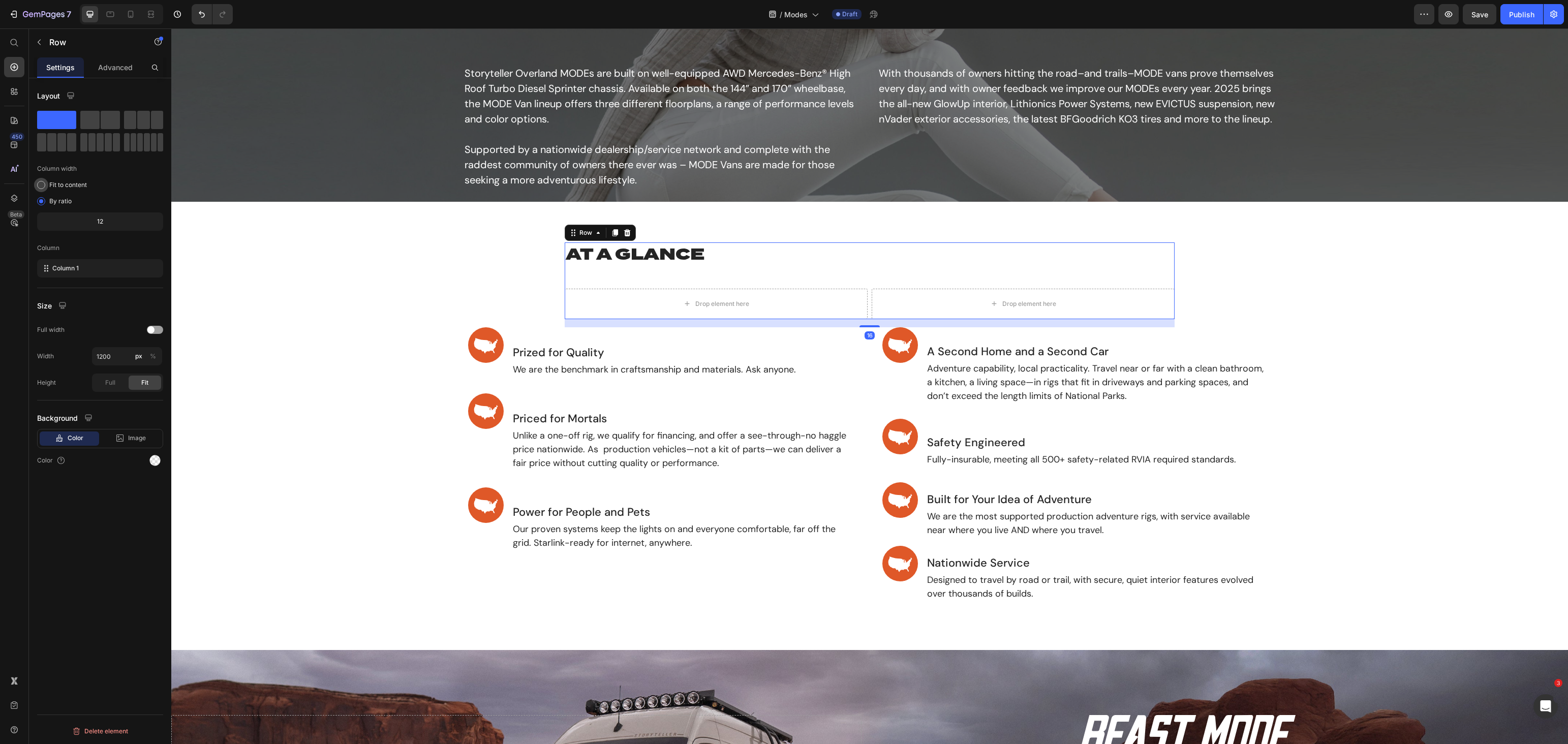 click on "Fit to content" at bounding box center (68, 185) 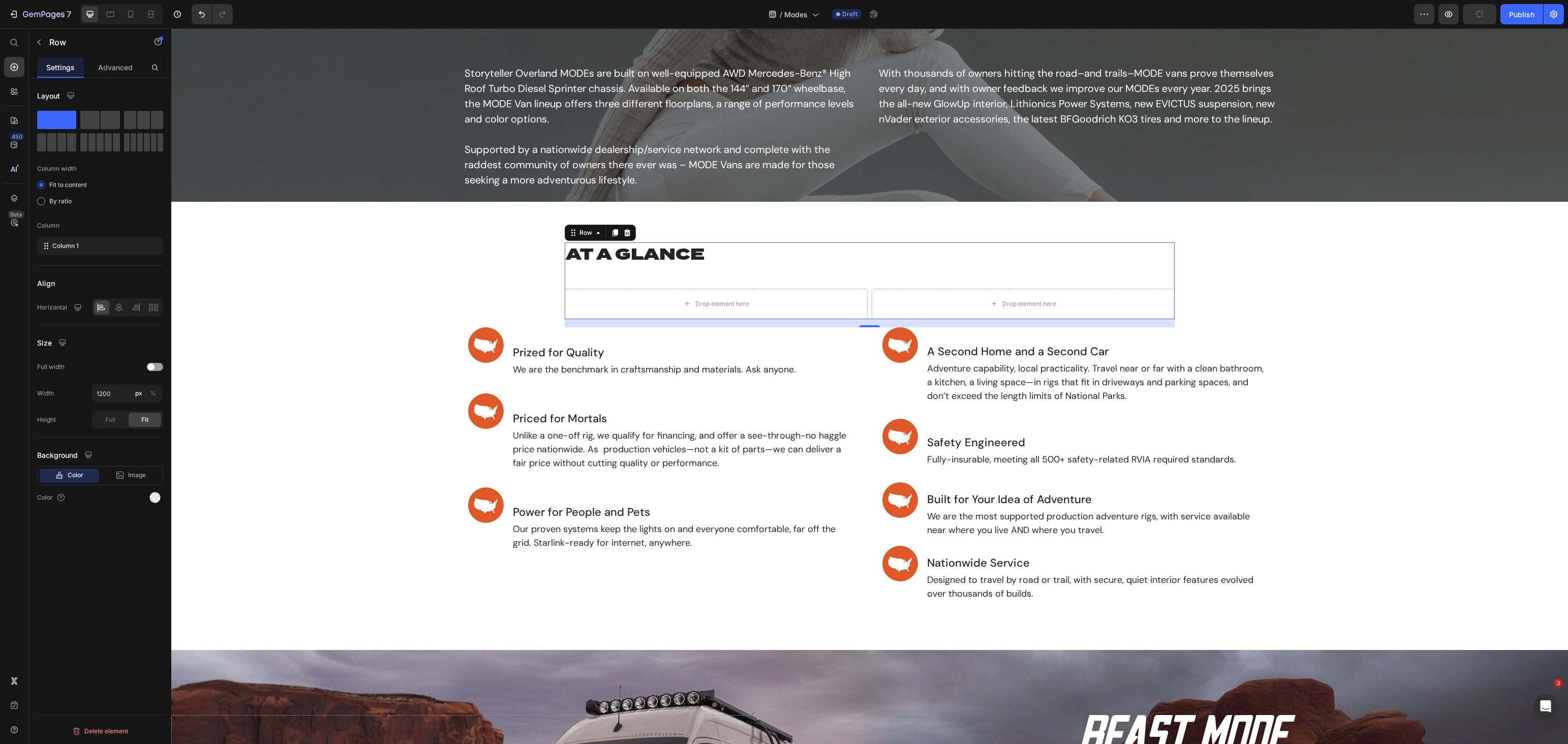 click 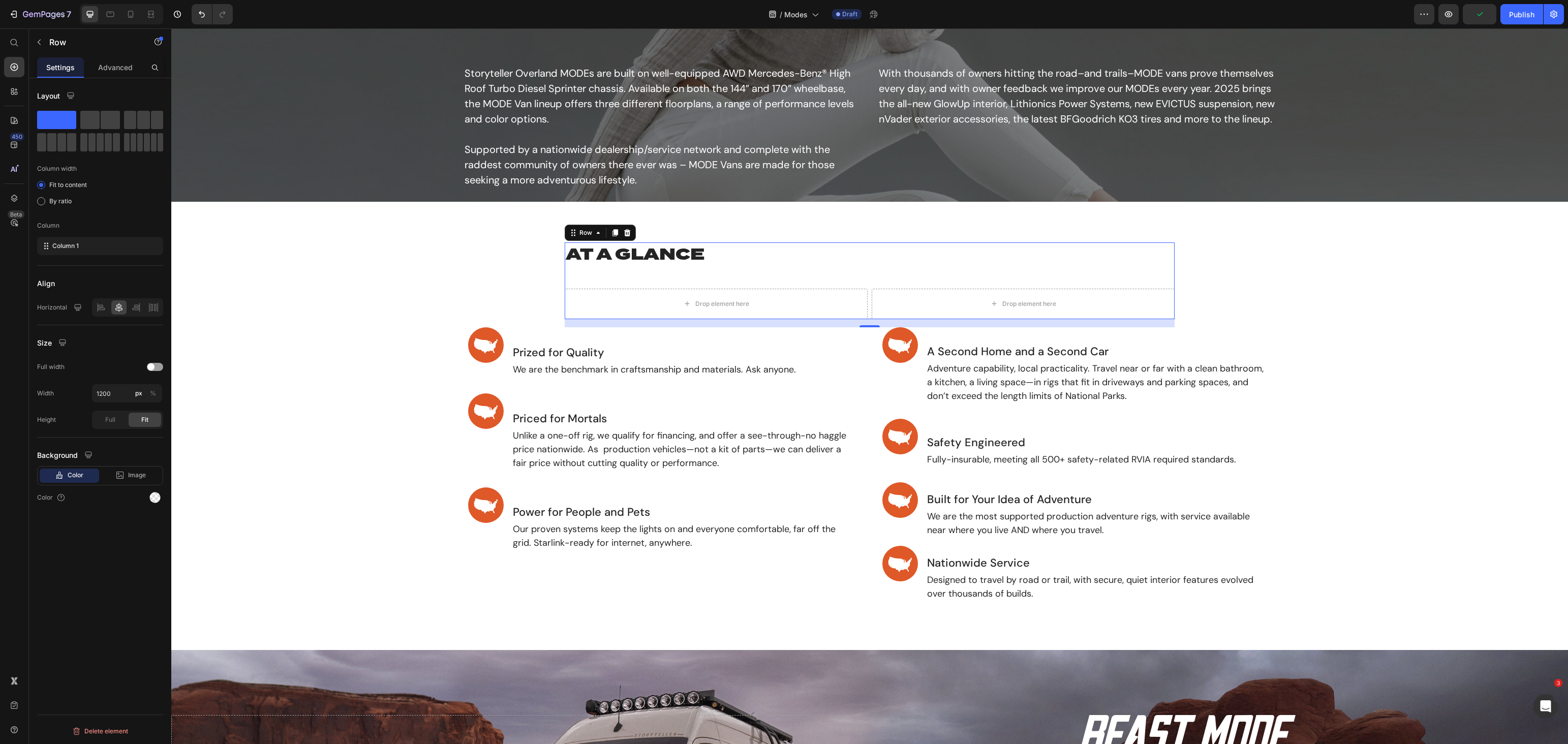 click 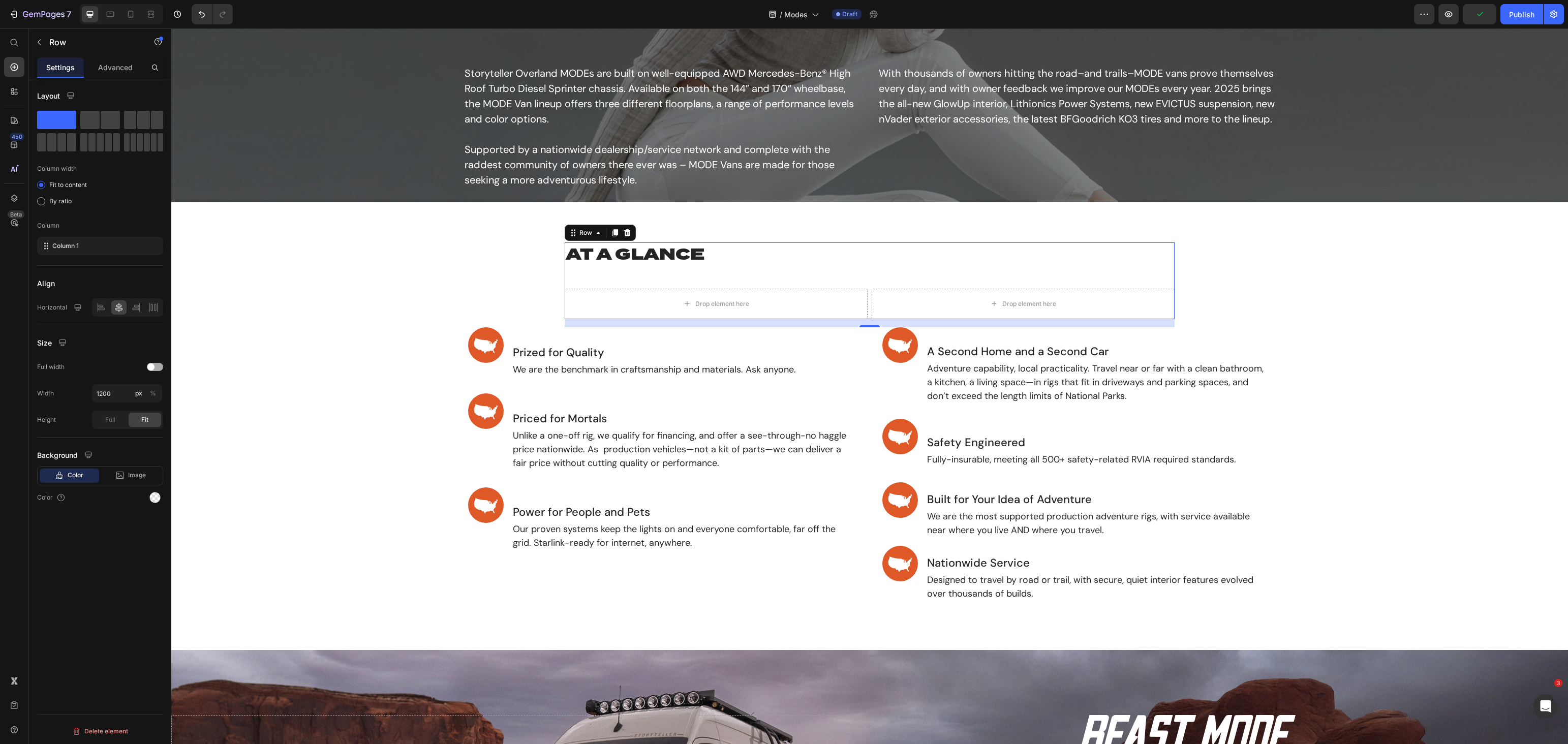 click at bounding box center (155, 367) 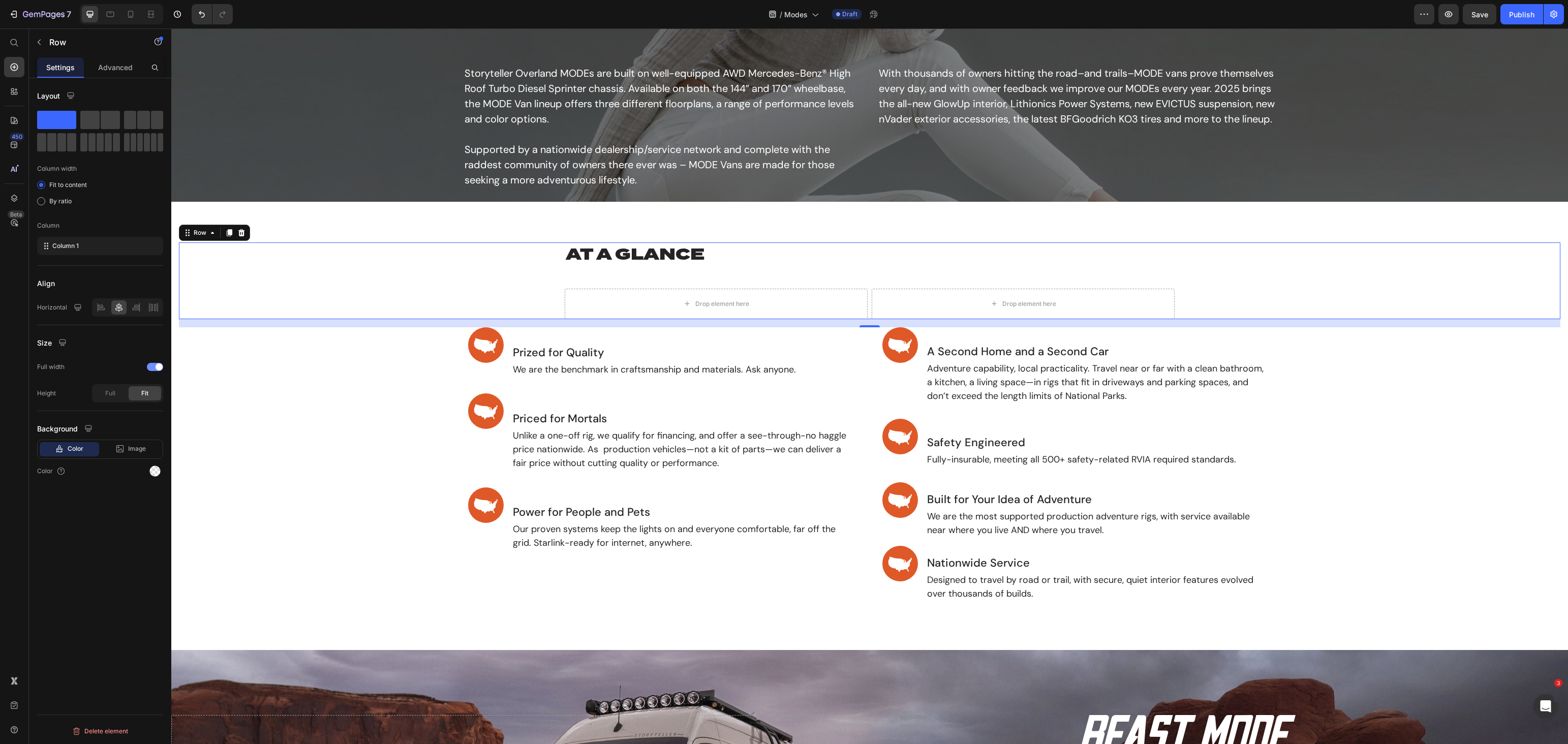 click at bounding box center (155, 367) 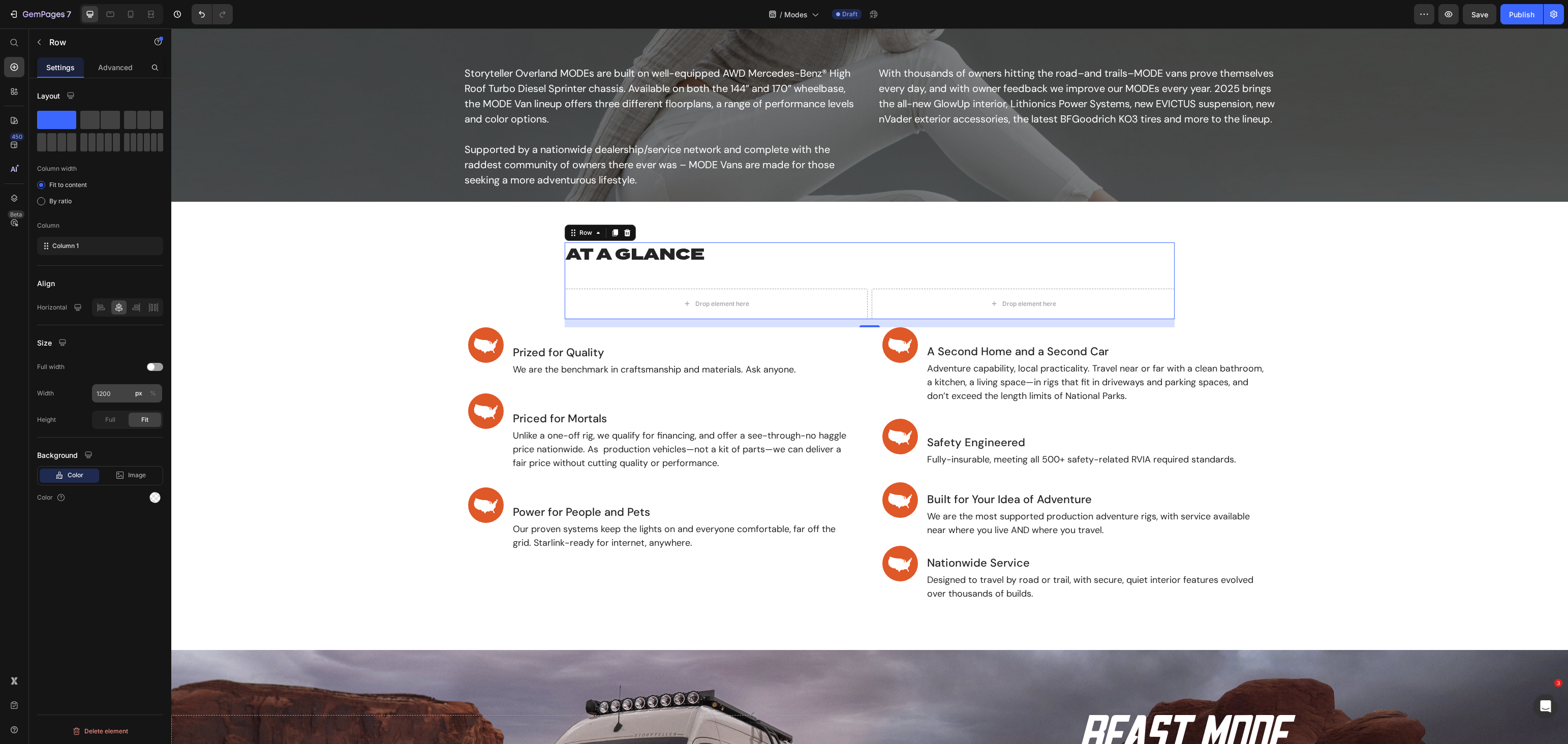 click on "%" at bounding box center [153, 393] 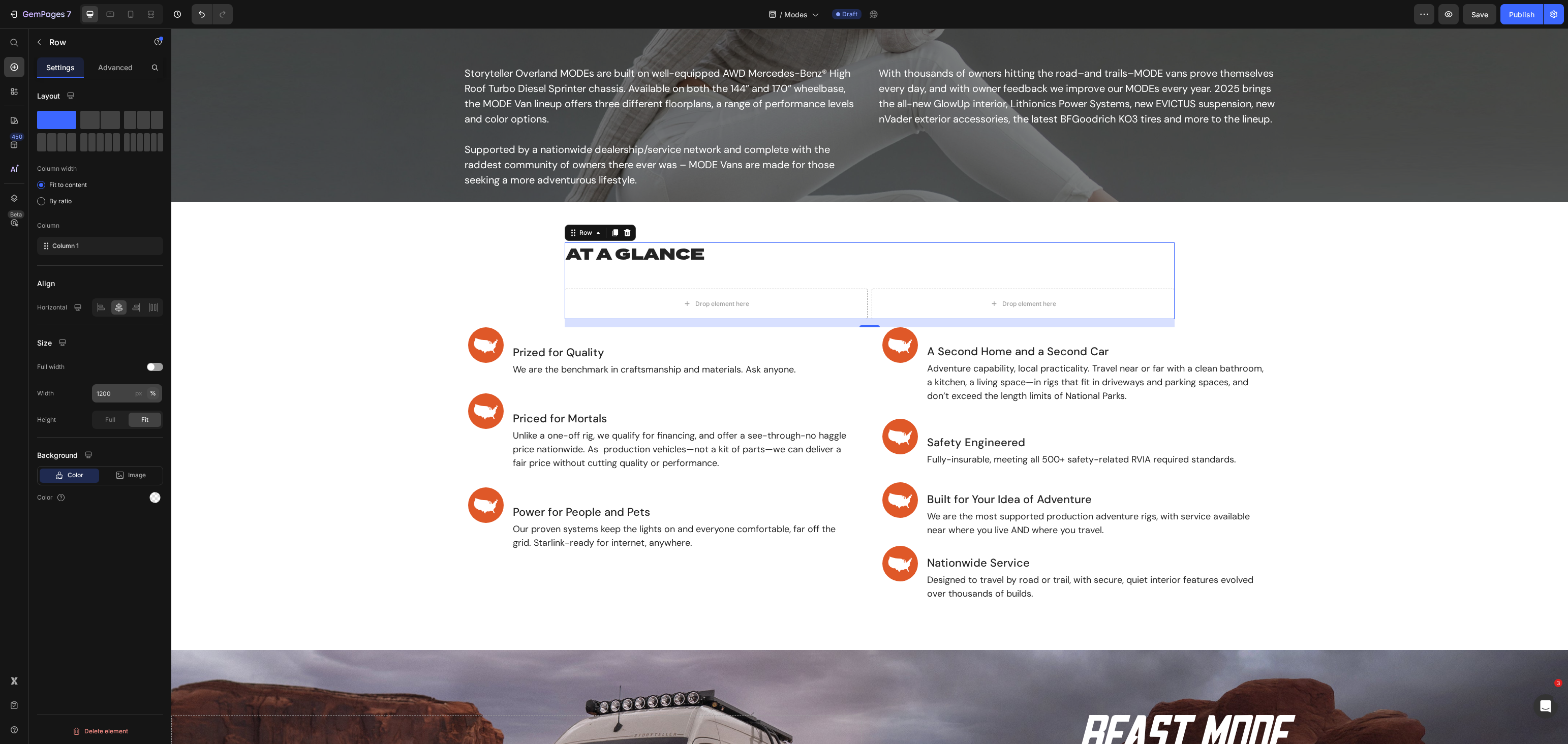 click on "%" at bounding box center (153, 393) 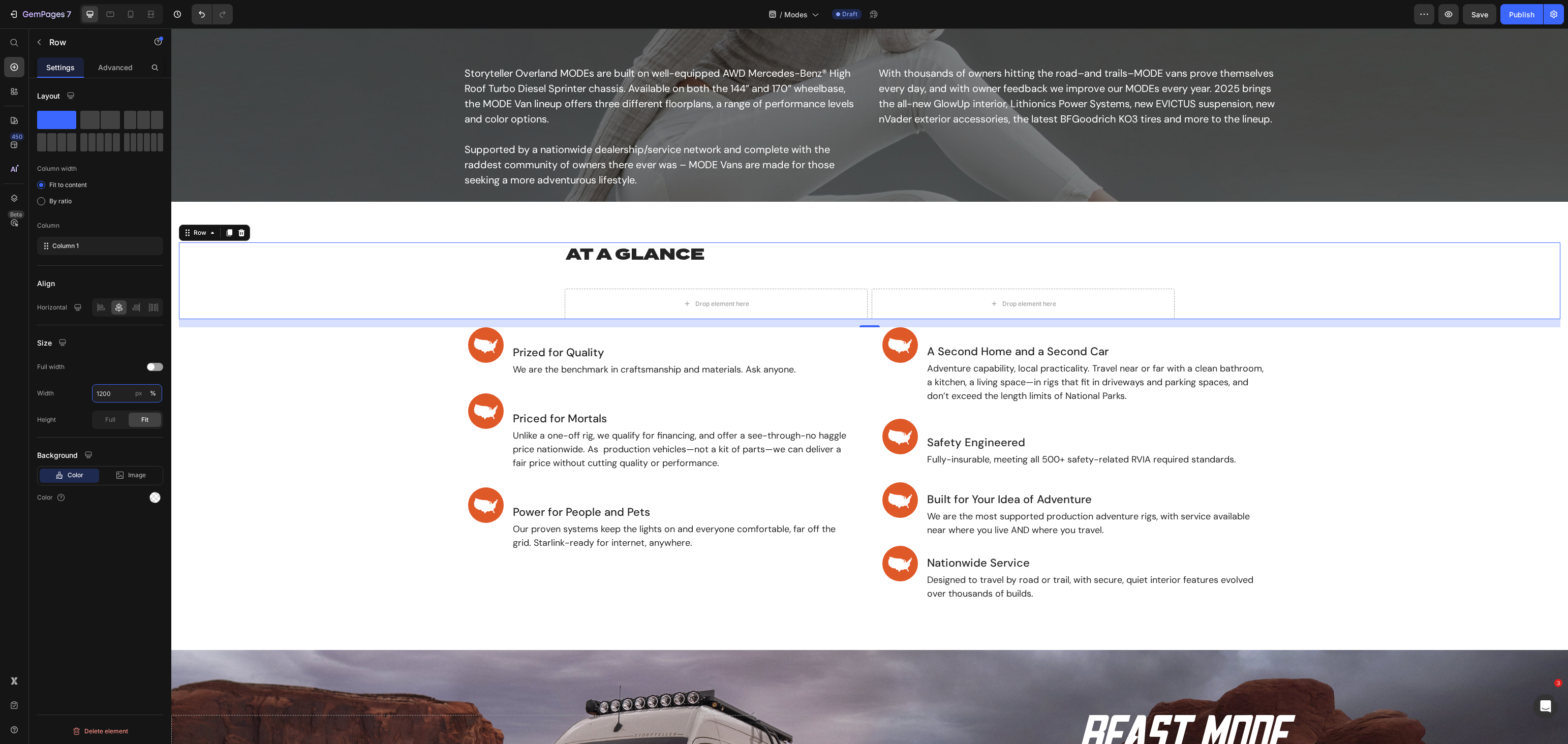 click on "1200" at bounding box center [127, 393] 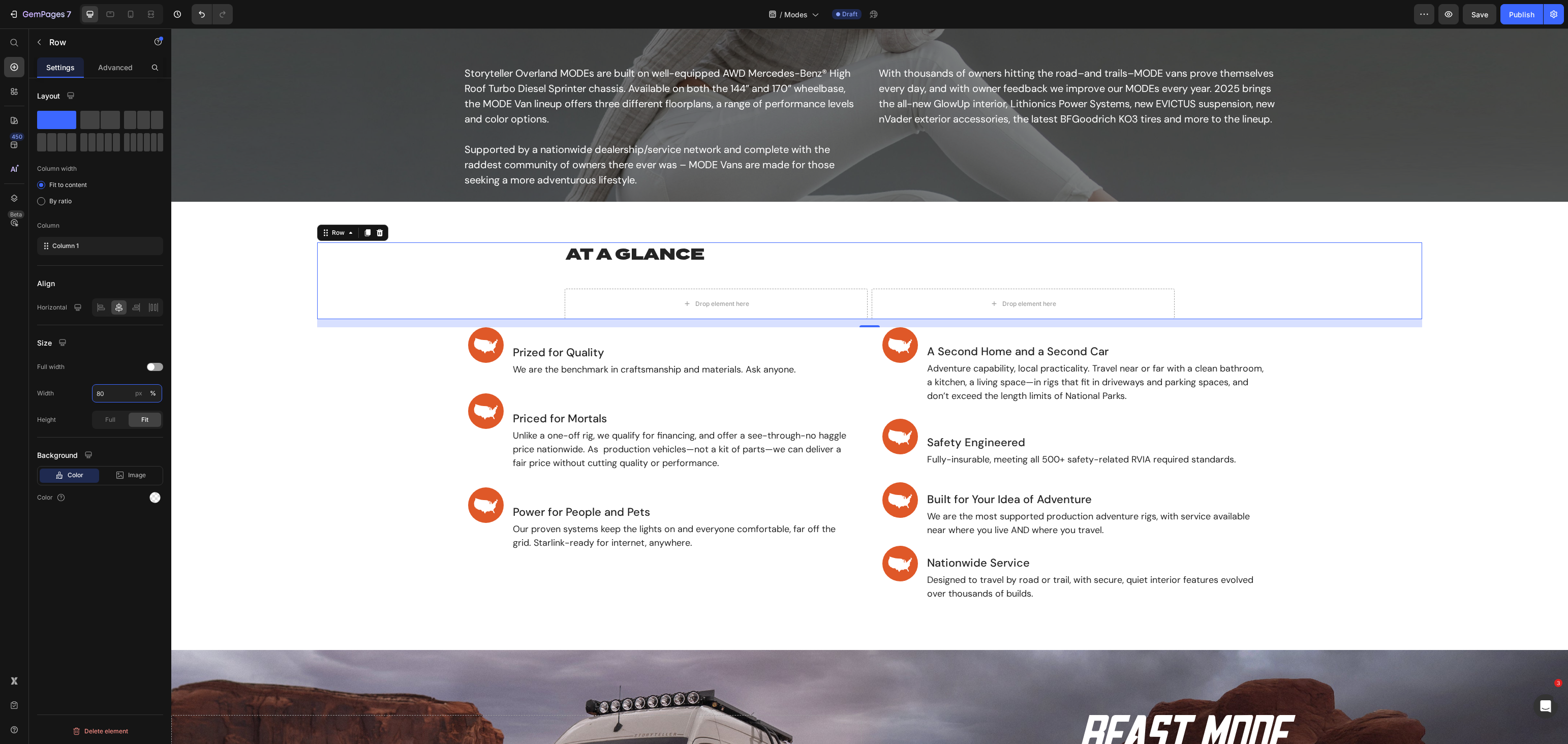 type on "80" 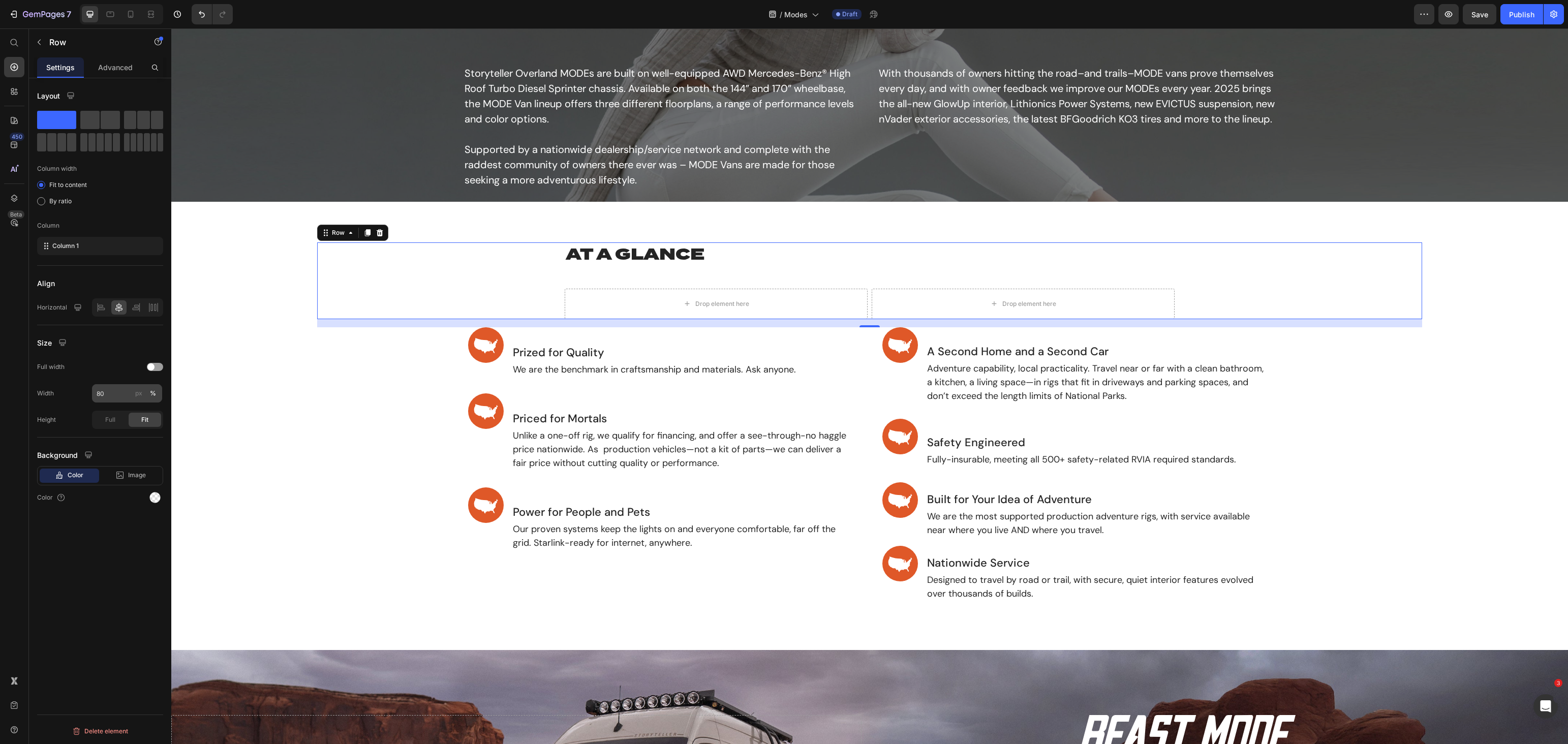 type 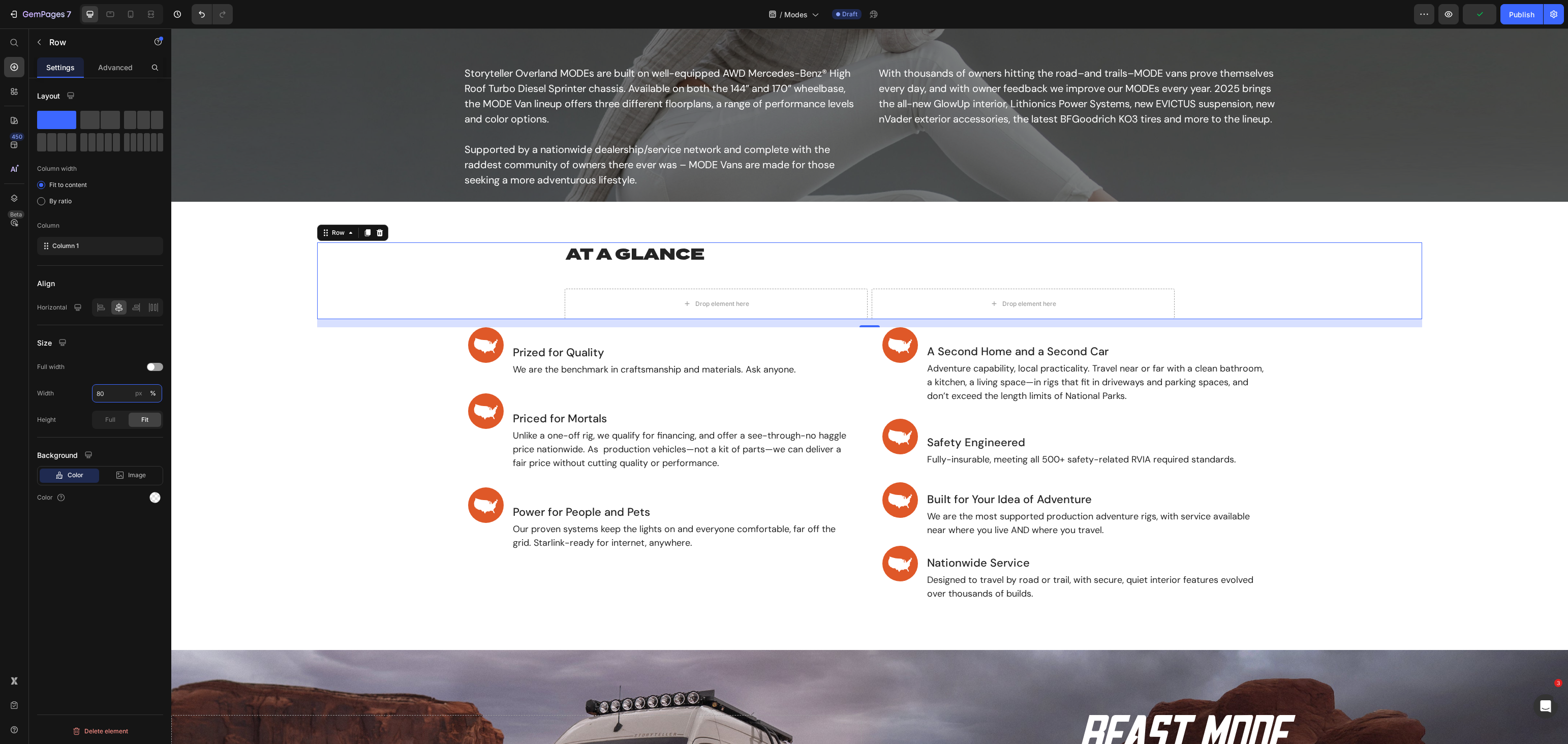 click on "80" at bounding box center (127, 393) 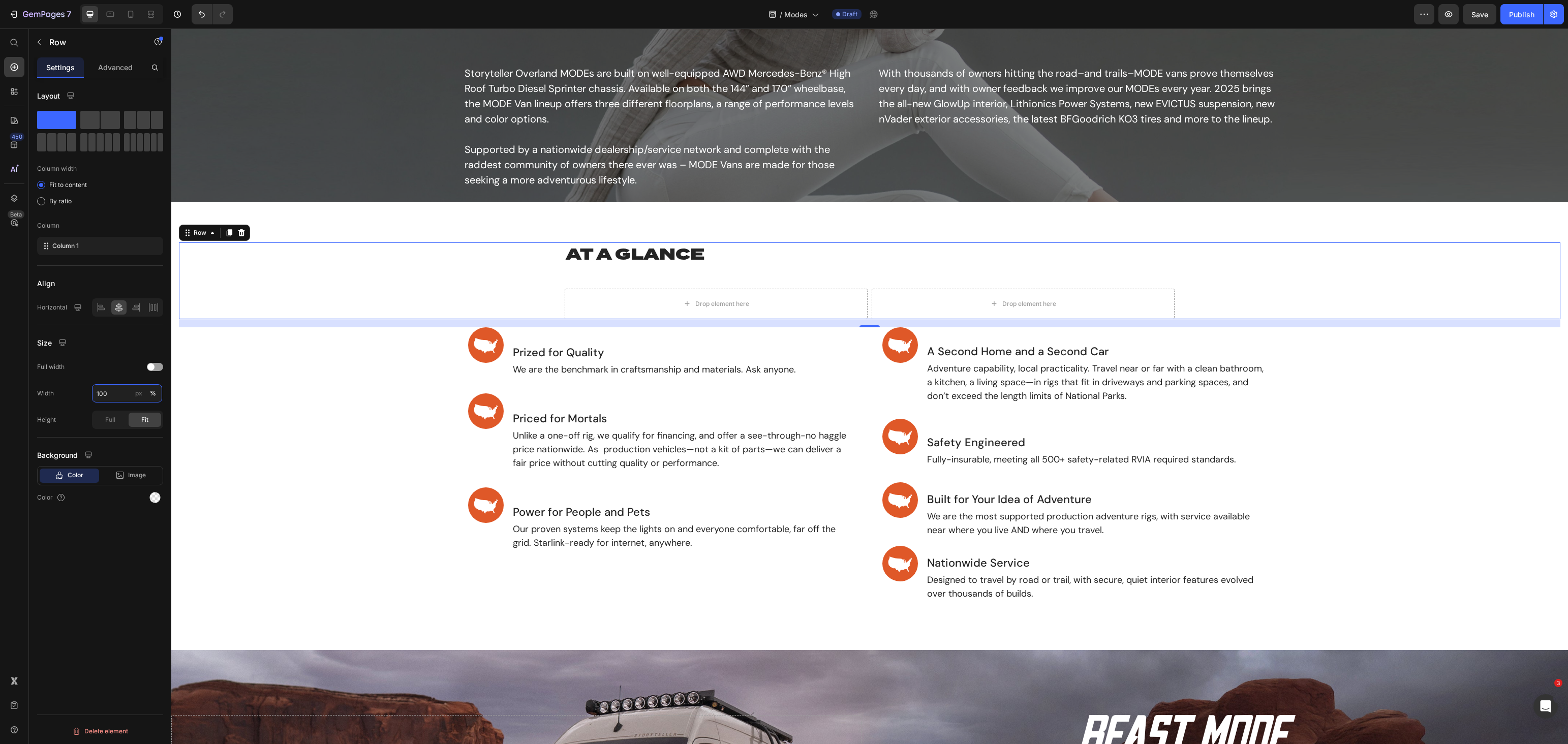 click on "100" at bounding box center [127, 393] 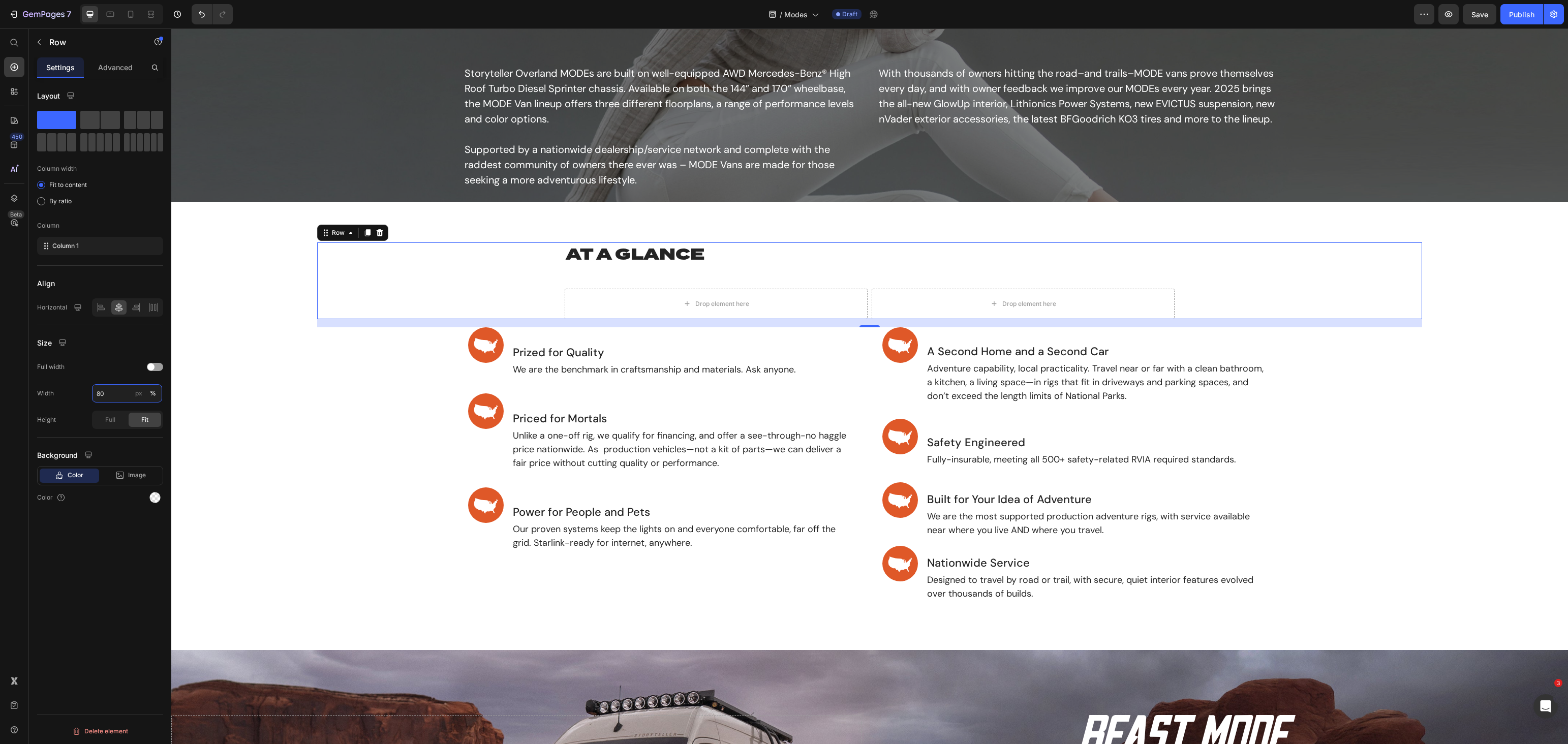 type on "8" 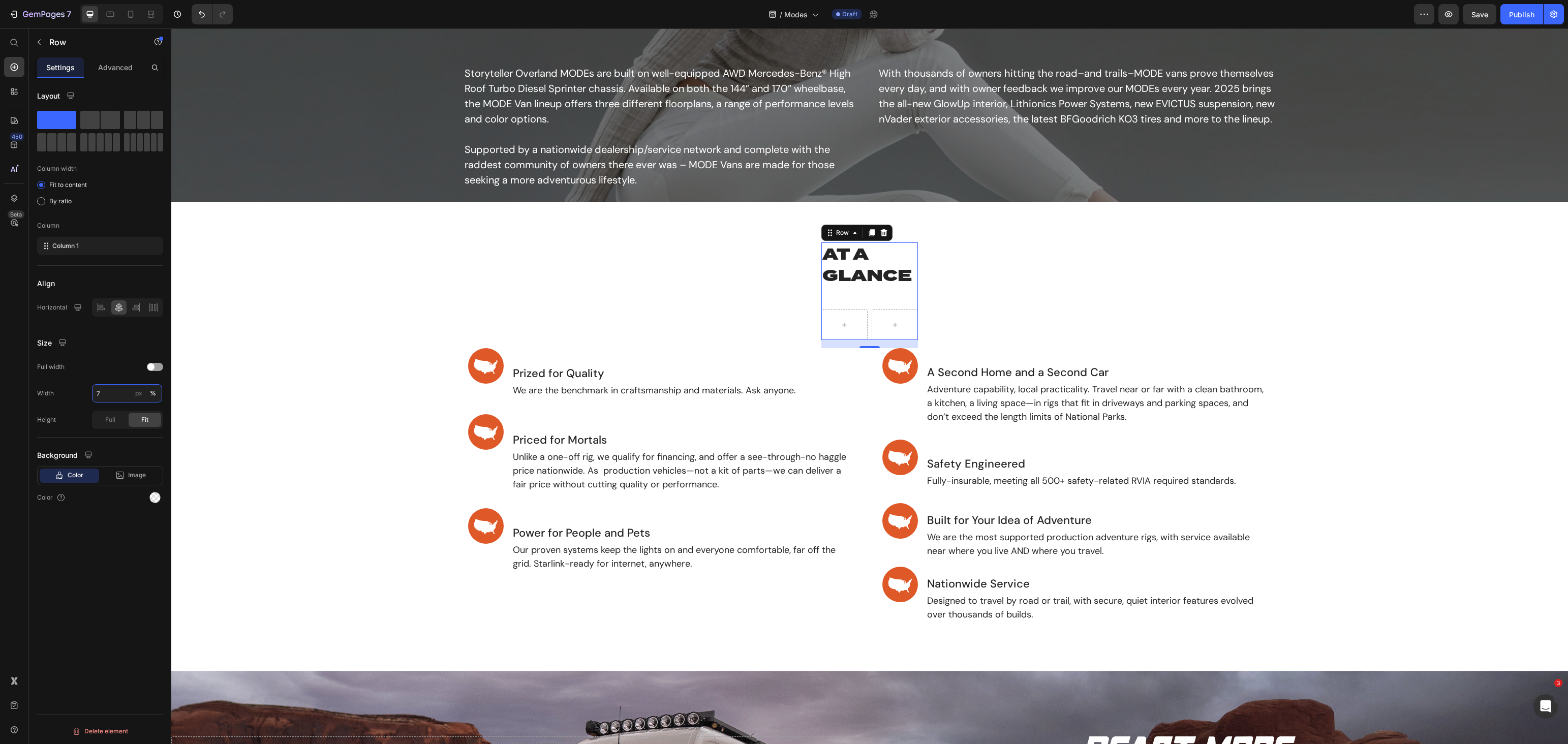 type on "70" 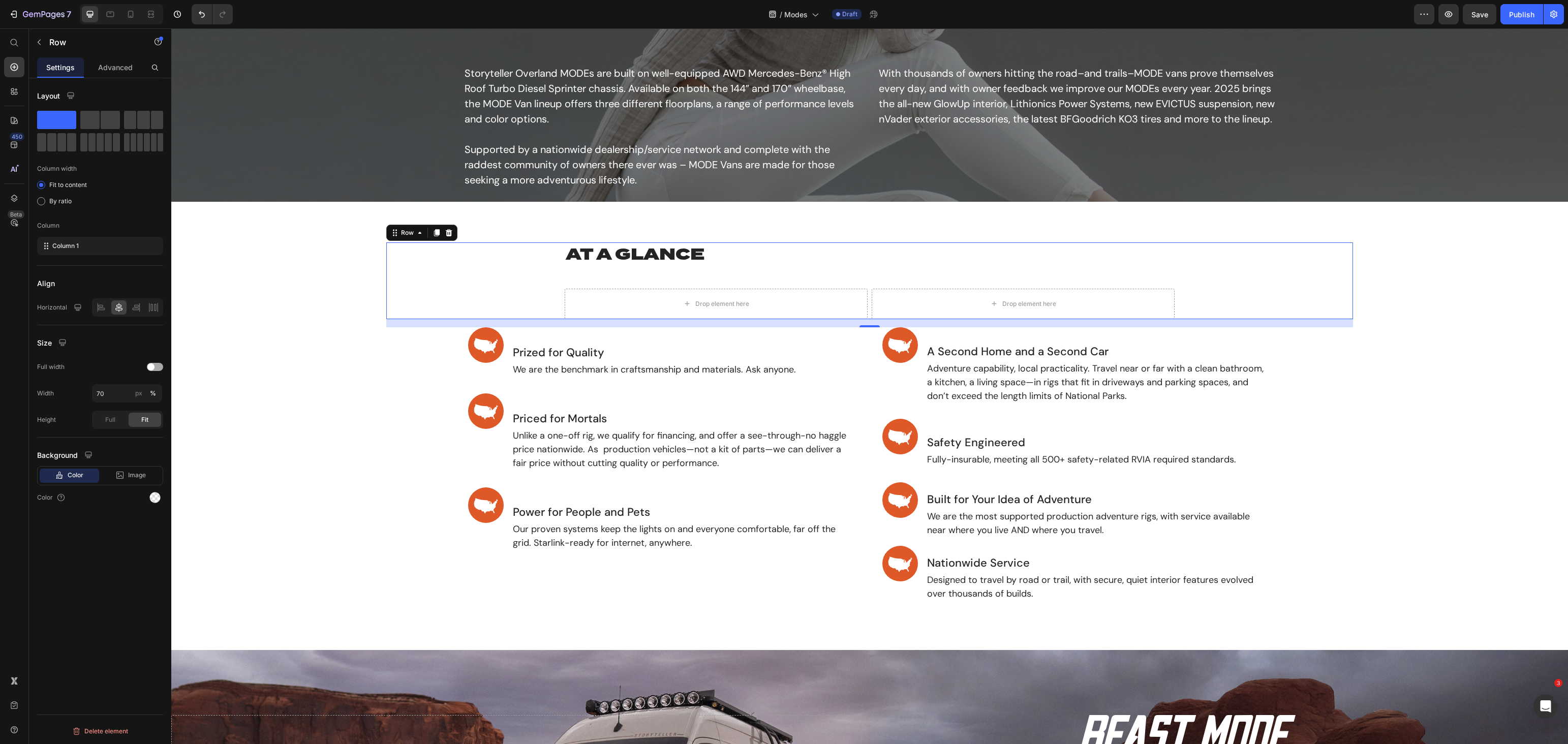 click at bounding box center [155, 367] 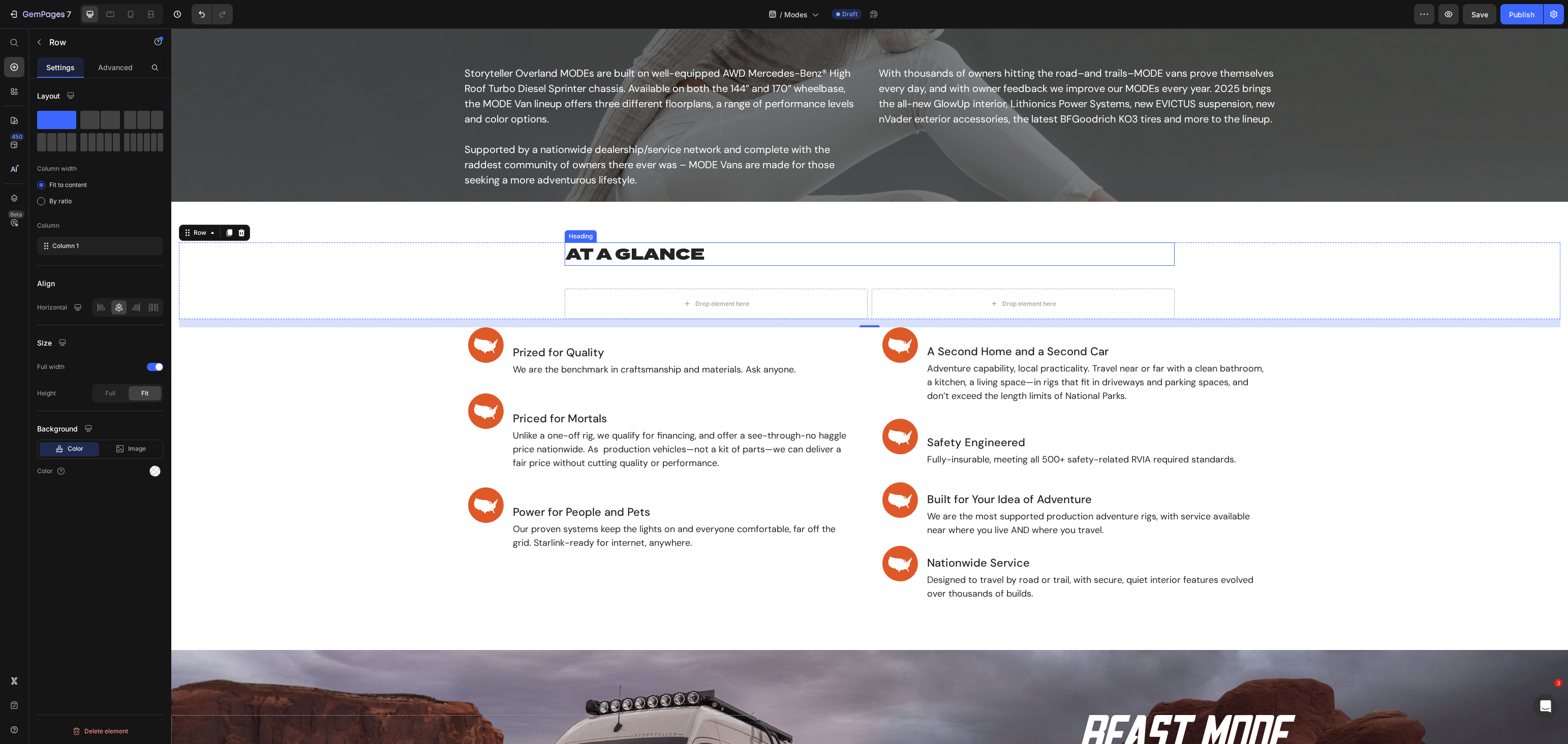 click on "AT A GLANCE" at bounding box center [870, 254] 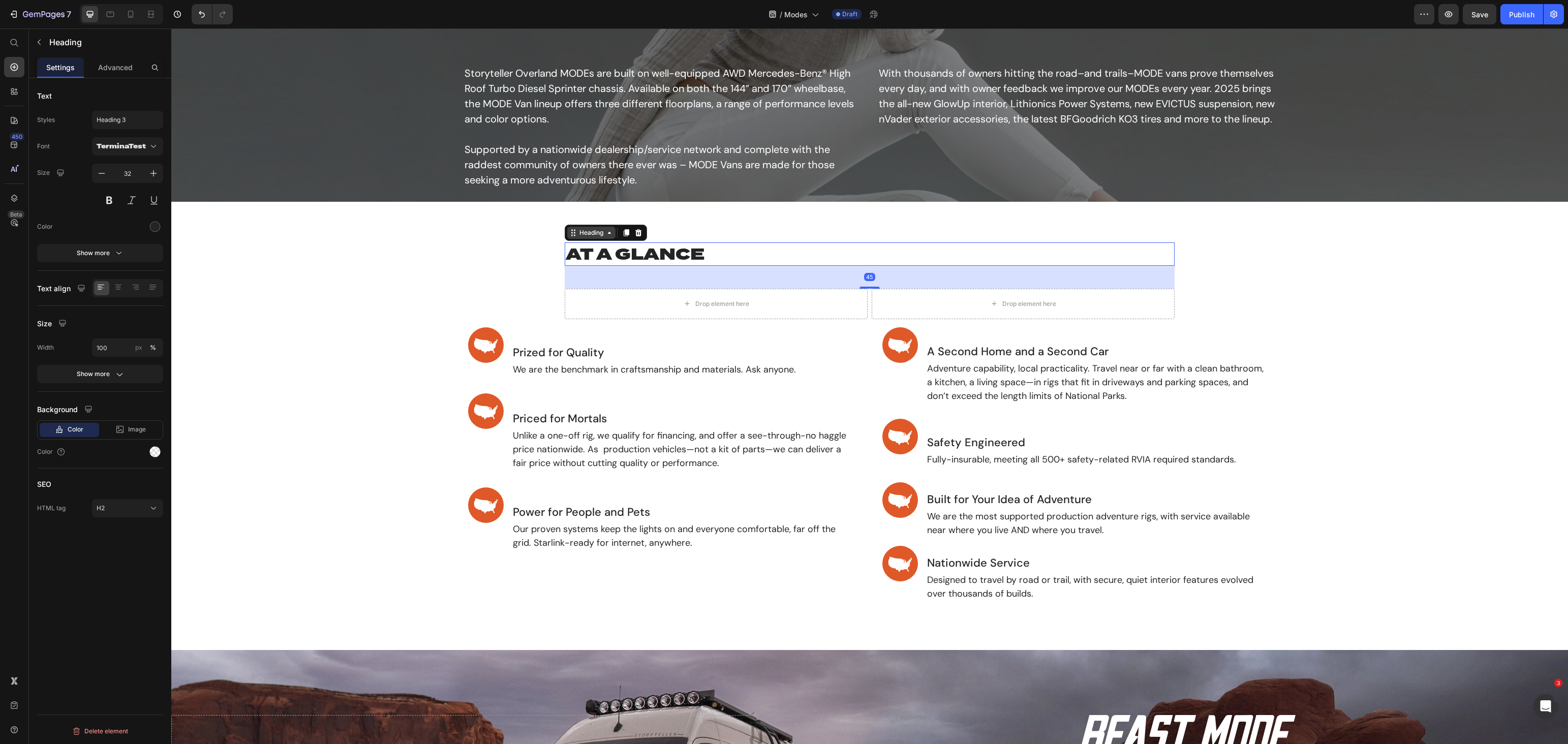click on "Heading" at bounding box center (591, 233) 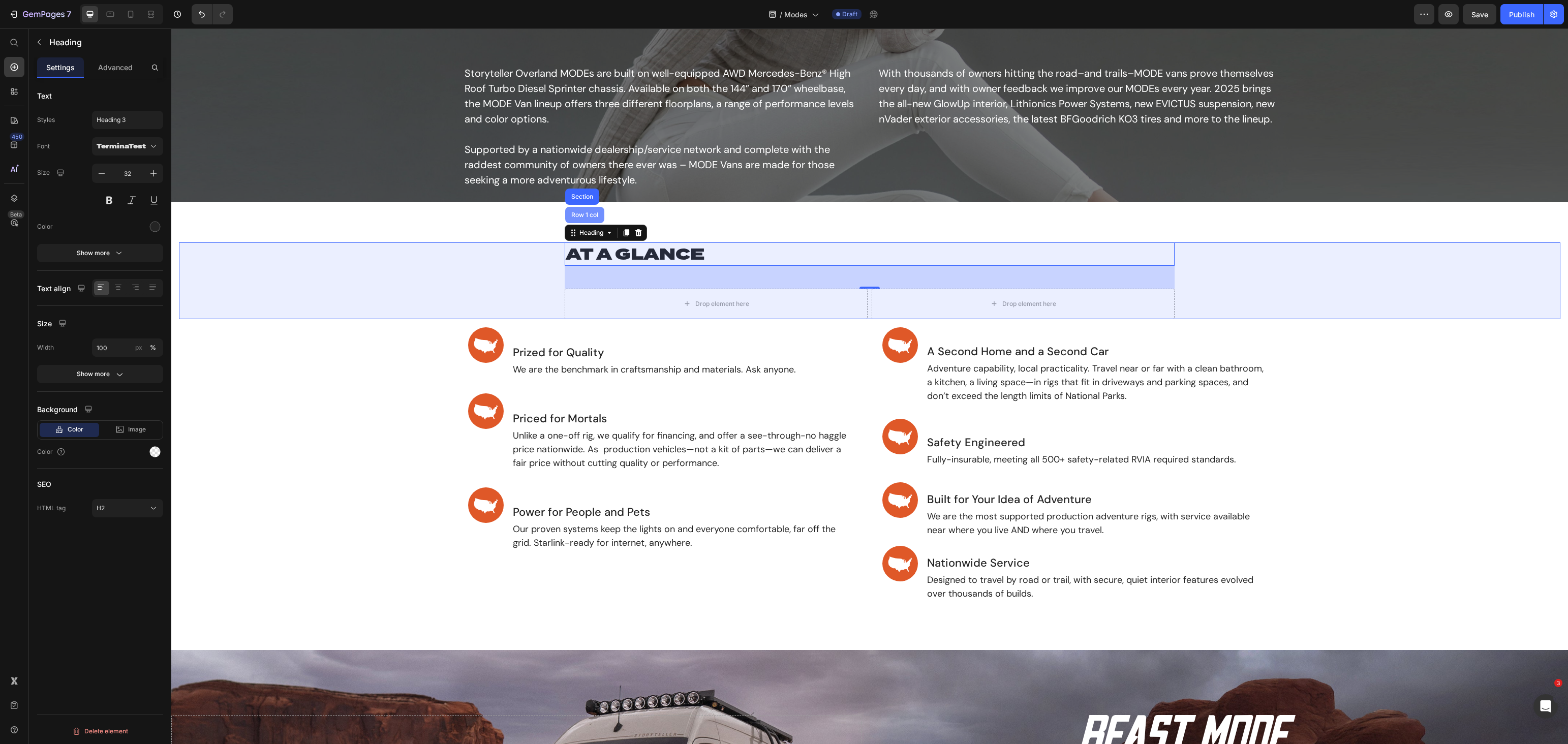 click on "Row 1 col" at bounding box center [585, 215] 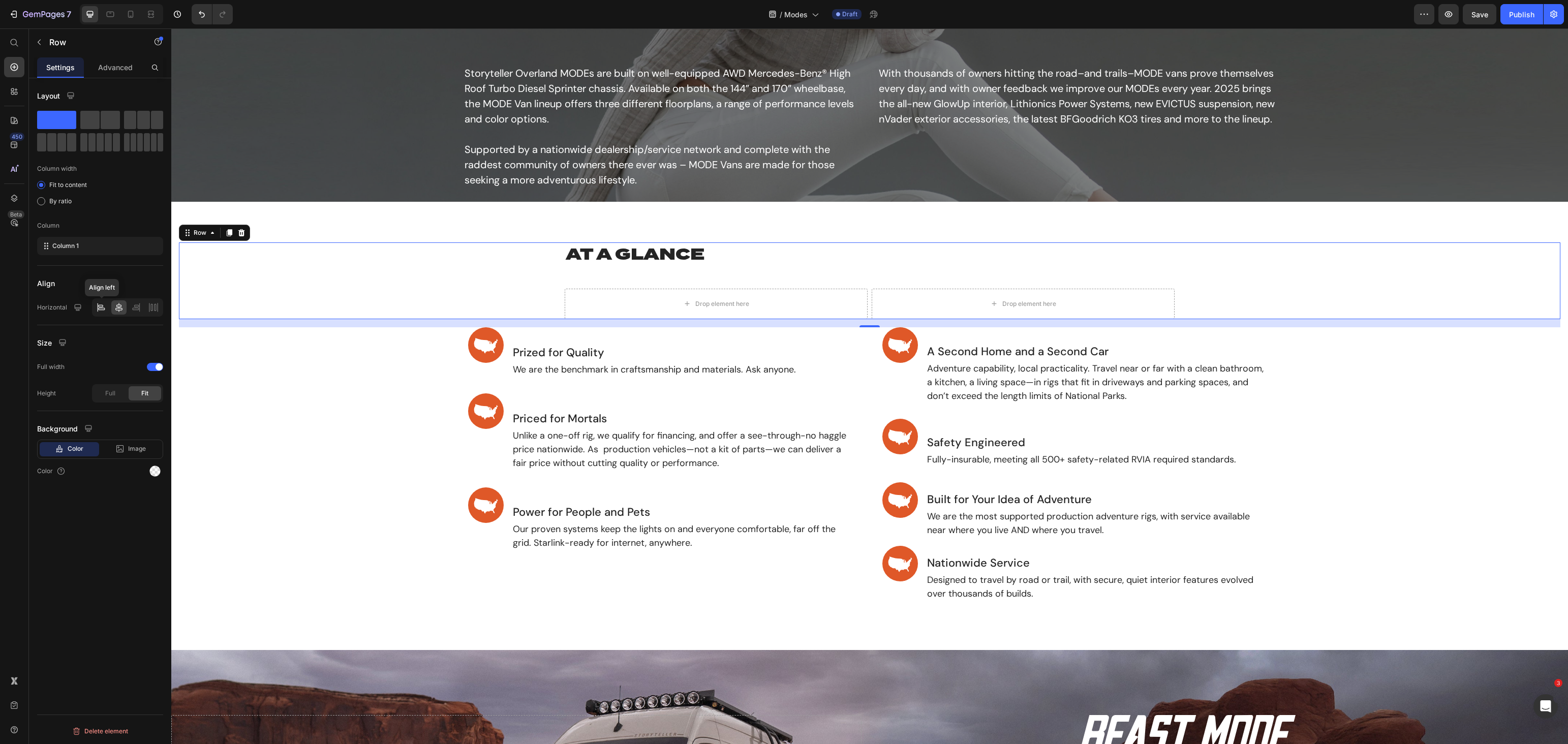click 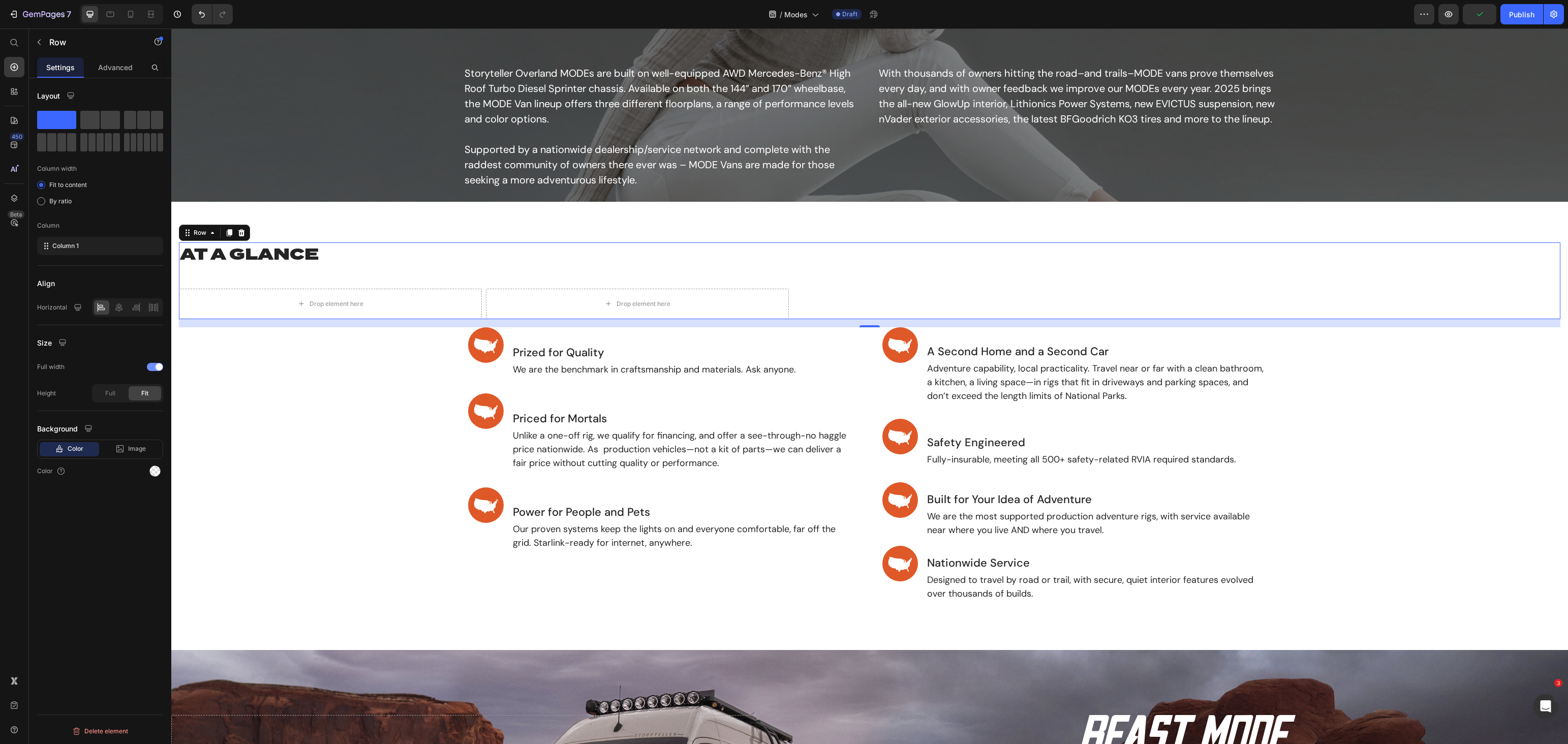 click at bounding box center [155, 367] 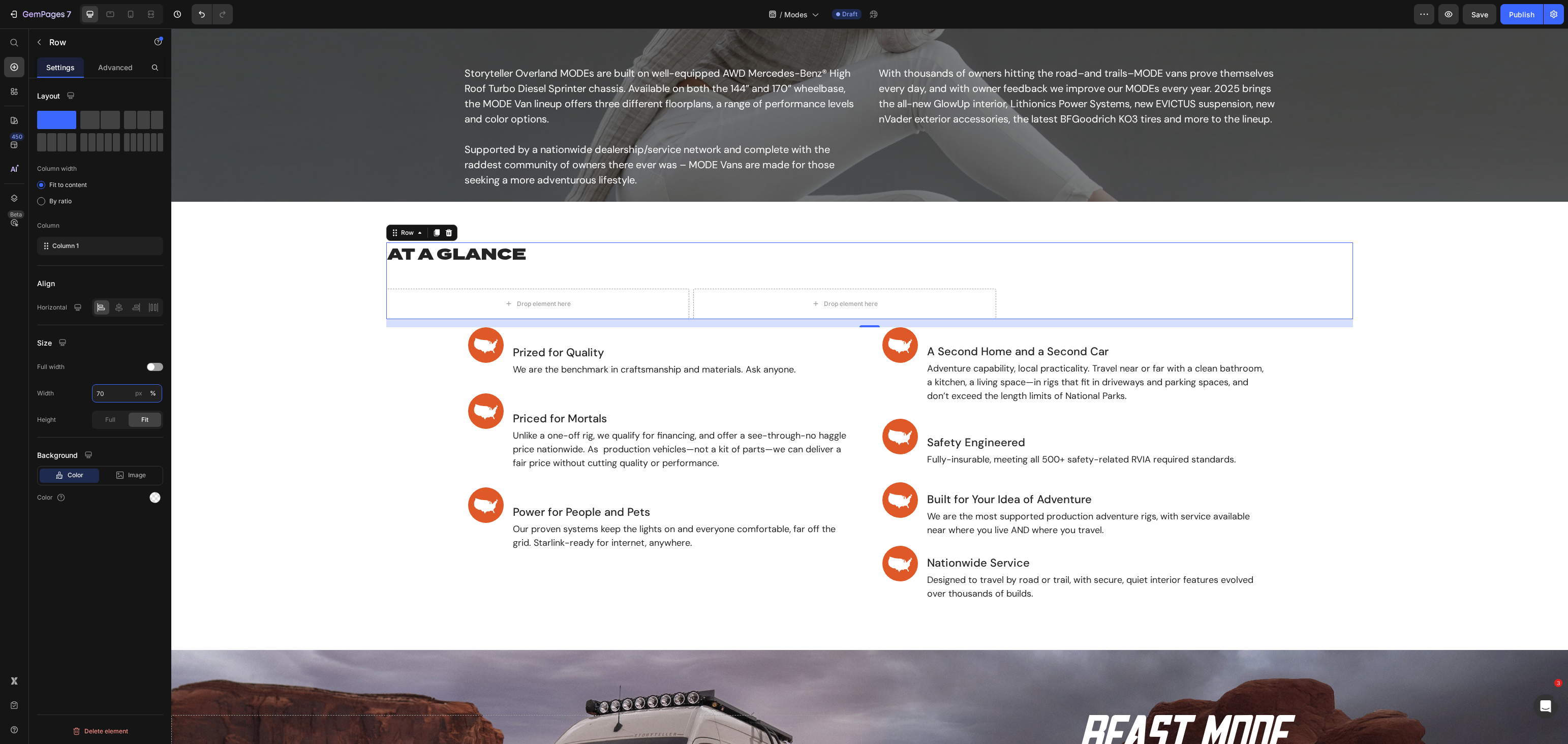 click on "70" at bounding box center (127, 393) 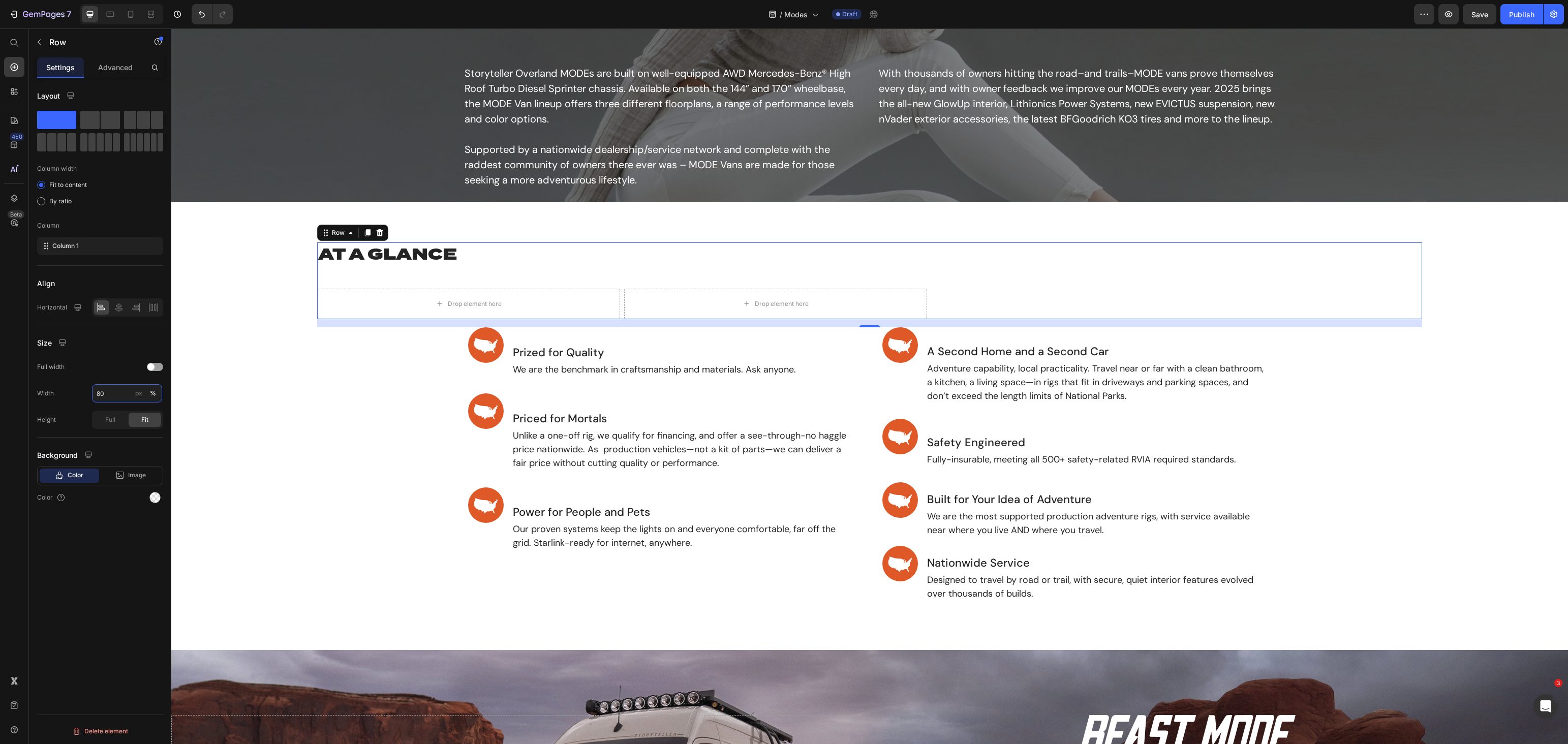 type on "8" 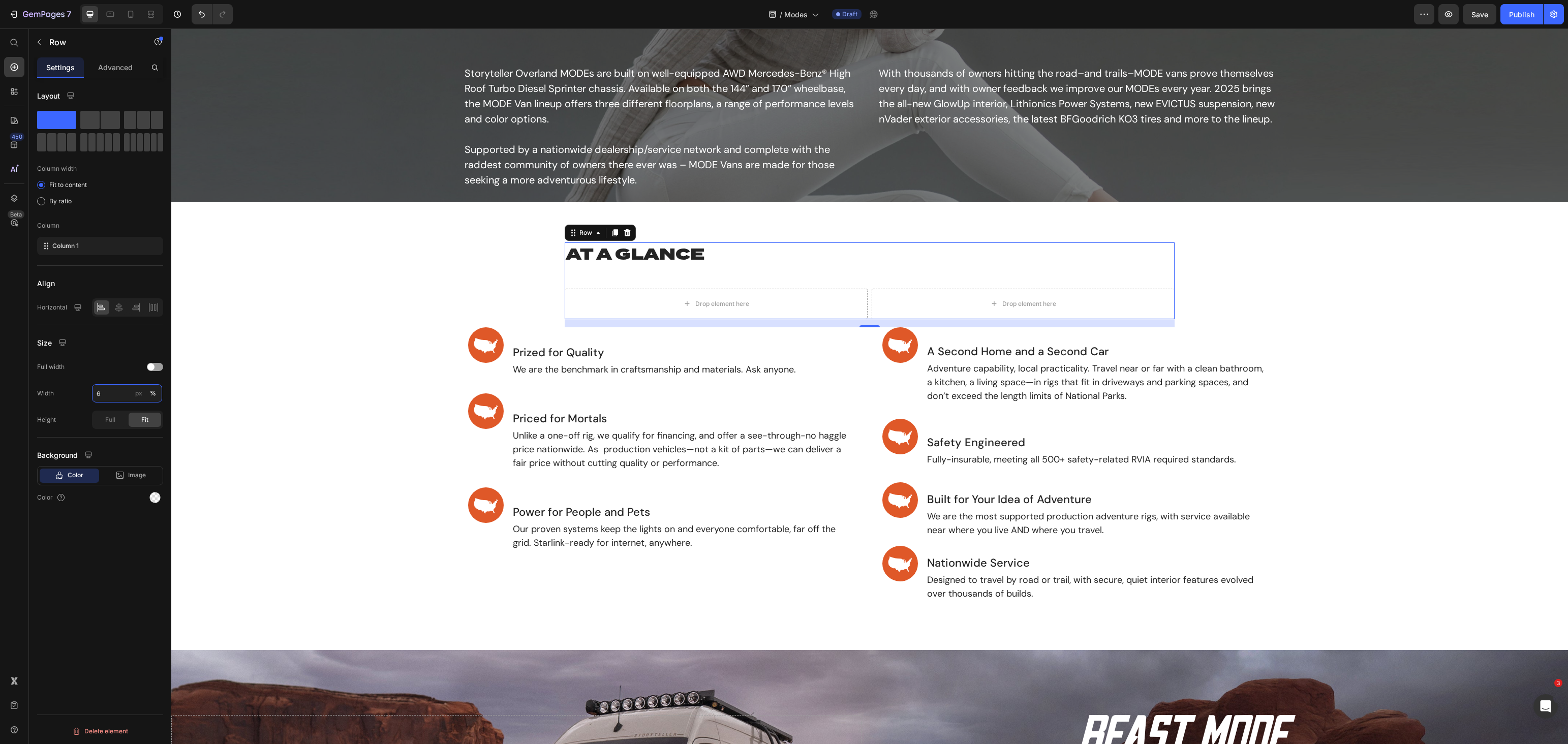 type on "60" 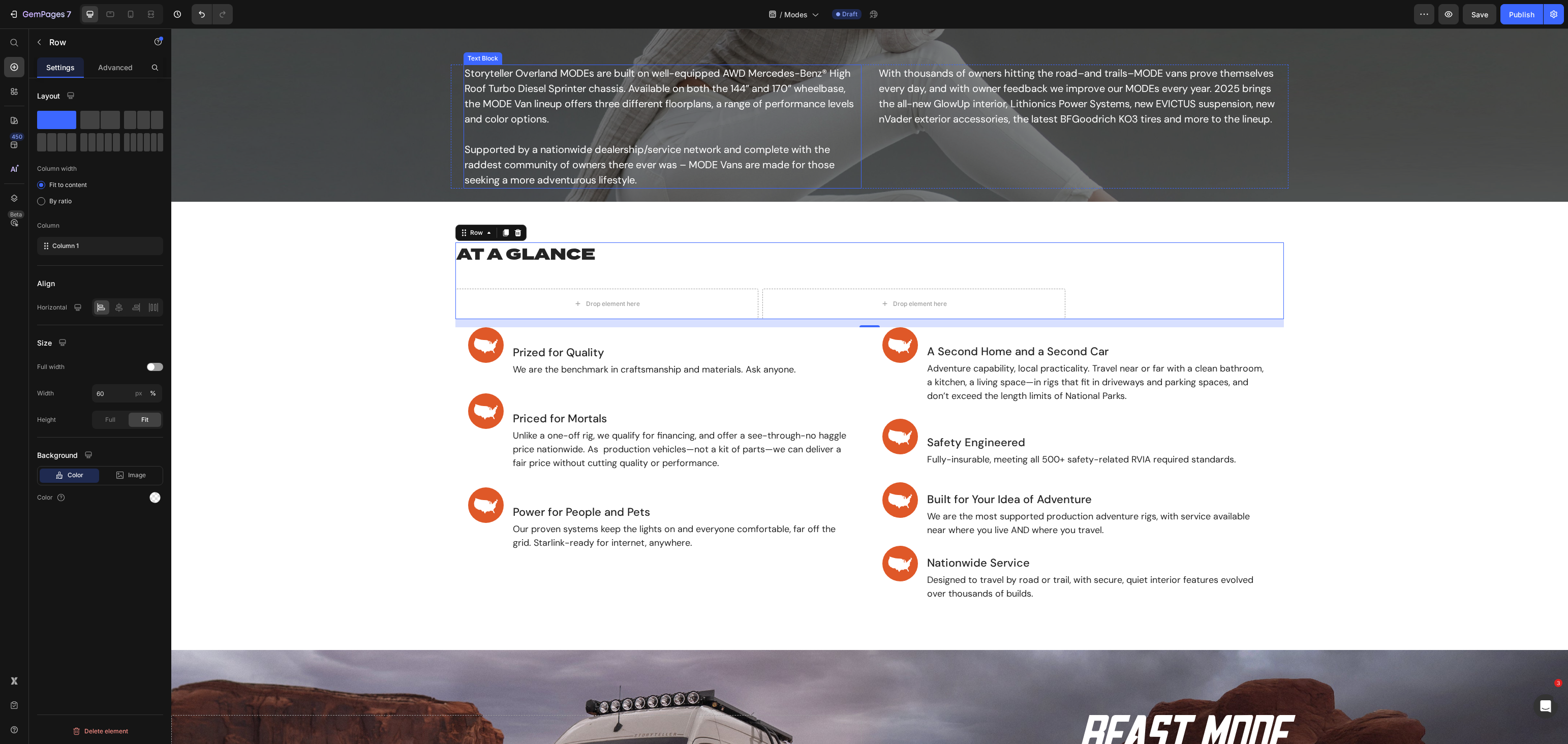 click on "Storyteller Overland MODEs are built on well-equipped AWD Mercedes-Benz® High Roof Turbo Diesel Sprinter chassis. Available on both the 144” and 170” wheelbase, the MODE Van lineup offers three different floorplans, a range of performance levels and color options.  Supported by a nationwide dealership/service network and complete with the raddest community of owners there ever was – MODE Vans are made for those seeking a more adventurous lifestyle." at bounding box center [662, 127] 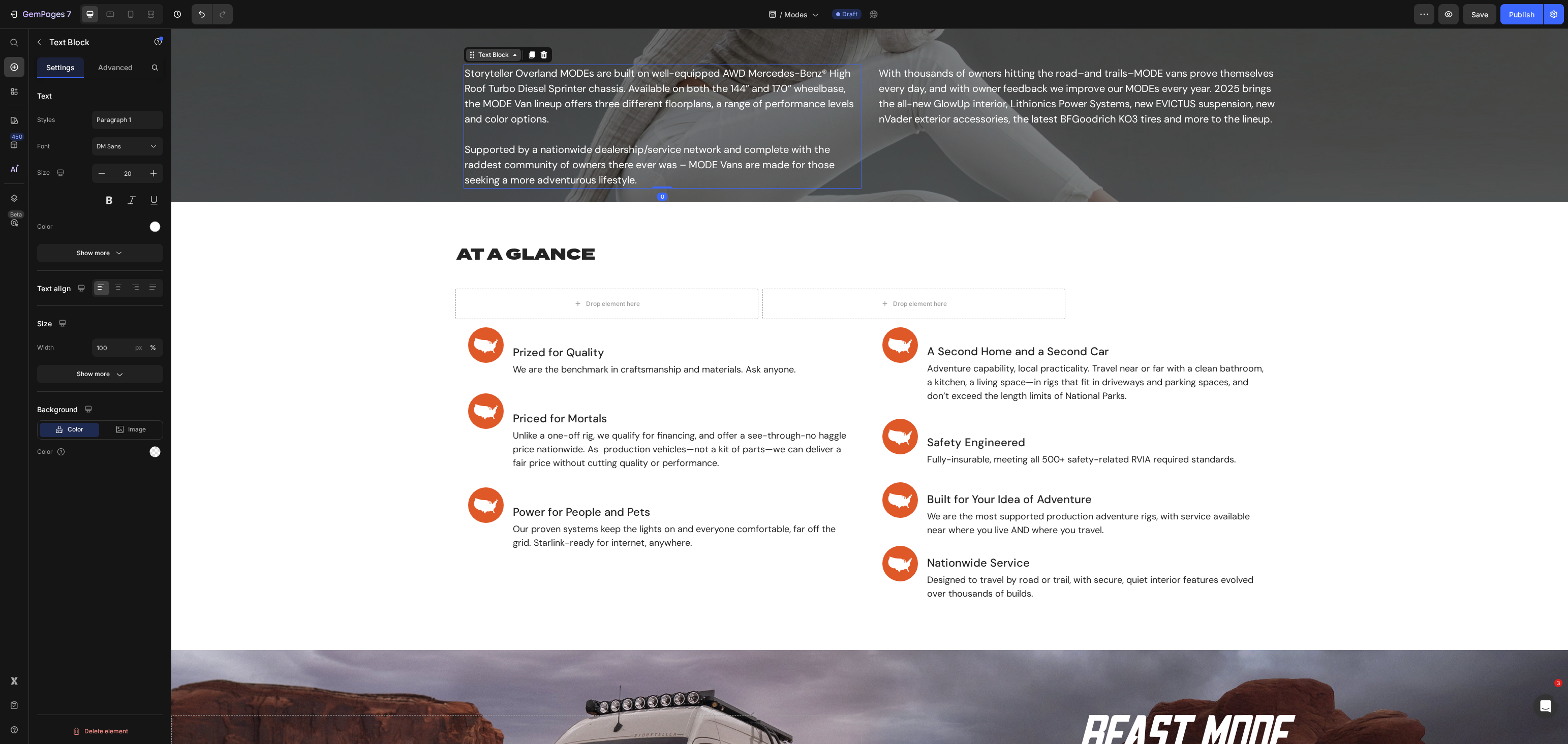 click on "Text Block" at bounding box center (494, 55) 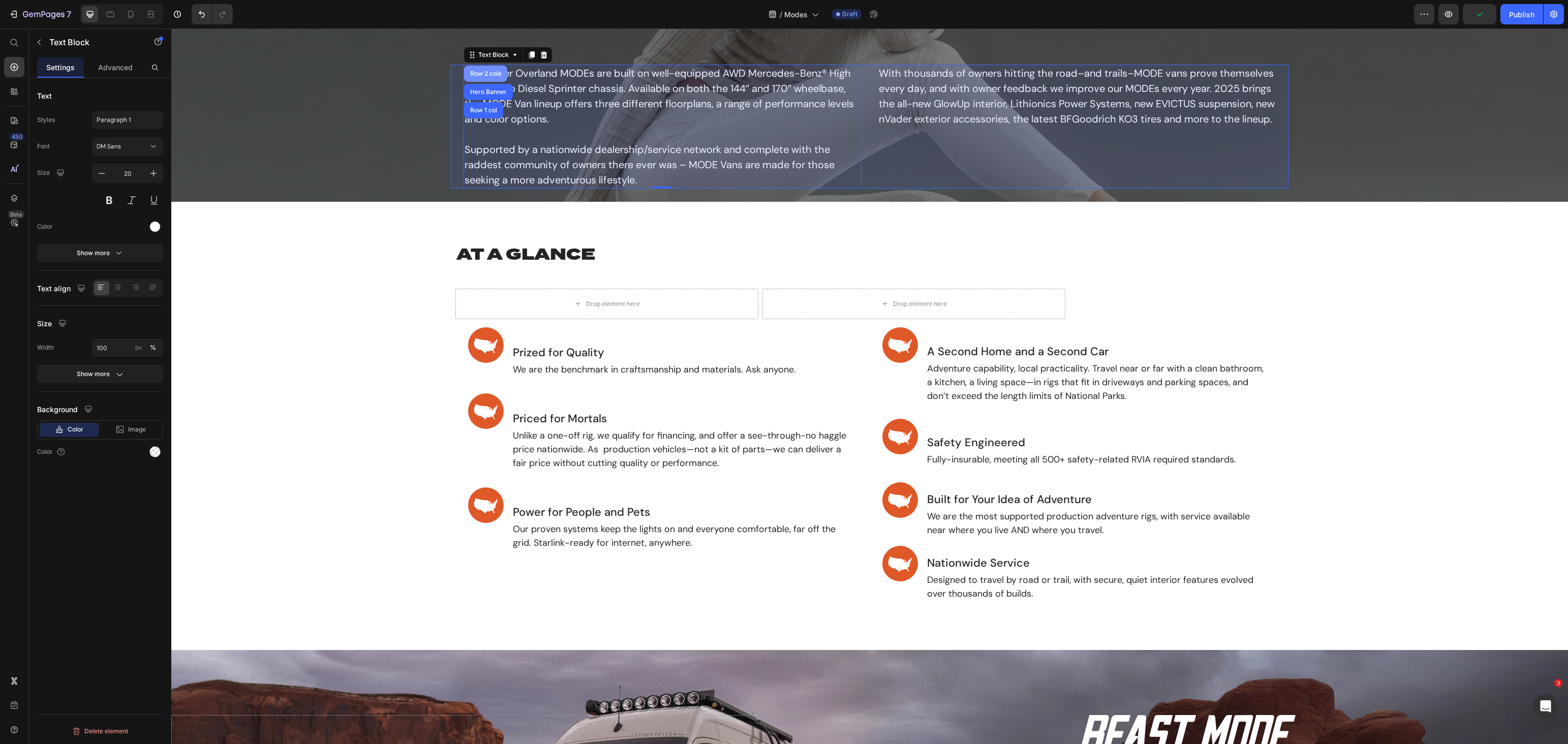 click on "Row 2 cols" at bounding box center (485, 74) 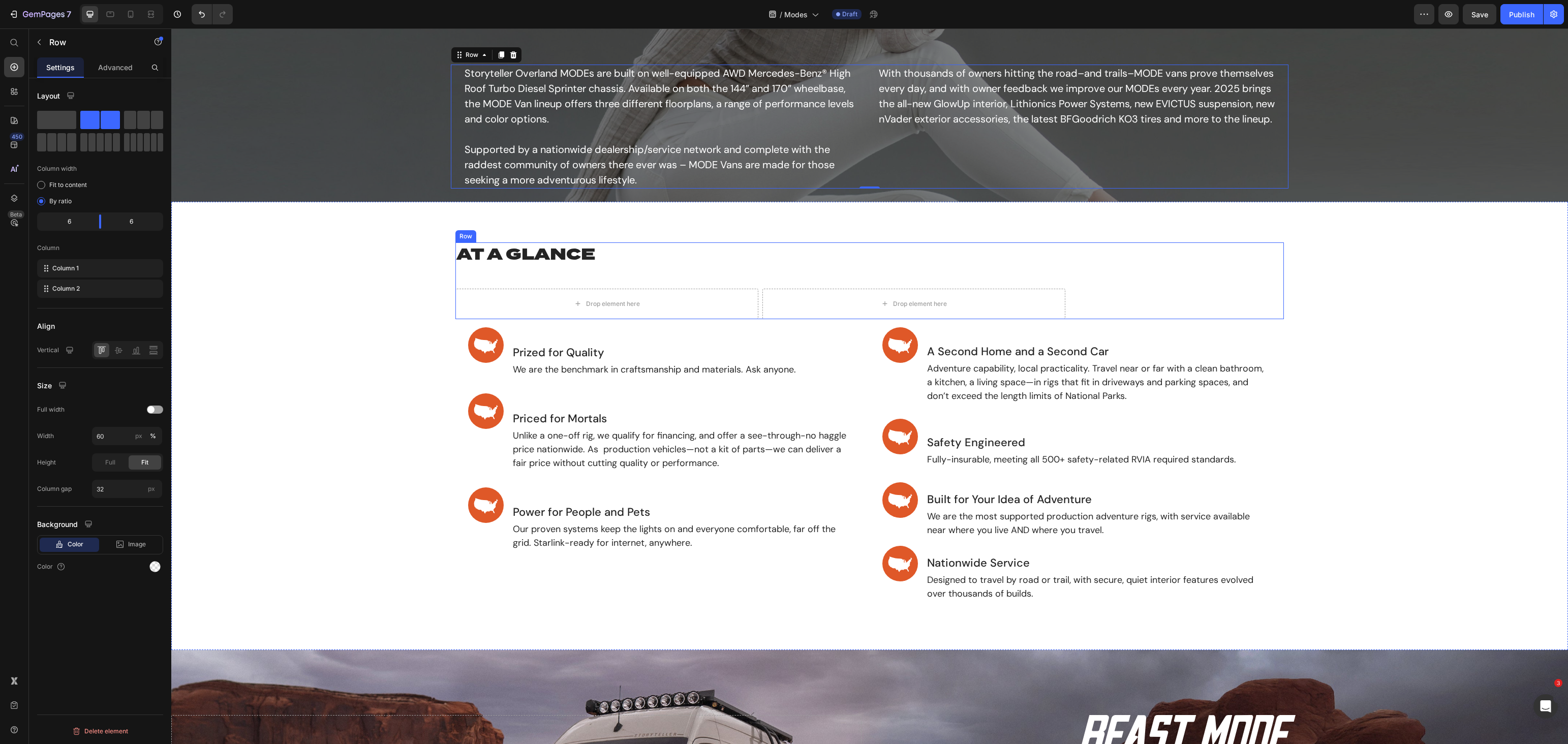 click on "AT A GLANCE Heading
Drop element here
Drop element here Row" at bounding box center [760, 281] 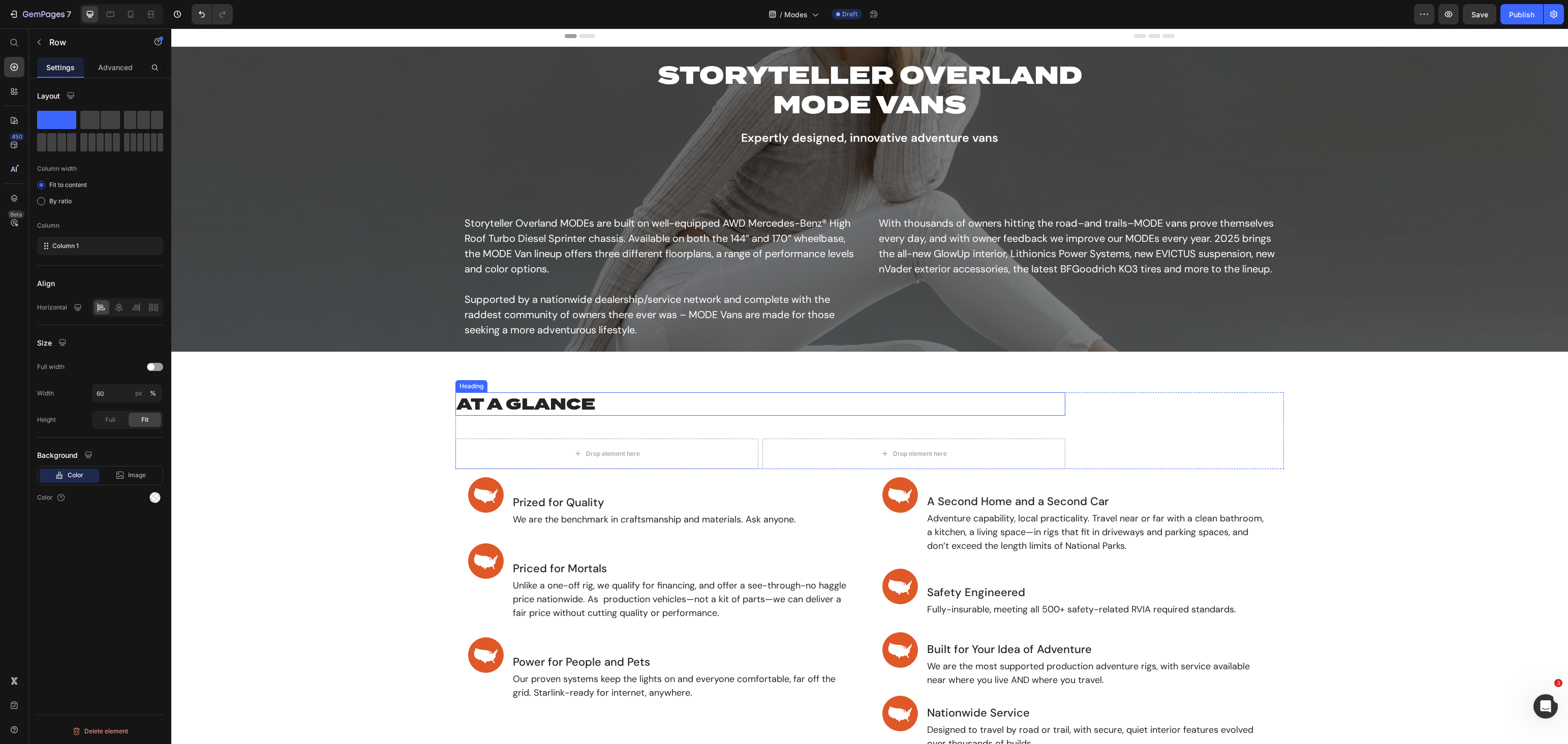 scroll, scrollTop: 0, scrollLeft: 0, axis: both 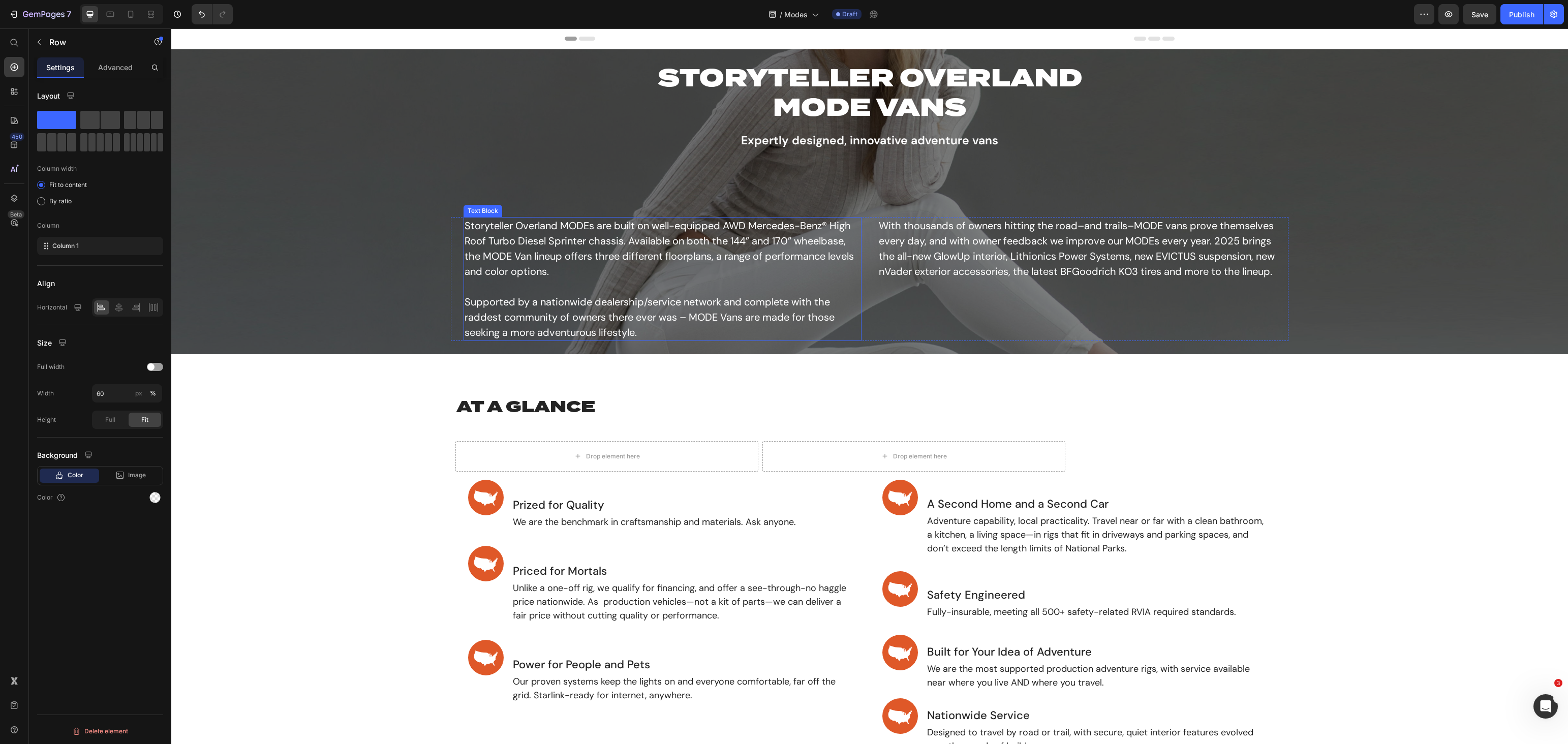 click on "Storyteller Overland MODEs are built on well-equipped AWD Mercedes-Benz® High Roof Turbo Diesel Sprinter chassis. Available on both the 144” and 170” wheelbase, the MODE Van lineup offers three different floorplans, a range of performance levels and color options.  Supported by a nationwide dealership/service network and complete with the raddest community of owners there ever was – MODE Vans are made for those seeking a more adventurous lifestyle." at bounding box center (662, 279) 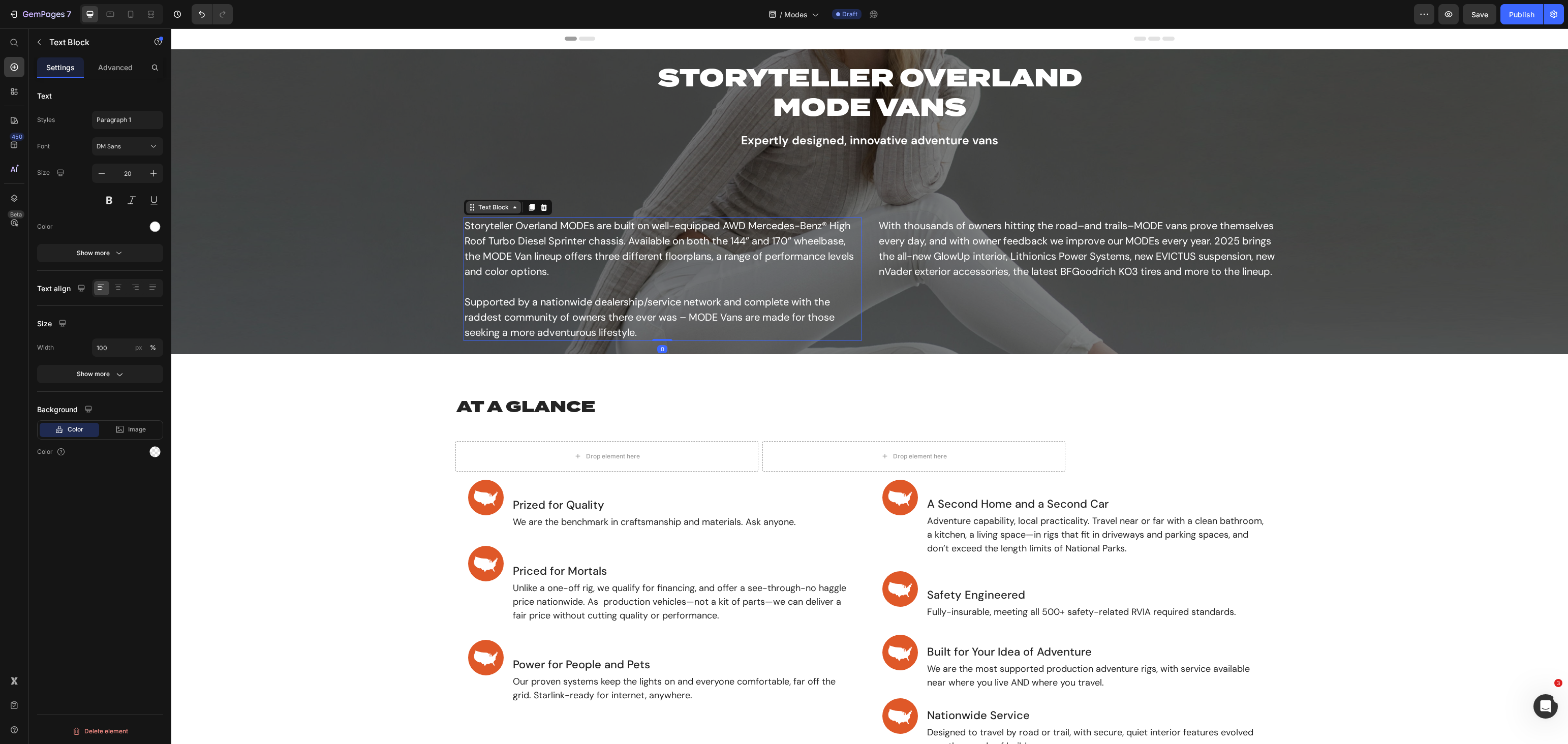 click on "Text Block" at bounding box center [494, 207] 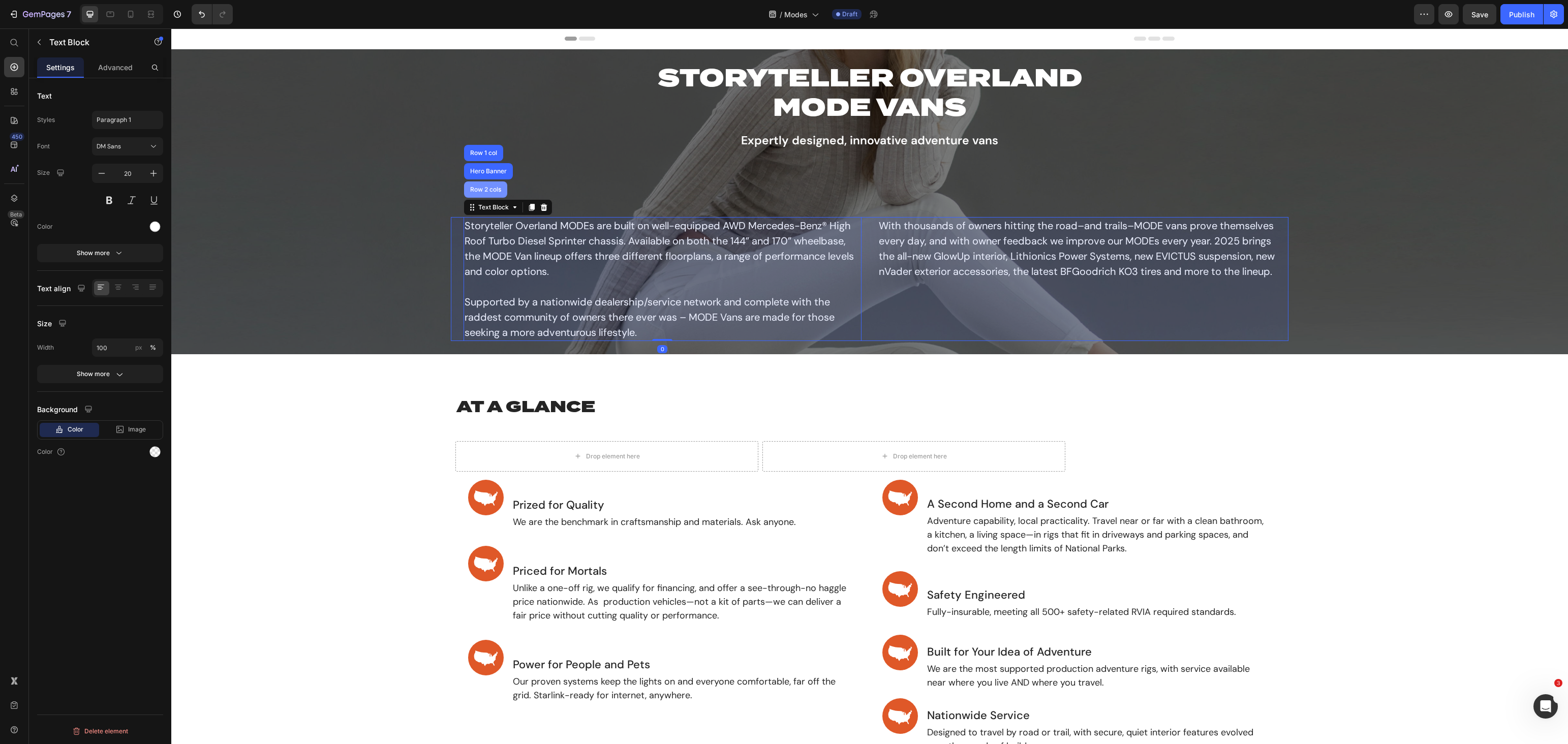 click on "Row 2 cols" at bounding box center (485, 190) 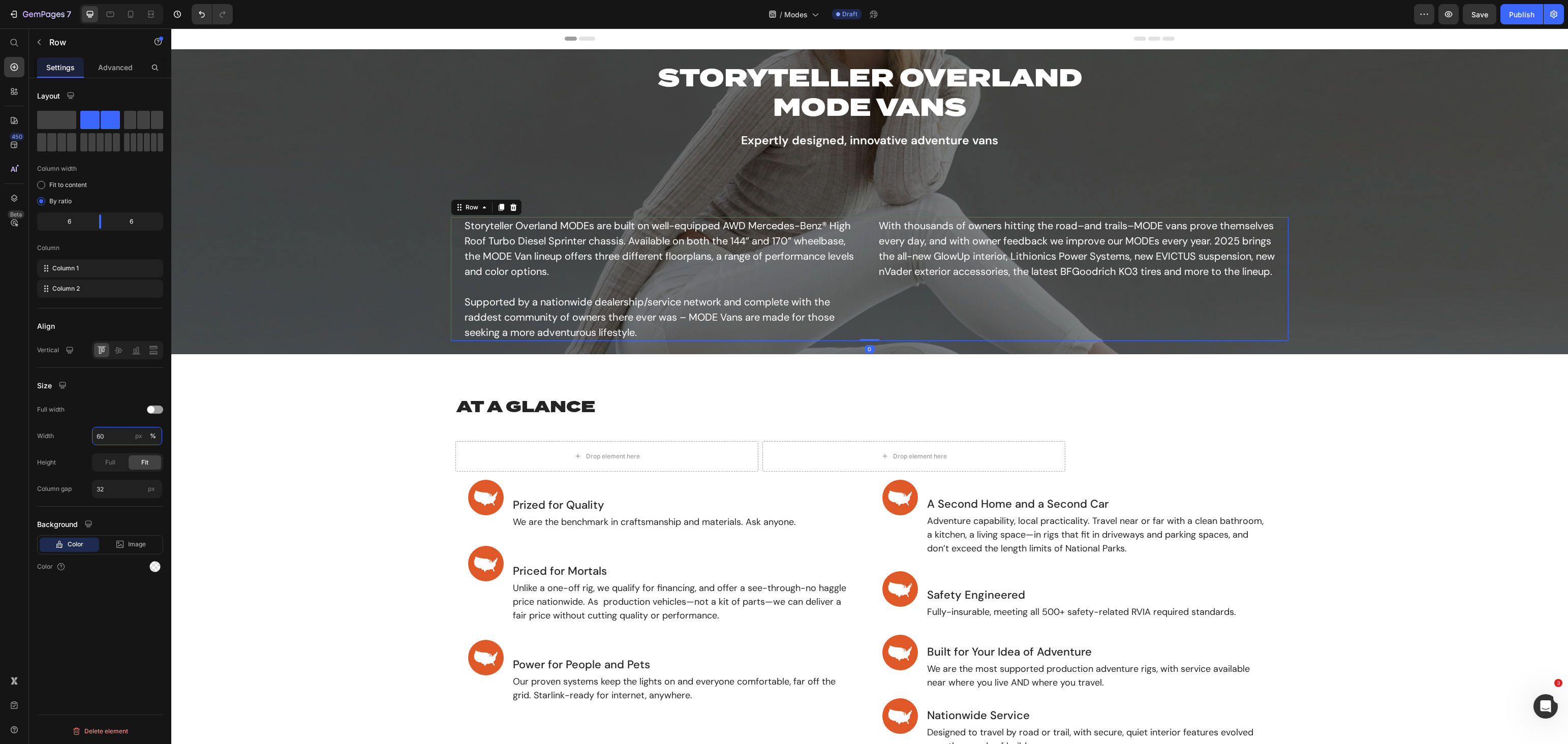click on "60" at bounding box center (127, 436) 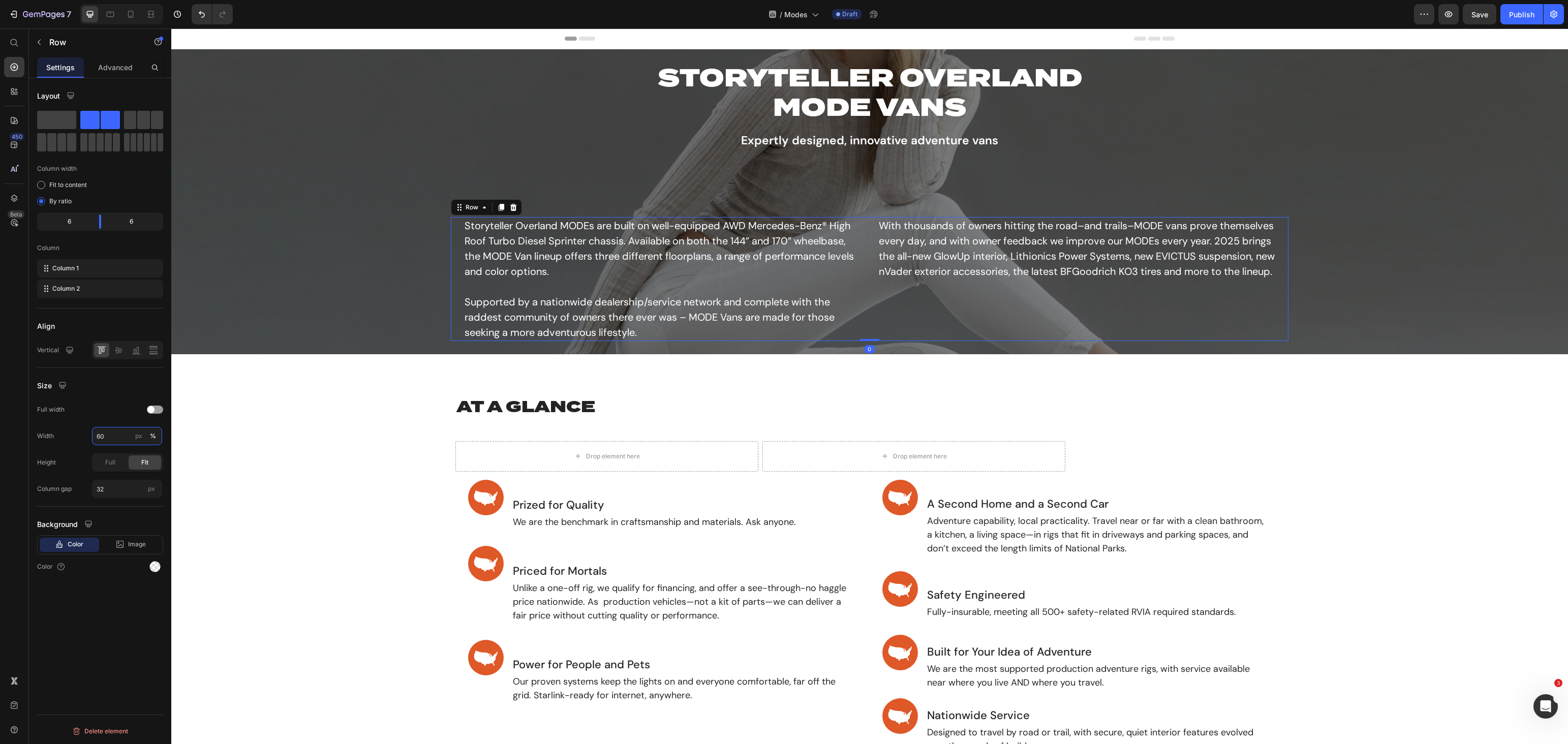 click on "60" at bounding box center [127, 436] 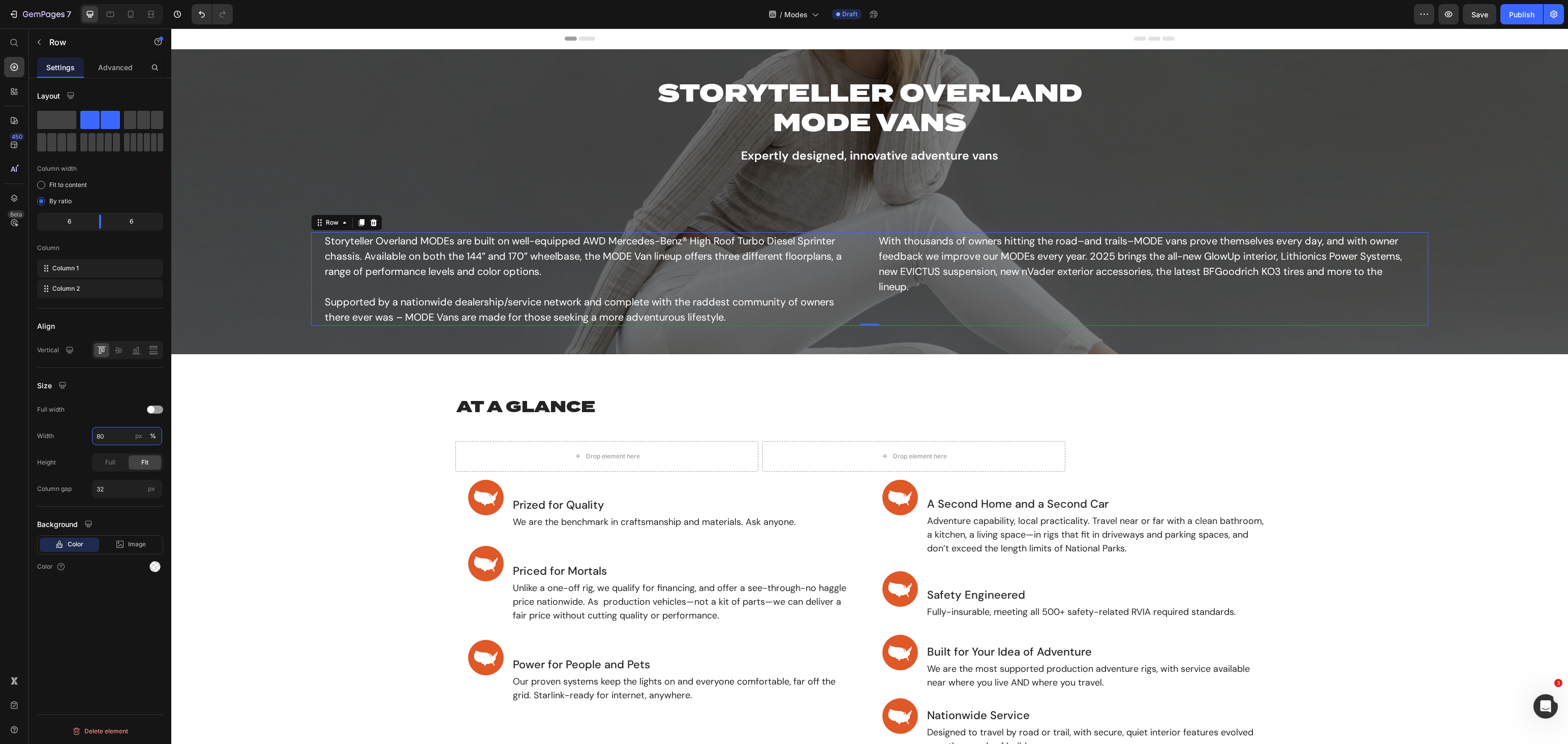 click on "80" at bounding box center (127, 436) 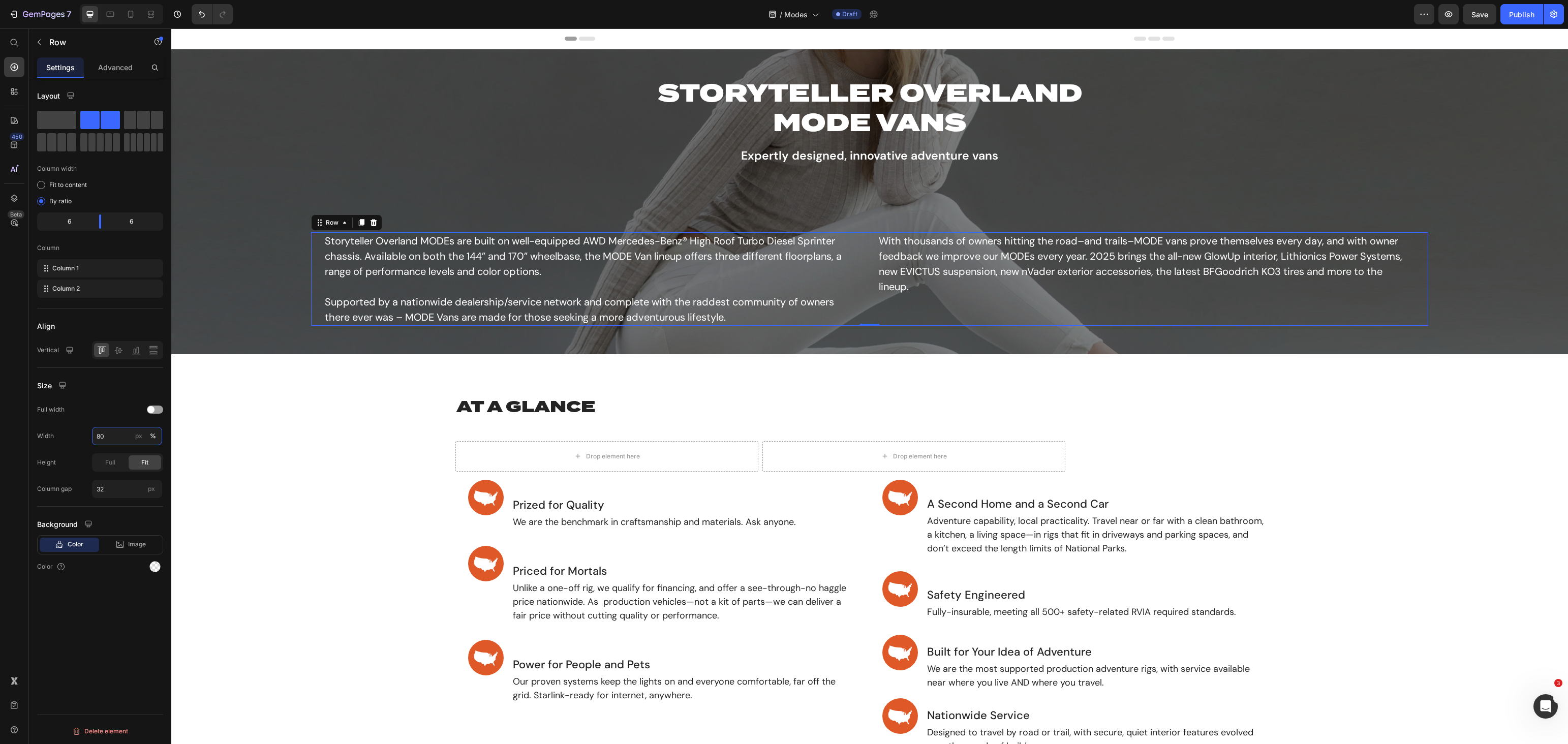 click on "80" at bounding box center [127, 436] 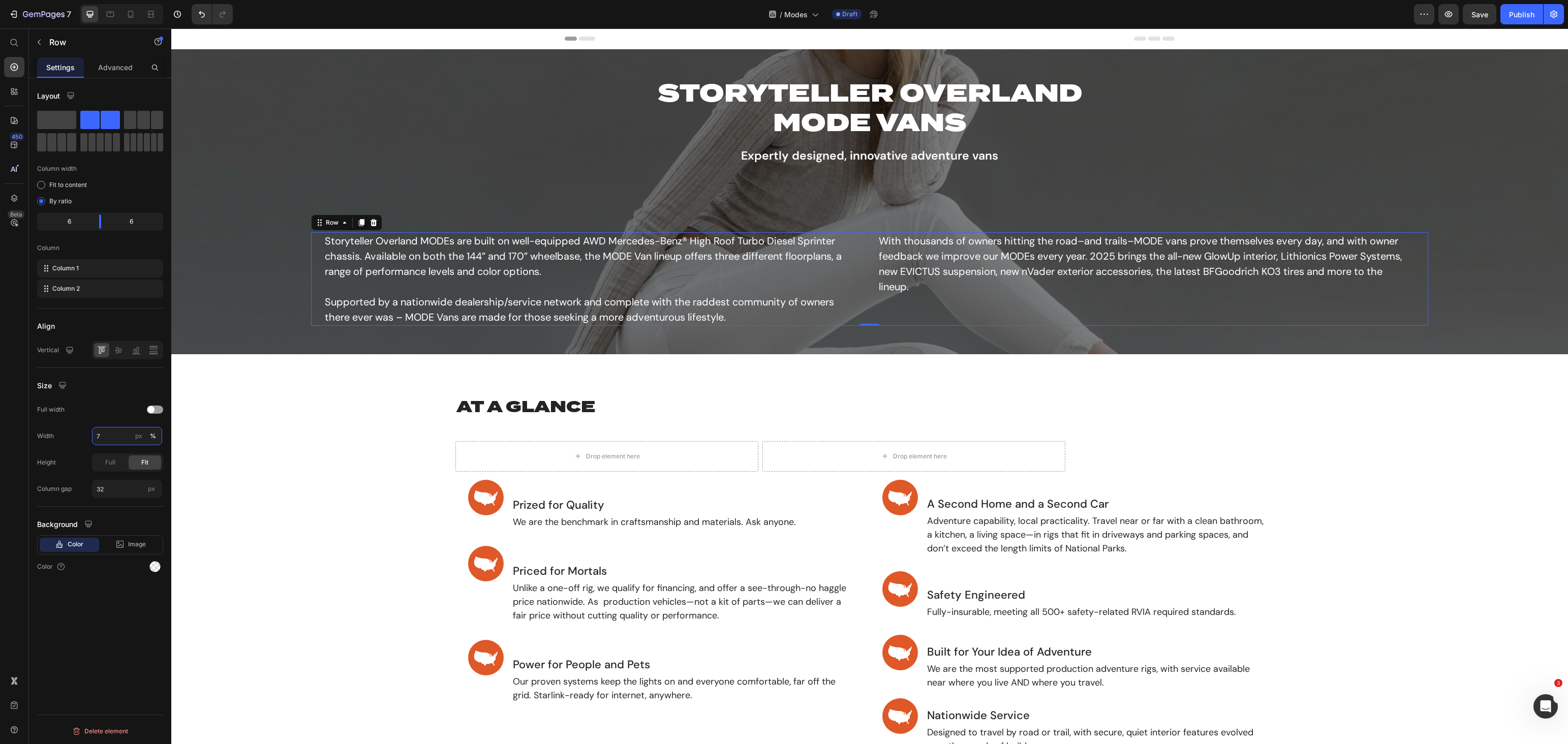 type on "75" 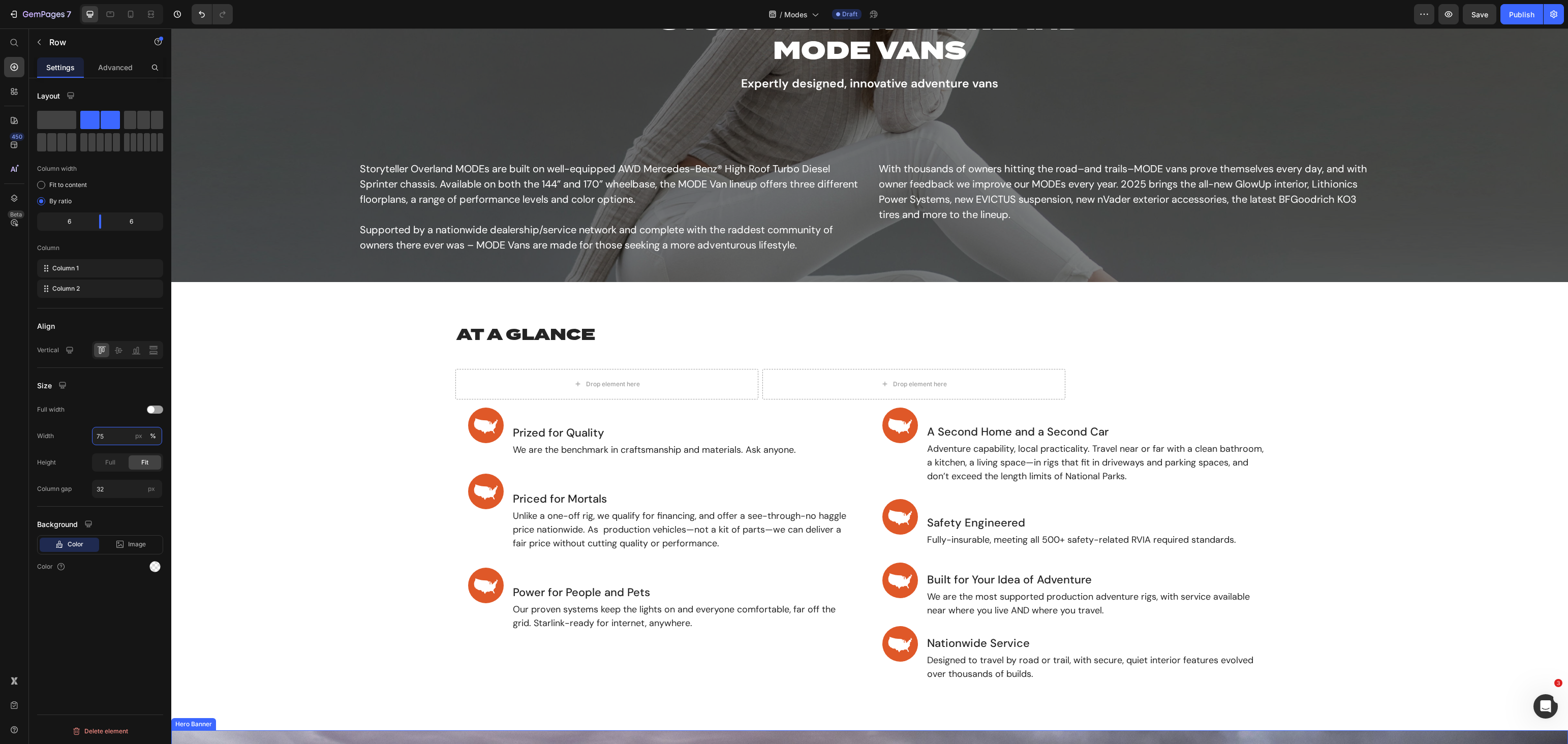 scroll, scrollTop: 0, scrollLeft: 0, axis: both 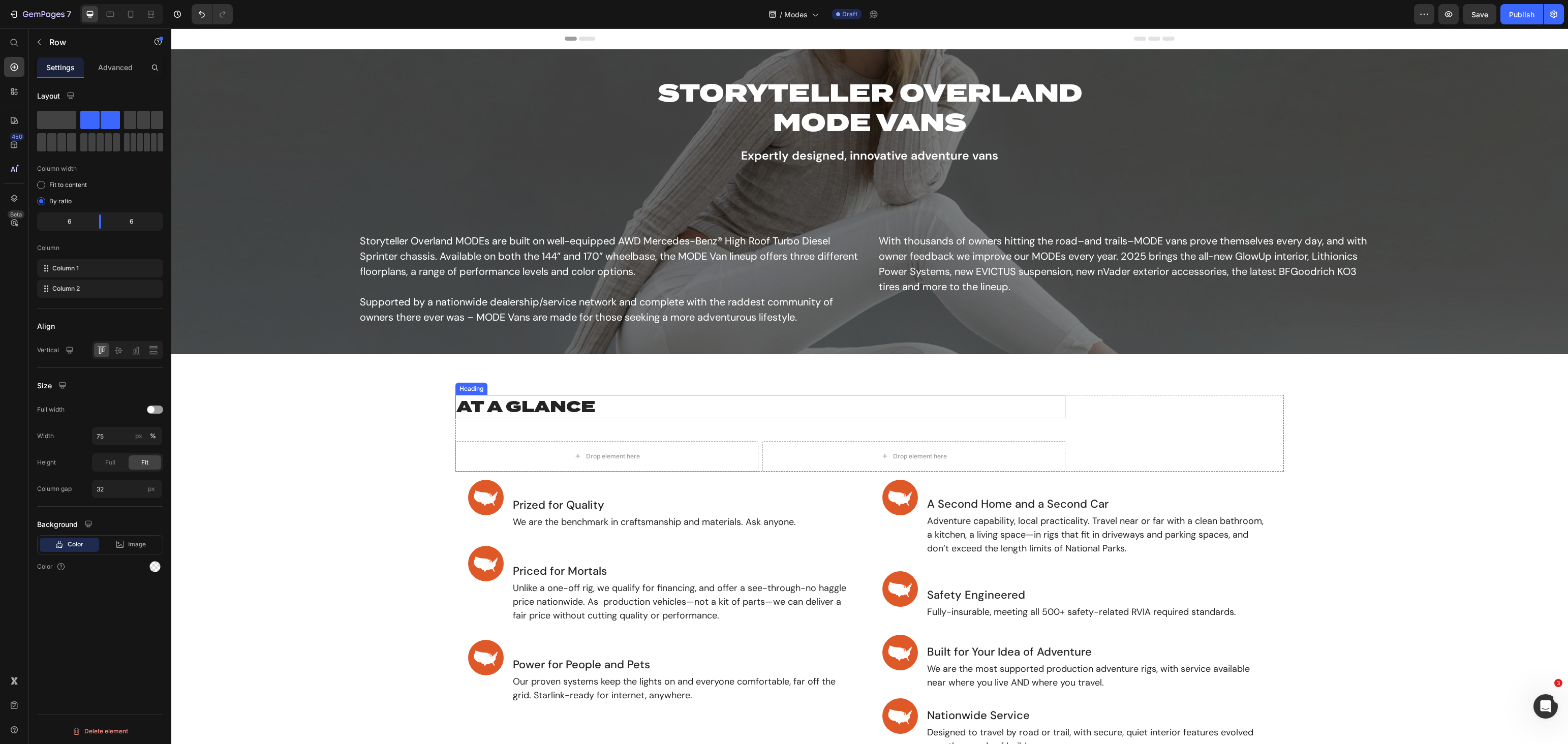 click on "AT A GLANCE" at bounding box center (760, 407) 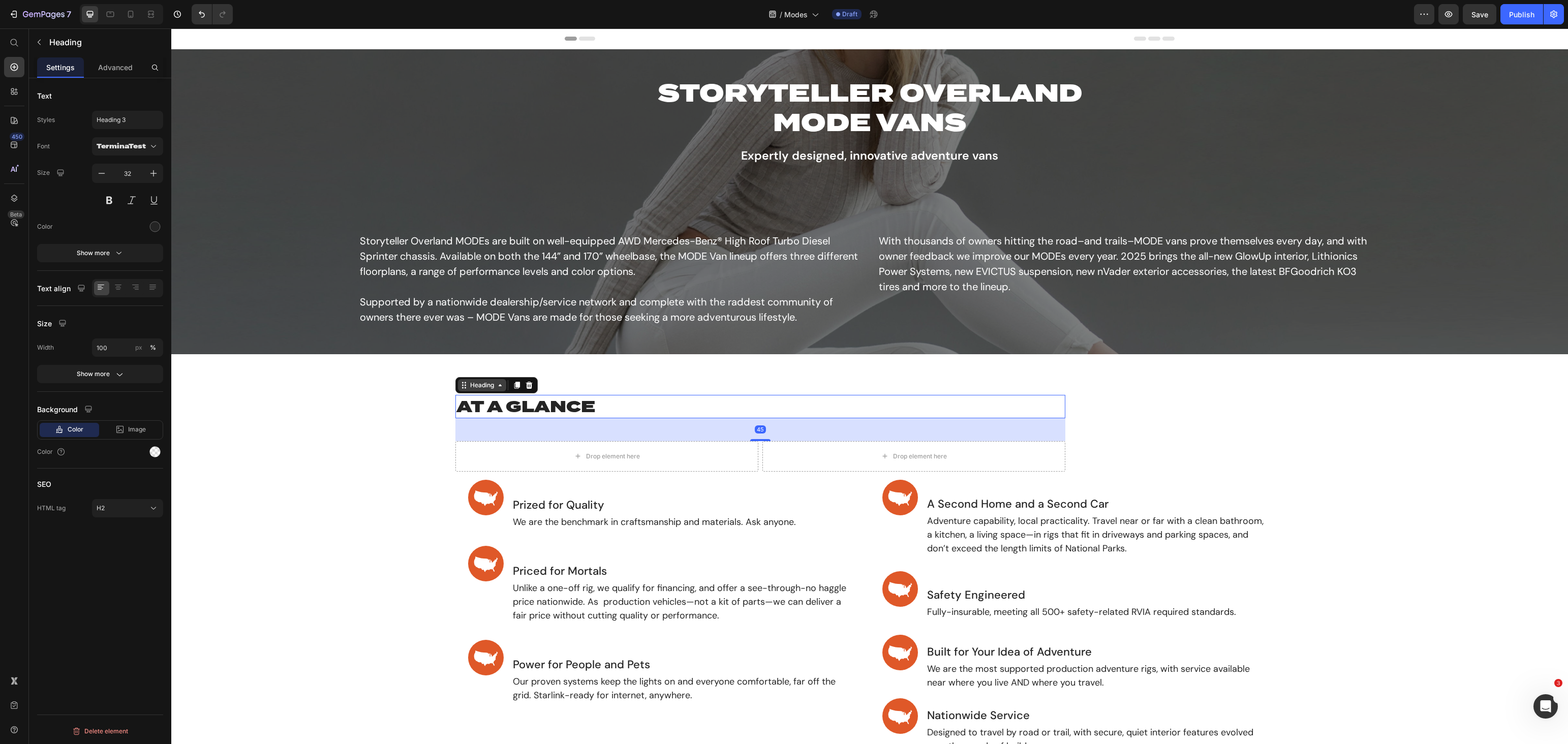 click on "Heading" at bounding box center (482, 385) 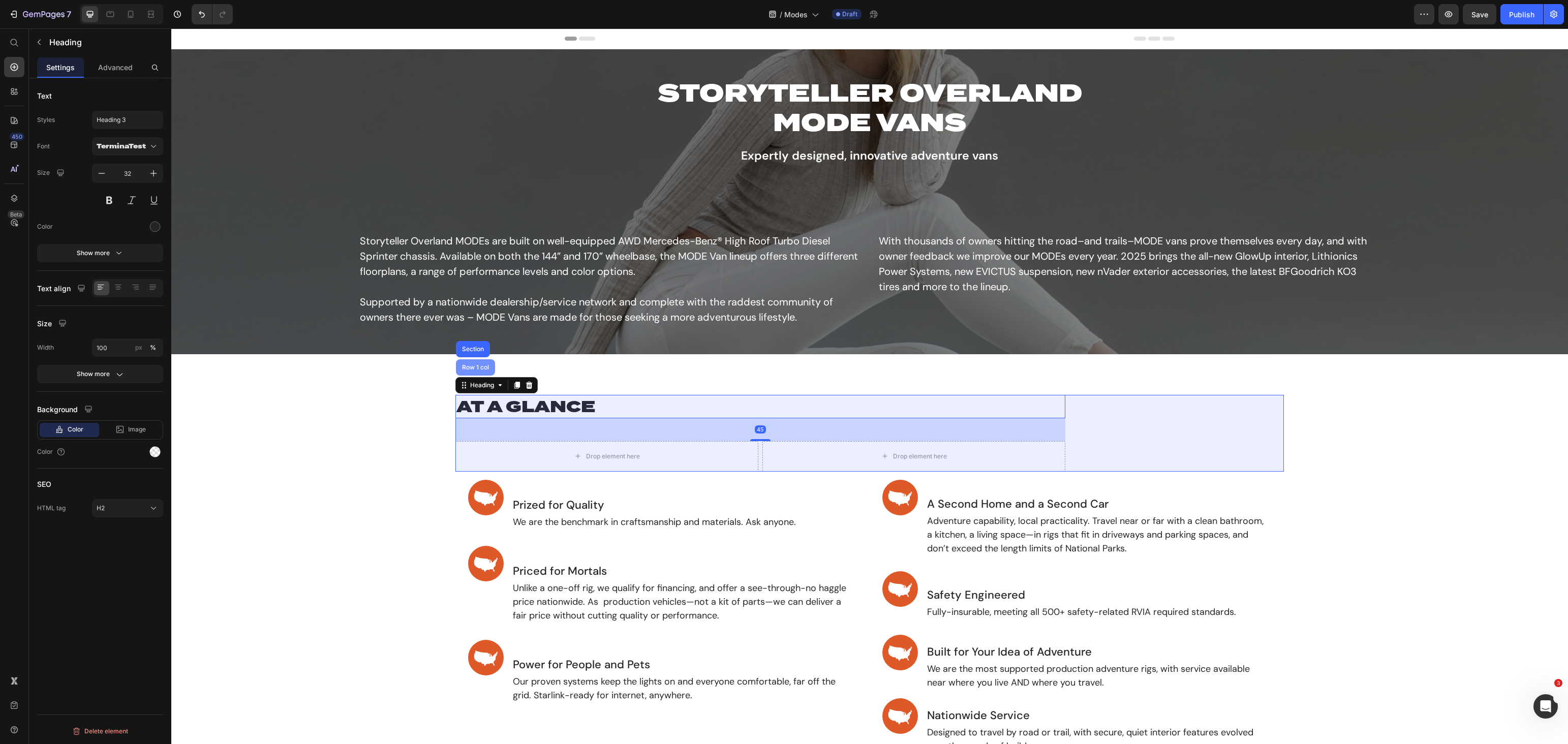 click on "Row 1 col" at bounding box center [475, 367] 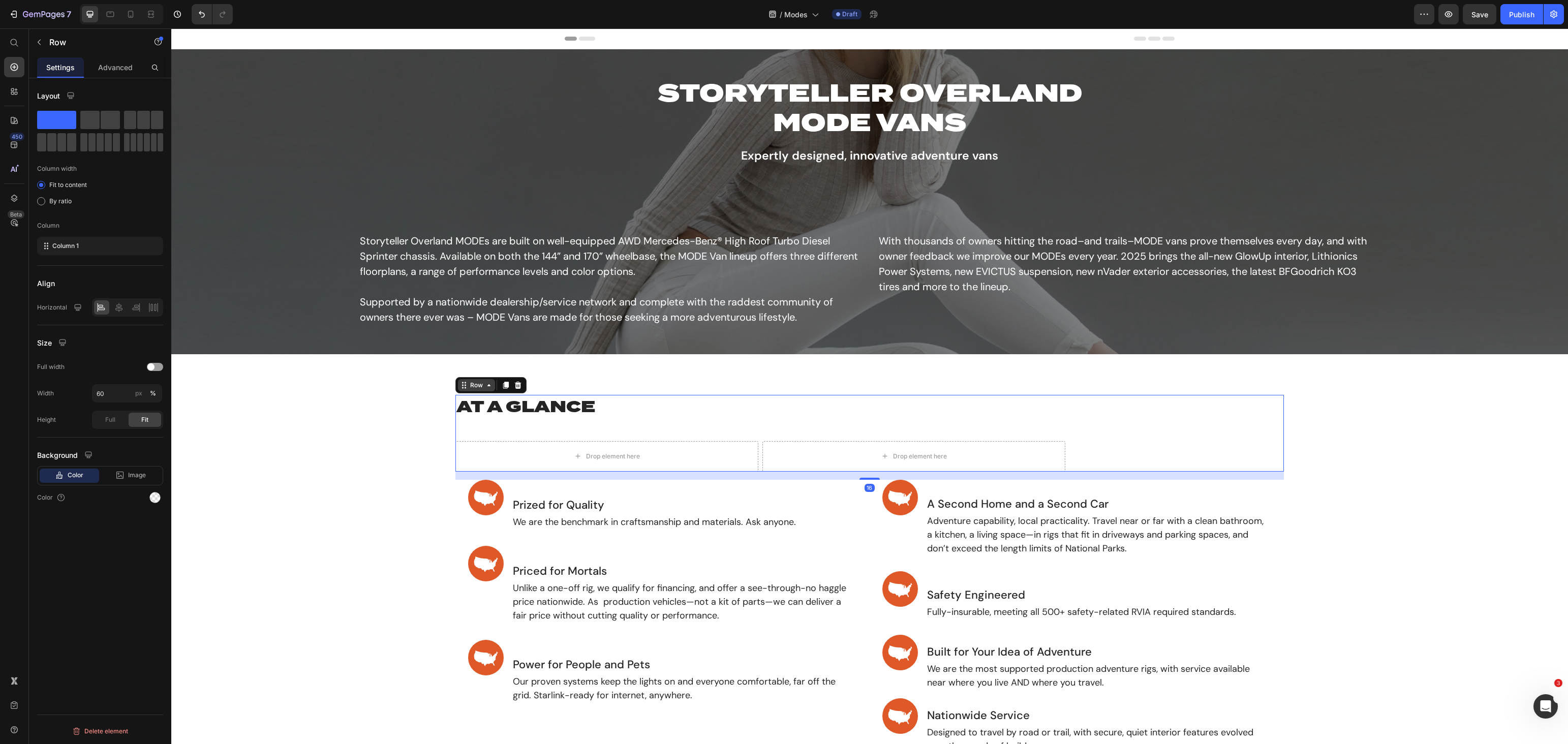 click on "Row" at bounding box center [476, 385] 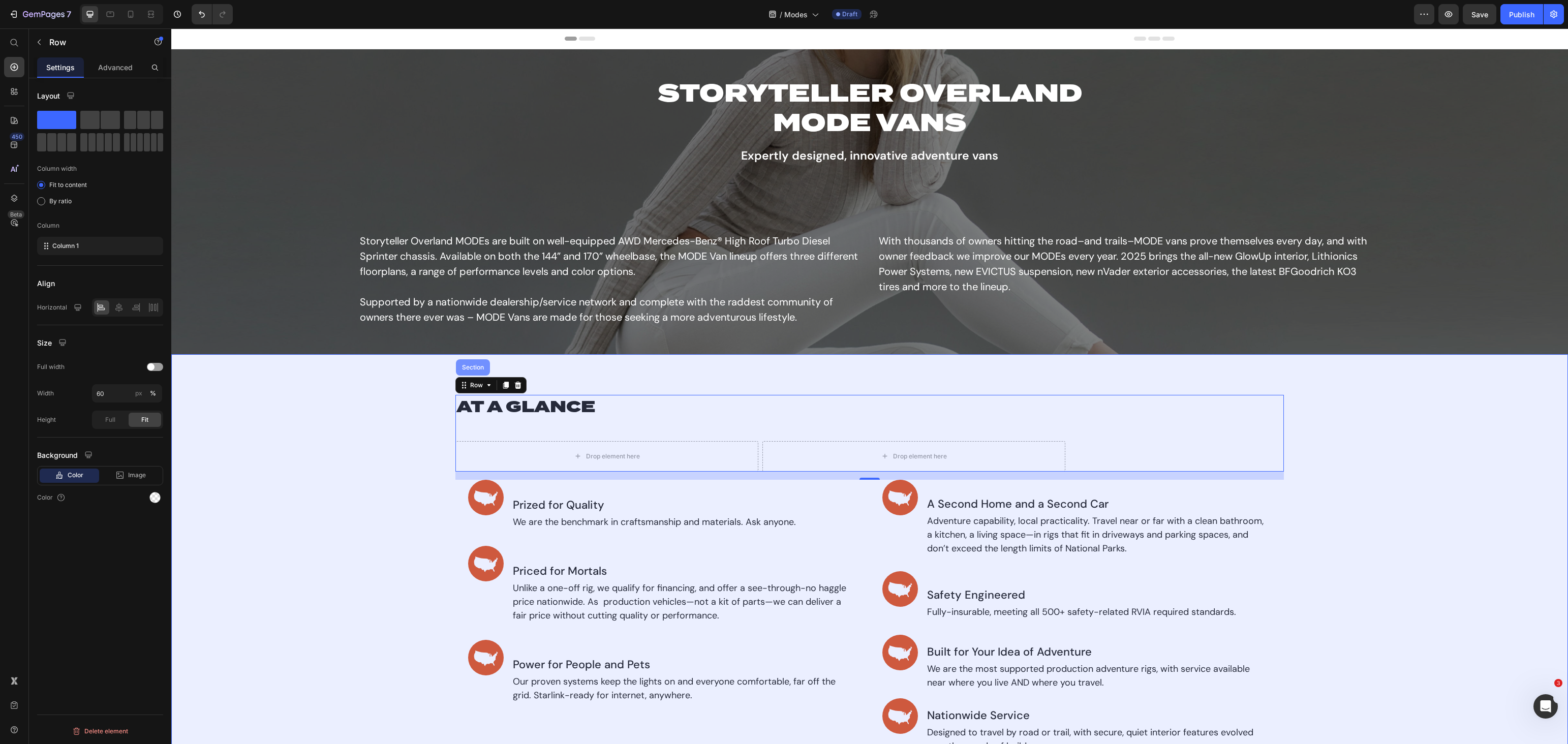 click on "Section" at bounding box center (473, 367) 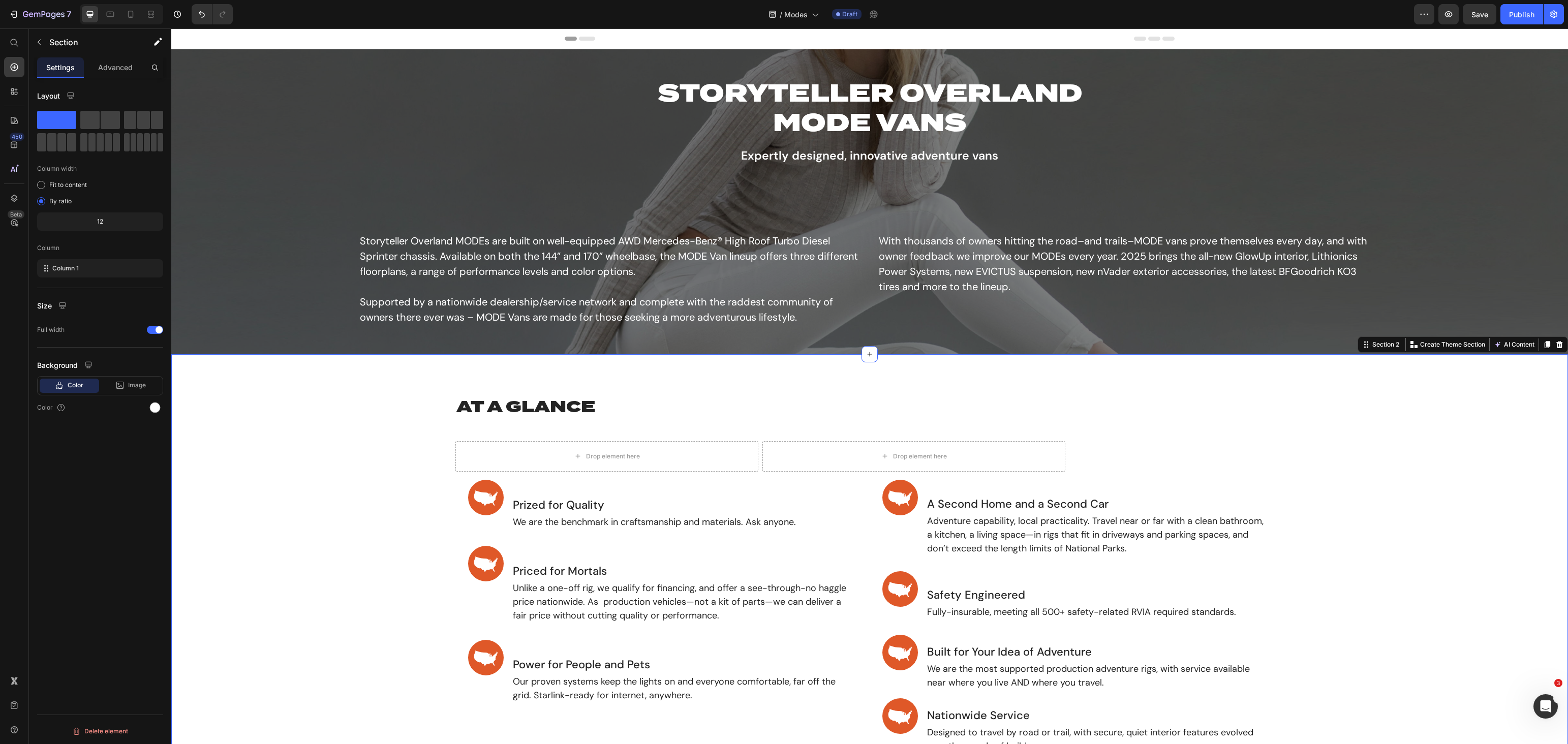 click on "AT A GLANCE Heading
Drop element here
Drop element here Row Row Image Prized for Quality Heading We are the benchmark in craftsmanship and materials. Ask anyone. Heading Row Image Priced for Mortals Heading Unlike a one-off rig, we qualify for financing, and offer a see-through-no haggle price nationwide. As  production vehicles—not a kit of parts—we can deliver a fair price without cutting quality or performance. Heading Row Image Power for People and Pets Heading Our proven systems keep the lights on and everyone comfortable, far off the grid. Starlink-ready for internet, anywhere. Heading Row Image A Second Home and a Second Car Heading Adventure capability, local practicality. Travel near or far with a clean bathroom, a kitchen, a living space—in rigs that fit in driveways and parking spaces, and don’t exceed the length limits of National Parks. Heading Row Image Safety Engineered Heading Fully-insurable, meeting all 500+ safety-related RVIA required standards." at bounding box center (870, 578) 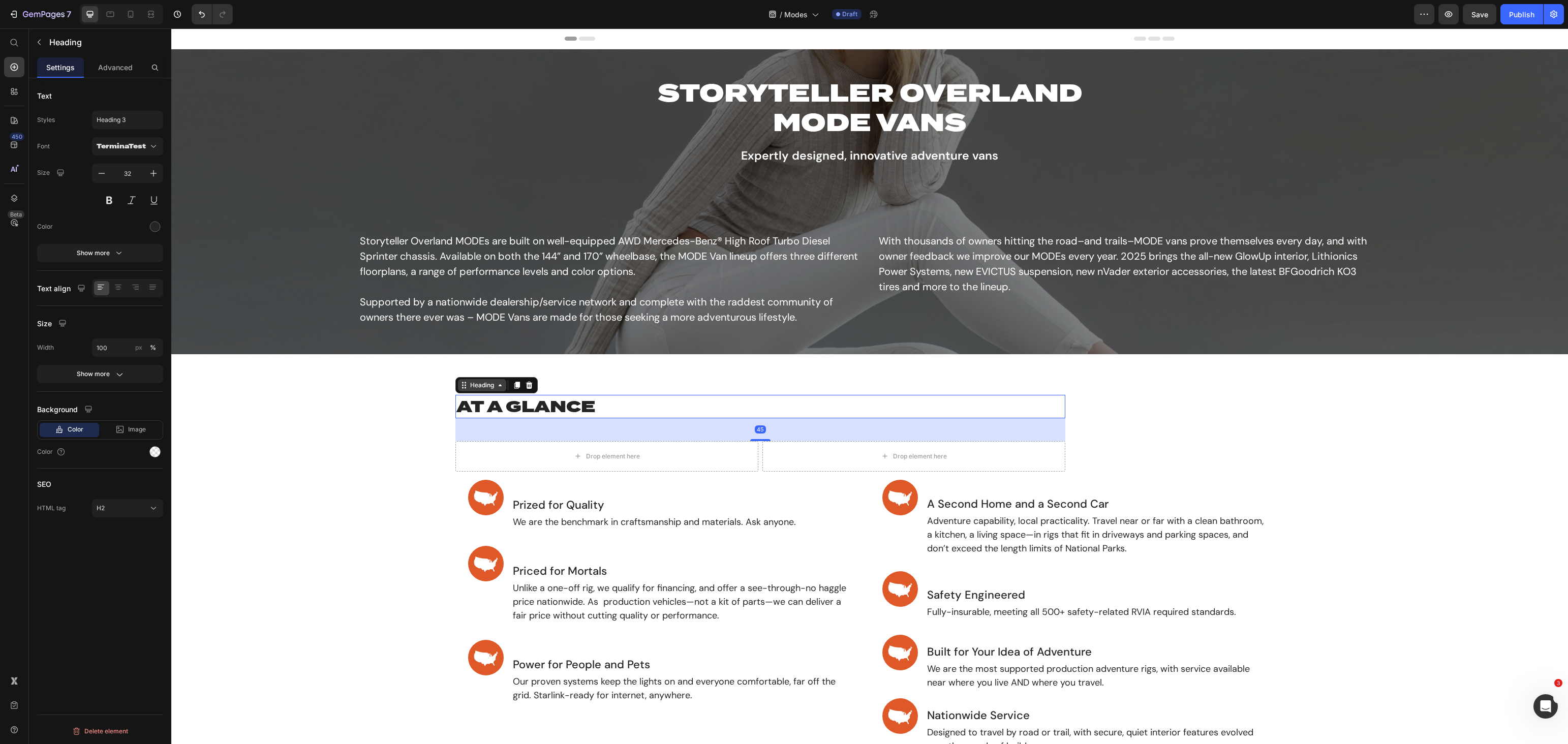 click on "Heading" at bounding box center (482, 385) 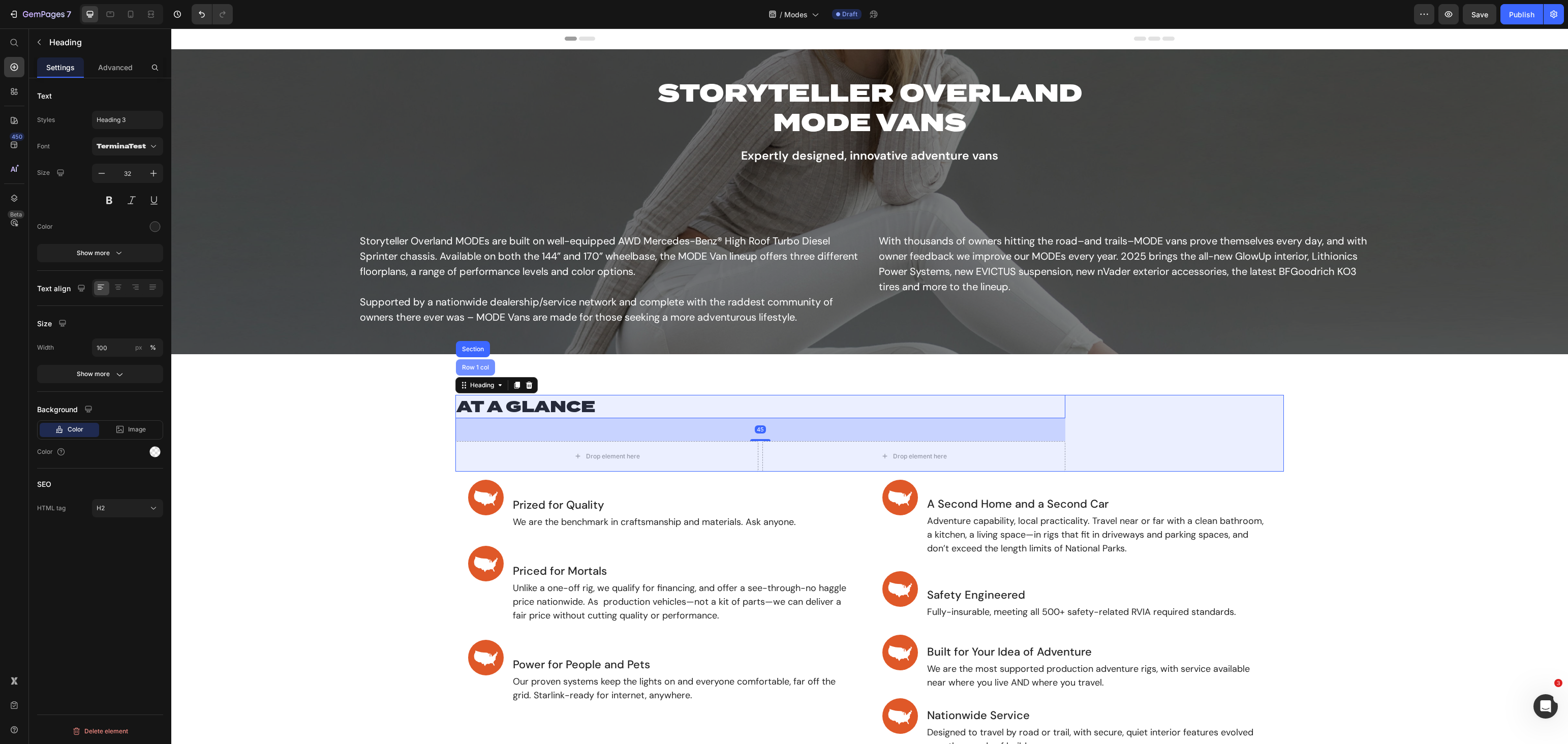 click on "Row 1 col" at bounding box center (475, 367) 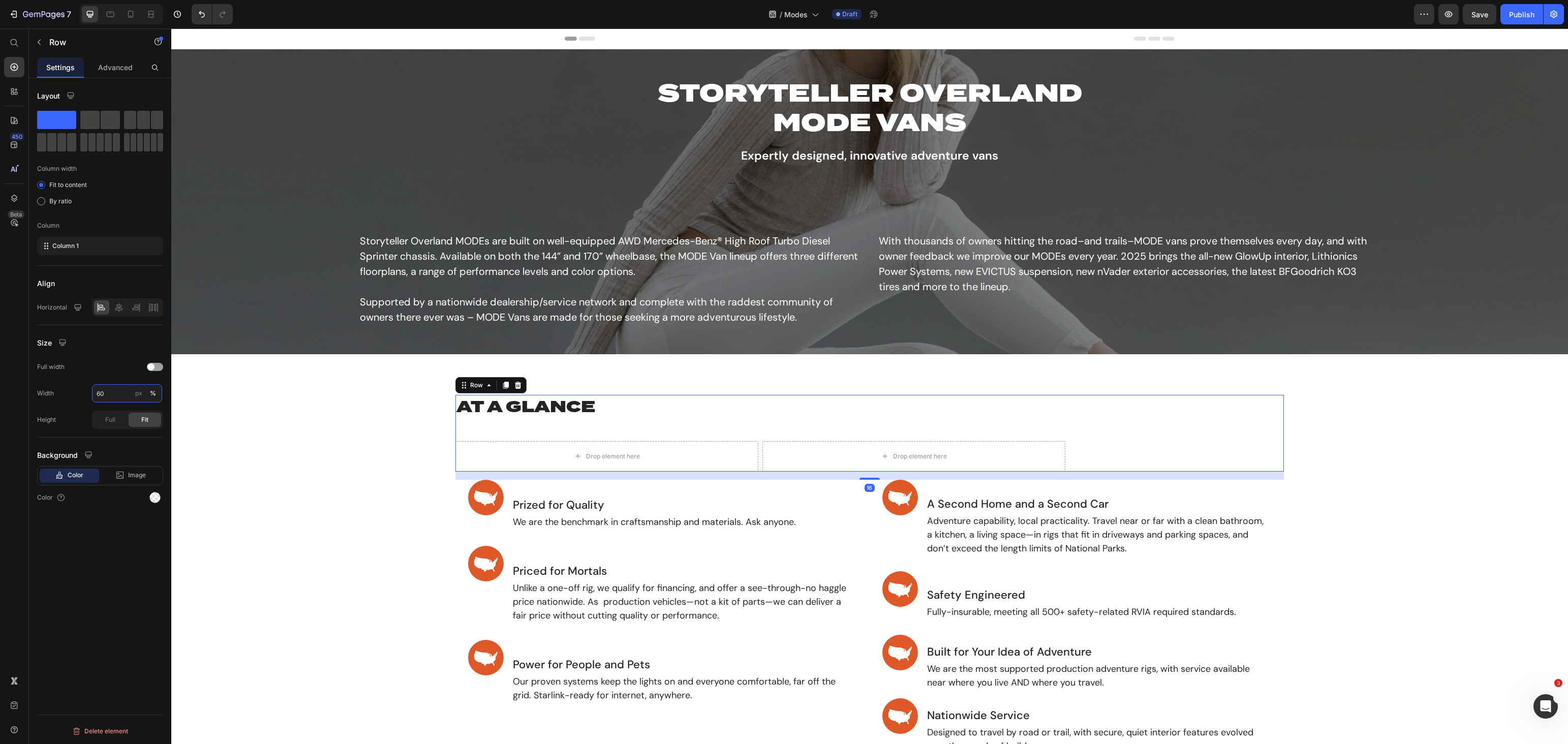 click on "60" at bounding box center [127, 393] 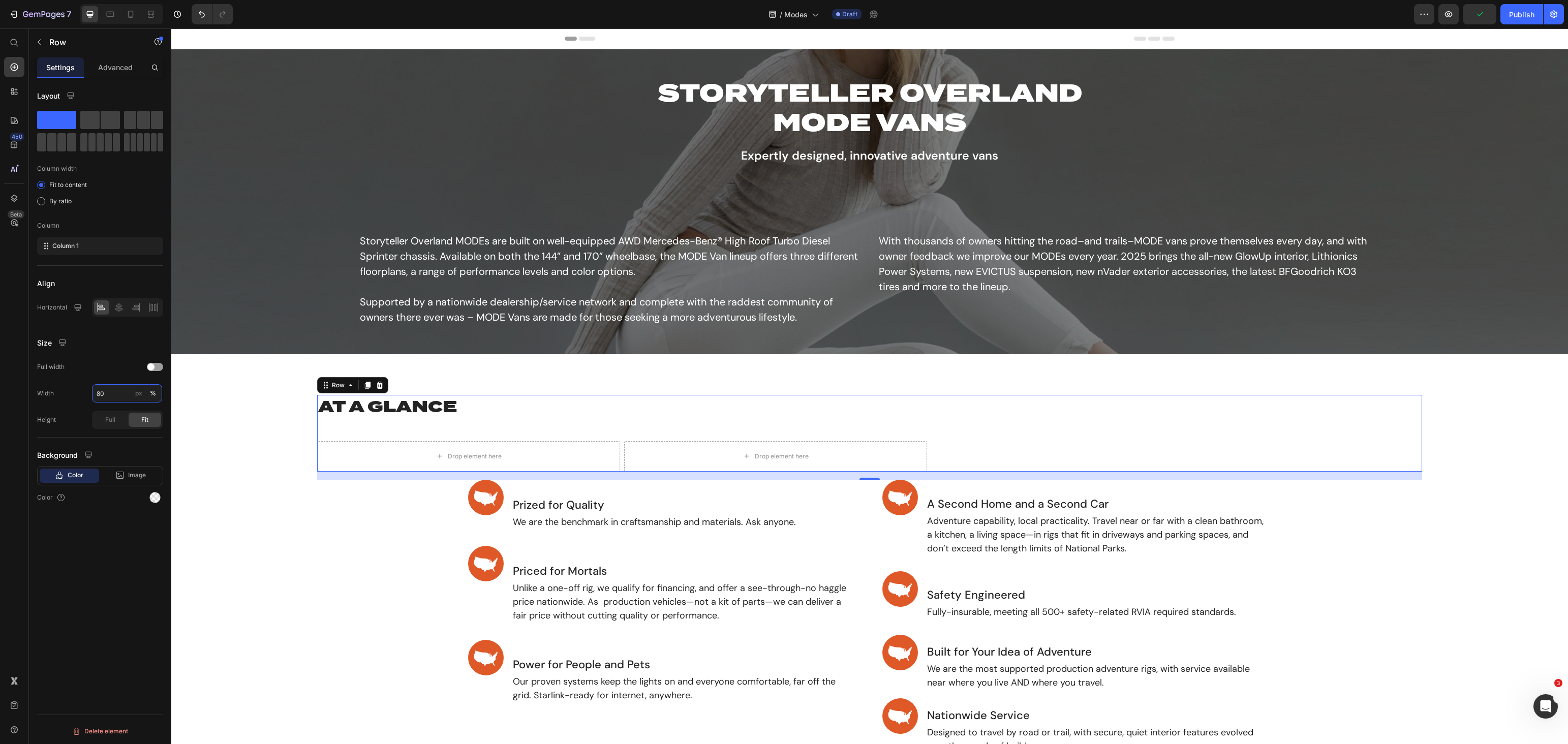click on "80" at bounding box center (127, 393) 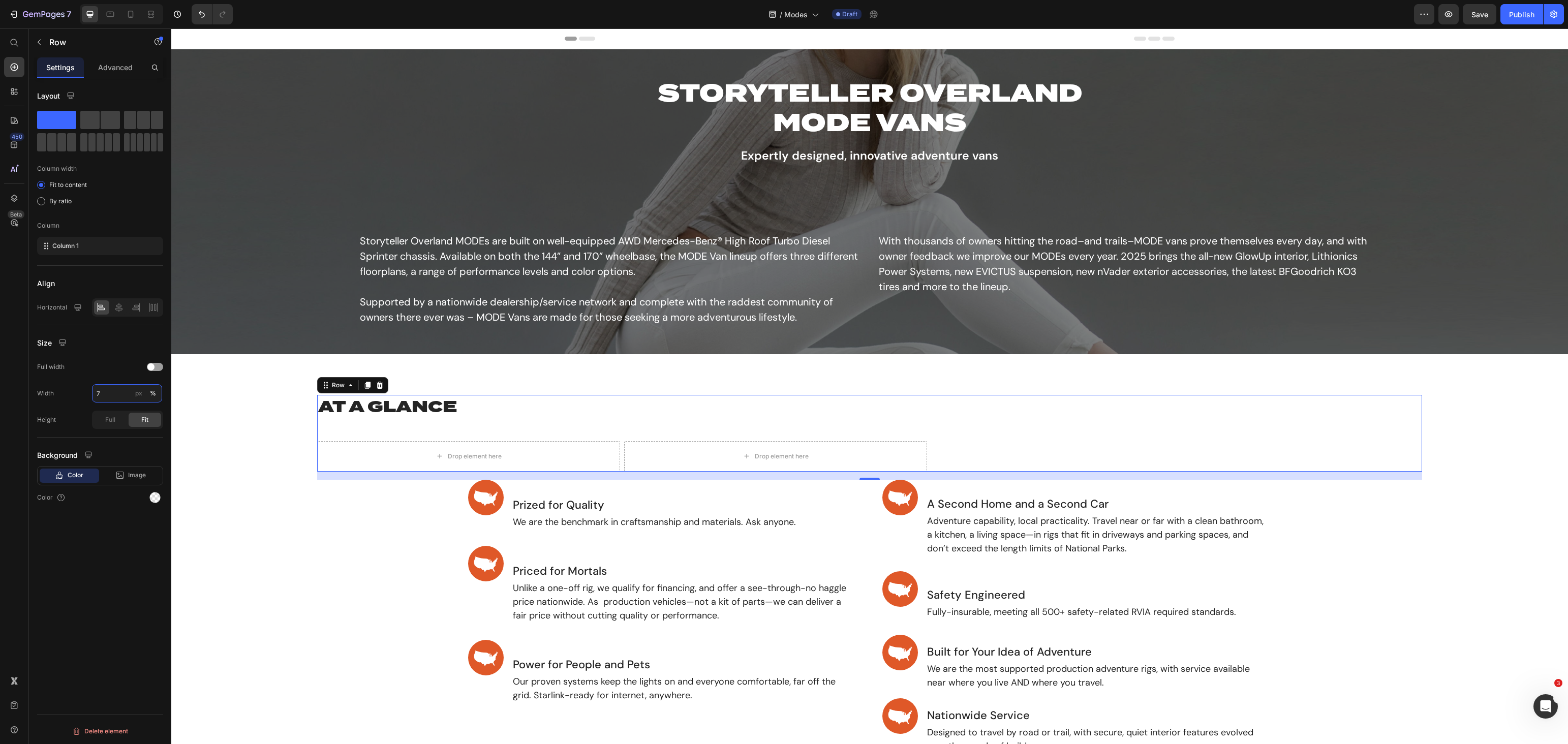 type on "70" 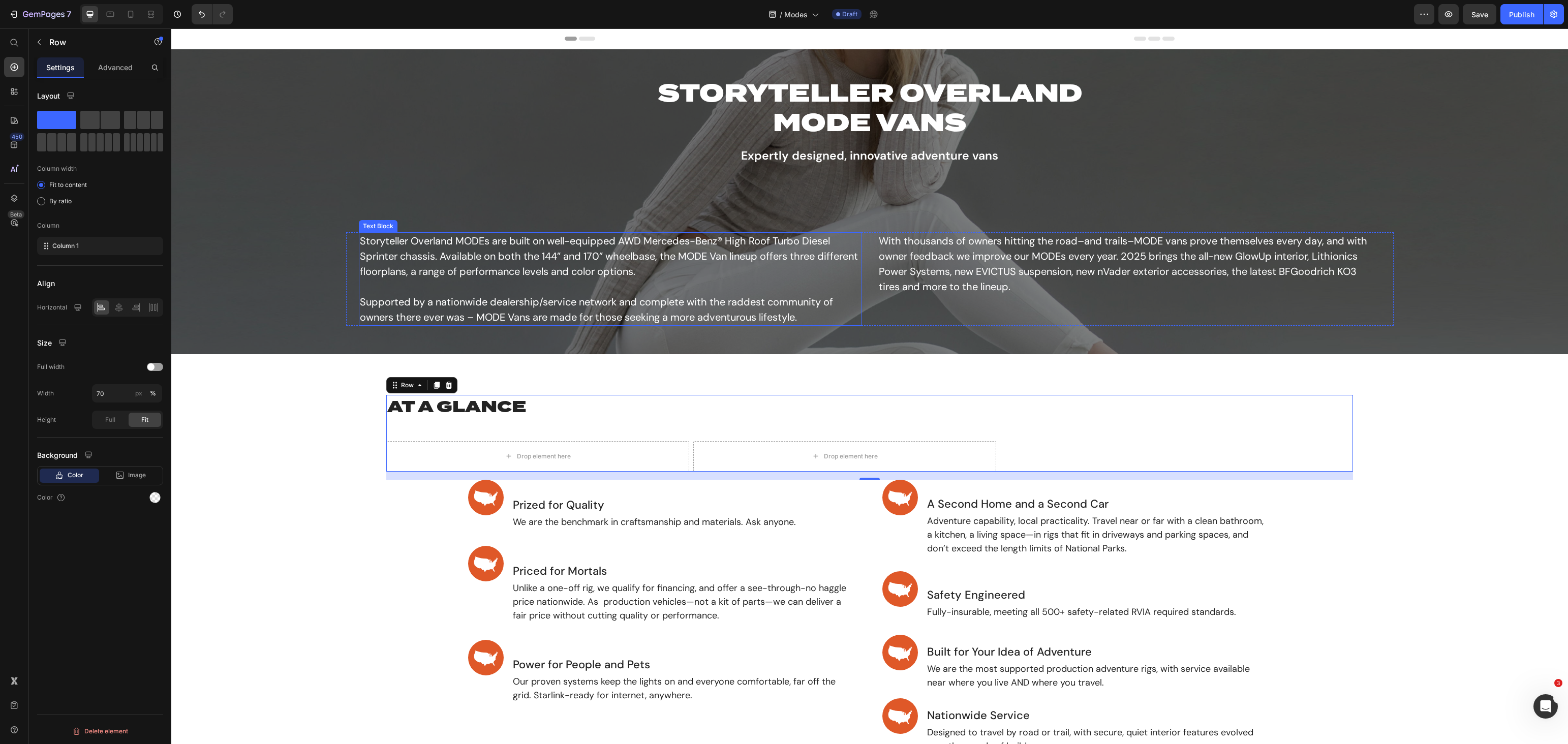 click on "Storyteller Overland MODEs are built on well-equipped AWD Mercedes-Benz® High Roof Turbo Diesel Sprinter chassis. Available on both the 144” and 170” wheelbase, the MODE Van lineup offers three different floorplans, a range of performance levels and color options.  Supported by a nationwide dealership/service network and complete with the raddest community of owners there ever was – MODE Vans are made for those seeking a more adventurous lifestyle." at bounding box center [610, 279] 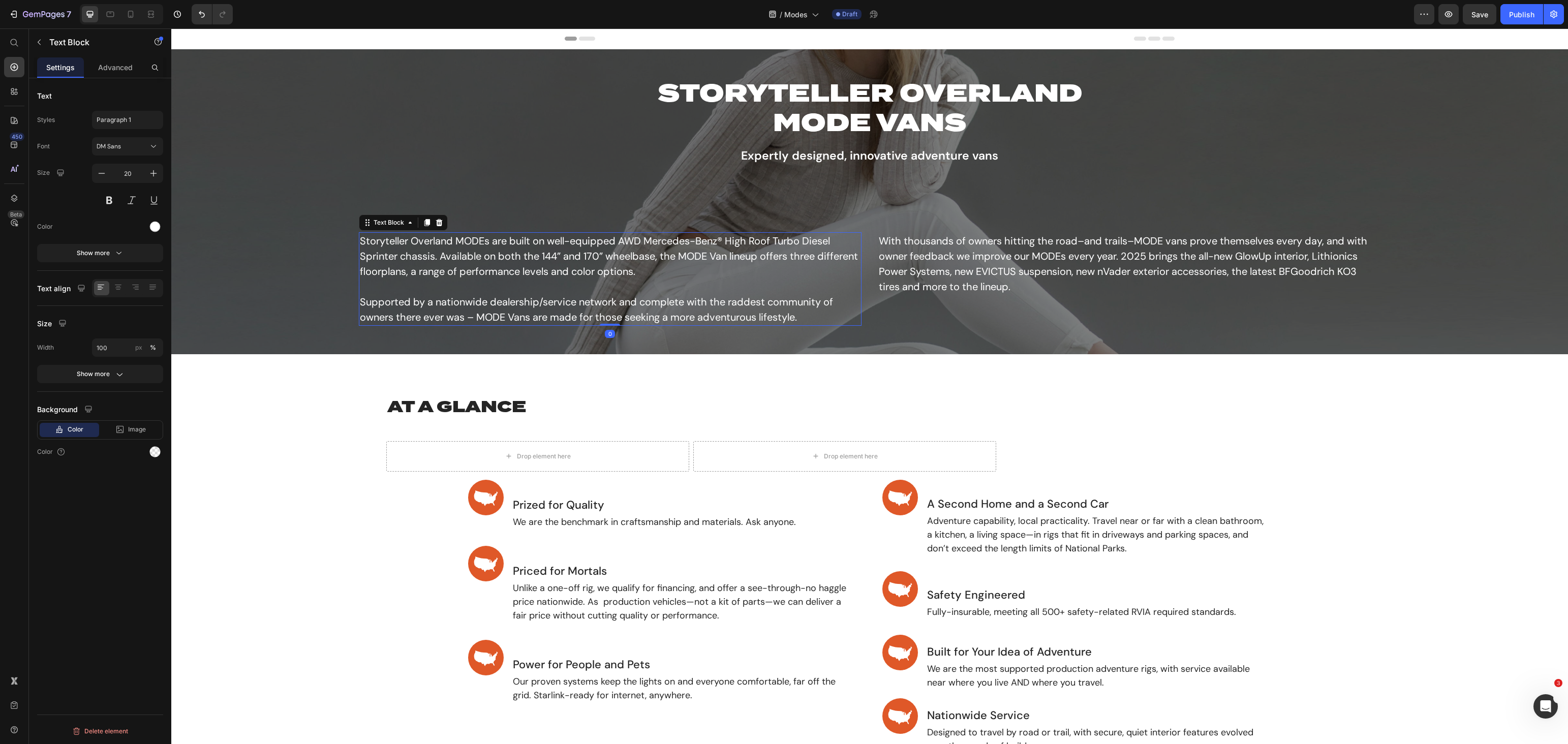 click on "Text Block" at bounding box center [403, 223] 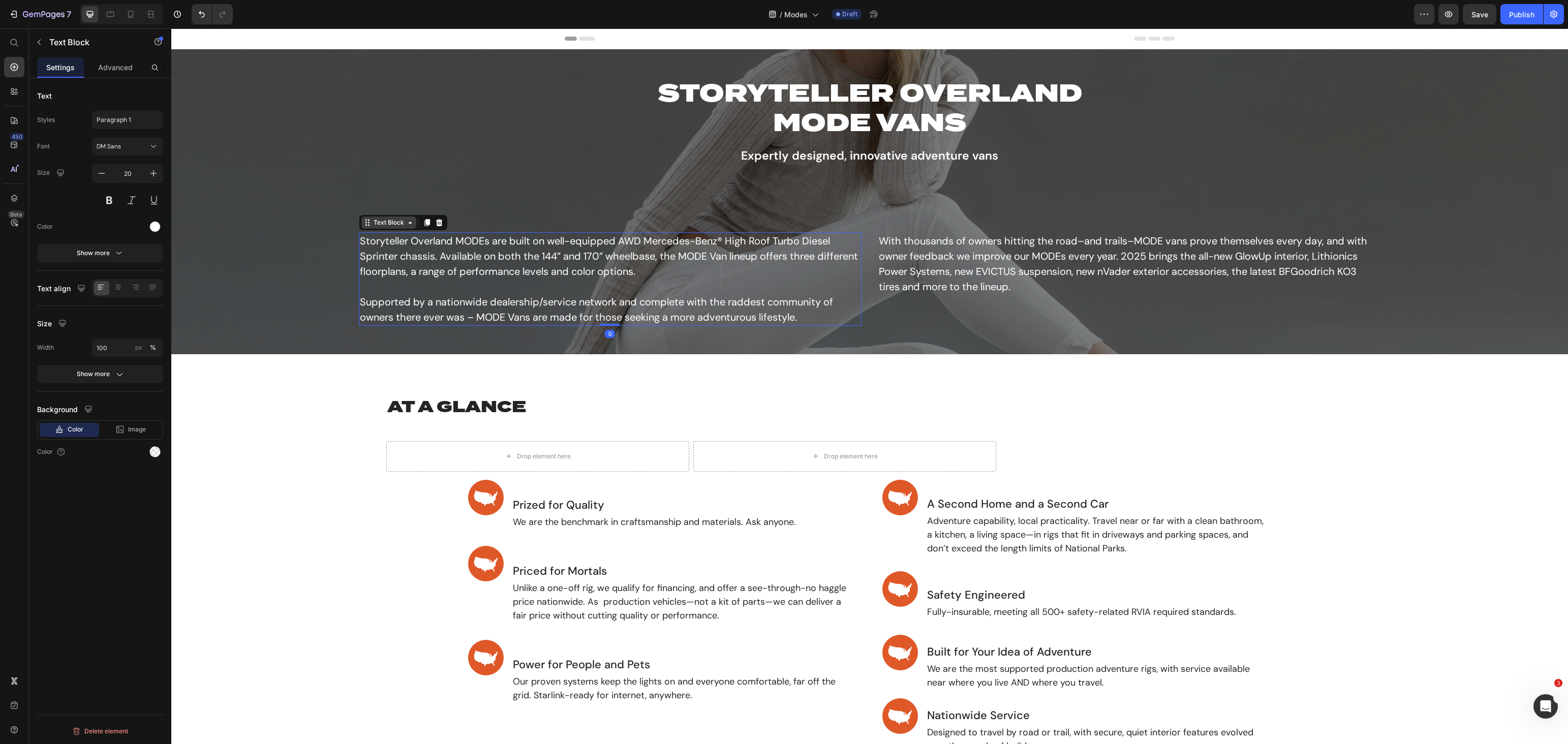 click on "Text Block" at bounding box center [389, 223] 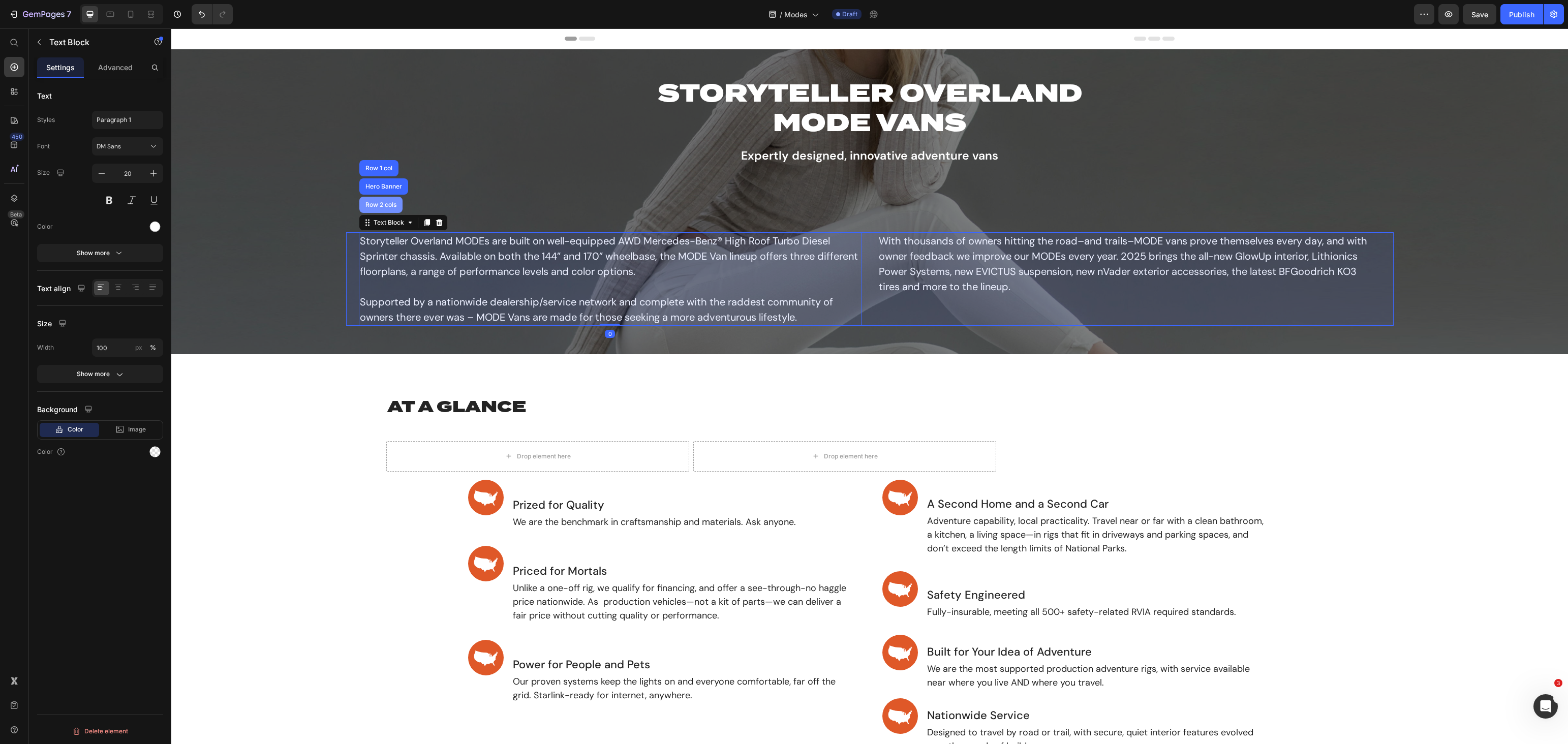 click on "Row 2 cols" at bounding box center (381, 205) 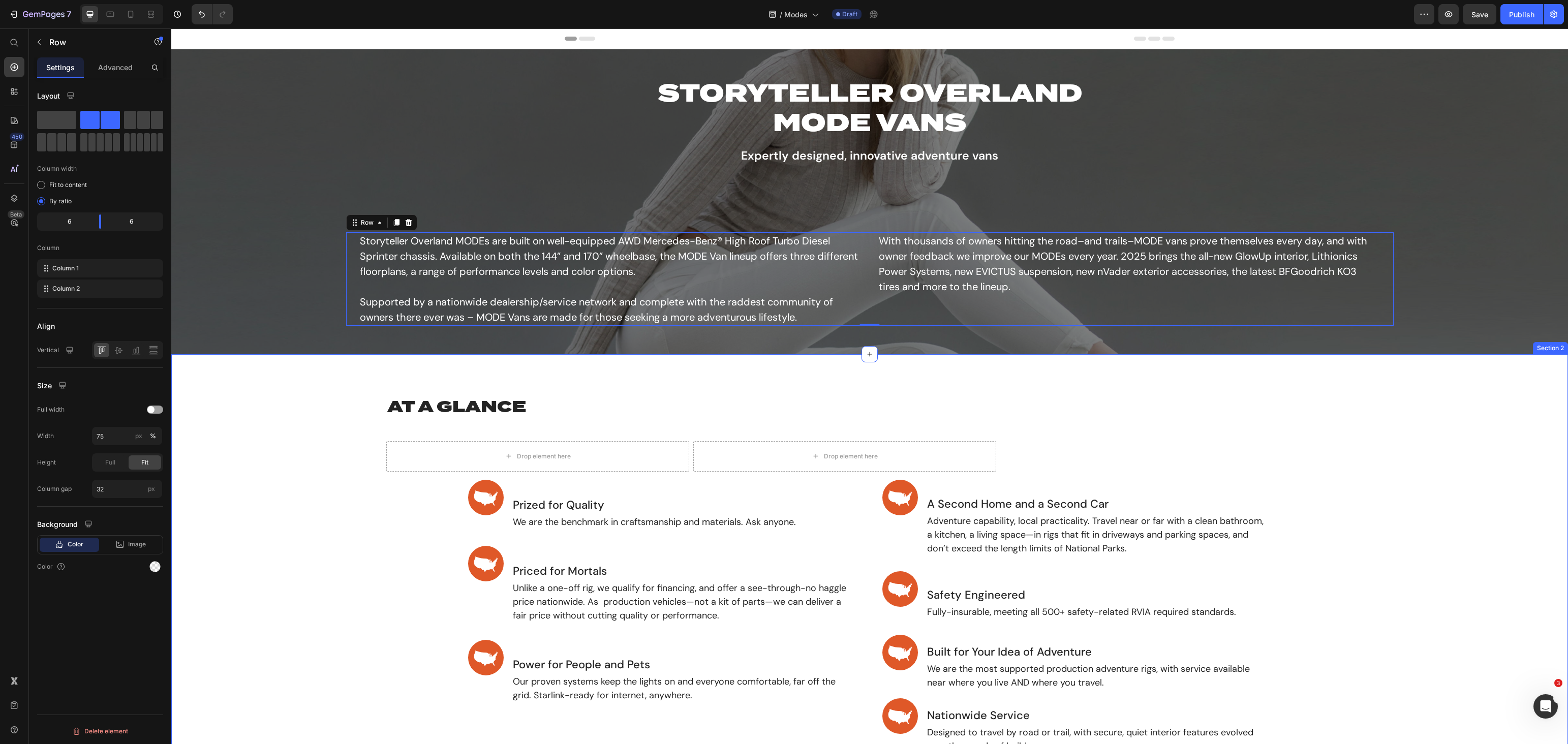 click on "AT A GLANCE" at bounding box center [691, 407] 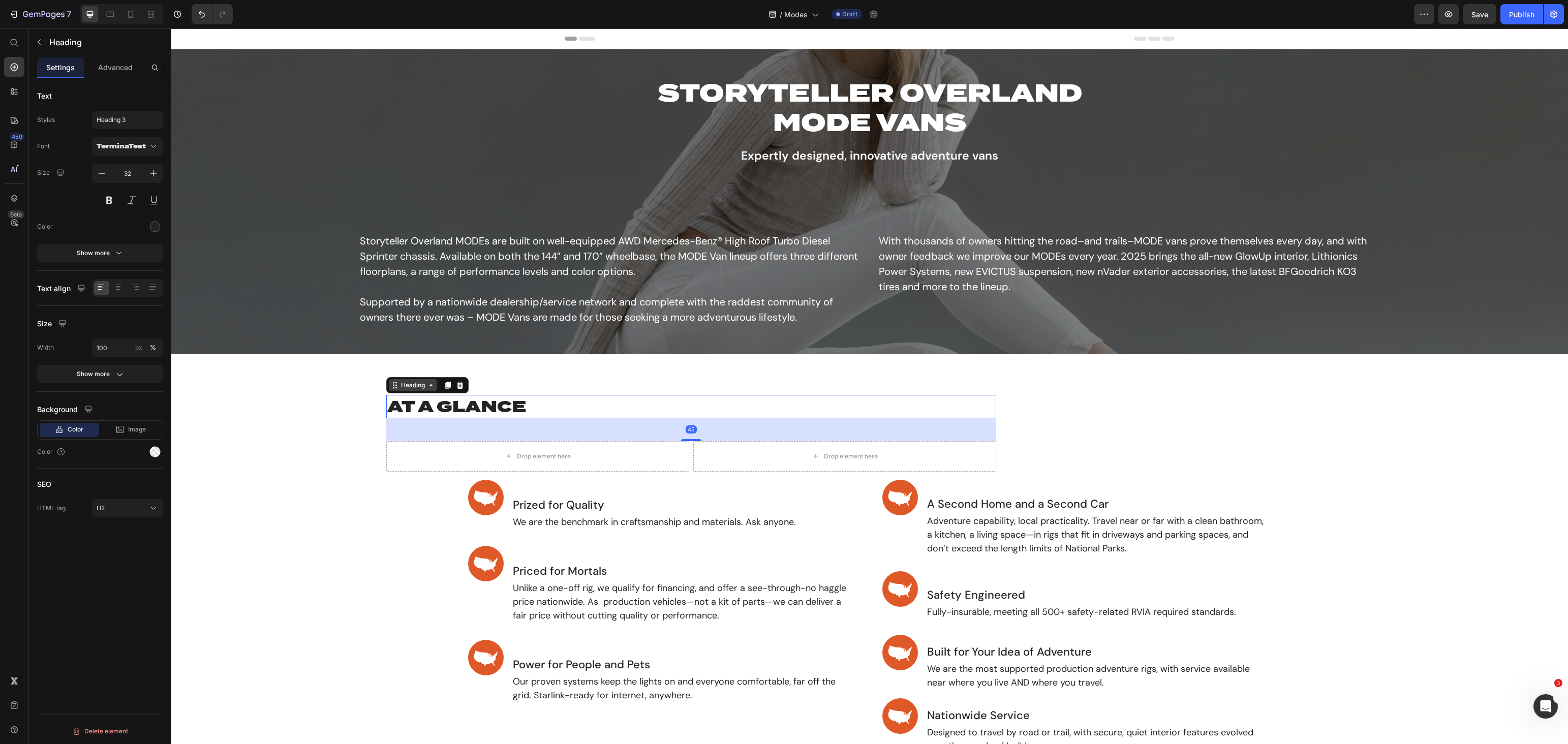 click on "Heading" at bounding box center [413, 385] 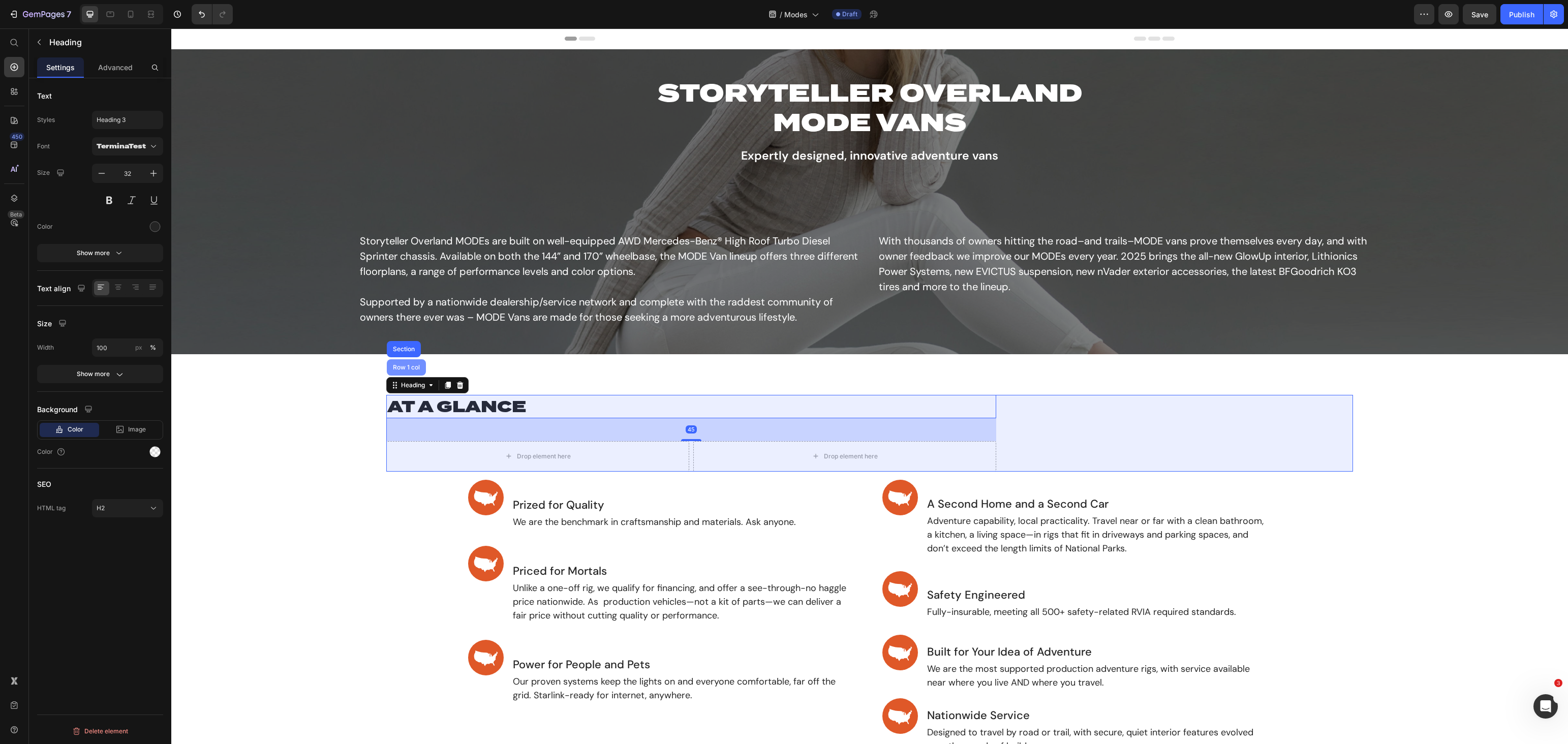 click on "Row 1 col" at bounding box center [406, 367] 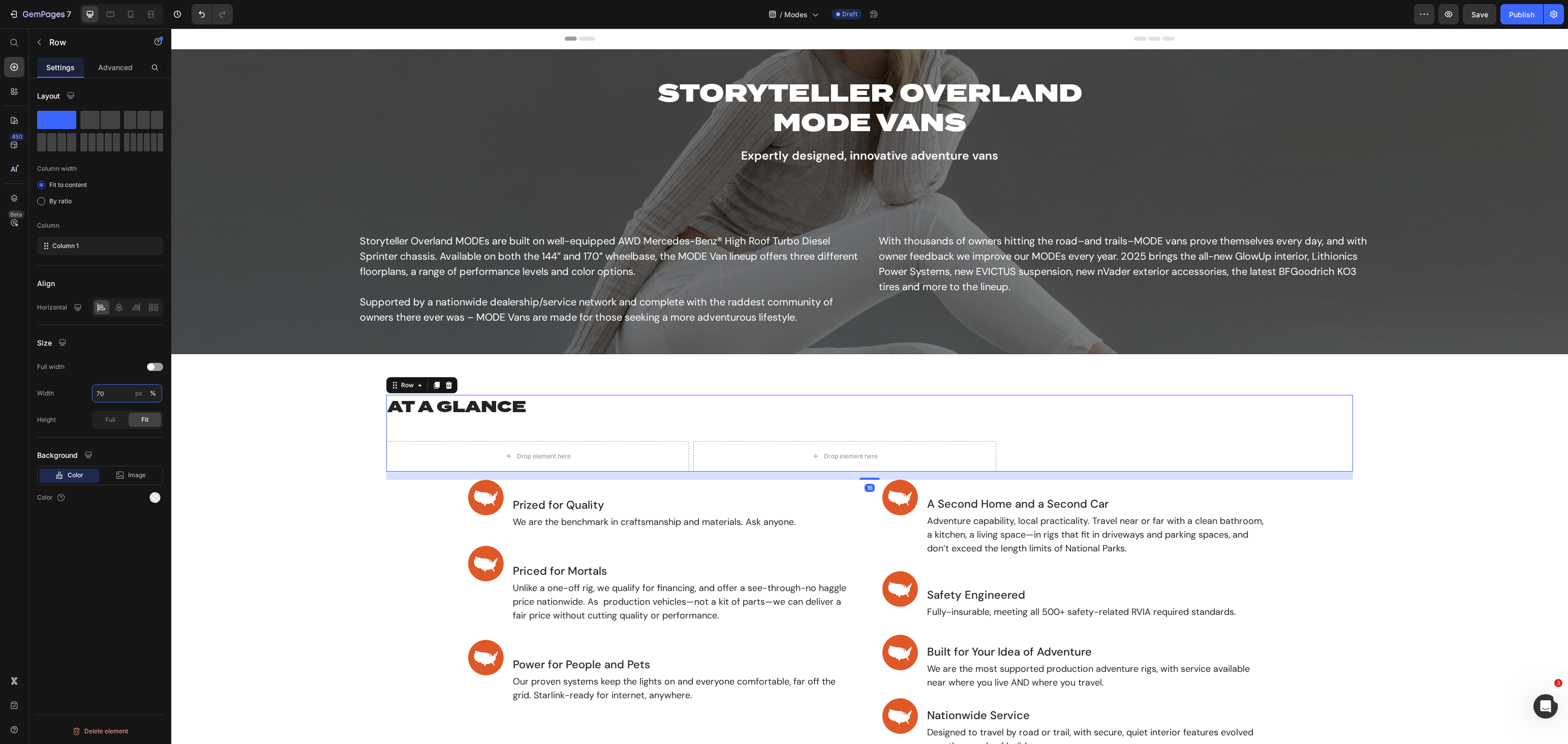 click on "70" at bounding box center (127, 393) 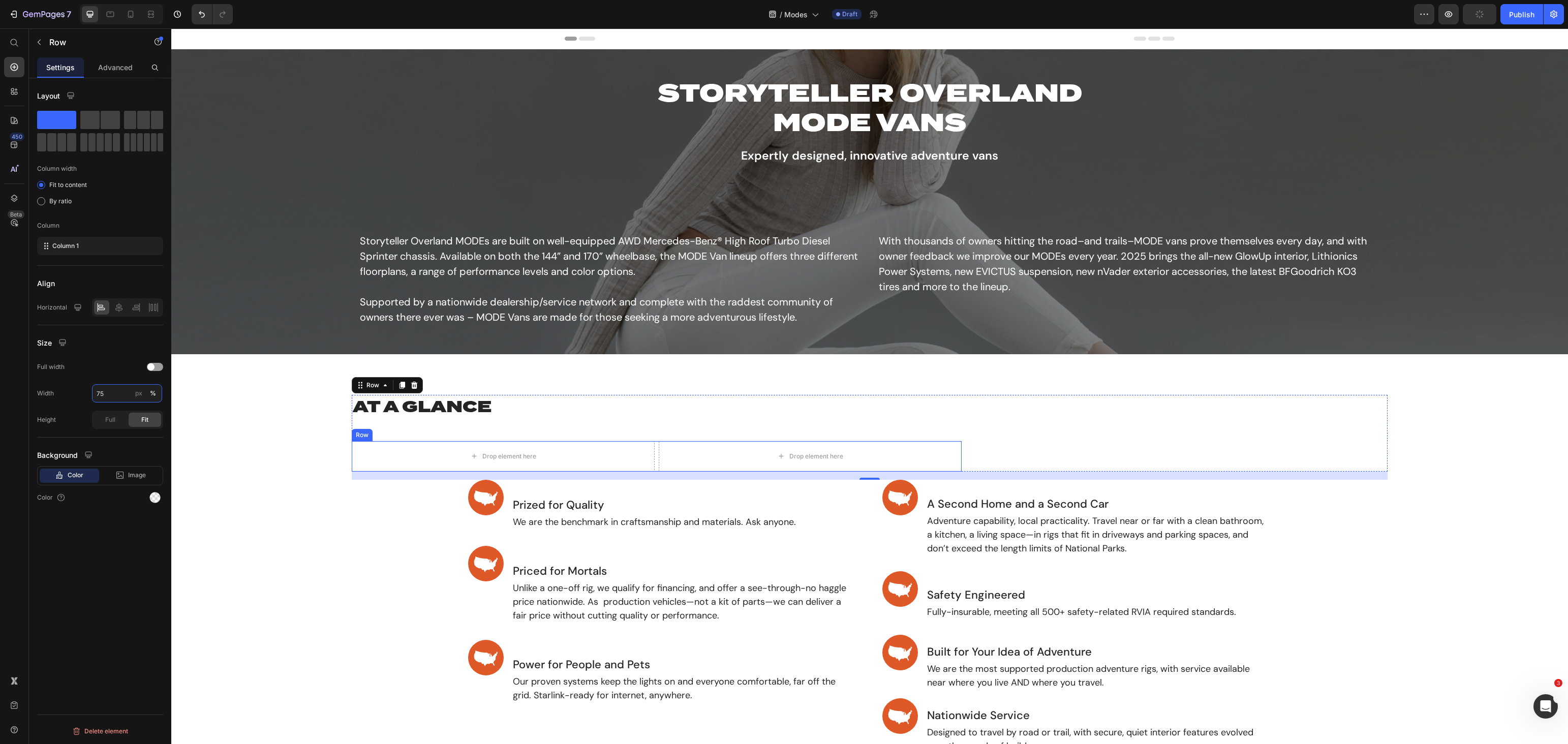 type on "70" 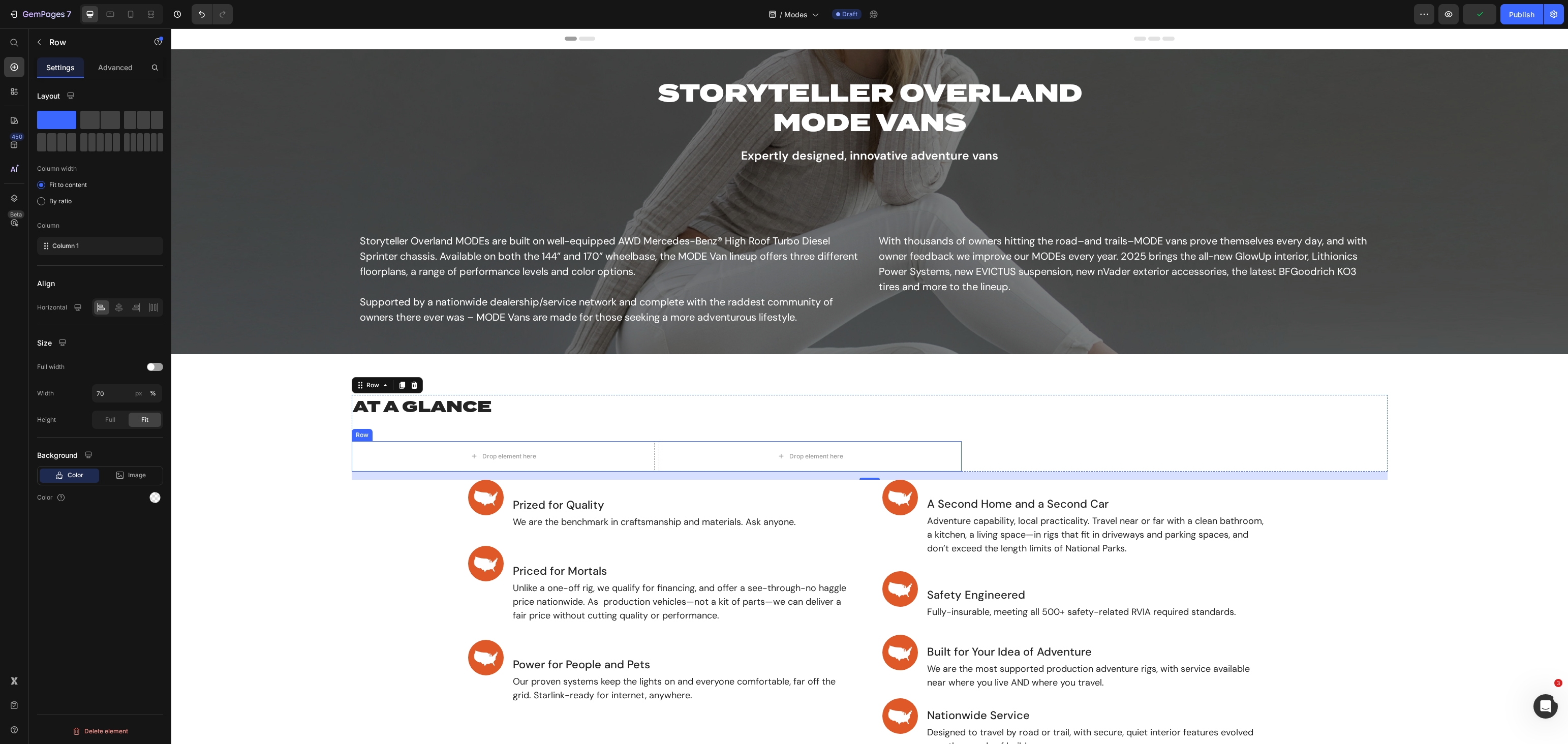 click on "AT A GLANCE Heading
Drop element here
Drop element here Row Row   16 Image Prized for Quality Heading We are the benchmark in craftsmanship and materials. Ask anyone. Heading Row Image Priced for Mortals Heading Unlike a one-off rig, we qualify for financing, and offer a see-through-no haggle price nationwide. As  production vehicles—not a kit of parts—we can deliver a fair price without cutting quality or performance. Heading Row Image Power for People and Pets Heading Our proven systems keep the lights on and everyone comfortable, far off the grid. Starlink-ready for internet, anywhere. Heading Row Image A Second Home and a Second Car Heading Adventure capability, local practicality. Travel near or far with a clean bathroom, a kitchen, a living space—in rigs that fit in driveways and parking spaces, and don’t exceed the length limits of National Parks. Heading Row Image Safety Engineered Heading Heading Row Image Built for Your Idea of Adventure Heading Heading" at bounding box center [870, 578] 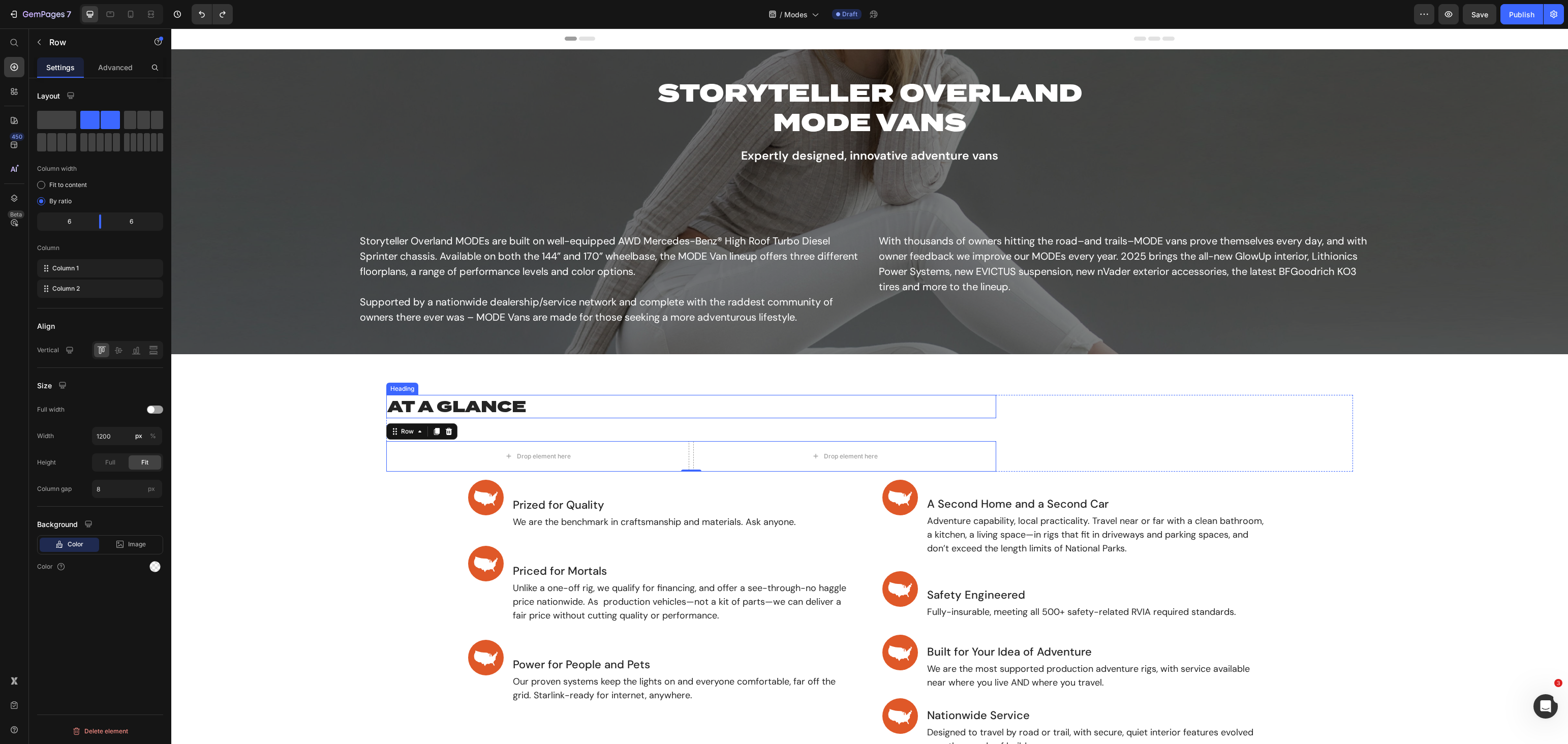 click on "AT A GLANCE" at bounding box center (691, 407) 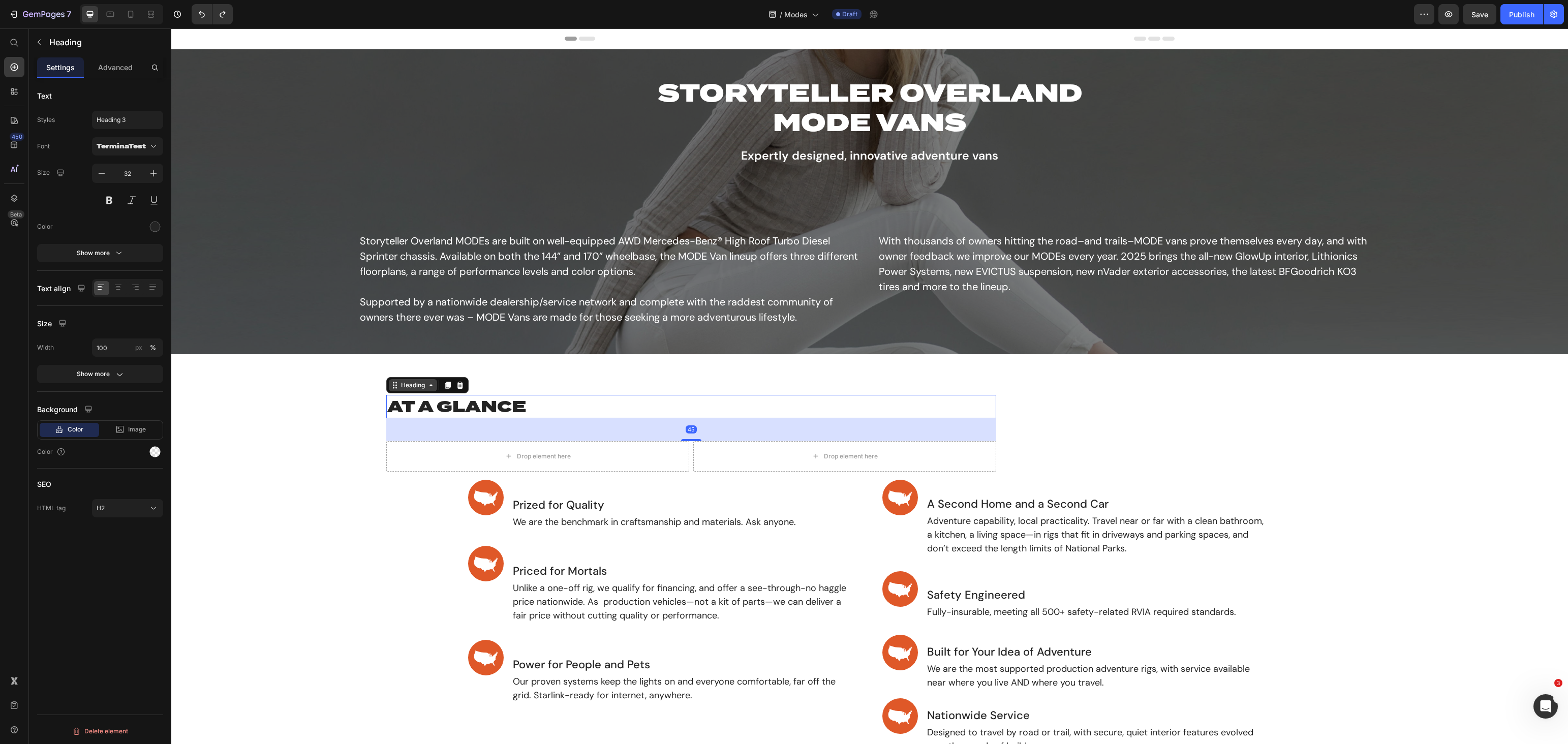 click on "Heading" at bounding box center (413, 385) 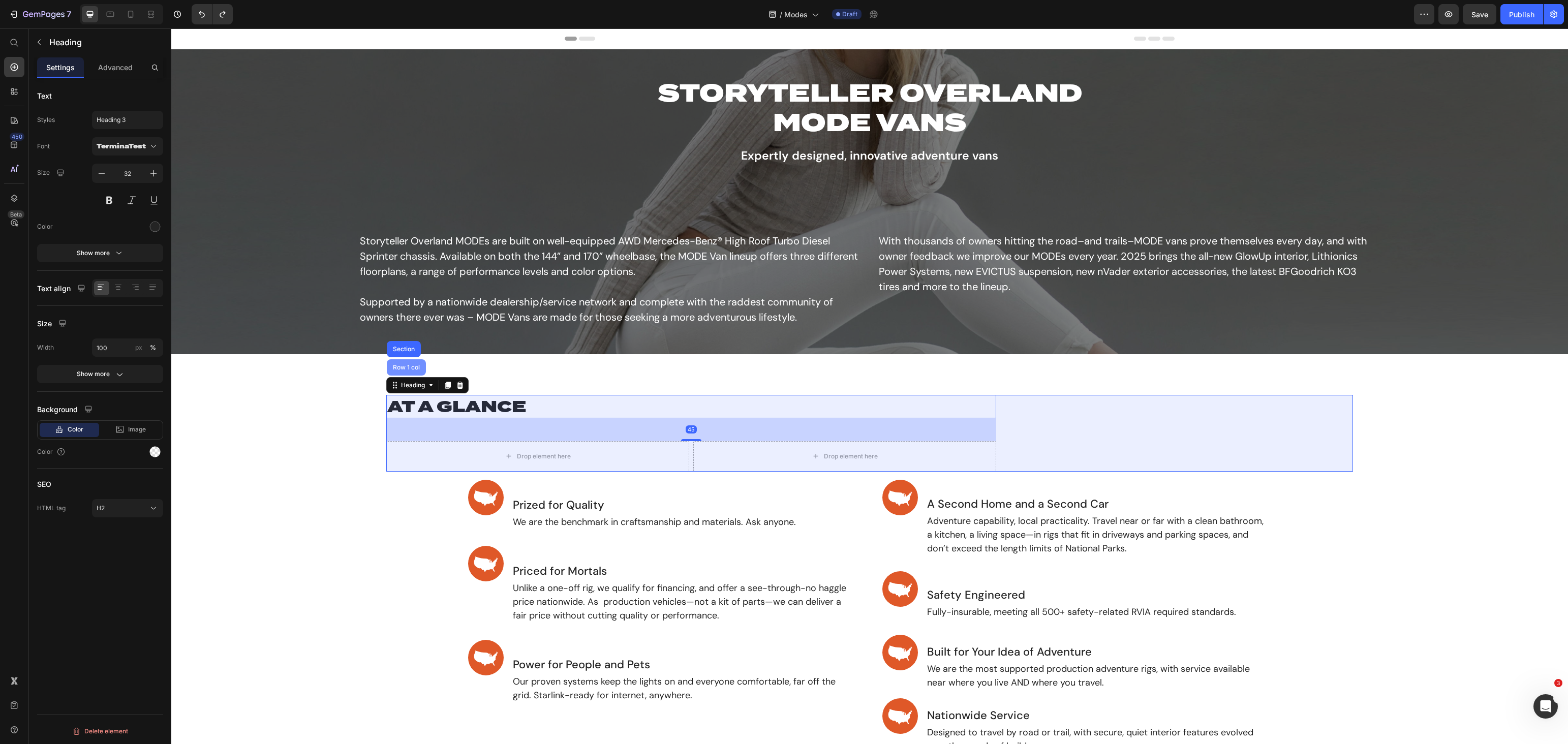 click on "Row 1 col" at bounding box center (406, 367) 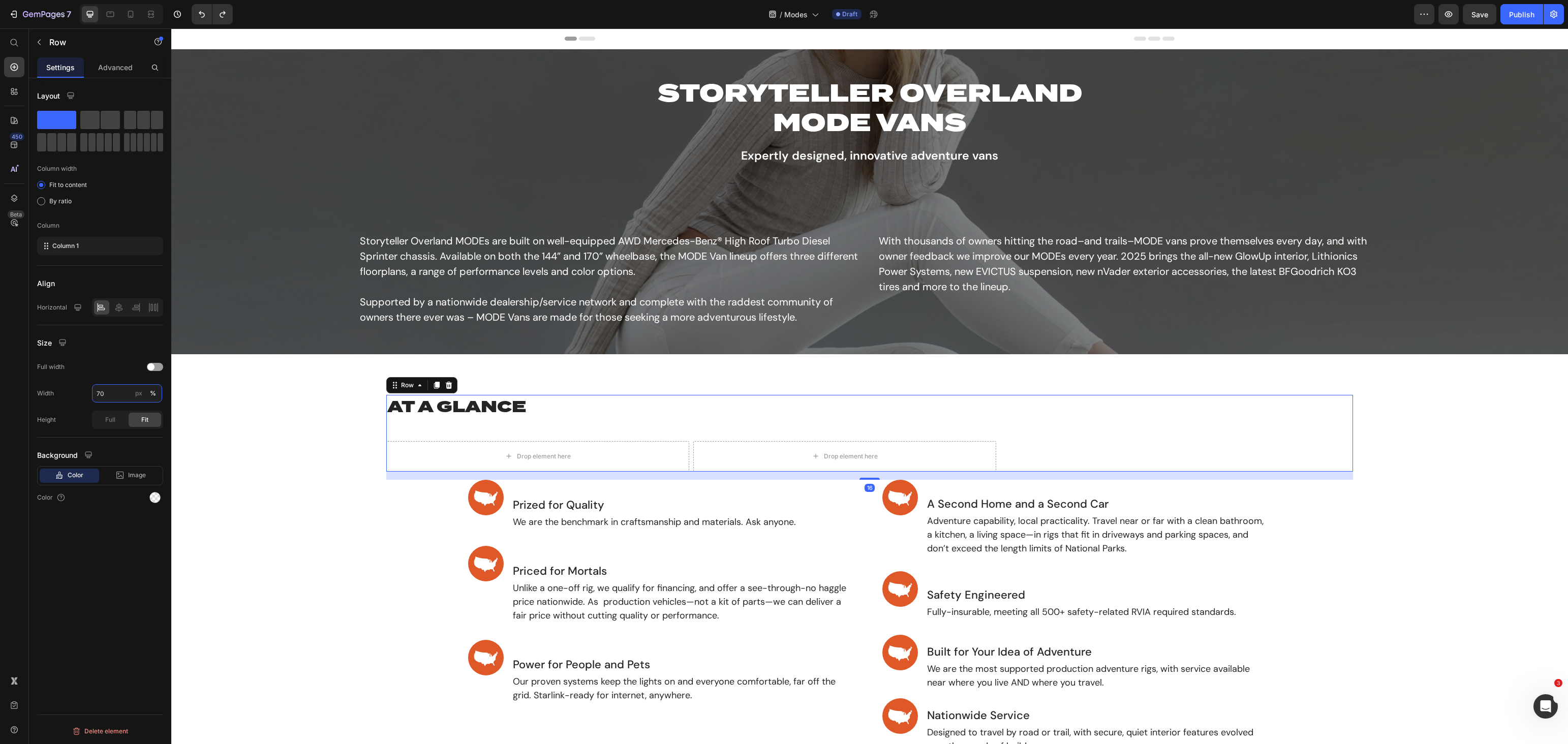 click on "70" at bounding box center (127, 393) 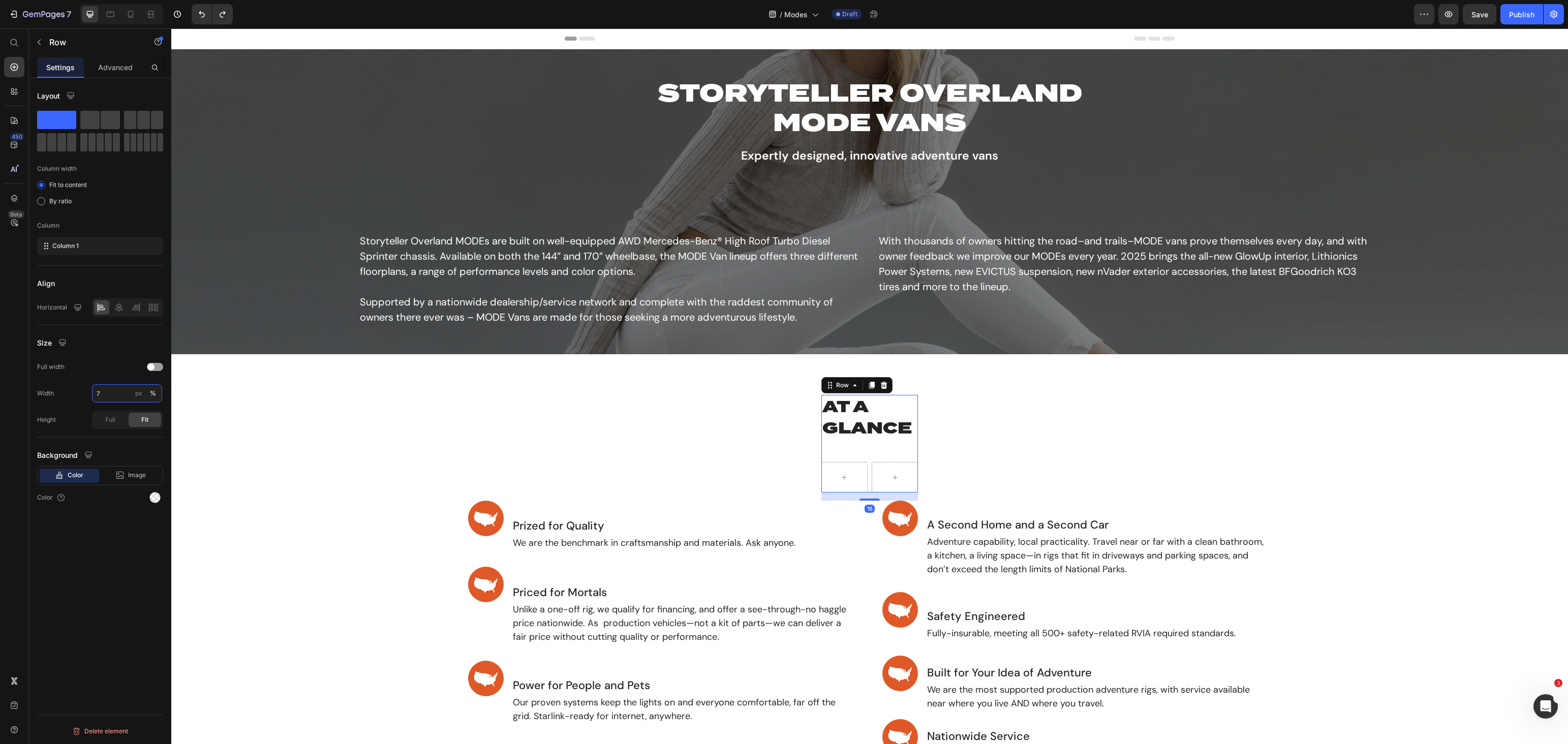 type on "75" 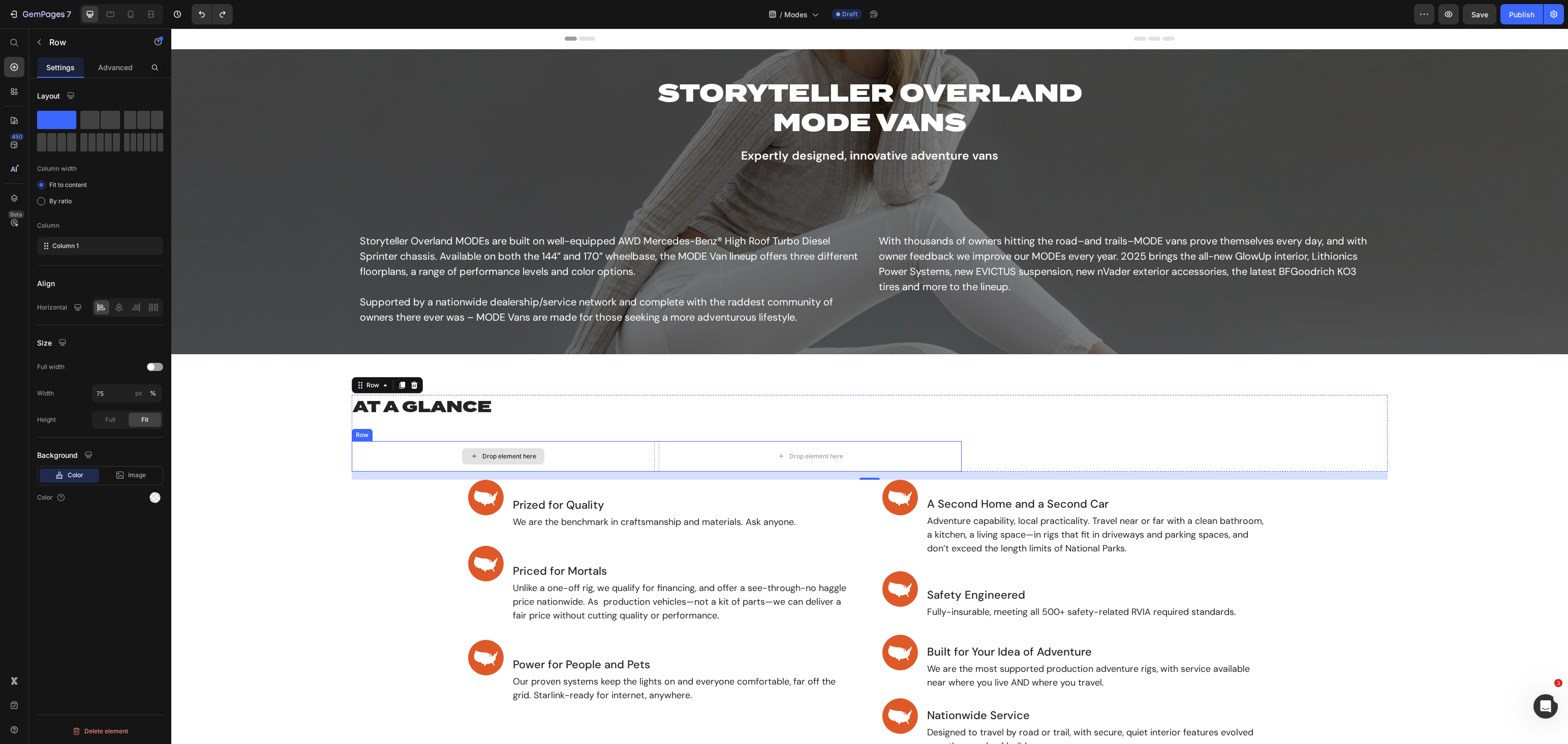 click on "Row" at bounding box center (362, 435) 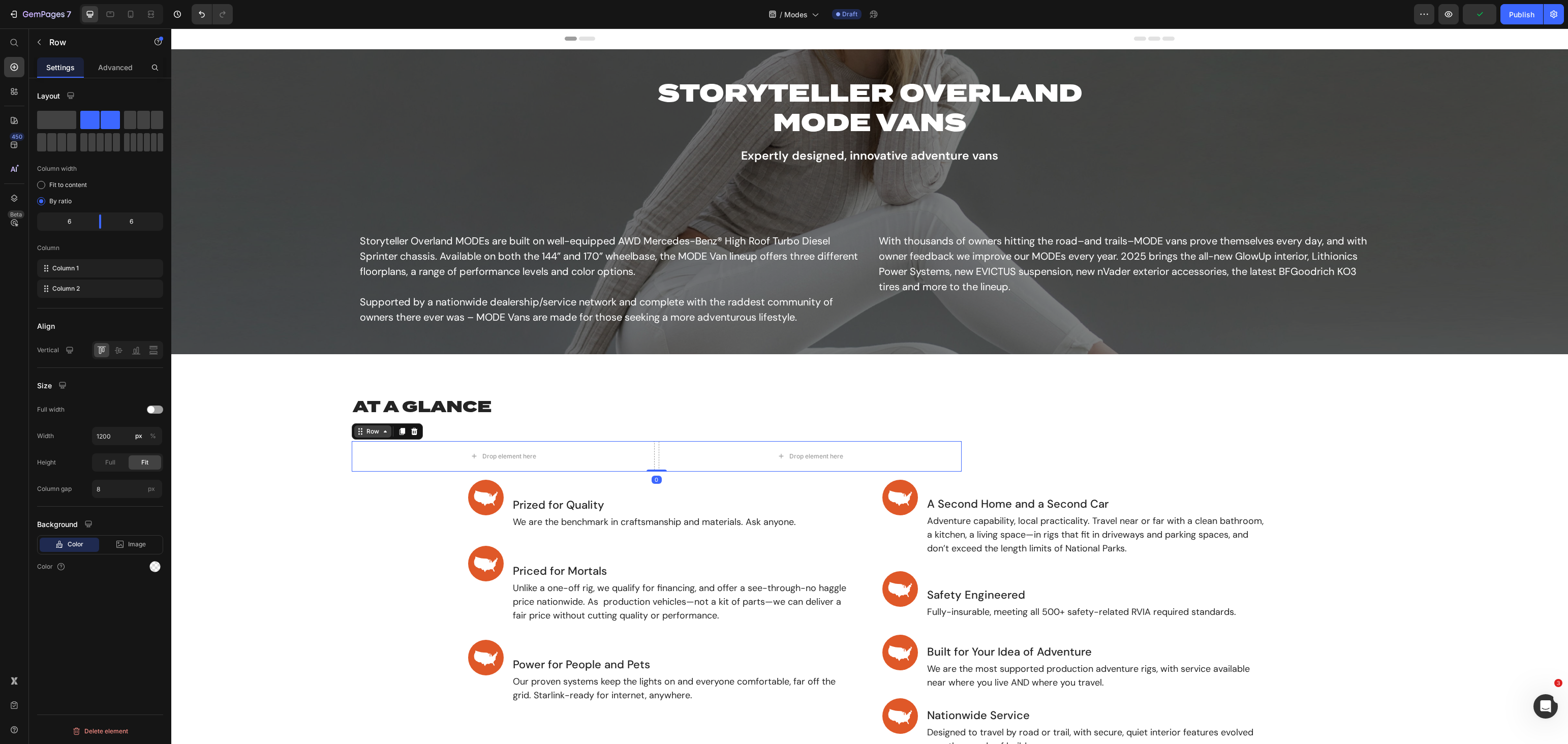 click on "Row" at bounding box center (373, 431) 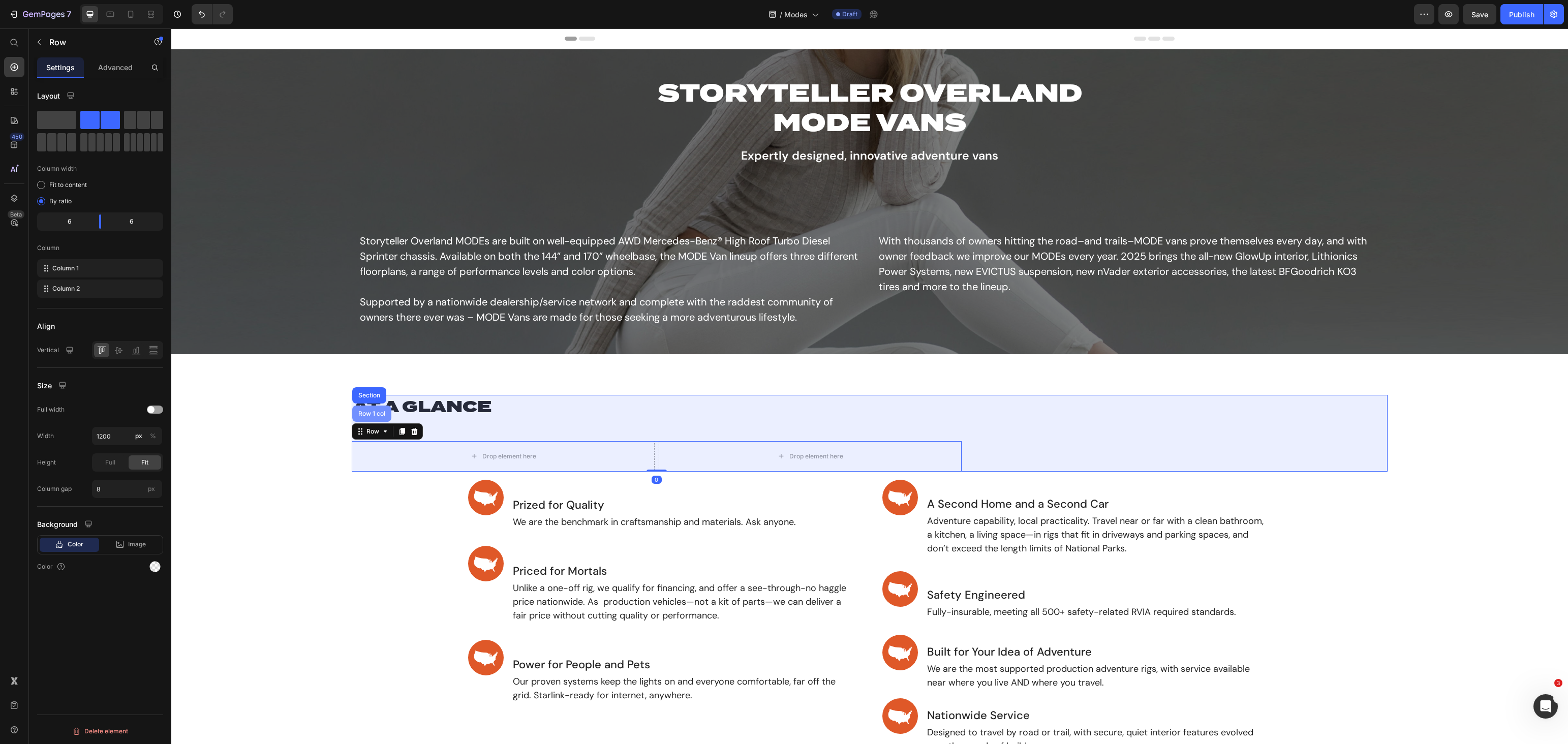 click on "Row 1 col" at bounding box center [372, 414] 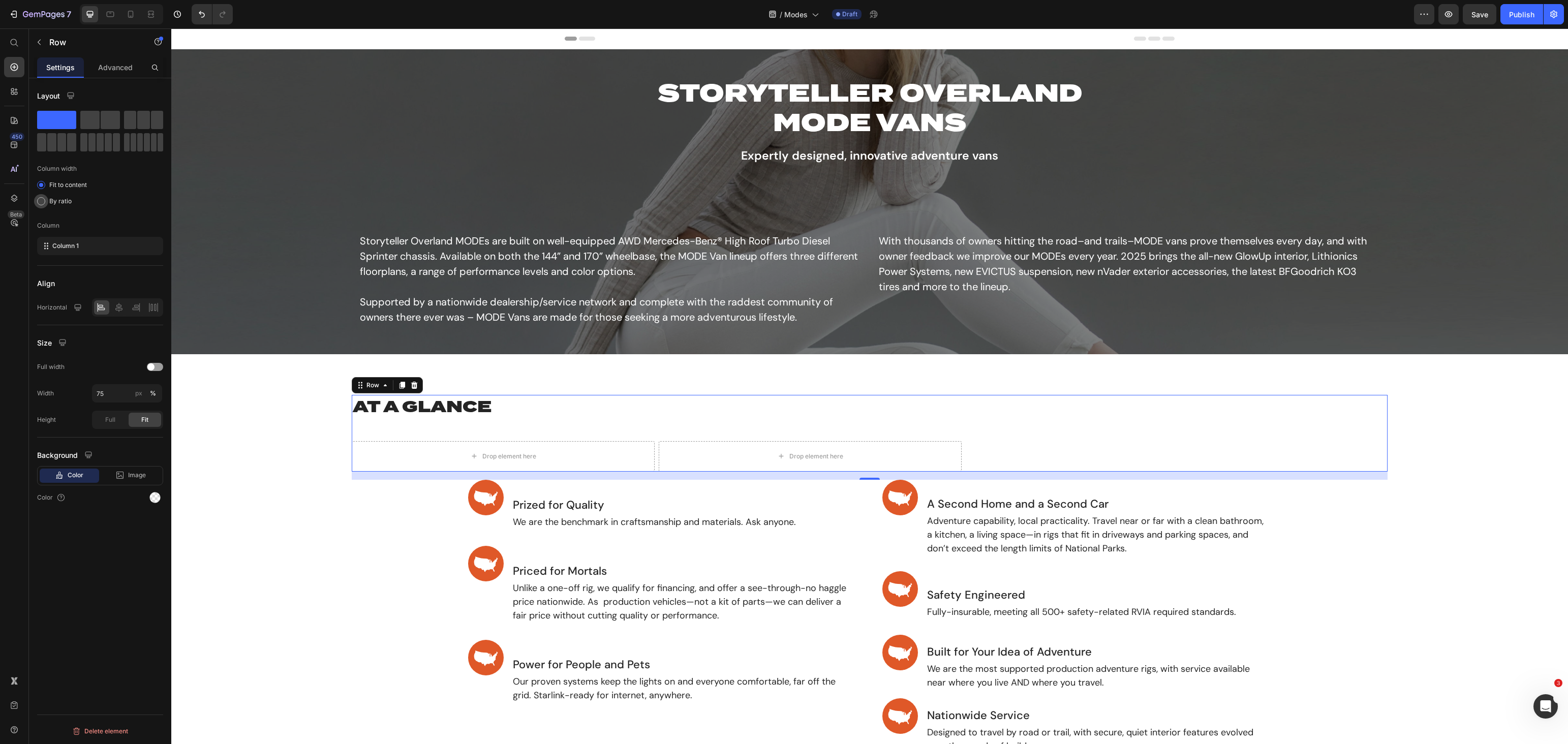 click on "By ratio" at bounding box center (60, 201) 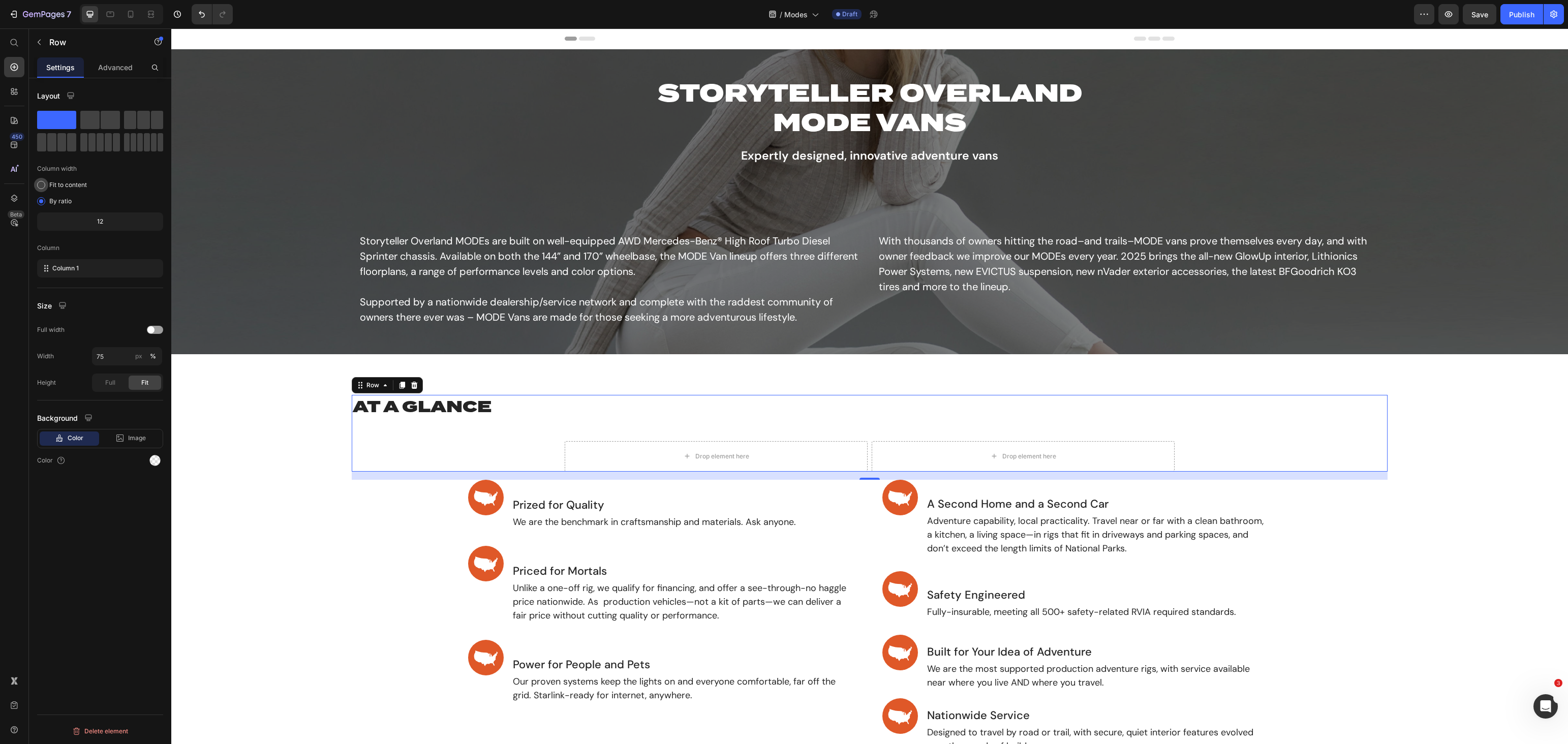 click on "Fit to content" at bounding box center [68, 185] 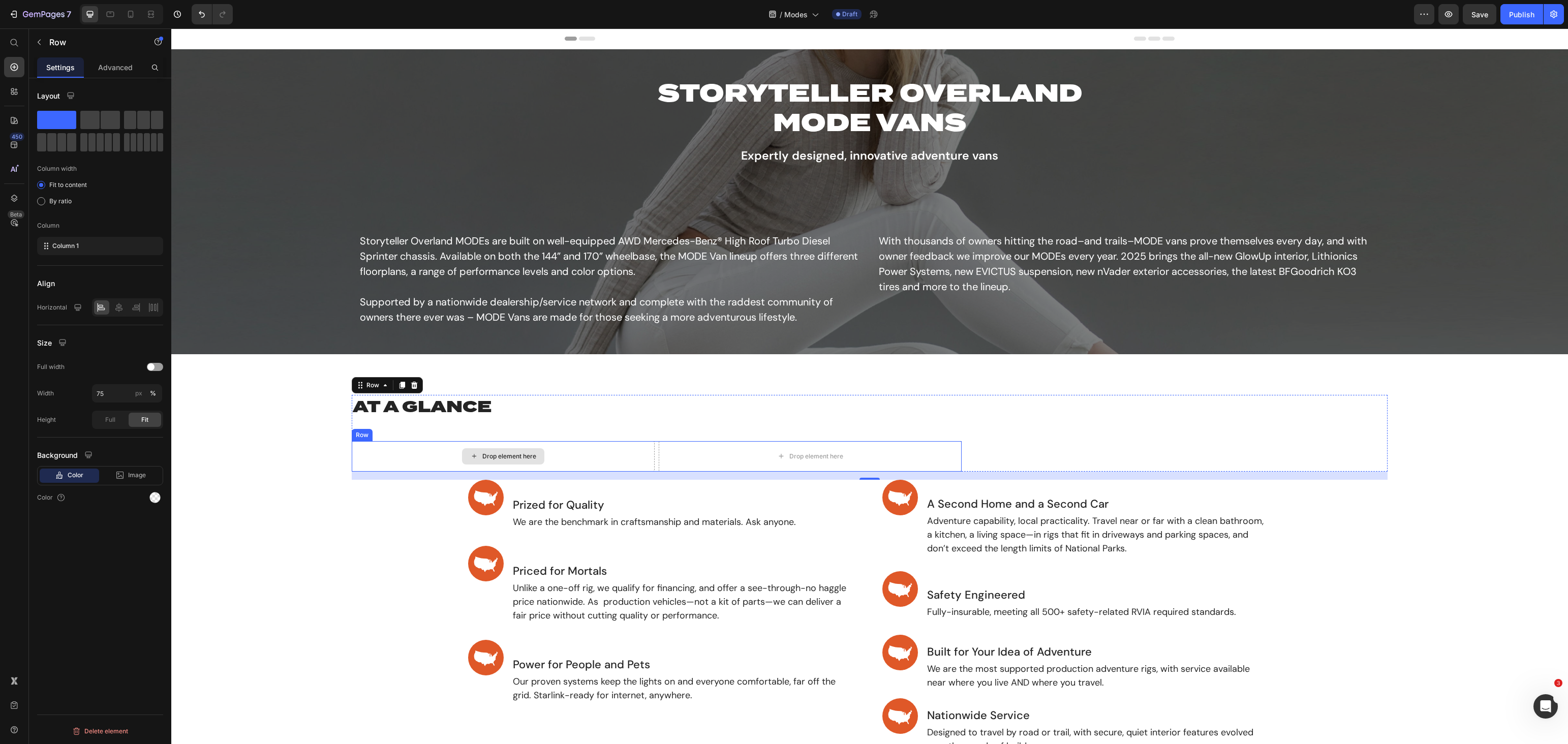 click on "Drop element here" at bounding box center (503, 456) 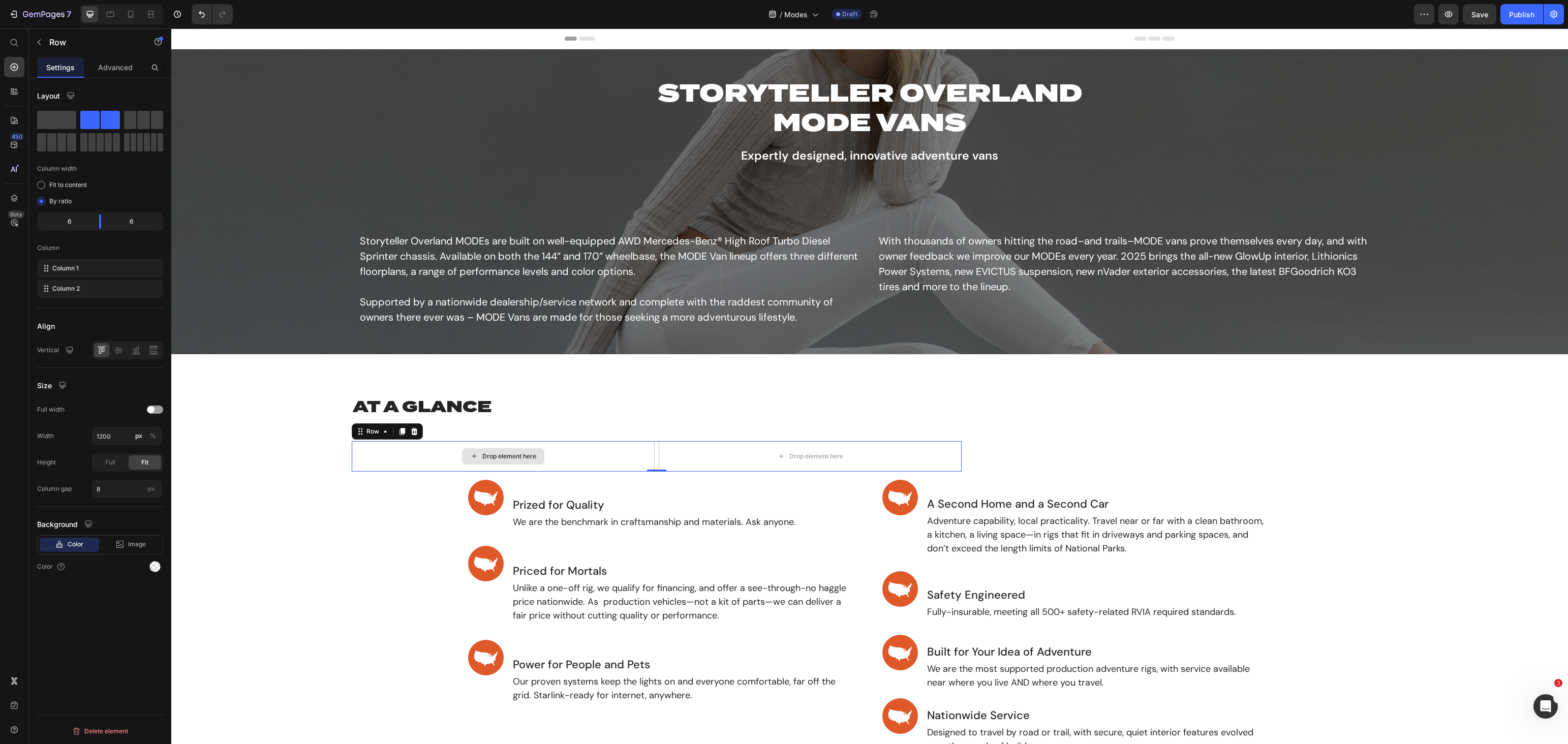 drag, startPoint x: 266, startPoint y: 150, endPoint x: 418, endPoint y: 454, distance: 339.88233 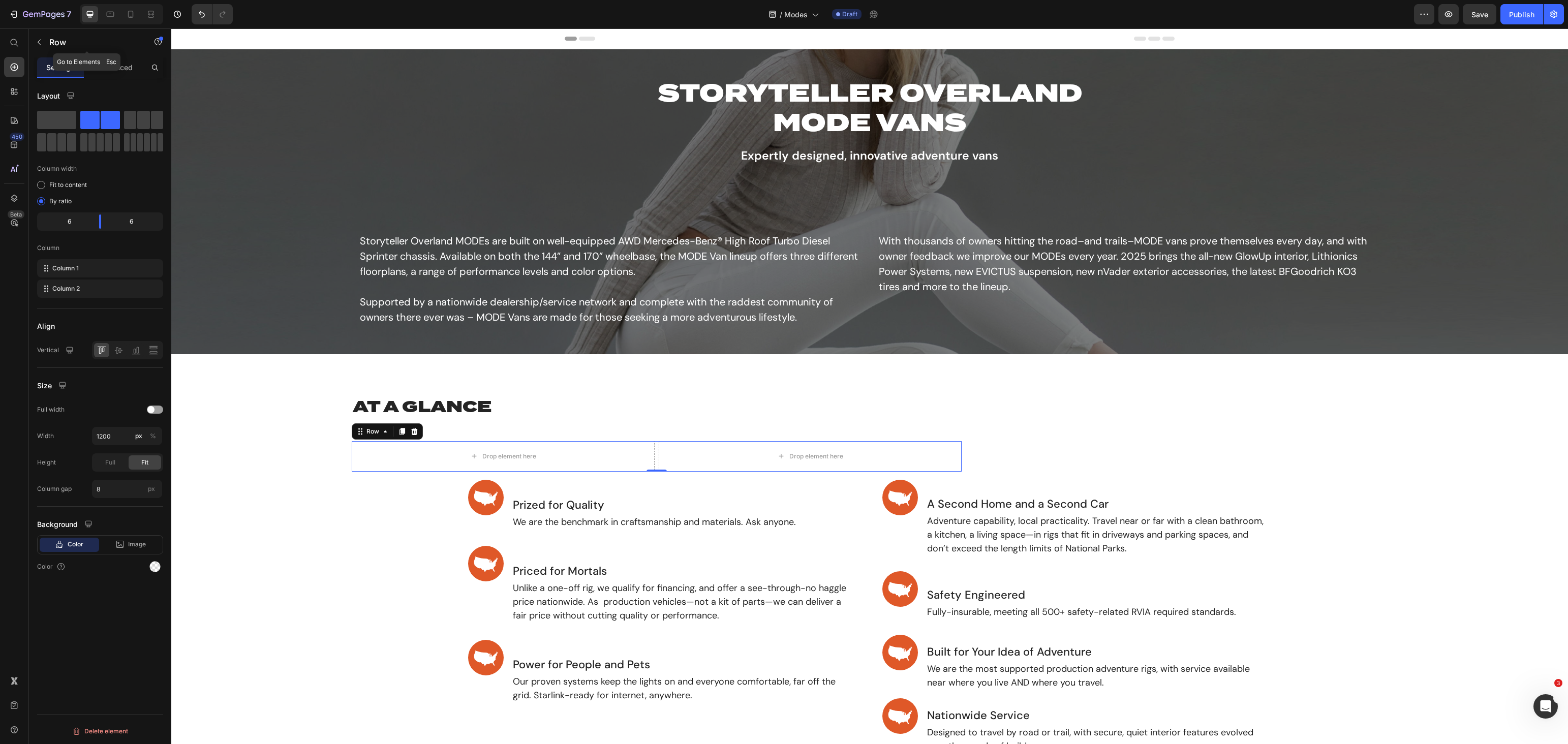 click 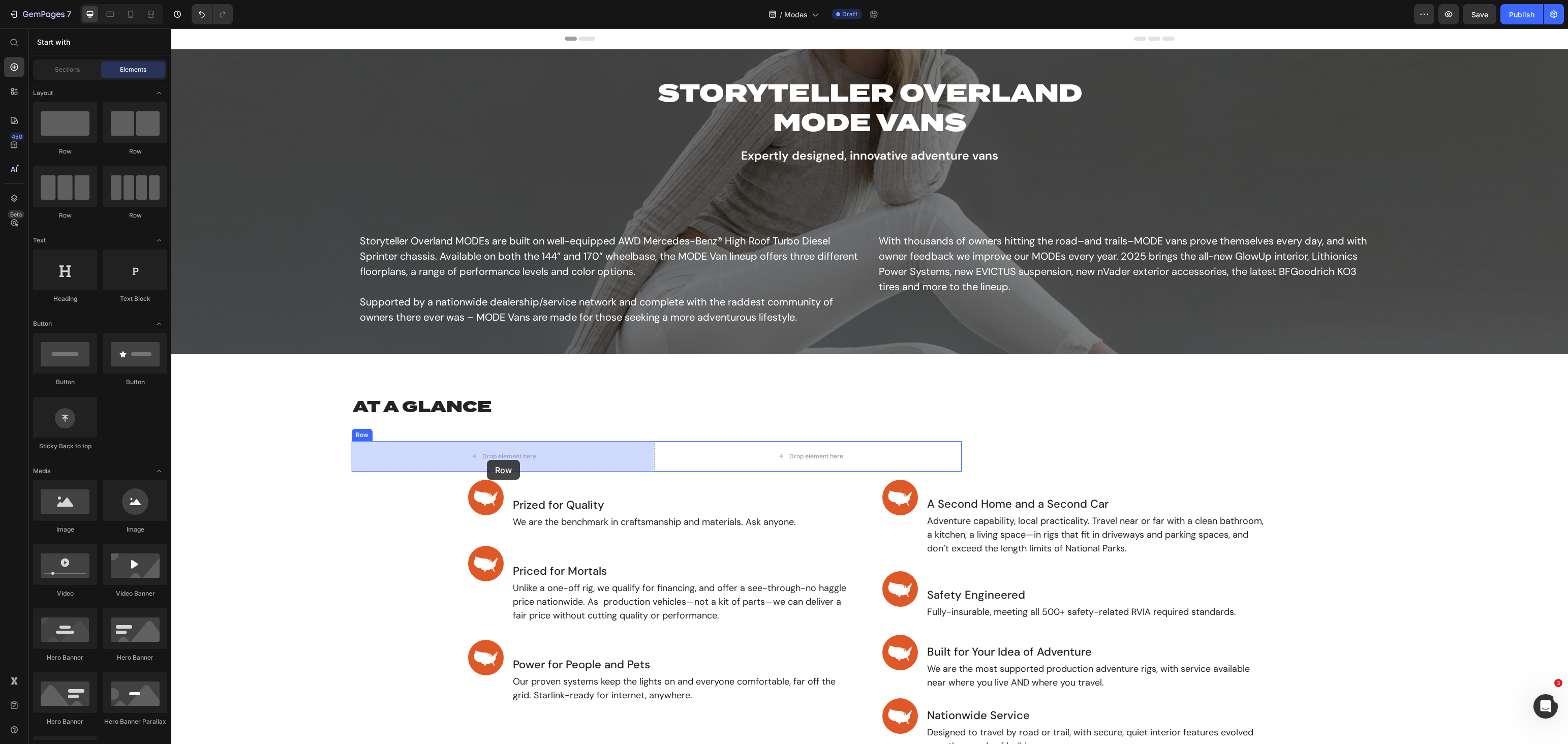 drag, startPoint x: 301, startPoint y: 165, endPoint x: 487, endPoint y: 460, distance: 348.74202 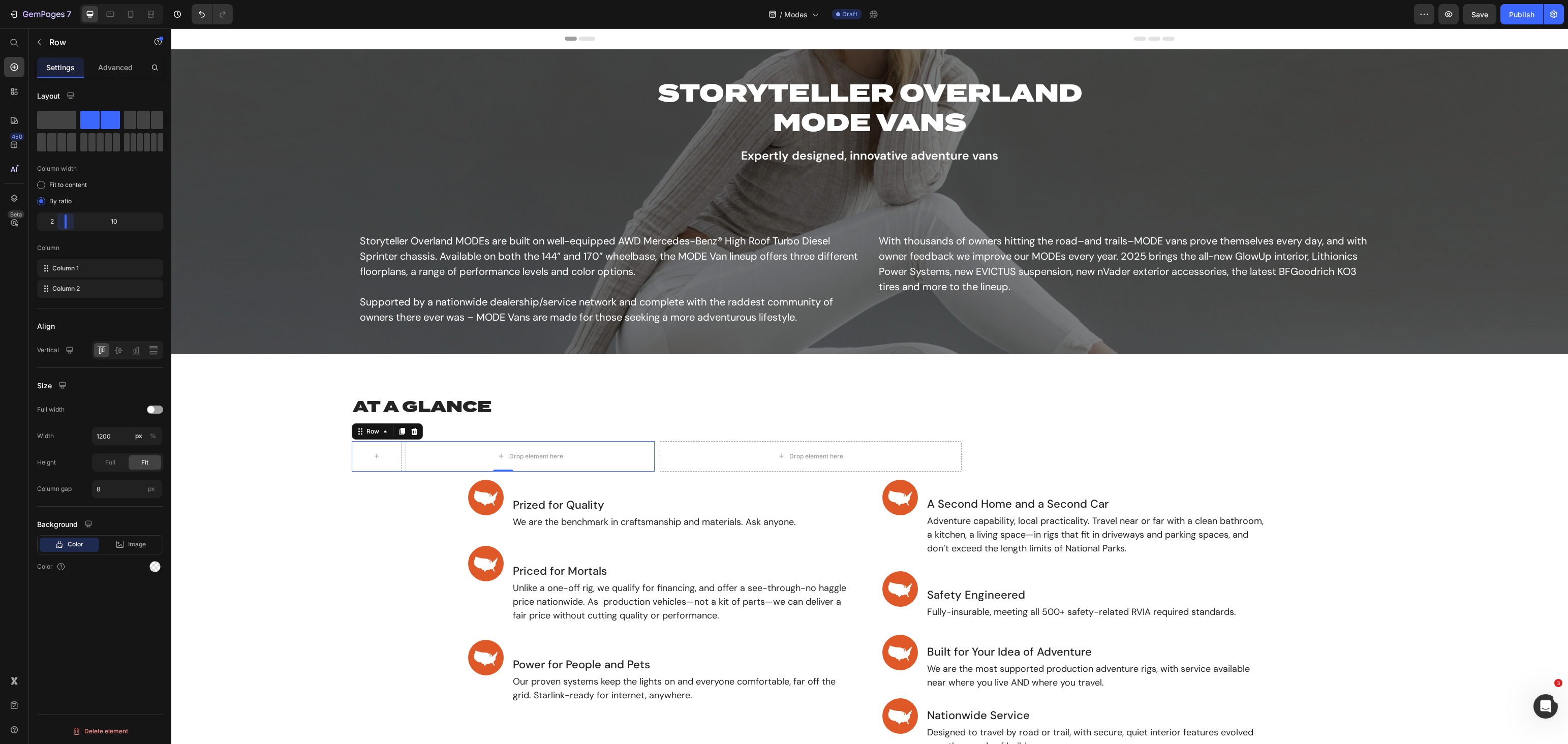 drag, startPoint x: 100, startPoint y: 221, endPoint x: 54, endPoint y: 219, distance: 46.04346 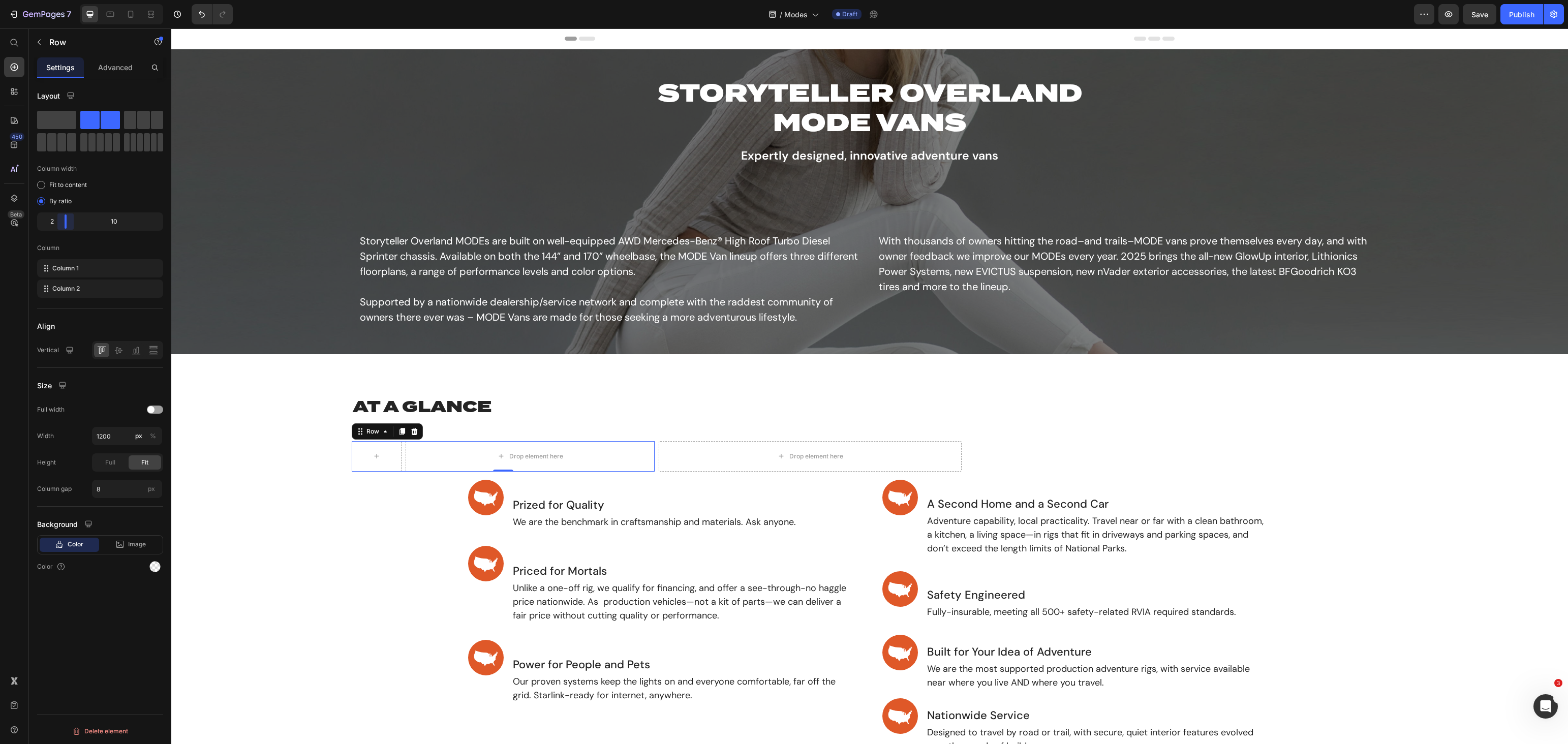 click on "7  Version history  /  Modes Draft Preview  Save   Publish  450 Beta Start with Sections Elements Hero Section Product Detail Brands Trusted Badges Guarantee Product Breakdown How to use Testimonials Compare Bundle FAQs Social Proof Brand Story Product List Collection Blog List Contact Sticky Add to Cart Custom Footer Browse Library 450 Layout
Row
Row
Row
Row Text
Heading
Text Block Button
Button
Button
Sticky Back to top Media
Image
Image" at bounding box center (784, 0) 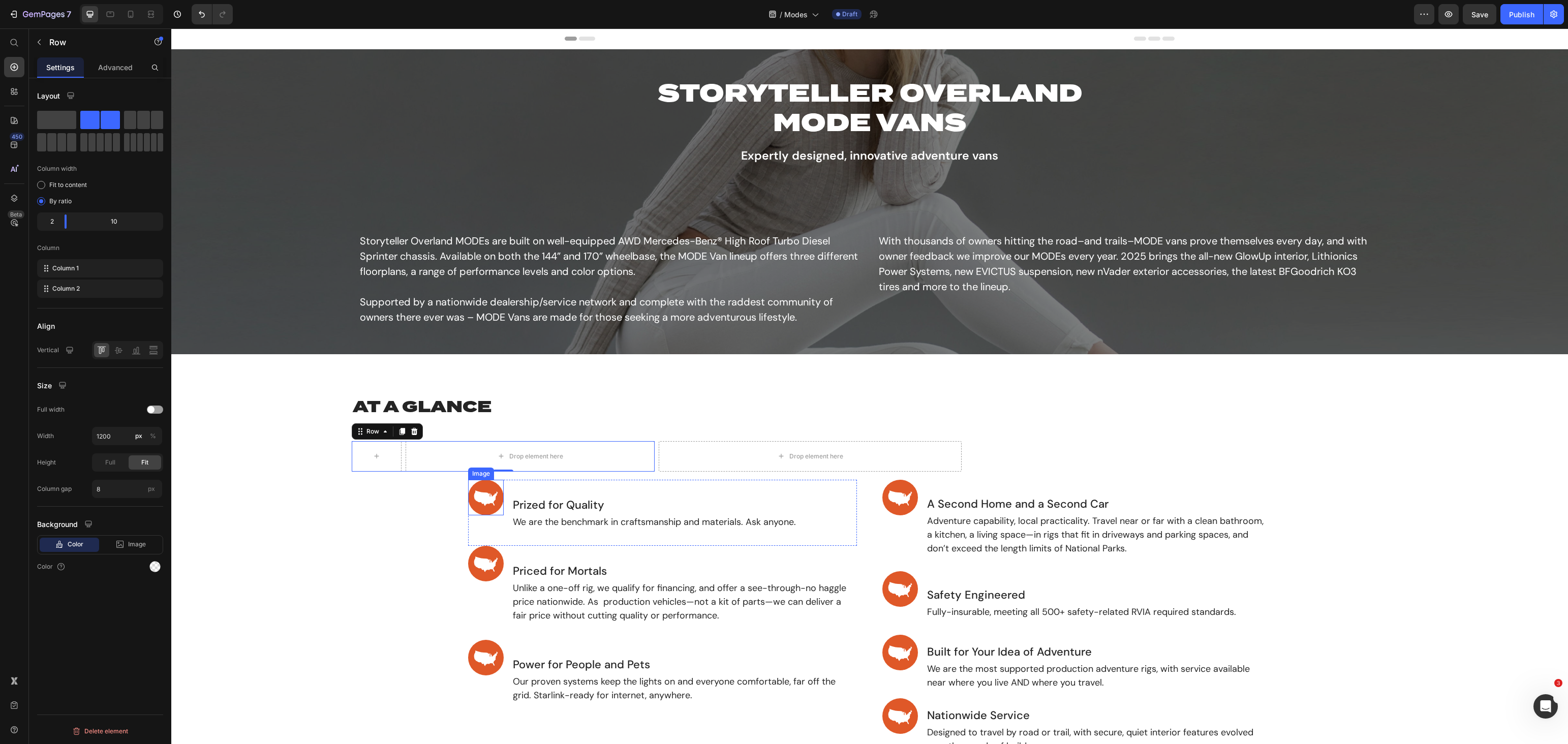 click at bounding box center [486, 498] 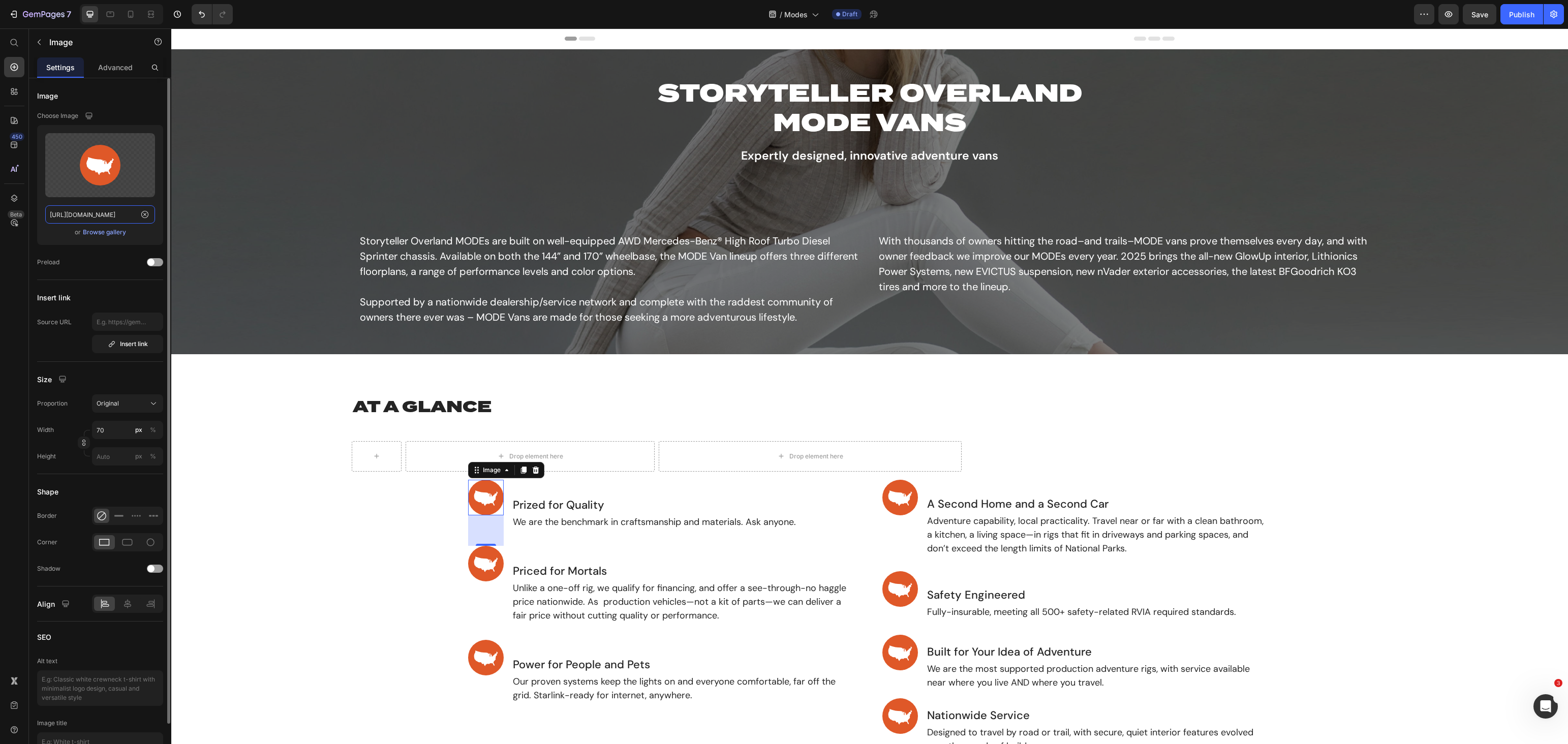 click on "[URL][DOMAIN_NAME]" 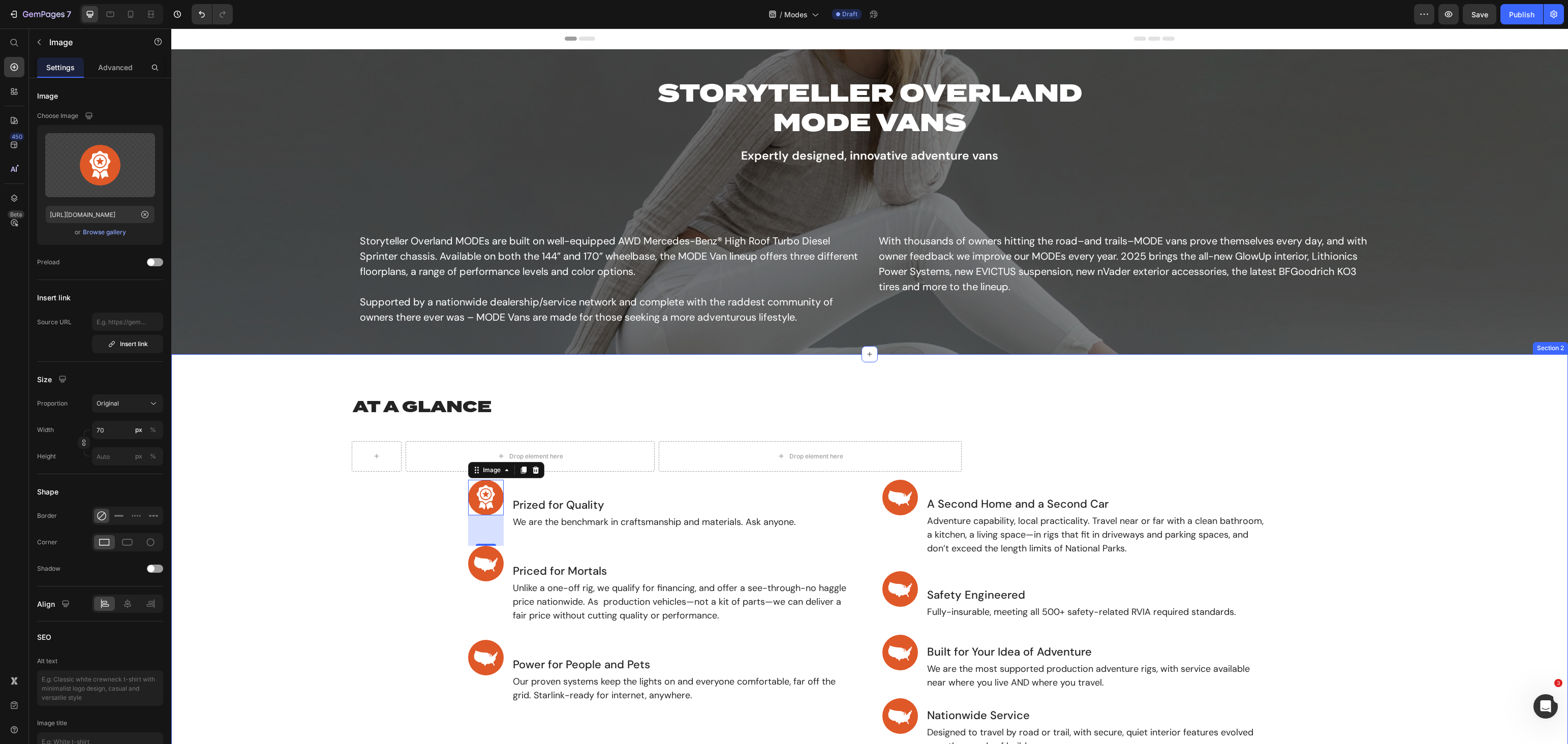 click on "AT A GLANCE Heading
Drop element here Row
Drop element here Row Row Image   60 Prized for Quality Heading We are the benchmark in craftsmanship and materials. Ask anyone. Heading Row Image Priced for Mortals Heading Unlike a one-off rig, we qualify for financing, and offer a see-through-no haggle price nationwide. As  production vehicles—not a kit of parts—we can deliver a fair price without cutting quality or performance. Heading Row Image Power for People and Pets Heading Our proven systems keep the lights on and everyone comfortable, far off the grid. Starlink-ready for internet, anywhere. Heading Row Image A Second Home and a Second Car Heading Adventure capability, local practicality. Travel near or far with a clean bathroom, a kitchen, a living space—in rigs that fit in driveways and parking spaces, and don’t exceed the length limits of National Parks. Heading Row Image Safety Engineered Heading Heading Row Image Heading Heading Row Image" at bounding box center (870, 578) 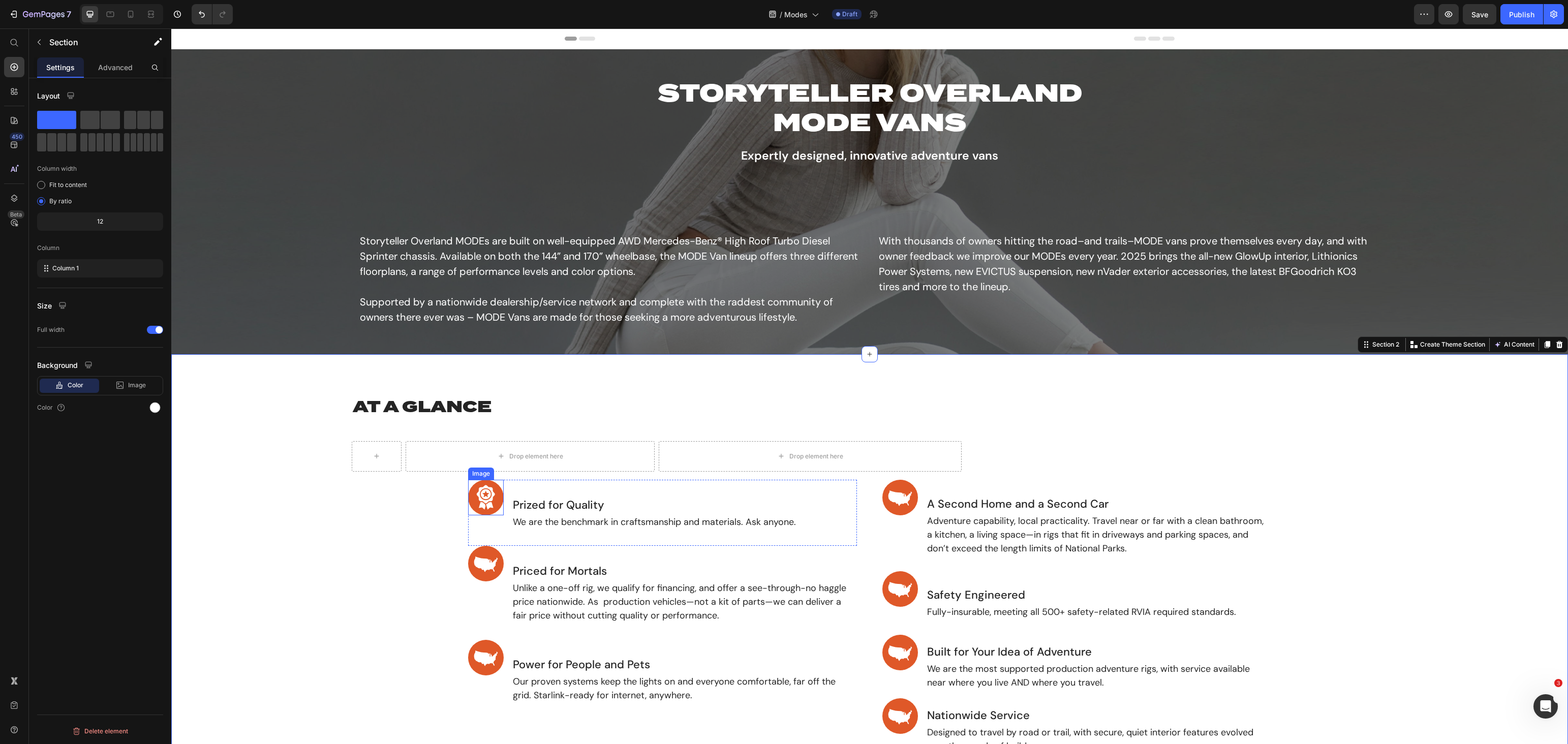click at bounding box center (486, 498) 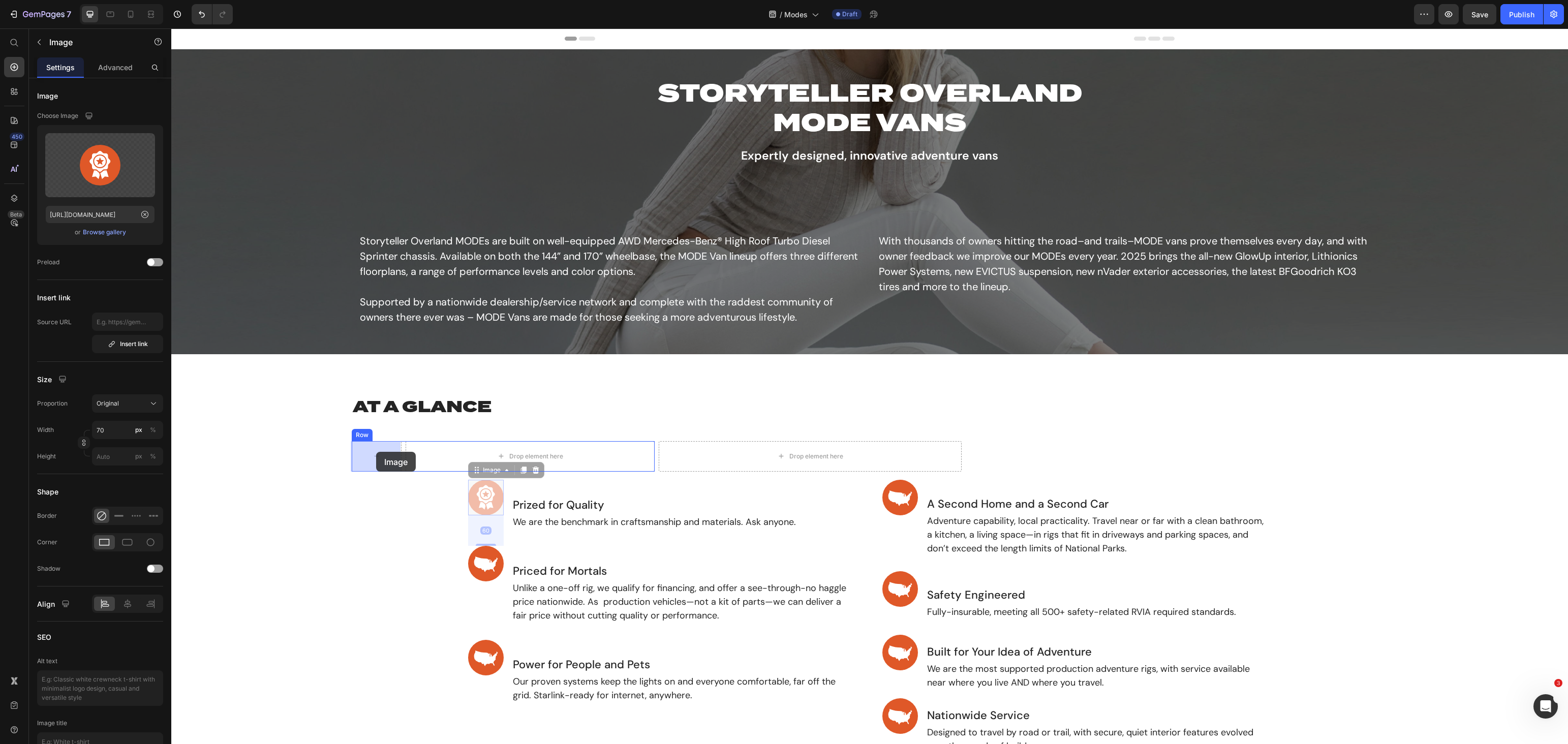 drag, startPoint x: 484, startPoint y: 472, endPoint x: 376, endPoint y: 452, distance: 109.83624 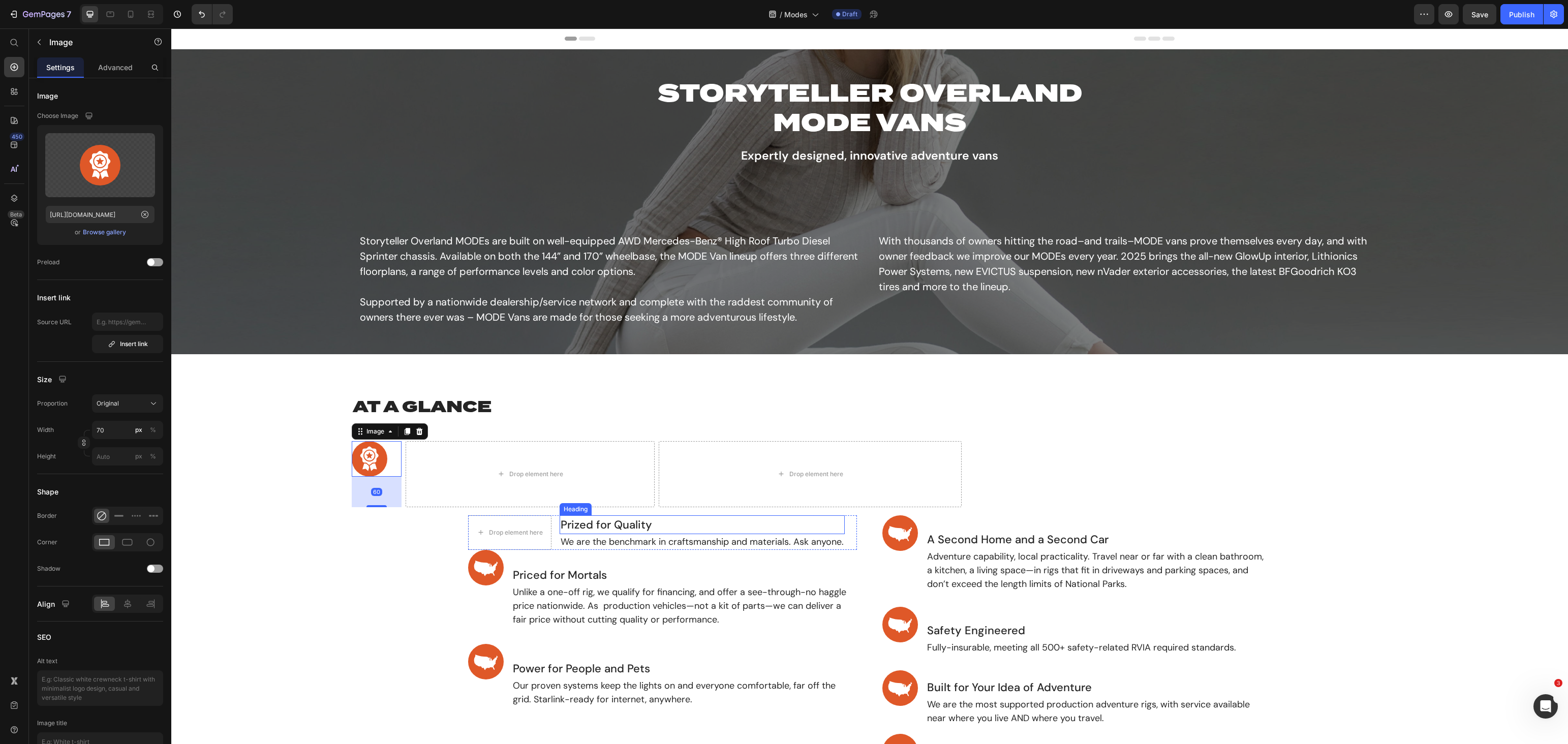 click on "Prized for Quality" at bounding box center [702, 524] 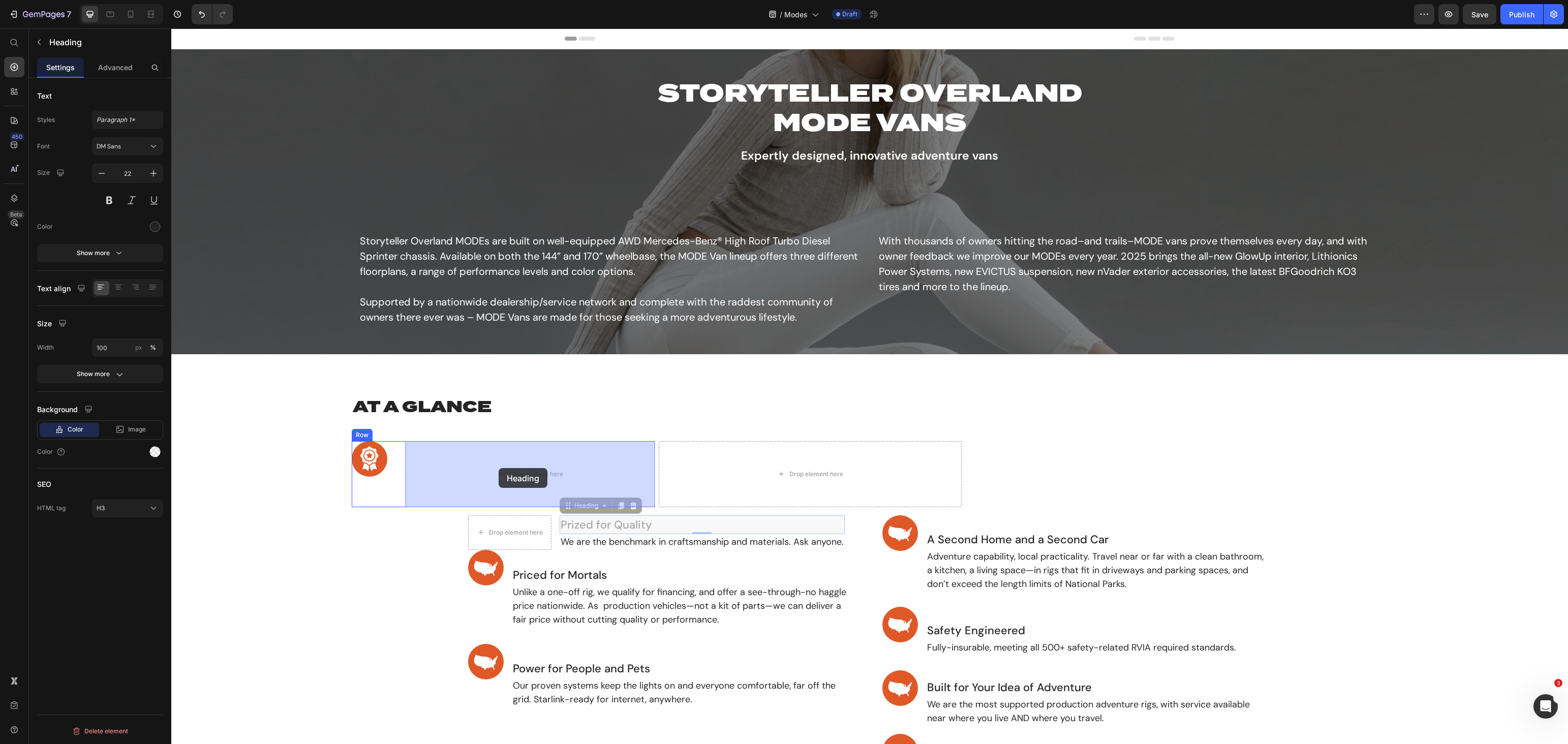 drag, startPoint x: 582, startPoint y: 506, endPoint x: 498, endPoint y: 468, distance: 92.1954 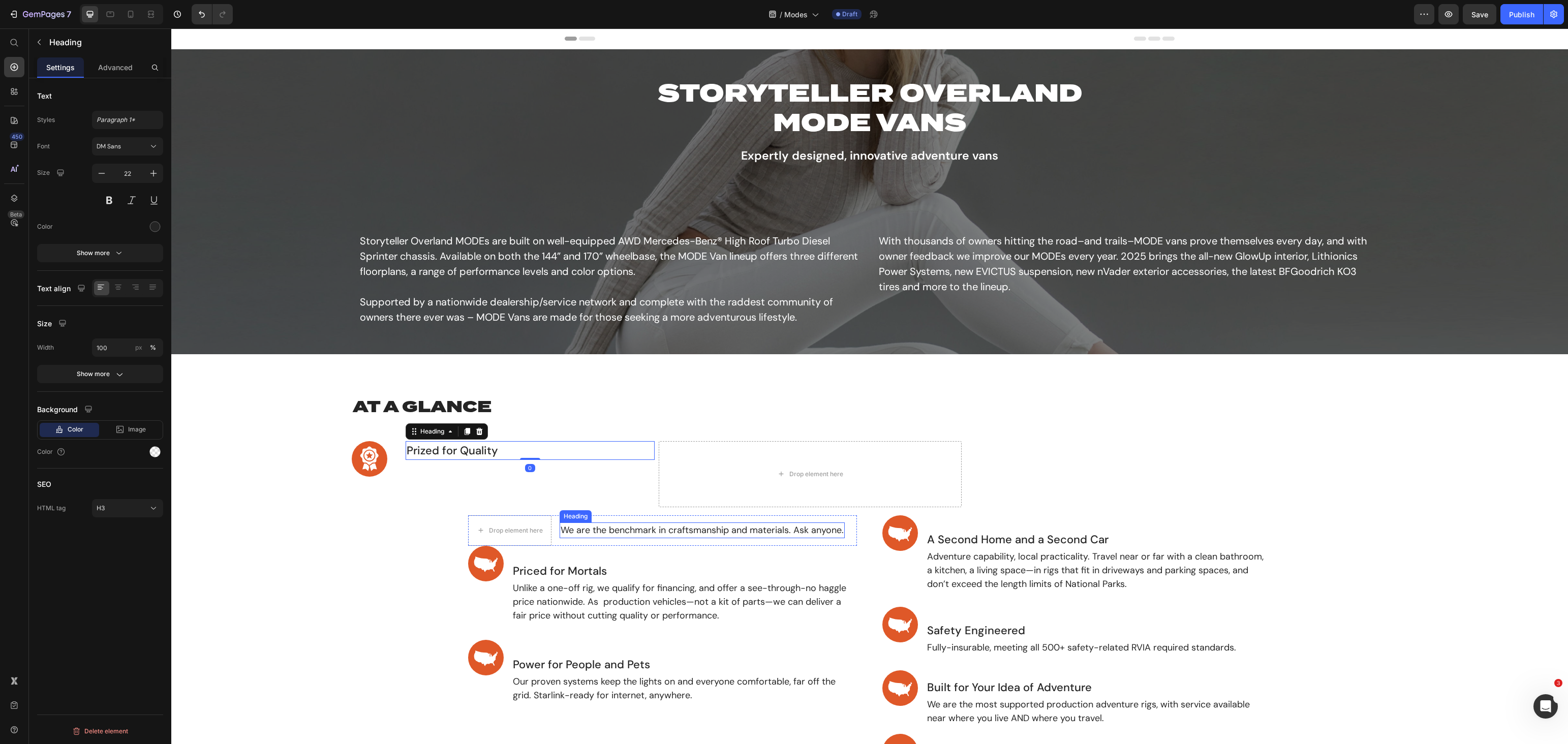 click on "We are the benchmark in craftsmanship and materials. Ask anyone." at bounding box center [702, 530] 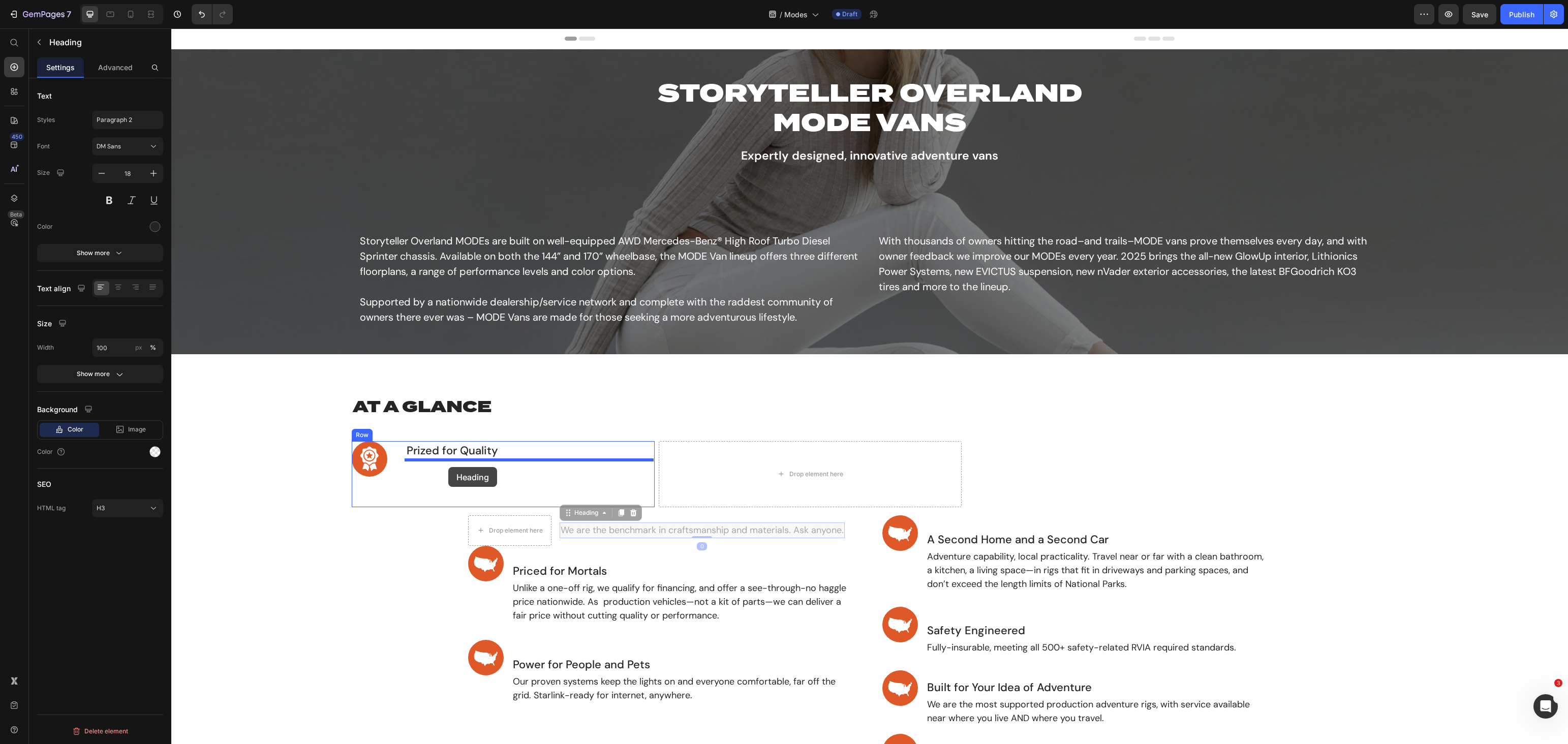 drag, startPoint x: 569, startPoint y: 514, endPoint x: 448, endPoint y: 467, distance: 129.80755 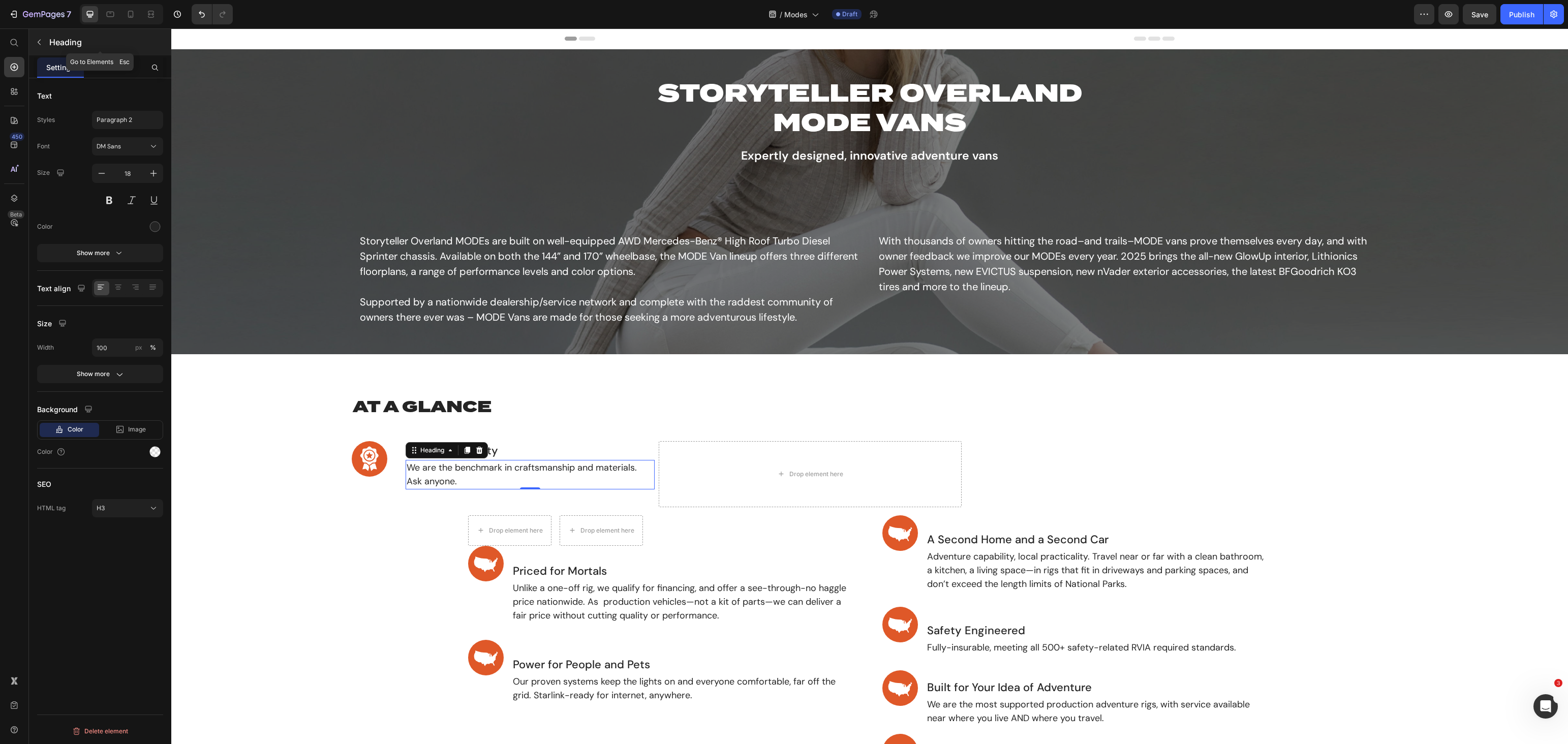 click at bounding box center [39, 42] 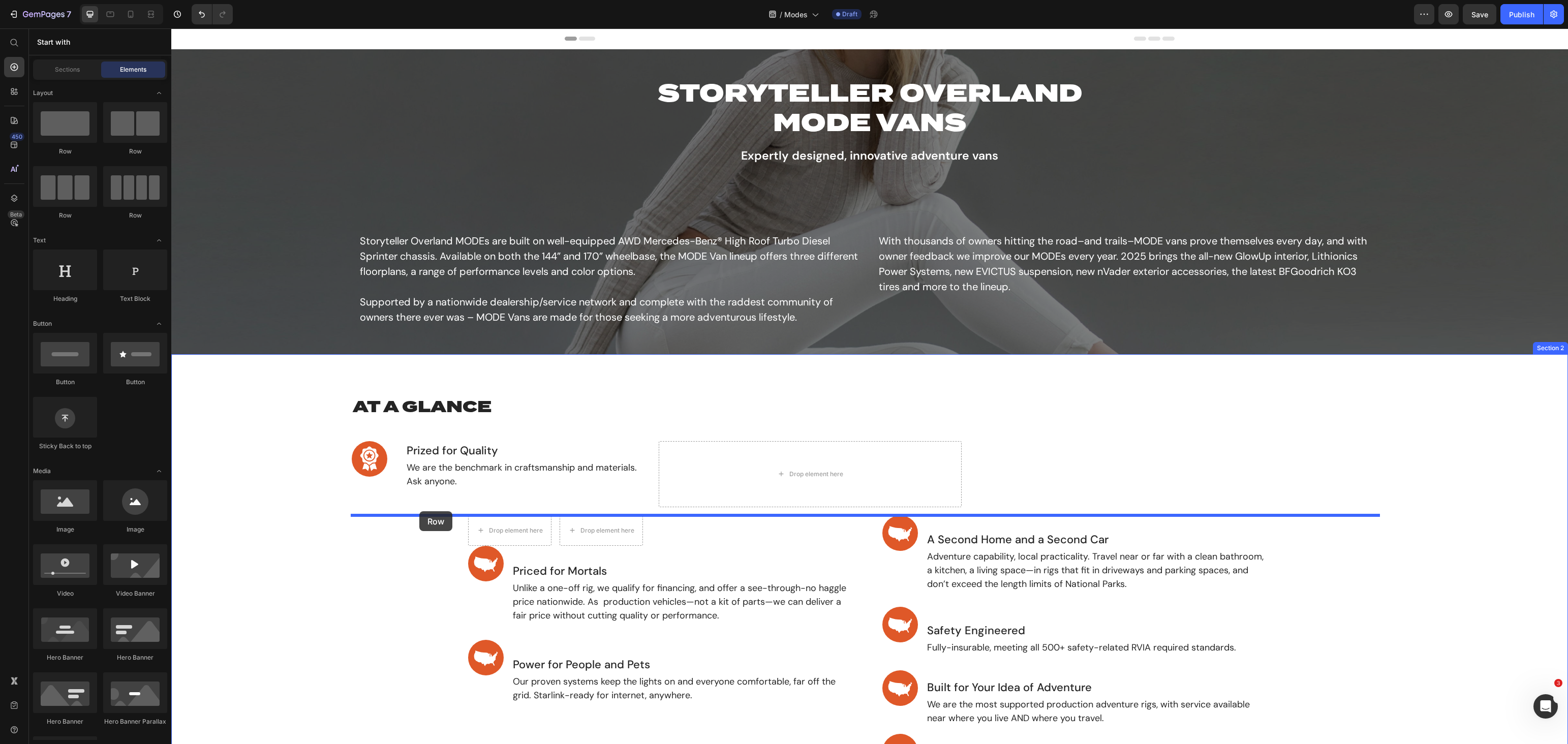 drag, startPoint x: 280, startPoint y: 196, endPoint x: 419, endPoint y: 511, distance: 344.3051 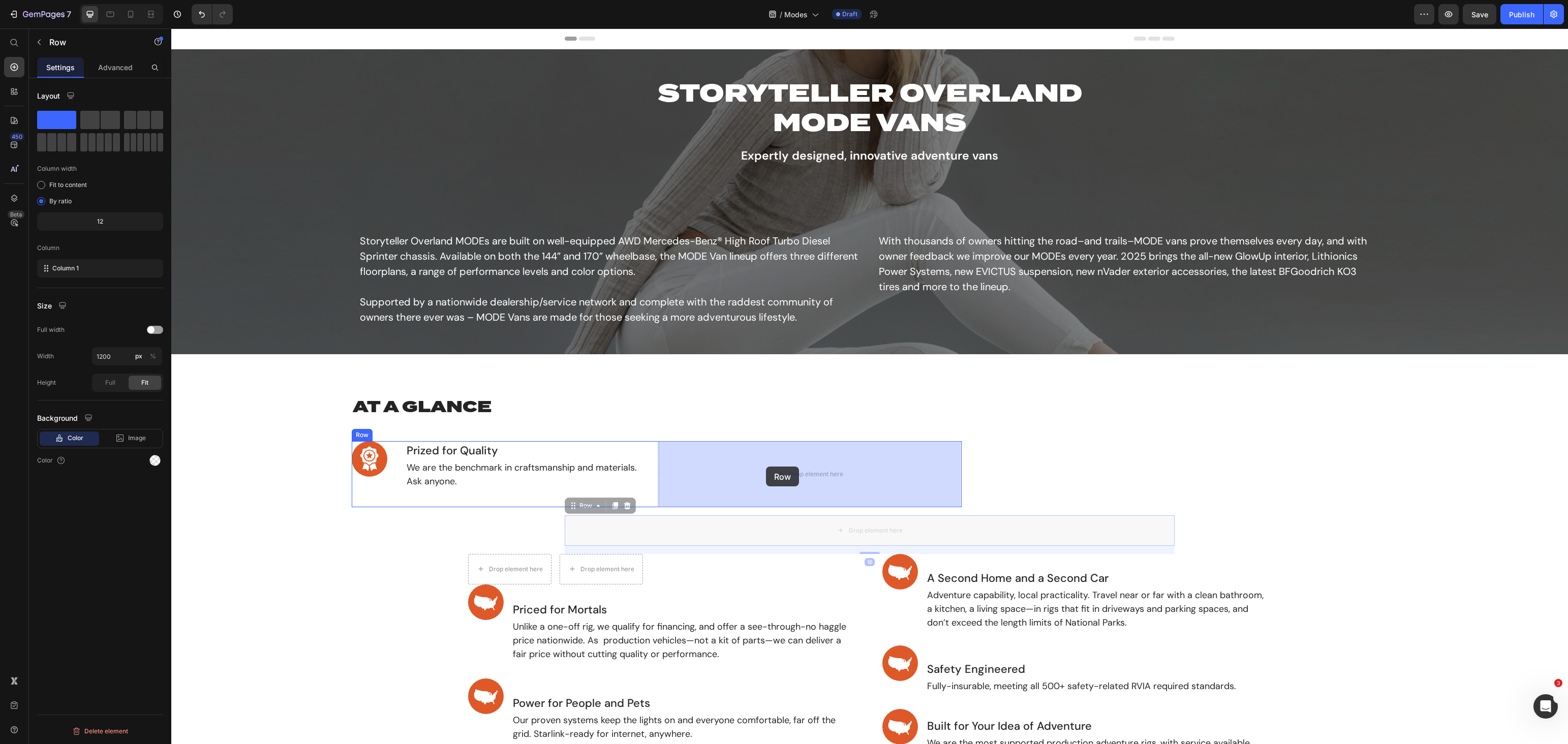 drag, startPoint x: 578, startPoint y: 507, endPoint x: 766, endPoint y: 467, distance: 192.20822 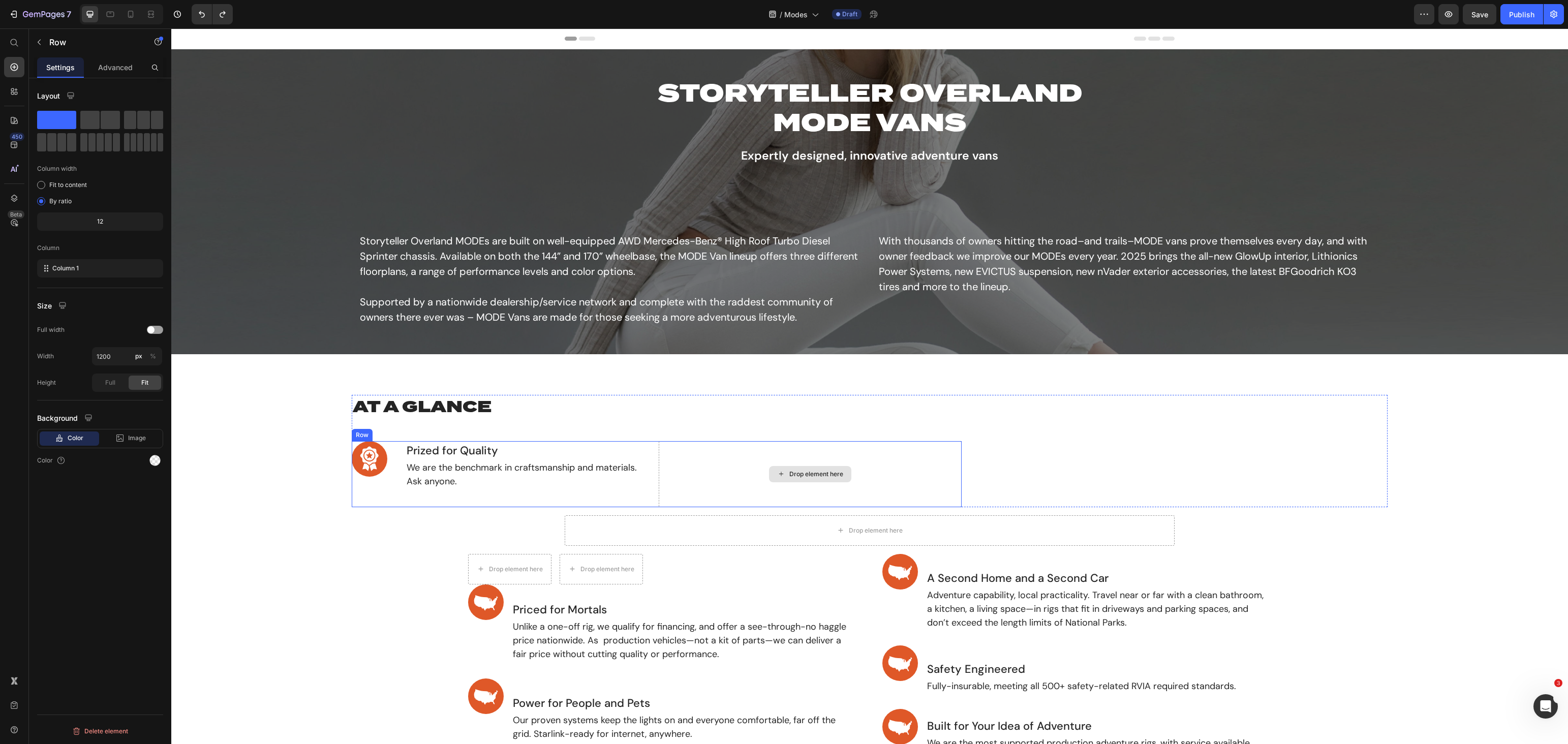drag, startPoint x: 273, startPoint y: 152, endPoint x: 683, endPoint y: 454, distance: 509.219 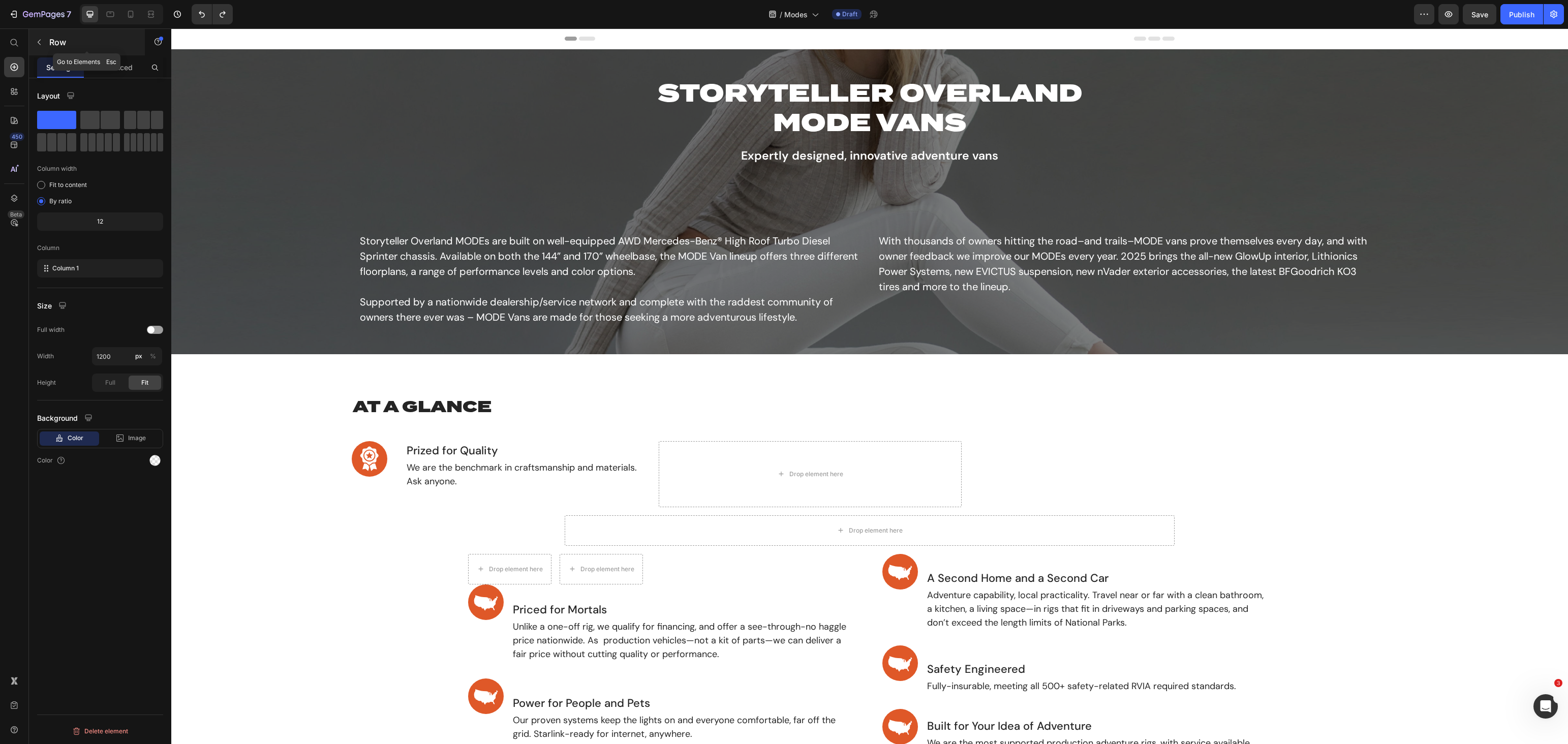 click at bounding box center (39, 42) 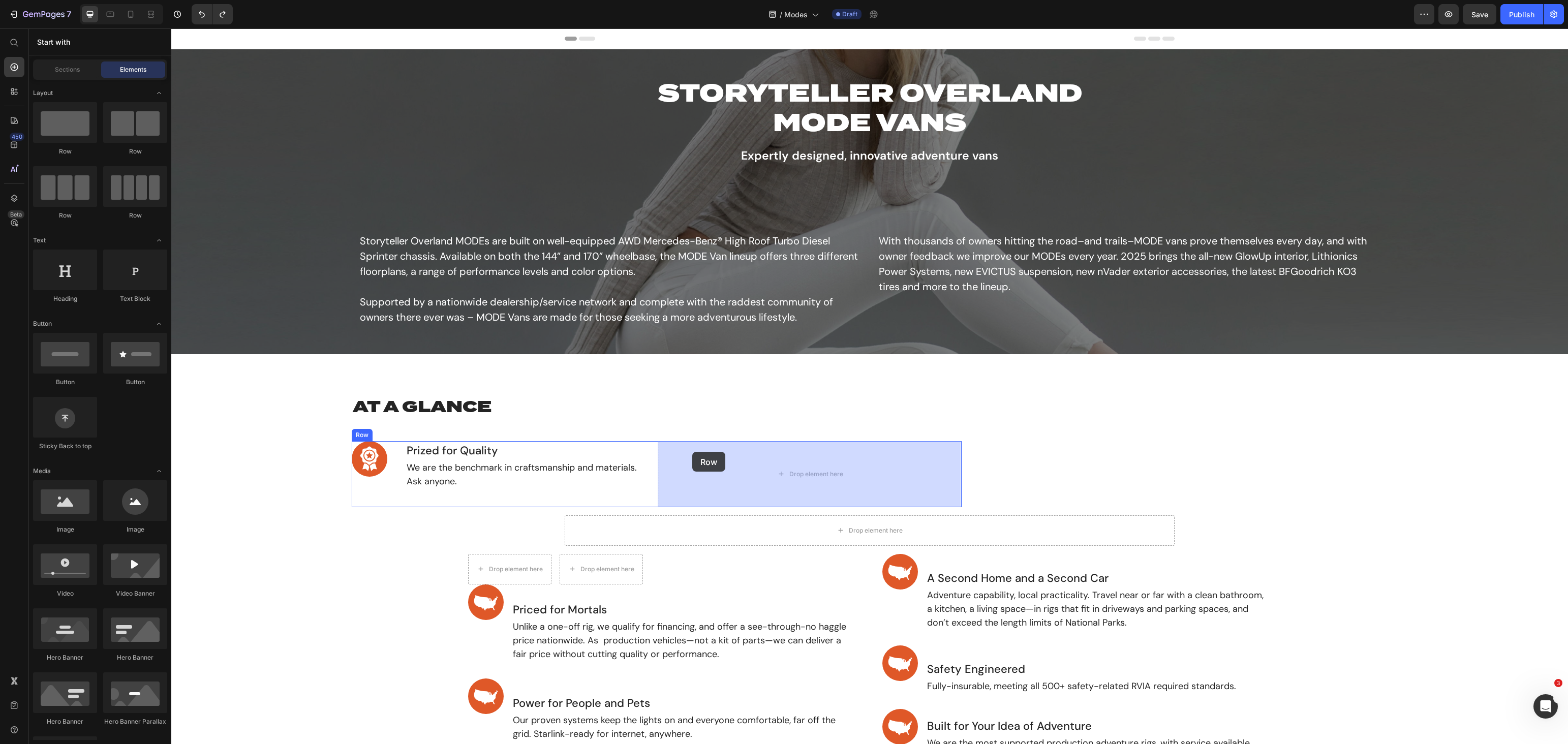 drag, startPoint x: 317, startPoint y: 211, endPoint x: 692, endPoint y: 452, distance: 445.76451 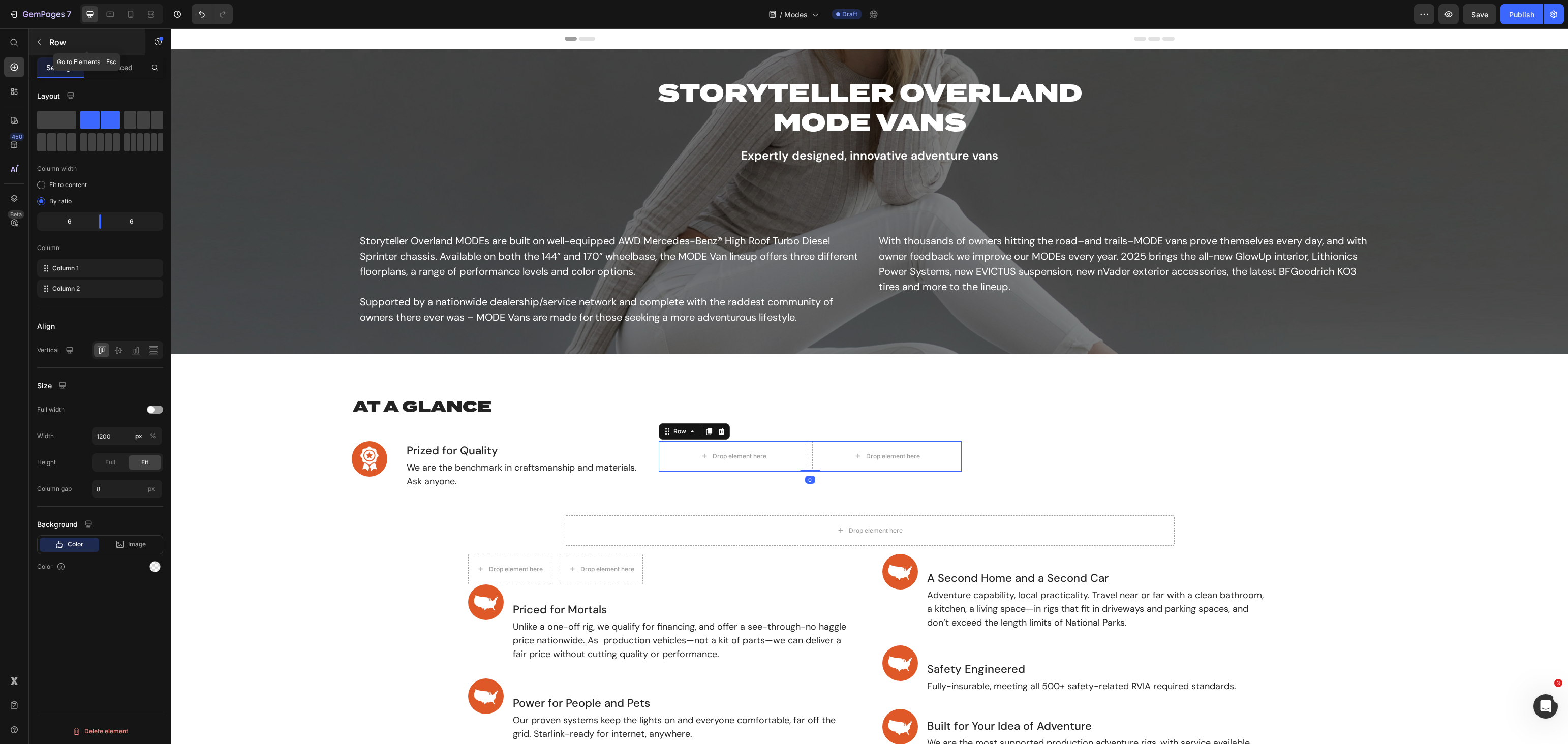 click 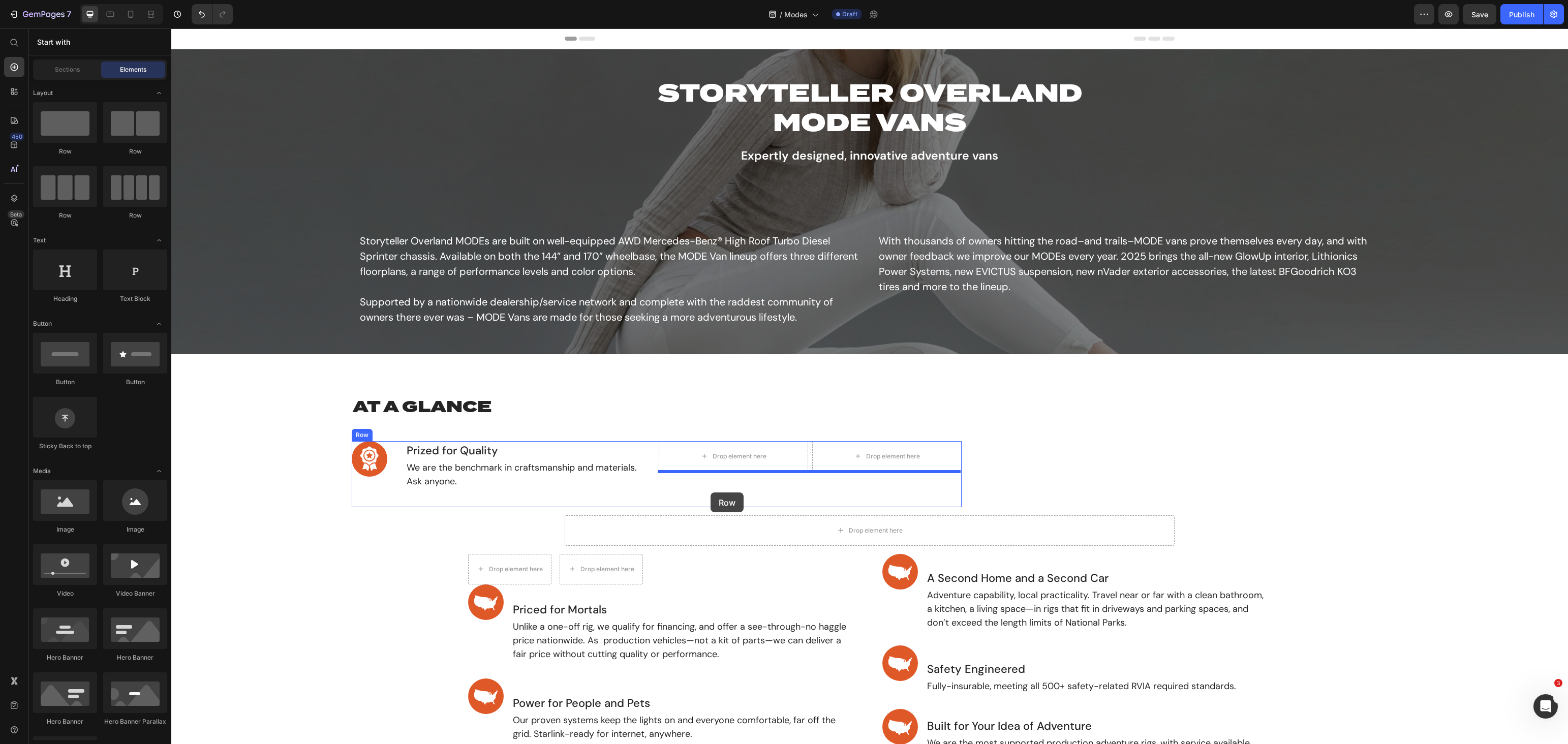 drag, startPoint x: 306, startPoint y: 163, endPoint x: 711, endPoint y: 492, distance: 521.7911 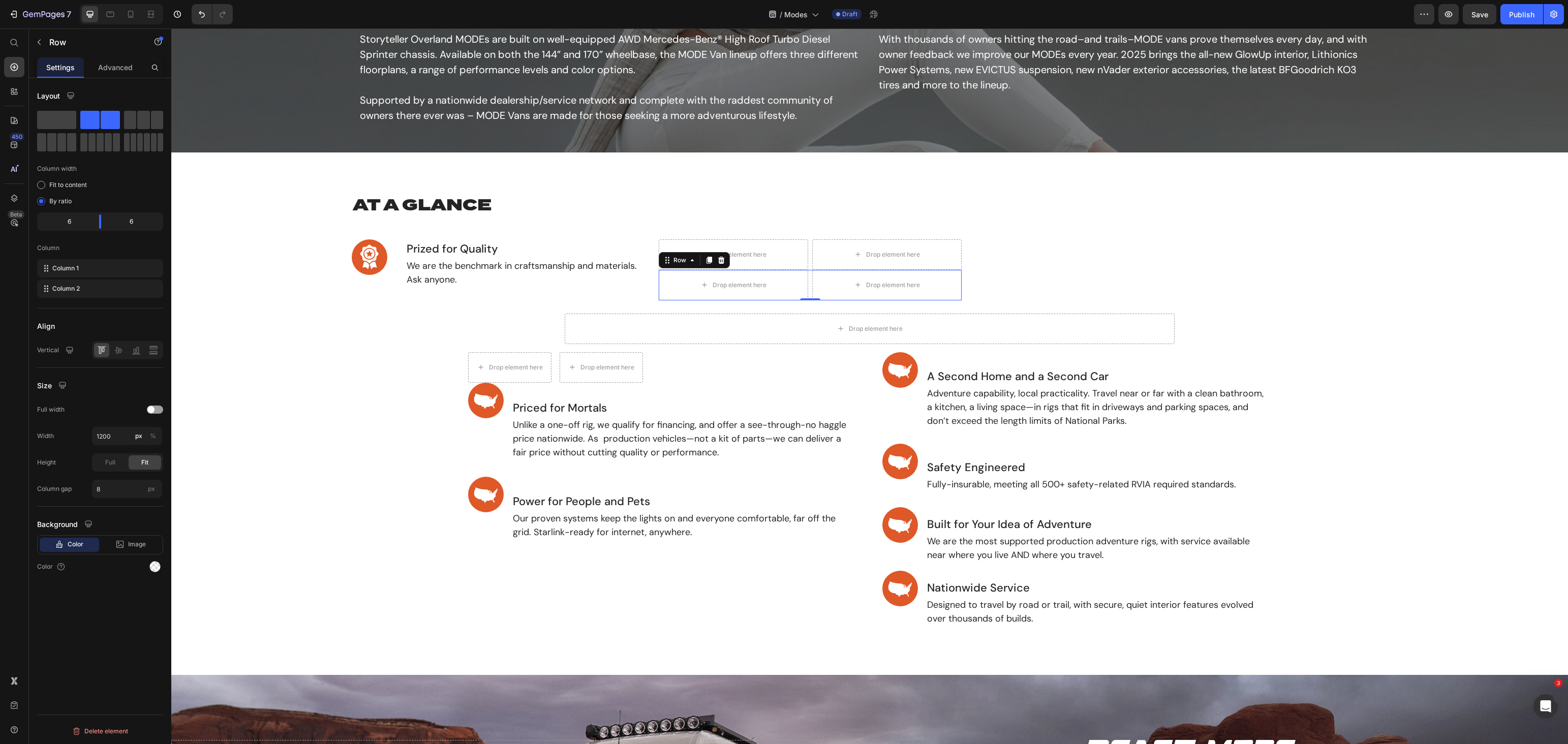 scroll, scrollTop: 203, scrollLeft: 0, axis: vertical 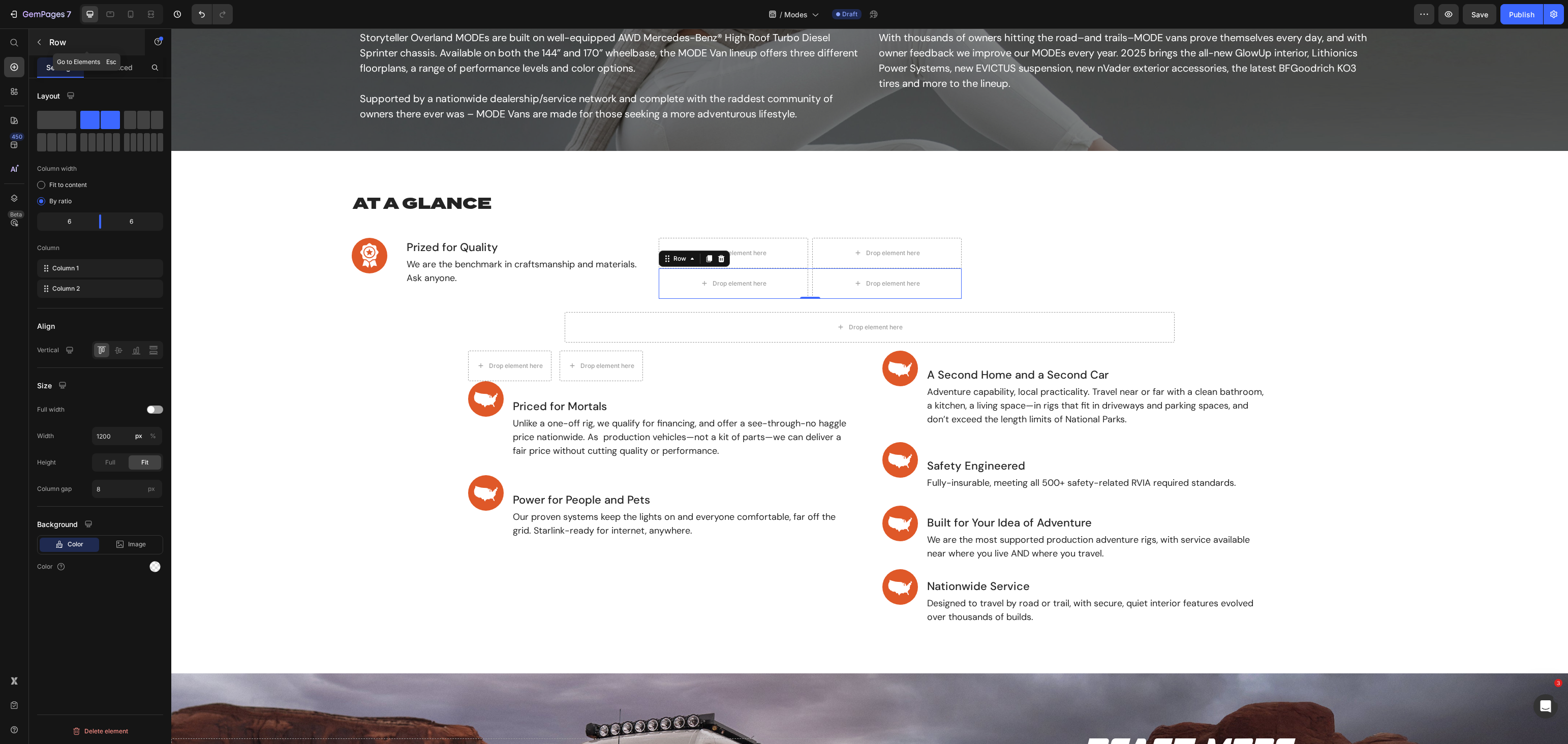 click 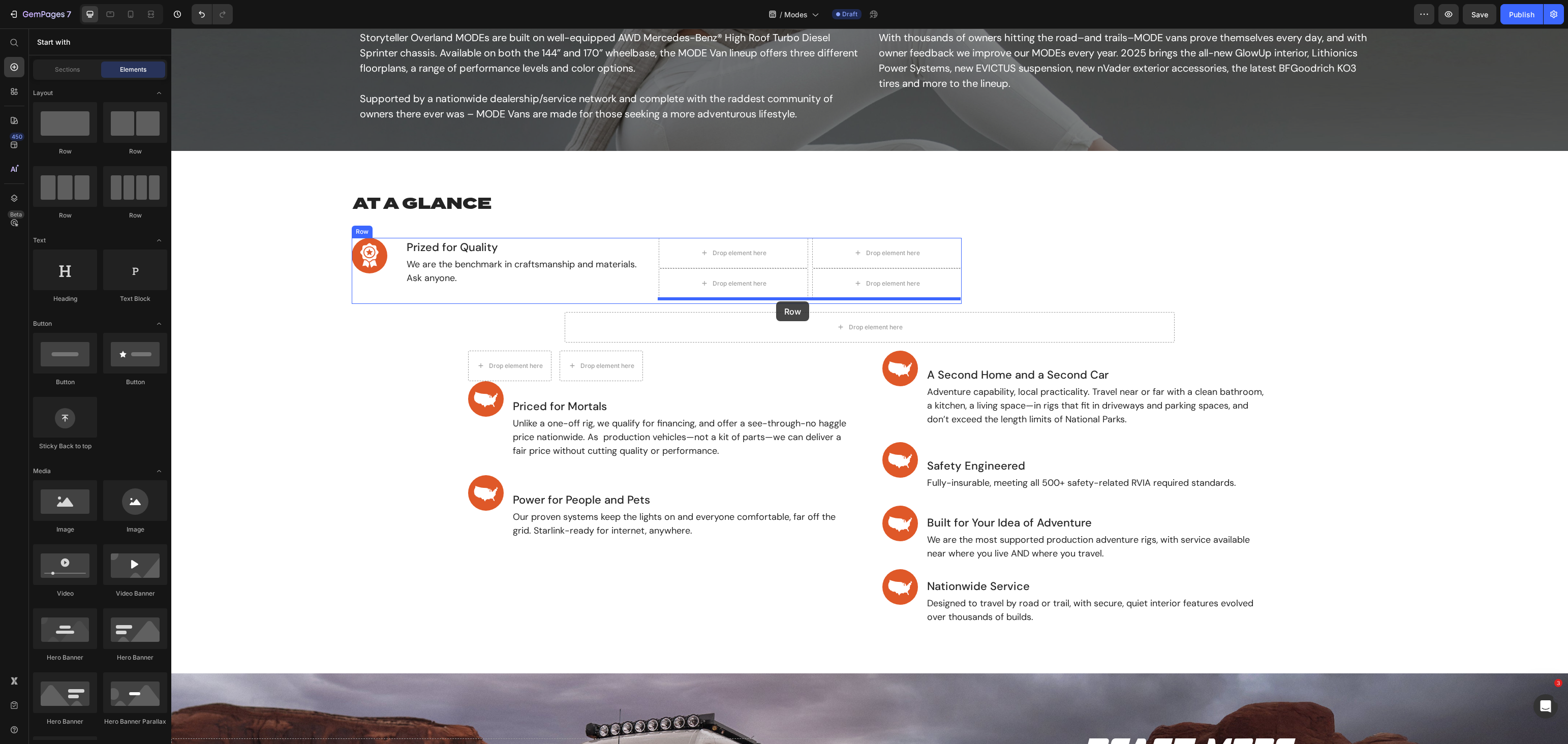 drag, startPoint x: 323, startPoint y: 173, endPoint x: 776, endPoint y: 301, distance: 470.73666 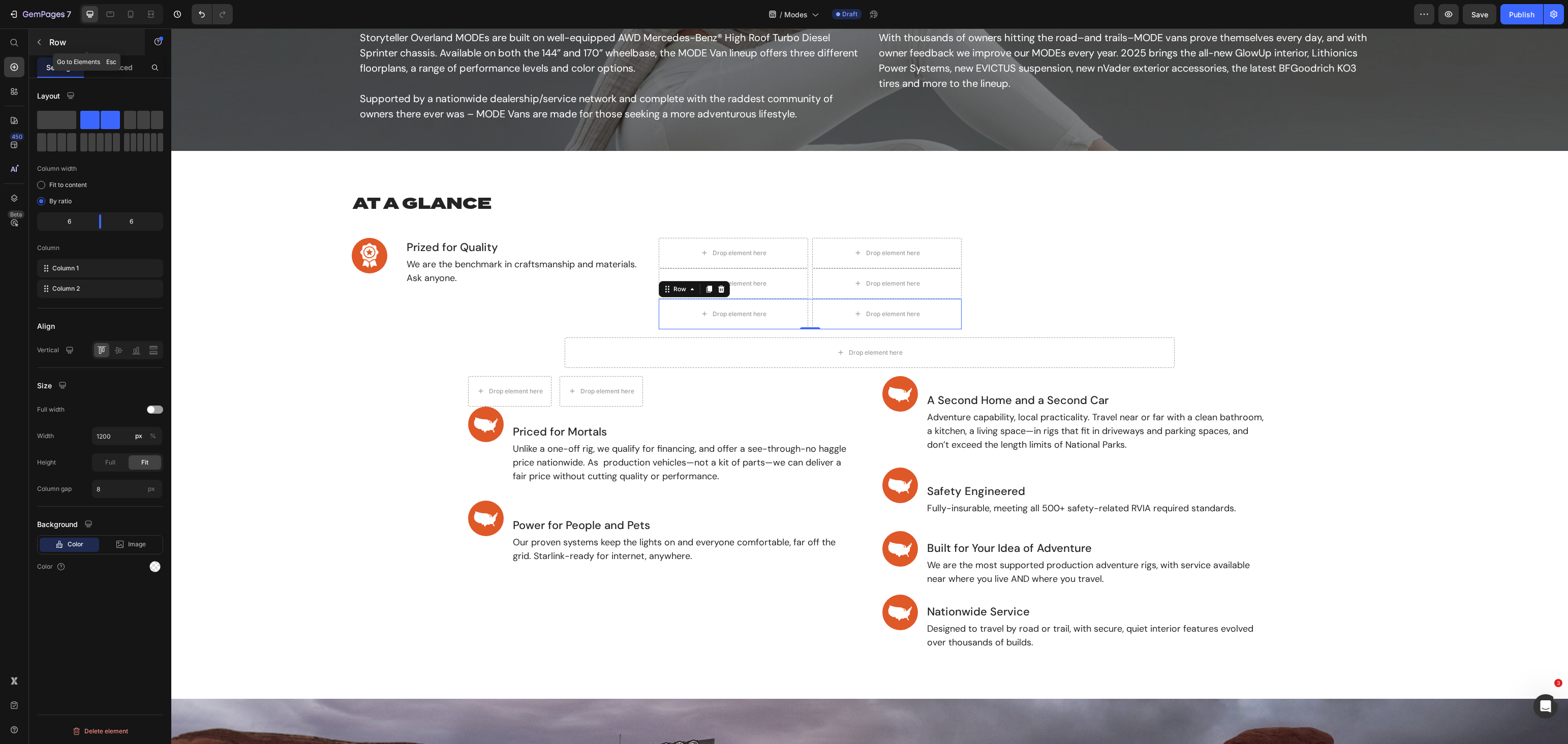 click 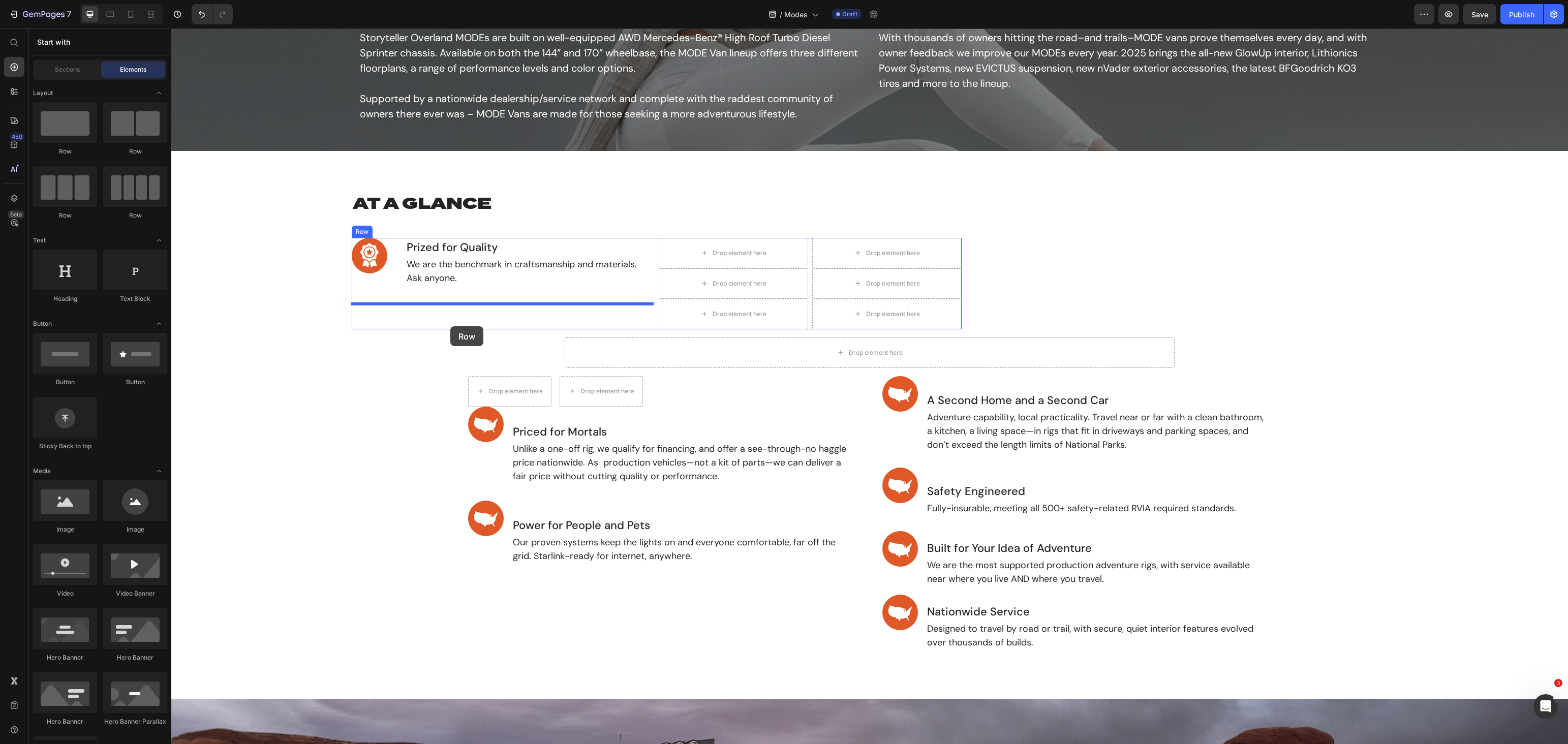 drag, startPoint x: 300, startPoint y: 159, endPoint x: 450, endPoint y: 326, distance: 224.47494 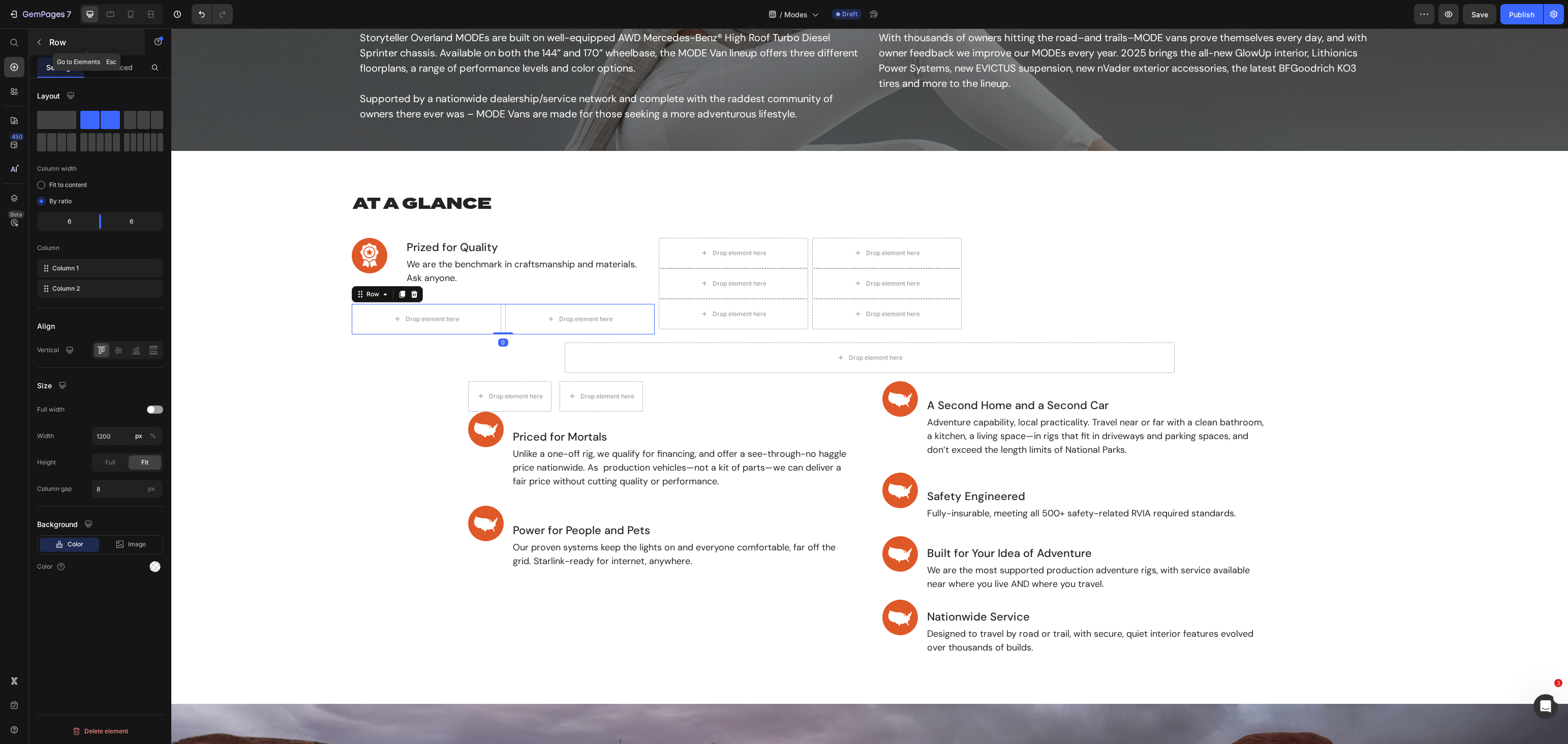 click 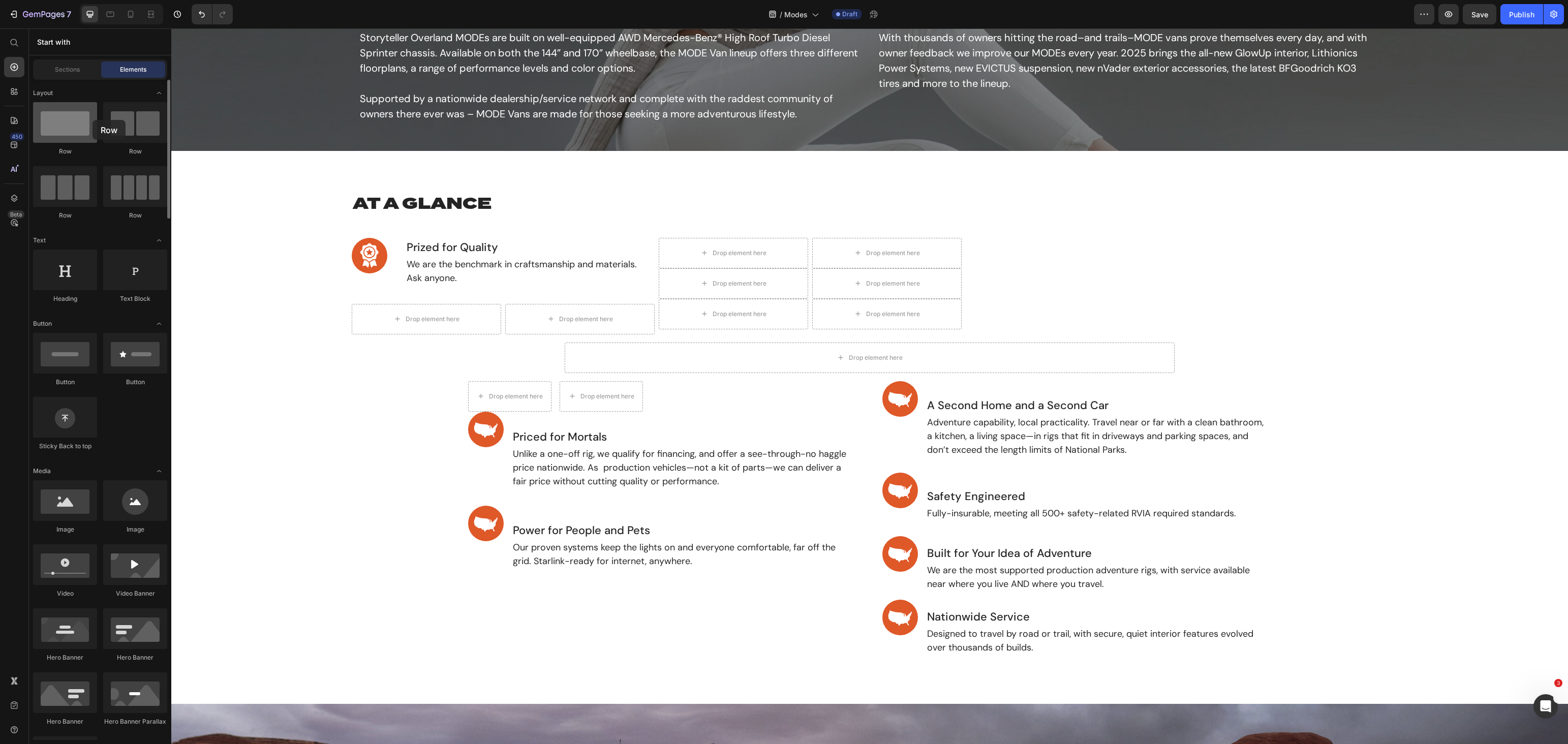 drag, startPoint x: 142, startPoint y: 133, endPoint x: 93, endPoint y: 120, distance: 50.695167 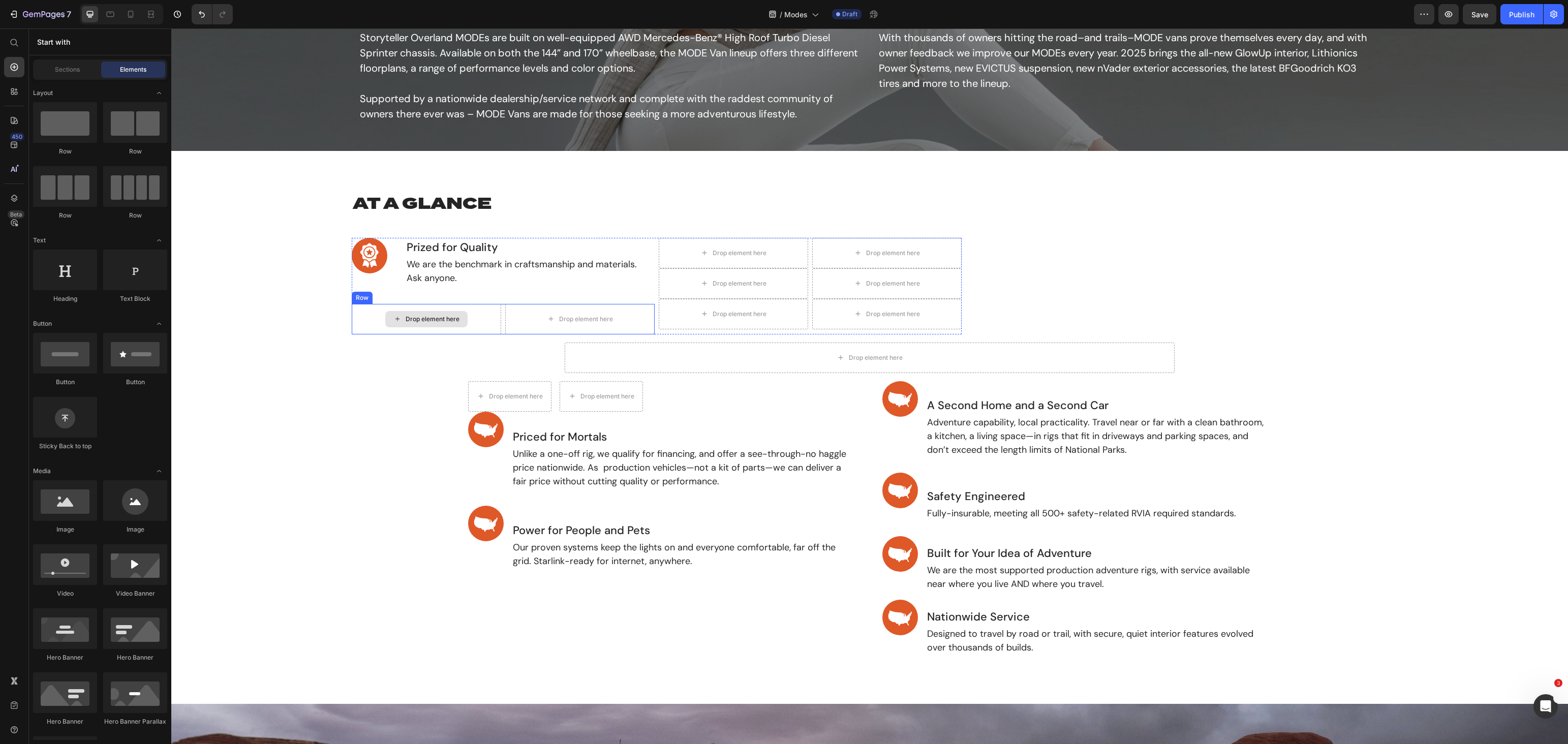 click on "Drop element here" at bounding box center (426, 319) 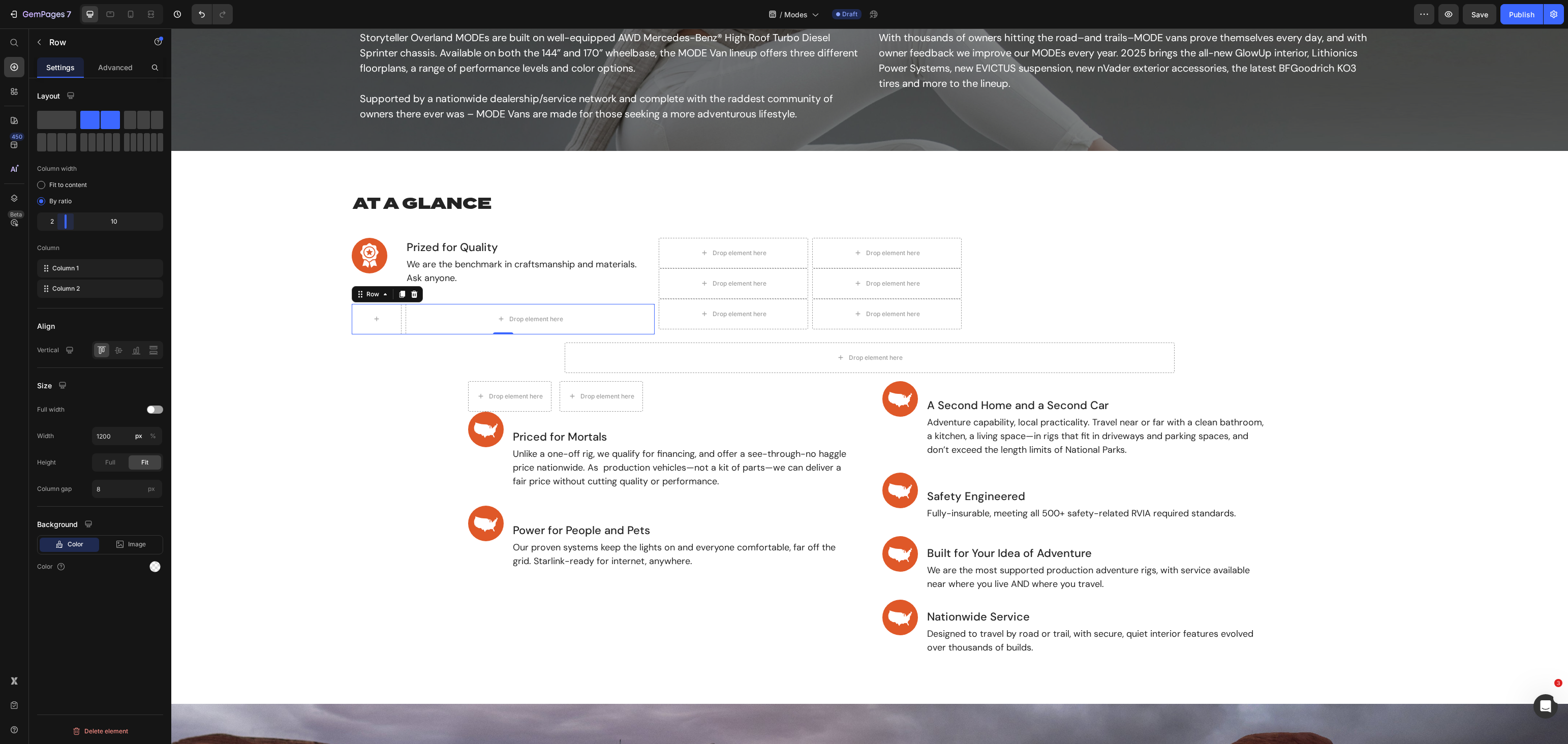 drag, startPoint x: 102, startPoint y: 218, endPoint x: 59, endPoint y: 218, distance: 43 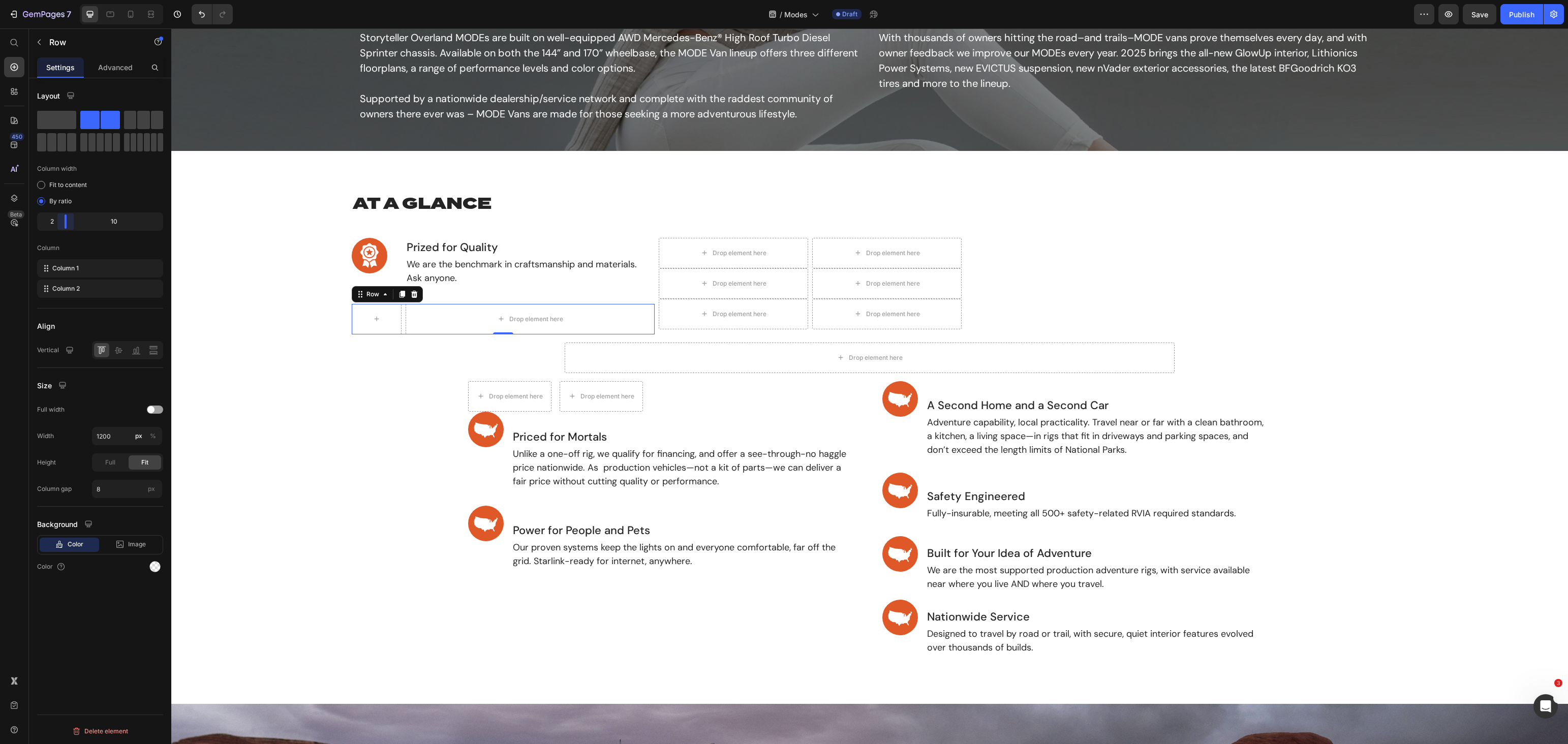 click on "7  Version history  /  Modes Draft Preview  Save   Publish  450 Beta Start with Sections Elements Hero Section Product Detail Brands Trusted Badges Guarantee Product Breakdown How to use Testimonials Compare Bundle FAQs Social Proof Brand Story Product List Collection Blog List Contact Sticky Add to Cart Custom Footer Browse Library 450 Layout
Row
Row
Row
Row Text
Heading
Text Block Button
Button
Button
Sticky Back to top Media
Image
Image" at bounding box center [784, 0] 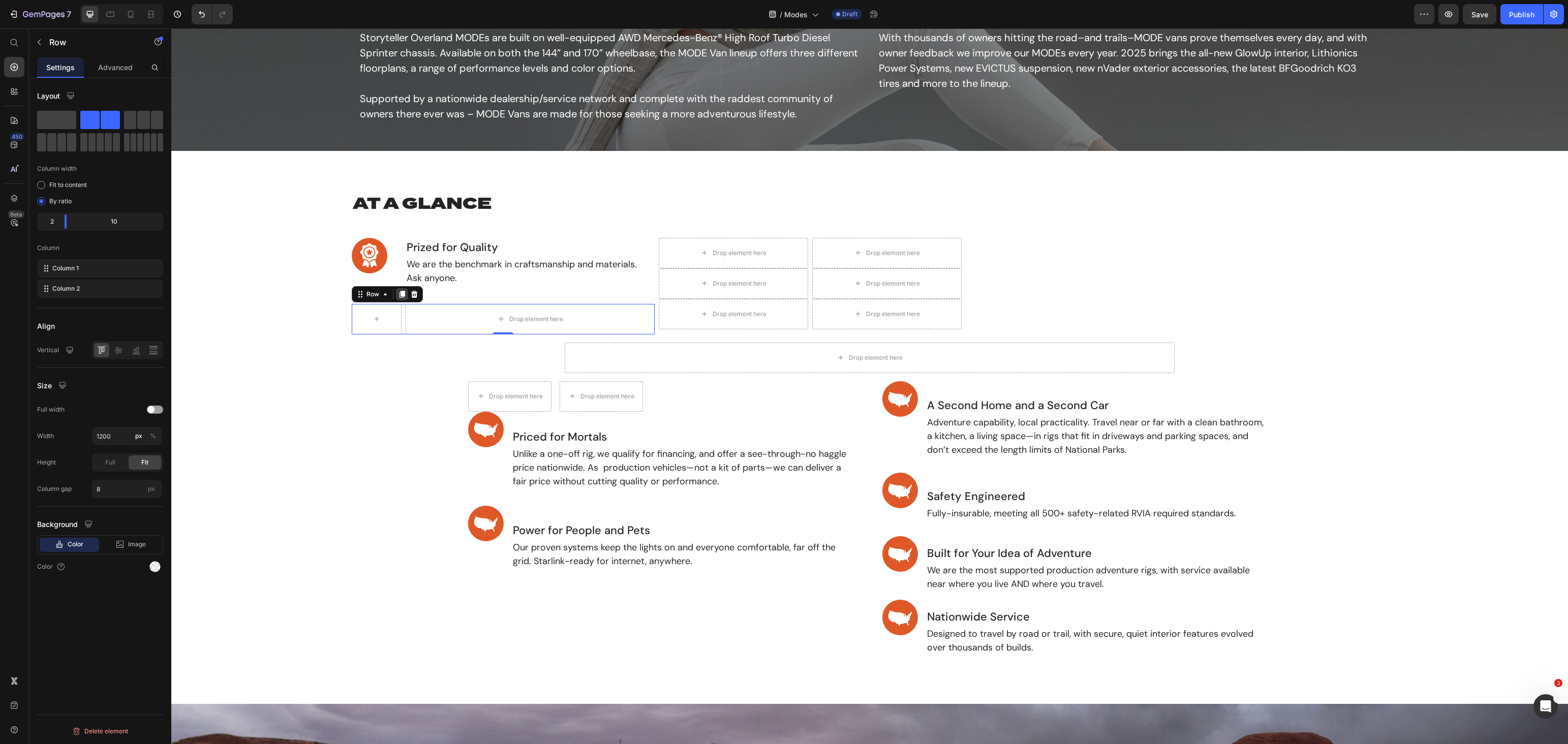 click 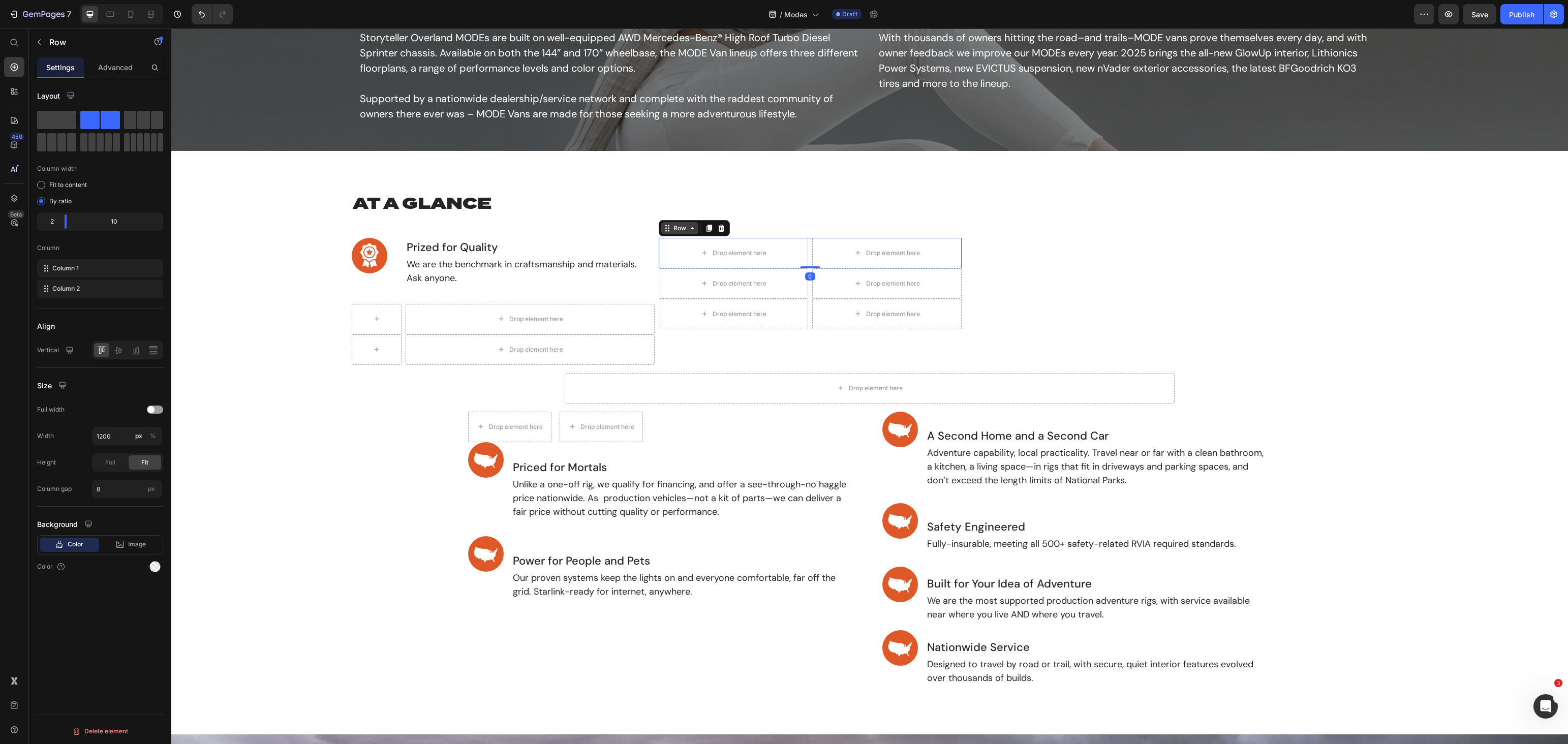click on "Row" at bounding box center (680, 228) 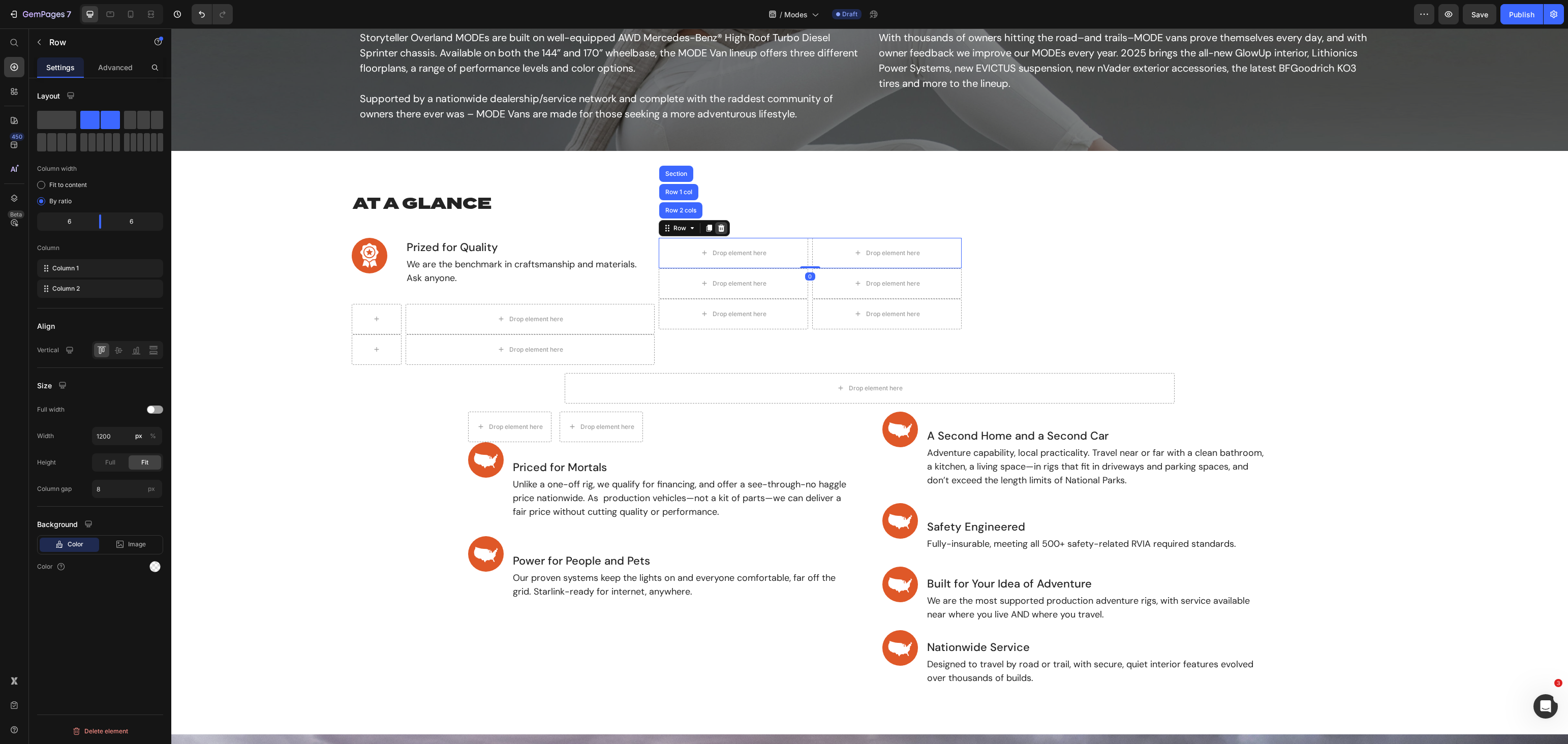 click 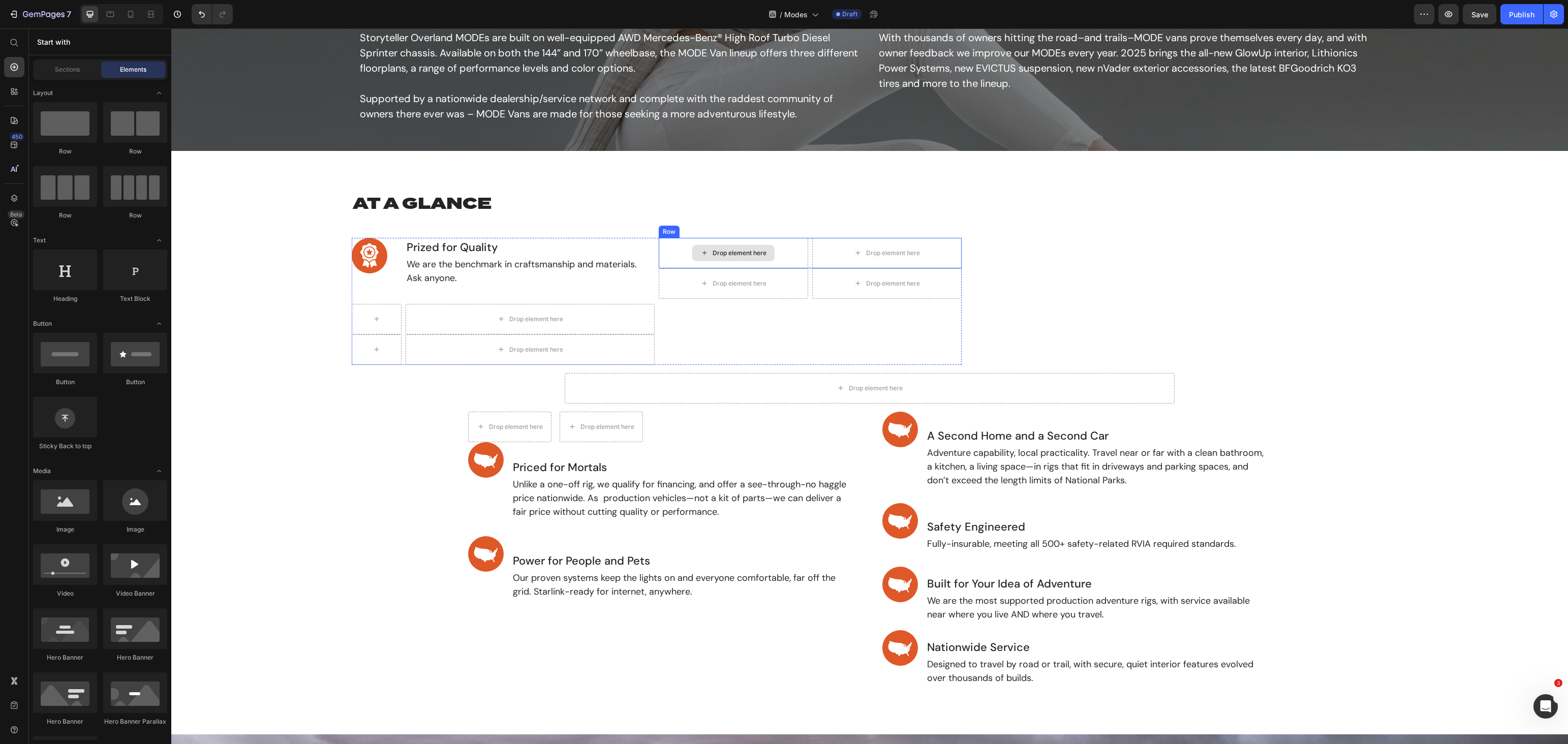click on "Row" at bounding box center (669, 232) 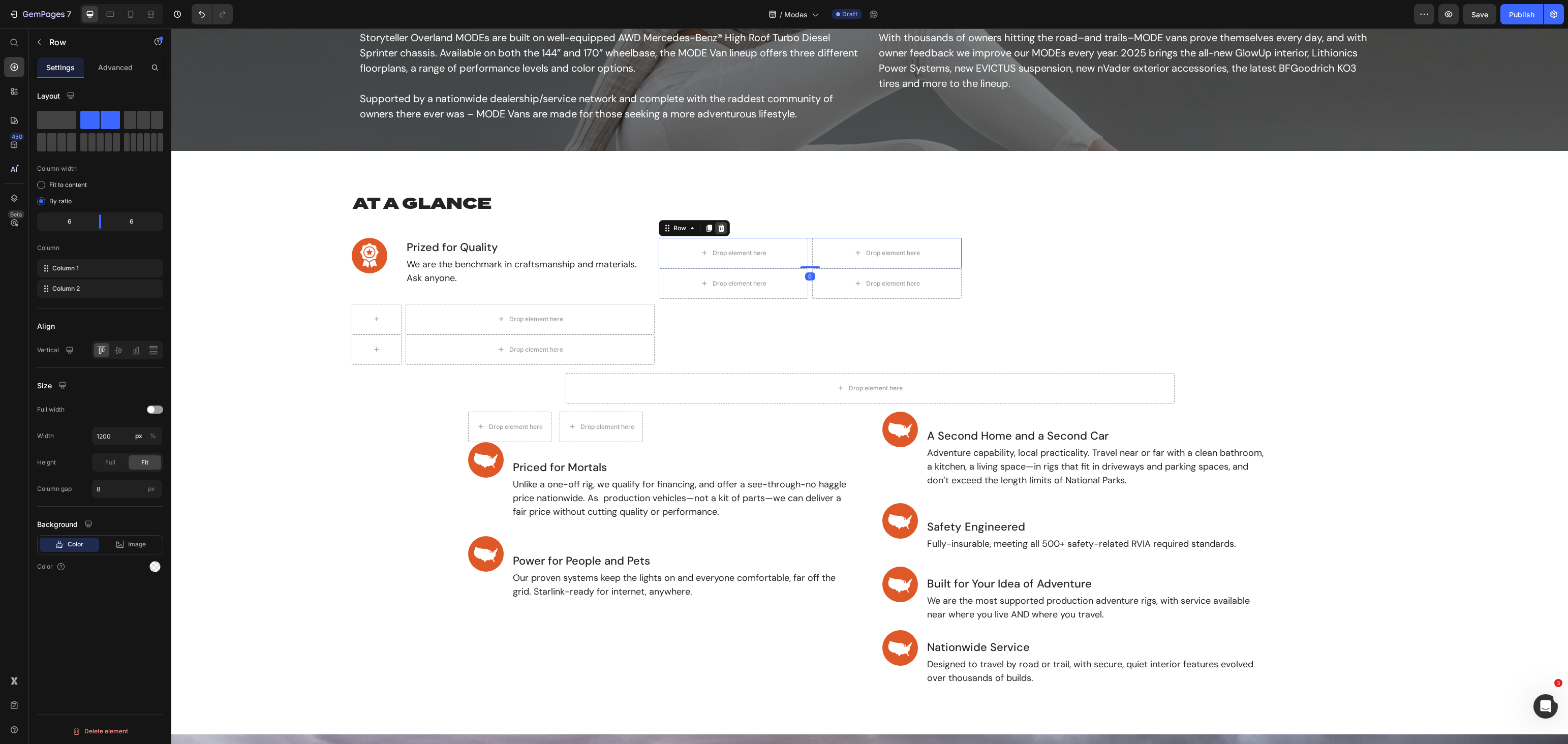 click 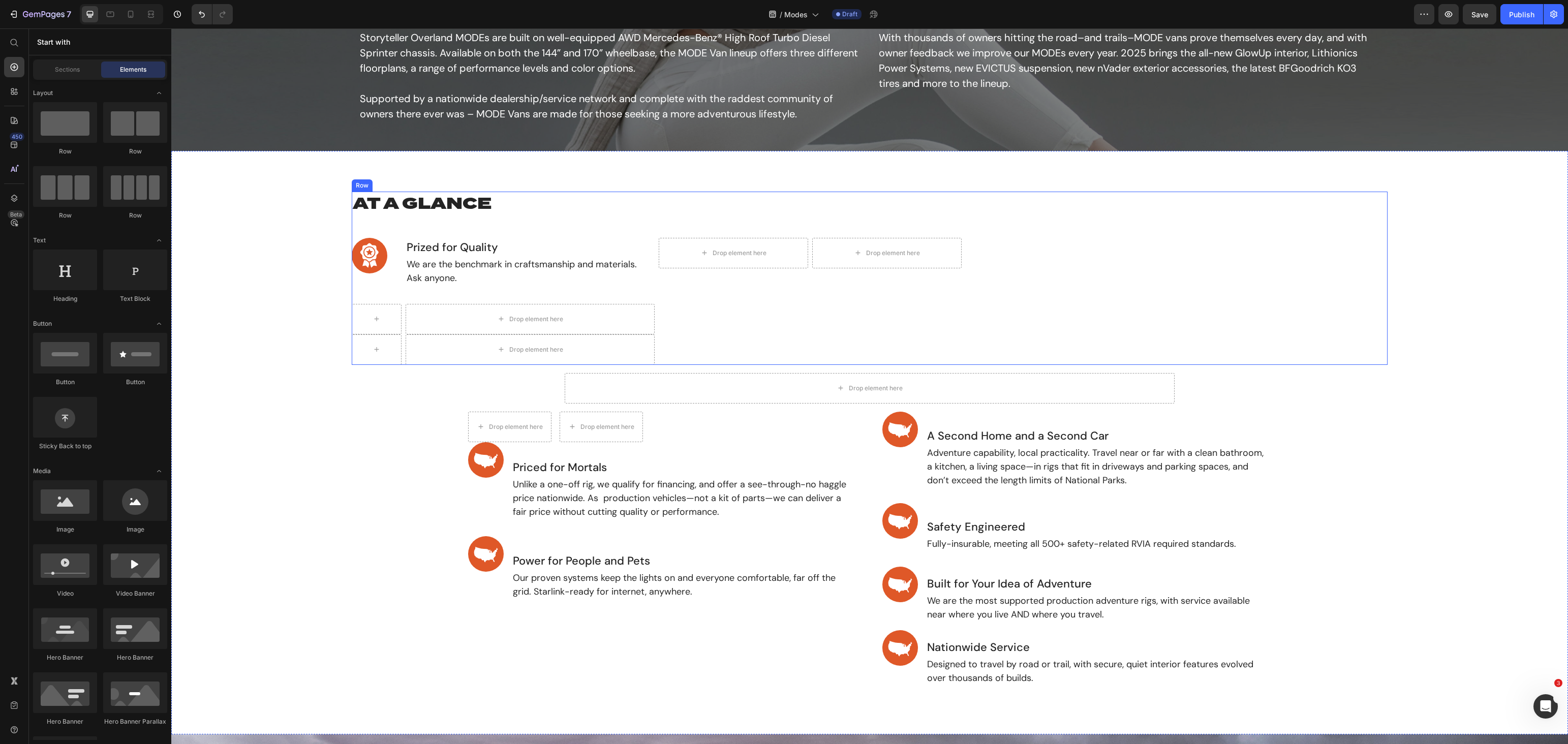click on "Drop element here" at bounding box center (733, 253) 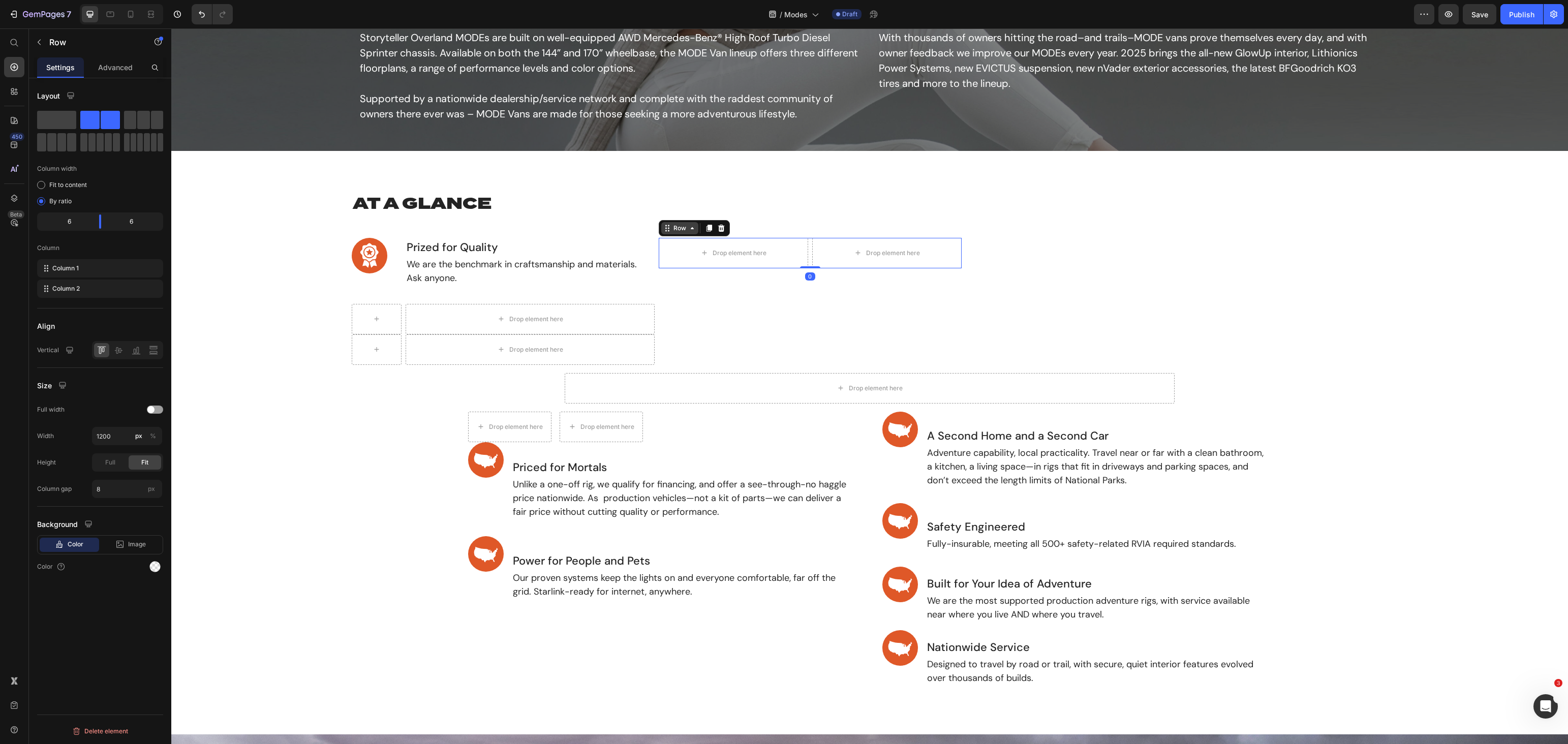 click 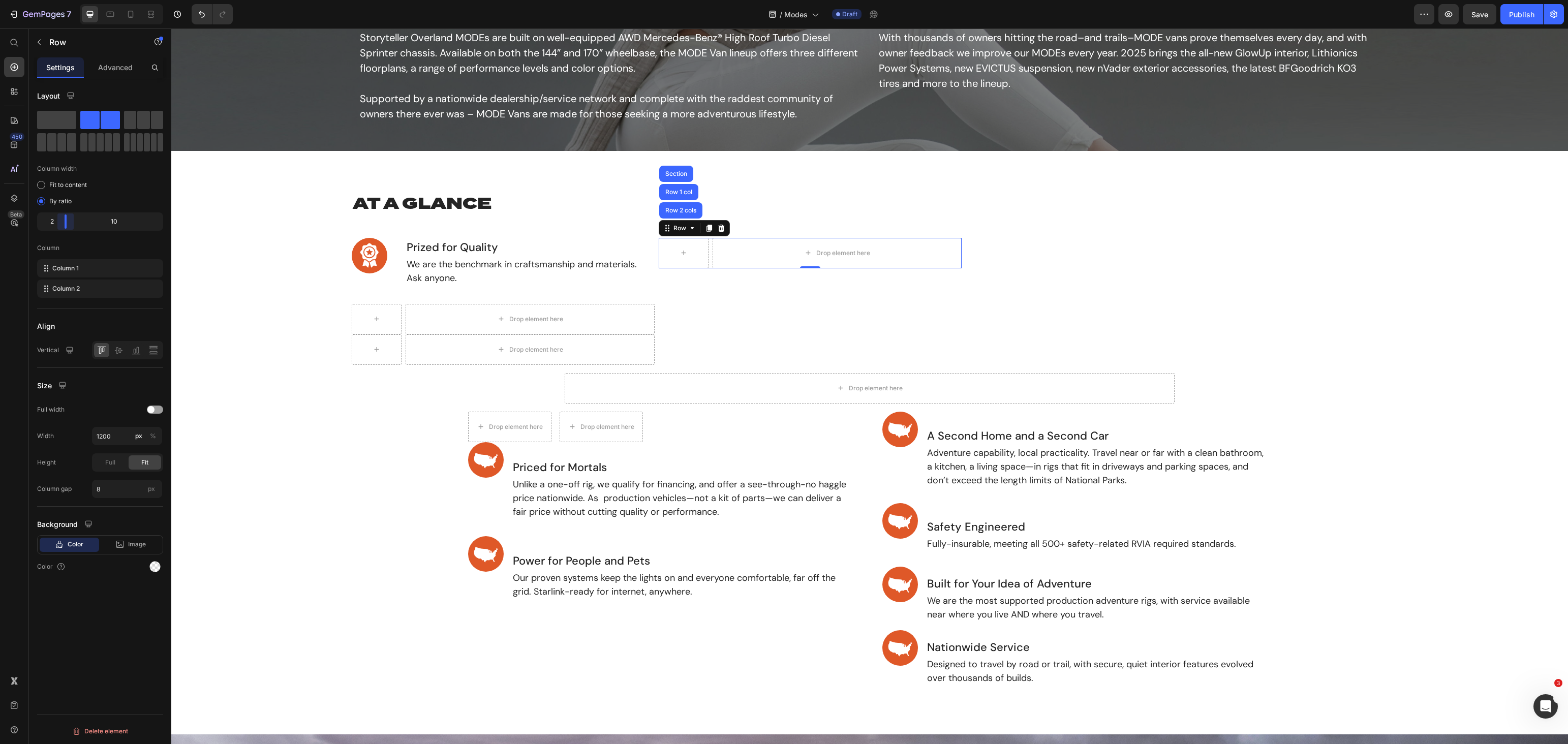 drag, startPoint x: 101, startPoint y: 221, endPoint x: 59, endPoint y: 222, distance: 42.011903 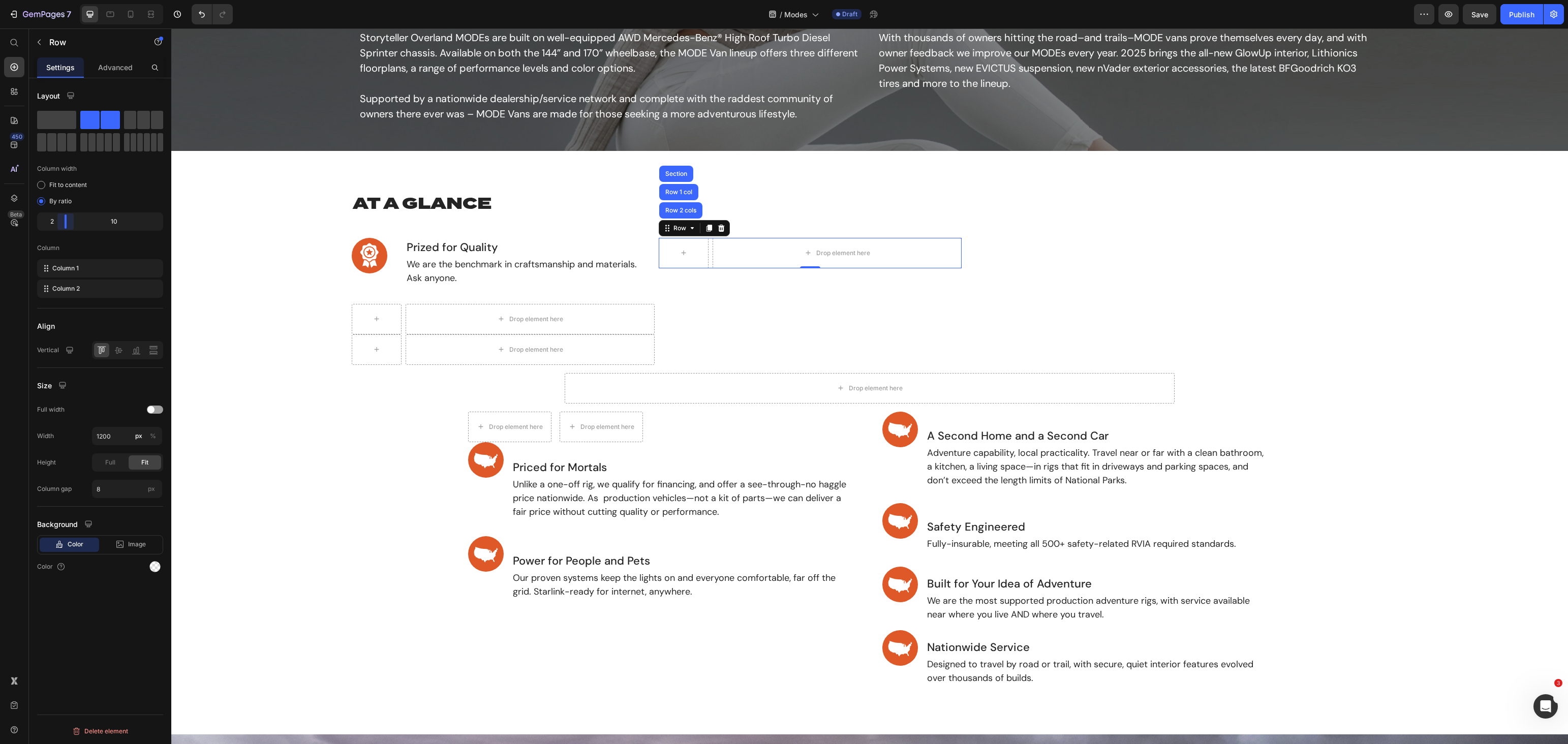 click on "7  Version history  /  Modes Draft Preview  Save   Publish  450 Beta Start with Sections Elements Hero Section Product Detail Brands Trusted Badges Guarantee Product Breakdown How to use Testimonials Compare Bundle FAQs Social Proof Brand Story Product List Collection Blog List Contact Sticky Add to Cart Custom Footer Browse Library 450 Layout
Row
Row
Row
Row Text
Heading
Text Block Button
Button
Button
Sticky Back to top Media
Image
Image" at bounding box center [784, 0] 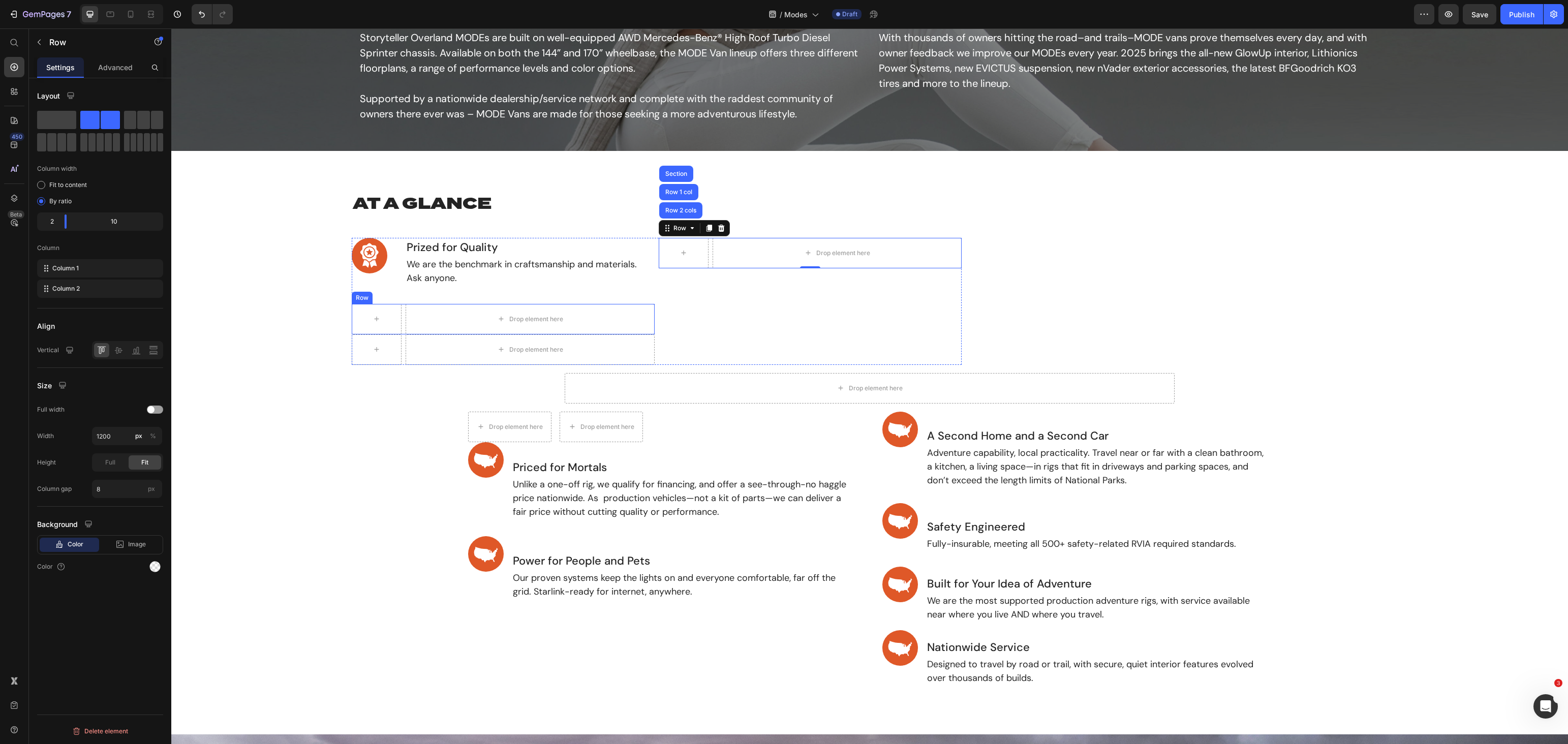 click on "Row" at bounding box center [362, 298] 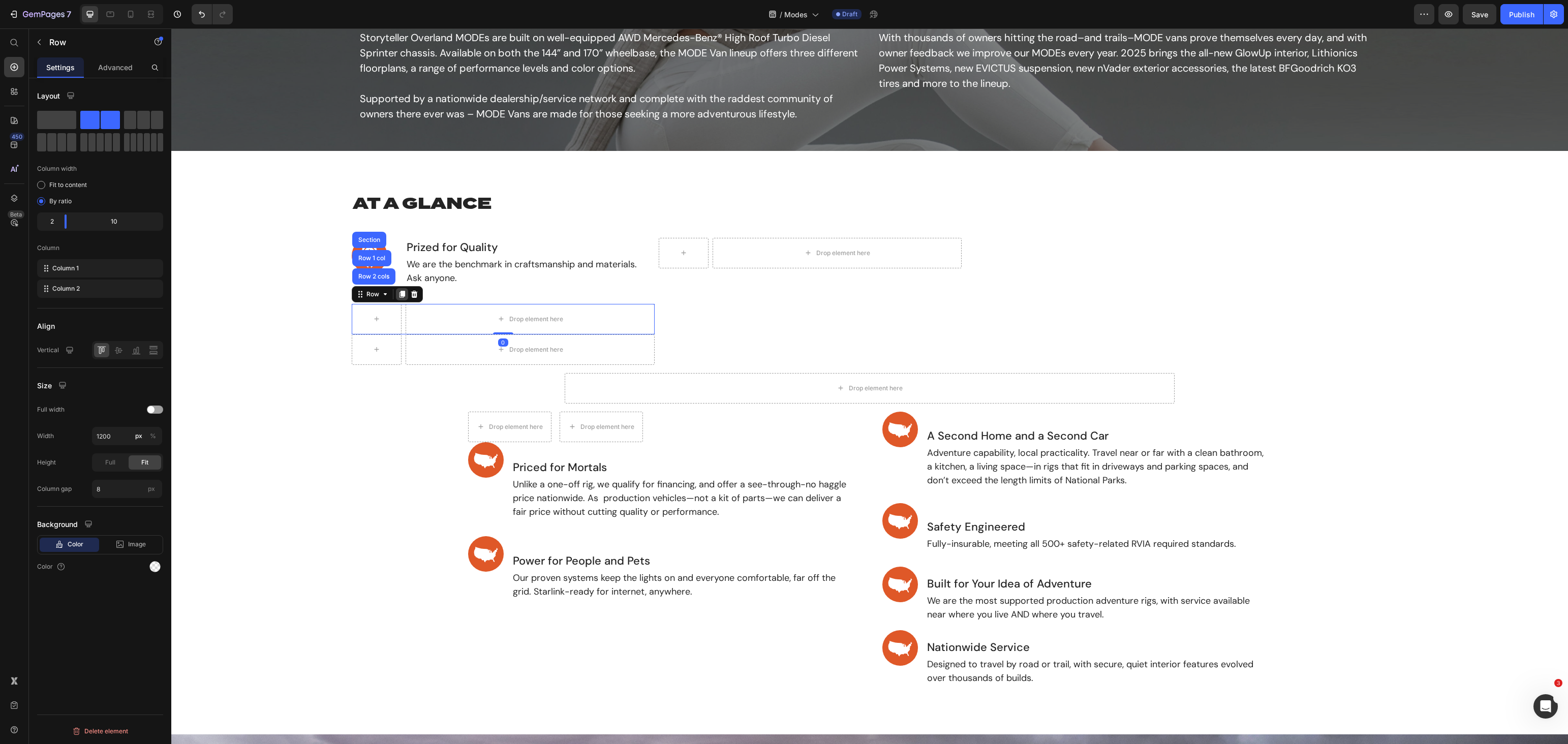 click 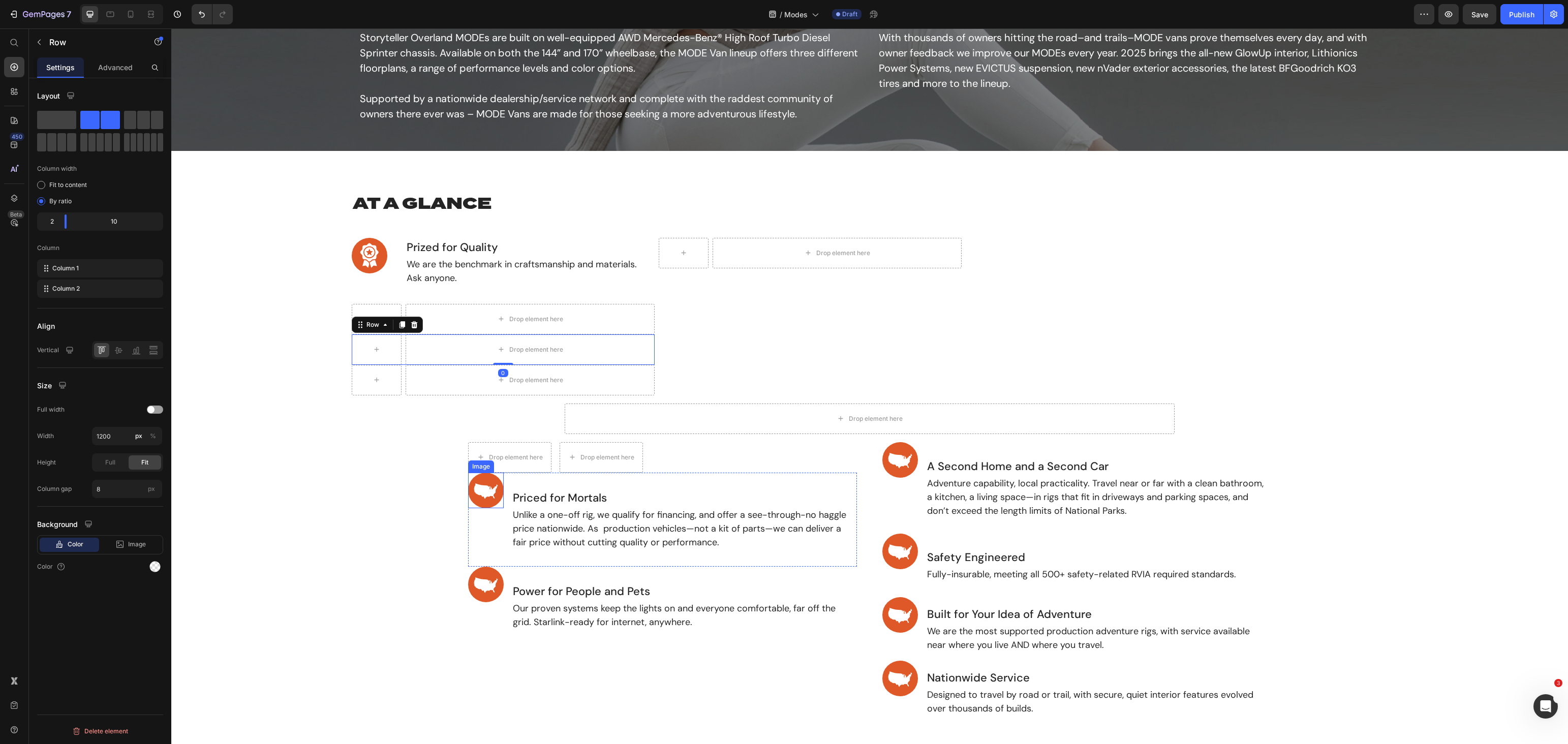 click at bounding box center [486, 490] 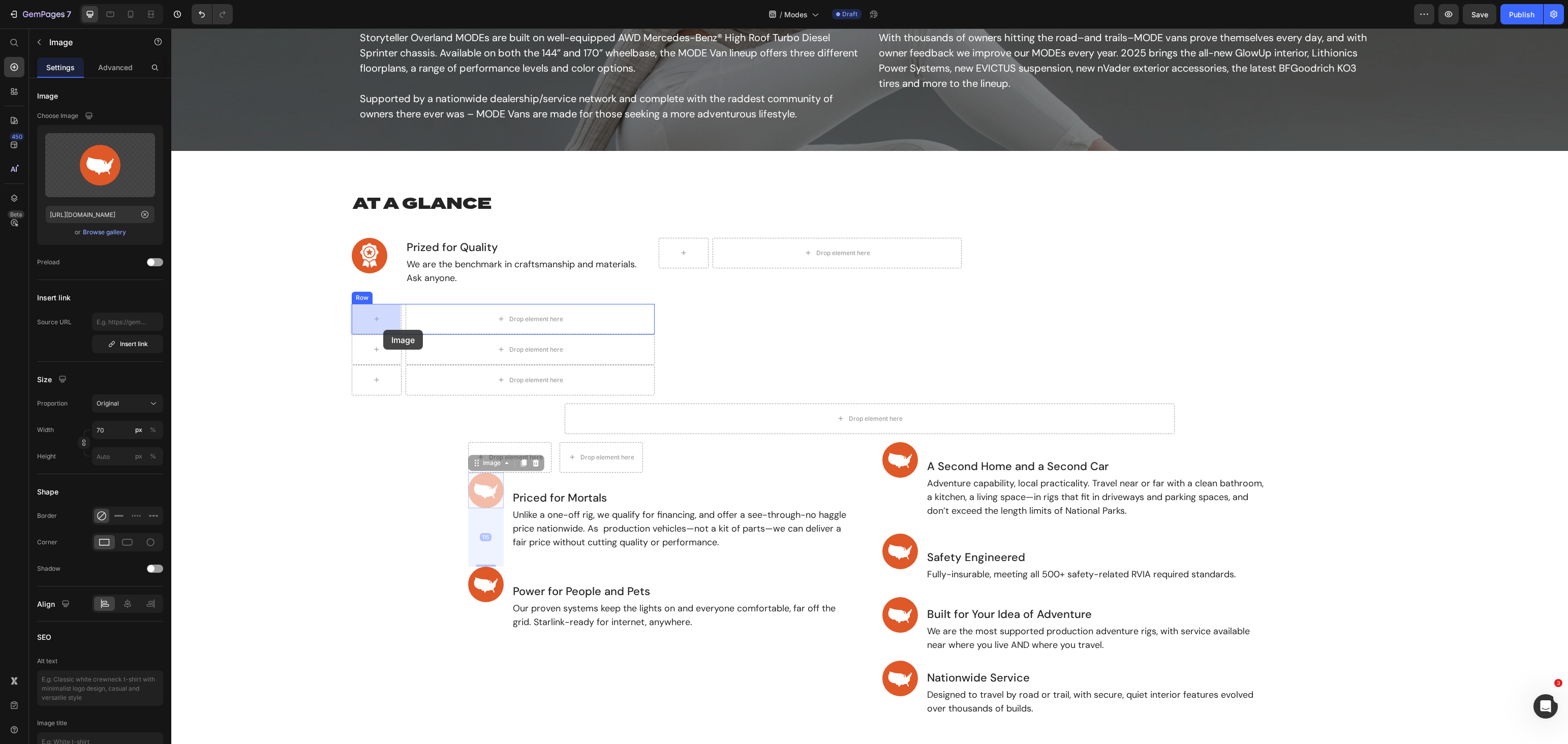 drag, startPoint x: 467, startPoint y: 472, endPoint x: 424, endPoint y: 368, distance: 112.53888 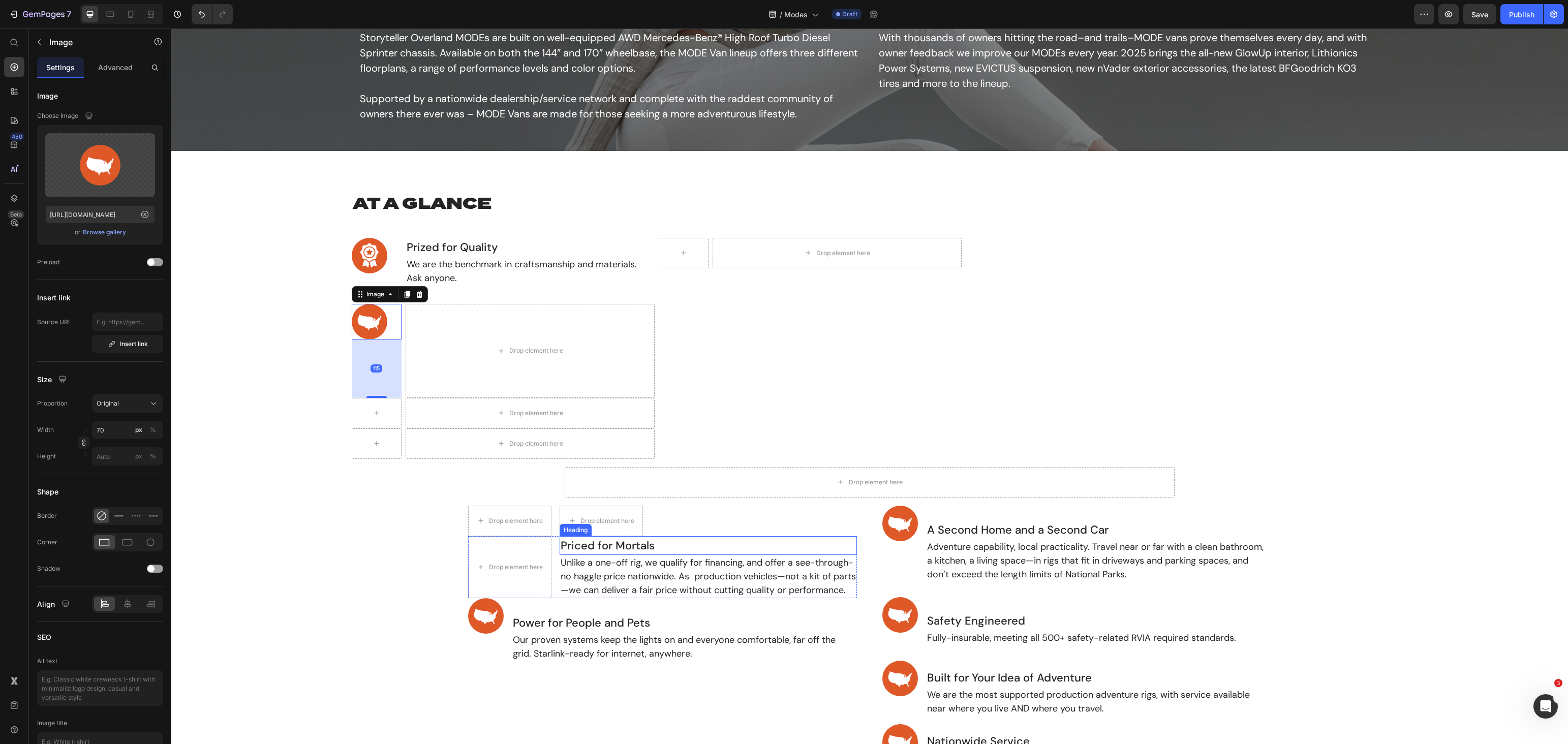 click on "Priced for Mortals" at bounding box center (708, 545) 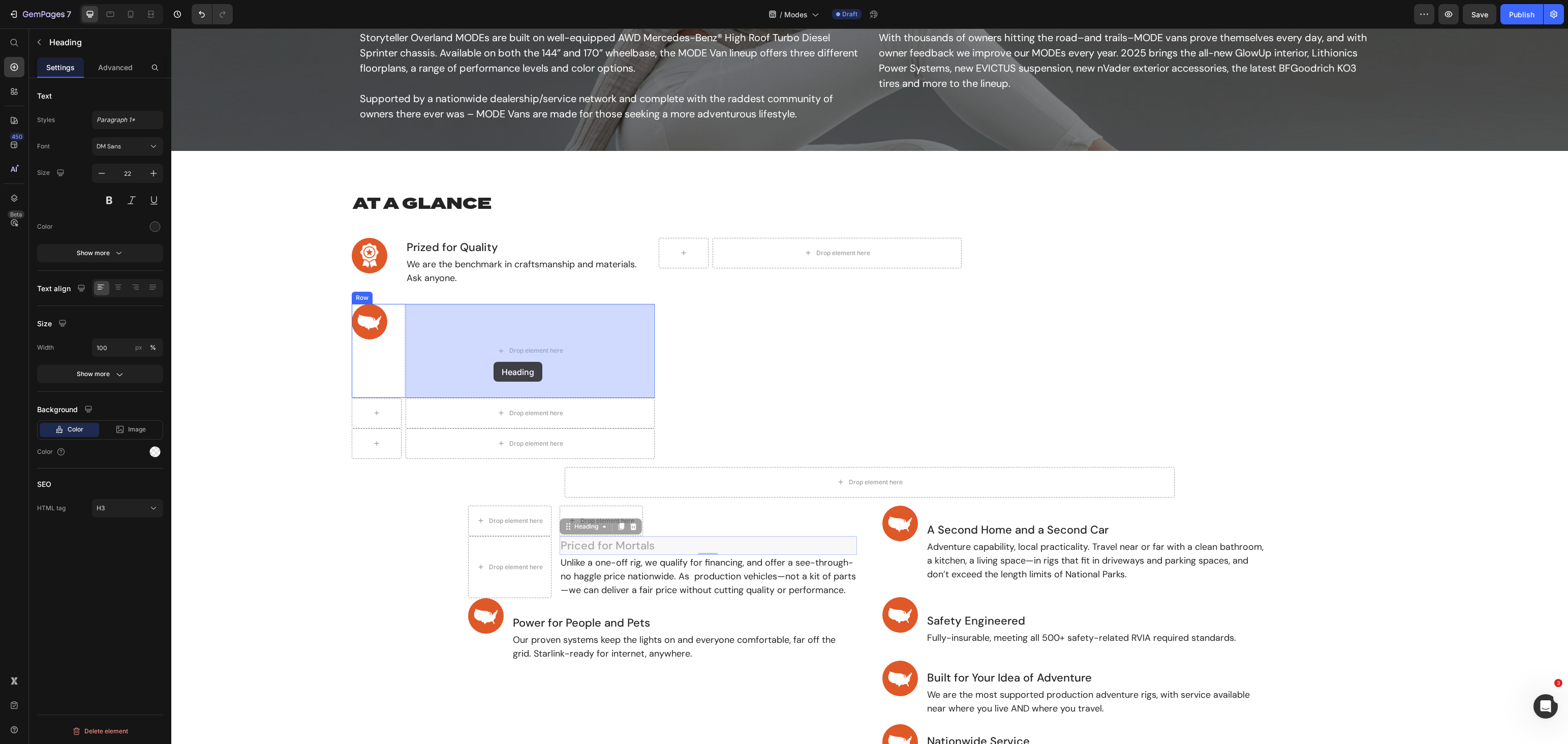 drag, startPoint x: 580, startPoint y: 530, endPoint x: 493, endPoint y: 360, distance: 190.96858 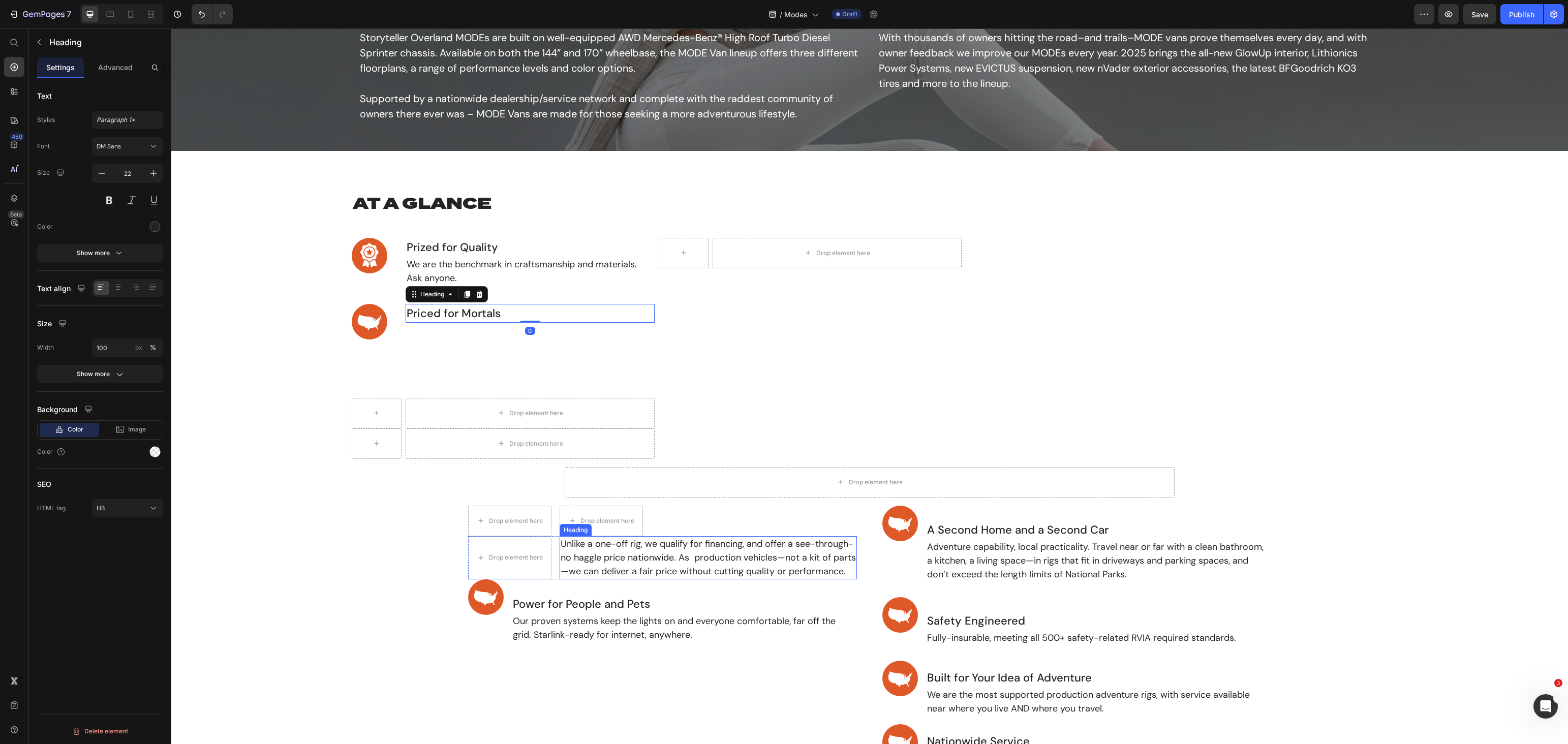 click on "Unlike a one-off rig, we qualify for financing, and offer a see-through-no haggle price nationwide. As  production vehicles—not a kit of parts—we can deliver a fair price without cutting quality or performance." at bounding box center [708, 557] 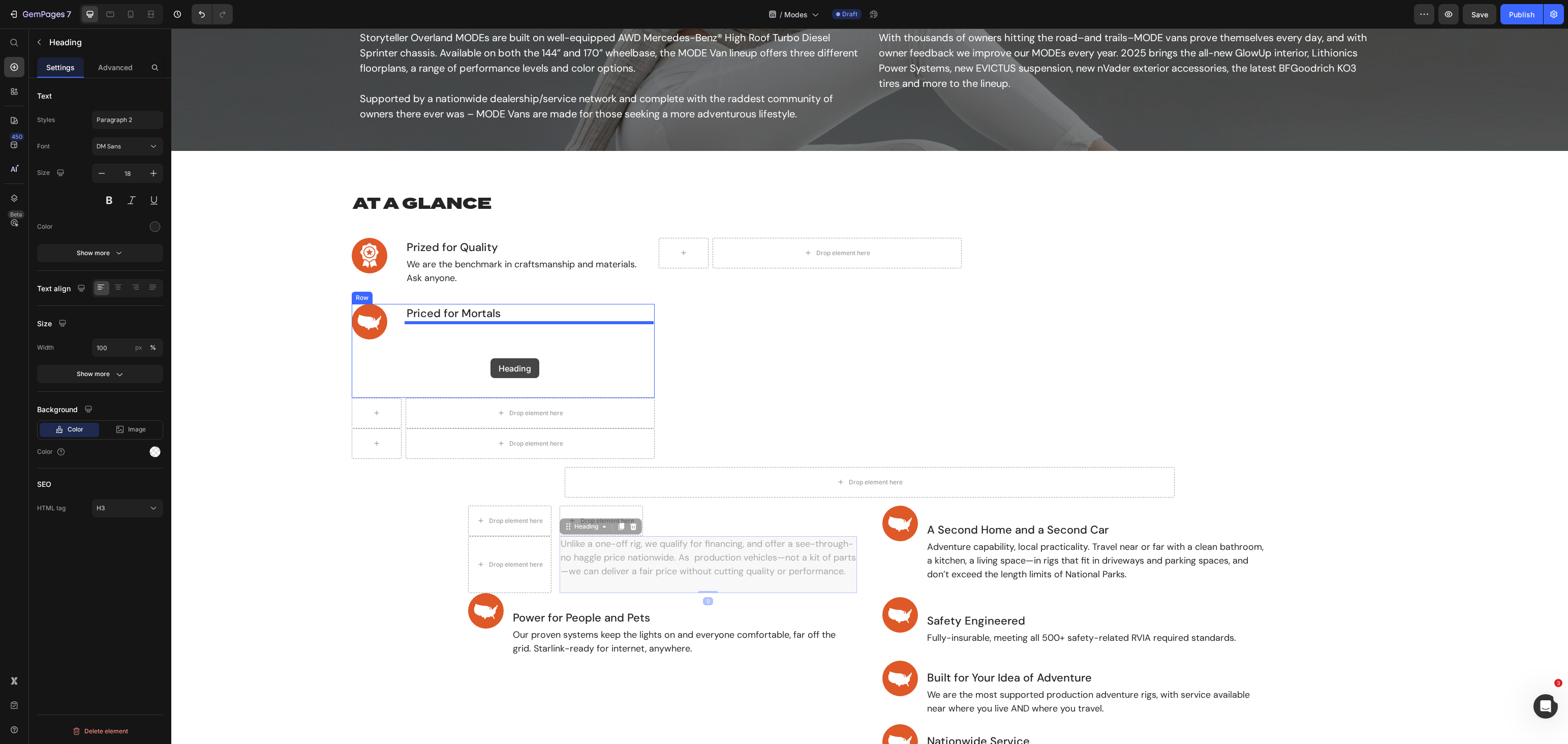 drag, startPoint x: 579, startPoint y: 528, endPoint x: 490, endPoint y: 358, distance: 191.88799 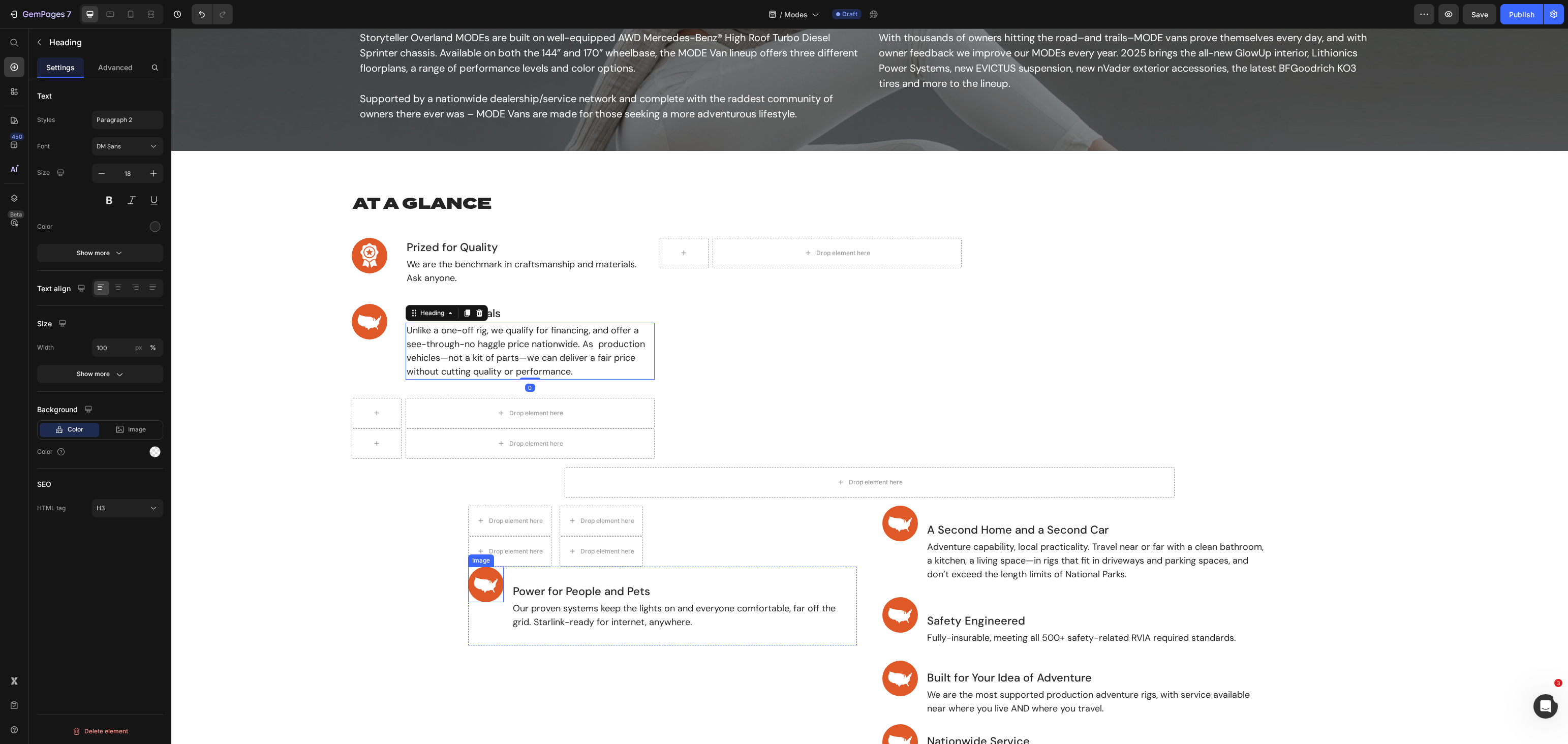 click at bounding box center [486, 584] 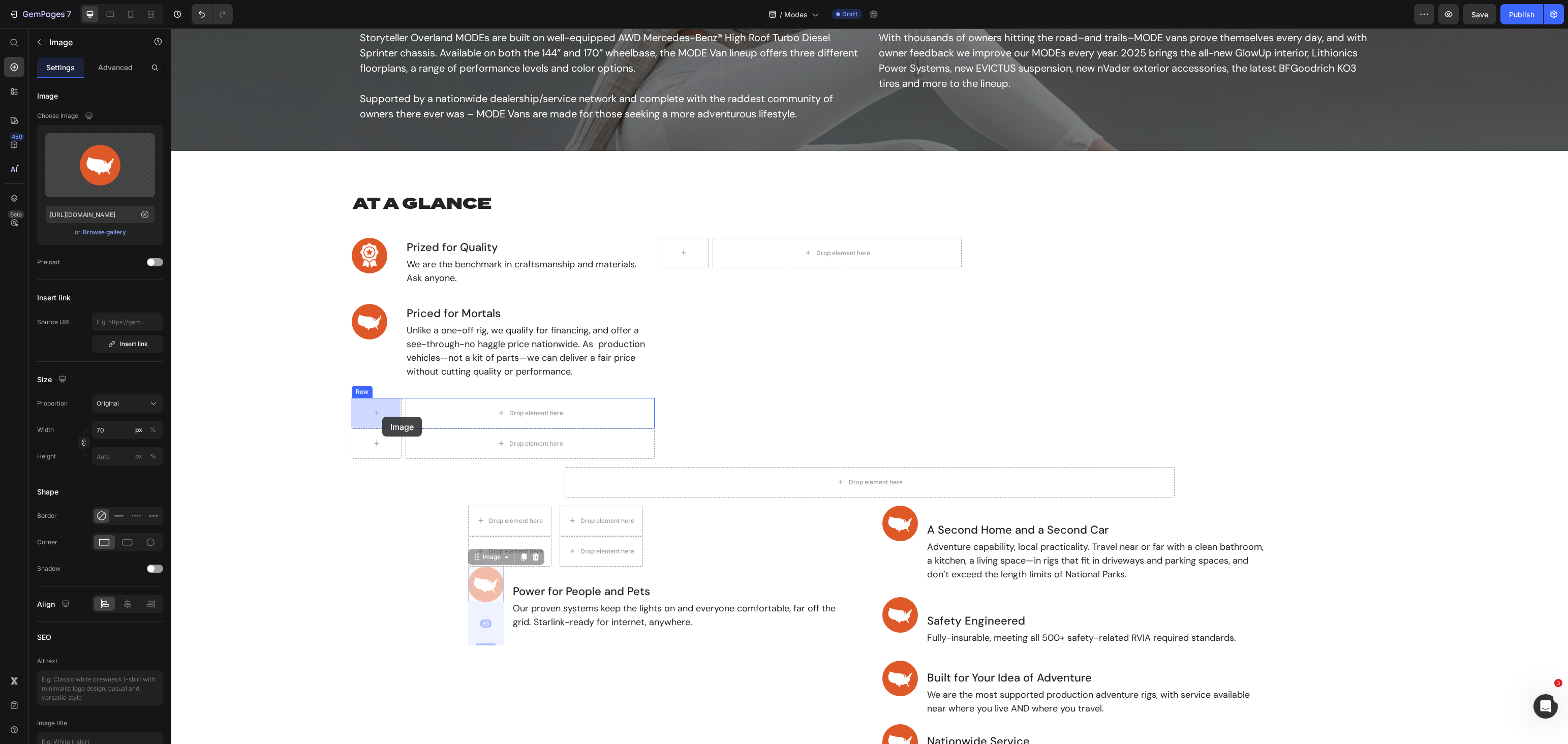 drag, startPoint x: 483, startPoint y: 576, endPoint x: 382, endPoint y: 417, distance: 188.36666 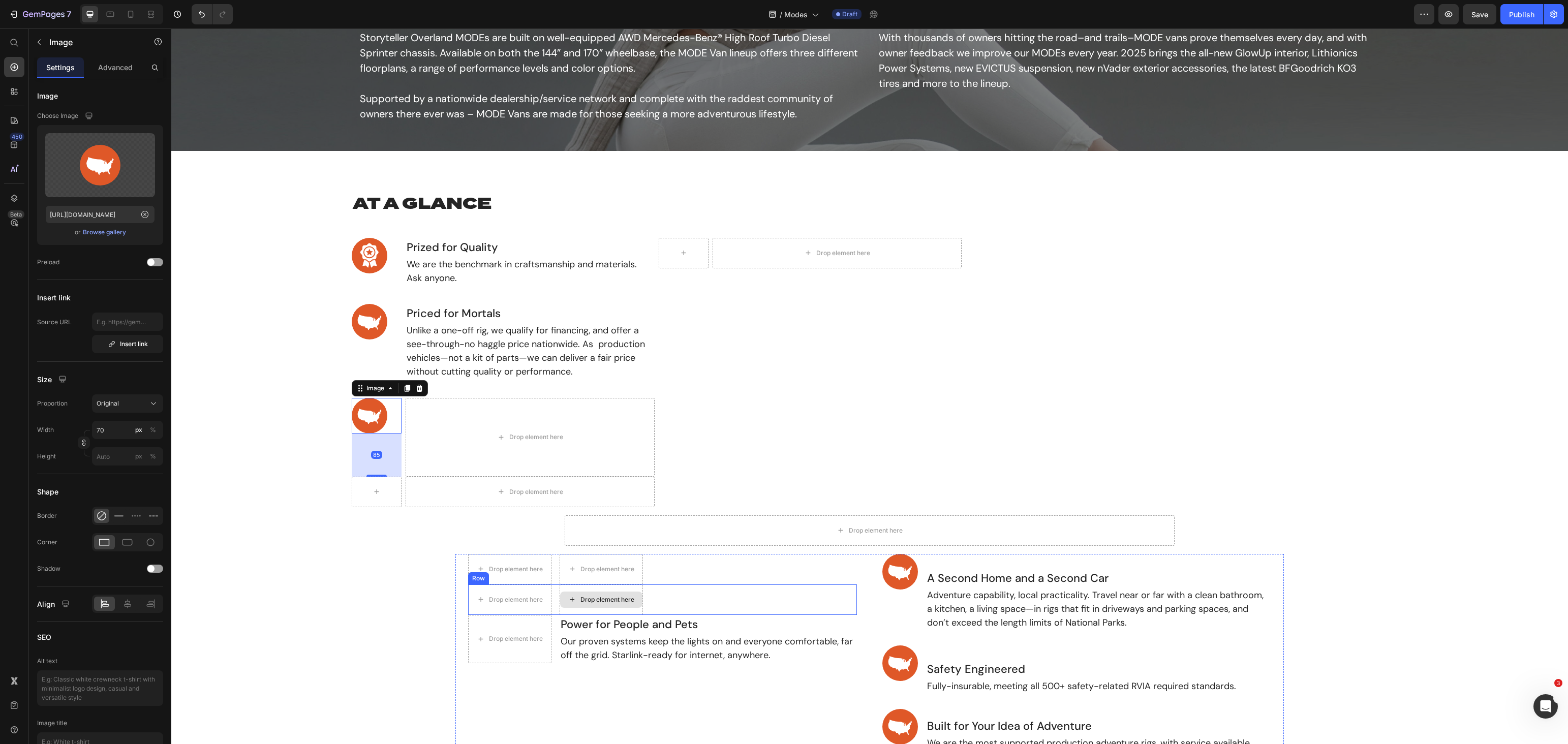 click on "Drop element here" at bounding box center [601, 600] 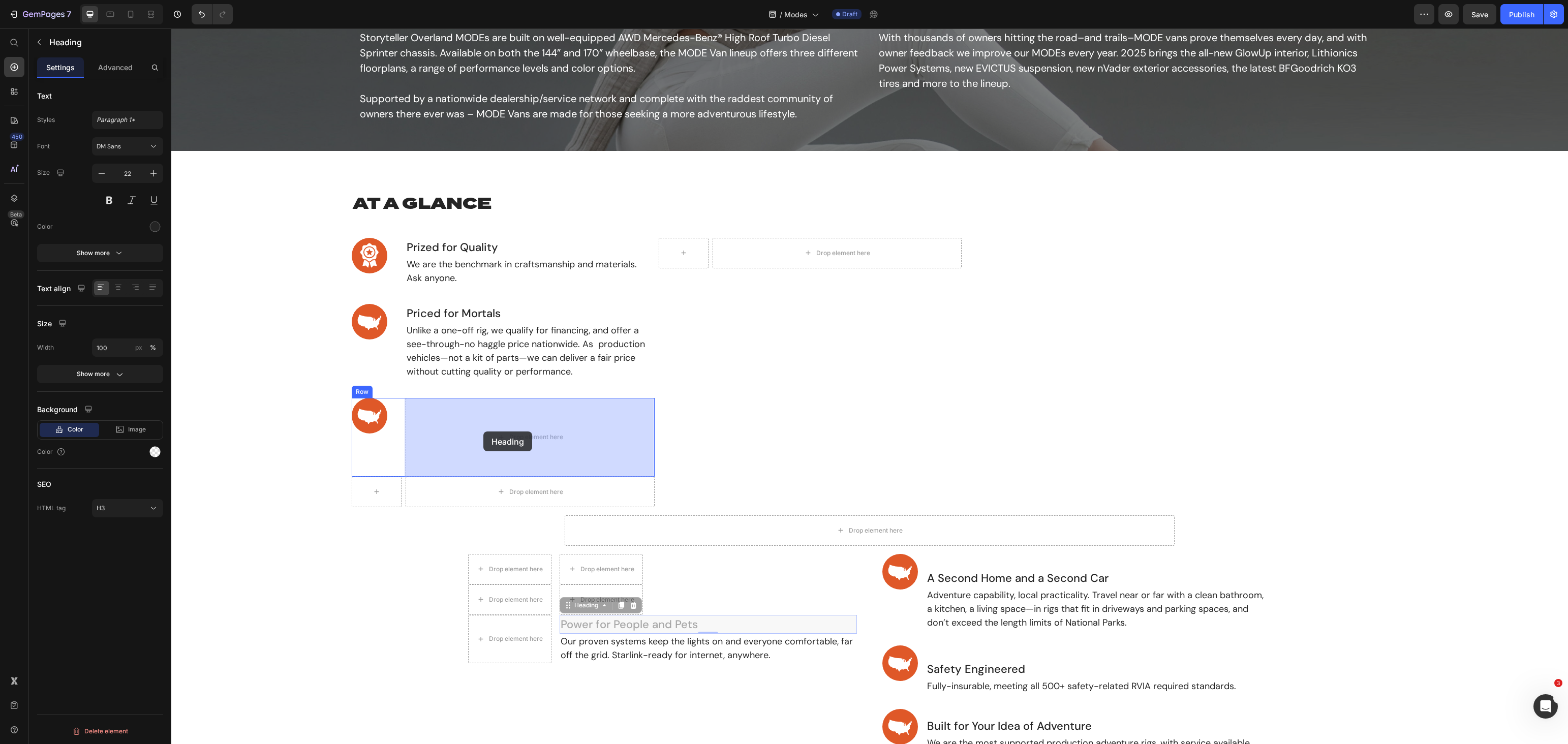 drag, startPoint x: 588, startPoint y: 623, endPoint x: 483, endPoint y: 431, distance: 218.83555 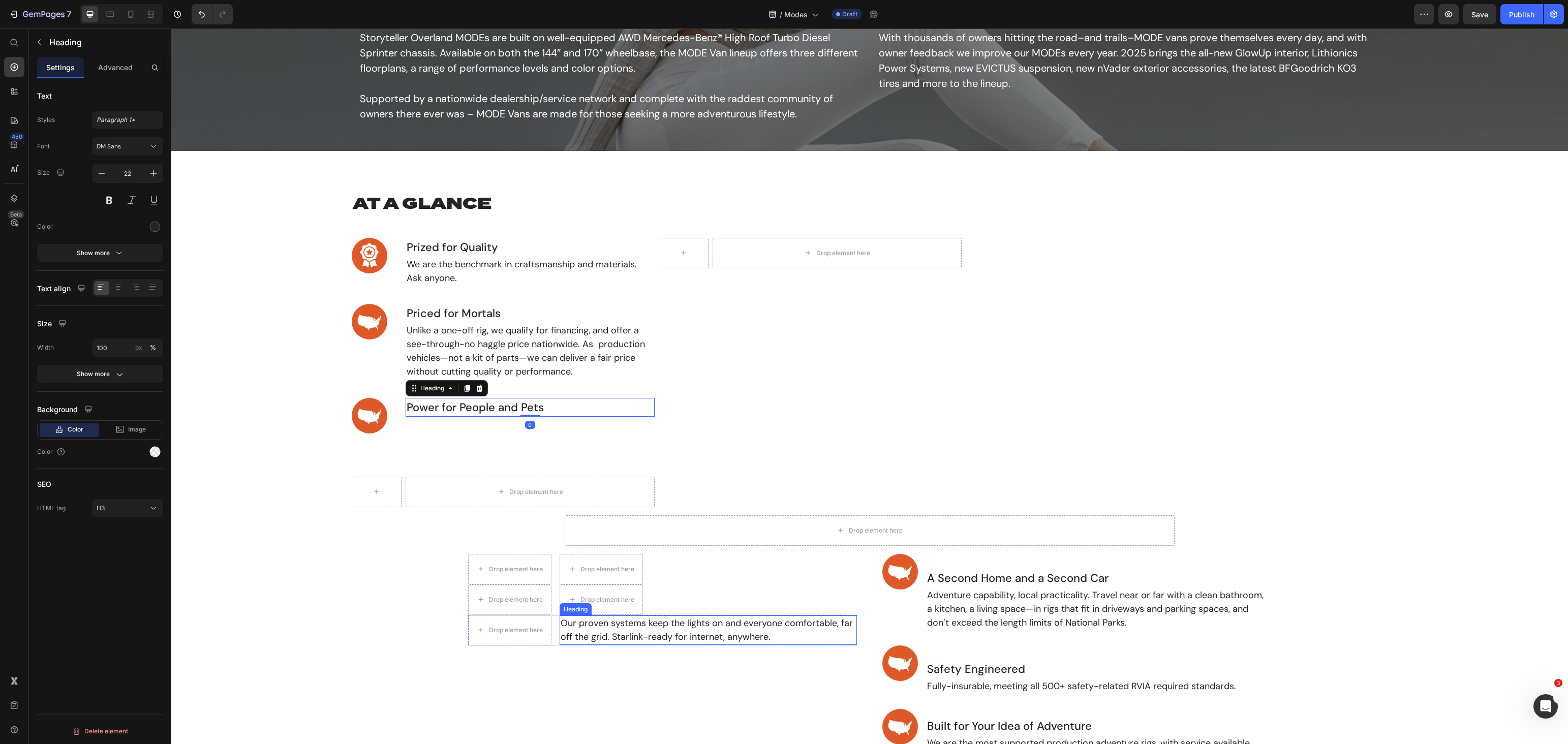 click on "Our proven systems keep the lights on and everyone comfortable, far off the grid. Starlink-ready for internet, anywhere." at bounding box center (708, 630) 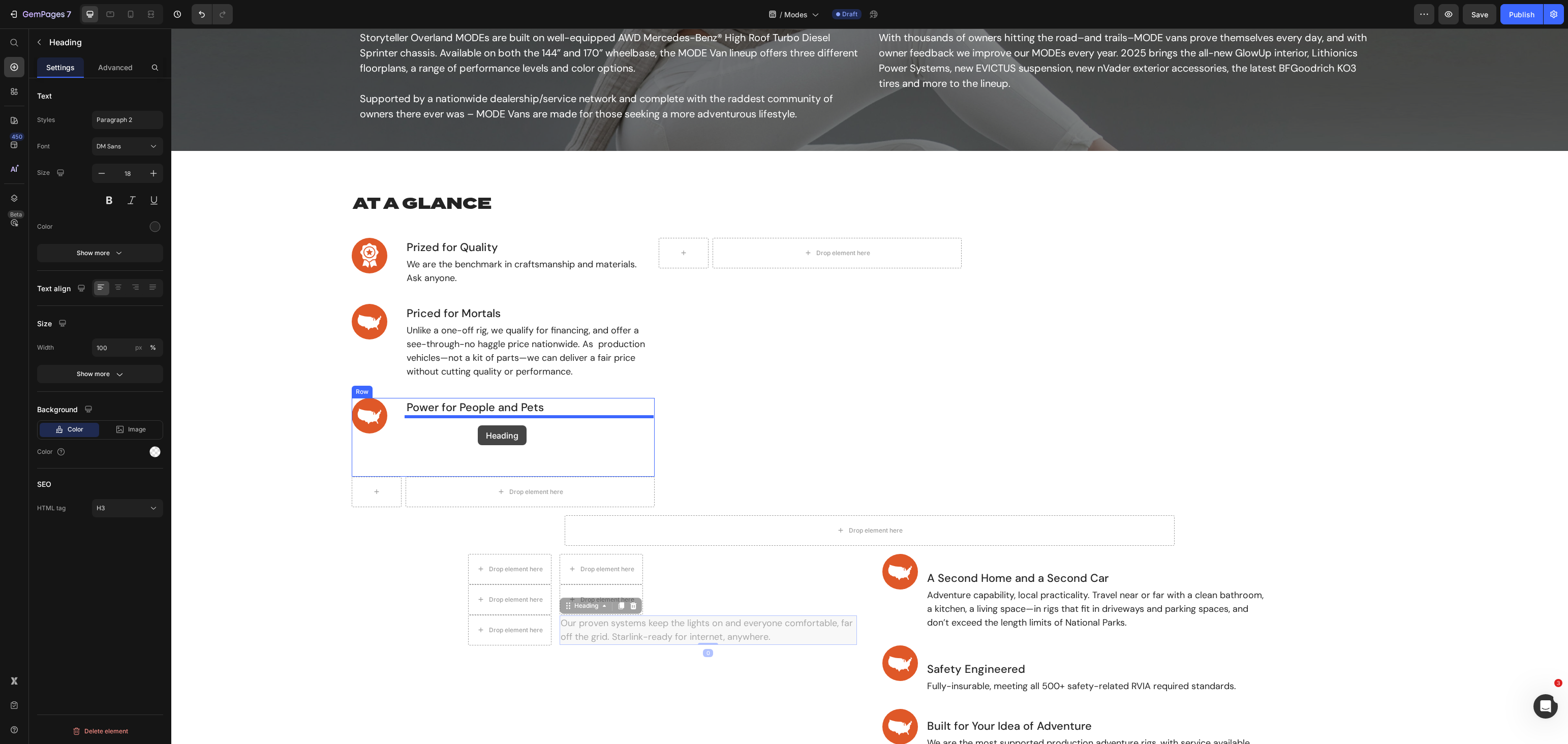 drag, startPoint x: 563, startPoint y: 580, endPoint x: 478, endPoint y: 425, distance: 176.7767 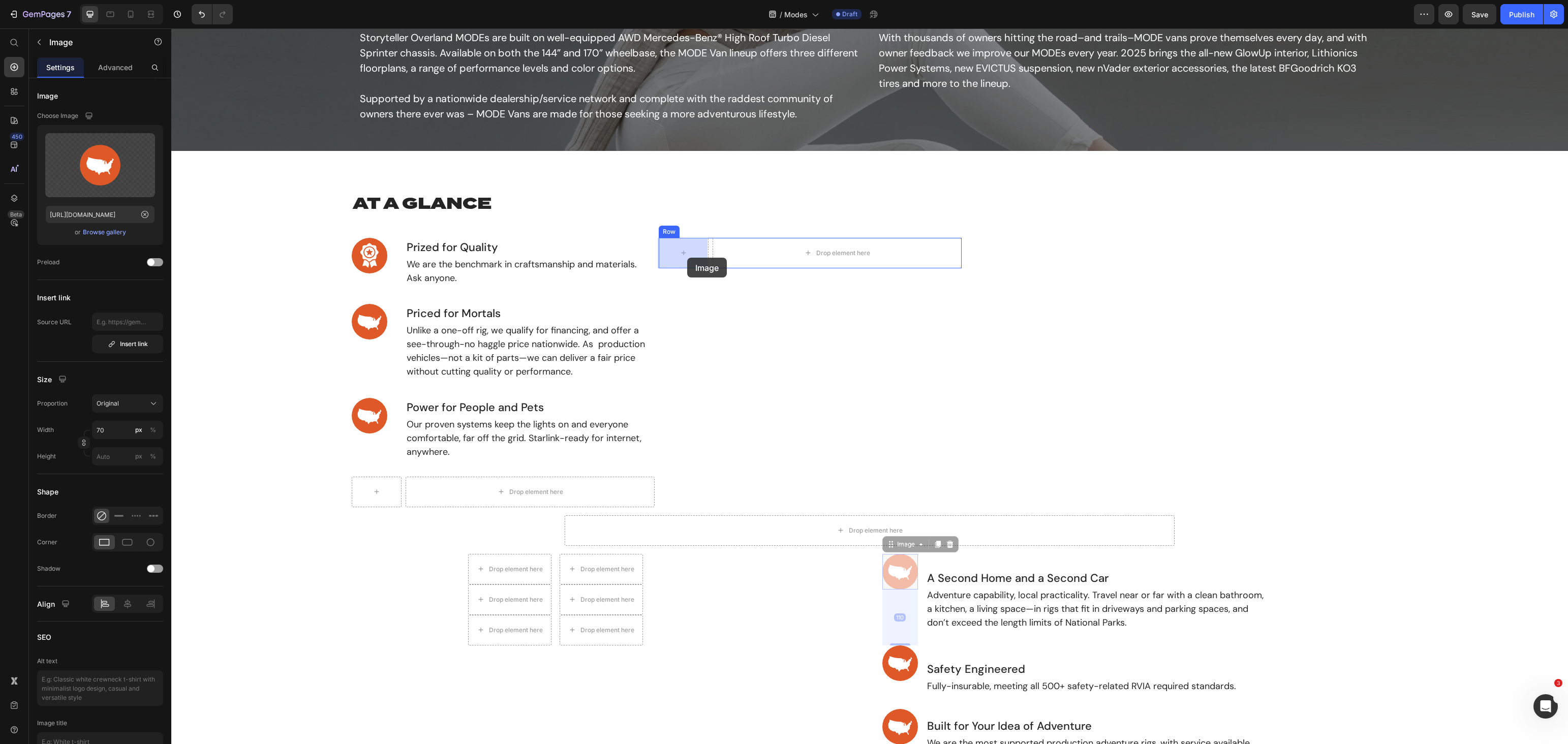drag, startPoint x: 900, startPoint y: 577, endPoint x: 687, endPoint y: 258, distance: 383.57529 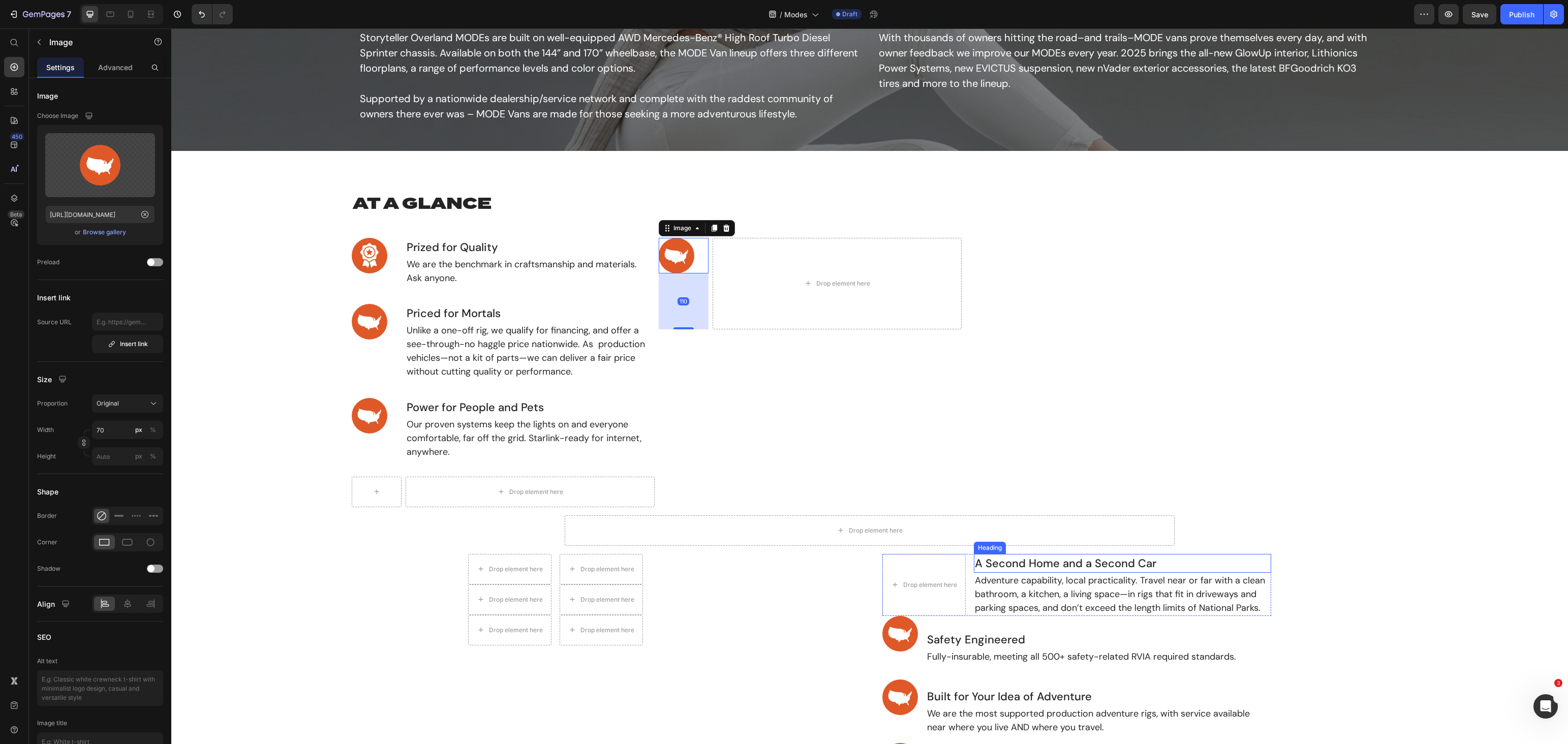 click on "A Second Home and a Second Car" at bounding box center (1122, 563) 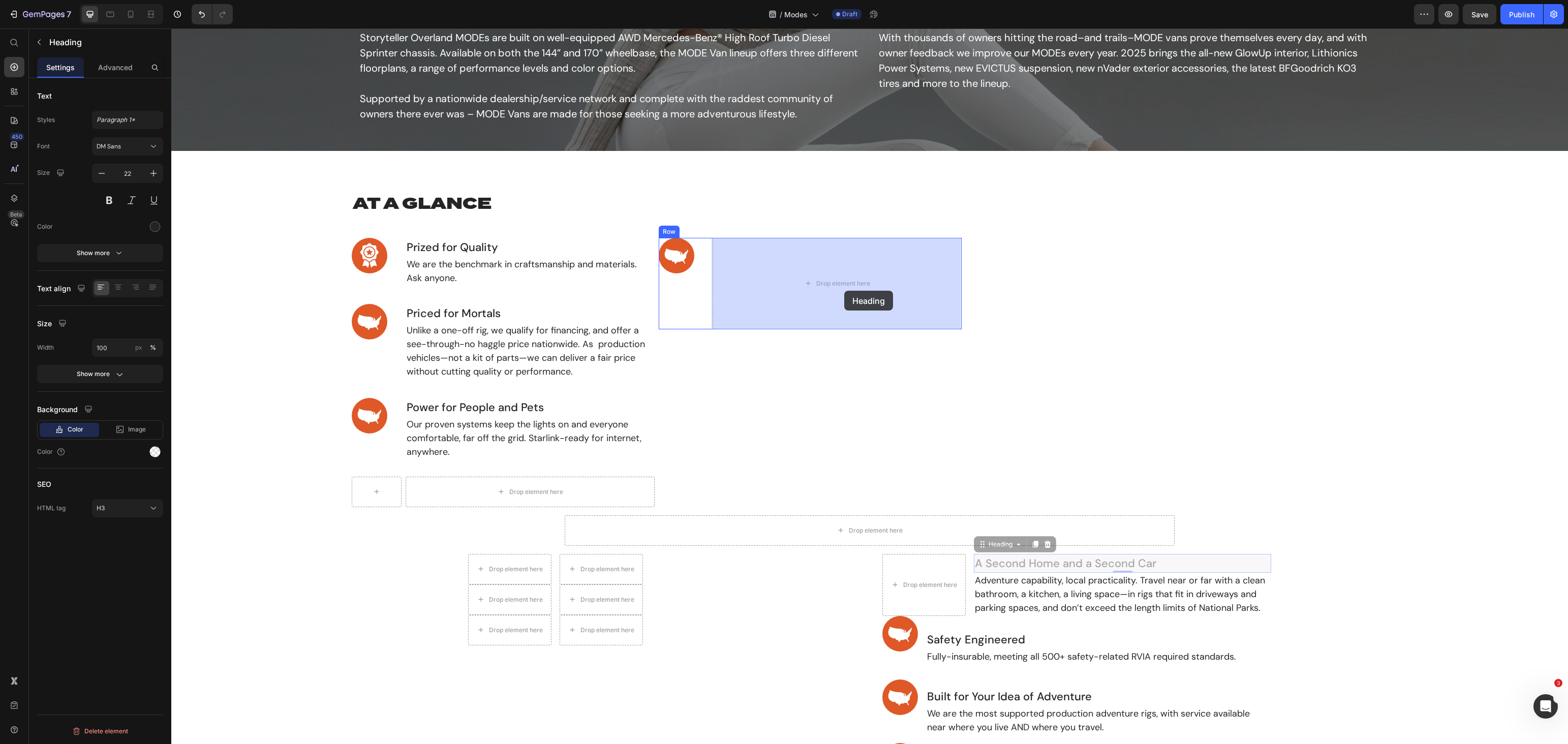 drag, startPoint x: 1003, startPoint y: 547, endPoint x: 844, endPoint y: 291, distance: 301.35859 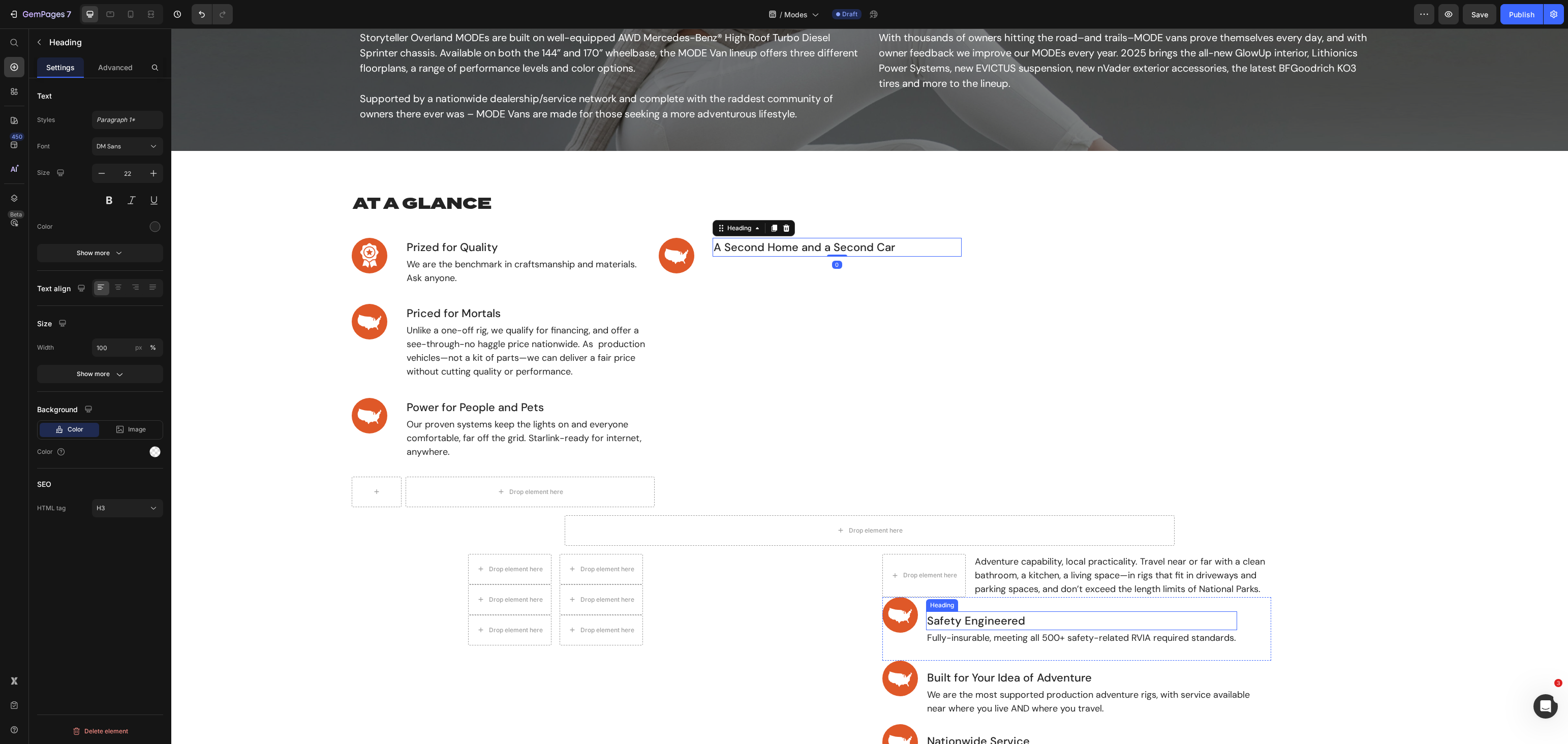 click on "Adventure capability, local practicality. Travel near or far with a clean bathroom, a kitchen, a living space—in rigs that fit in driveways and parking spaces, and don’t exceed the length limits of National Parks." at bounding box center [1122, 575] 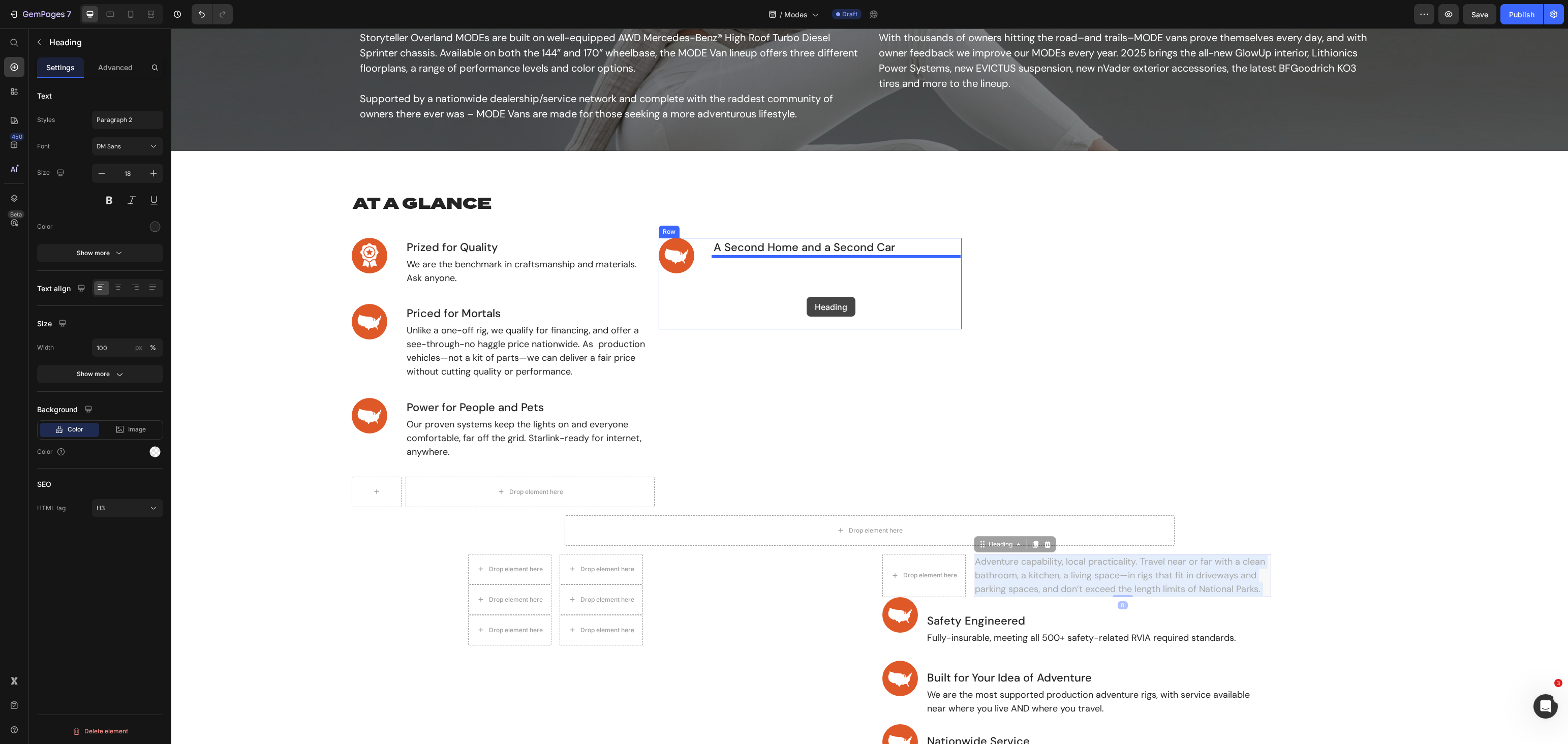 drag, startPoint x: 1005, startPoint y: 571, endPoint x: 807, endPoint y: 297, distance: 338.0533 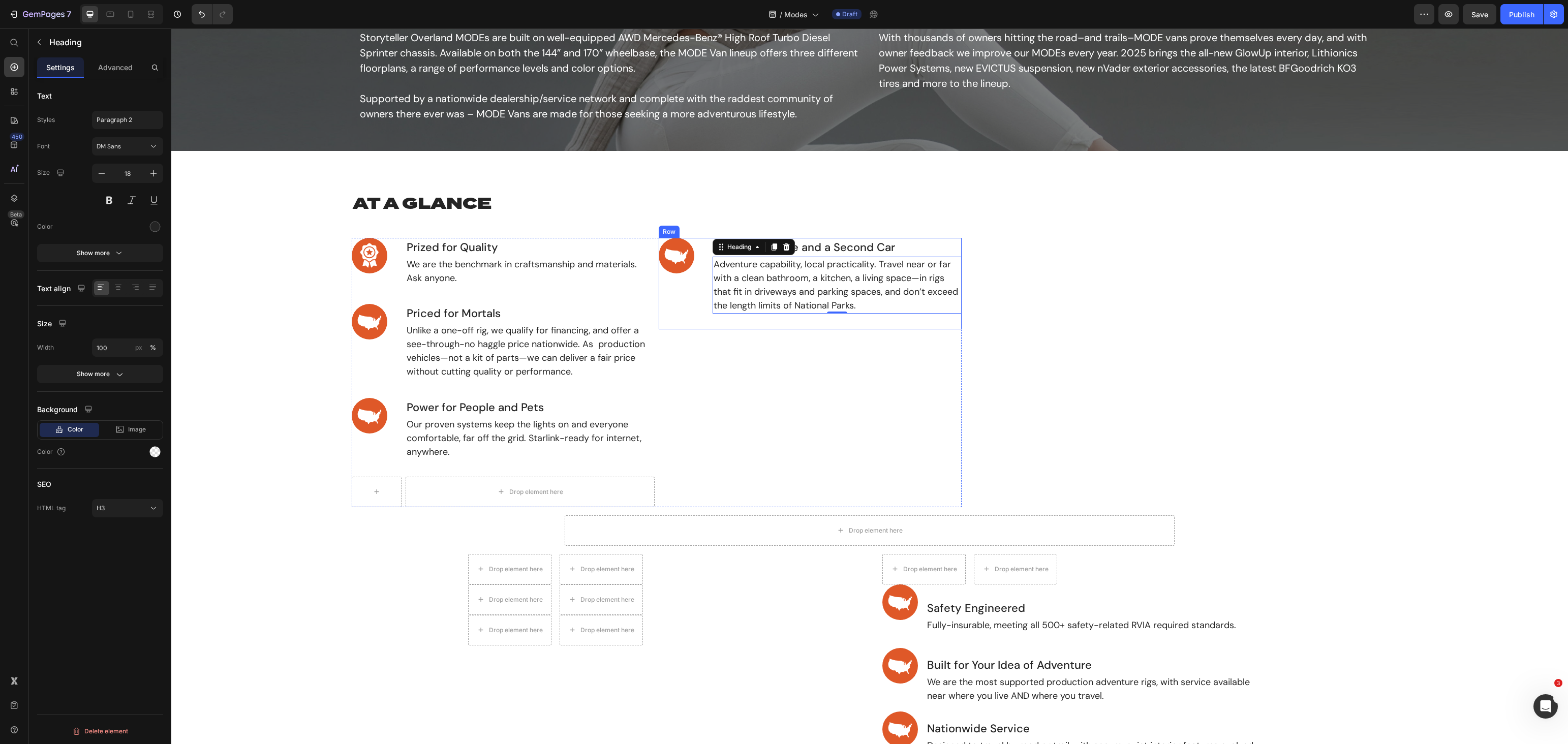 click on "Image" at bounding box center [684, 284] 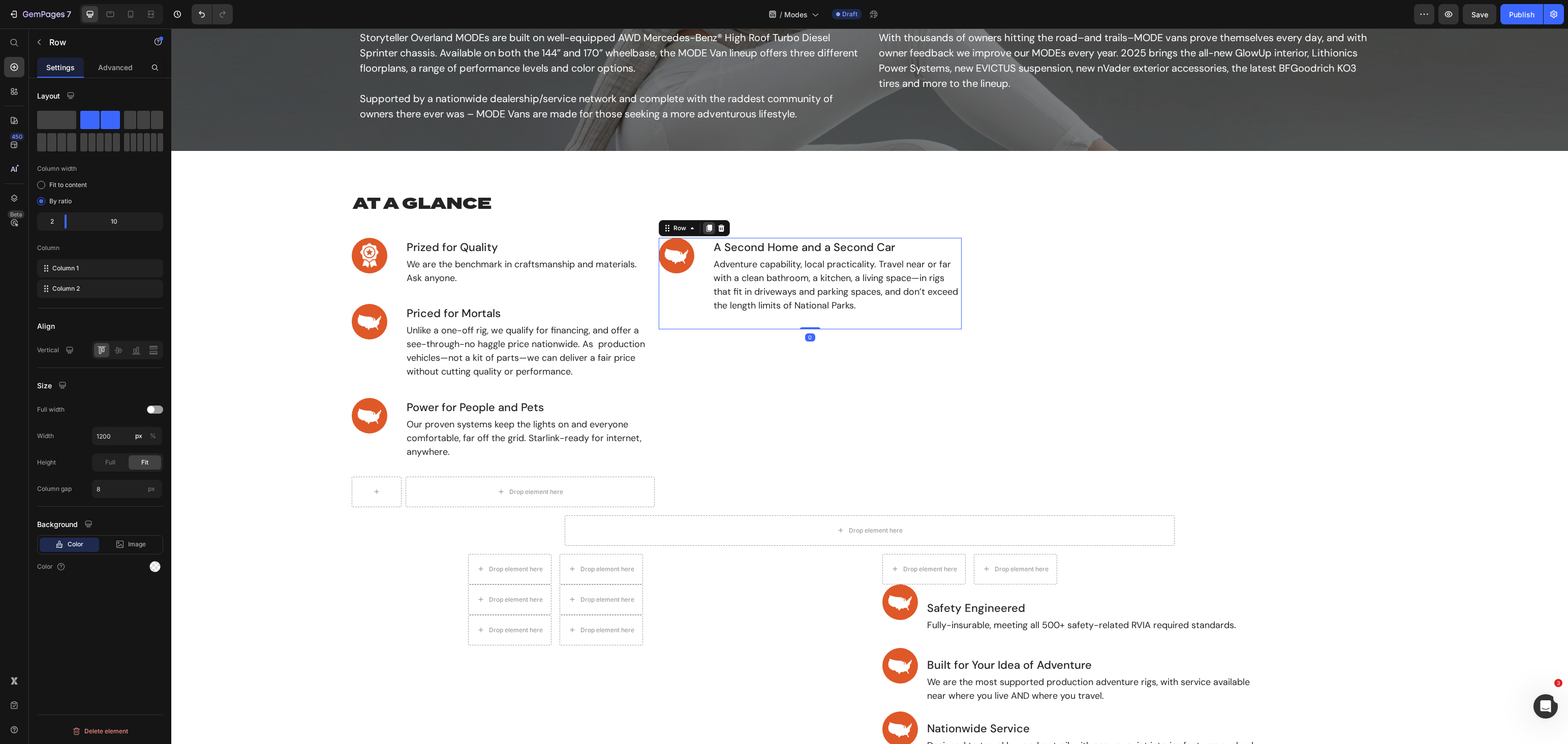 click 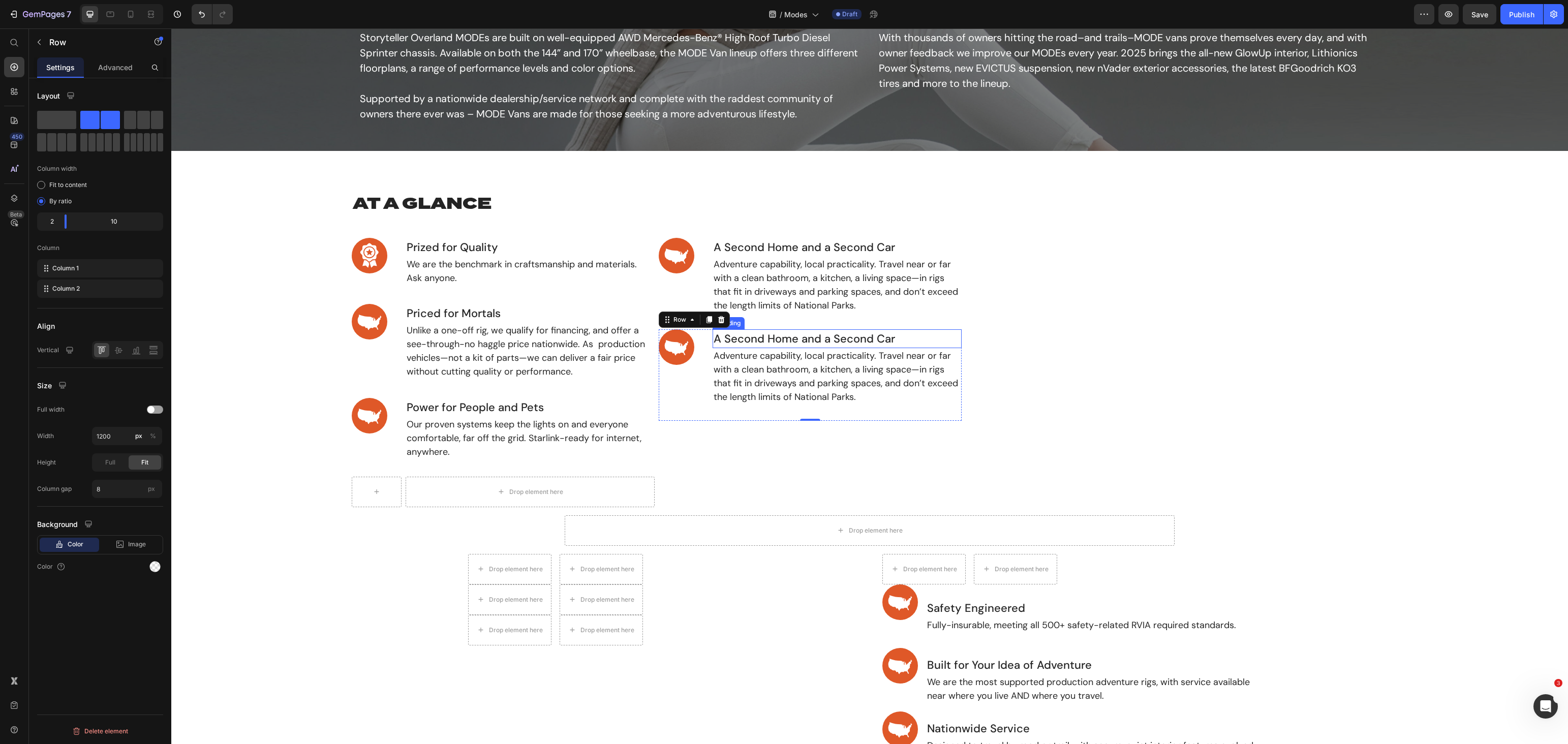 click on "A Second Home and a Second Car" at bounding box center (837, 338) 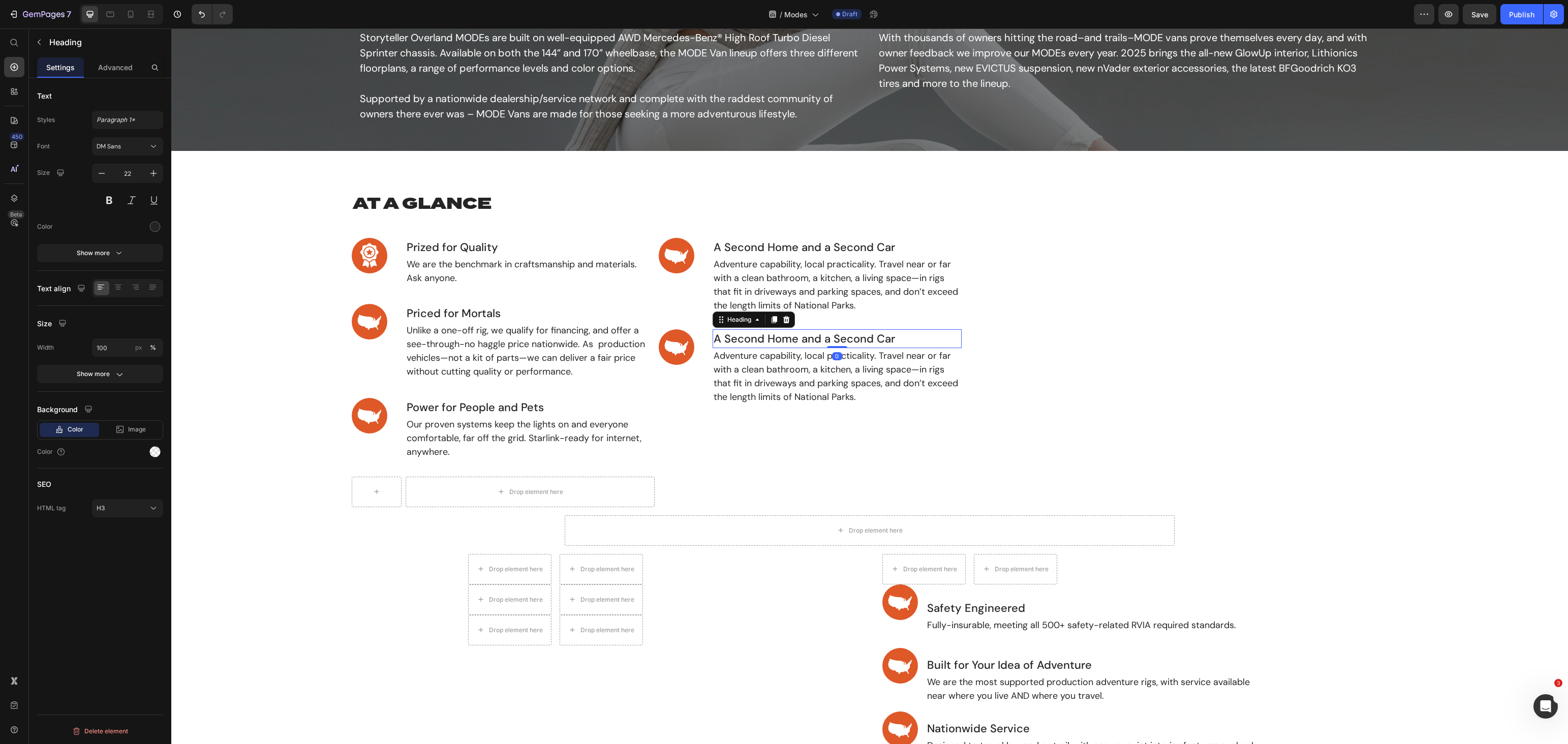 click 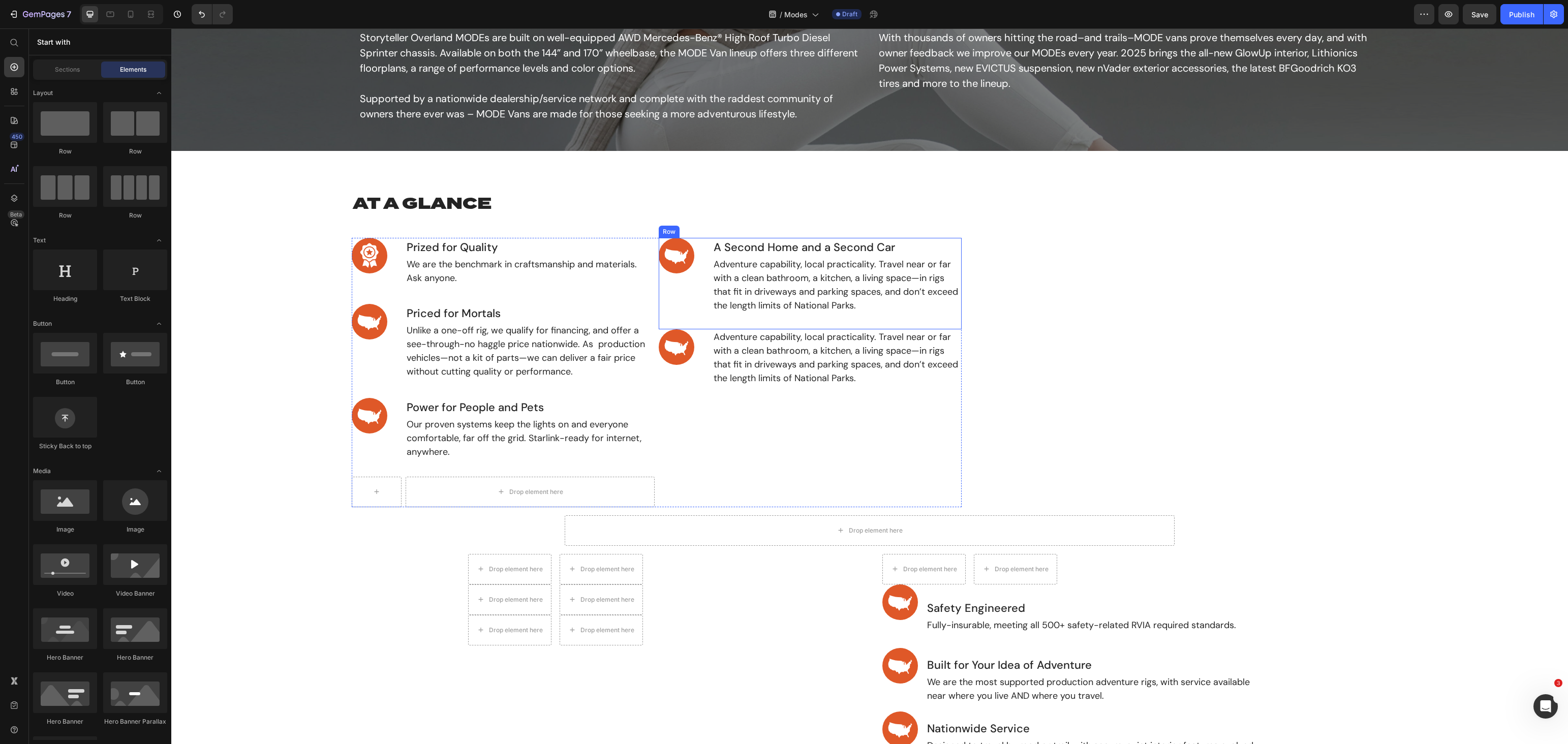 click on "Adventure capability, local practicality. Travel near or far with a clean bathroom, a kitchen, a living space—in rigs that fit in driveways and parking spaces, and don’t exceed the length limits of National Parks." at bounding box center (837, 358) 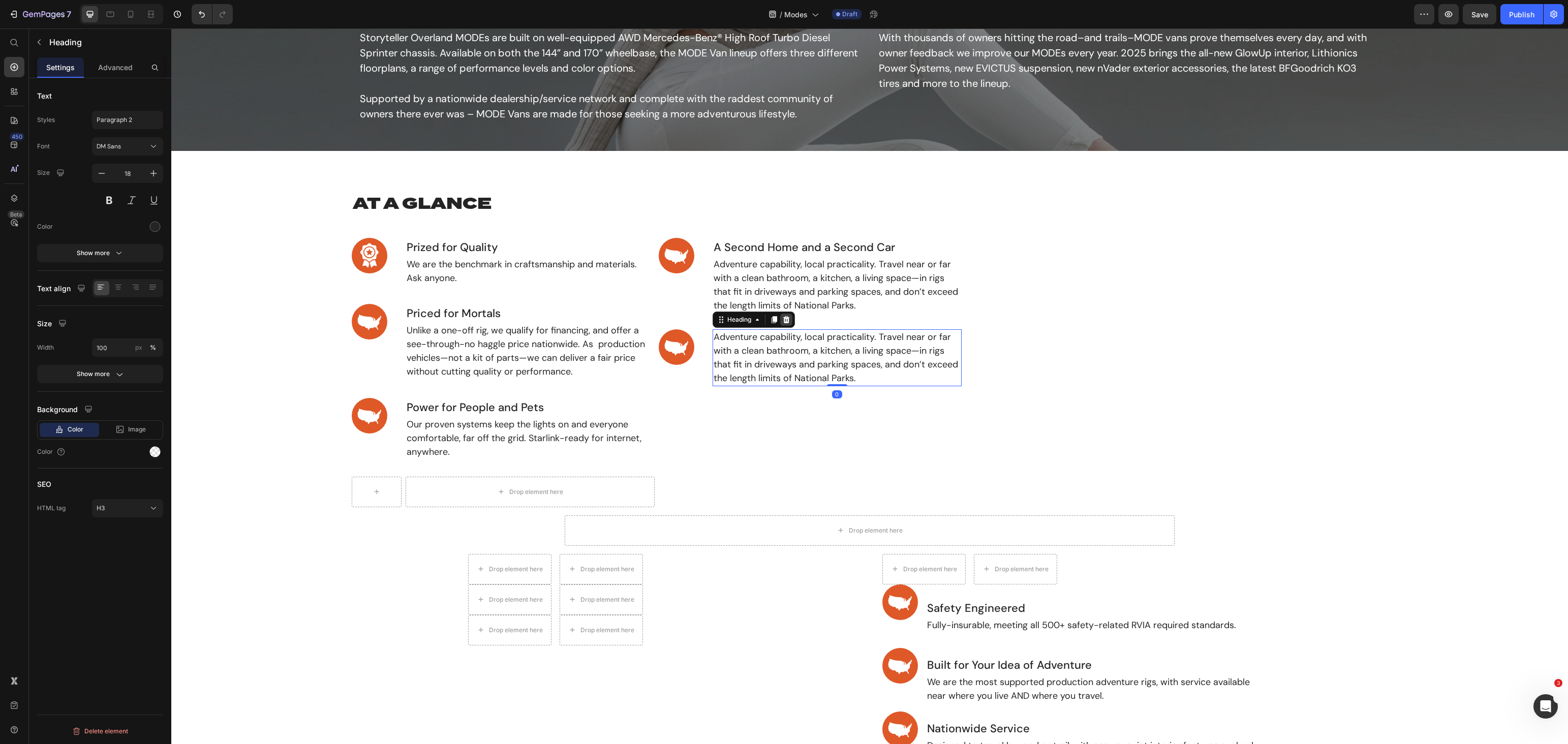 click 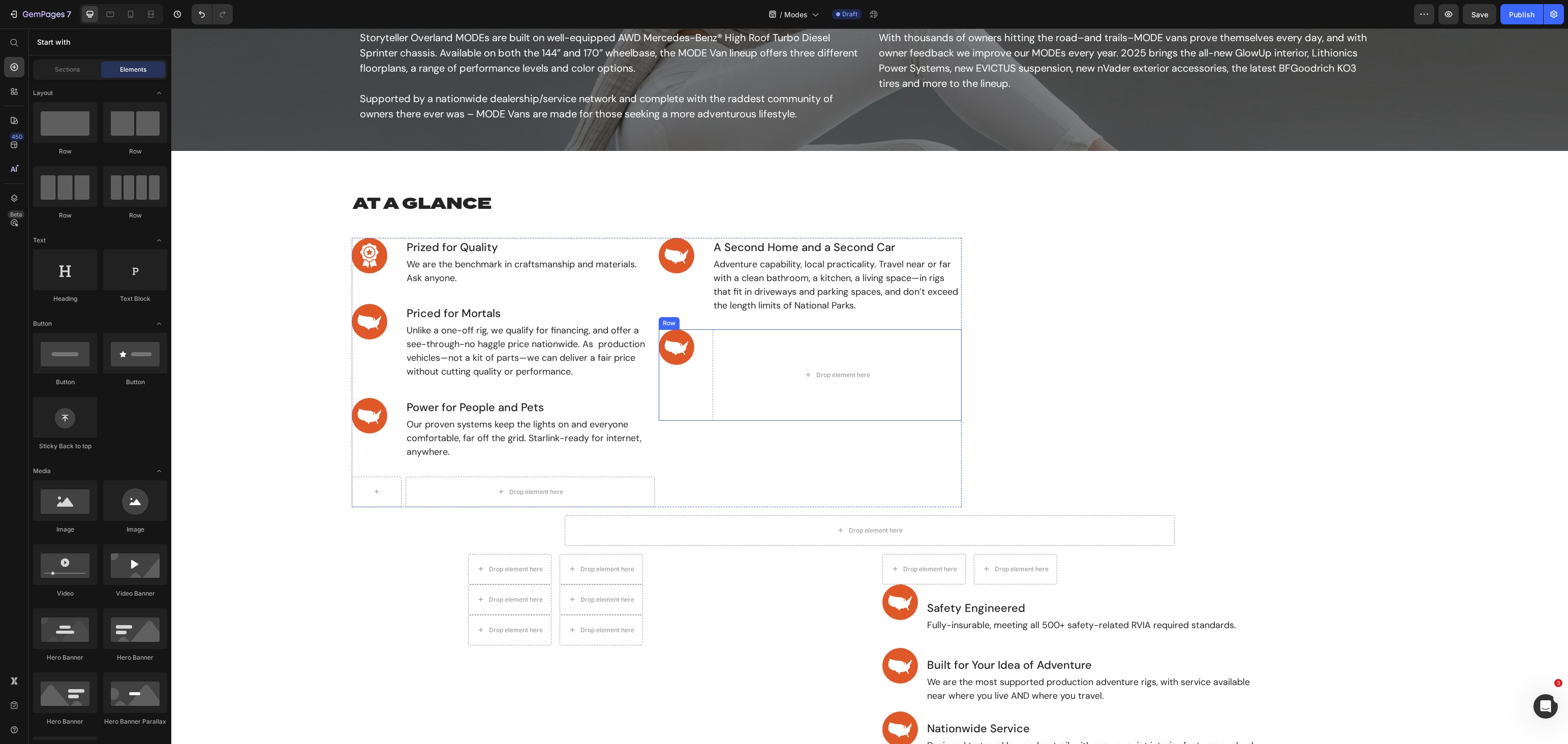 click on "Image
Drop element here Row" at bounding box center (810, 375) 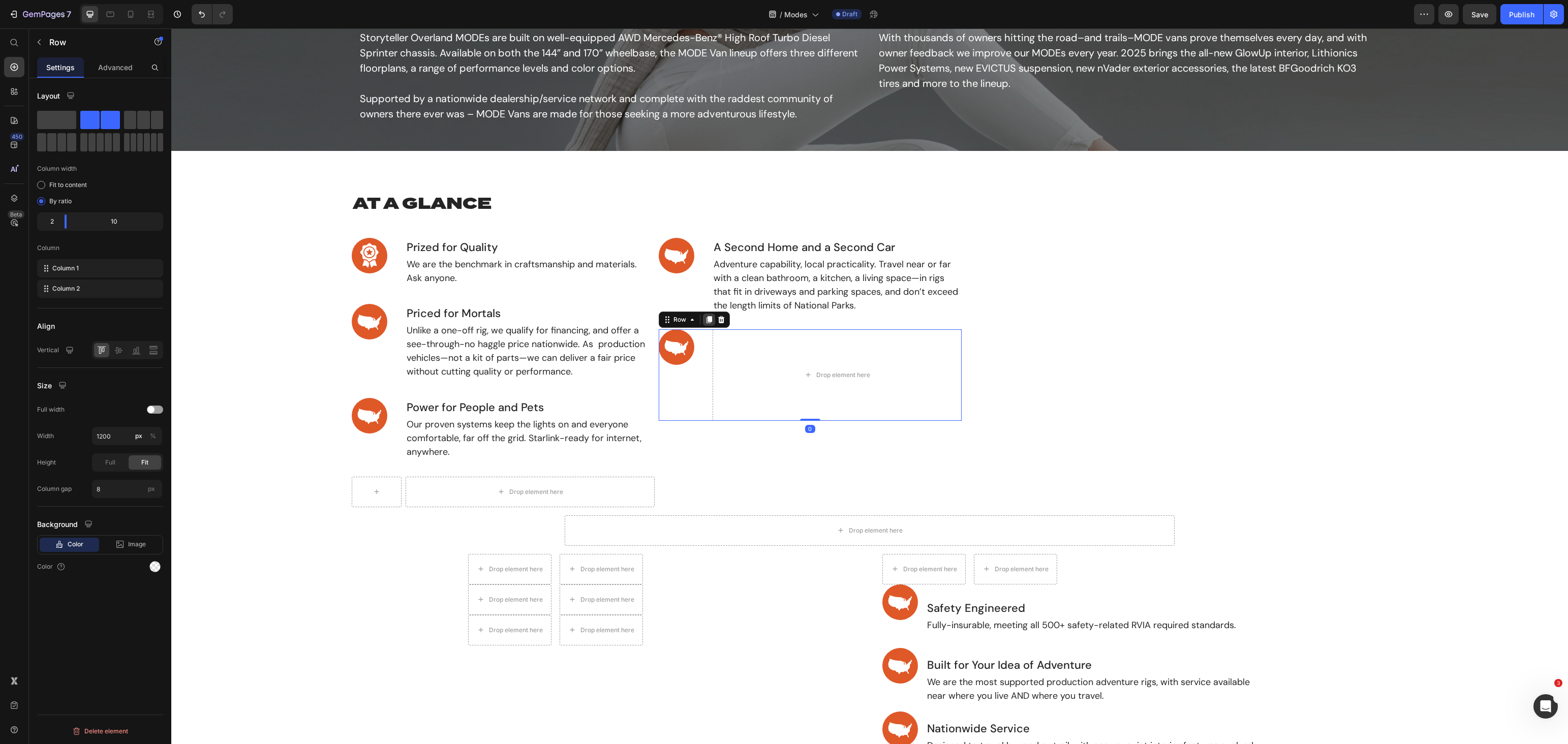 click 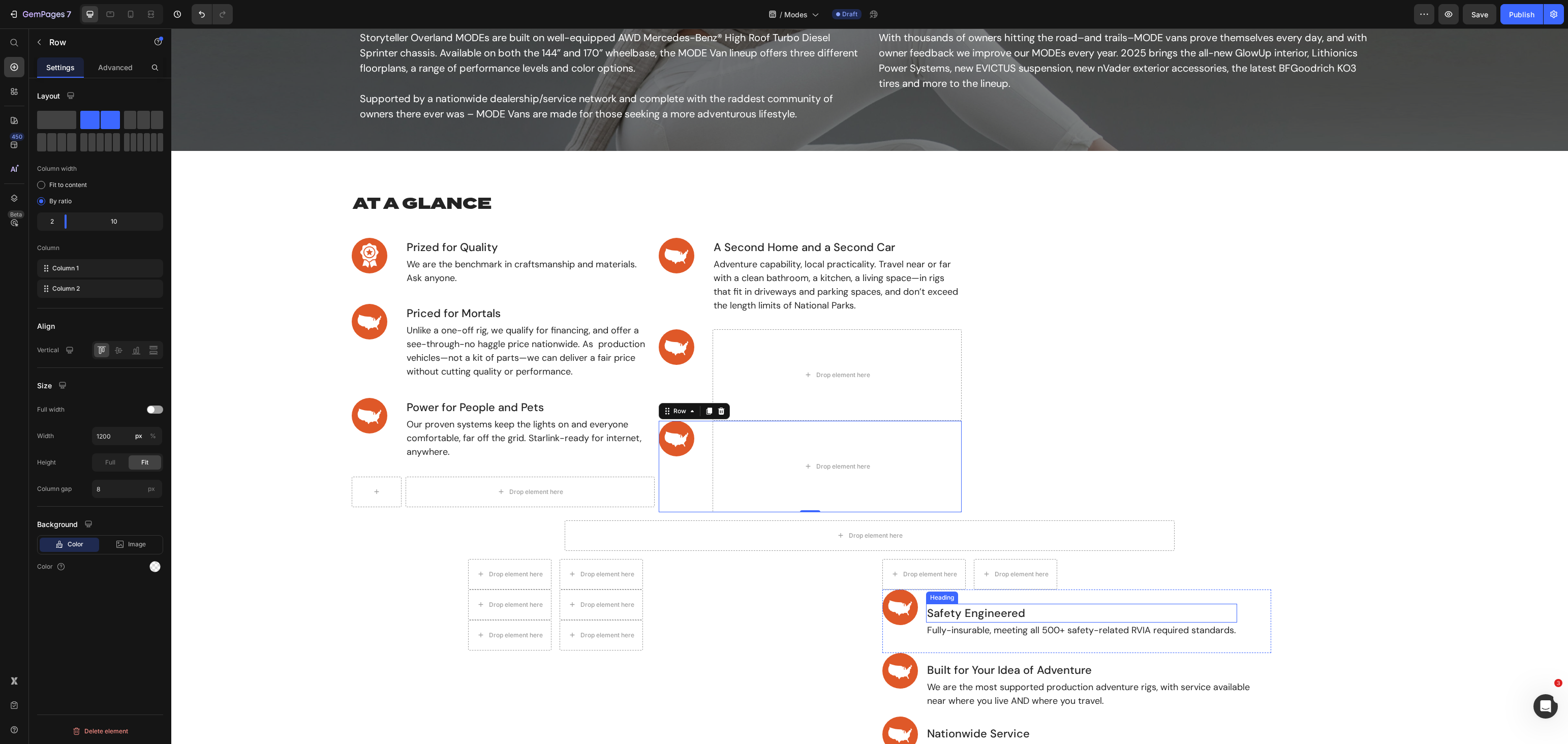click on "Safety Engineered" at bounding box center (1082, 613) 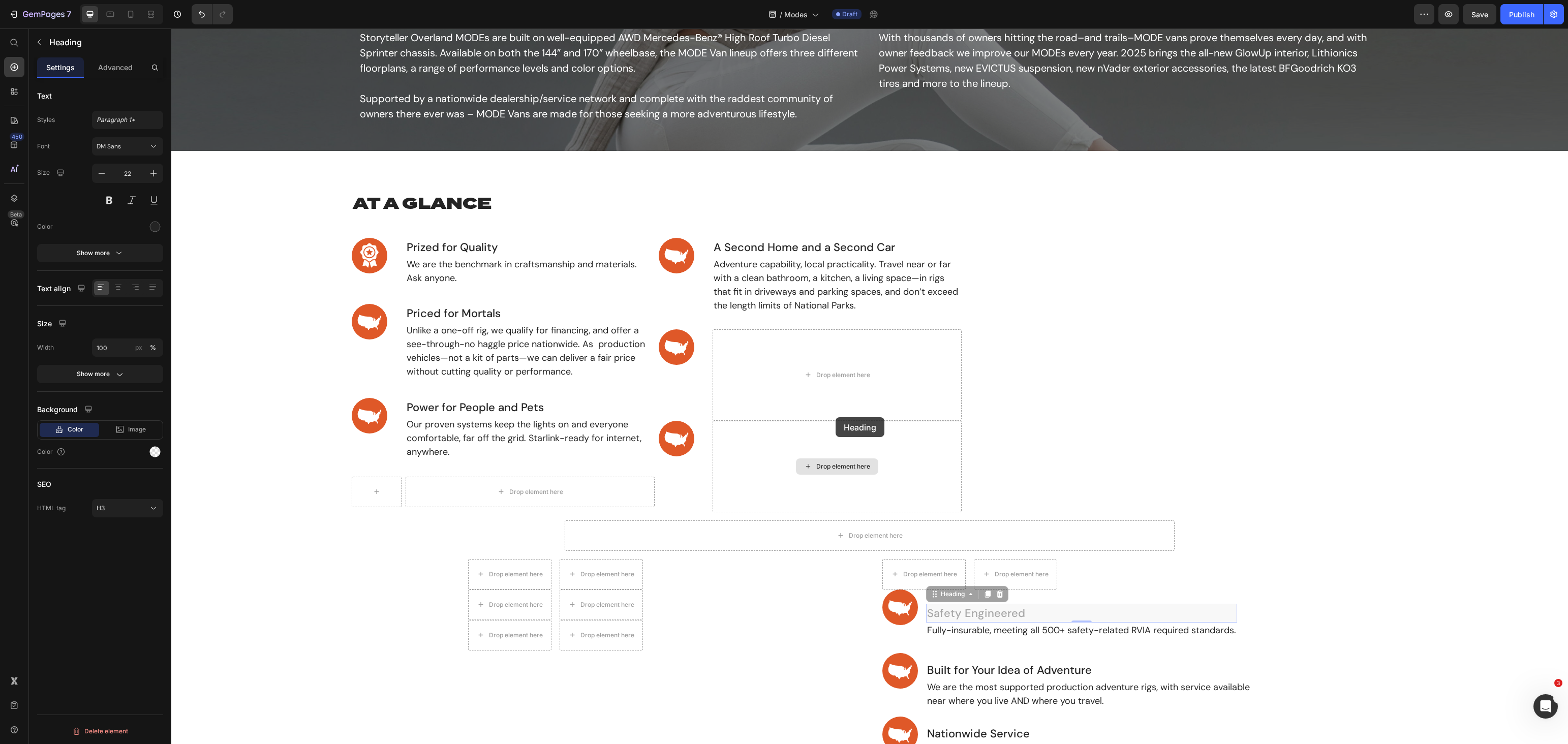 scroll, scrollTop: 194, scrollLeft: 0, axis: vertical 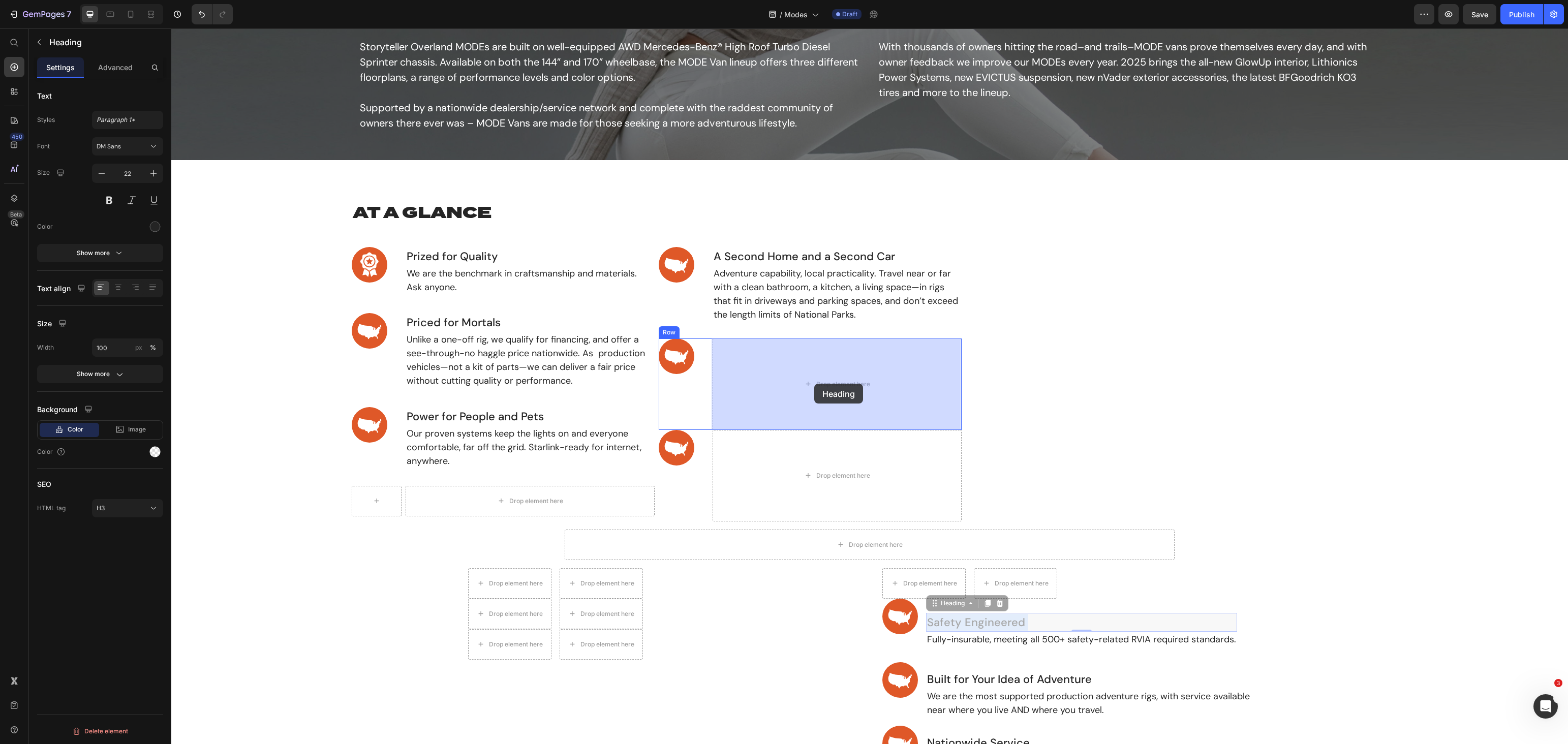 drag, startPoint x: 955, startPoint y: 613, endPoint x: 814, endPoint y: 384, distance: 268.9275 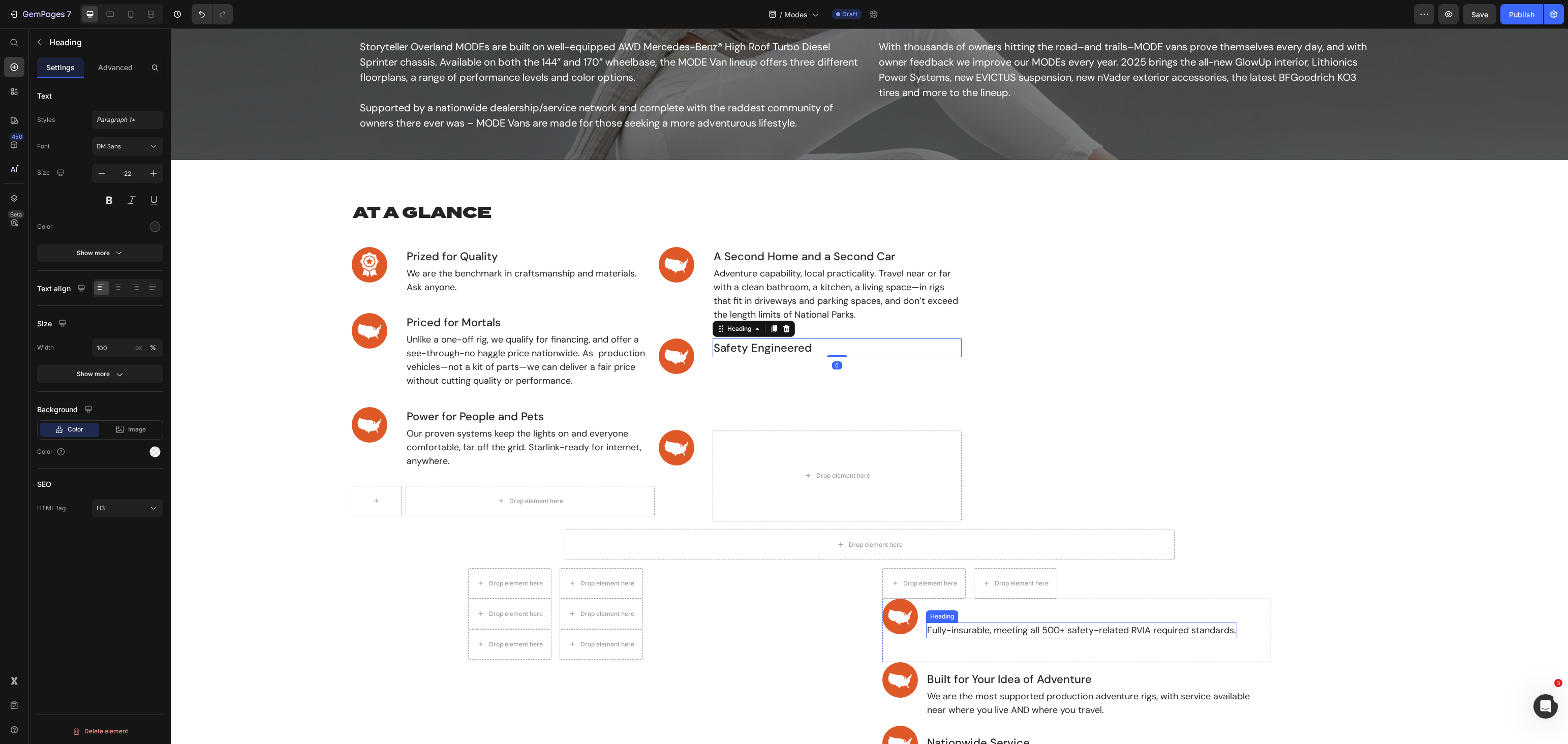 click on "Fully-insurable, meeting all 500+ safety-related RVIA required standards." at bounding box center [1082, 630] 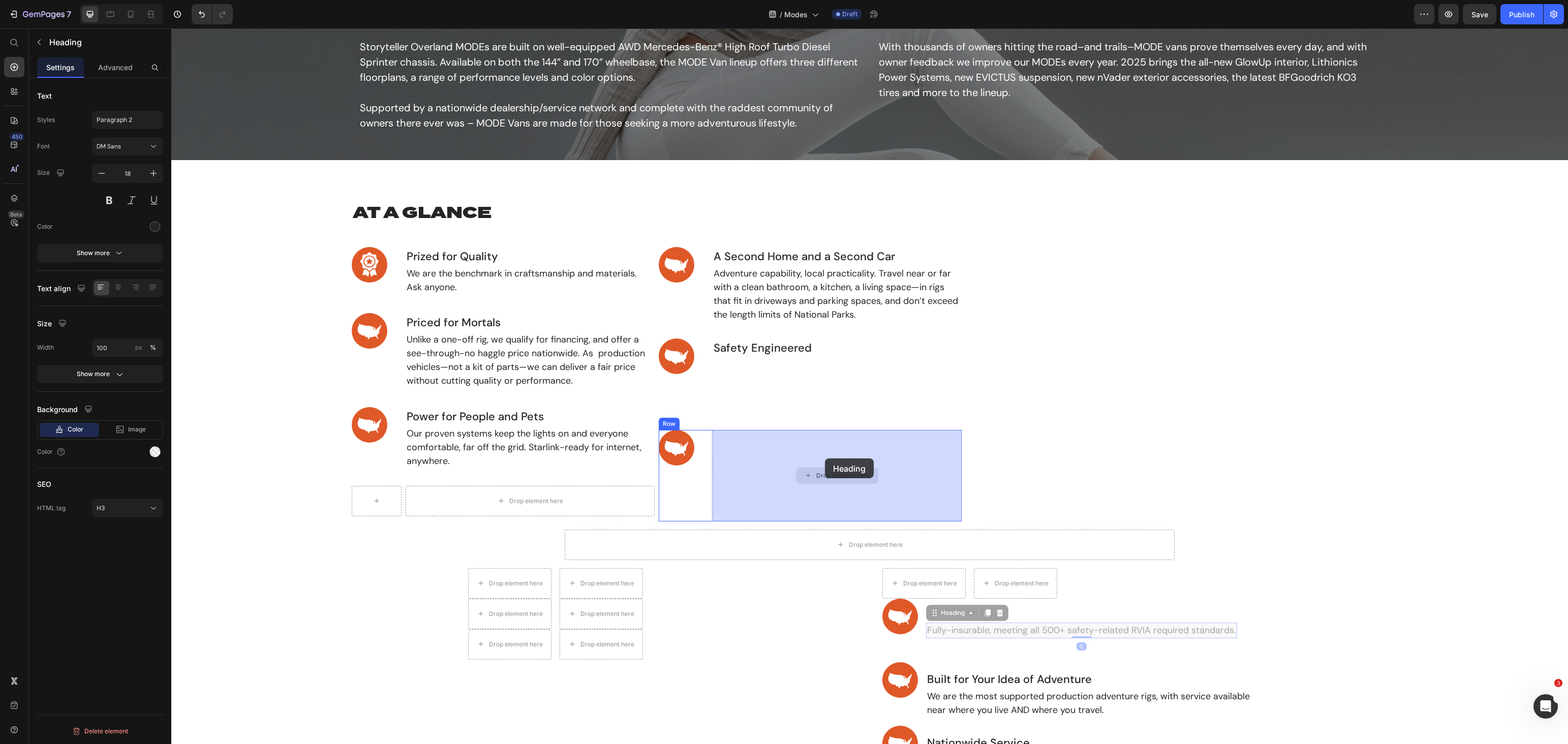 scroll, scrollTop: 186, scrollLeft: 0, axis: vertical 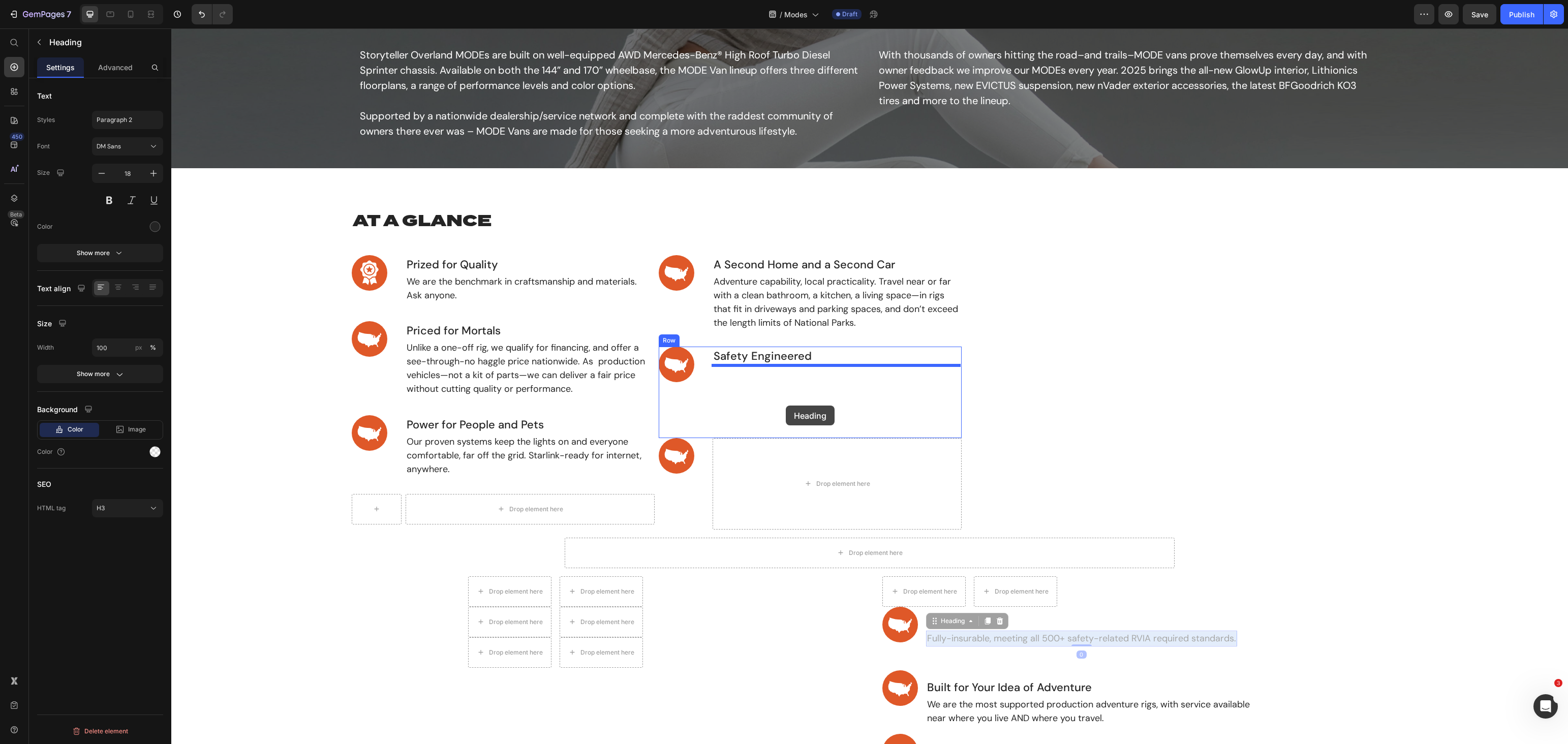 drag, startPoint x: 961, startPoint y: 633, endPoint x: 786, endPoint y: 406, distance: 286.6252 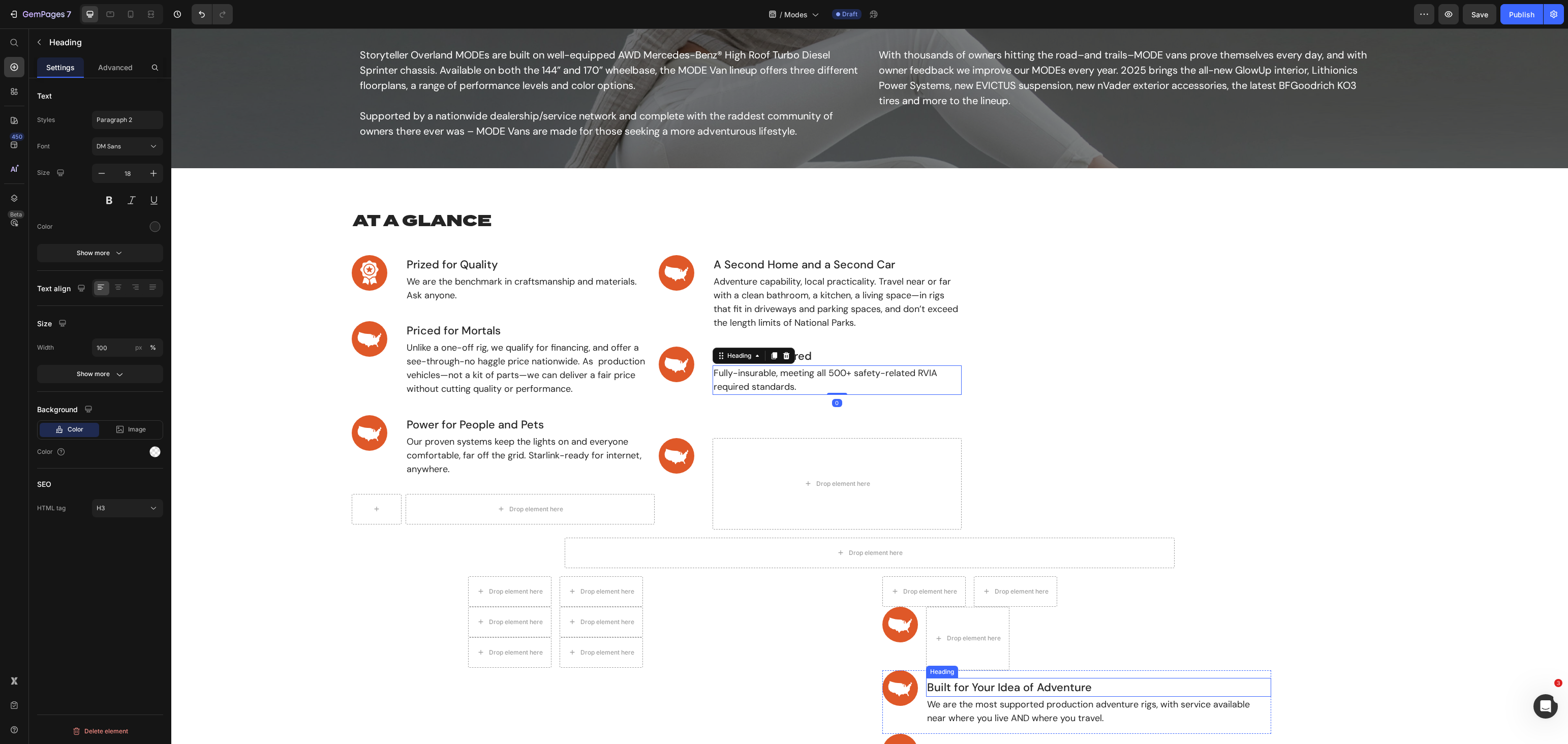 scroll, scrollTop: 440, scrollLeft: 0, axis: vertical 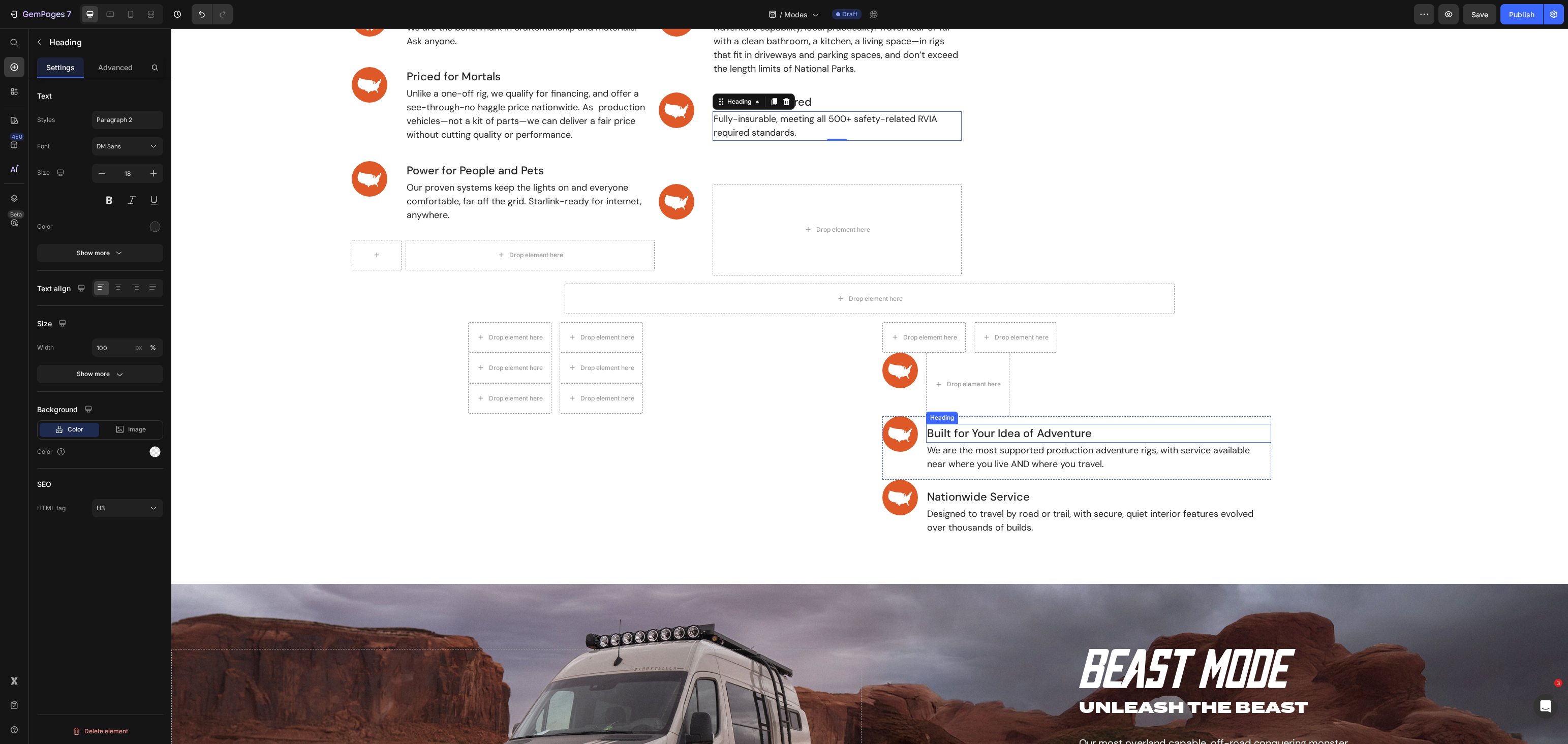 click on "Built for Your Idea of Adventure" at bounding box center [1098, 433] 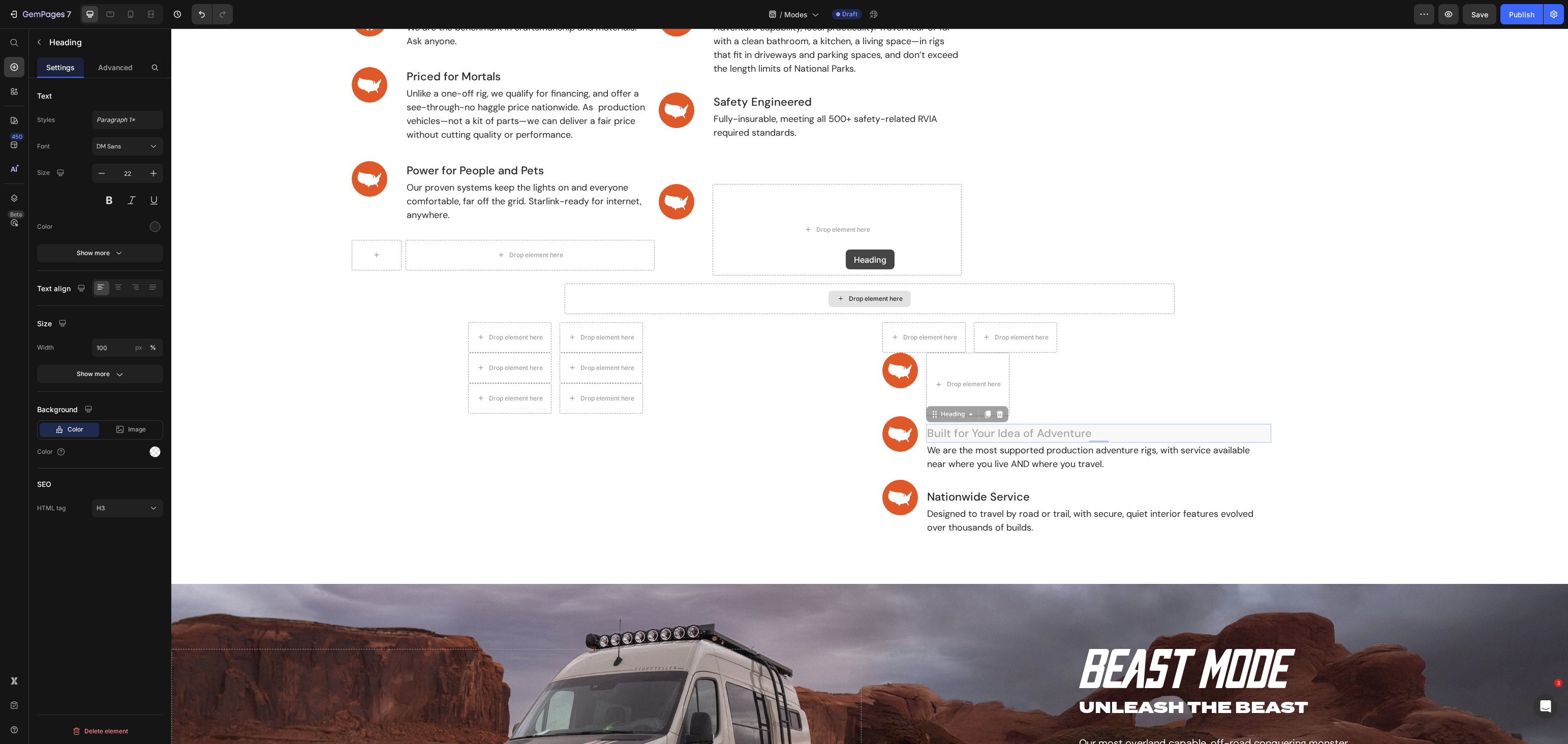 scroll, scrollTop: 432, scrollLeft: 0, axis: vertical 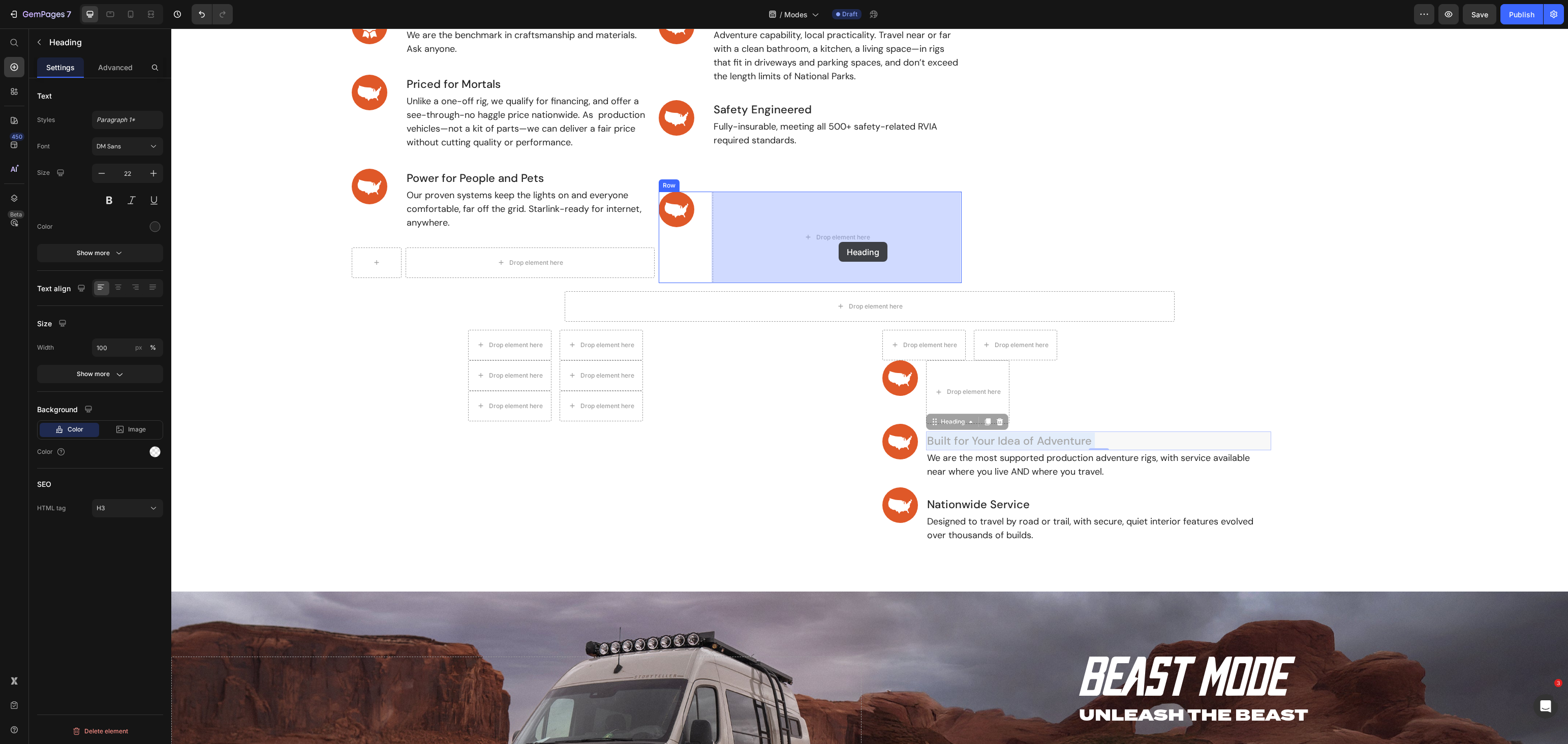 drag, startPoint x: 965, startPoint y: 435, endPoint x: 839, endPoint y: 242, distance: 230.48861 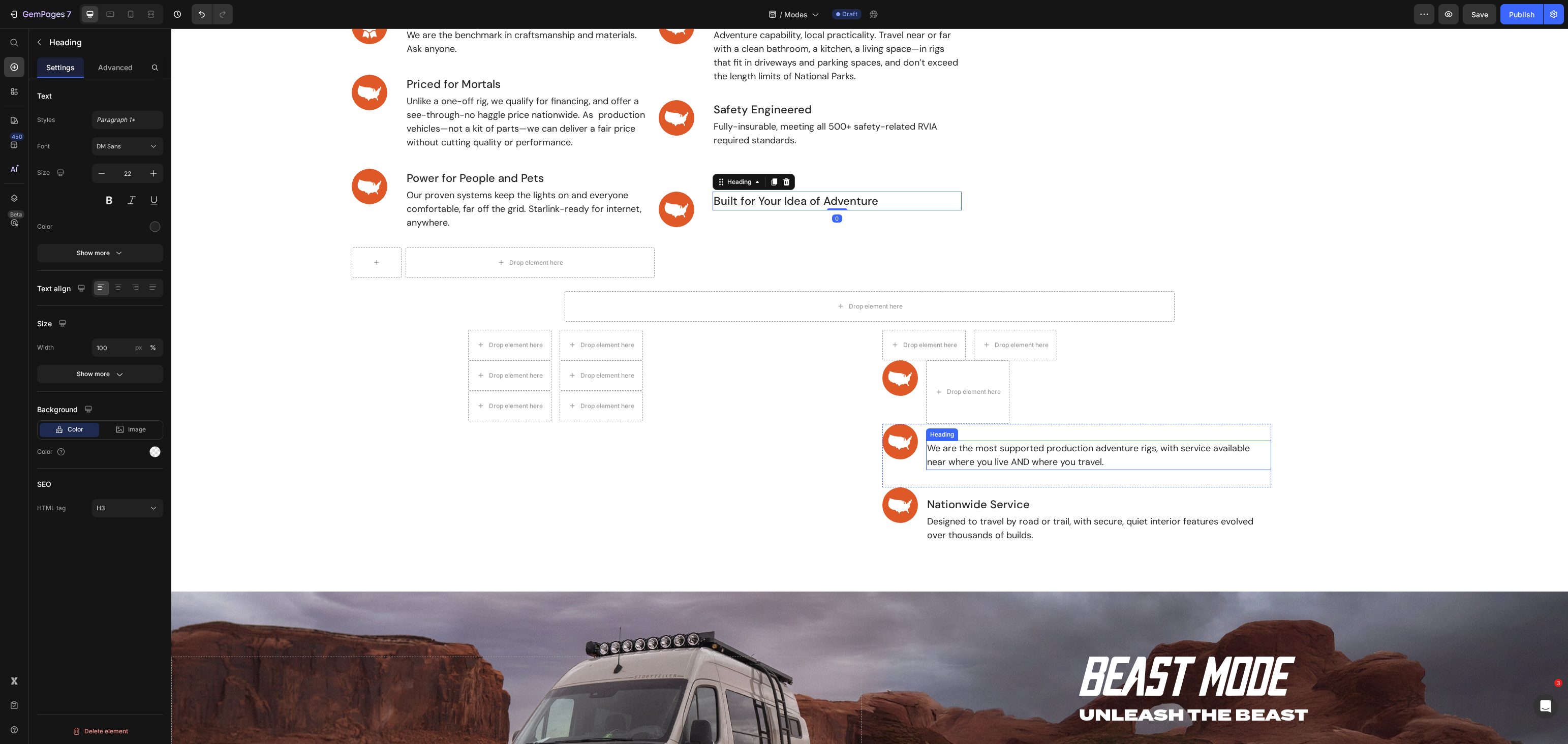 click on "We are the most supported production adventure rigs, with service available near where you live AND where you travel." at bounding box center [1098, 455] 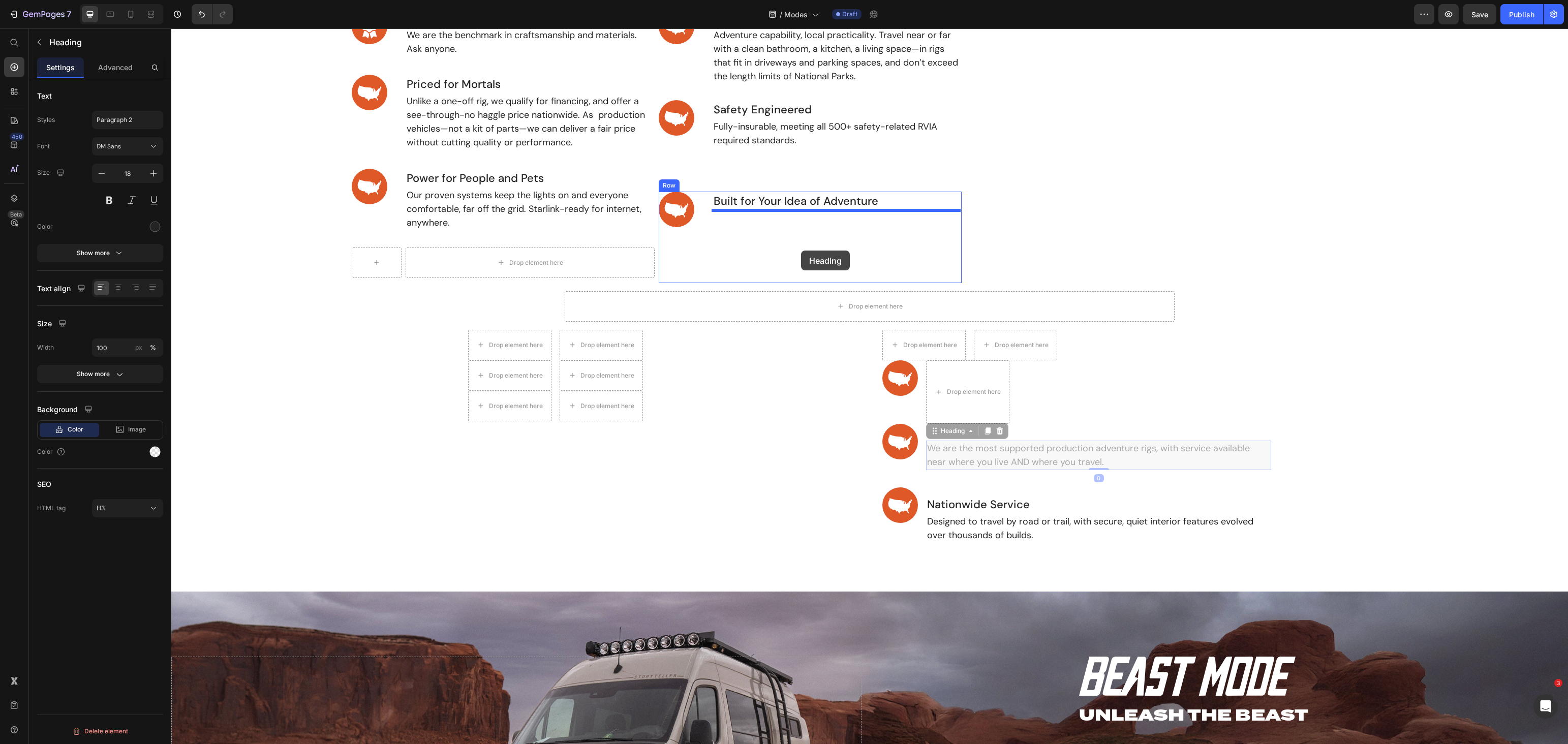 drag, startPoint x: 938, startPoint y: 431, endPoint x: 801, endPoint y: 250, distance: 227.0022 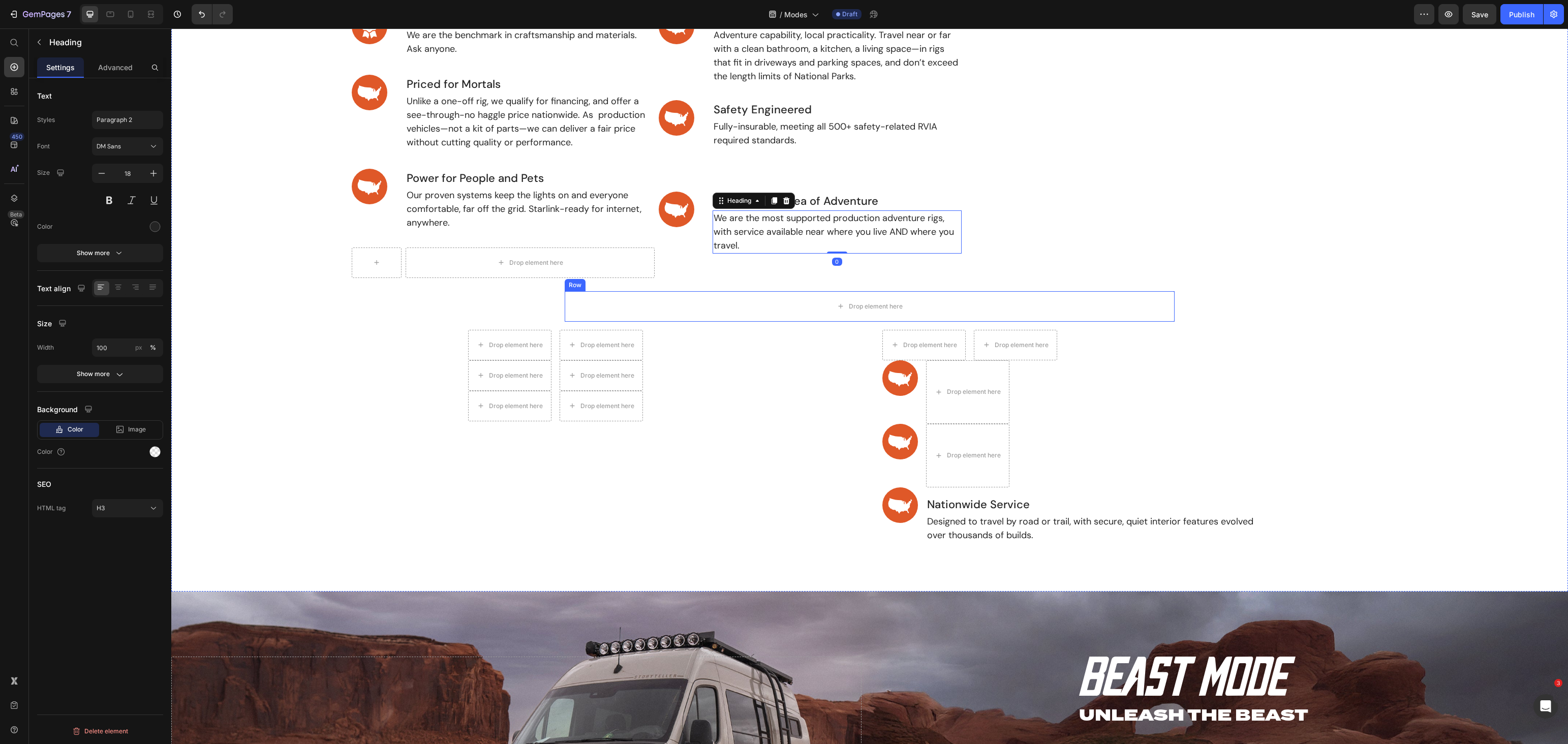 scroll, scrollTop: 229, scrollLeft: 0, axis: vertical 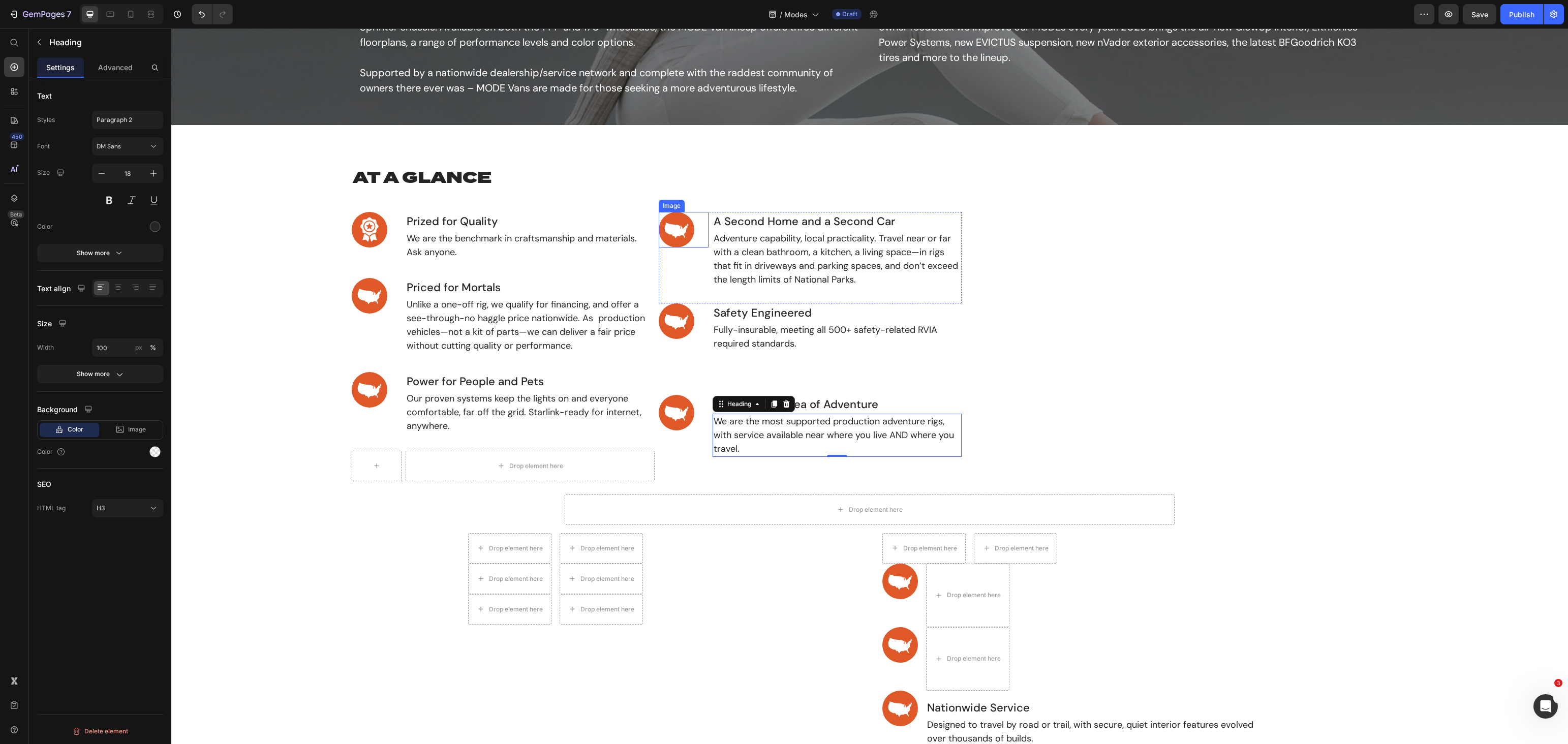 click at bounding box center (684, 230) 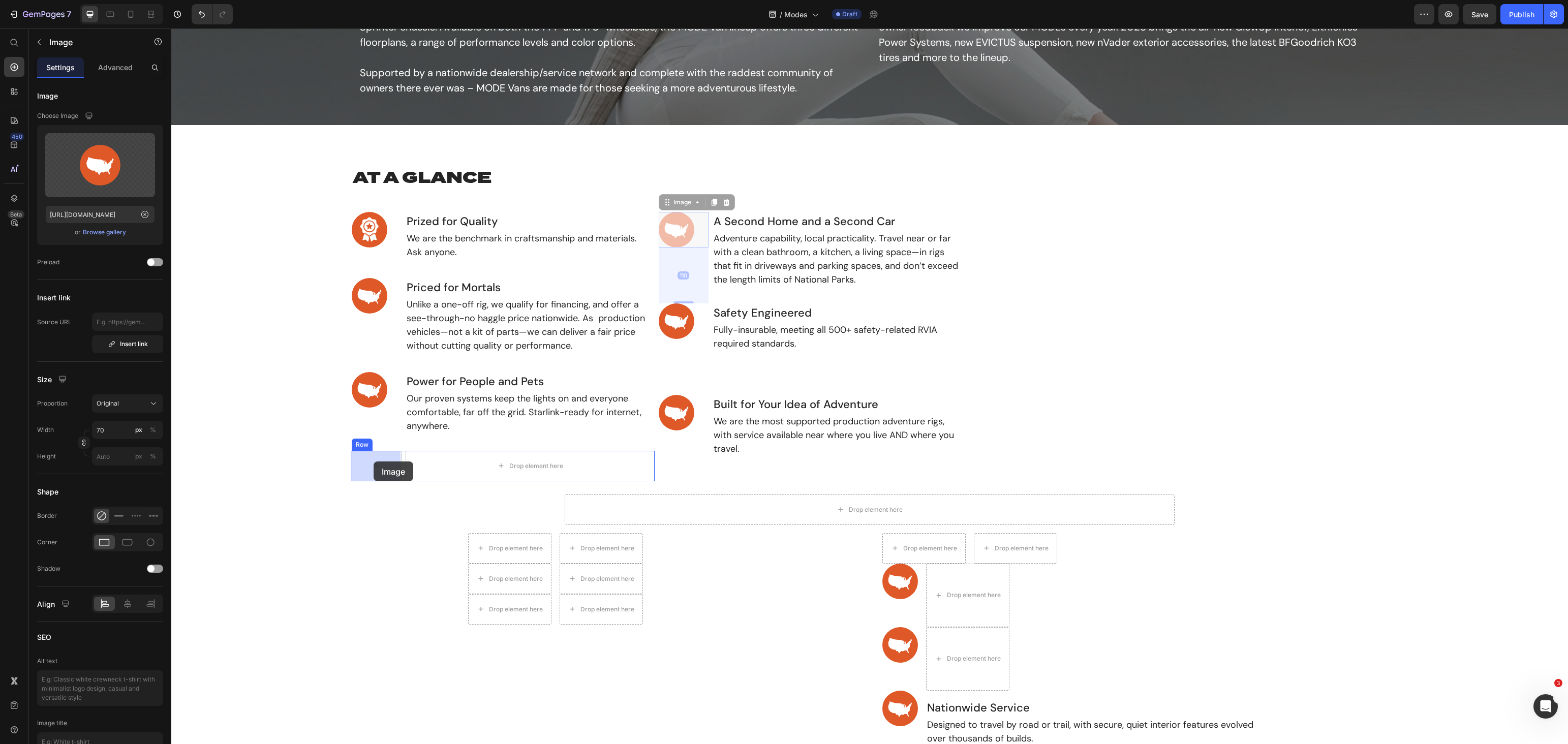 drag, startPoint x: 680, startPoint y: 228, endPoint x: 374, endPoint y: 462, distance: 385.21682 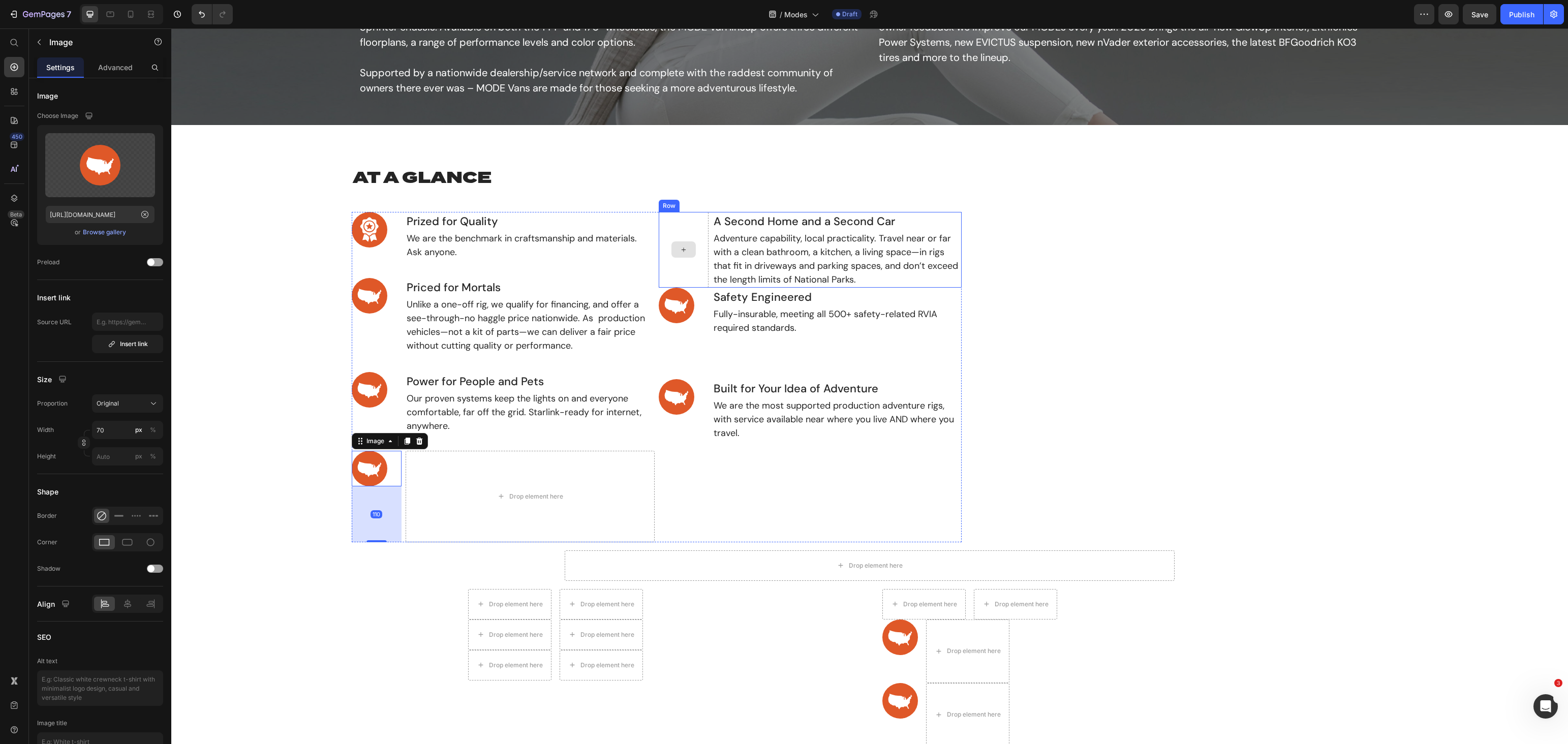 click on "A Second Home and a Second Car" at bounding box center (837, 221) 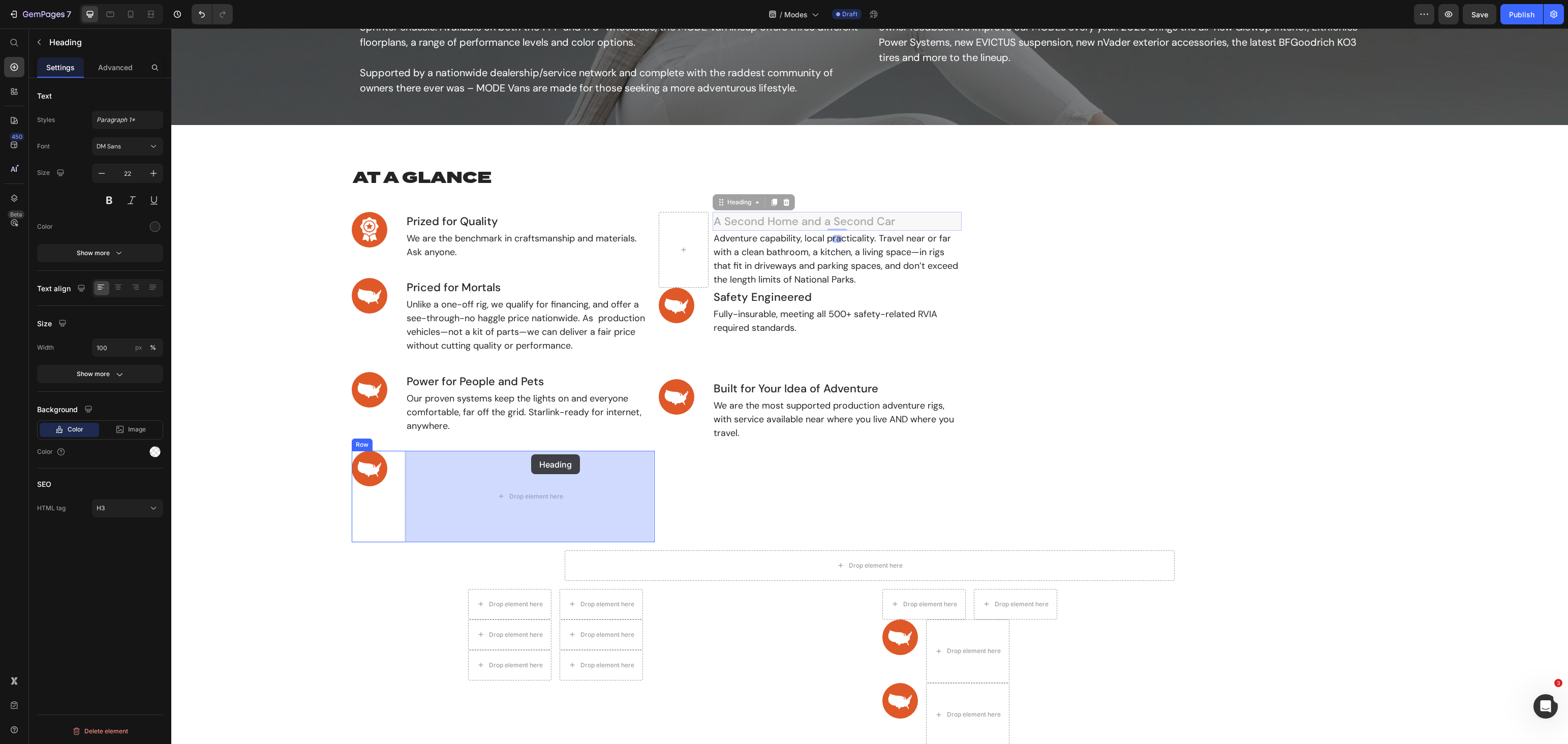 drag, startPoint x: 728, startPoint y: 205, endPoint x: 531, endPoint y: 454, distance: 317.5059 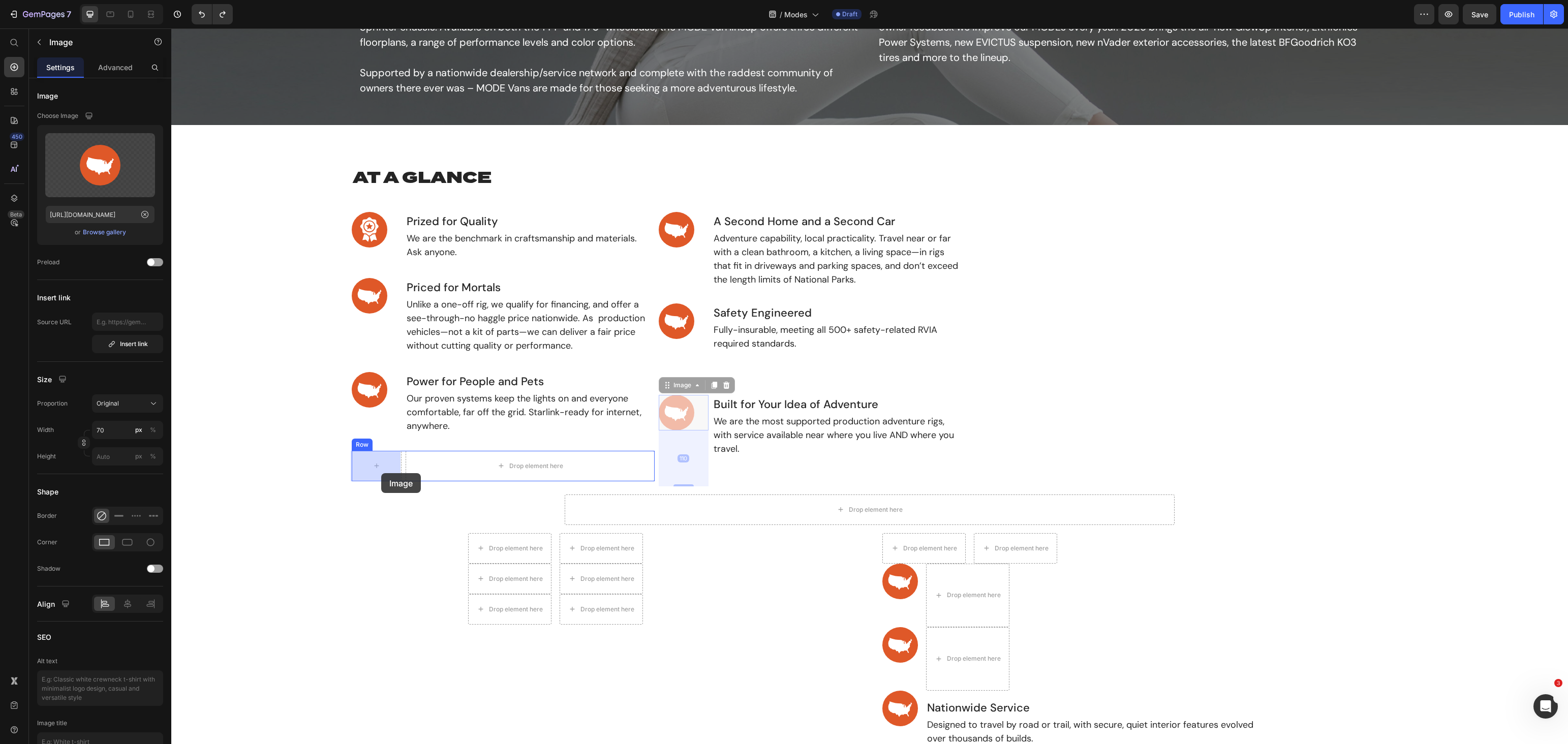 drag, startPoint x: 633, startPoint y: 427, endPoint x: 381, endPoint y: 473, distance: 256.16401 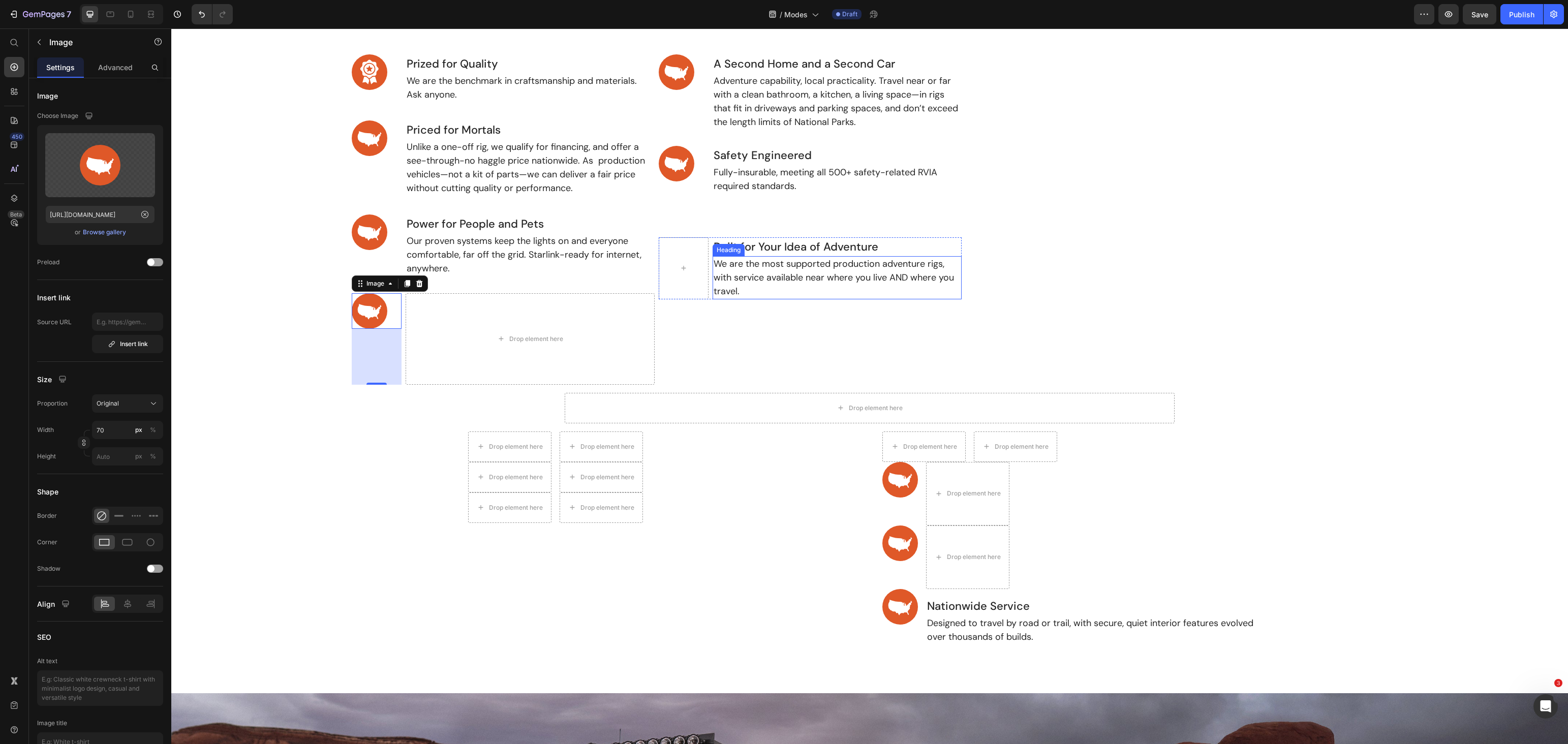 scroll, scrollTop: 280, scrollLeft: 0, axis: vertical 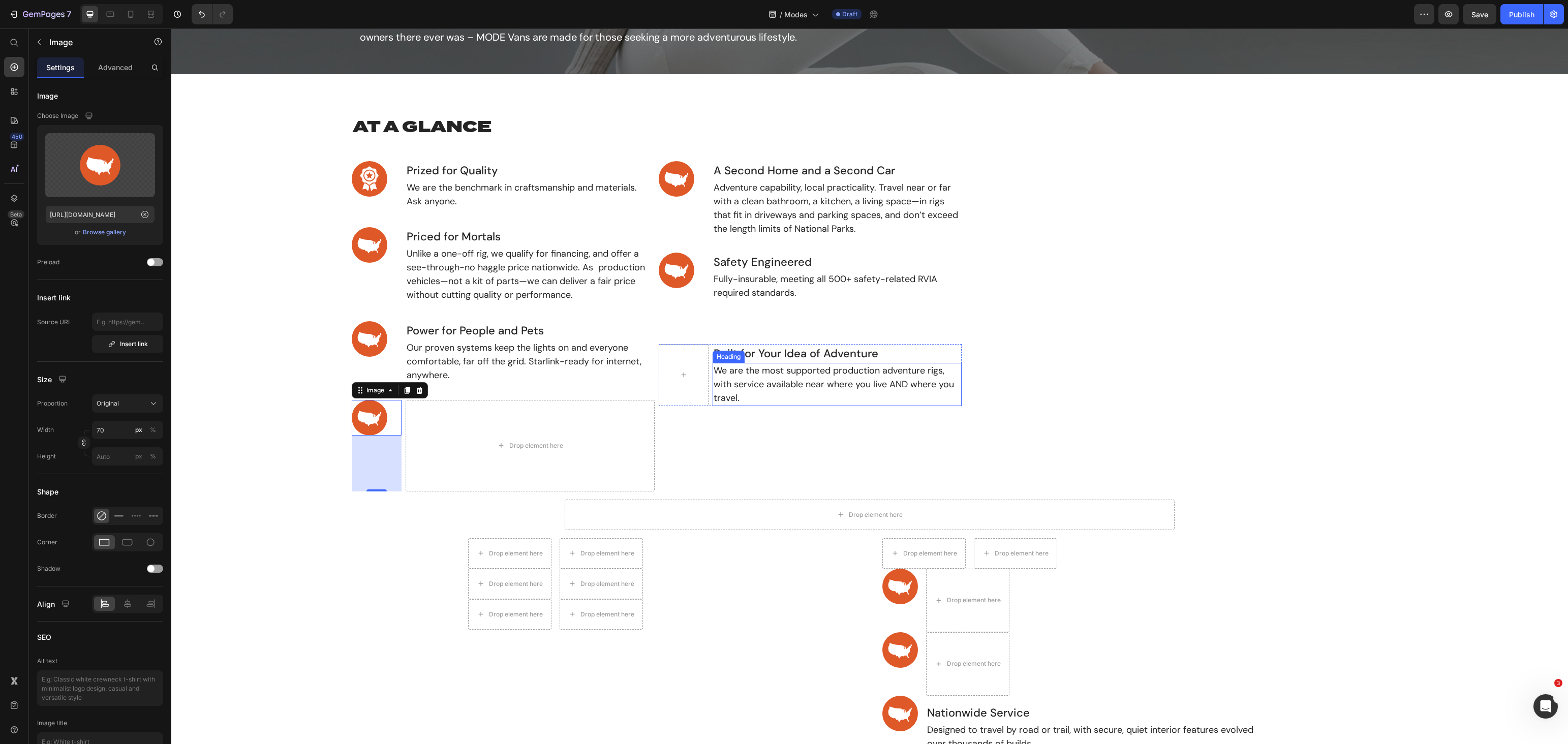 click on "We are the most supported production adventure rigs, with service available near where you live AND where you travel." at bounding box center [837, 384] 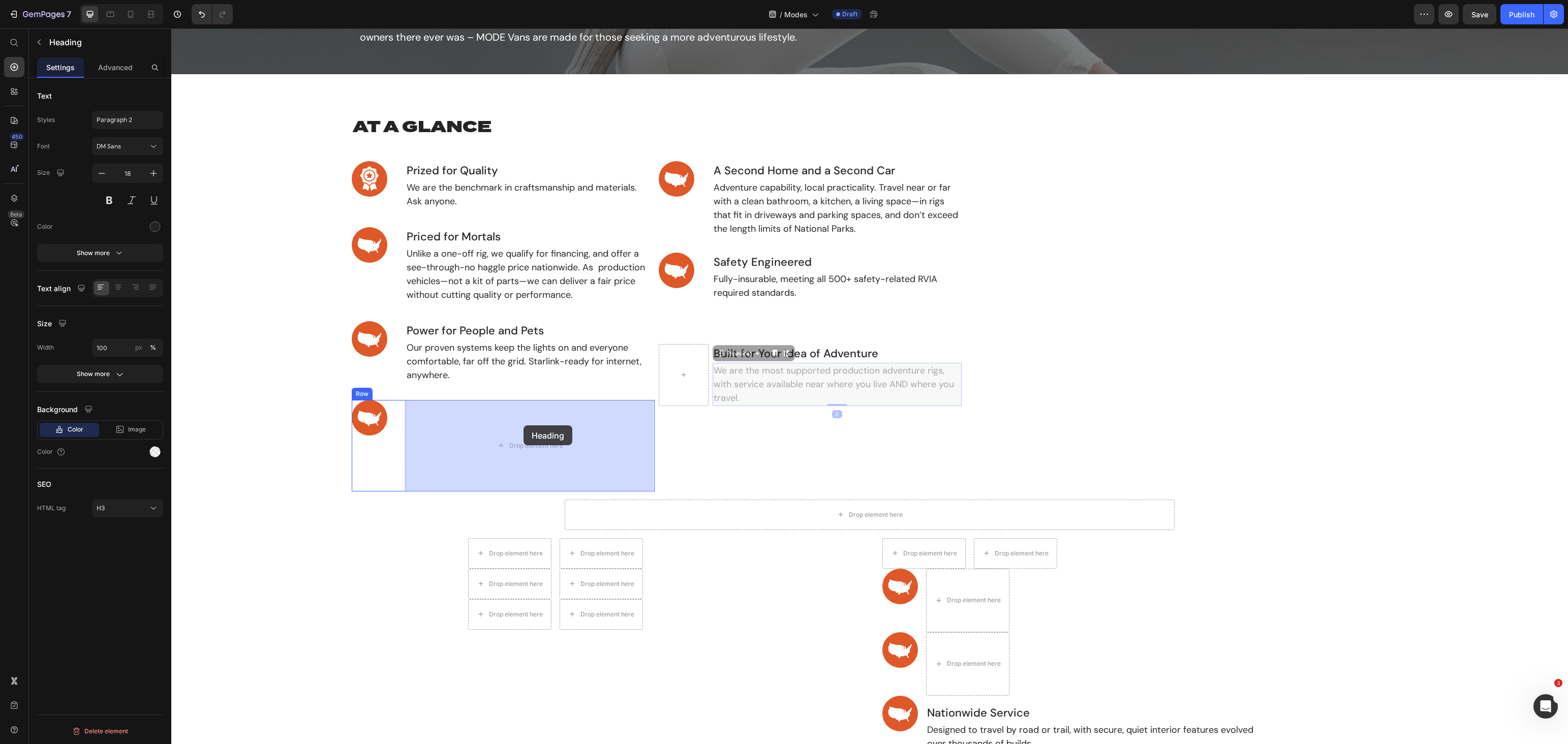 drag, startPoint x: 736, startPoint y: 355, endPoint x: 523, endPoint y: 425, distance: 224.2075 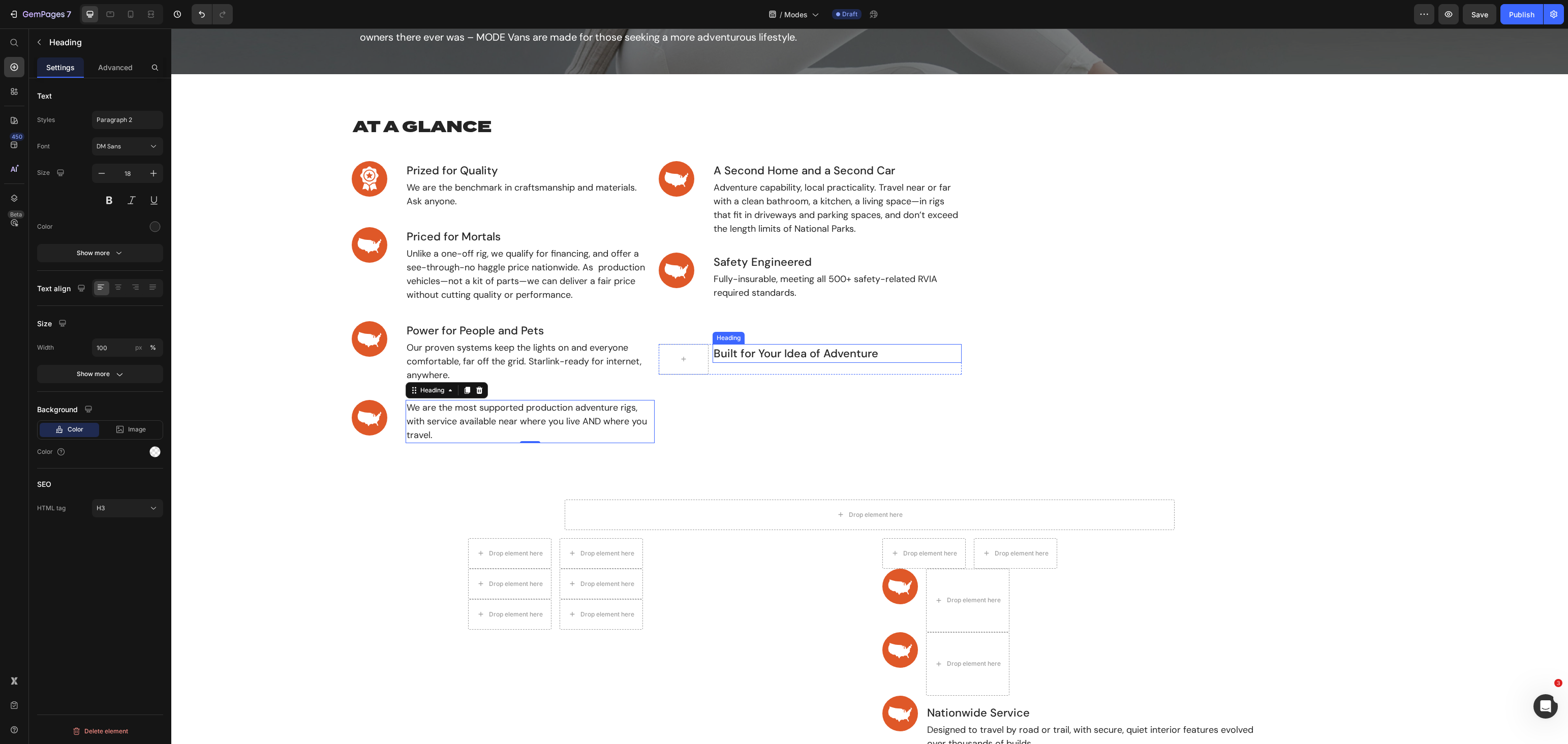 click on "Built for Your Idea of Adventure" at bounding box center [837, 353] 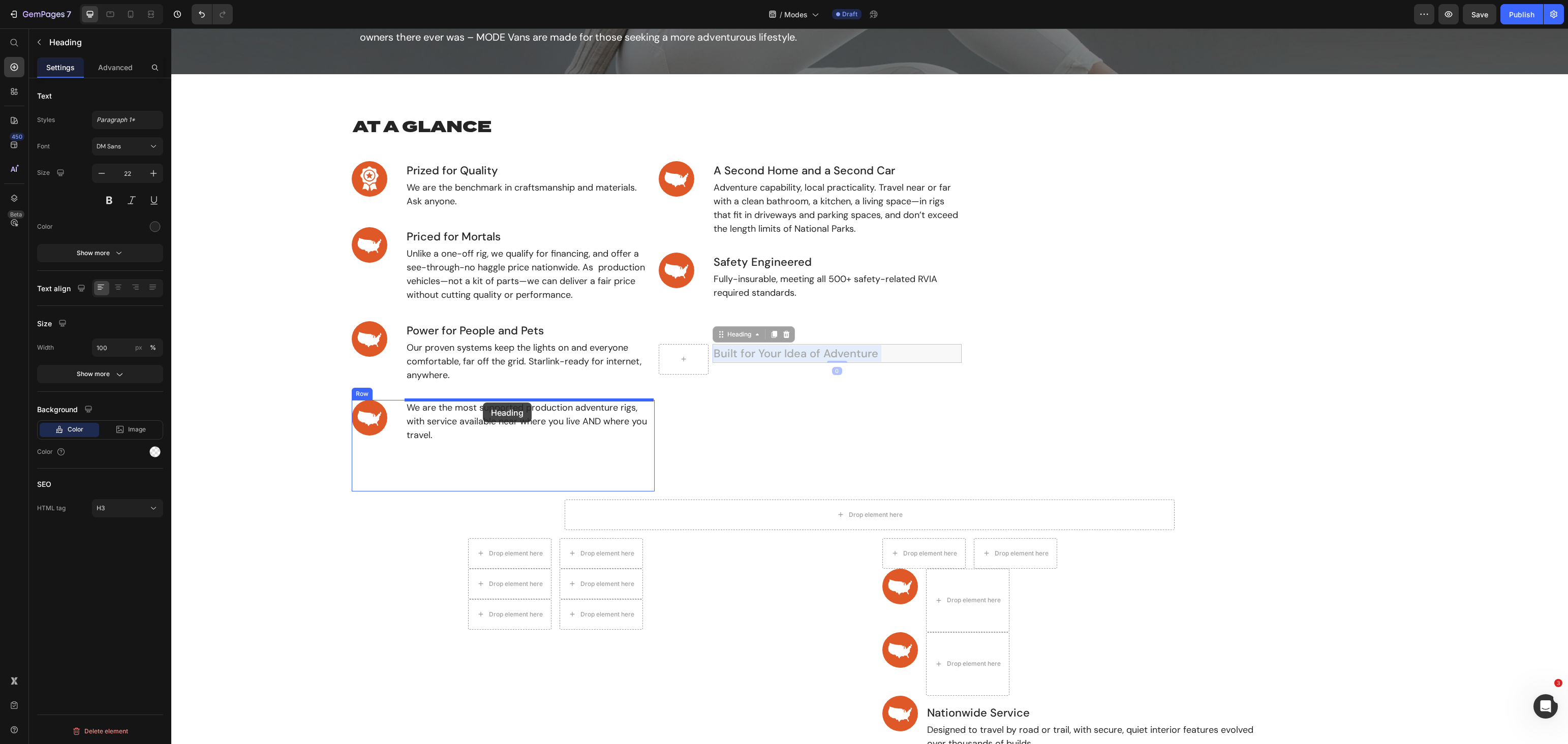 drag, startPoint x: 618, startPoint y: 381, endPoint x: 483, endPoint y: 402, distance: 136.62357 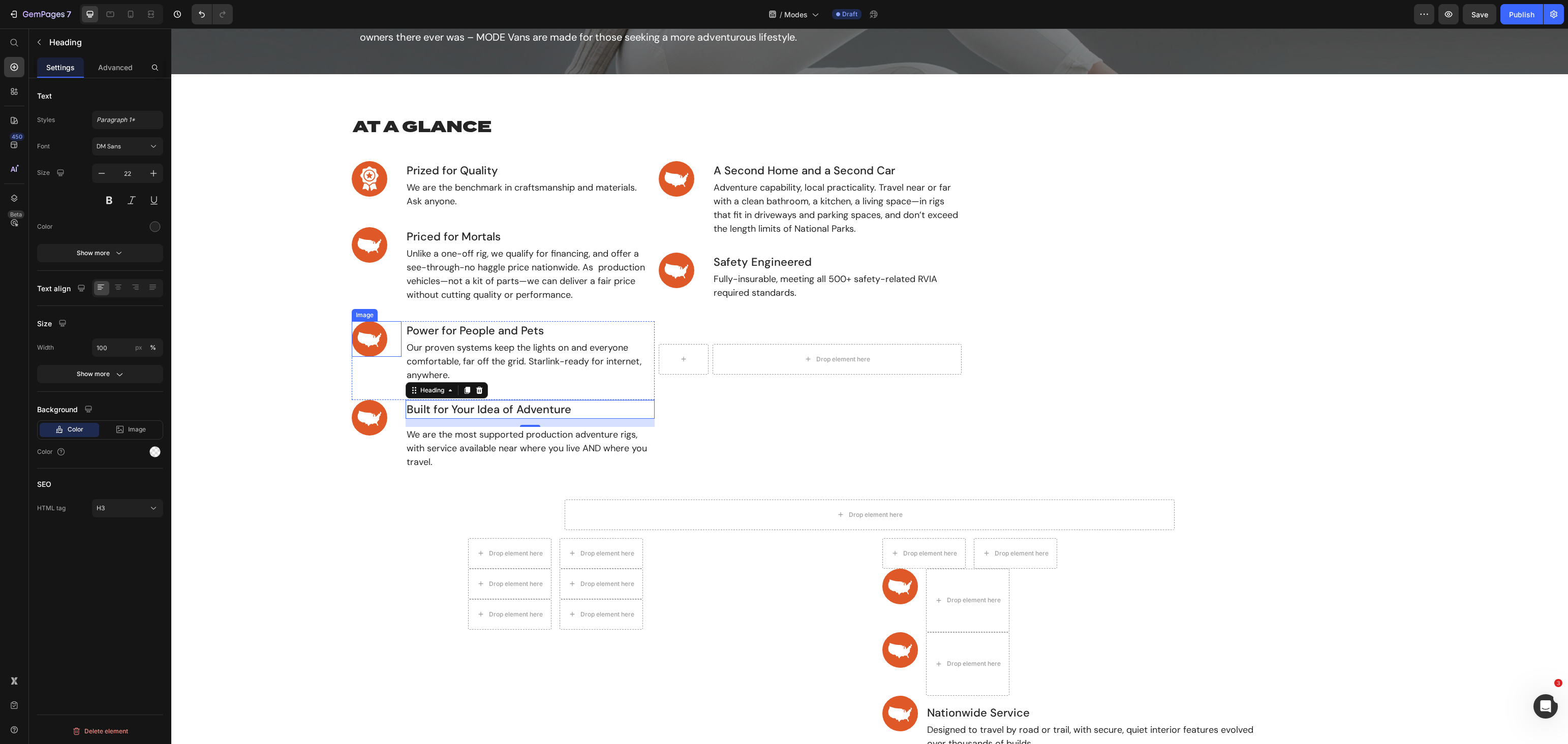 click at bounding box center (377, 339) 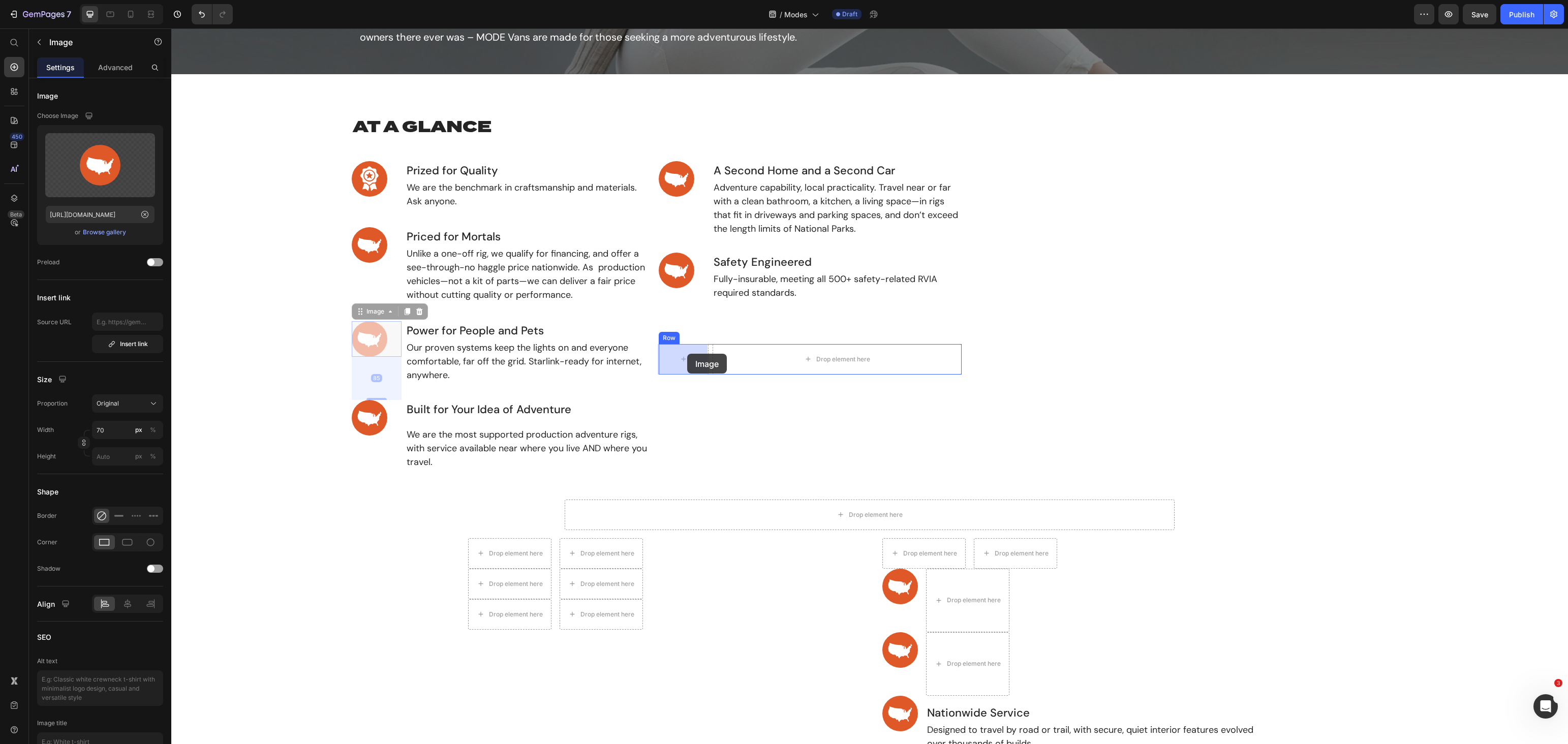 drag, startPoint x: 483, startPoint y: 343, endPoint x: 687, endPoint y: 354, distance: 204.29635 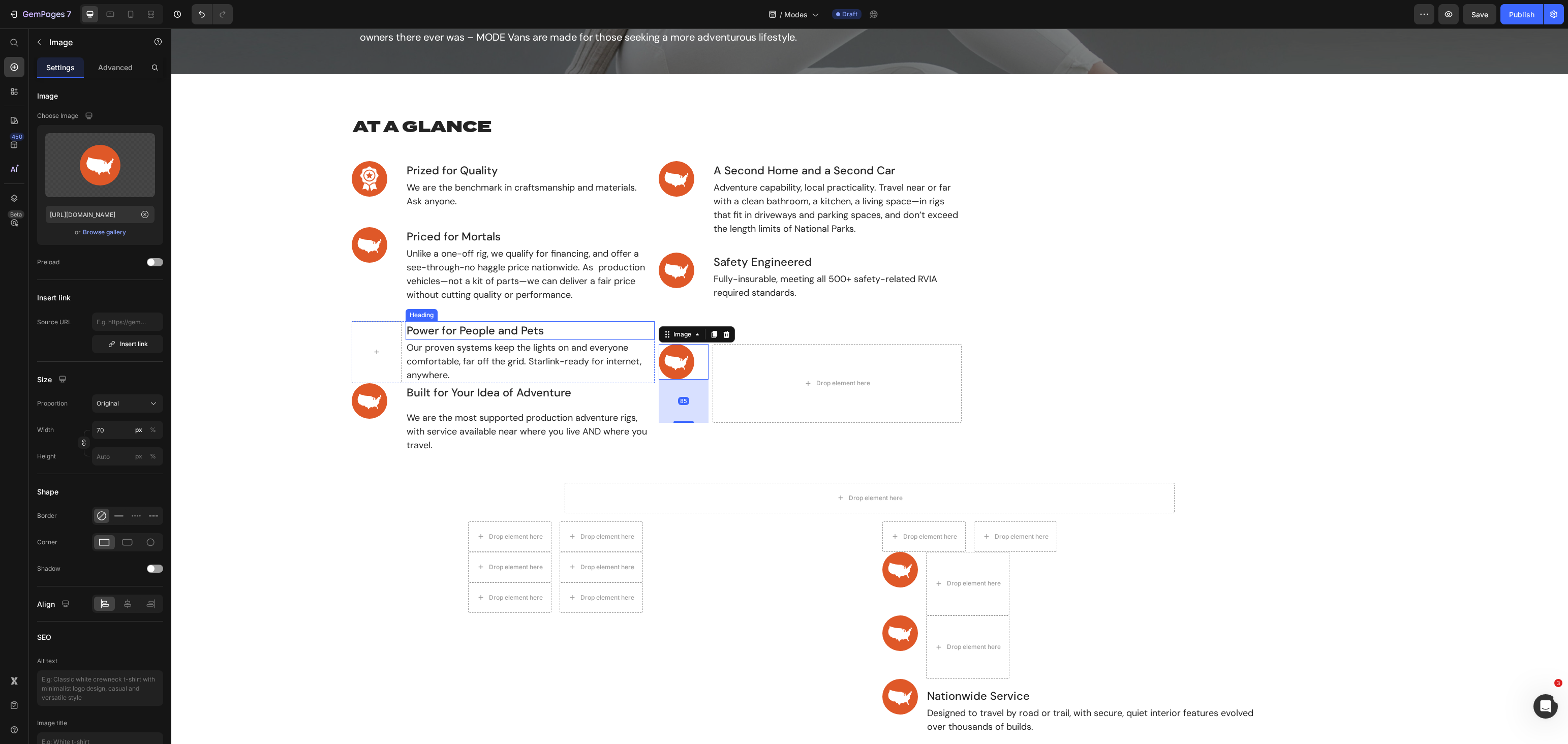 click on "Power for People and Pets" at bounding box center (530, 330) 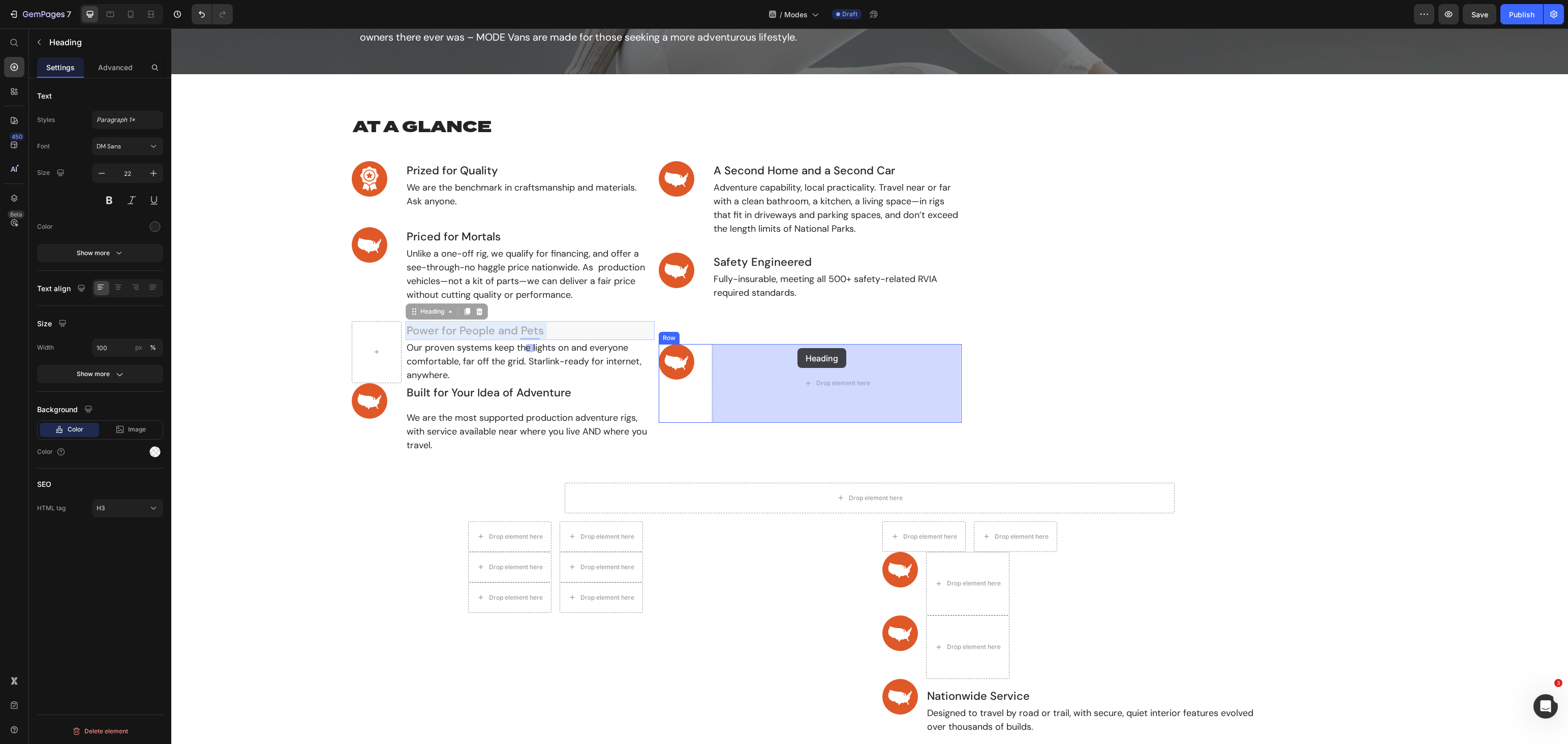 drag, startPoint x: 491, startPoint y: 330, endPoint x: 797, endPoint y: 348, distance: 306.52895 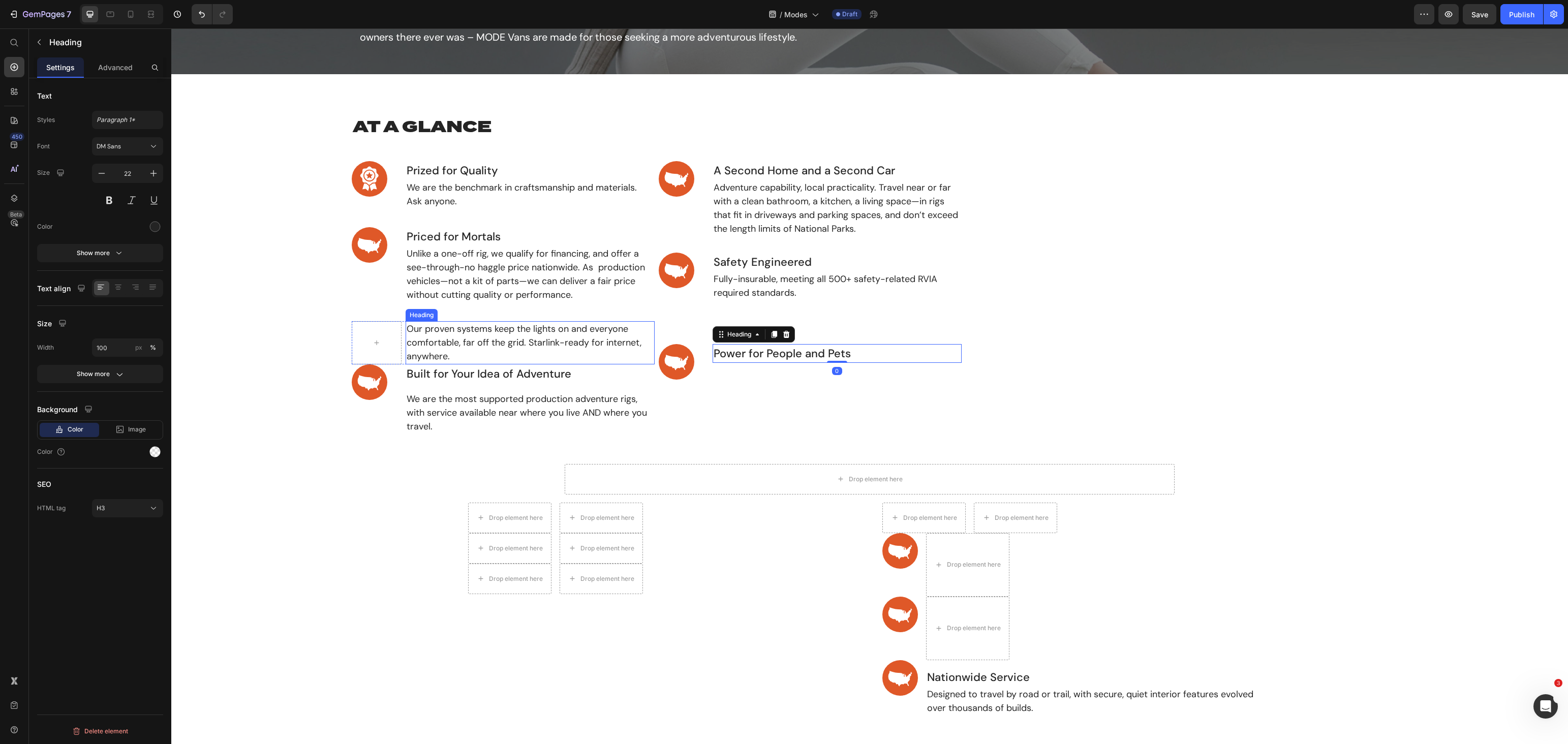 click on "Our proven systems keep the lights on and everyone comfortable, far off the grid. Starlink-ready for internet, anywhere." at bounding box center (530, 343) 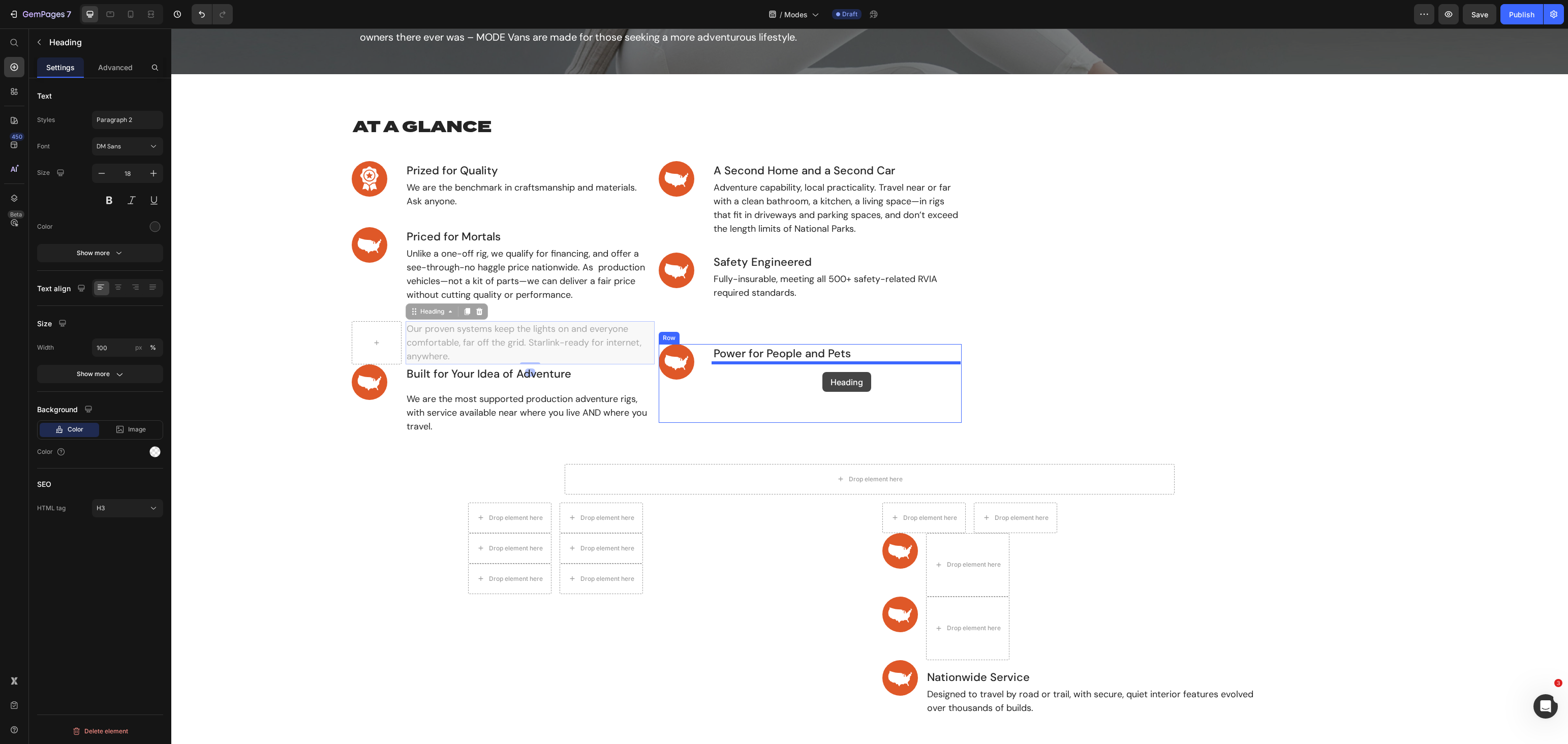 drag, startPoint x: 437, startPoint y: 315, endPoint x: 822, endPoint y: 372, distance: 389.1966 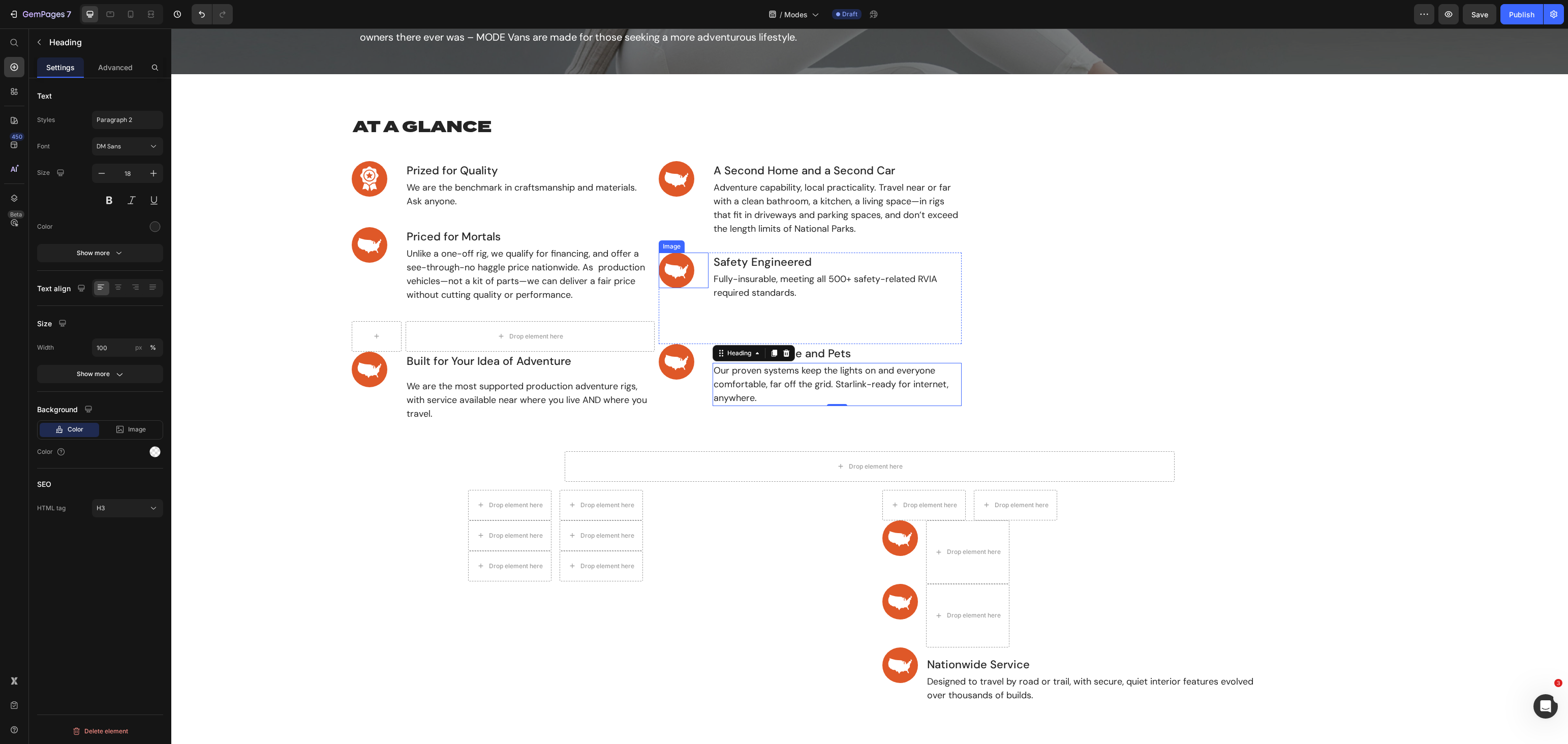 click at bounding box center [684, 270] 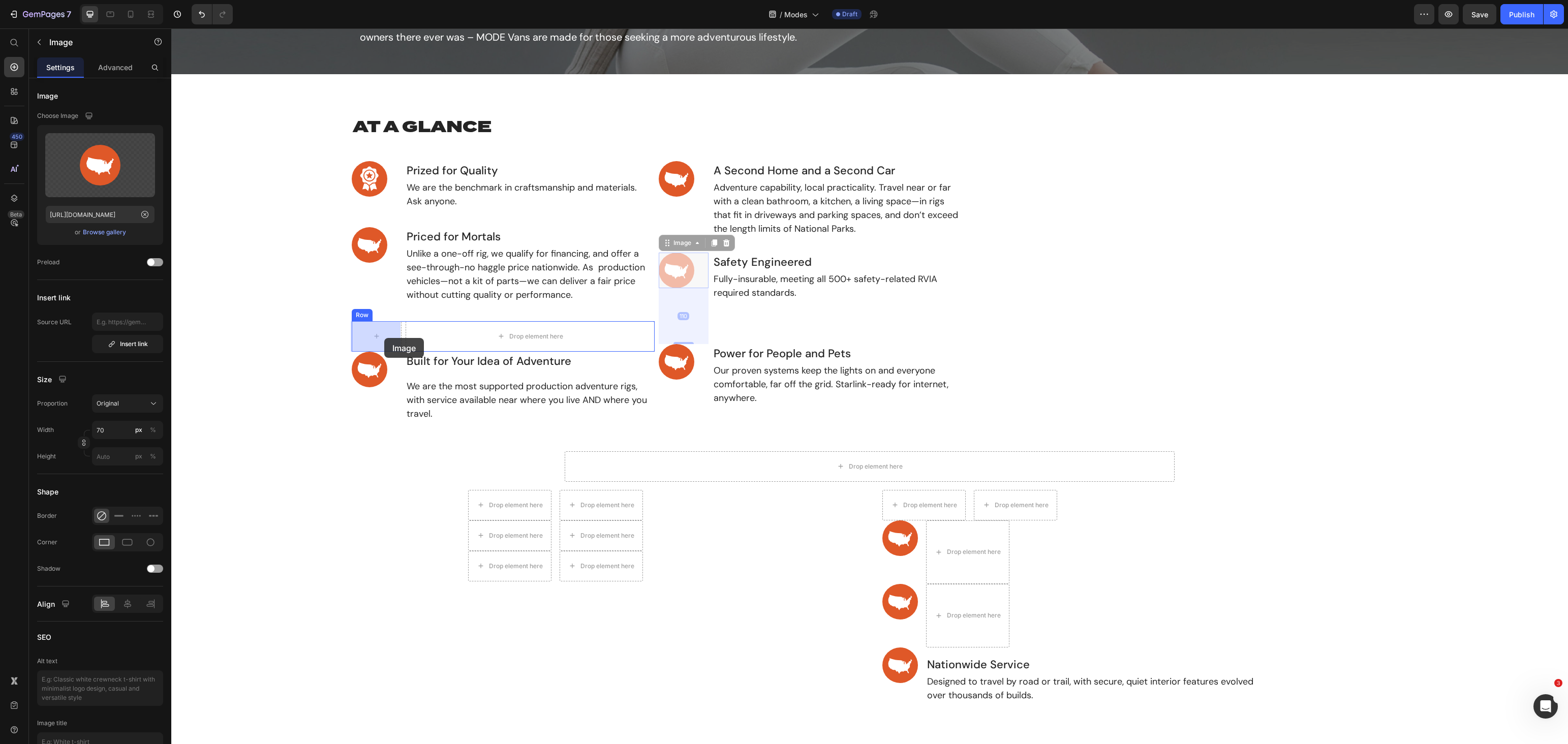 drag, startPoint x: 648, startPoint y: 280, endPoint x: 384, endPoint y: 338, distance: 270.29613 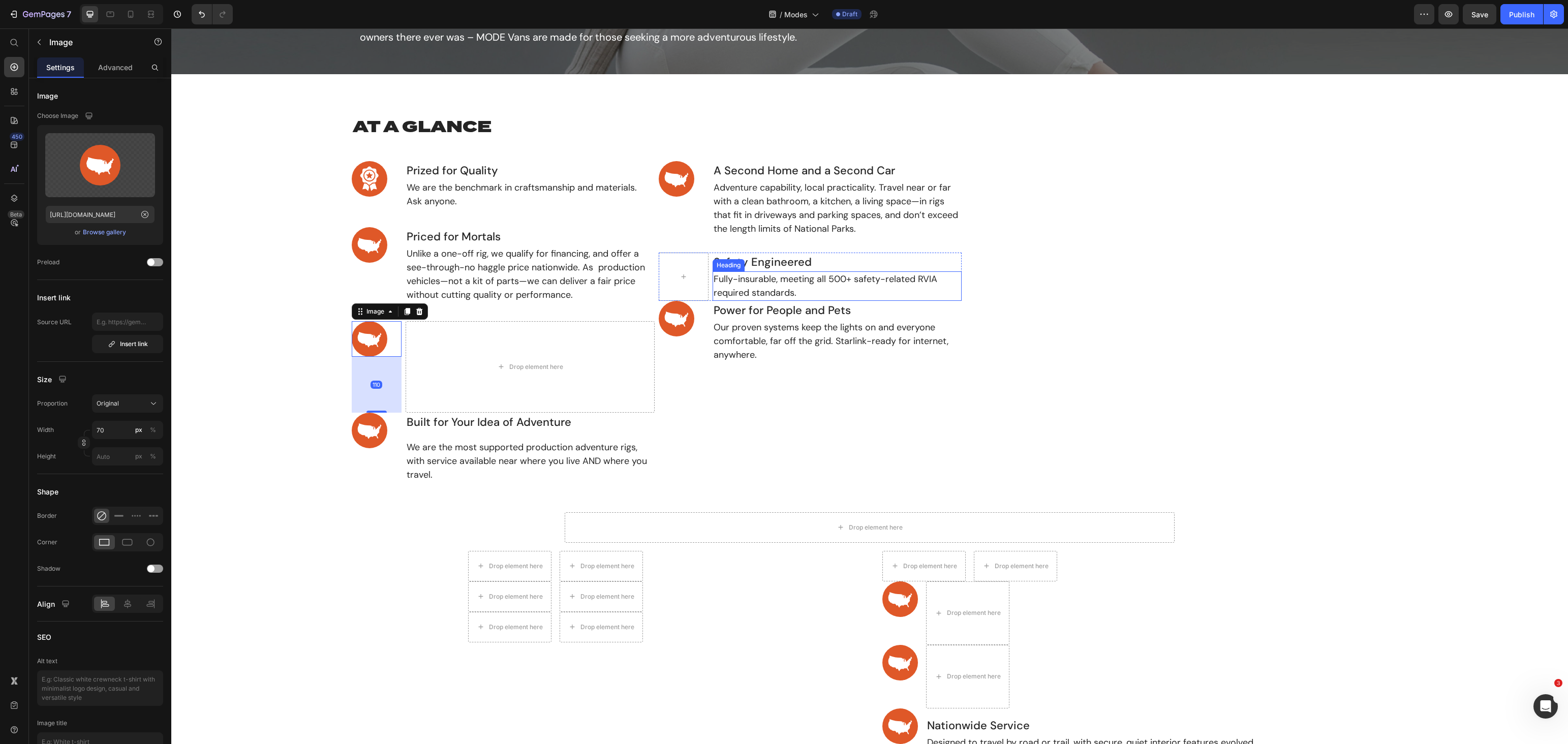 click on "Fully-insurable, meeting all 500+ safety-related RVIA required standards." at bounding box center [837, 286] 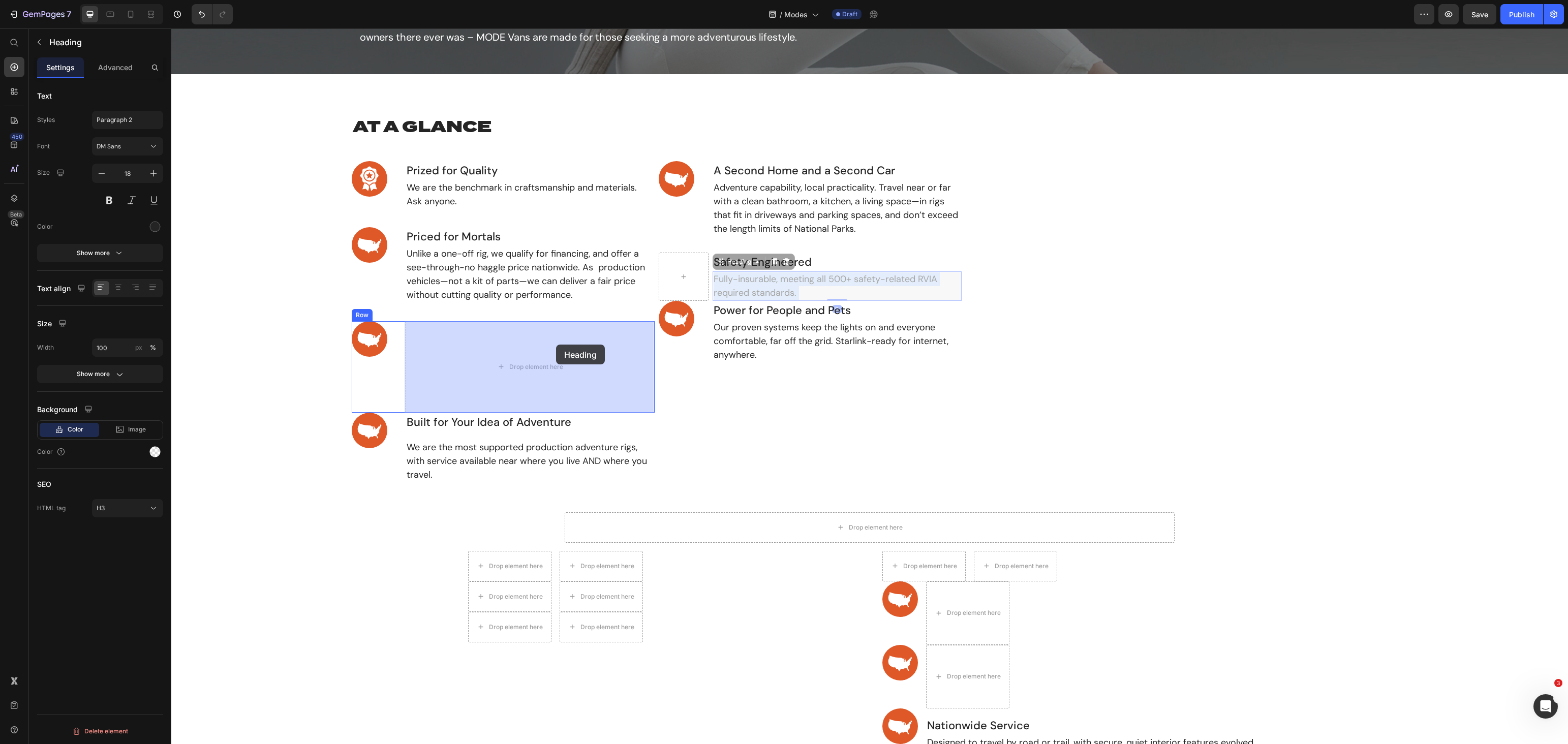 drag, startPoint x: 752, startPoint y: 284, endPoint x: 576, endPoint y: 338, distance: 184.0978 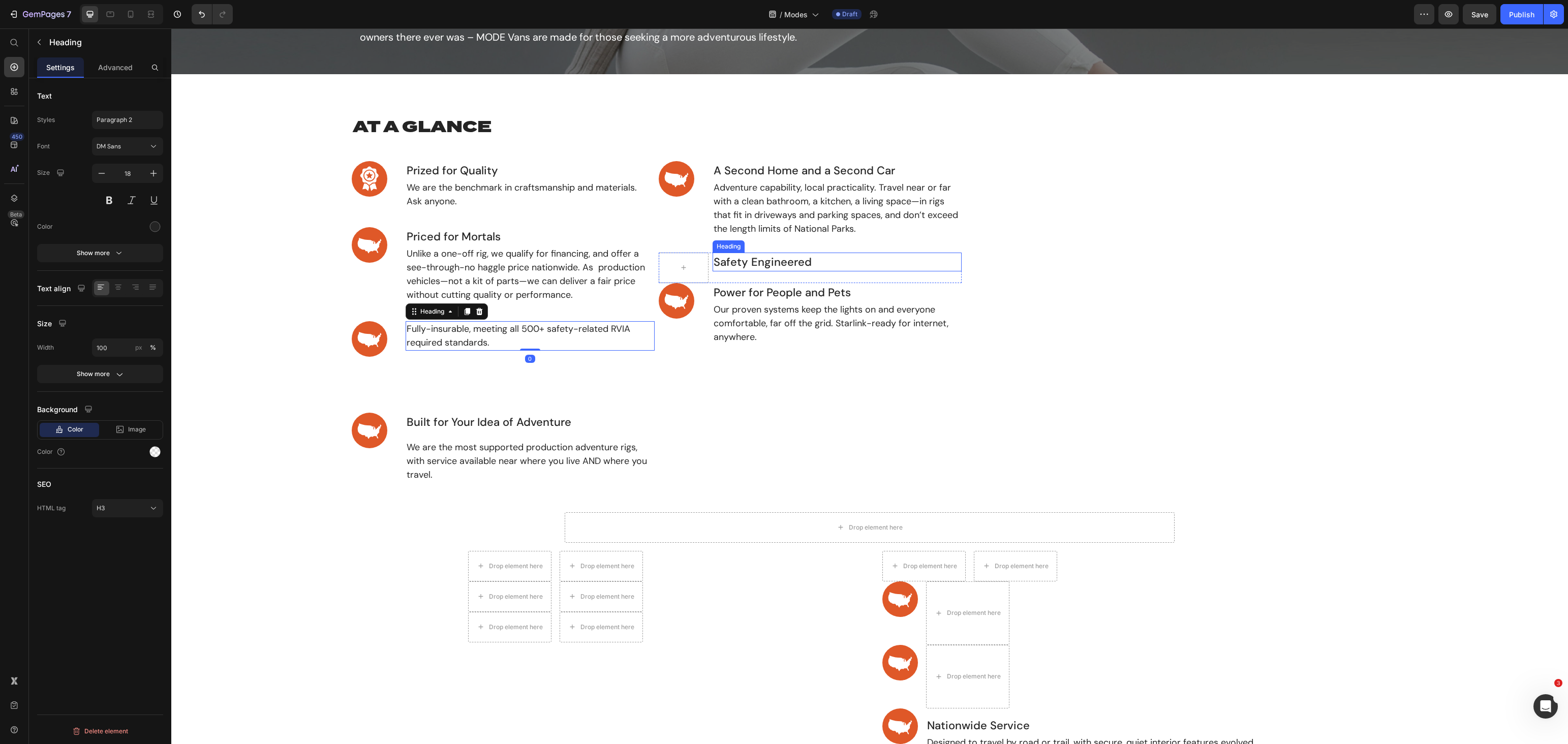 click on "Safety Engineered" at bounding box center (837, 262) 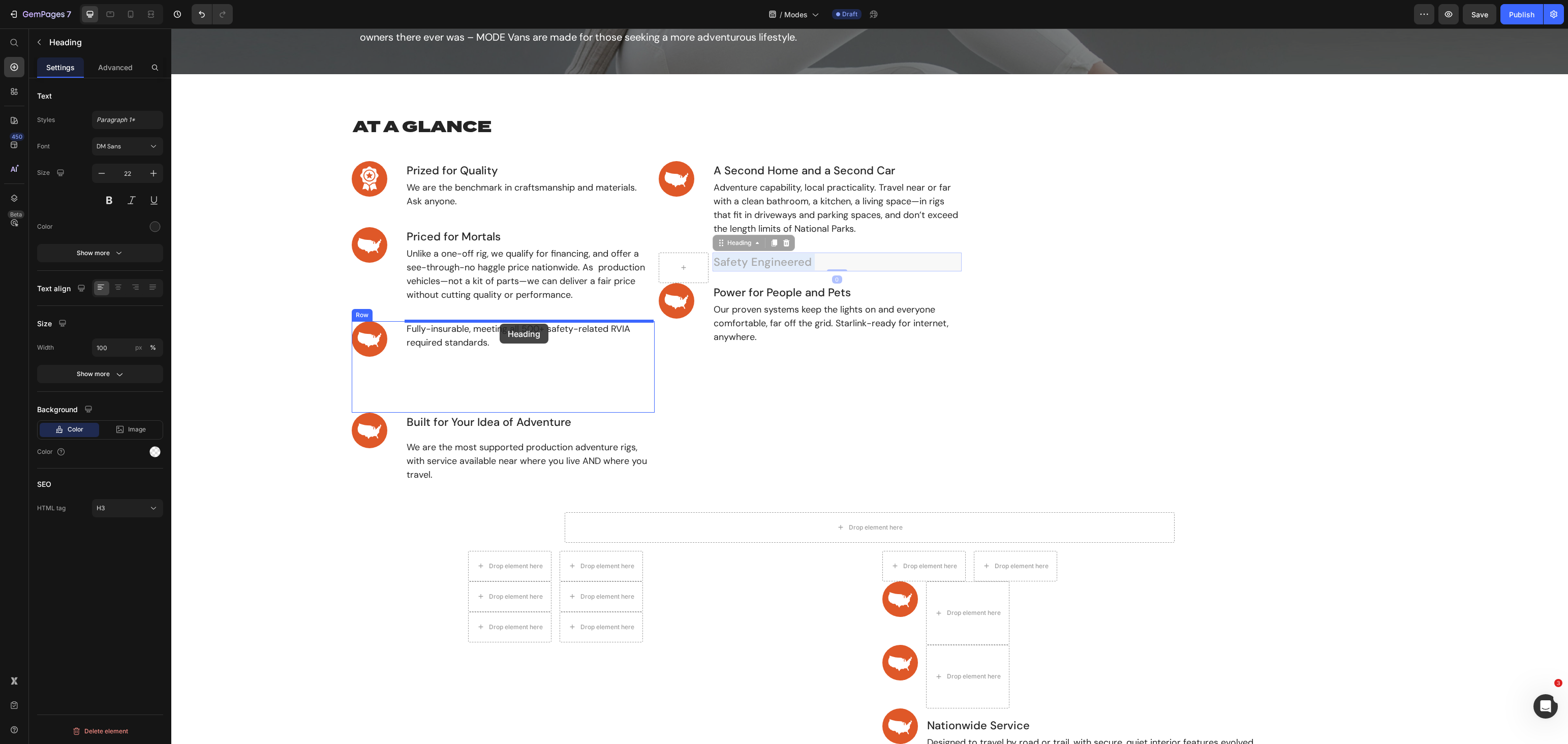 drag, startPoint x: 754, startPoint y: 260, endPoint x: 500, endPoint y: 324, distance: 261.9389 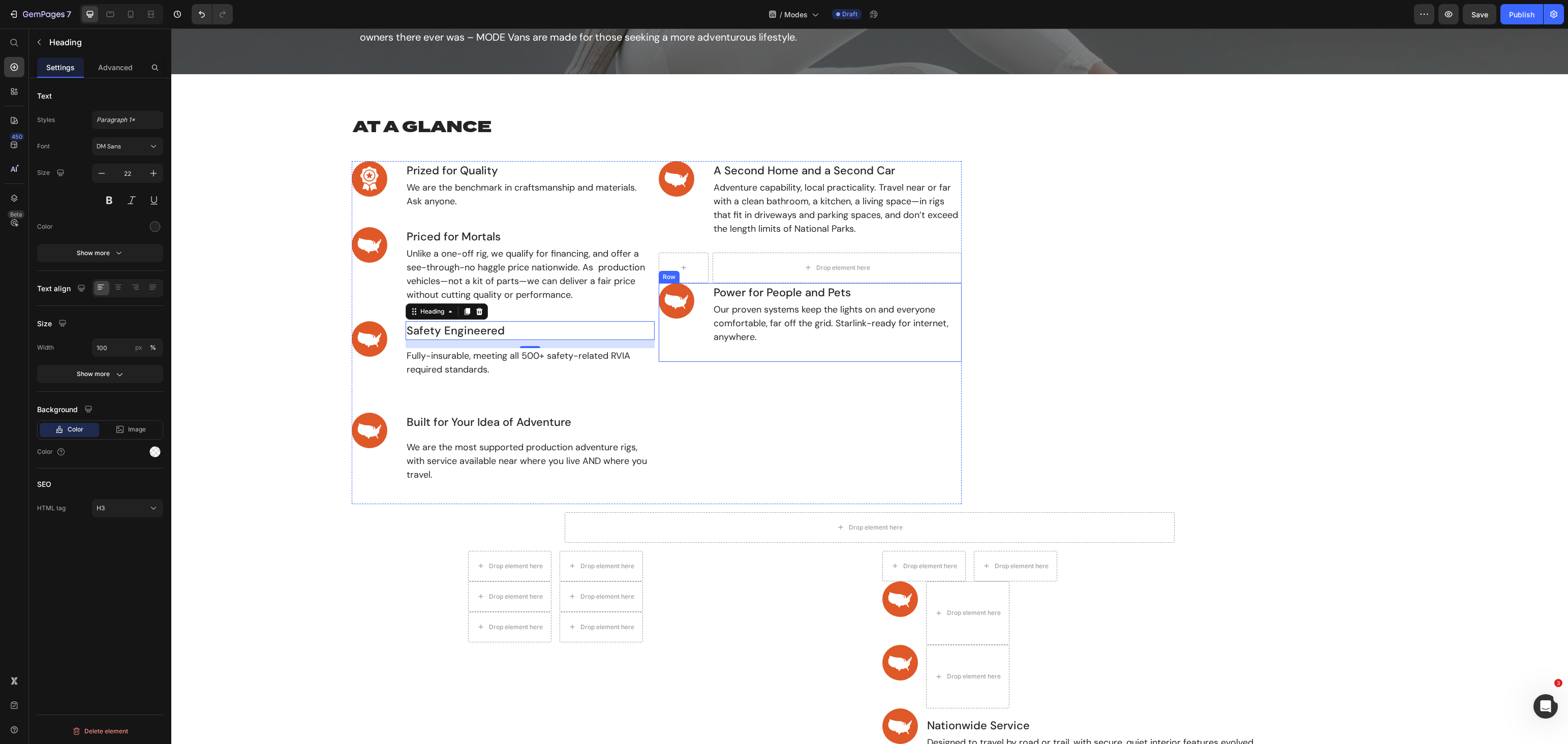 click on "Image" at bounding box center (684, 322) 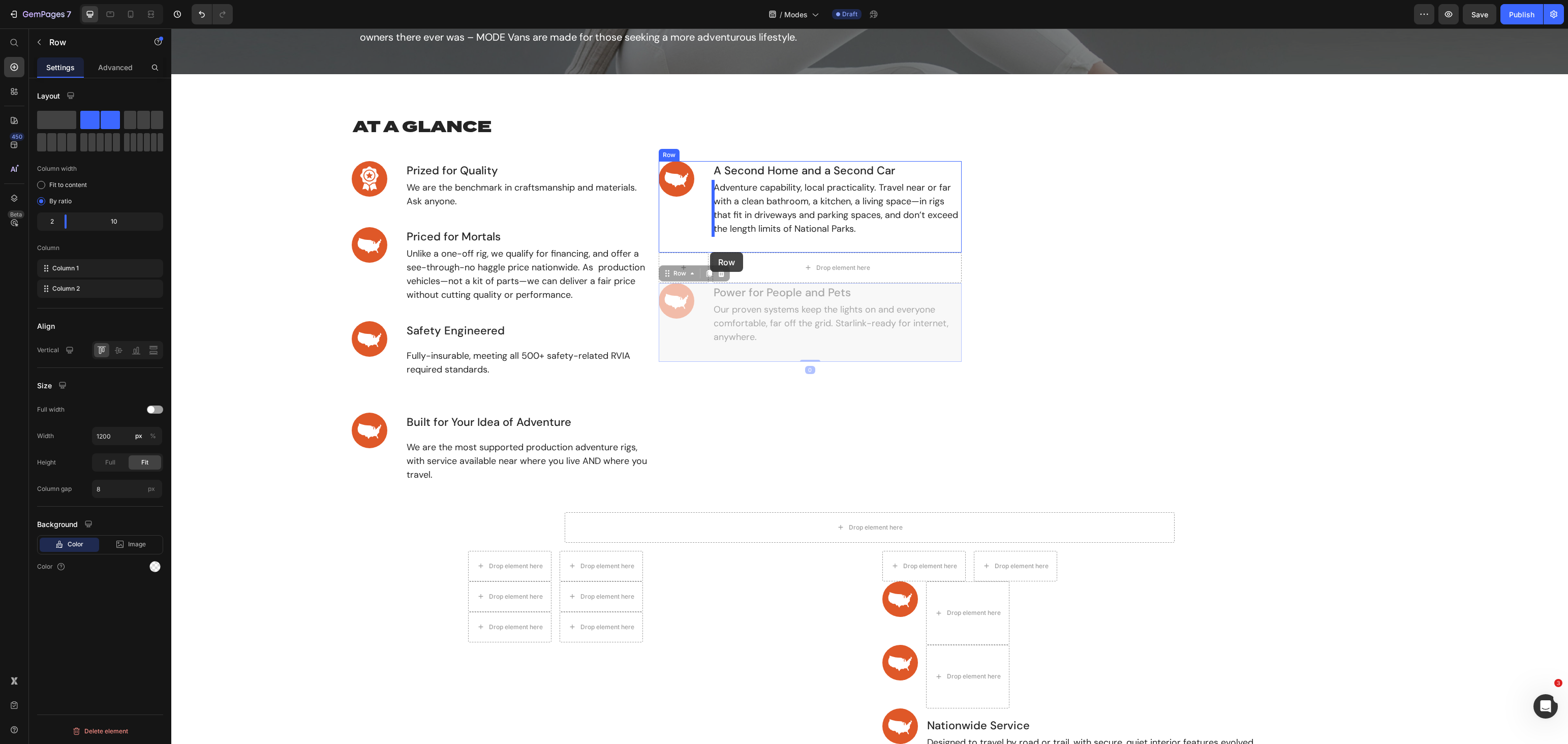 drag, startPoint x: 677, startPoint y: 272, endPoint x: 710, endPoint y: 252, distance: 38.587563 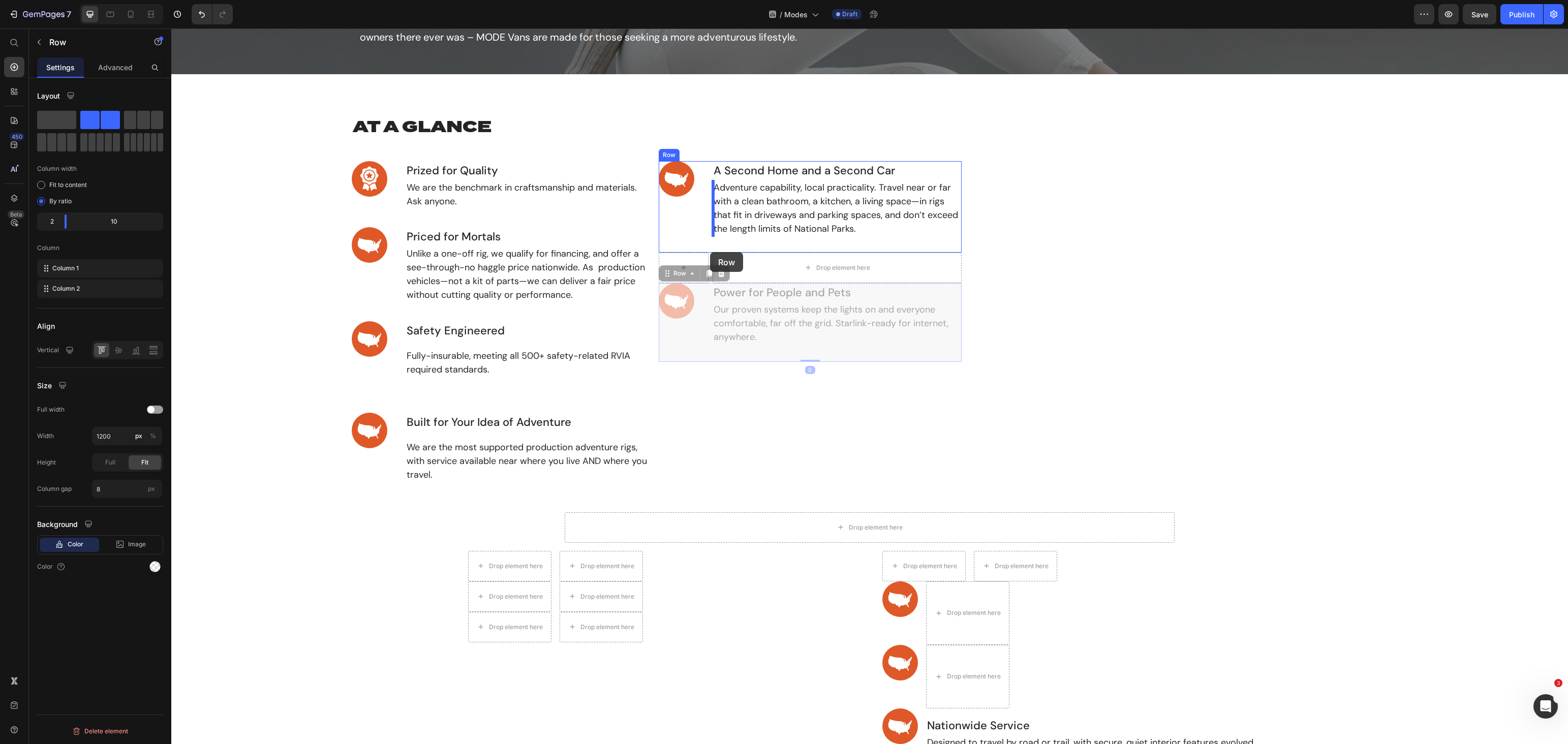 click on "Image A Second Home and a Second Car Heading Adventure capability, local practicality. Travel near or far with a clean bathroom, a kitchen, a living space—in rigs that fit in driveways and parking spaces, and don’t exceed the length limits of National Parks. Heading Row" at bounding box center (810, 207) 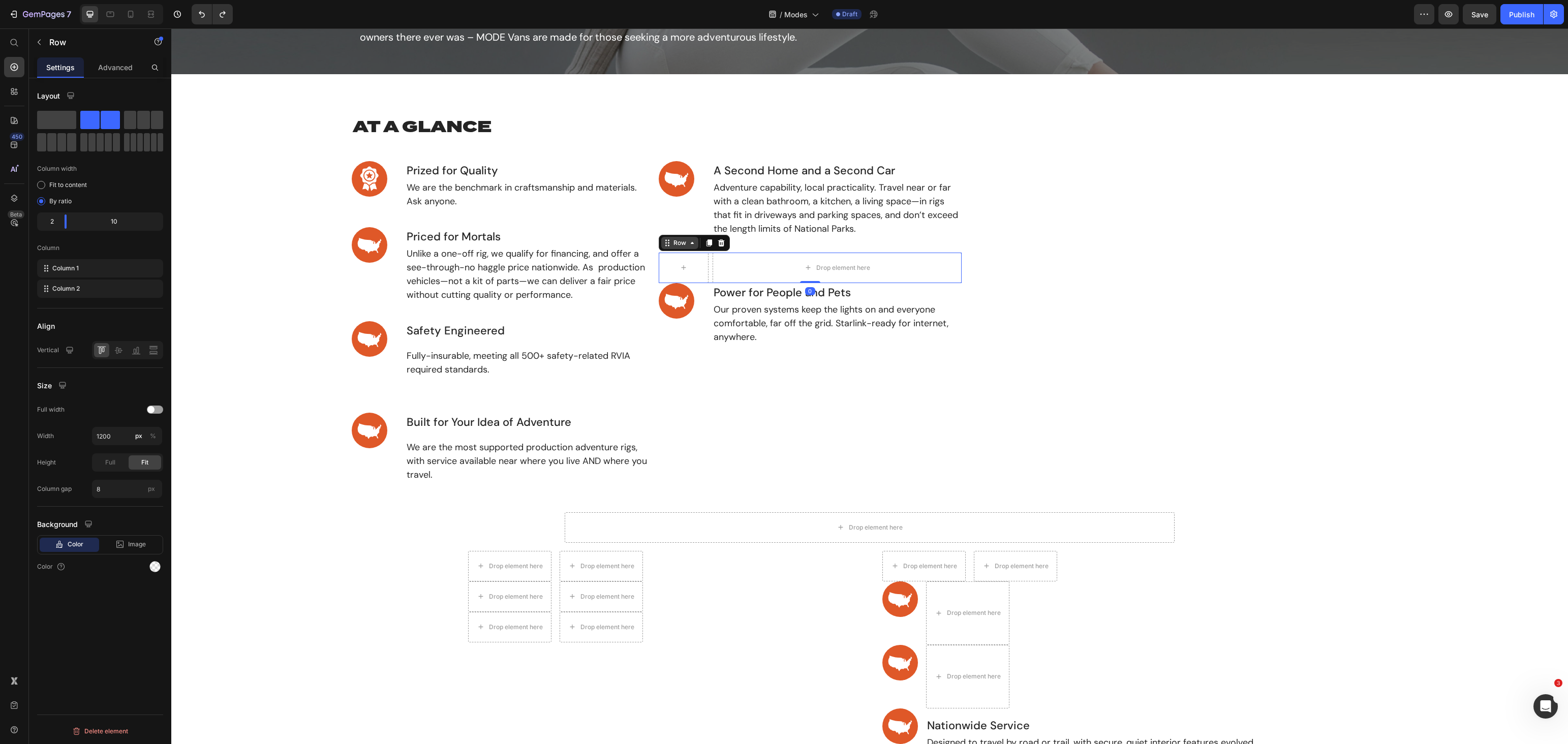 click on "Row" at bounding box center (680, 243) 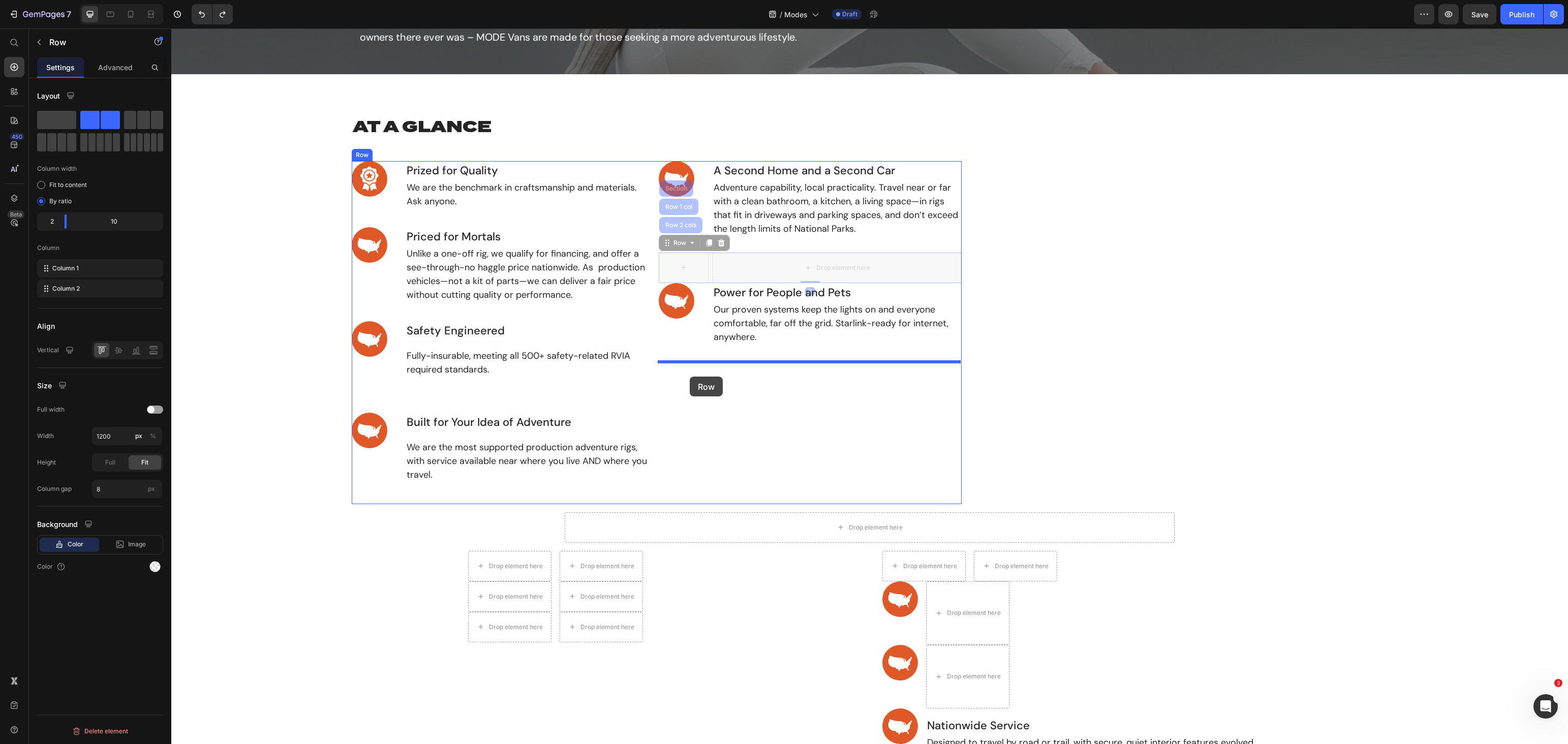 drag, startPoint x: 679, startPoint y: 261, endPoint x: 690, endPoint y: 377, distance: 116.52038 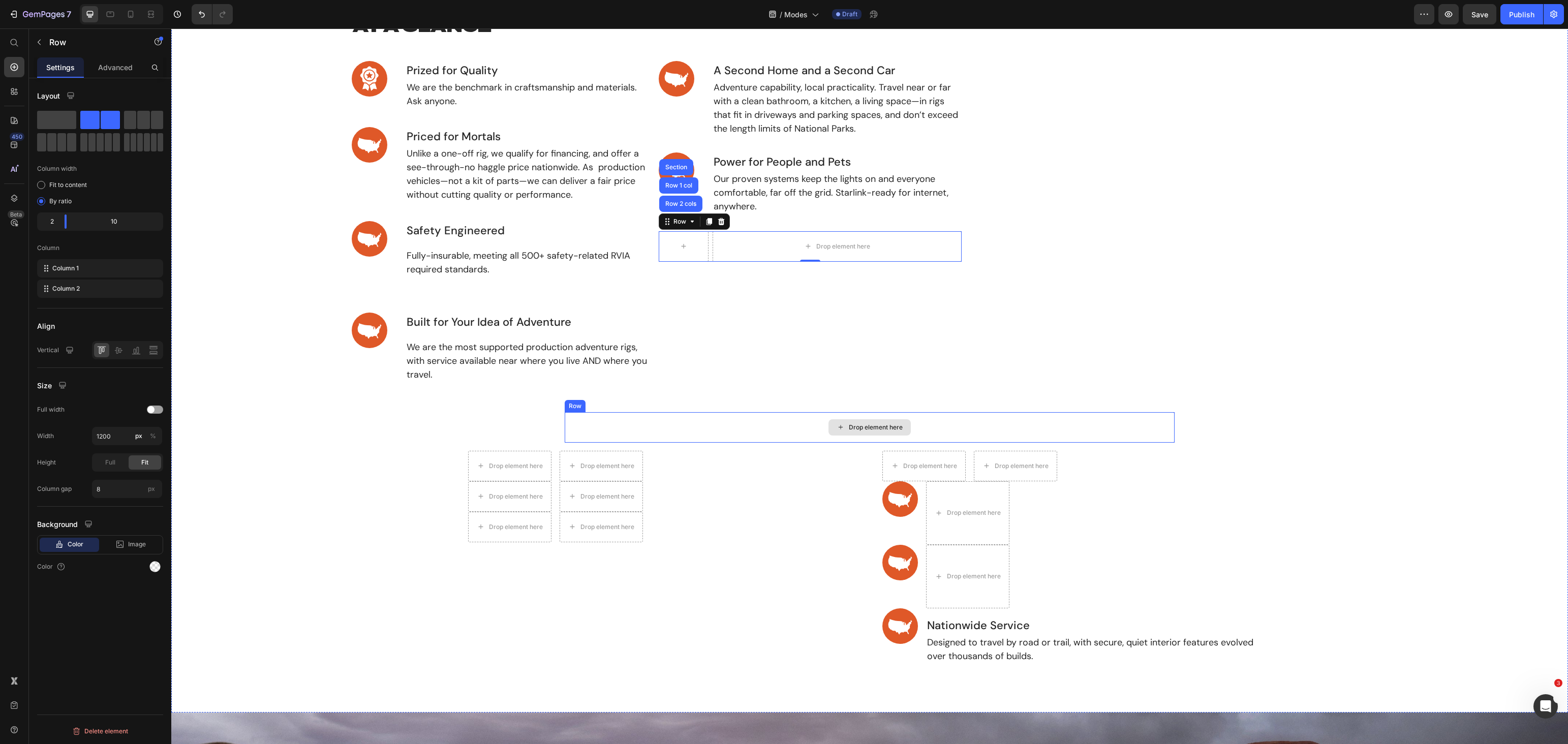scroll, scrollTop: 382, scrollLeft: 0, axis: vertical 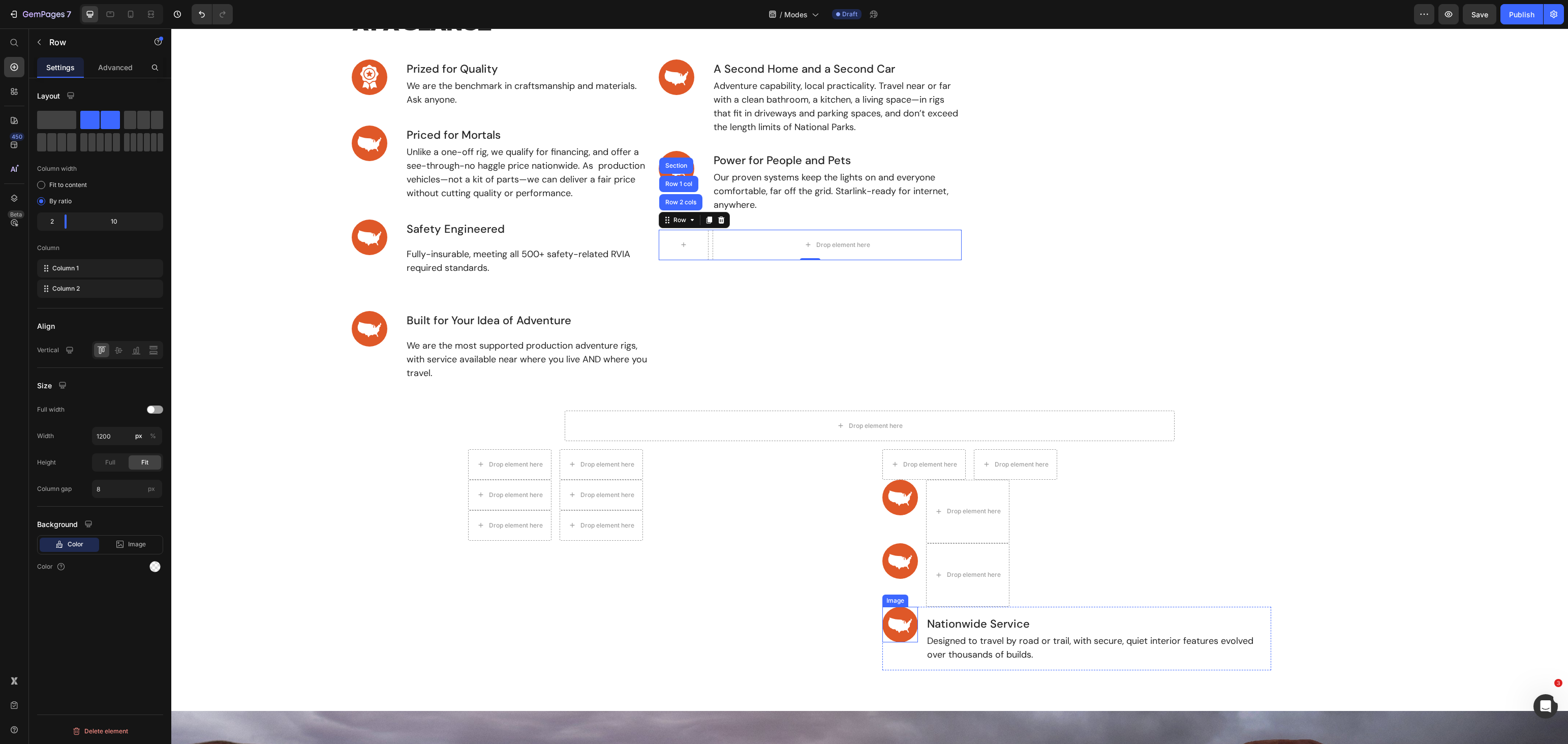 click at bounding box center (900, 625) 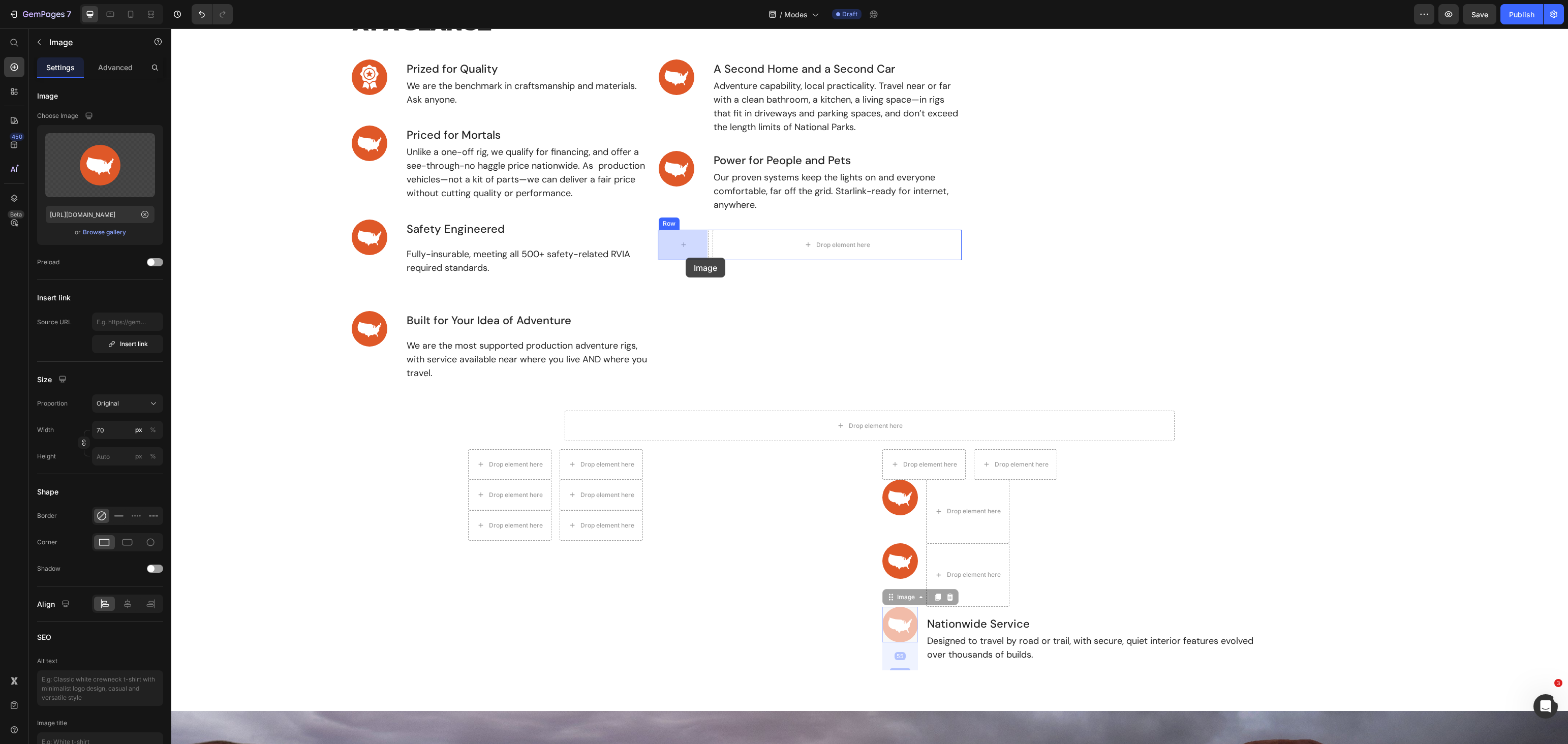 drag, startPoint x: 891, startPoint y: 631, endPoint x: 686, endPoint y: 258, distance: 425.6219 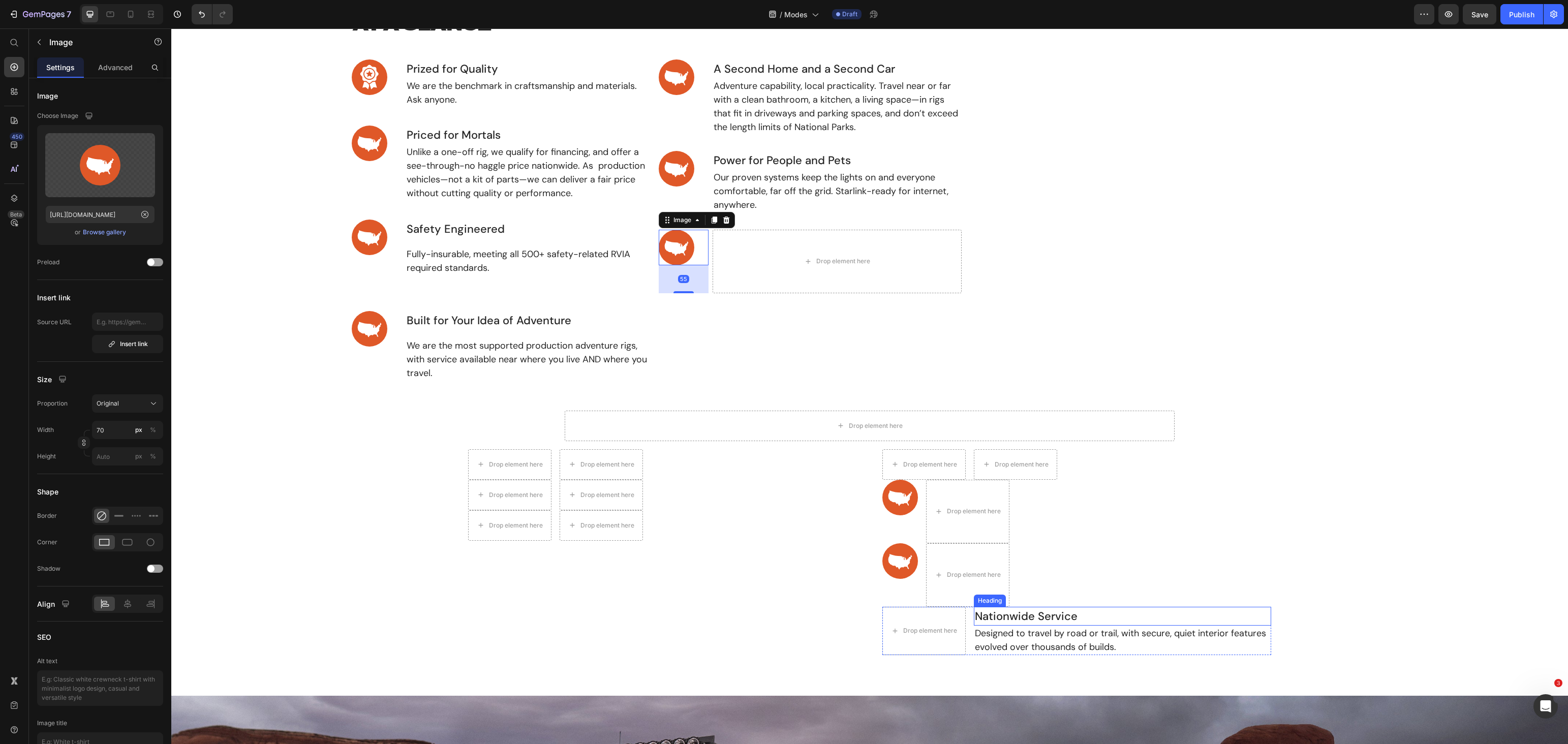 click on "Nationwide Service" at bounding box center [1122, 616] 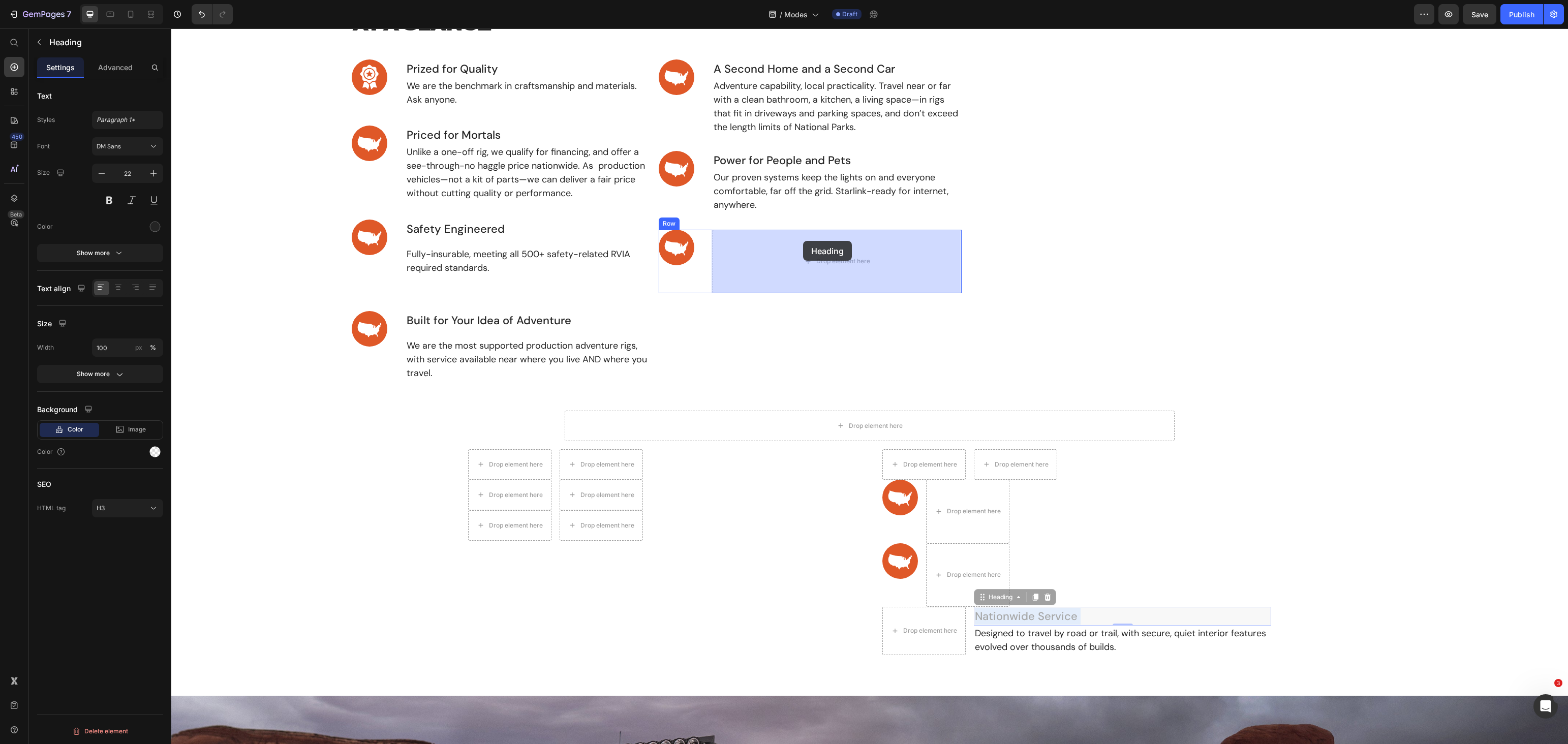 drag, startPoint x: 1000, startPoint y: 617, endPoint x: 851, endPoint y: 346, distance: 309.2604 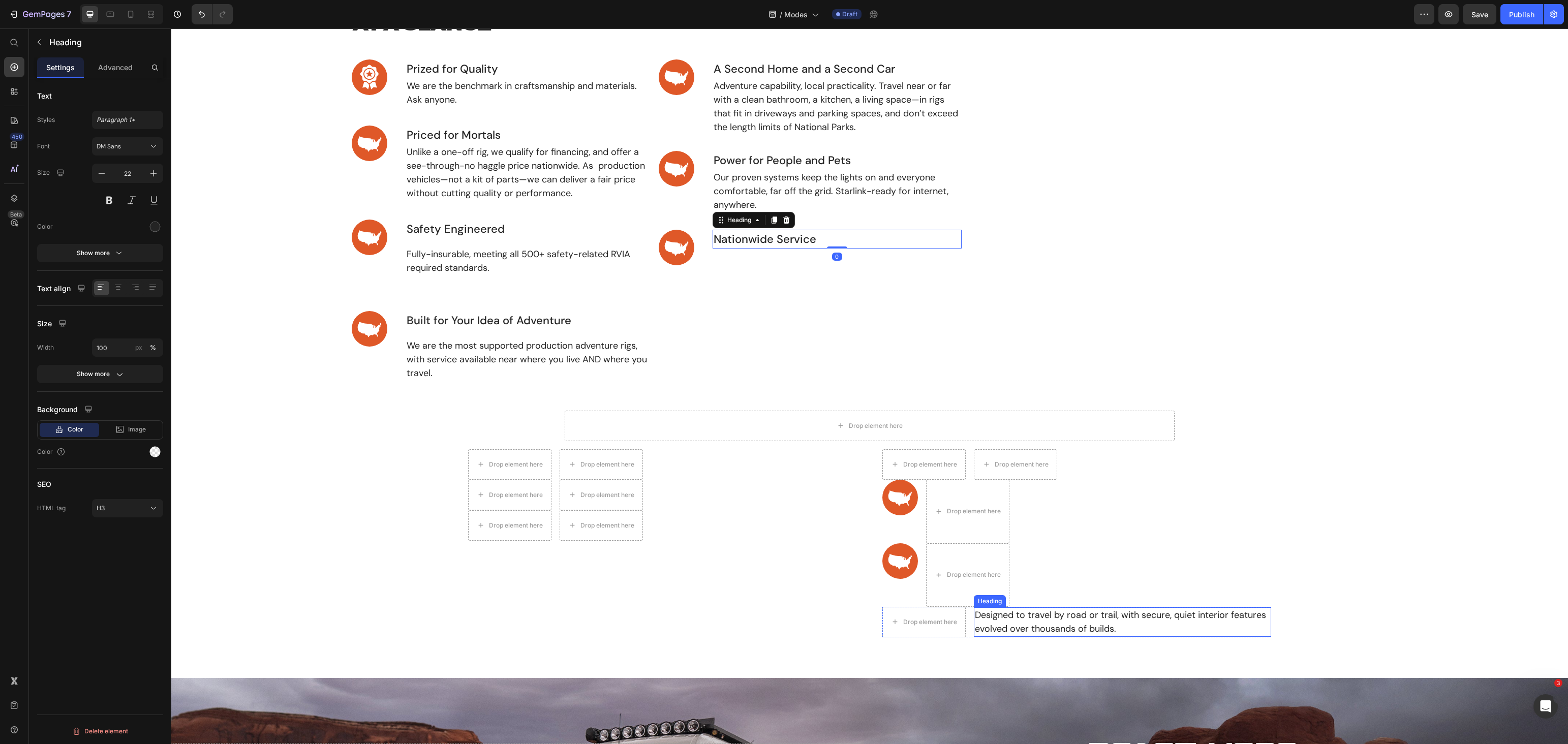 click on "Designed to travel by road or trail, with secure, quiet interior features evolved over thousands of builds." at bounding box center (1122, 622) 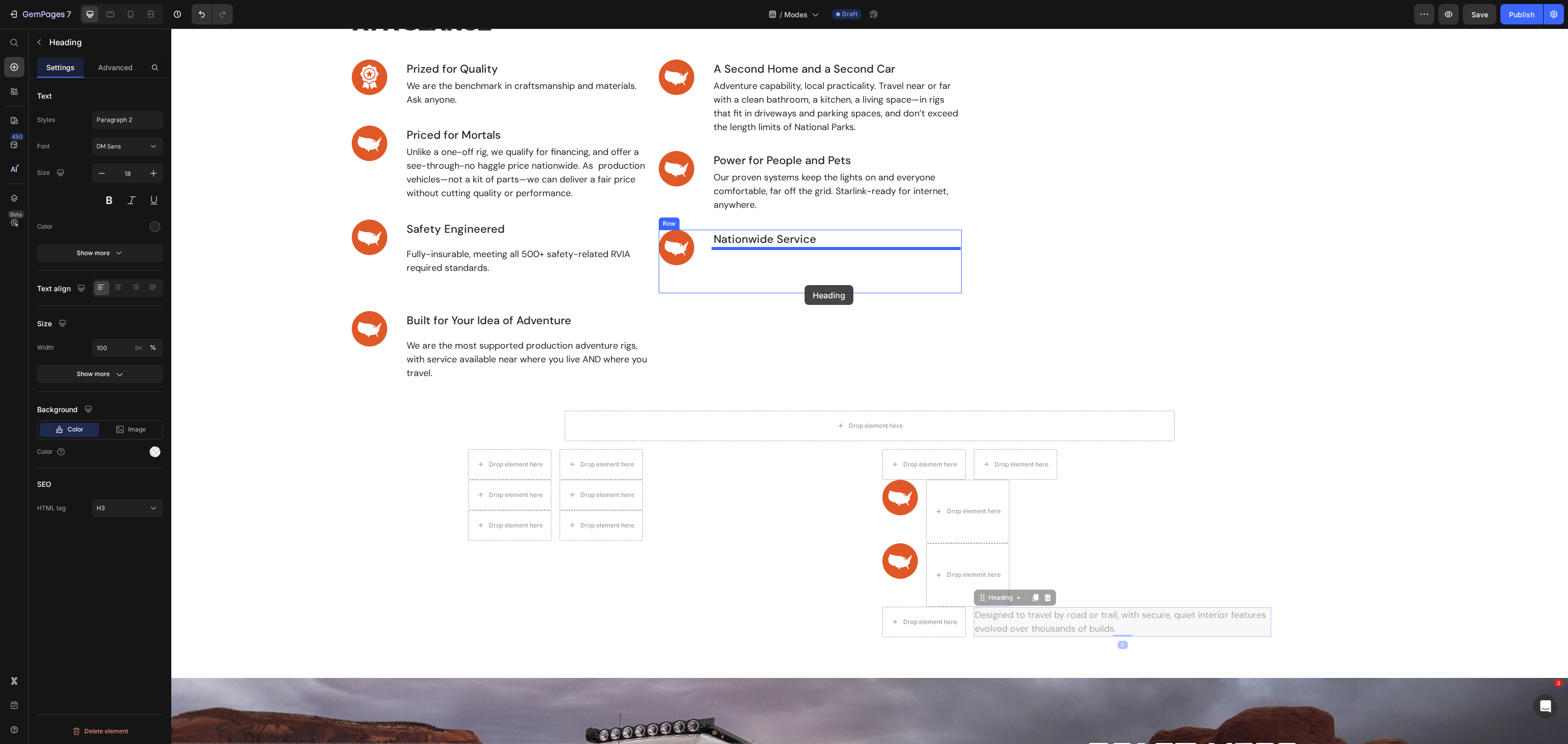 drag, startPoint x: 993, startPoint y: 597, endPoint x: 805, endPoint y: 285, distance: 364.264 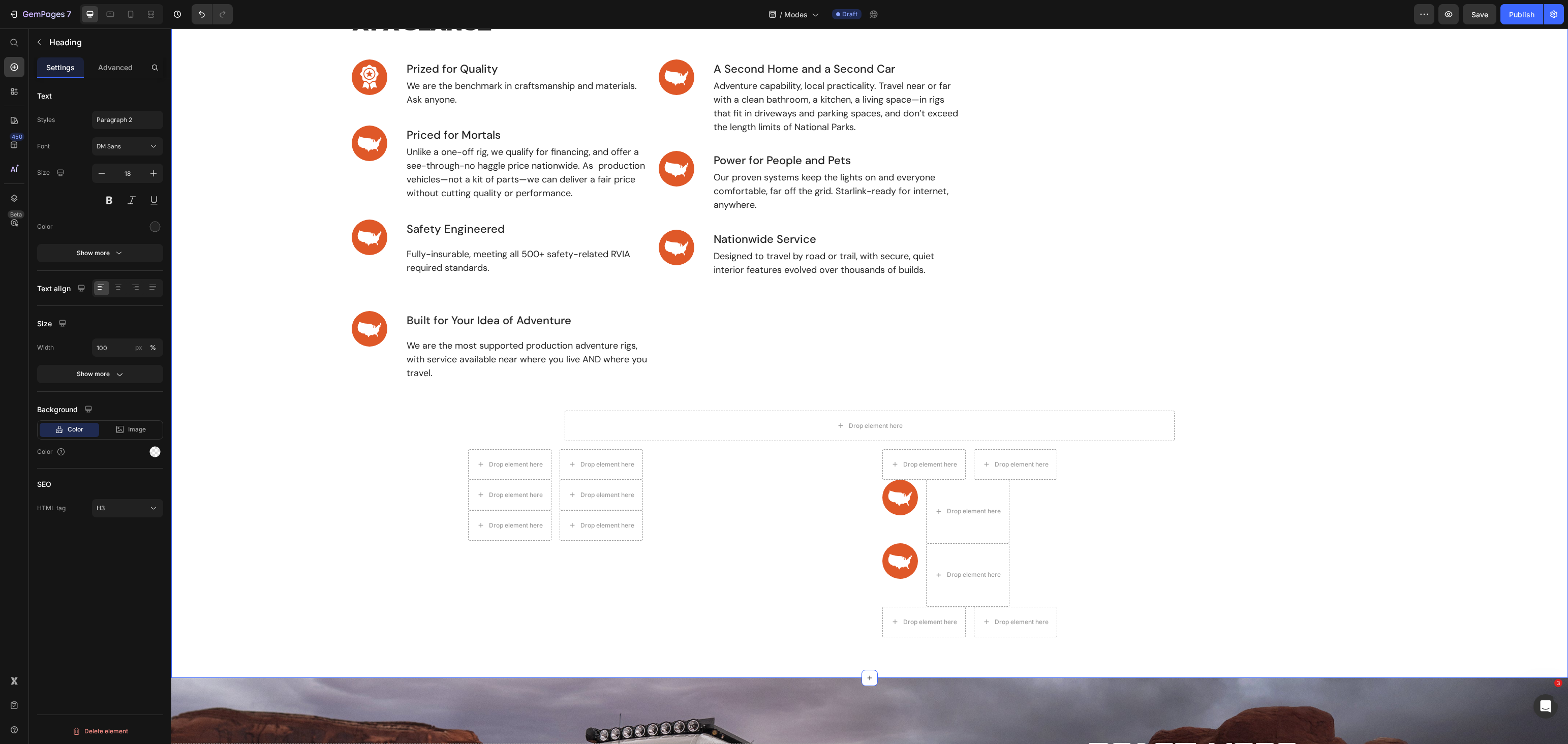 click on "AT A GLANCE Heading Image Prized for Quality Heading We are the benchmark in craftsmanship and materials. Ask anyone. Heading Row Image Priced for Mortals Heading Unlike a one-off rig, we qualify for financing, and offer a see-through-no haggle price nationwide. As  production vehicles—not a kit of parts—we can deliver a fair price without cutting quality or performance. Heading Row Image Safety Engineered Heading Fully-insurable, meeting all 500+ safety-related RVIA required standards. Heading Row Image Built for Your Idea of Adventure Heading We are the most supported production adventure rigs, with service available near where you live AND where you travel. Heading Row Image A Second Home and a Second Car Heading Adventure capability, local practicality. Travel near or far with a clean bathroom, a kitchen, a living space—in rigs that fit in driveways and parking spaces, and don’t exceed the length limits of National Parks. Heading Row Image Power for People and Pets Heading Heading Row Image Row" at bounding box center [870, 325] 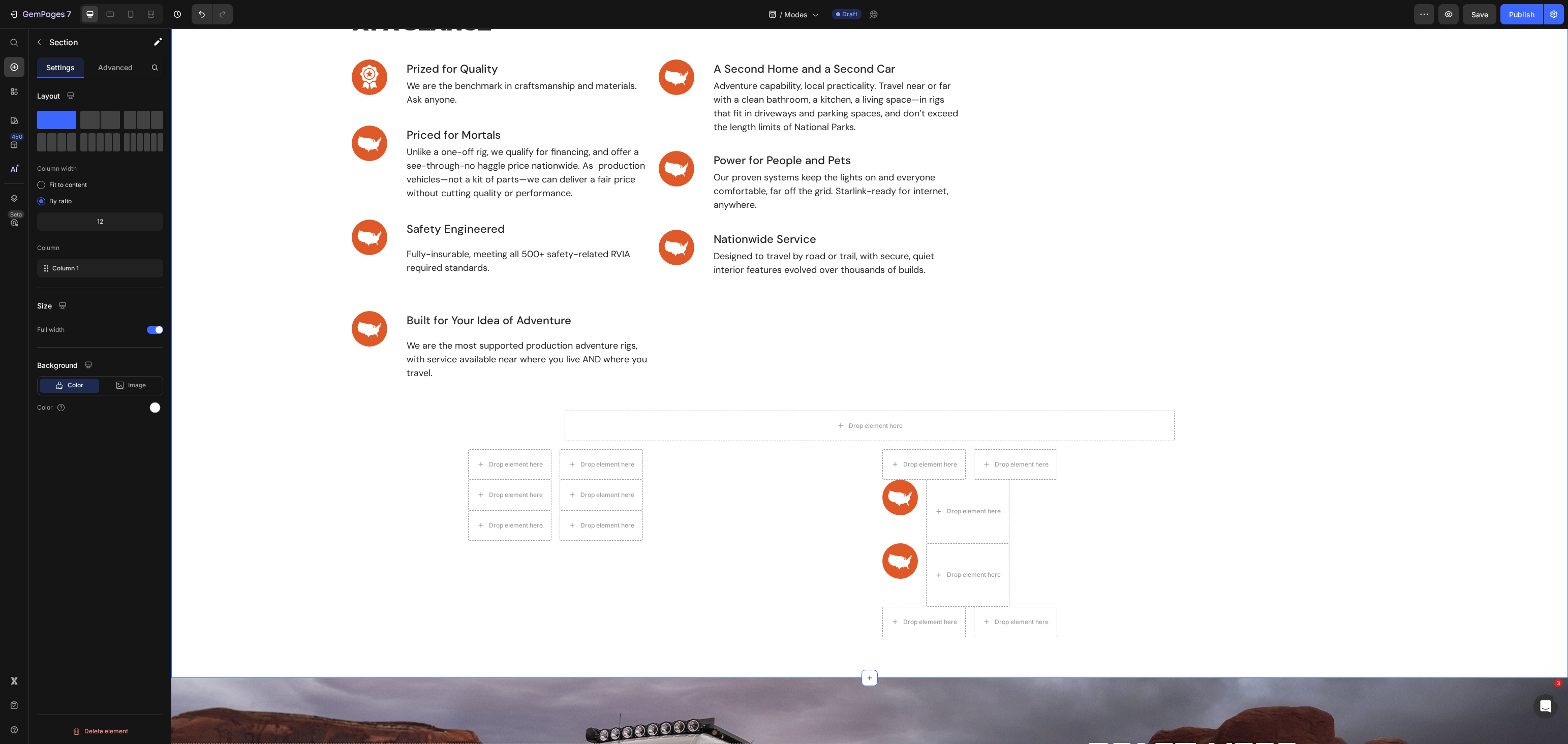 click on "AT A GLANCE Heading Image Prized for Quality Heading We are the benchmark in craftsmanship and materials. Ask anyone. Heading Row Image Priced for Mortals Heading Unlike a one-off rig, we qualify for financing, and offer a see-through-no haggle price nationwide. As  production vehicles—not a kit of parts—we can deliver a fair price without cutting quality or performance. Heading Row Image Safety Engineered Heading Fully-insurable, meeting all 500+ safety-related RVIA required standards. Heading Row Image Built for Your Idea of Adventure Heading We are the most supported production adventure rigs, with service available near where you live AND where you travel. Heading Row Image A Second Home and a Second Car Heading Adventure capability, local practicality. Travel near or far with a clean bathroom, a kitchen, a living space—in rigs that fit in driveways and parking spaces, and don’t exceed the length limits of National Parks. Heading Row Image Power for People and Pets Heading Heading Row Image Row" at bounding box center [870, 325] 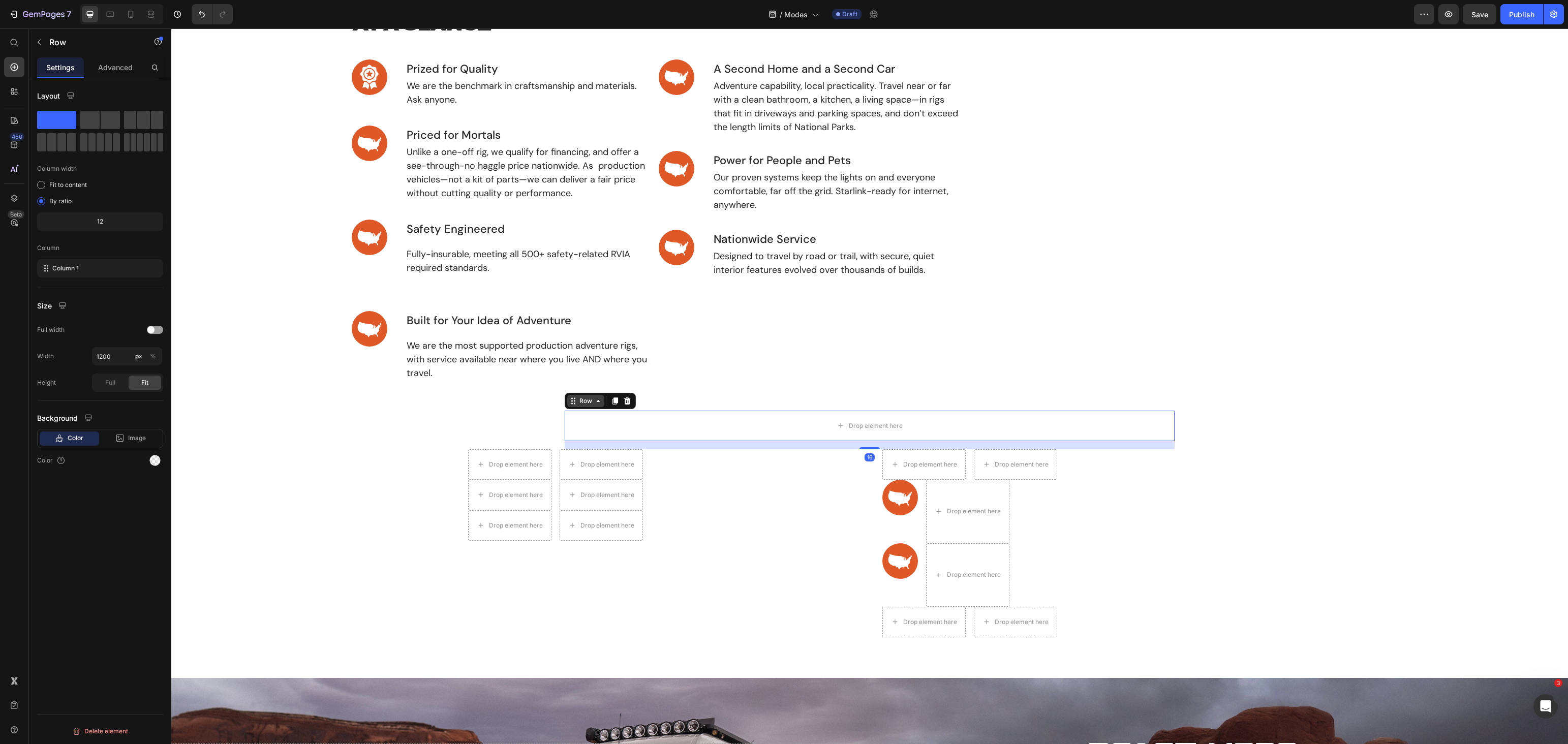 click on "Row" at bounding box center [586, 401] 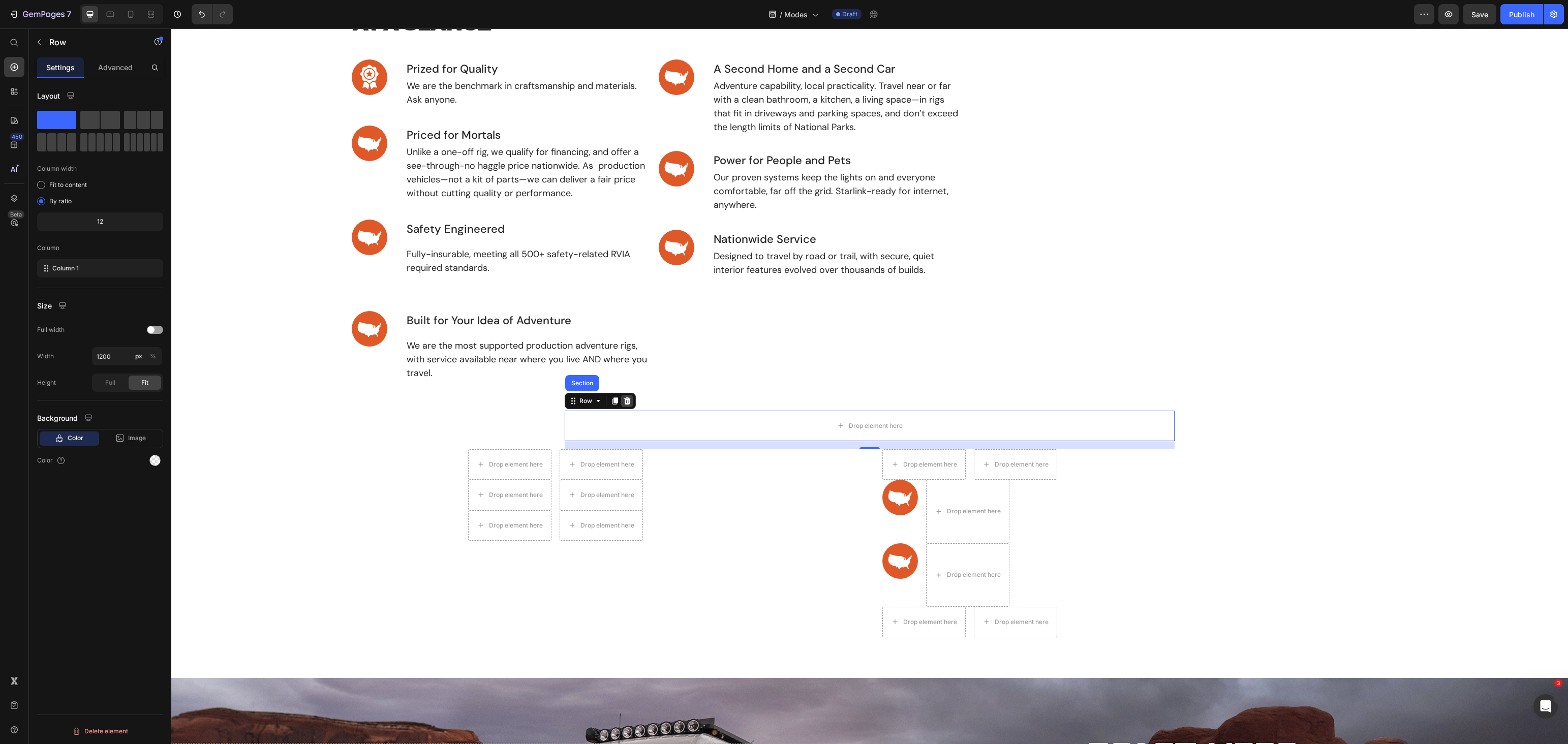 click 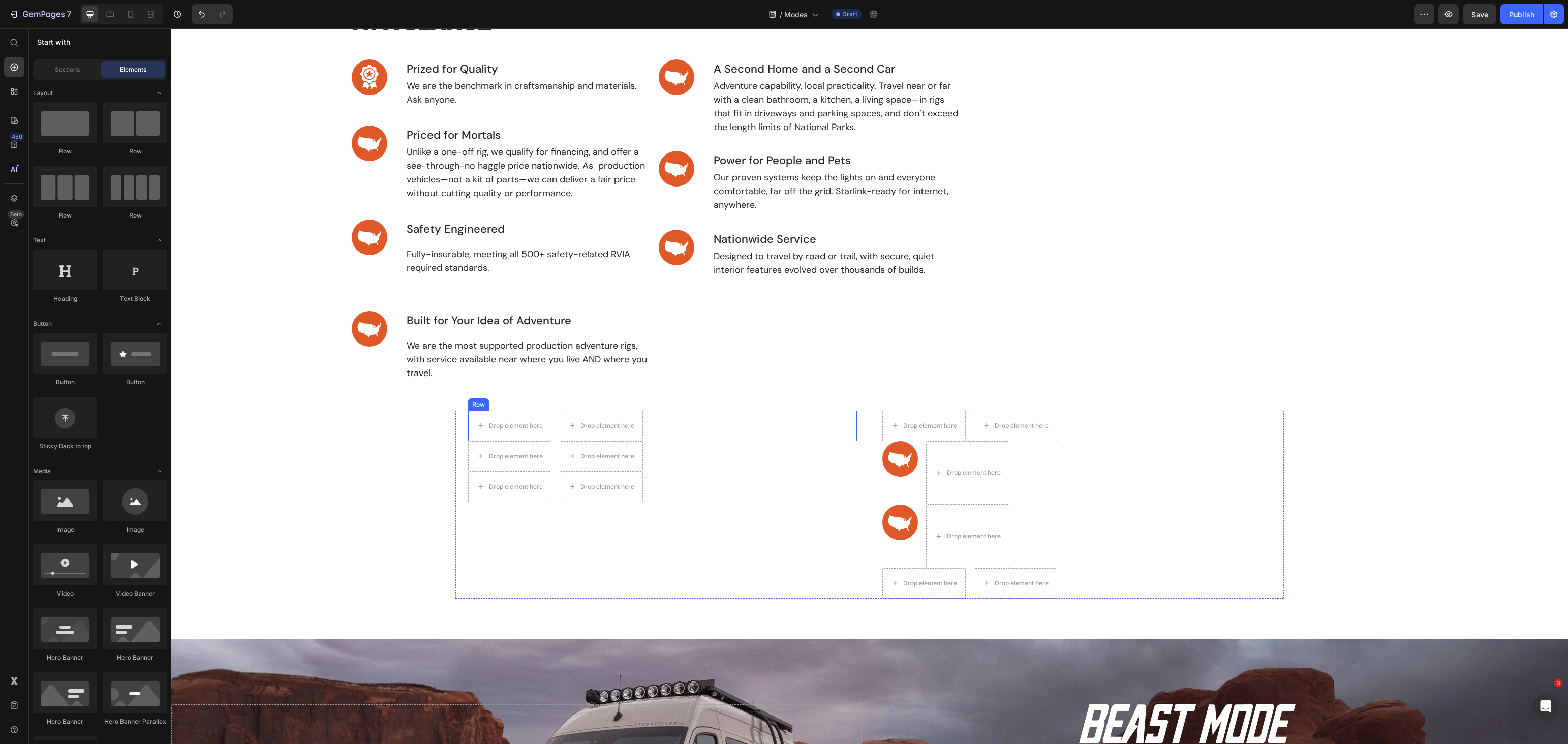 click on "Row" at bounding box center [478, 405] 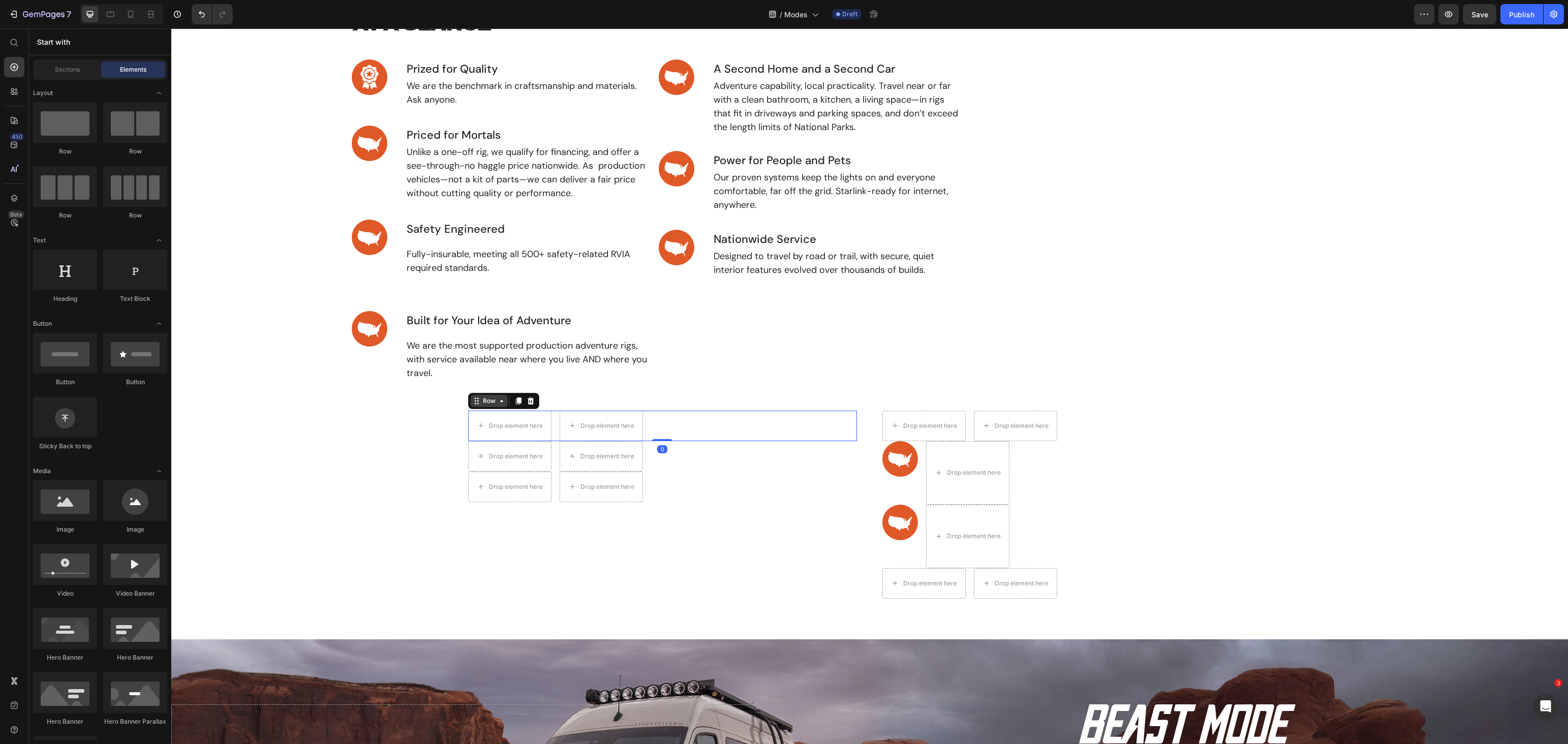 click on "Row" at bounding box center [489, 401] 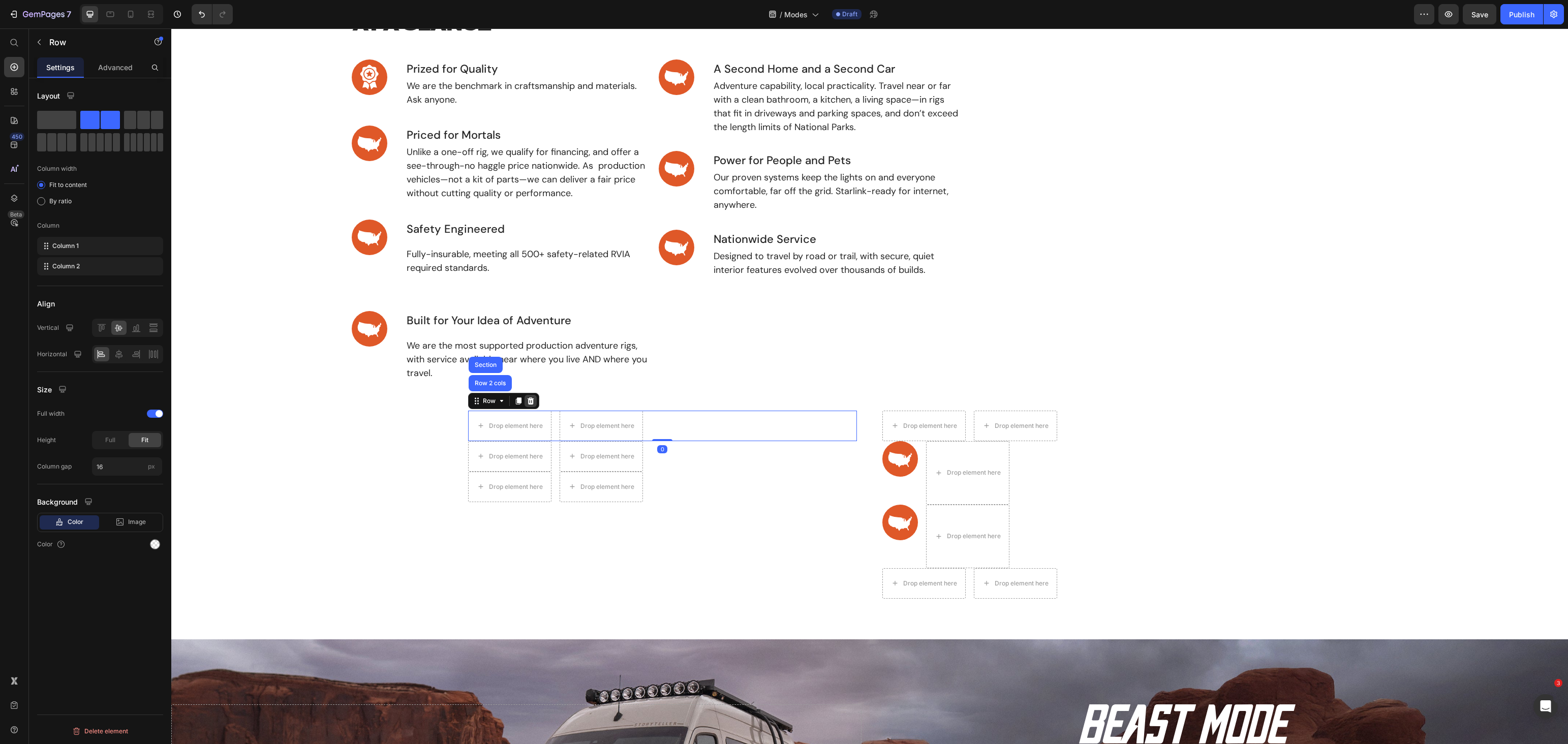 click at bounding box center (531, 401) 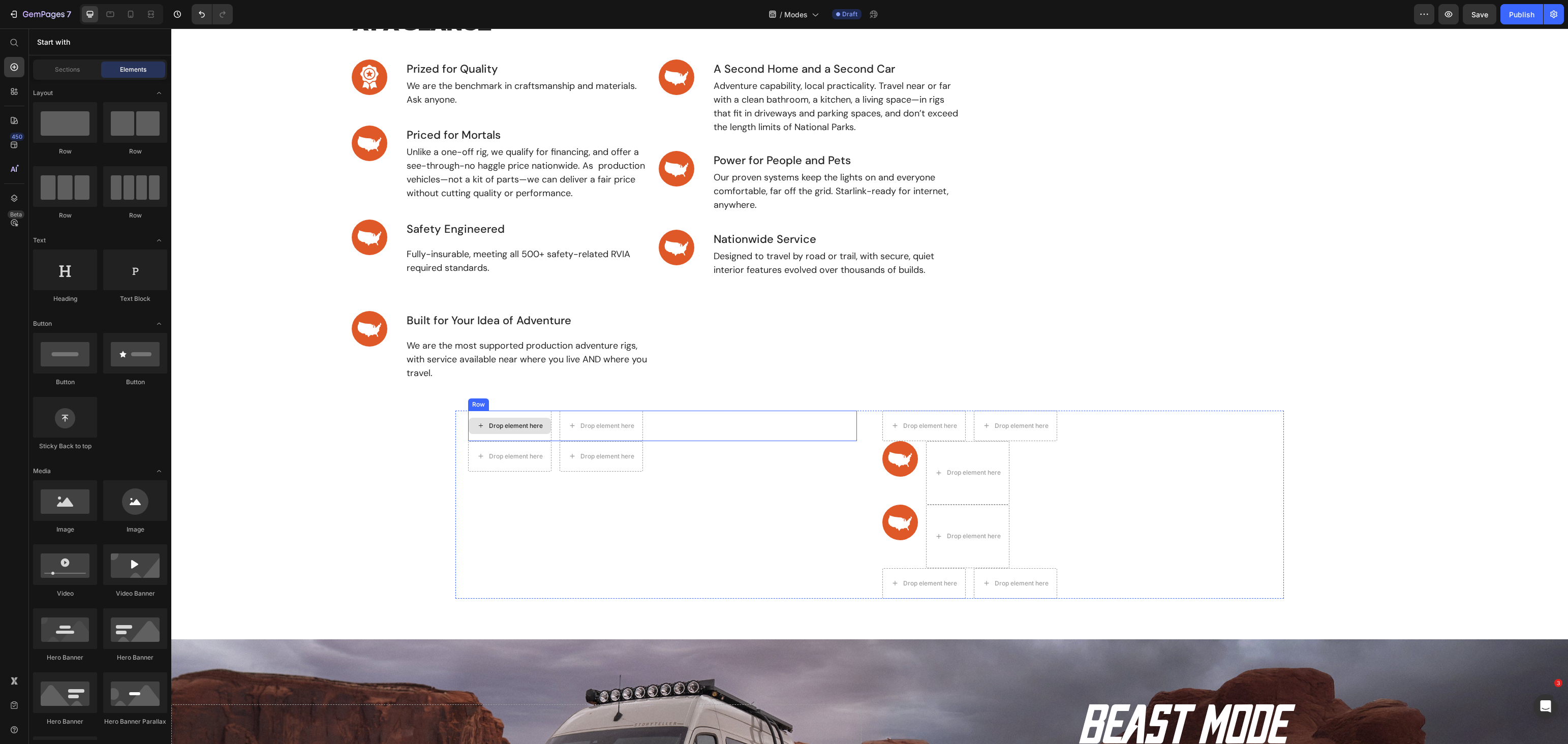 click on "Drop element here" at bounding box center [510, 426] 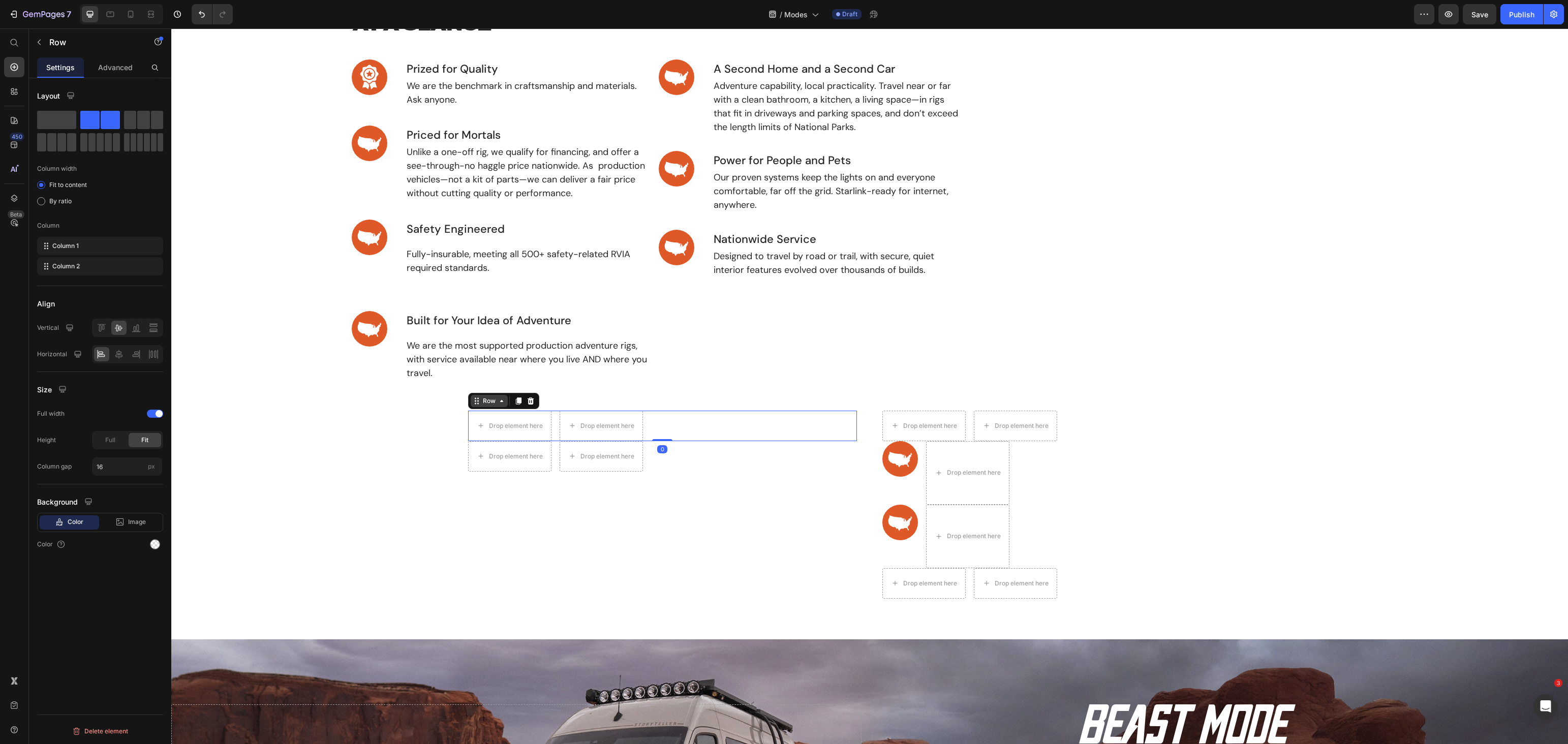 click on "Row" at bounding box center [489, 401] 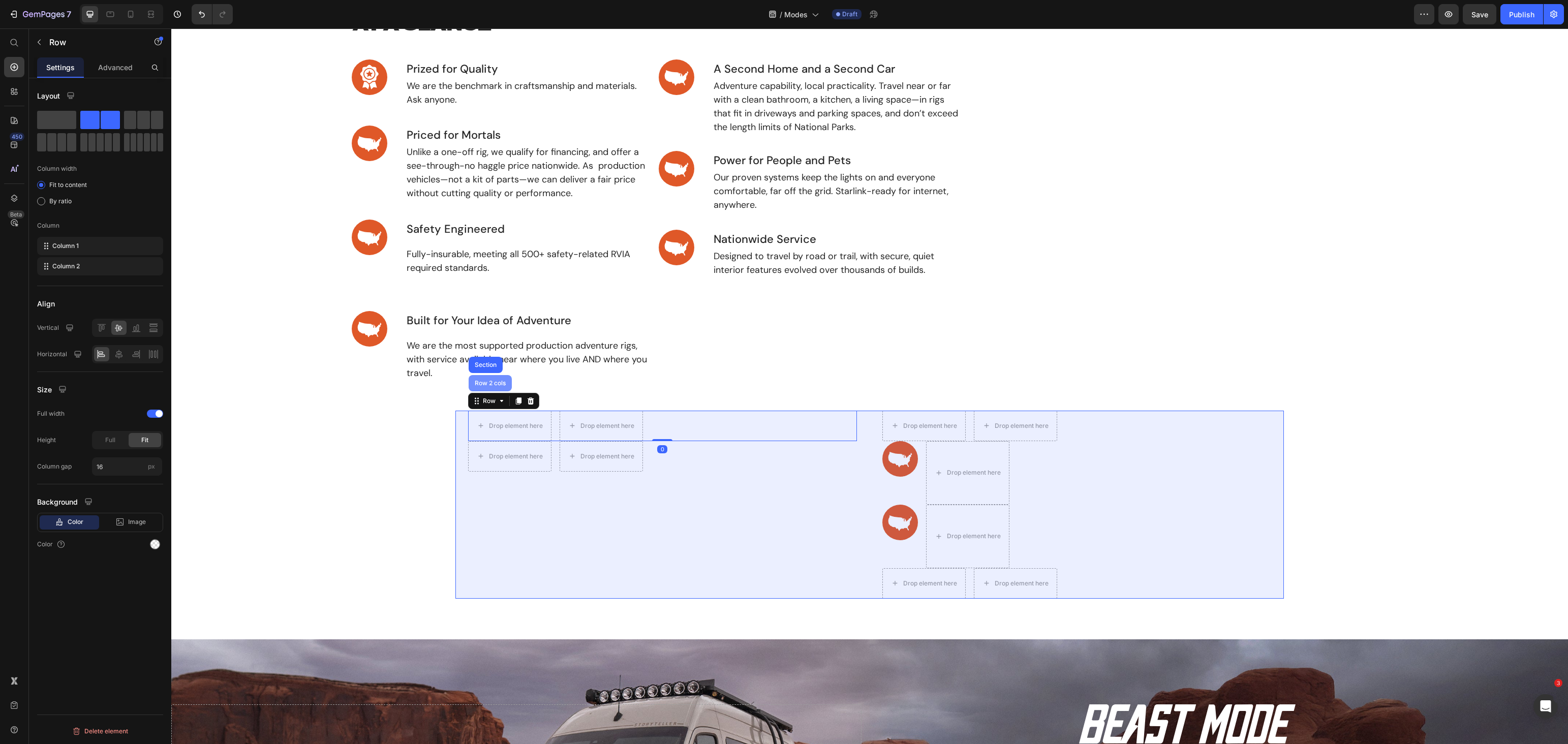 click on "Row 2 cols" at bounding box center (490, 383) 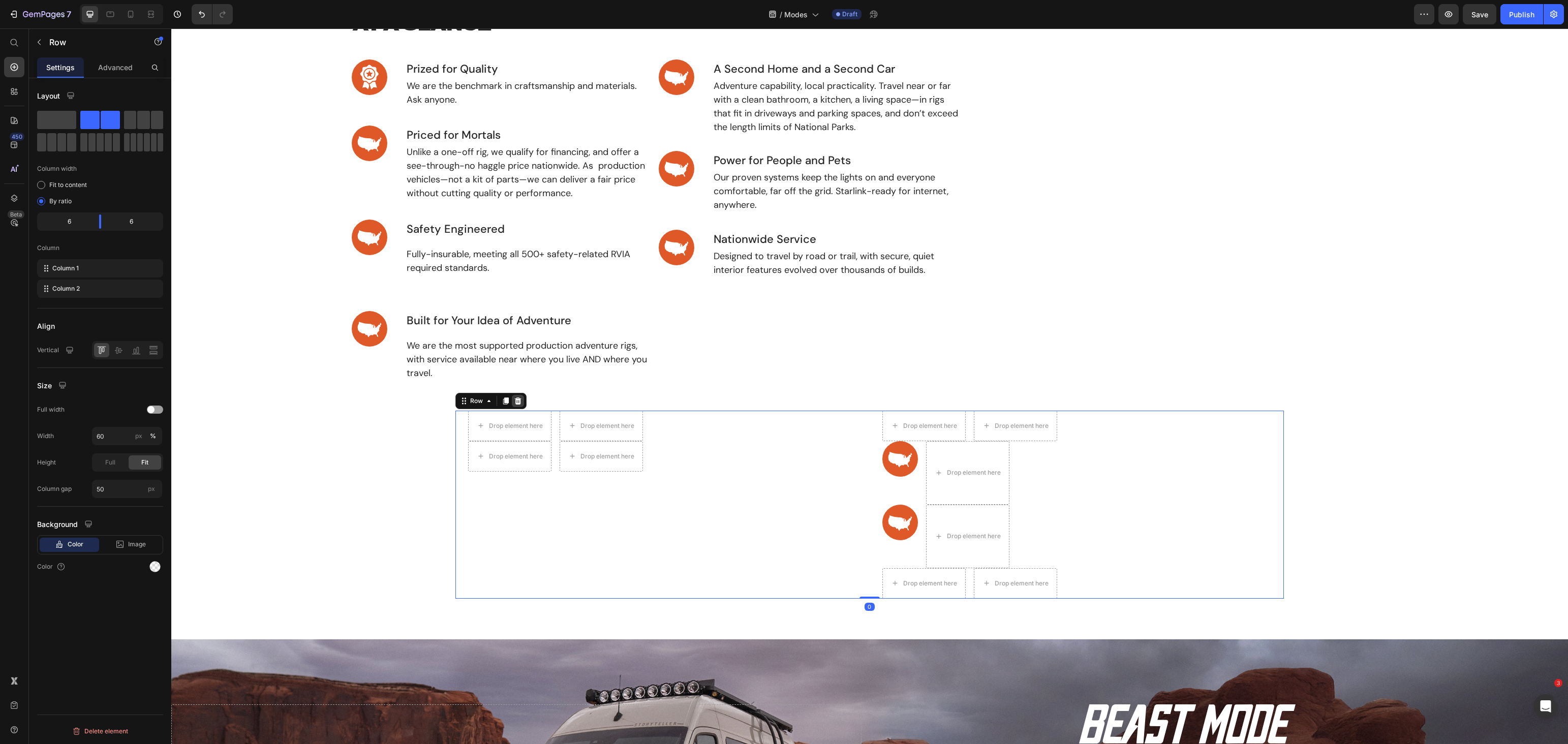 click 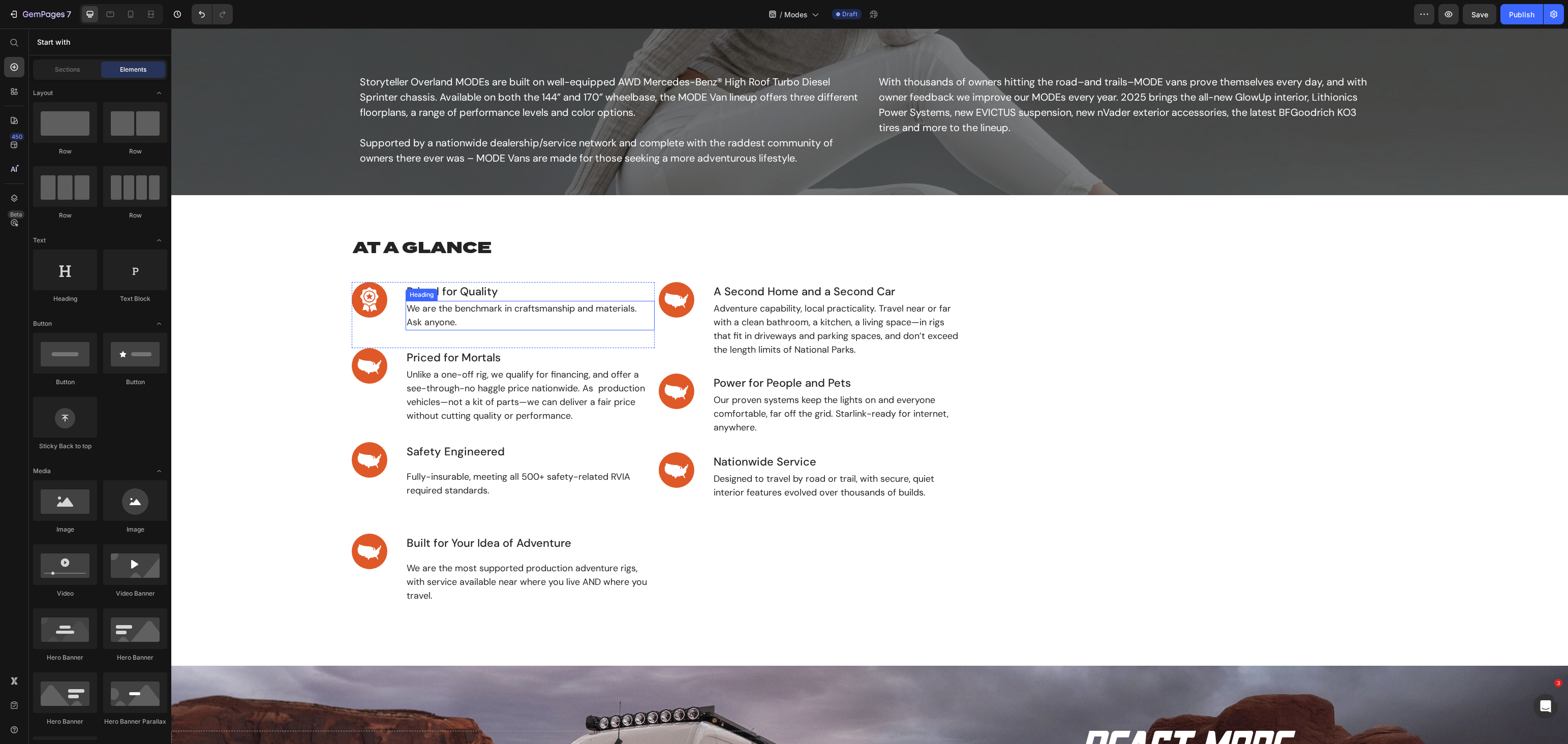 scroll, scrollTop: 178, scrollLeft: 0, axis: vertical 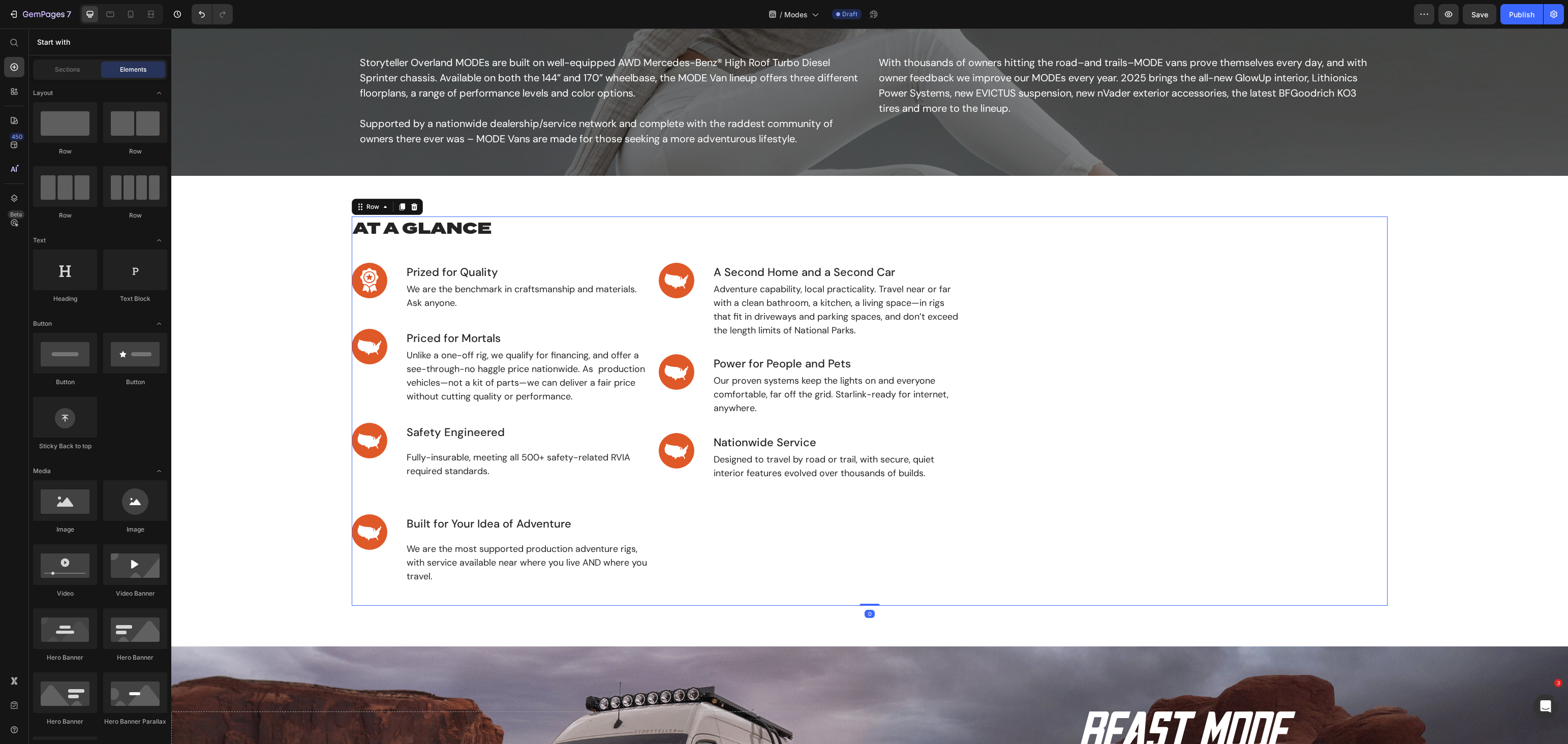 click on "AT A GLANCE Heading Image Prized for Quality Heading We are the benchmark in craftsmanship and materials. Ask anyone. Heading Row Image Priced for Mortals Heading Unlike a one-off rig, we qualify for financing, and offer a see-through-no haggle price nationwide. As  production vehicles—not a kit of parts—we can deliver a fair price without cutting quality or performance. Heading Row Image Safety Engineered Heading Fully-insurable, meeting all 500+ safety-related RVIA required standards. Heading Row Image Built for Your Idea of Adventure Heading We are the most supported production adventure rigs, with service available near where you live AND where you travel. Heading Row Image A Second Home and a Second Car Heading Adventure capability, local practicality. Travel near or far with a clean bathroom, a kitchen, a living space—in rigs that fit in driveways and parking spaces, and don’t exceed the length limits of National Parks. Heading Row Image Power for People and Pets Heading Heading Row Image Row" at bounding box center [870, 411] 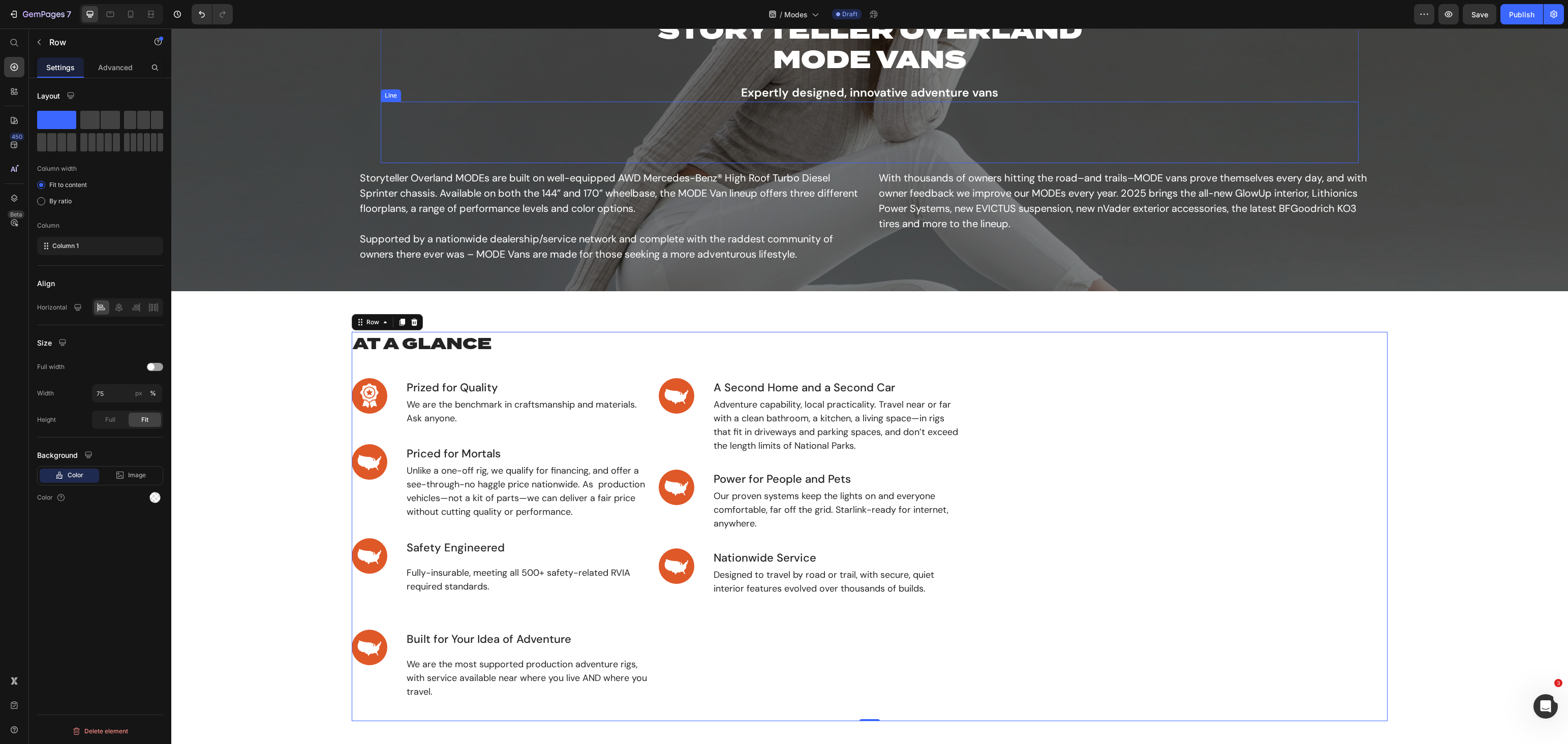 scroll, scrollTop: 26, scrollLeft: 0, axis: vertical 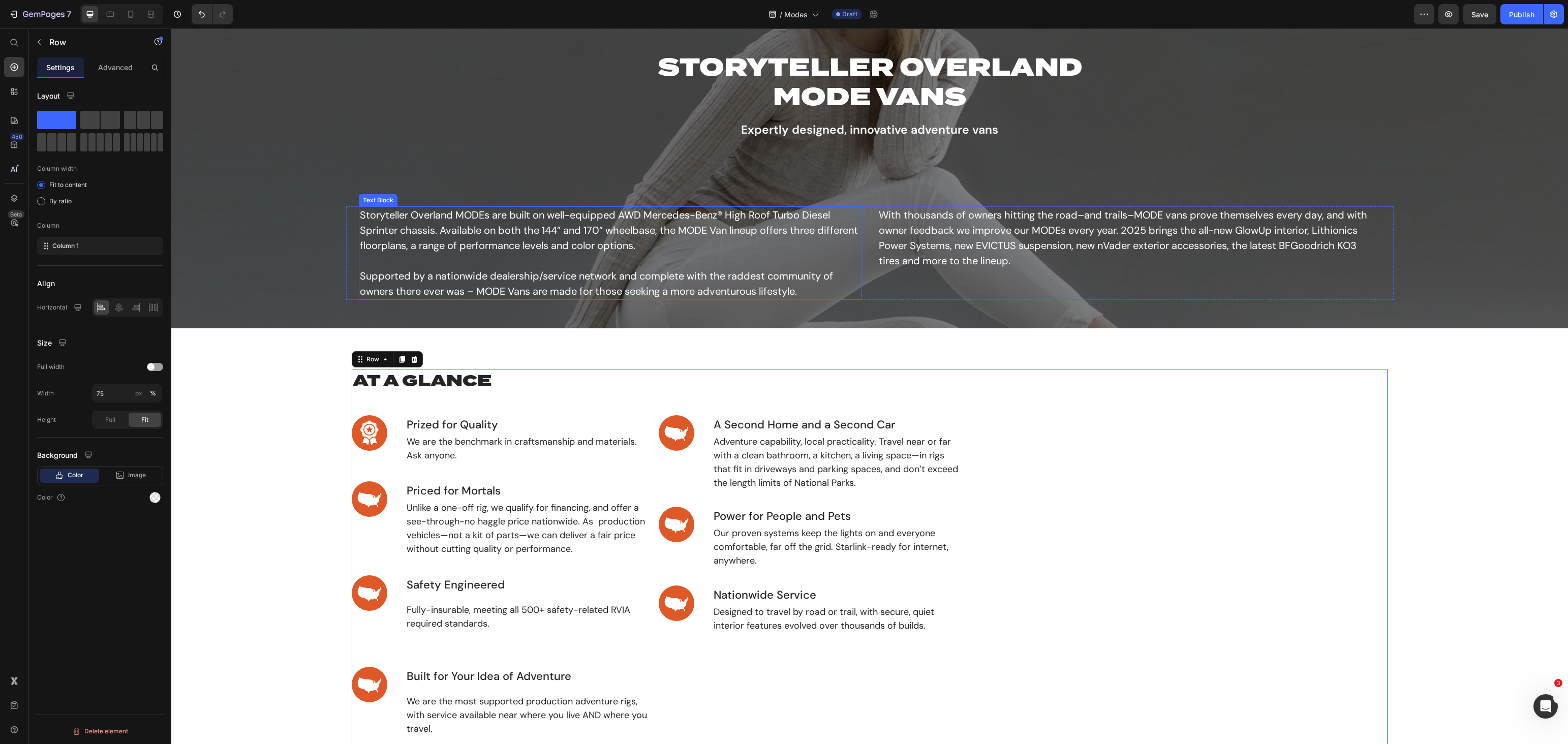 click on "Text Block" at bounding box center (378, 200) 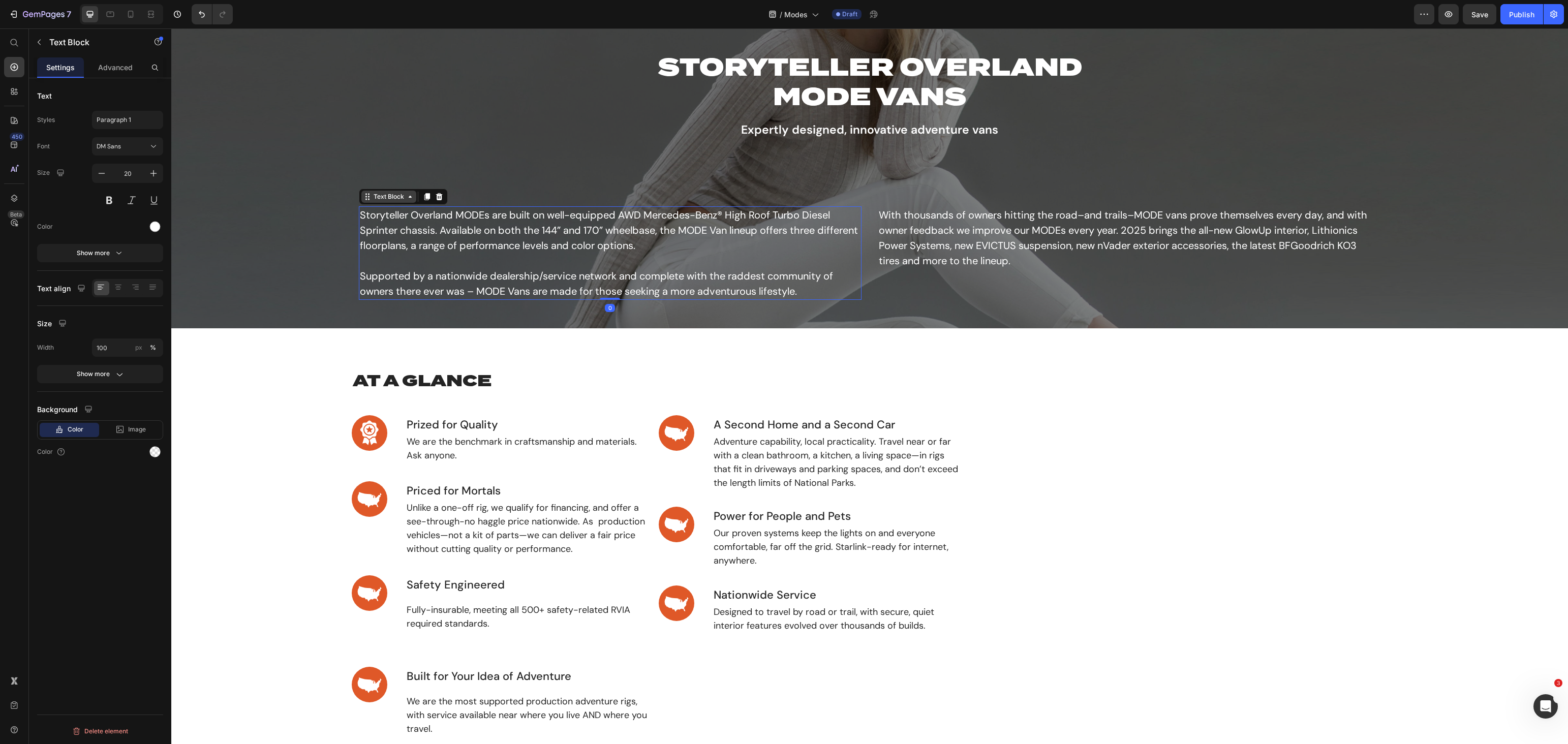 click on "Text Block" at bounding box center (389, 197) 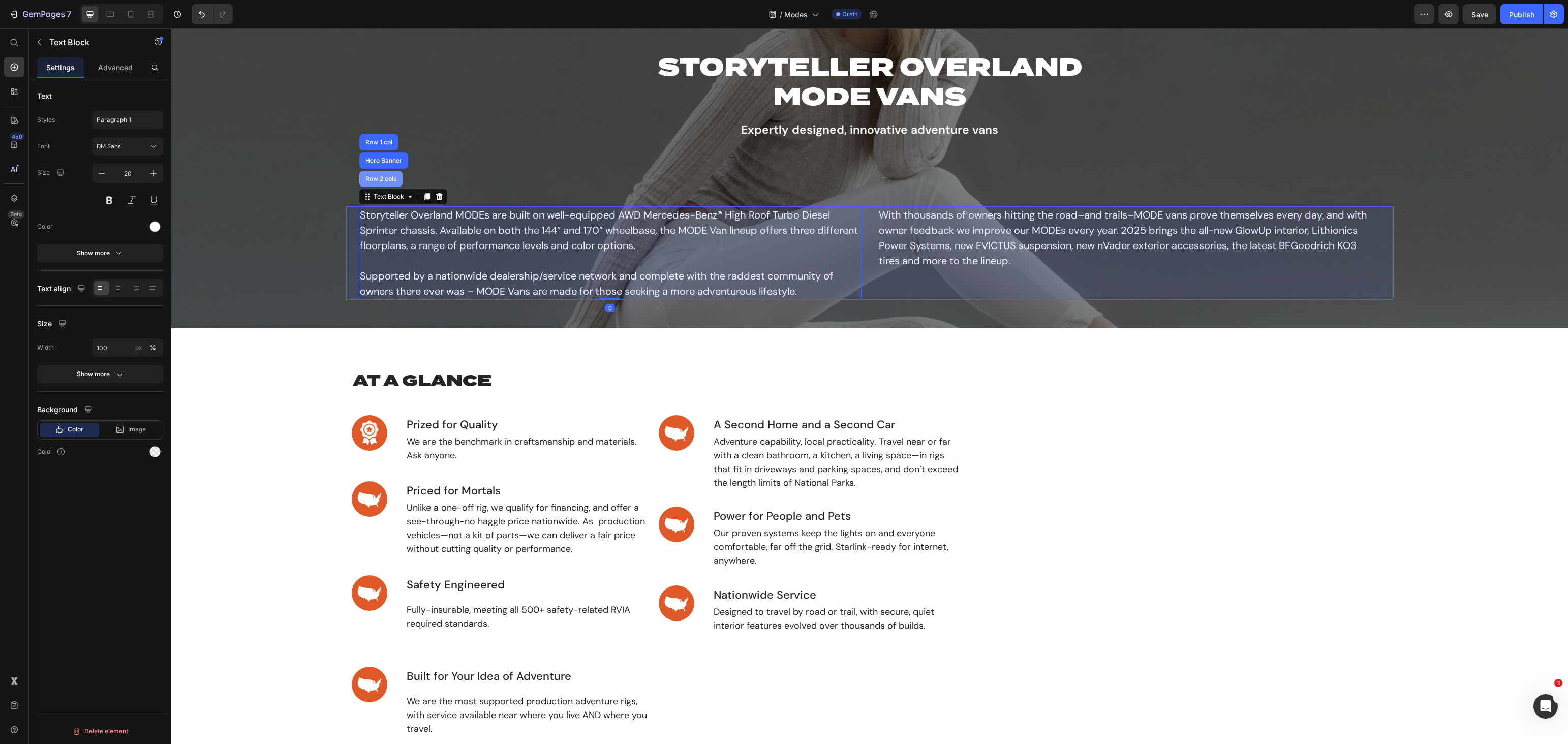 click on "Row 2 cols" at bounding box center [381, 179] 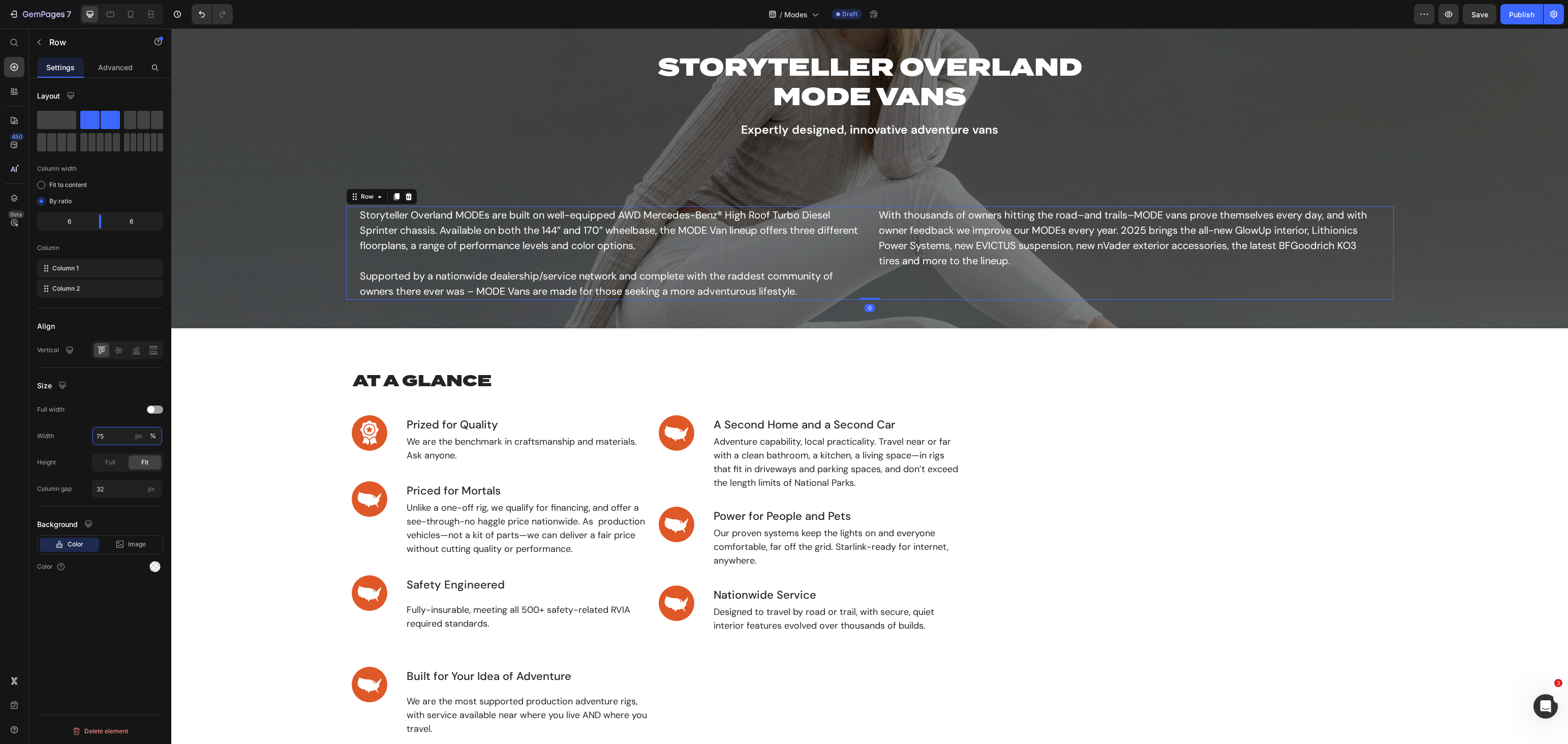 click on "75" at bounding box center (127, 436) 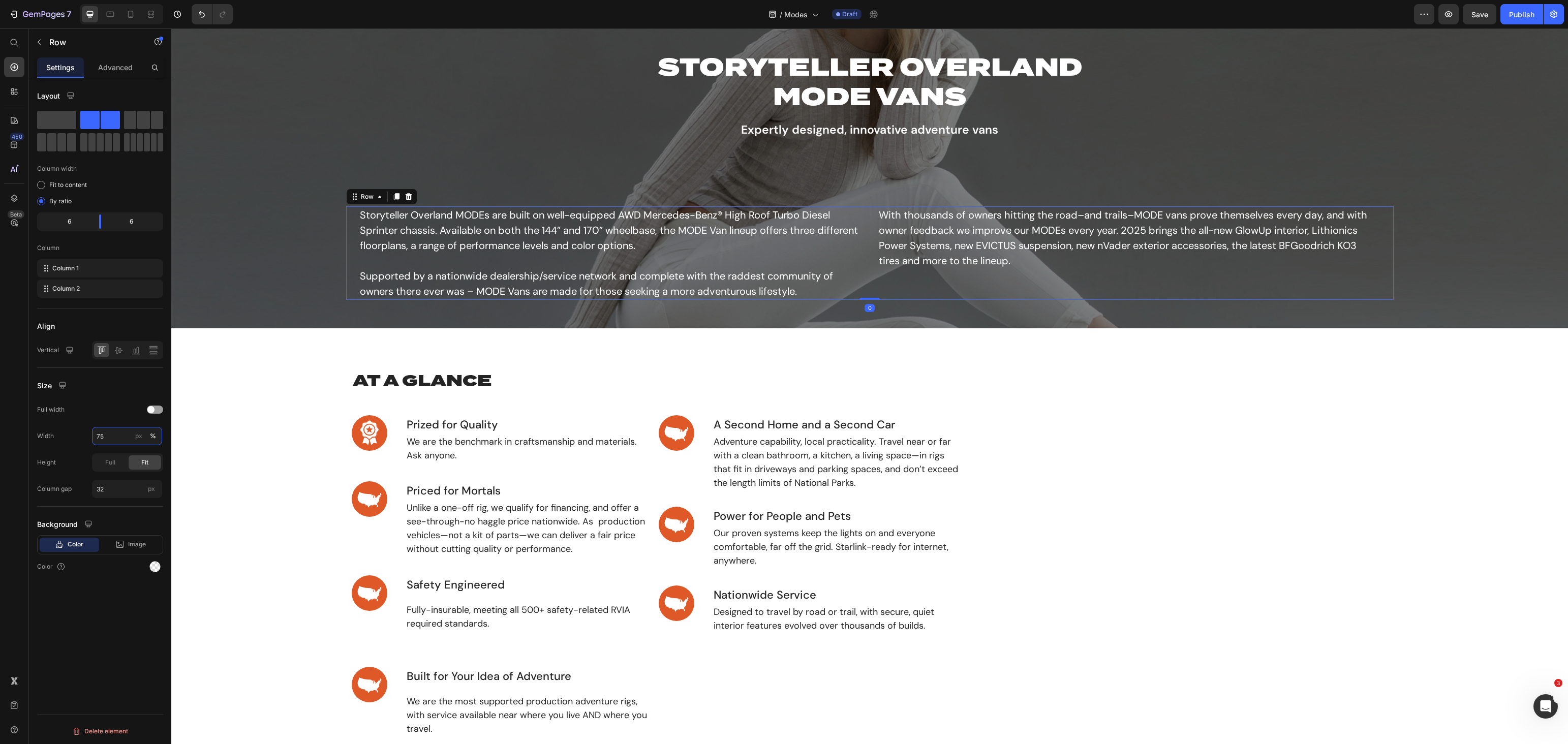 click on "75" at bounding box center (127, 436) 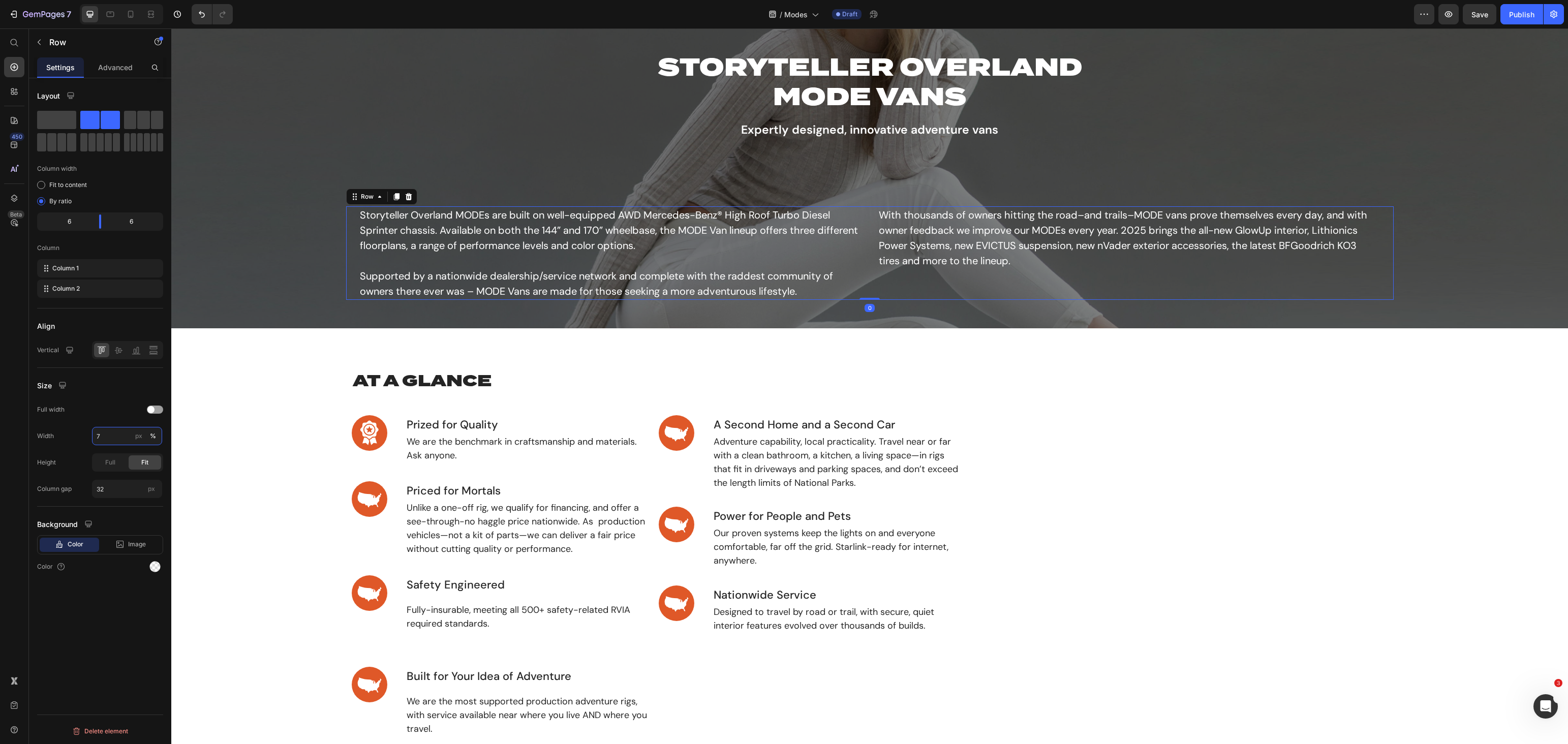 type on "70" 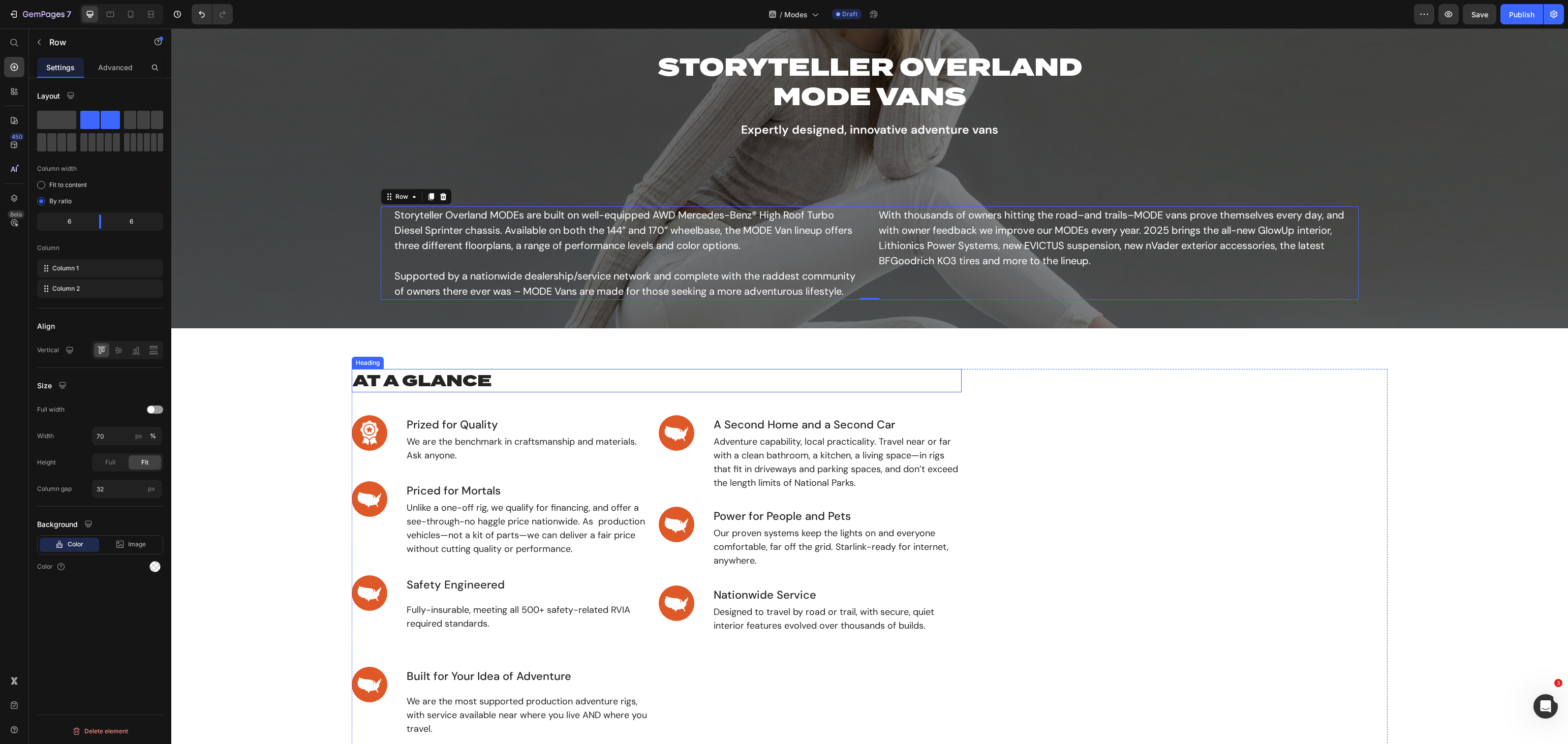 click on "Heading" at bounding box center [367, 363] 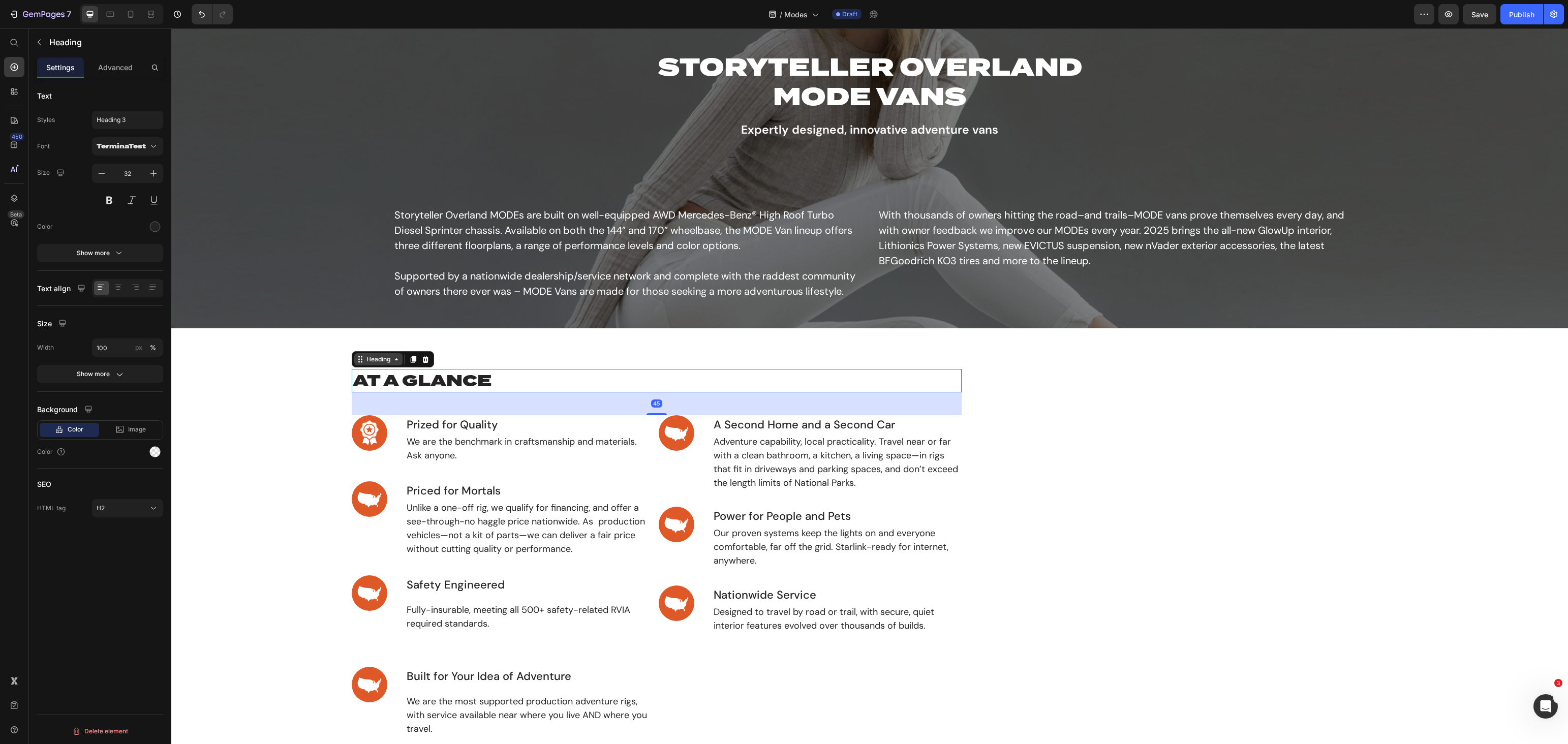 click on "Heading" at bounding box center (378, 359) 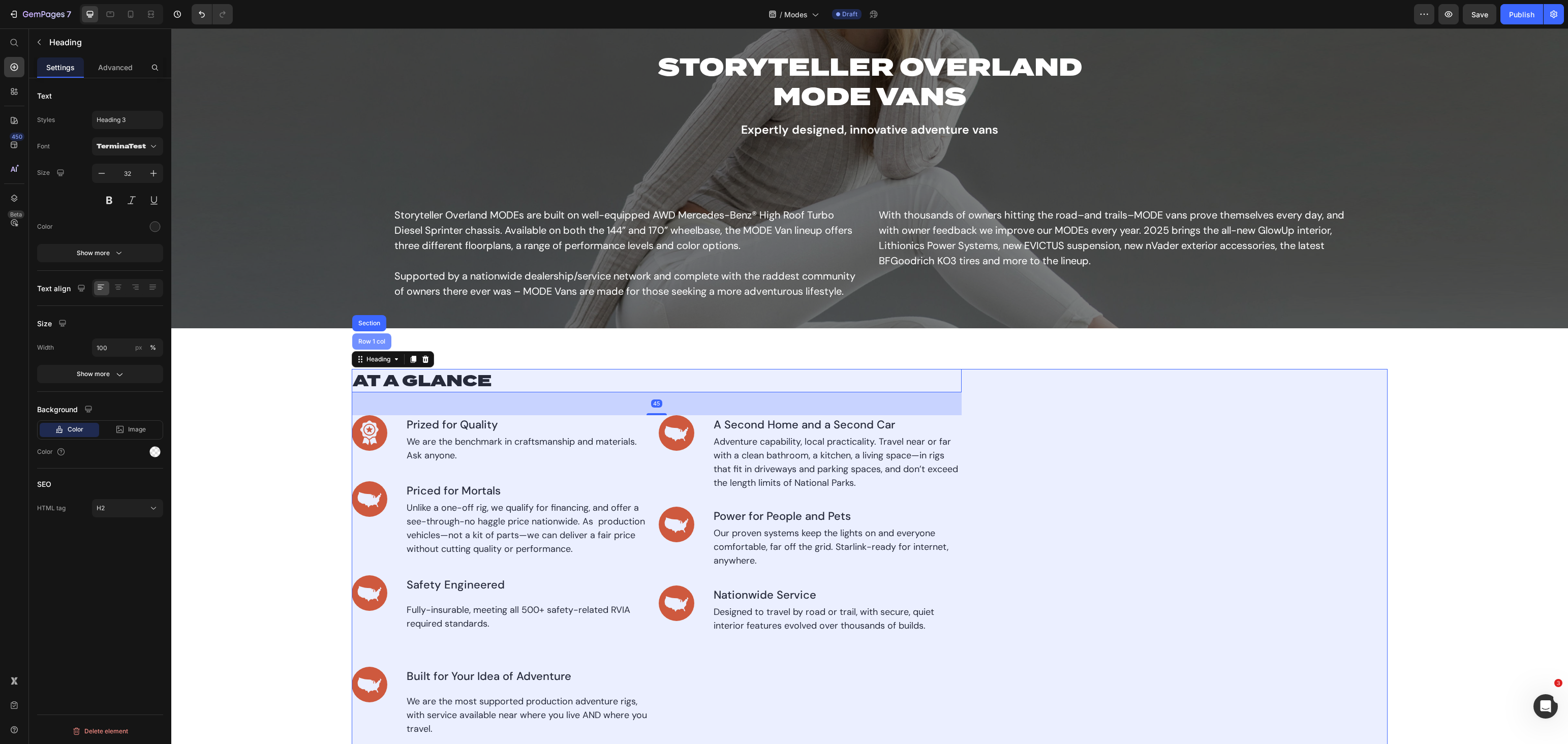 click on "Row 1 col" at bounding box center (372, 342) 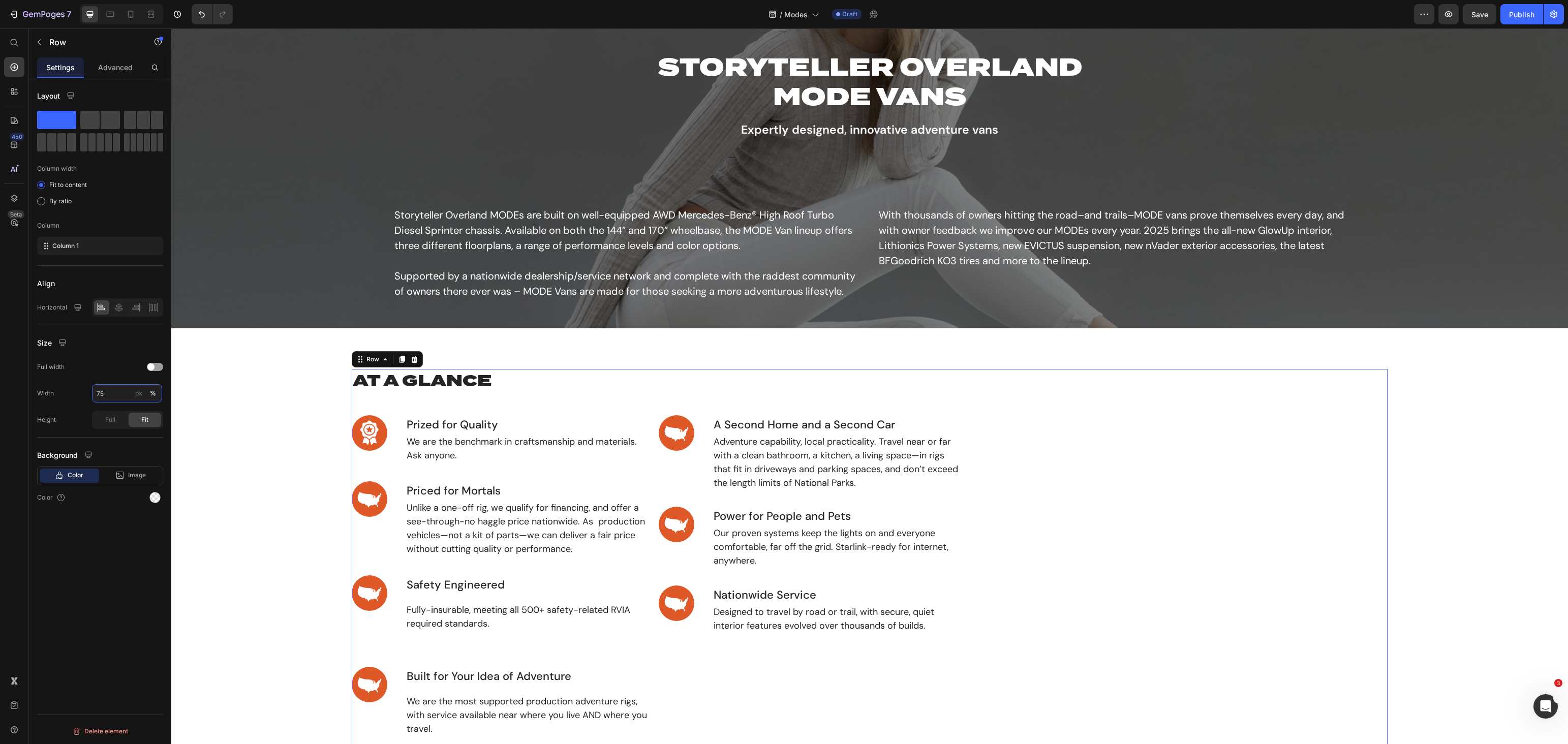 click on "75" at bounding box center (127, 393) 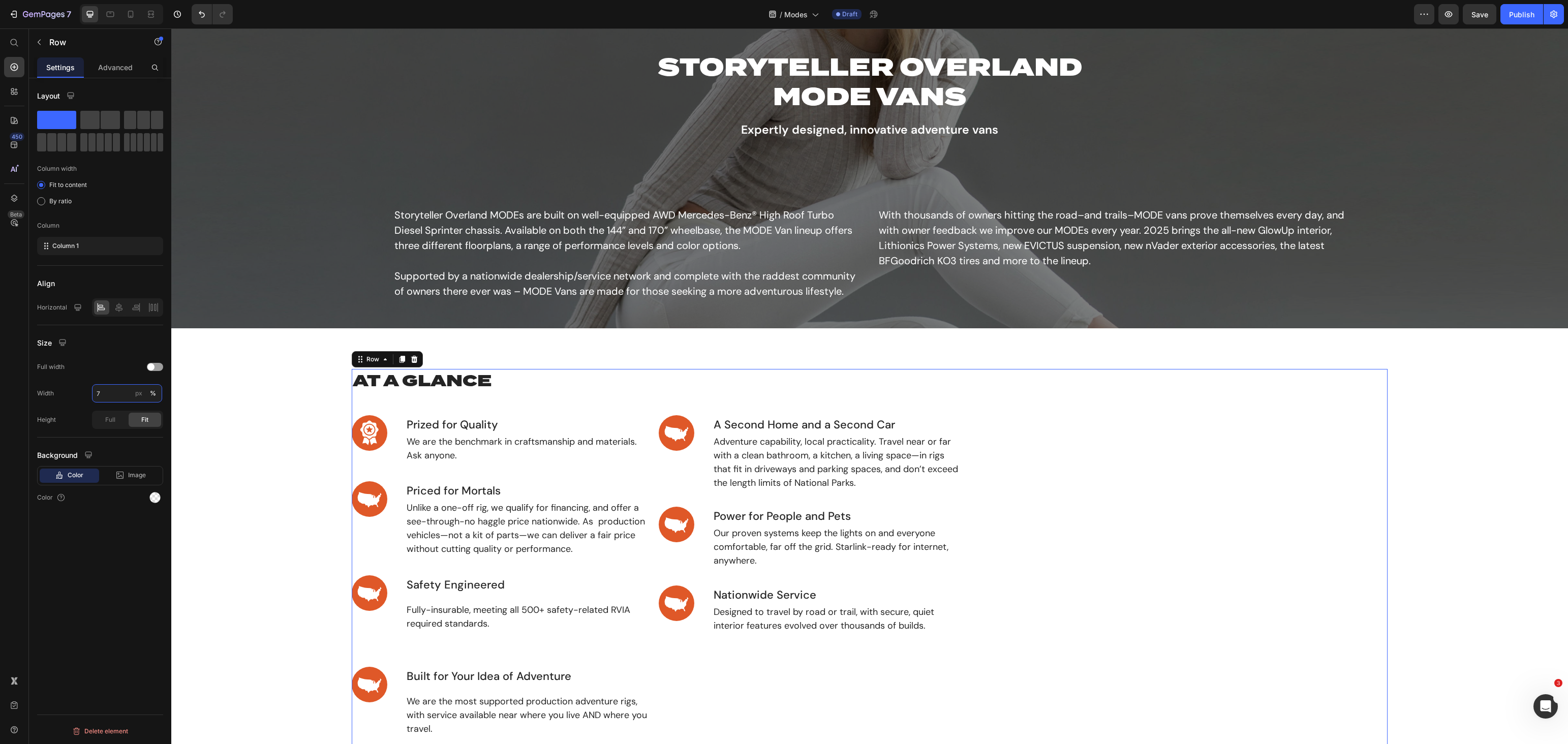 type on "70" 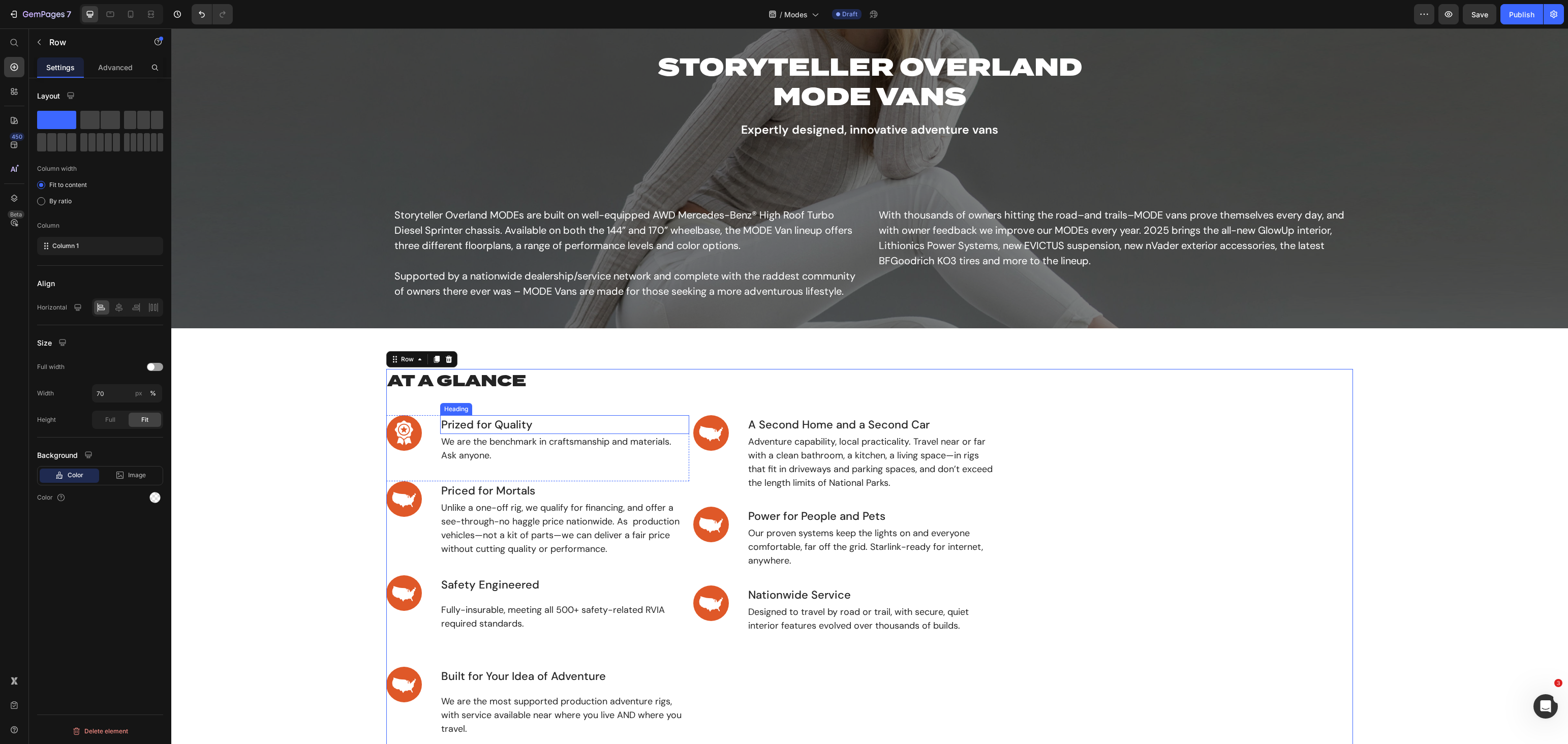 click on "Prized for Quality" at bounding box center [565, 424] 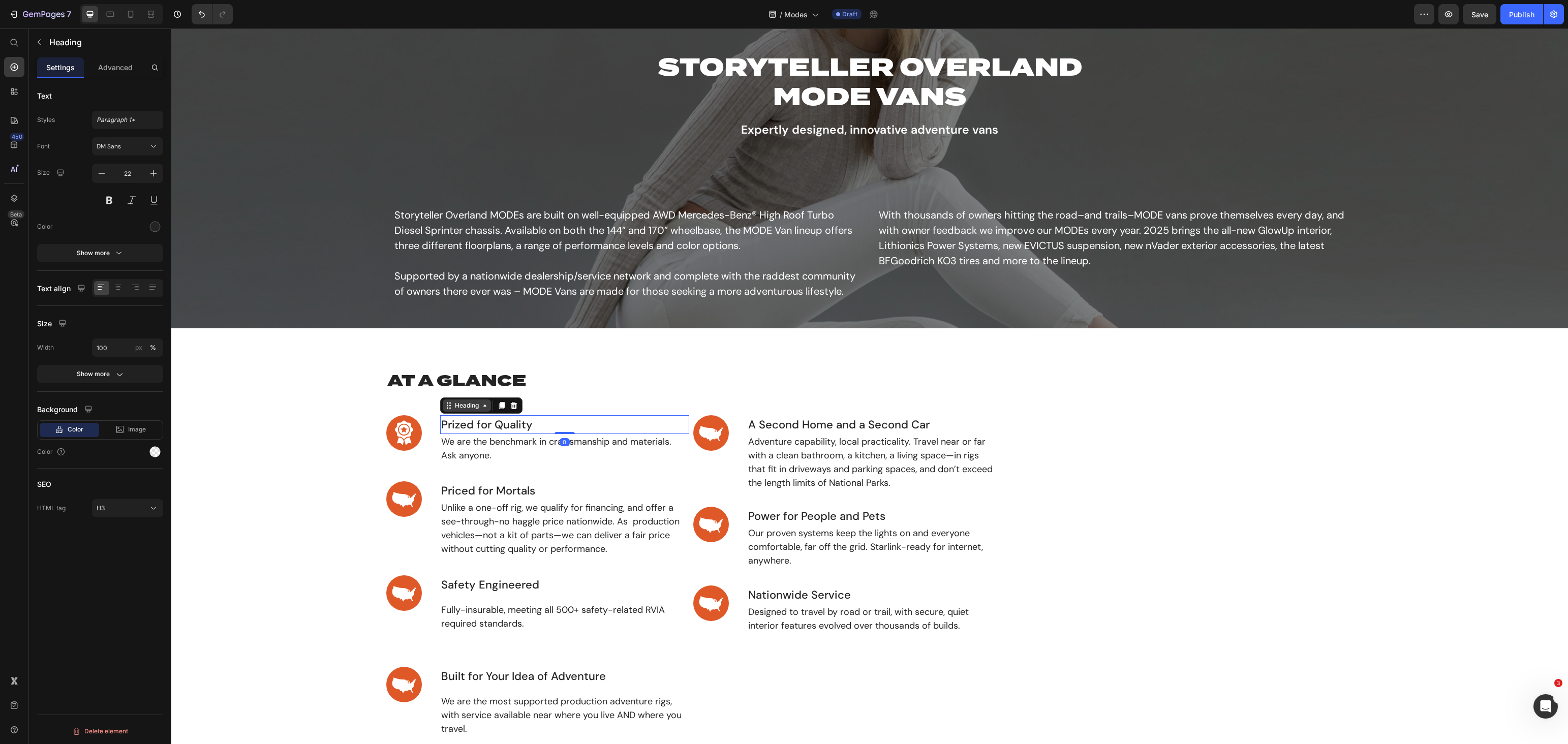 click on "Heading" at bounding box center (467, 406) 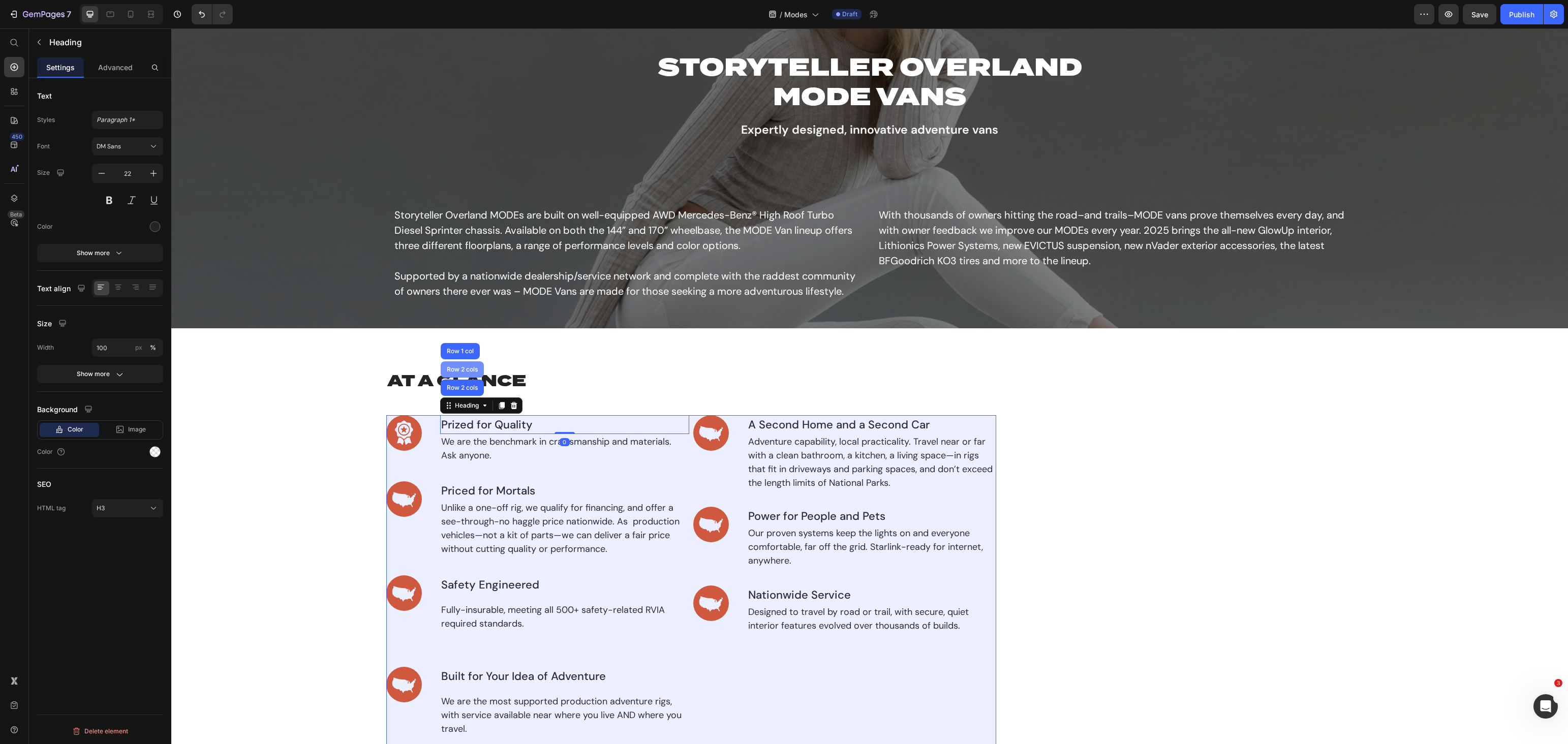 click on "Row 2 cols" at bounding box center (462, 369) 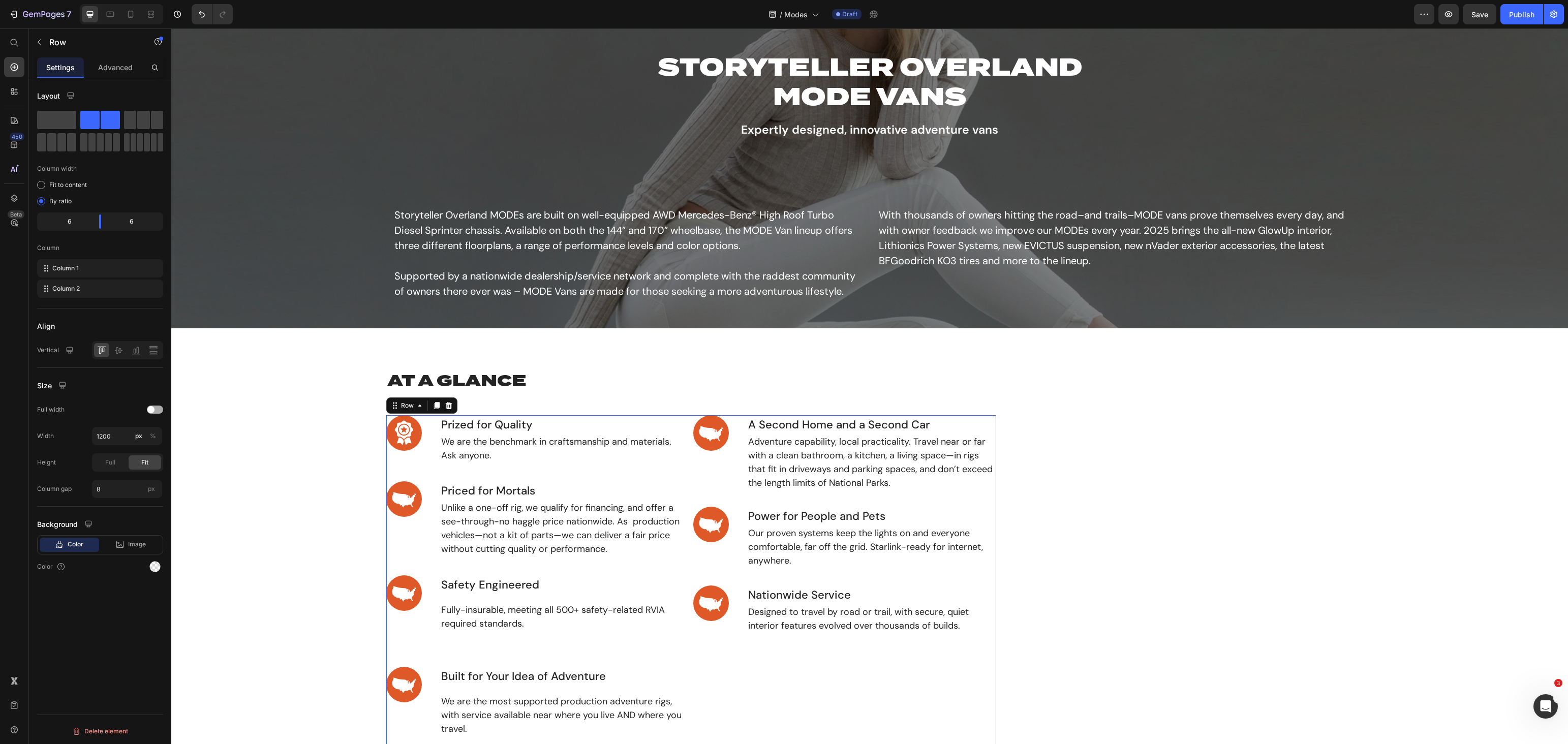 click at bounding box center (155, 410) 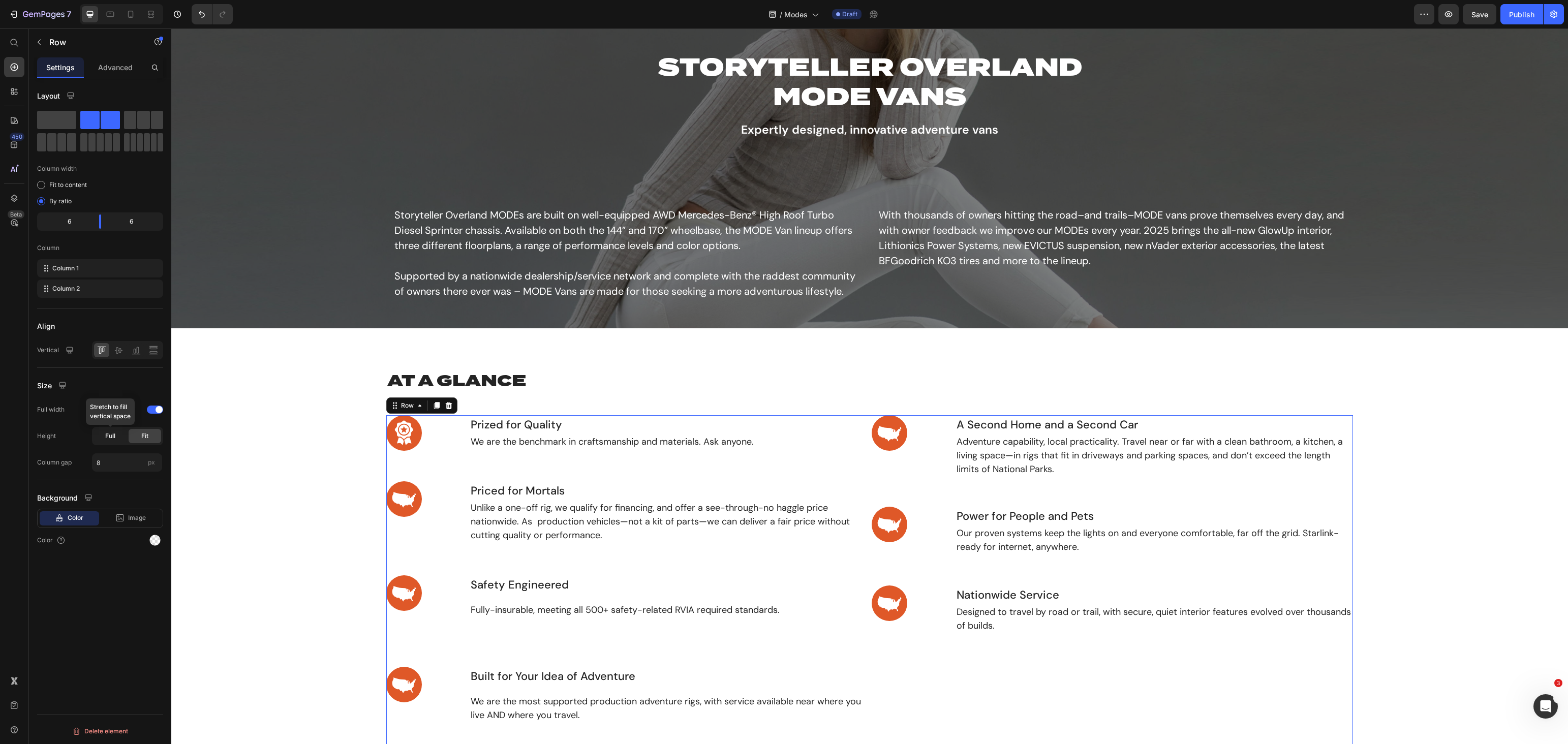 click on "Full" 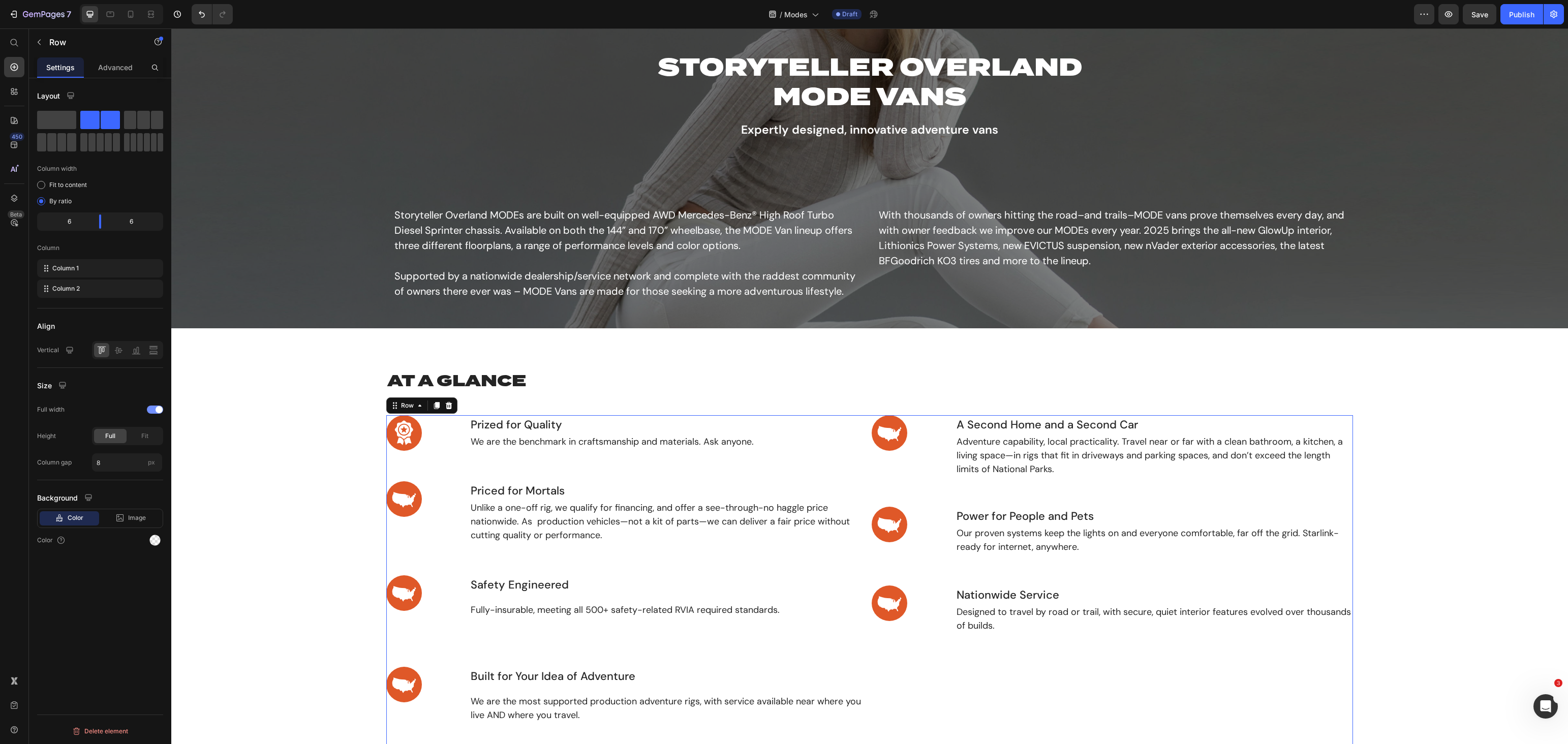 click at bounding box center [159, 410] 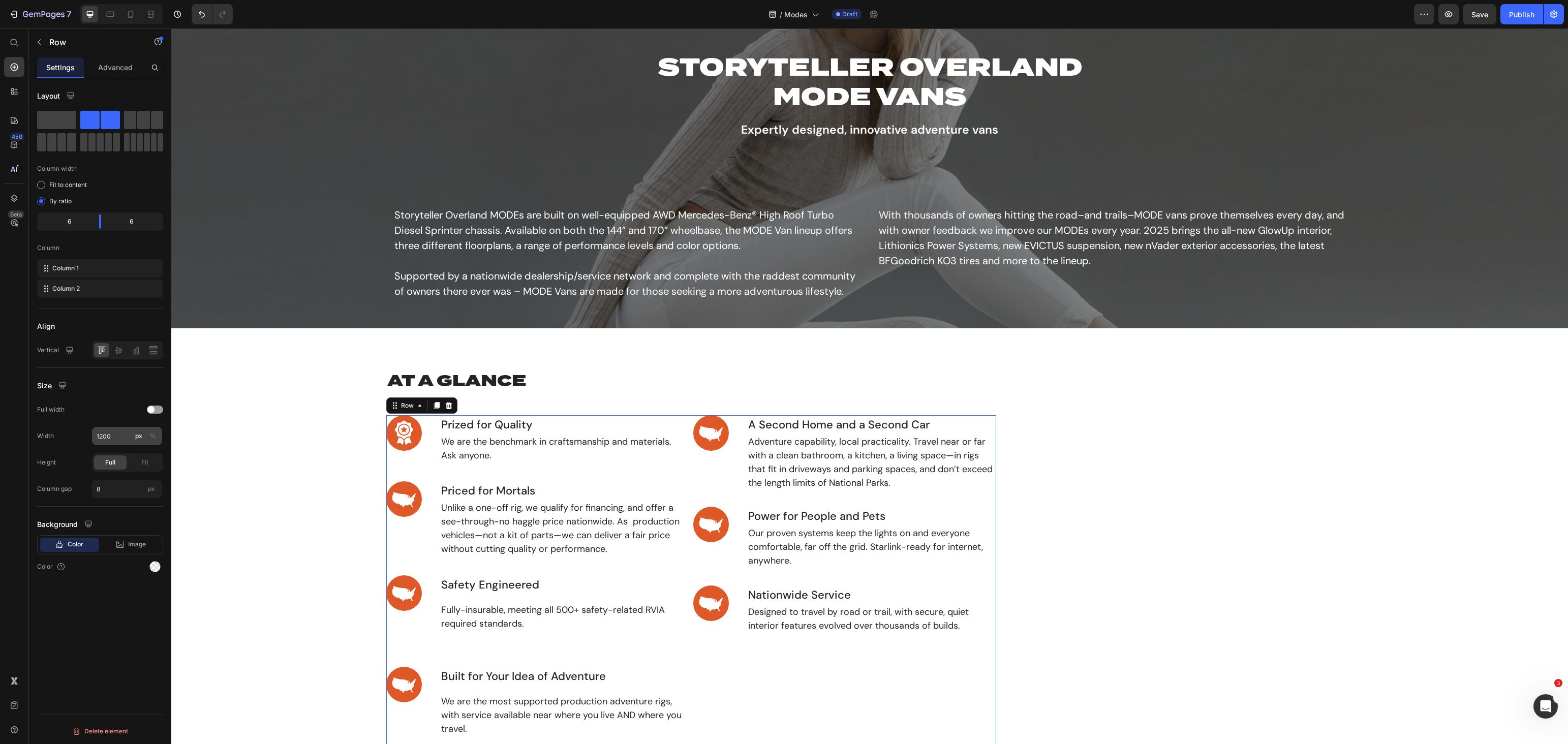 click on "%" 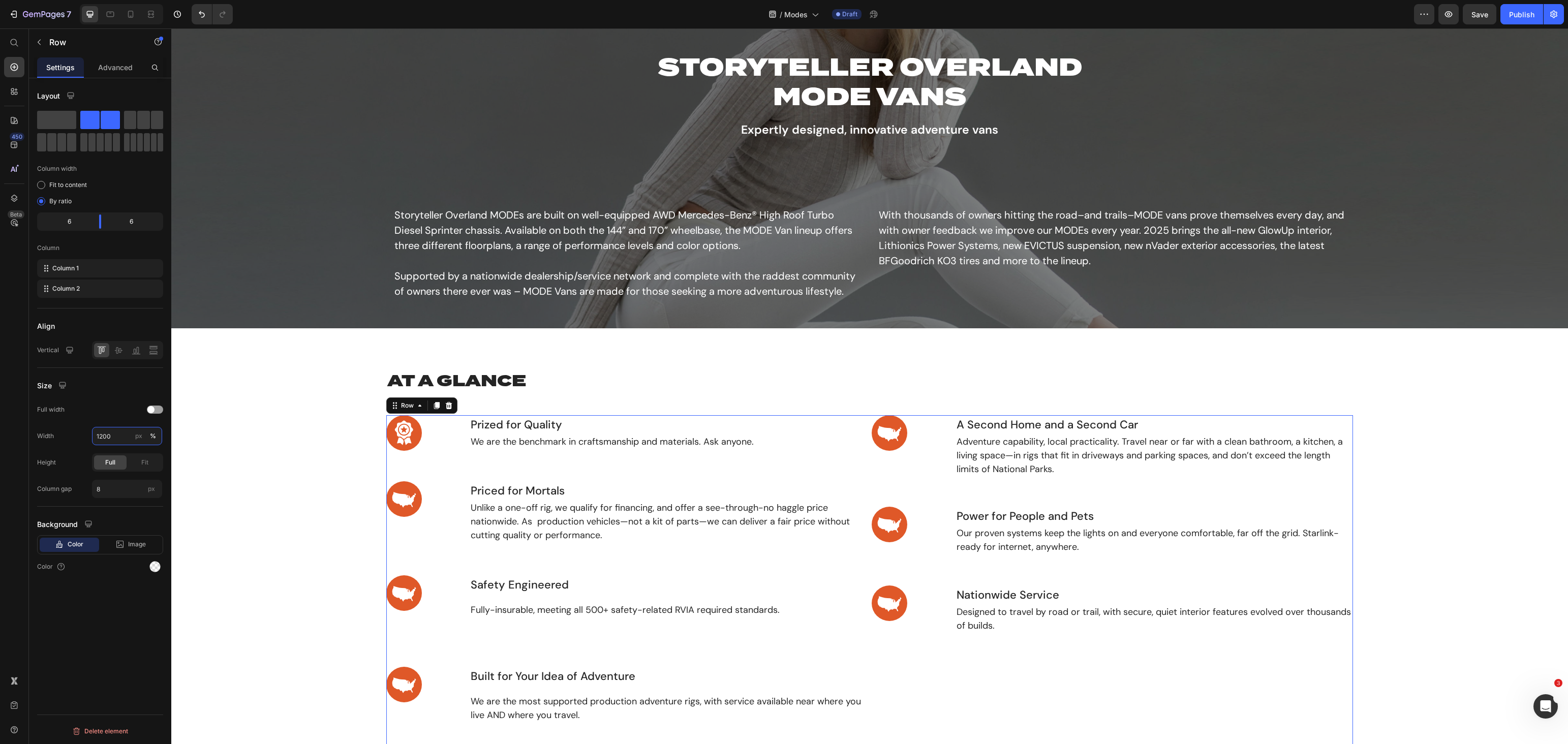 click on "1200" at bounding box center [127, 436] 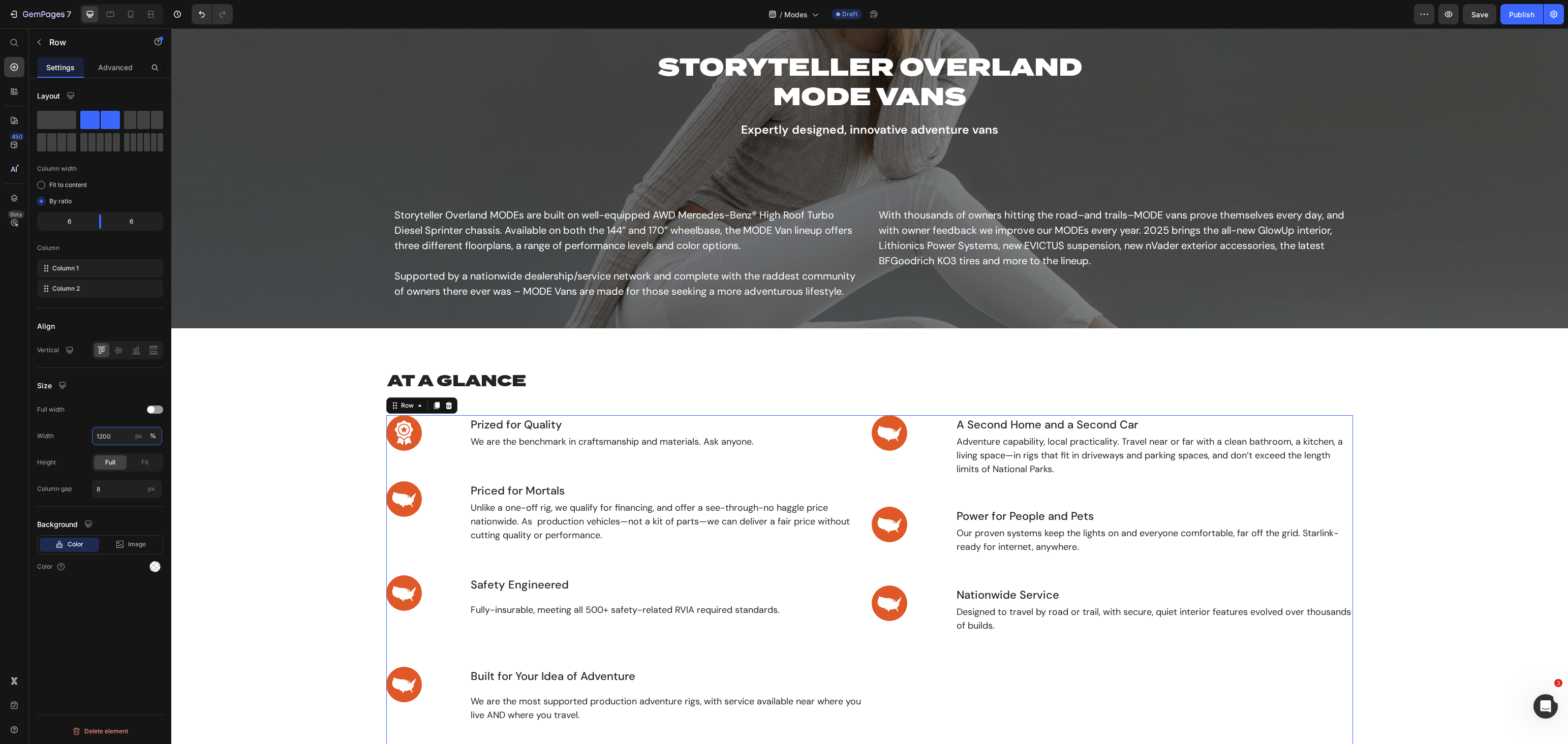 click on "1200" at bounding box center (127, 436) 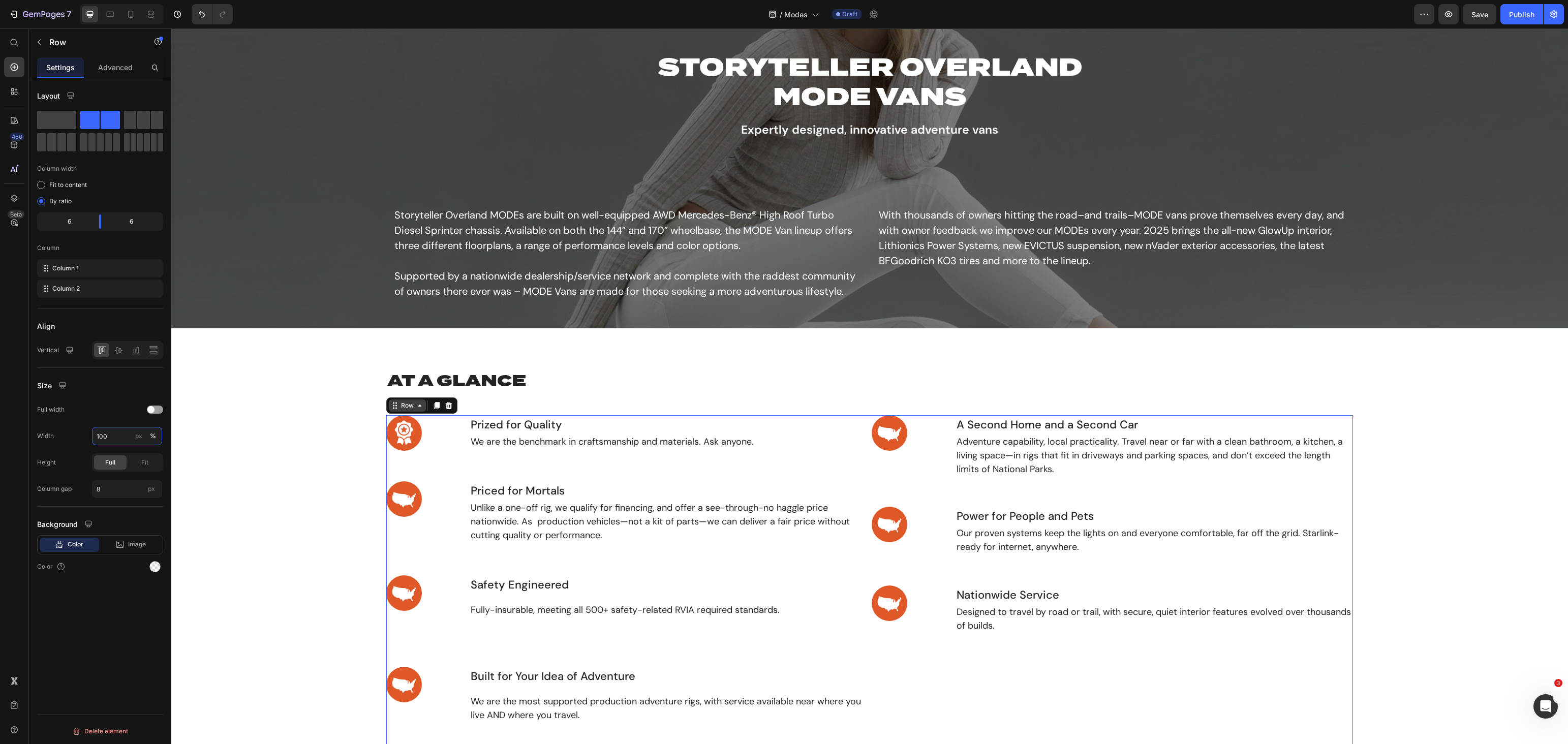 type on "100" 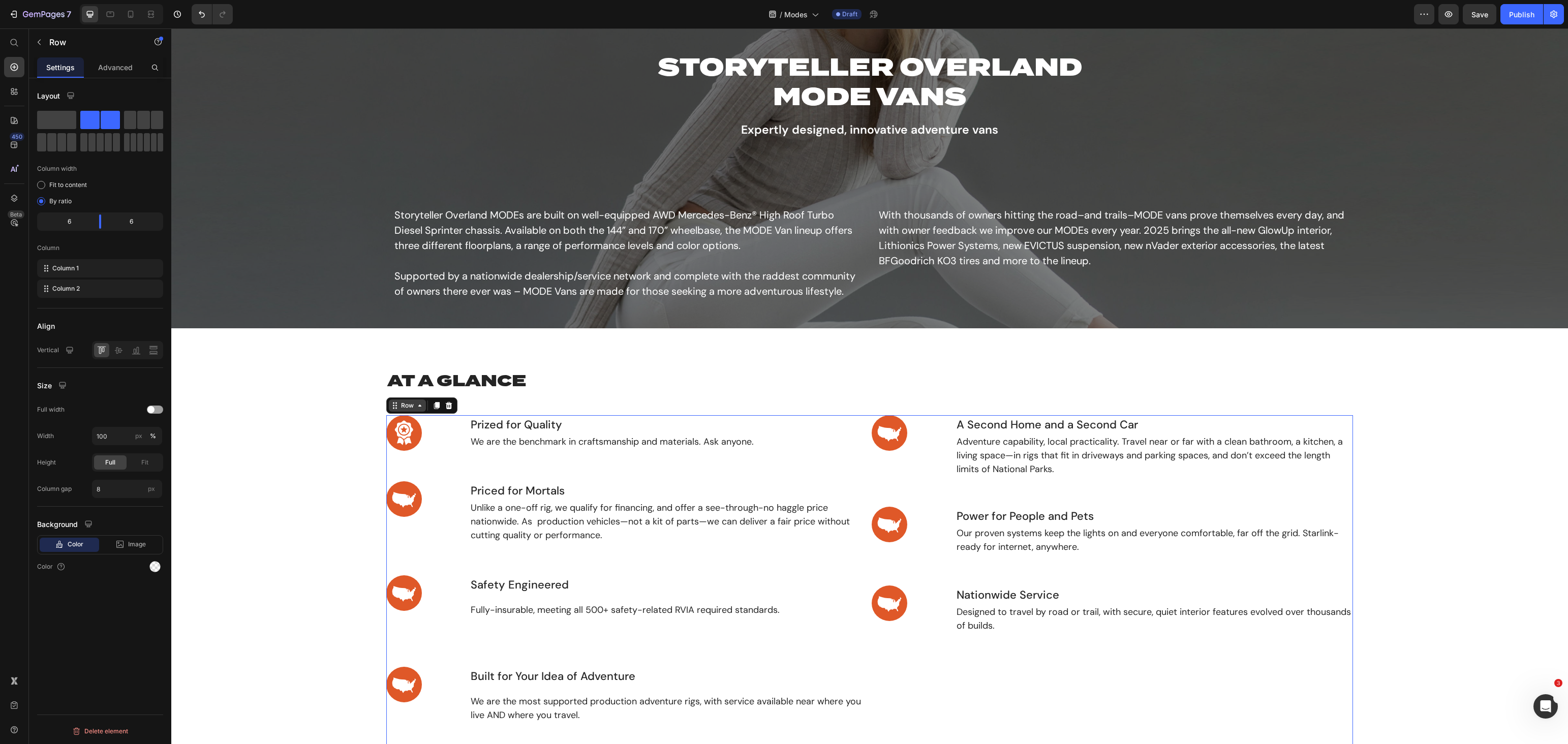 click on "Row" at bounding box center (407, 406) 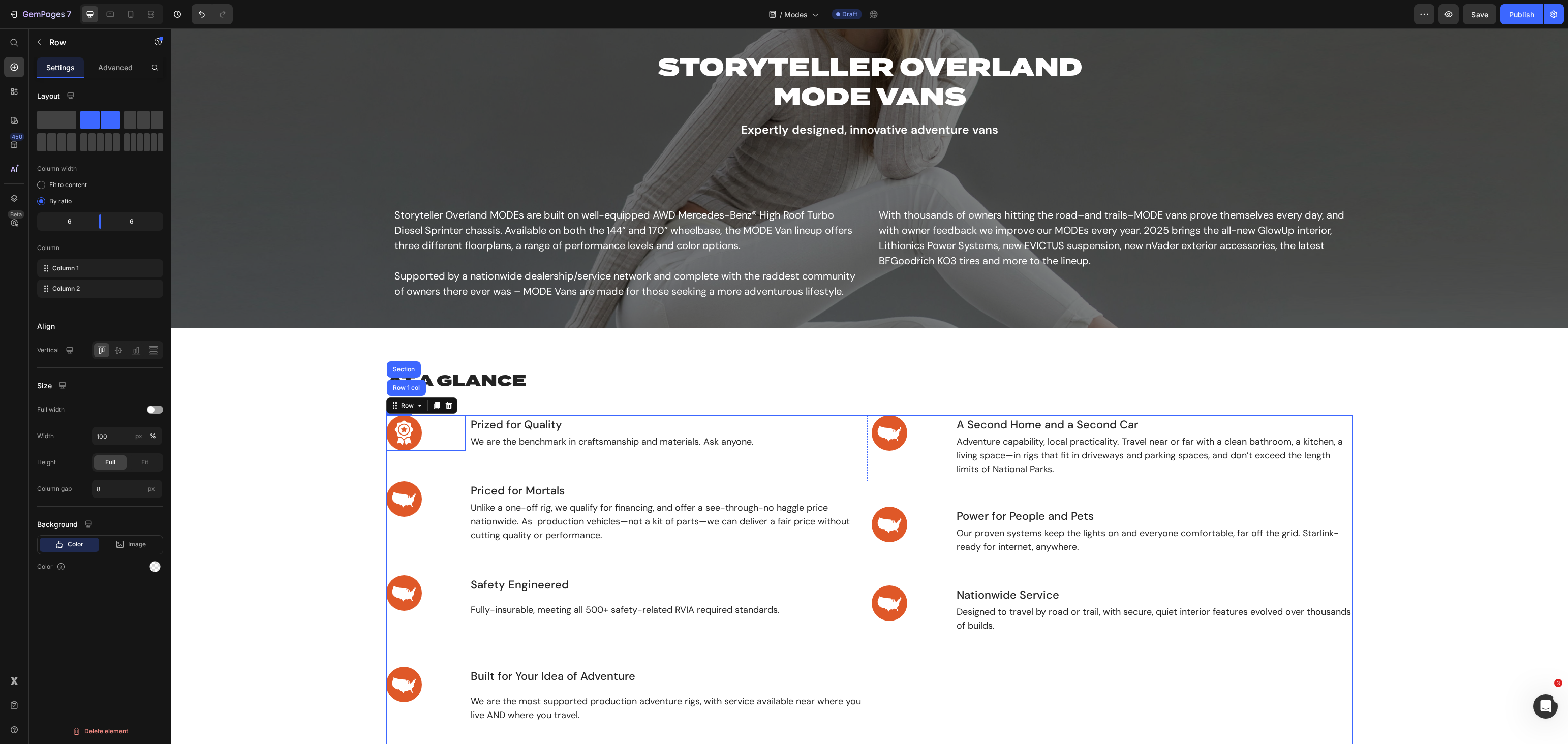 click at bounding box center (426, 433) 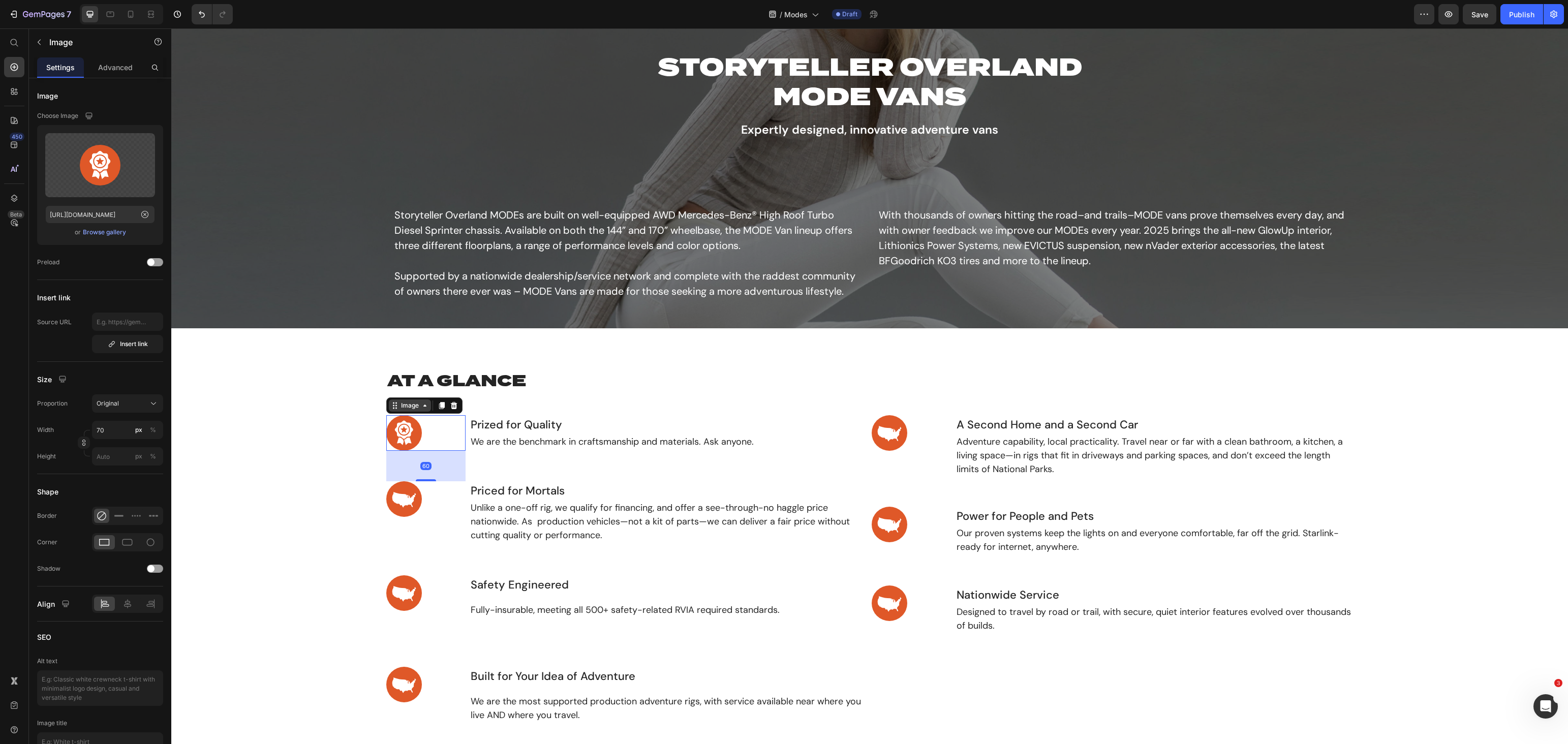 click on "Image" at bounding box center (410, 406) 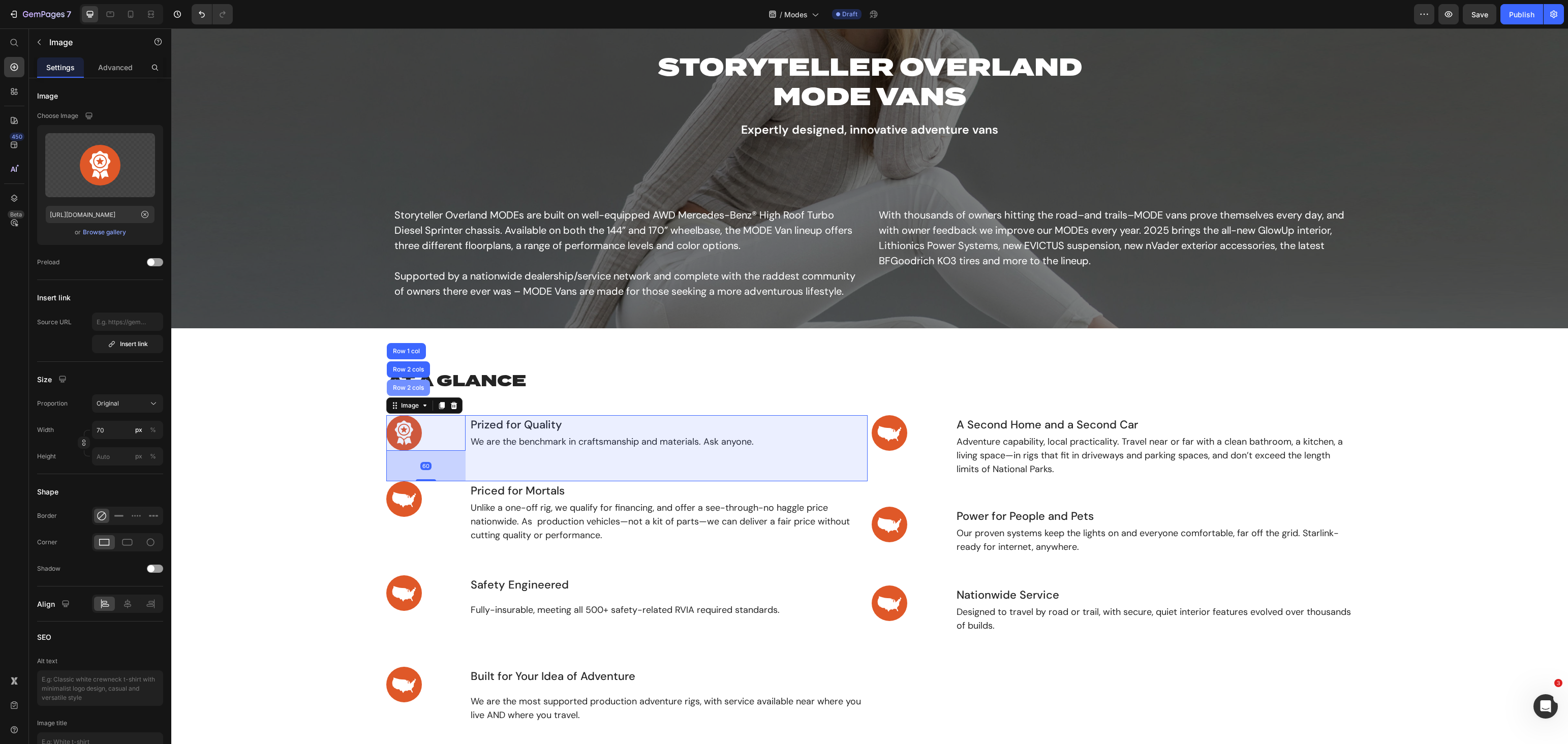 click on "Row 2 cols" at bounding box center (408, 388) 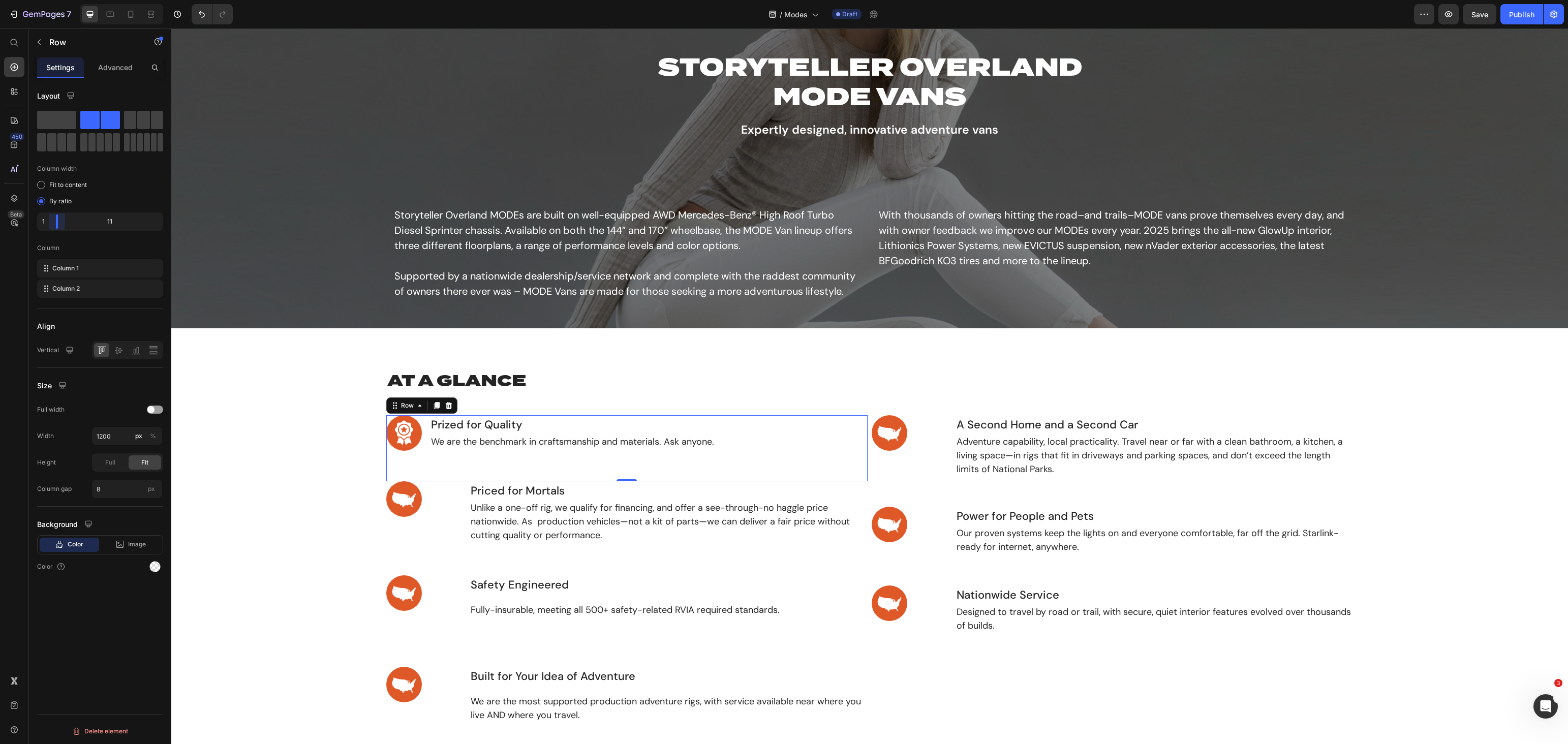 drag, startPoint x: 65, startPoint y: 224, endPoint x: 49, endPoint y: 223, distance: 16.03122 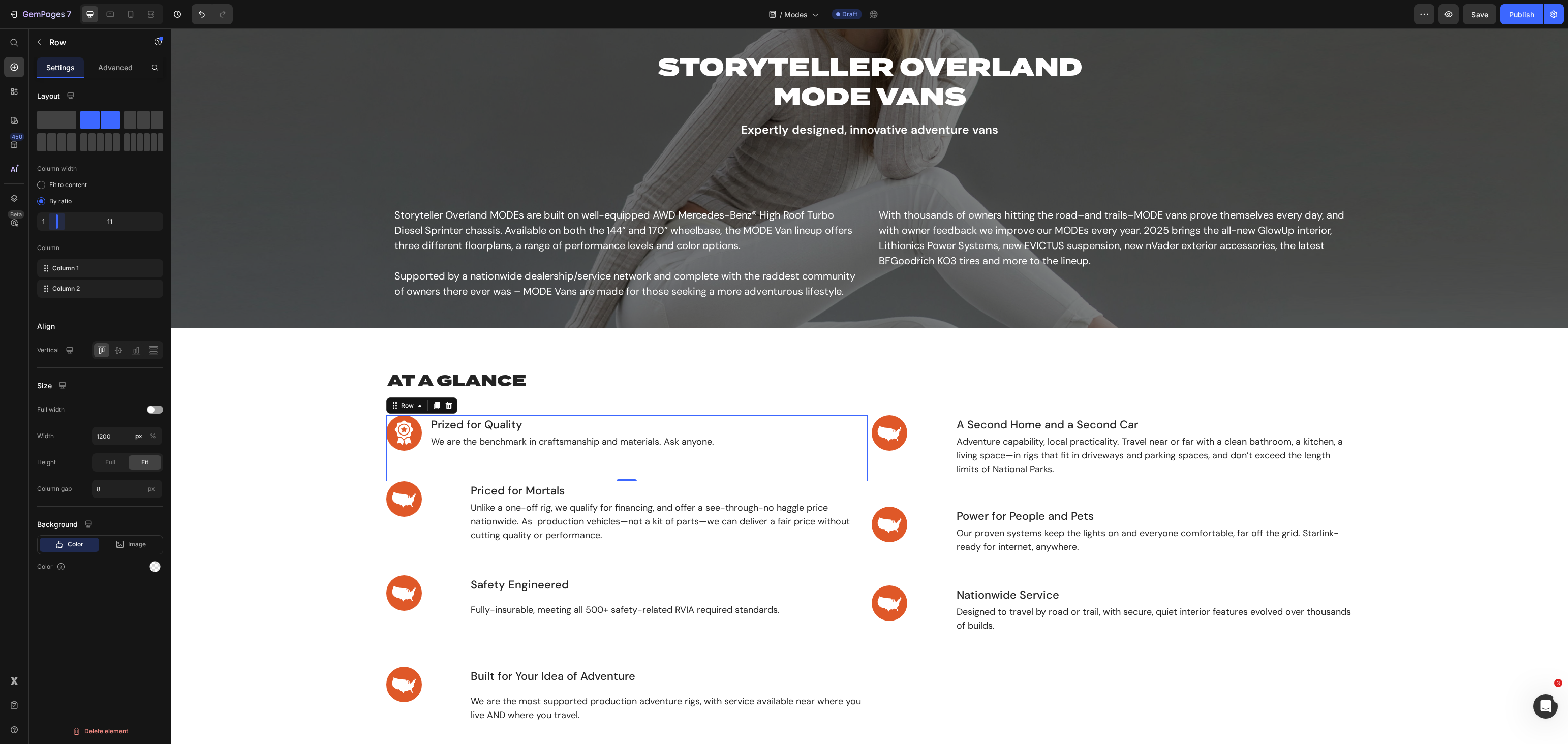 click on "7  Version history  /  Modes Draft Preview  Save   Publish  450 Beta Start with Sections Elements Hero Section Product Detail Brands Trusted Badges Guarantee Product Breakdown How to use Testimonials Compare Bundle FAQs Social Proof Brand Story Product List Collection Blog List Contact Sticky Add to Cart Custom Footer Browse Library 450 Layout
Row
Row
Row
Row Text
Heading
Text Block Button
Button
Button
Sticky Back to top Media
Image
Image" at bounding box center [784, 0] 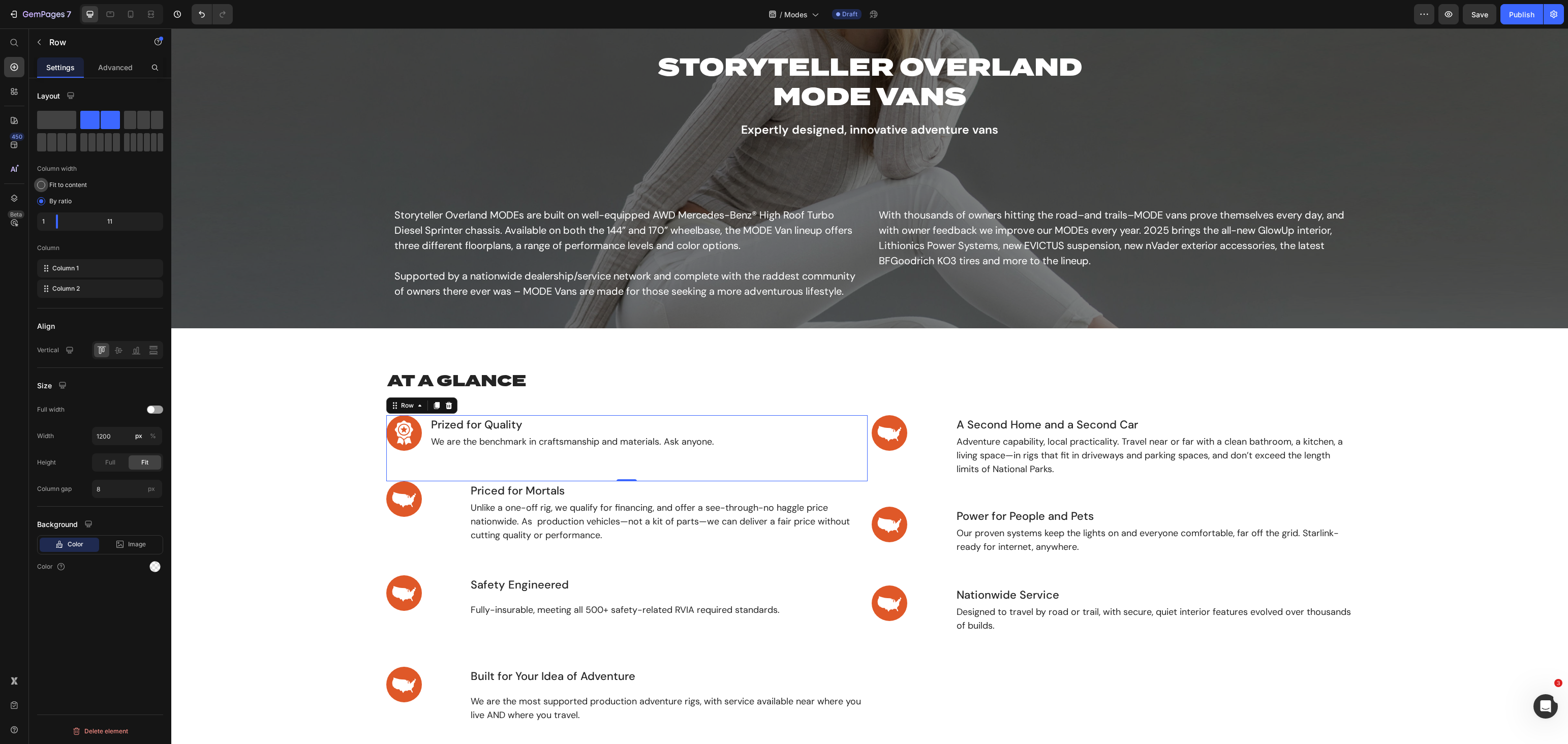 click on "Fit to content" at bounding box center [68, 185] 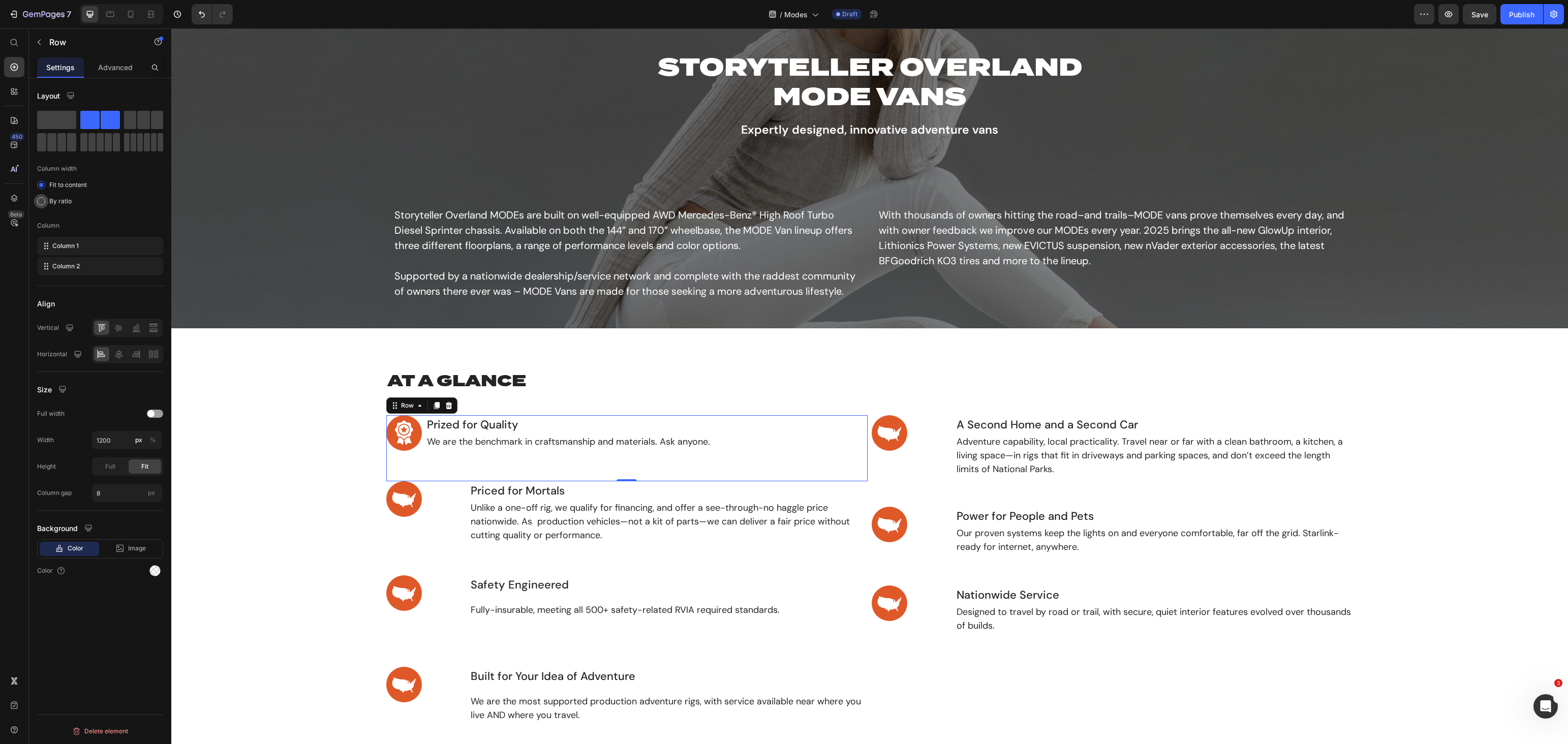 click on "By ratio" 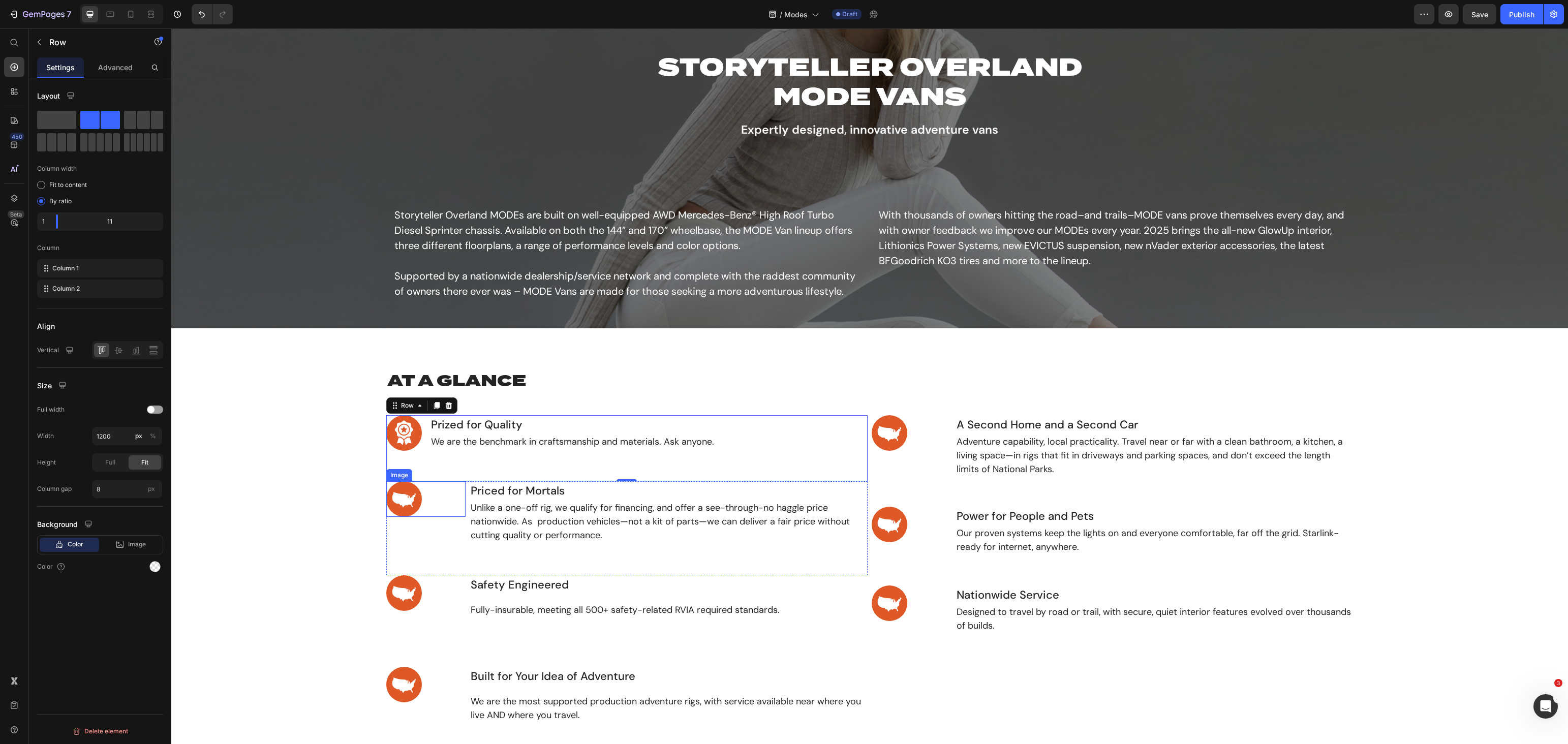 click at bounding box center (426, 499) 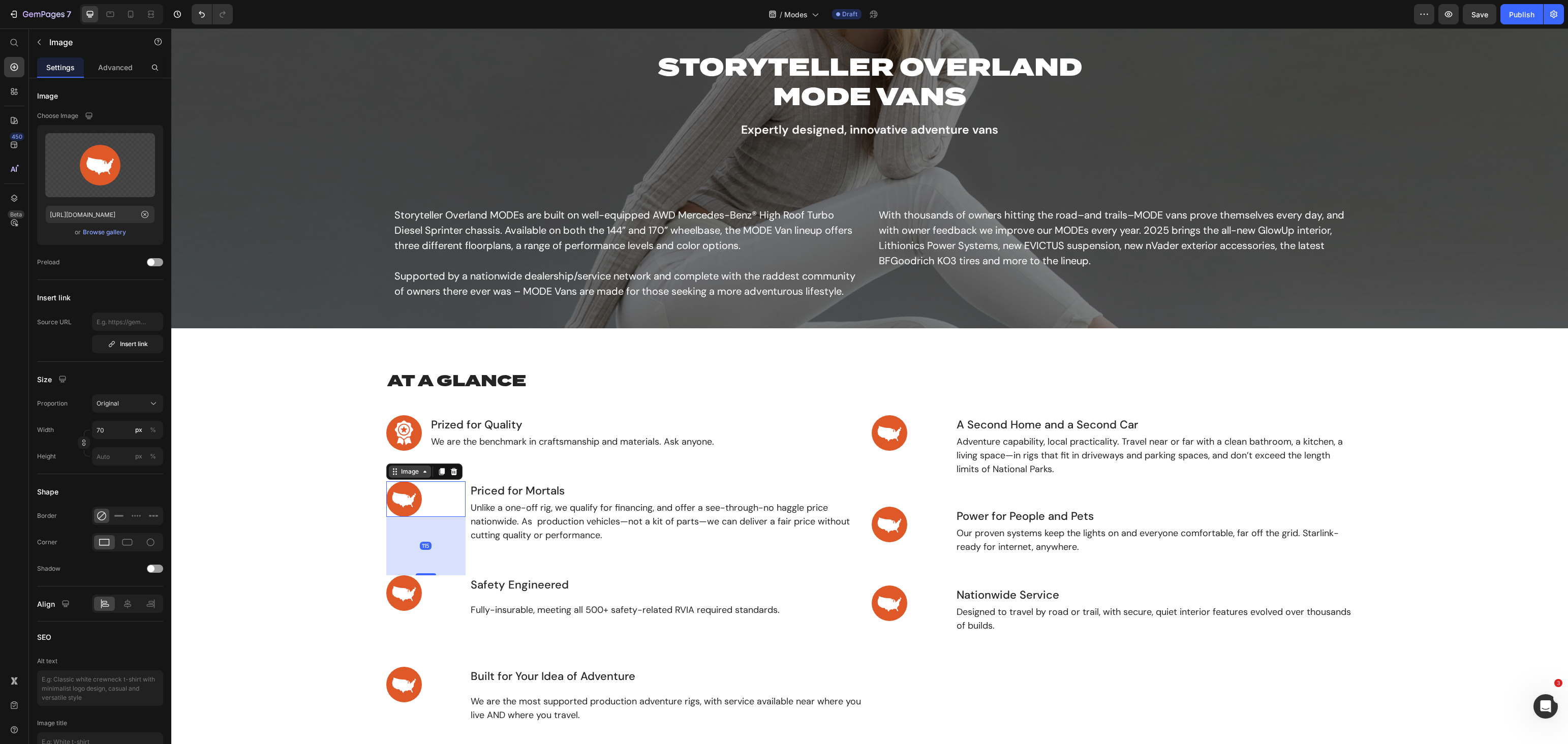 click on "Image" at bounding box center [410, 472] 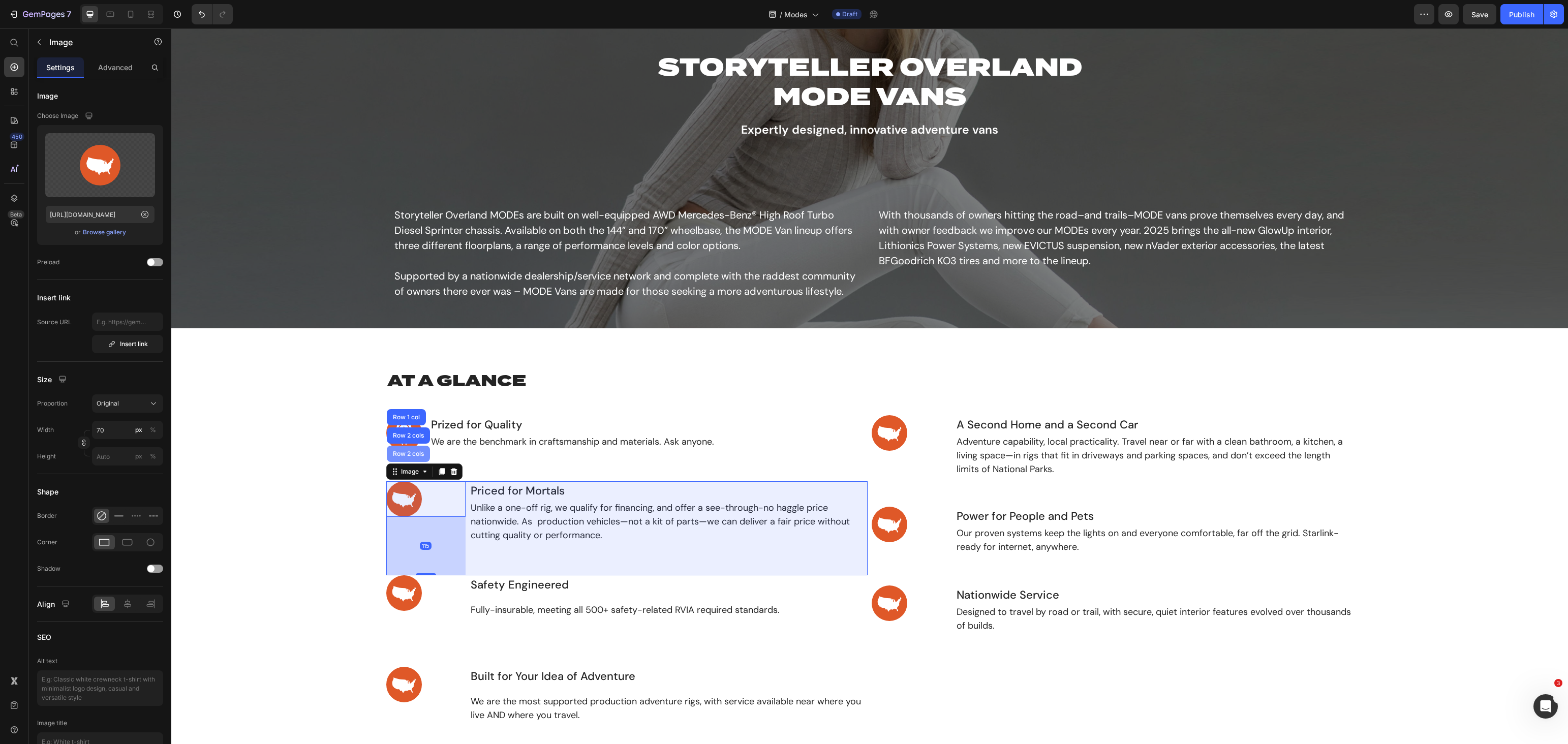 click on "Row 2 cols" at bounding box center [408, 454] 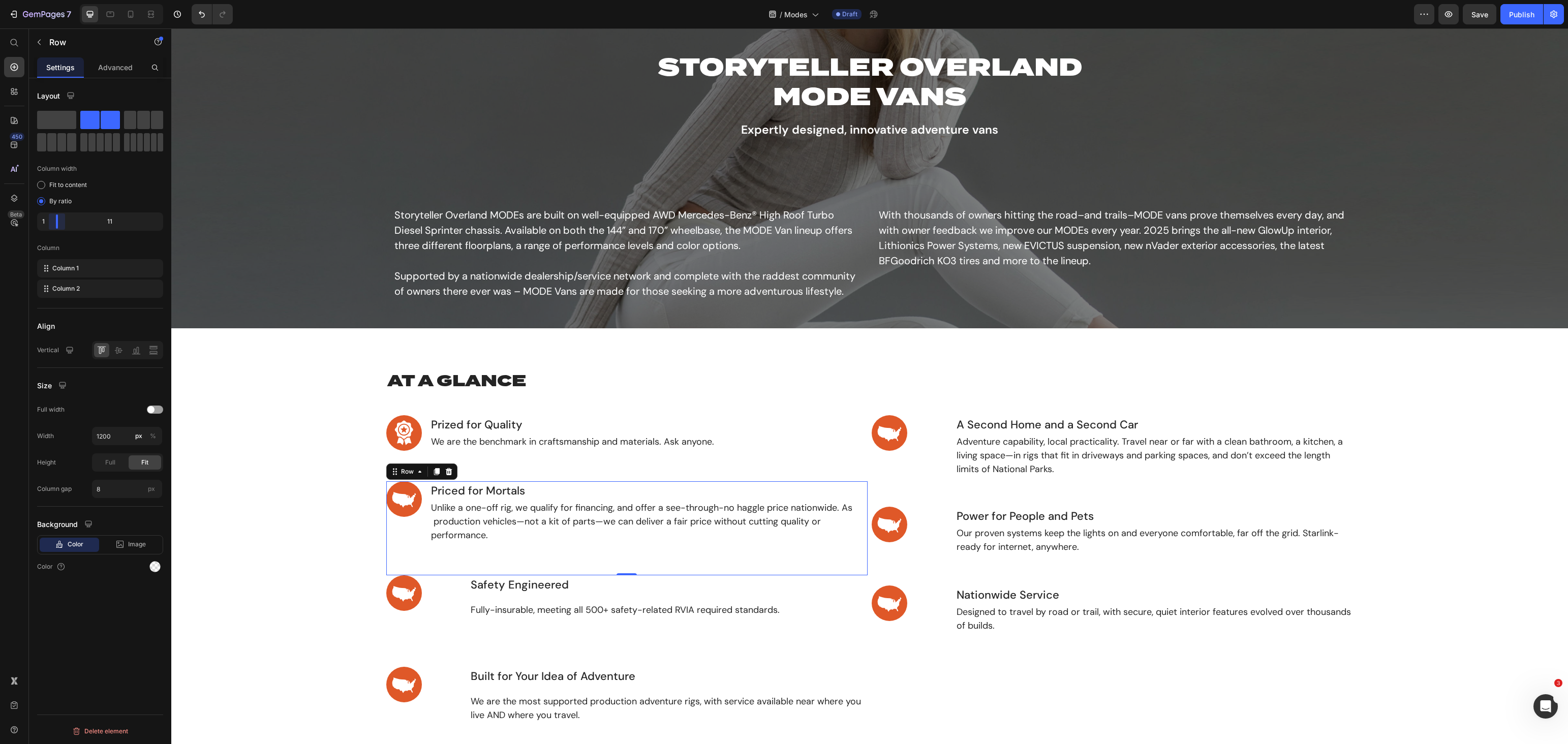 drag, startPoint x: 66, startPoint y: 218, endPoint x: 48, endPoint y: 218, distance: 18 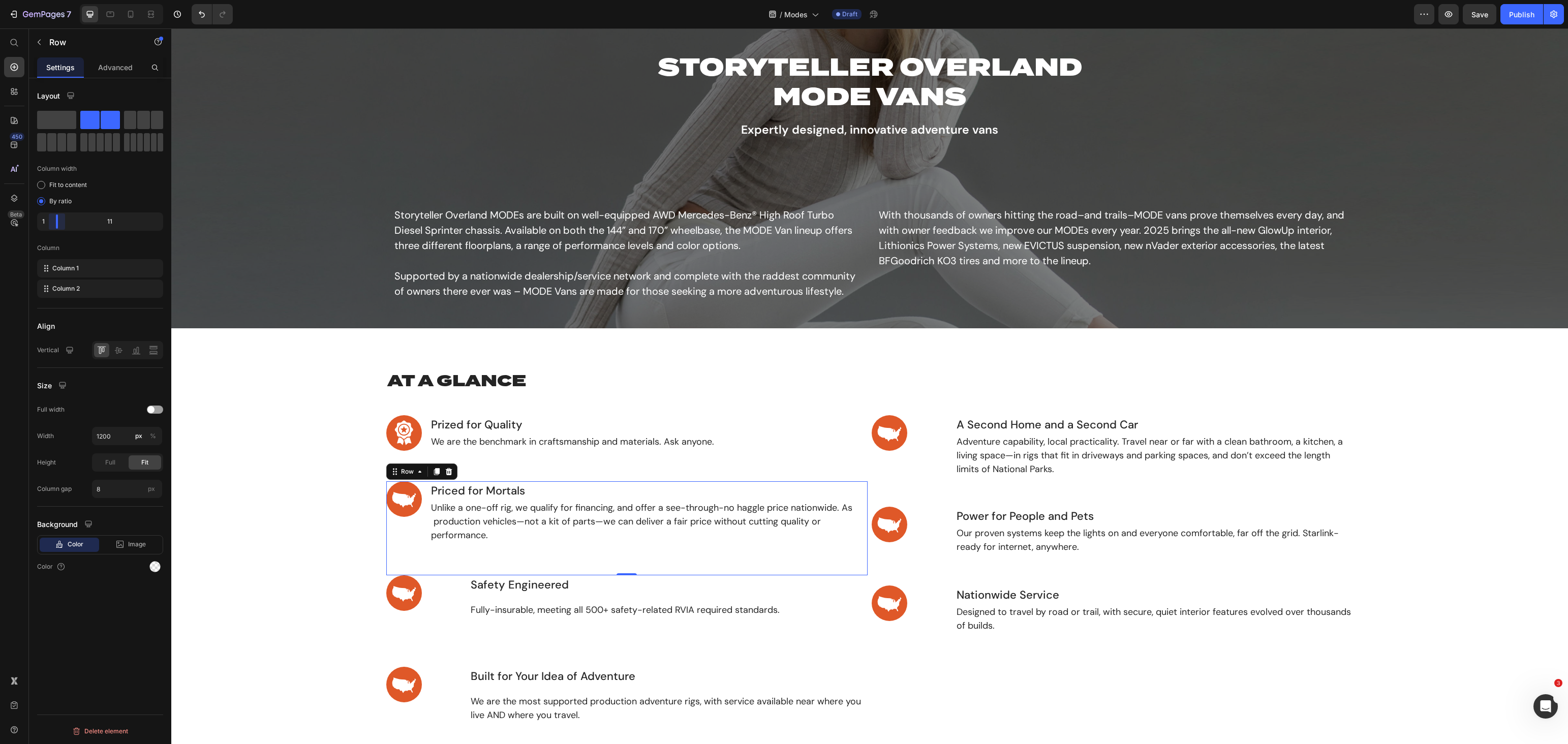 click on "7  Version history  /  Modes Draft Preview  Save   Publish  450 Beta Start with Sections Elements Hero Section Product Detail Brands Trusted Badges Guarantee Product Breakdown How to use Testimonials Compare Bundle FAQs Social Proof Brand Story Product List Collection Blog List Contact Sticky Add to Cart Custom Footer Browse Library 450 Layout
Row
Row
Row
Row Text
Heading
Text Block Button
Button
Button
Sticky Back to top Media
Image
Image" at bounding box center (784, 0) 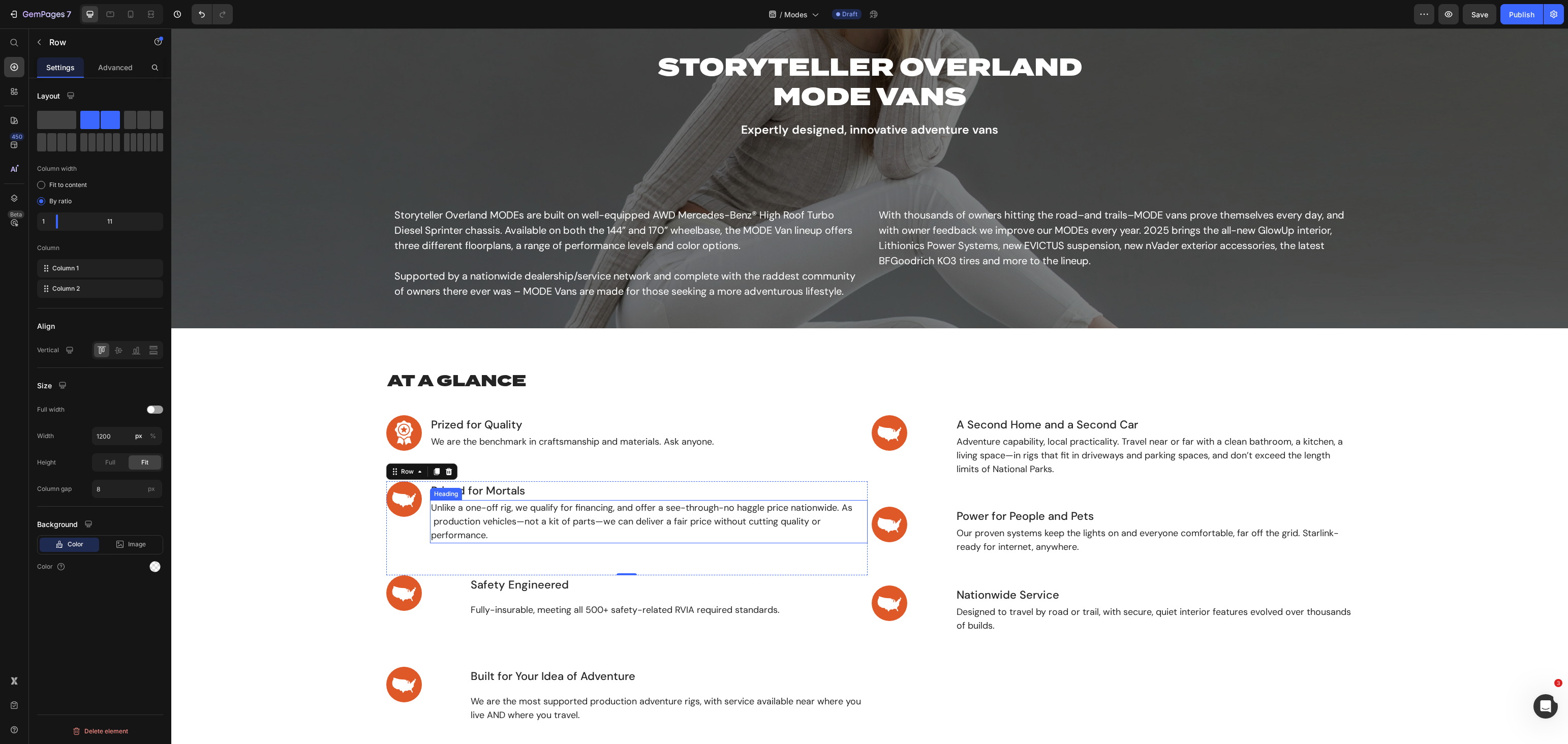 click on "Unlike a one-off rig, we qualify for financing, and offer a see-through-no haggle price nationwide. As  production vehicles—not a kit of parts—we can deliver a fair price without cutting quality or performance." at bounding box center (649, 521) 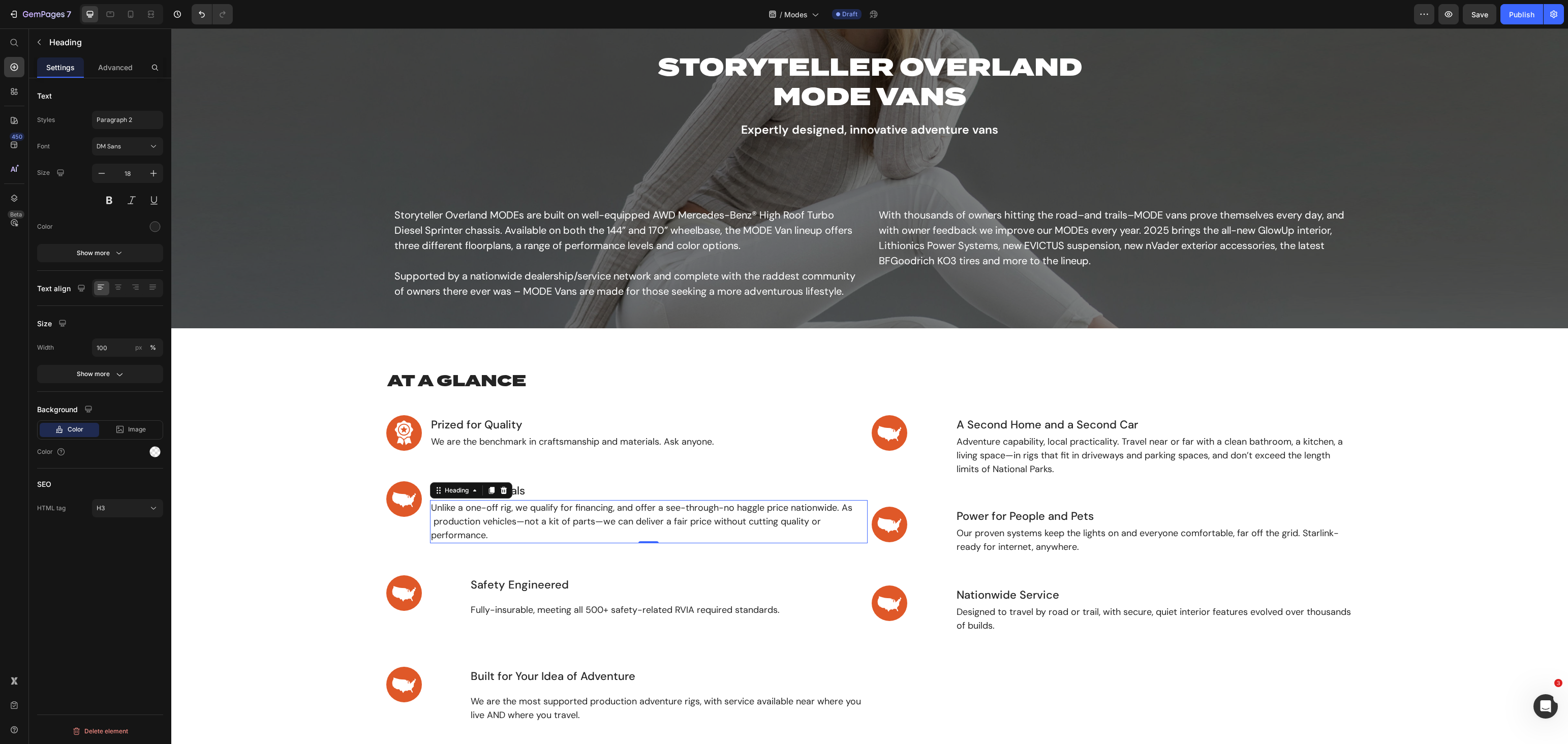 click on "Unlike a one-off rig, we qualify for financing, and offer a see-through-no haggle price nationwide. As  production vehicles—not a kit of parts—we can deliver a fair price without cutting quality or performance." at bounding box center [649, 521] 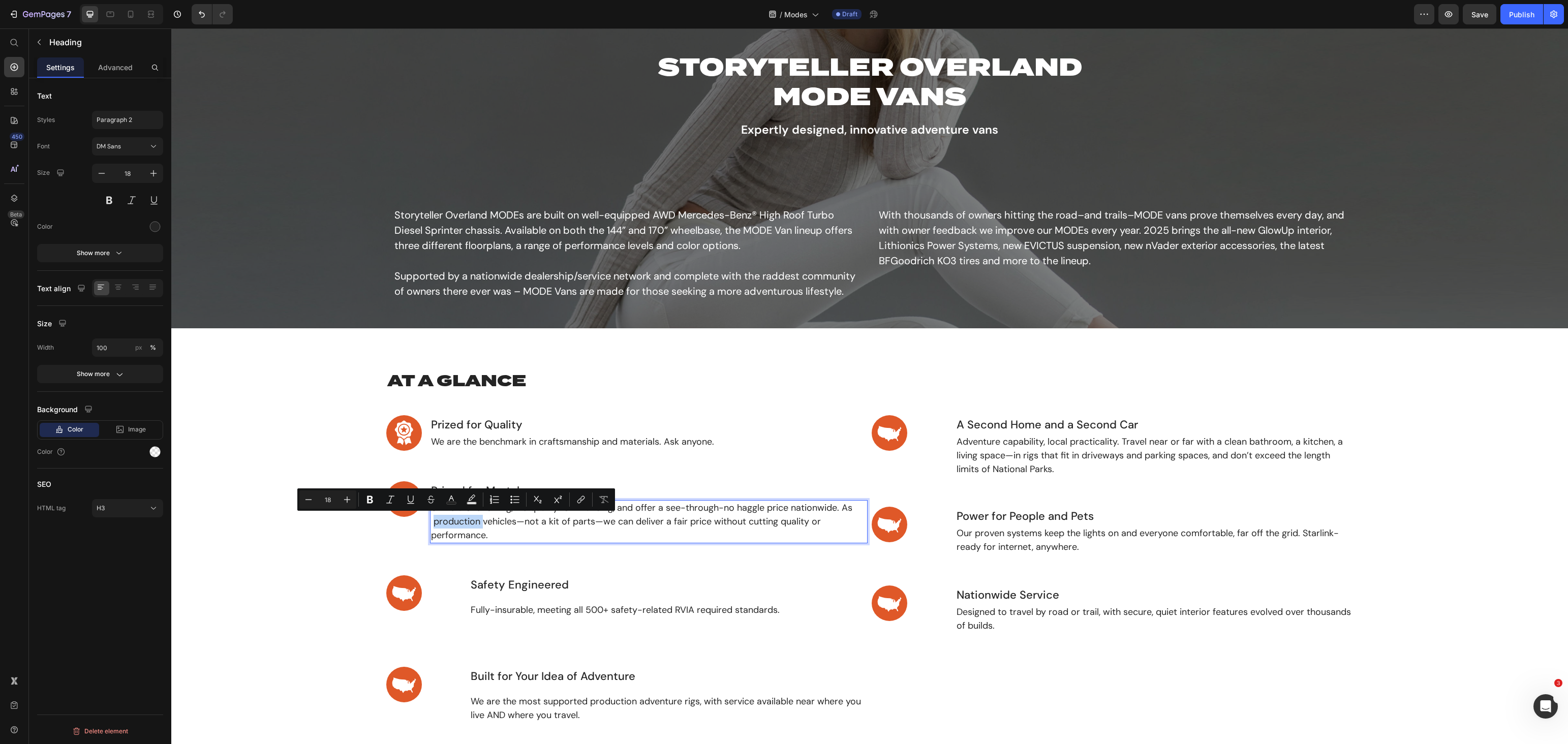 click on "Unlike a one-off rig, we qualify for financing, and offer a see-through-no haggle price nationwide. As  production vehicles—not a kit of parts—we can deliver a fair price without cutting quality or performance." at bounding box center (649, 521) 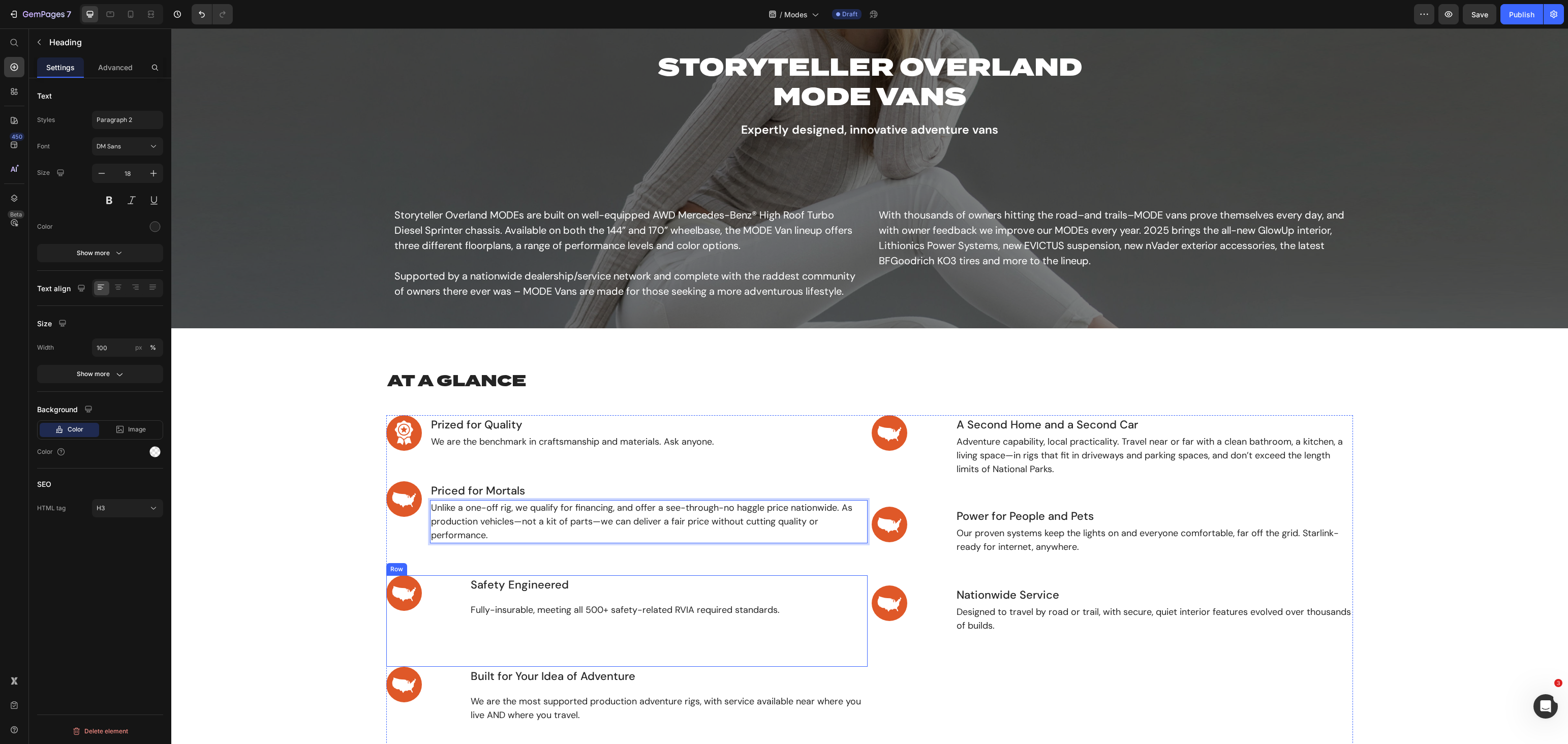 click on "Image" at bounding box center [426, 621] 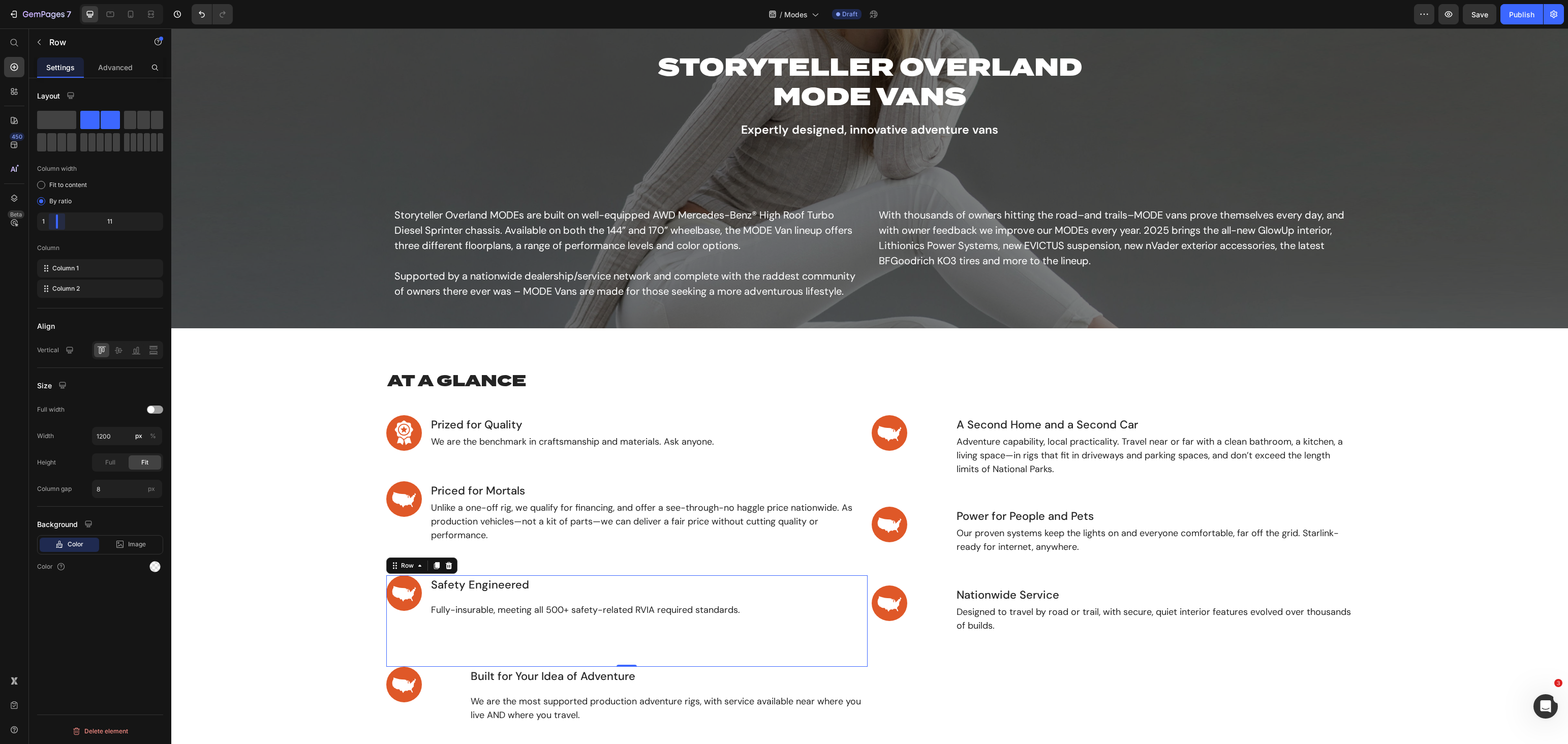 drag, startPoint x: 65, startPoint y: 219, endPoint x: 48, endPoint y: 219, distance: 17 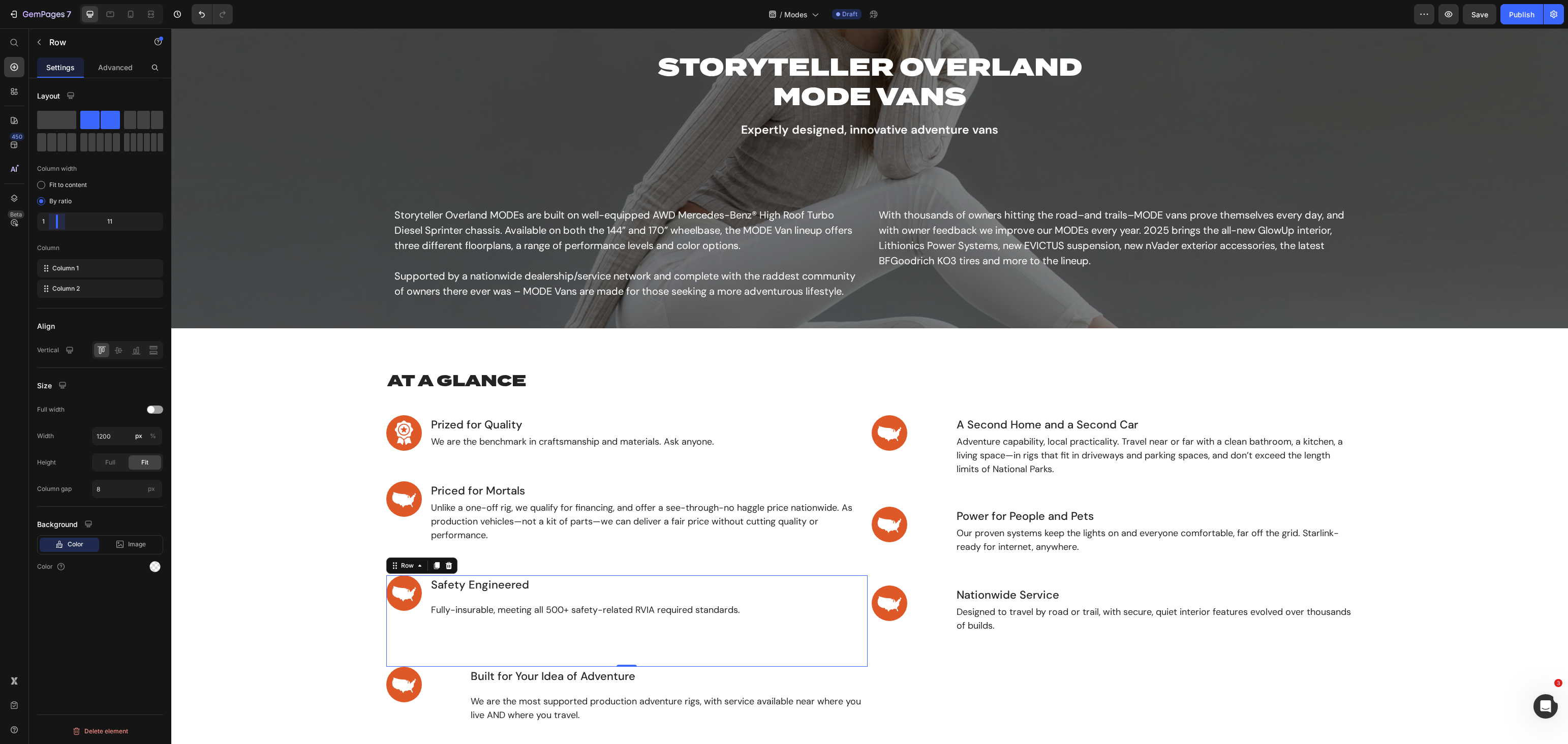 click on "7  Version history  /  Modes Draft Preview  Save   Publish  450 Beta Start with Sections Elements Hero Section Product Detail Brands Trusted Badges Guarantee Product Breakdown How to use Testimonials Compare Bundle FAQs Social Proof Brand Story Product List Collection Blog List Contact Sticky Add to Cart Custom Footer Browse Library 450 Layout
Row
Row
Row
Row Text
Heading
Text Block Button
Button
Button
Sticky Back to top Media
Image
Image" at bounding box center (784, 0) 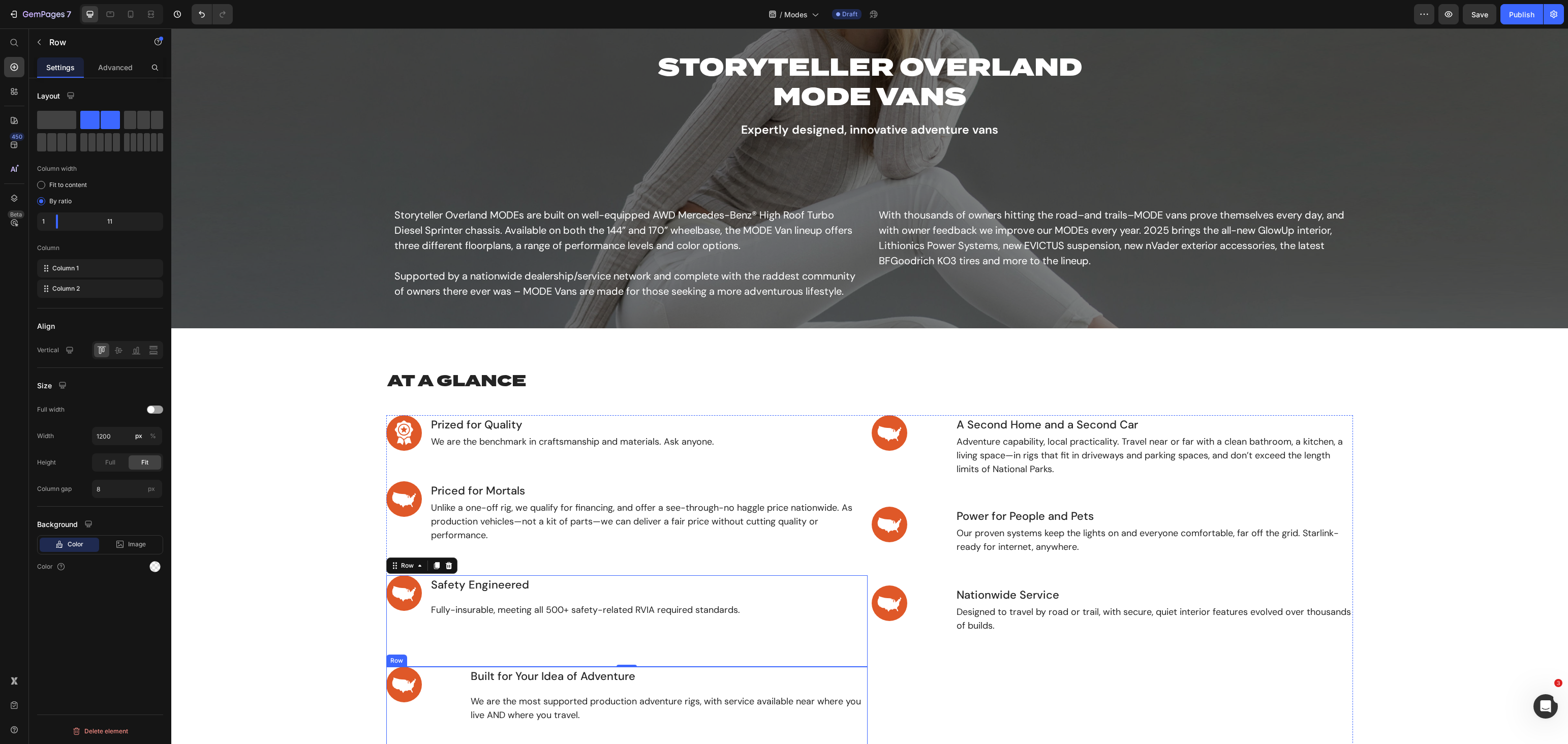 click on "Image" at bounding box center [426, 712] 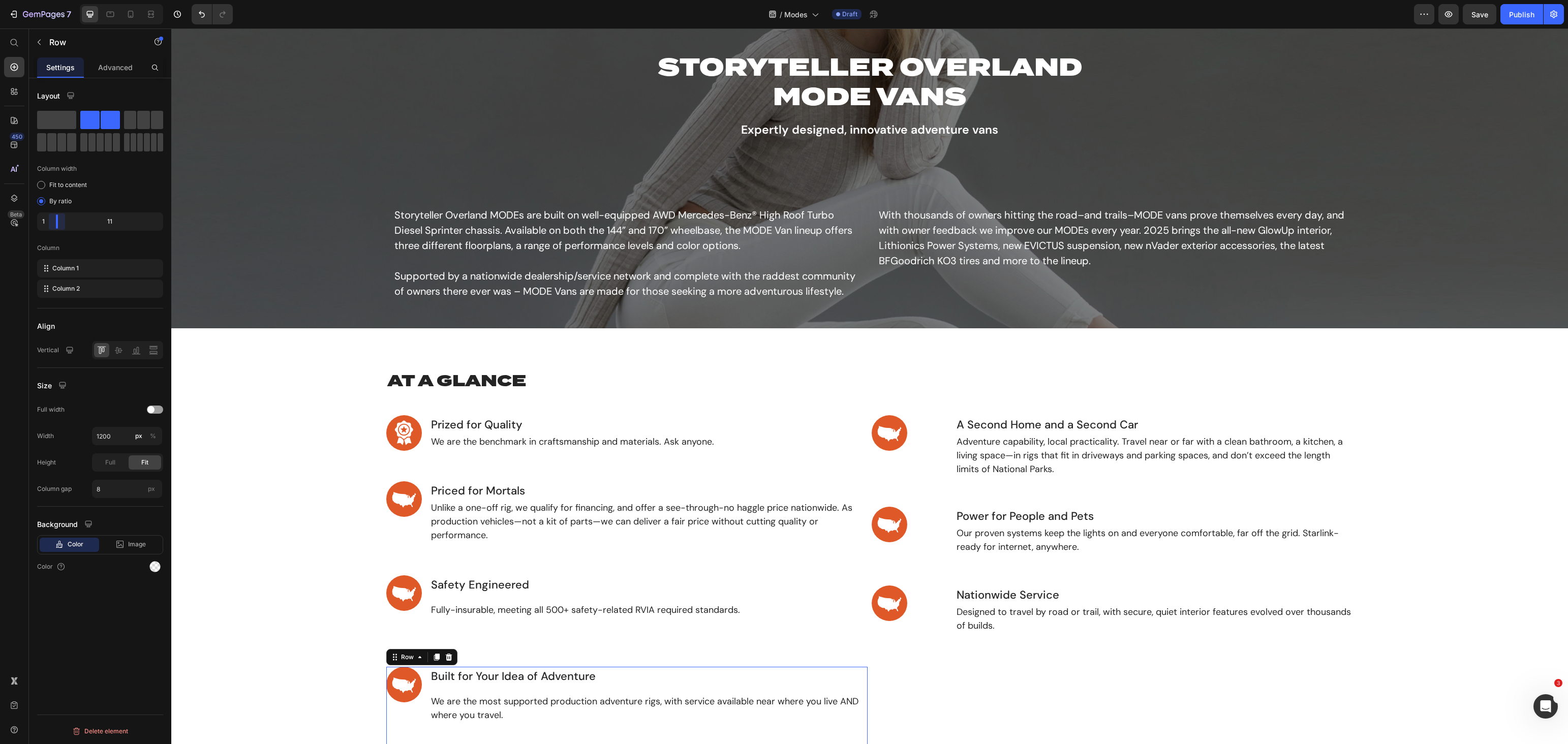 drag, startPoint x: 68, startPoint y: 222, endPoint x: 48, endPoint y: 220, distance: 20.099751 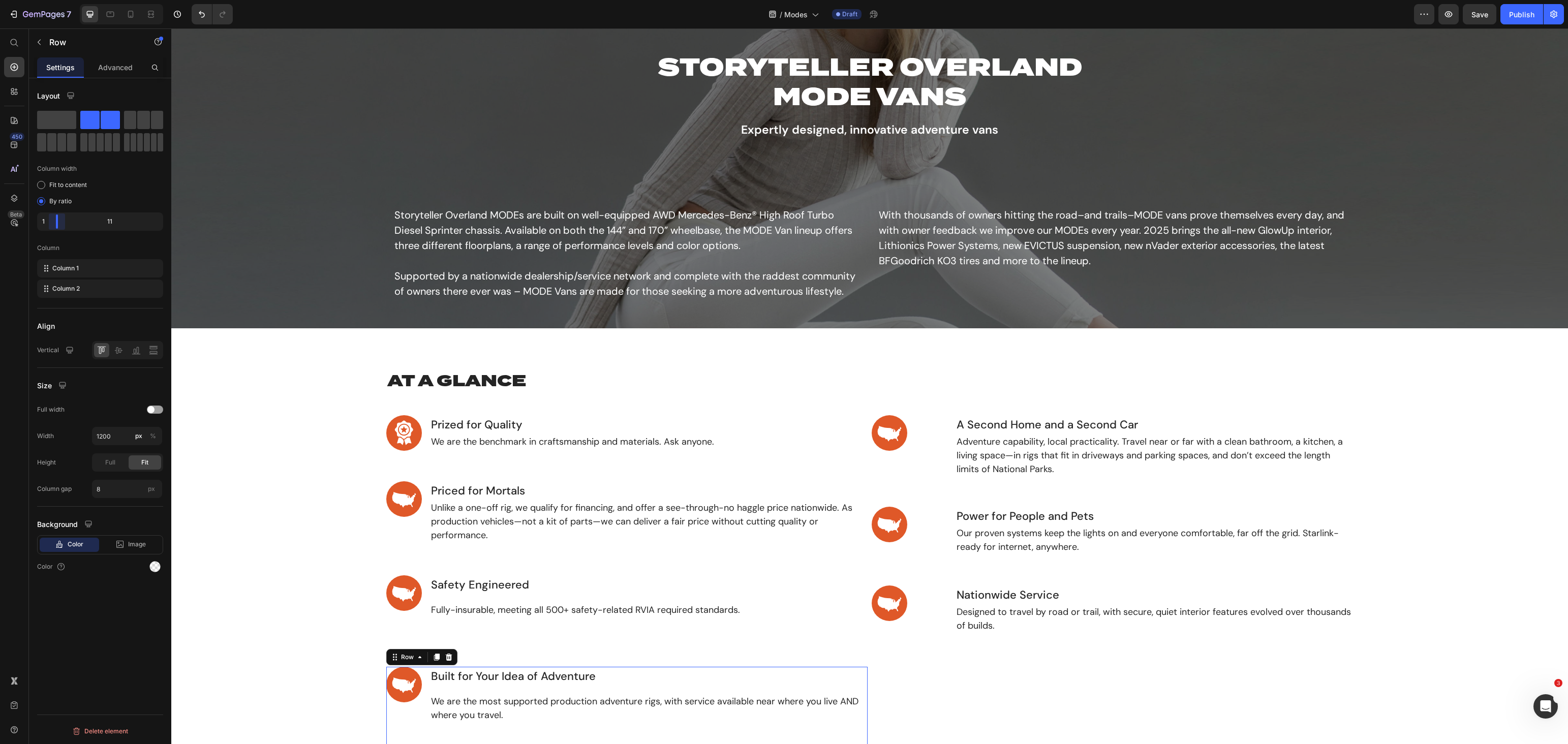click on "7  Version history  /  Modes Draft Preview  Save   Publish  450 Beta Start with Sections Elements Hero Section Product Detail Brands Trusted Badges Guarantee Product Breakdown How to use Testimonials Compare Bundle FAQs Social Proof Brand Story Product List Collection Blog List Contact Sticky Add to Cart Custom Footer Browse Library 450 Layout
Row
Row
Row
Row Text
Heading
Text Block Button
Button
Button
Sticky Back to top Media
Image
Image" at bounding box center [784, 0] 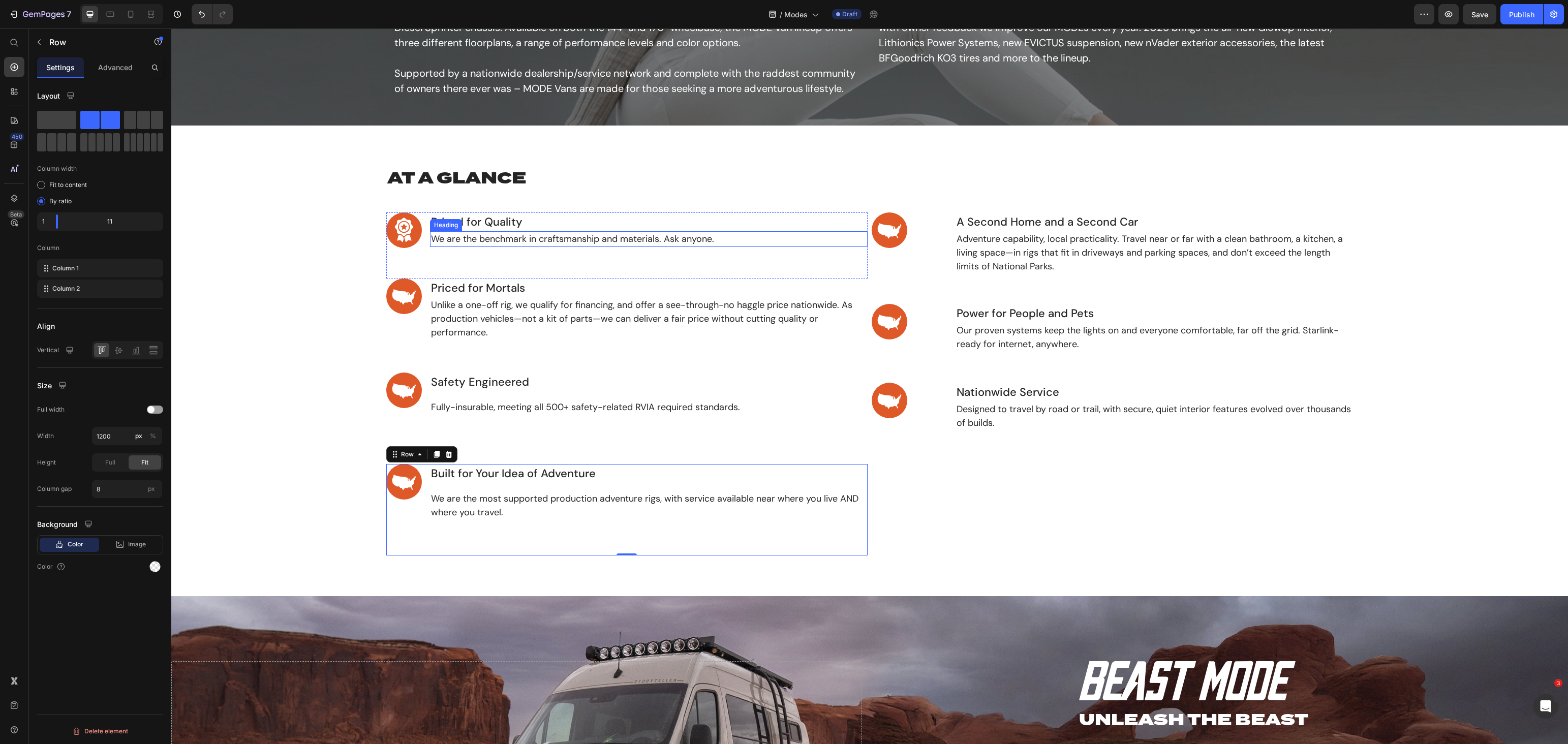 scroll, scrollTop: 229, scrollLeft: 0, axis: vertical 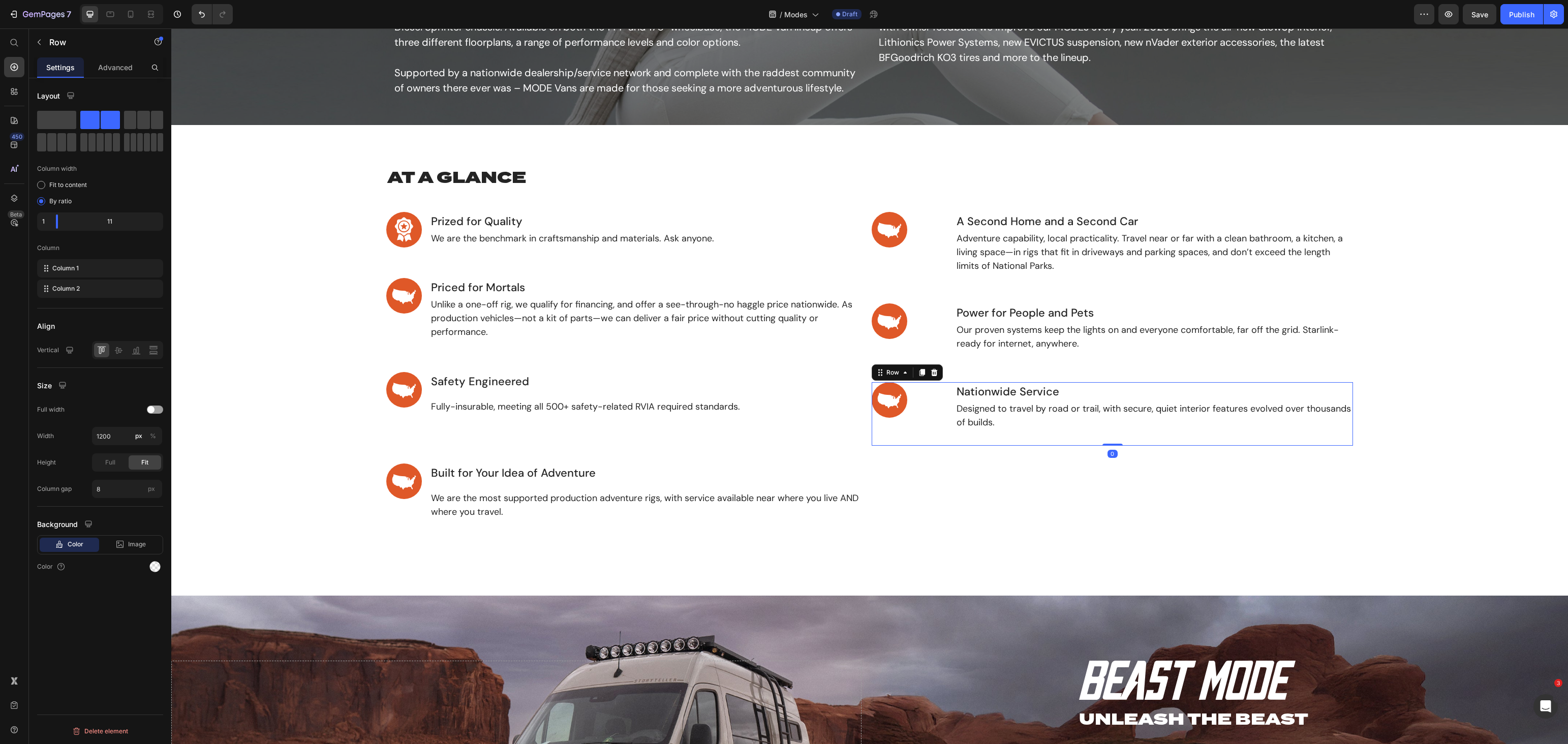 click on "Image" at bounding box center [911, 414] 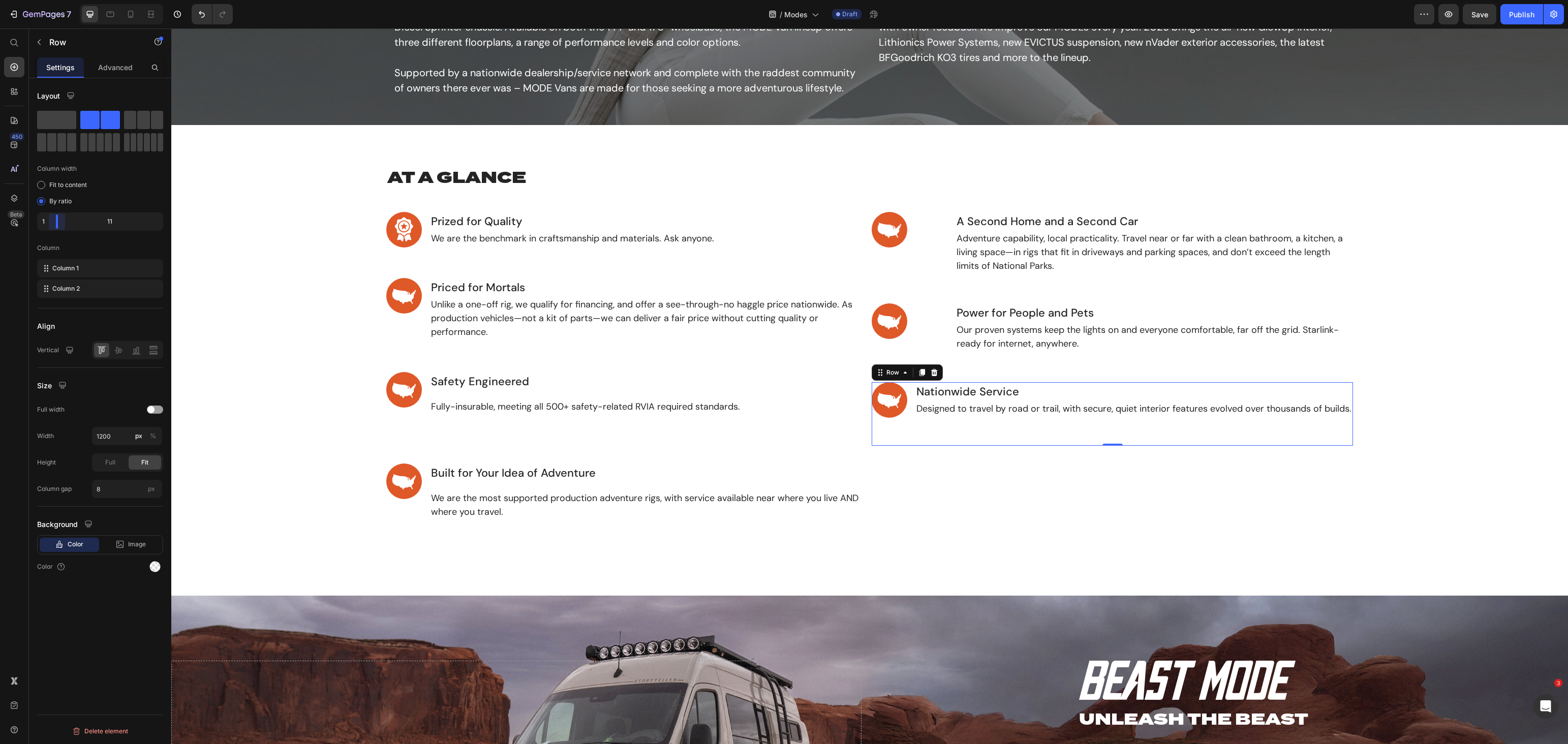 drag, startPoint x: 66, startPoint y: 221, endPoint x: 49, endPoint y: 219, distance: 17.11724 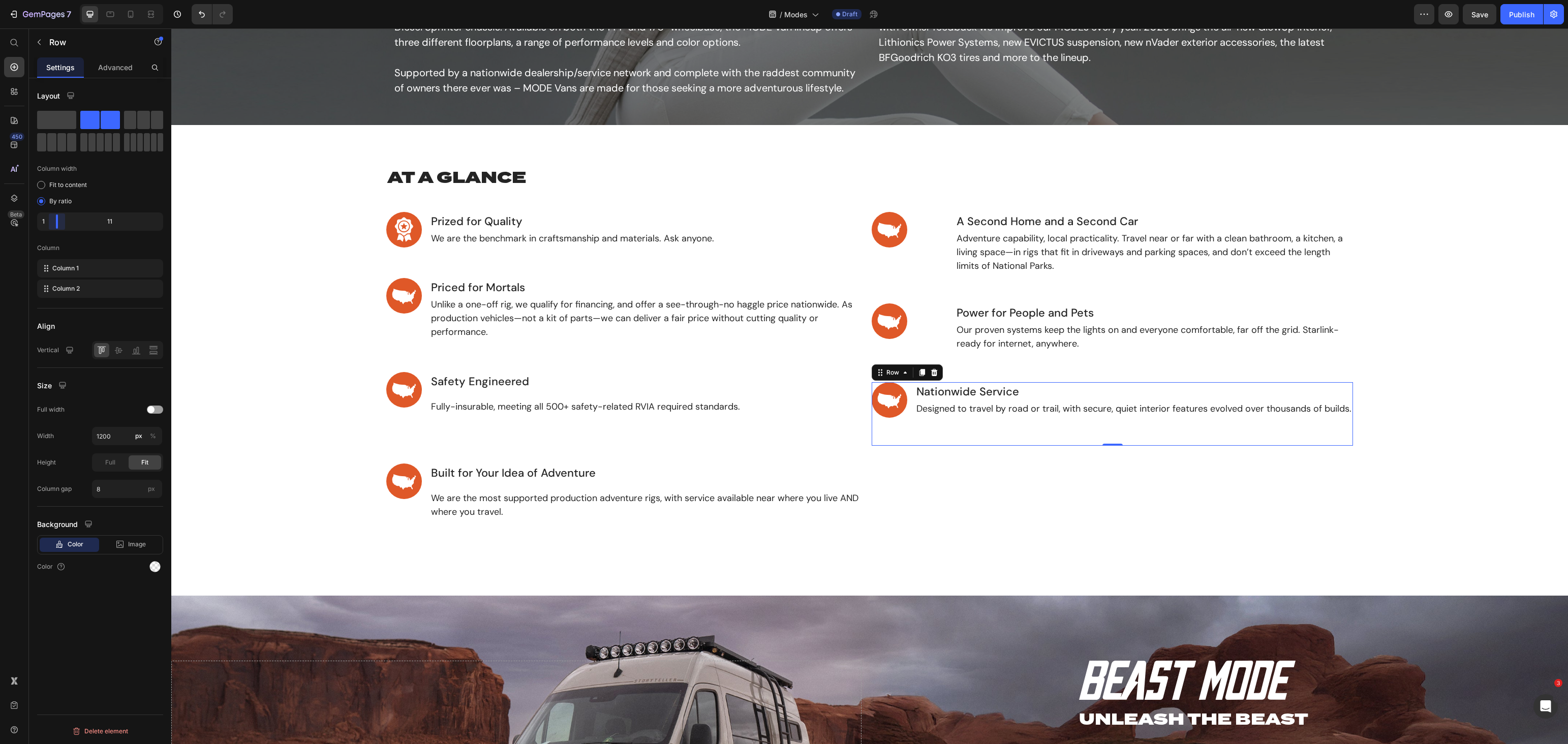 click on "7  Version history  /  Modes Draft Preview  Save   Publish  450 Beta Start with Sections Elements Hero Section Product Detail Brands Trusted Badges Guarantee Product Breakdown How to use Testimonials Compare Bundle FAQs Social Proof Brand Story Product List Collection Blog List Contact Sticky Add to Cart Custom Footer Browse Library 450 Layout
Row
Row
Row
Row Text
Heading
Text Block Button
Button
Button
Sticky Back to top Media
Image
Image" at bounding box center [784, 0] 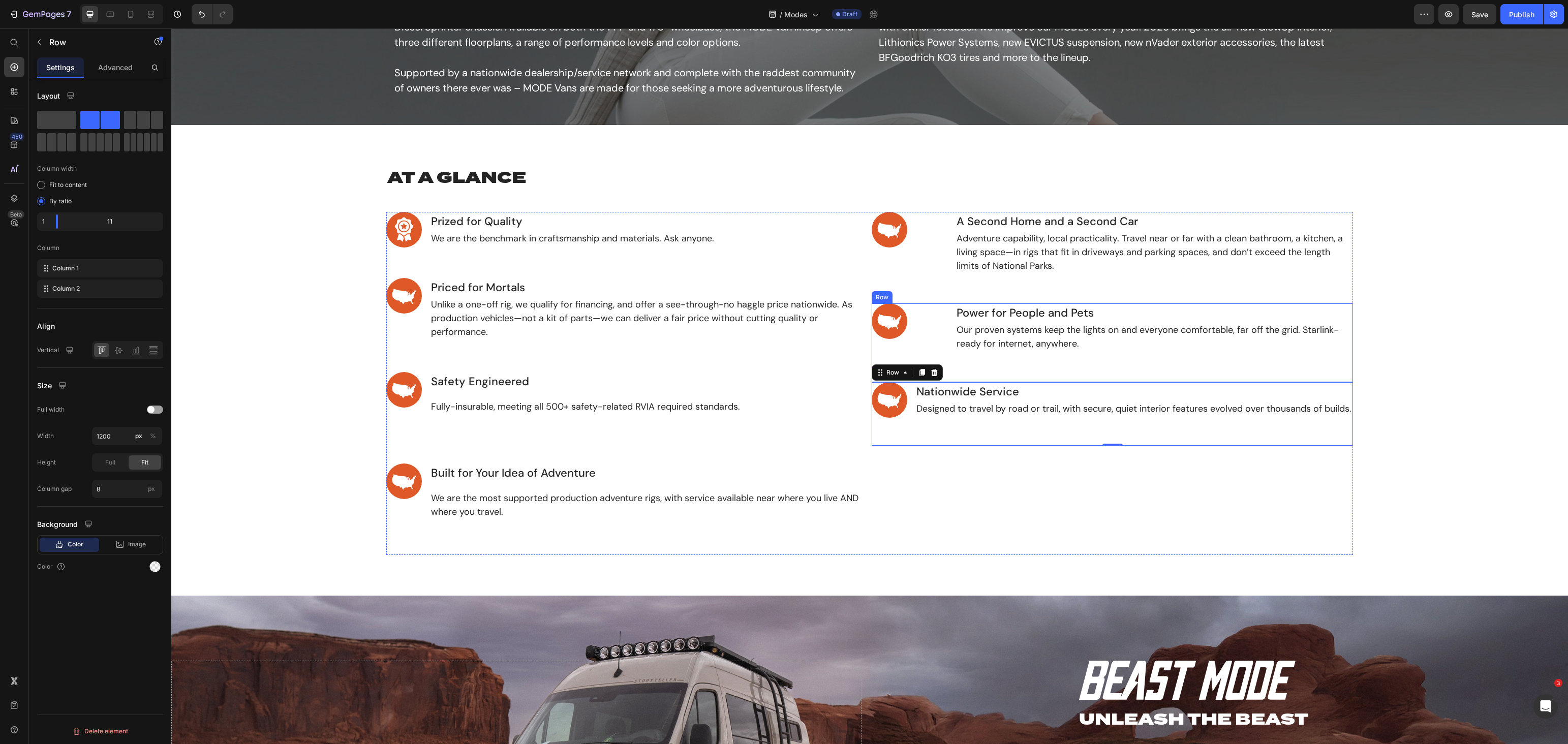 click on "Image" at bounding box center (911, 343) 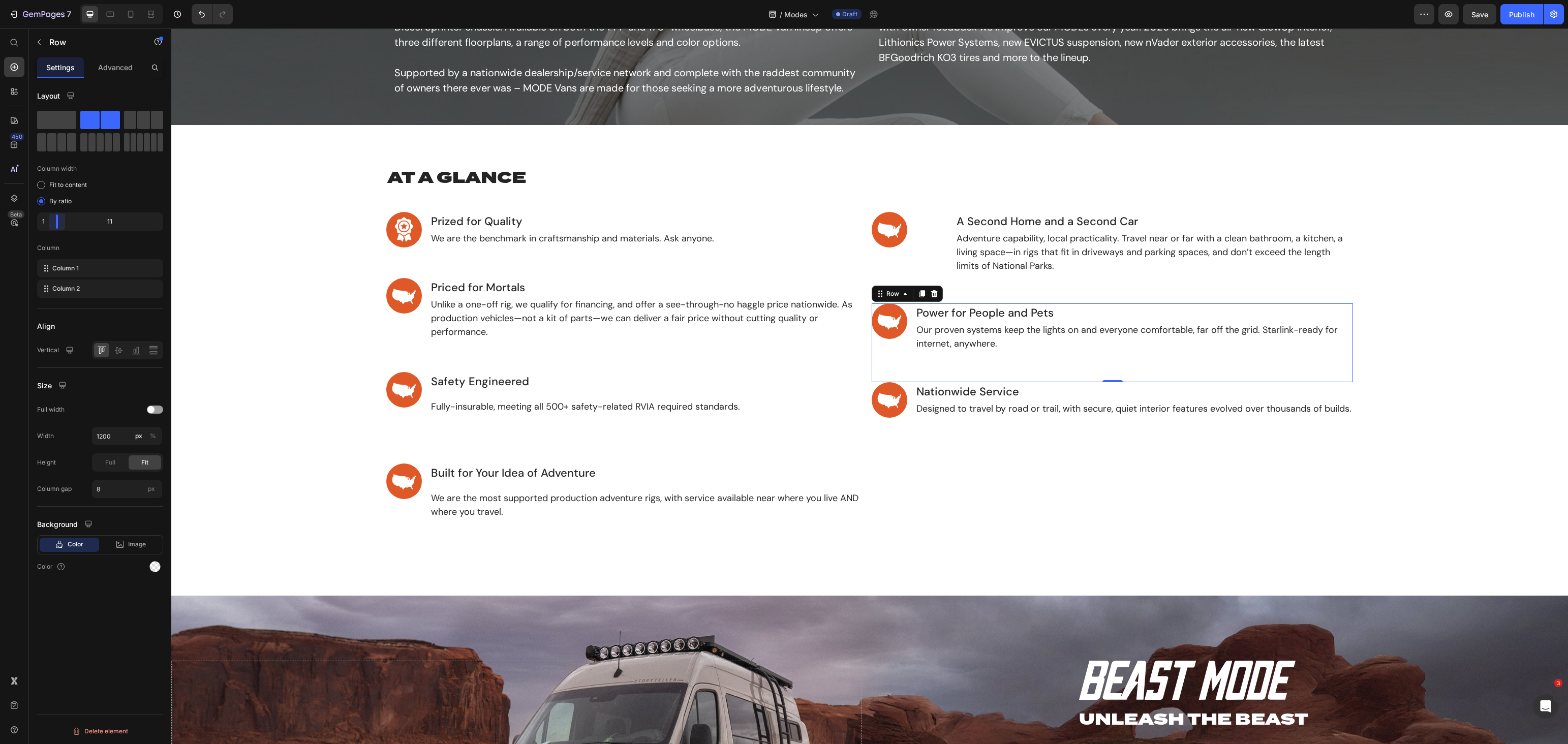 drag, startPoint x: 68, startPoint y: 223, endPoint x: 51, endPoint y: 223, distance: 17 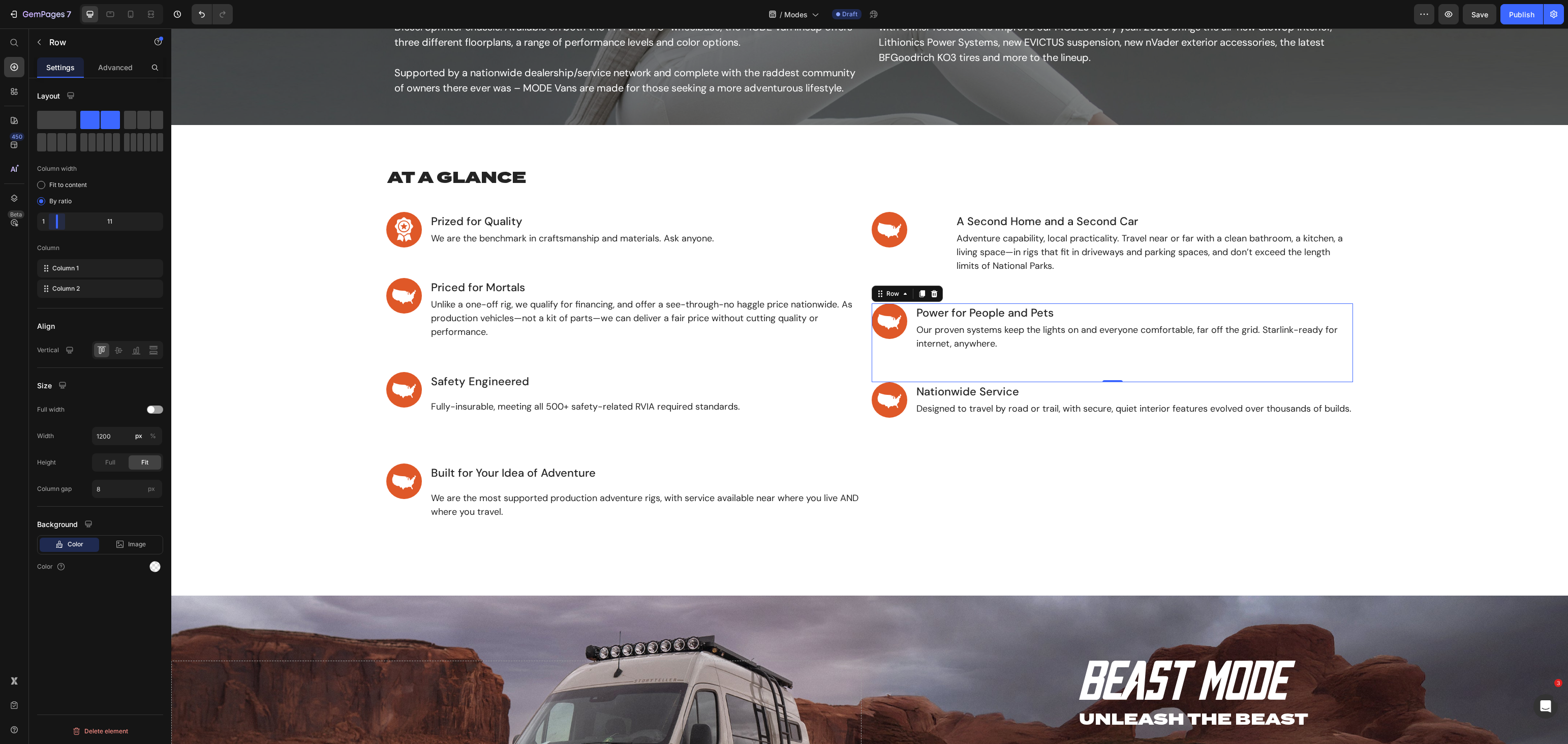 click on "7  Version history  /  Modes Draft Preview  Save   Publish  450 Beta Start with Sections Elements Hero Section Product Detail Brands Trusted Badges Guarantee Product Breakdown How to use Testimonials Compare Bundle FAQs Social Proof Brand Story Product List Collection Blog List Contact Sticky Add to Cart Custom Footer Browse Library 450 Layout
Row
Row
Row
Row Text
Heading
Text Block Button
Button
Button
Sticky Back to top Media
Image
Image" at bounding box center [784, 0] 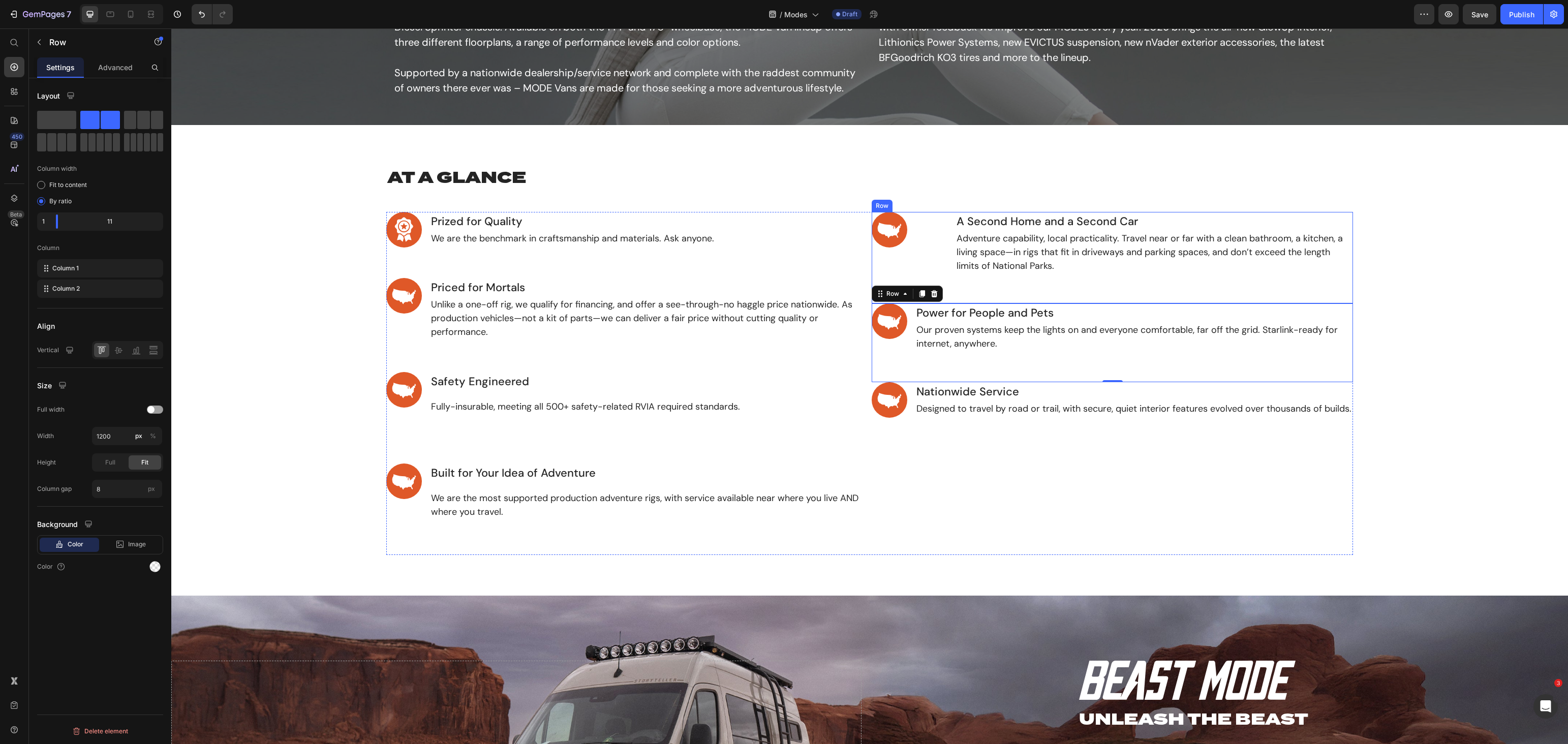 click on "Image" at bounding box center (911, 258) 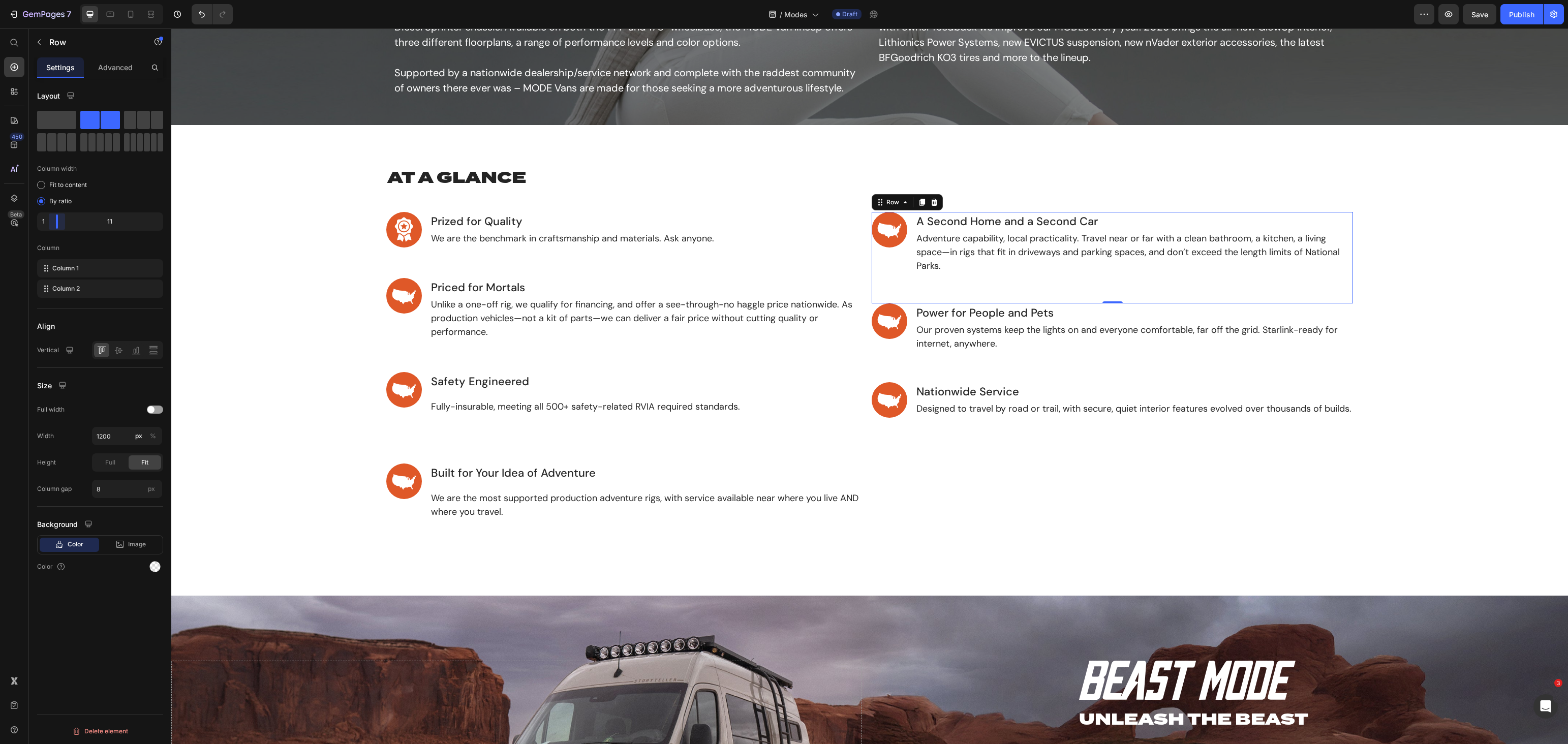 drag, startPoint x: 63, startPoint y: 220, endPoint x: 44, endPoint y: 220, distance: 19 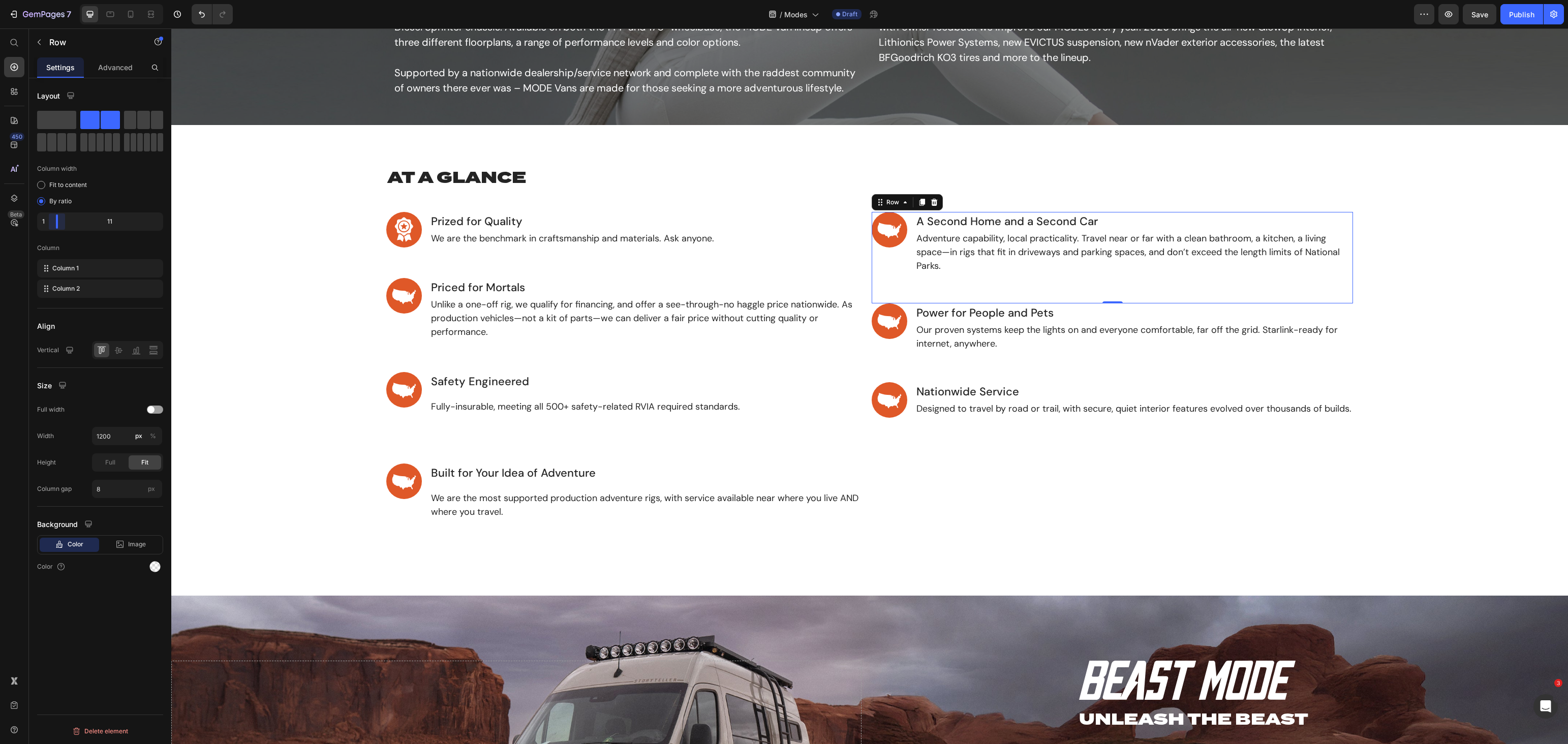 click on "7  Version history  /  Modes Draft Preview  Save   Publish  450 Beta Start with Sections Elements Hero Section Product Detail Brands Trusted Badges Guarantee Product Breakdown How to use Testimonials Compare Bundle FAQs Social Proof Brand Story Product List Collection Blog List Contact Sticky Add to Cart Custom Footer Browse Library 450 Layout
Row
Row
Row
Row Text
Heading
Text Block Button
Button
Button
Sticky Back to top Media
Image
Image" at bounding box center (784, 0) 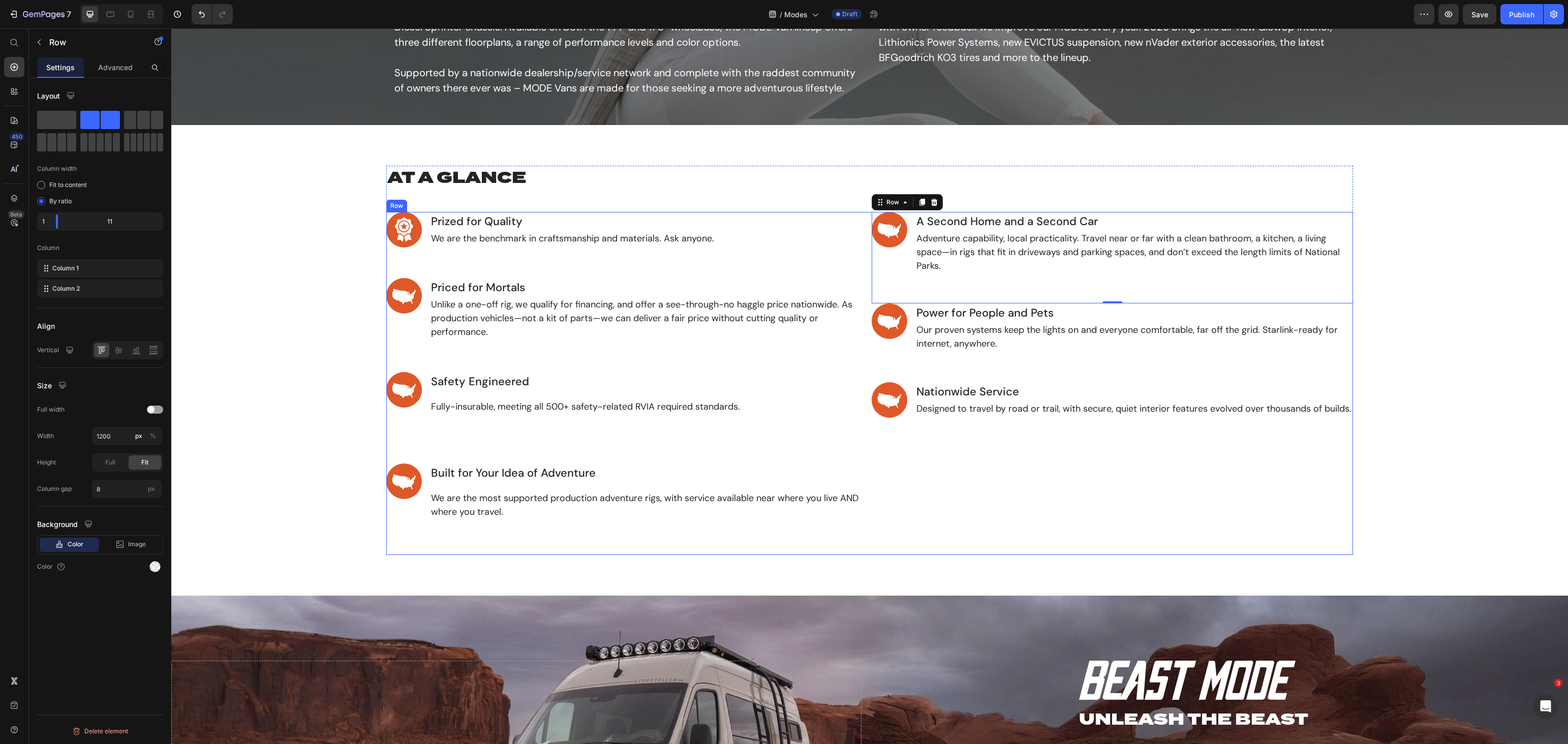 click on "Image A Second Home and a Second Car Heading Adventure capability, local practicality. Travel near or far with a clean bathroom, a kitchen, a living space—in rigs that fit in driveways and parking spaces, and don’t exceed the length limits of National Parks. Heading Row   0 Image Power for People and Pets Heading Our proven systems keep the lights on and everyone comfortable, far off the grid. Starlink-ready for internet, anywhere. Heading Row Image Nationwide Service Heading Designed to travel by road or trail, with secure, quiet interior features evolved over thousands of builds. Heading Row" at bounding box center [1112, 383] 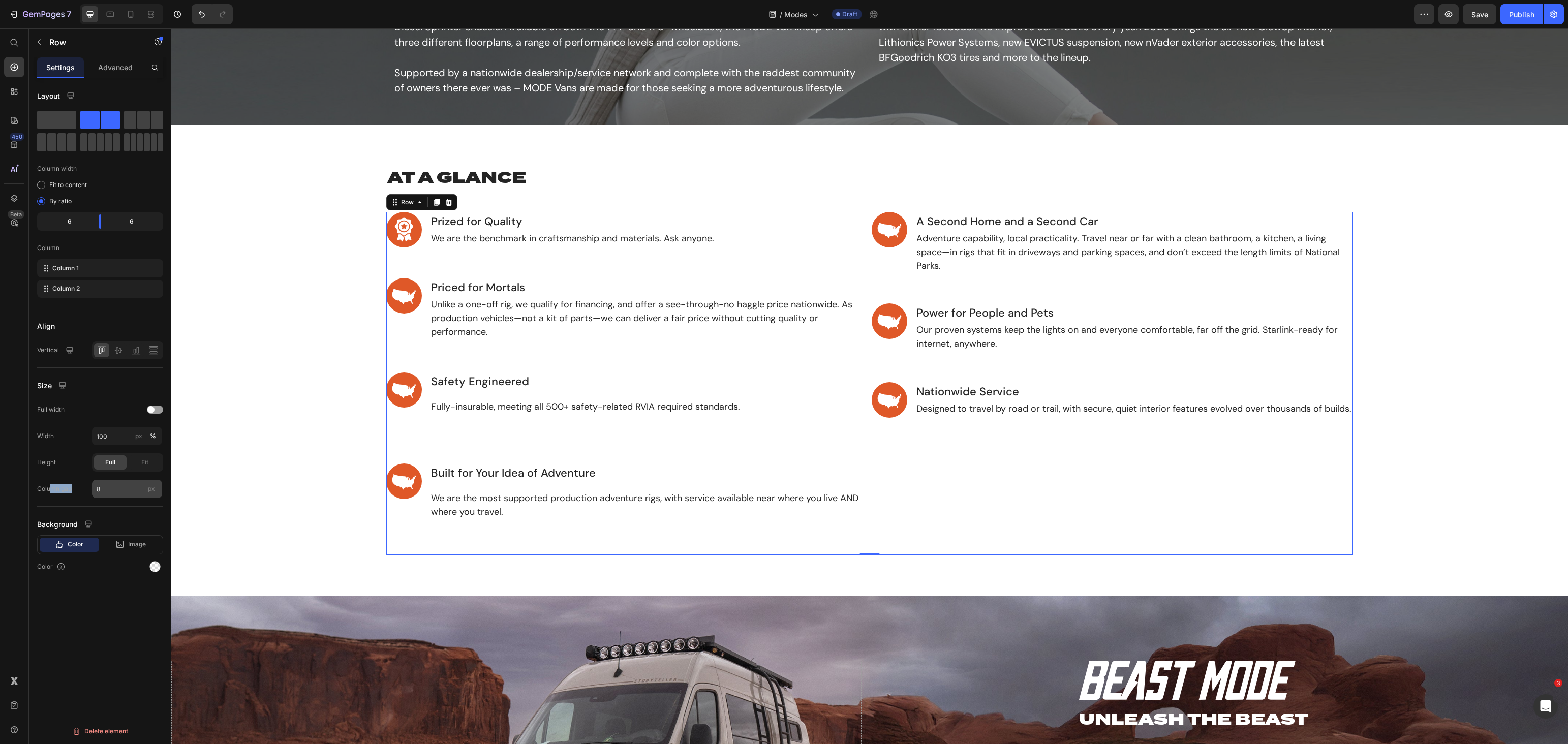 drag, startPoint x: 53, startPoint y: 486, endPoint x: 108, endPoint y: 486, distance: 55 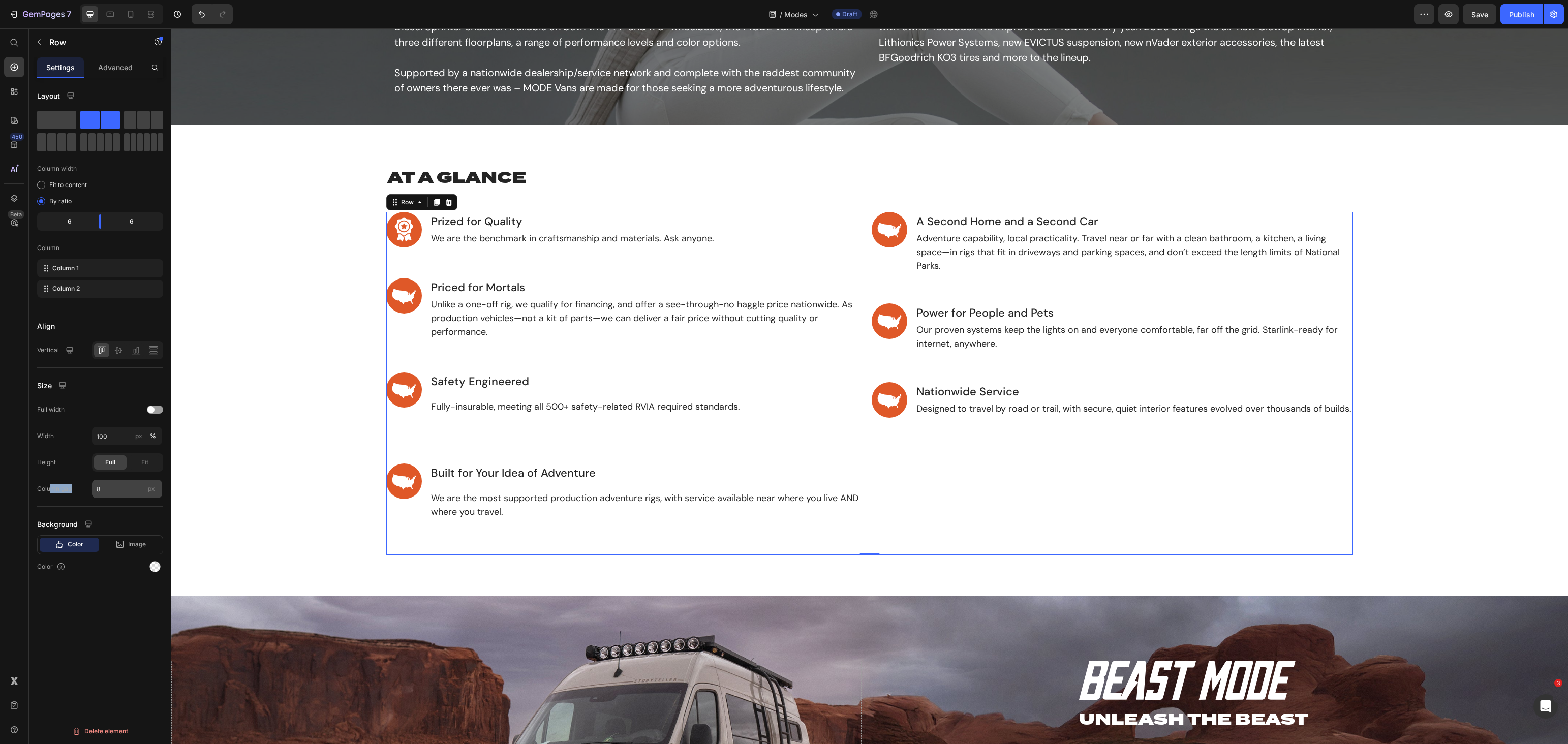 click on "Column gap 8 px" 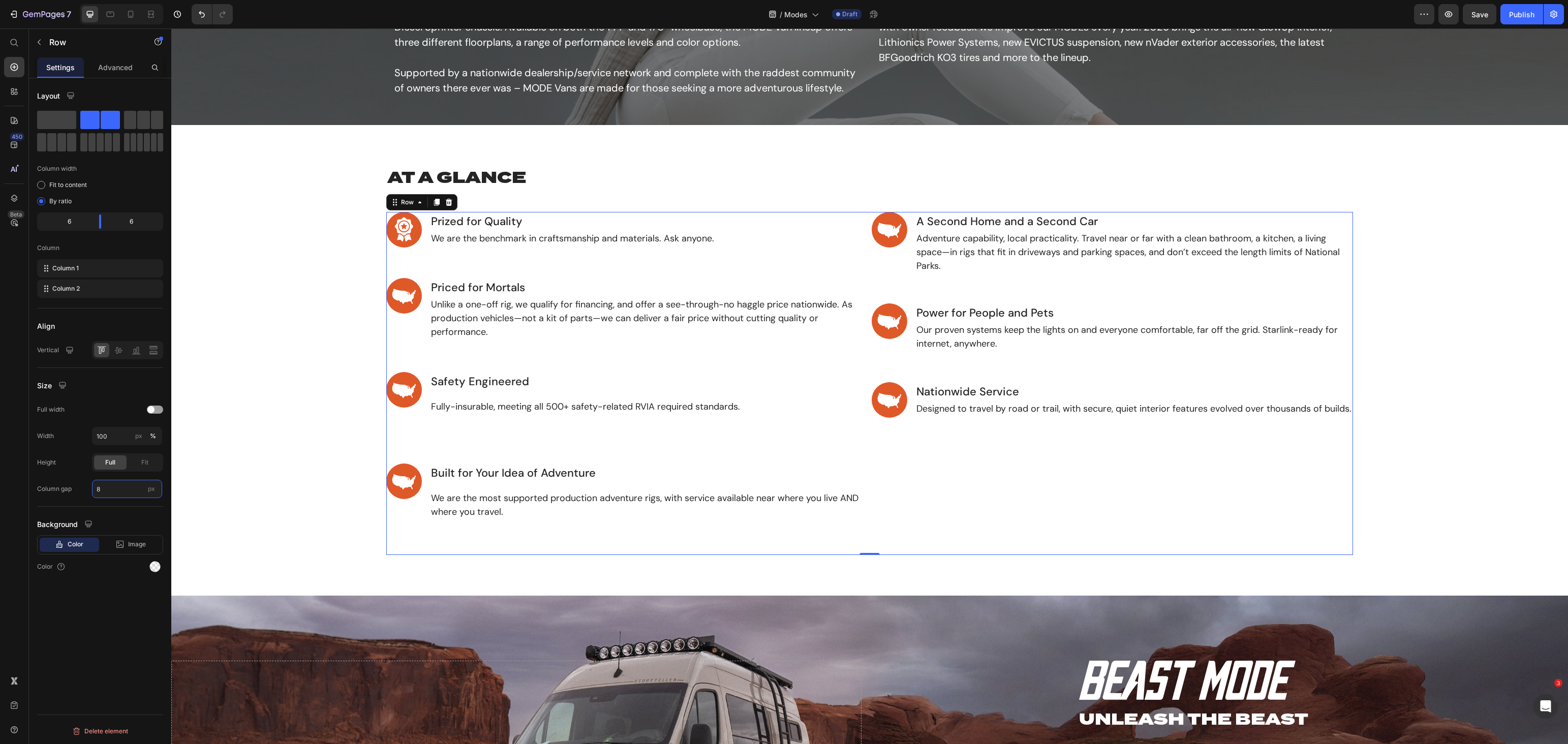 click on "8" at bounding box center [127, 489] 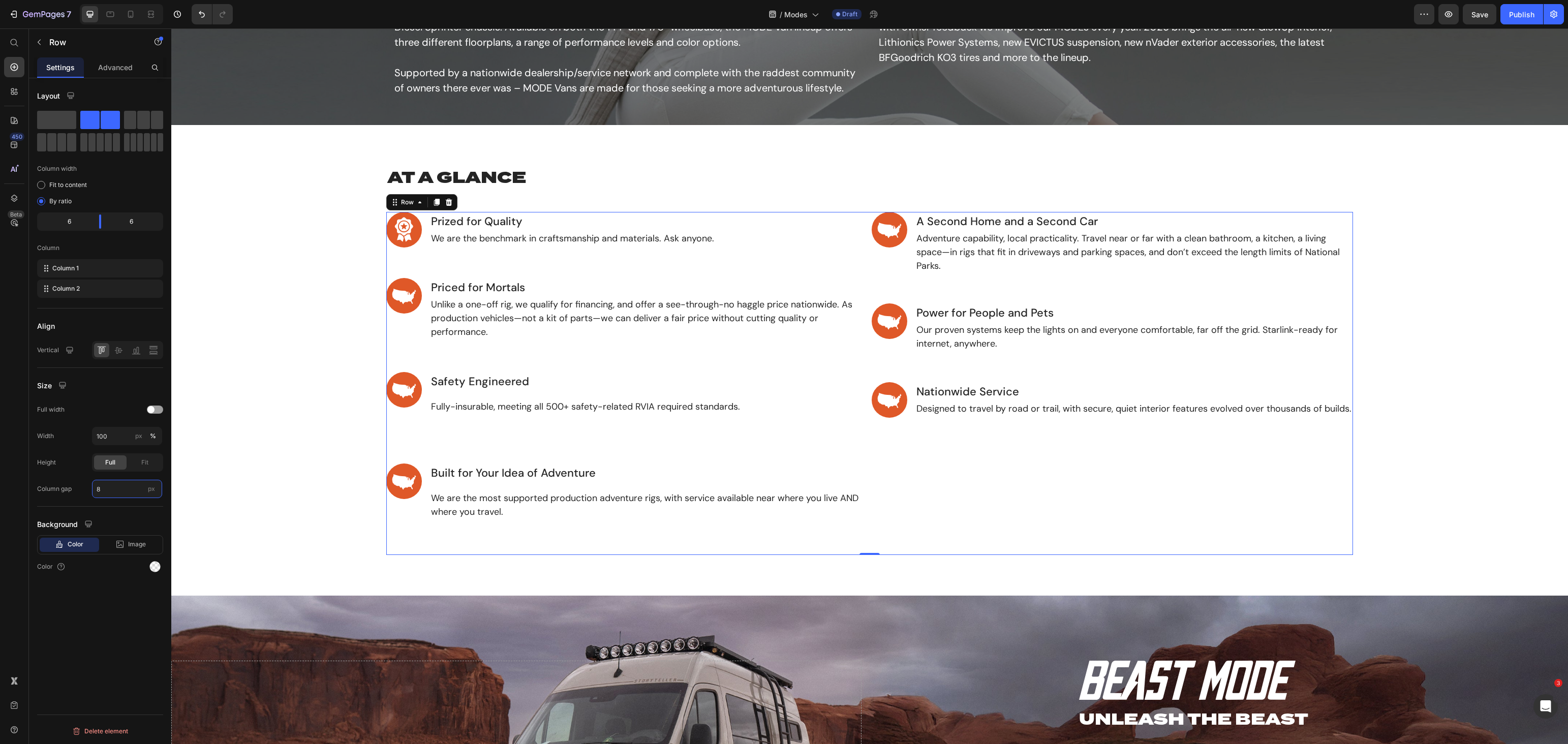 click on "Column gap 8 px" 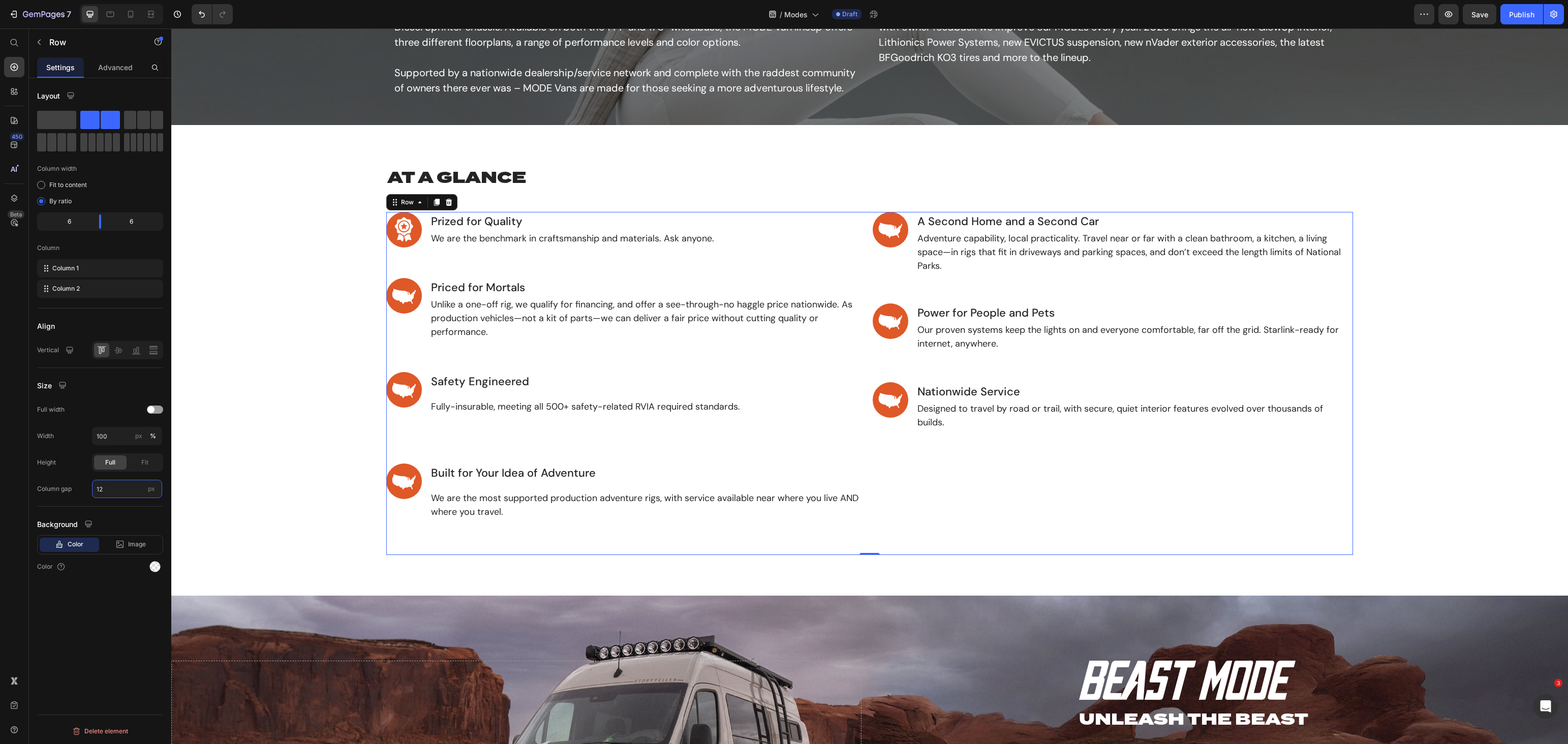 click on "12" at bounding box center (127, 489) 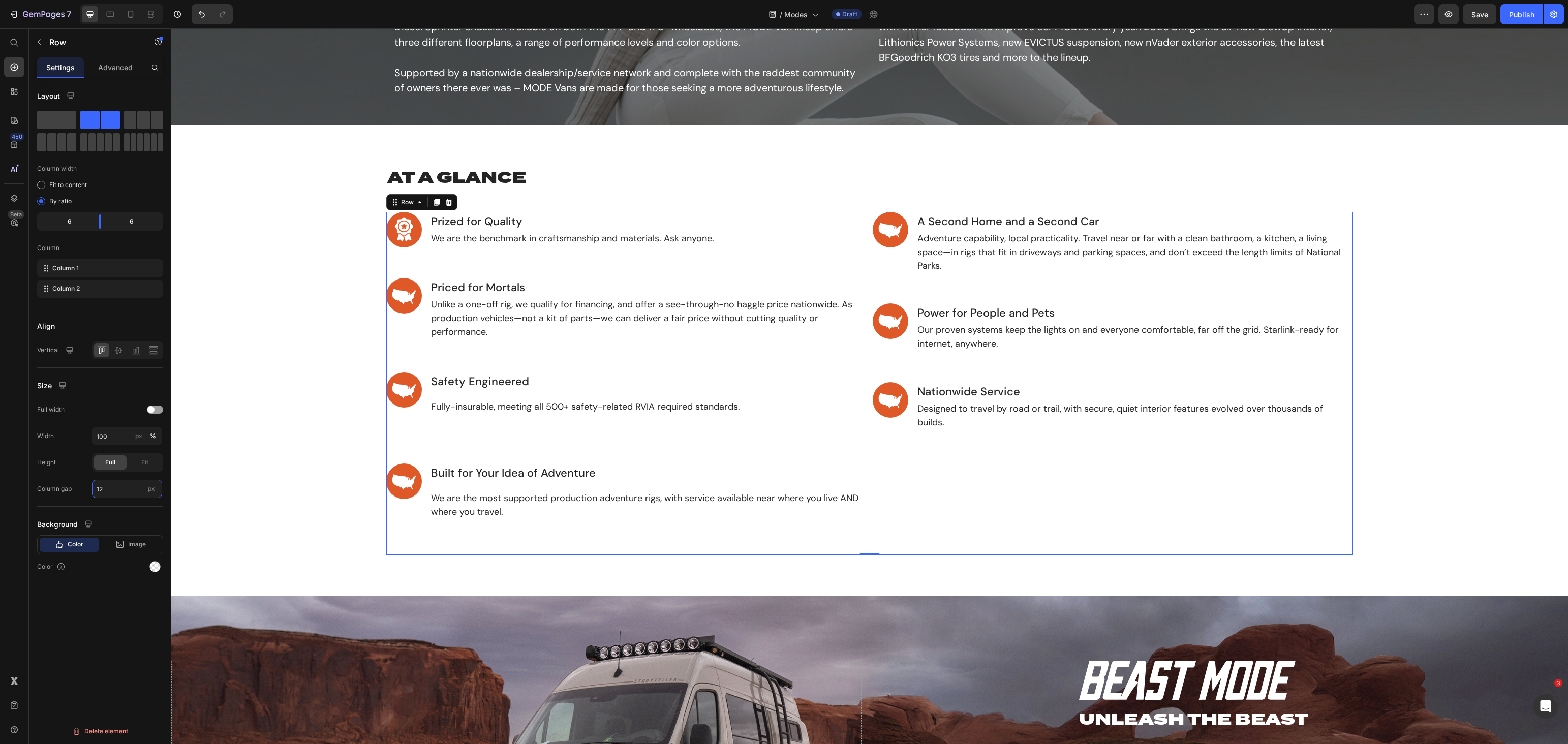 click on "12" at bounding box center (127, 489) 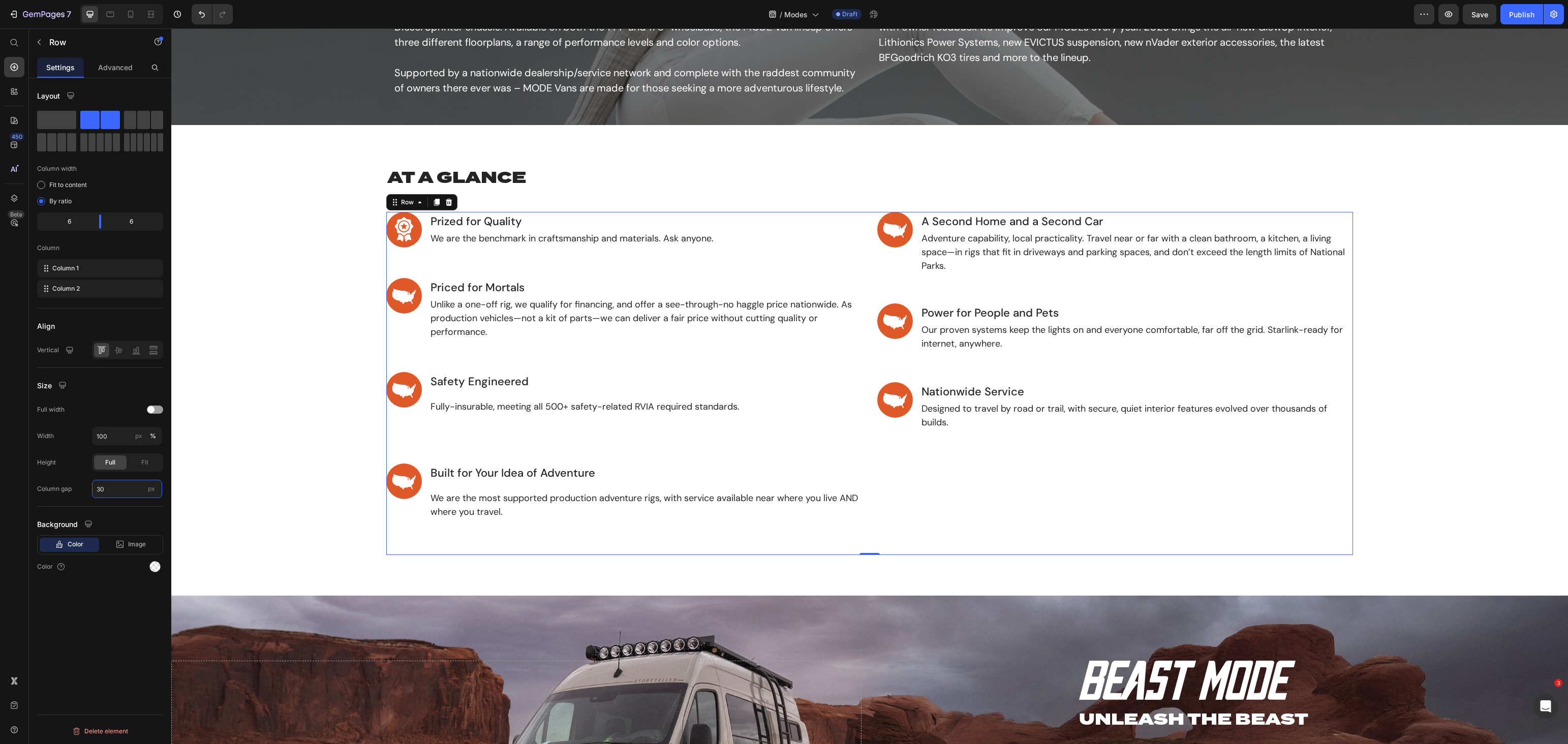 click on "30" at bounding box center [127, 489] 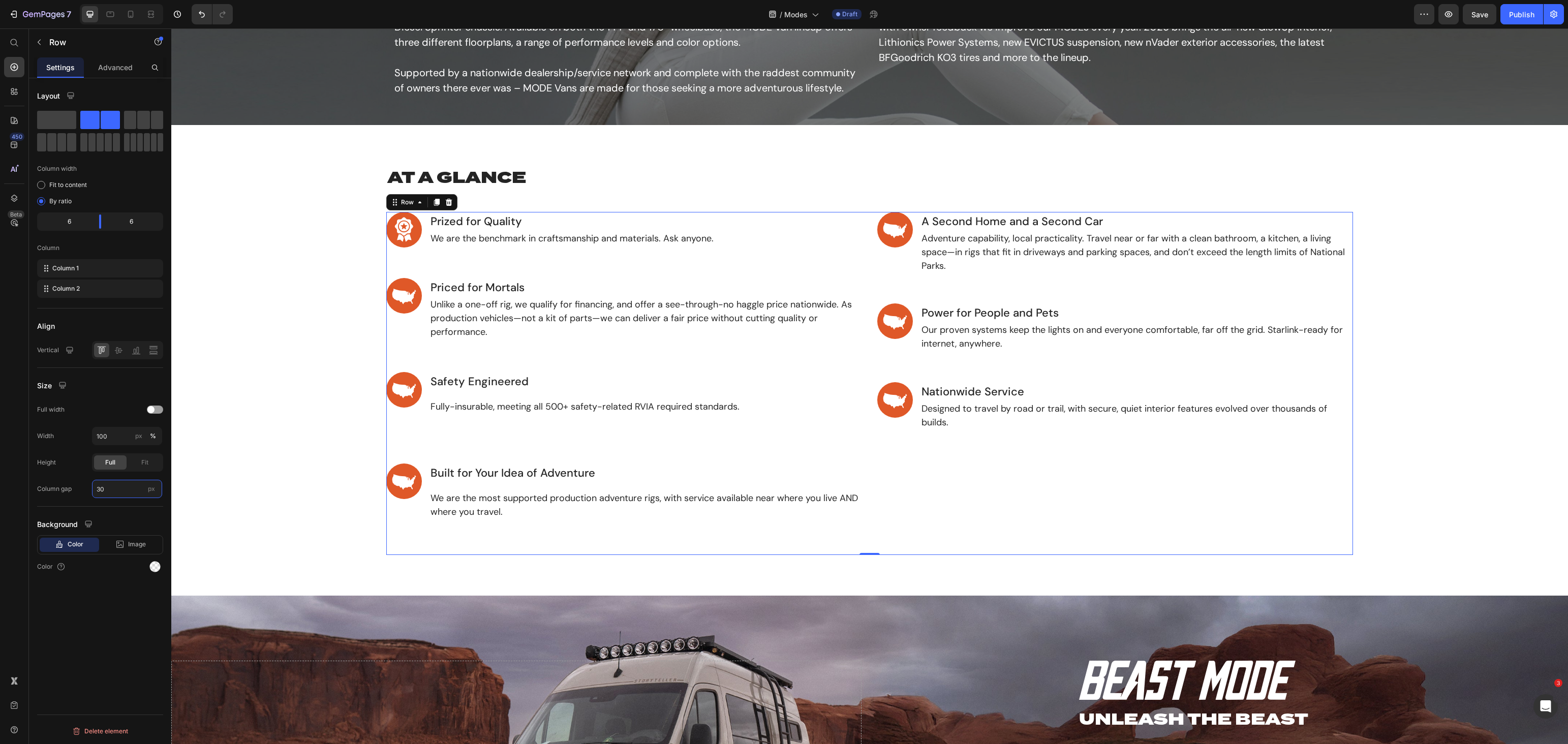 click on "30" at bounding box center (127, 489) 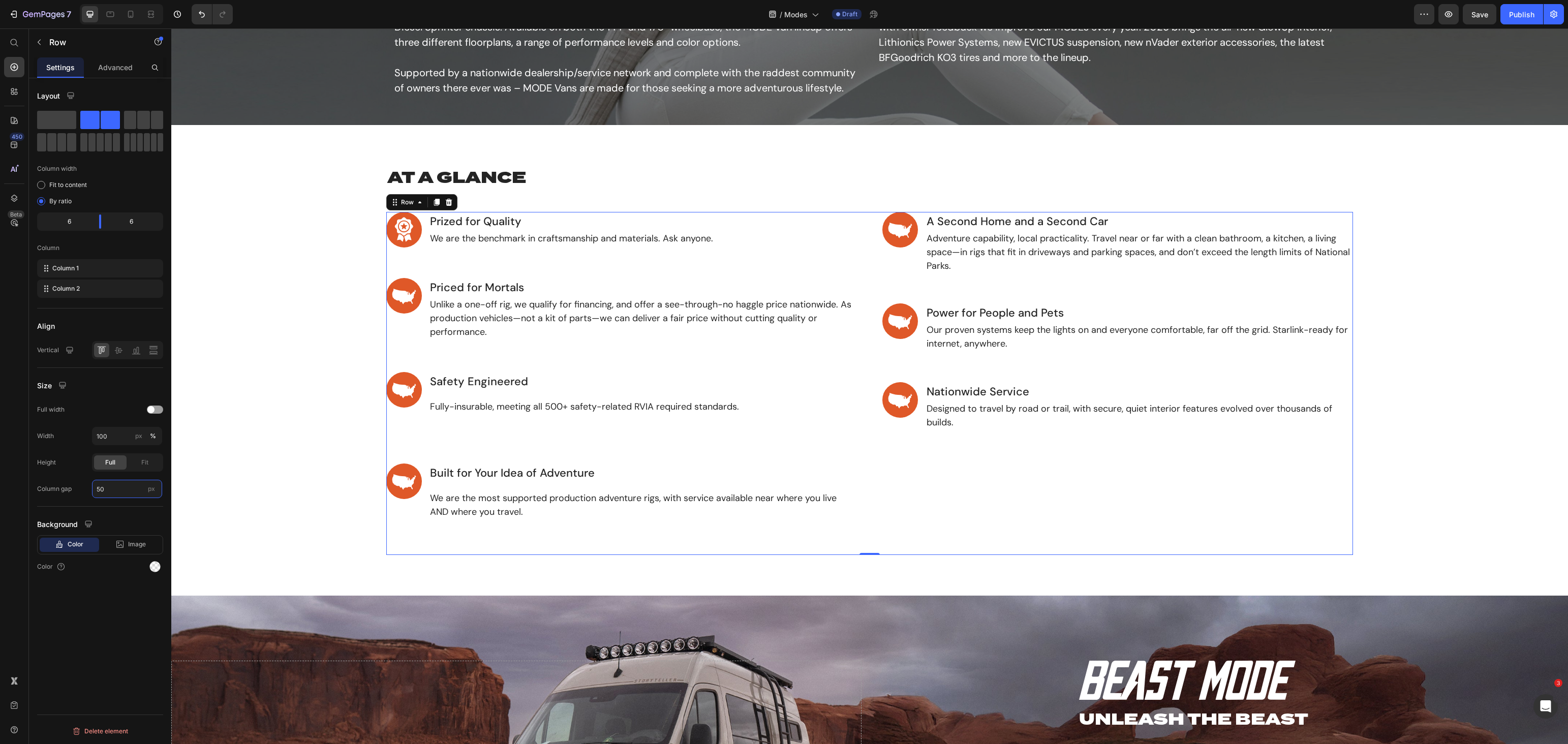 type on "5" 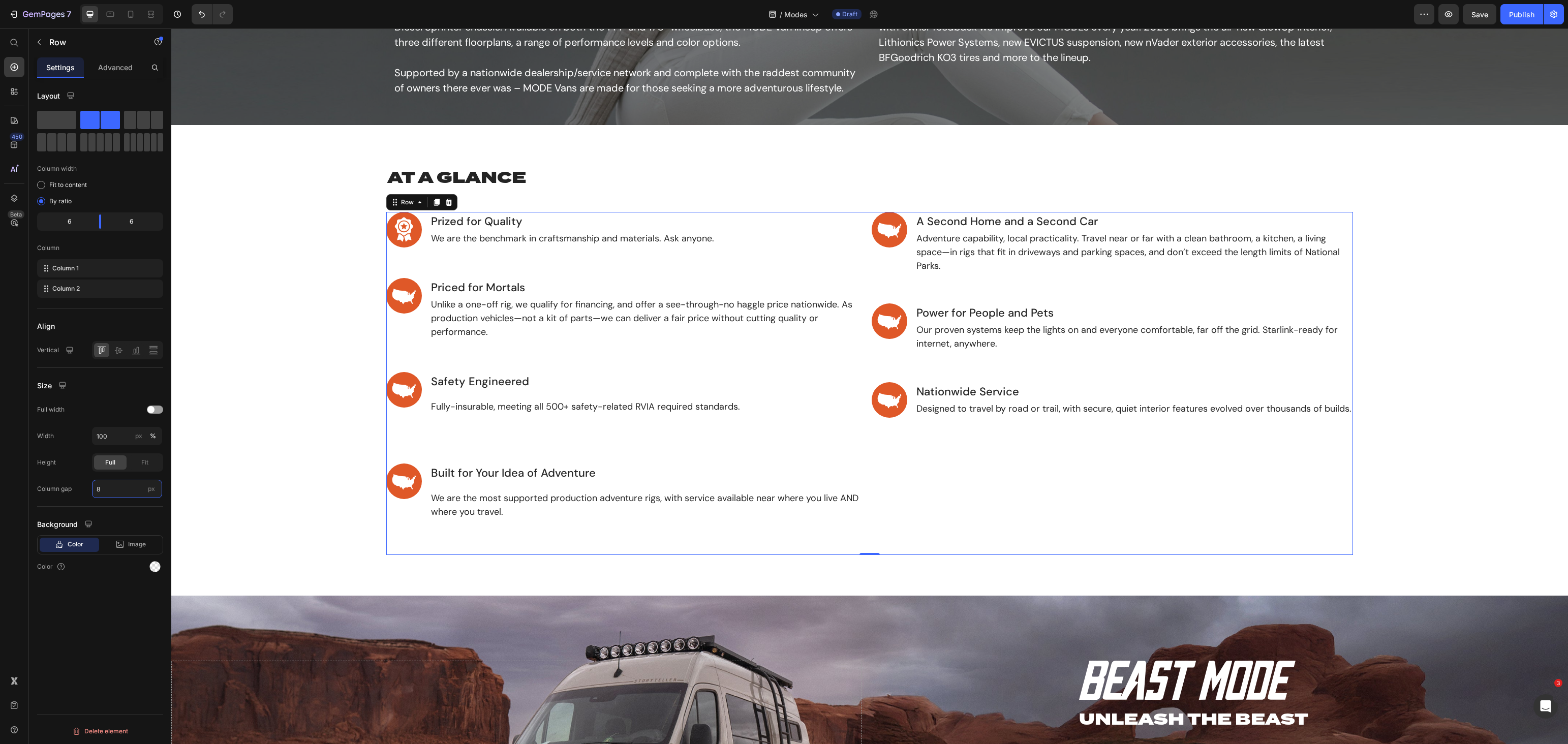 type on "80" 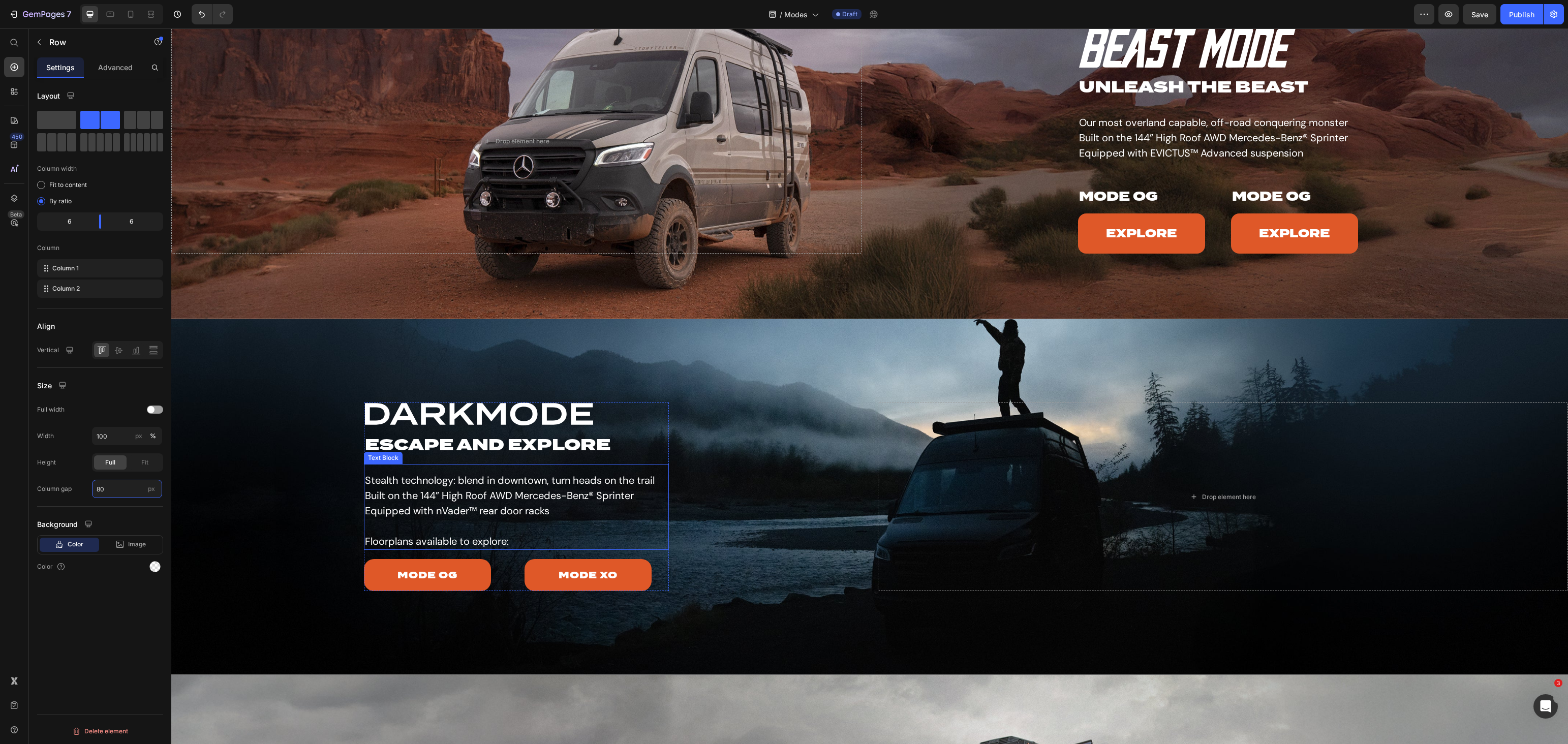 scroll, scrollTop: 941, scrollLeft: 0, axis: vertical 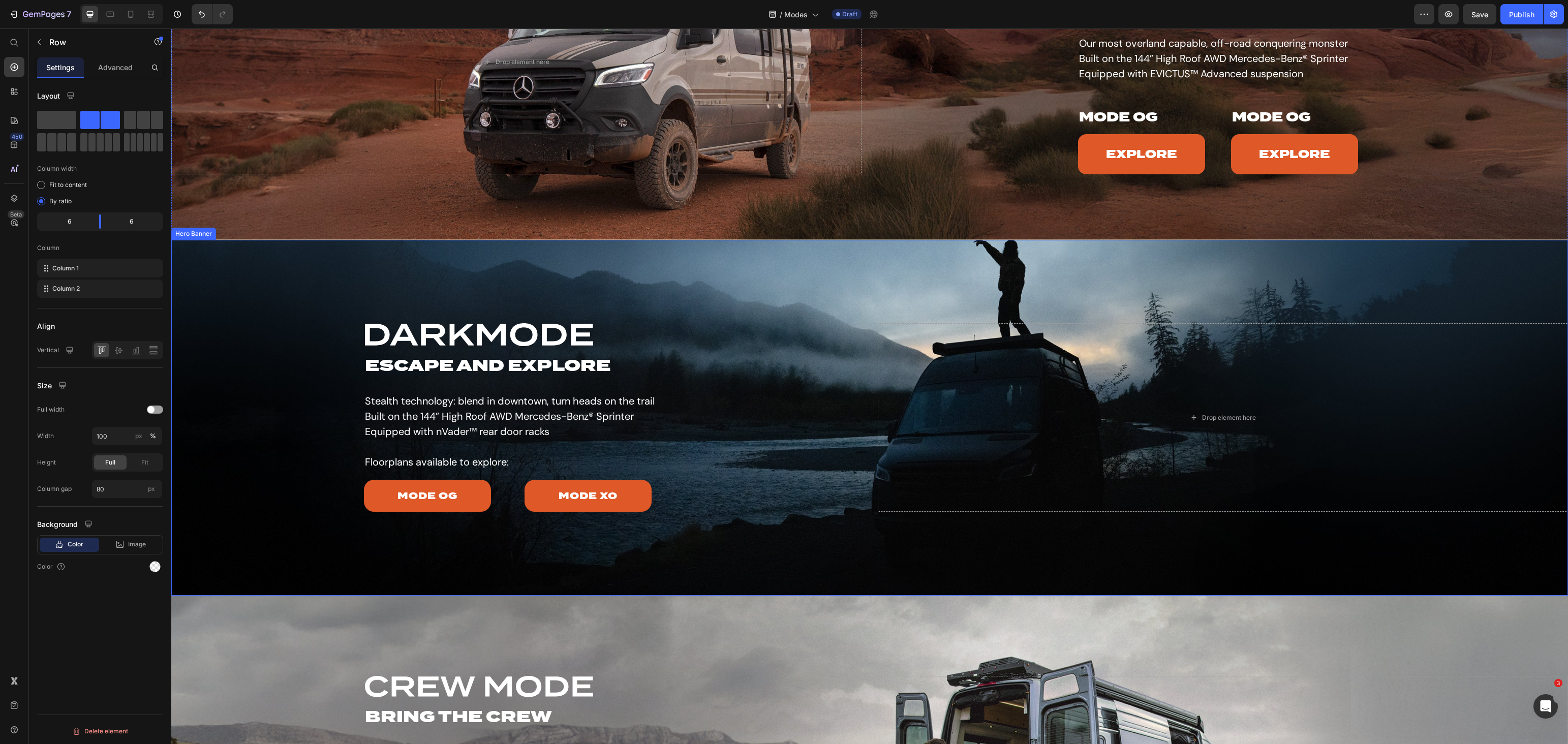 click on "Image ESCAPE AND EXPLORE Heading Stealth technology: blend in downtown, turn heads on the trail Built on the 144” High Roof AWD Mercedes-Benz® Sprinter Equipped with nVader™ rear door racks   Floorplans available to explore: Text Block MODE OG Button MODE XO Button Row Row" at bounding box center (516, 417) 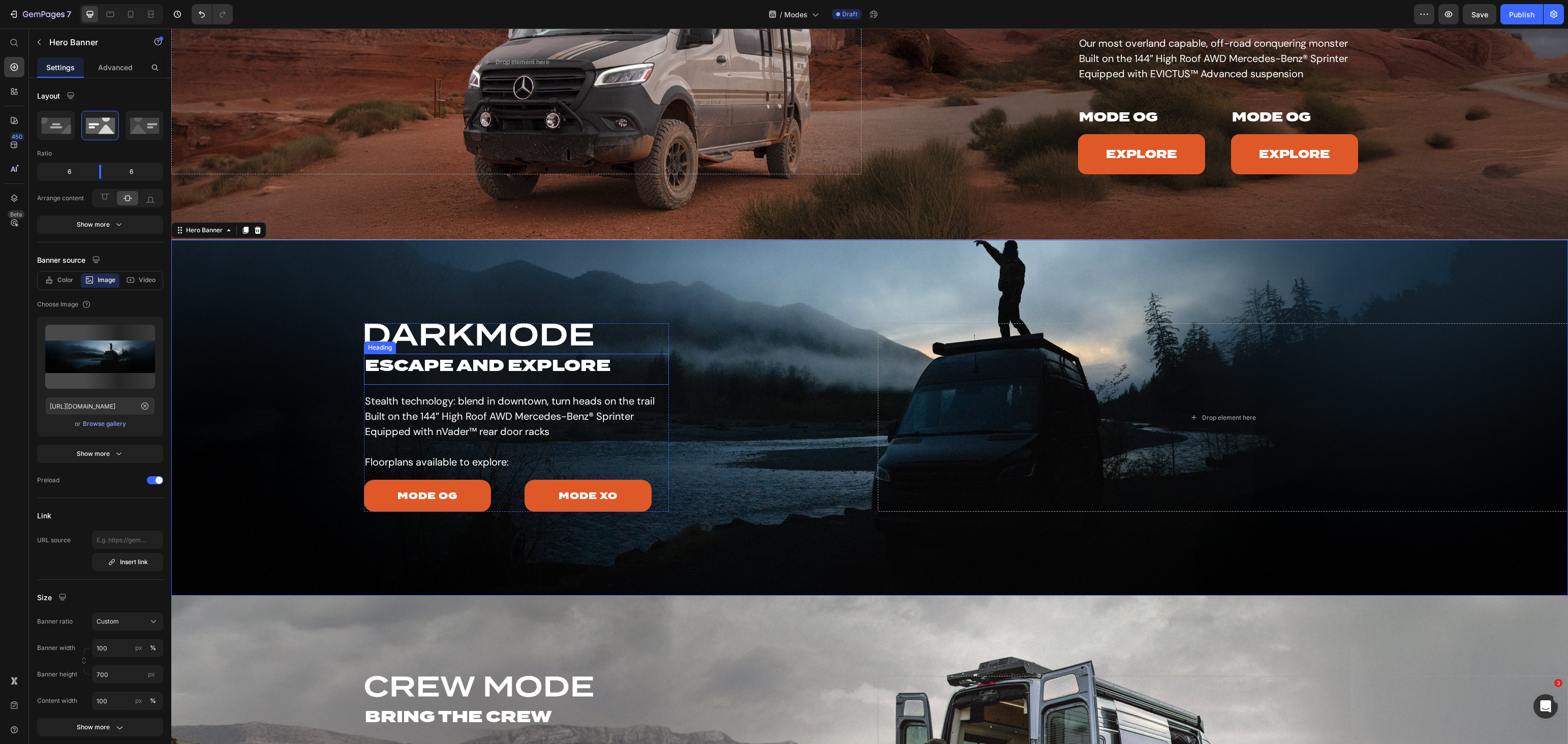 click on "ESCAPE AND EXPLORE" at bounding box center (516, 365) 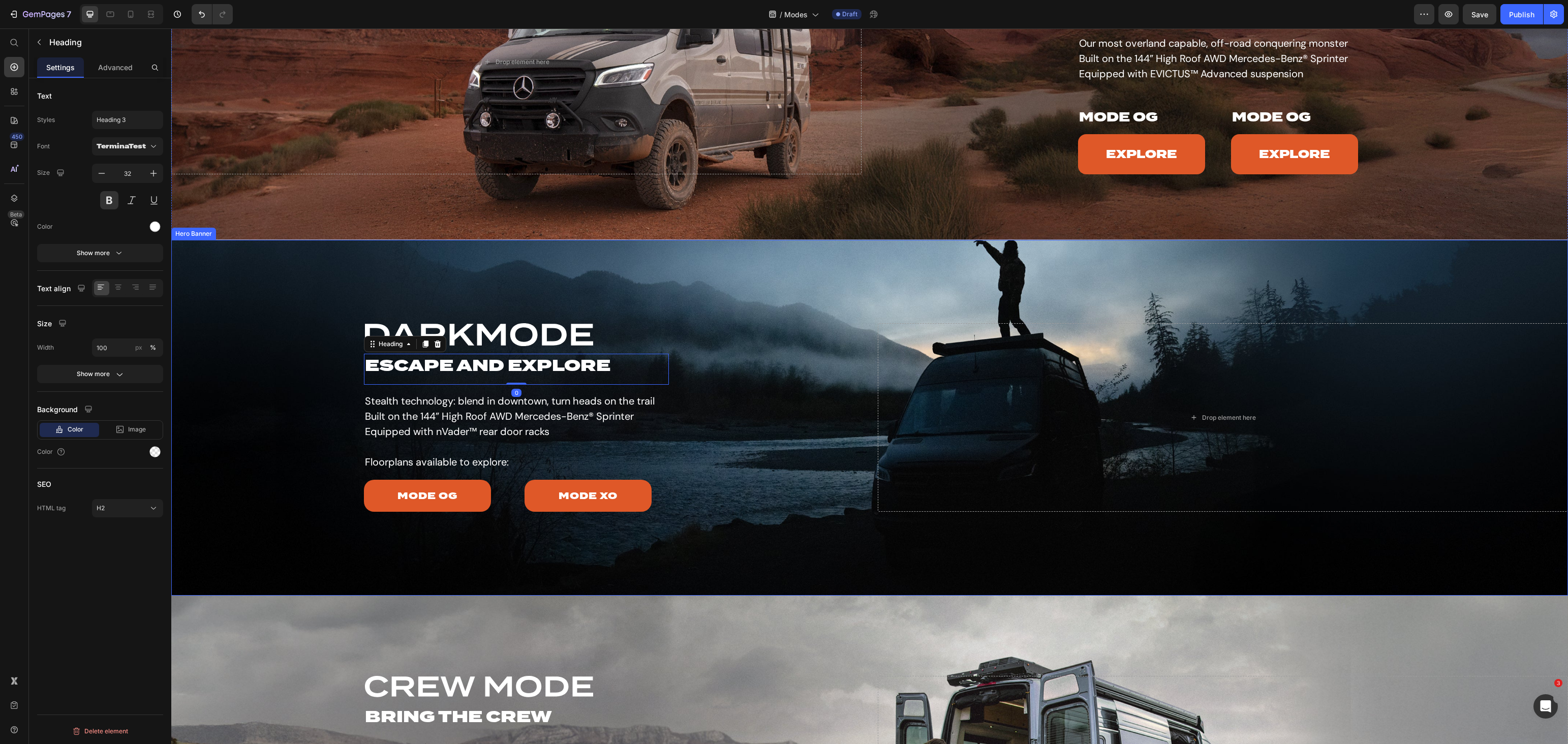 click on "Image" at bounding box center [516, 338] 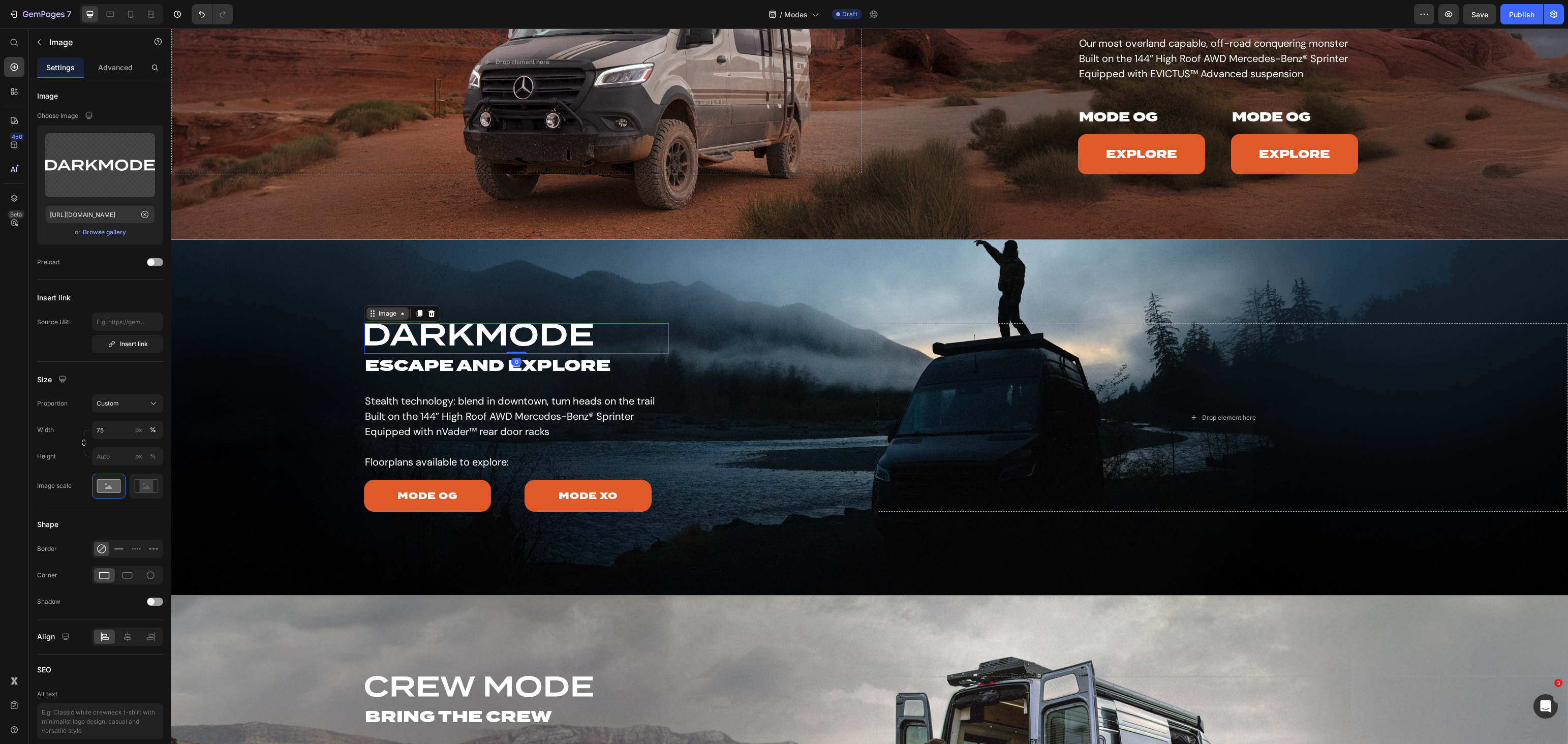 click on "Image" at bounding box center (387, 314) 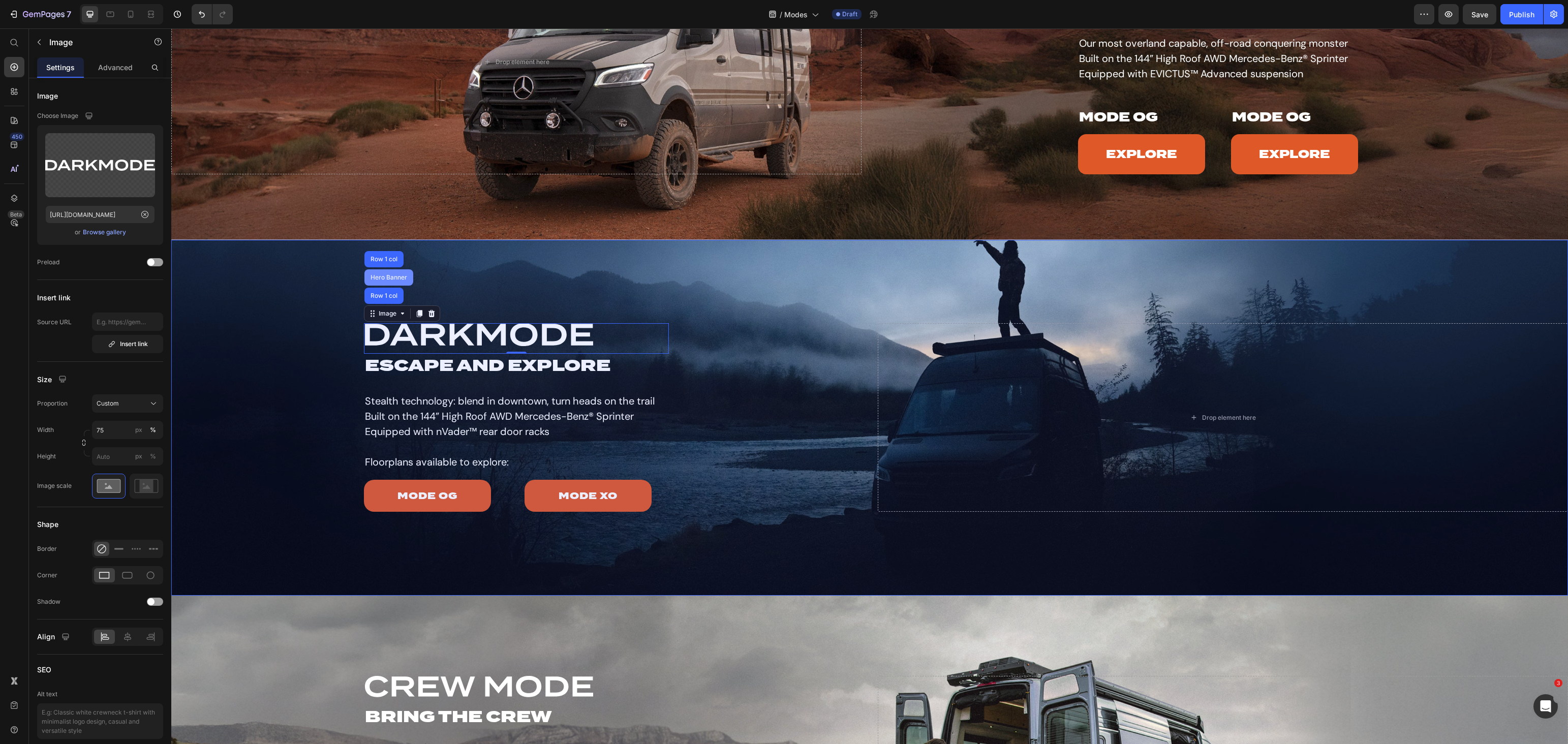click on "Hero Banner" at bounding box center [389, 277] 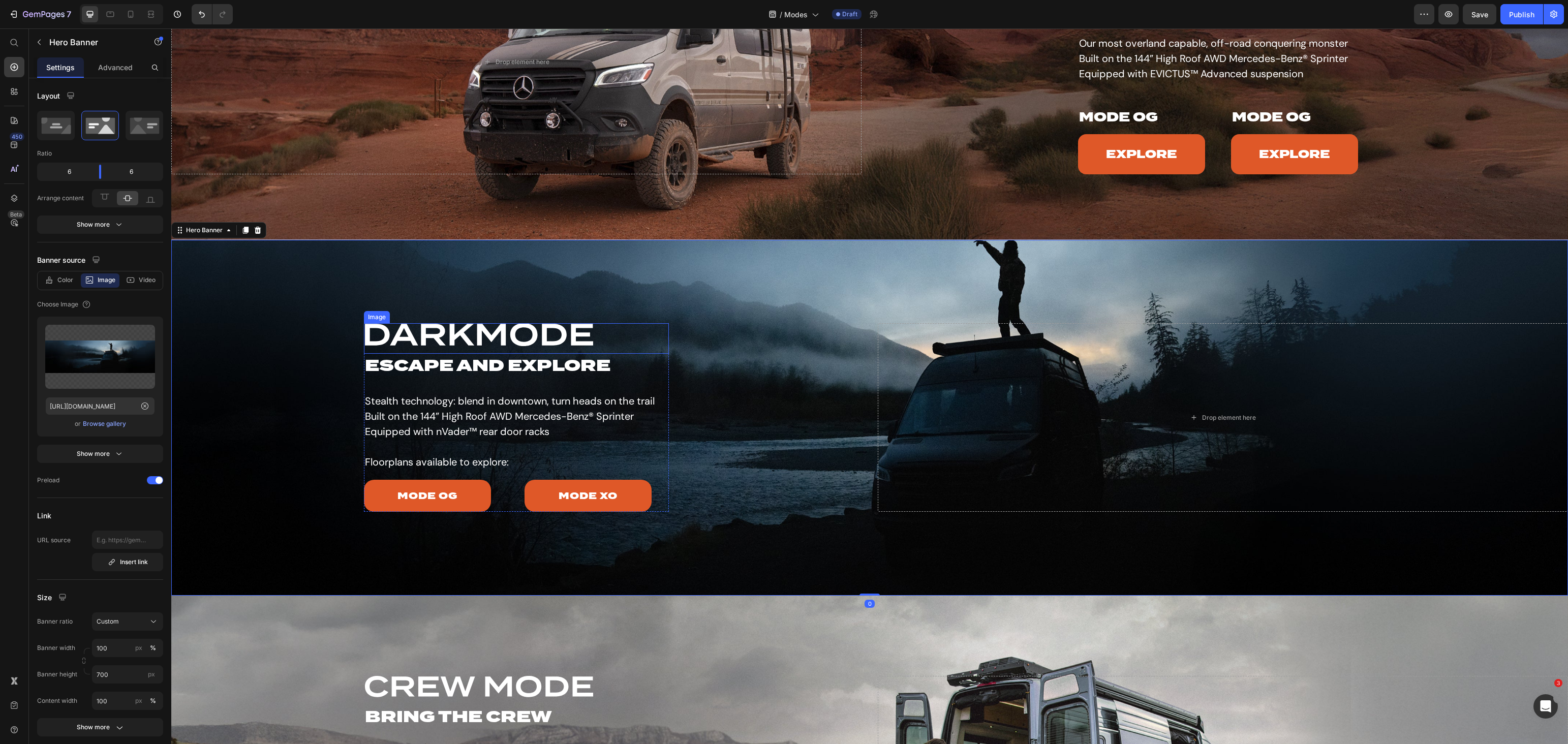 click at bounding box center (516, 338) 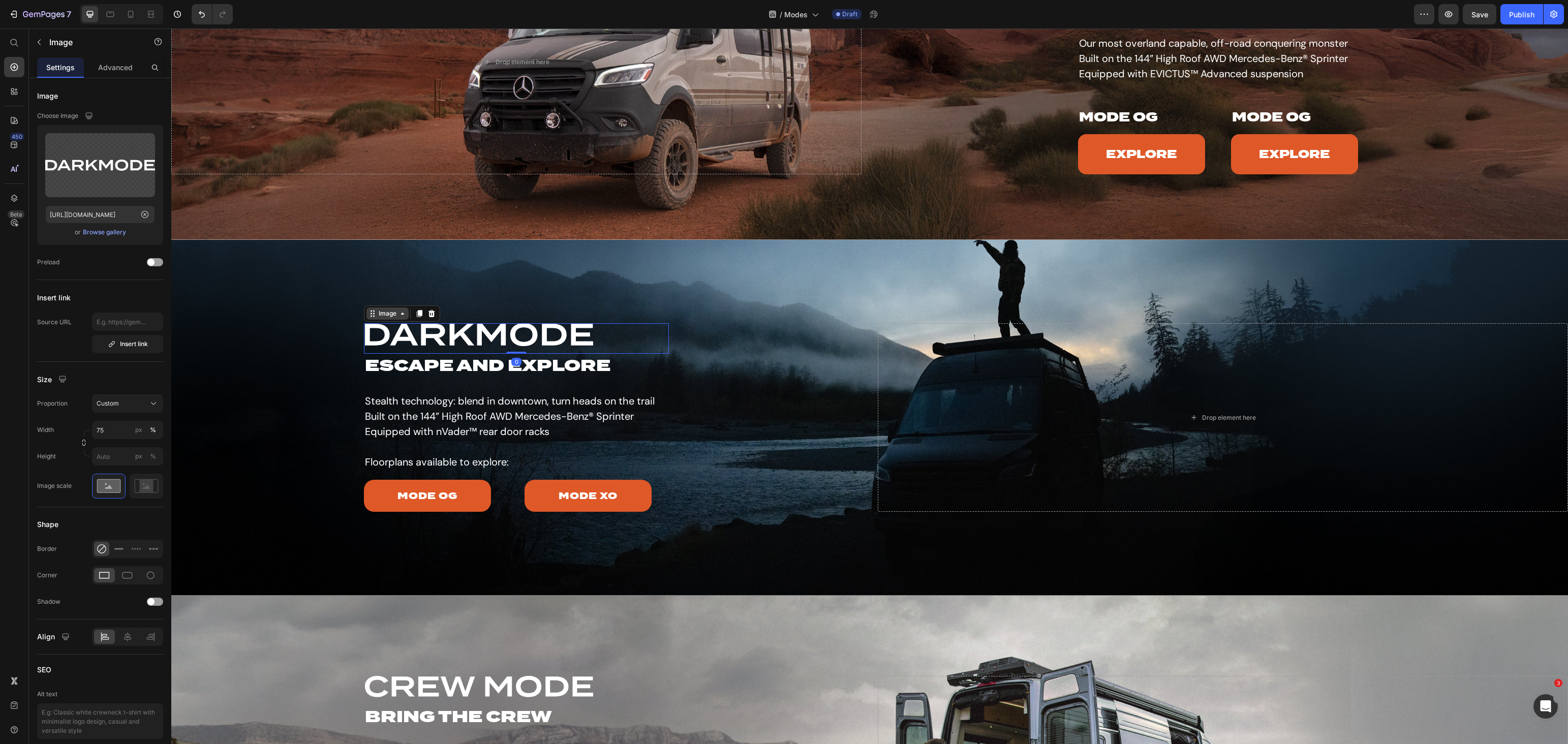 click on "Image" at bounding box center (387, 314) 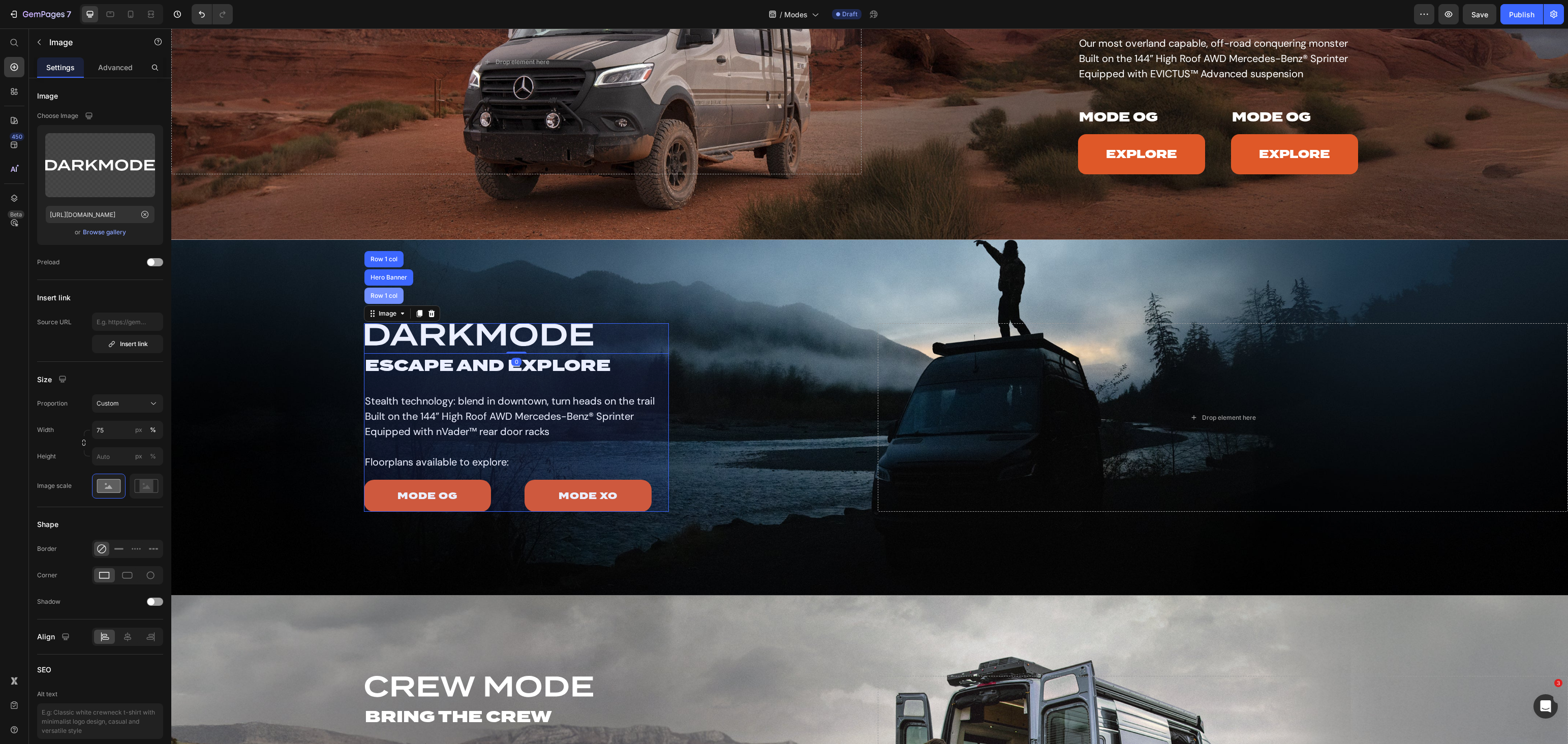 click on "Row 1 col" at bounding box center [384, 296] 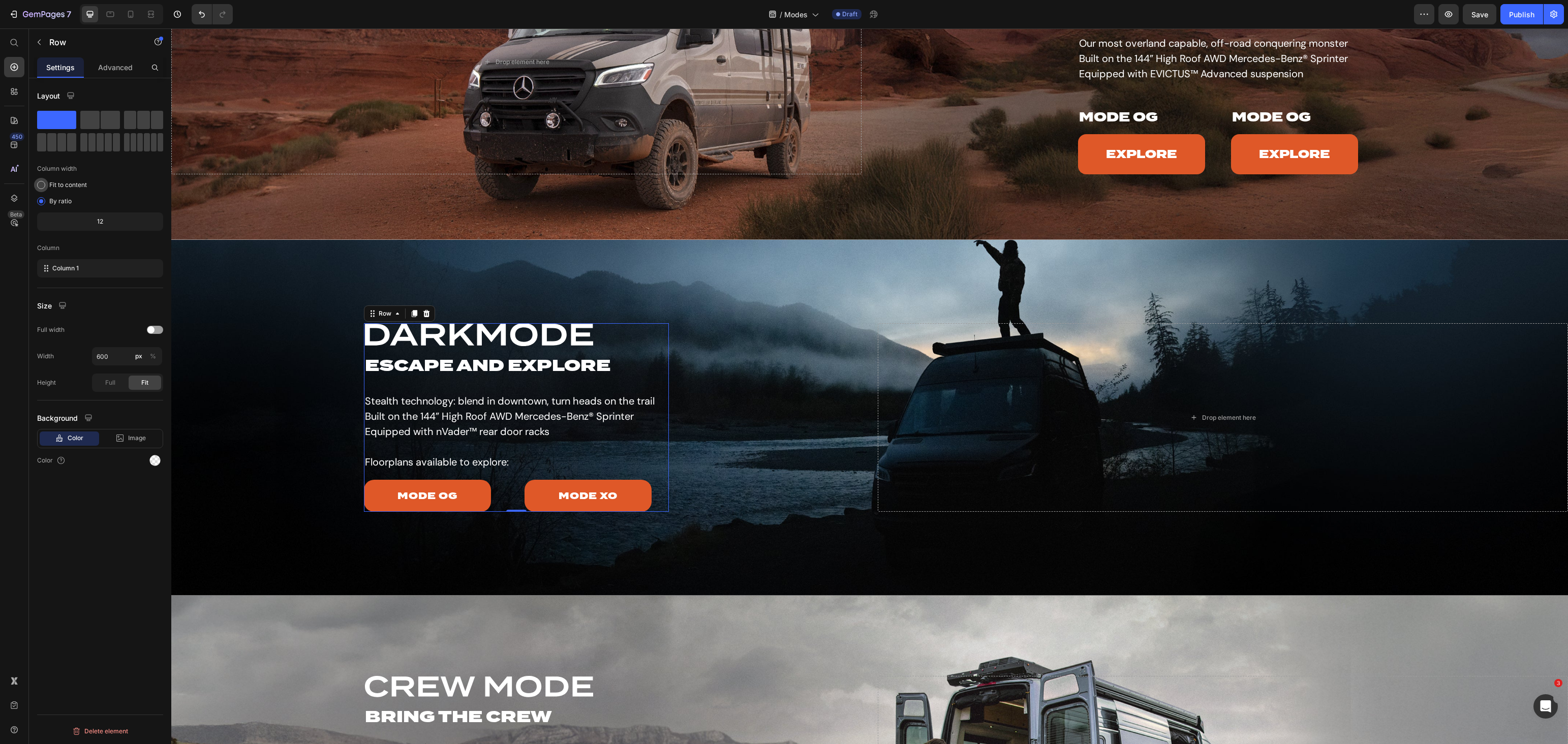 click on "Fit to content" at bounding box center [68, 185] 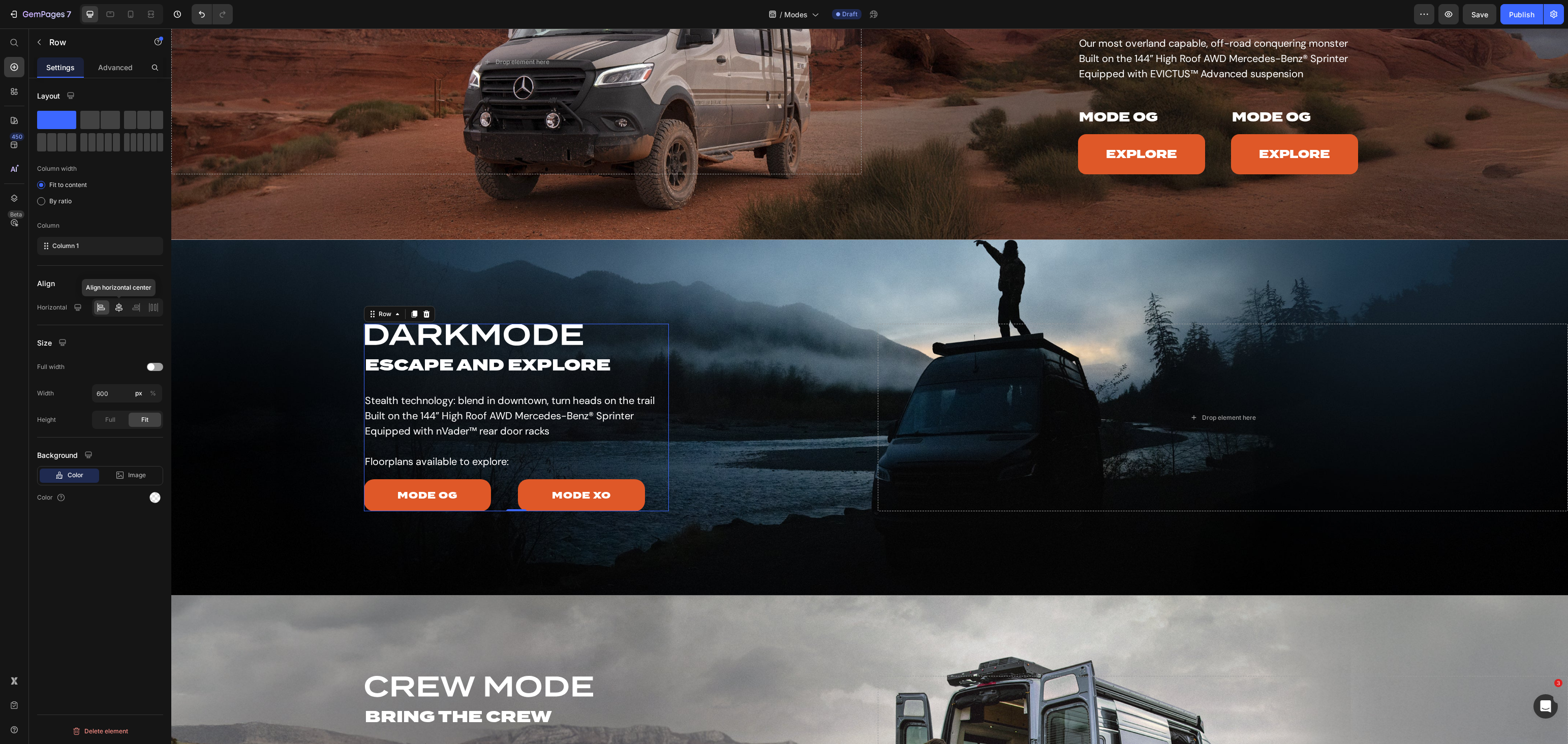 click 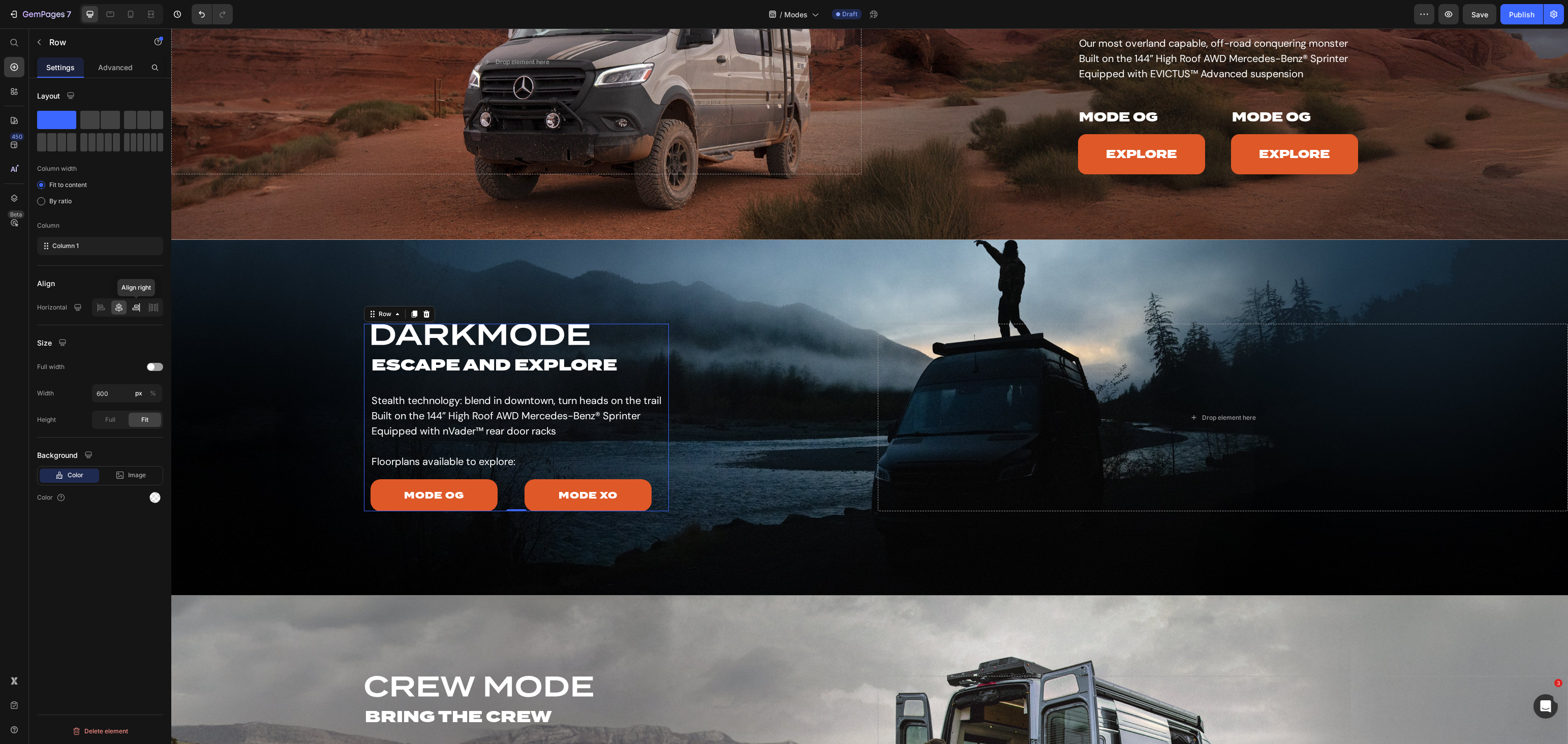 click 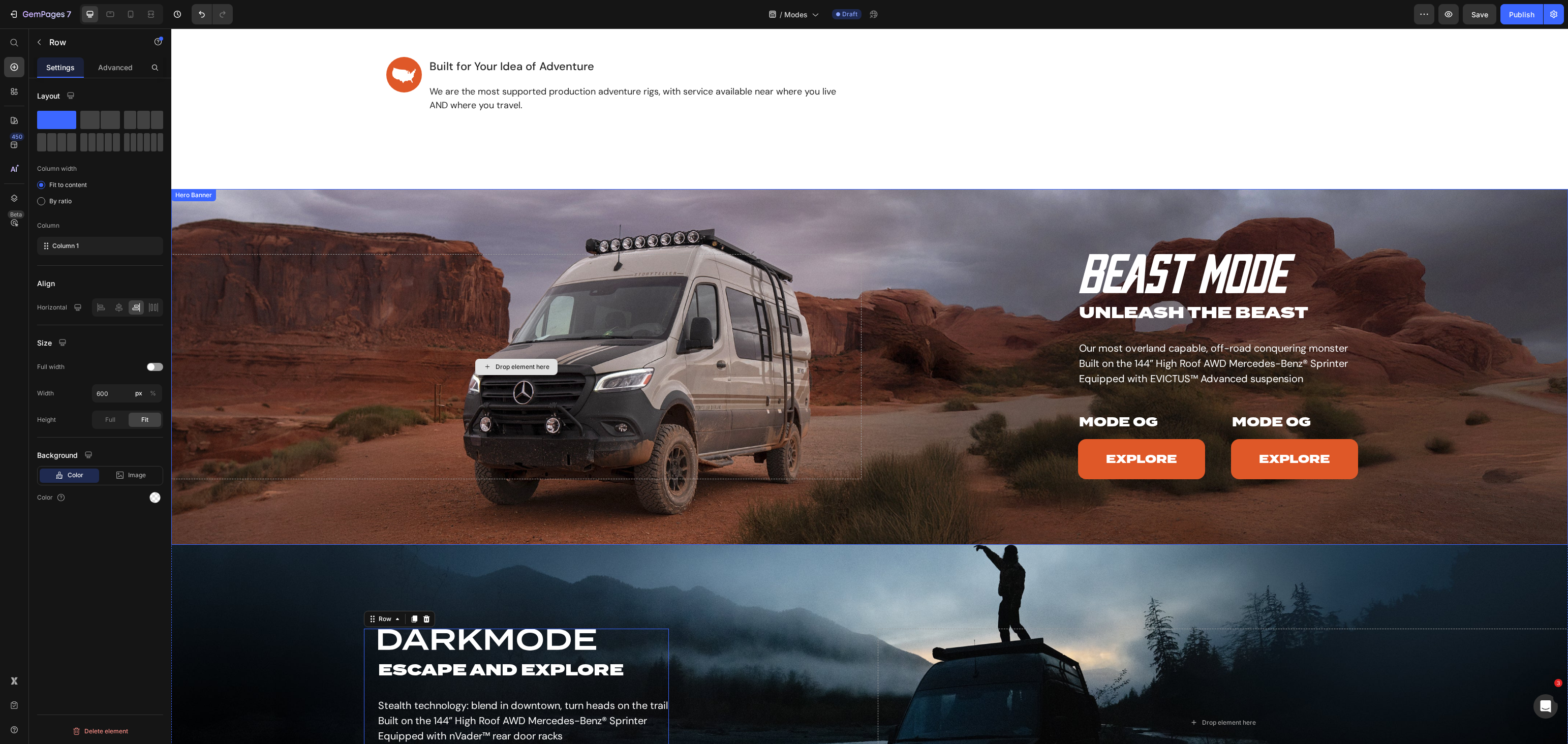 scroll, scrollTop: 737, scrollLeft: 0, axis: vertical 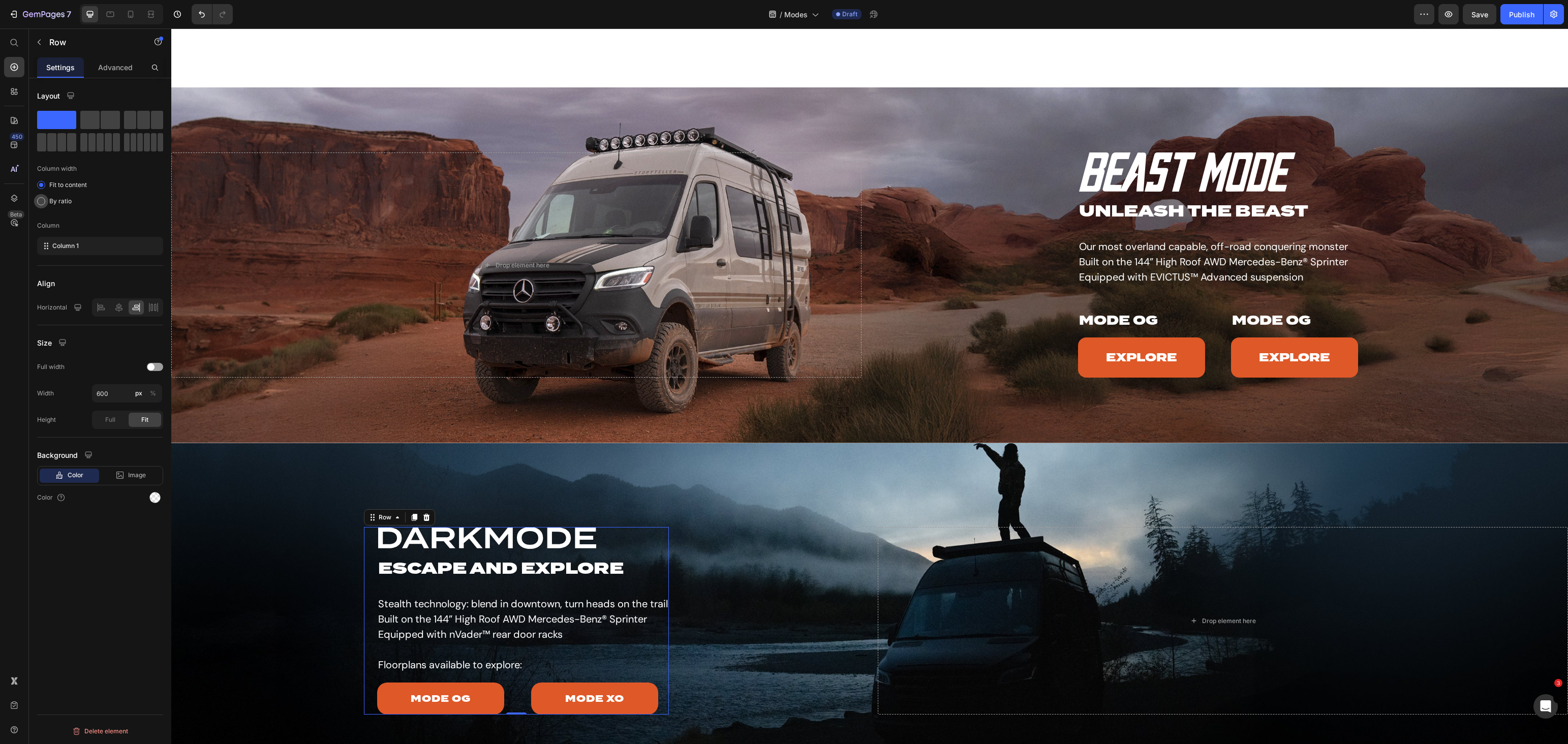 click on "By ratio" at bounding box center (60, 201) 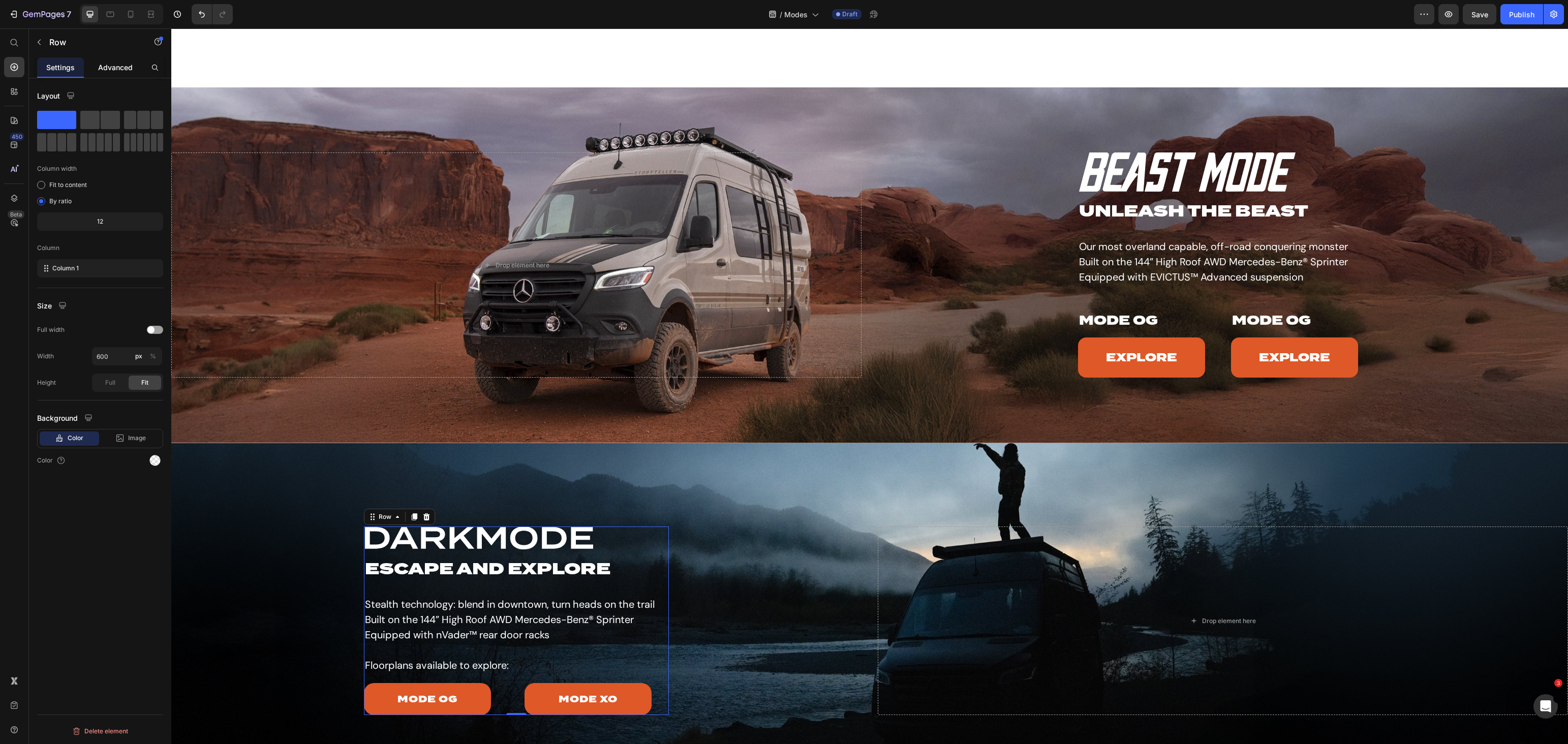 click on "Advanced" at bounding box center [115, 67] 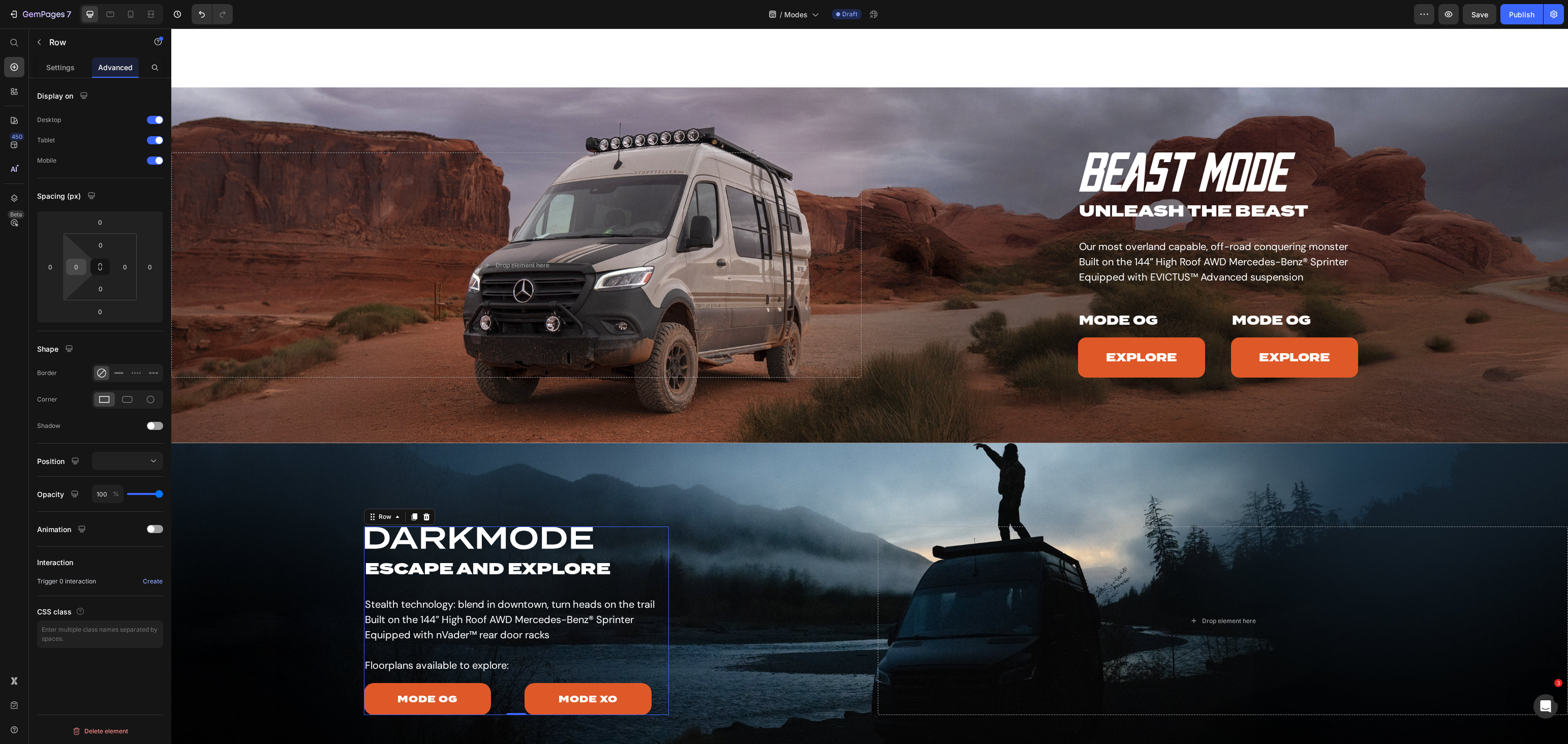 click on "0" at bounding box center (76, 267) 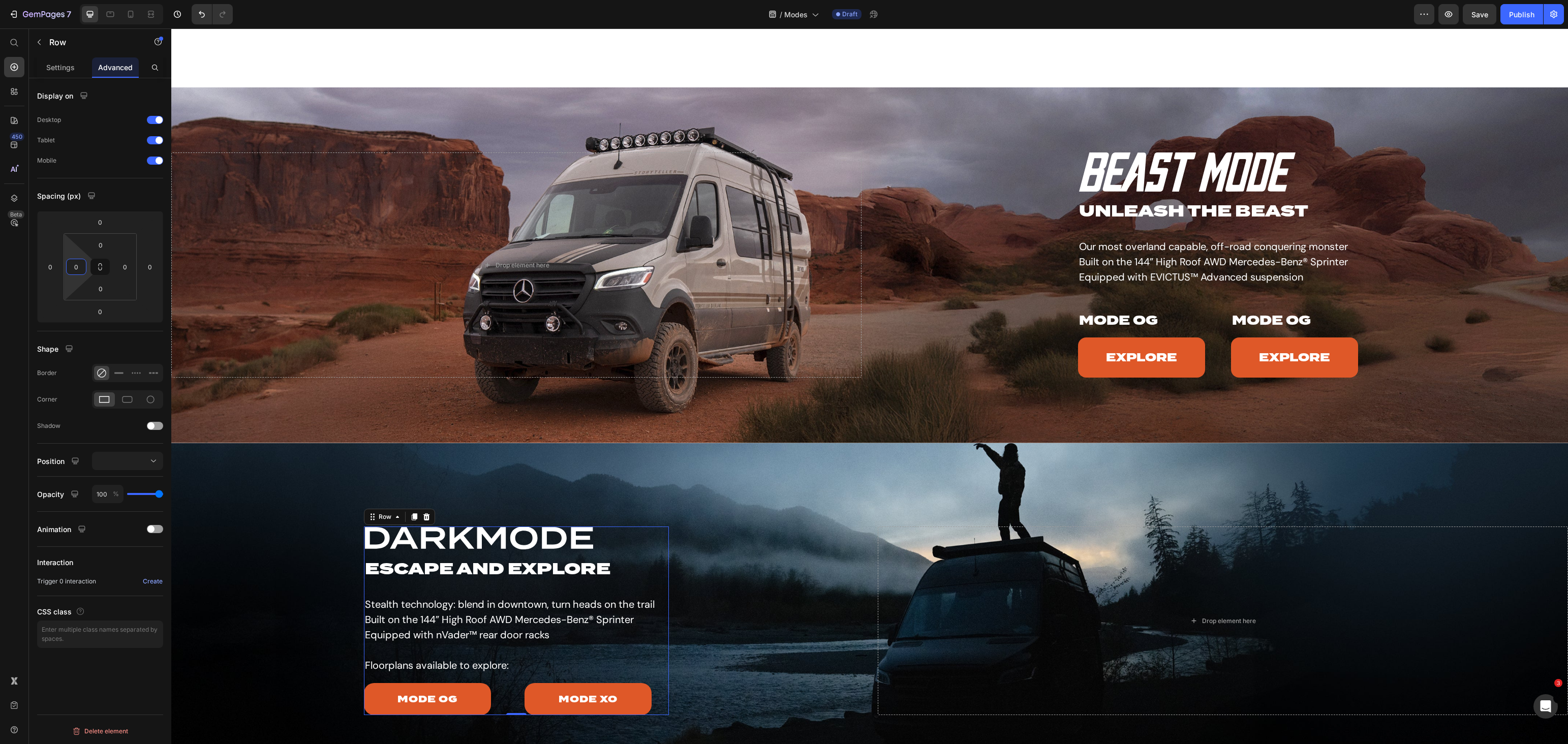 click on "0" at bounding box center [76, 267] 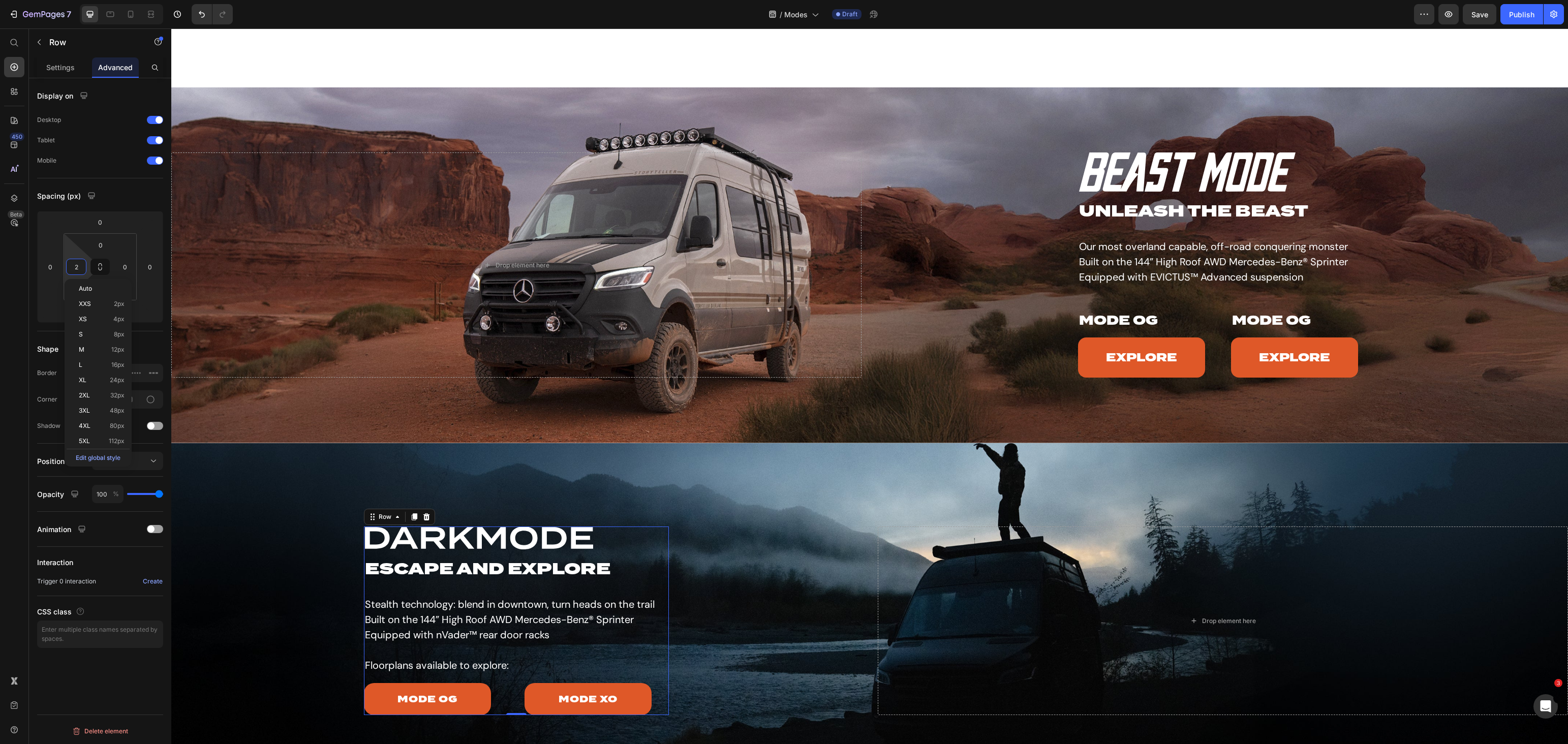 type on "20" 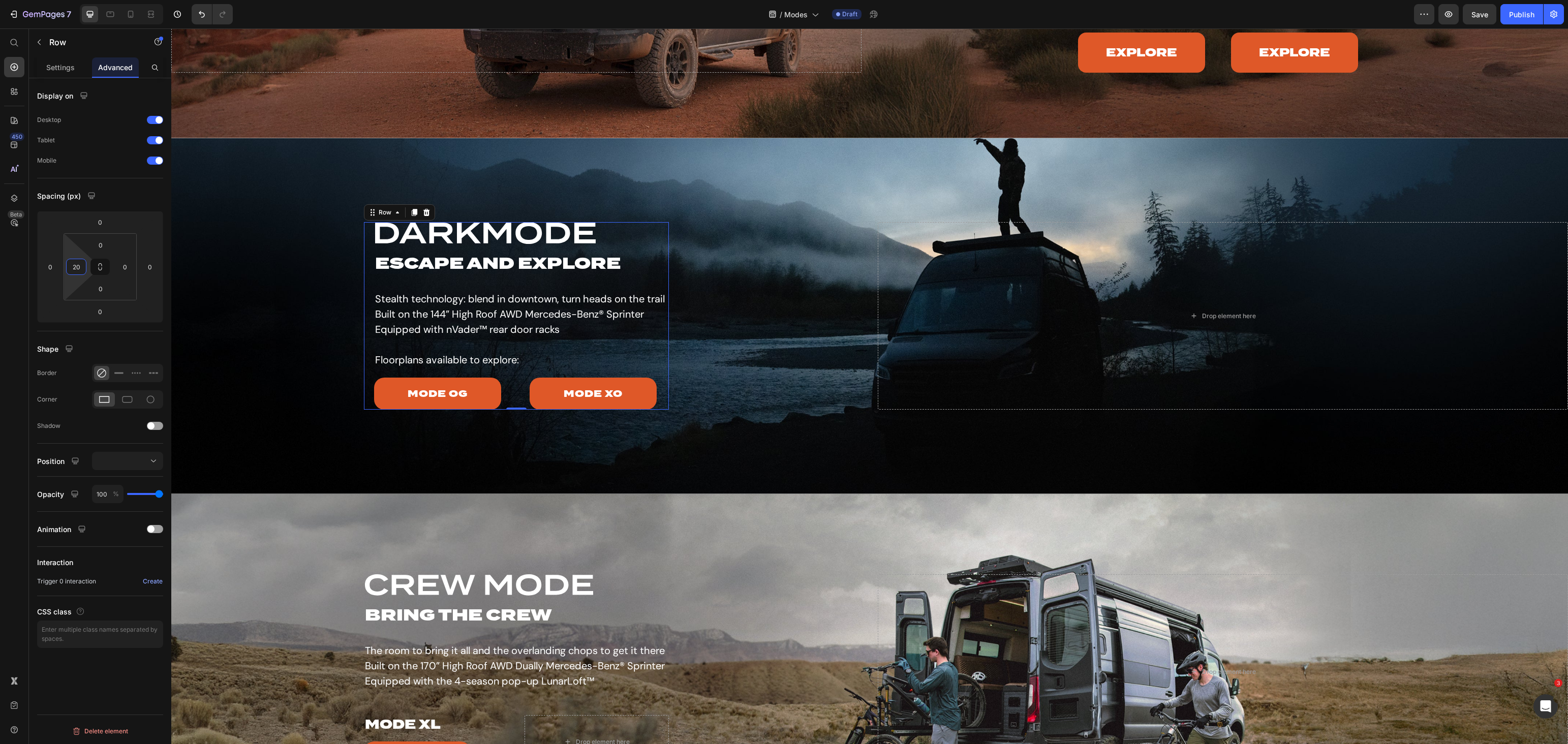 scroll, scrollTop: 1093, scrollLeft: 0, axis: vertical 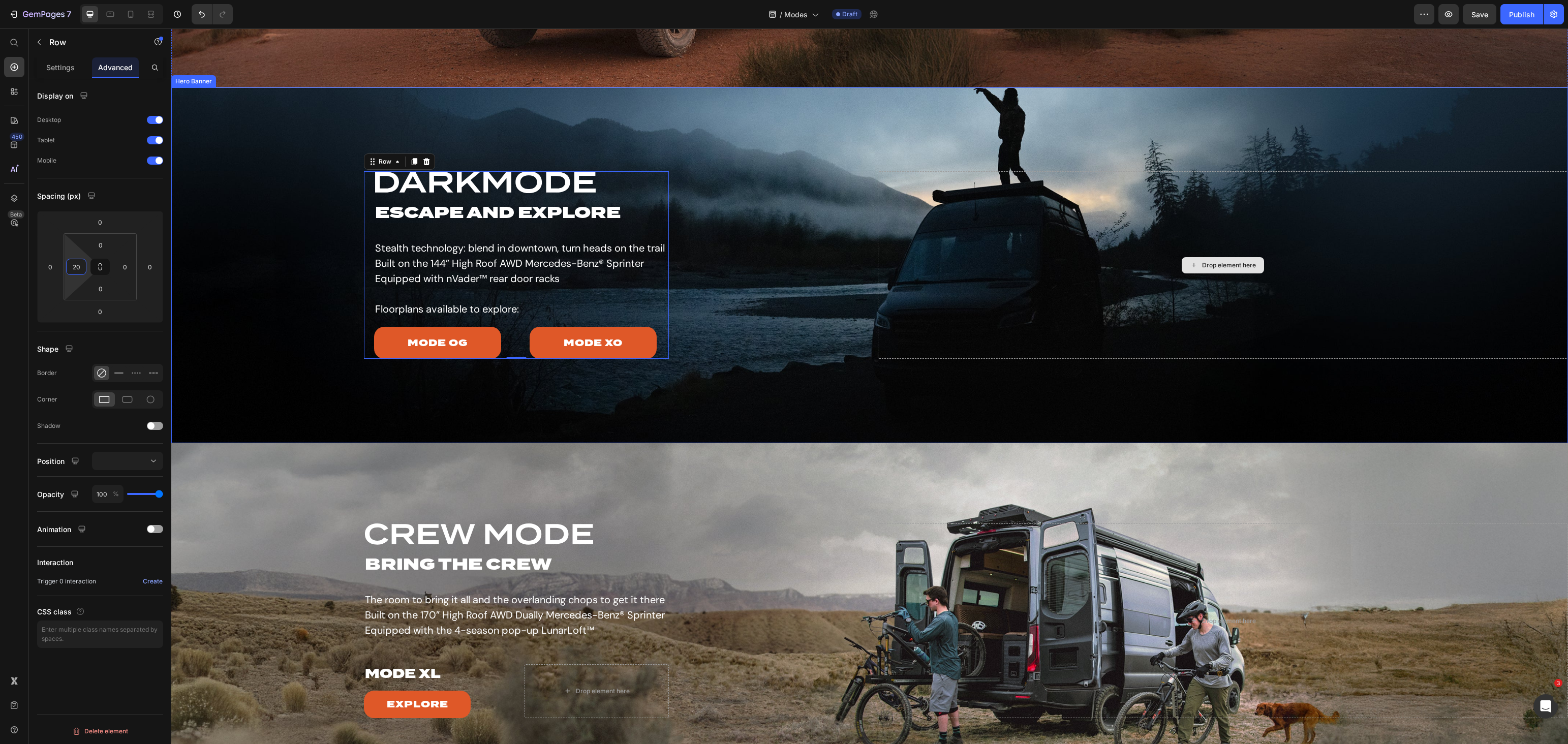 click on "Drop element here" at bounding box center [1223, 265] 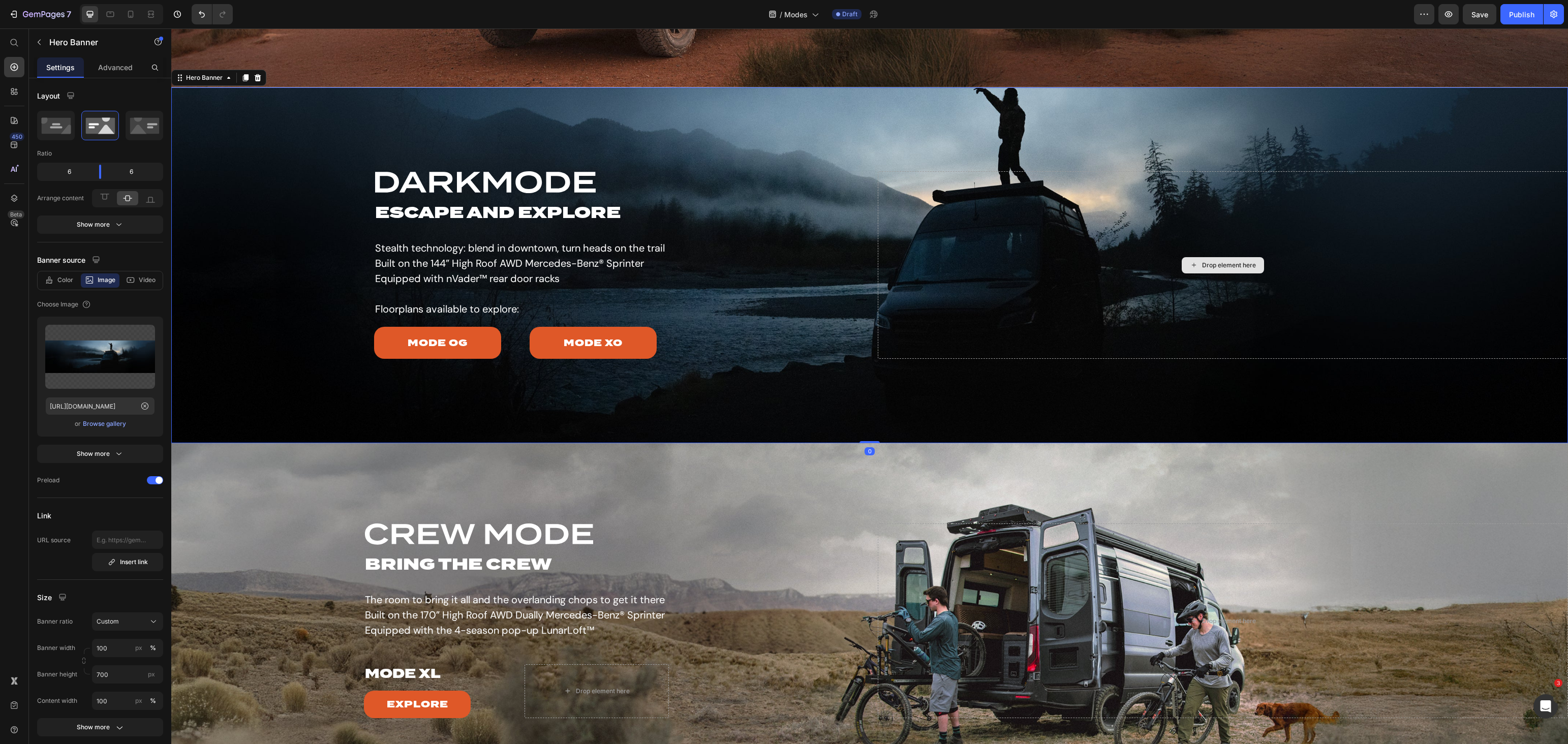 click on "Drop element here" at bounding box center (1223, 265) 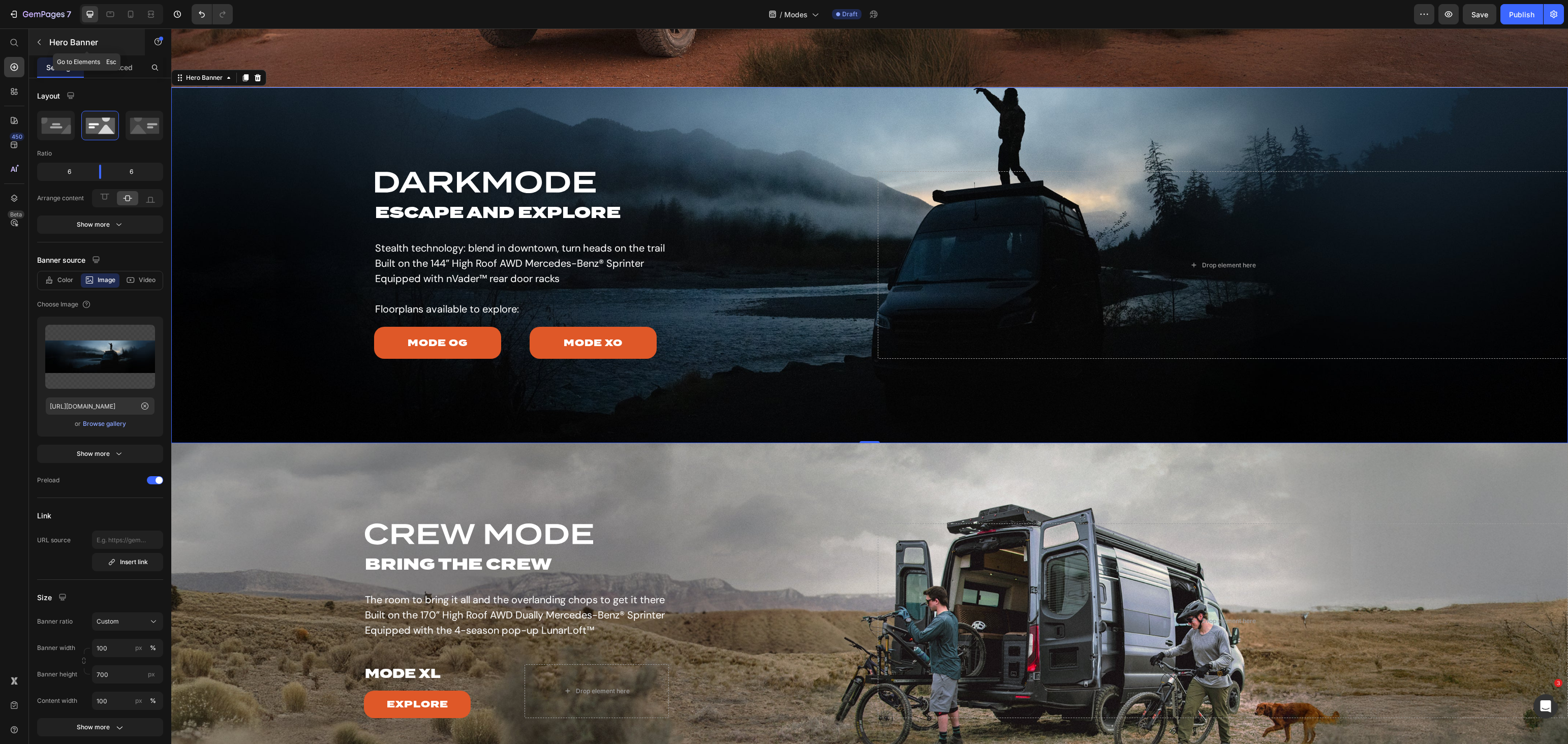 click at bounding box center (39, 42) 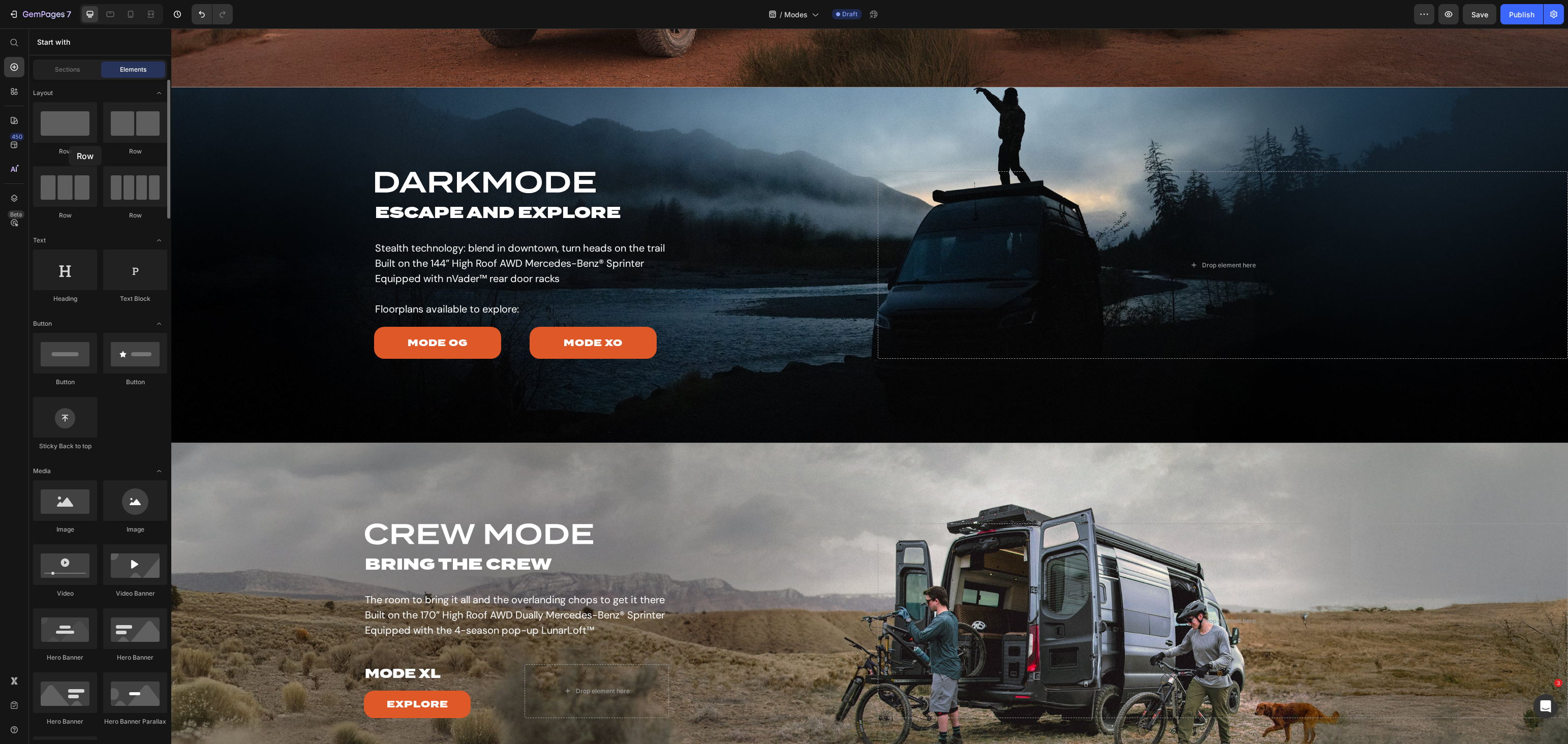 click on "Row" 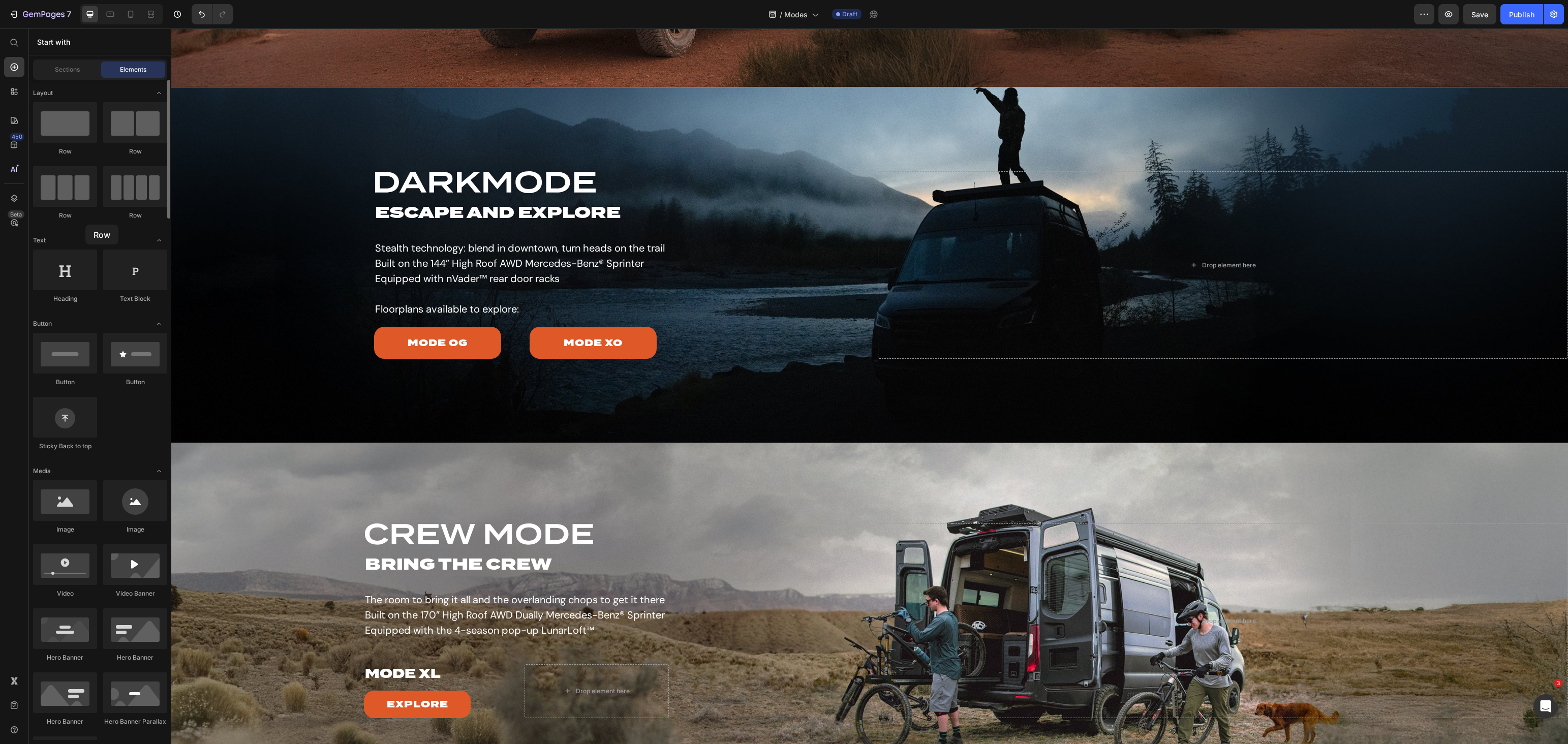 drag, startPoint x: 71, startPoint y: 138, endPoint x: 85, endPoint y: 225, distance: 88.11924 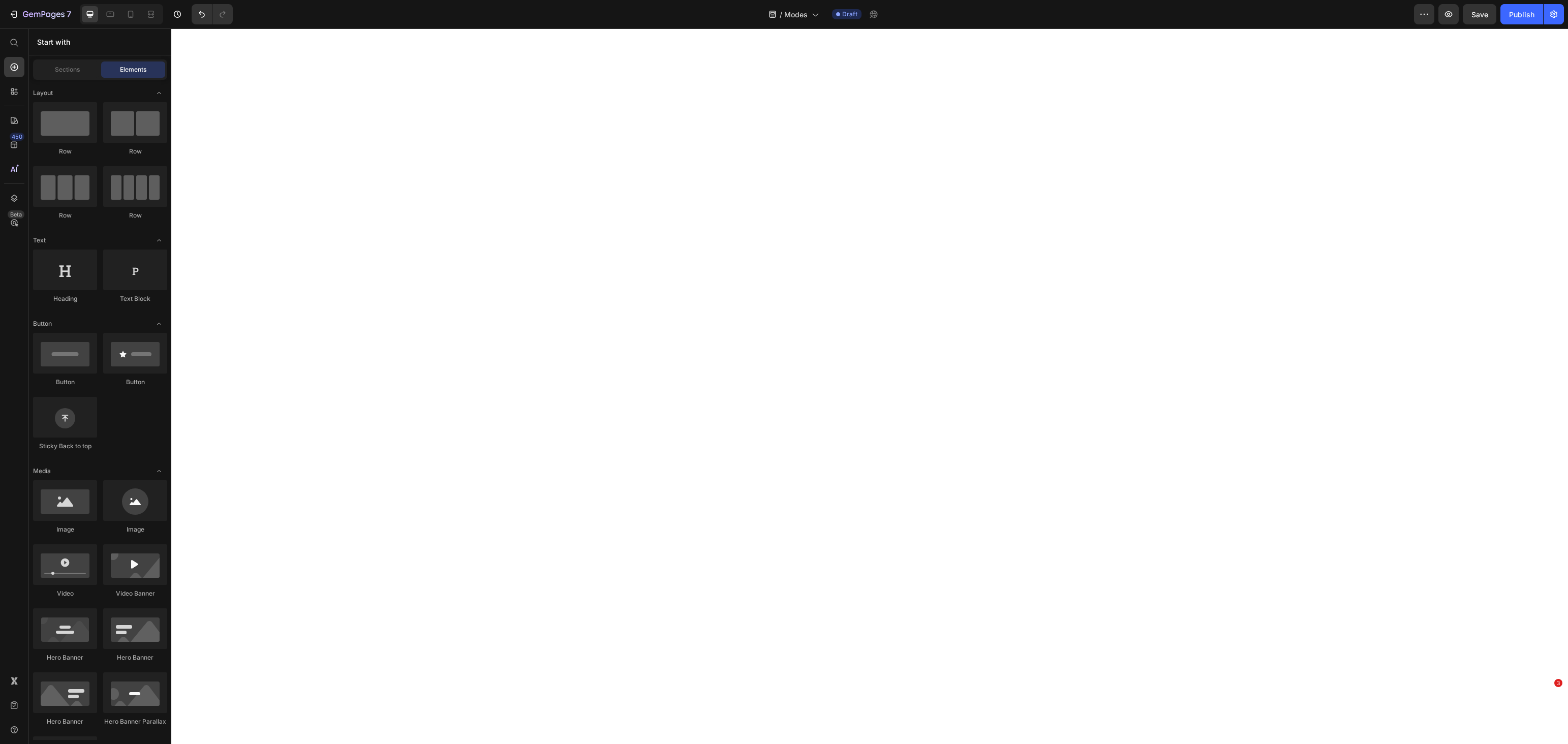 scroll, scrollTop: 0, scrollLeft: 0, axis: both 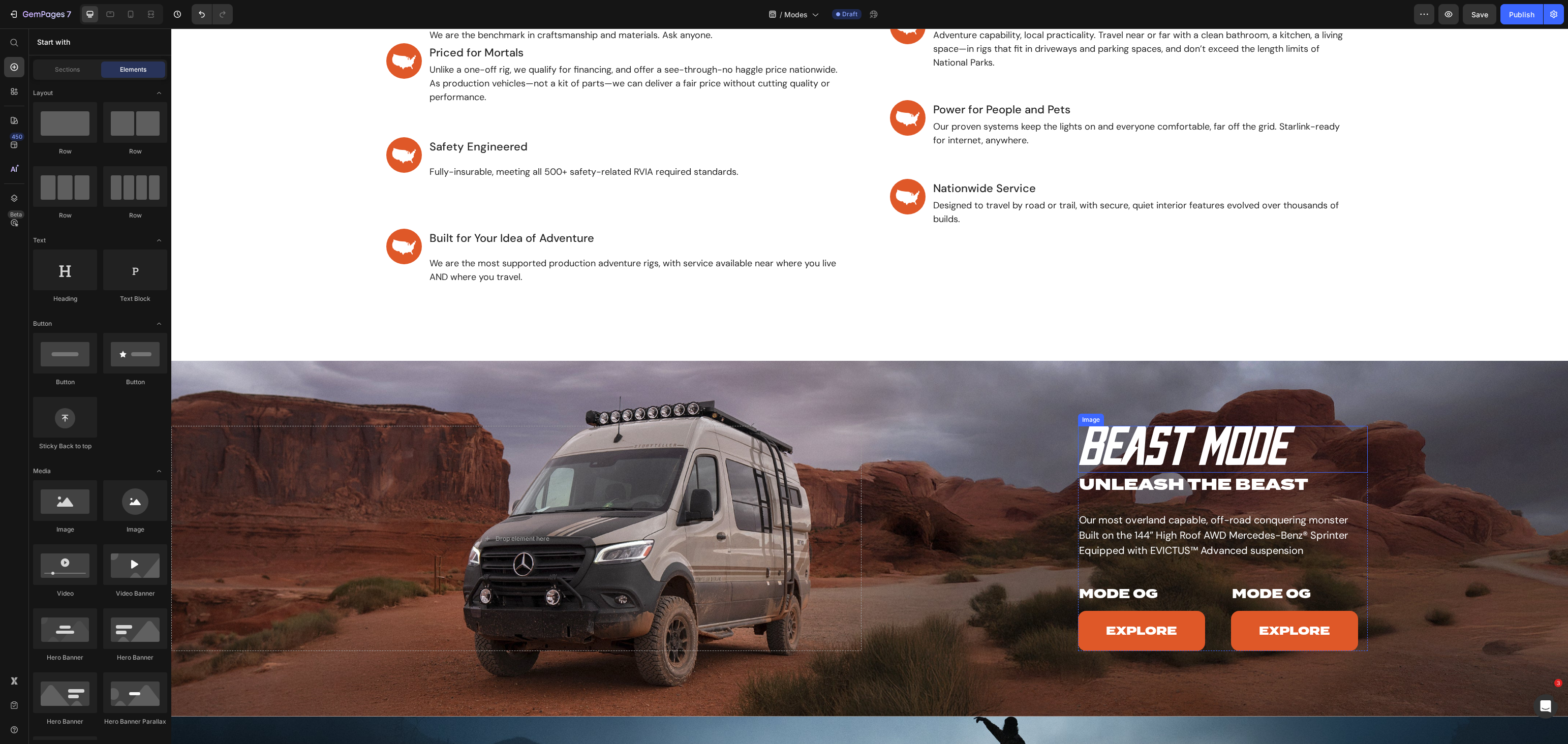 click at bounding box center (1223, 449) 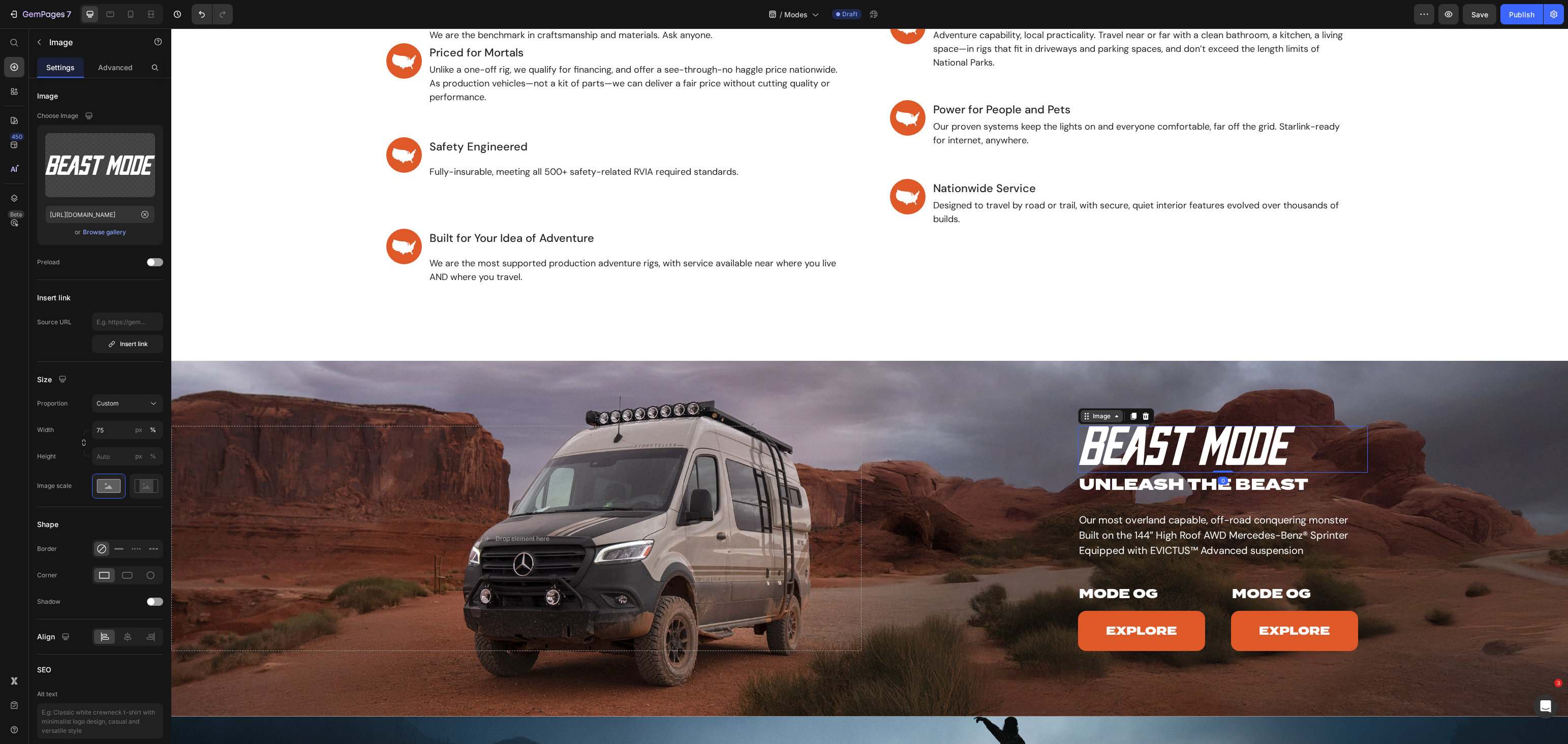 click on "Image" at bounding box center [1101, 416] 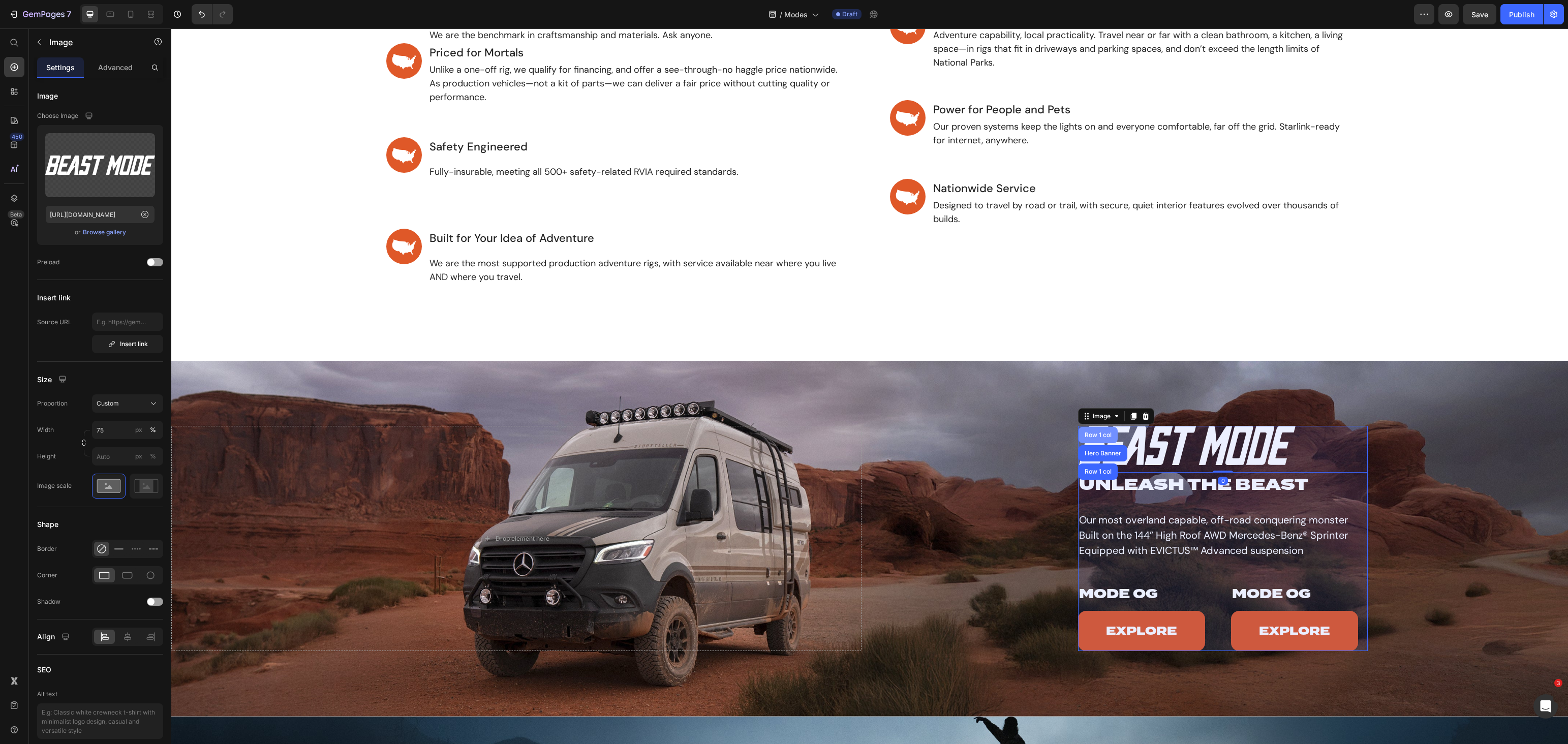 click on "Row 1 col" at bounding box center [1098, 435] 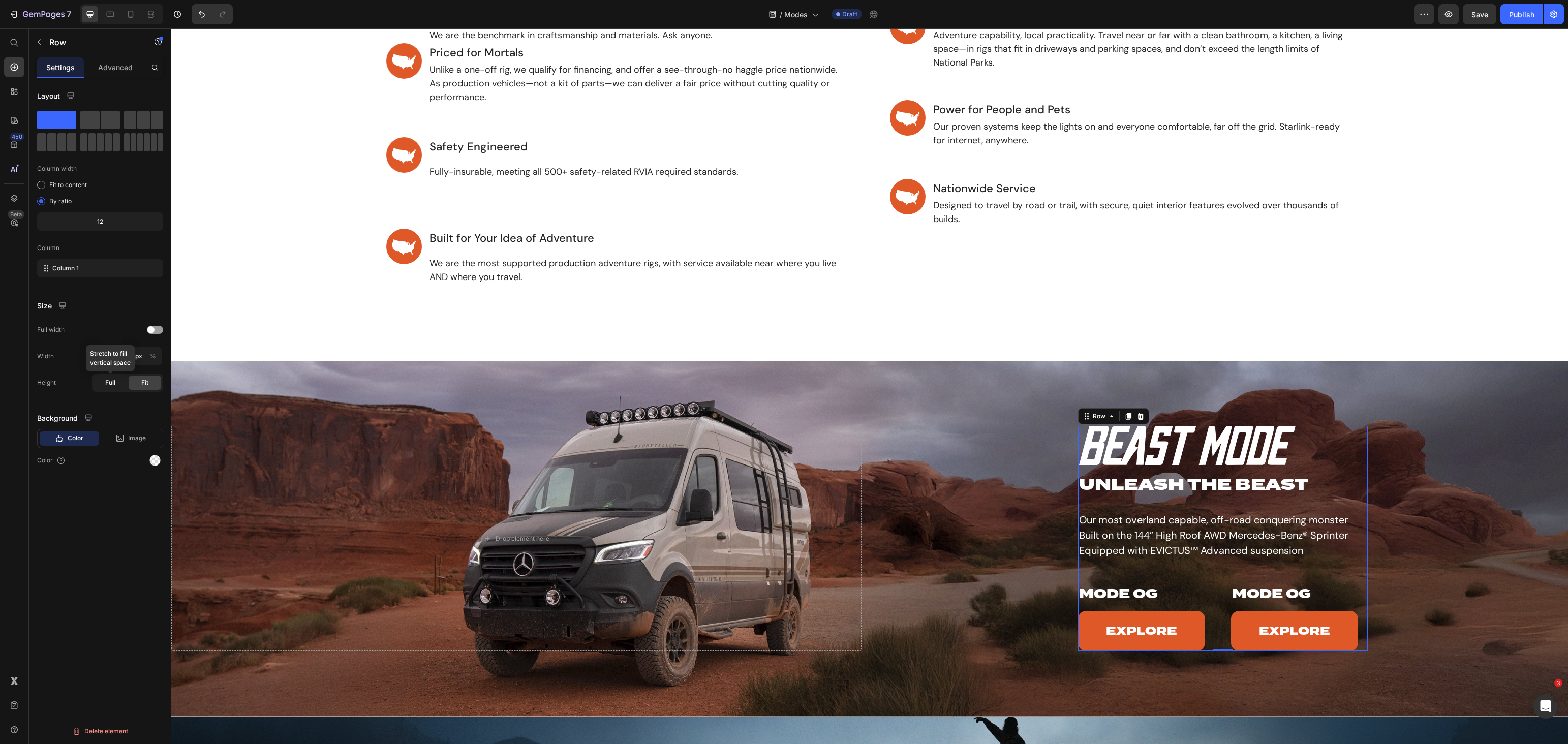 click on "Full" 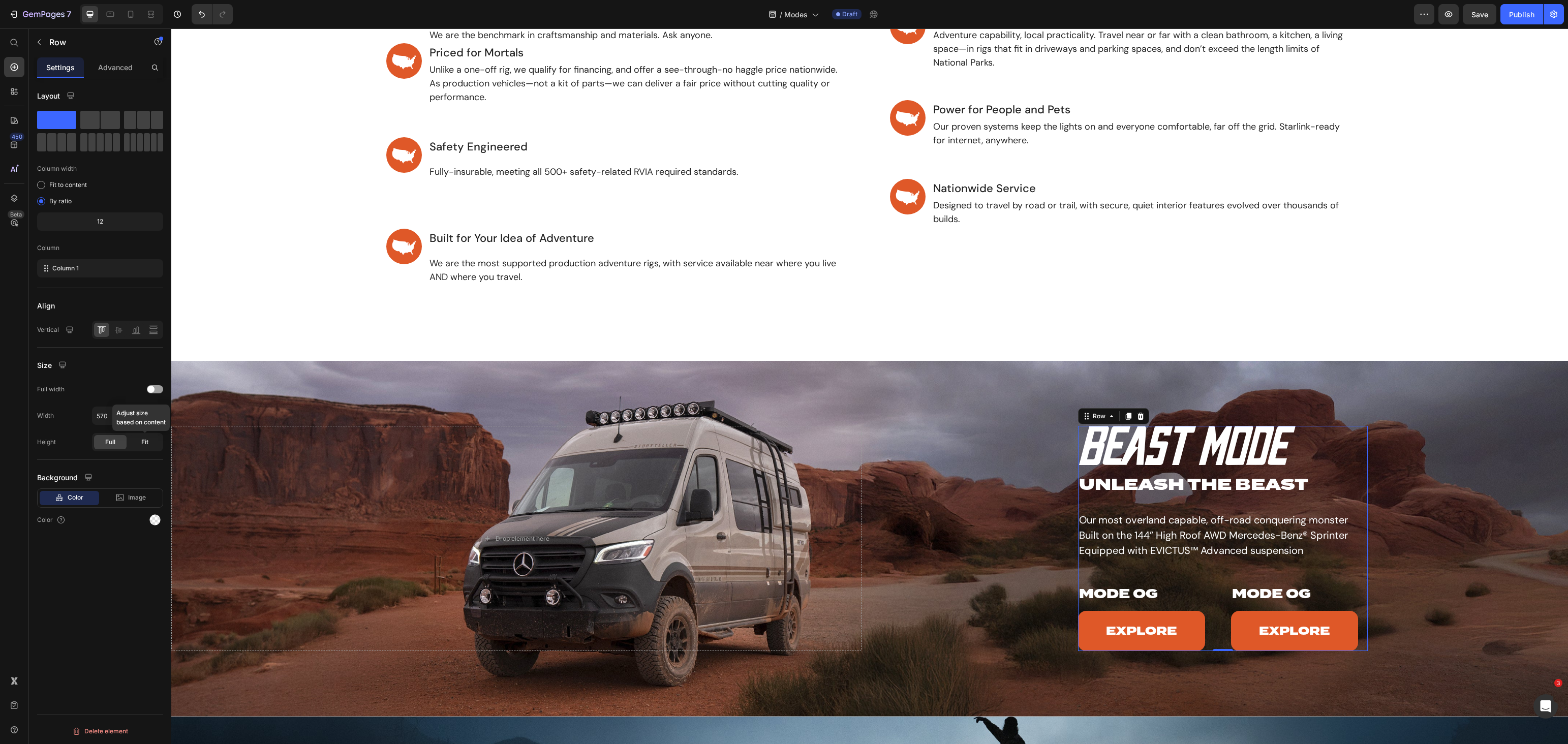 click on "Fit" 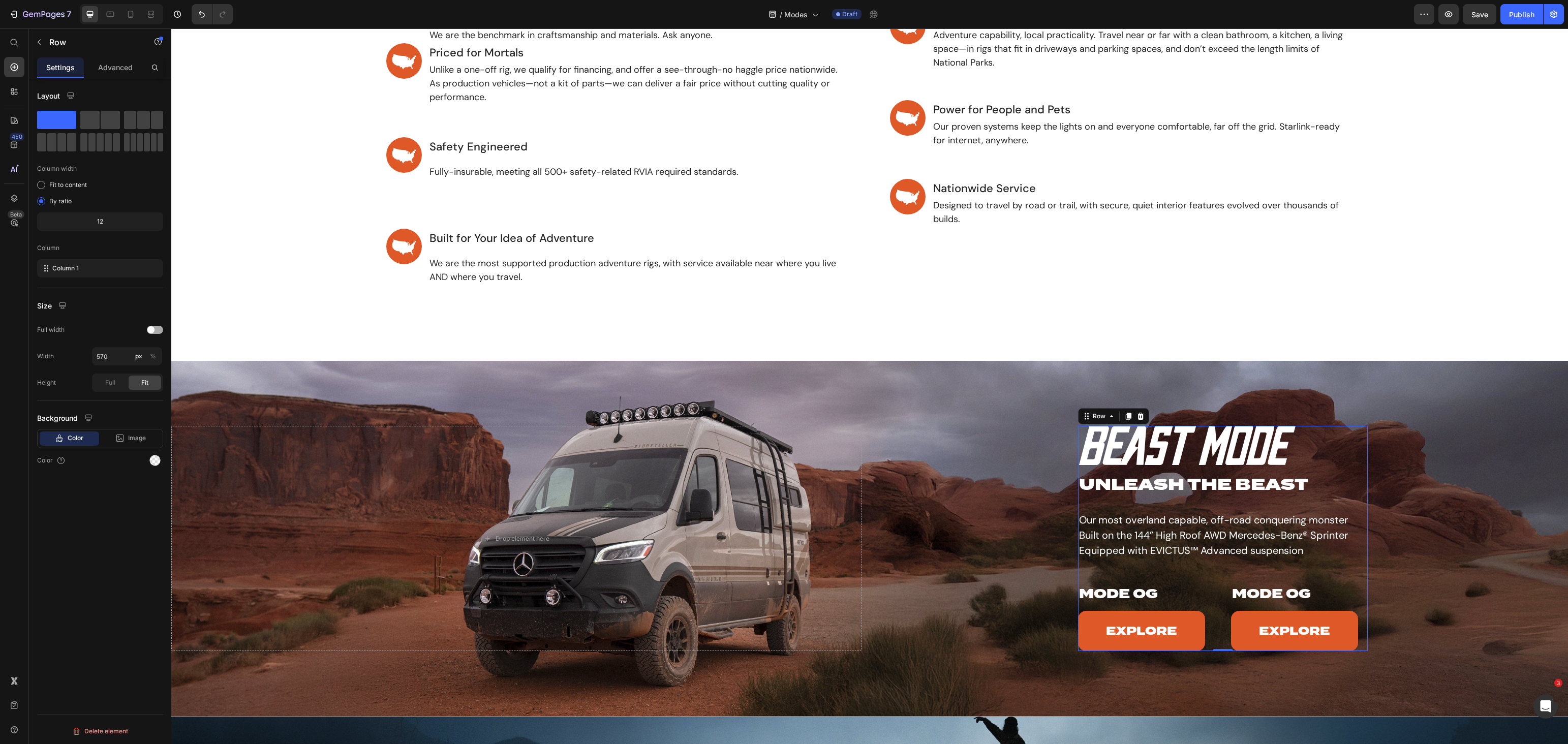 click at bounding box center (155, 330) 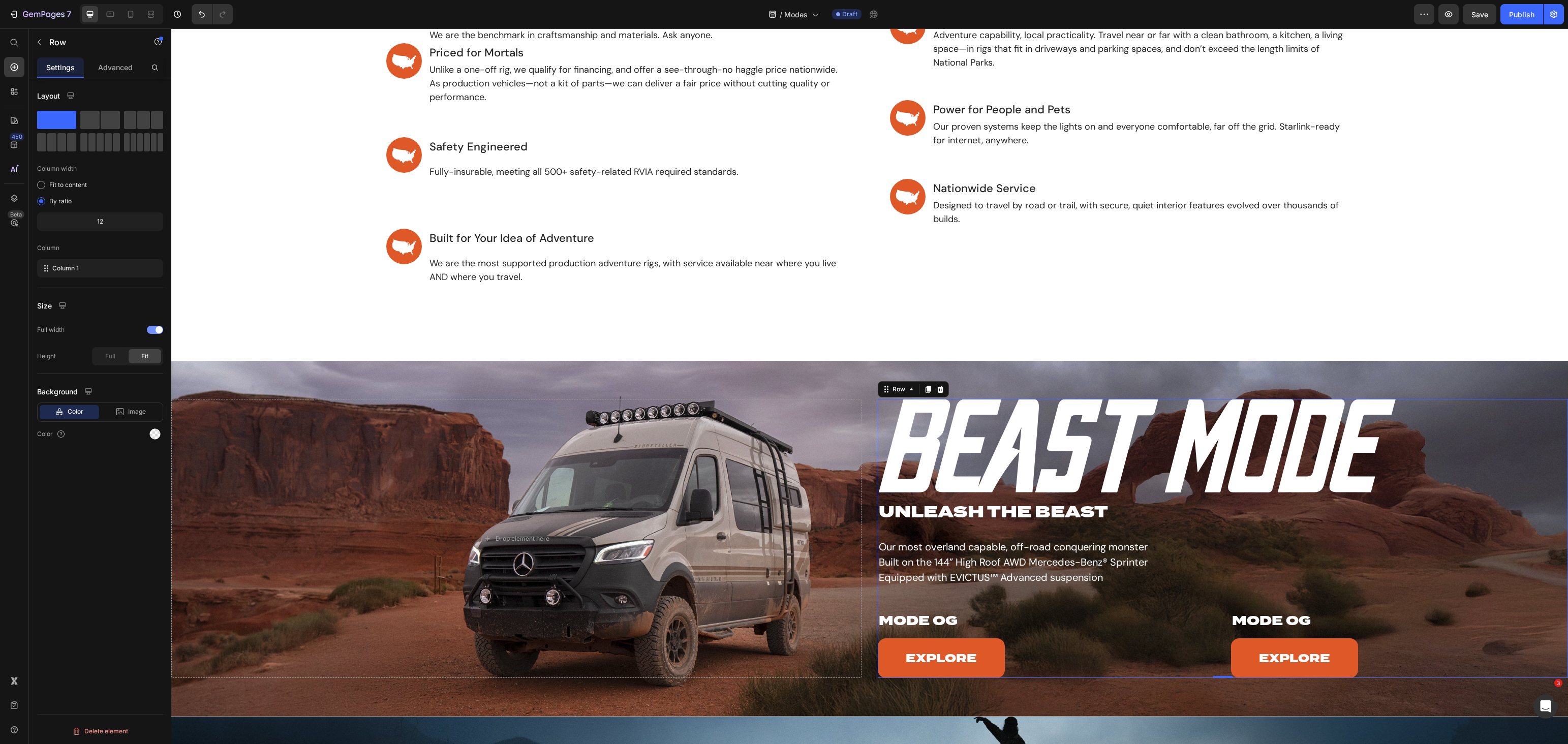 click at bounding box center (159, 330) 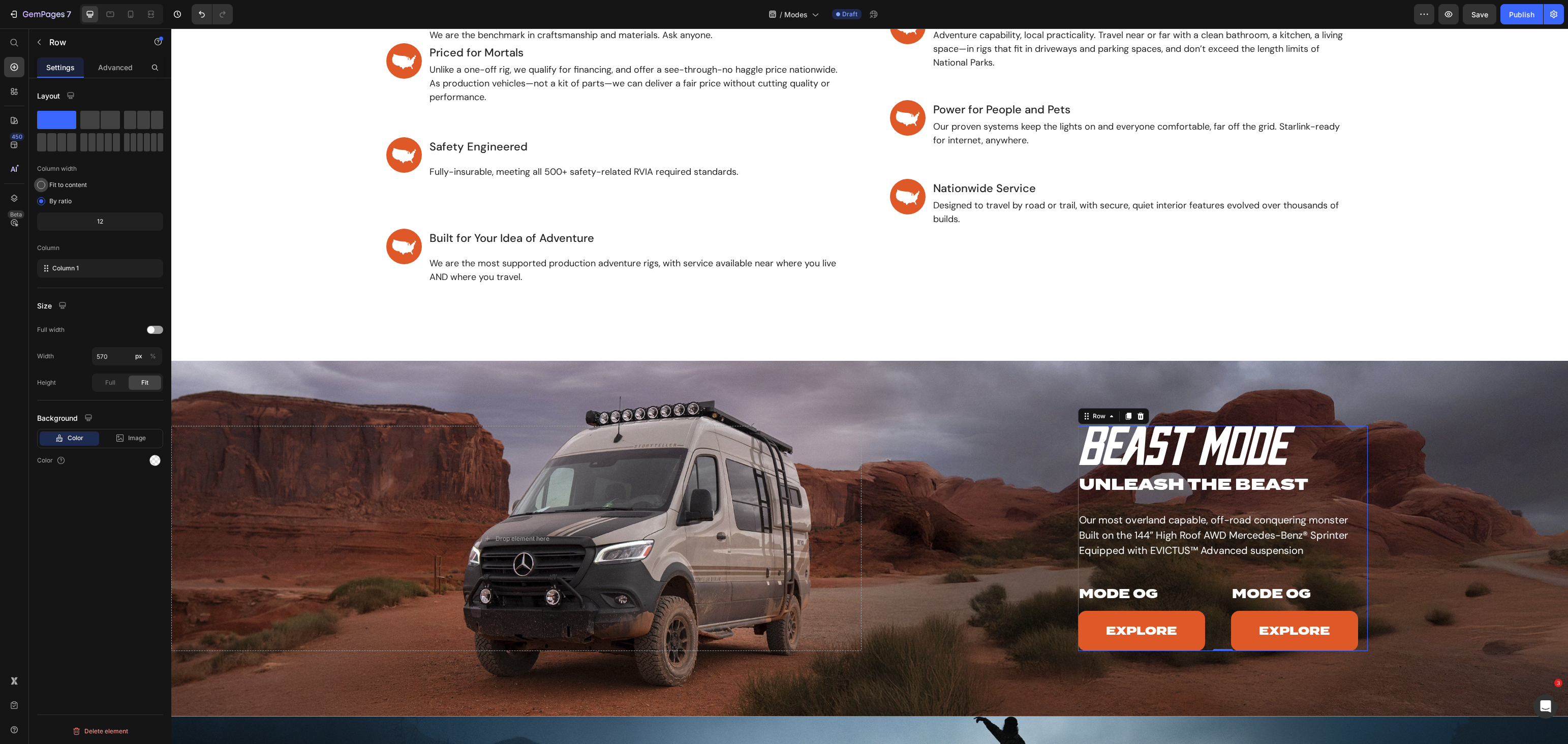 click on "Fit to content" at bounding box center [68, 185] 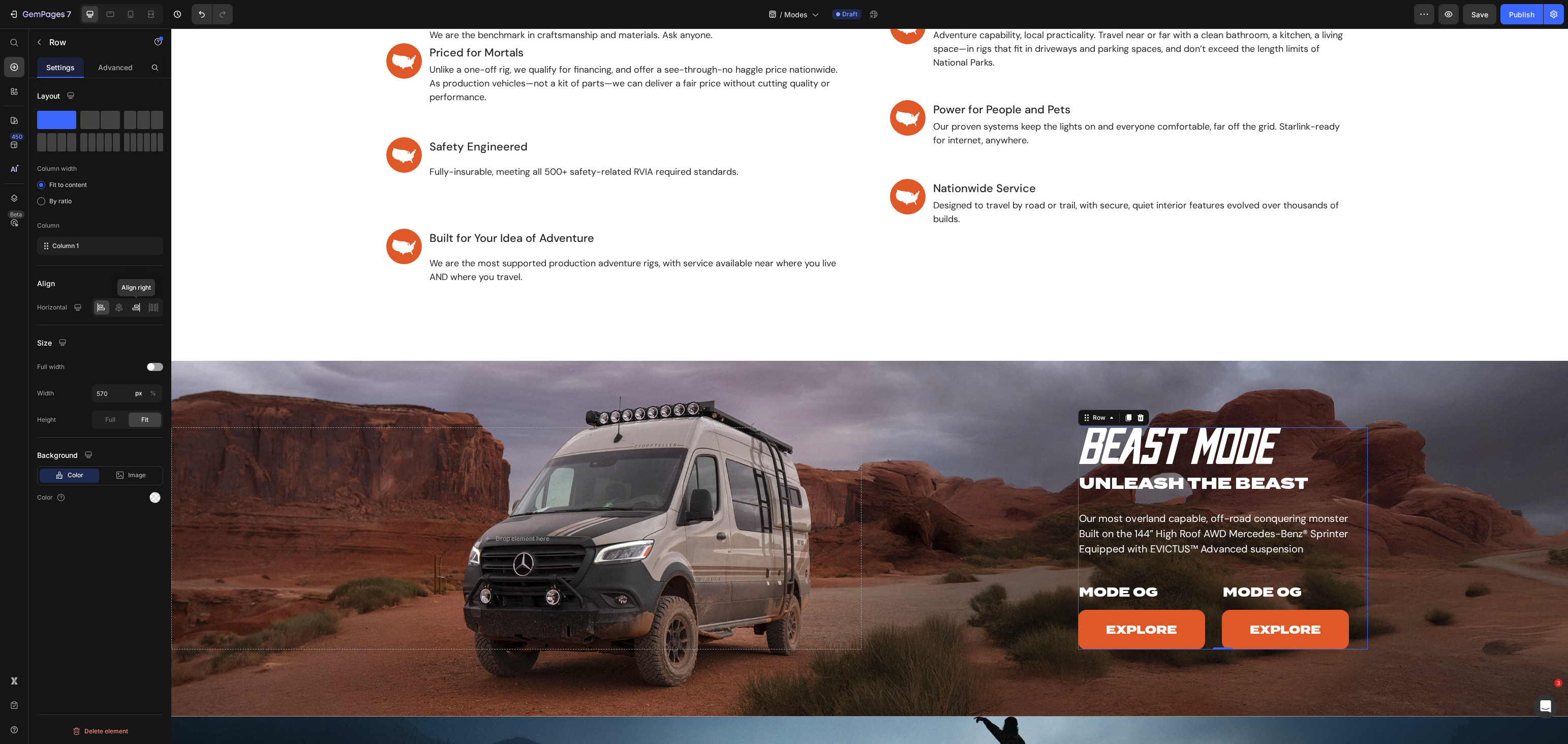 click 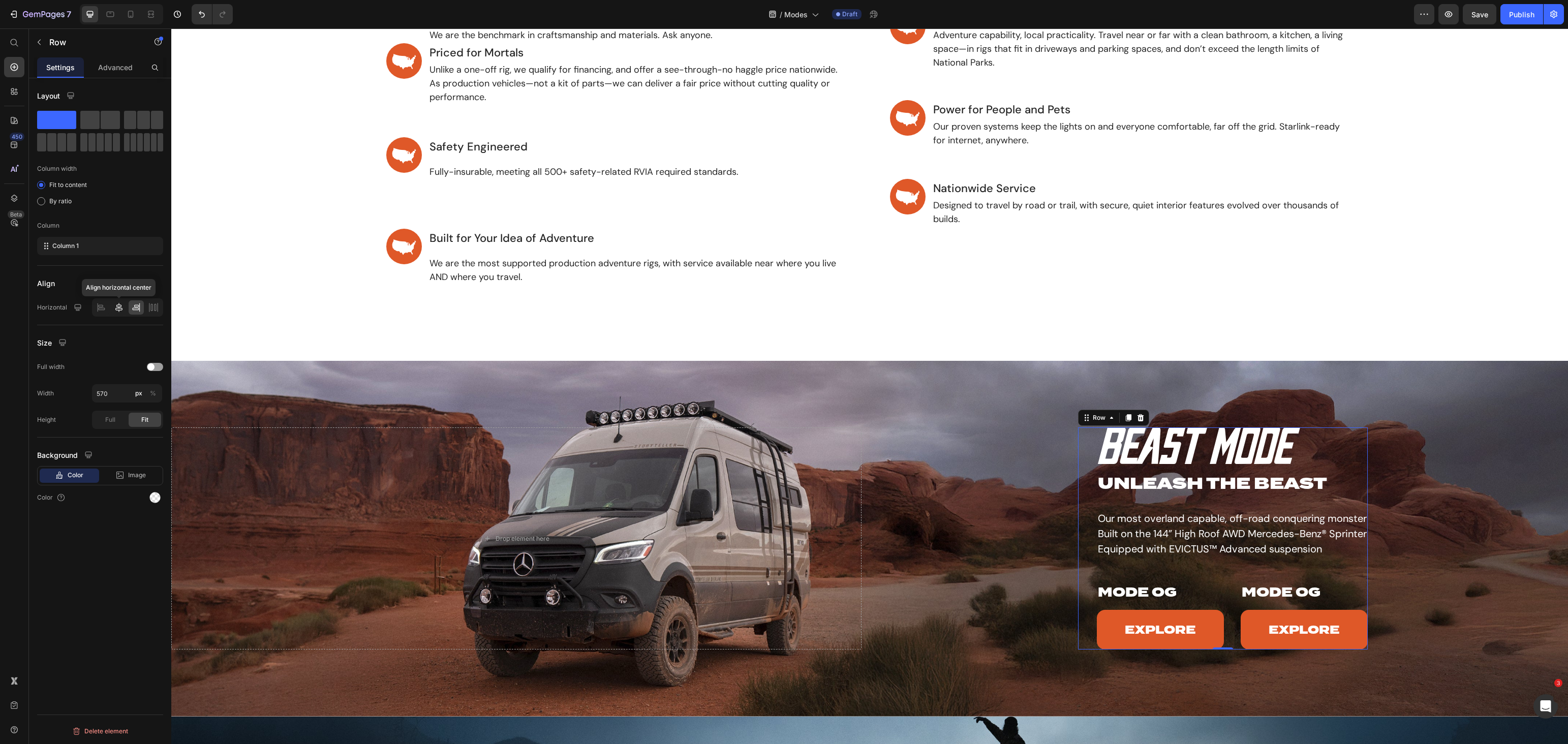 click 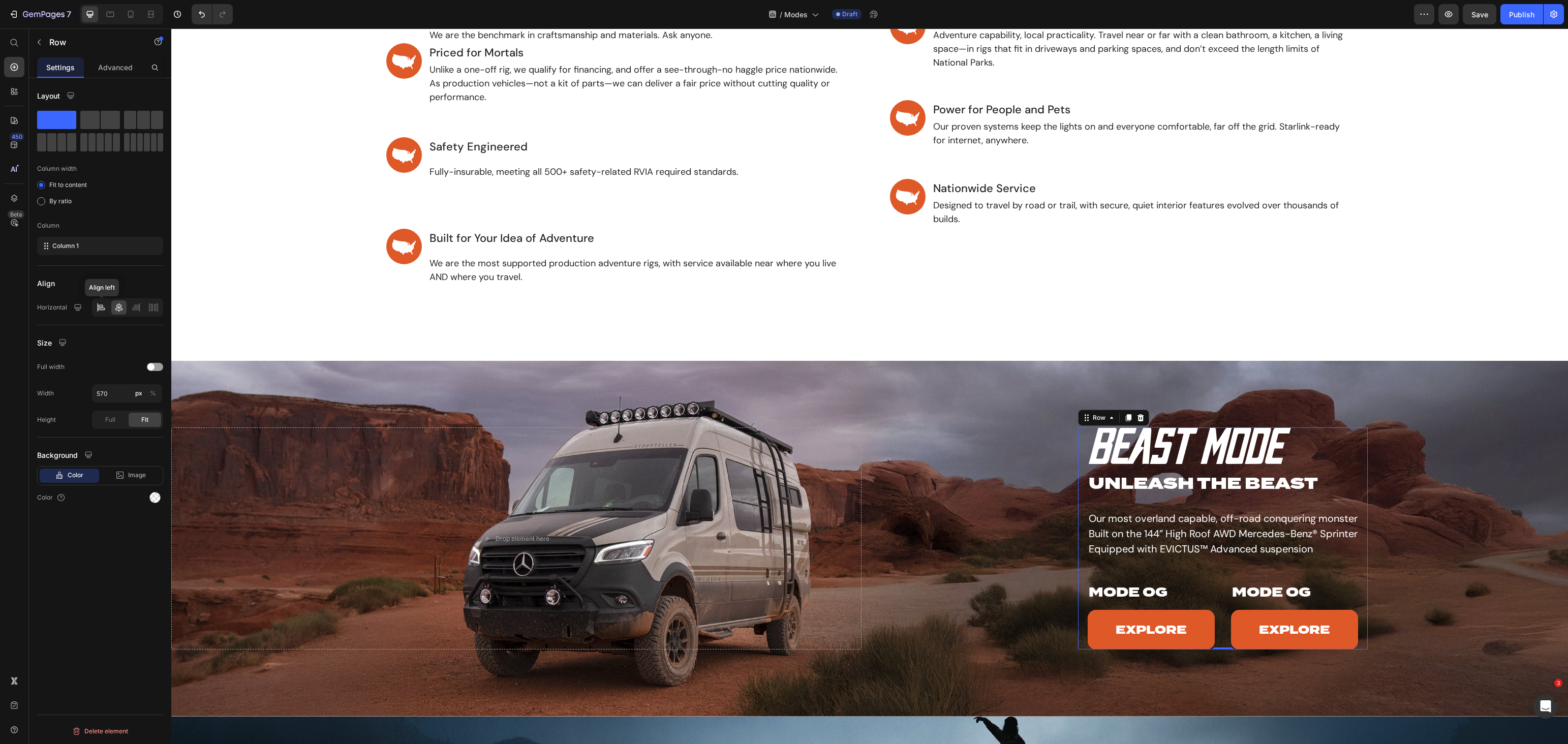 click 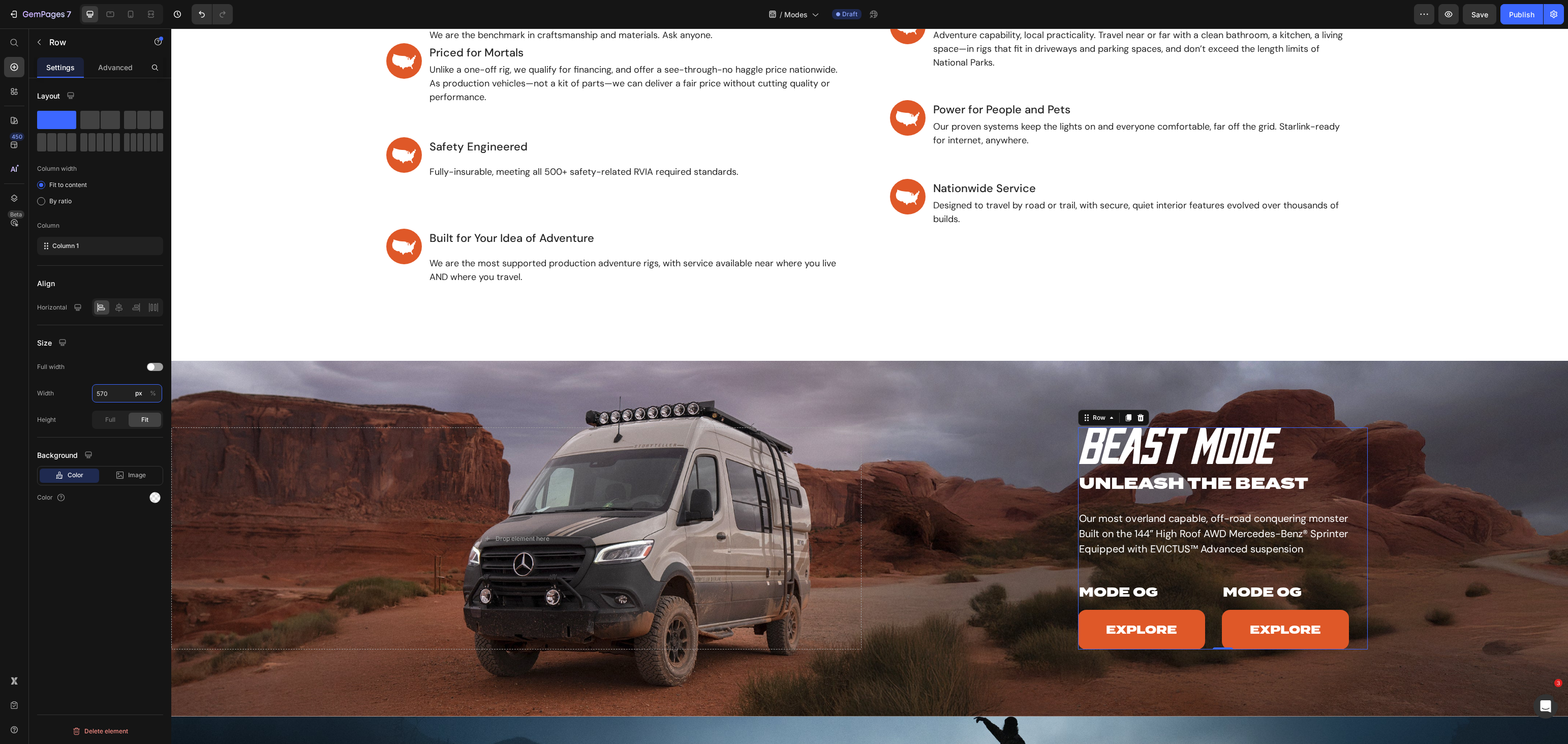 click on "570" at bounding box center (127, 393) 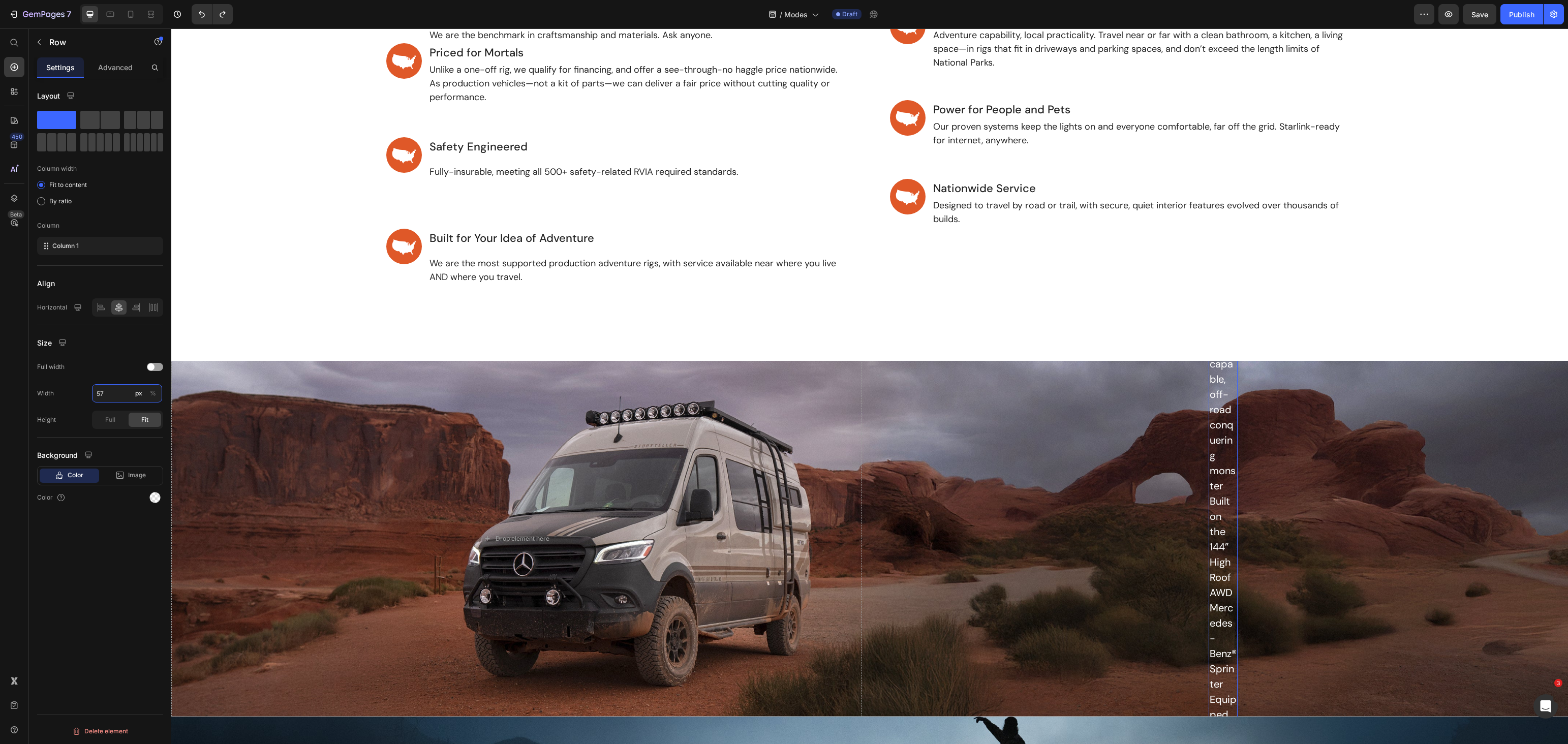 type on "5" 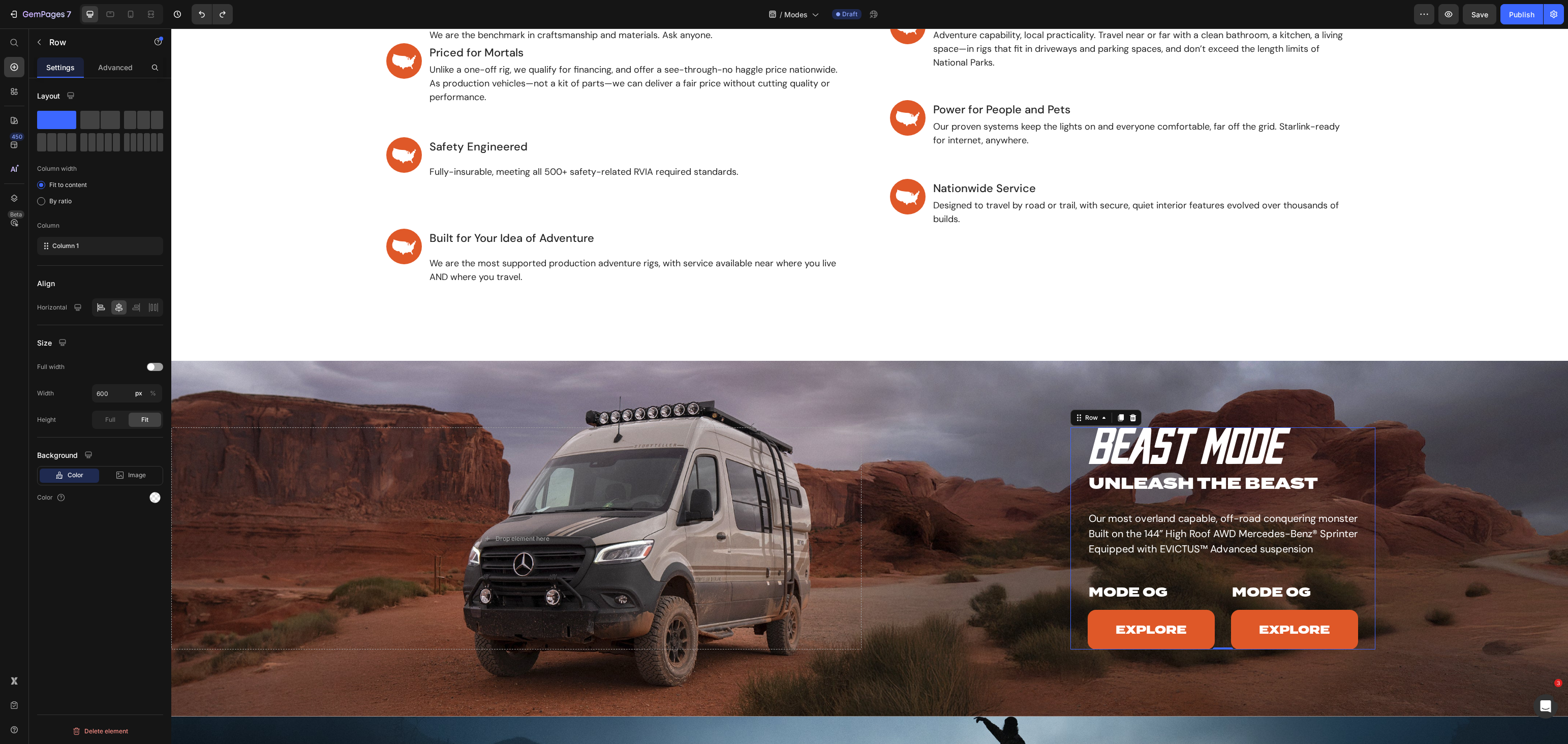 click 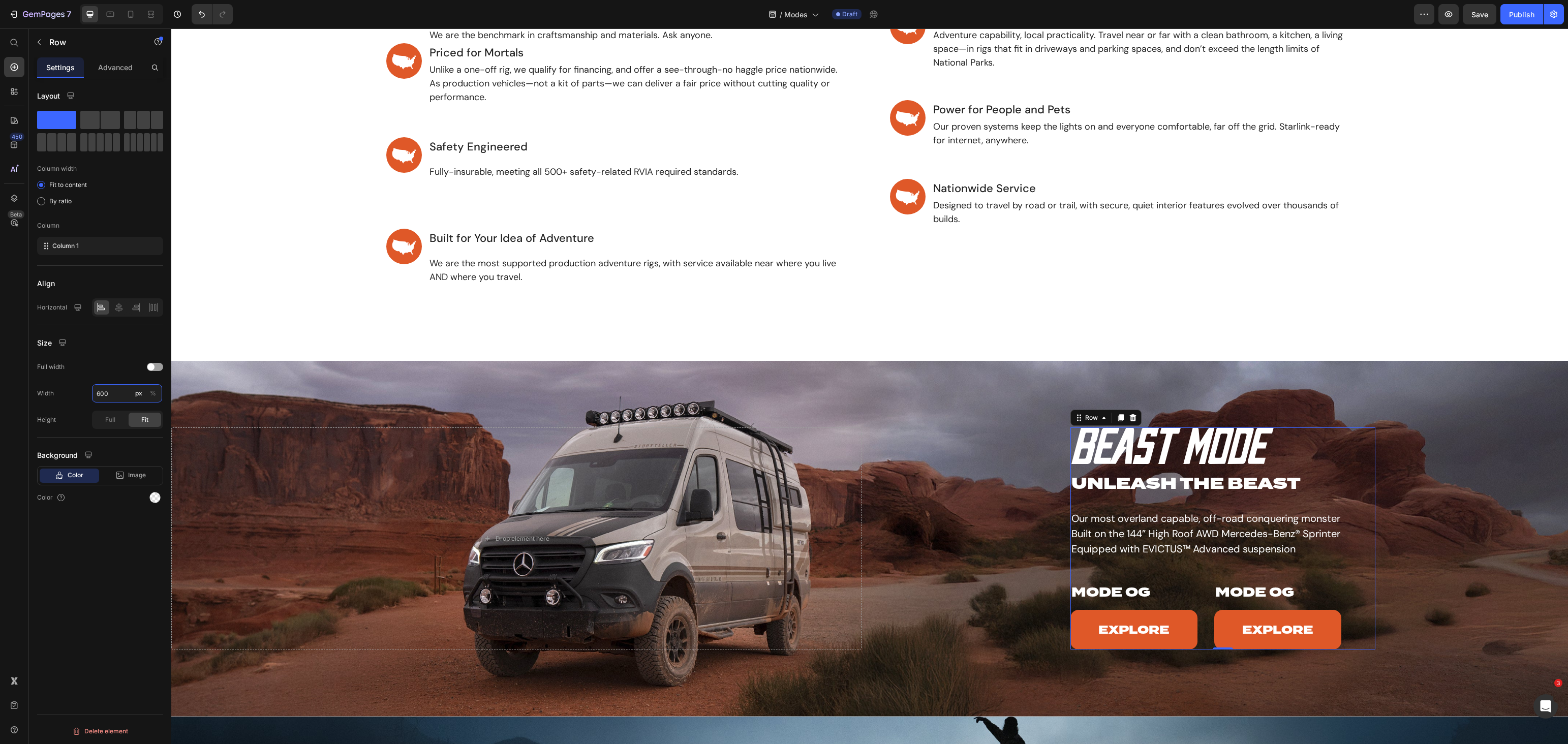 click on "600" at bounding box center (127, 393) 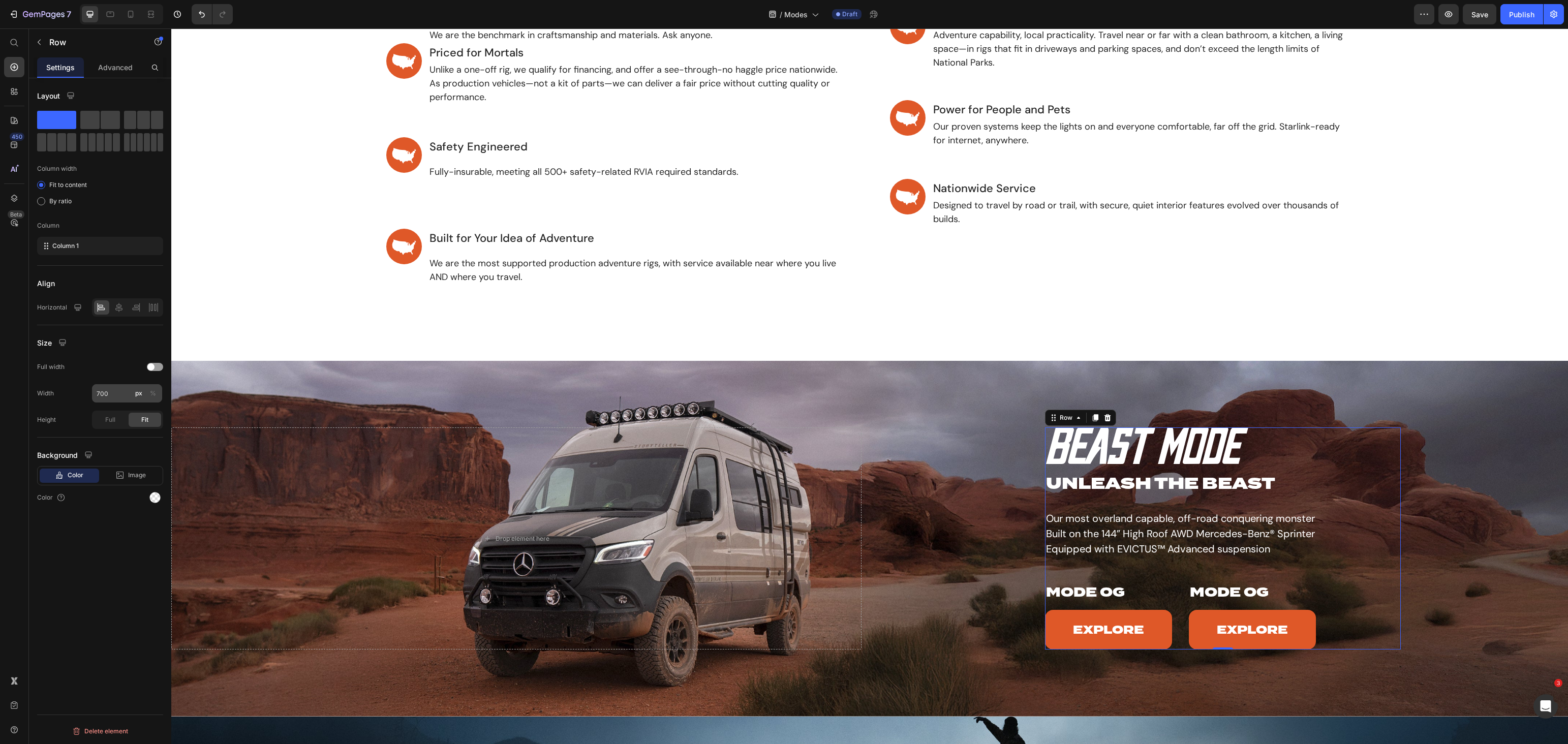 click on "%" at bounding box center [153, 393] 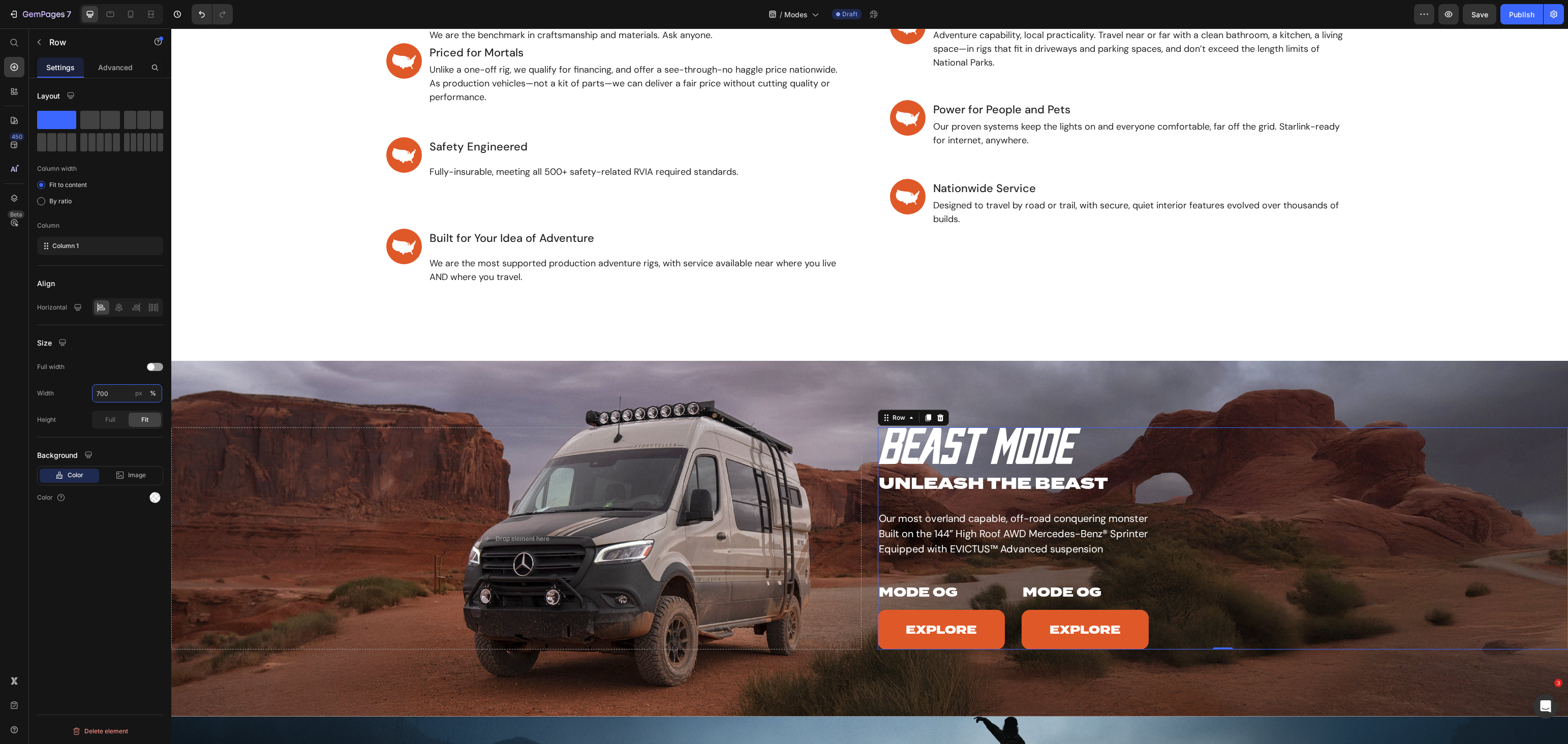 click on "700" at bounding box center [127, 393] 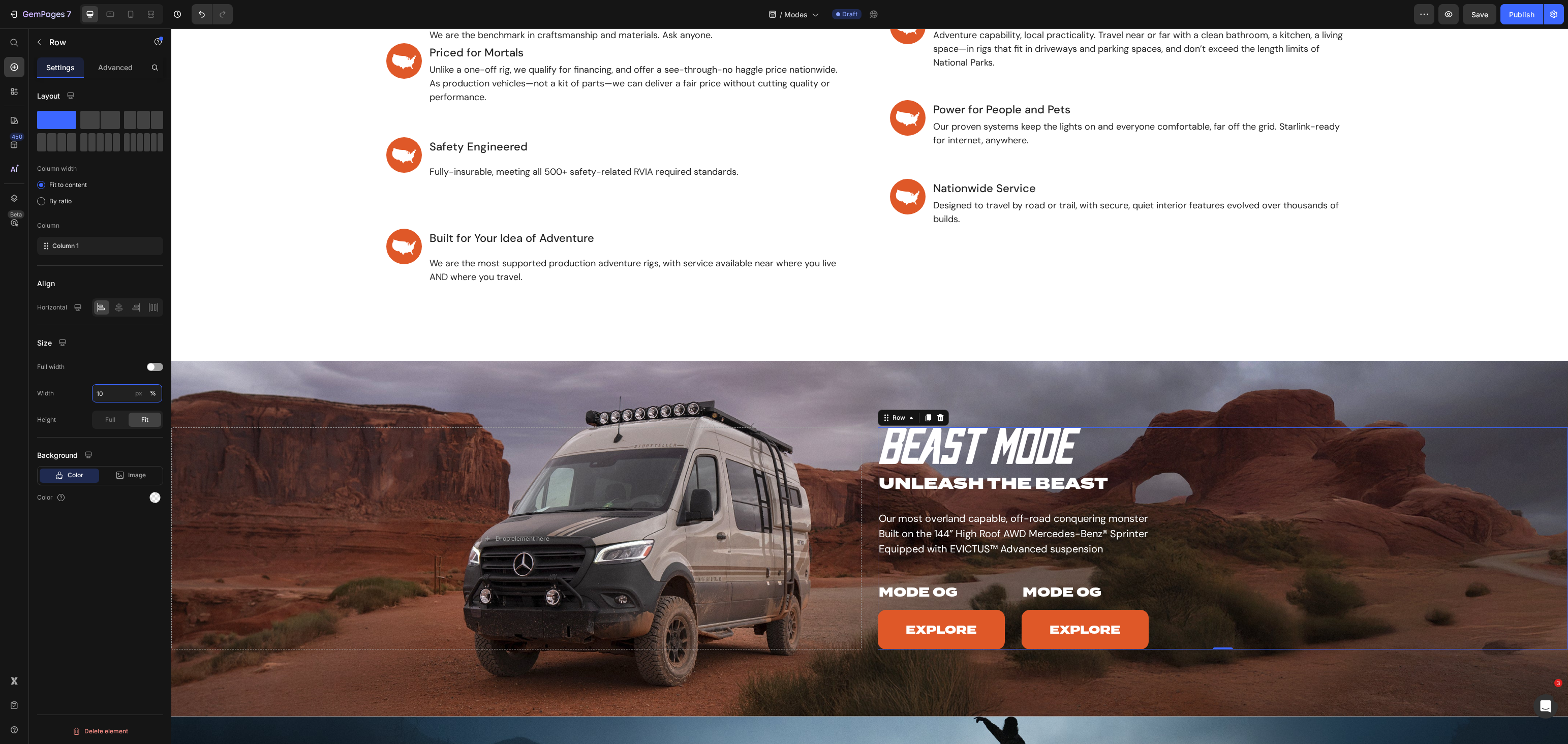 type on "100" 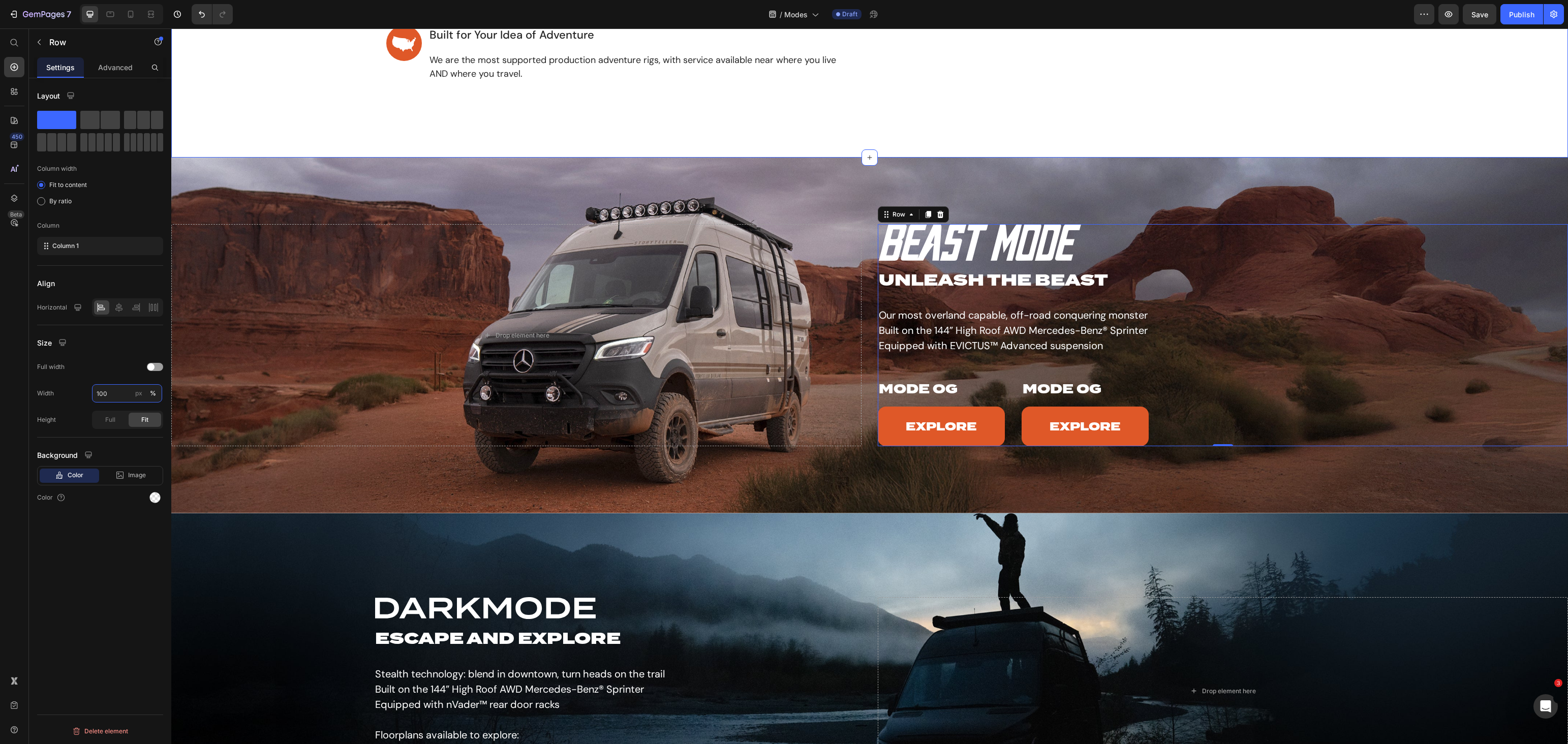 scroll, scrollTop: 839, scrollLeft: 0, axis: vertical 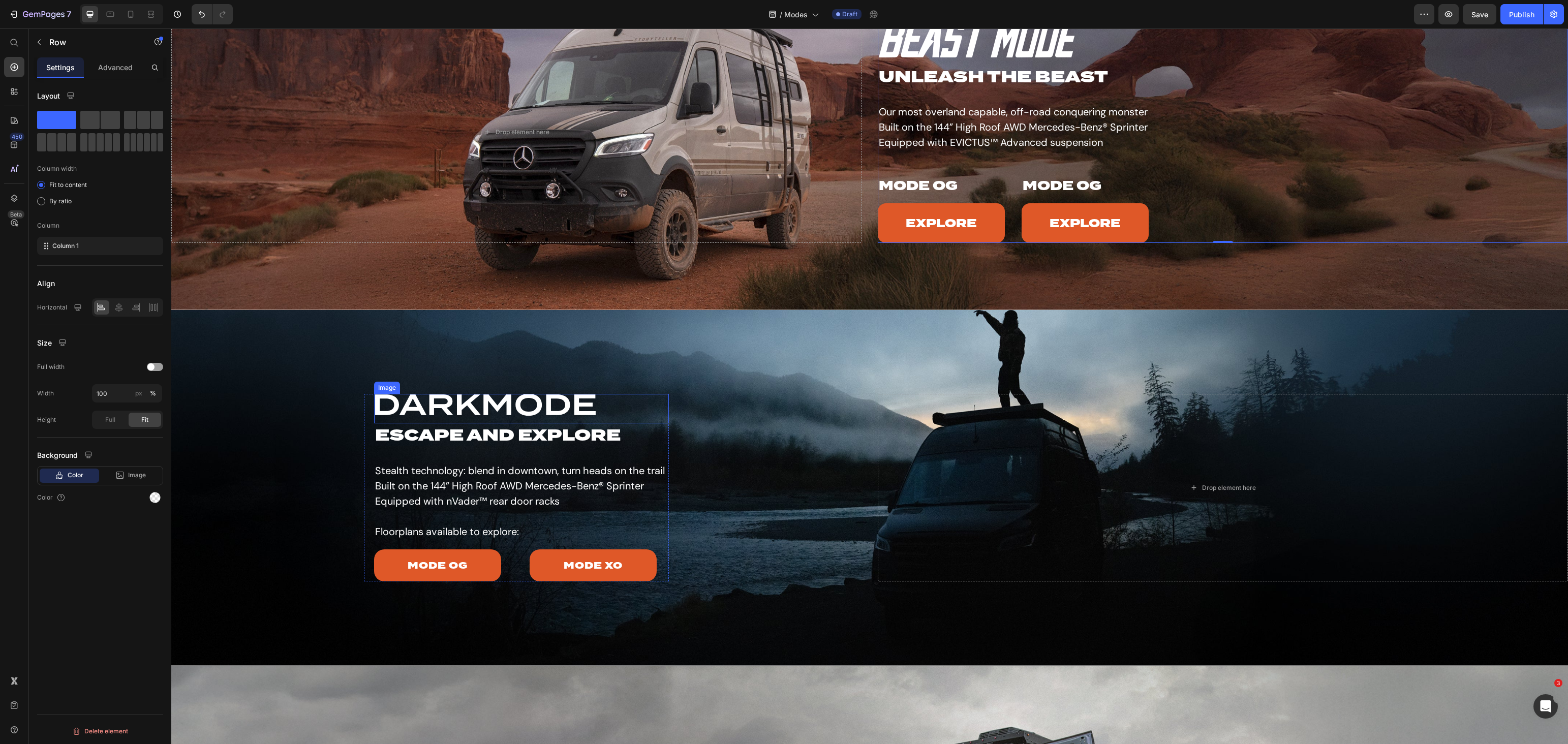 click at bounding box center [521, 409] 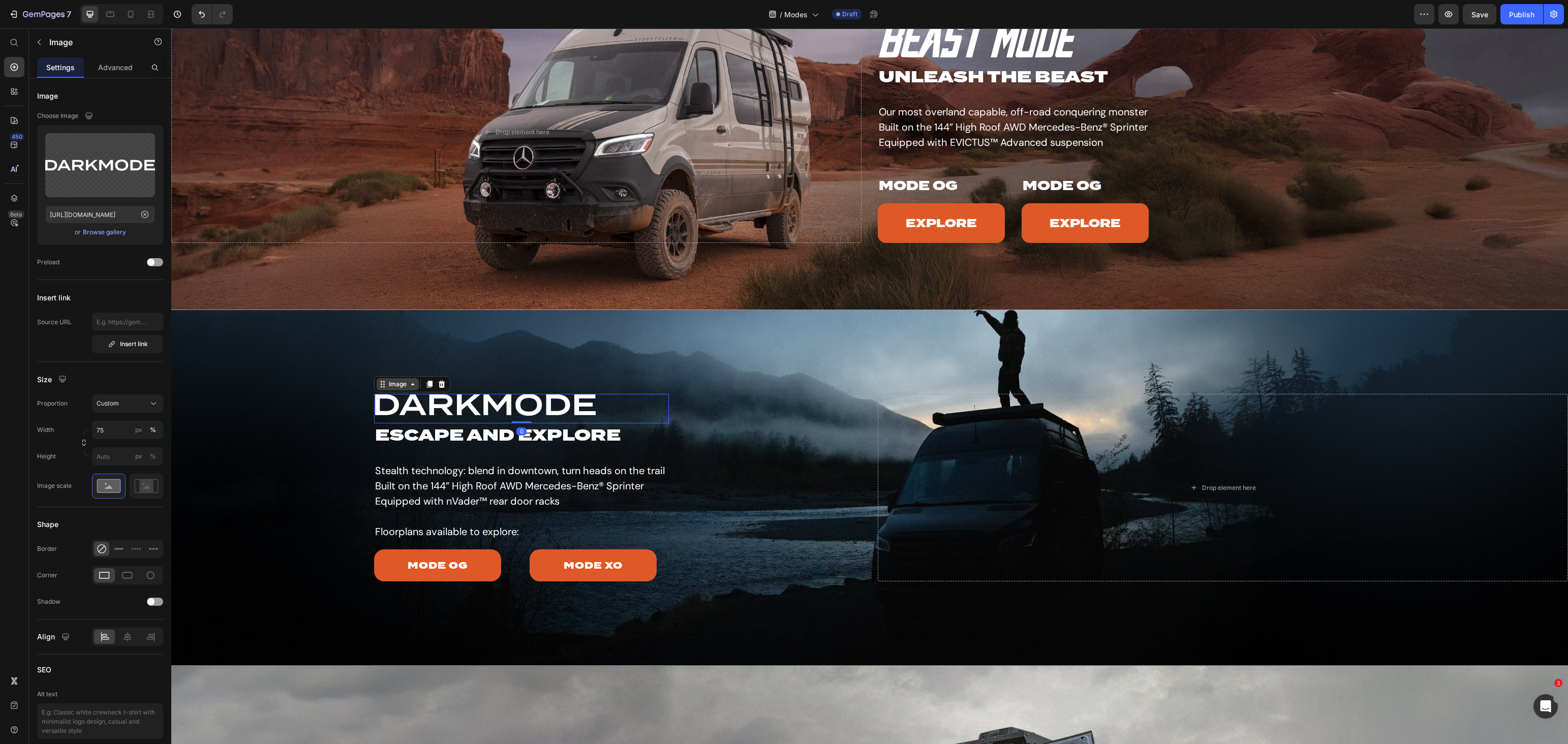 click on "Image" at bounding box center (397, 384) 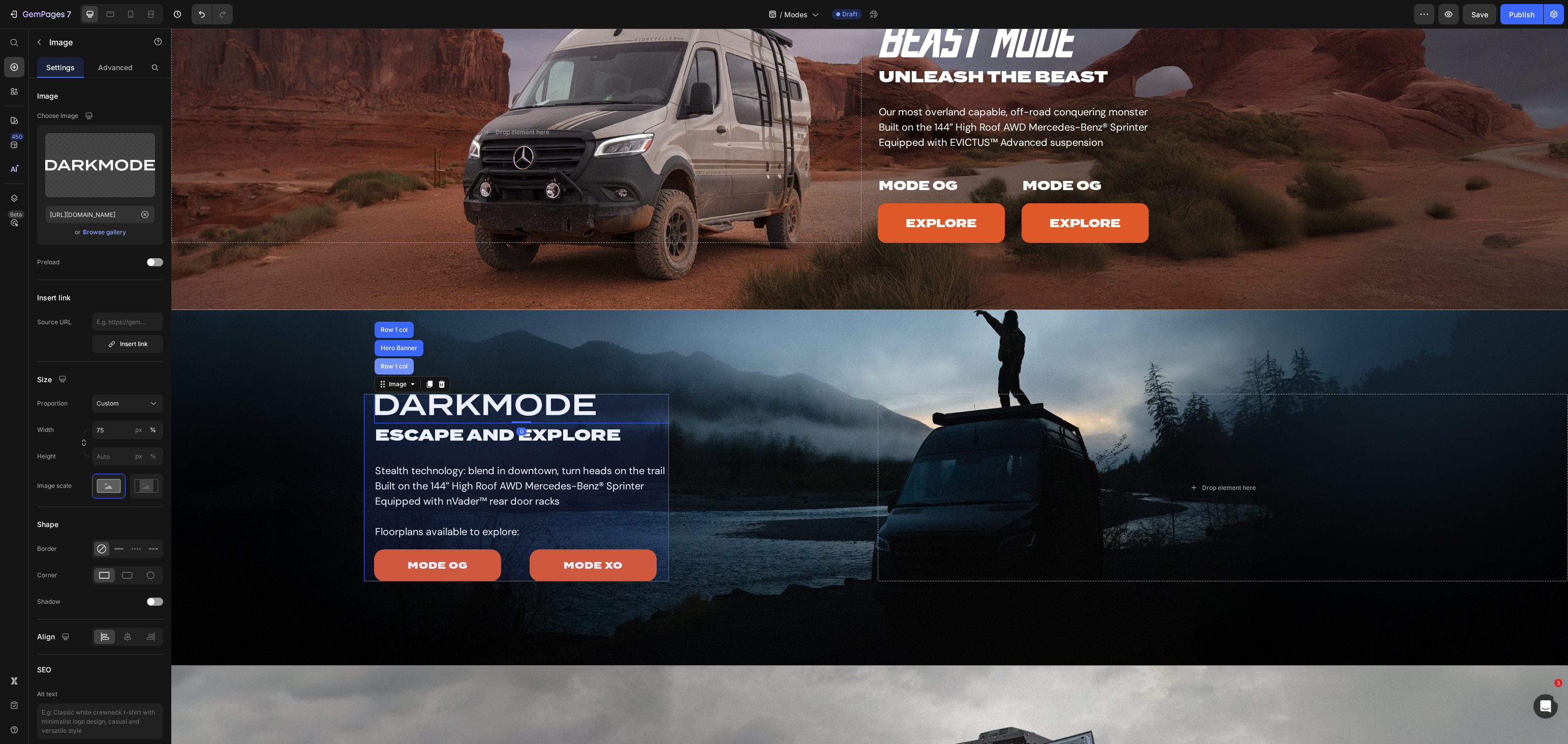 click on "Row 1 col" at bounding box center (394, 366) 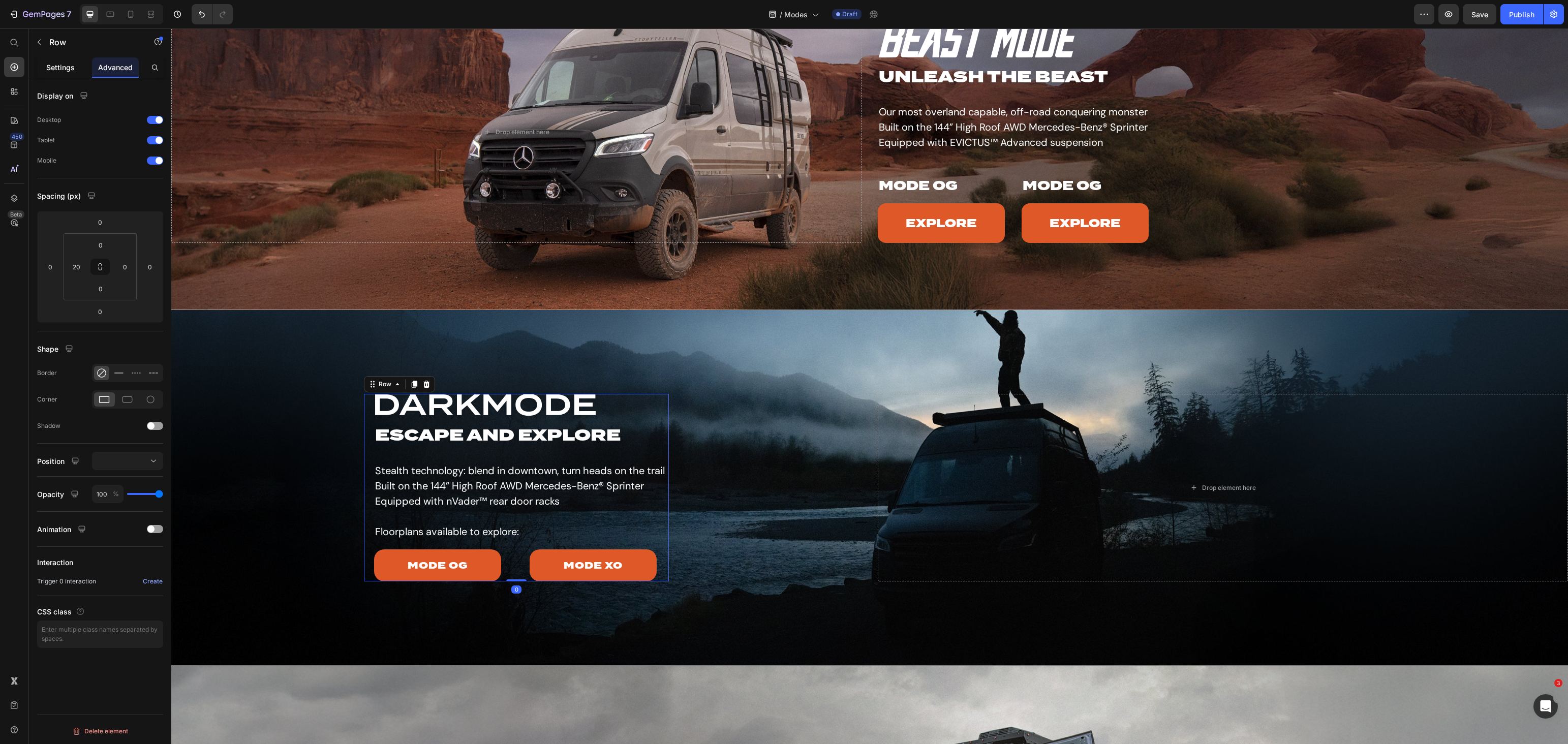 click on "Settings" at bounding box center (60, 67) 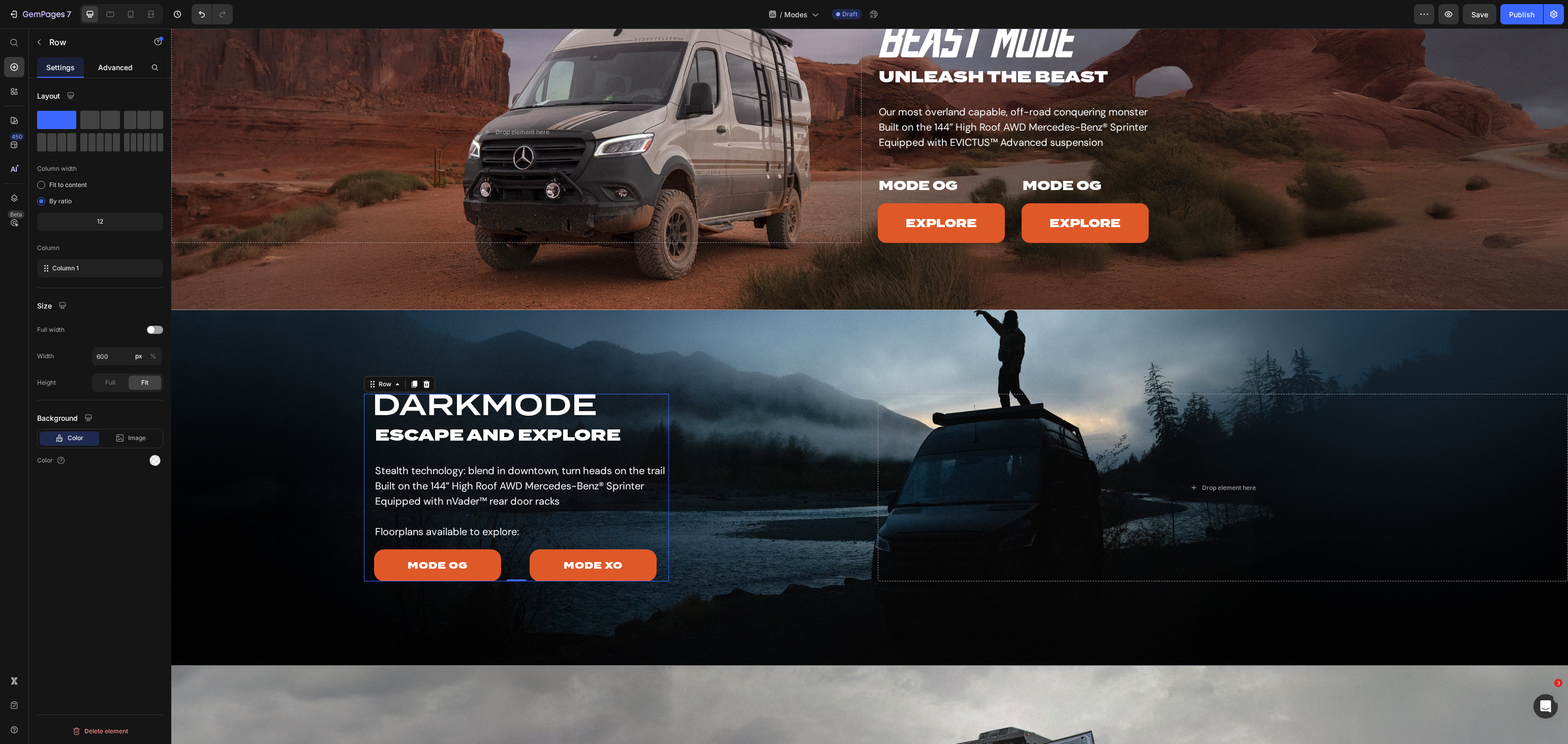 click on "Advanced" 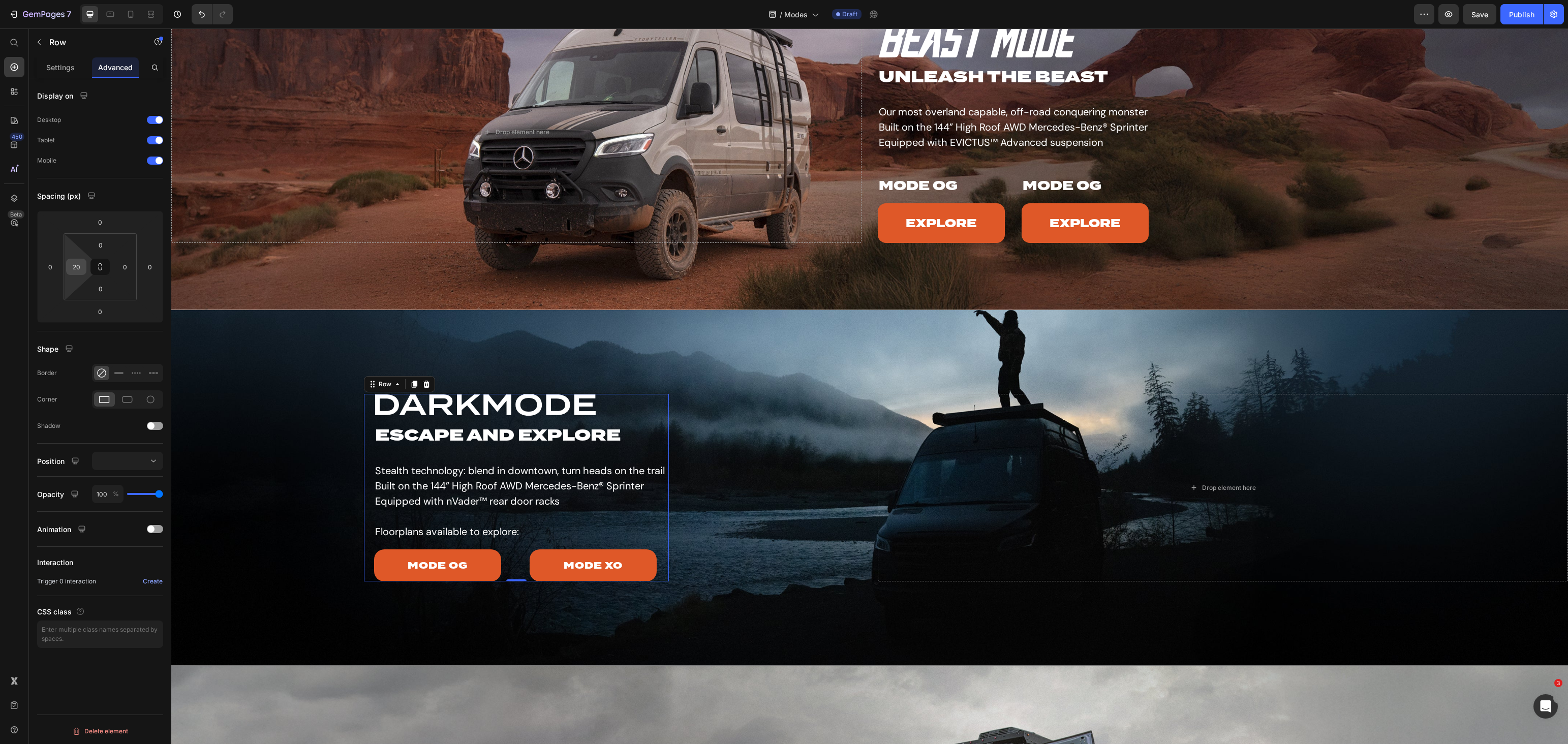 click on "20" at bounding box center (76, 267) 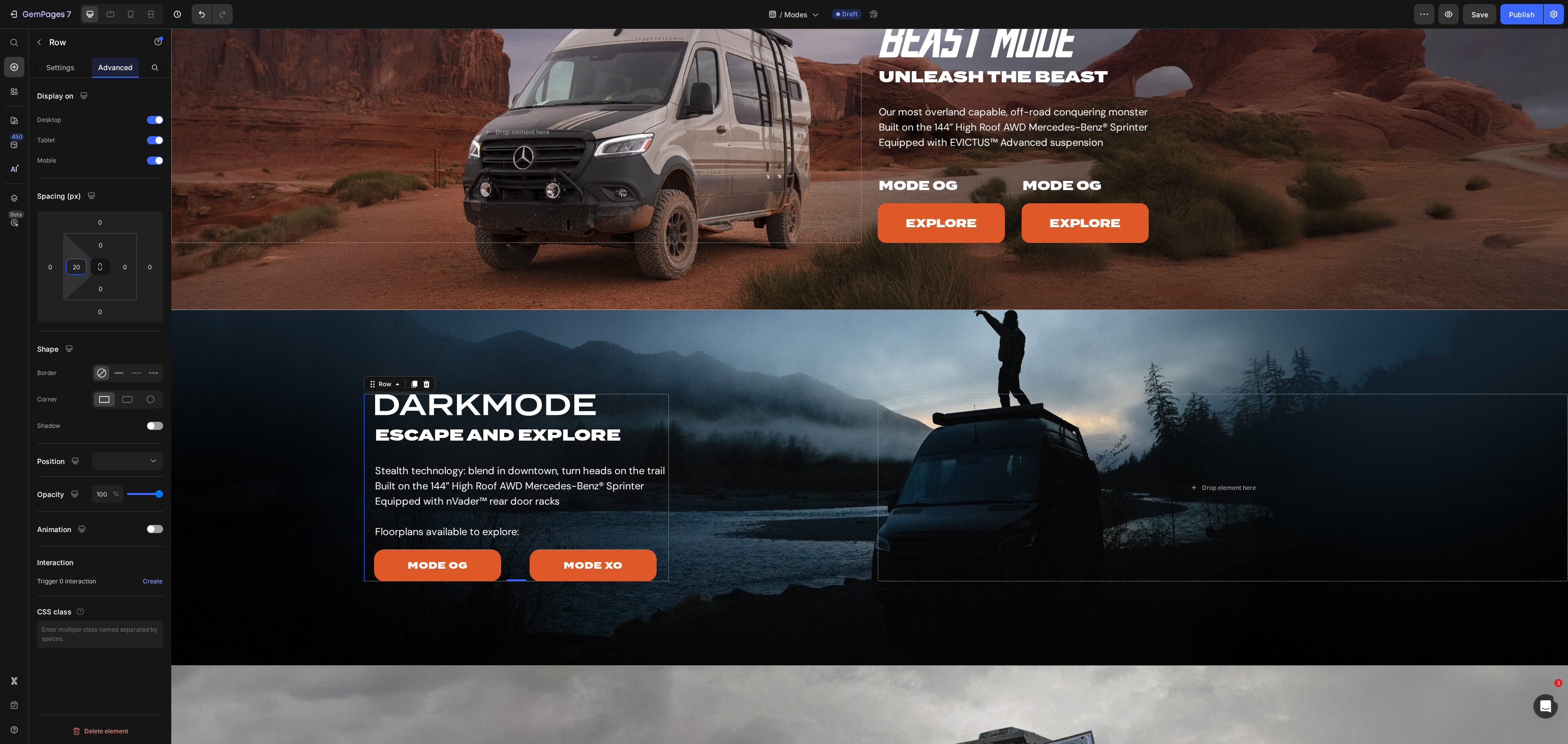 click on "20" at bounding box center (76, 267) 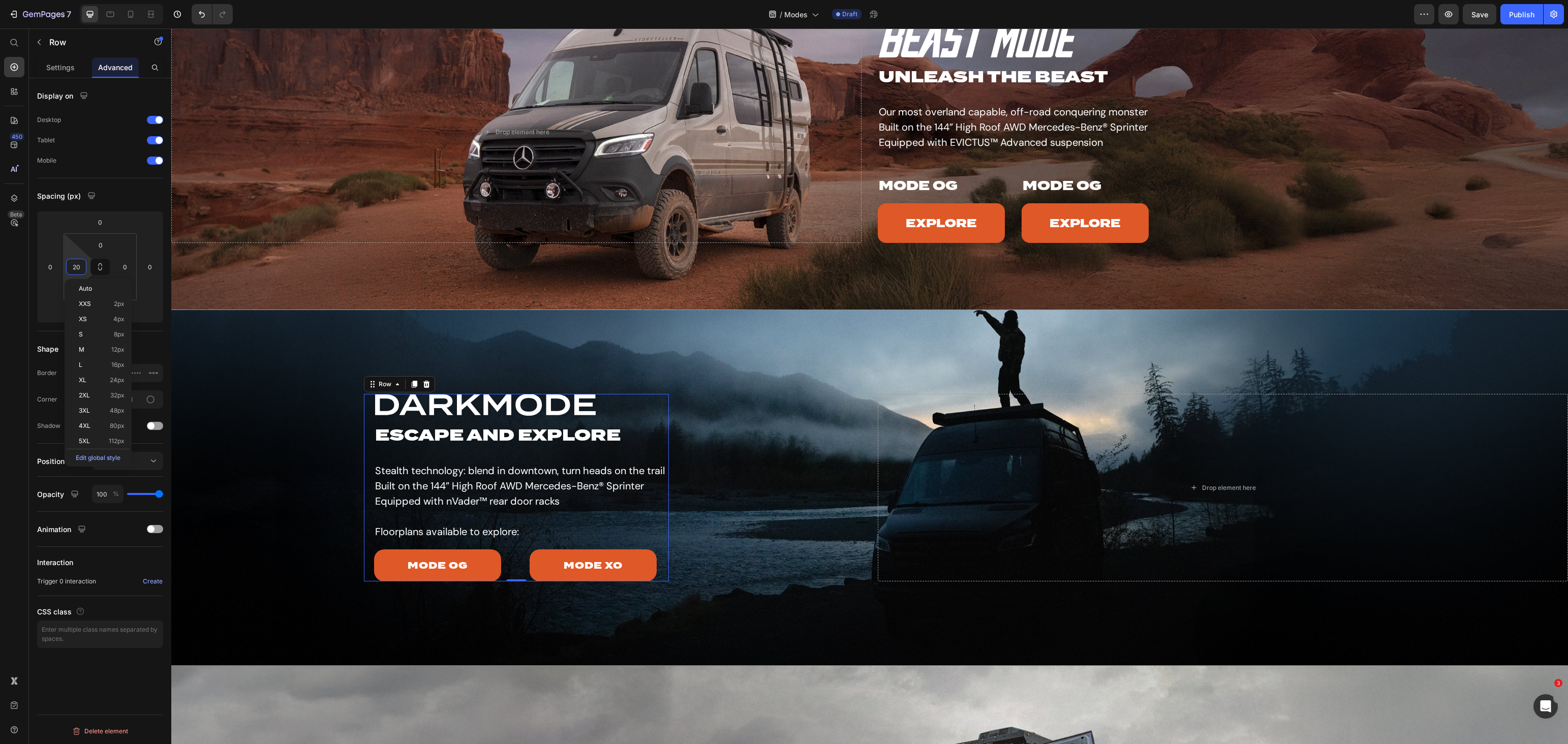 type 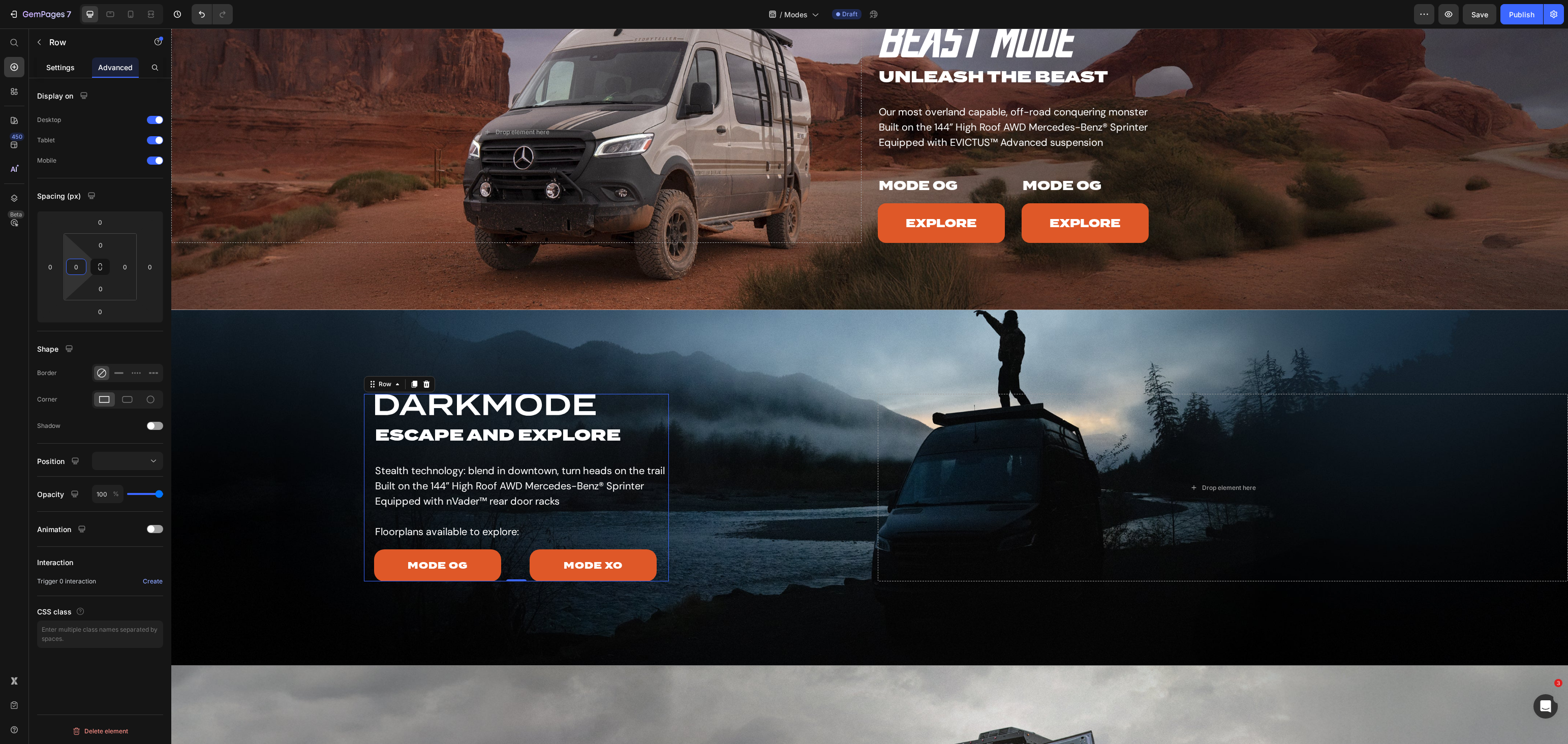 click on "Settings" at bounding box center [60, 67] 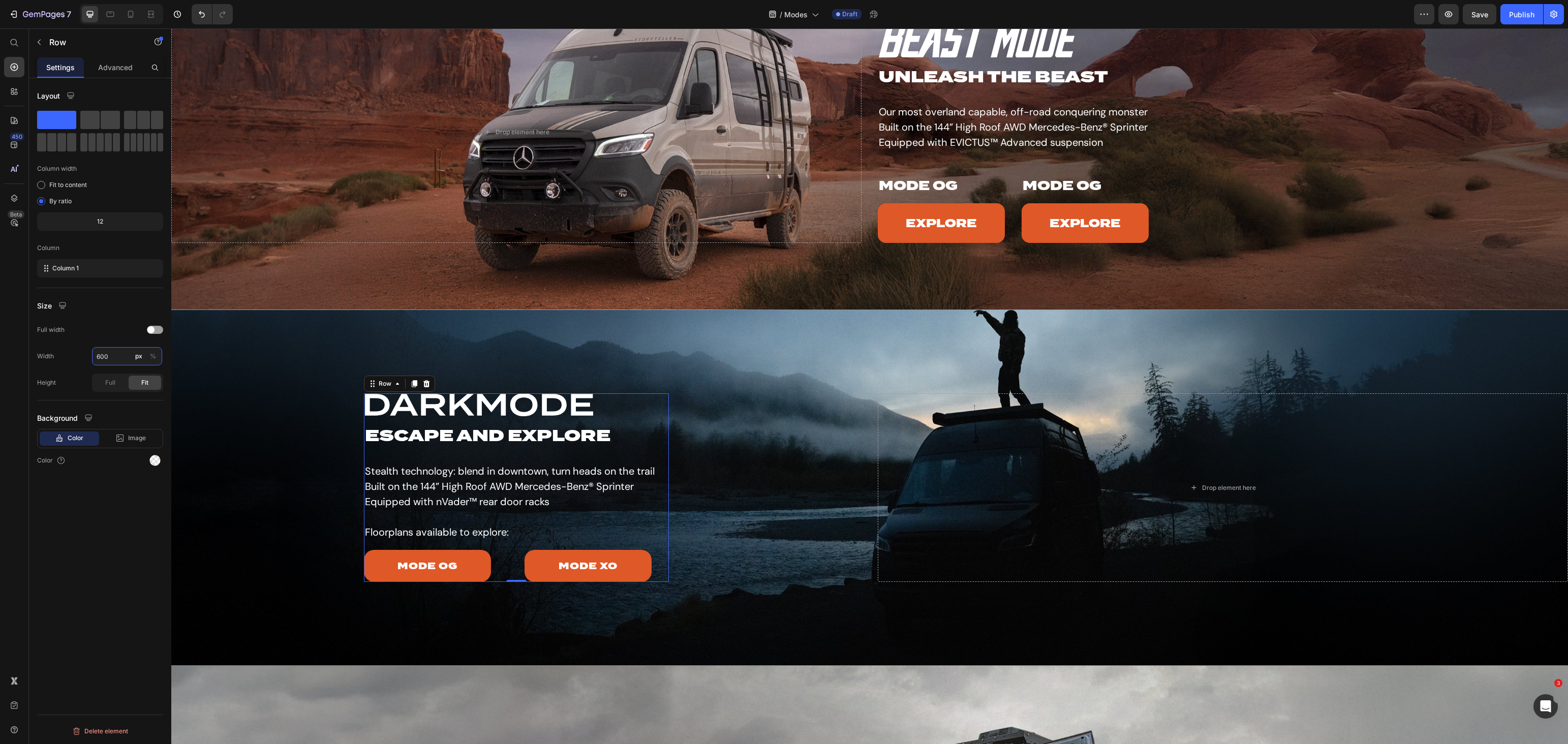 click on "600" at bounding box center (127, 356) 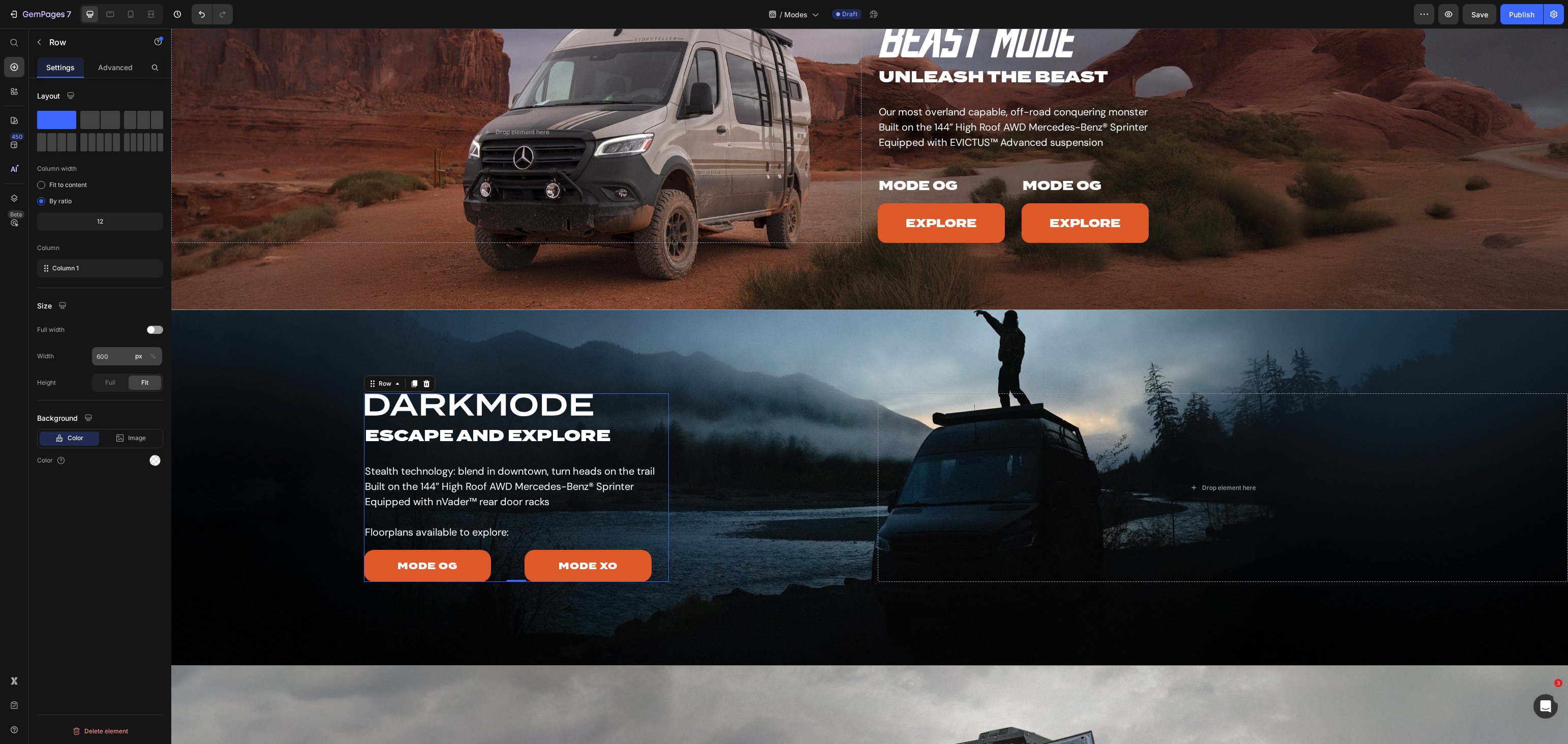 click on "%" at bounding box center (153, 356) 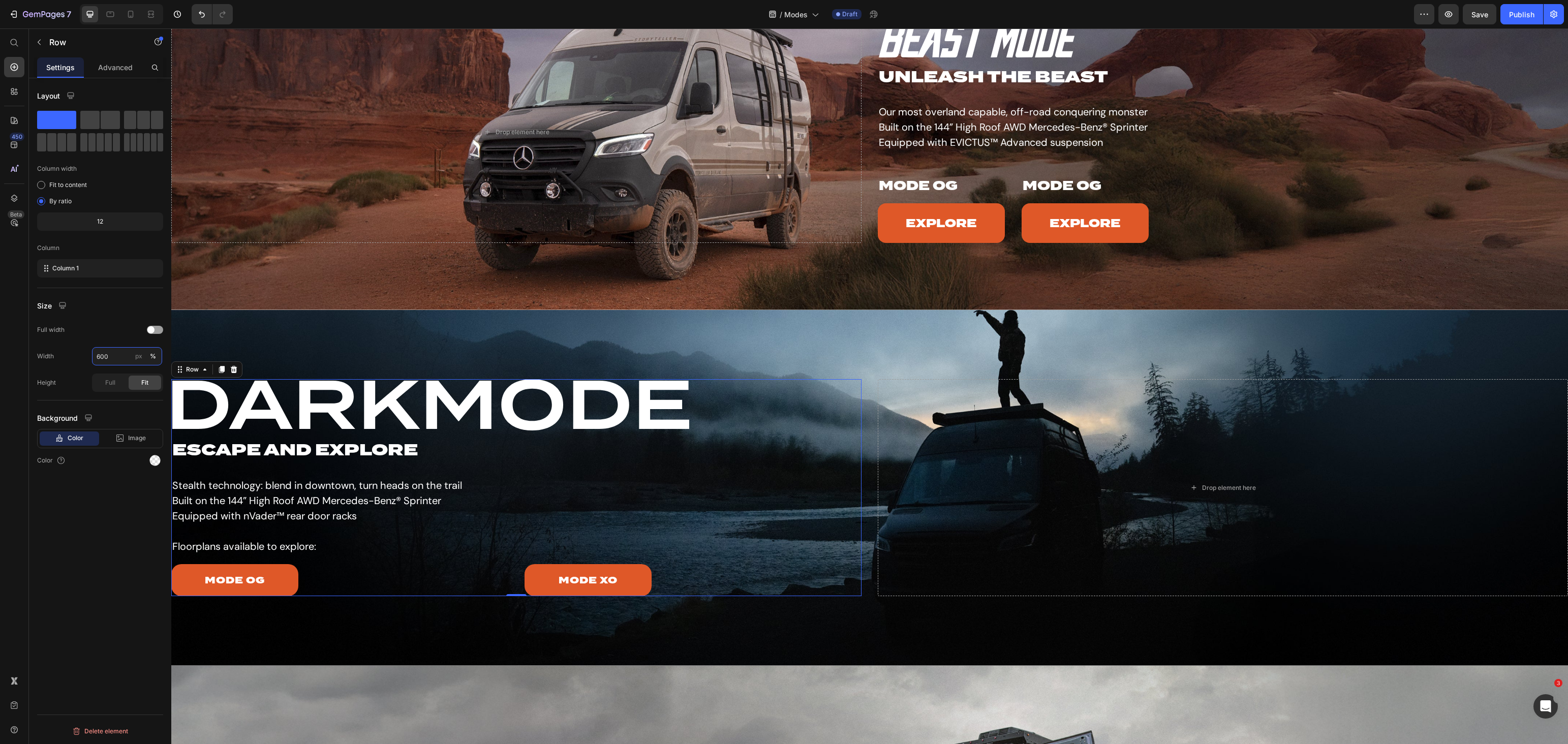 click on "600" at bounding box center (127, 356) 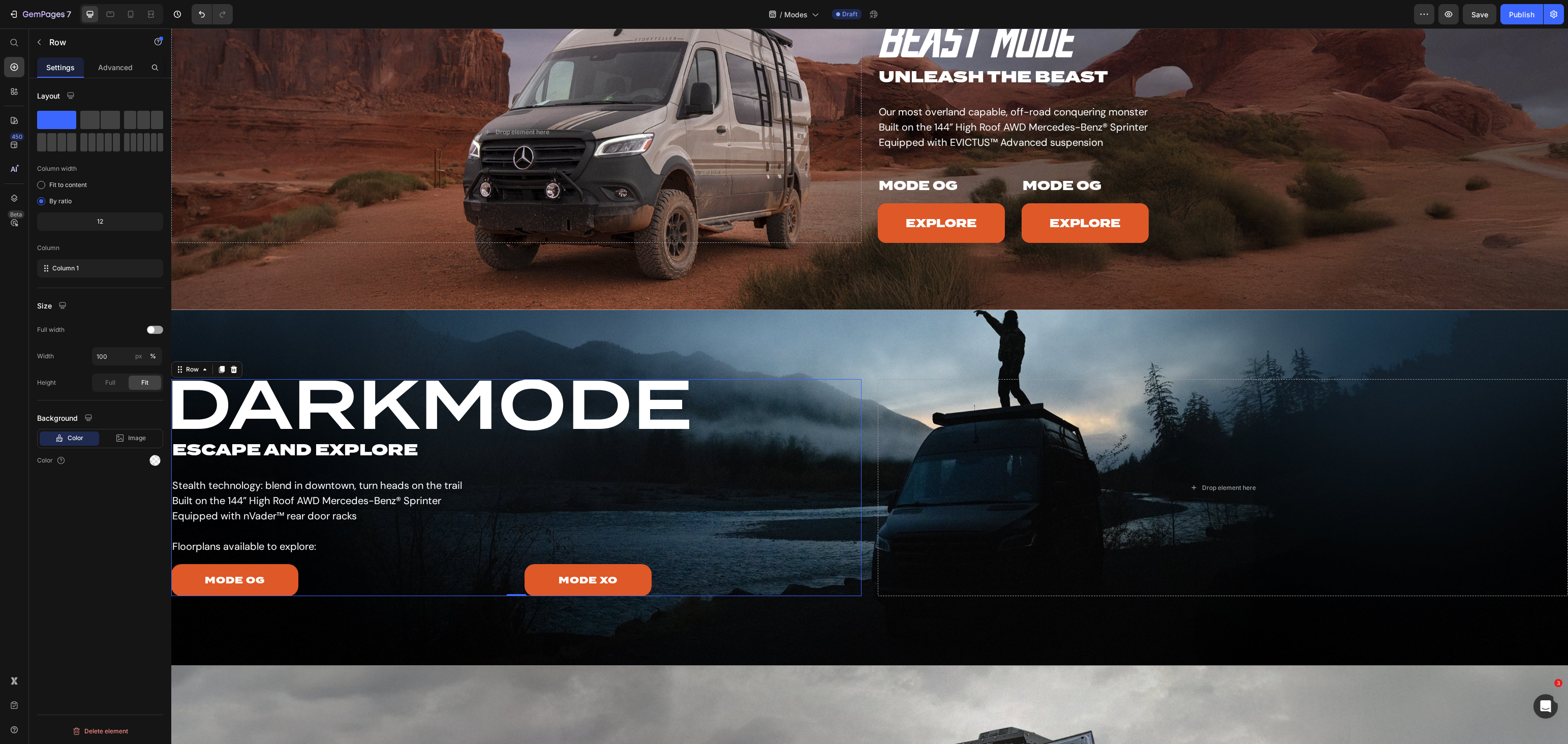 click on "Settings" at bounding box center [60, 67] 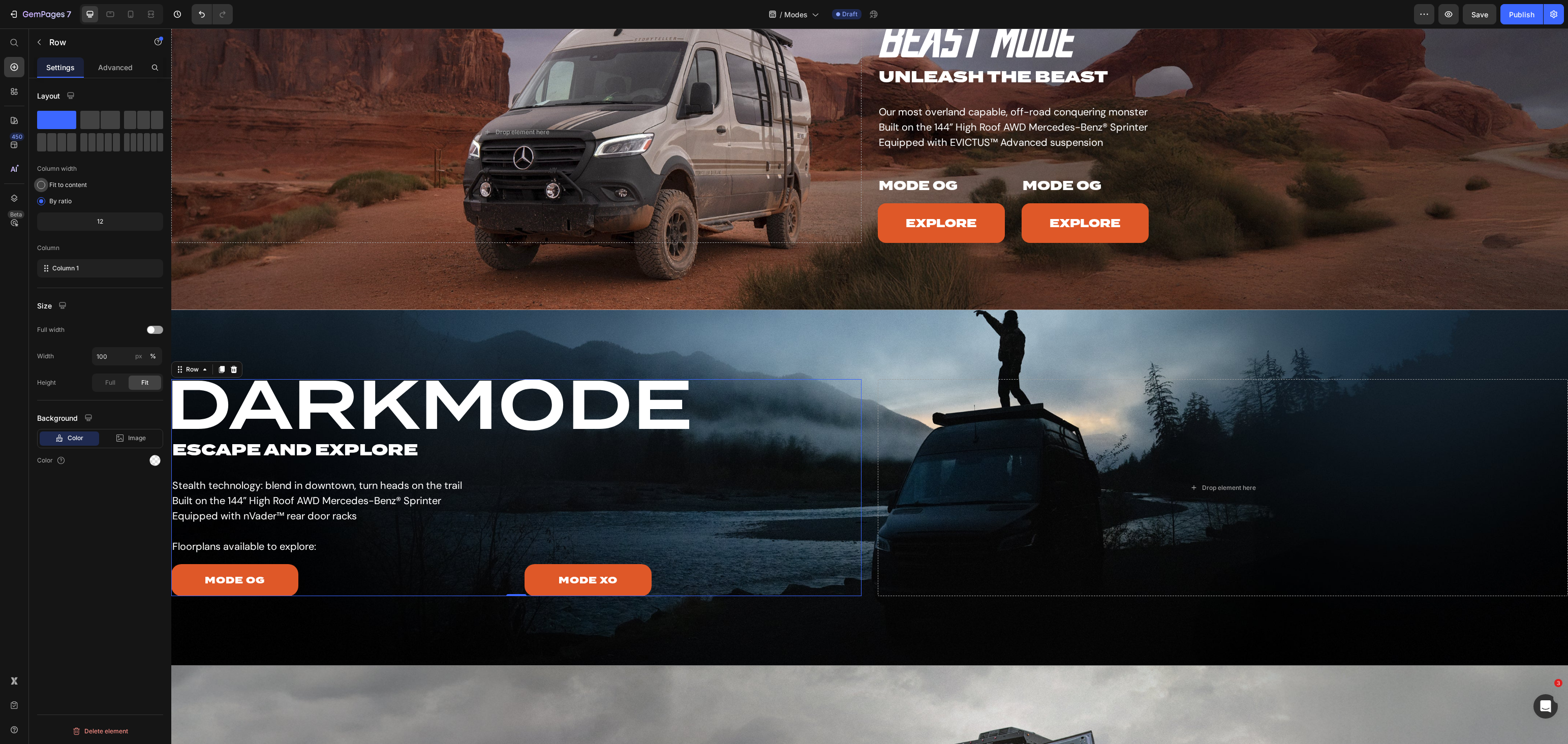 click on "Fit to content" at bounding box center [68, 185] 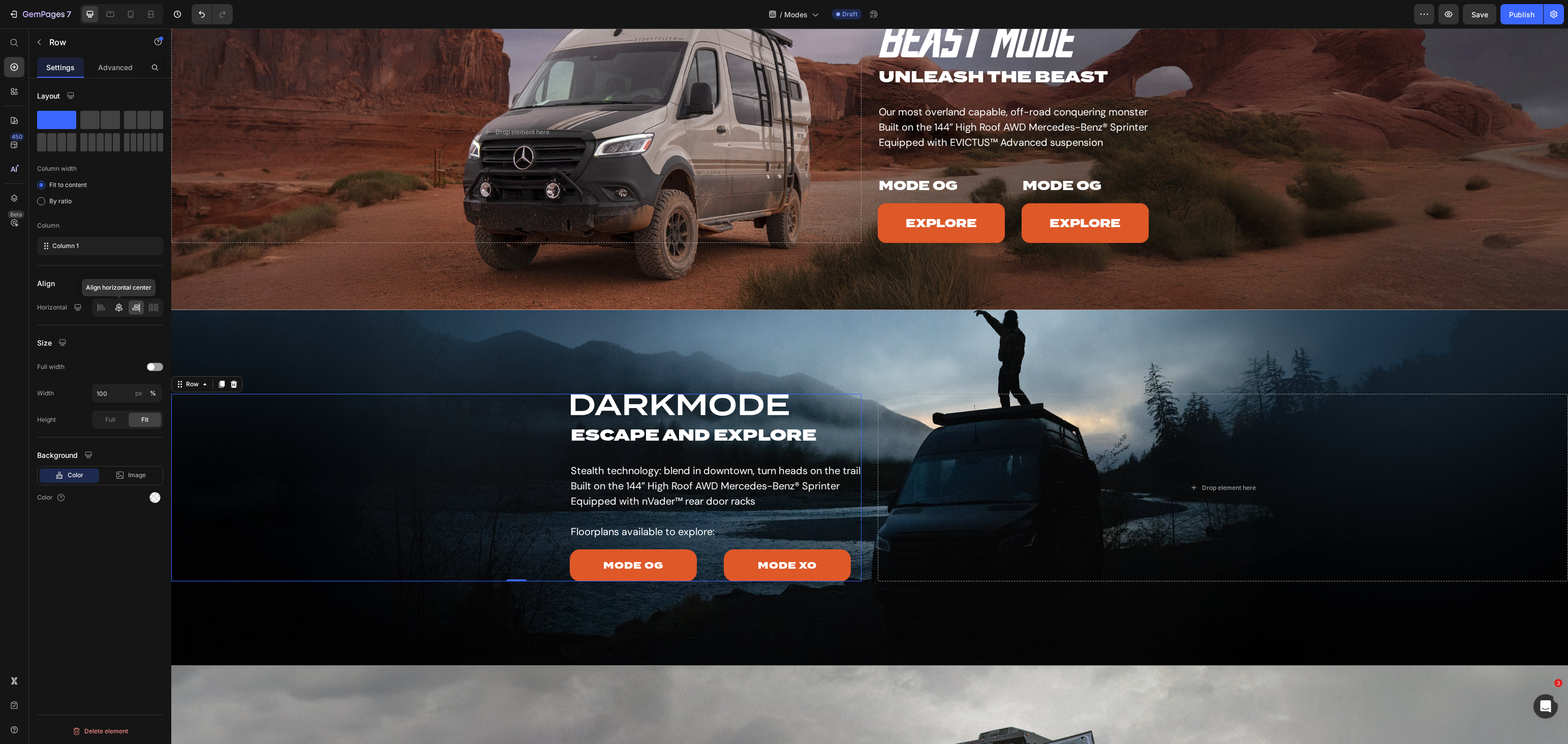 click 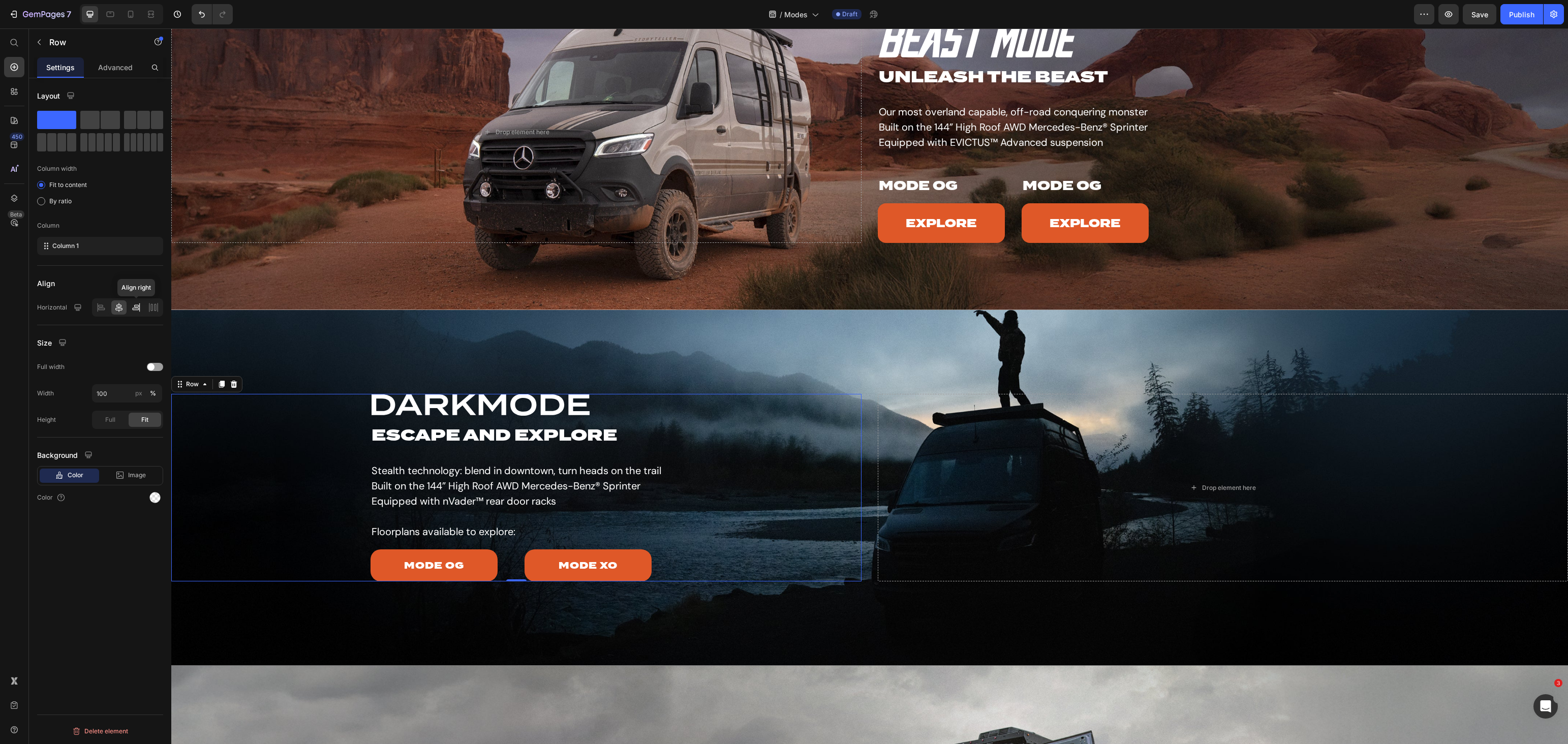 click 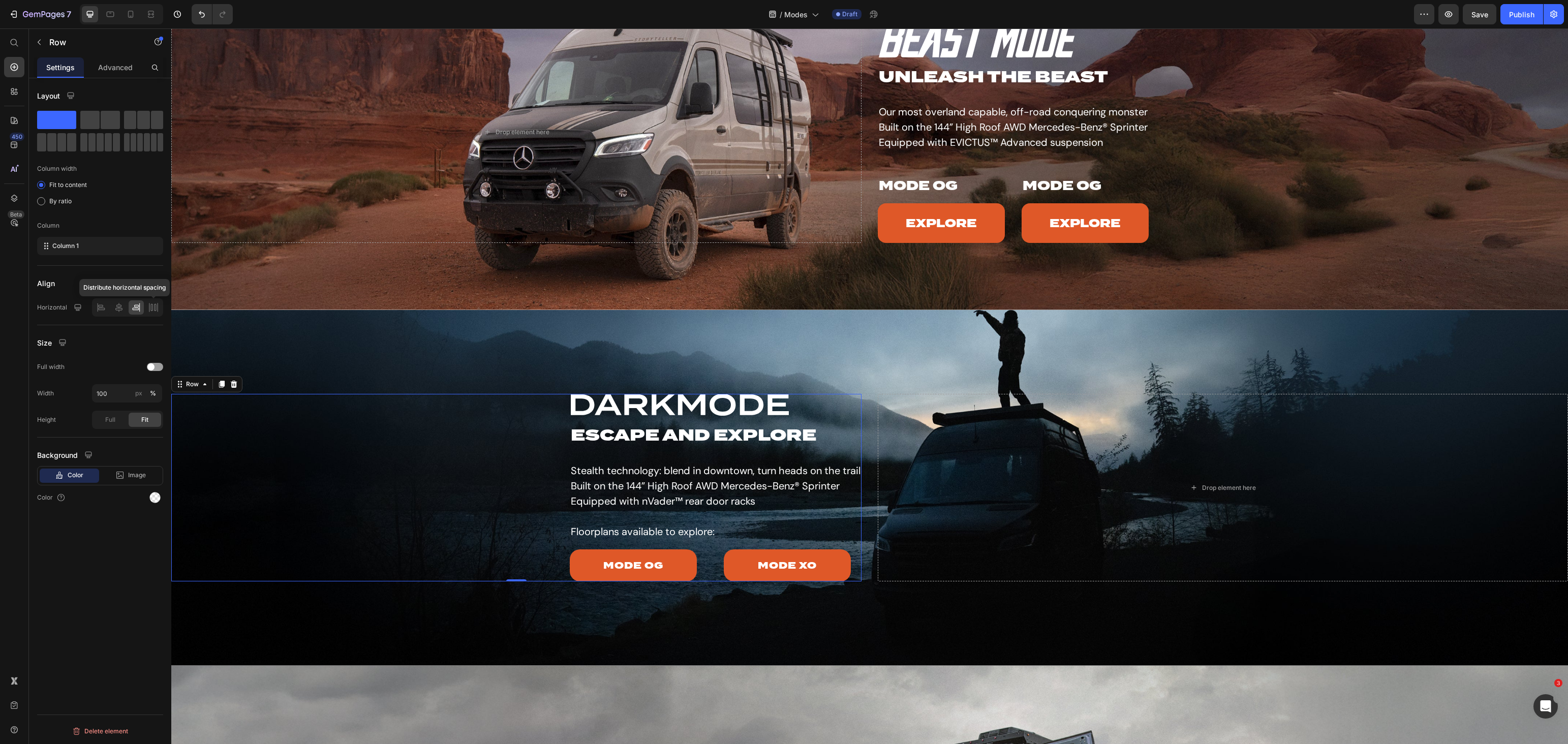 click 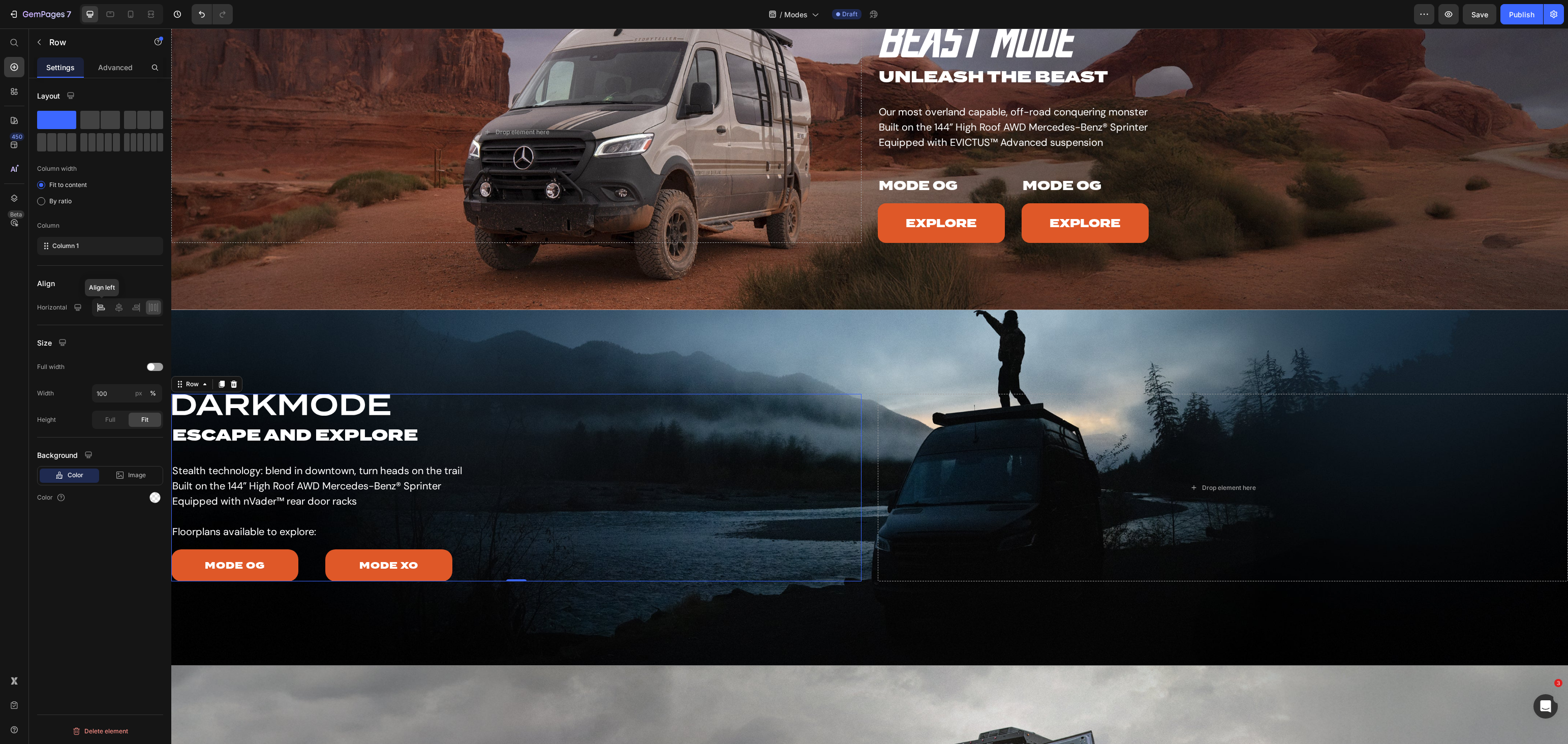 click 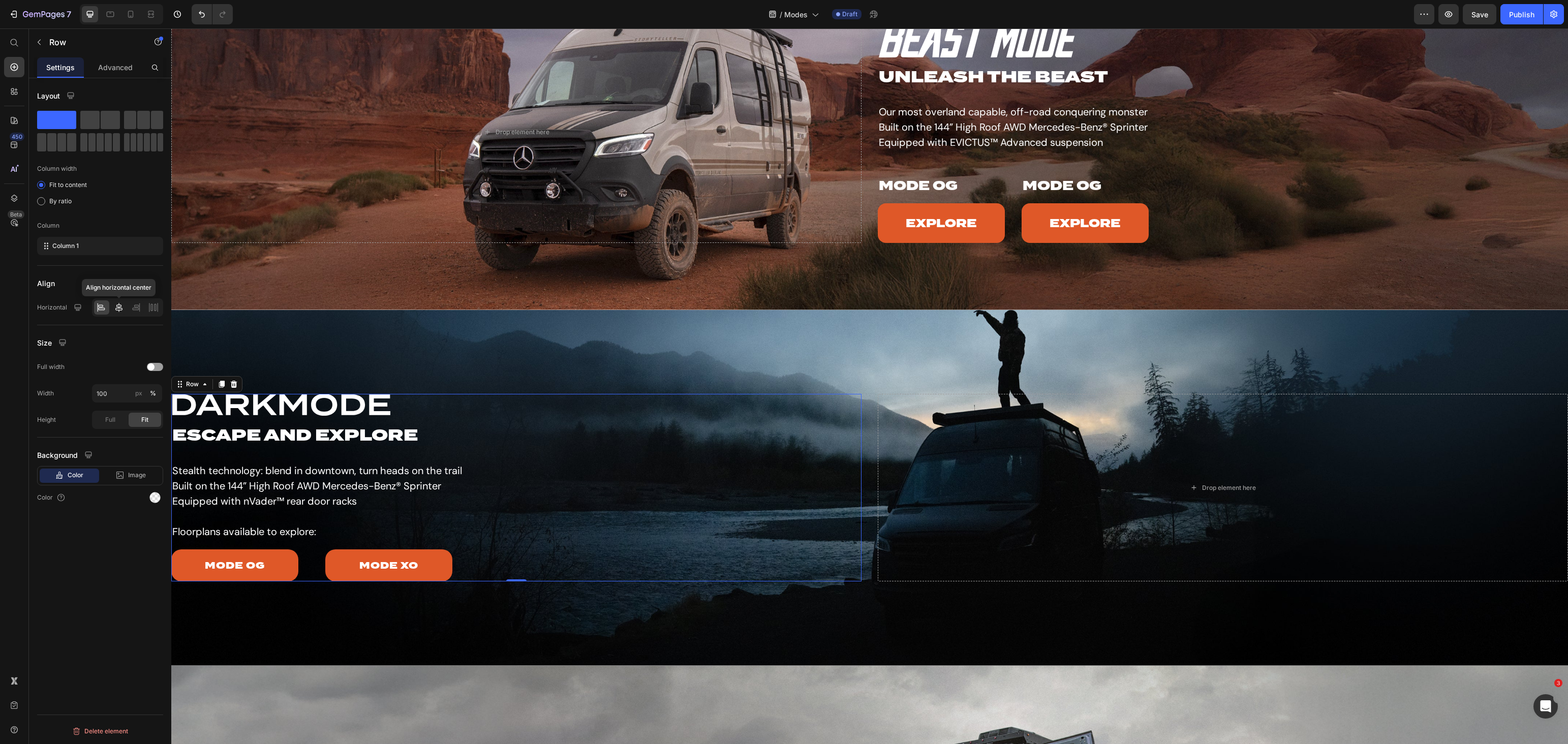 click 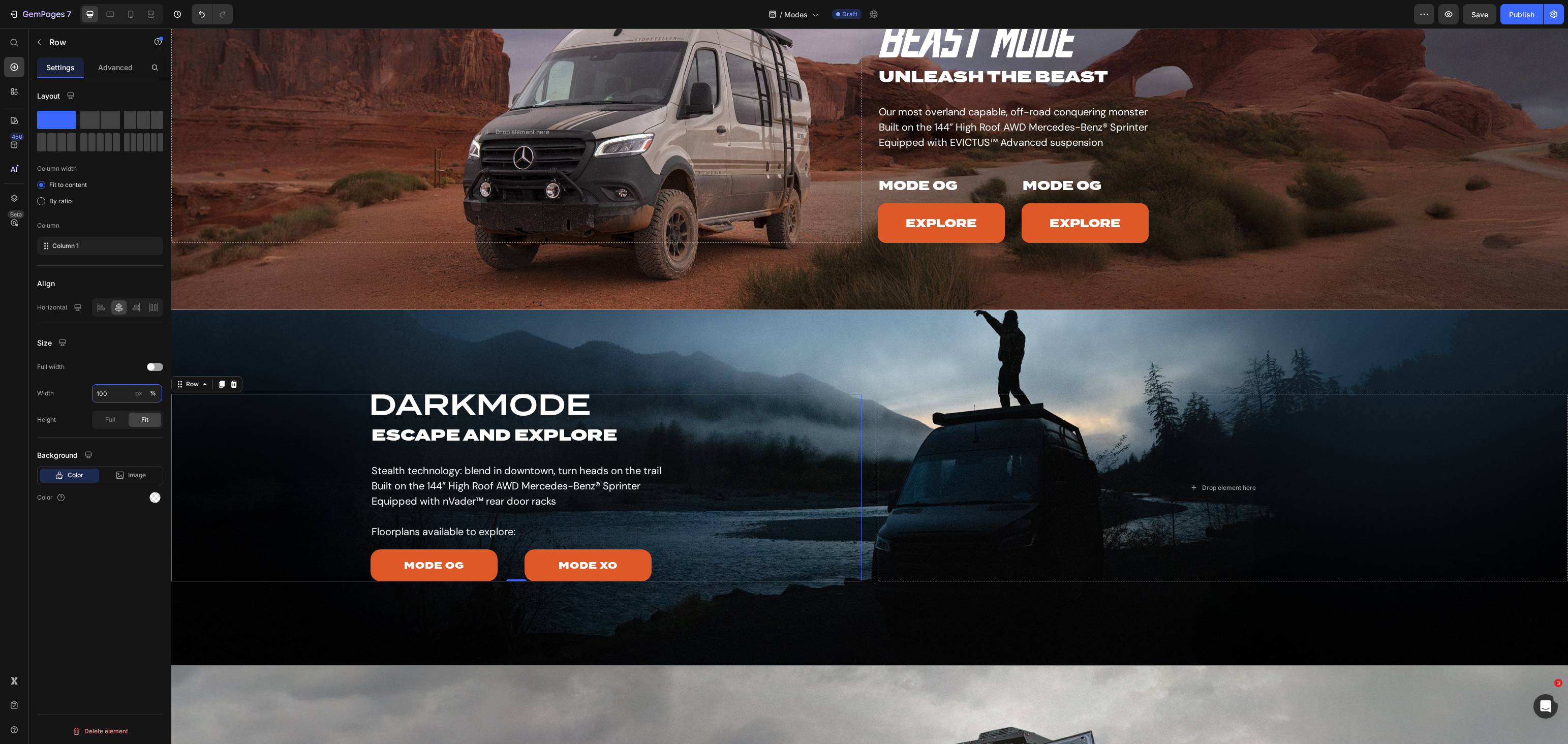 click on "100" at bounding box center [127, 393] 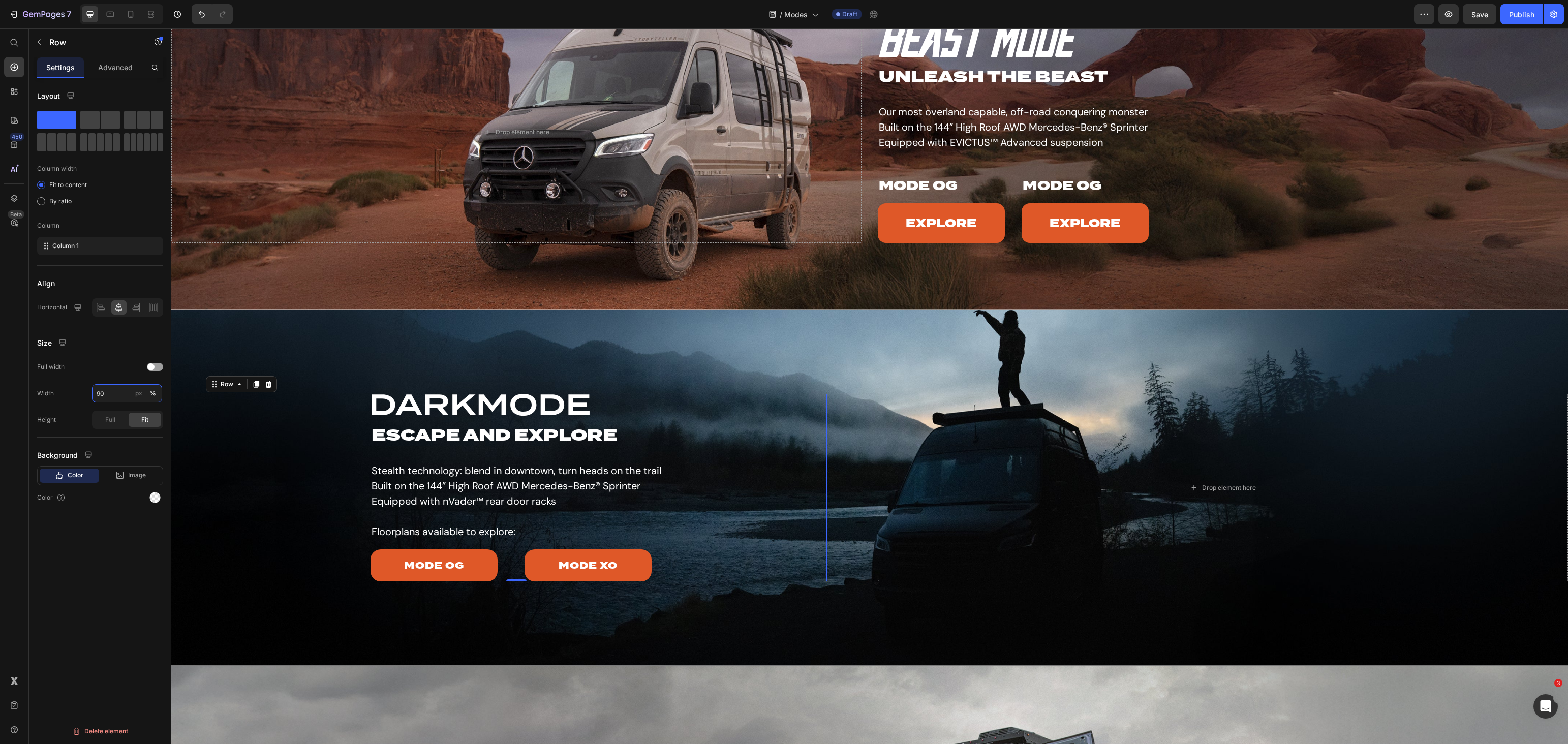 type on "9" 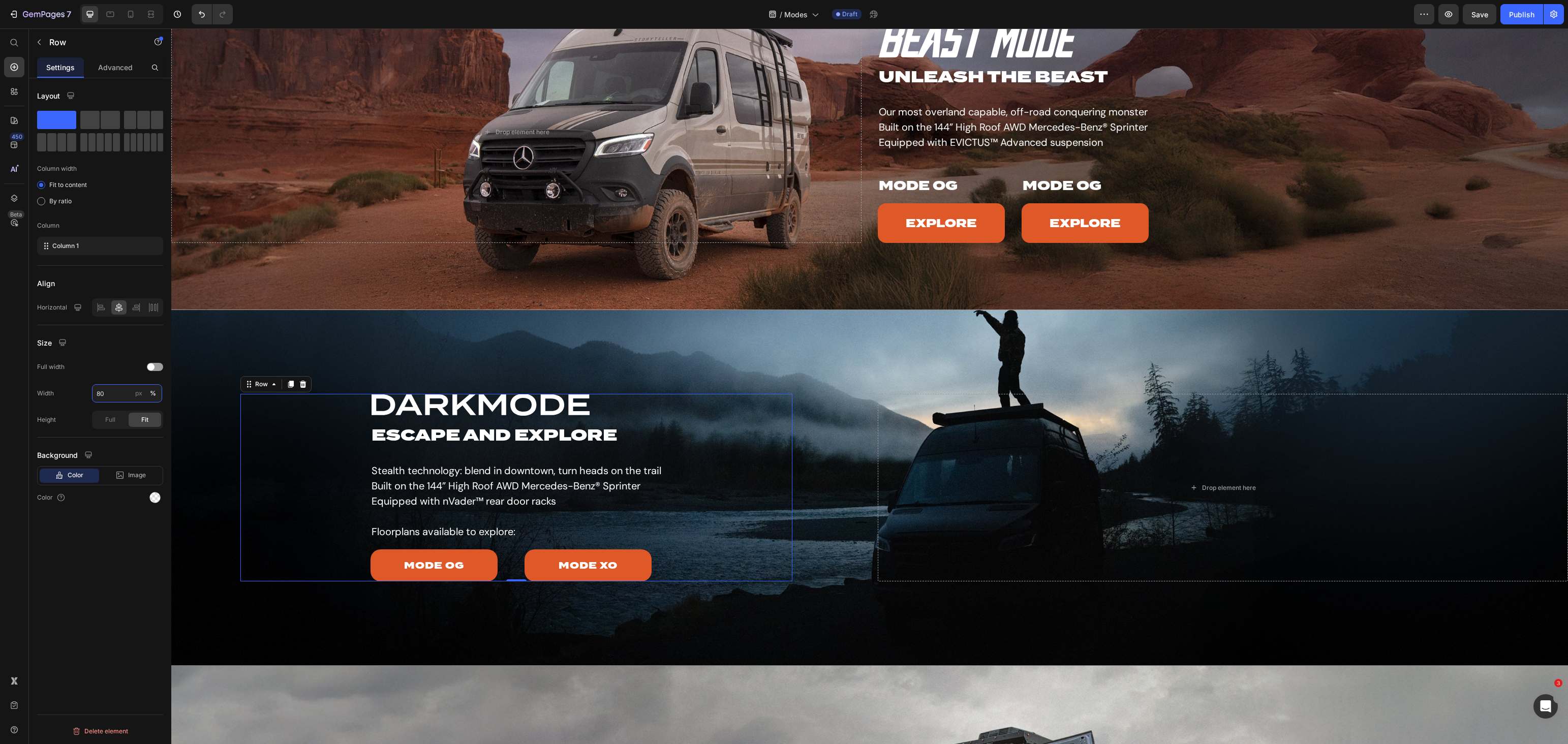 type on "8" 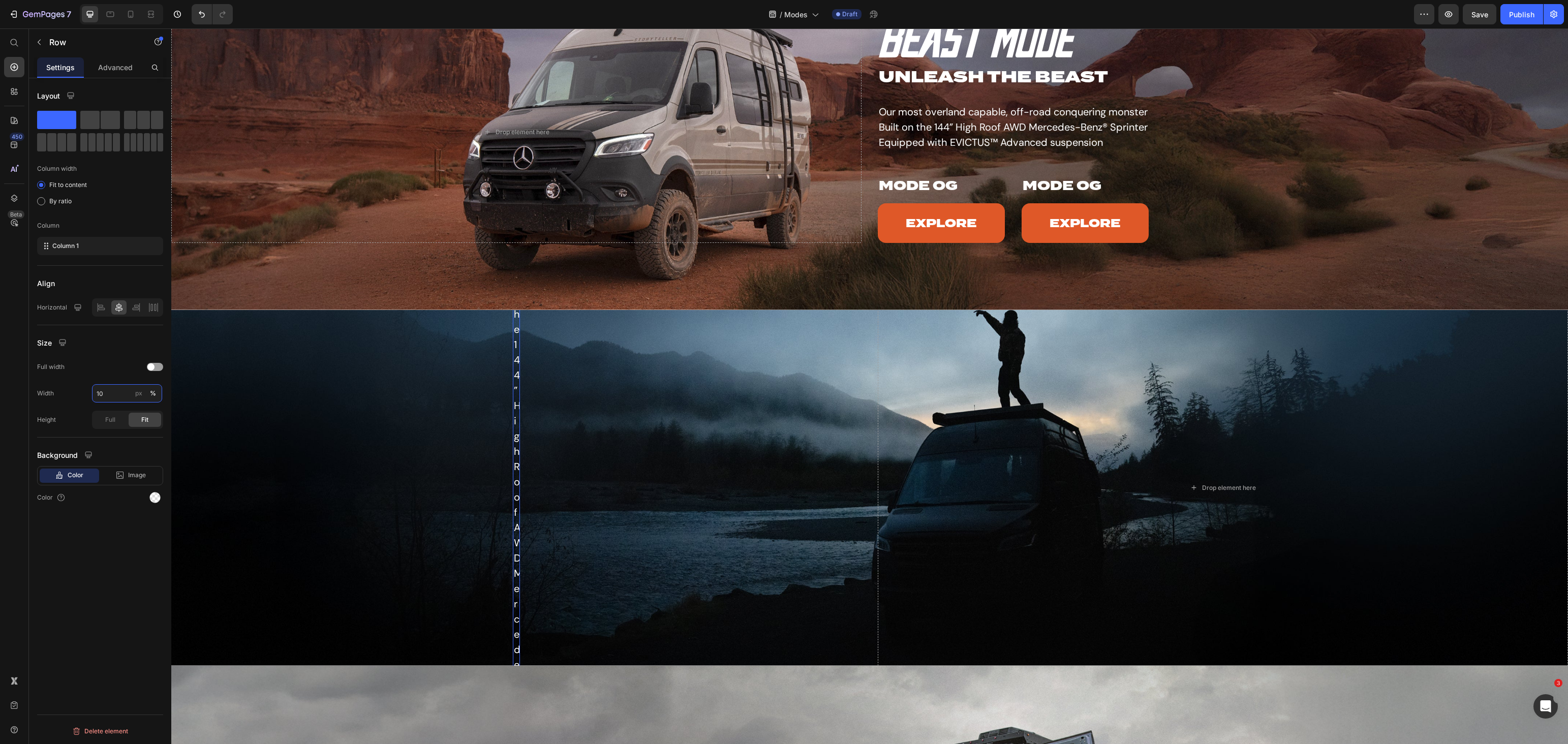 type on "100" 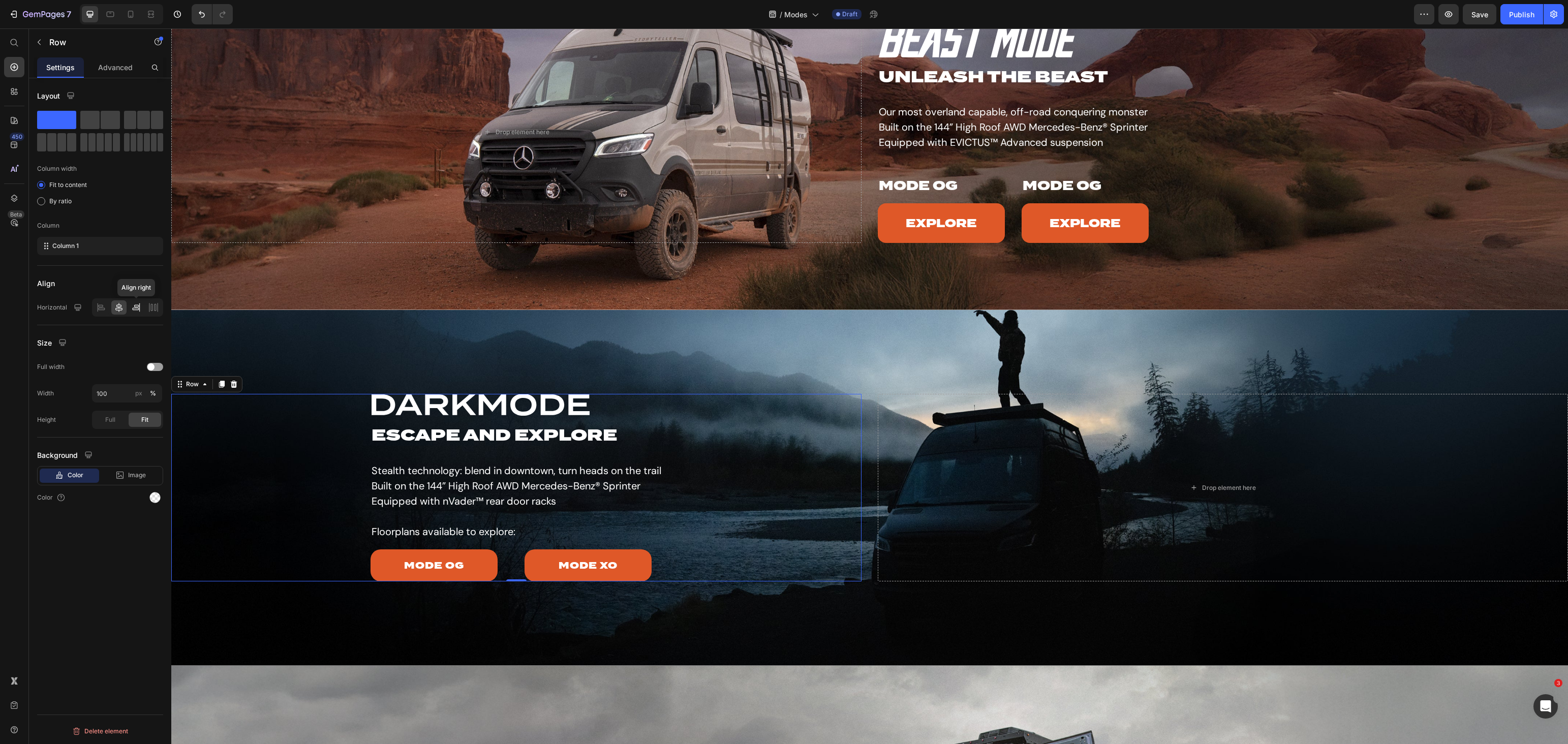 click 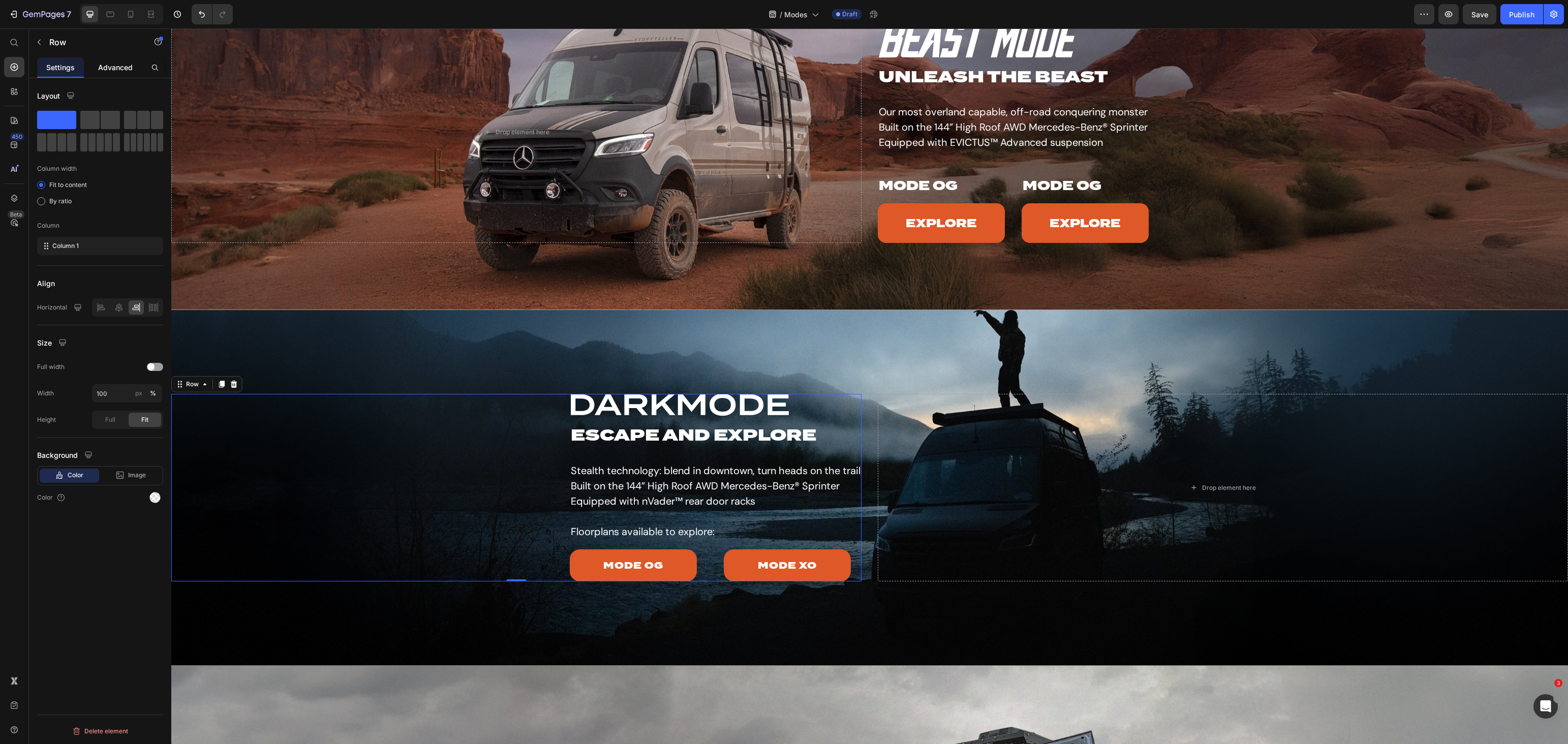 click on "Advanced" at bounding box center [115, 67] 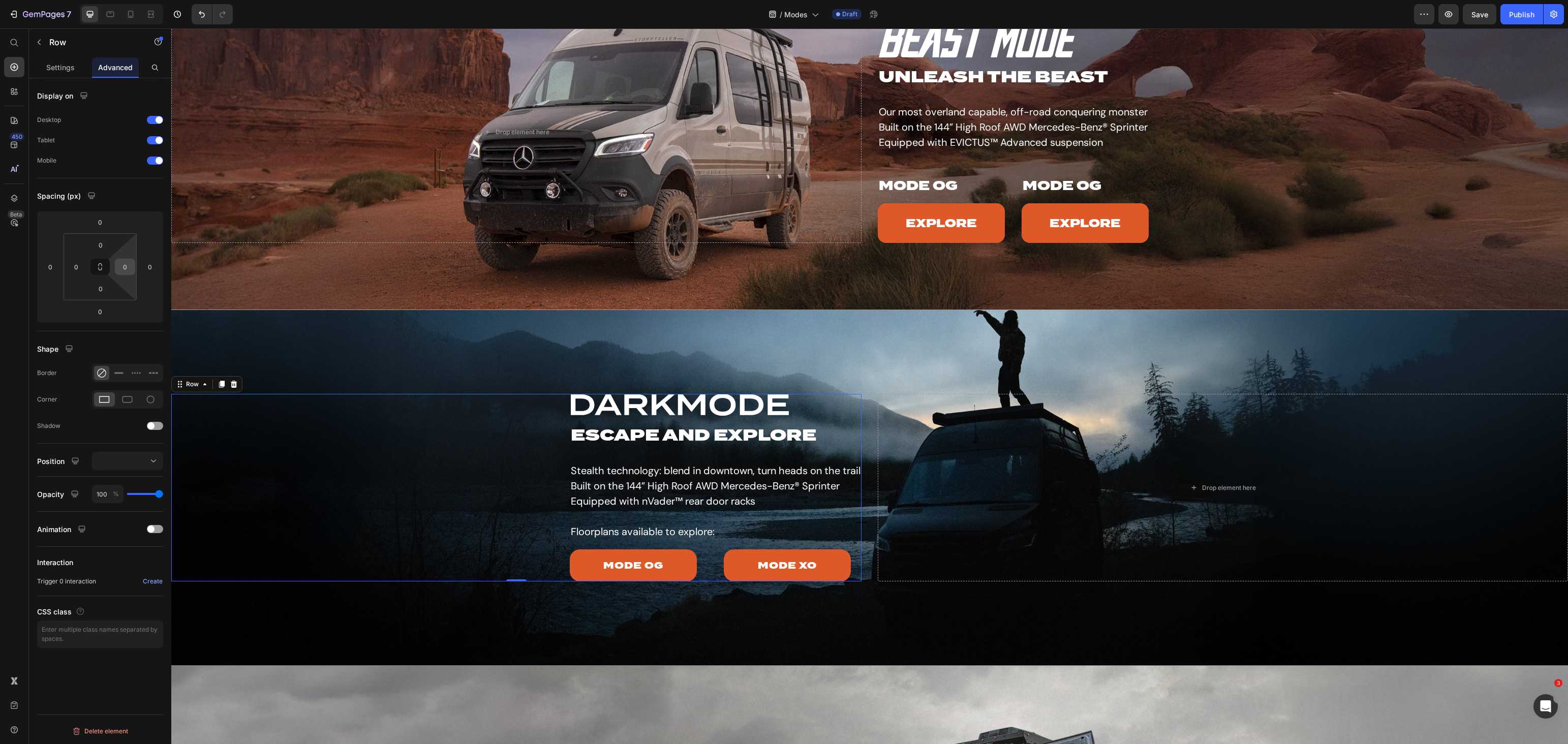 click on "0" at bounding box center [125, 267] 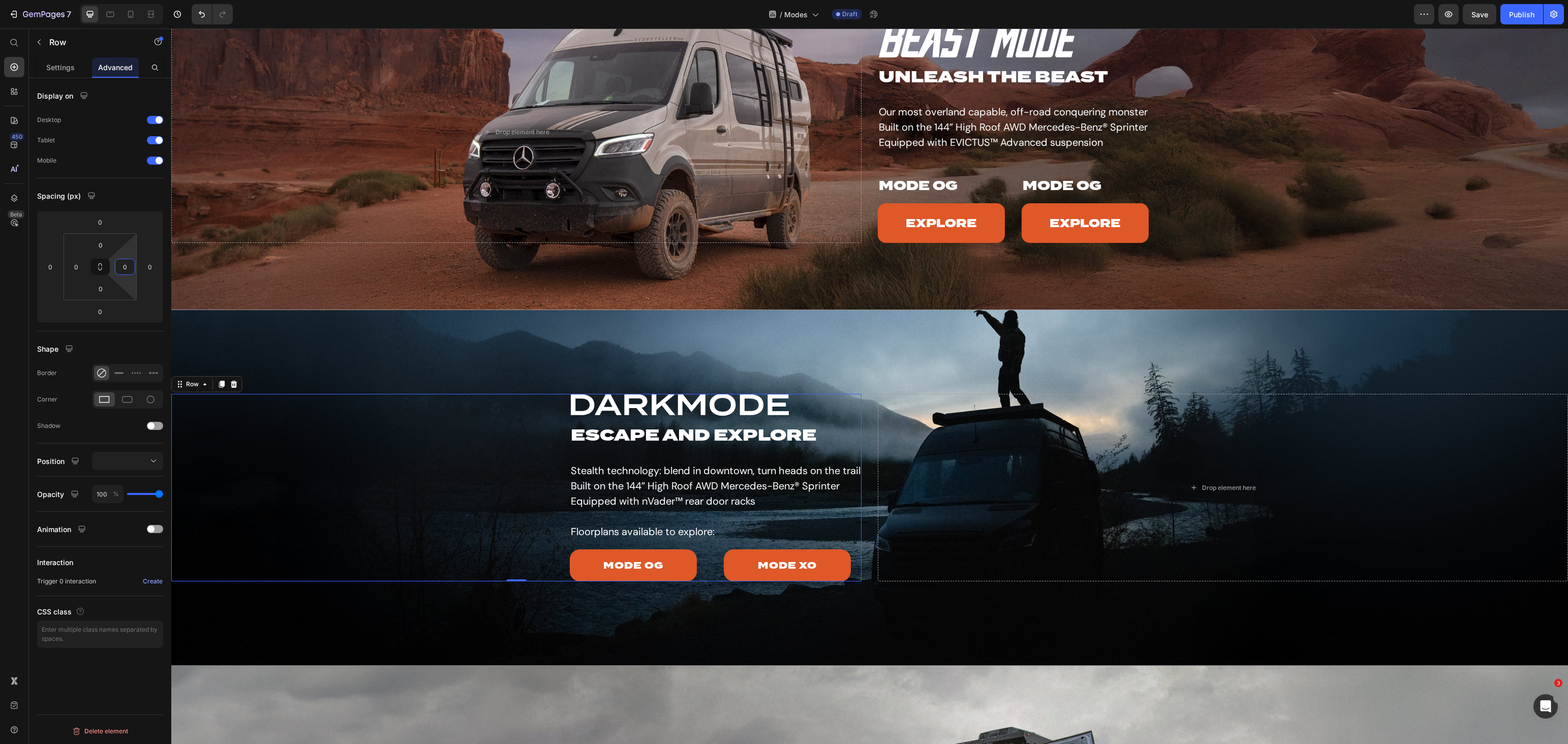 click on "0" at bounding box center [125, 267] 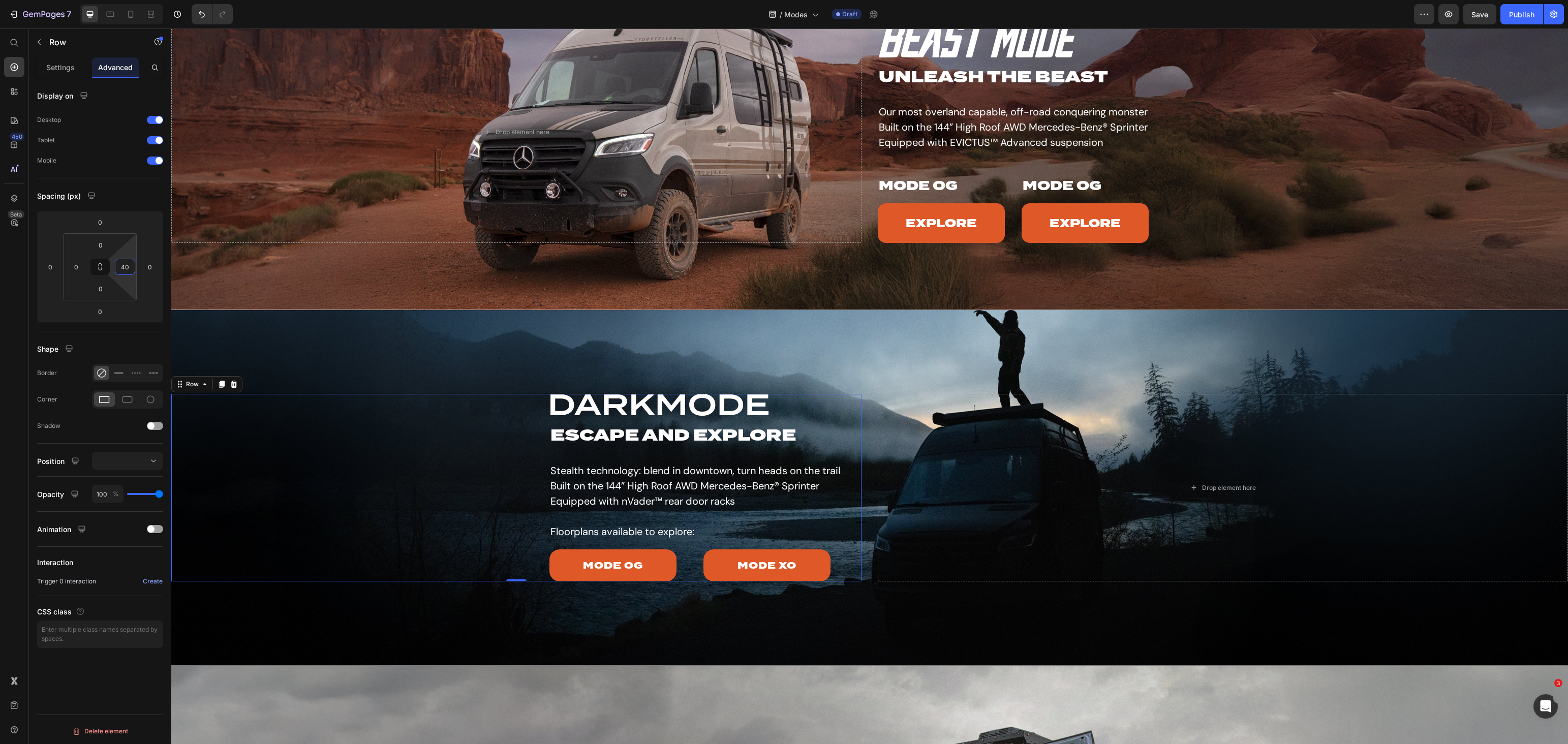 type on "4" 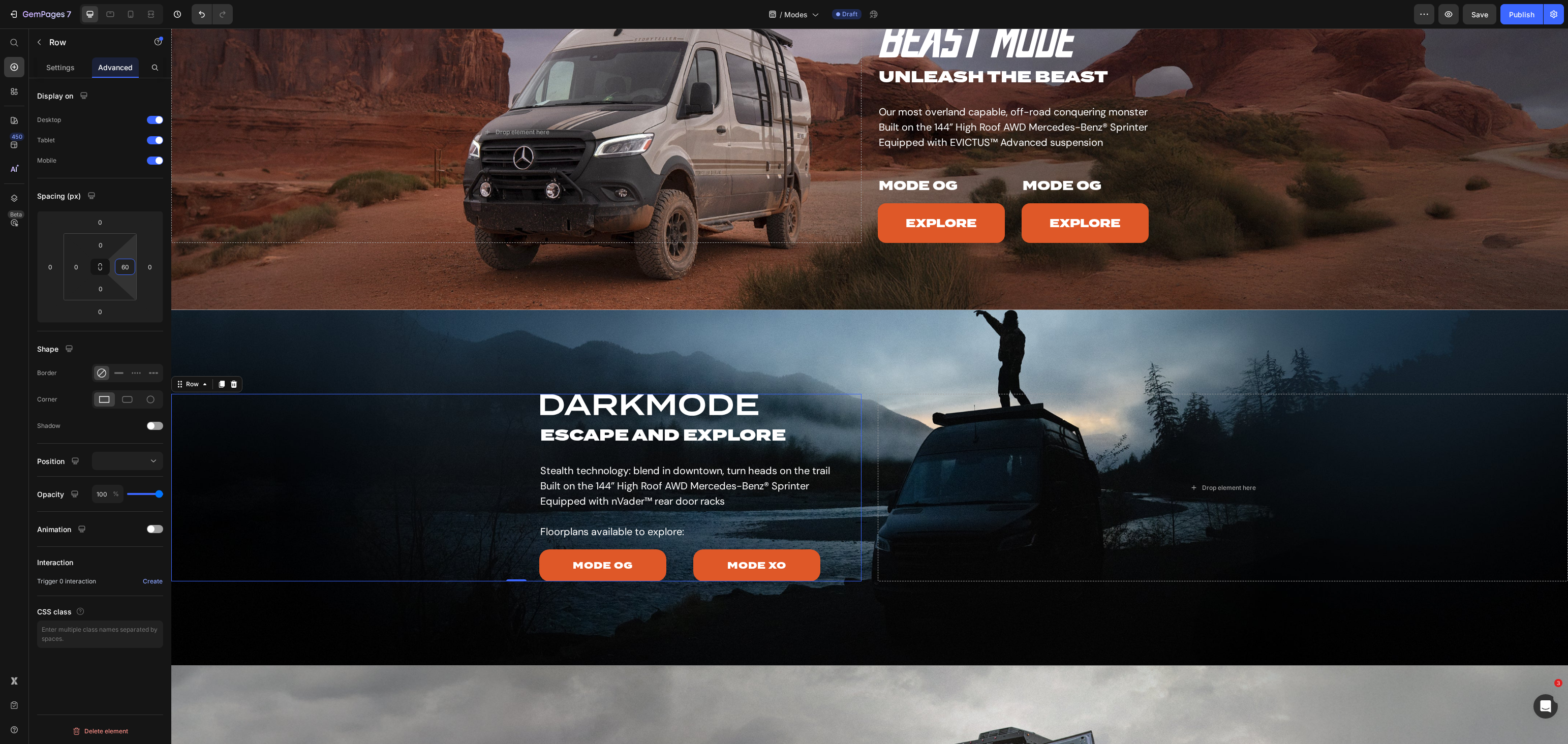 type on "60" 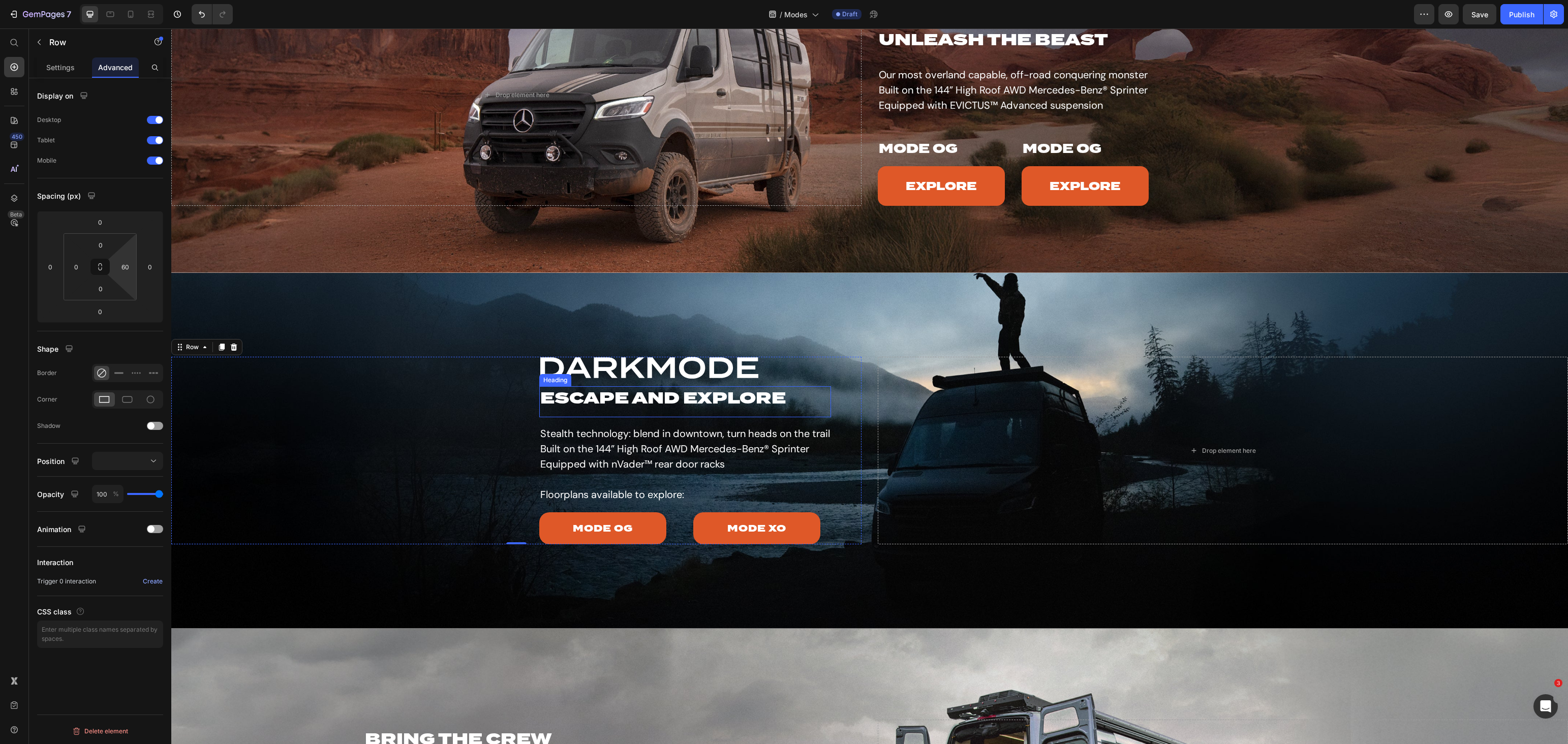 scroll, scrollTop: 890, scrollLeft: 0, axis: vertical 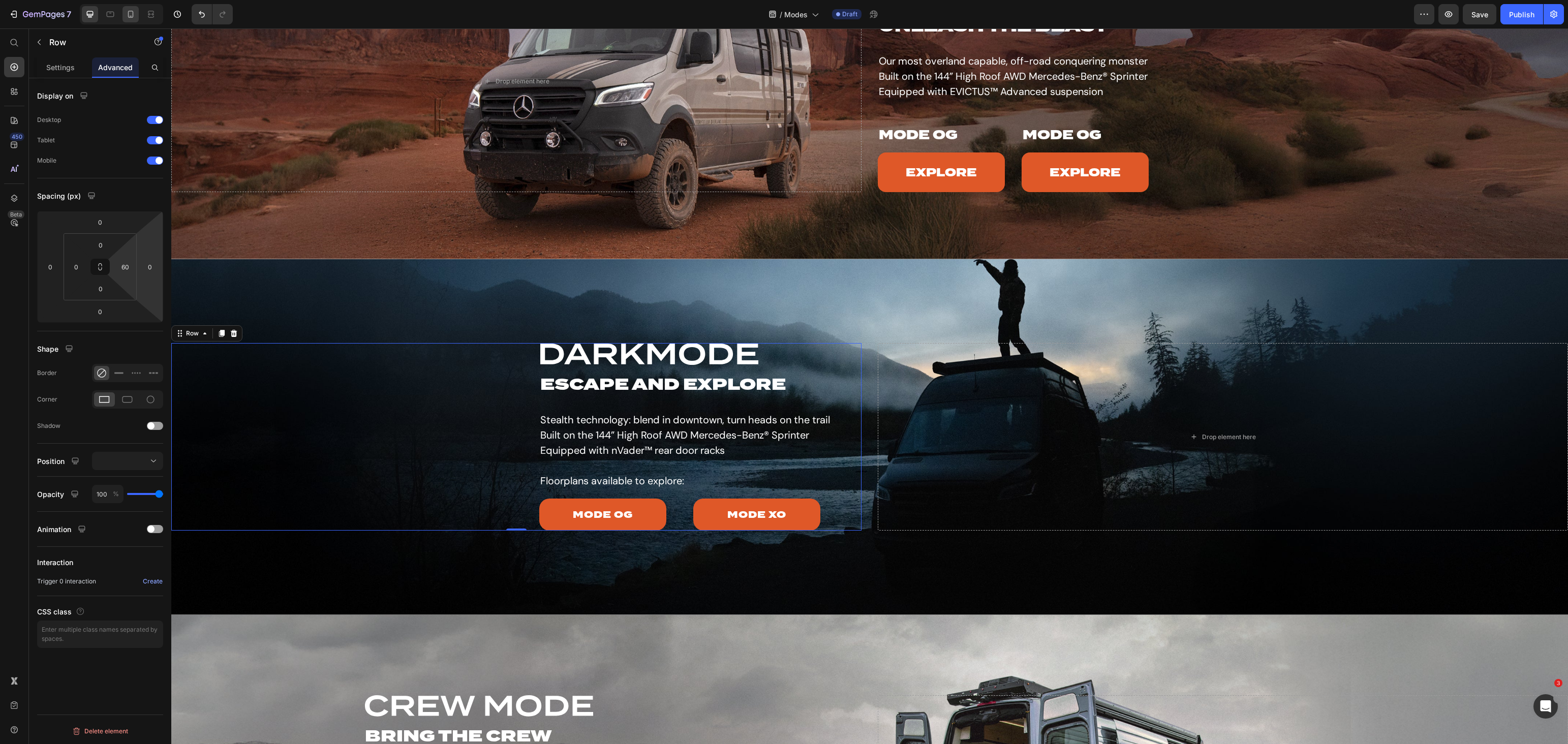 click 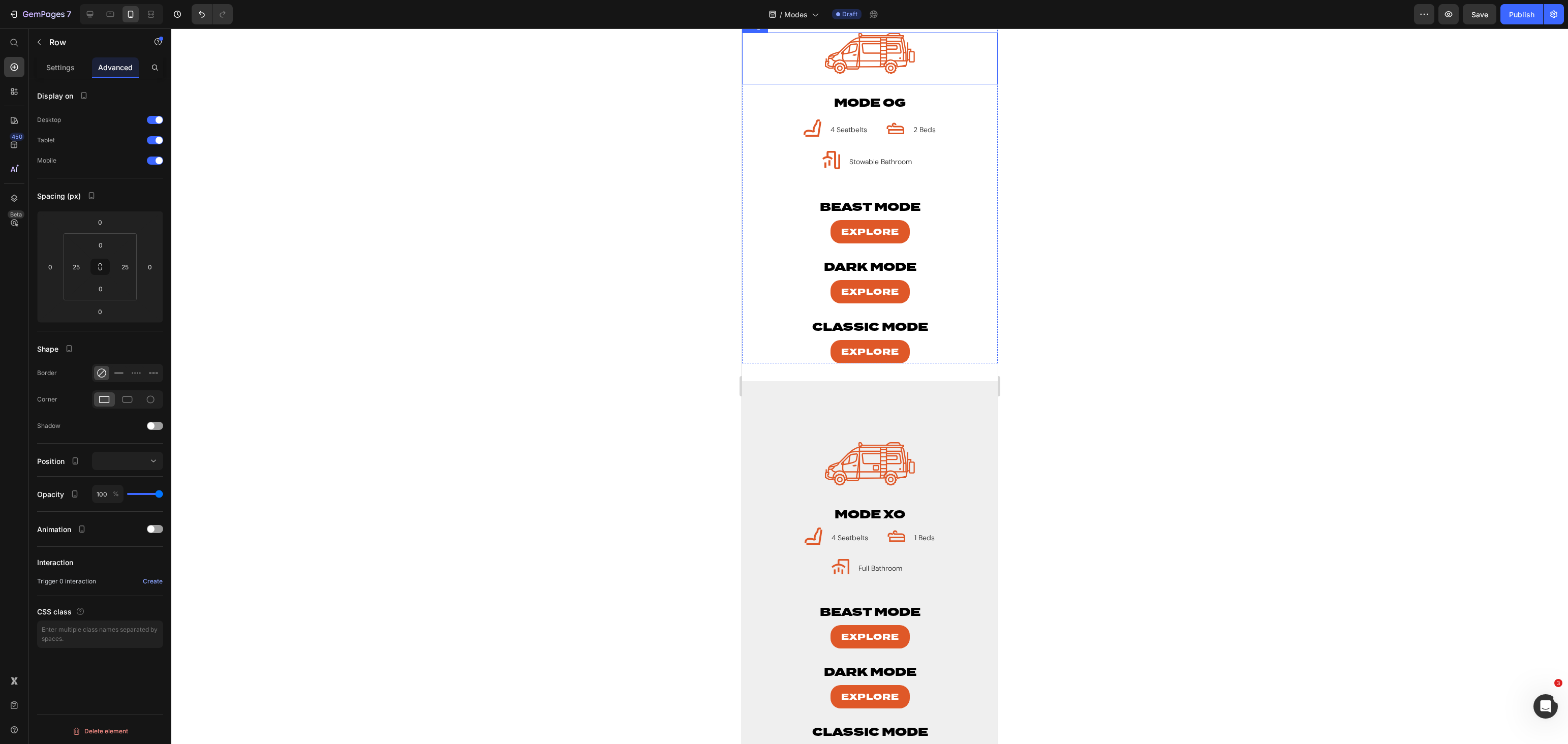 scroll, scrollTop: 1626, scrollLeft: 0, axis: vertical 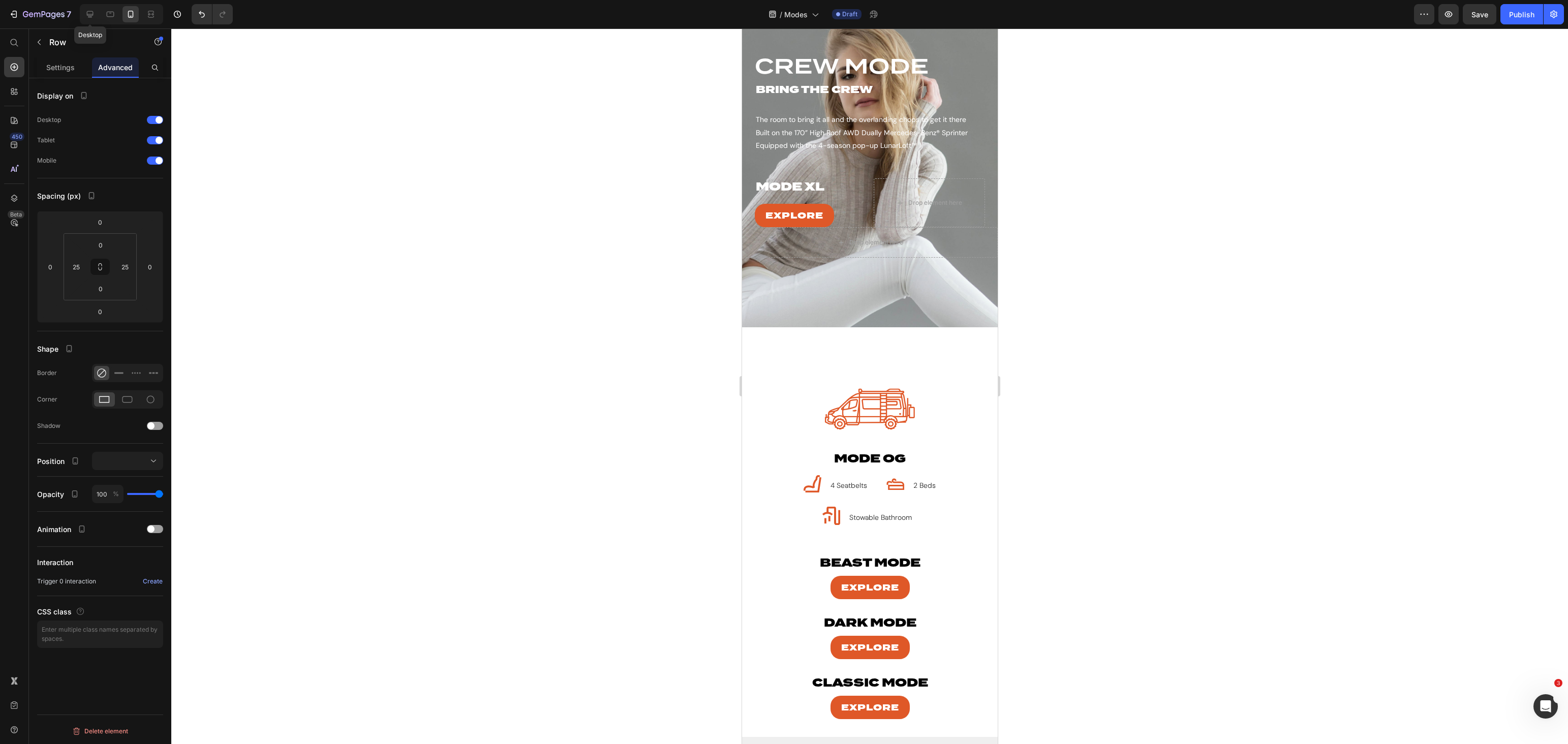 click 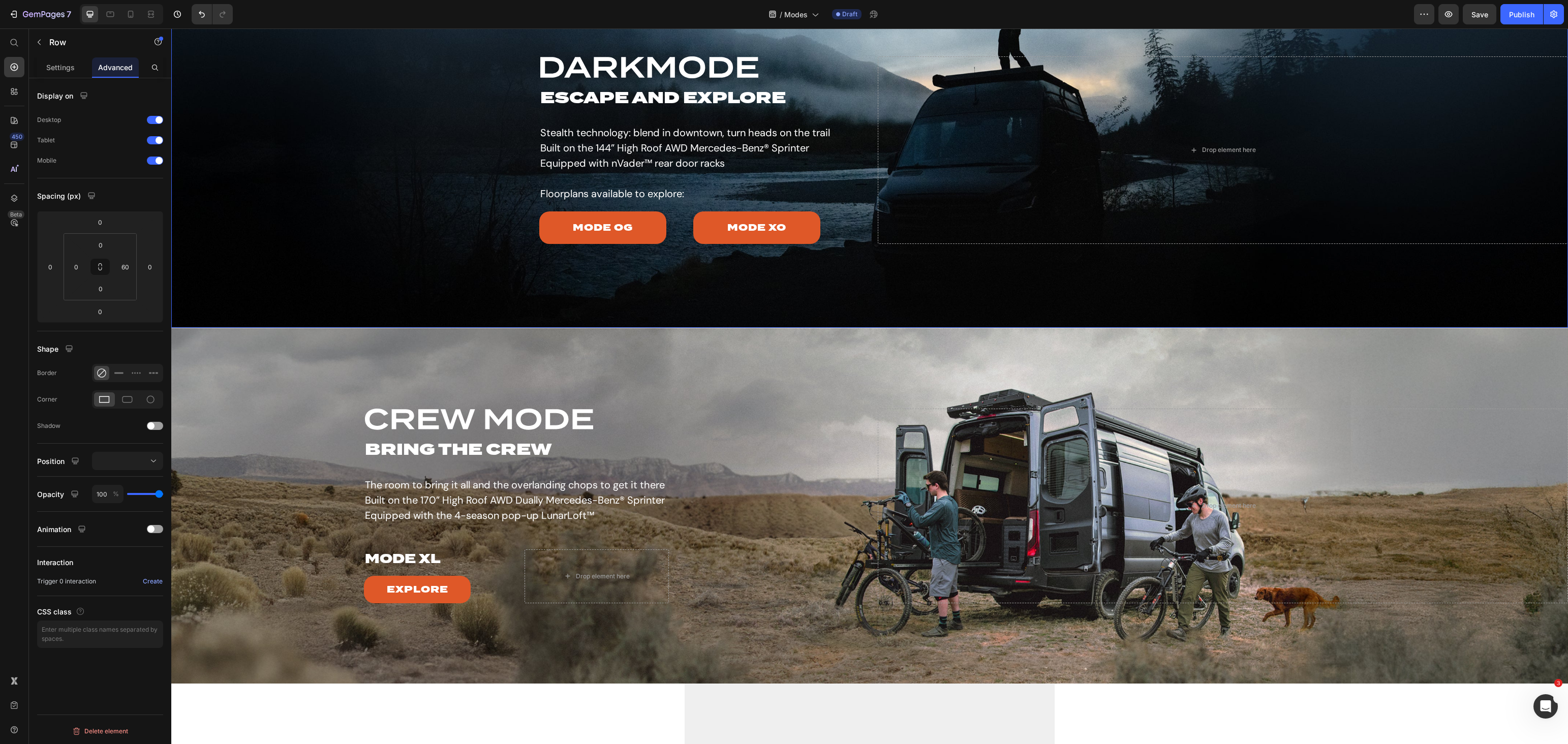 scroll, scrollTop: 1312, scrollLeft: 0, axis: vertical 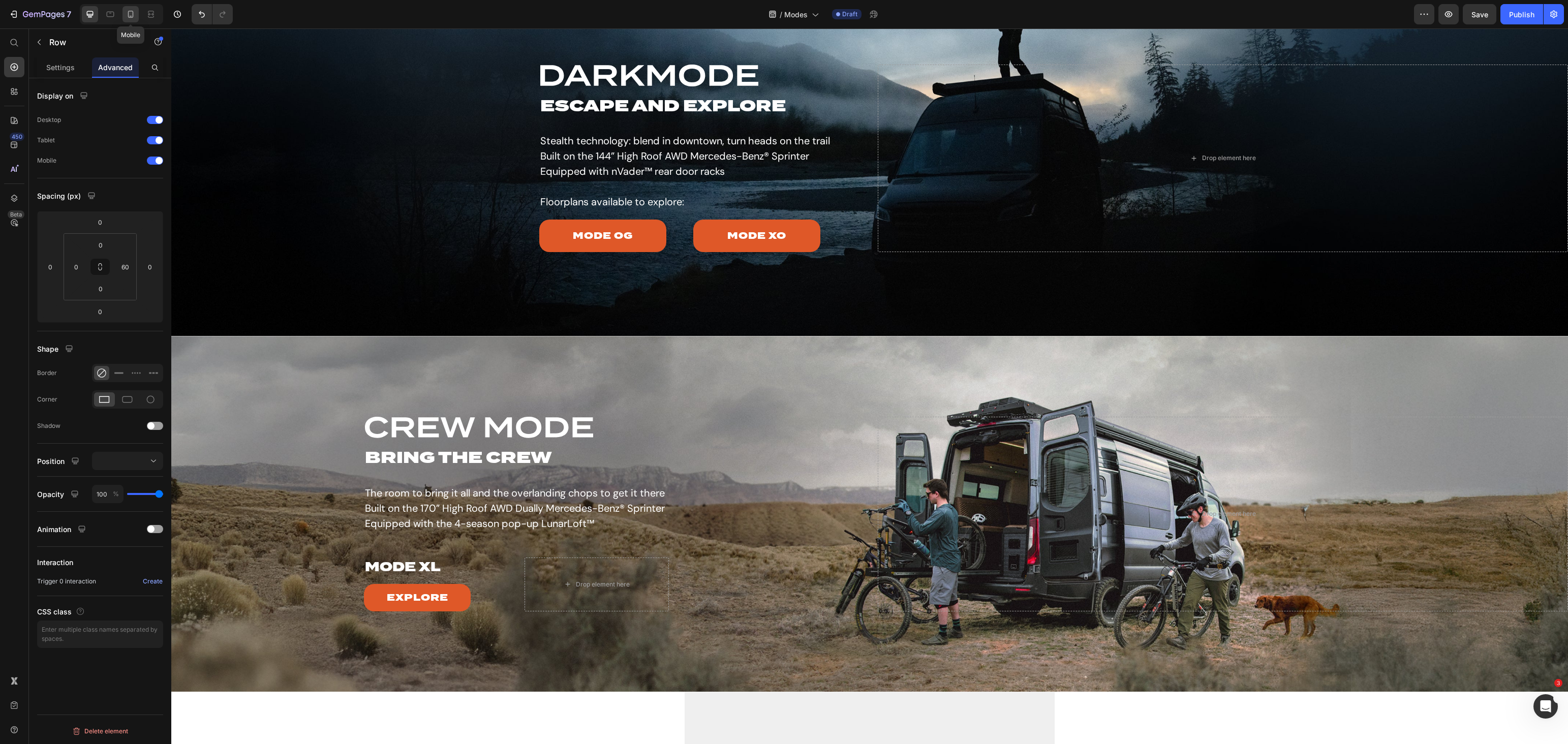click 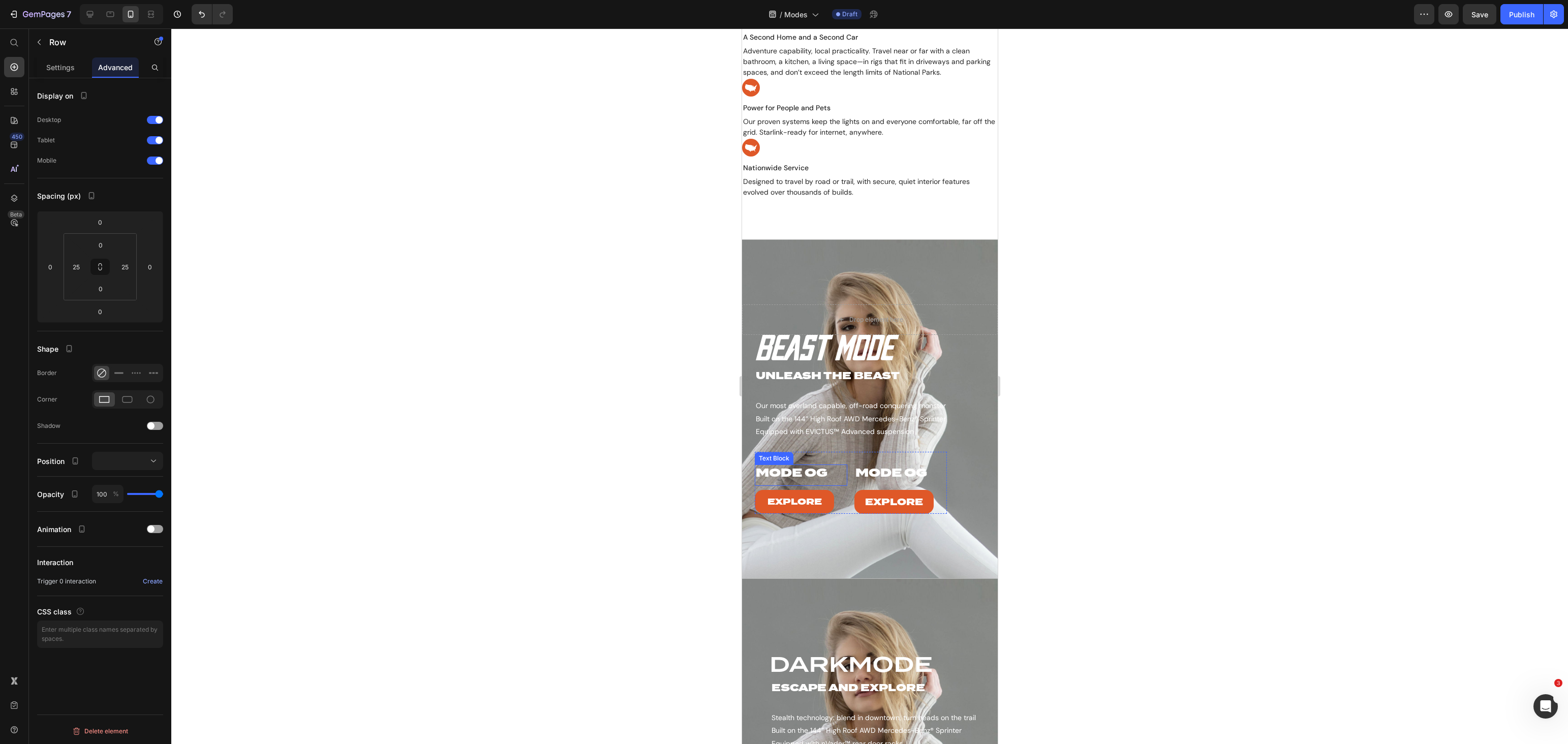 scroll, scrollTop: 375, scrollLeft: 0, axis: vertical 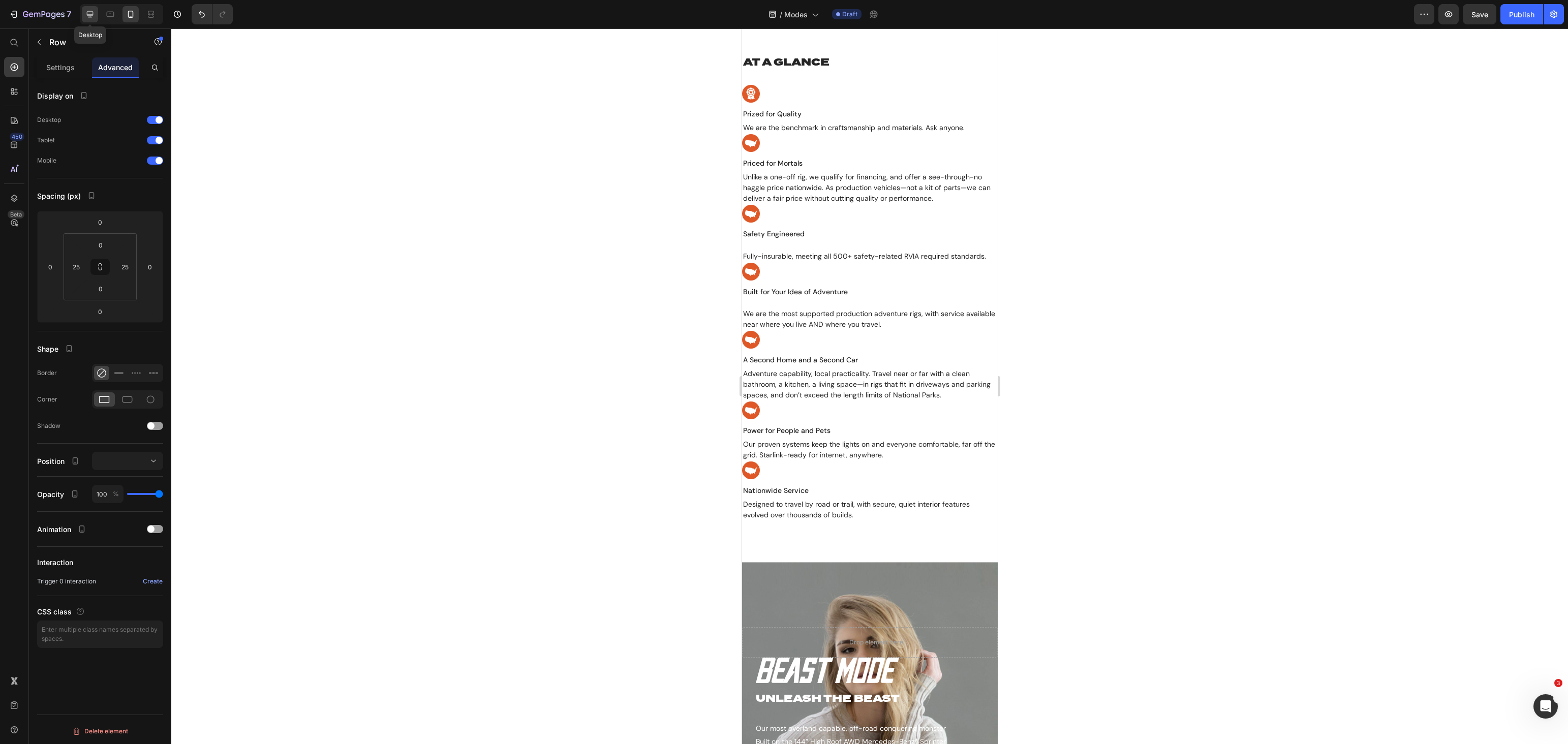 click 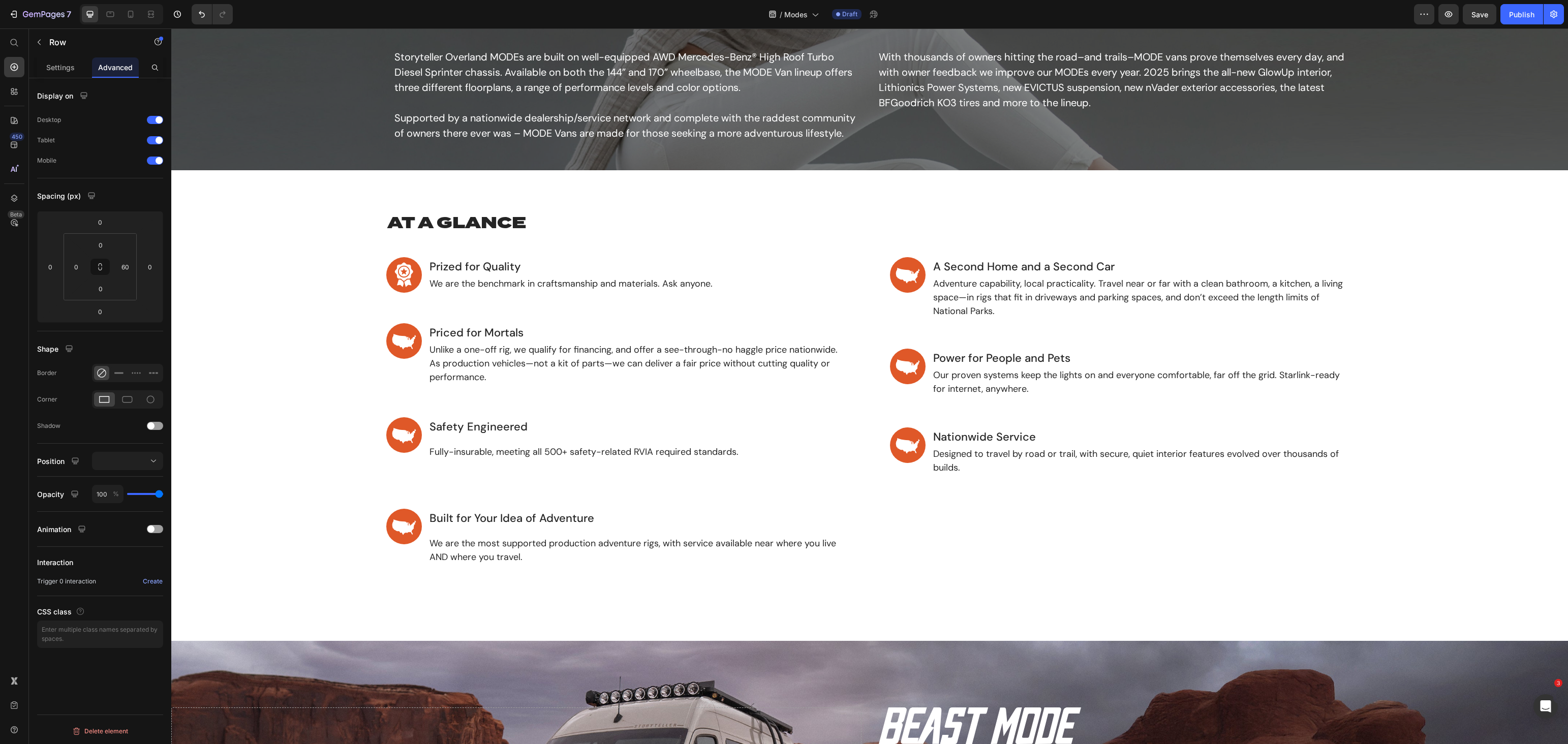 scroll, scrollTop: 438, scrollLeft: 0, axis: vertical 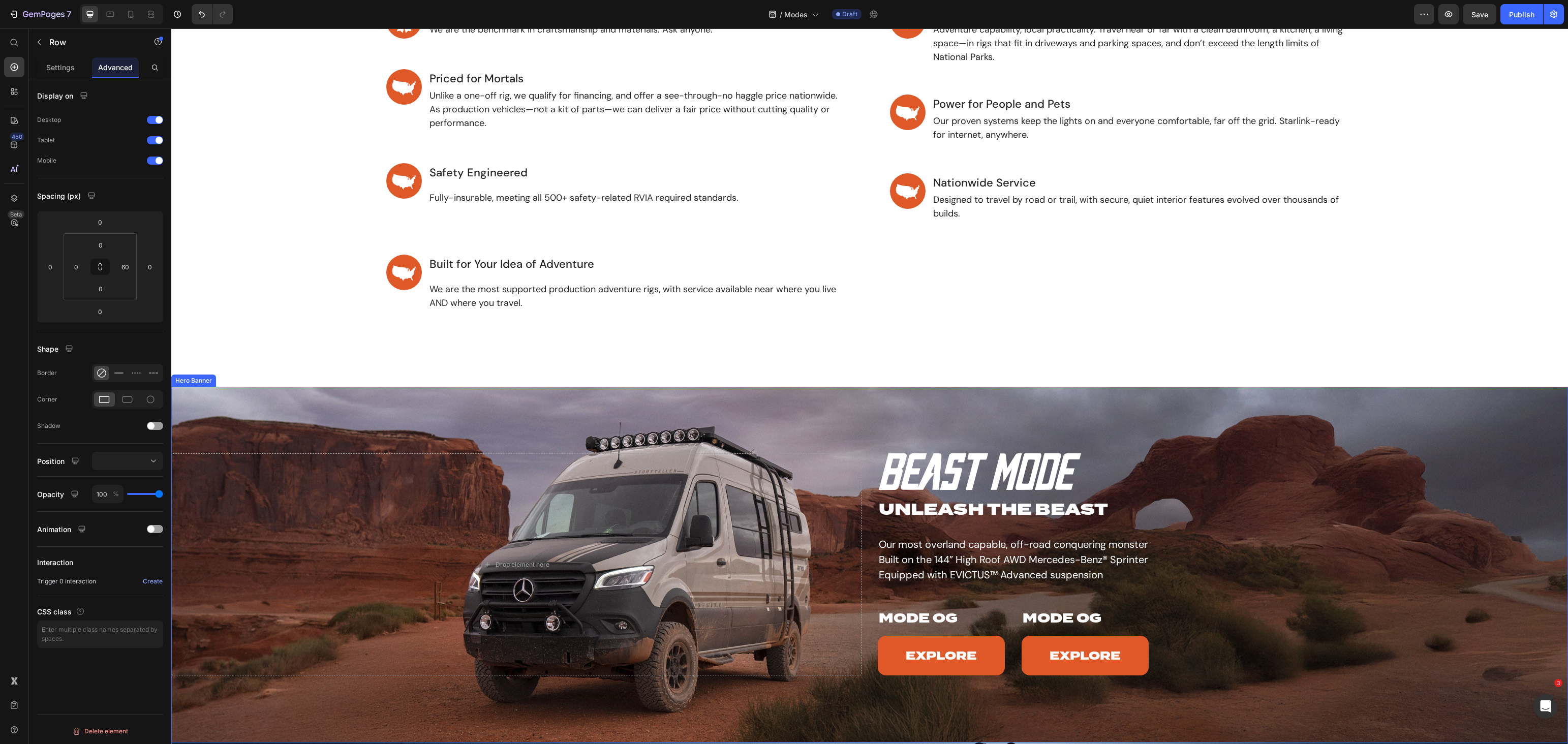 click at bounding box center [870, 565] 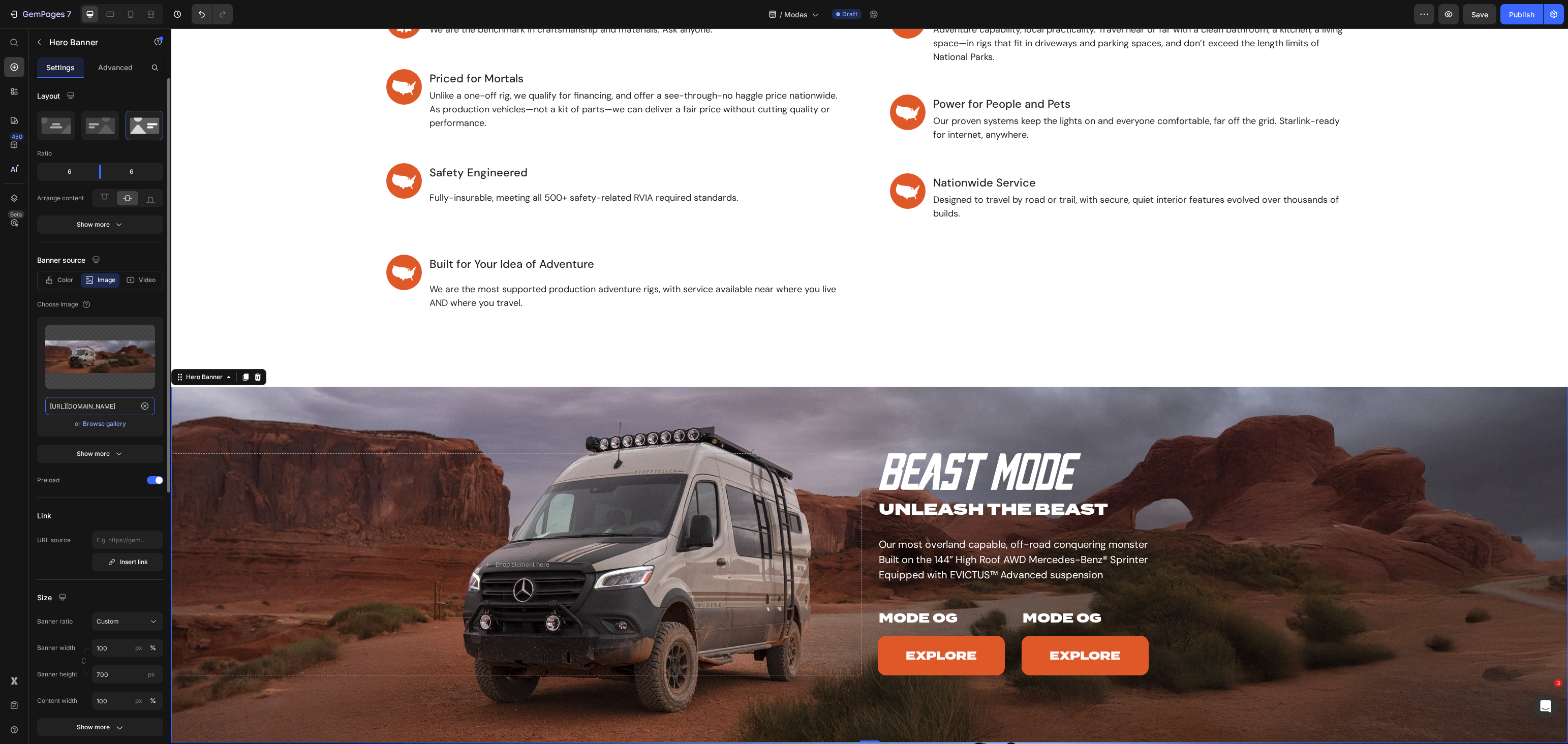 click on "[URL][DOMAIN_NAME]" 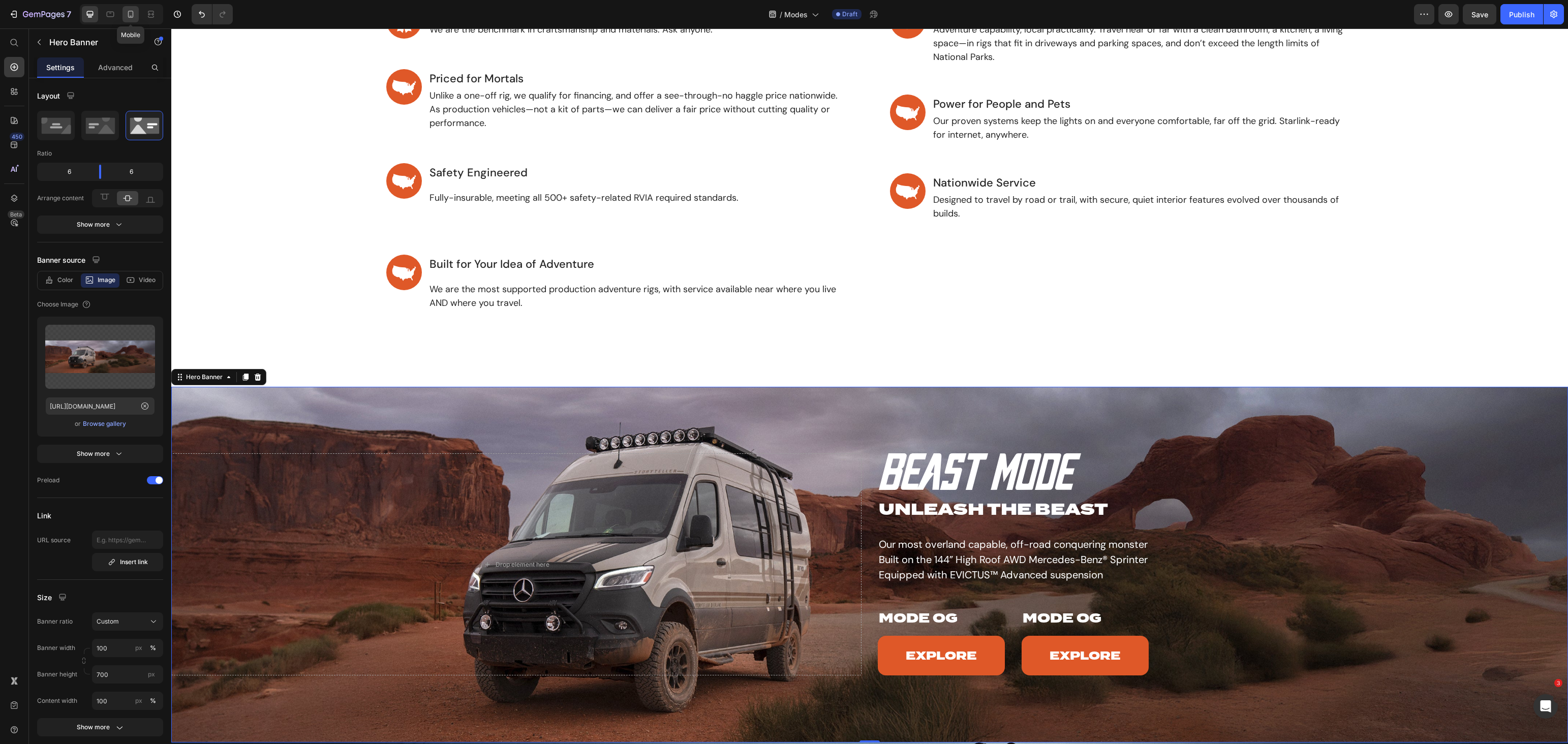 click 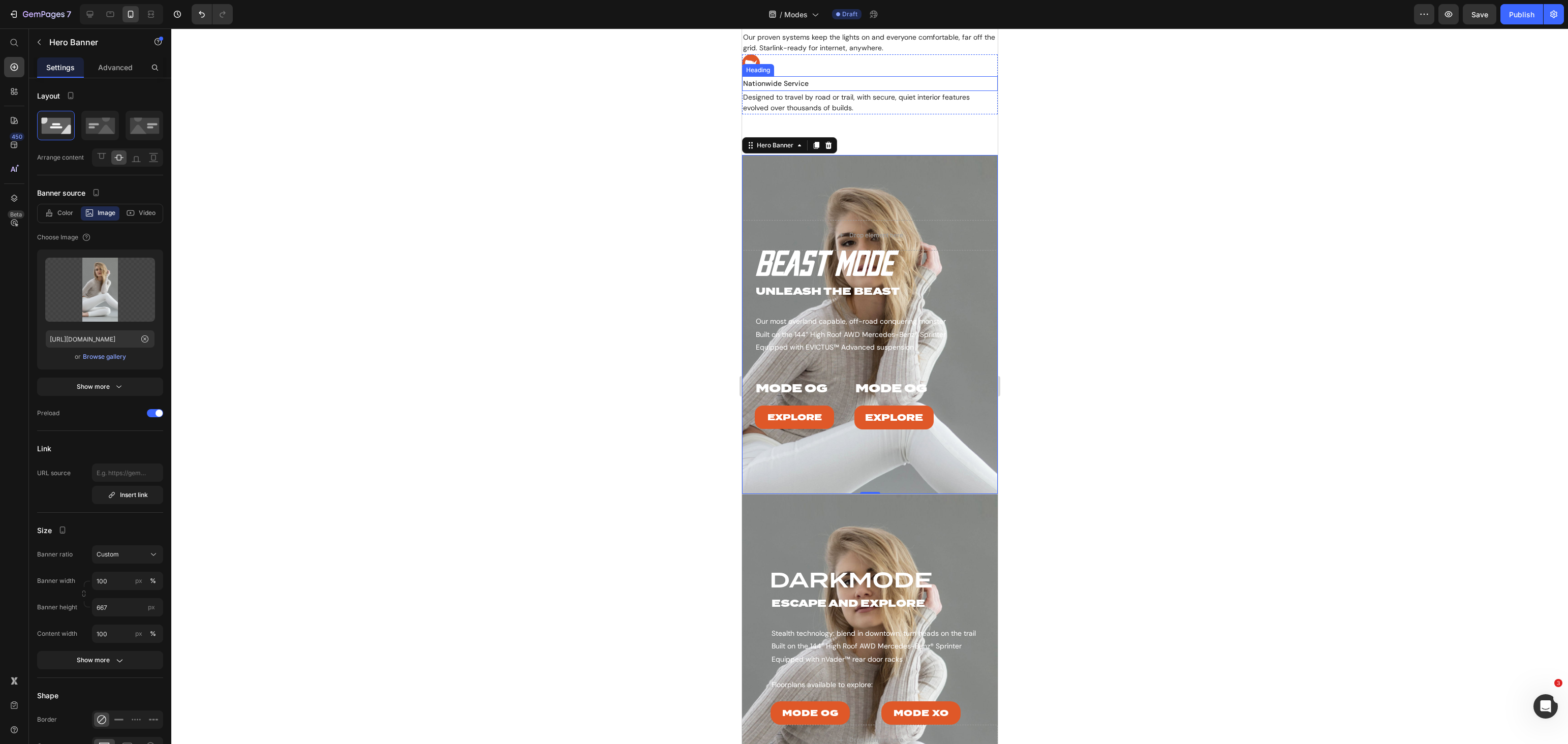 scroll, scrollTop: 873, scrollLeft: 0, axis: vertical 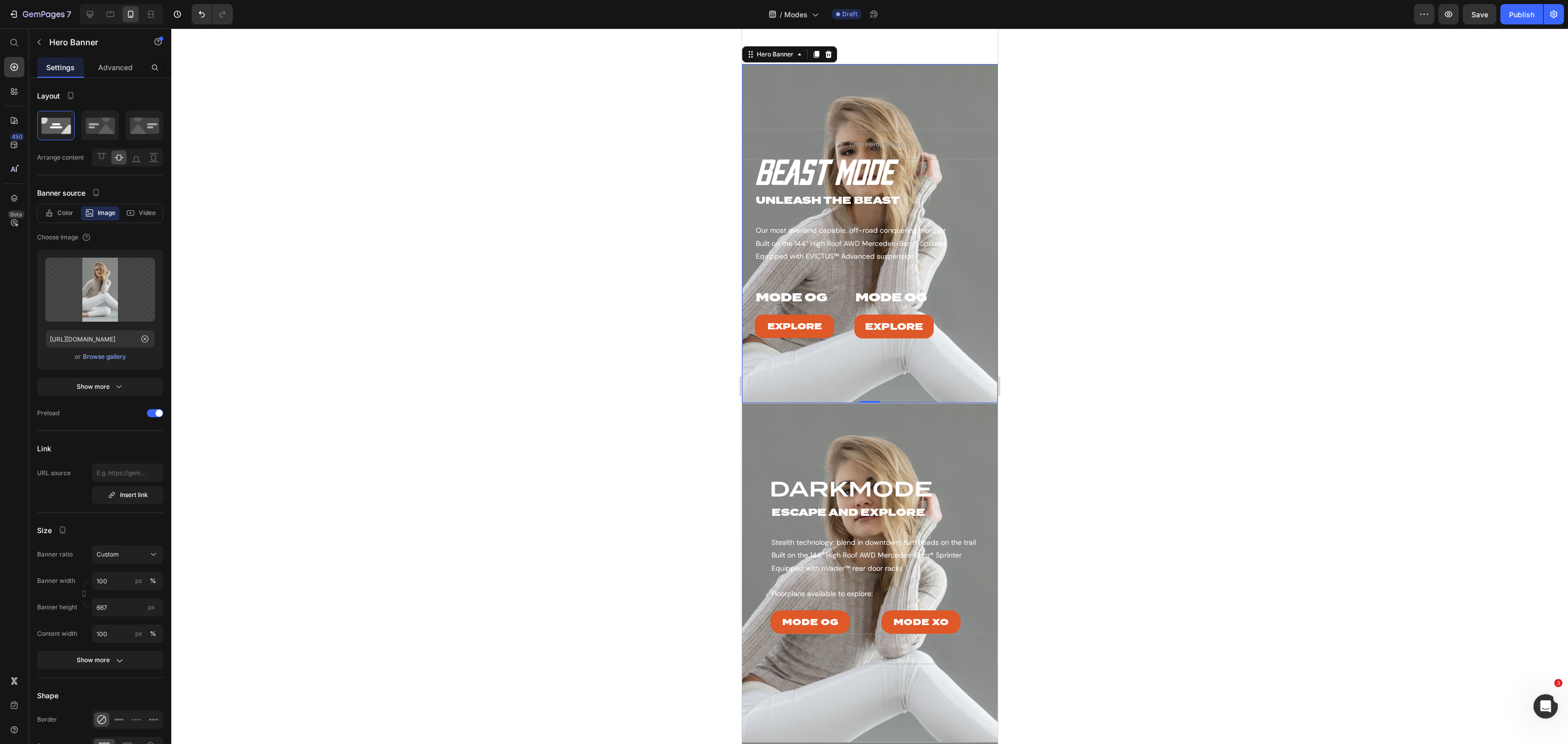 click at bounding box center (869, 233) 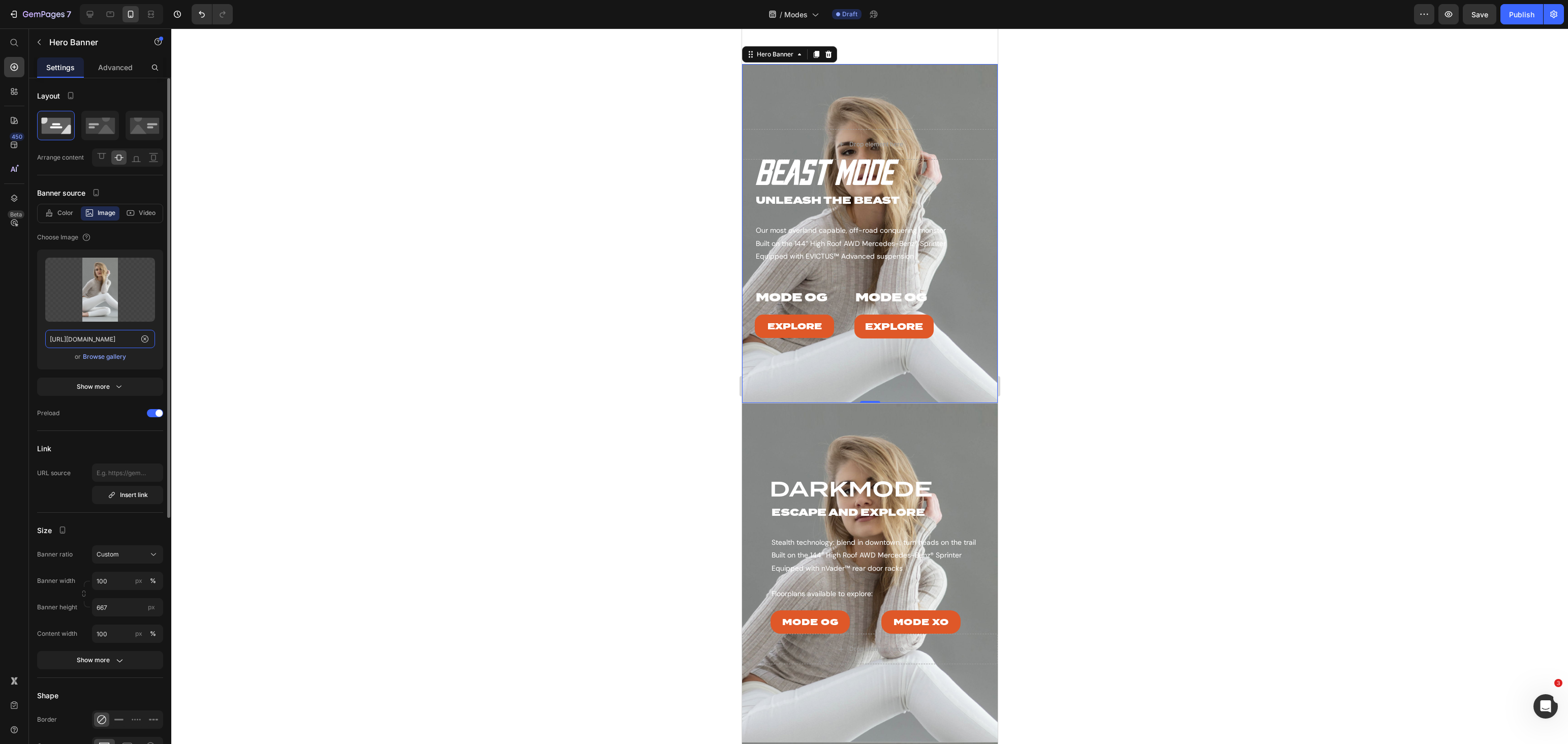 click on "[URL][DOMAIN_NAME]" 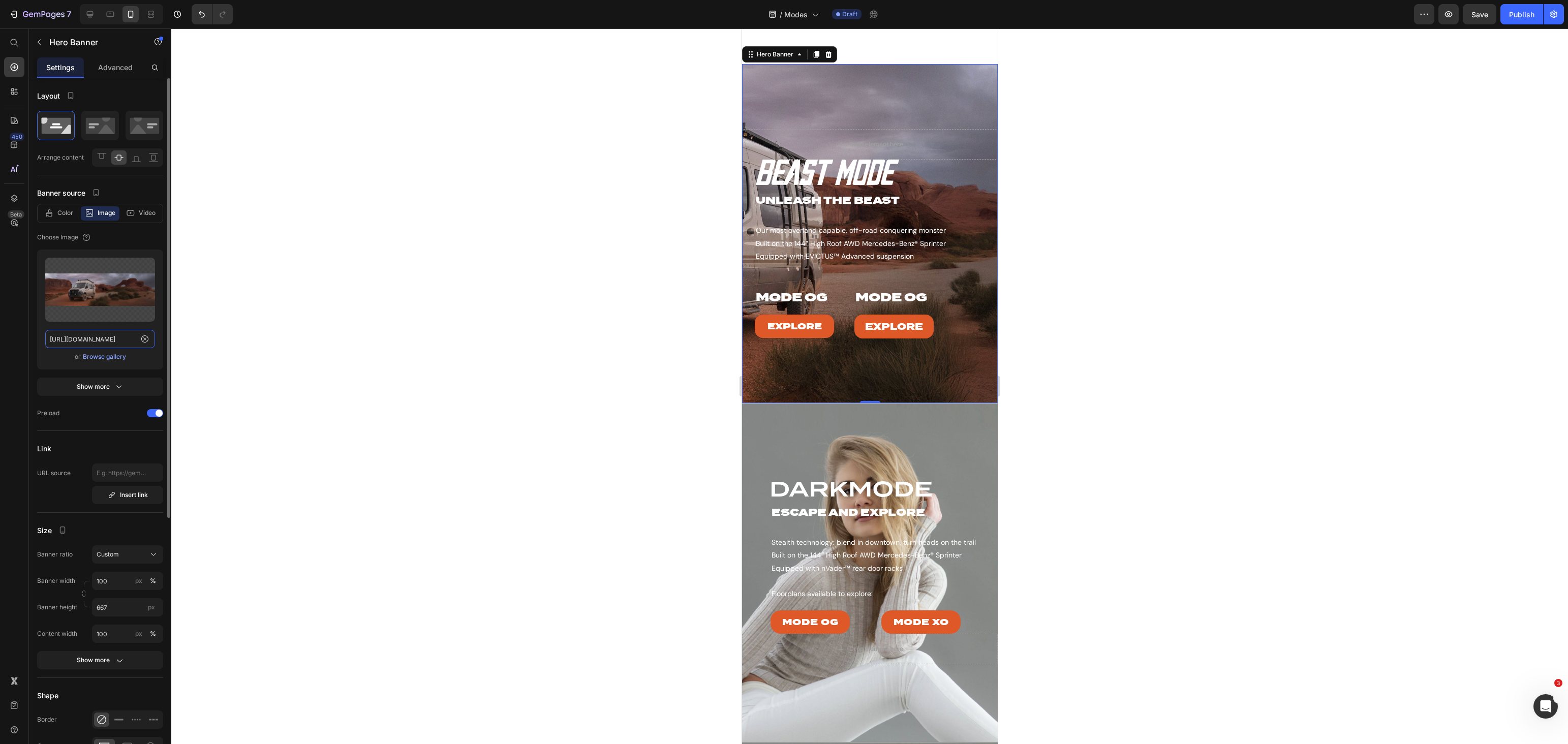 scroll, scrollTop: 0, scrollLeft: 178, axis: horizontal 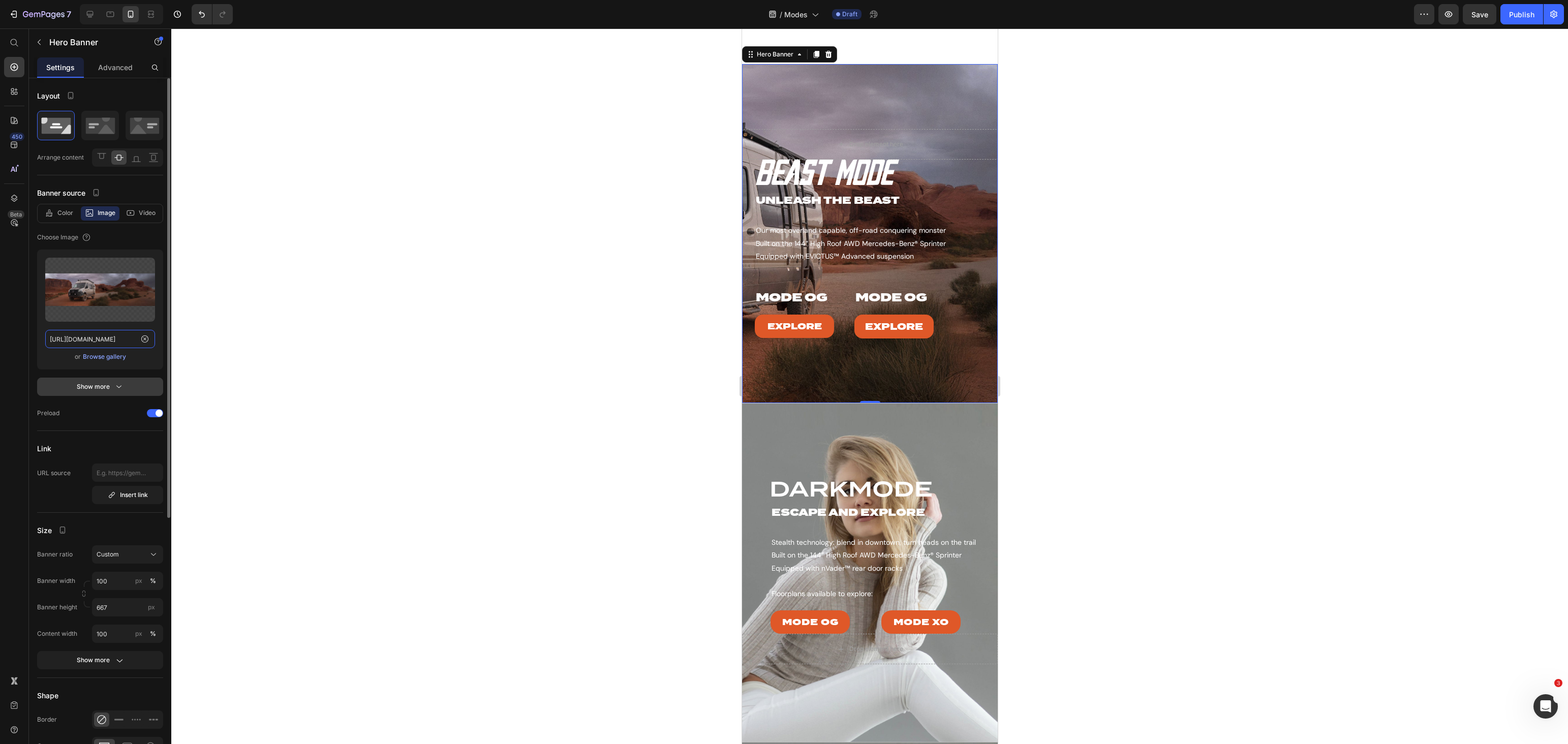 type on "[URL][DOMAIN_NAME]" 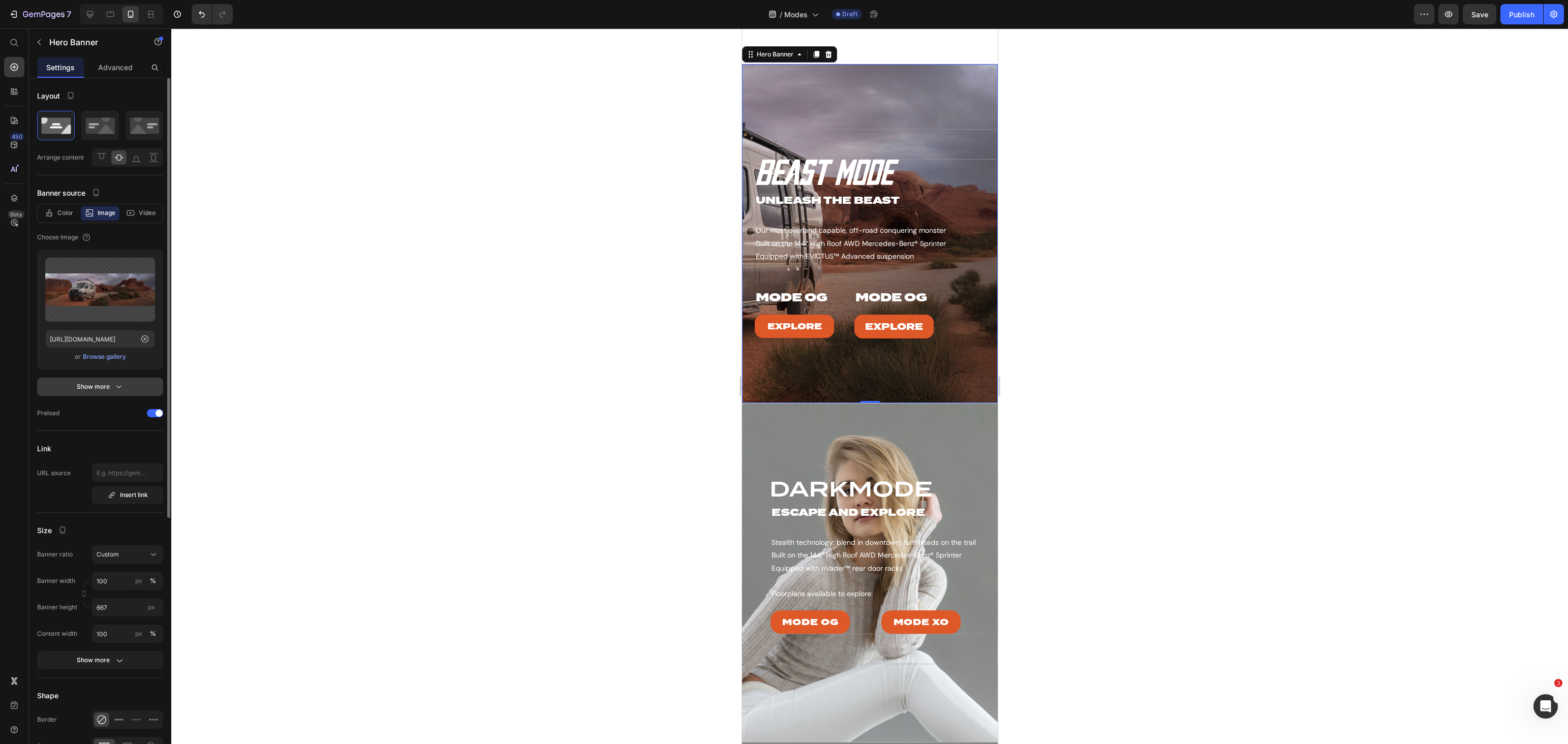 click on "Show more" at bounding box center (100, 387) 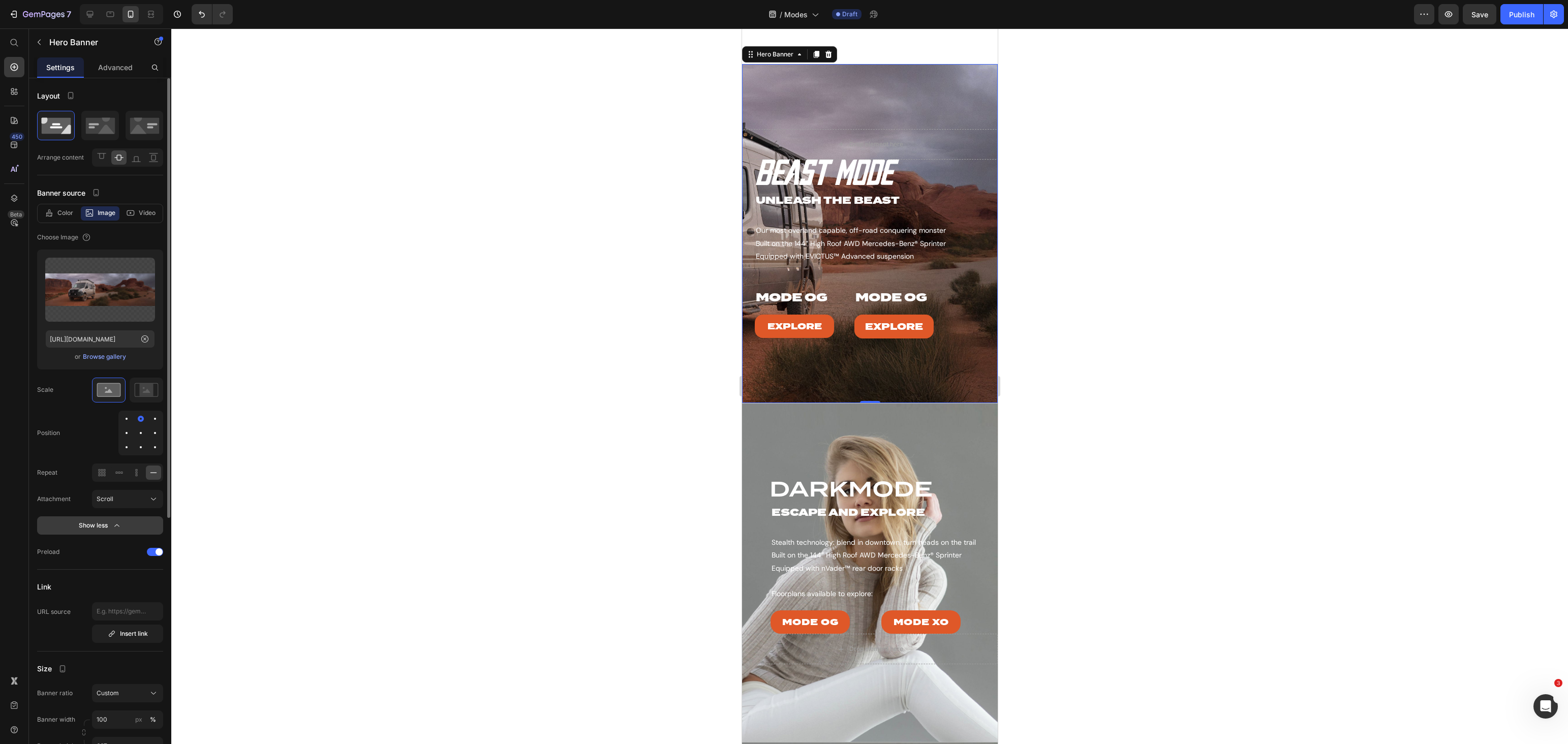 scroll, scrollTop: 0, scrollLeft: 0, axis: both 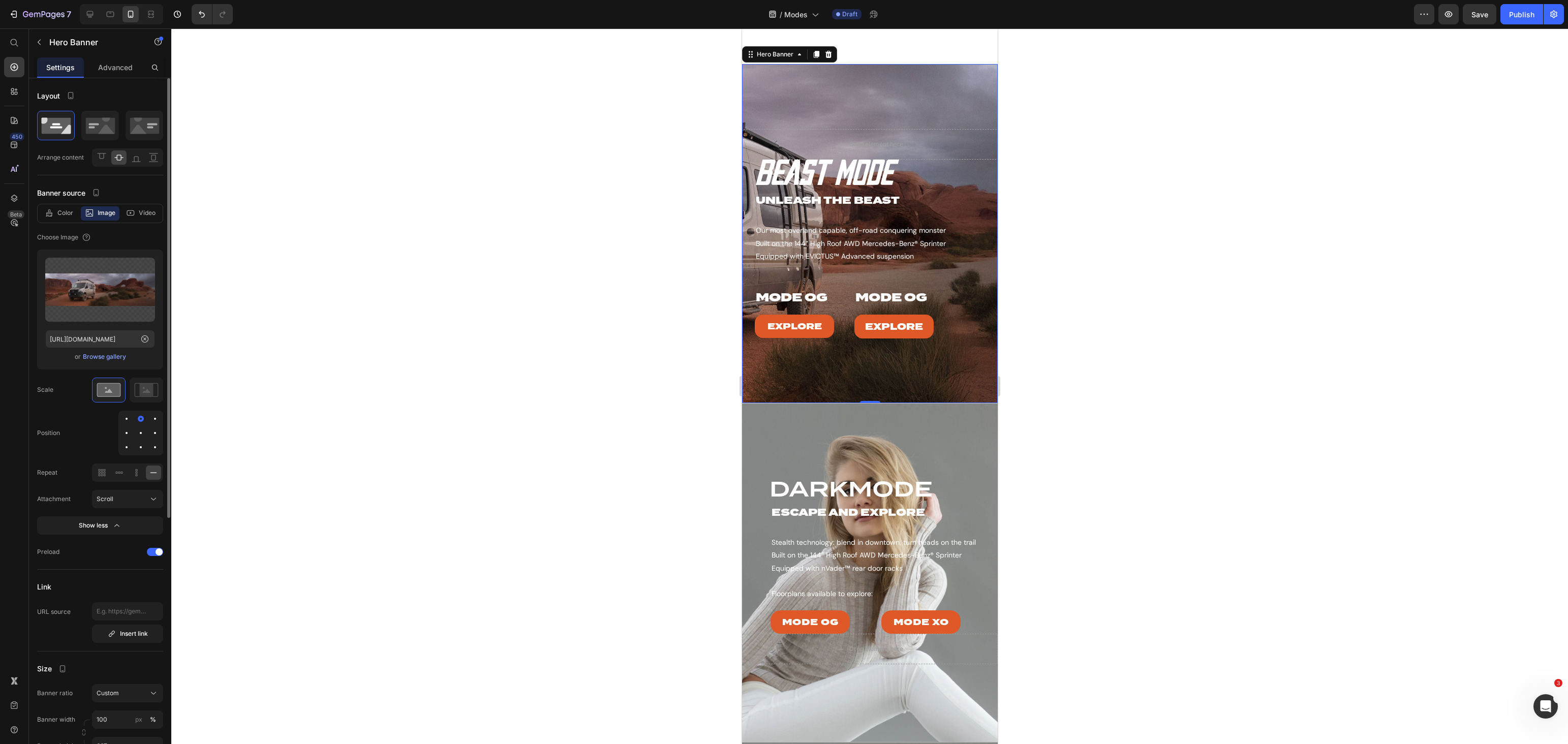 click at bounding box center (155, 433) 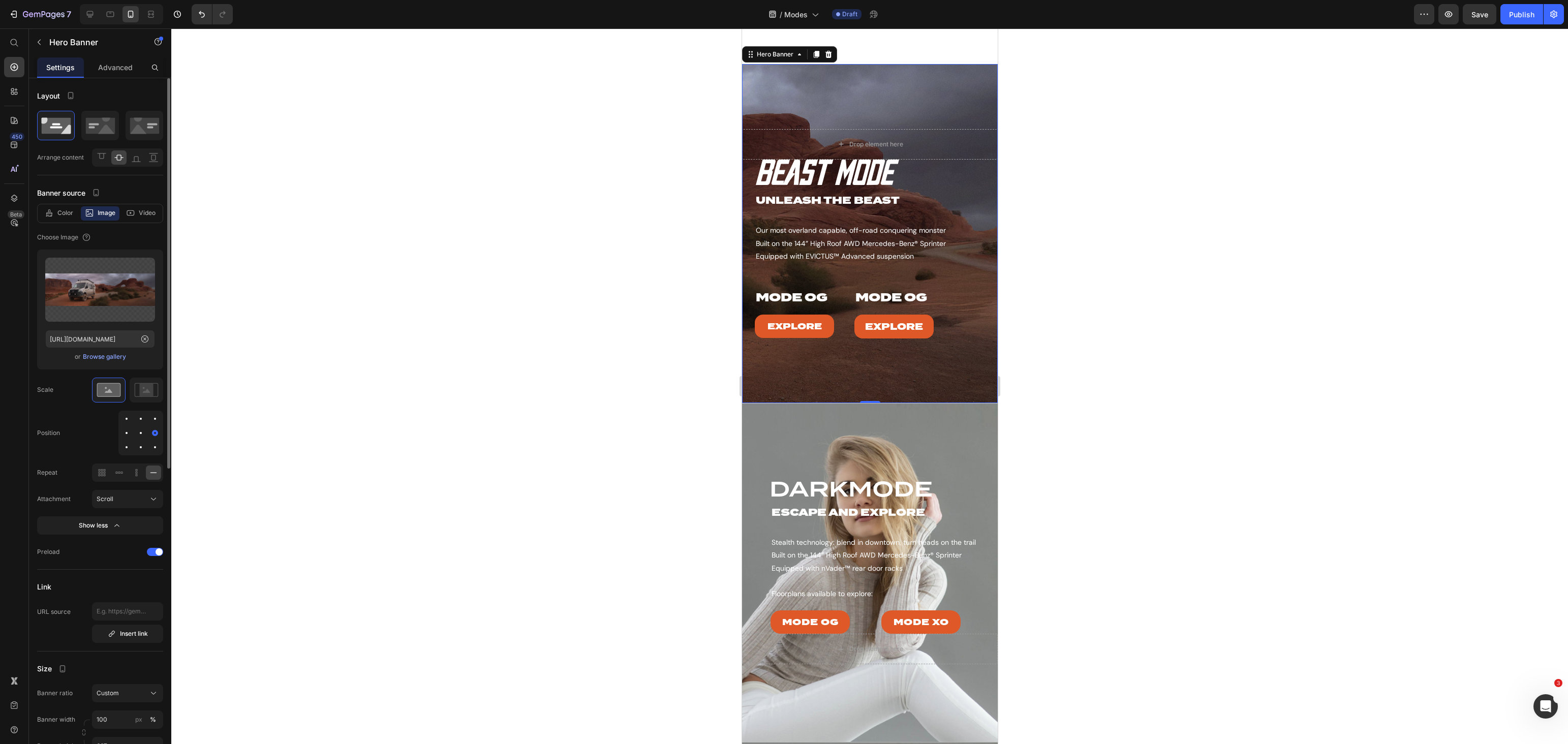 click at bounding box center [127, 433] 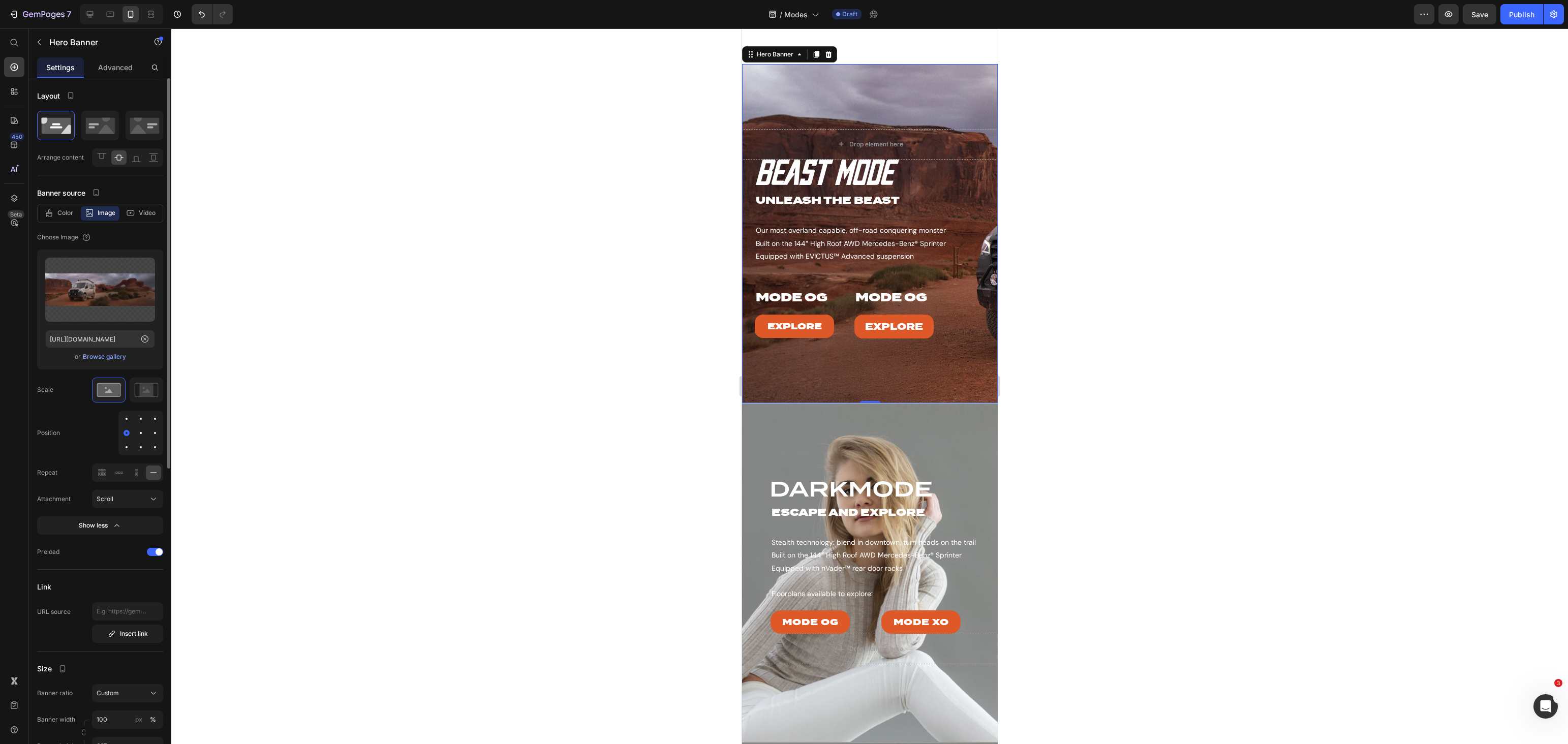 click at bounding box center (141, 433) 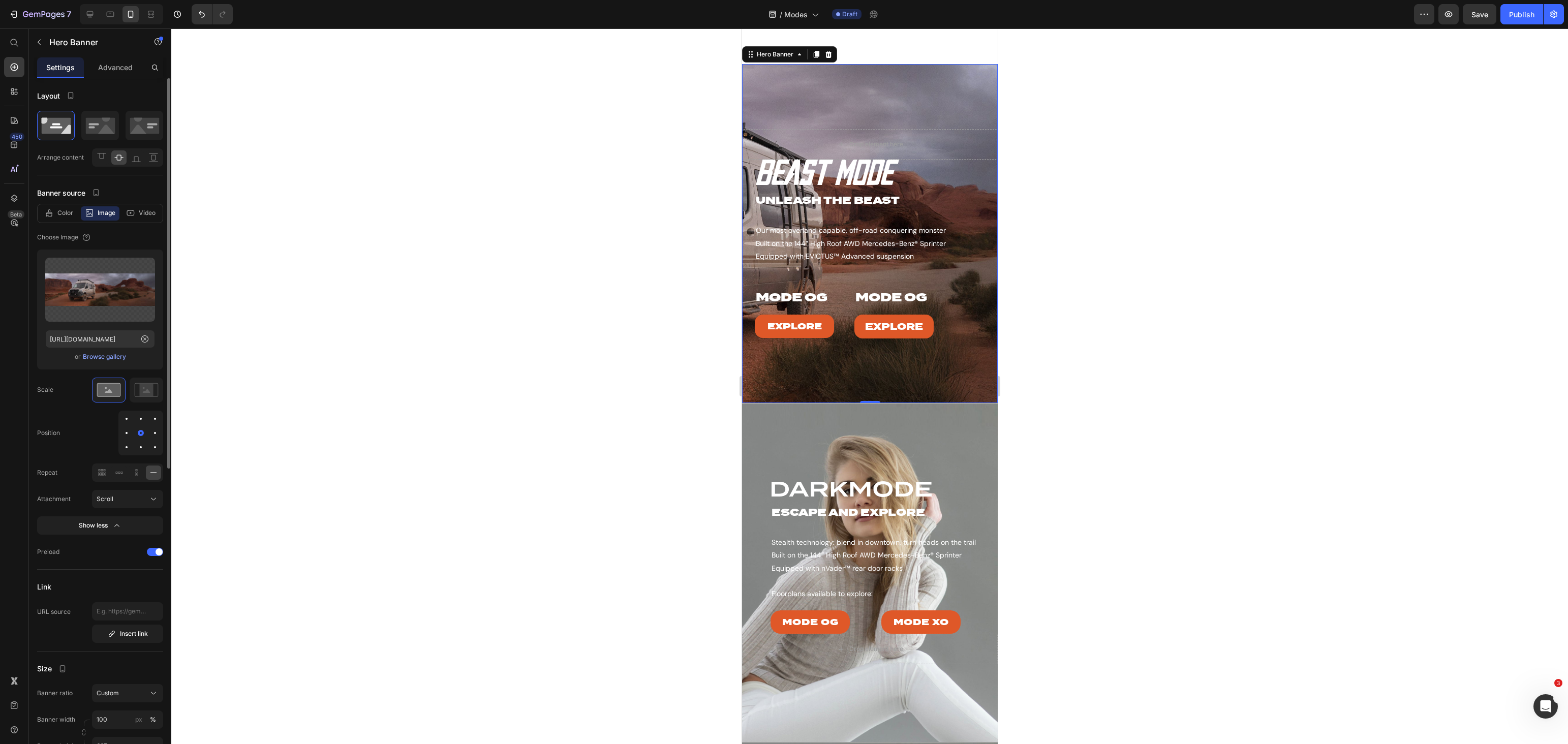 click at bounding box center (127, 447) 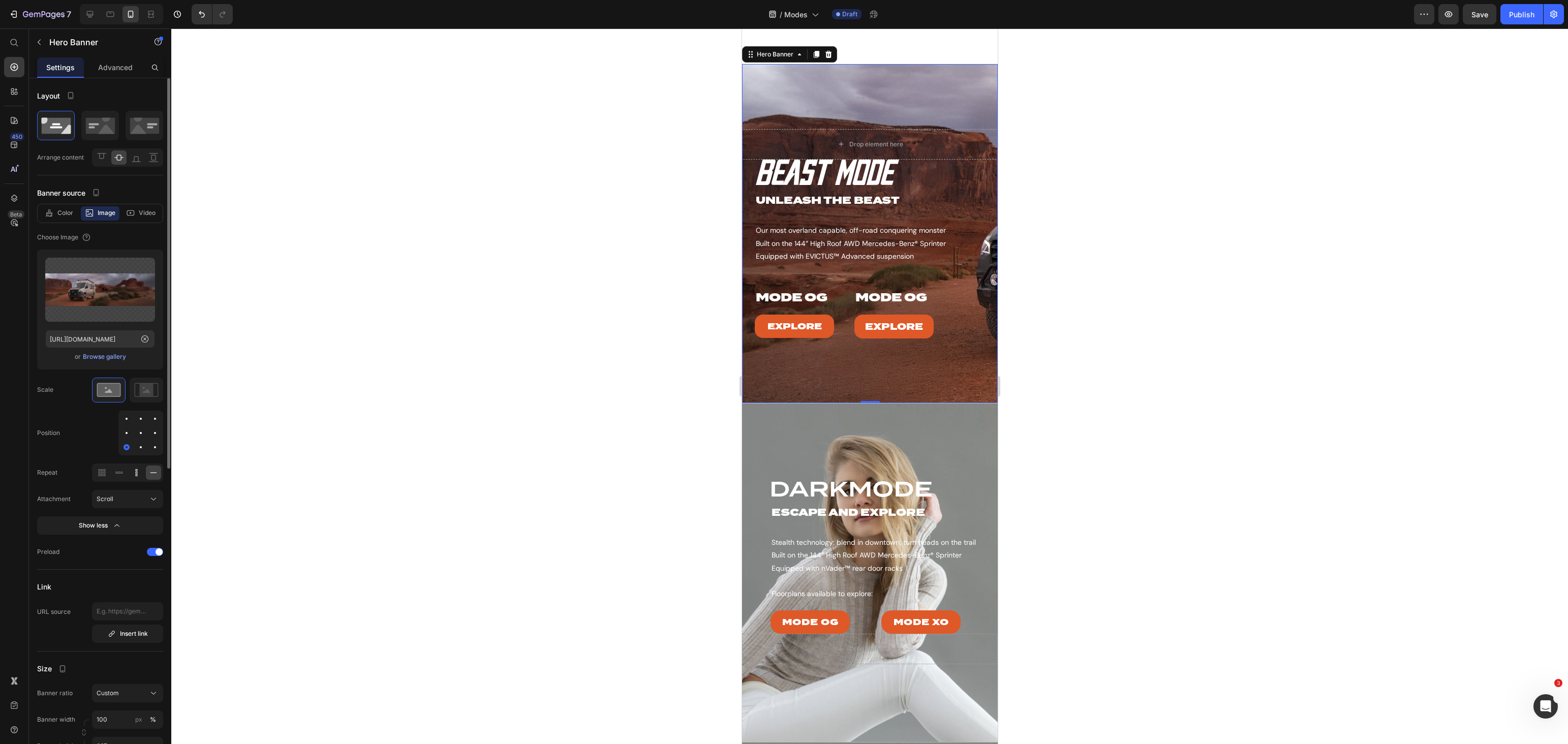 click 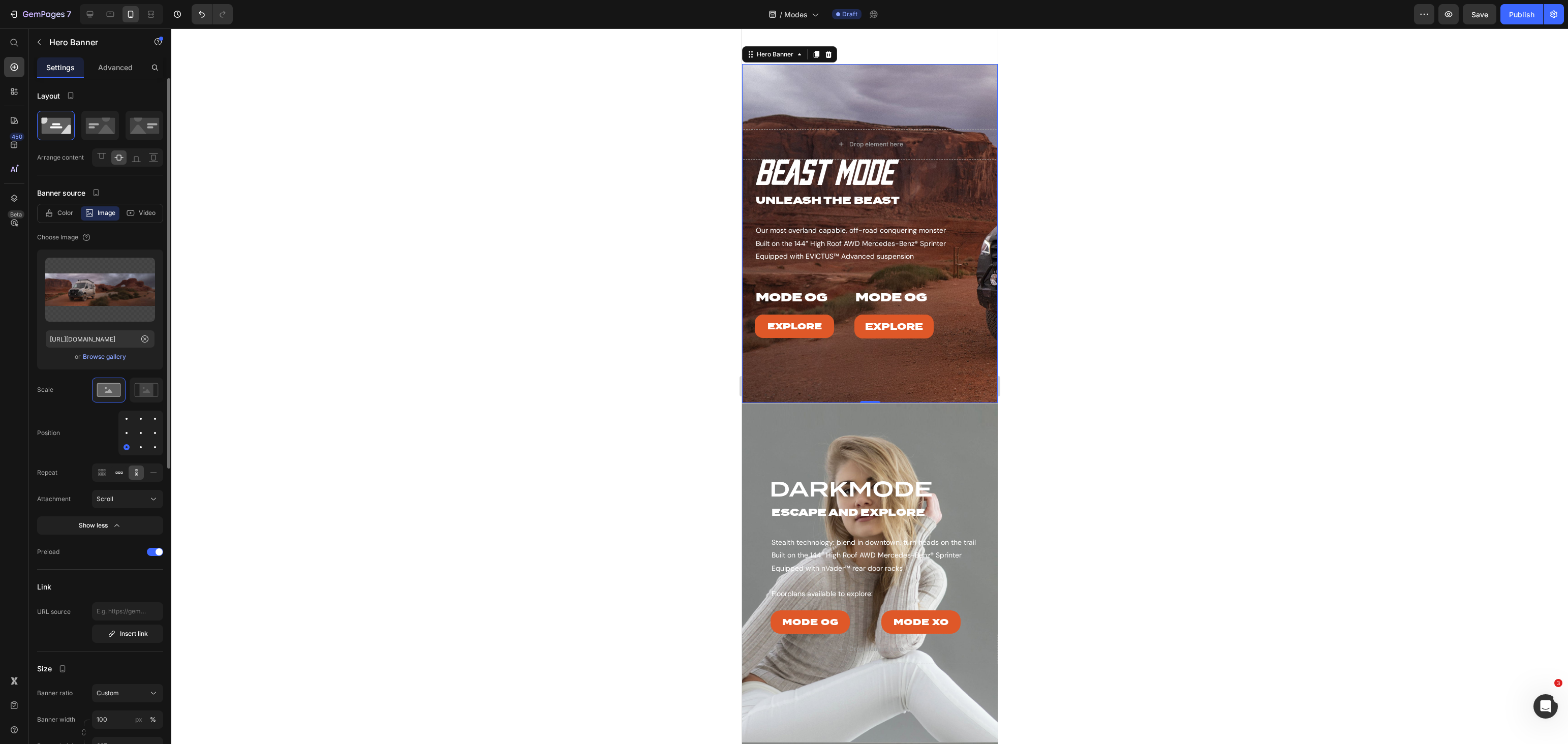click 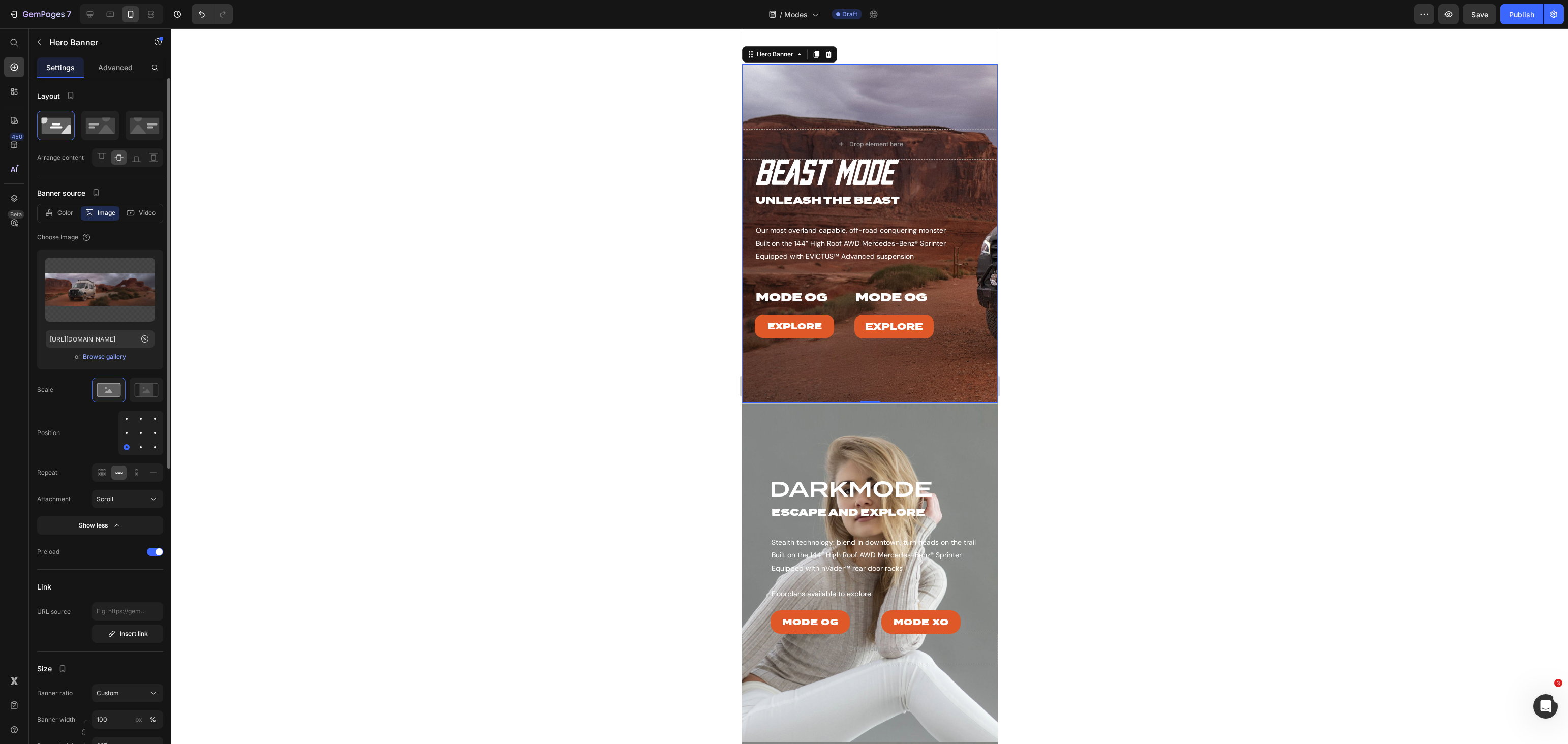 click on "Repeat" 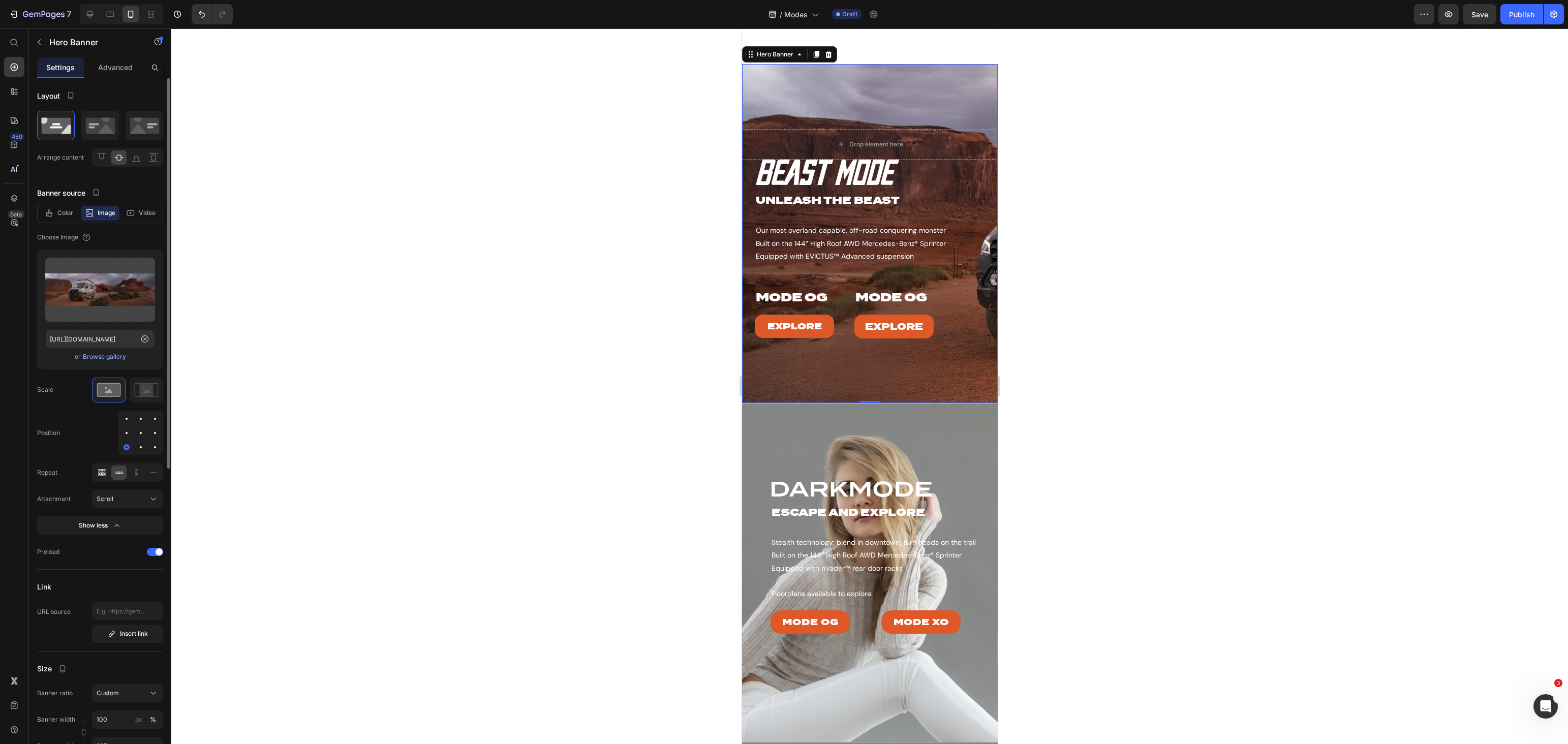 click 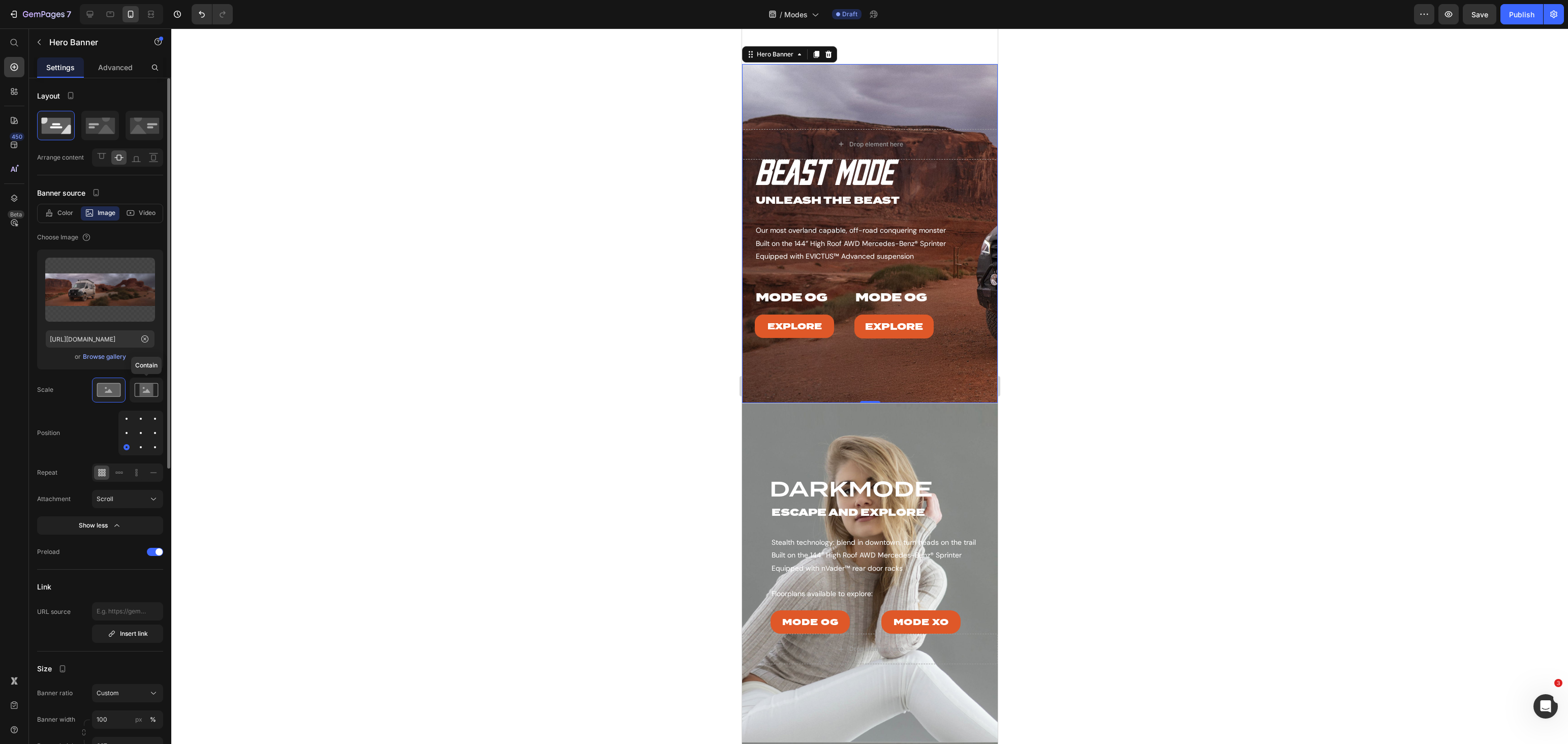 click 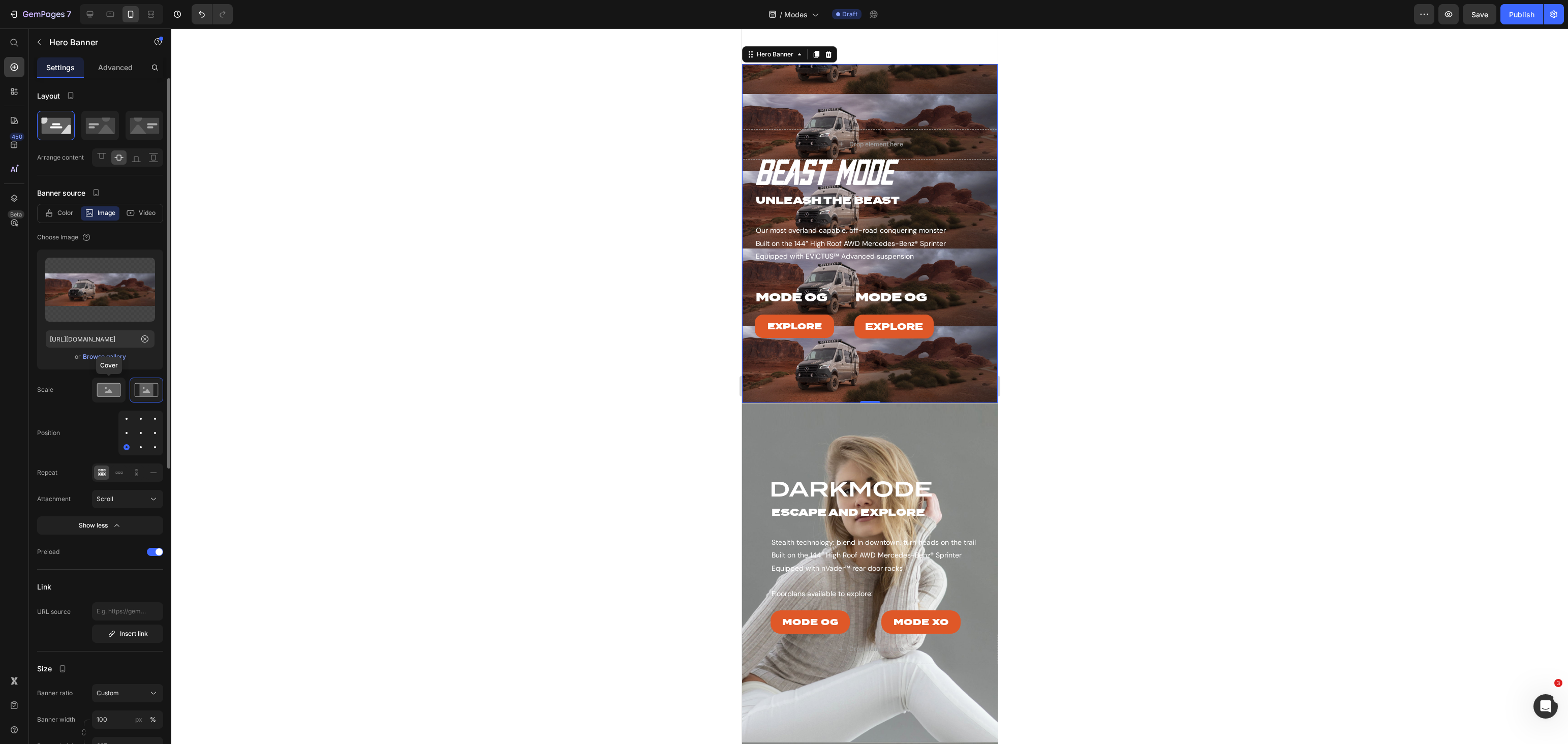click 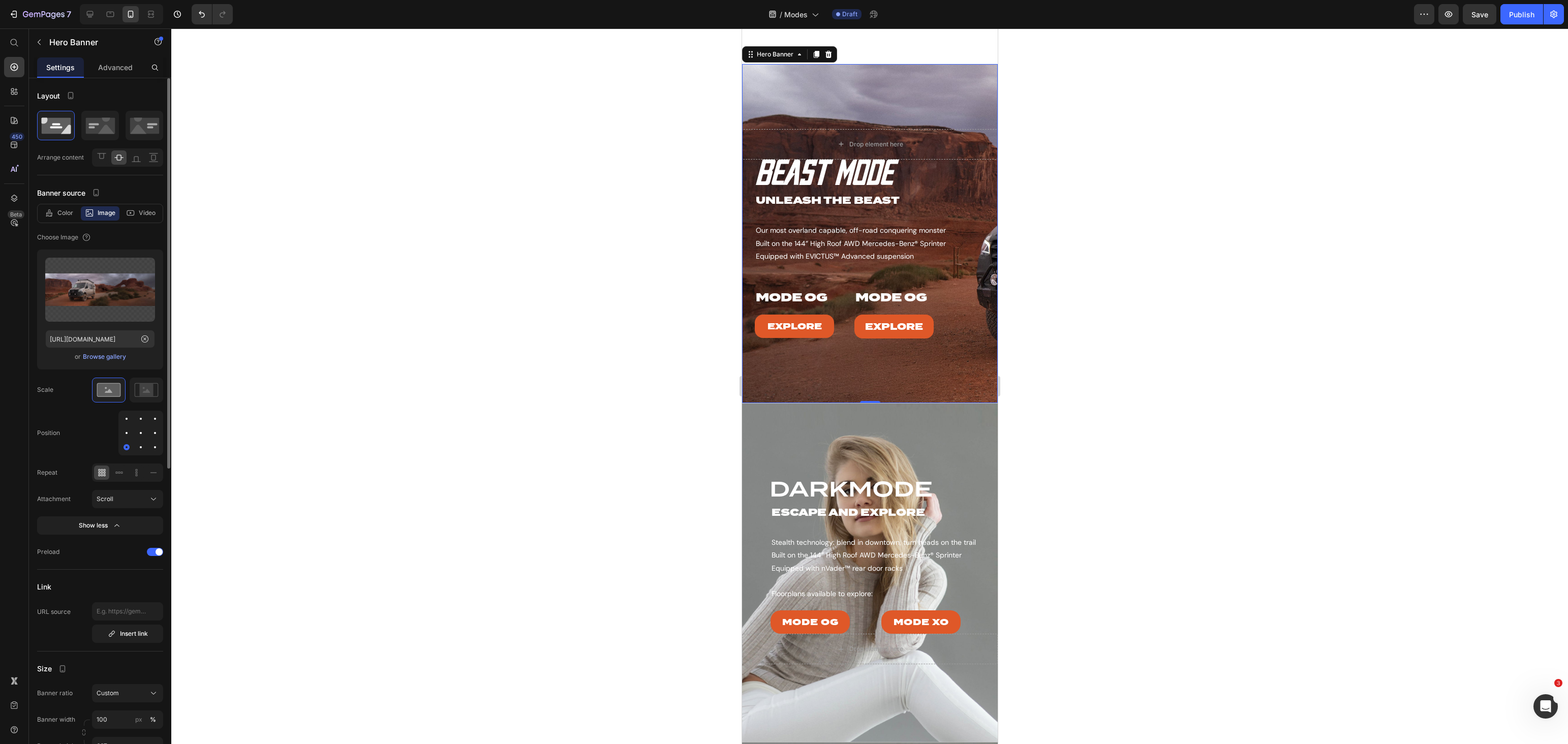 click at bounding box center (141, 433) 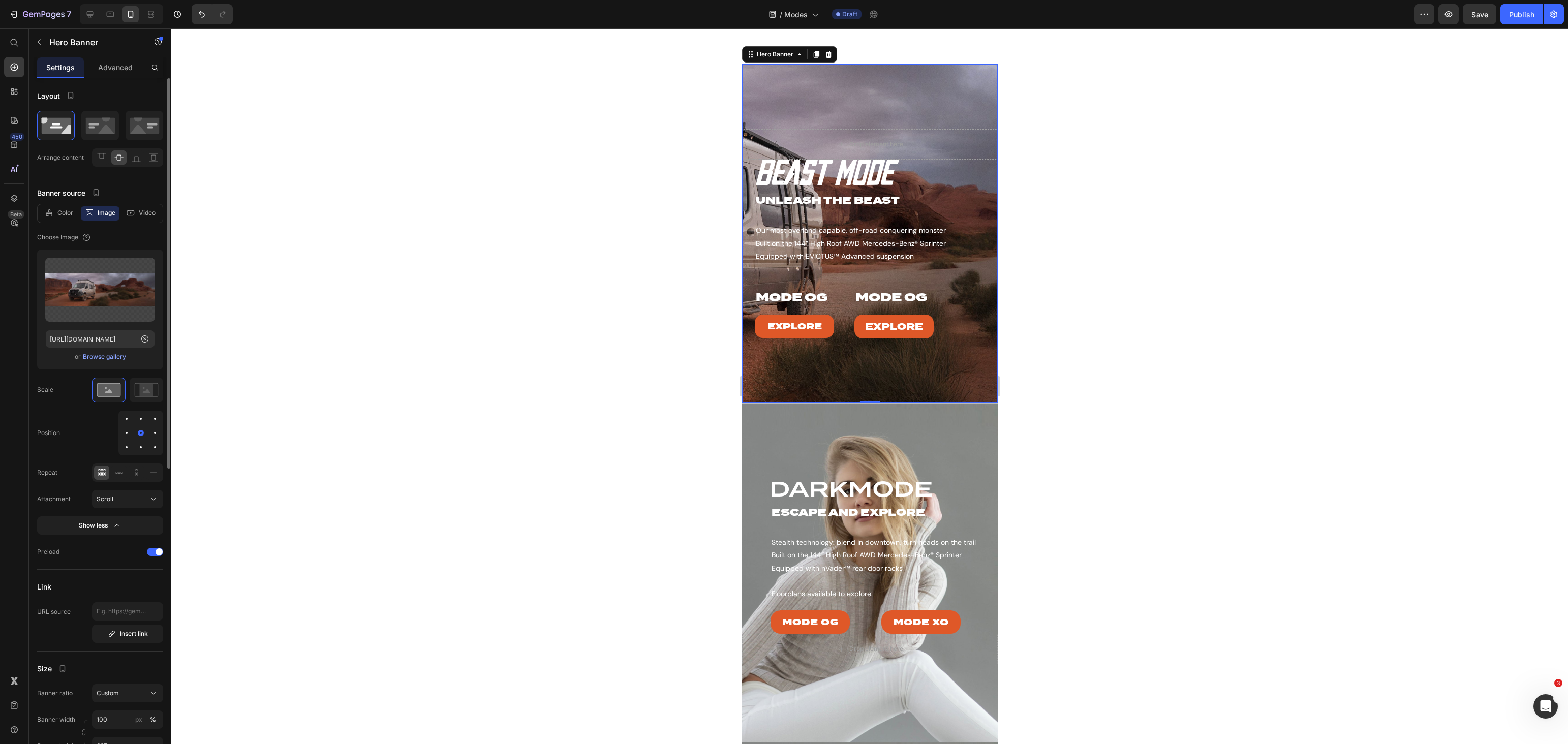 click at bounding box center (155, 433) 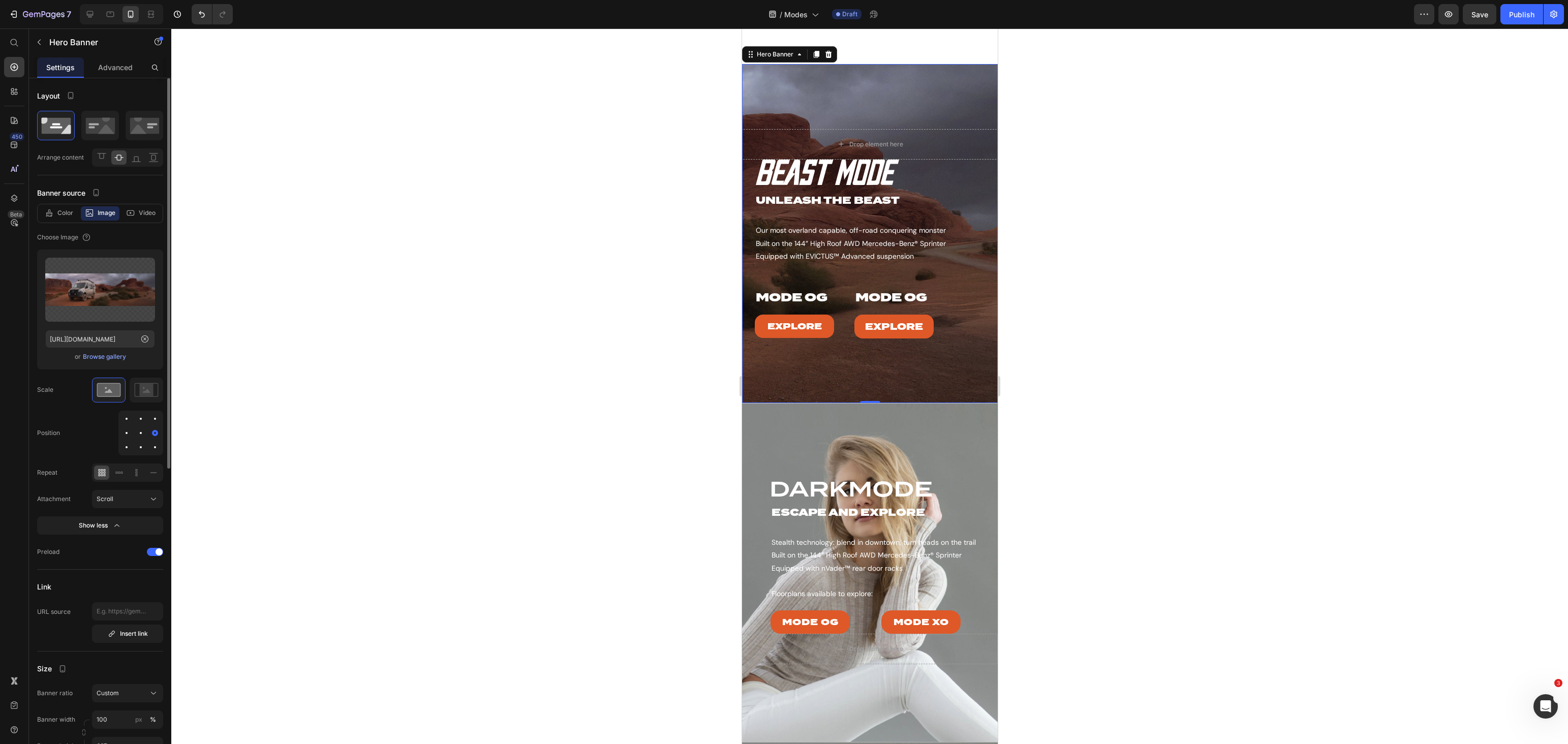 click at bounding box center (127, 433) 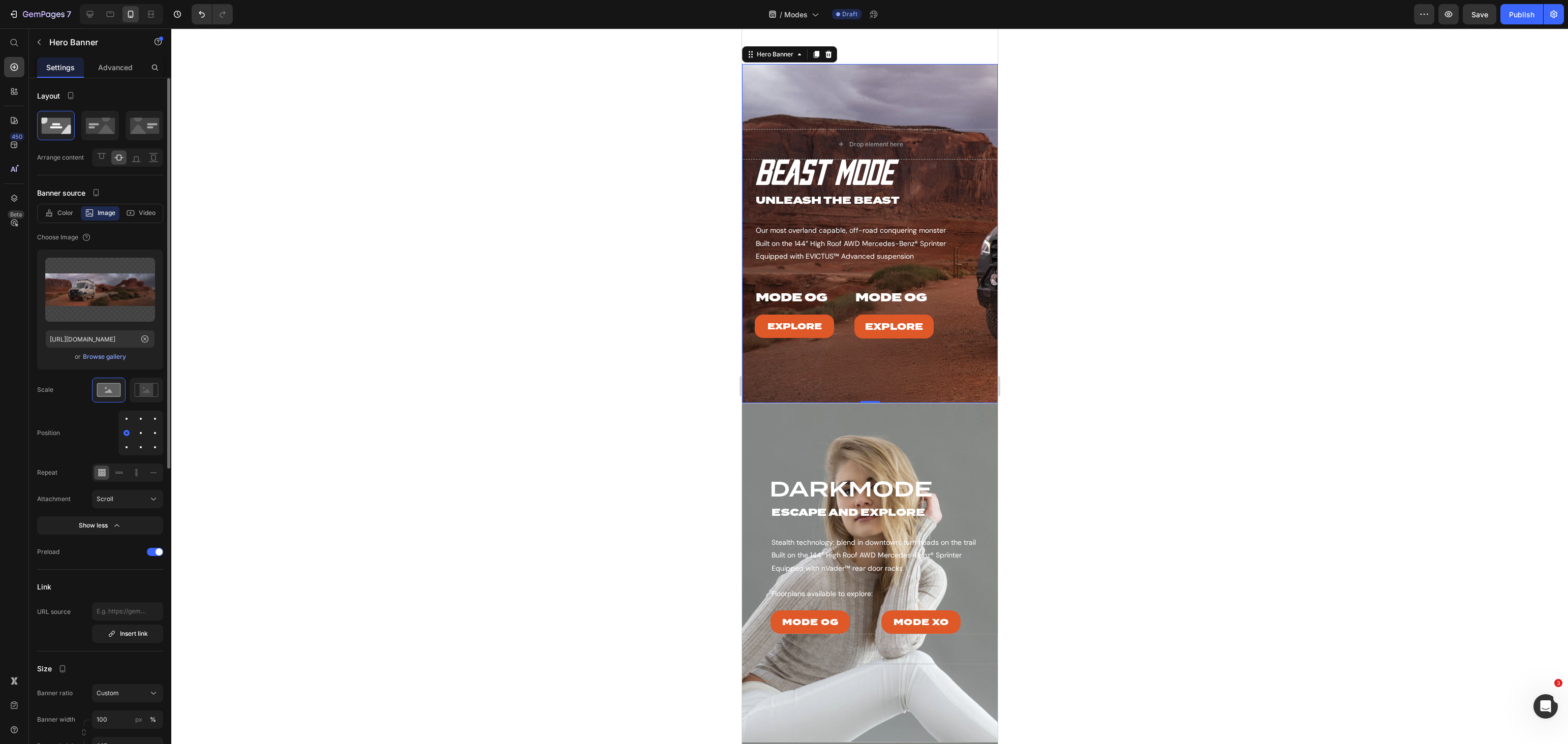 click at bounding box center [155, 433] 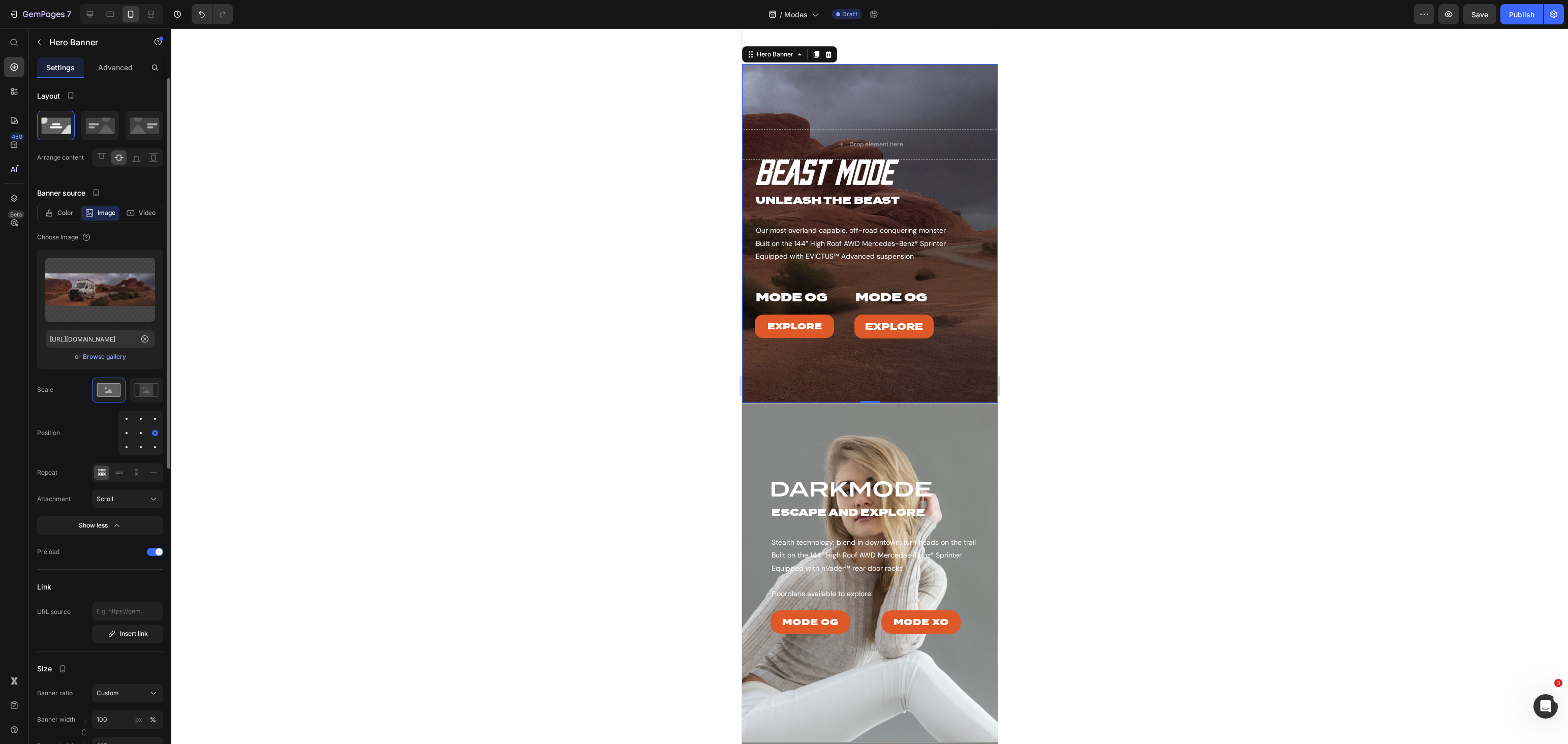 click at bounding box center (141, 419) 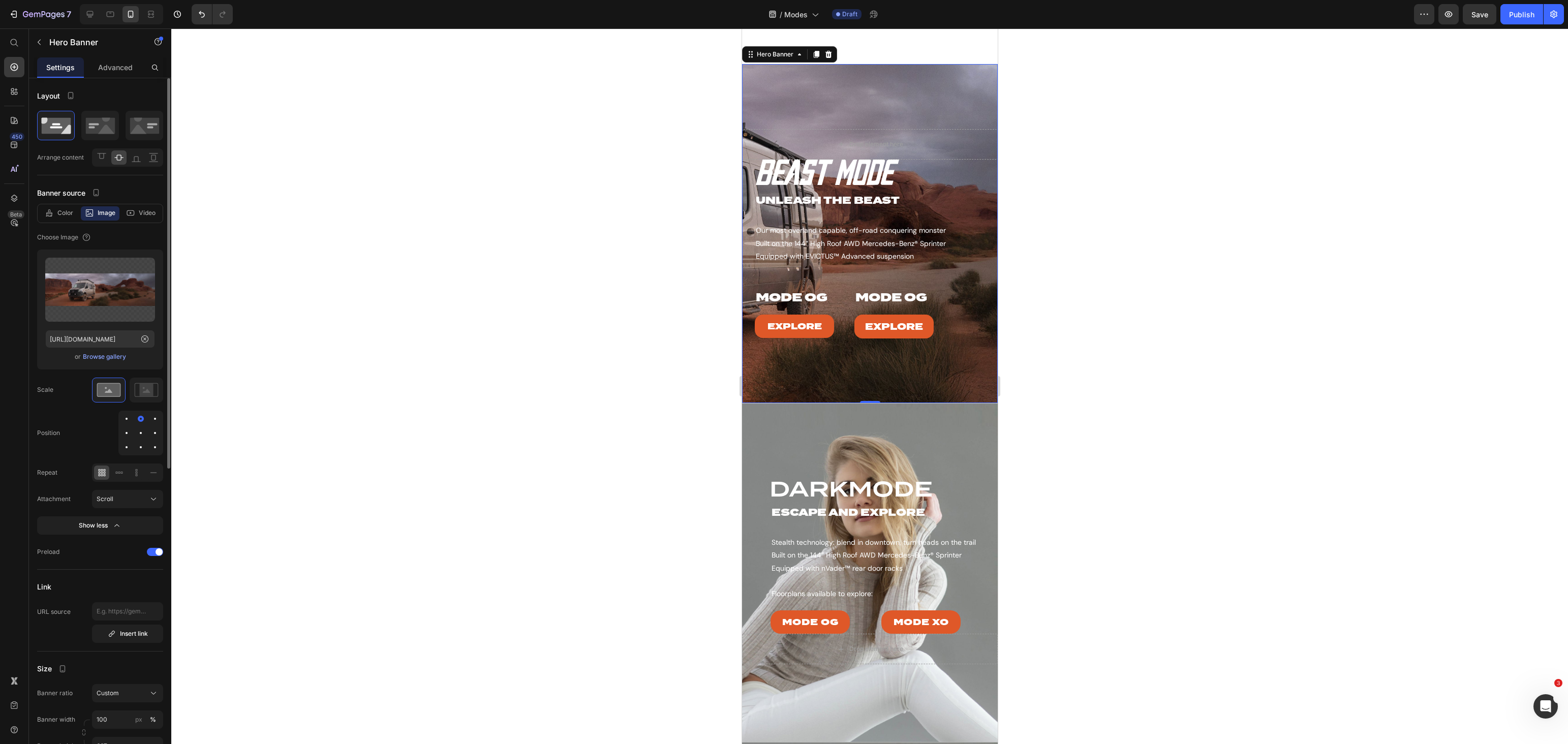 click at bounding box center [141, 447] 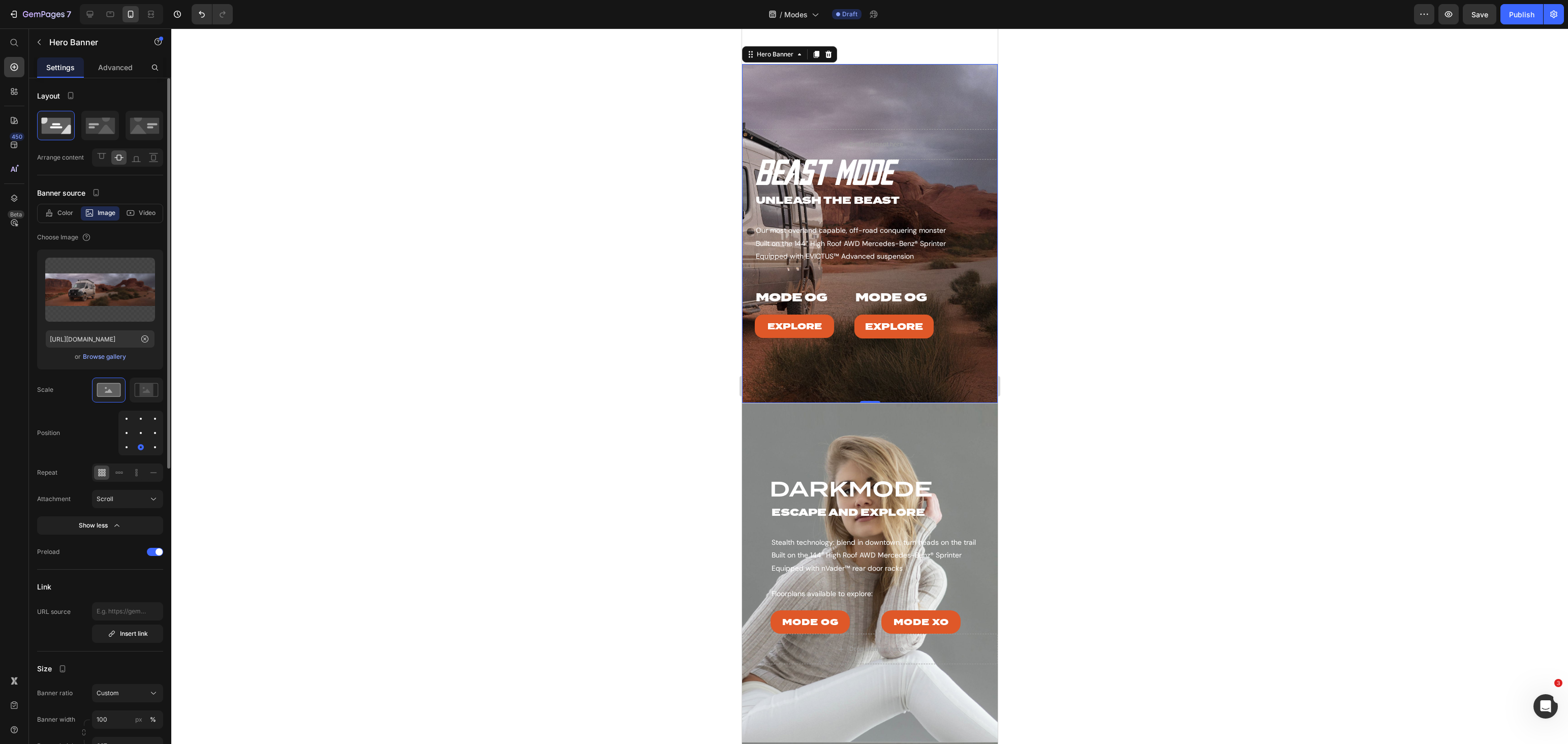 click at bounding box center (141, 447) 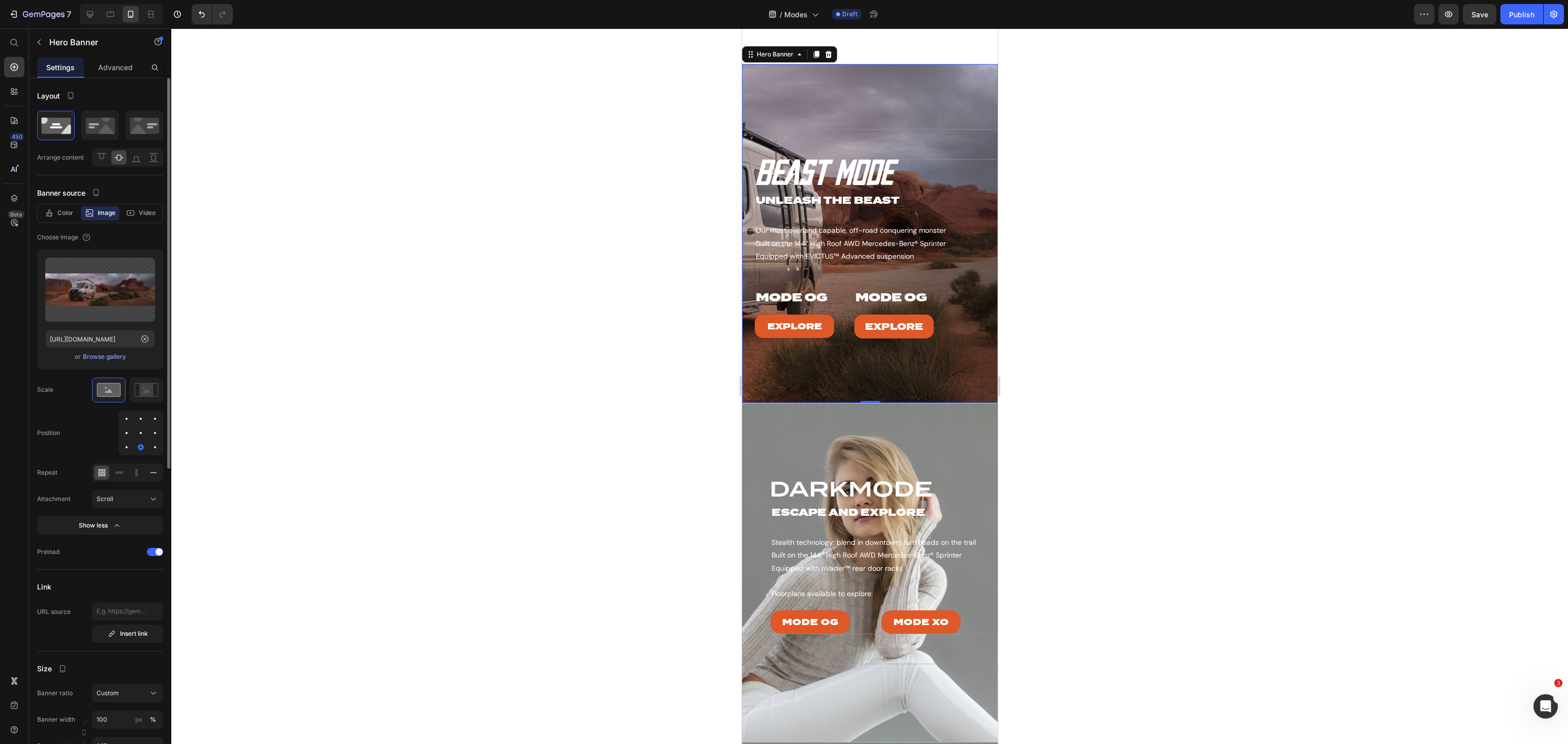 click 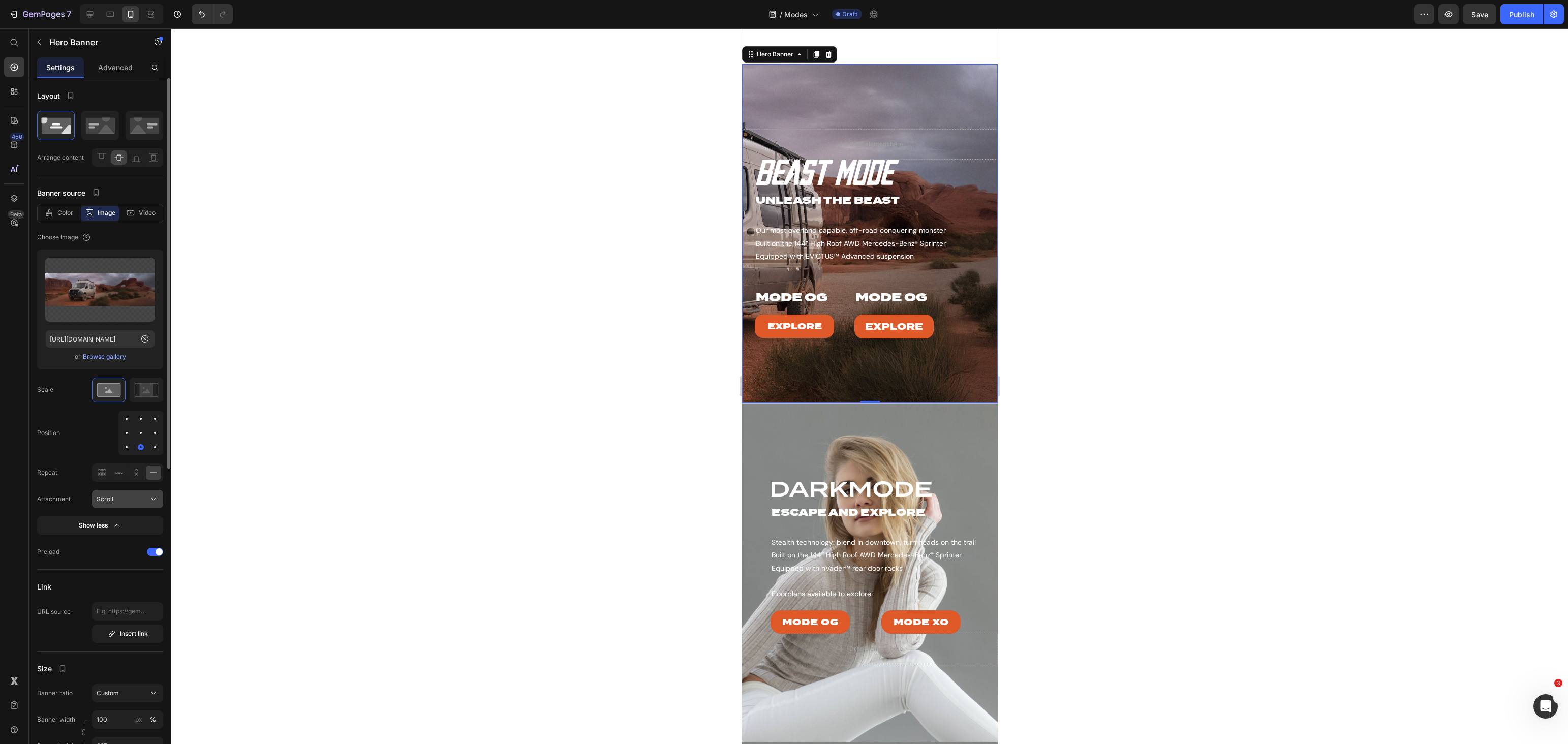 click 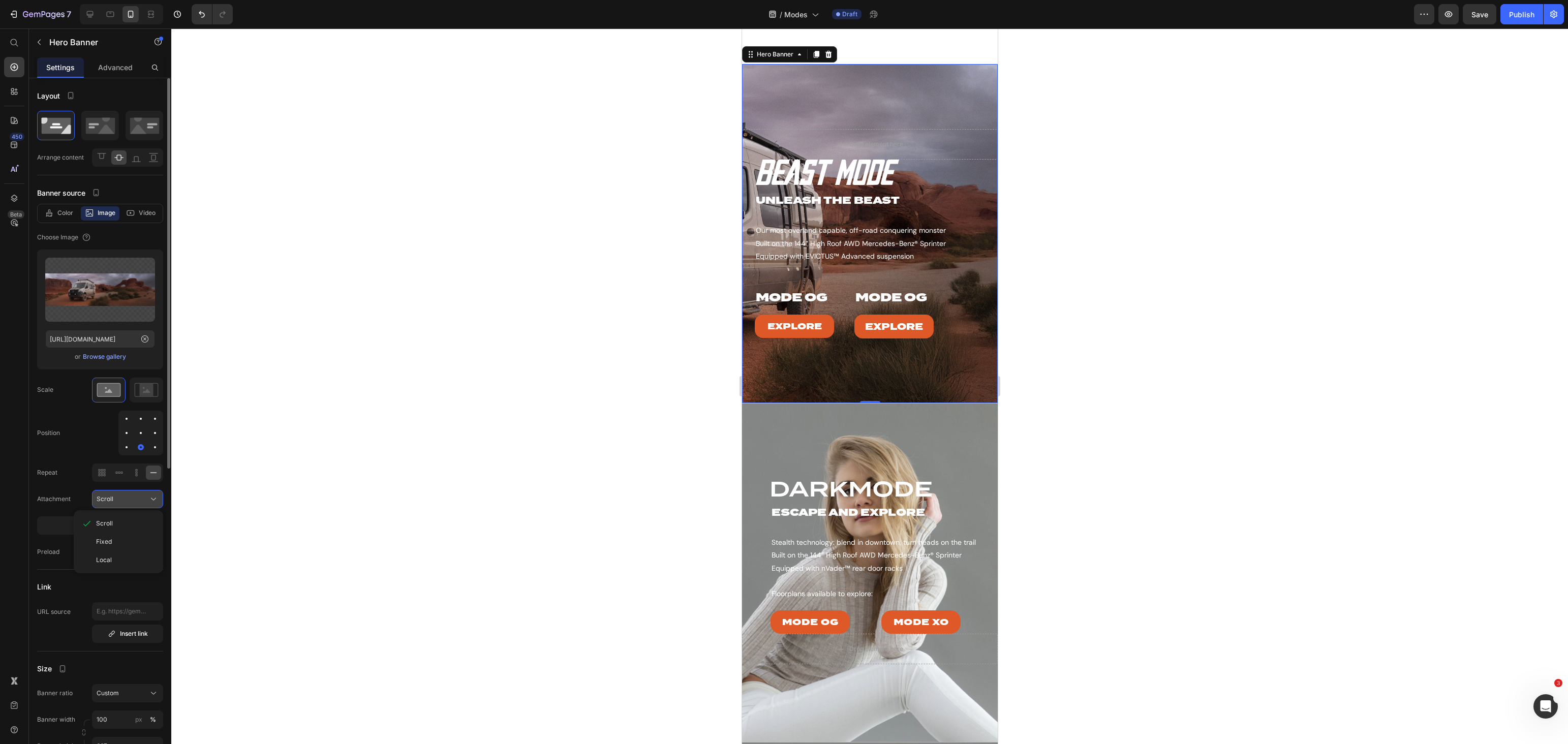 click 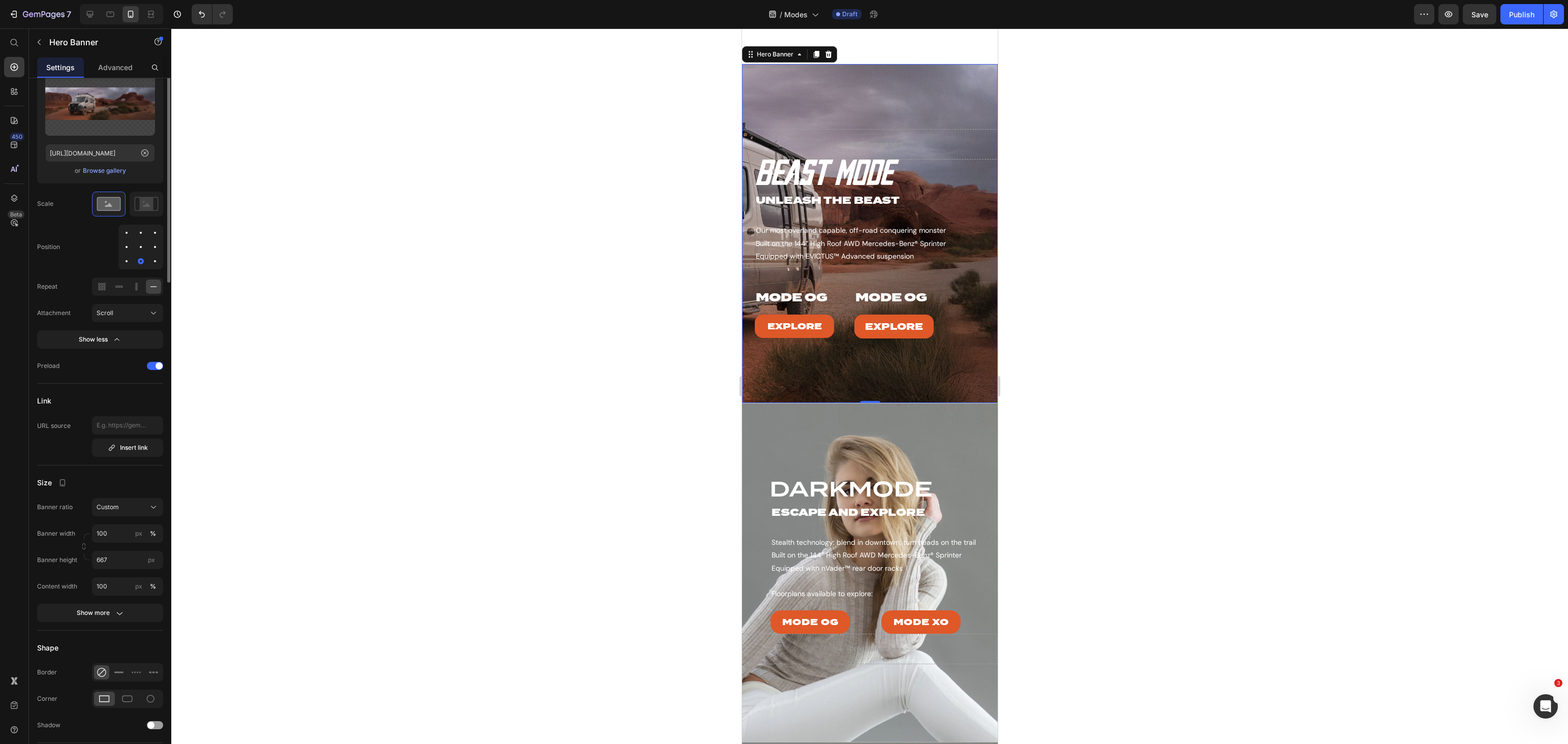 scroll, scrollTop: 0, scrollLeft: 0, axis: both 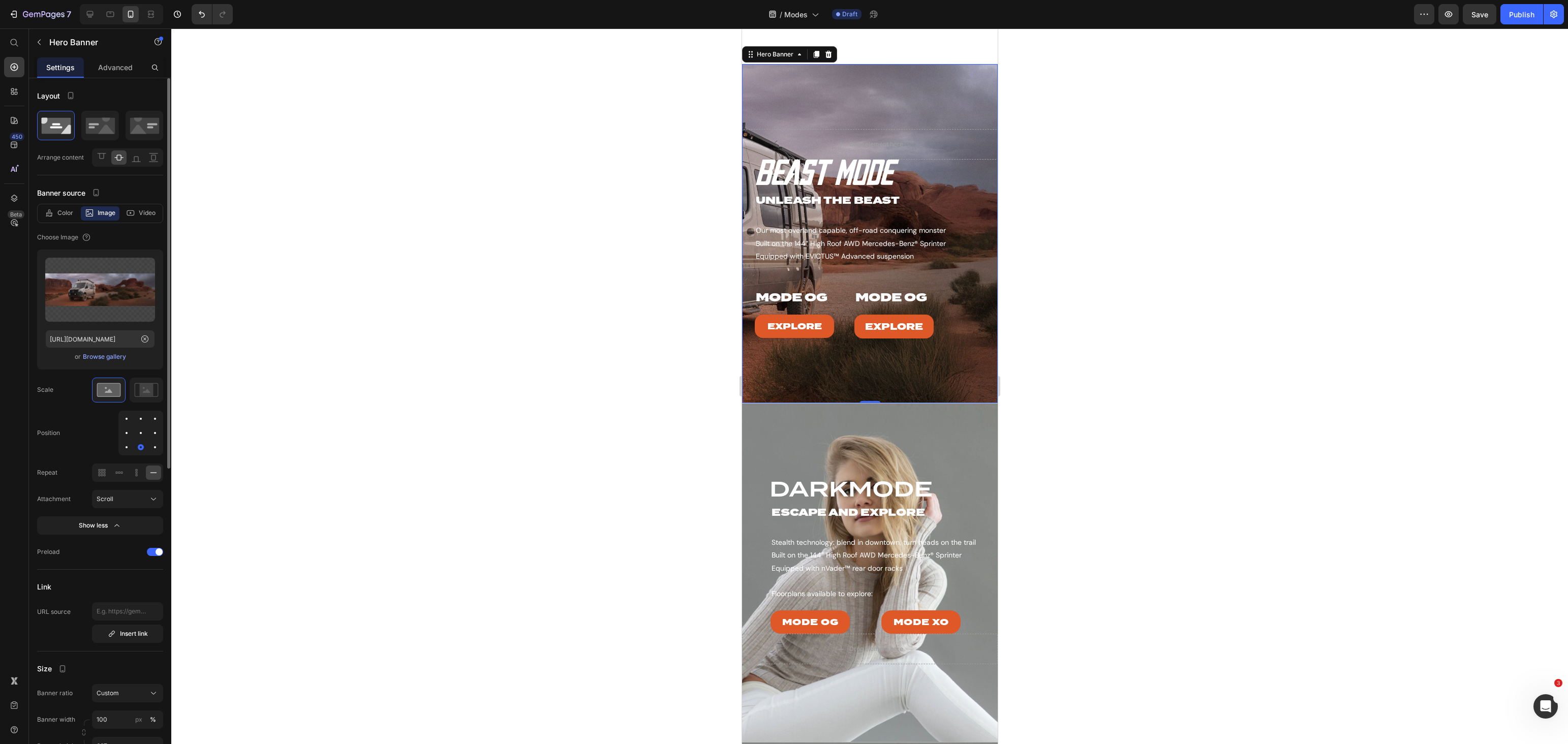 click at bounding box center (141, 433) 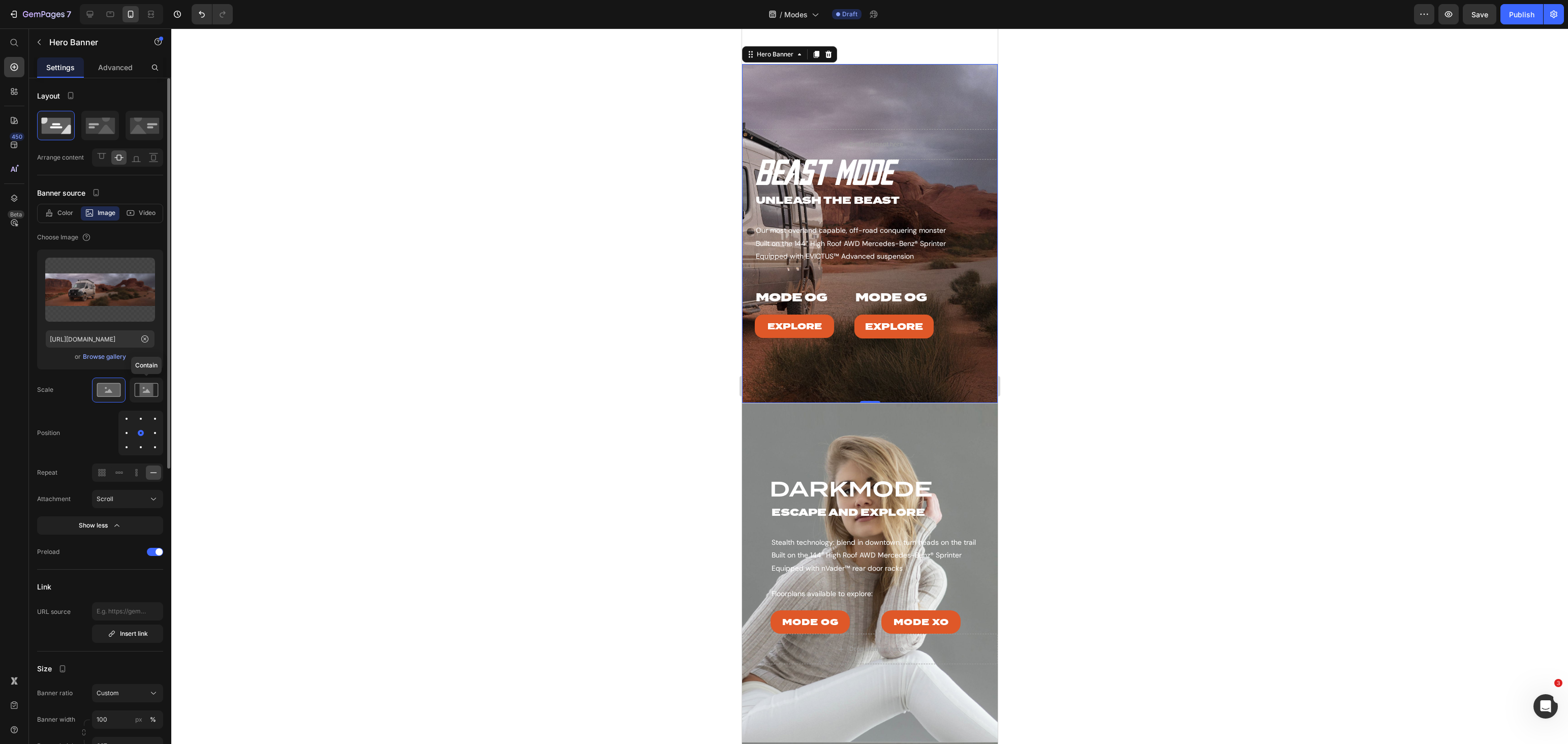 click 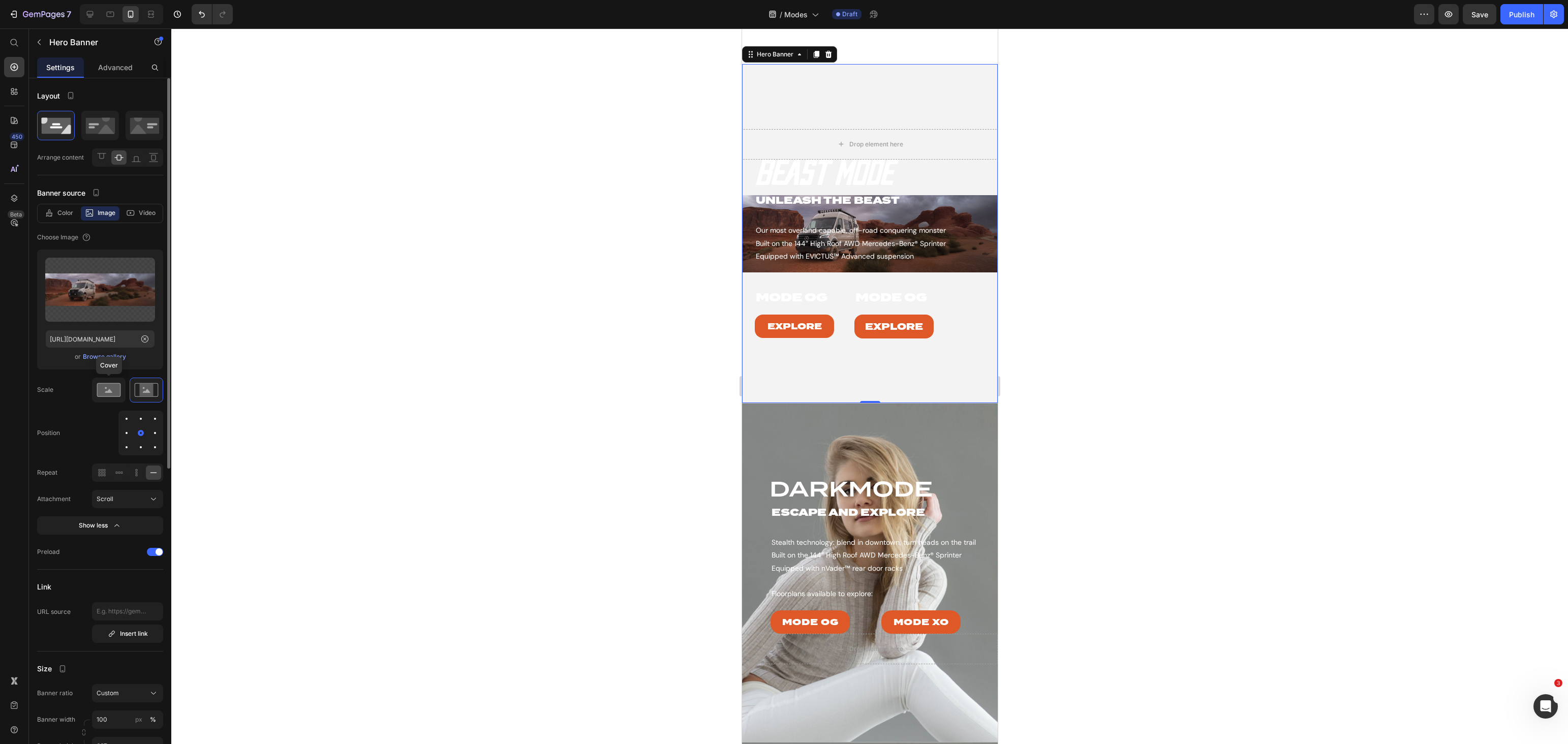 click 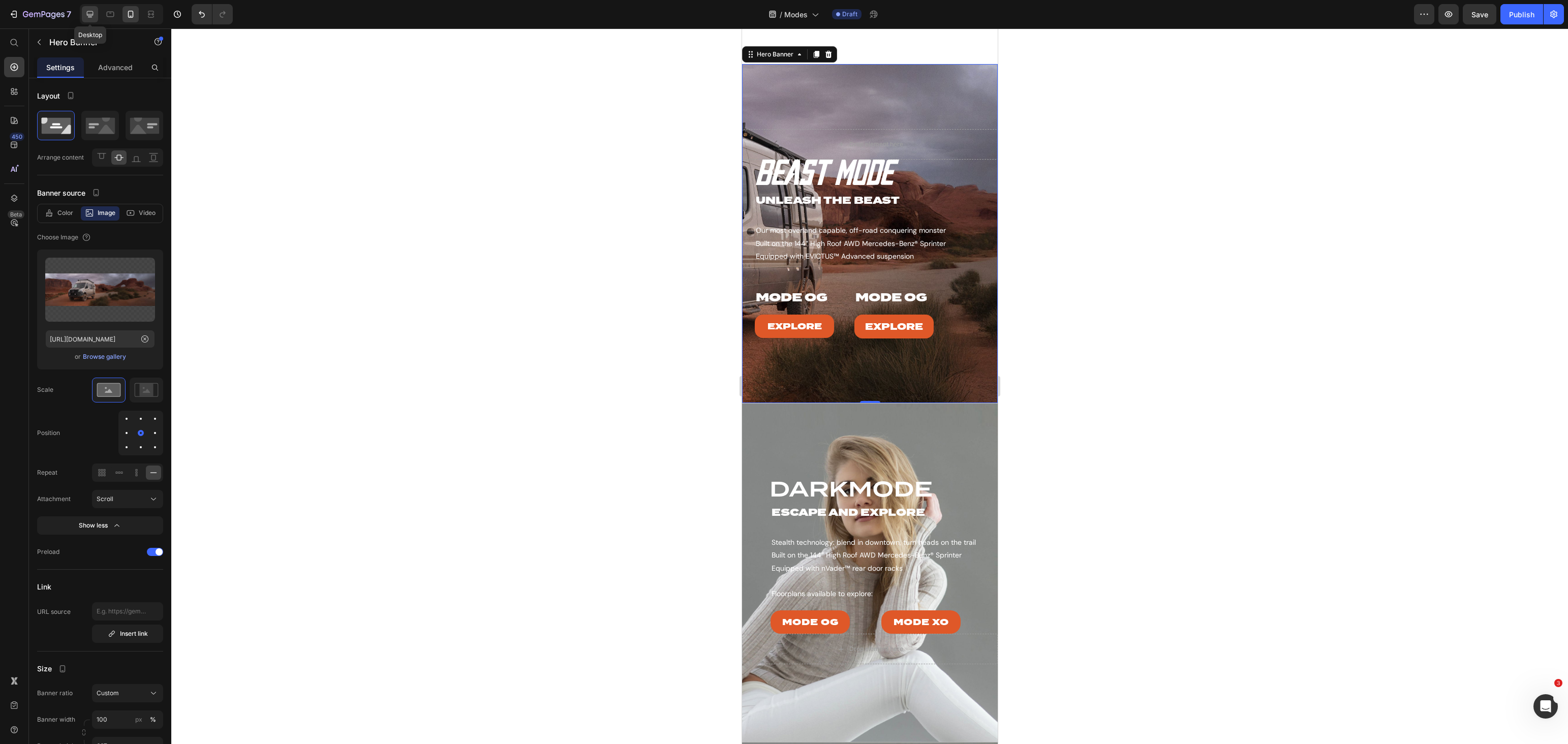 click 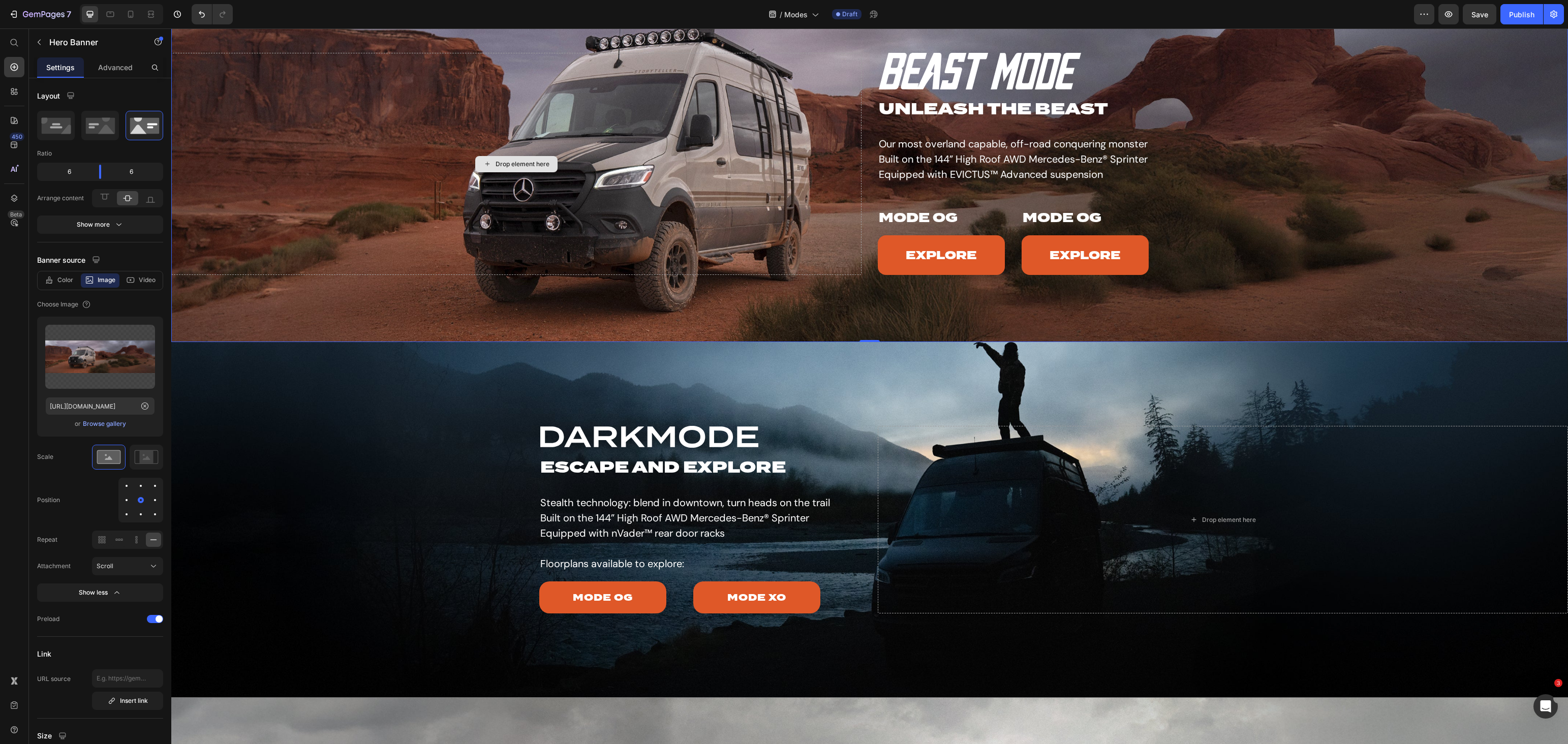 scroll, scrollTop: 794, scrollLeft: 0, axis: vertical 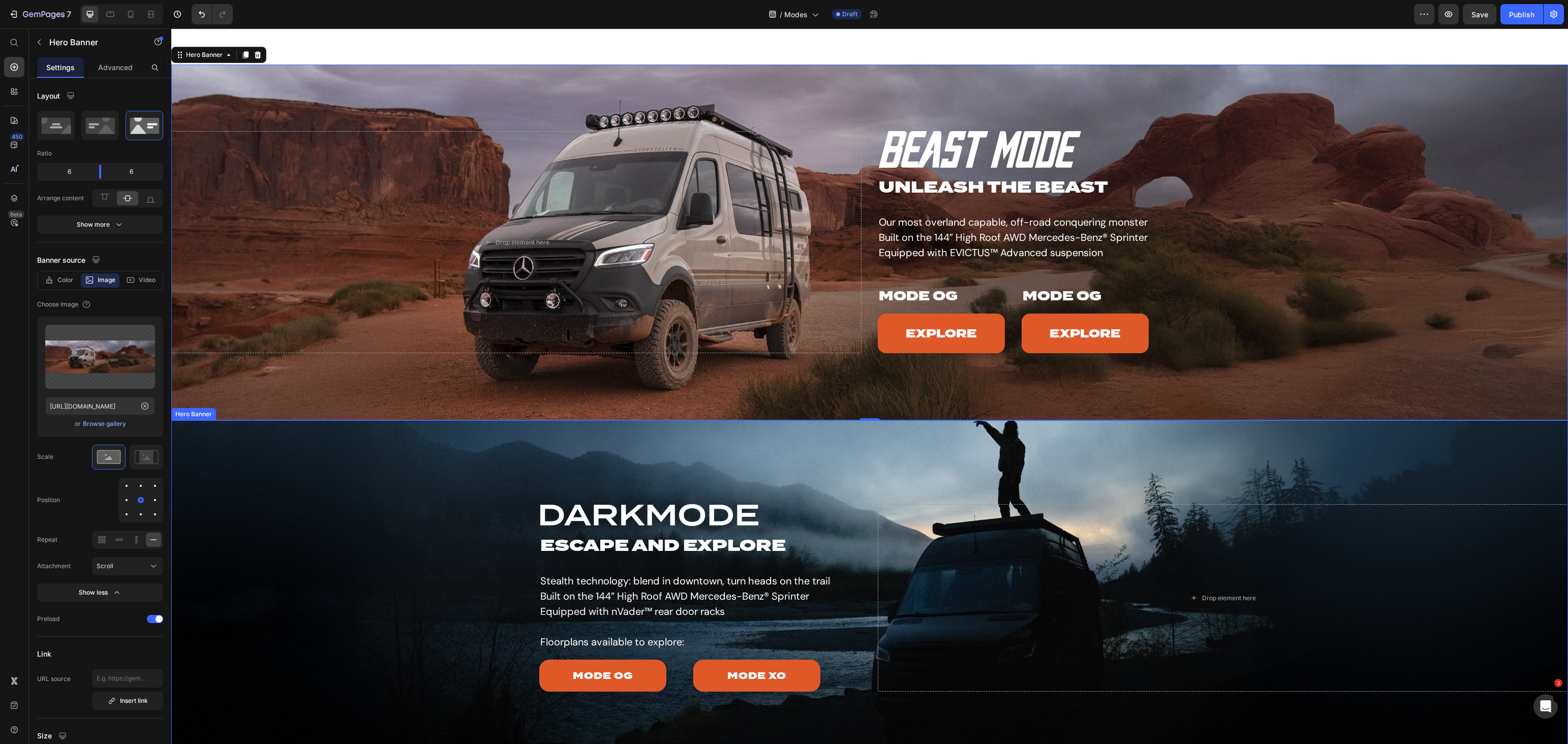 click at bounding box center [870, 598] 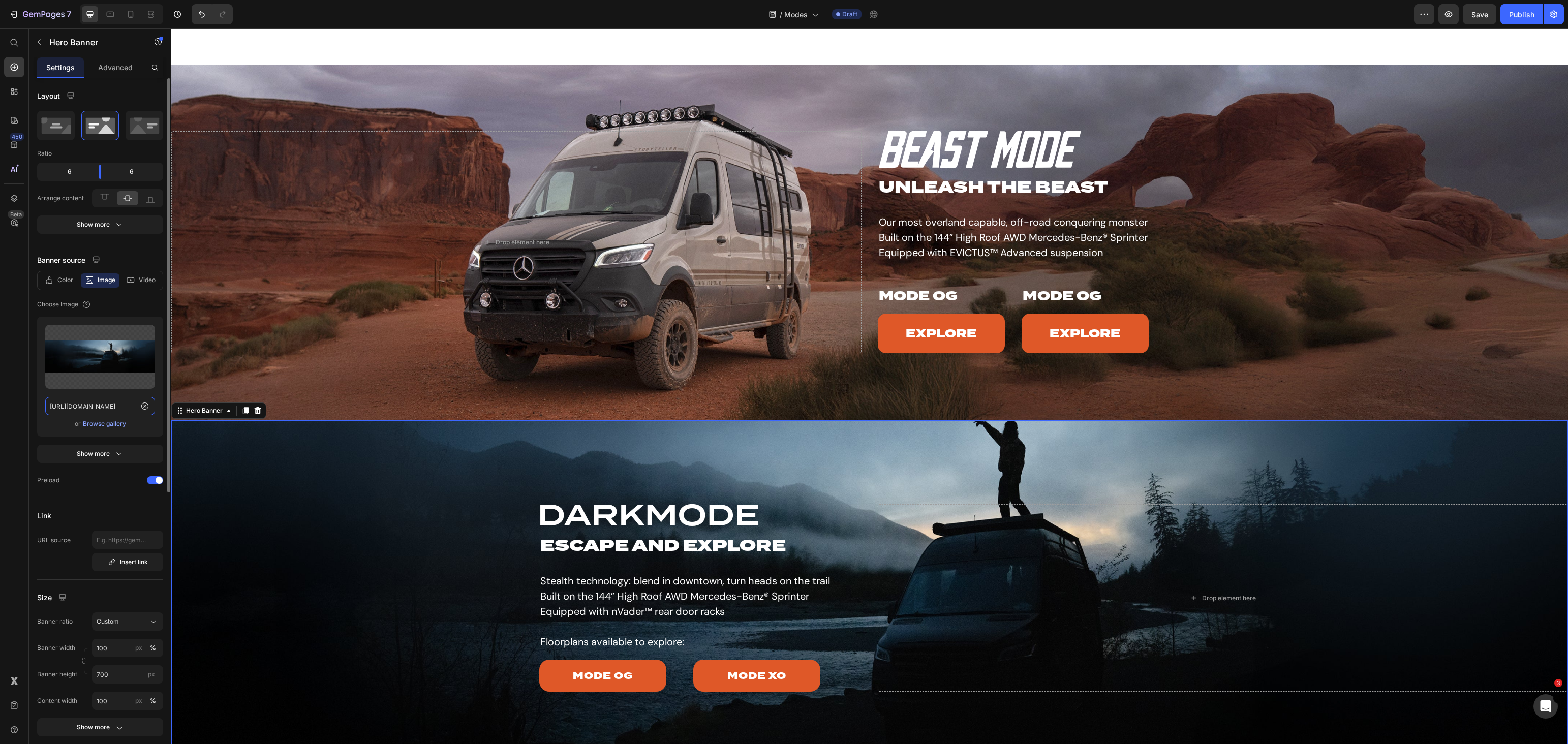 click on "[URL][DOMAIN_NAME]" 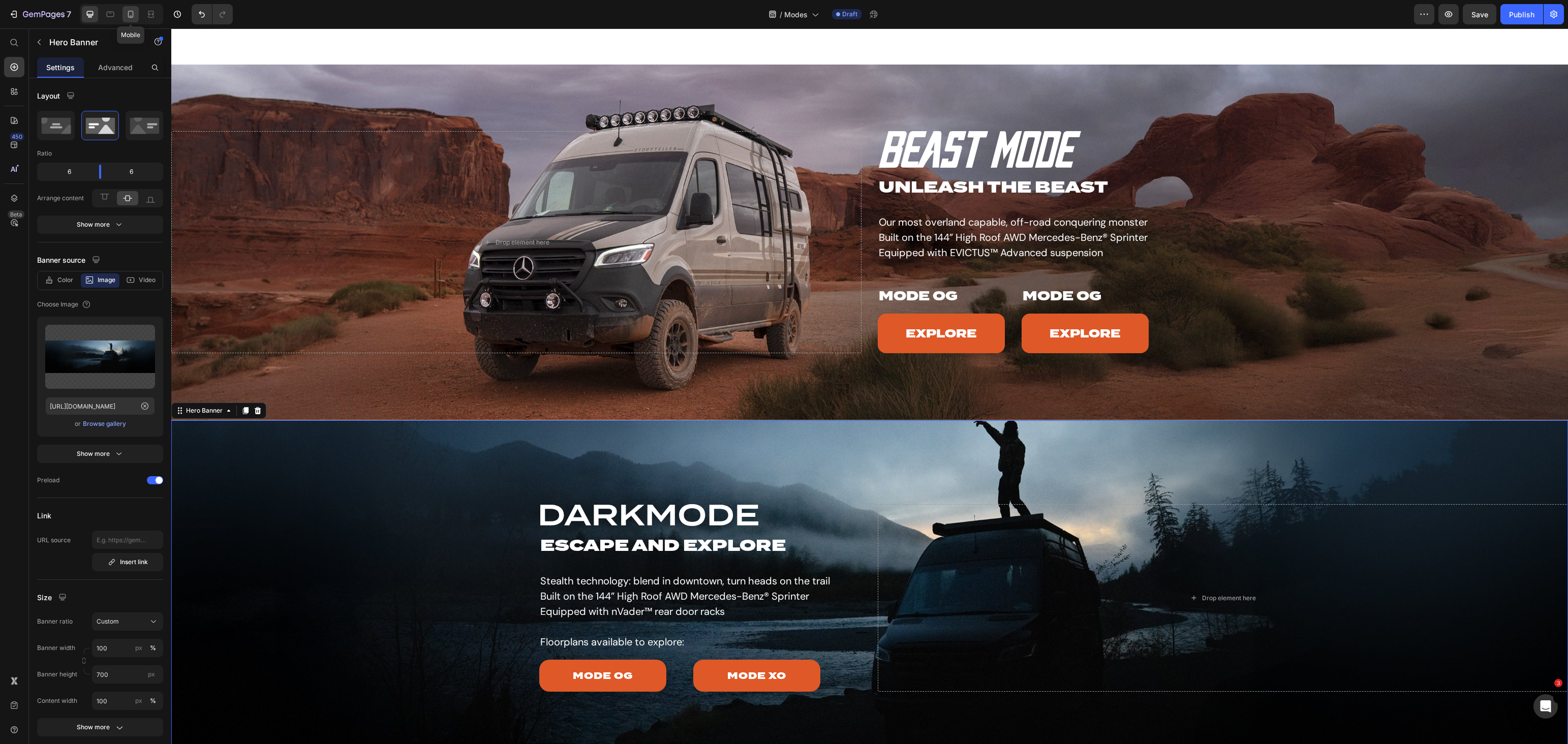 click 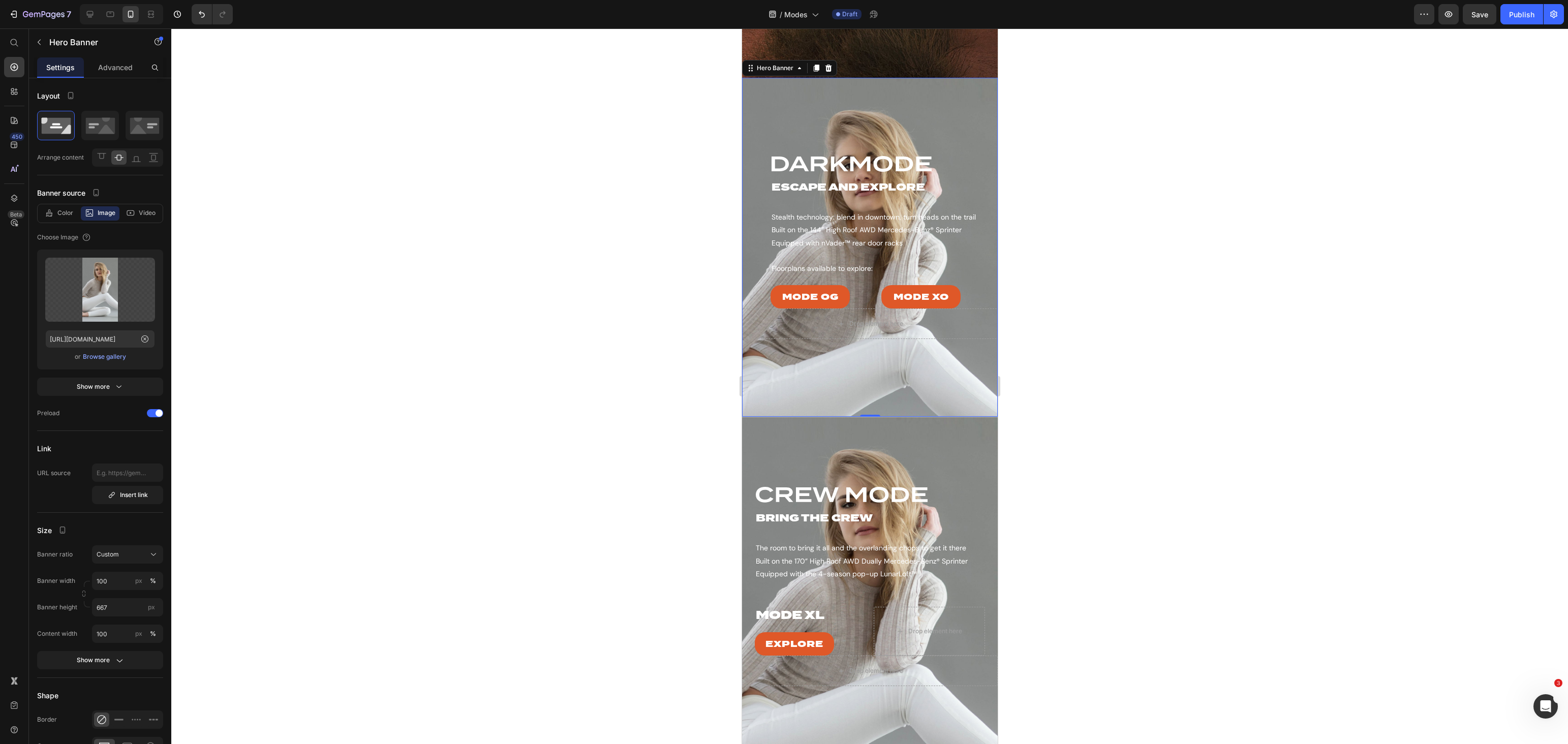 scroll, scrollTop: 1212, scrollLeft: 0, axis: vertical 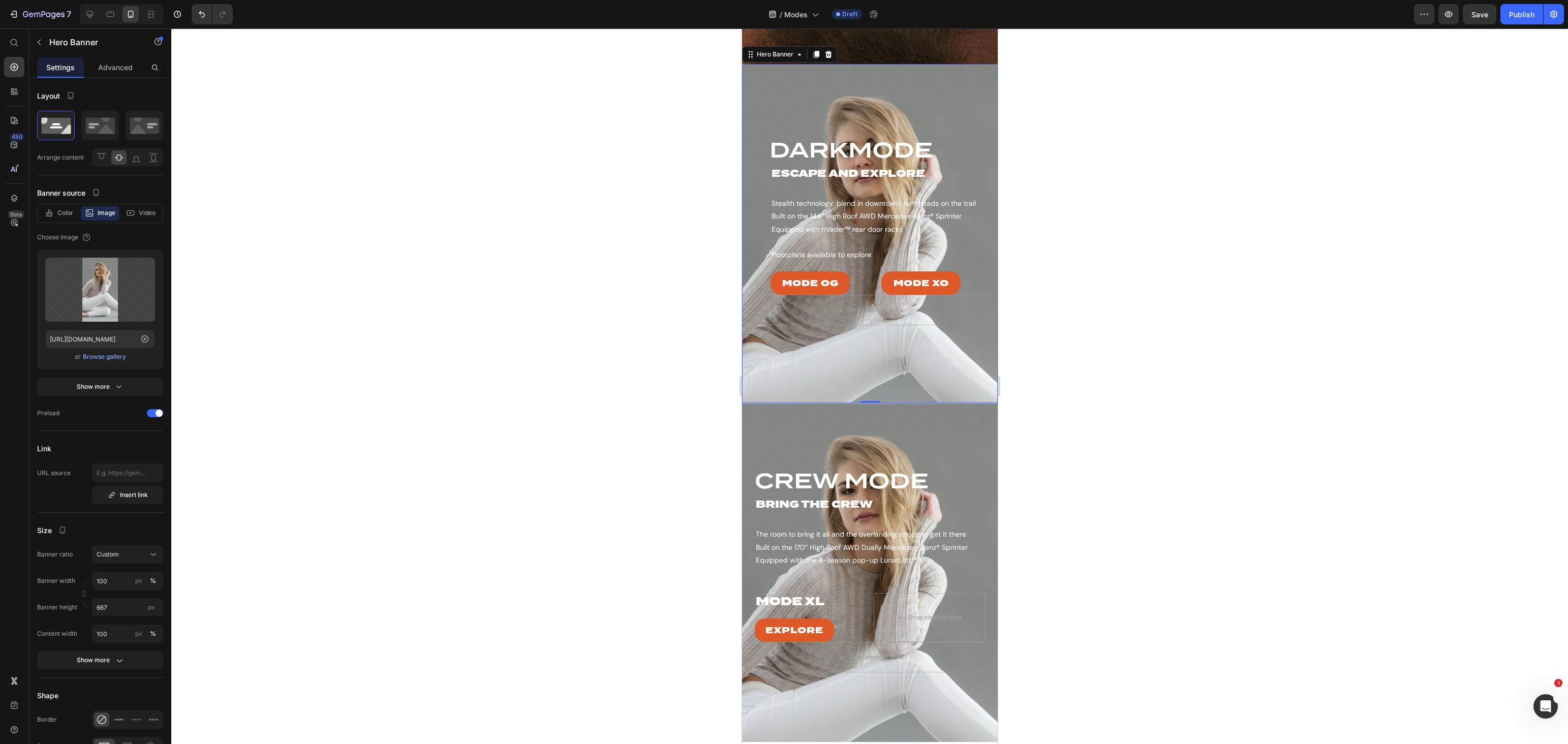 click at bounding box center (869, 233) 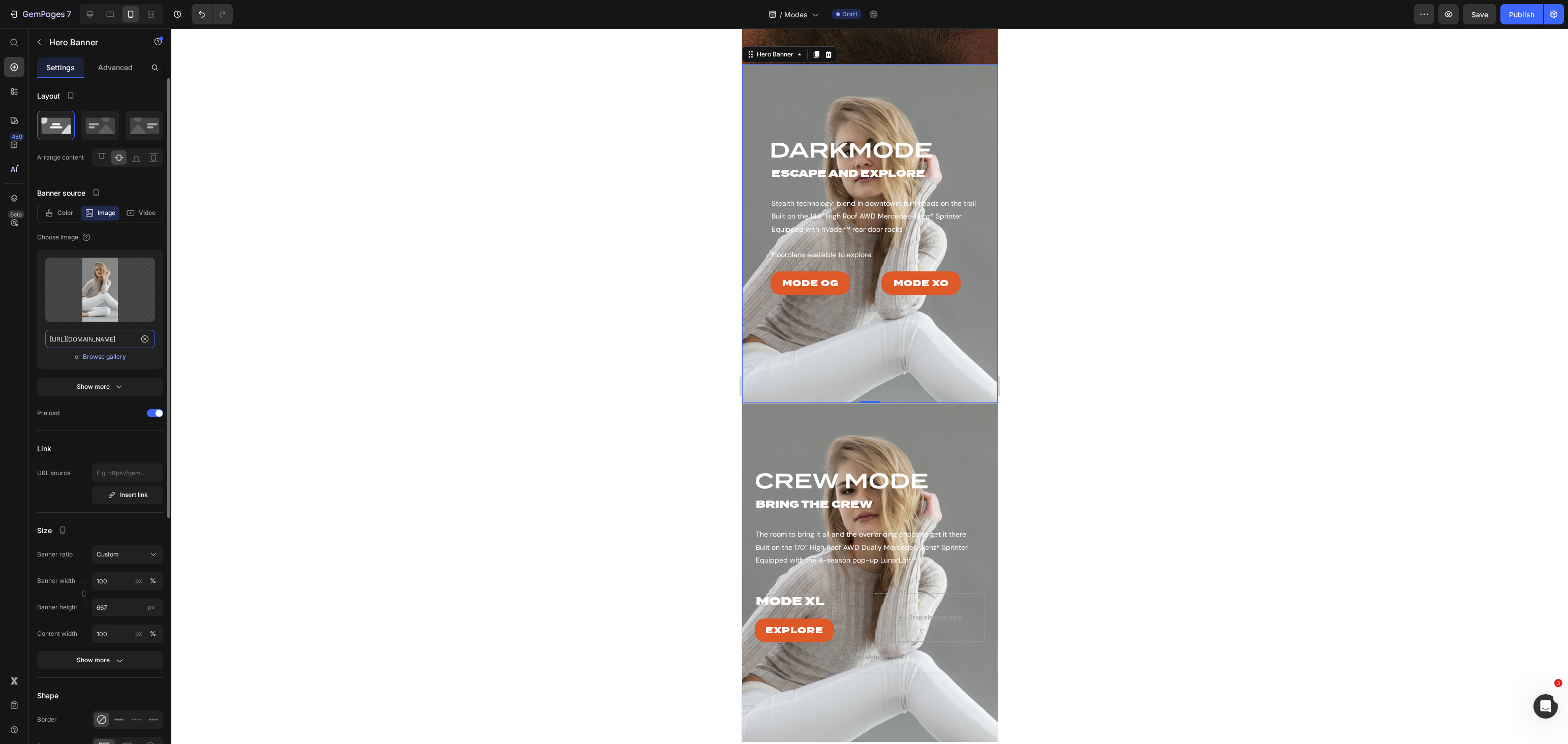 click on "[URL][DOMAIN_NAME]" 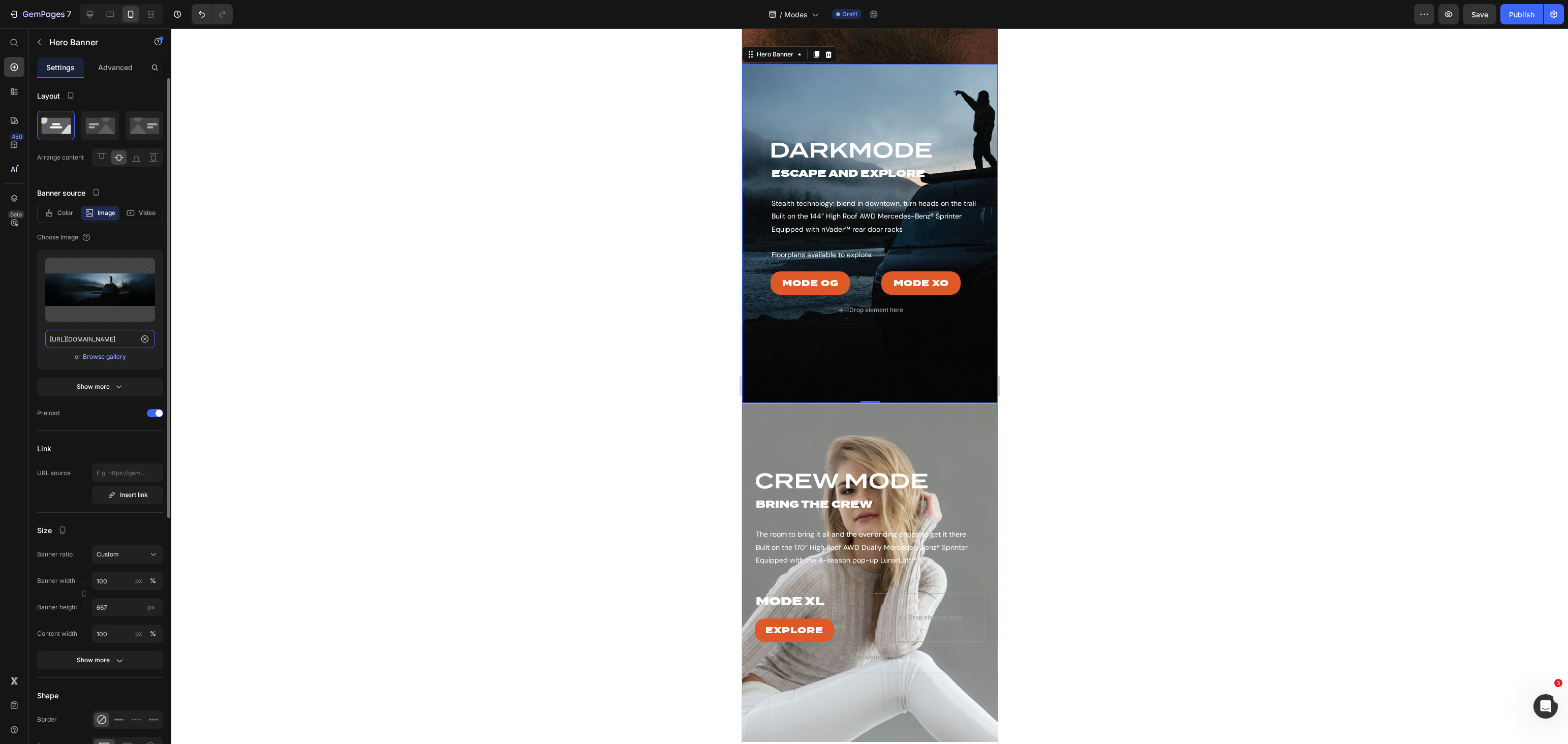 scroll, scrollTop: 0, scrollLeft: 174, axis: horizontal 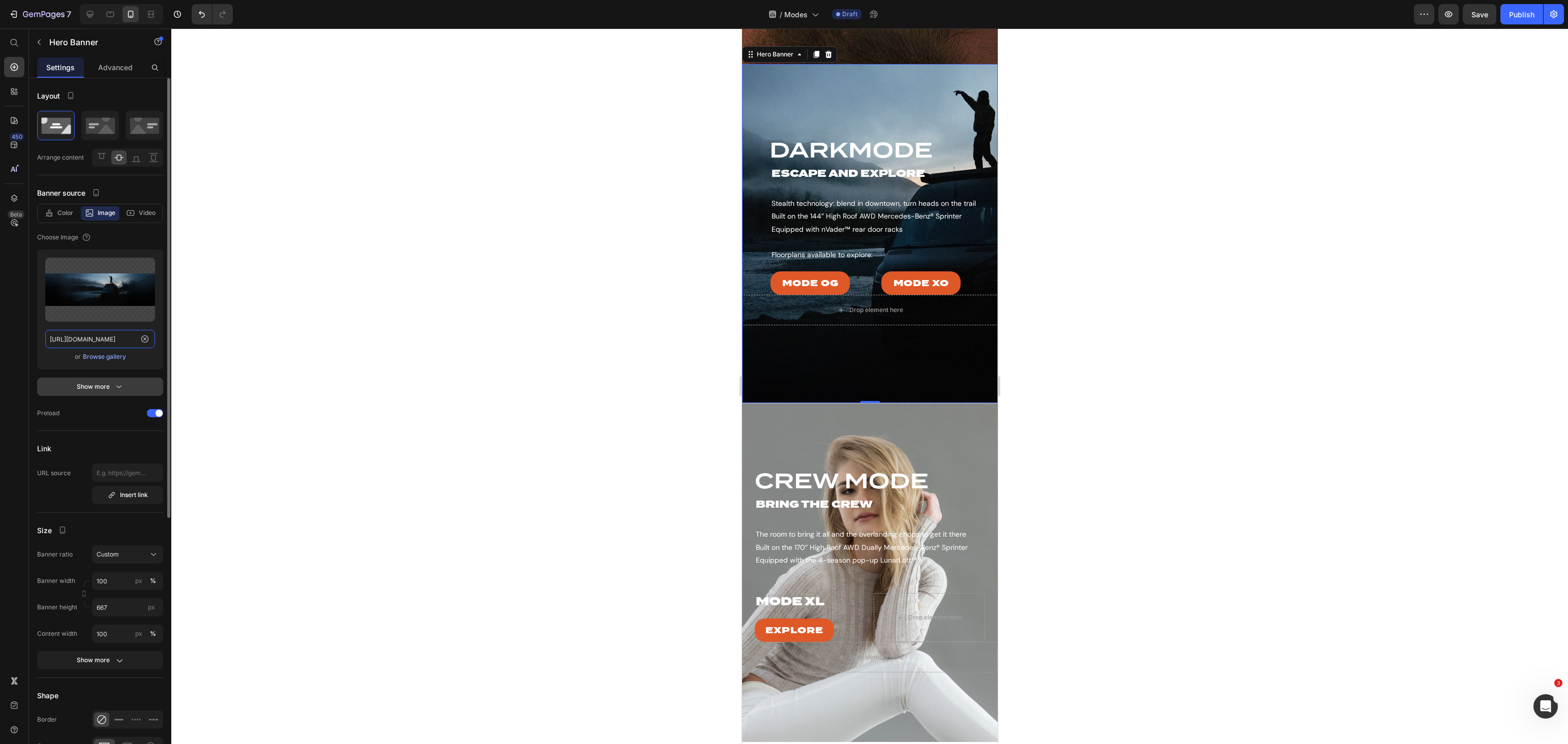 type on "[URL][DOMAIN_NAME]" 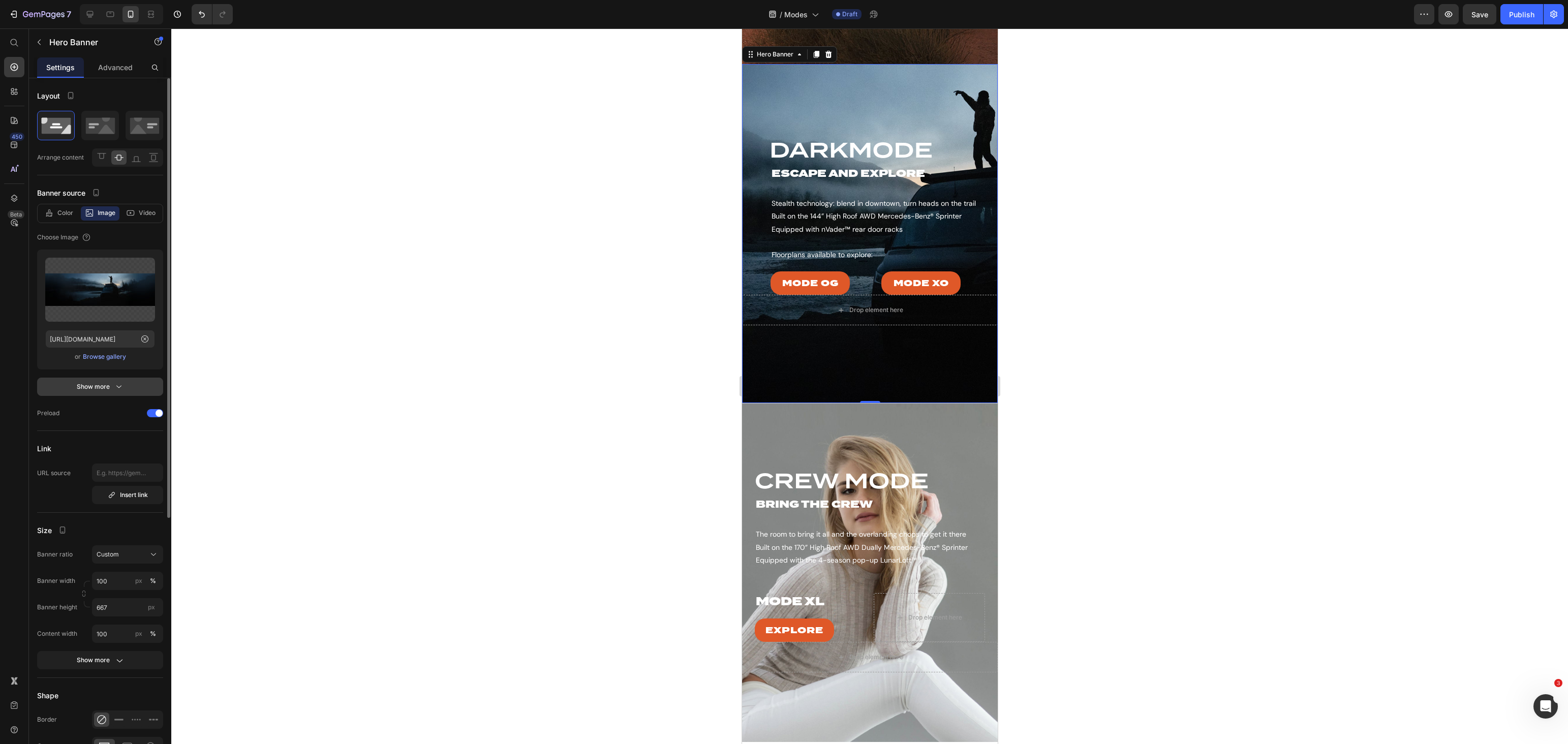 click on "Show more" at bounding box center [100, 387] 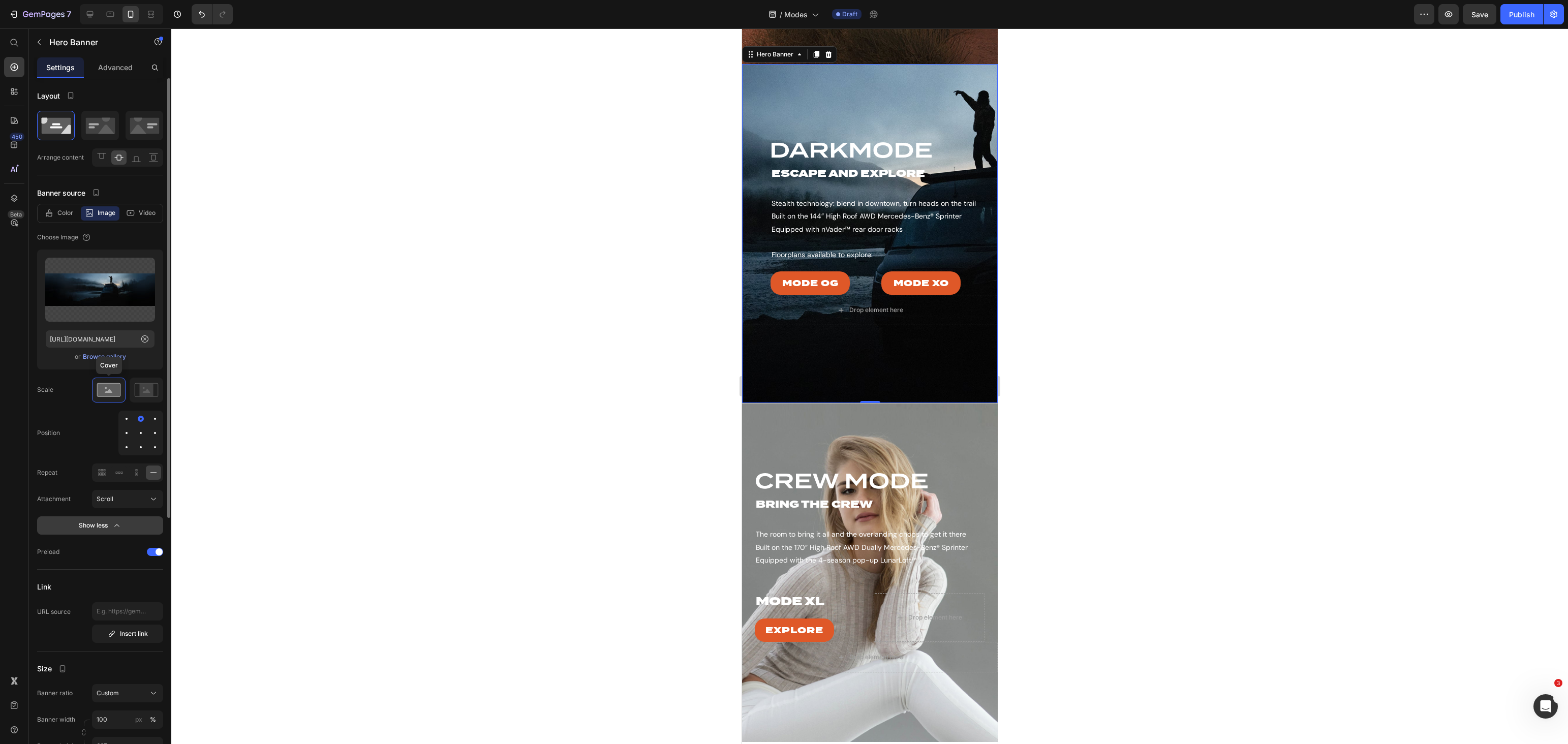 scroll, scrollTop: 0, scrollLeft: 0, axis: both 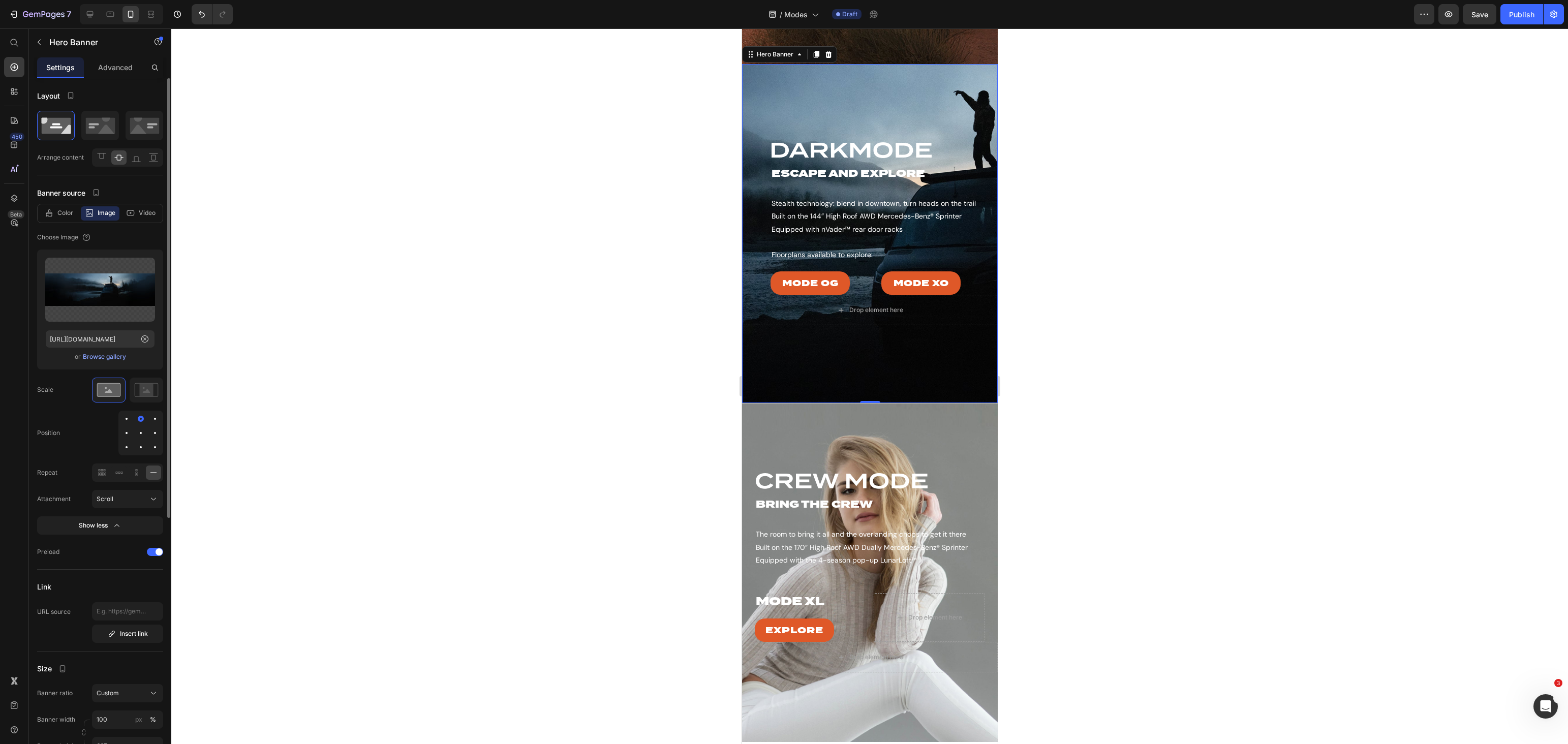 click at bounding box center (127, 433) 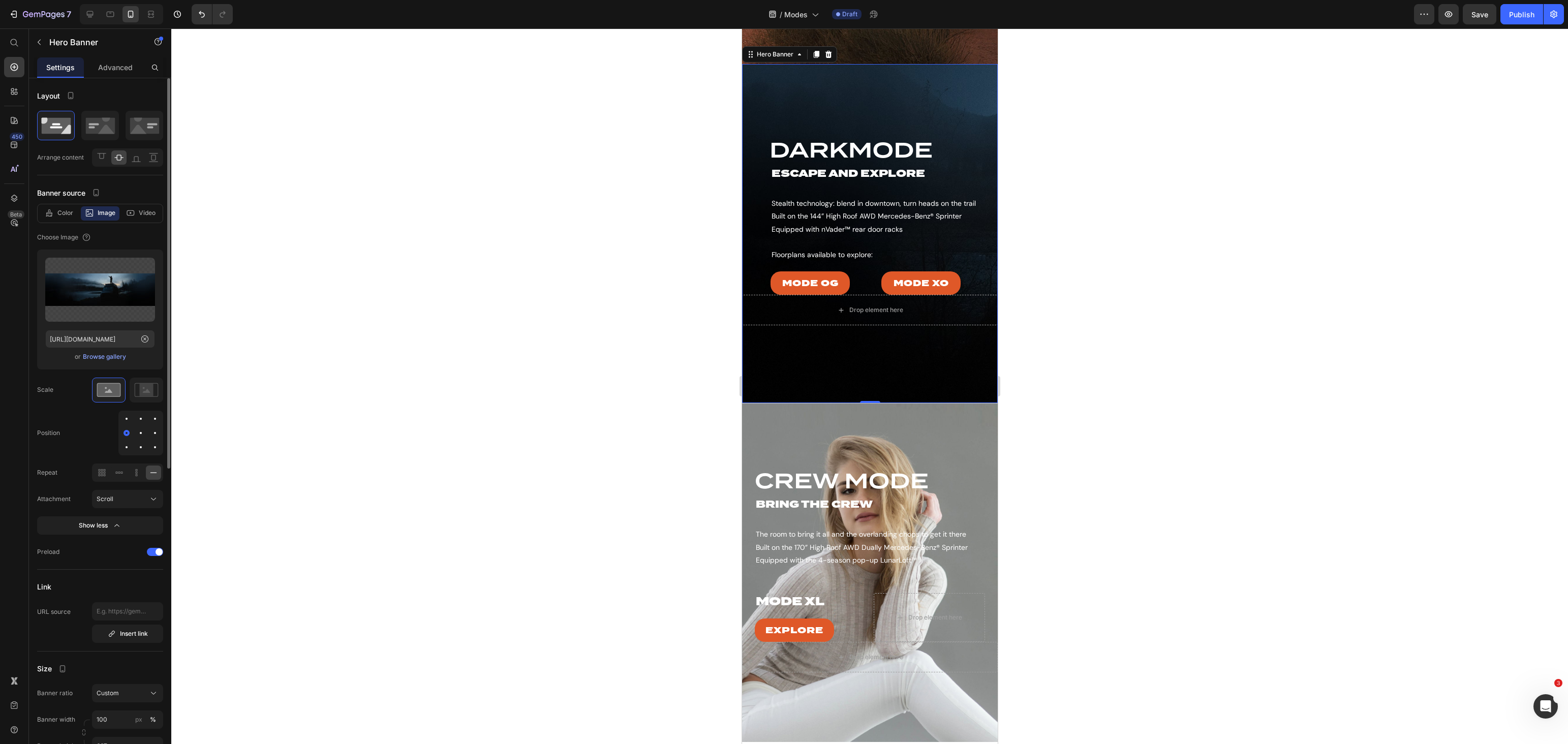 click at bounding box center [155, 433] 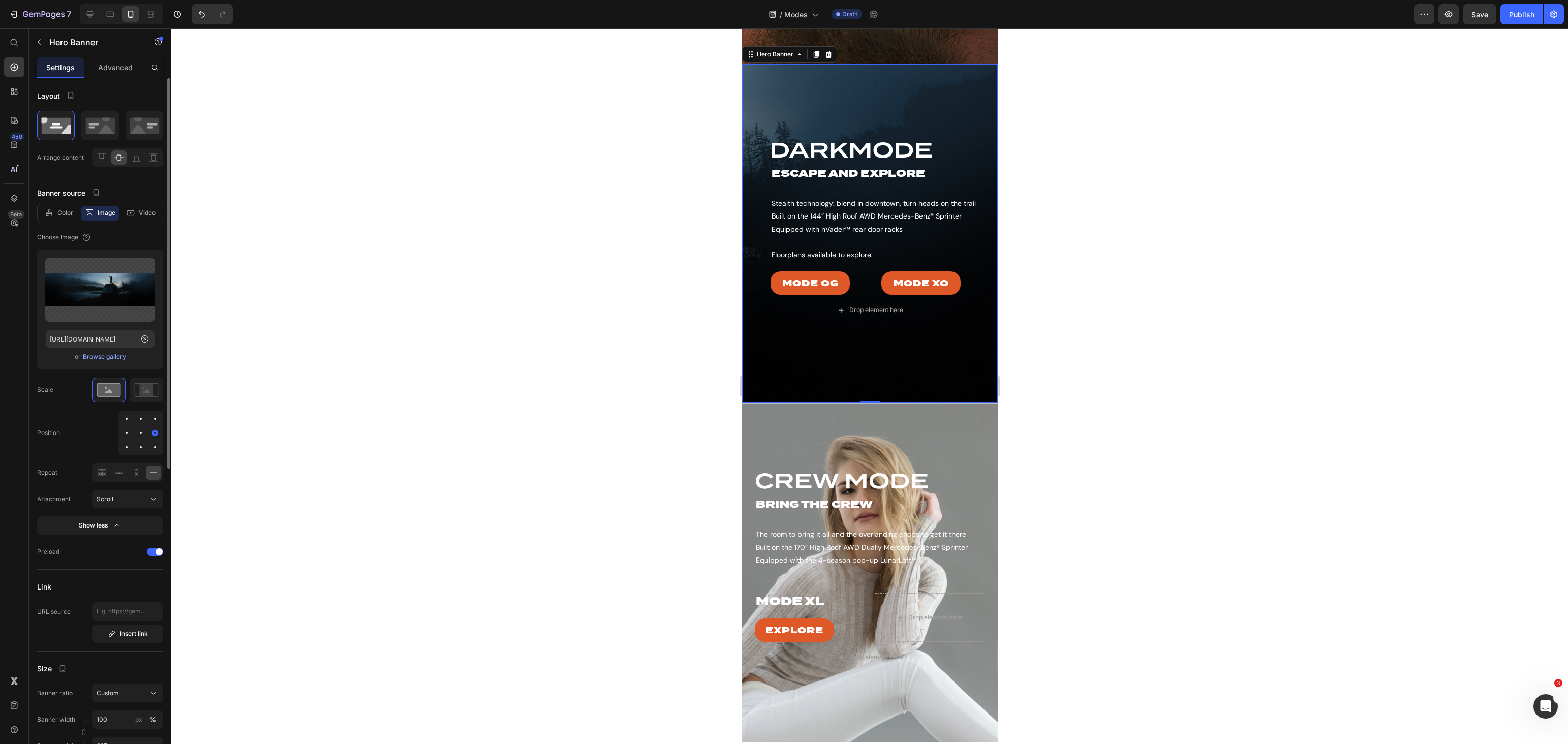 click at bounding box center (141, 433) 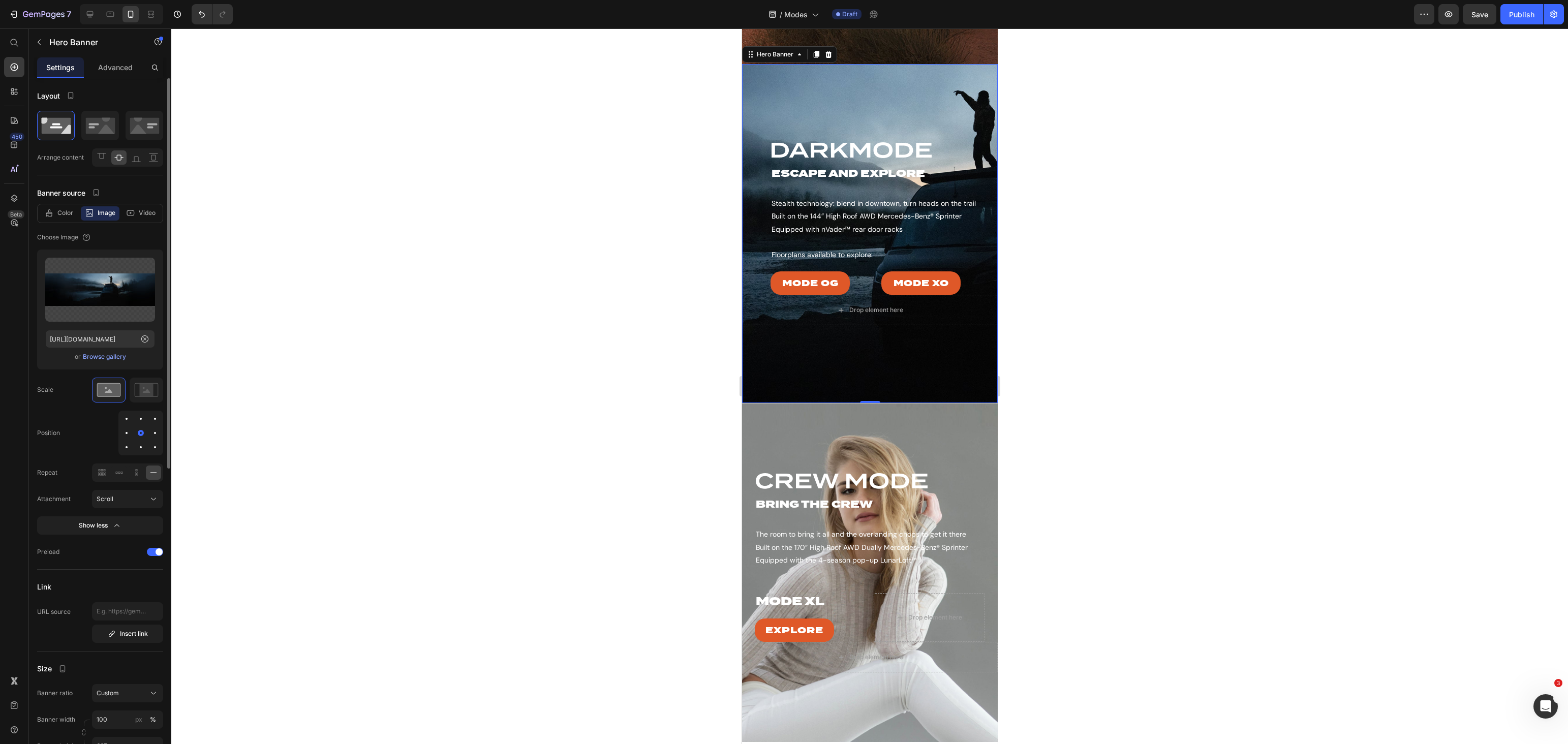 click at bounding box center [141, 447] 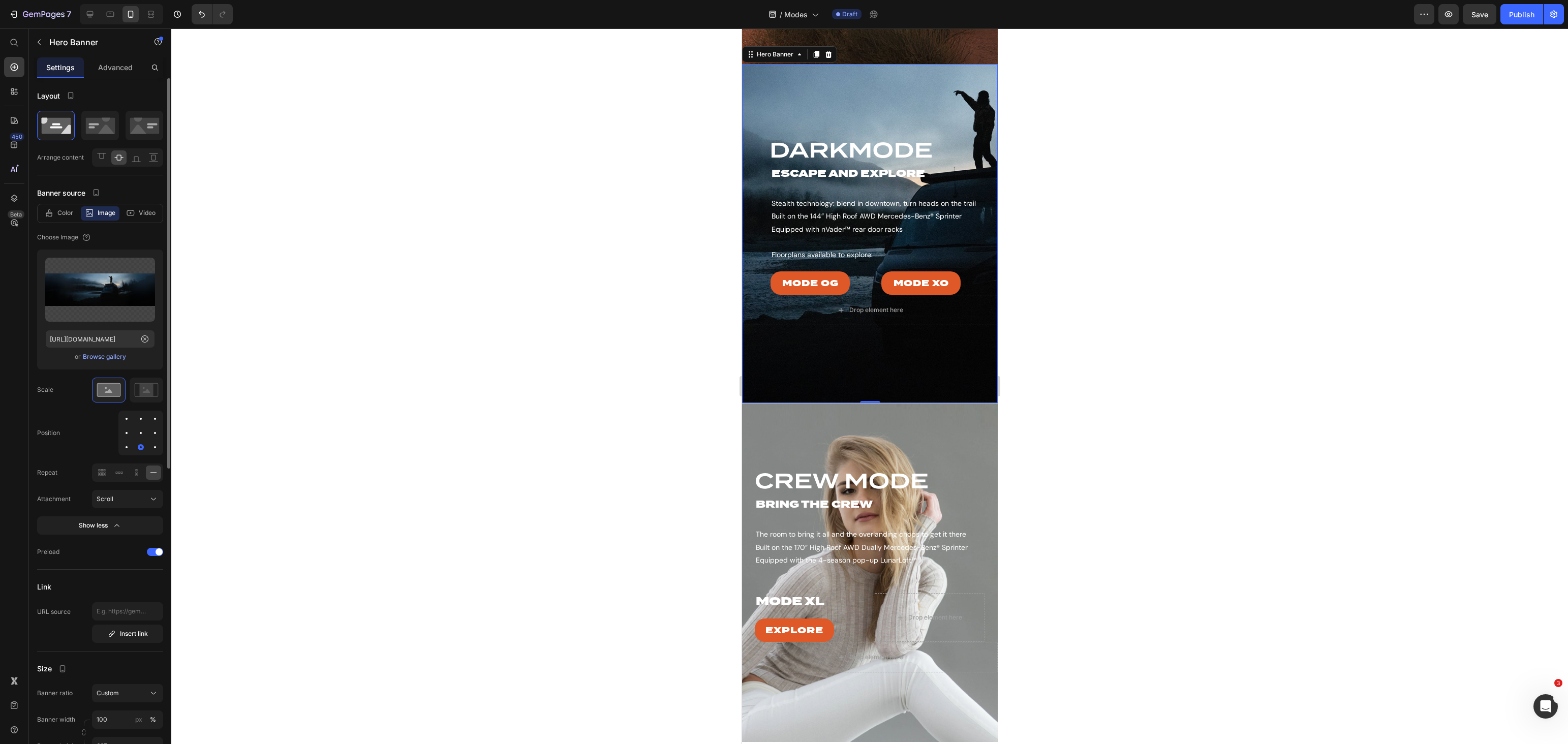 click at bounding box center [141, 419] 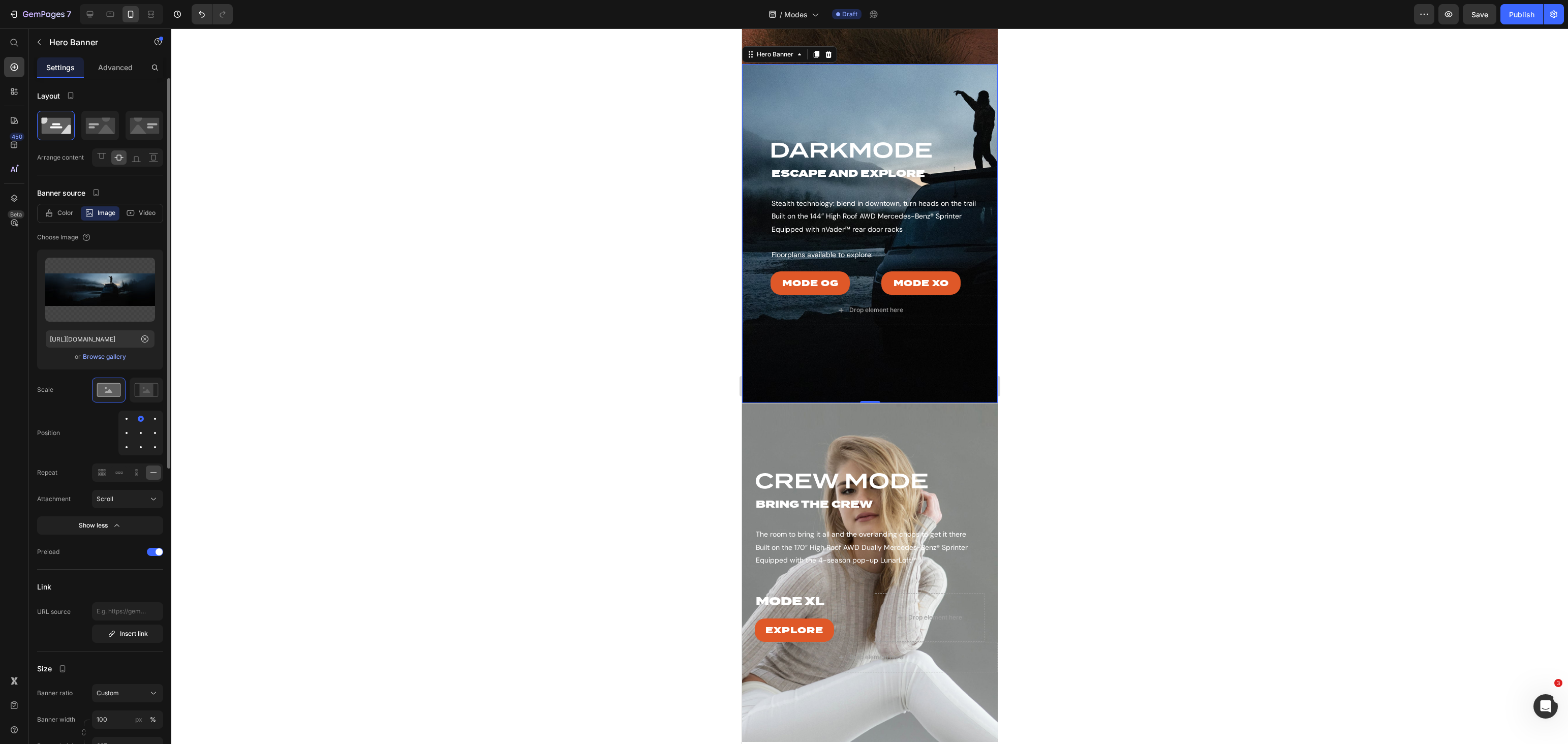 click at bounding box center [155, 447] 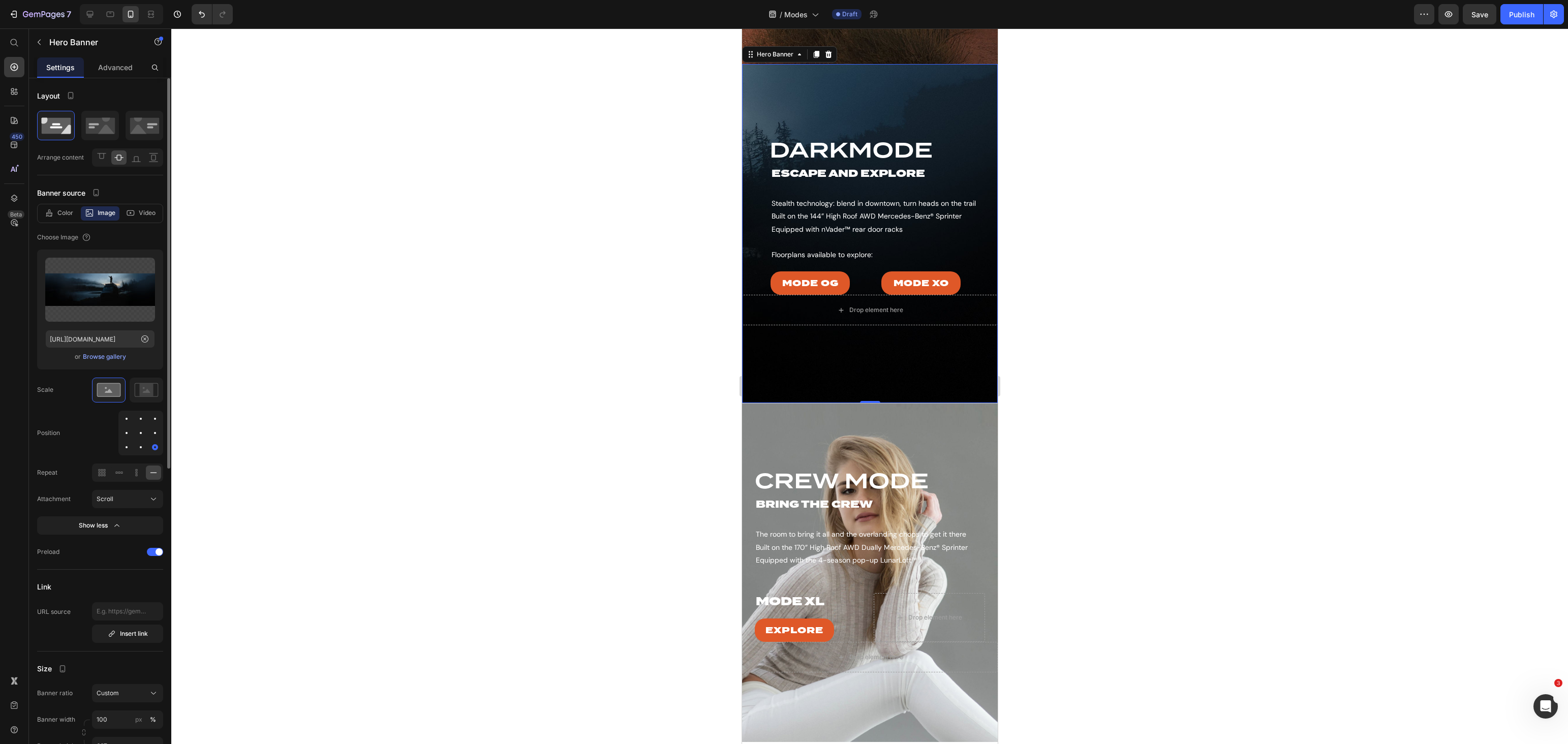 click at bounding box center (127, 447) 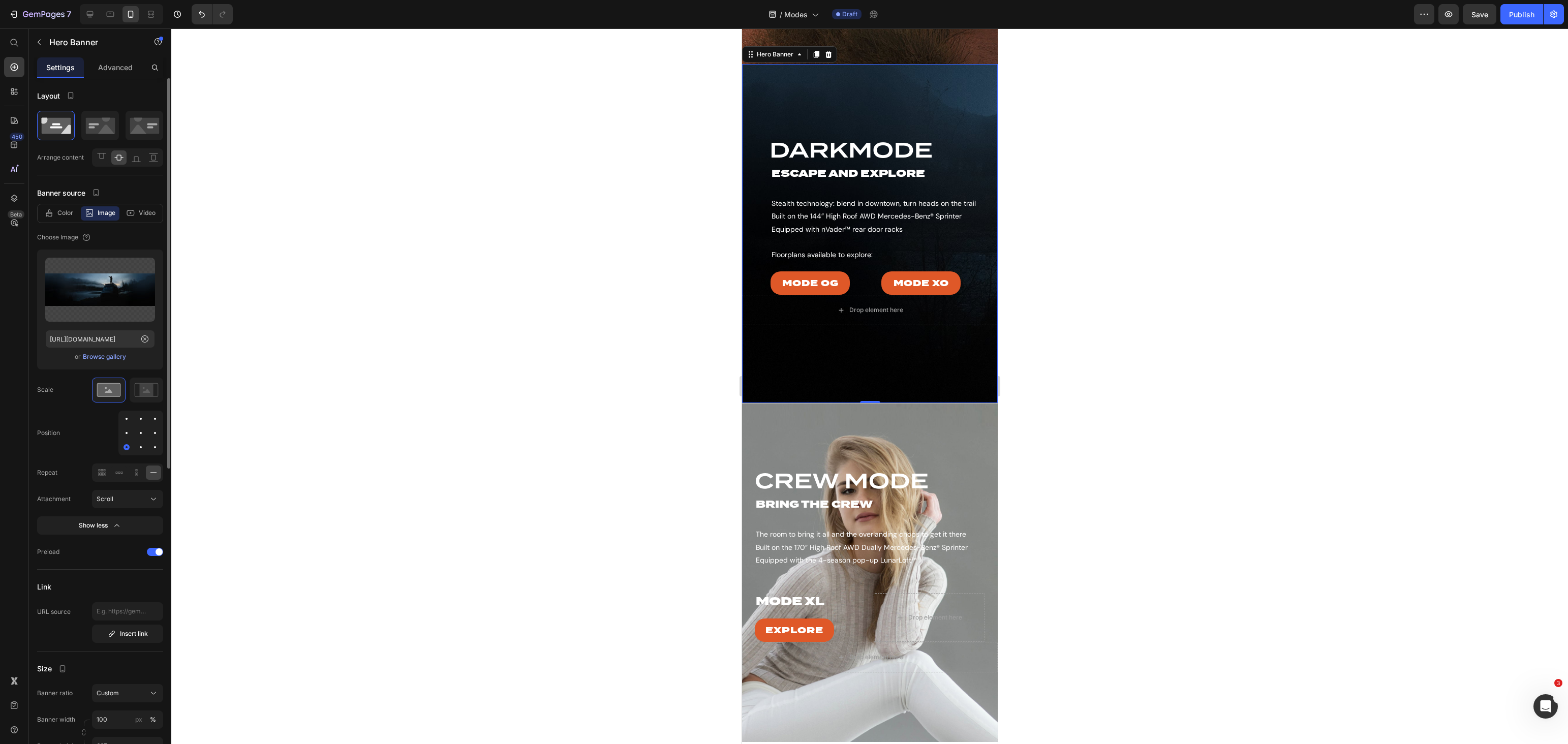 click at bounding box center (141, 433) 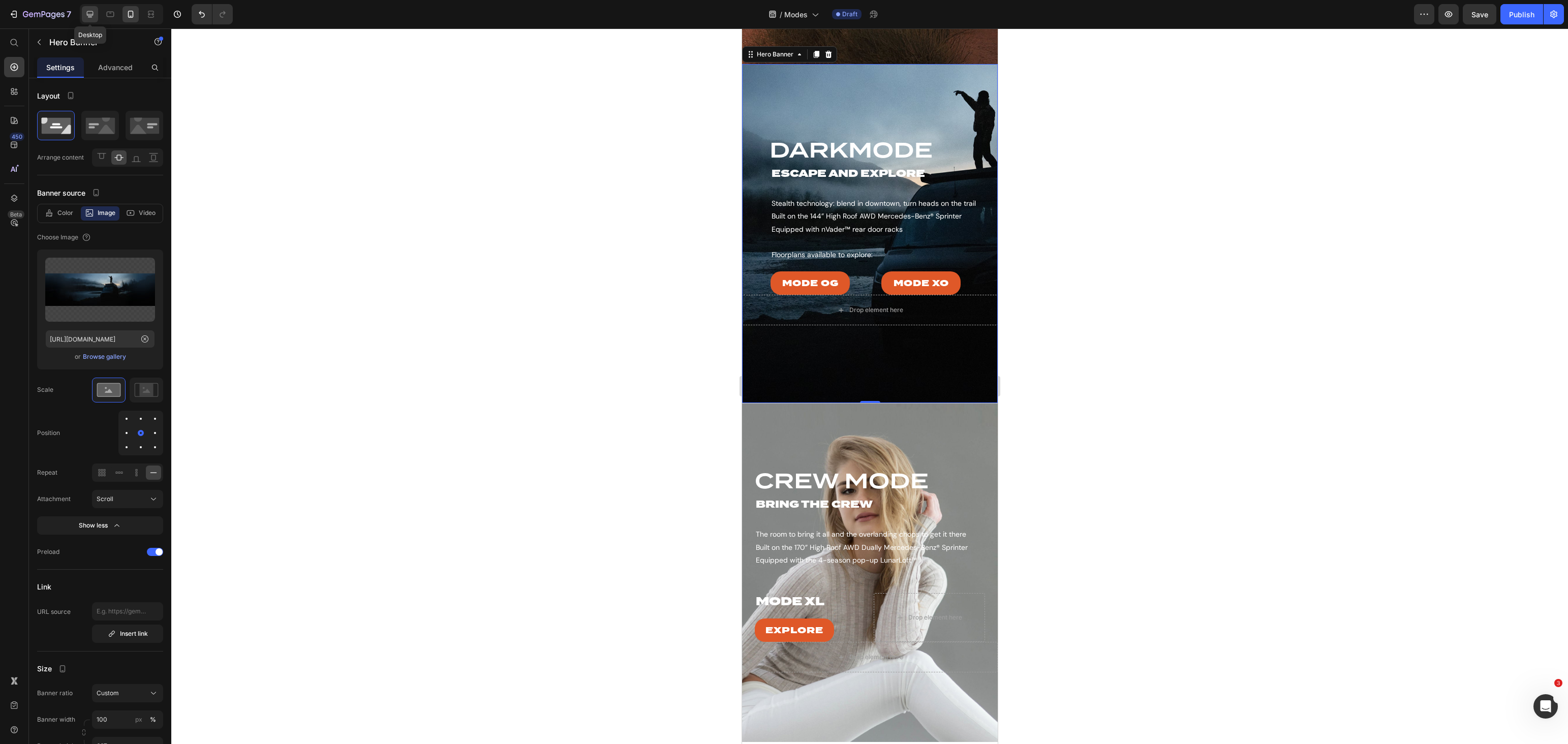 click 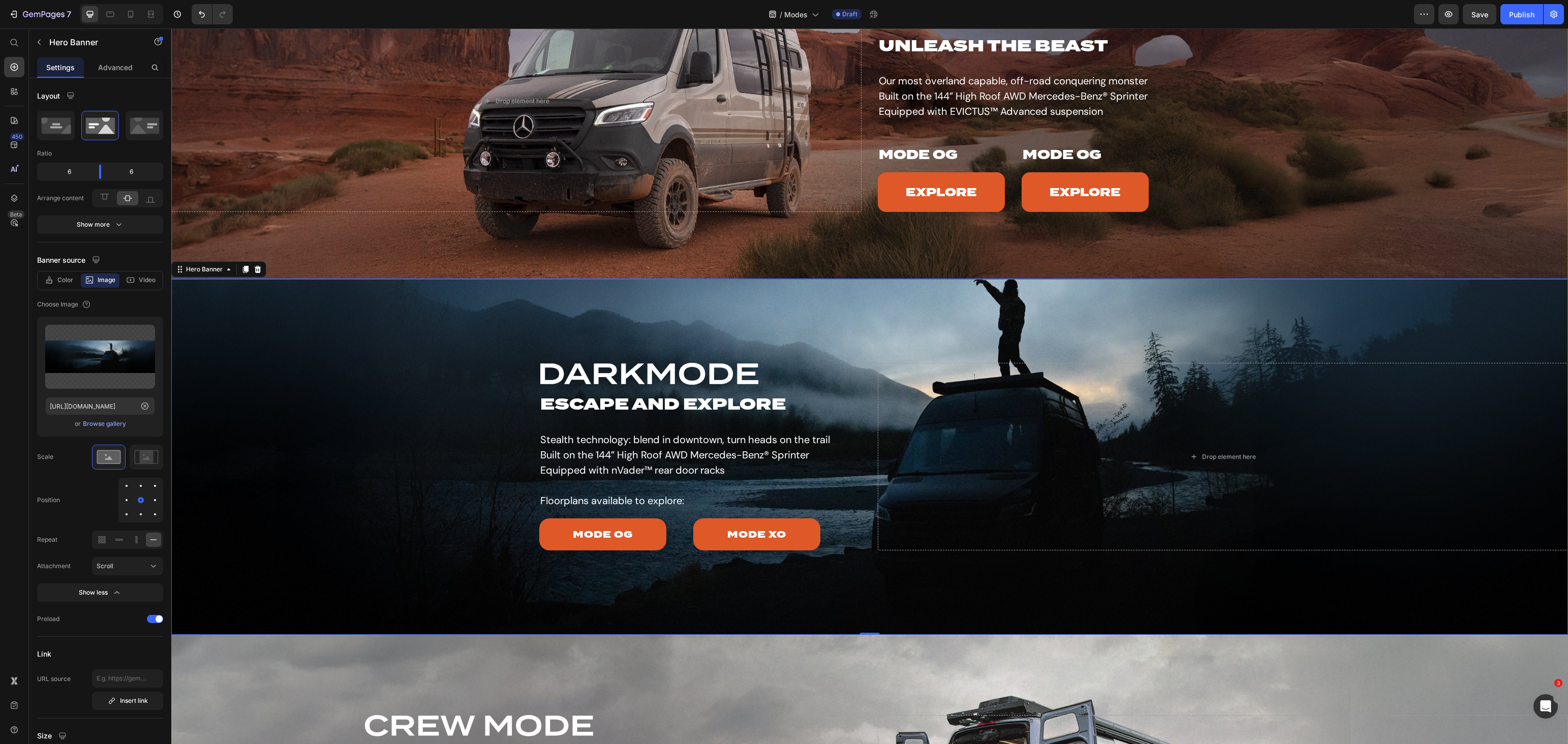 scroll, scrollTop: 795, scrollLeft: 0, axis: vertical 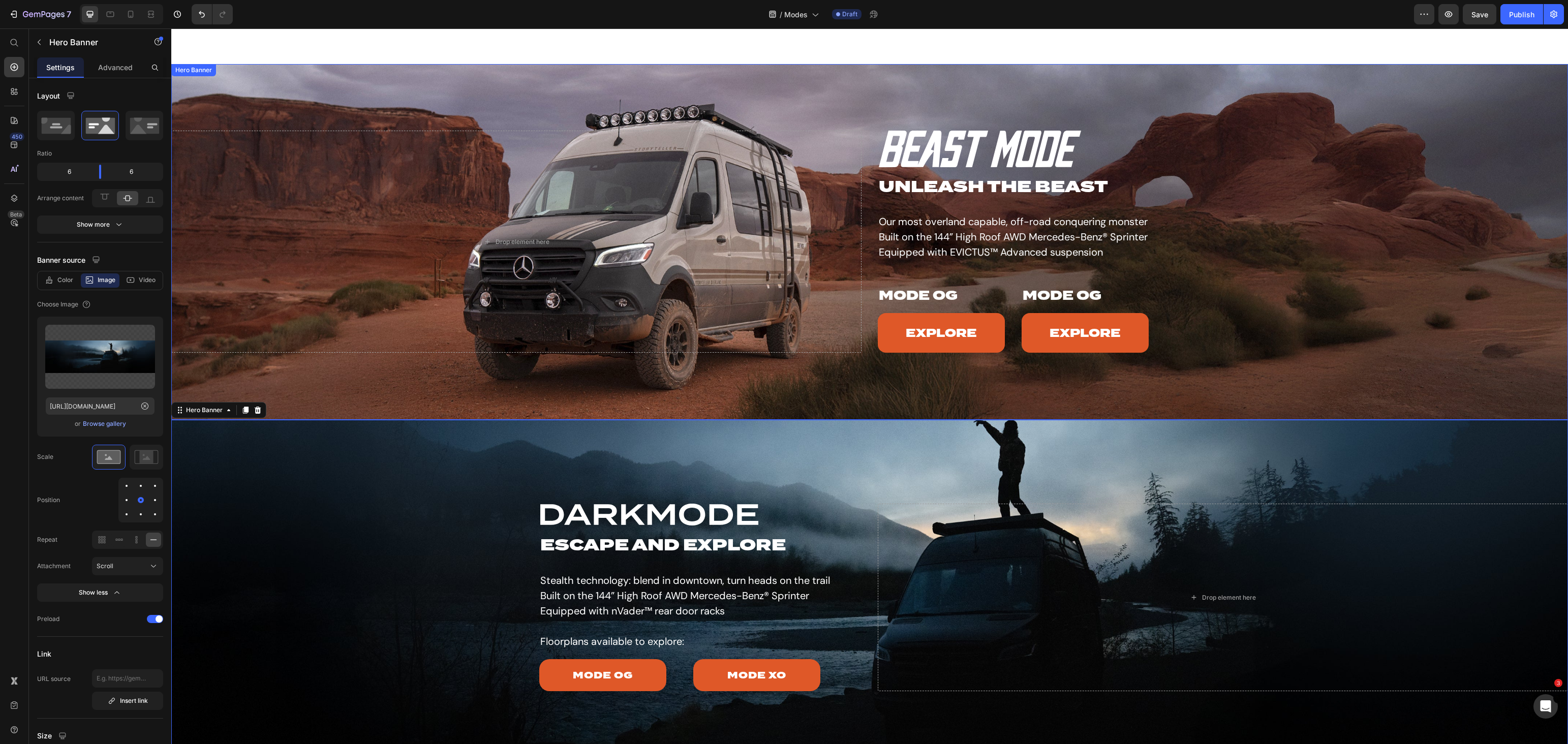 click on "Image UNLEASH THE BEAST Heading Our most overland capable, off-road conquering monster Built on the 144” High Roof AWD Mercedes-Benz® Sprinter Equipped with EVICTUS™ Advanced suspension Text Block MODE OG Text Block EXPLORE Button MODE OG Text Block EXPLORE Button Row Row
Drop element here Hero Banner" at bounding box center (870, 242) 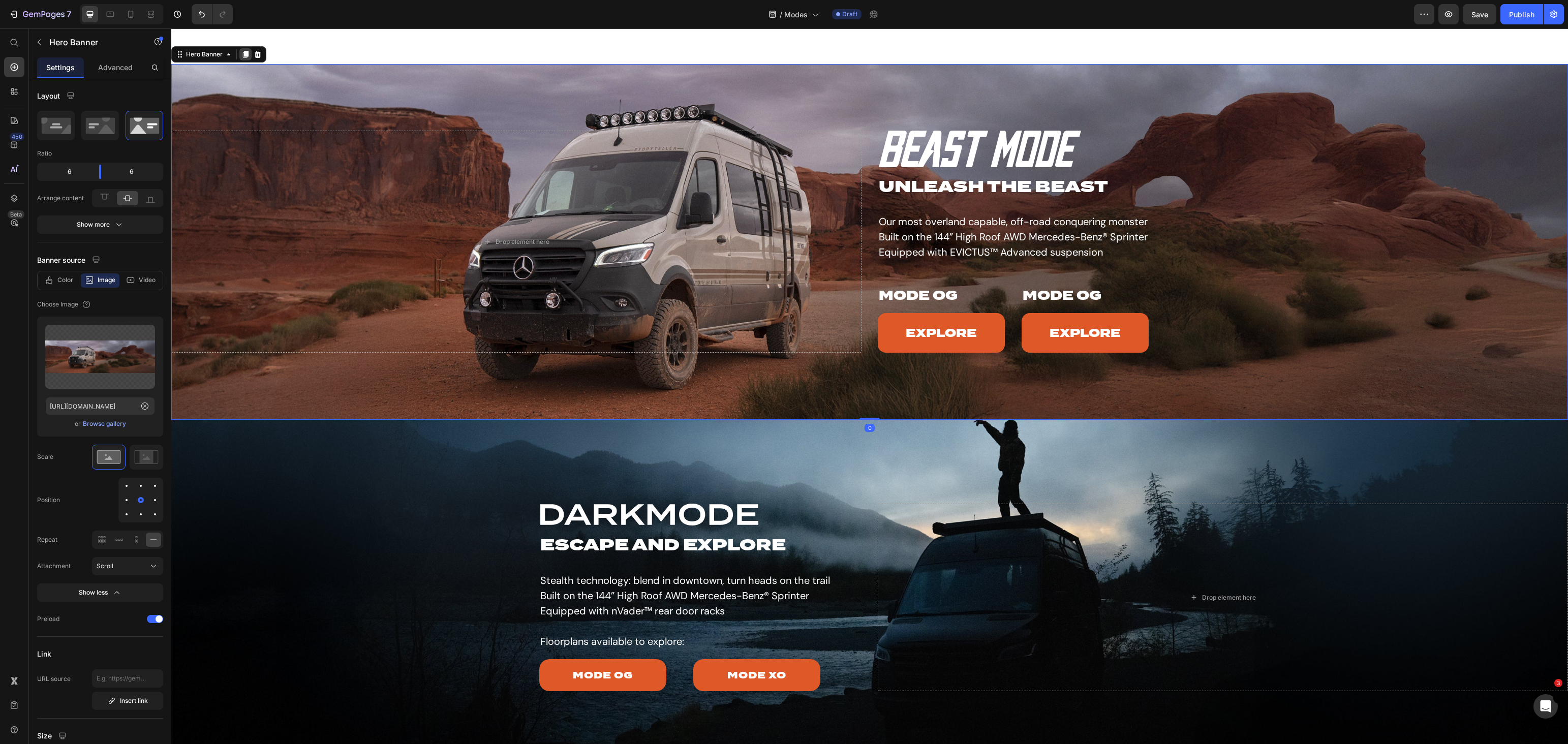 click 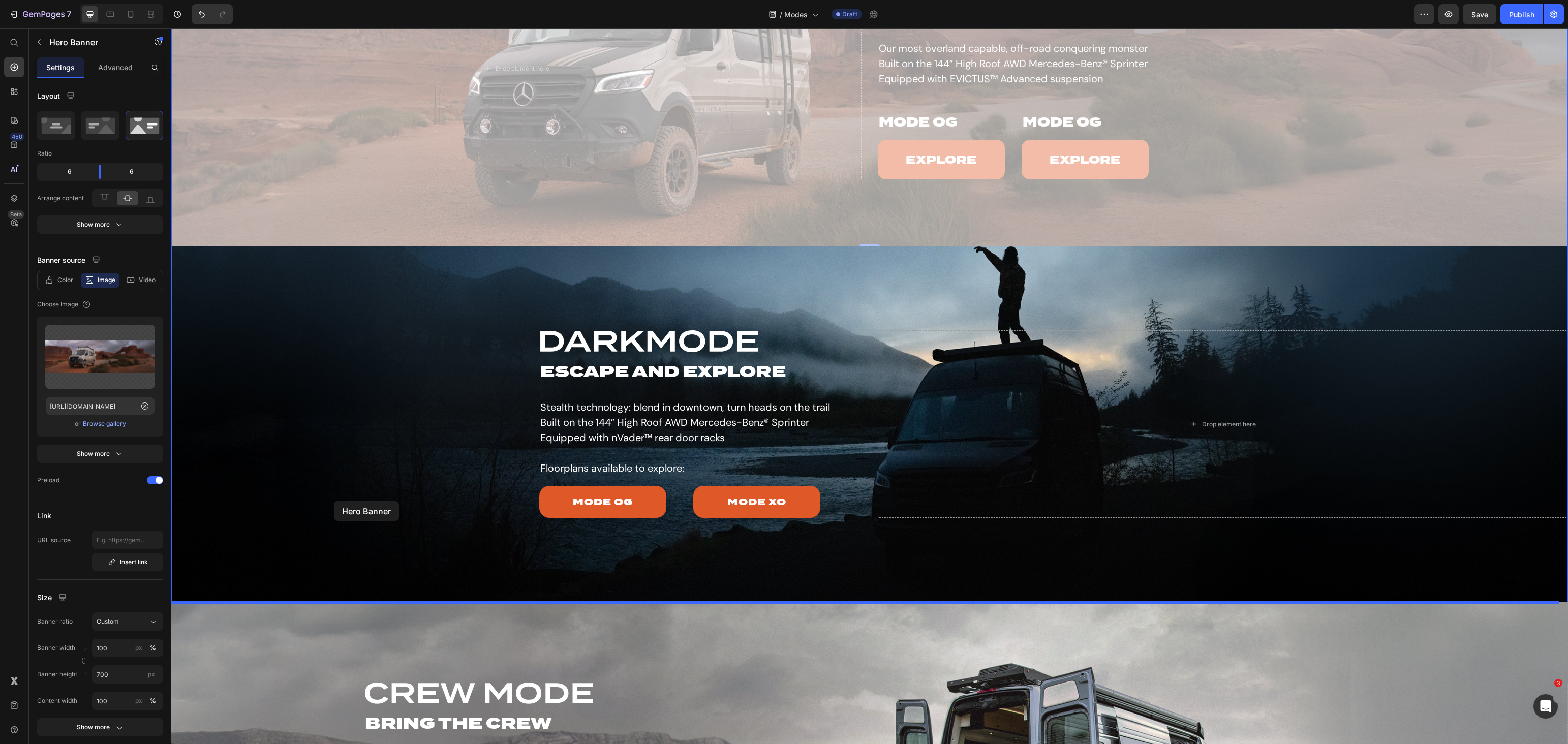 scroll, scrollTop: 1387, scrollLeft: 0, axis: vertical 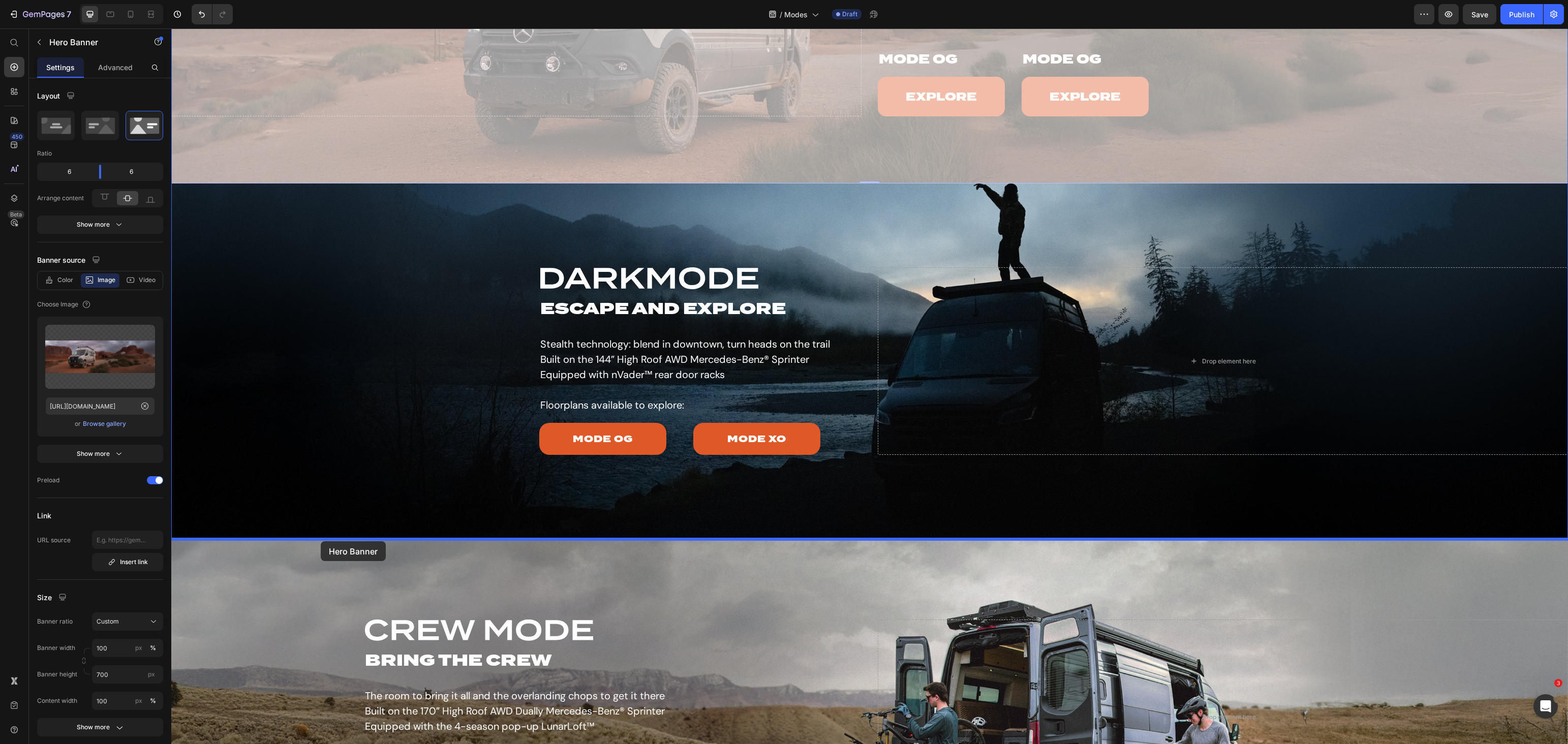 drag, startPoint x: 194, startPoint y: 206, endPoint x: 321, endPoint y: 541, distance: 358.265 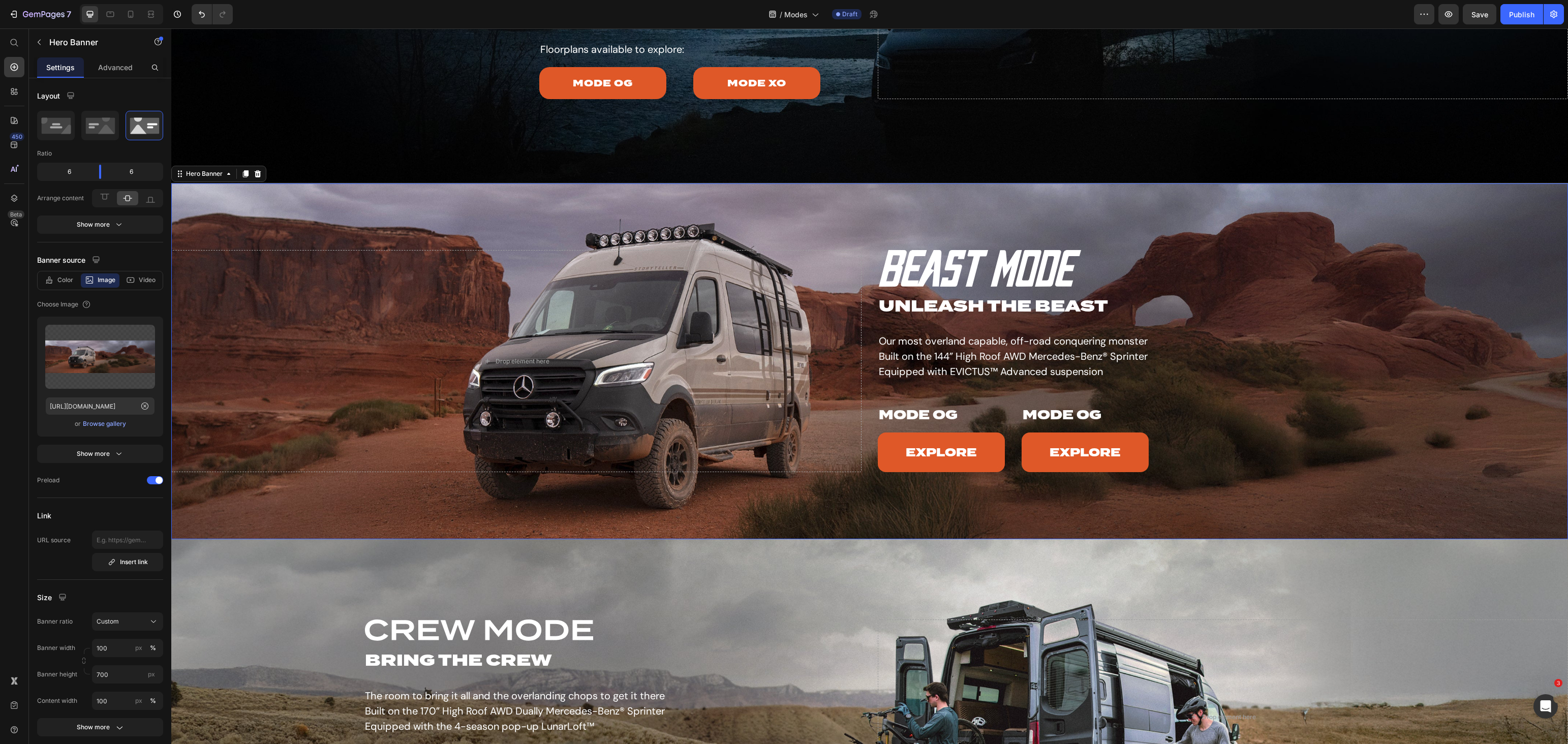 scroll, scrollTop: 1031, scrollLeft: 0, axis: vertical 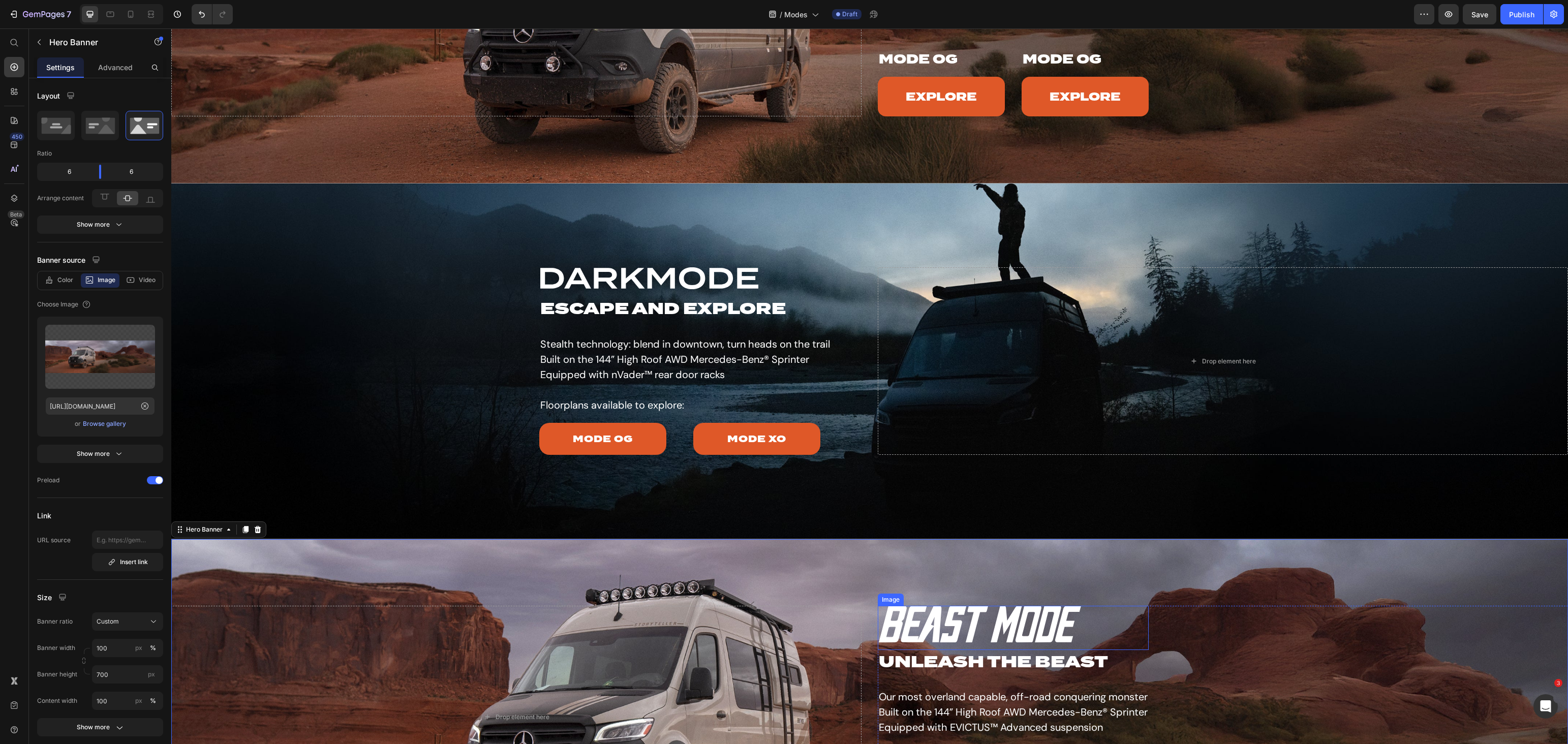 click at bounding box center [1013, 628] 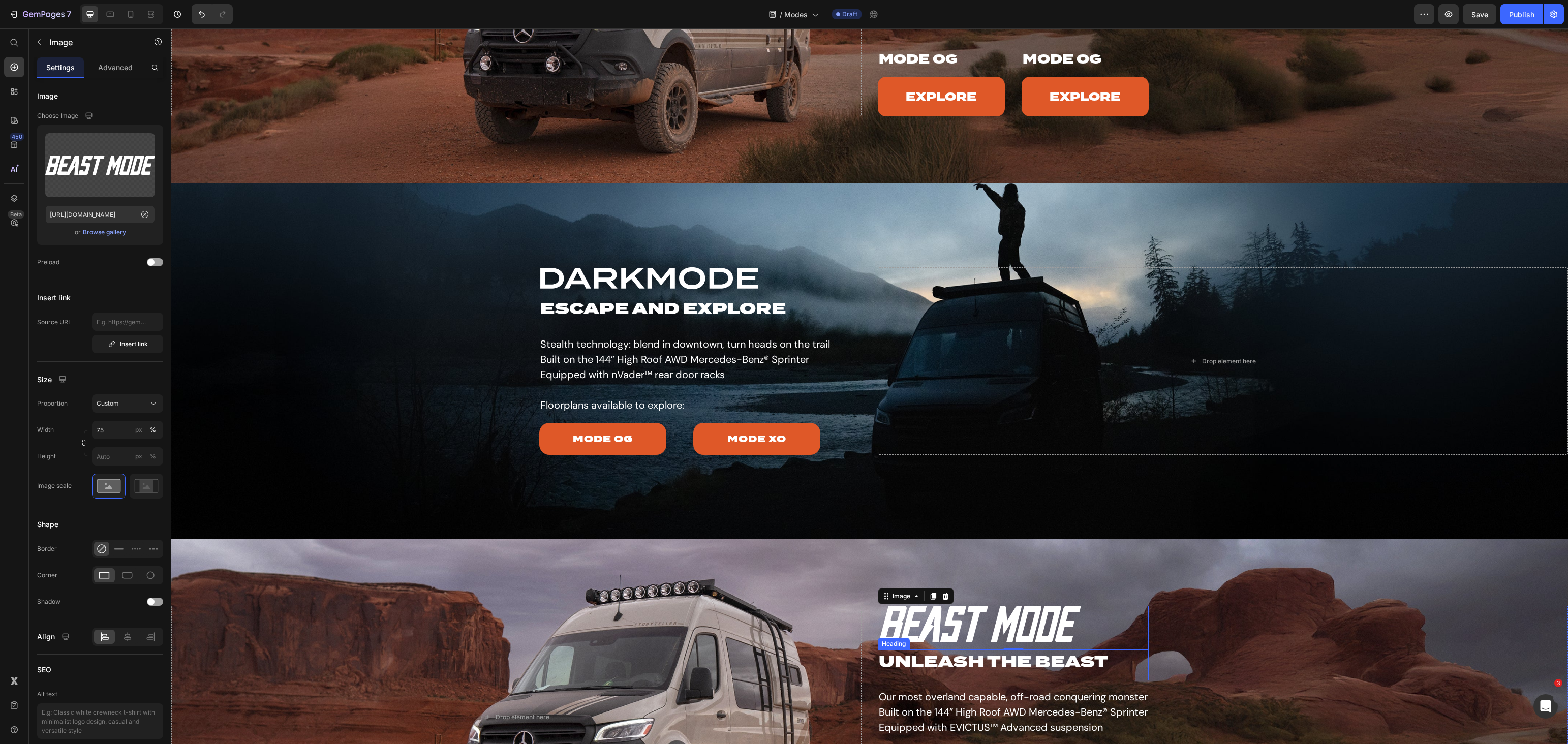 click on "UNLEASH THE BEAST" at bounding box center (1013, 662) 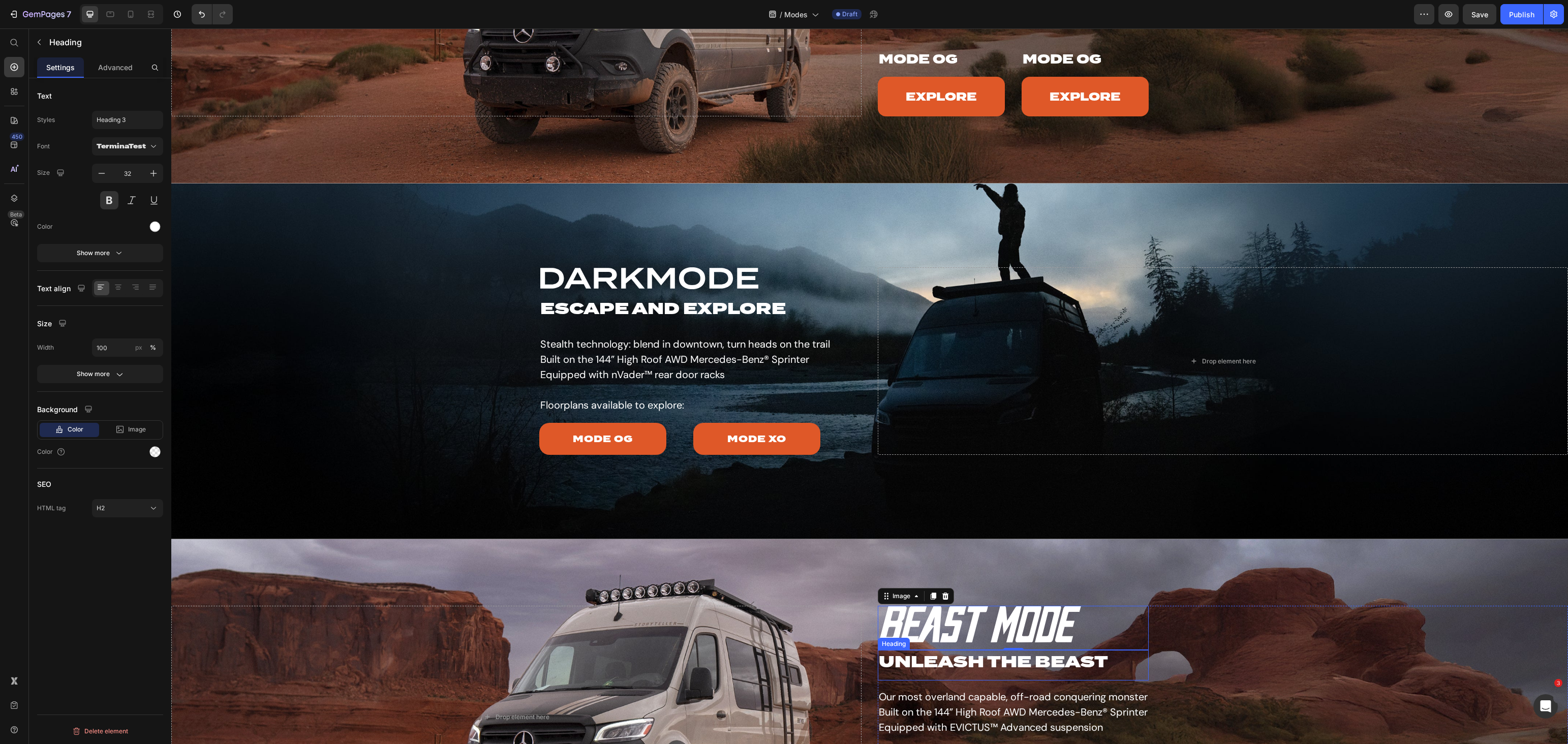 click on "UNLEASH THE BEAST" at bounding box center (1013, 662) 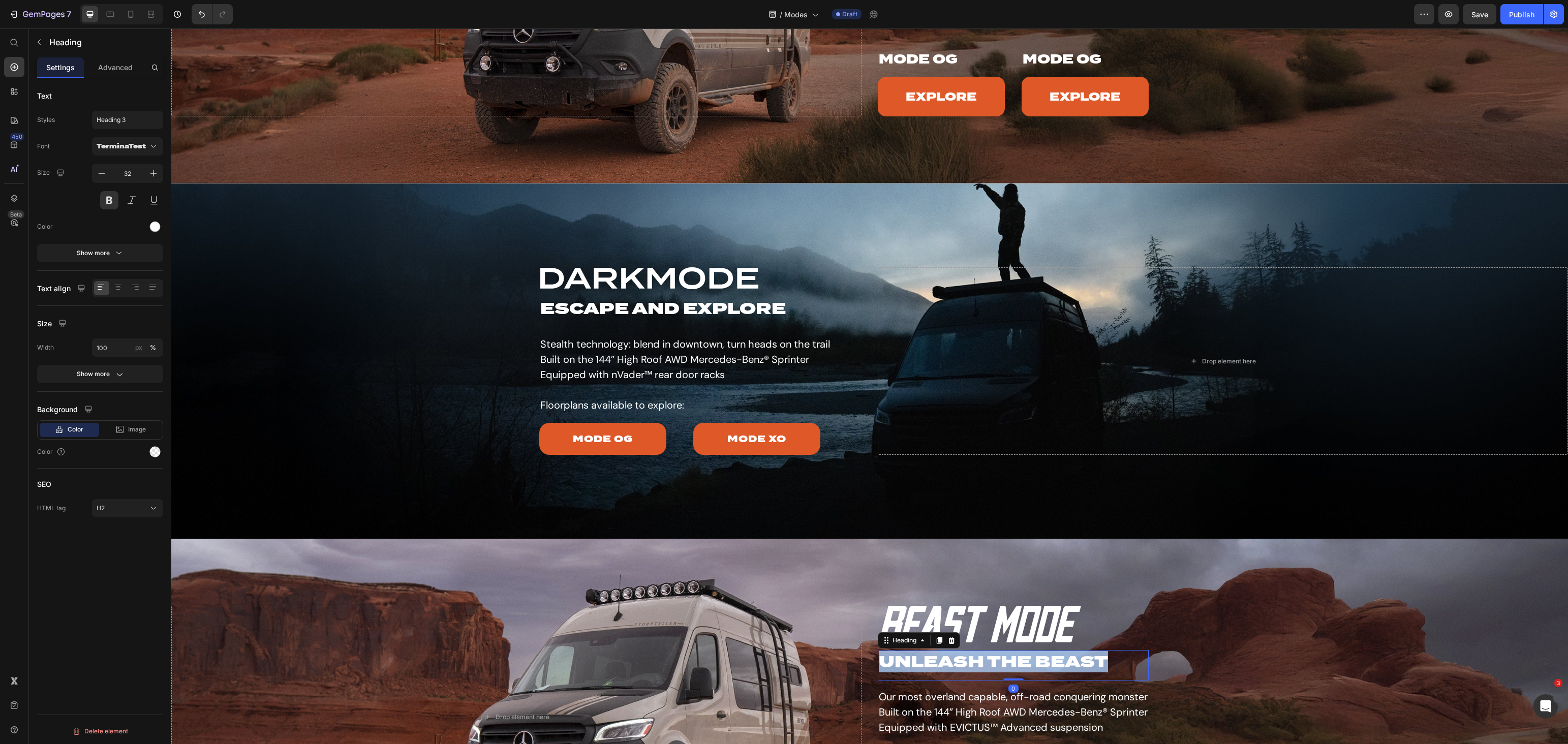 click on "UNLEASH THE BEAST" at bounding box center (1013, 662) 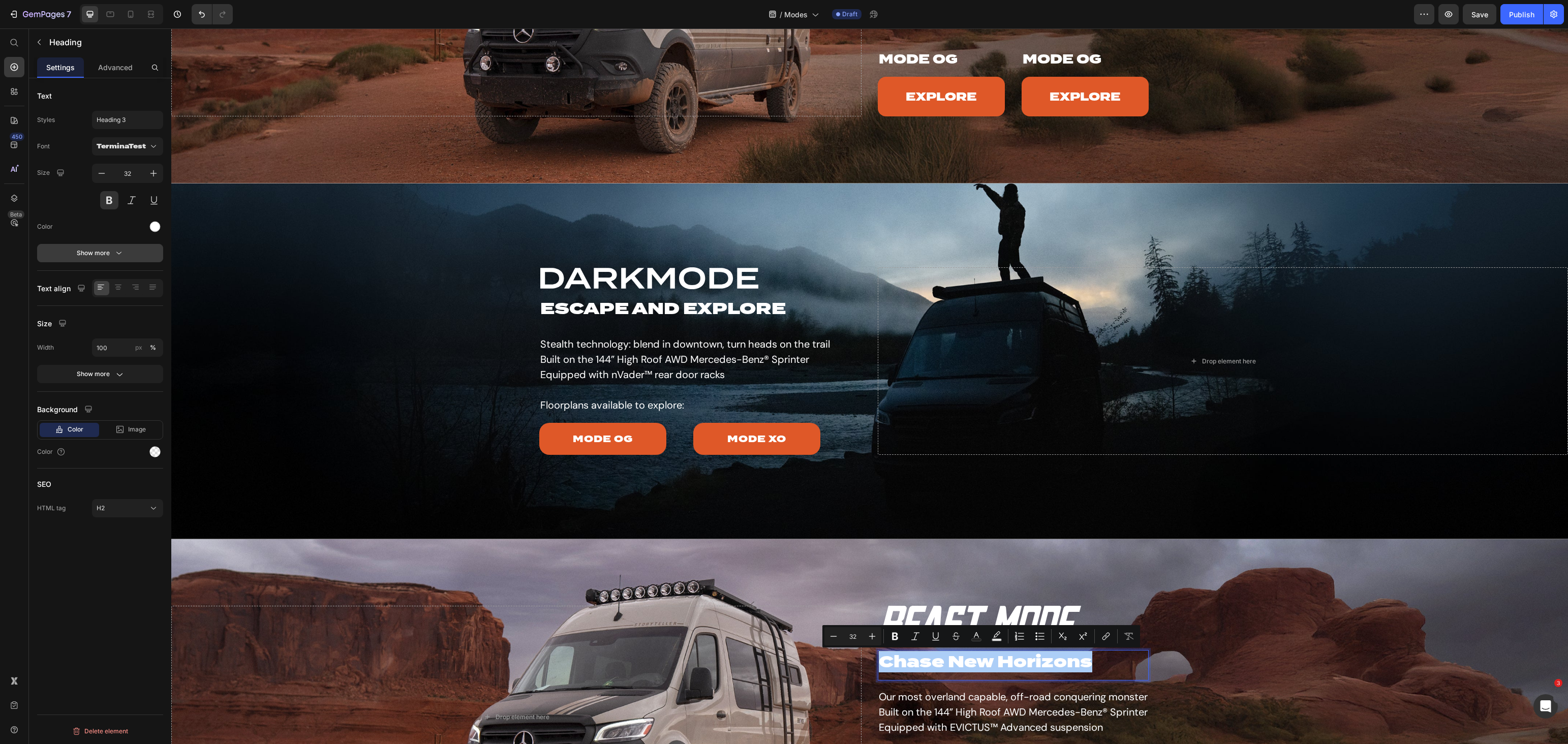 click on "Show more" at bounding box center (100, 253) 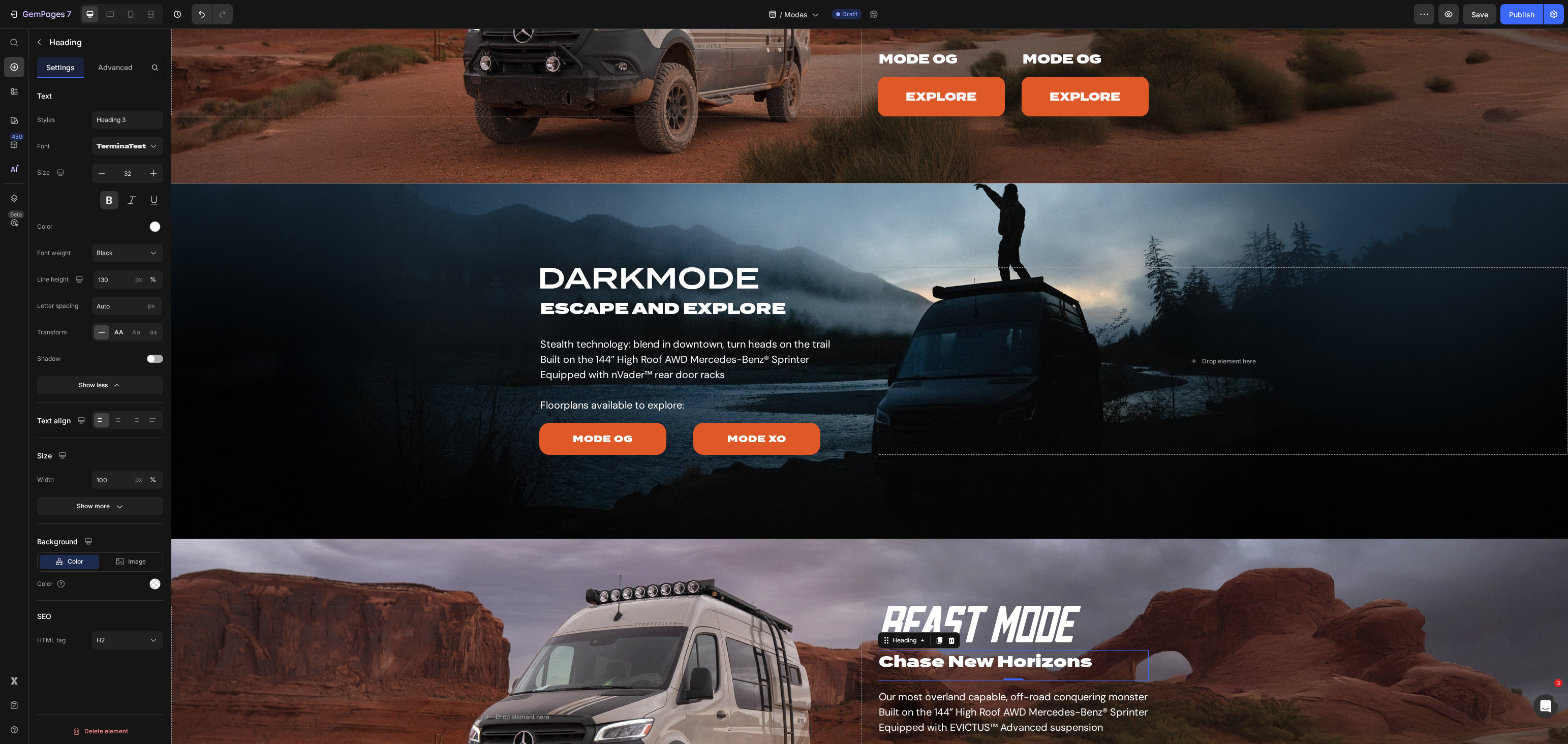 click on "AA" 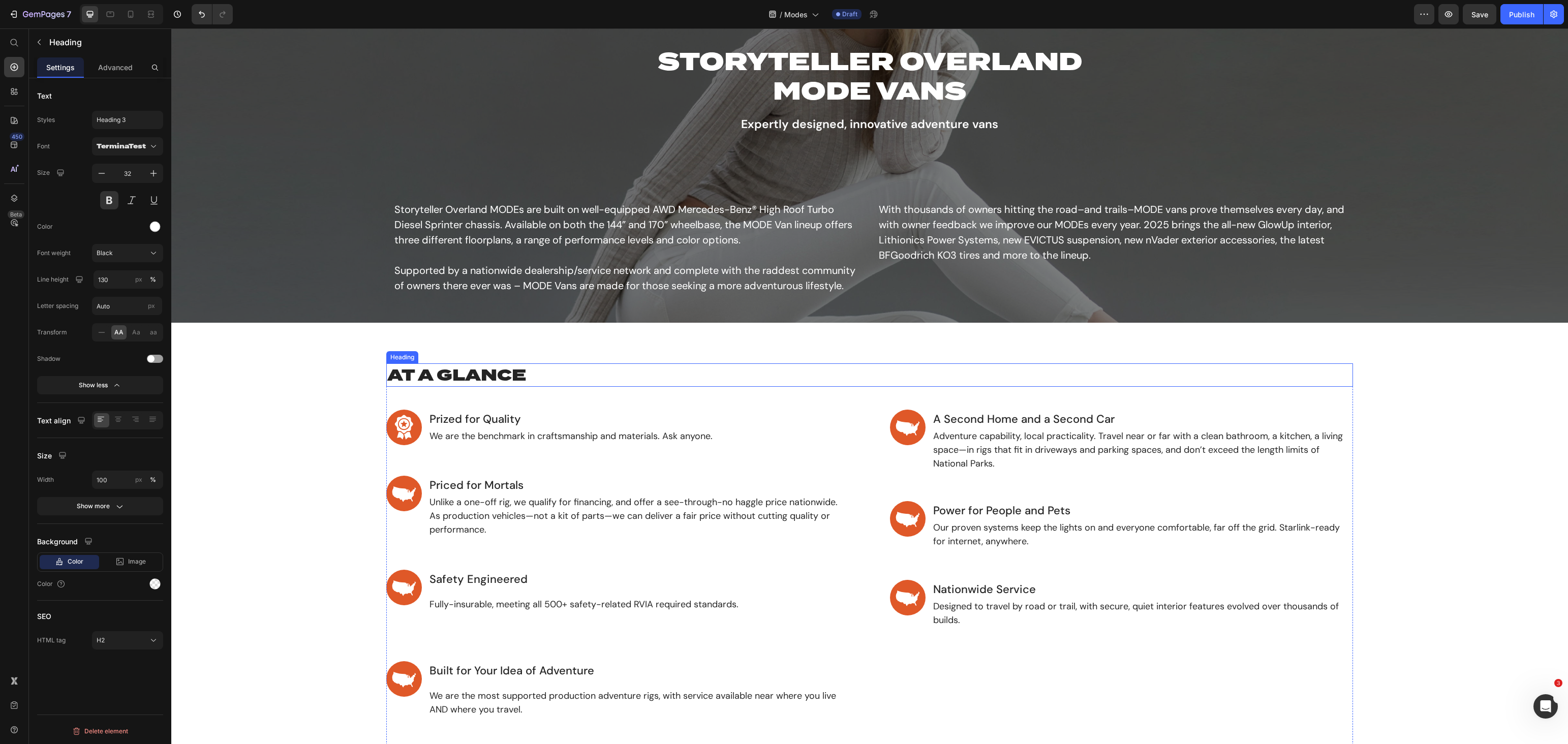 scroll, scrollTop: 133, scrollLeft: 0, axis: vertical 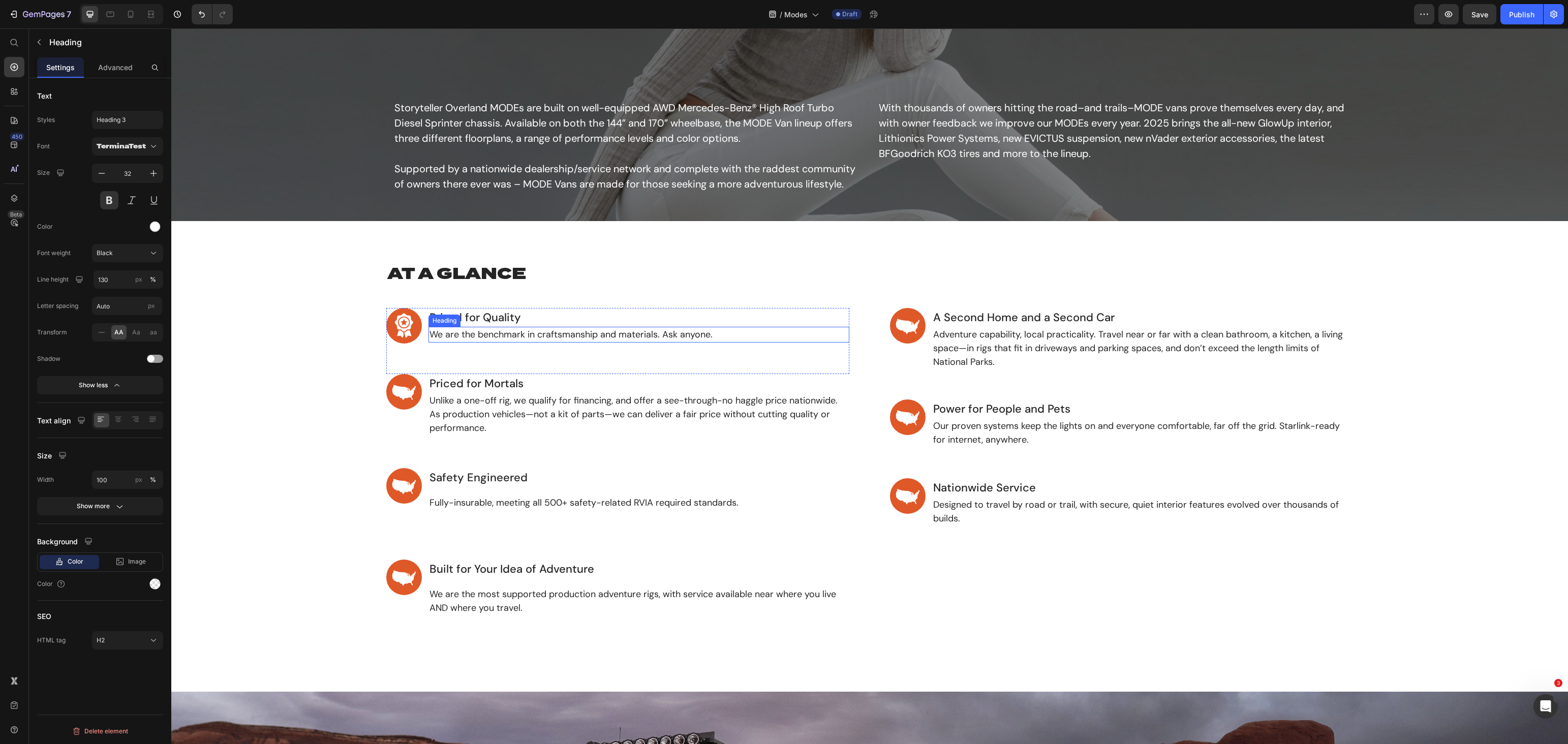click on "We are the benchmark in craftsmanship and materials. Ask anyone." at bounding box center (639, 334) 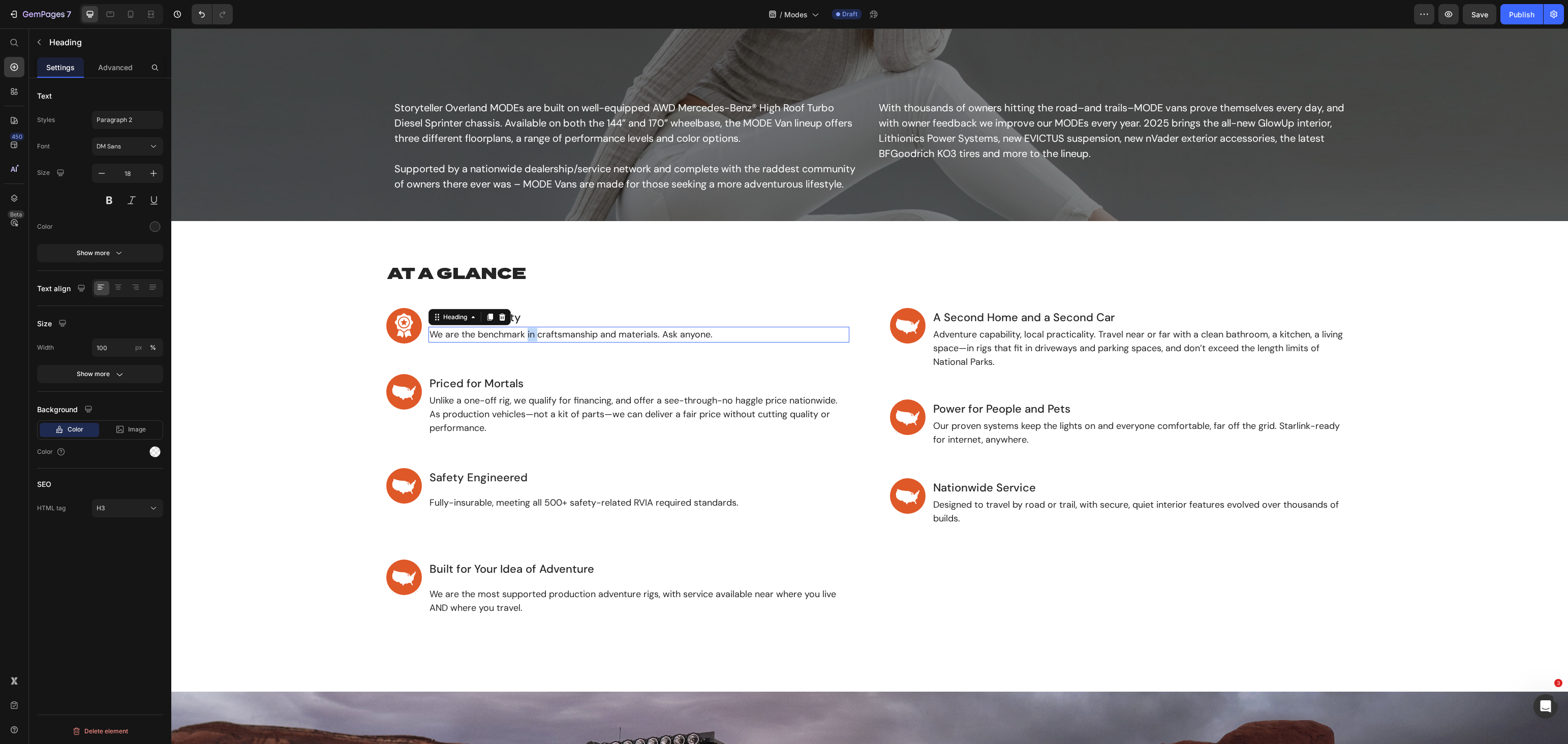 click on "We are the benchmark in craftsmanship and materials. Ask anyone." at bounding box center (639, 334) 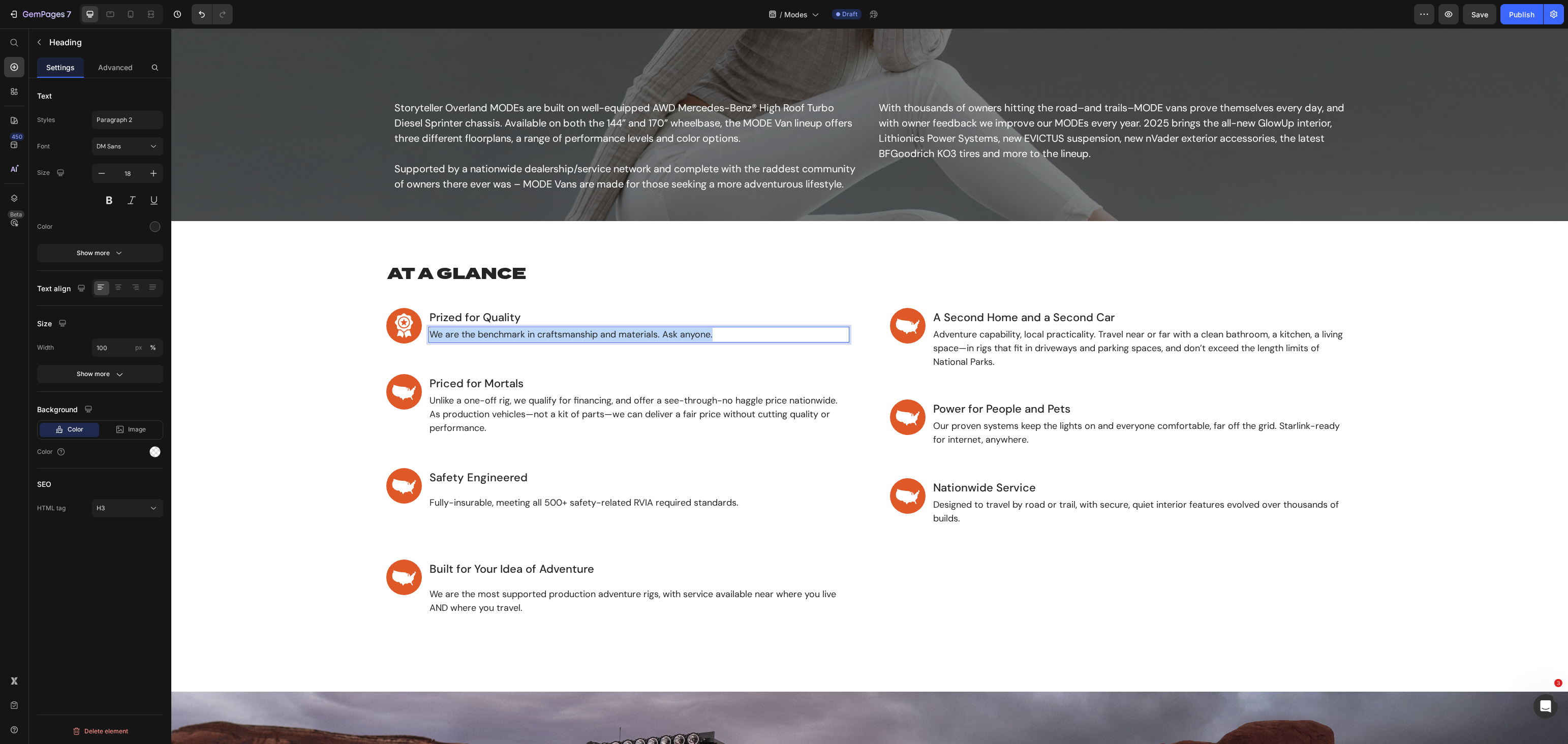 click on "We are the benchmark in craftsmanship and materials. Ask anyone." at bounding box center (639, 334) 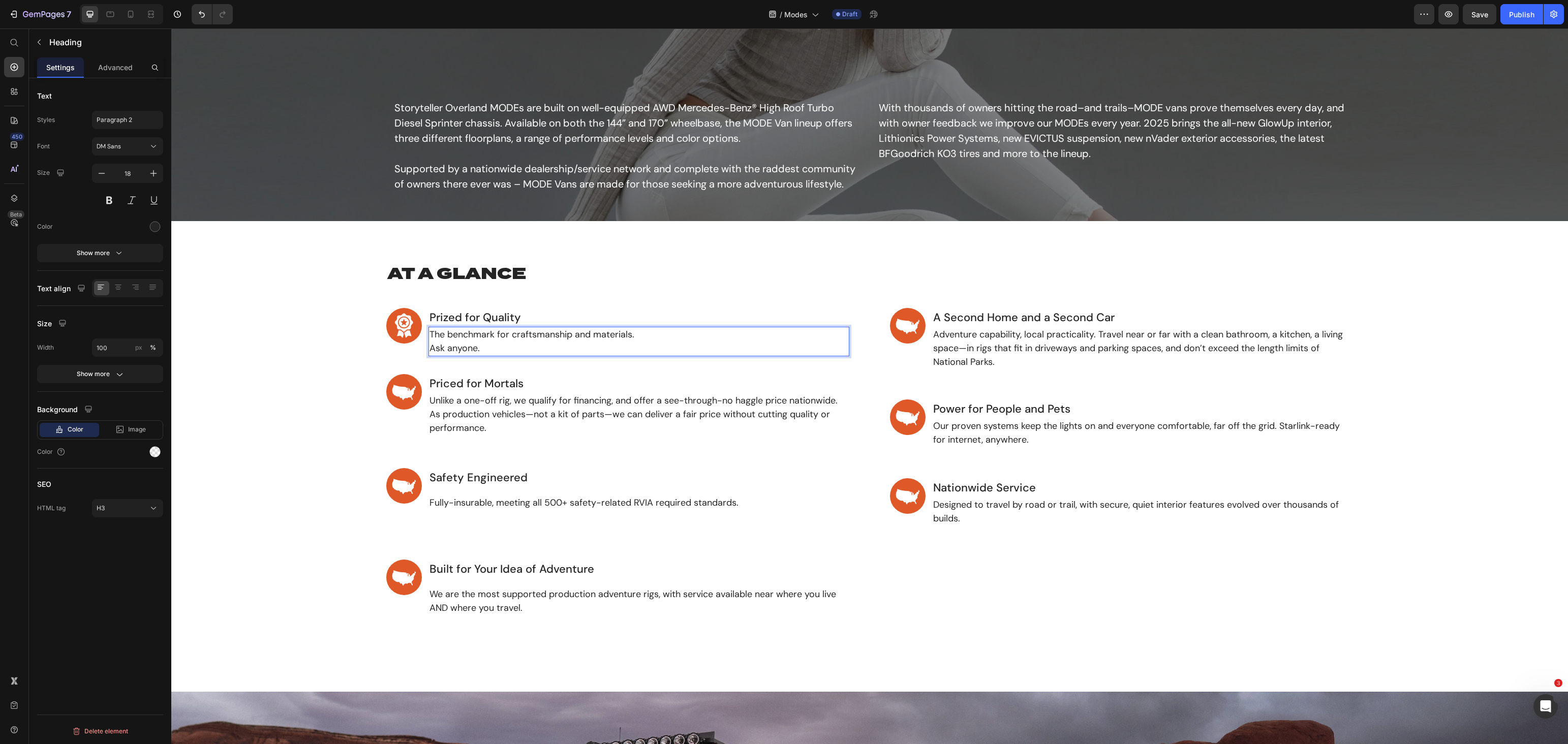 click on "The benchmark for craftsmanship and materials.  Ask anyone." at bounding box center (639, 342) 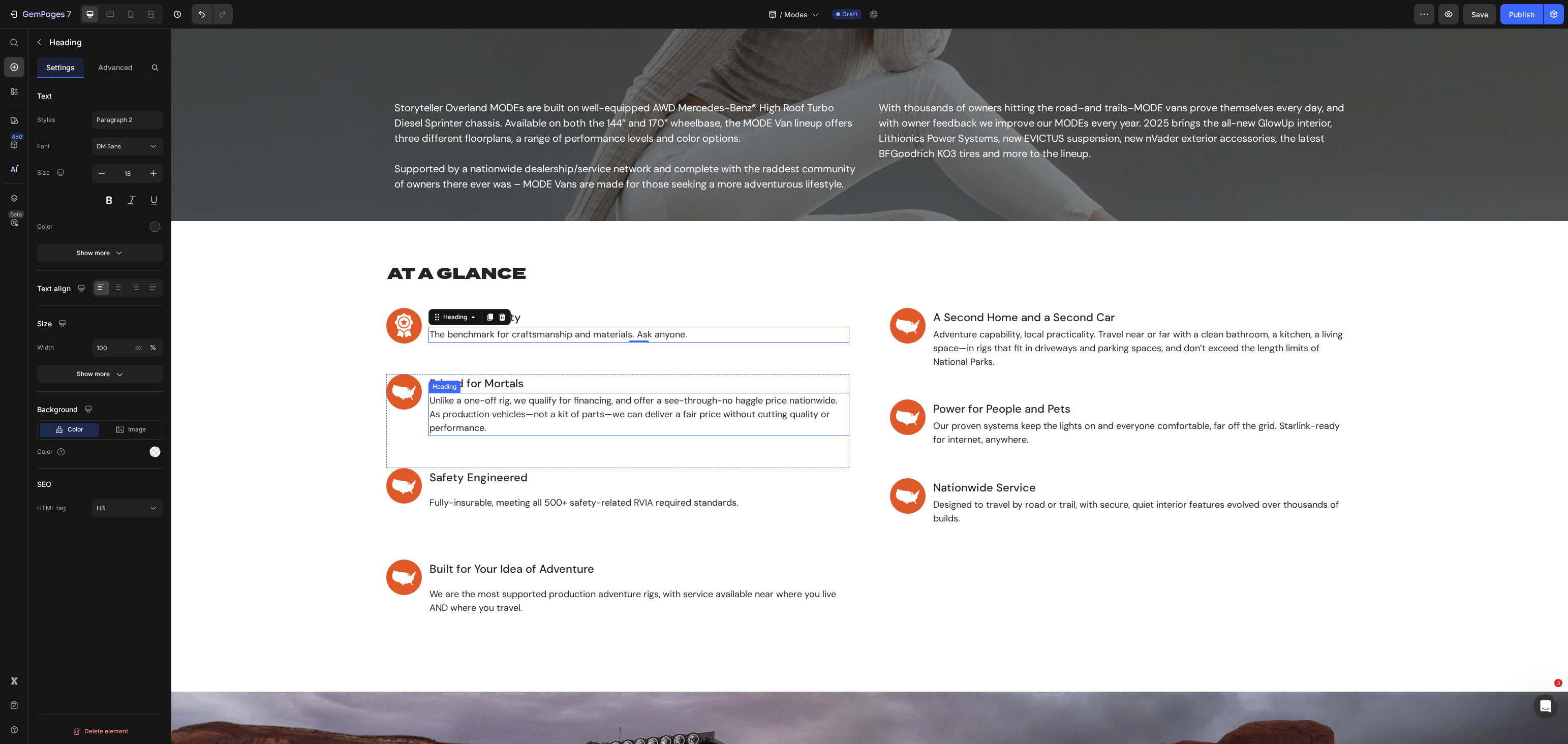 click on "Unlike a one-off rig, we qualify for financing, and offer a see-through-no haggle price nationwide. As production vehicles—not a kit of parts—we can deliver a fair price without cutting quality or performance." at bounding box center [639, 414] 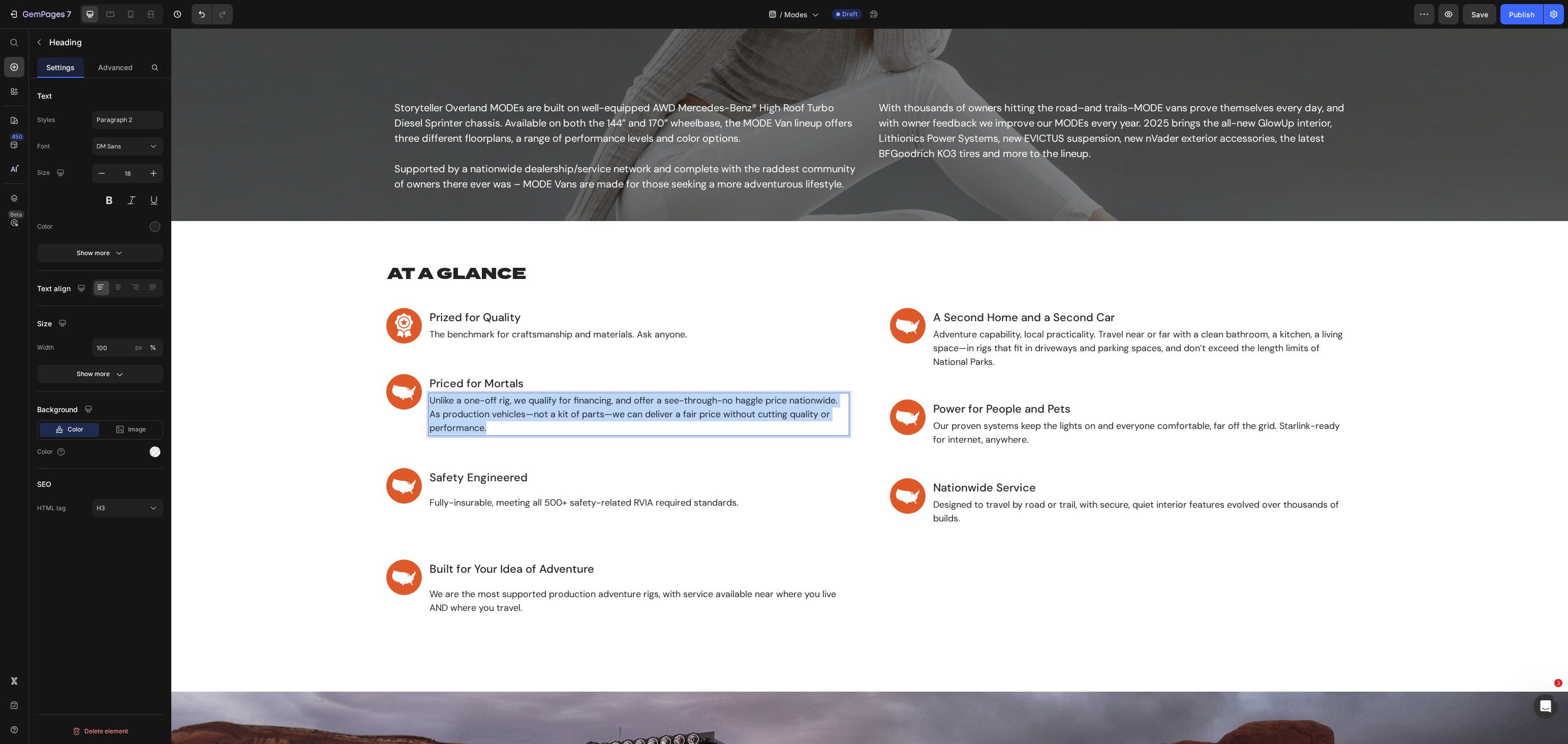 click on "Unlike a one-off rig, we qualify for financing, and offer a see-through-no haggle price nationwide. As production vehicles—not a kit of parts—we can deliver a fair price without cutting quality or performance." at bounding box center (639, 414) 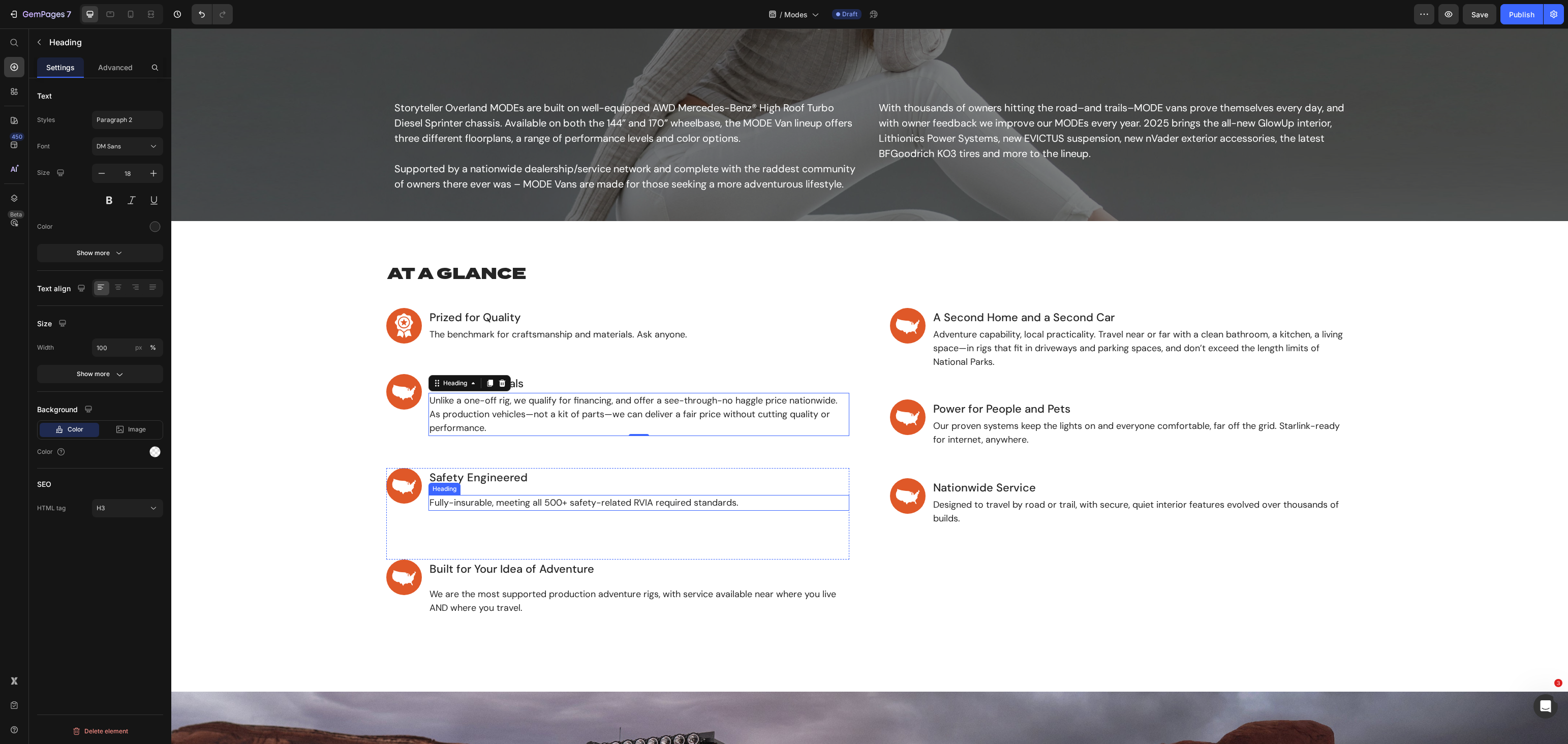 click on "Fully-insurable, meeting all 500+ safety-related RVIA required standards." at bounding box center [639, 503] 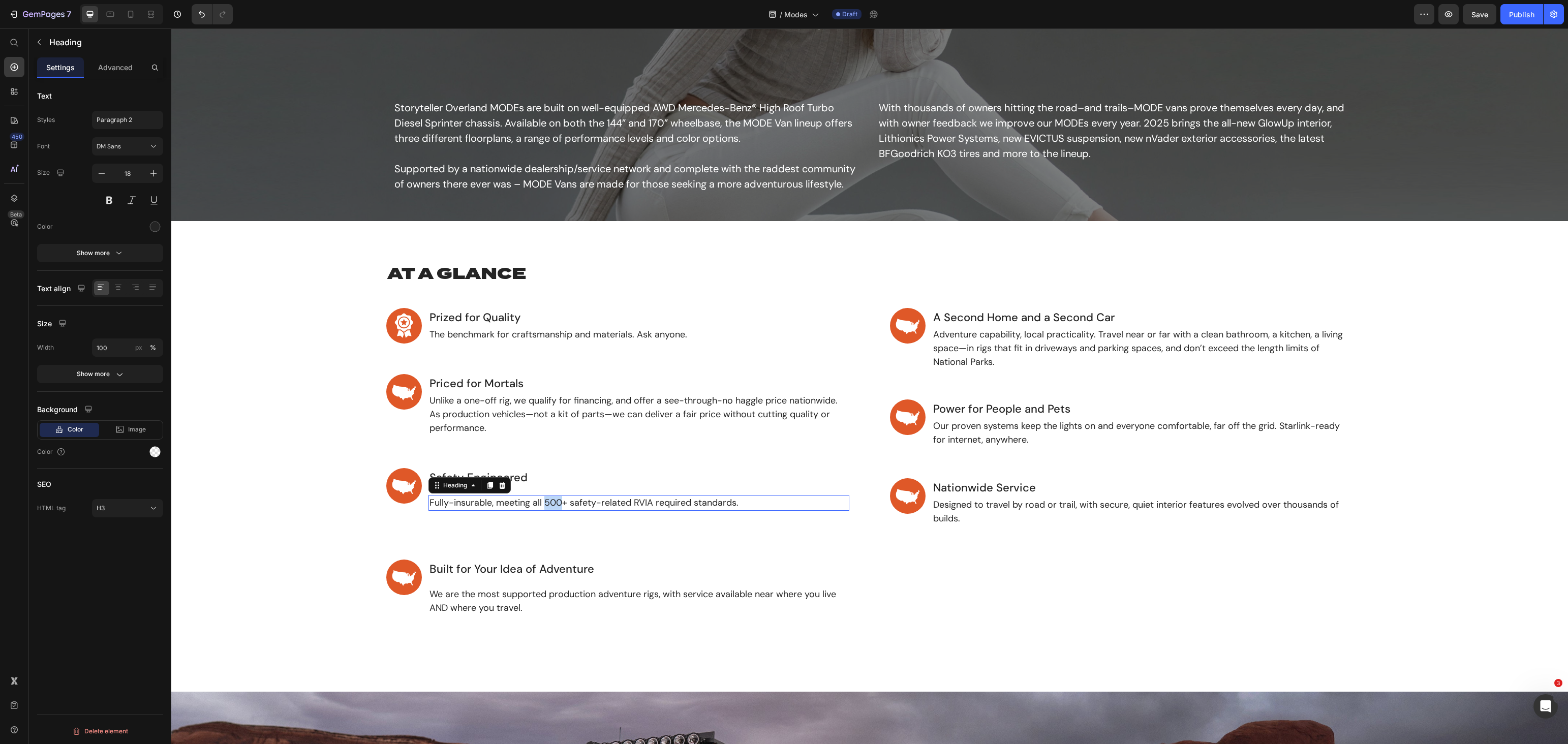 click on "Fully-insurable, meeting all 500+ safety-related RVIA required standards." at bounding box center (639, 503) 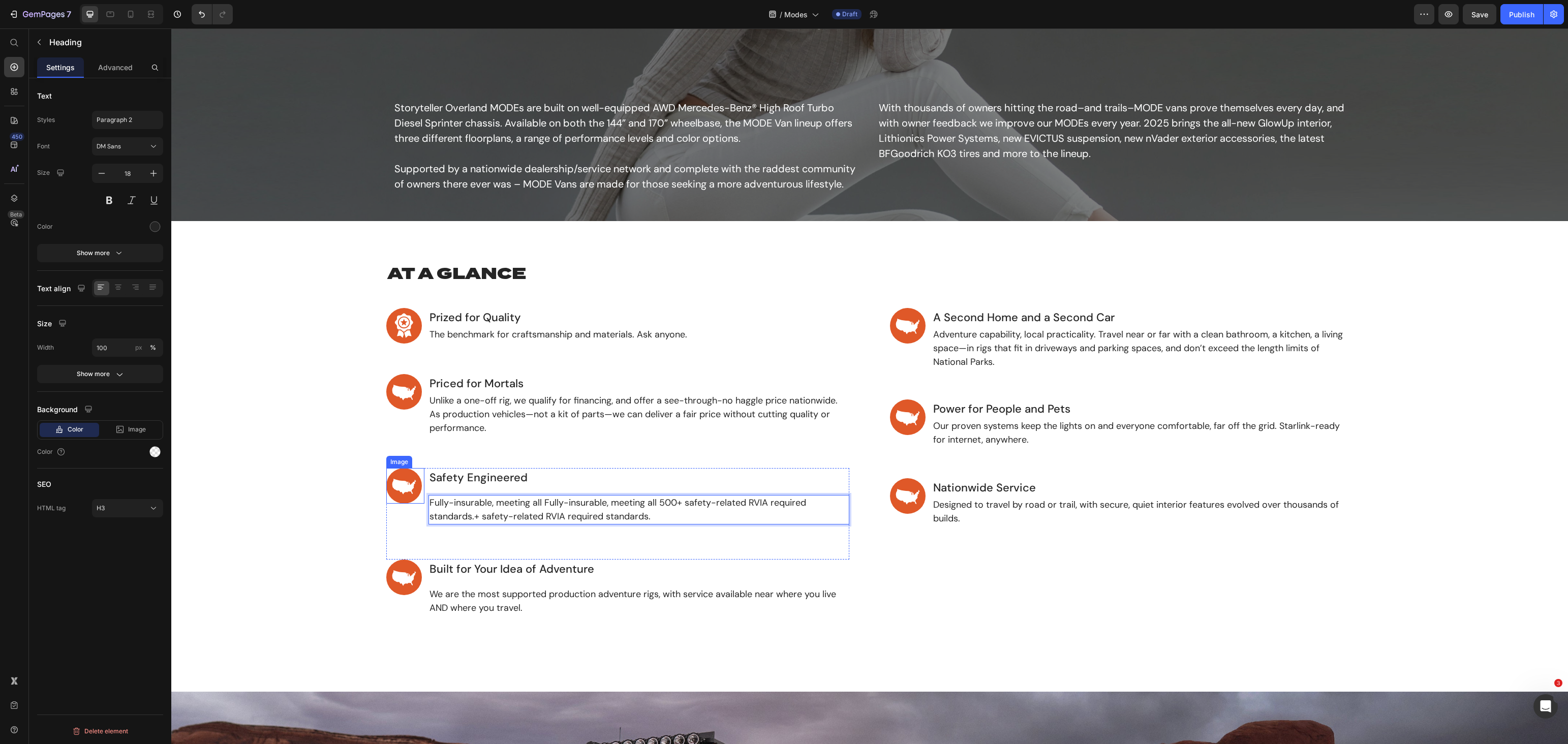 click on "Image" at bounding box center [399, 462] 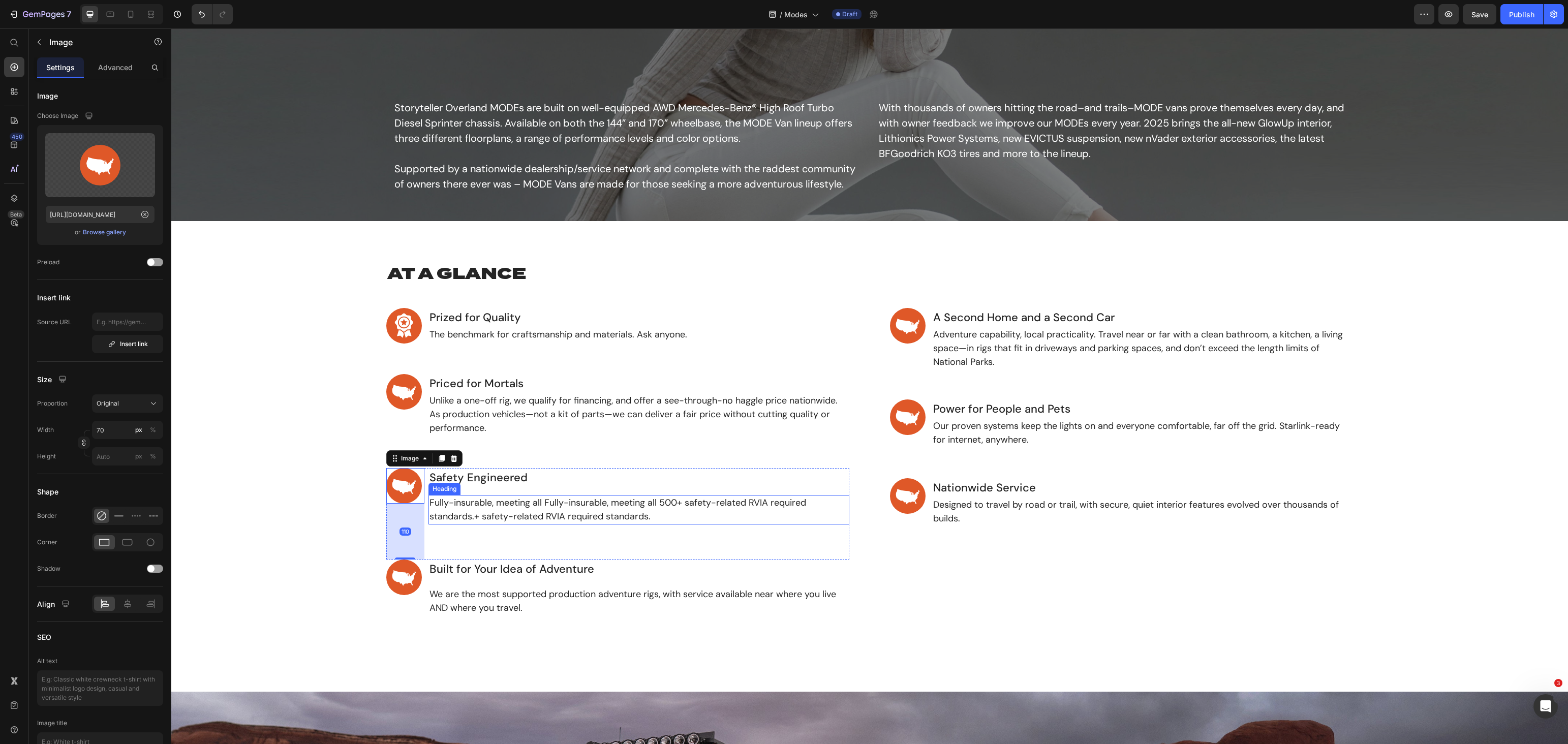 click on "Fully-insurable, meeting all Fully-insurable, meeting all 500+ safety-related RVIA required standards.+ safety-related RVIA required standards." at bounding box center (639, 510) 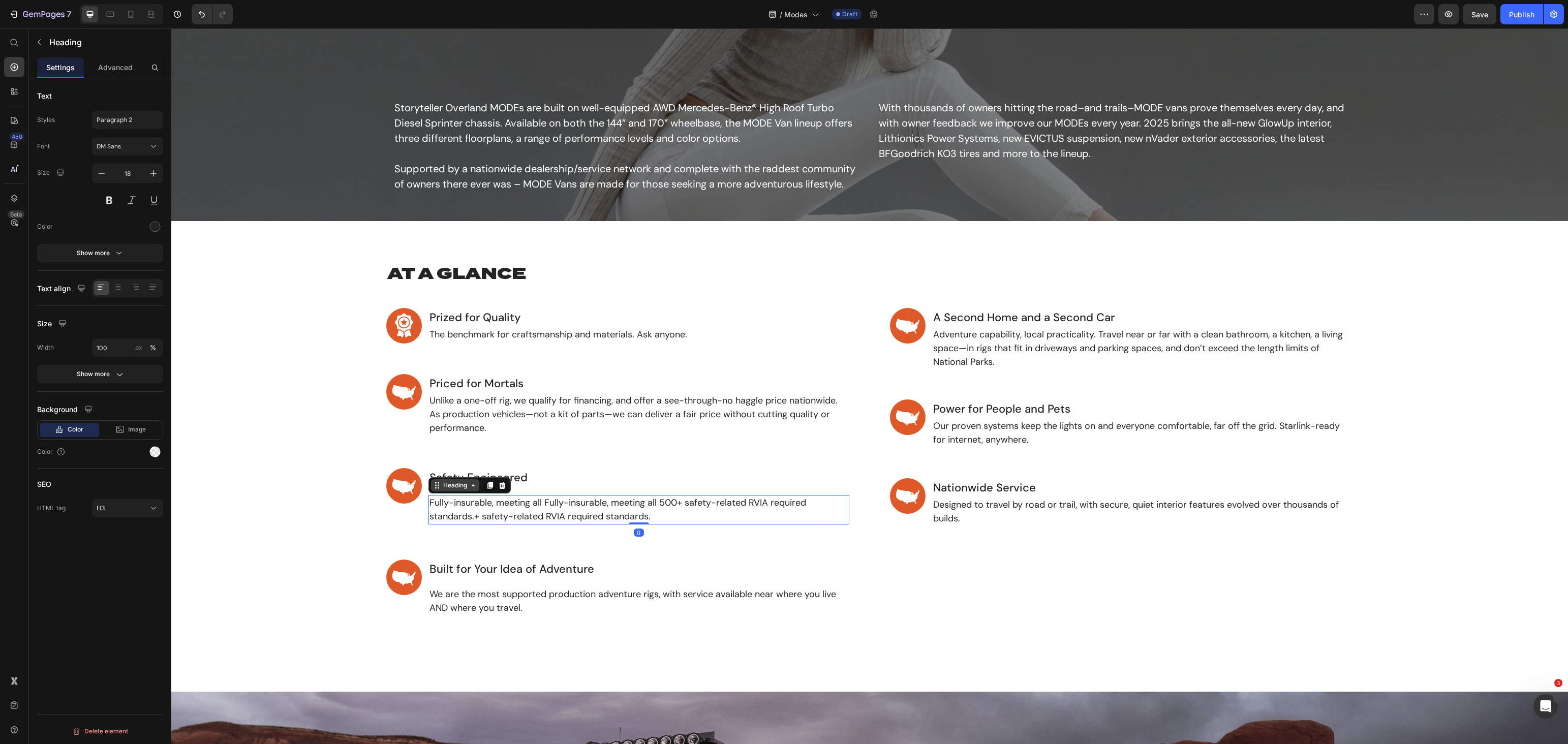 click on "Heading" at bounding box center (455, 485) 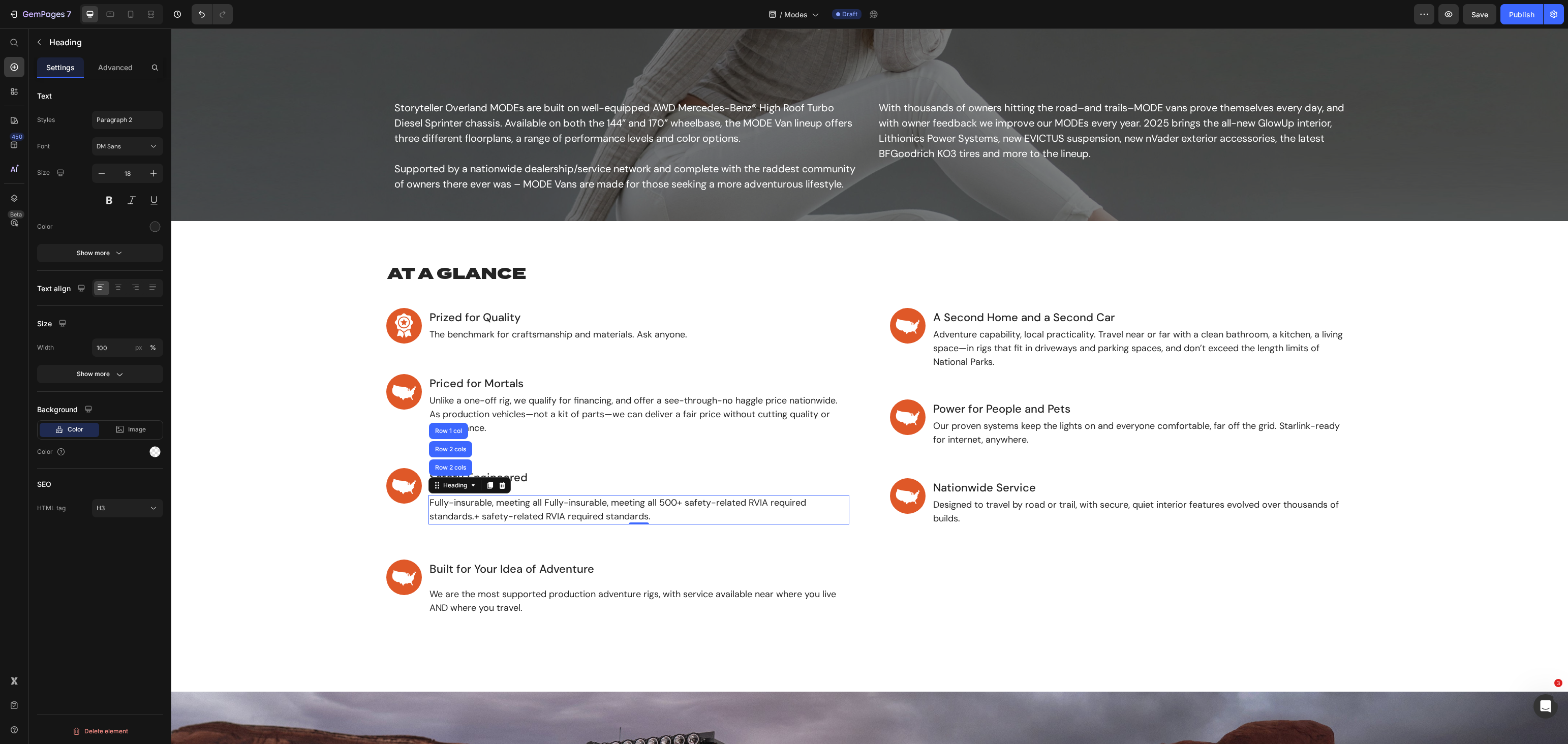 click on "Text Styles Paragraph 2 Font DM Sans Size 18 Color Show more Text align Size Width 100 px % Show more Background Color Image Video  Color  SEO HTML tag H3" at bounding box center [100, 310] 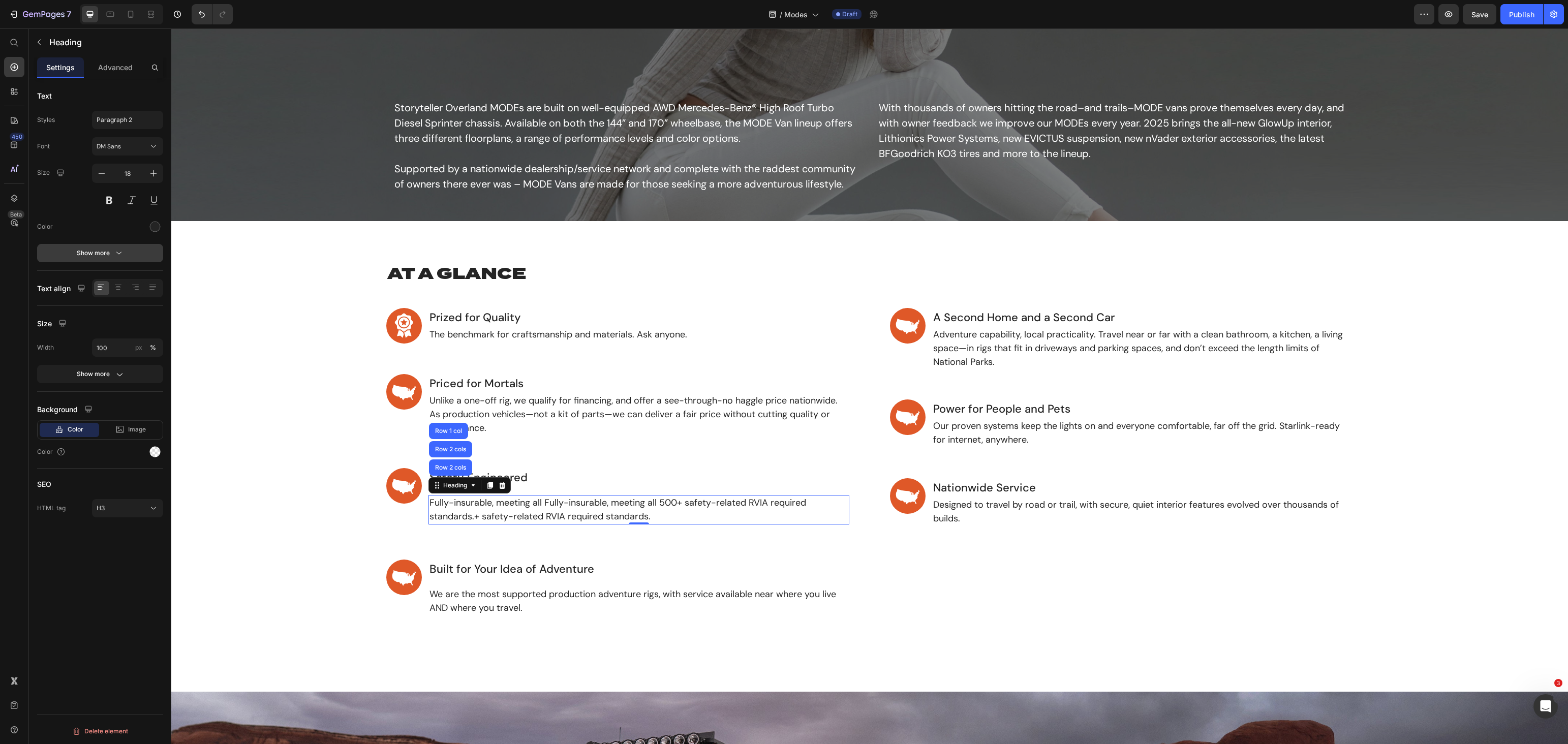 click on "Show more" at bounding box center [100, 253] 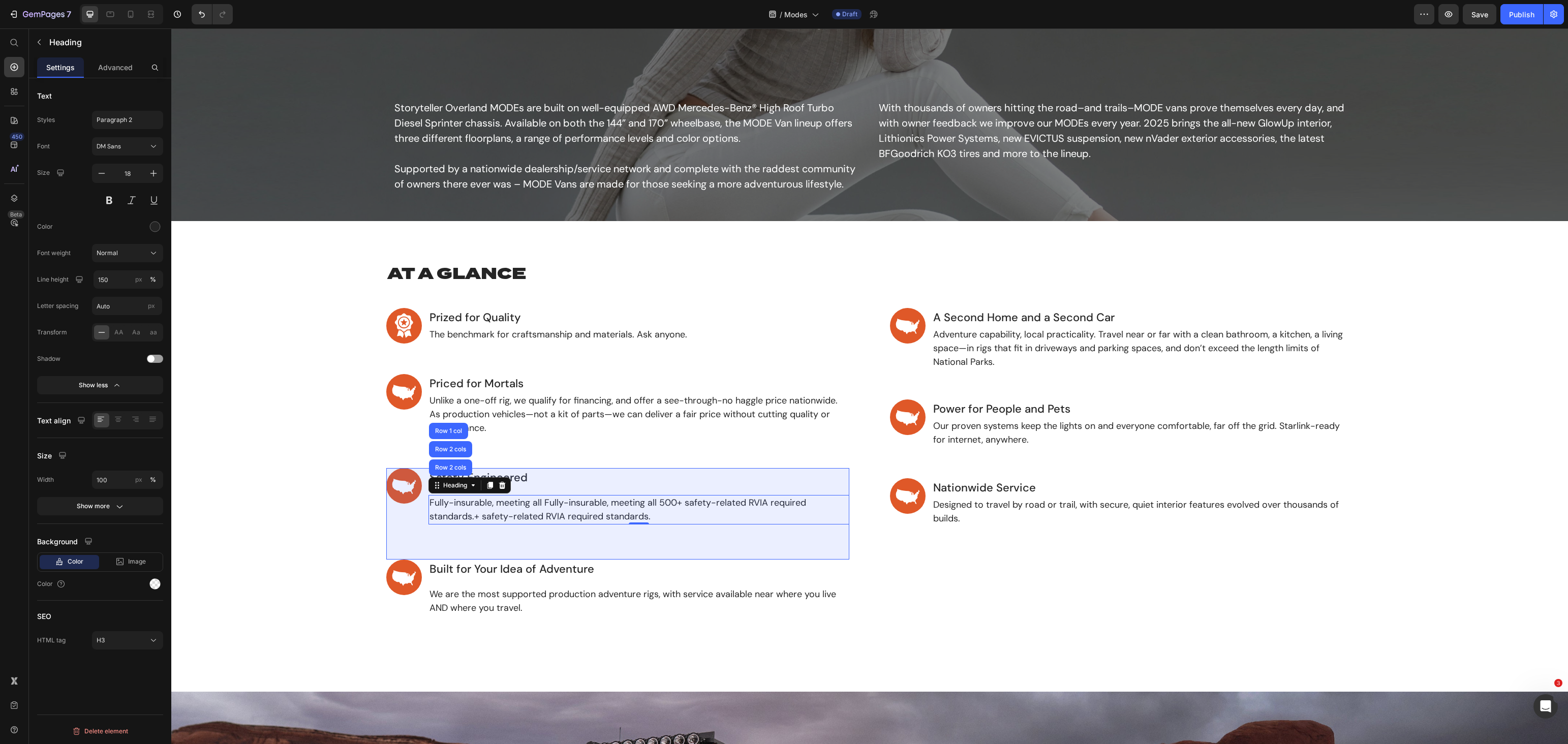 click on "Row 2 cols" at bounding box center [450, 468] 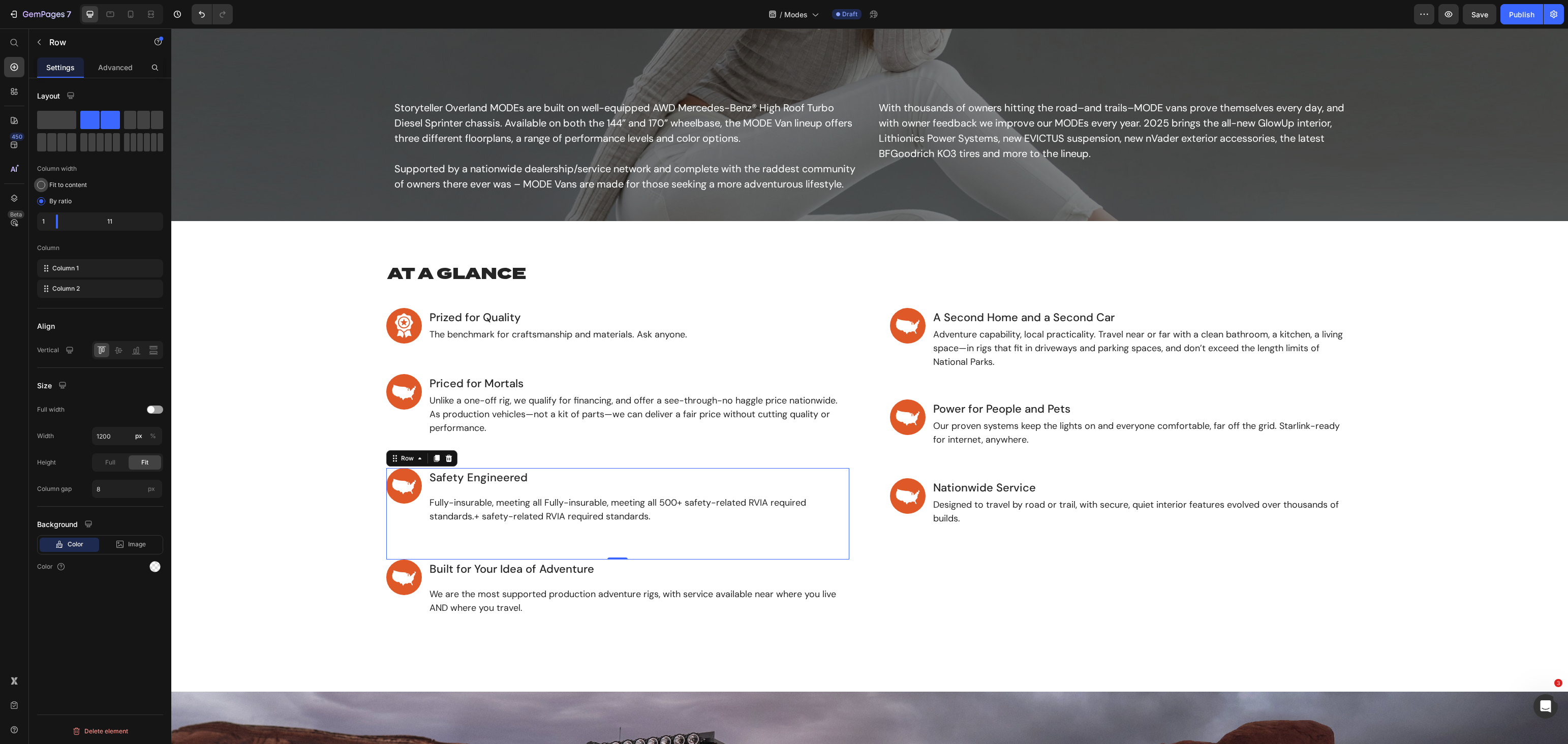 click on "Fit to content" at bounding box center [68, 185] 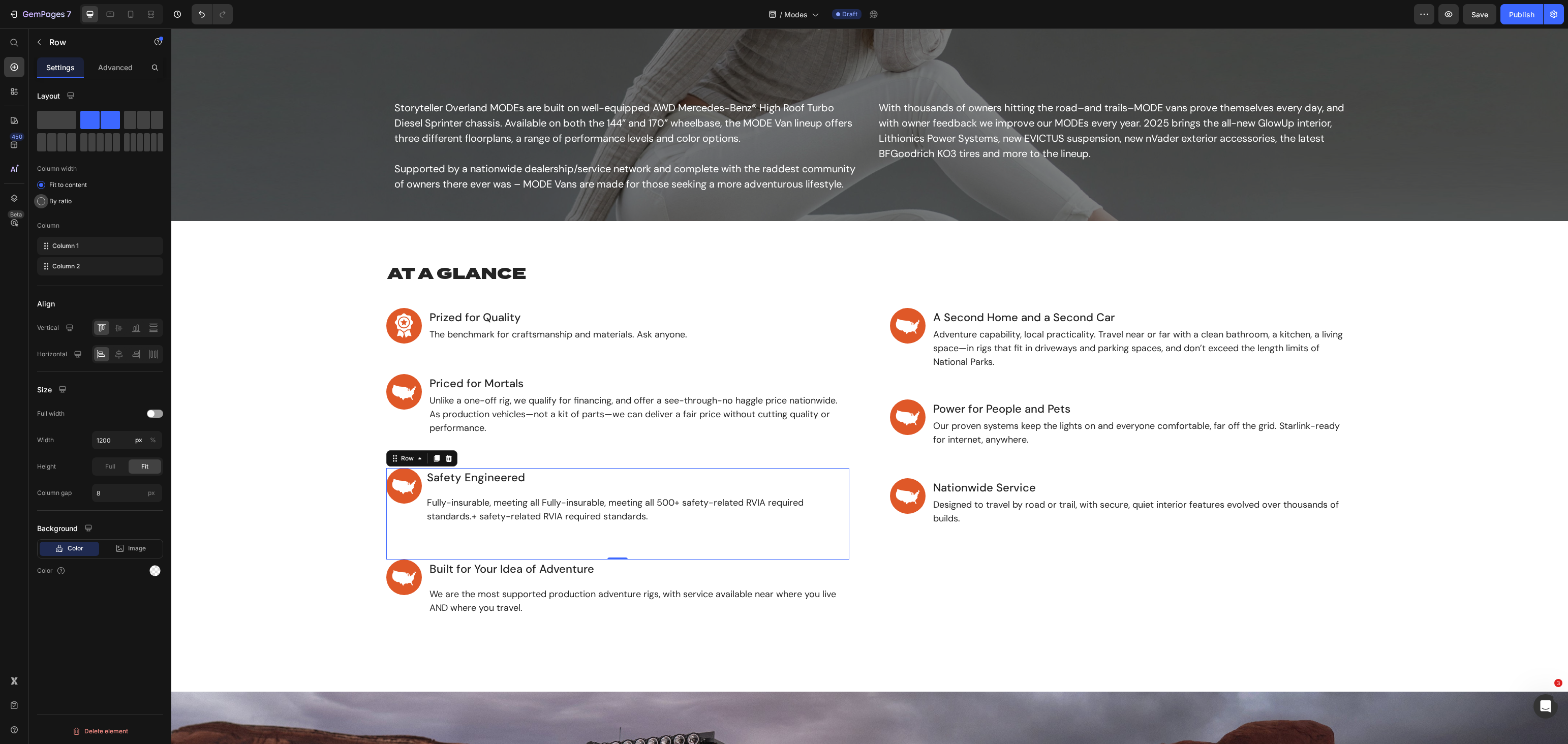 click on "By ratio" 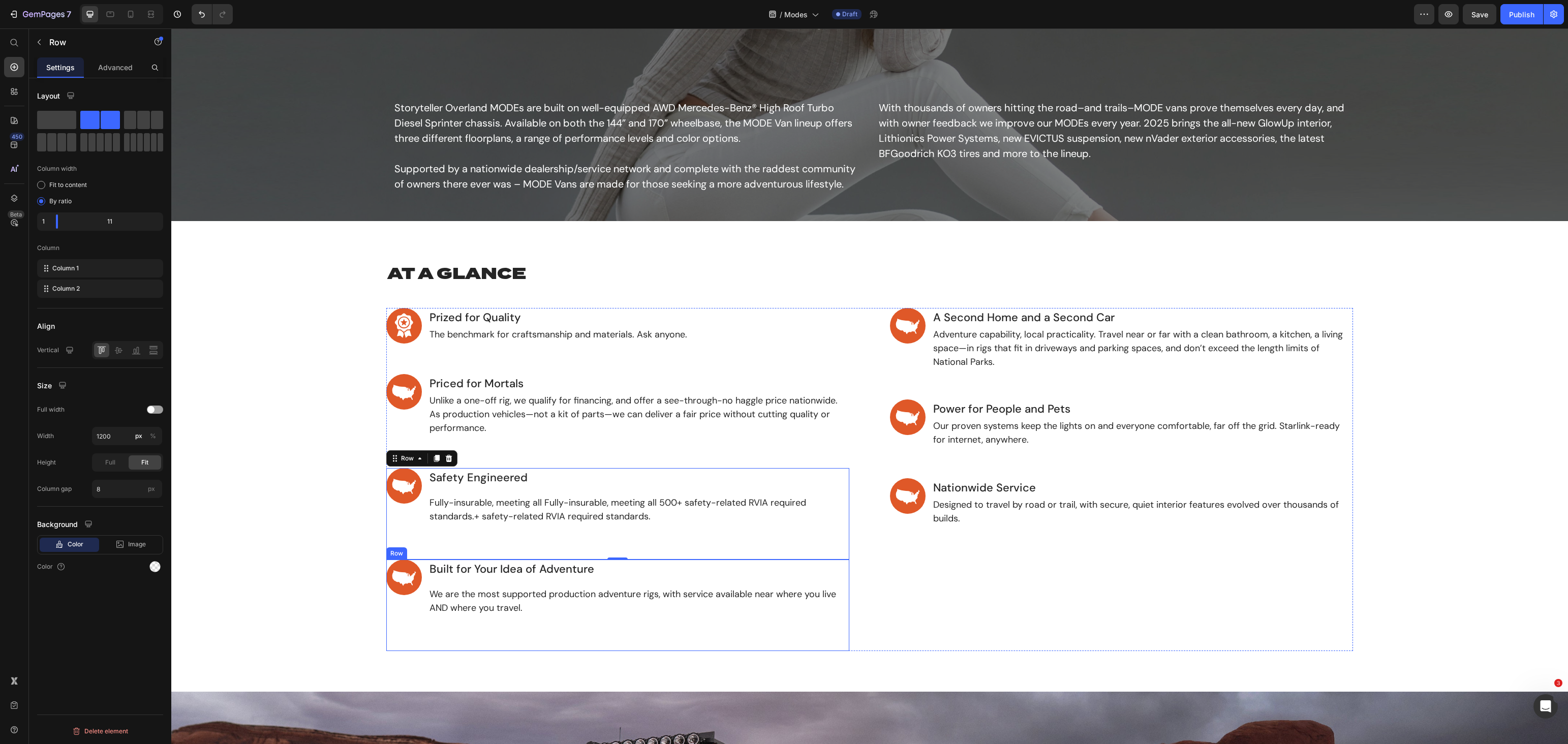 click on "Built for Your Idea of Adventure Heading We are the most supported production adventure rigs, with service available near where you live AND where you travel. Heading" at bounding box center [639, 605] 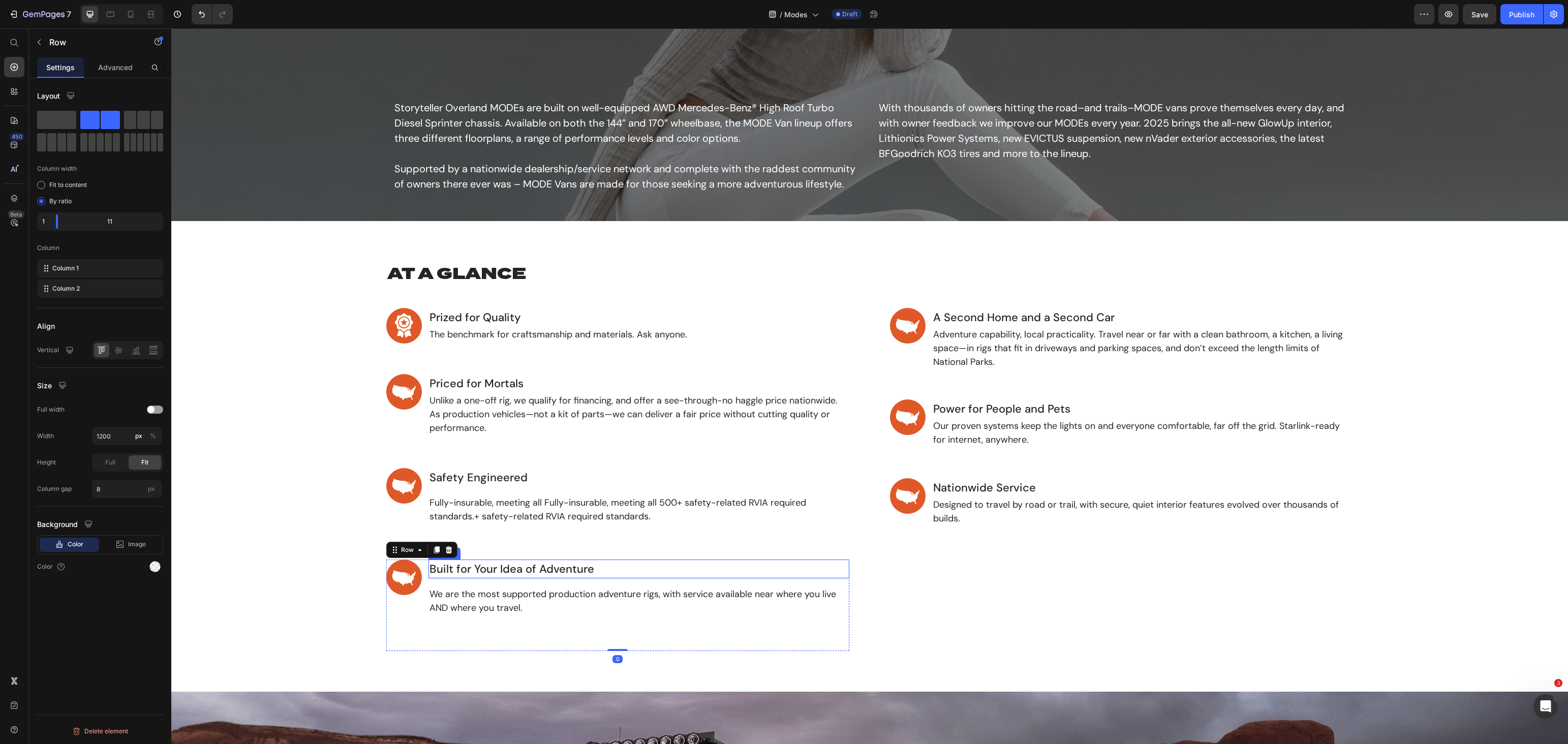 click on "Built for Your Idea of Adventure" at bounding box center [639, 569] 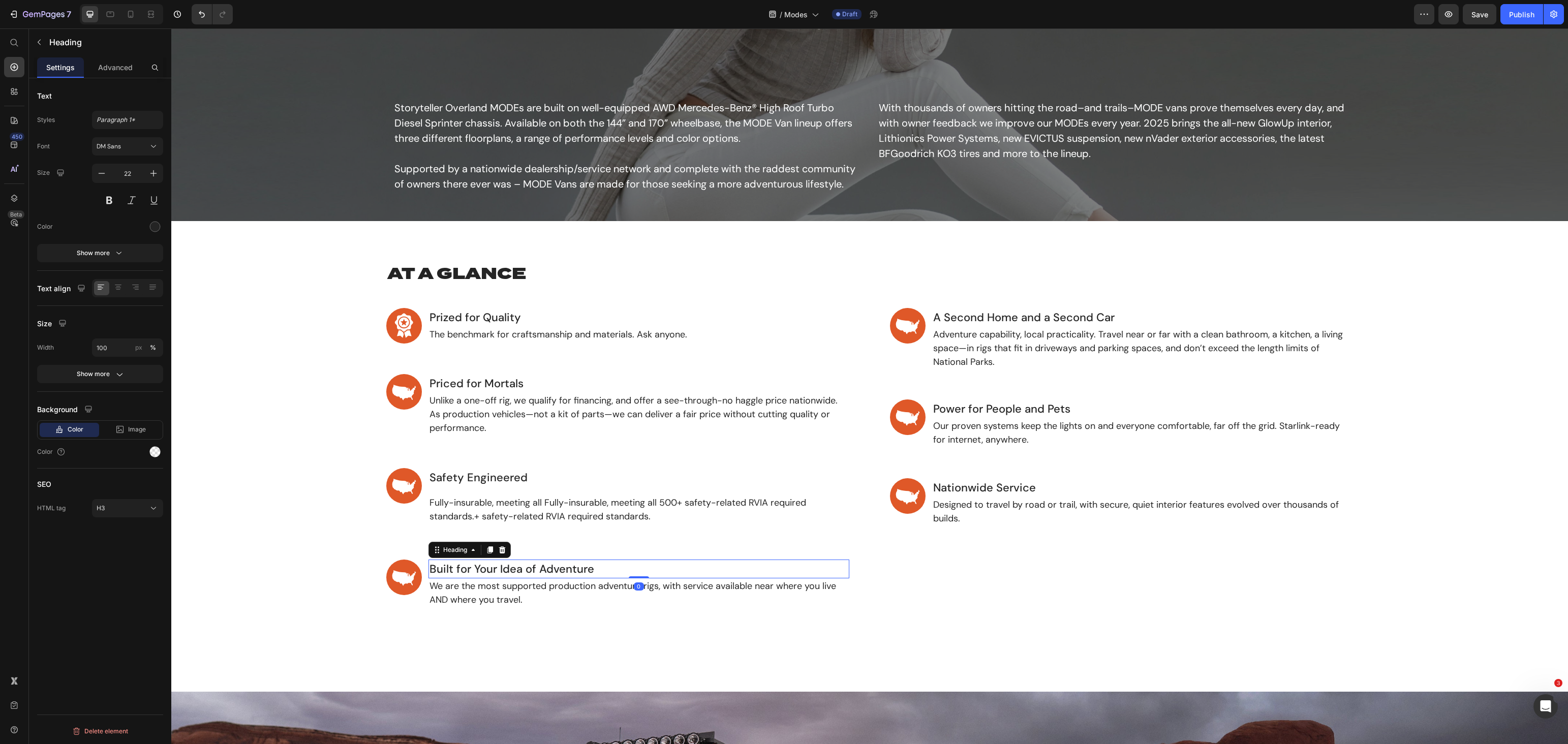 drag, startPoint x: 636, startPoint y: 584, endPoint x: 635, endPoint y: 567, distance: 17.029386 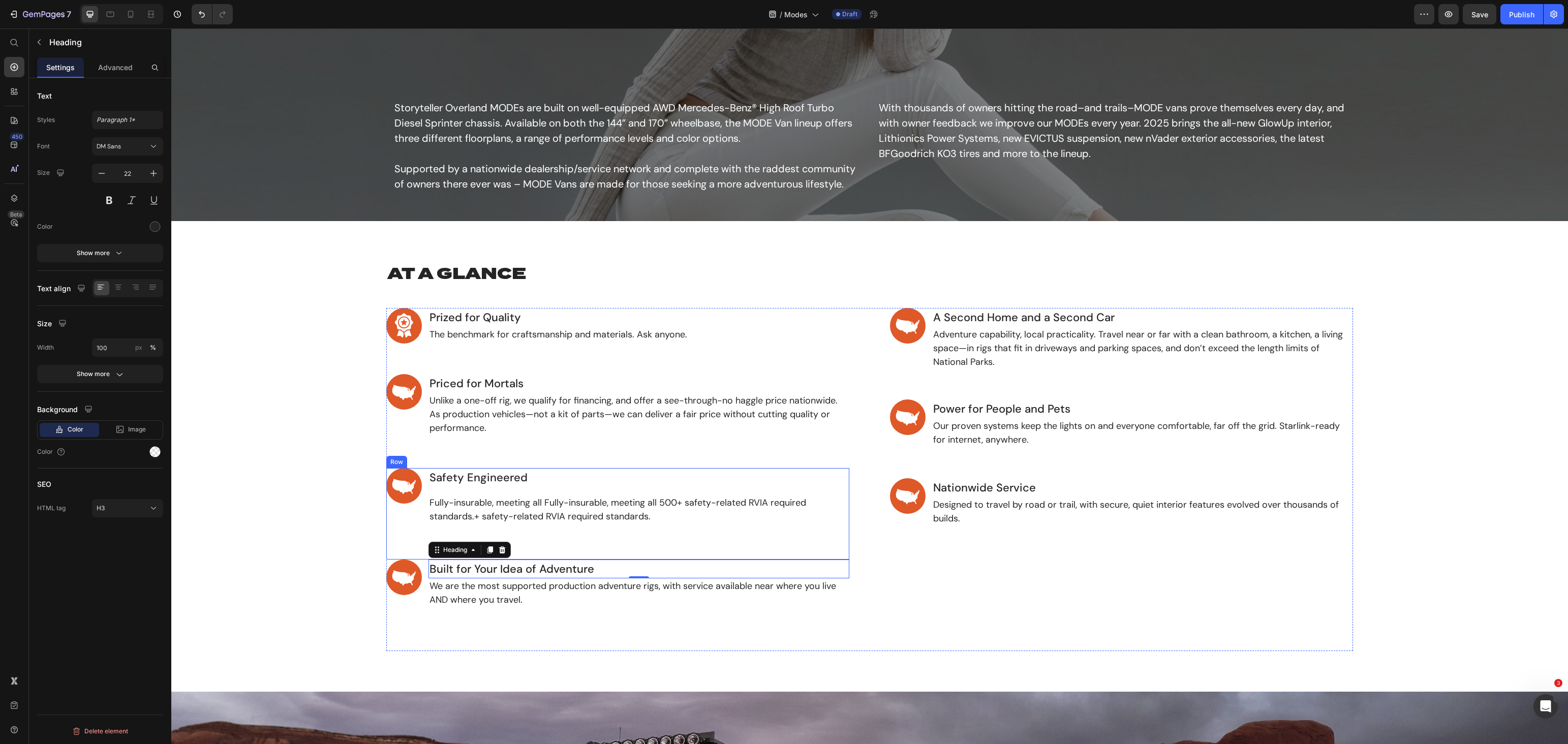 click on "Safety Engineered Heading Fully-insurable, meeting all Fully-insurable, meeting all 500+ safety-related RVIA required standards.+ safety-related RVIA required standards. Heading" at bounding box center (639, 514) 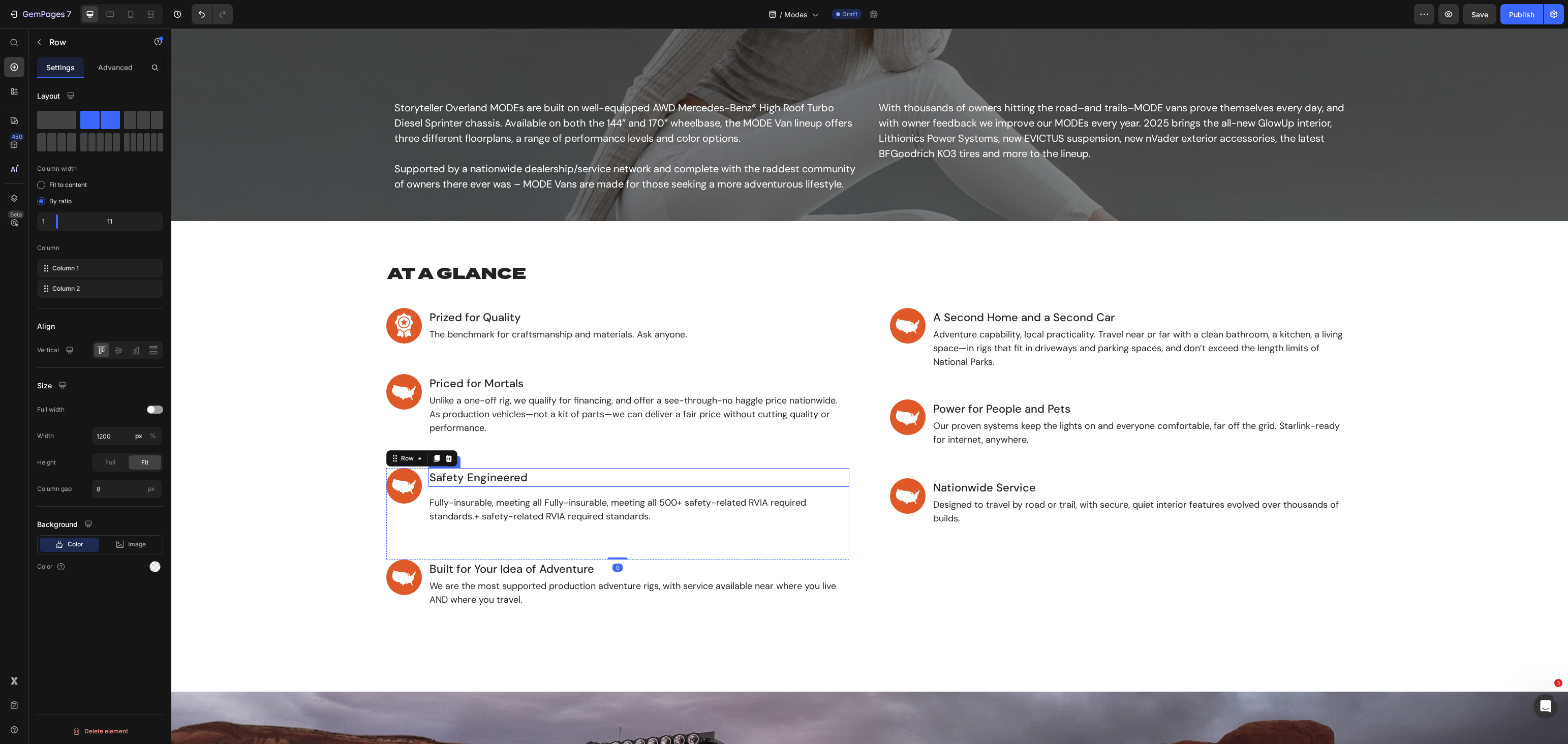 click on "Safety Engineered" at bounding box center [639, 477] 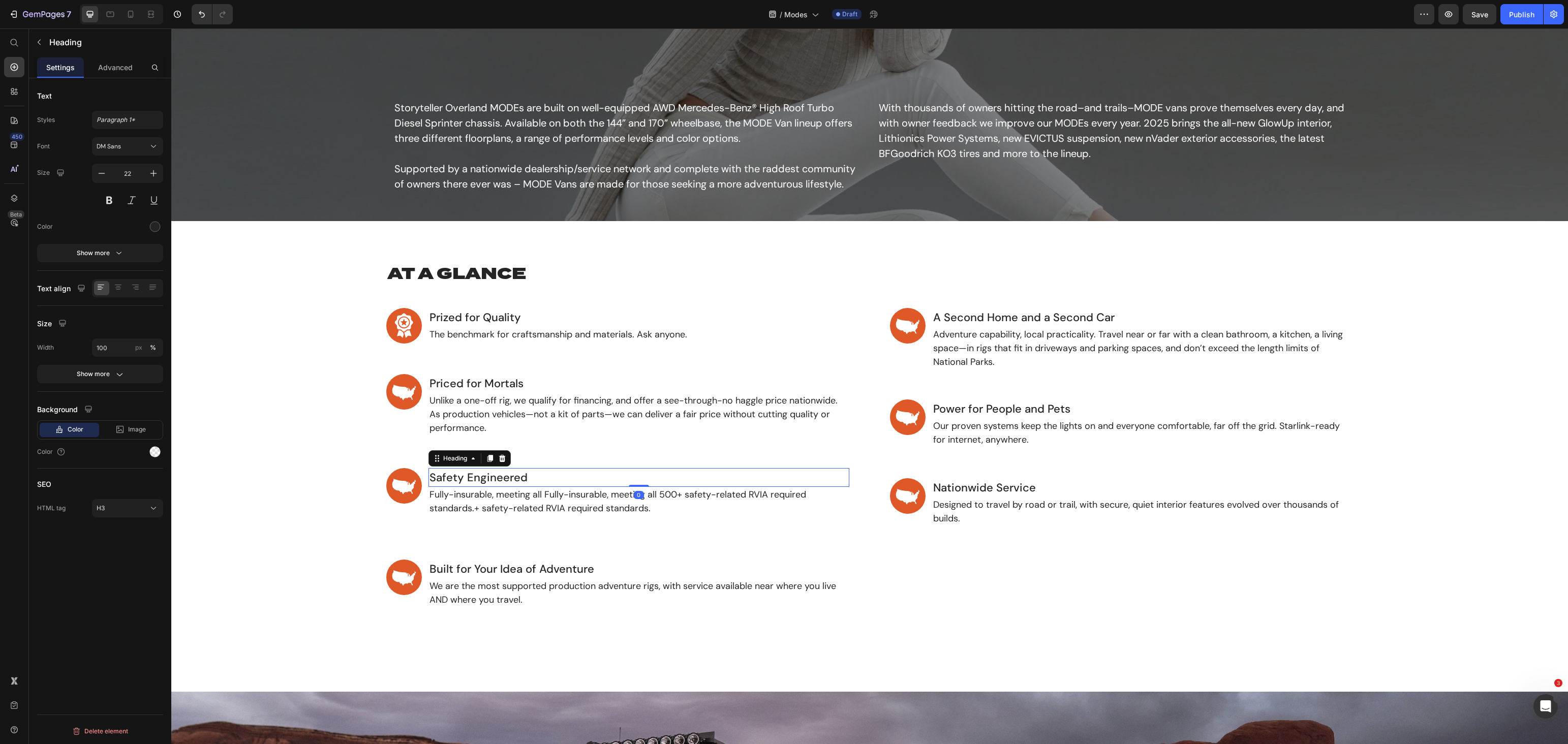 drag, startPoint x: 643, startPoint y: 494, endPoint x: 644, endPoint y: 479, distance: 15.0333 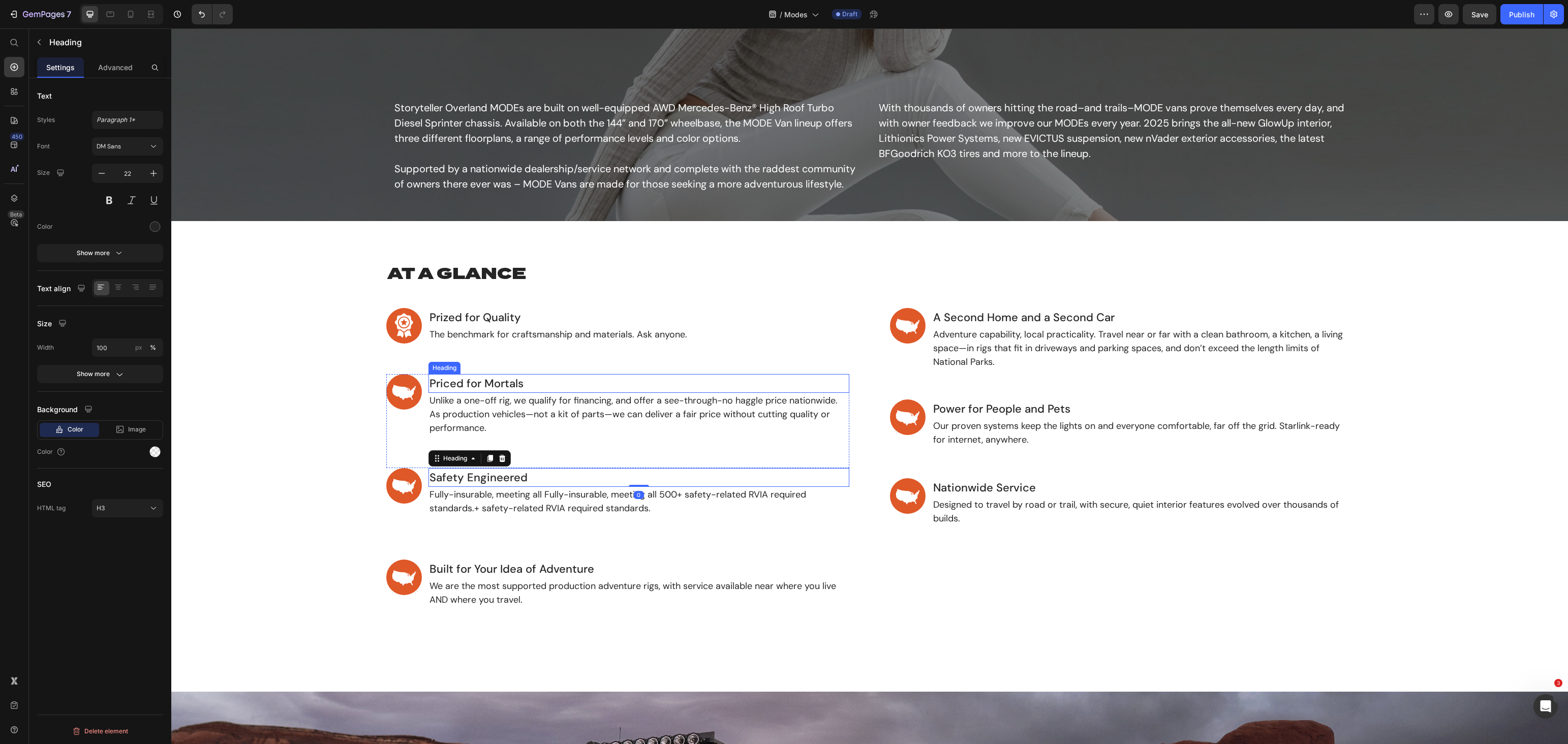 click on "Priced for Mortals" at bounding box center (639, 383) 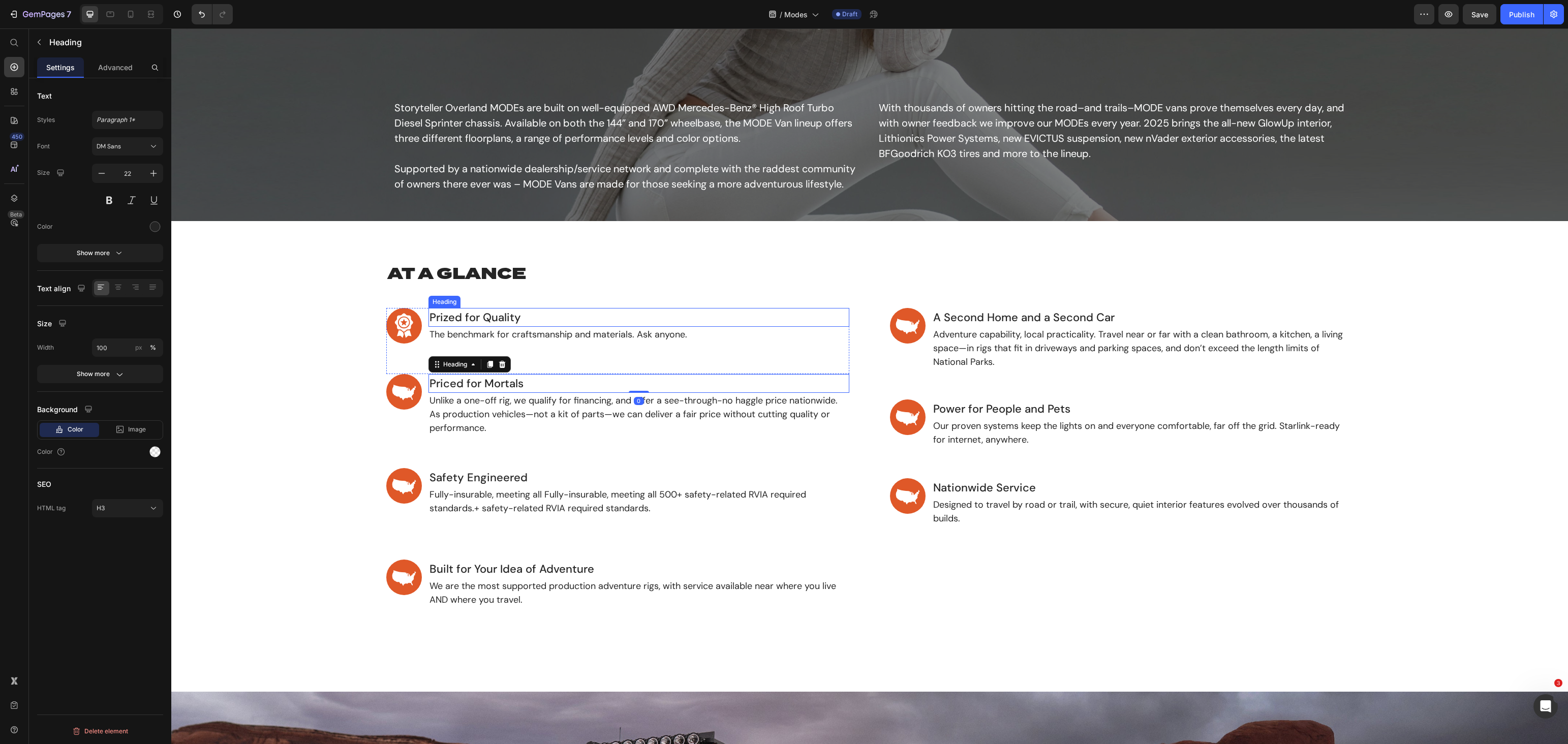 click on "Prized for Quality" at bounding box center (639, 317) 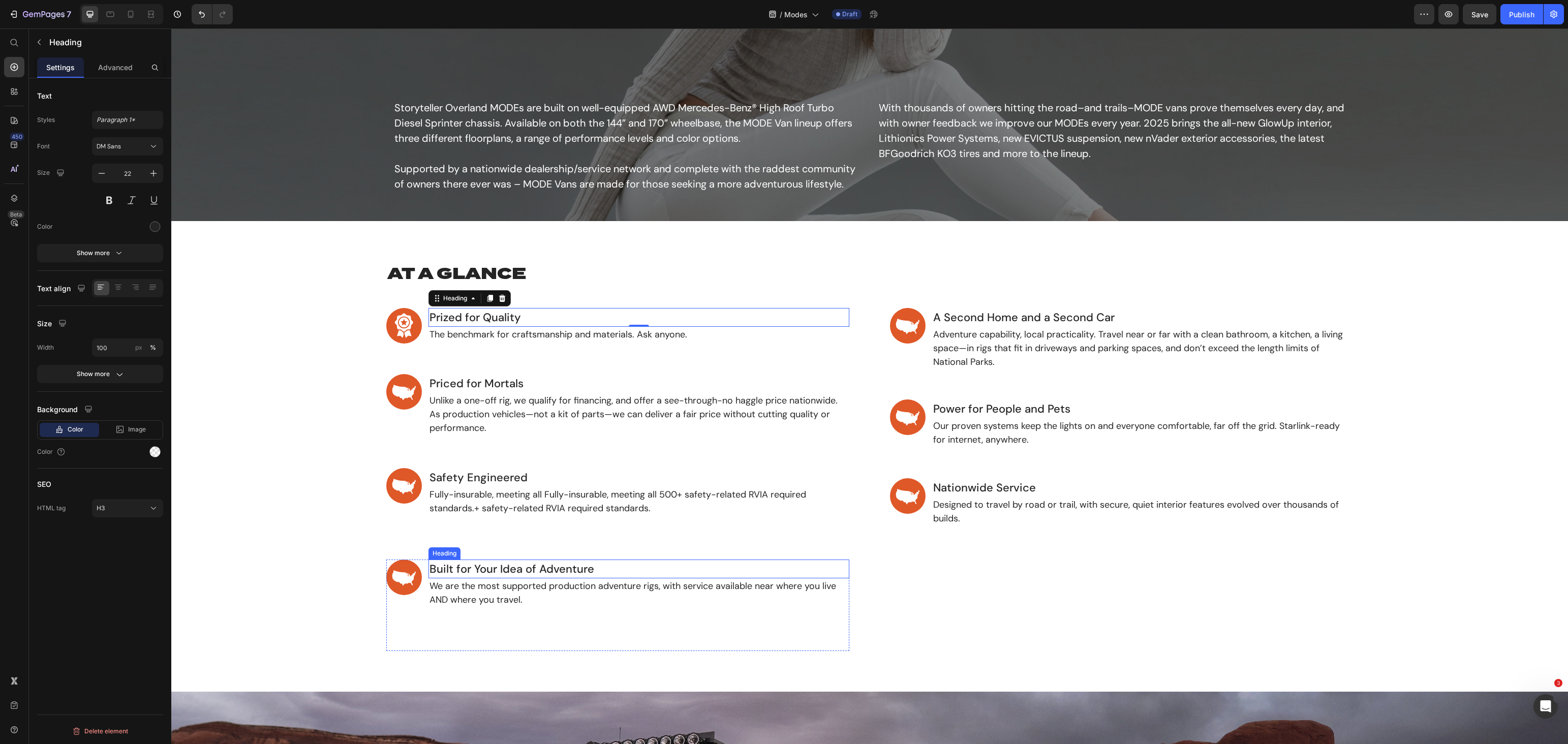 click on "We are the most supported production adventure rigs, with service available near where you live AND where you travel." at bounding box center [639, 593] 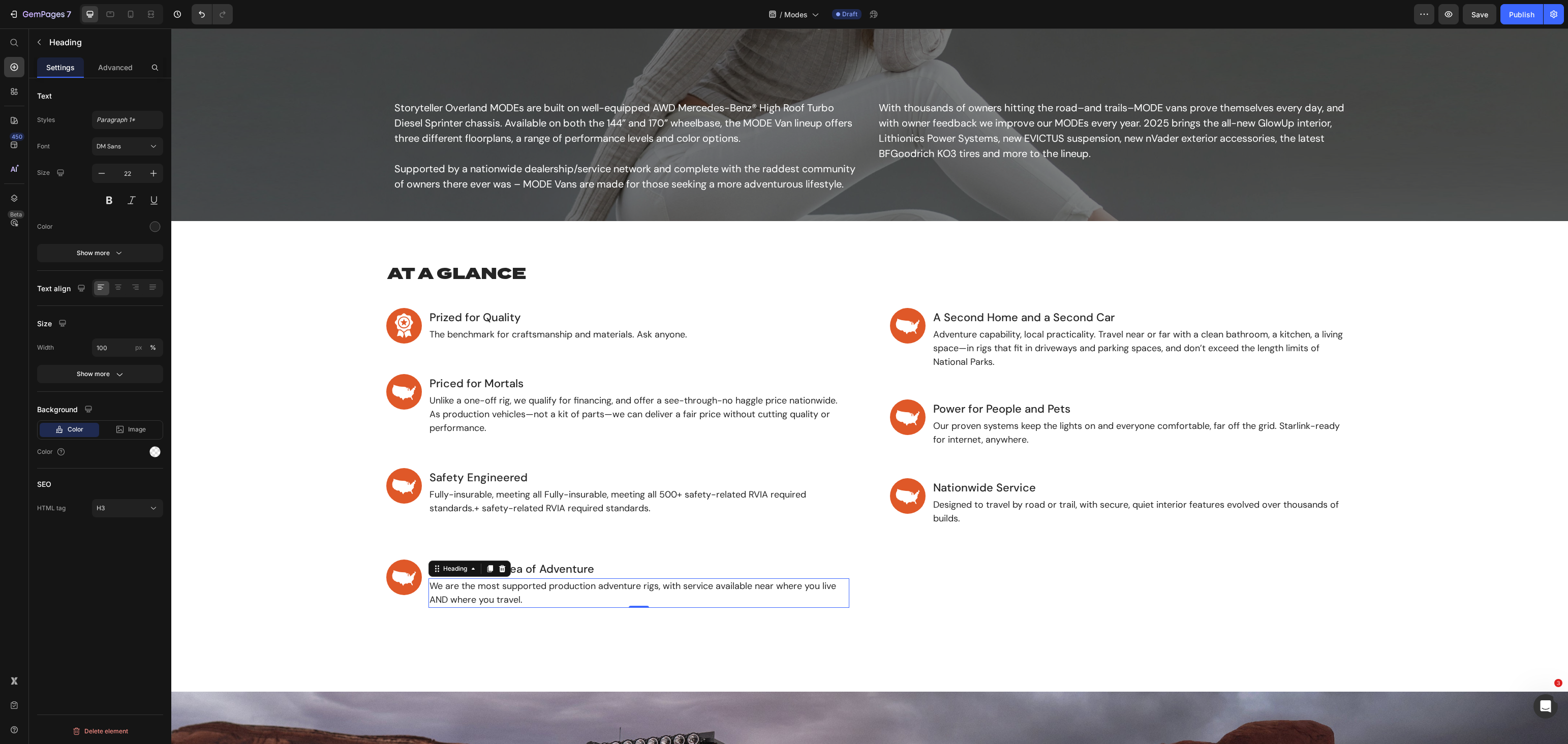 click on "We are the most supported production adventure rigs, with service available near where you live AND where you travel." at bounding box center [639, 593] 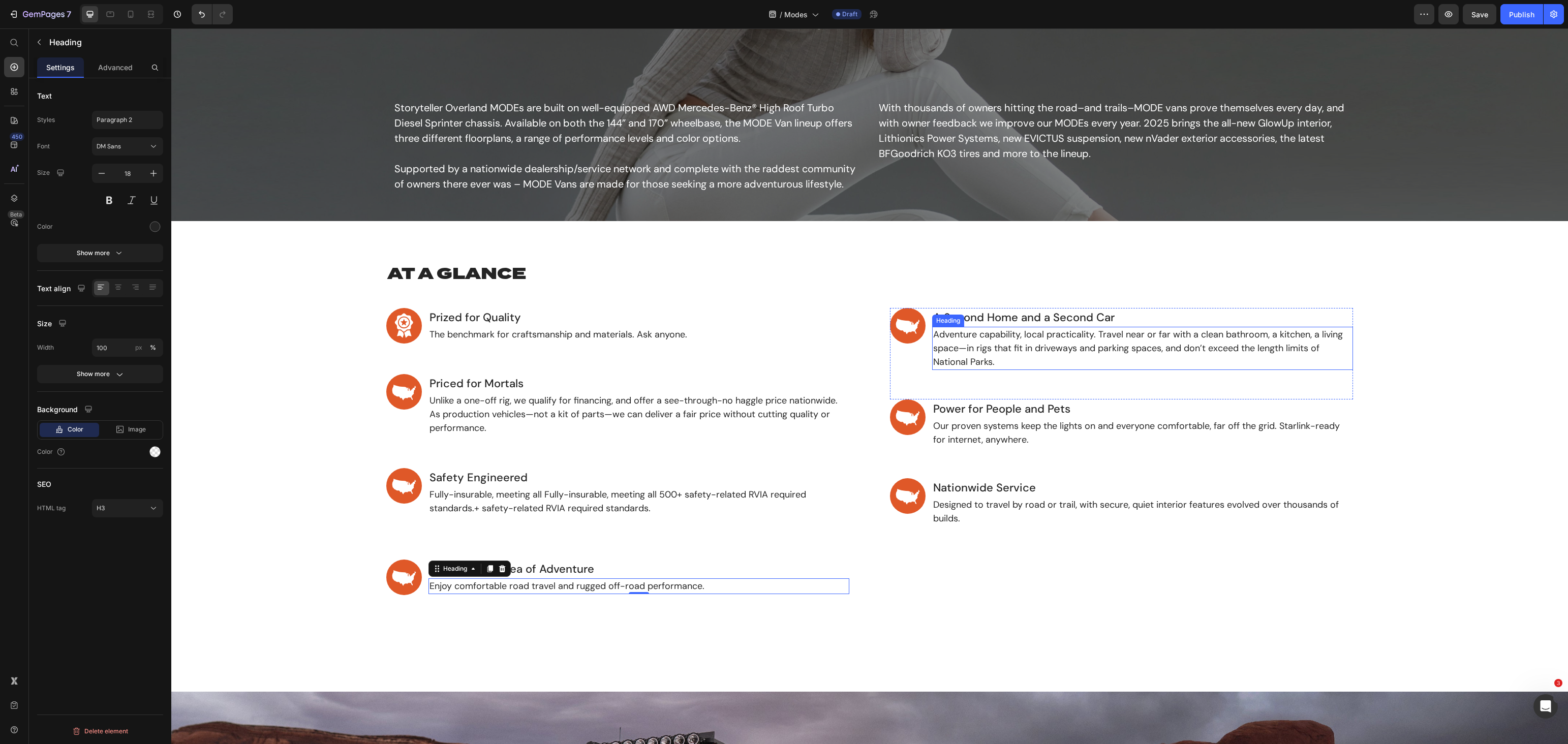 click on "Adventure capability, local practicality. Travel near or far with a clean bathroom, a kitchen, a living space—in rigs that fit in driveways and parking spaces, and don’t exceed the length limits of National Parks." at bounding box center [1143, 348] 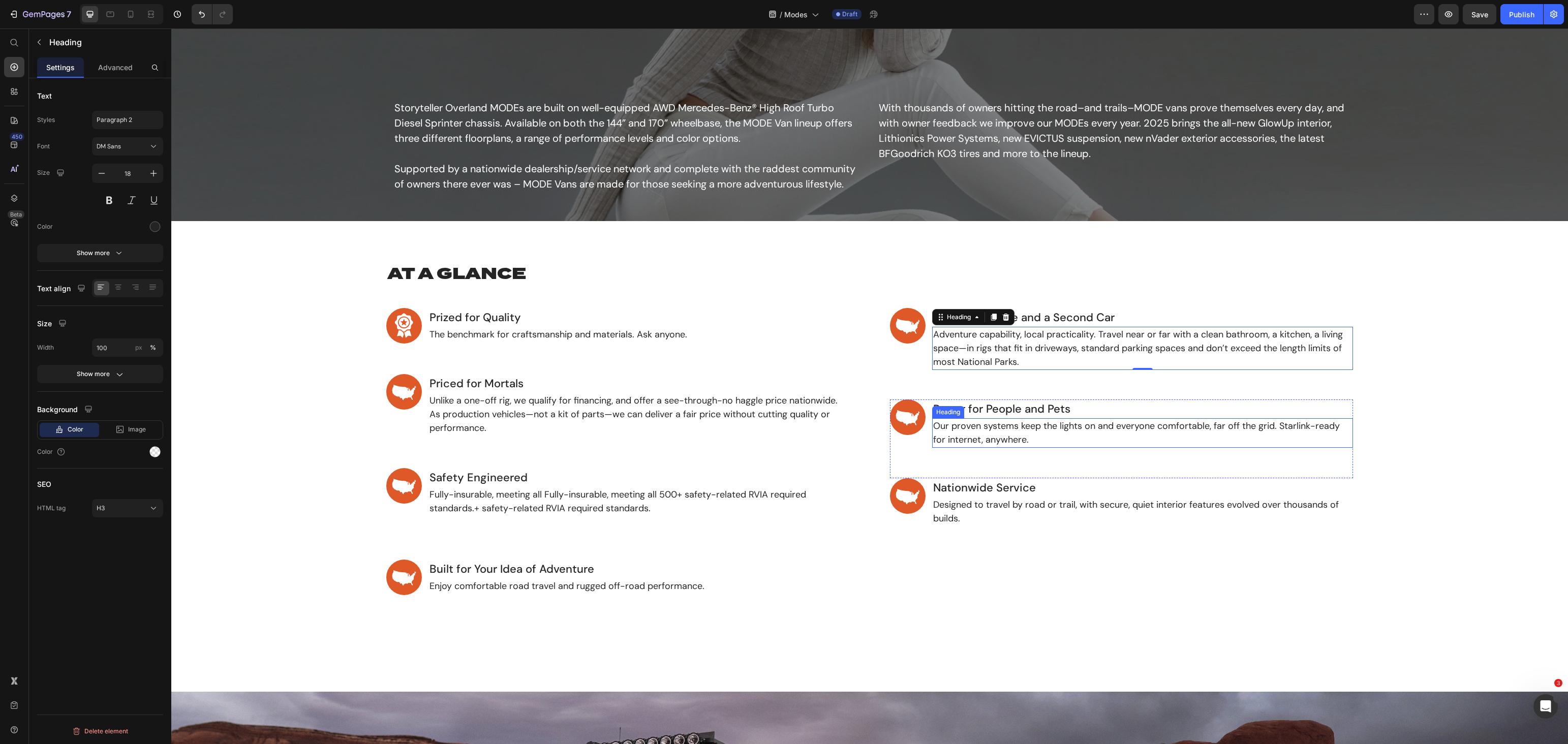 click on "Our proven systems keep the lights on and everyone comfortable, far off the grid. Starlink-ready for internet, anywhere." at bounding box center [1143, 433] 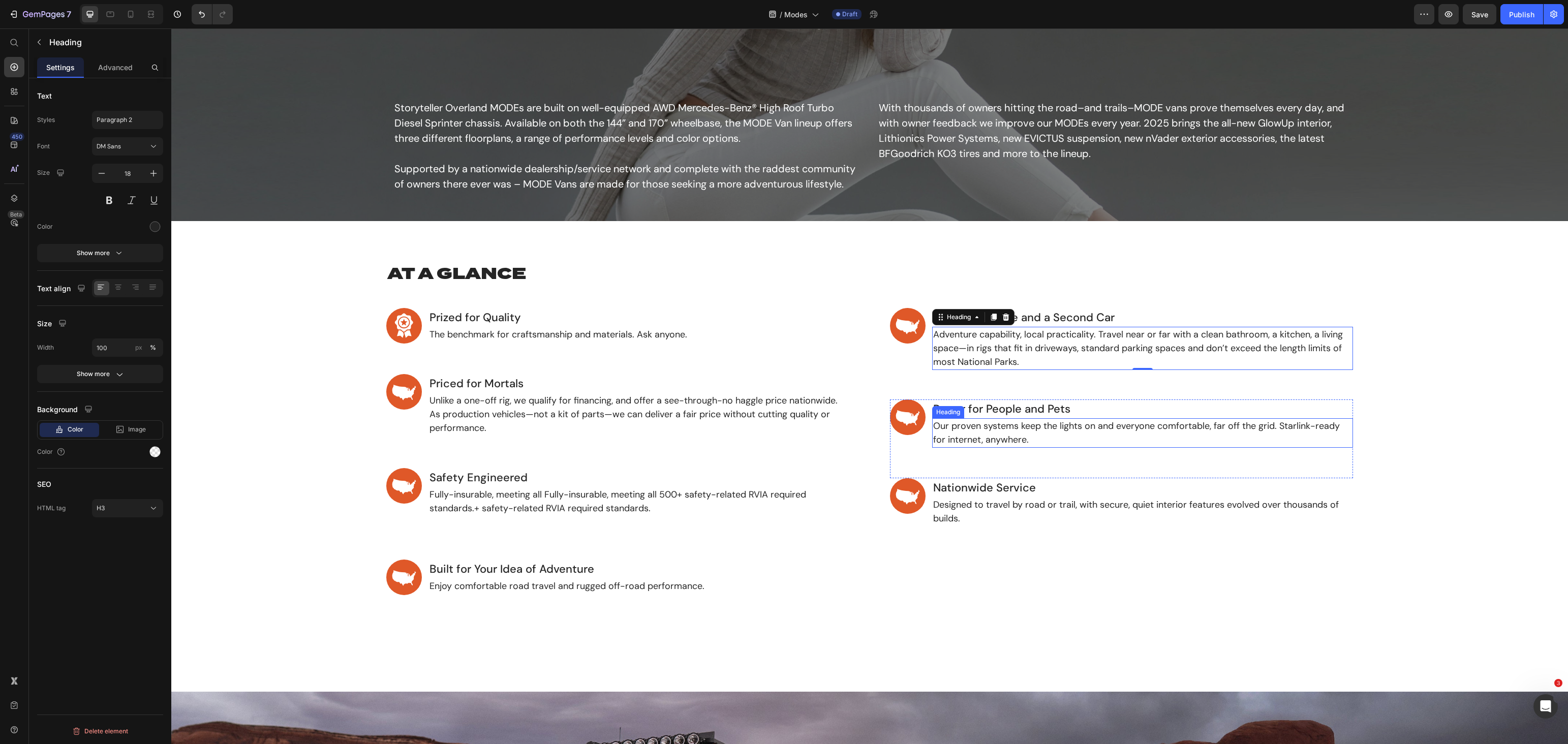 click on "Our proven systems keep the lights on and everyone comfortable, far off the grid. Starlink-ready for internet, anywhere." at bounding box center [1143, 433] 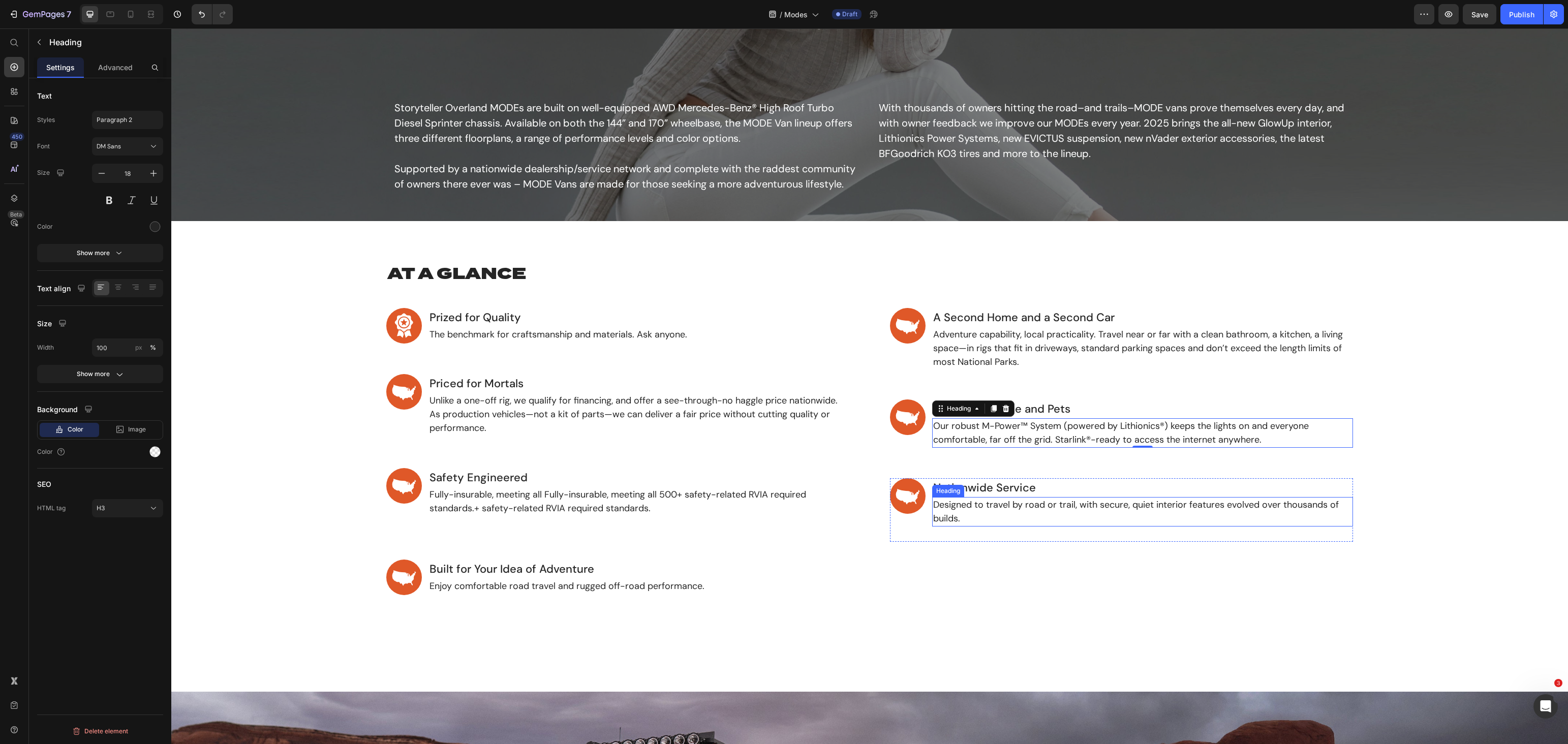 click on "Designed to travel by road or trail, with secure, quiet interior features evolved over thousands of builds." at bounding box center (1143, 512) 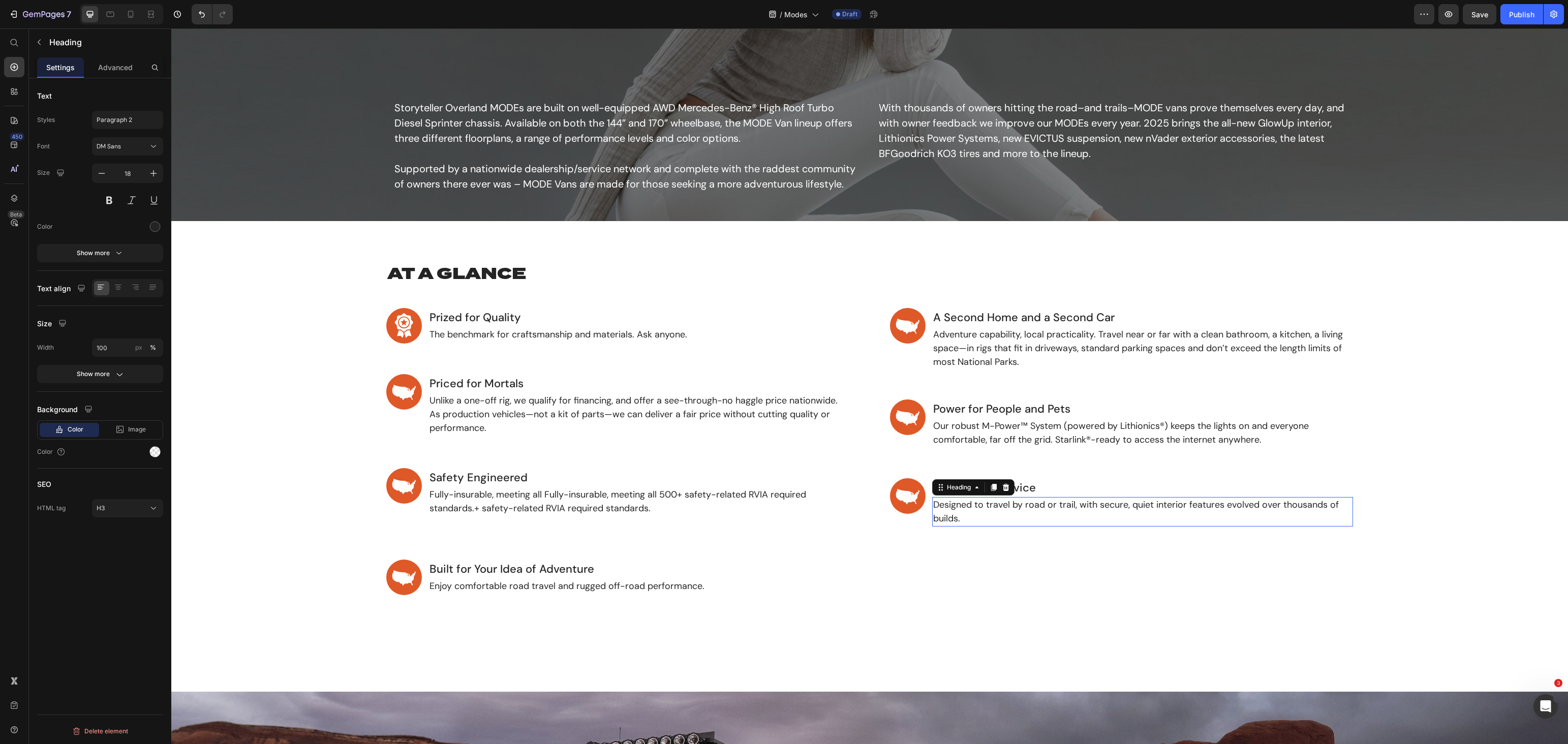 click on "Designed to travel by road or trail, with secure, quiet interior features evolved over thousands of builds." at bounding box center (1143, 512) 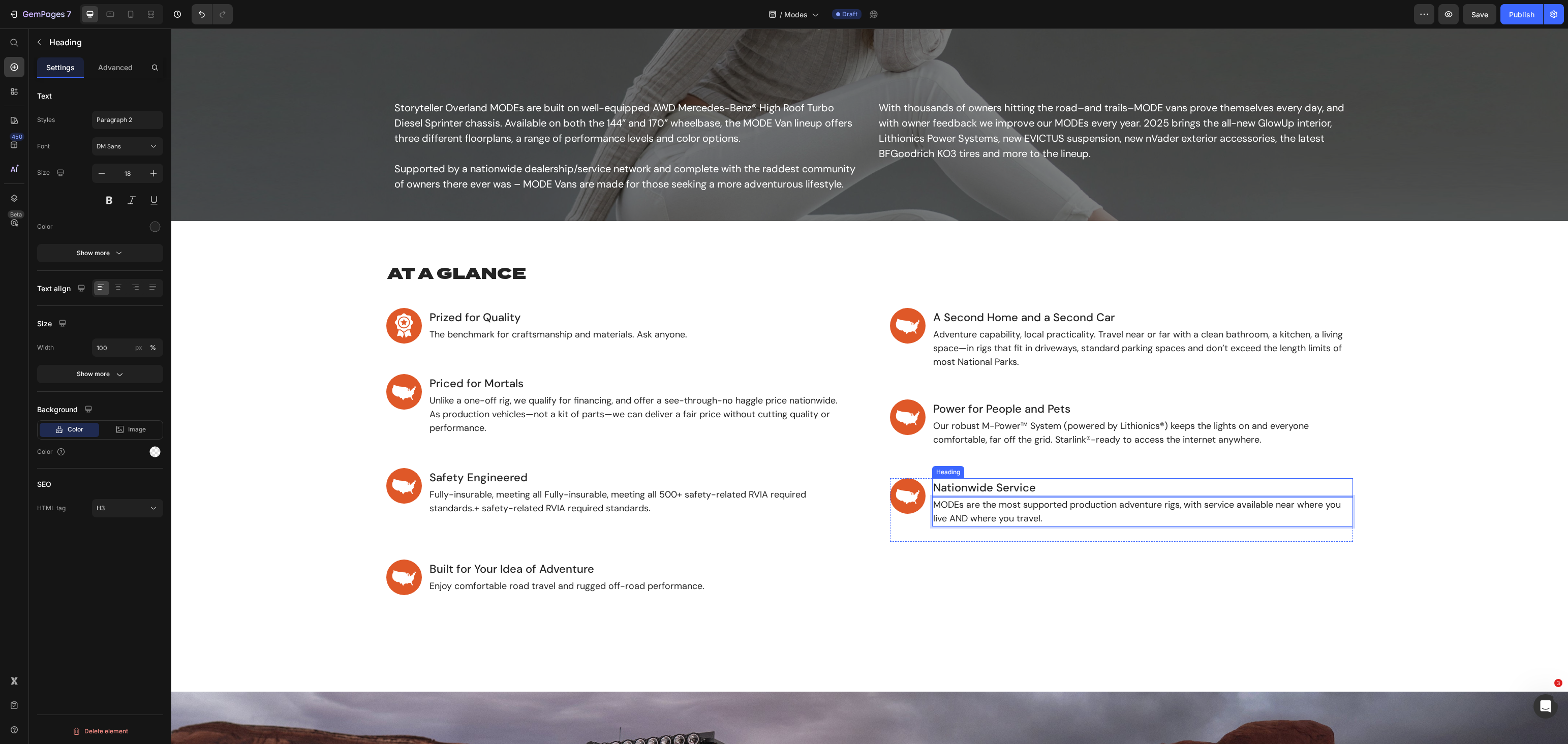 click on "Nationwide Service" at bounding box center (1143, 487) 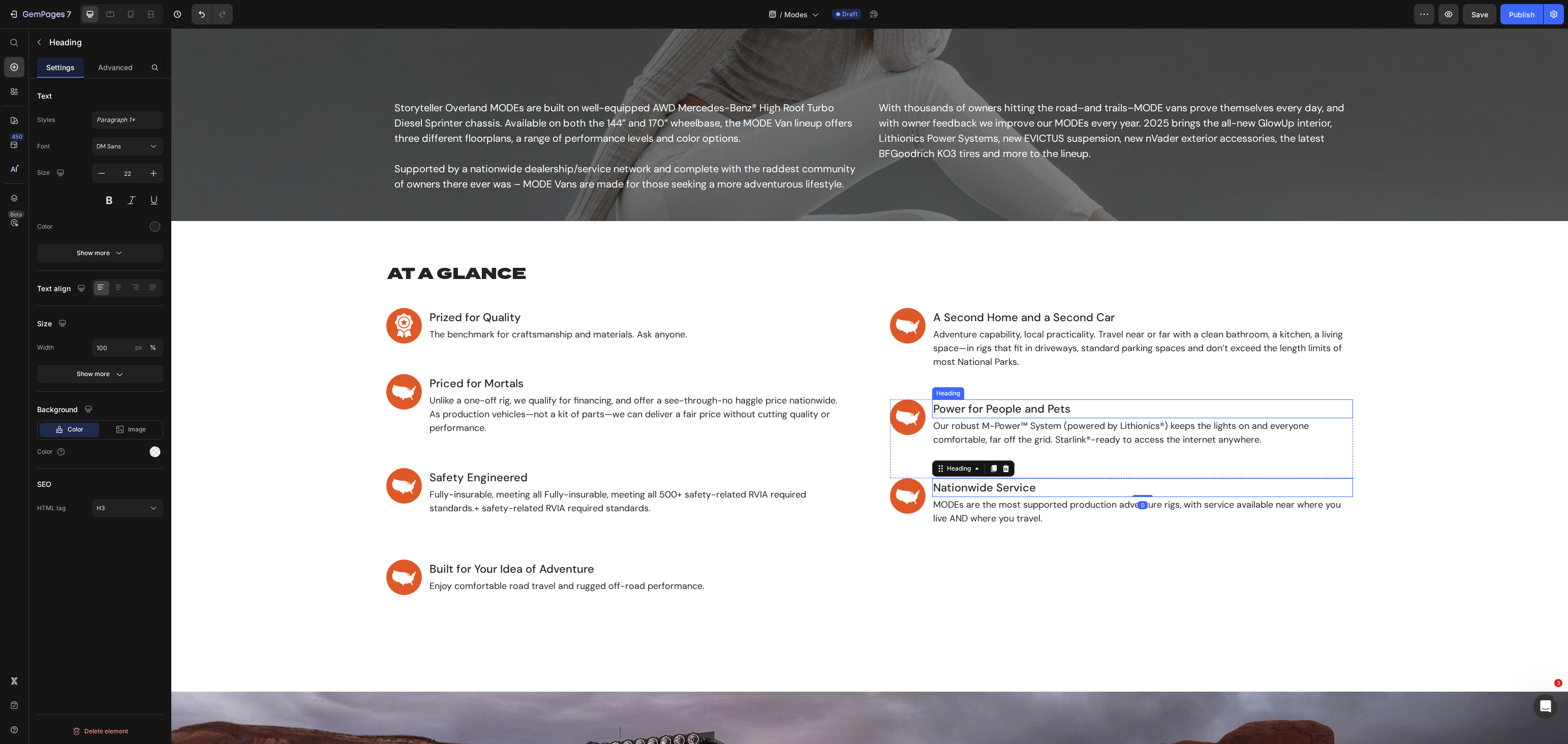 click on "Power for People and Pets" at bounding box center [1143, 409] 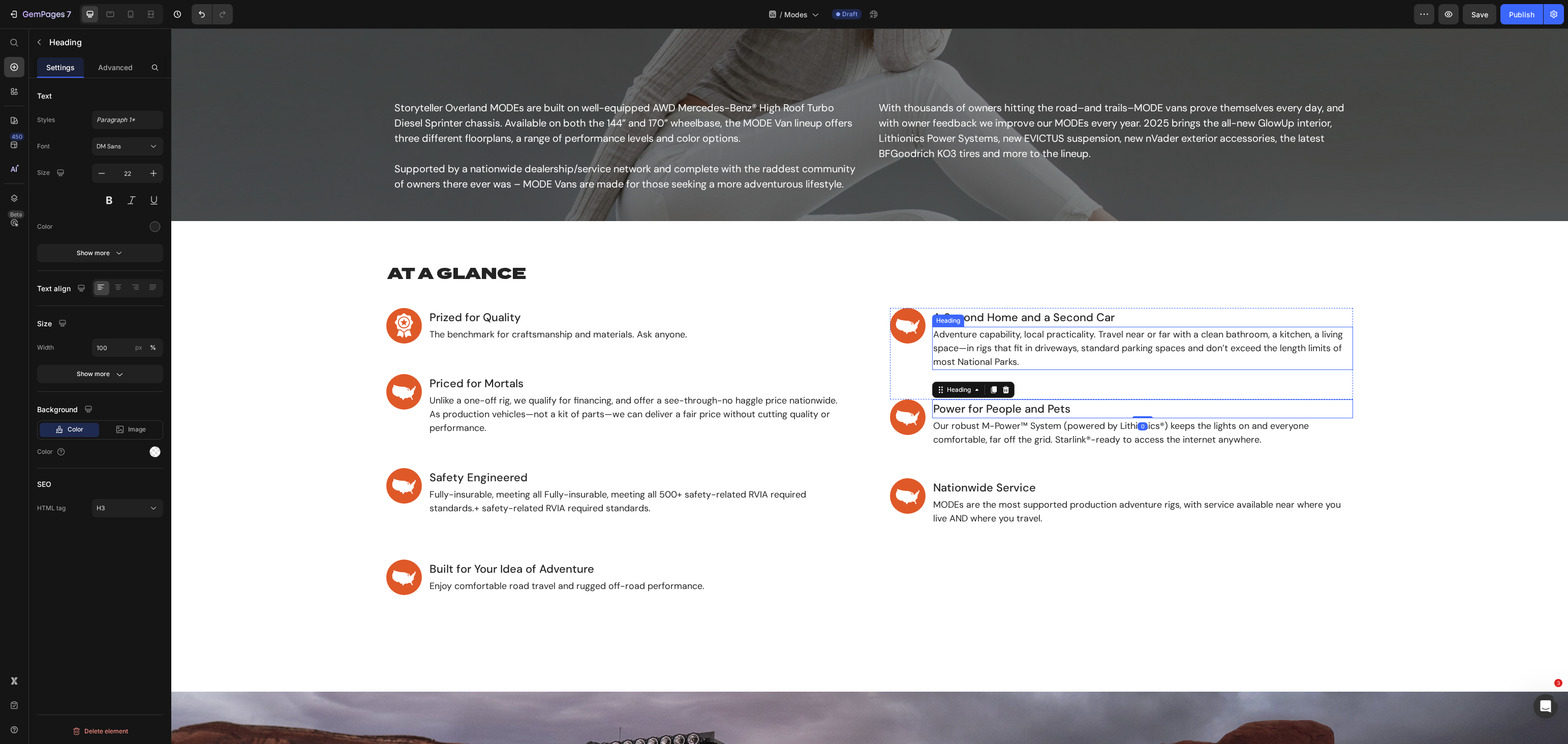 click on "Adventure capability, local practicality. Travel near or far with a clean bathroom, a kitchen, a living space—in rigs that fit in driveways, standard parking spaces and don’t exceed the length limits of most National Parks." at bounding box center [1143, 348] 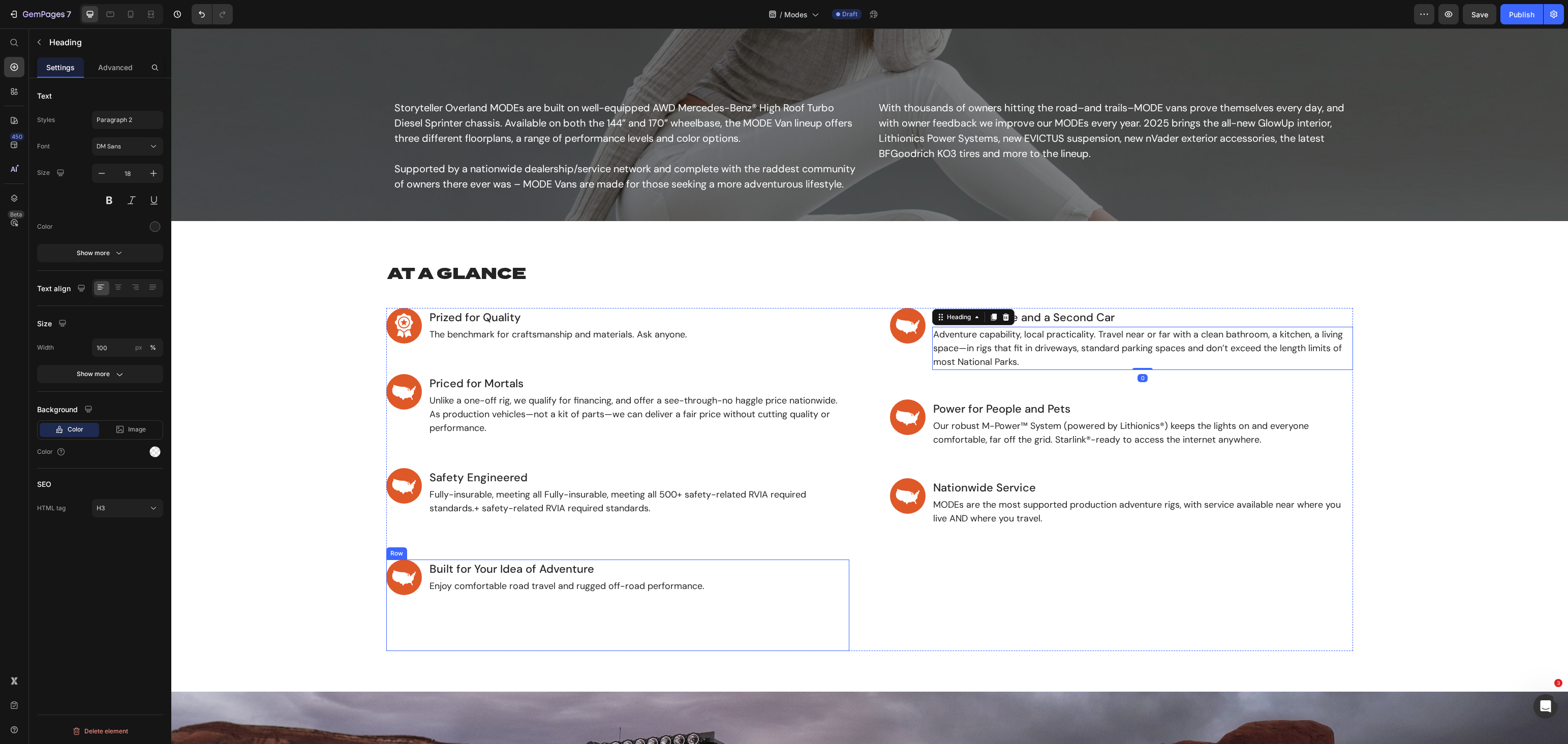 click on "Built for Your Idea of Adventure Heading Enjoy comfortable road travel and rugged off-road performance. Heading" at bounding box center (639, 605) 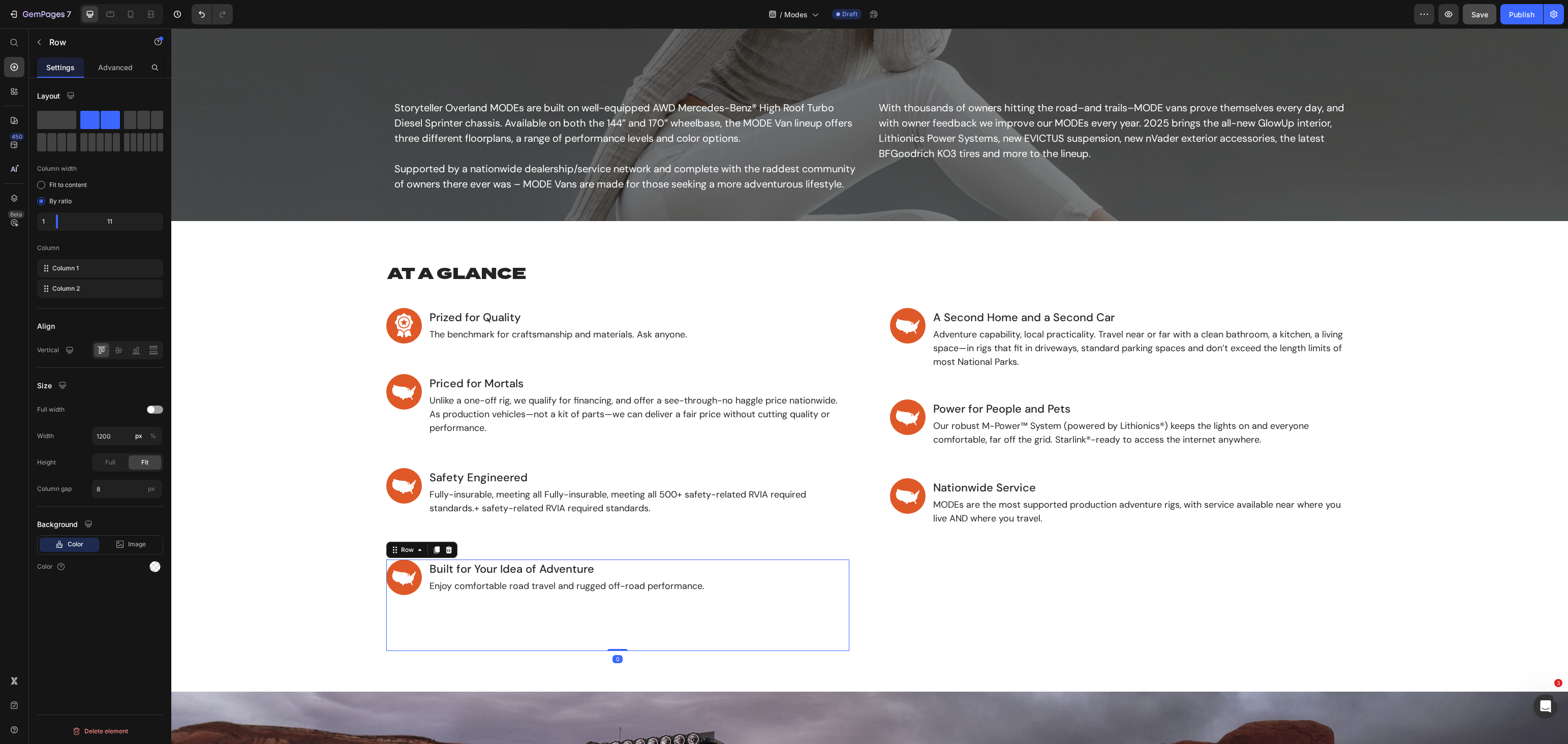 click on "Save" 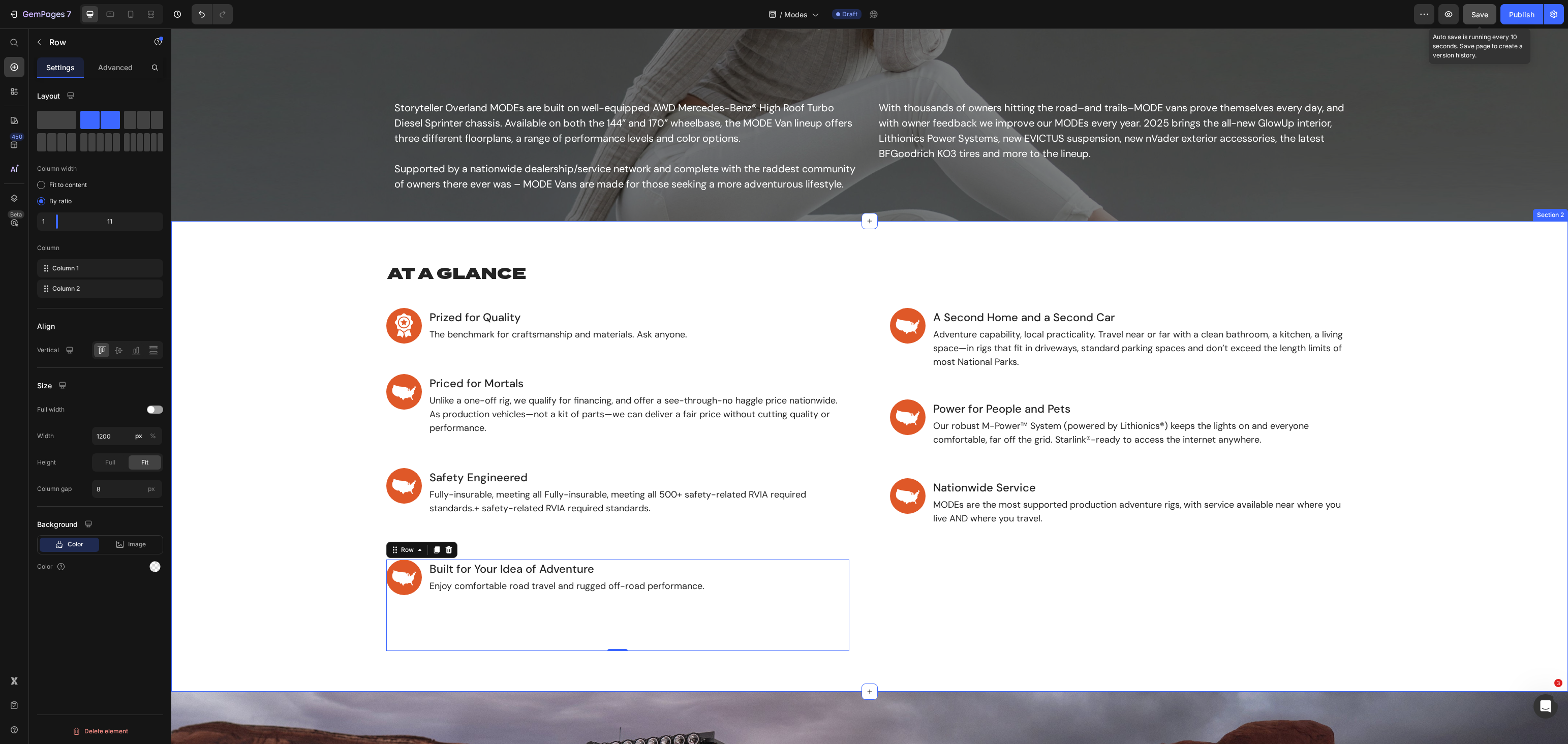 click on "AT A GLANCE Heading Image Prized for Quality Heading The benchmark for craftsmanship and materials. Ask anyone. Heading Row Image Priced for Mortals Heading Unlike a one-off rig, we qualify for financing, and offer a see-through-no haggle price nationwide. As production vehicles—not a kit of parts—we can deliver a fair price without cutting quality or performance. Heading Row Image Safety Engineered Heading Fully-insurable, meeting all Fully-insurable, meeting all 500+ safety-related RVIA required standards.+ safety-related RVIA required standards. Heading Row Image Built for Your Idea of Adventure Heading Enjoy comfortable road travel and rugged off-road performance. Heading Row   0 Image A Second Home and a Second Car Heading Adventure capability, local practicality. Travel near or far with a clean bathroom, a kitchen, a living space—in rigs that fit in driveways, standard parking spaces and don’t exceed the length limits of most National Parks. Heading Row Image Power for People and Pets Heading" at bounding box center (870, 456) 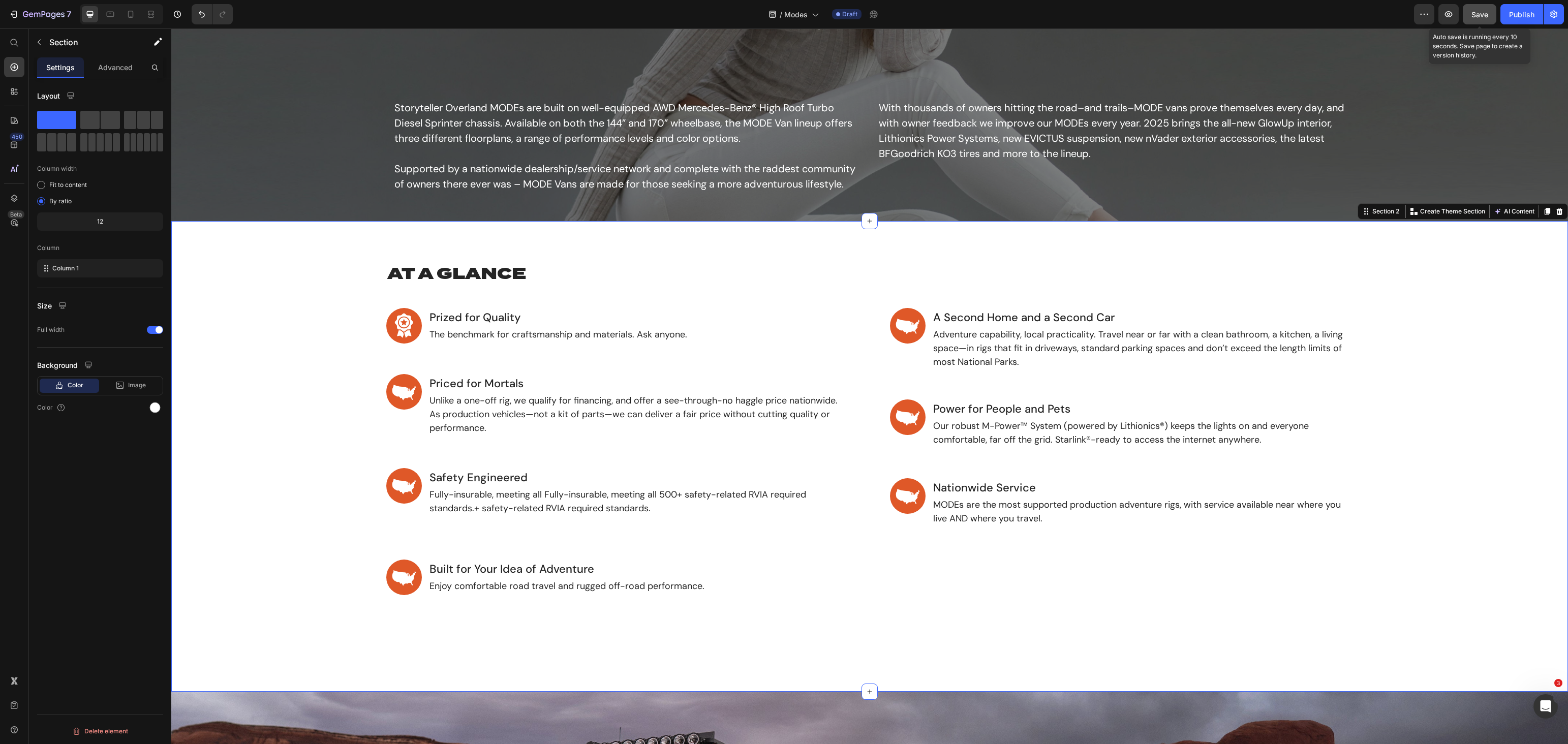 click on "Color" at bounding box center [75, 385] 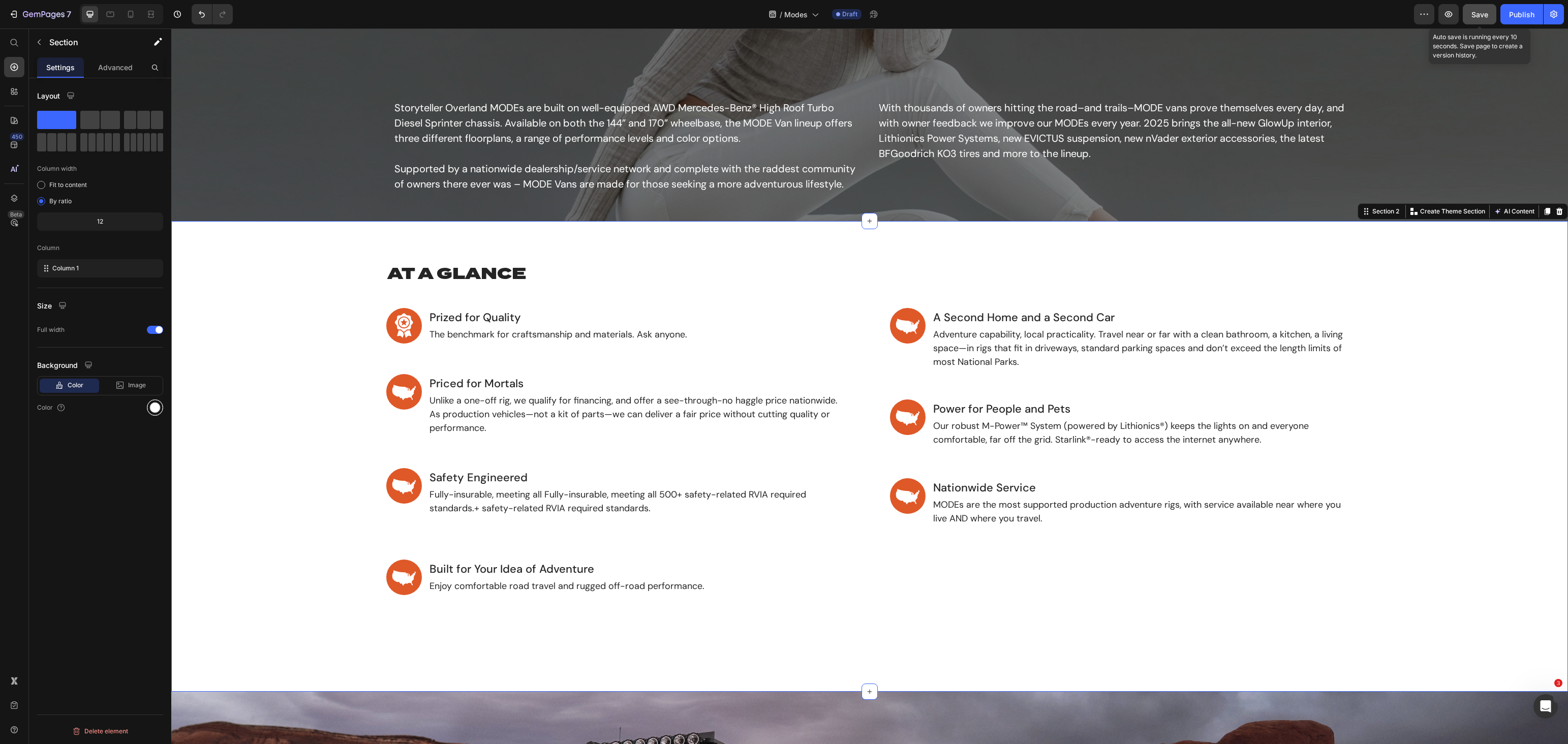 click at bounding box center (155, 408) 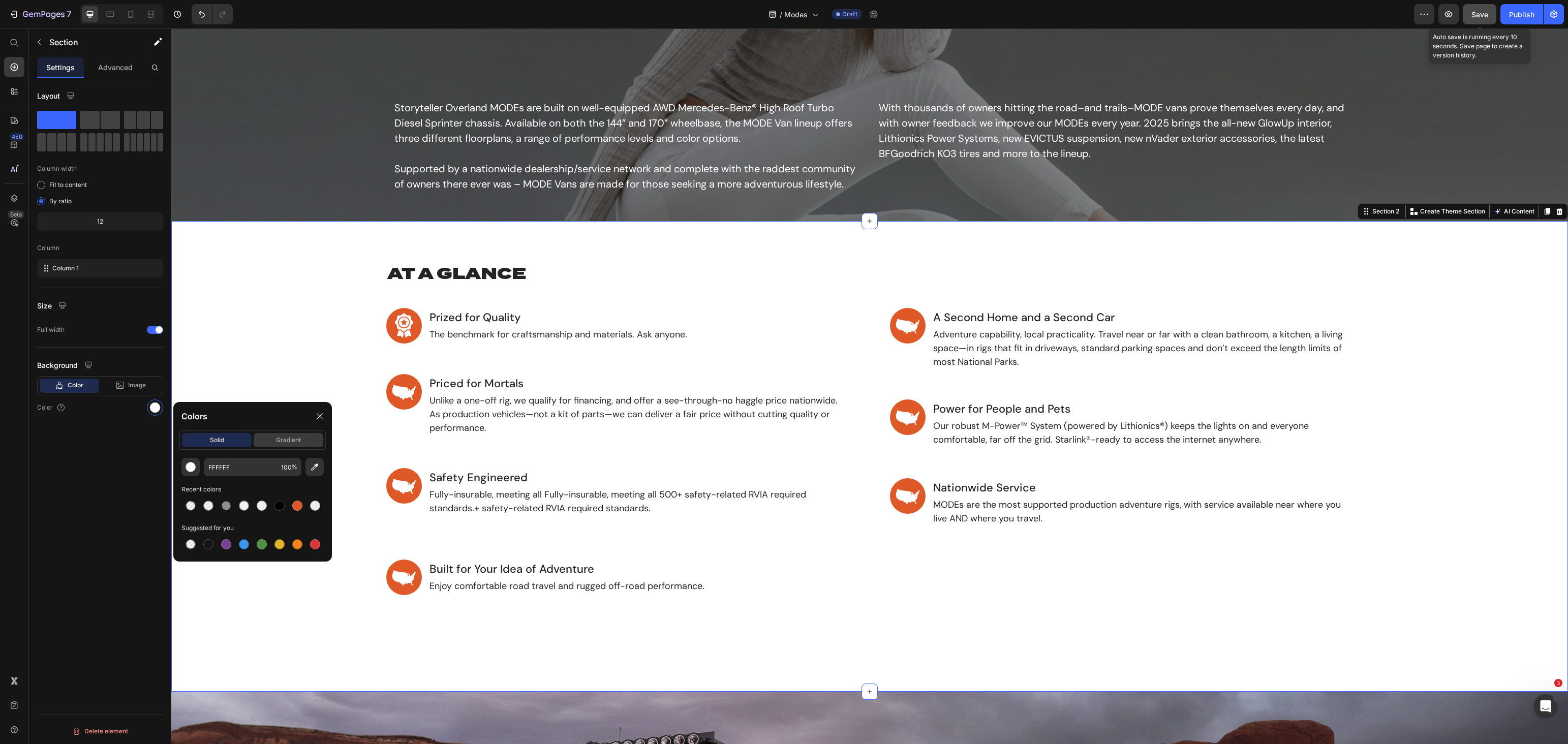 click on "gradient" 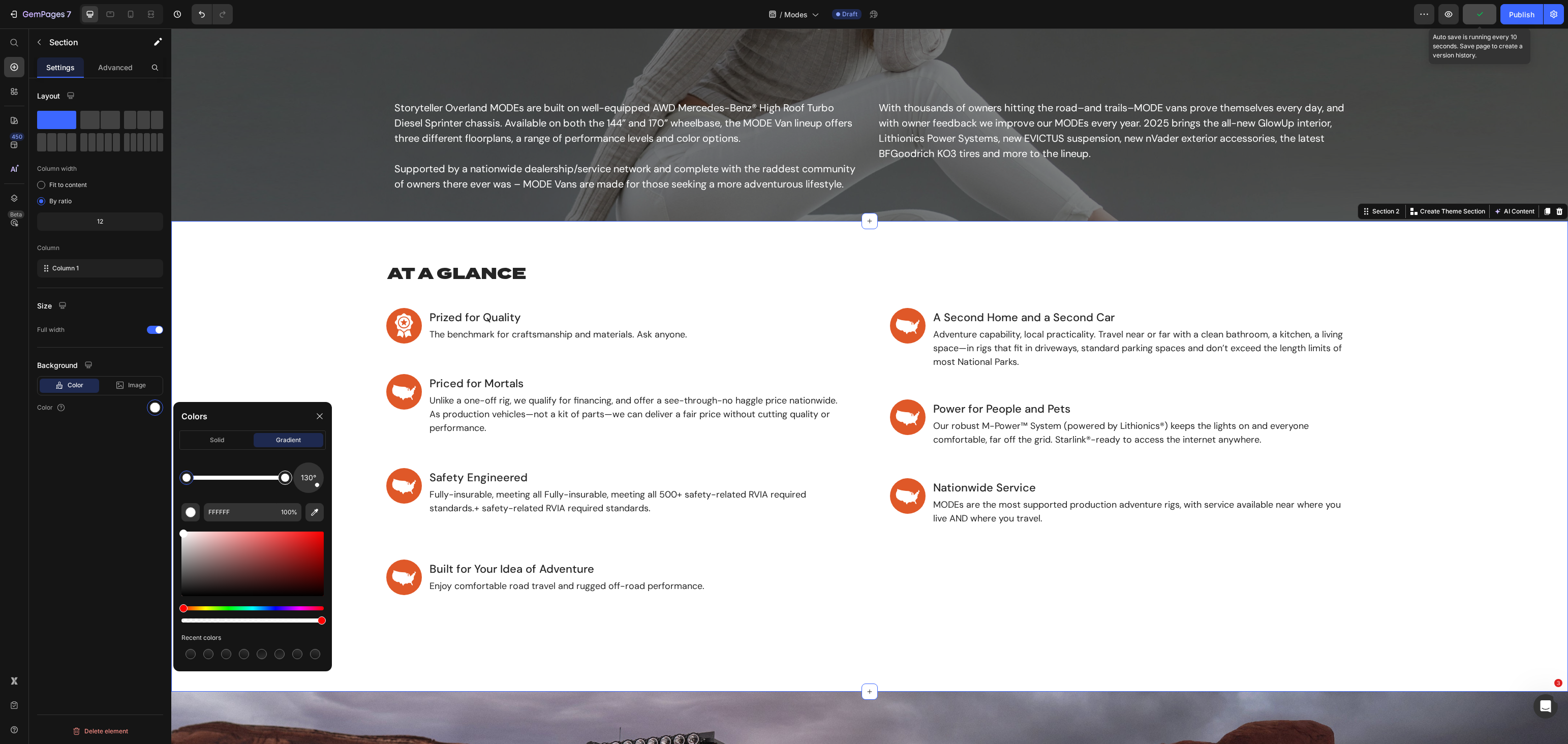 click at bounding box center (285, 478) 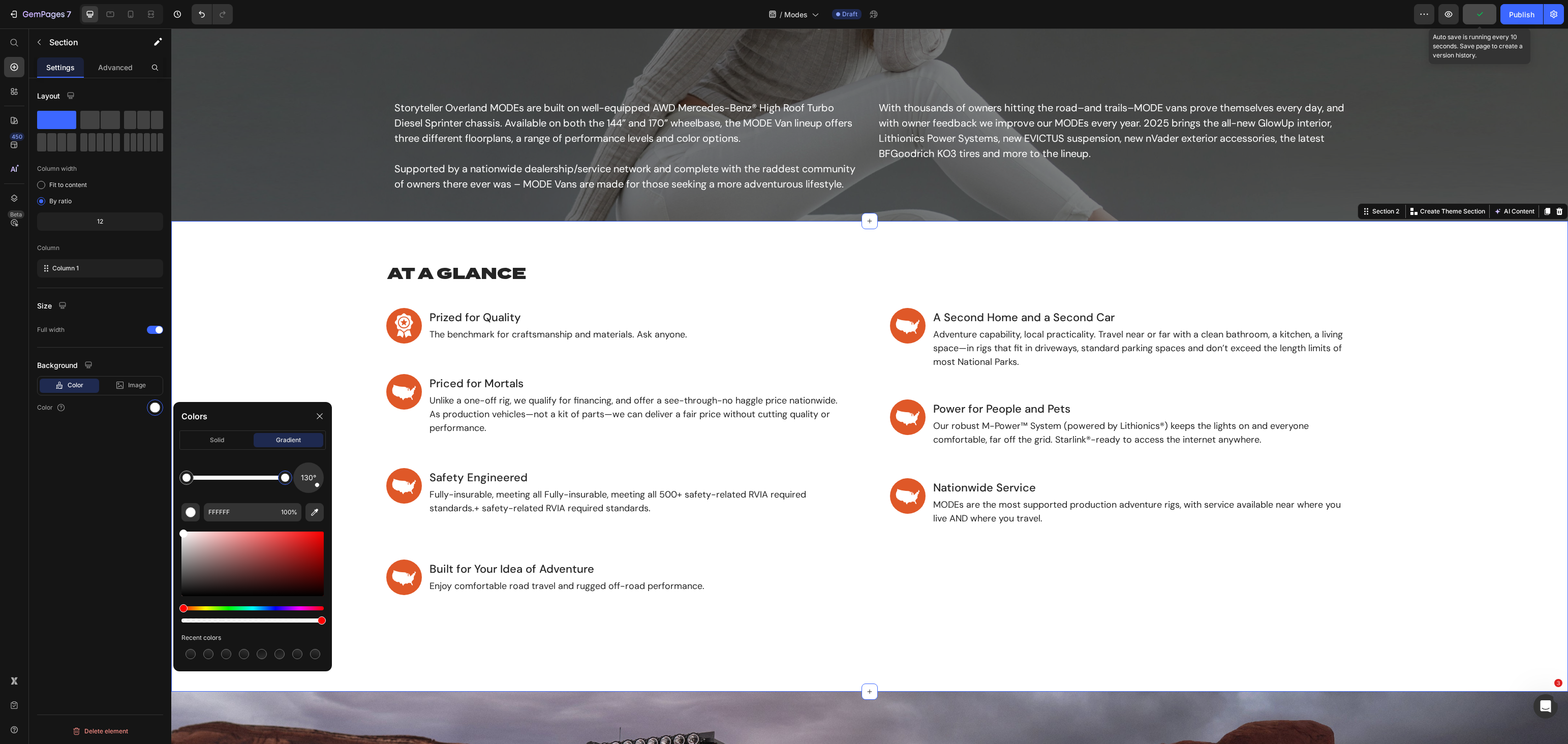 drag, startPoint x: 285, startPoint y: 479, endPoint x: 285, endPoint y: 486, distance: 7 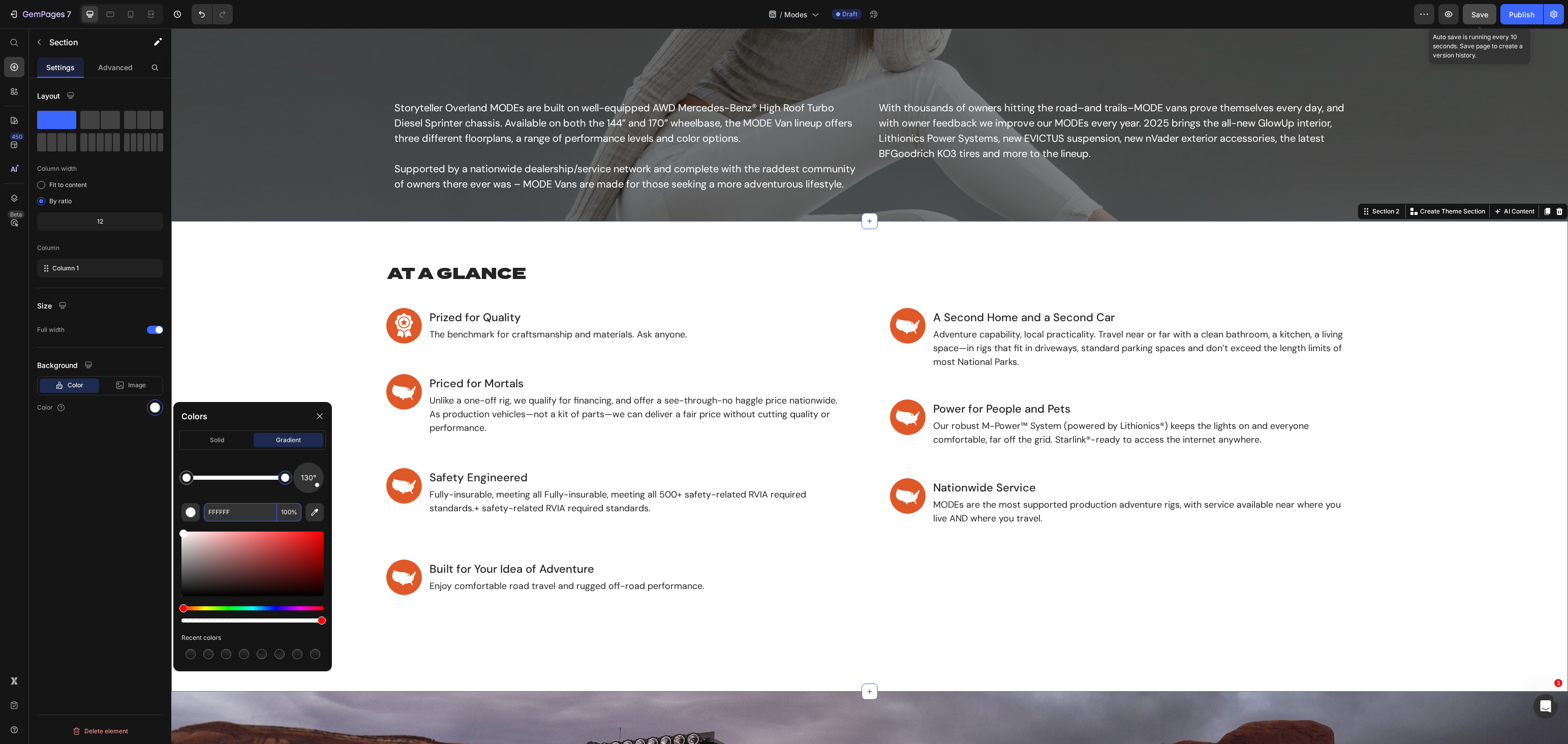 click on "FFFFFF" at bounding box center [240, 512] 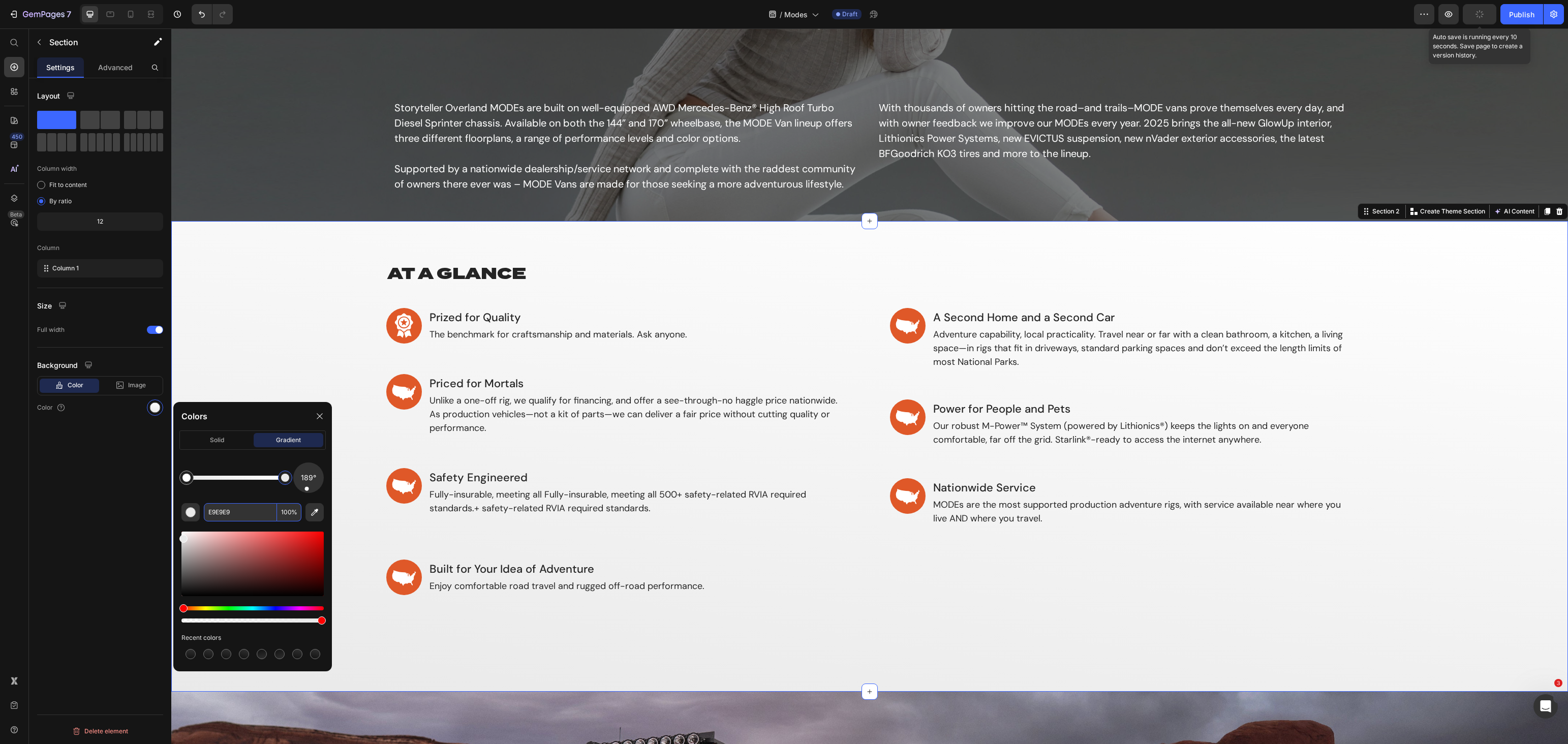 drag, startPoint x: 317, startPoint y: 489, endPoint x: 299, endPoint y: 536, distance: 50.328918 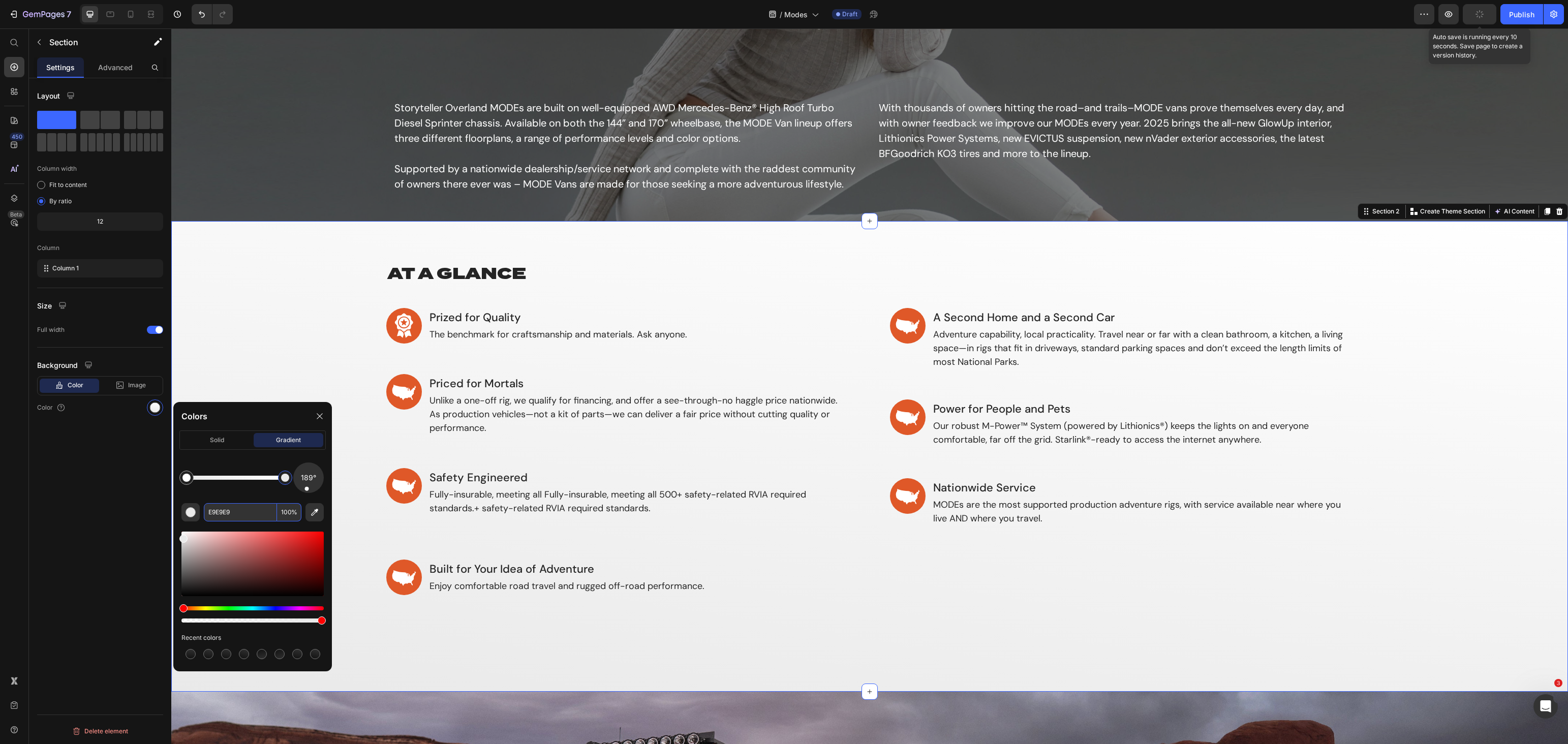 click on "AT A GLANCE Heading Image Prized for Quality Heading The benchmark for craftsmanship and materials. Ask anyone. Heading Row Image Priced for Mortals Heading Unlike a one-off rig, we qualify for financing, and offer a see-through-no haggle price nationwide. As production vehicles—not a kit of parts—we can deliver a fair price without cutting quality or performance. Heading Row Image Safety Engineered Heading Fully-insurable, meeting all Fully-insurable, meeting all 500+ safety-related RVIA required standards.+ safety-related RVIA required standards. Heading Row Image Built for Your Idea of Adventure Heading Enjoy comfortable road travel and rugged off-road performance. Heading Row Image A Second Home and a Second Car Heading Adventure capability, local practicality. Travel near or far with a clean bathroom, a kitchen, a living space—in rigs that fit in driveways, standard parking spaces and don’t exceed the length limits of most National Parks. Heading Row Image Power for People and Pets Heading Row" at bounding box center [870, 456] 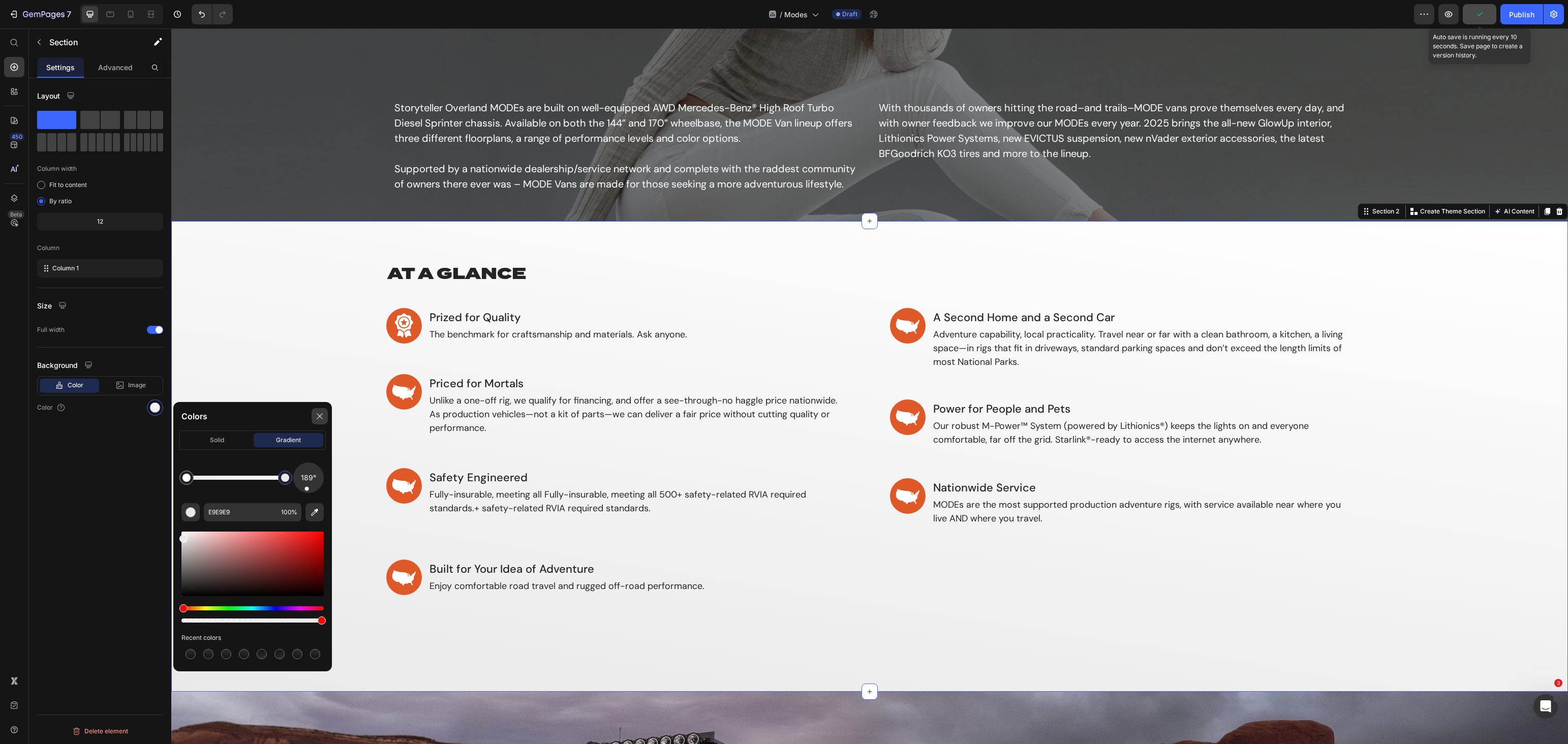click 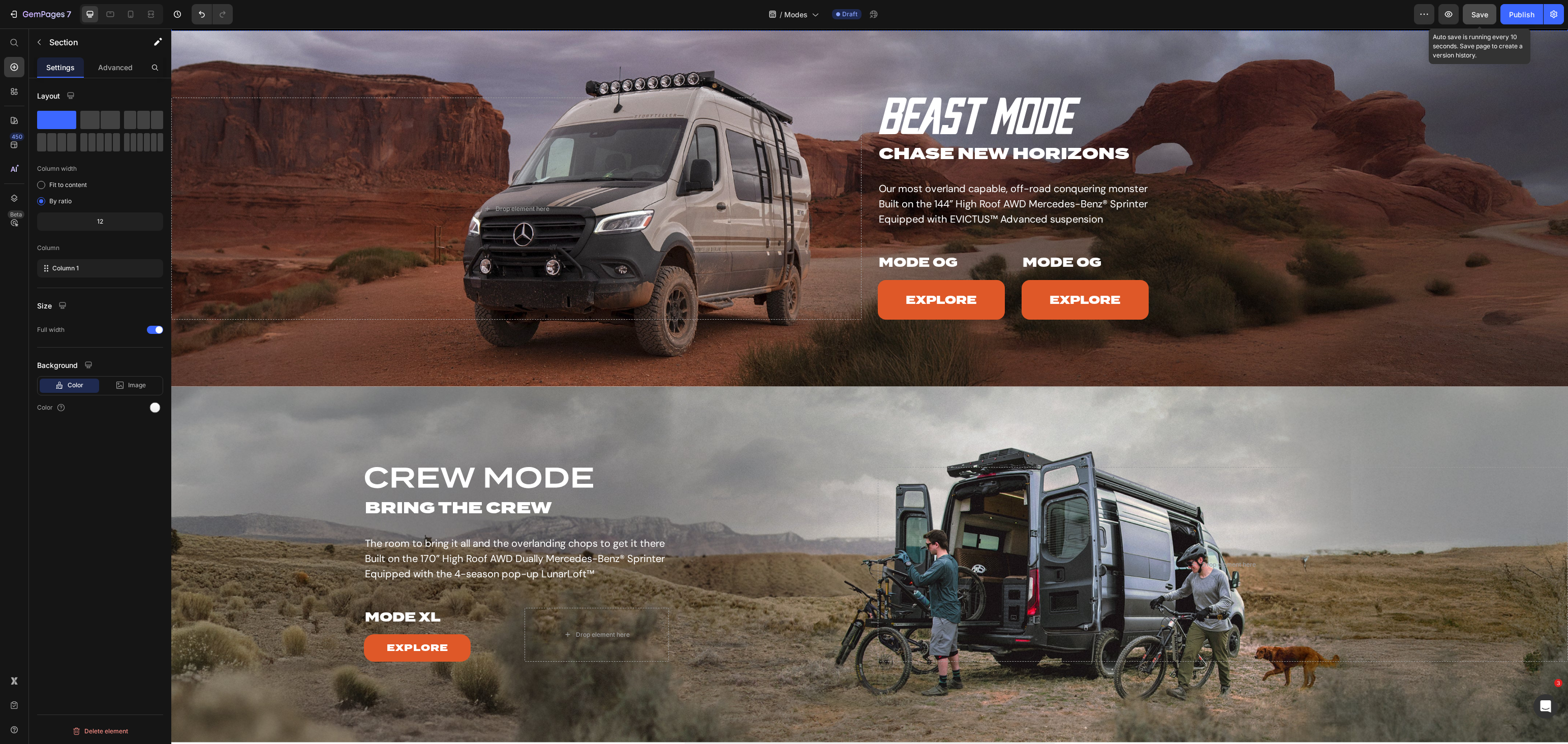 scroll, scrollTop: 1099, scrollLeft: 0, axis: vertical 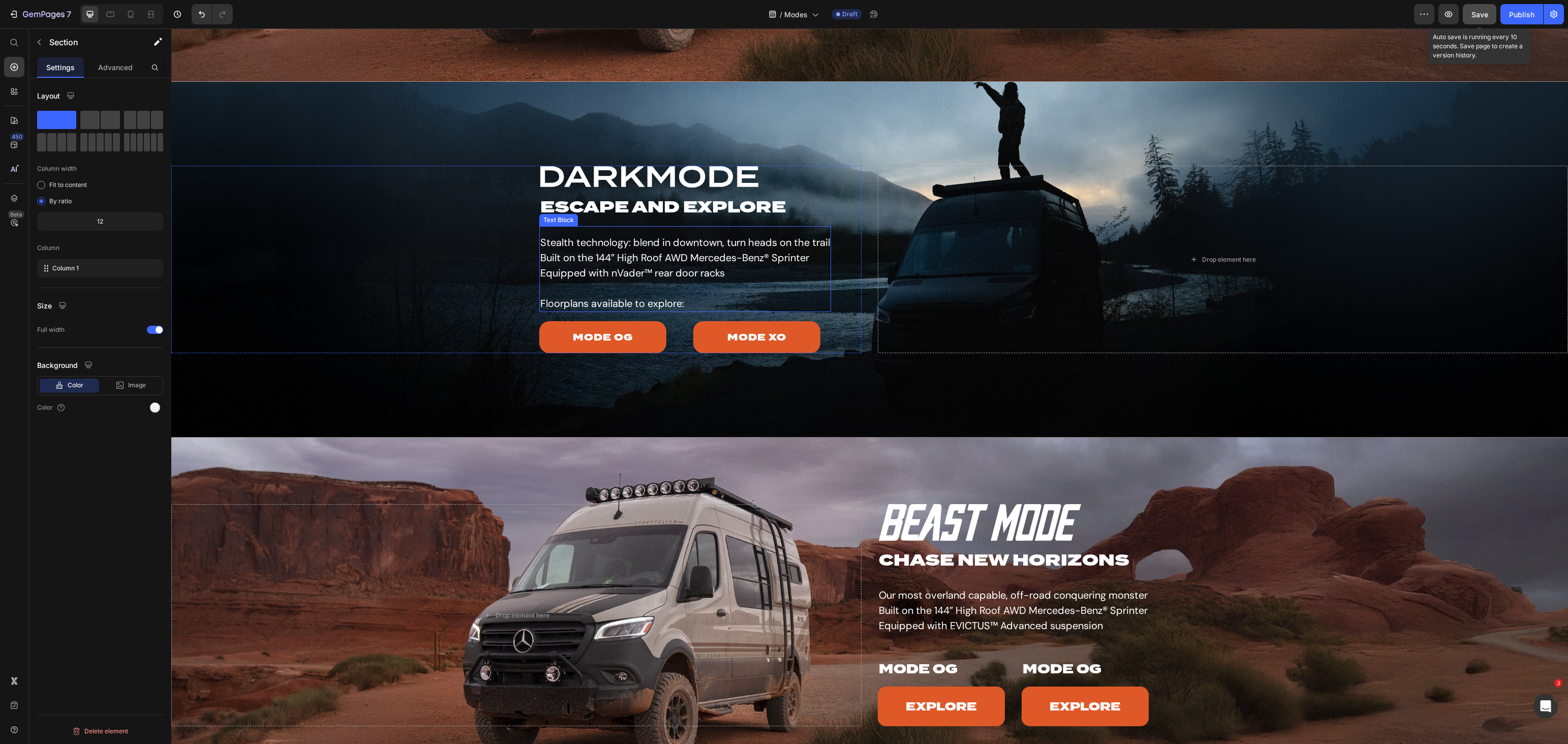 click on "Floorplans available to explore:" at bounding box center [685, 303] 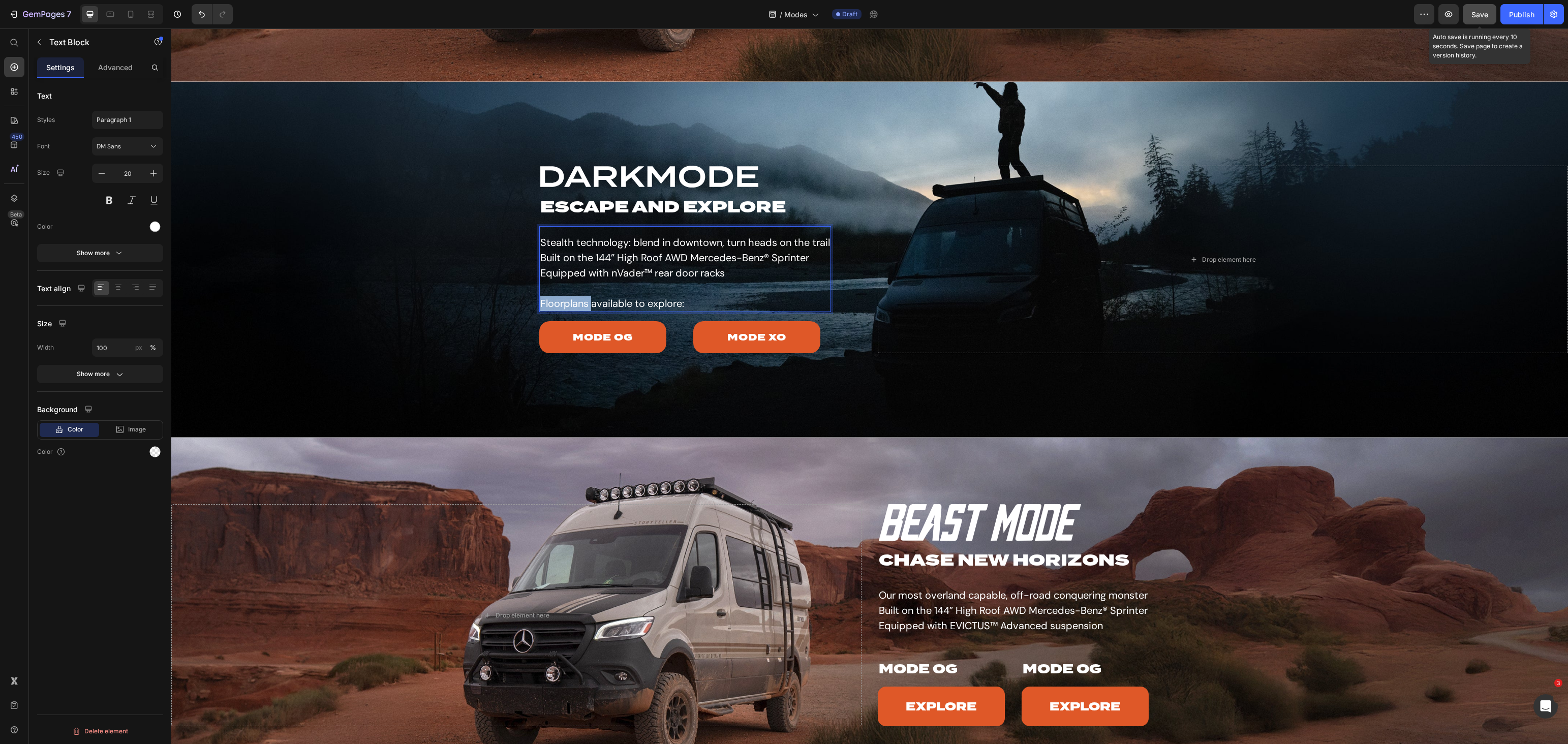click on "Floorplans available to explore:" at bounding box center [685, 303] 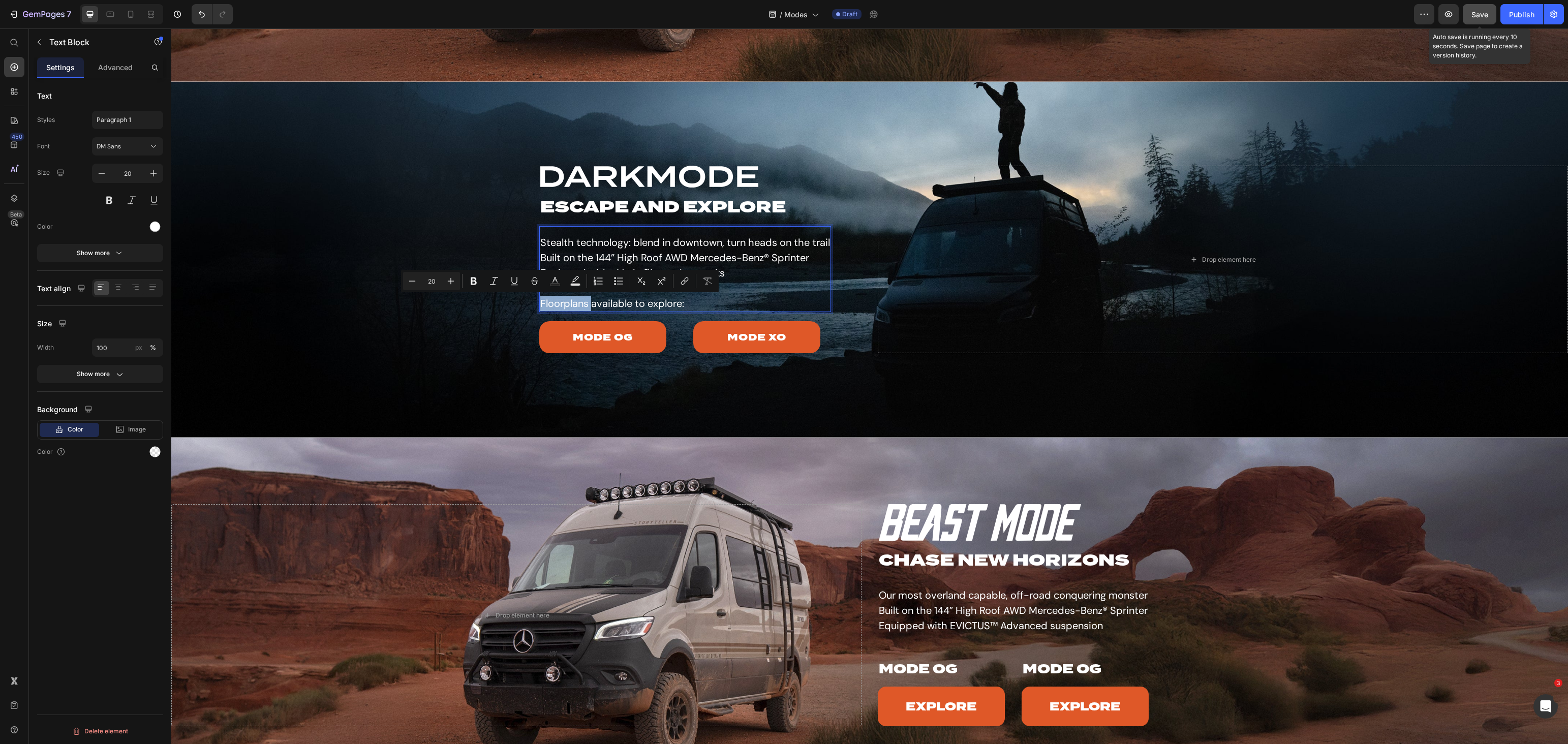 click on "Floorplans available to explore:" at bounding box center (685, 303) 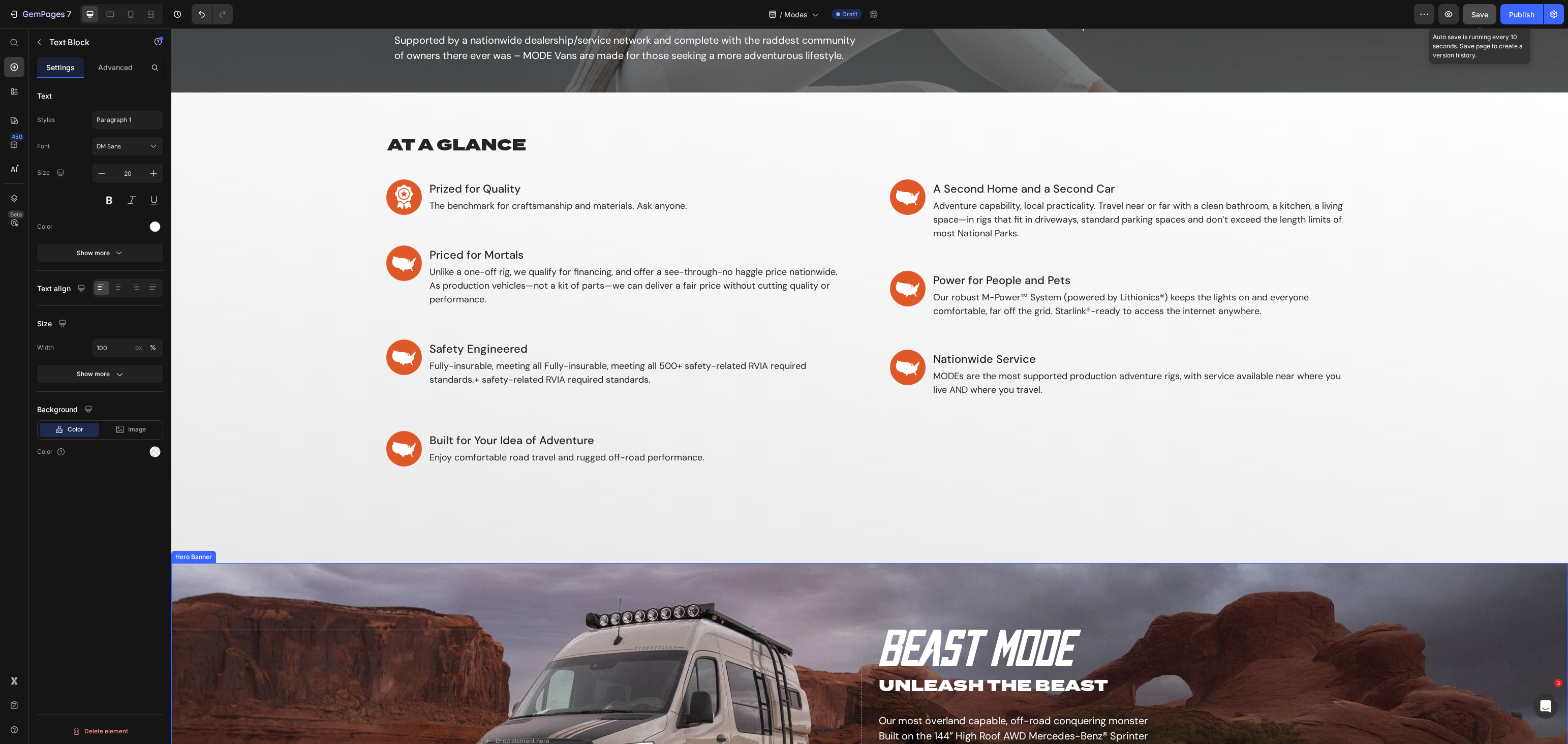 scroll, scrollTop: 133, scrollLeft: 0, axis: vertical 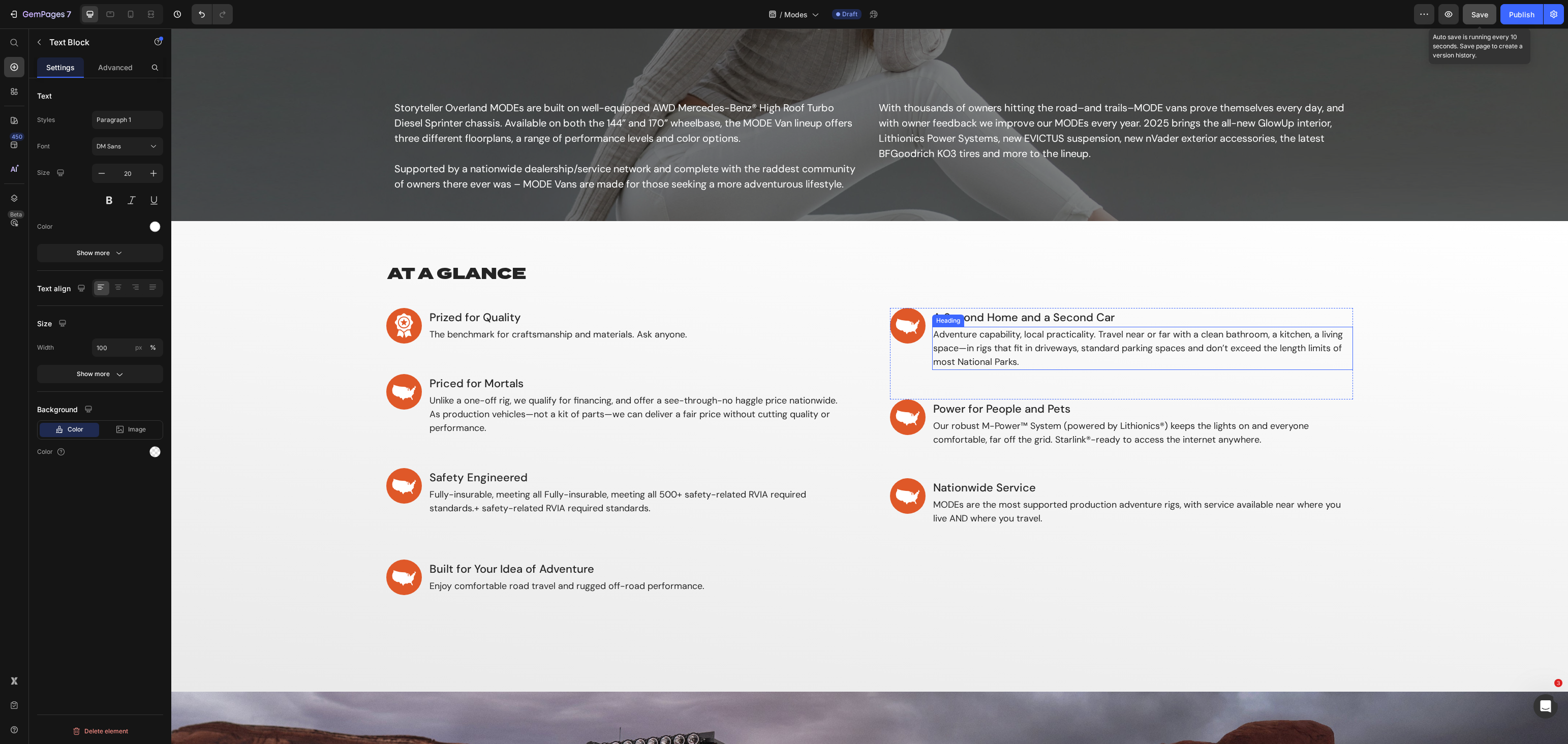 click on "Adventure capability, local practicality. Travel near or far with a clean bathroom, a kitchen, a living space—in rigs that fit in driveways, standard parking spaces and don’t exceed the length limits of most National Parks." at bounding box center [1143, 348] 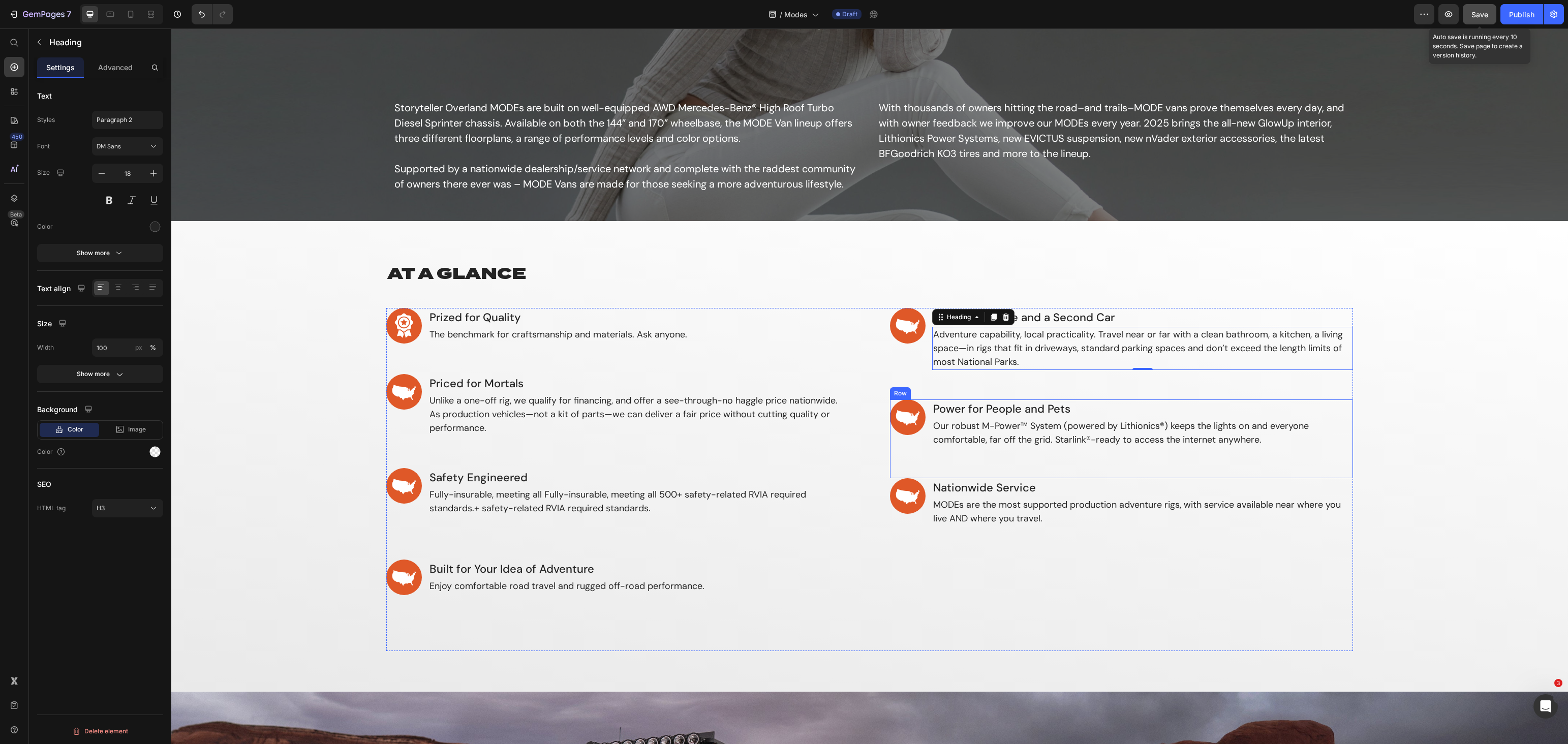 click on "Our robust M-Power™ System (powered by Lithionics®) keeps the lights on and everyone comfortable, far off the grid. Starlink®-ready to access the internet anywhere." at bounding box center (1143, 433) 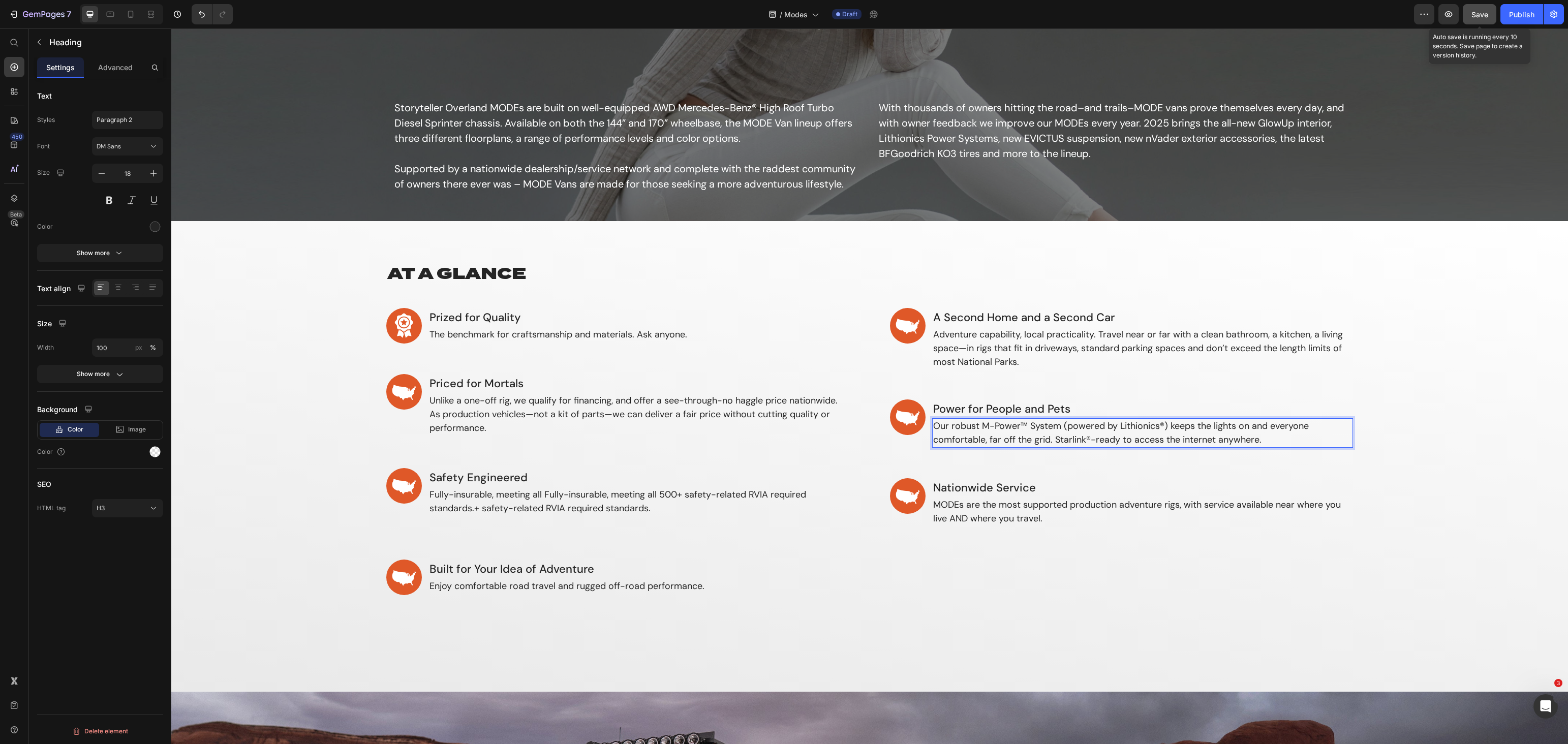 click on "Our robust M-Power™ System (powered by Lithionics®) keeps the lights on and everyone comfortable, far off the grid. Starlink®-ready to access the internet anywhere." at bounding box center (1143, 433) 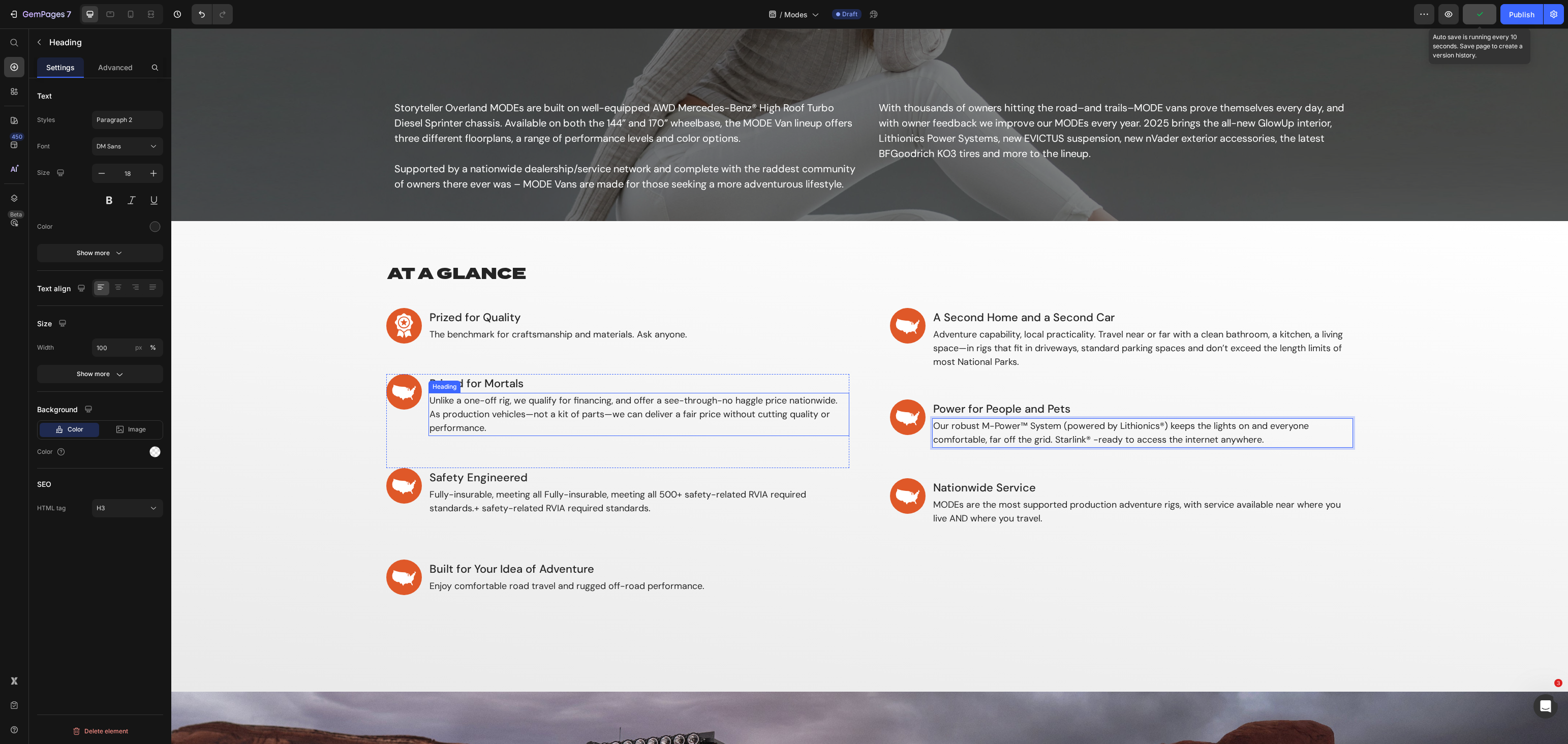click on "Unlike a one-off rig, we qualify for financing, and offer a see-through-no haggle price nationwide. As production vehicles—not a kit of parts—we can deliver a fair price without cutting quality or performance." at bounding box center (639, 414) 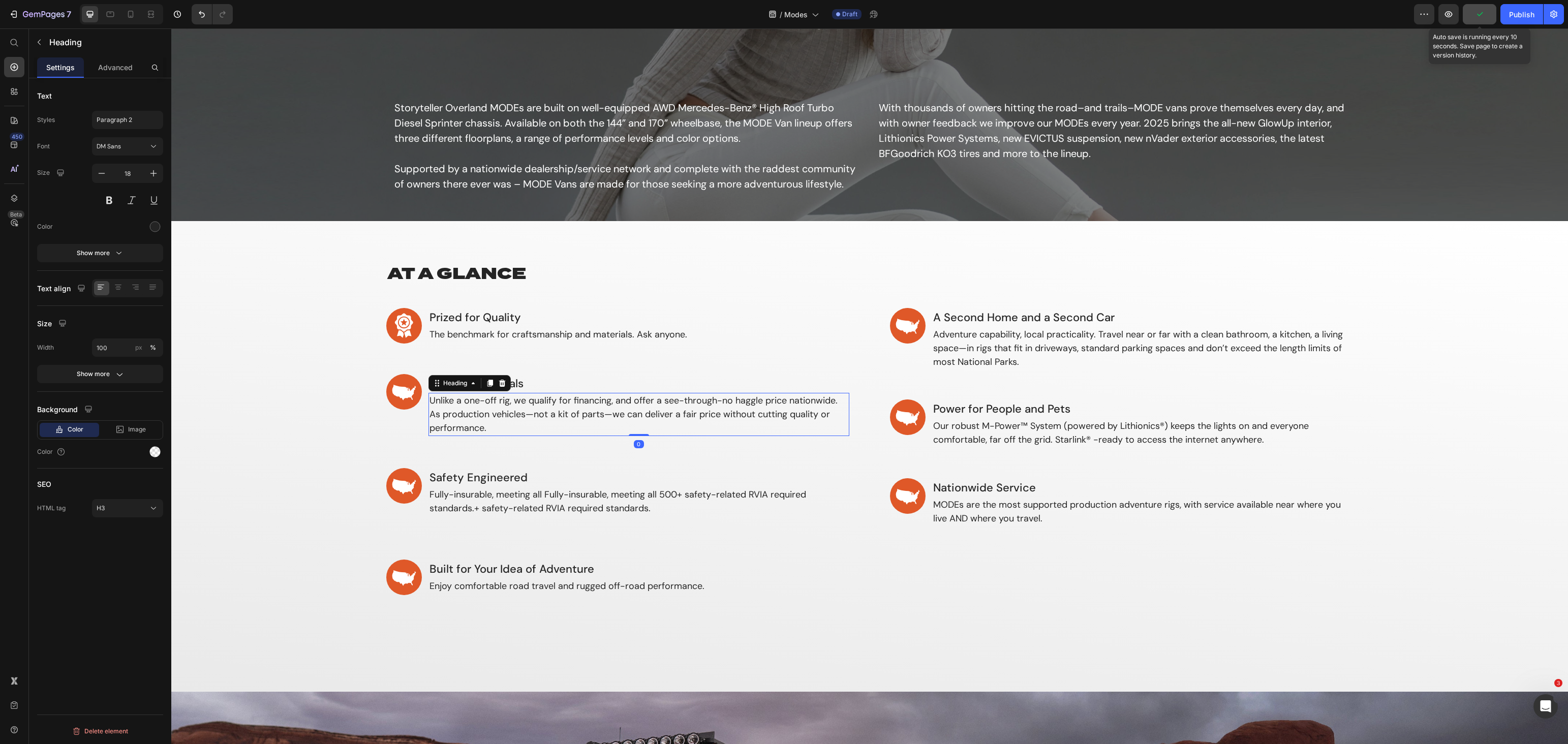 click on "Unlike a one-off rig, we qualify for financing, and offer a see-through-no haggle price nationwide. As production vehicles—not a kit of parts—we can deliver a fair price without cutting quality or performance." at bounding box center (639, 414) 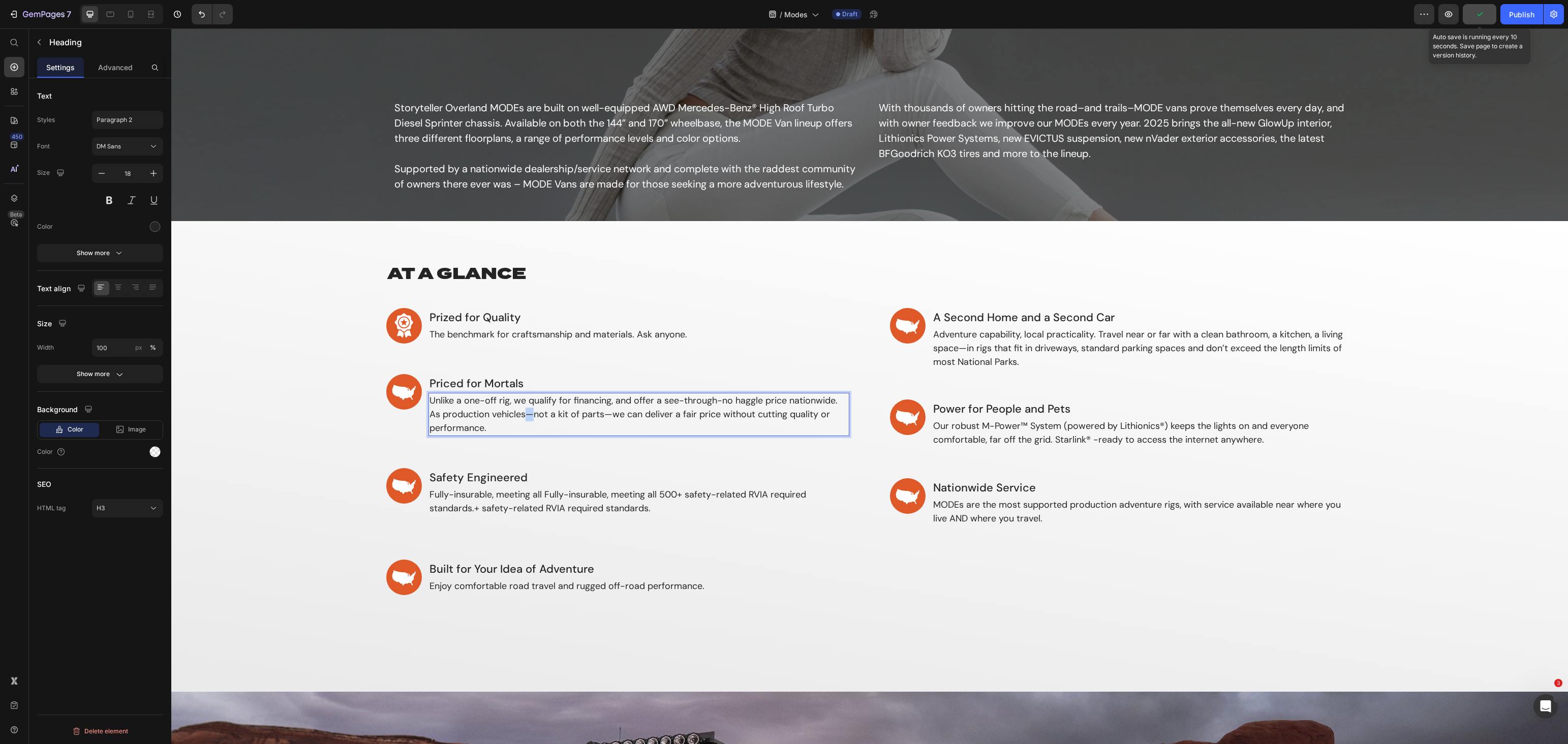 click on "Unlike a one-off rig, we qualify for financing, and offer a see-through-no haggle price nationwide. As production vehicles—not a kit of parts—we can deliver a fair price without cutting quality or performance." at bounding box center (639, 414) 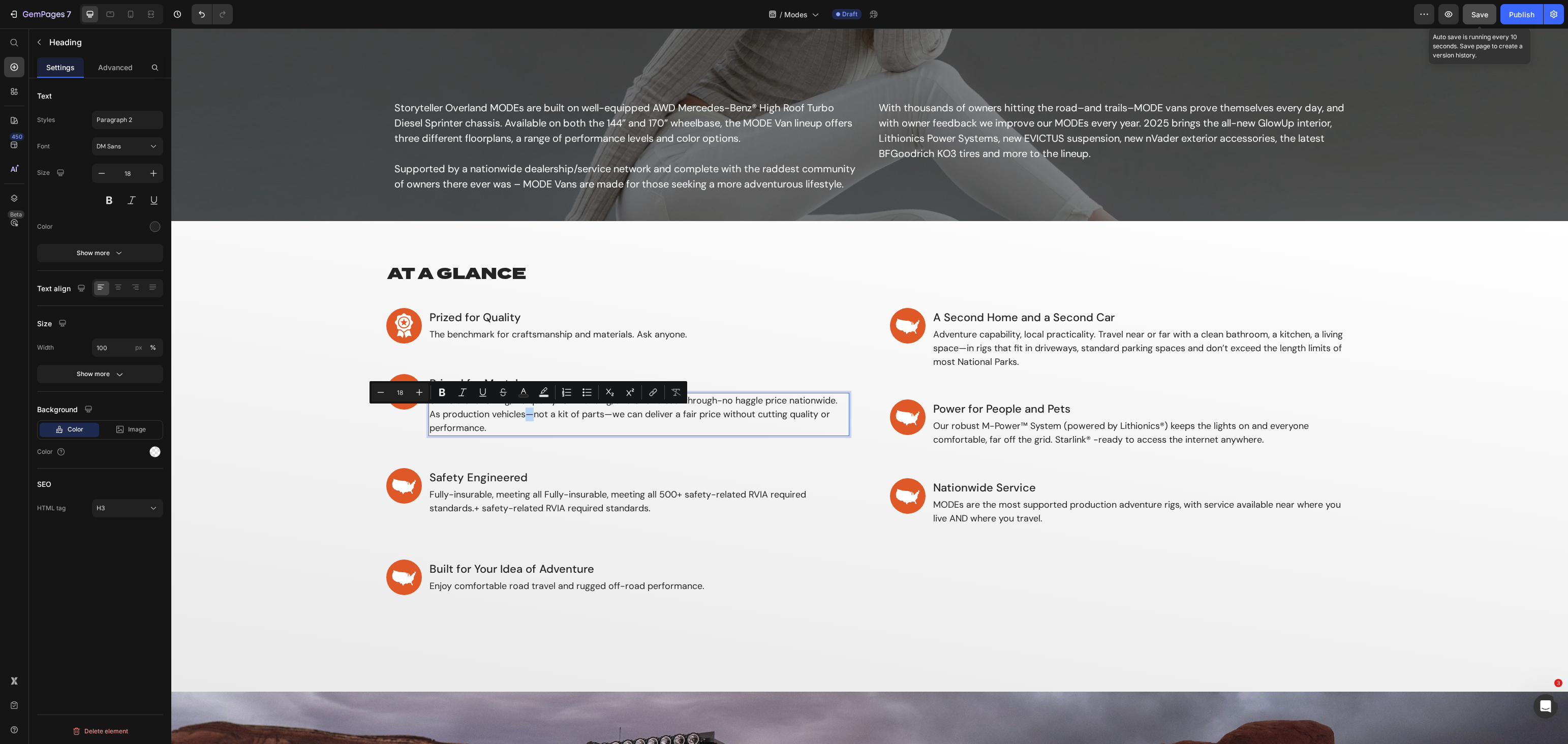 copy on "—" 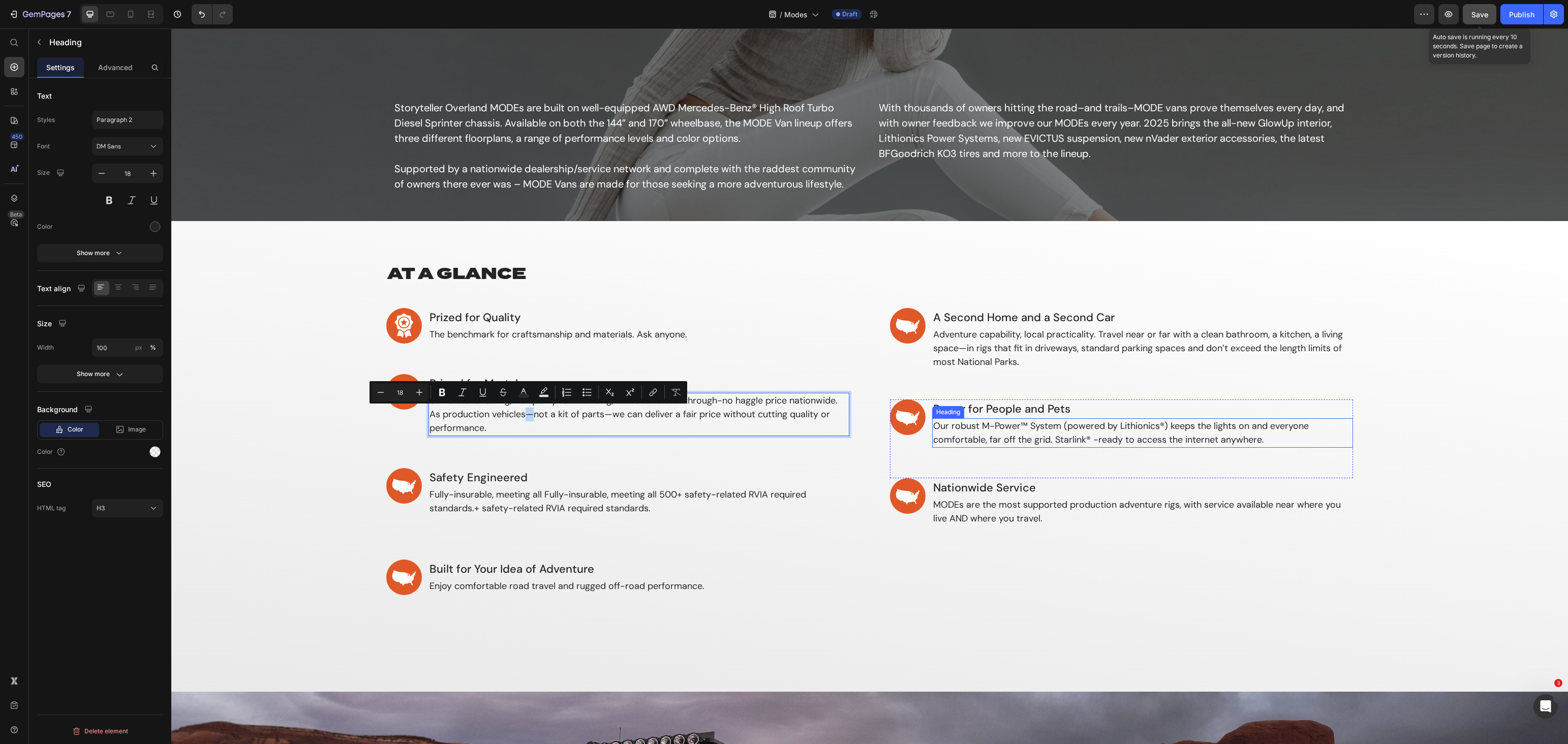 click on "Our robust M-Power™ System (powered by Lithionics®) keeps the lights on and everyone comfortable, far off the grid. Starlink® -ready to access the internet anywhere." at bounding box center [1143, 433] 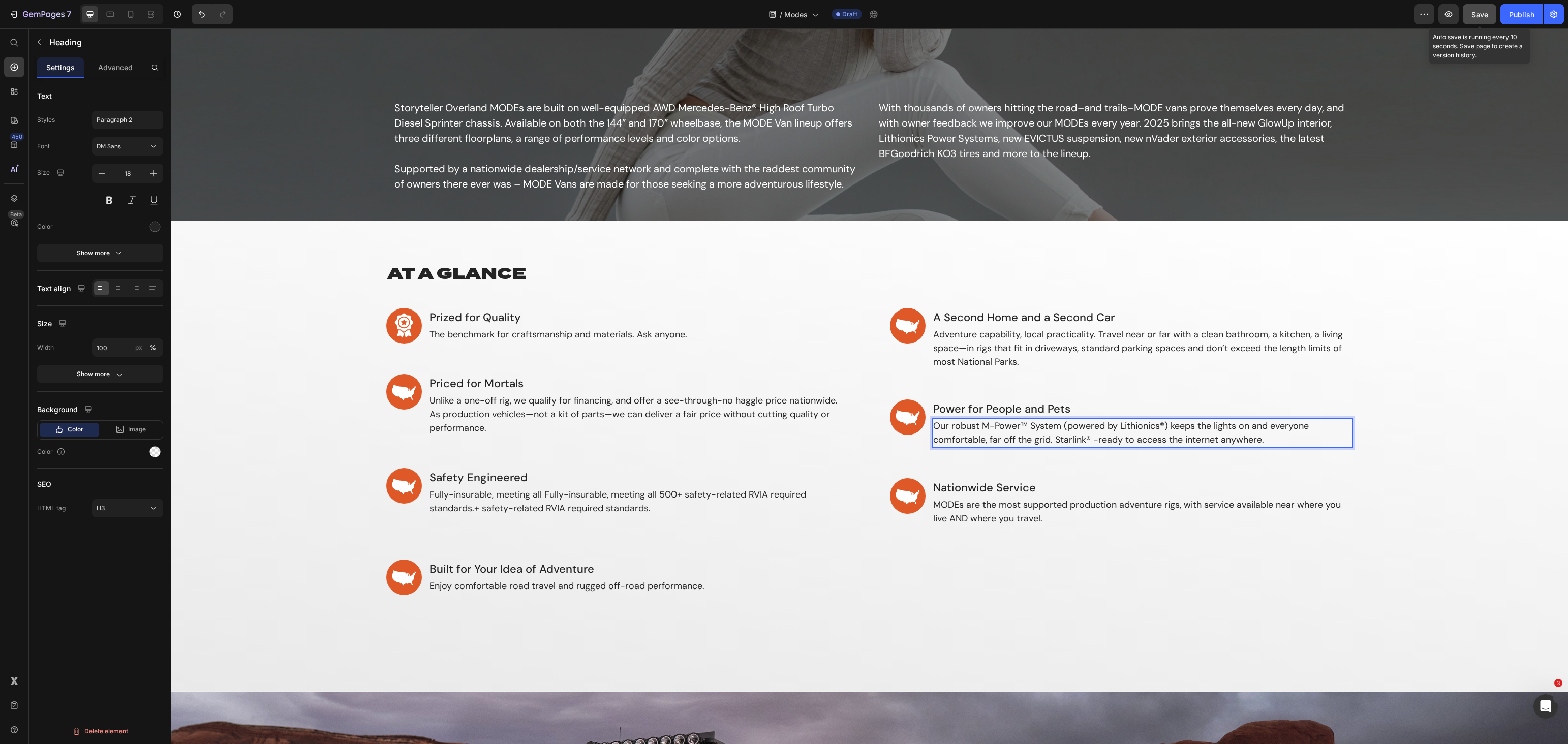click on "Our robust M-Power™ System (powered by Lithionics®) keeps the lights on and everyone comfortable, far off the grid. Starlink® -ready to access the internet anywhere." at bounding box center (1143, 433) 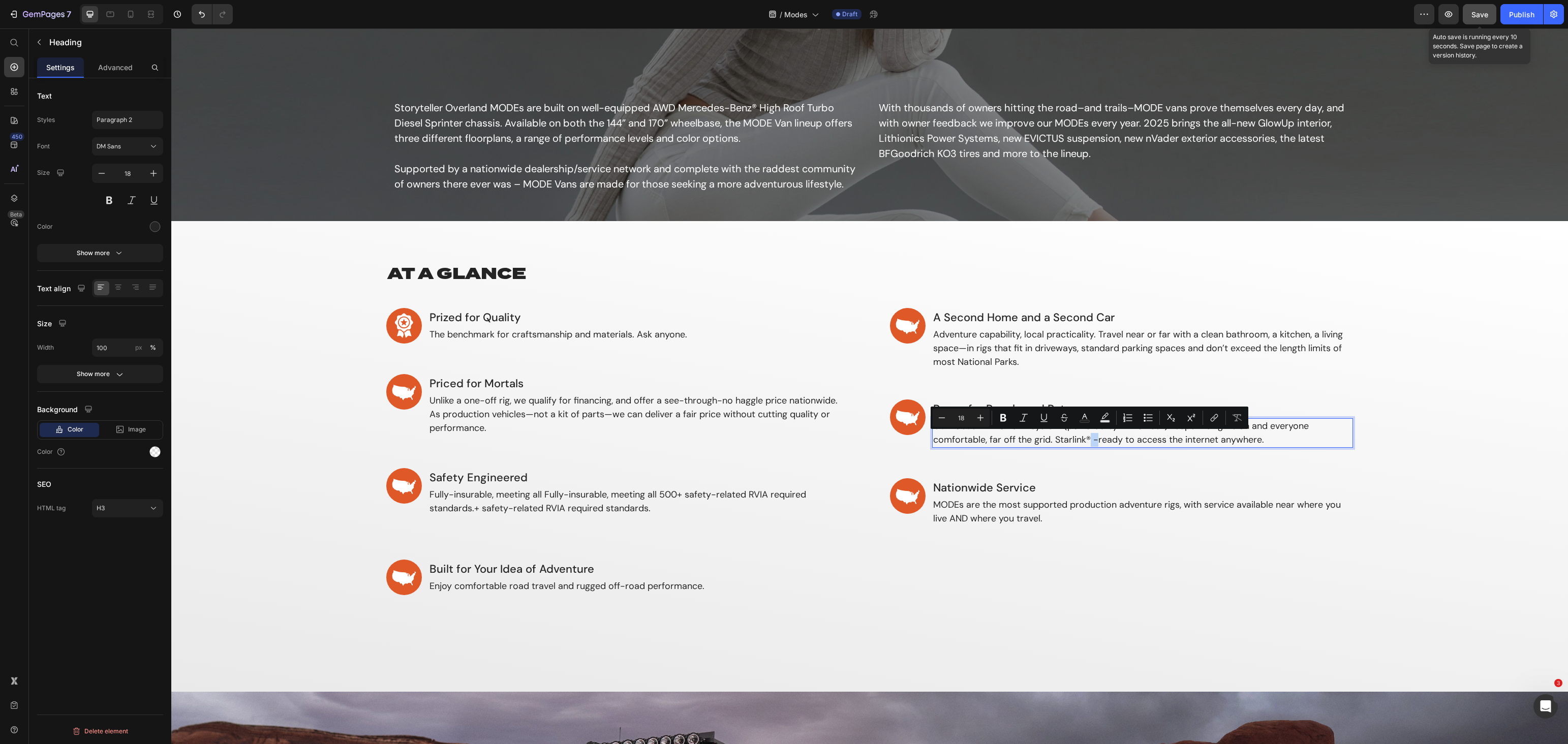 drag, startPoint x: 1092, startPoint y: 440, endPoint x: 1086, endPoint y: 440, distance: 6 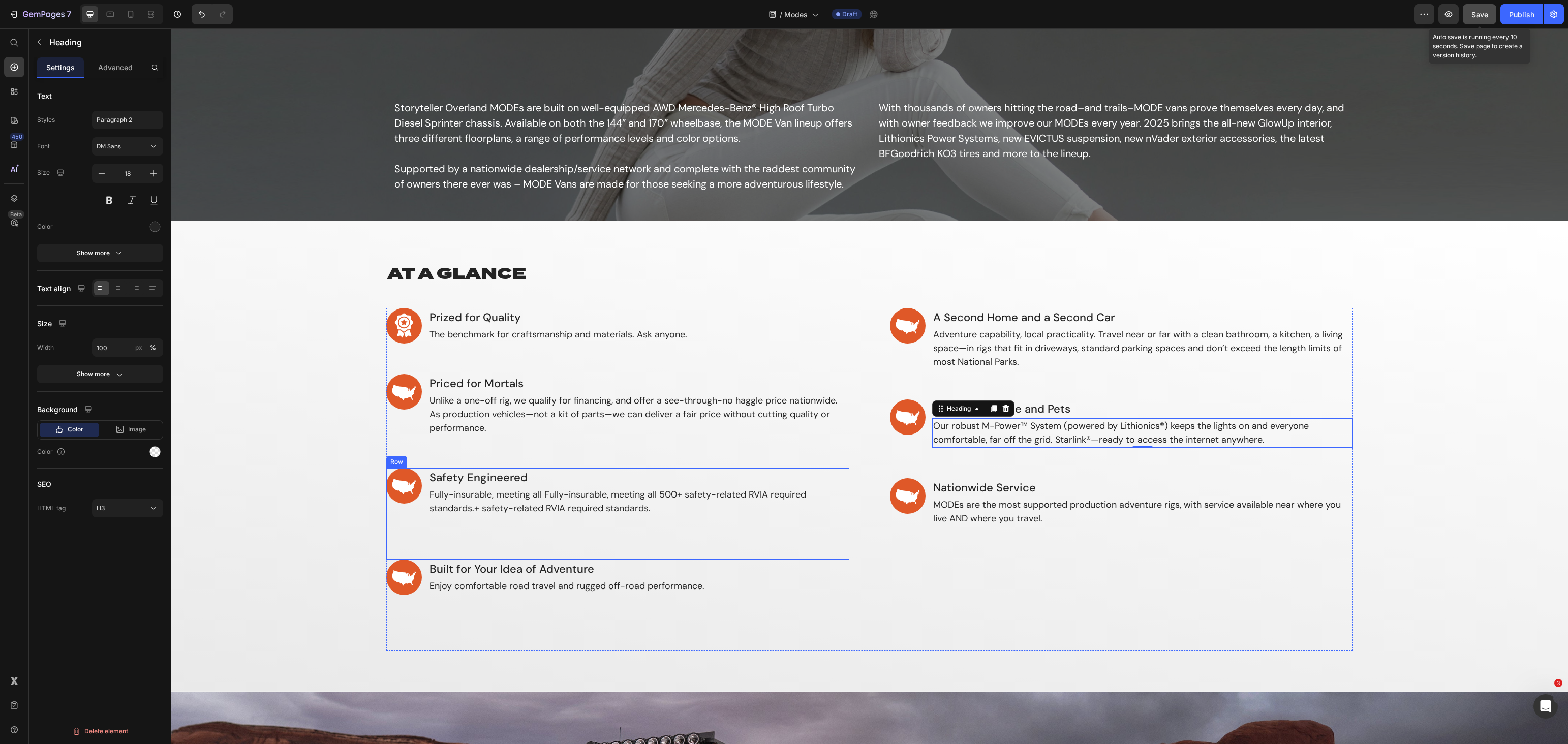 scroll, scrollTop: 235, scrollLeft: 0, axis: vertical 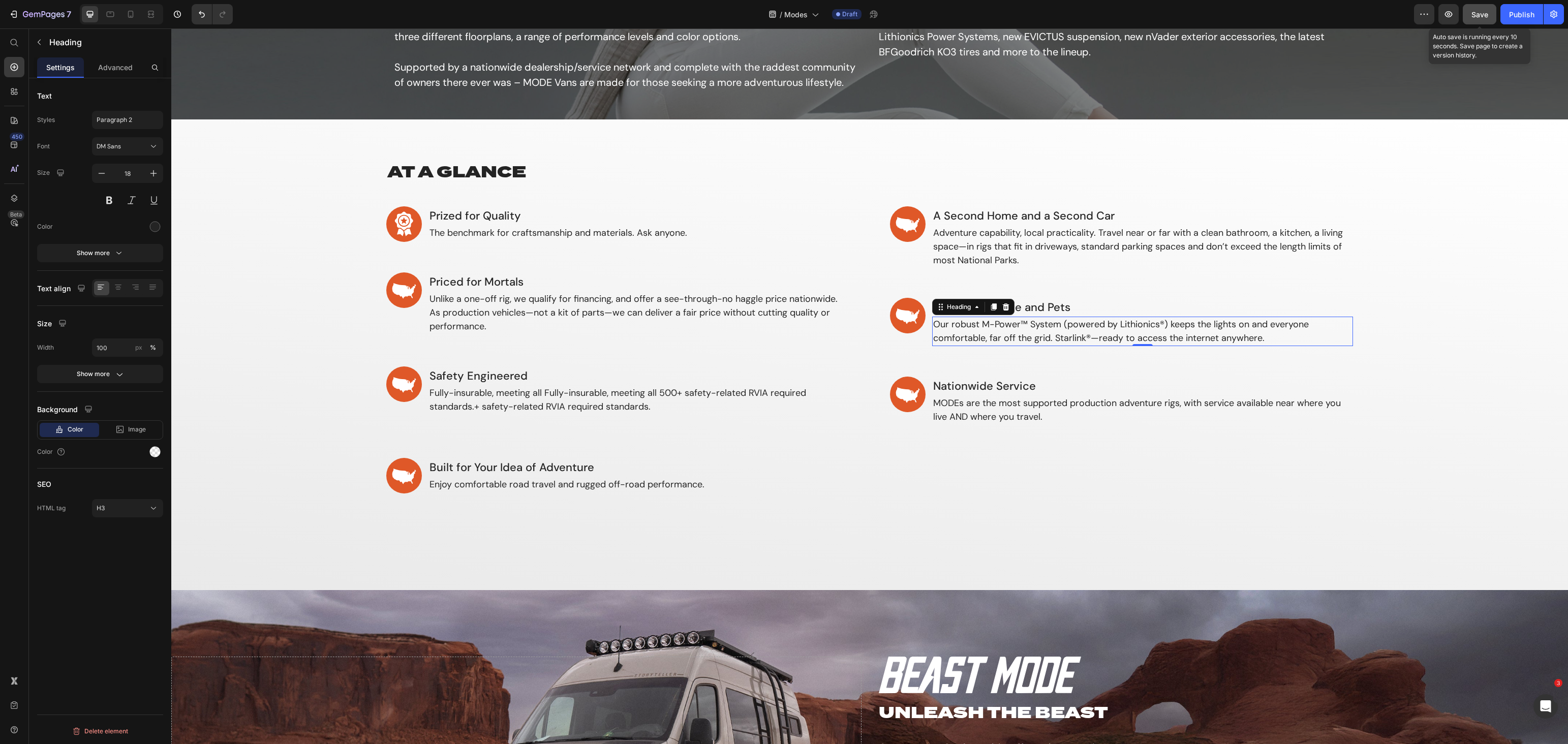 drag, startPoint x: 1239, startPoint y: 188, endPoint x: 1479, endPoint y: 12, distance: 297.6172 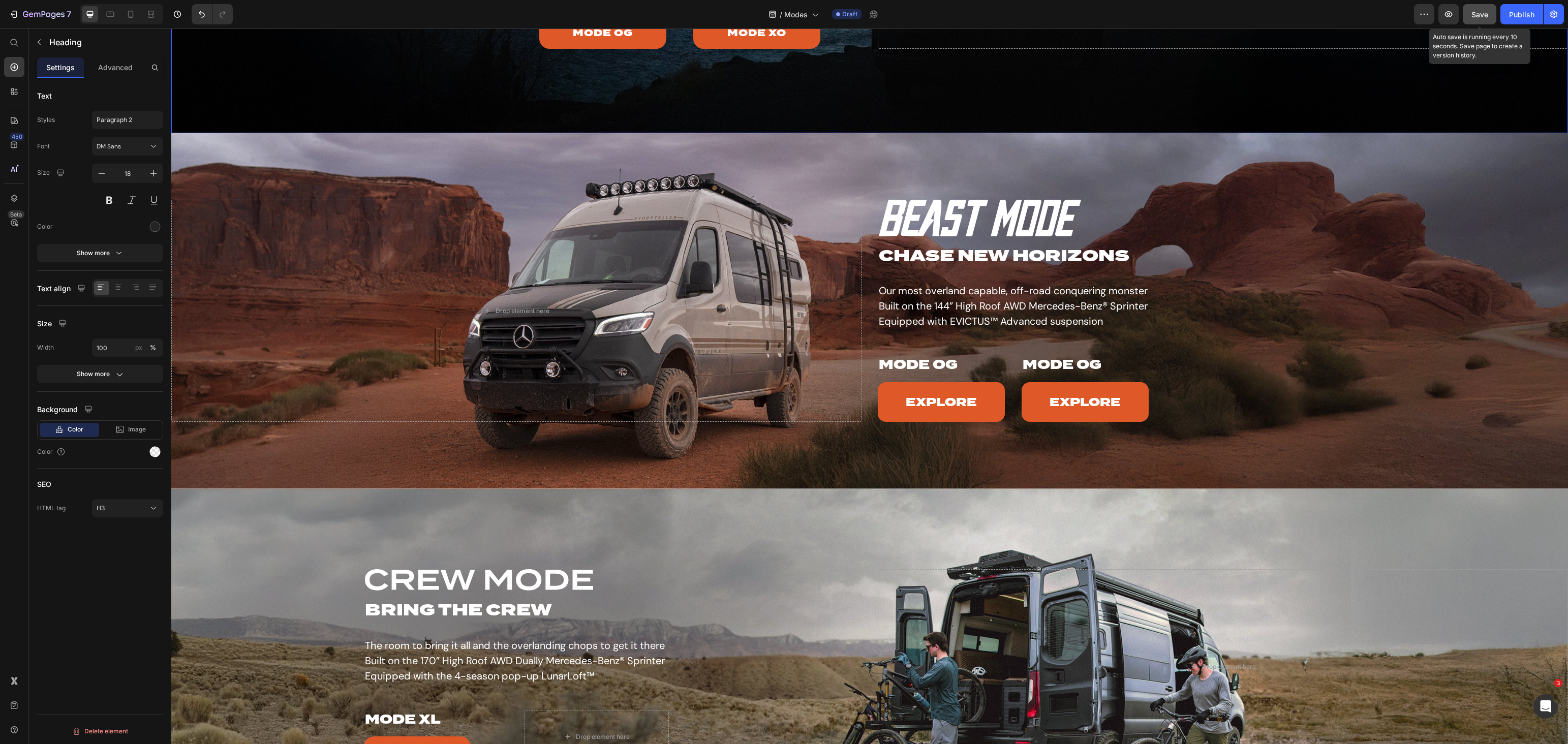 scroll, scrollTop: 1404, scrollLeft: 0, axis: vertical 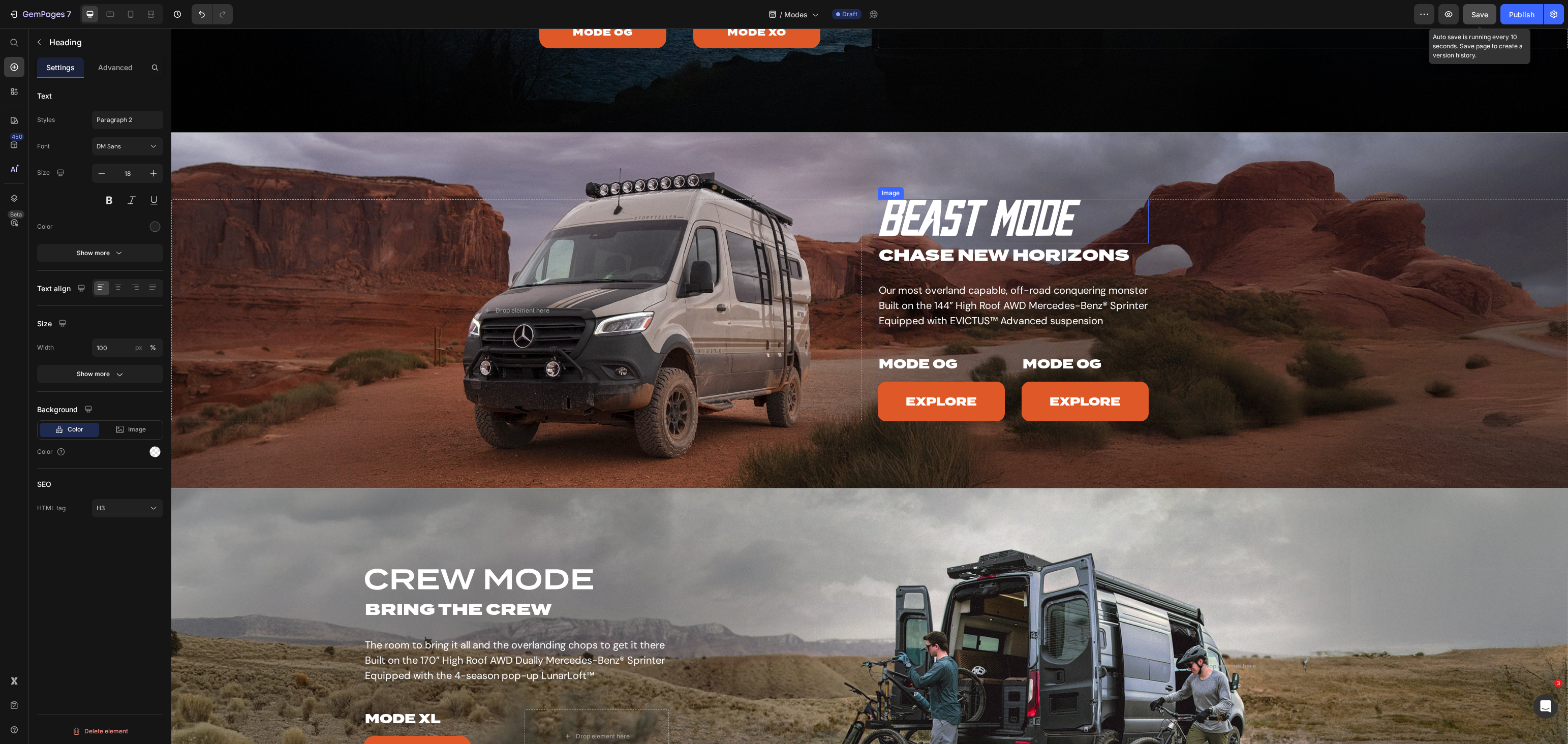click at bounding box center [1013, 221] 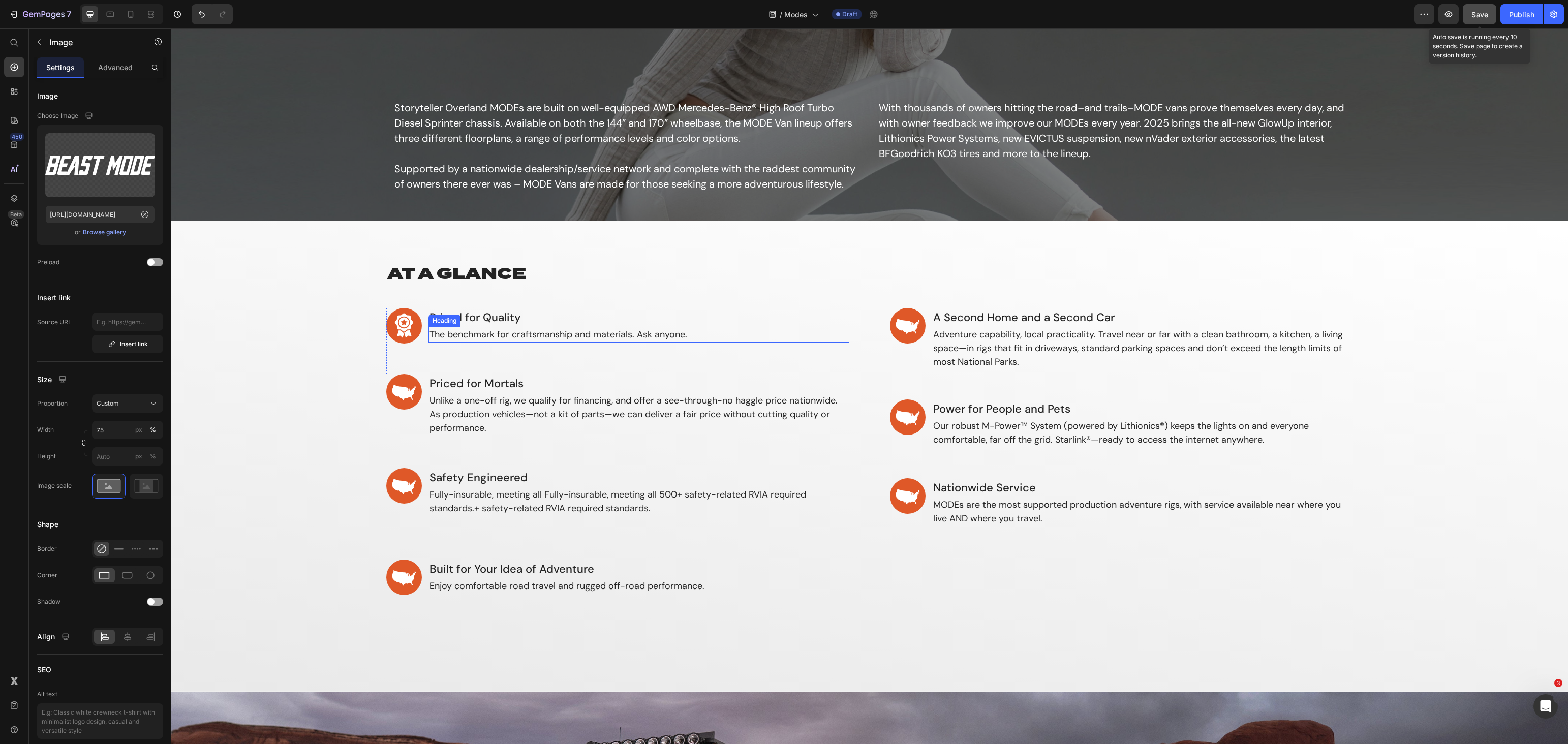 scroll, scrollTop: 286, scrollLeft: 0, axis: vertical 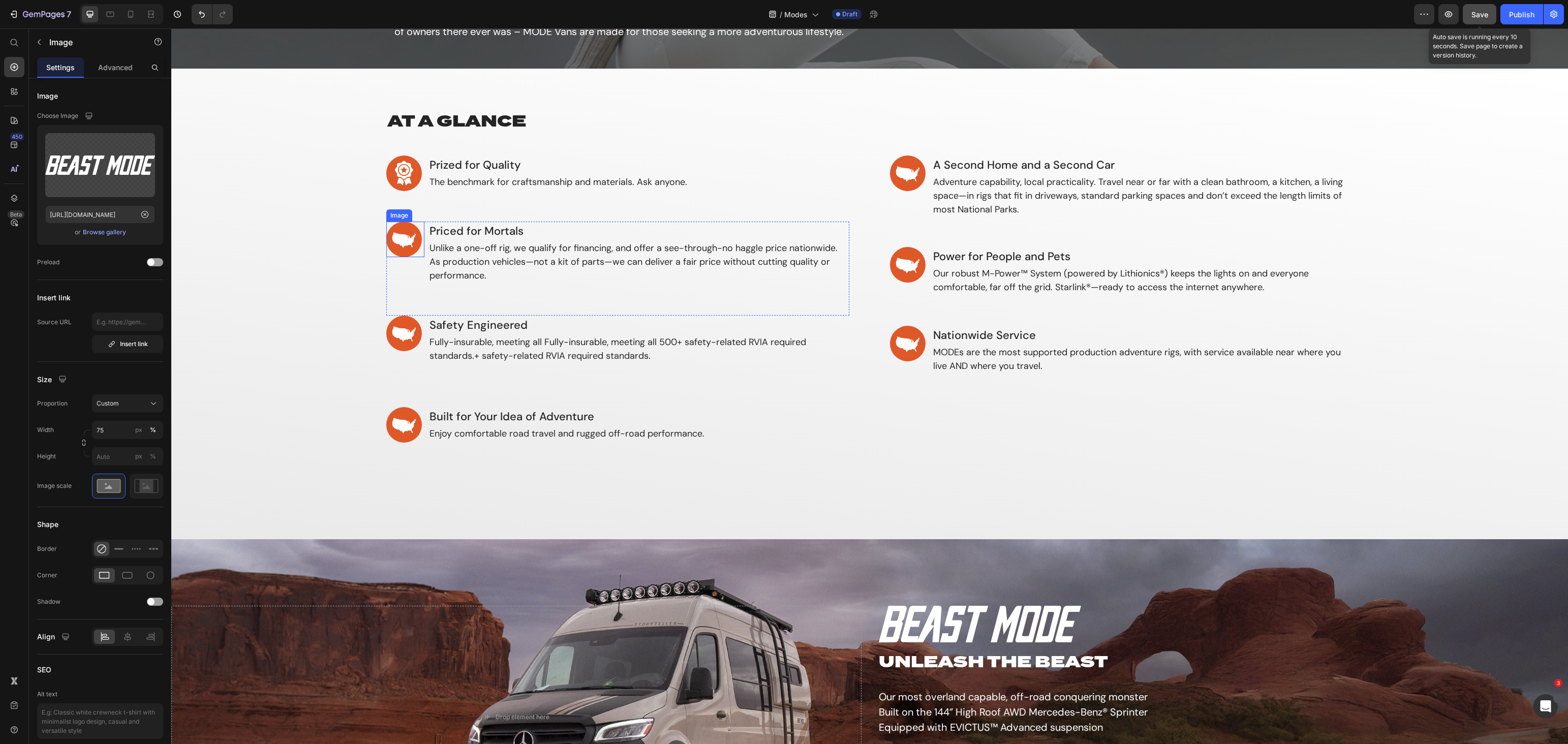 click at bounding box center [405, 239] 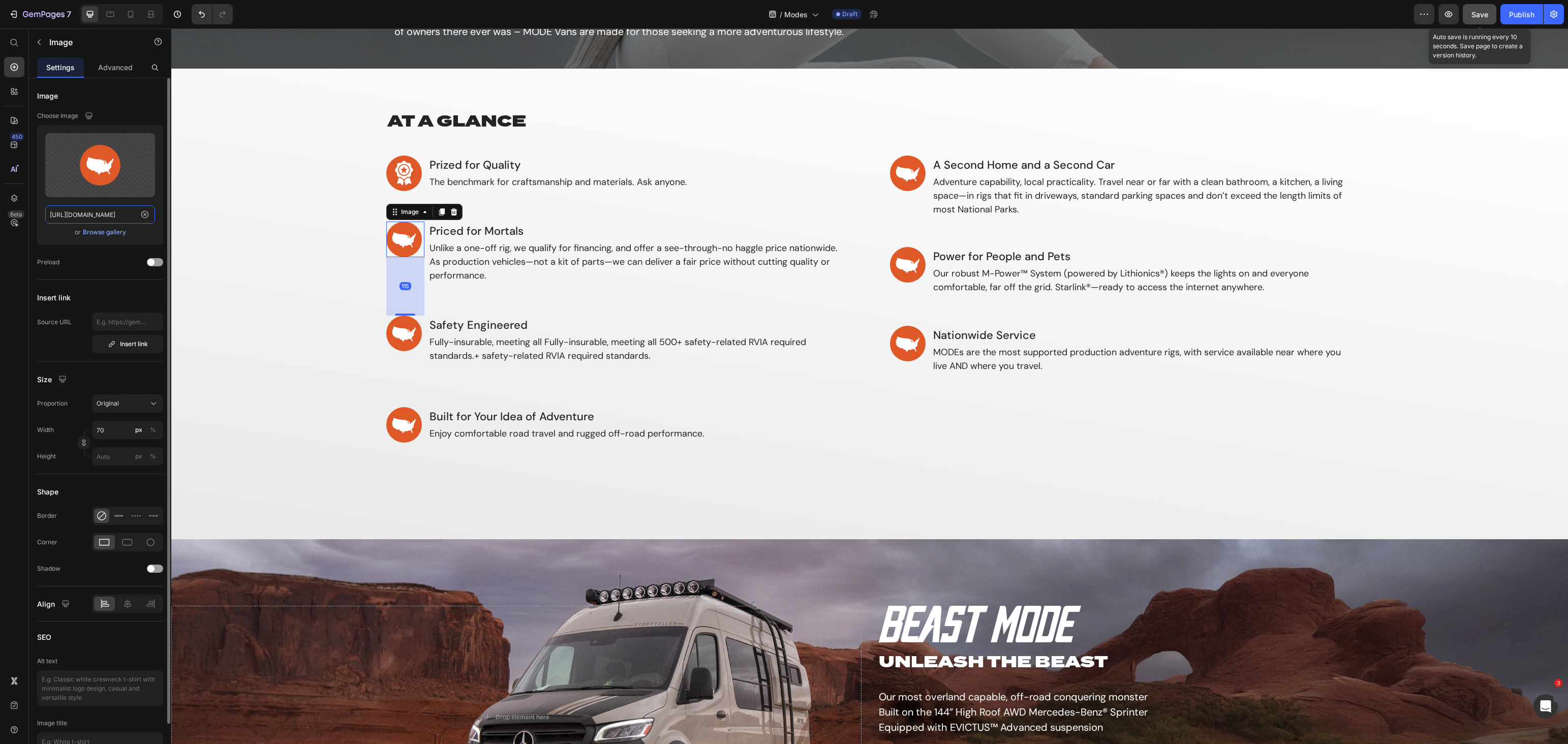 click on "[URL][DOMAIN_NAME]" 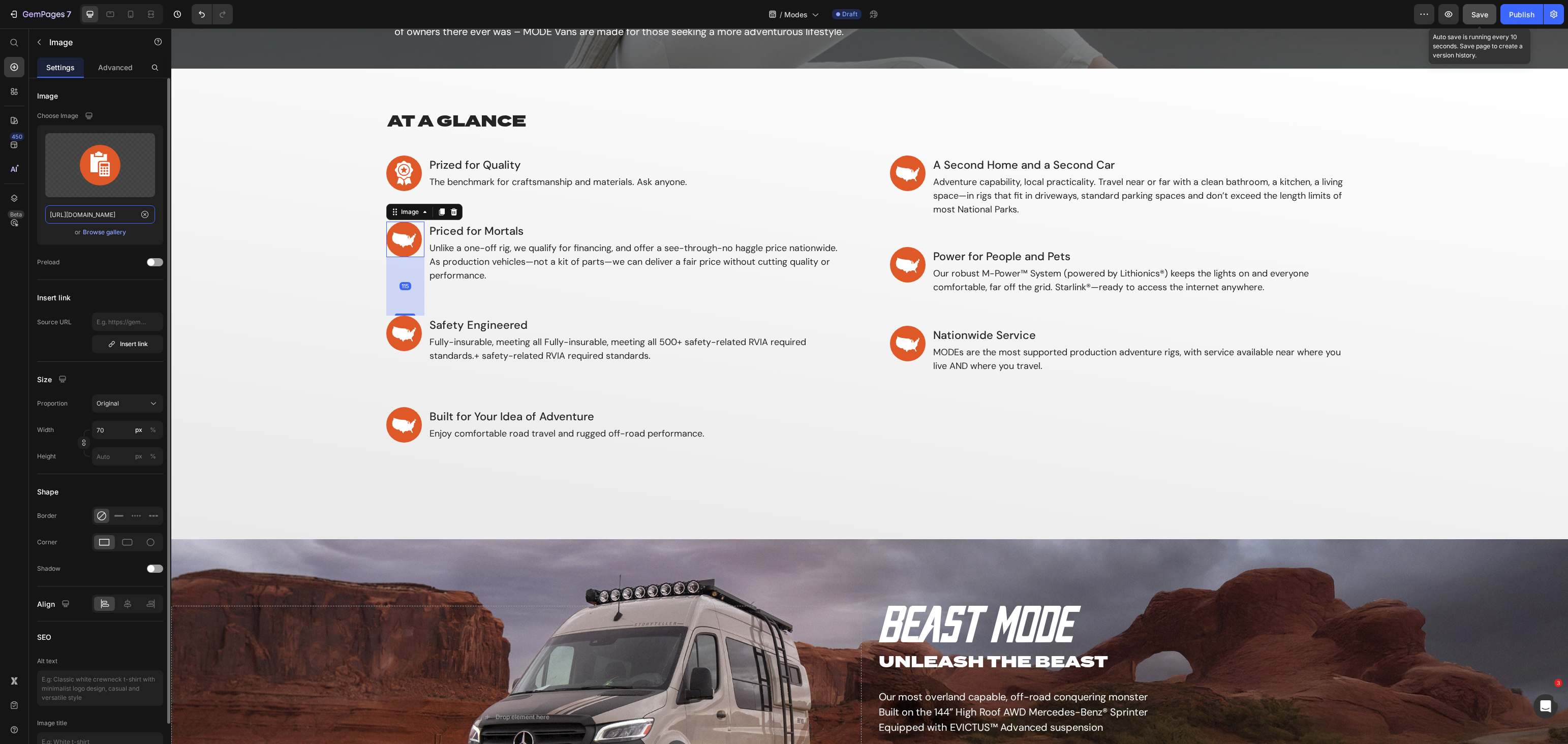 scroll, scrollTop: 0, scrollLeft: 358, axis: horizontal 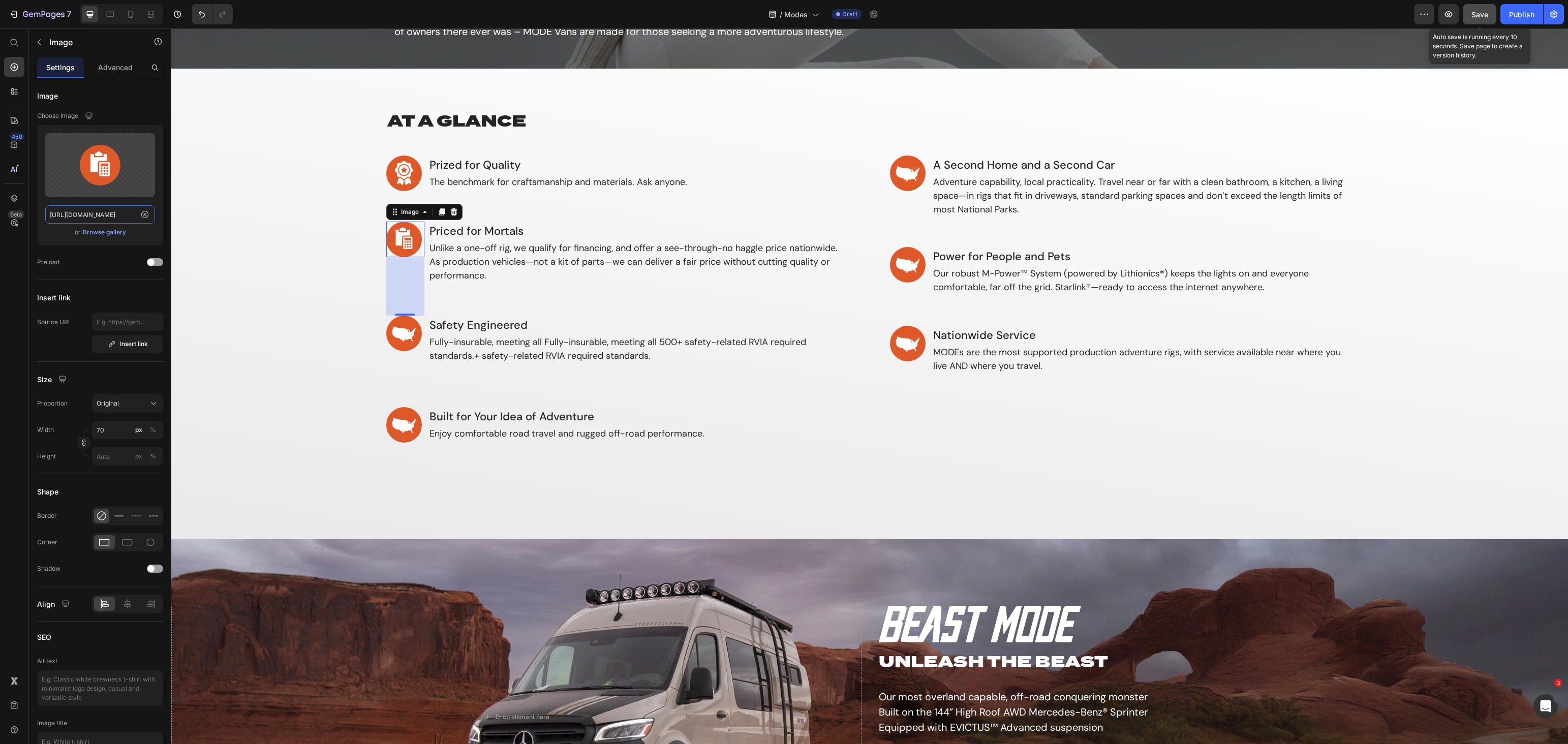 type on "[URL][DOMAIN_NAME]" 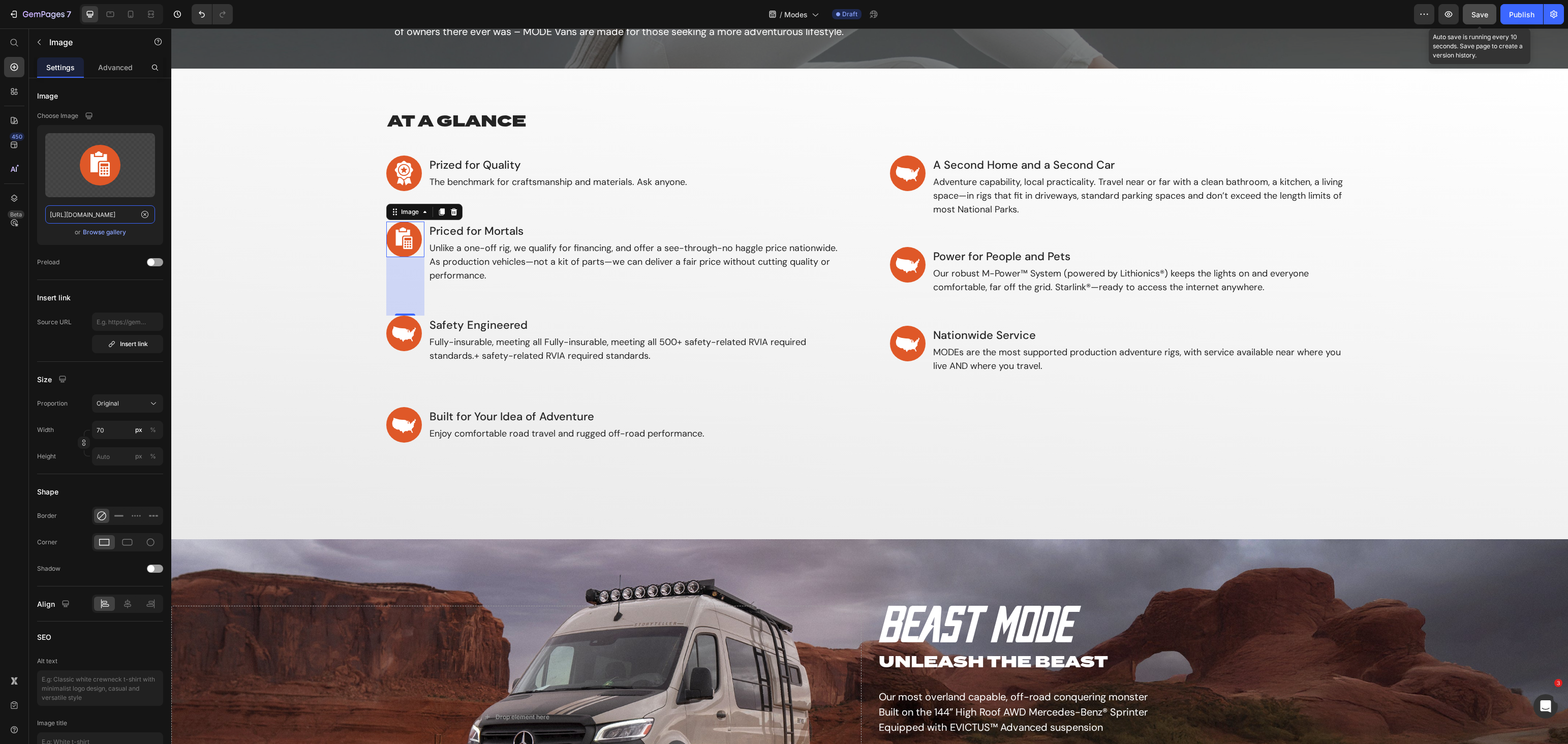 scroll, scrollTop: 0, scrollLeft: 0, axis: both 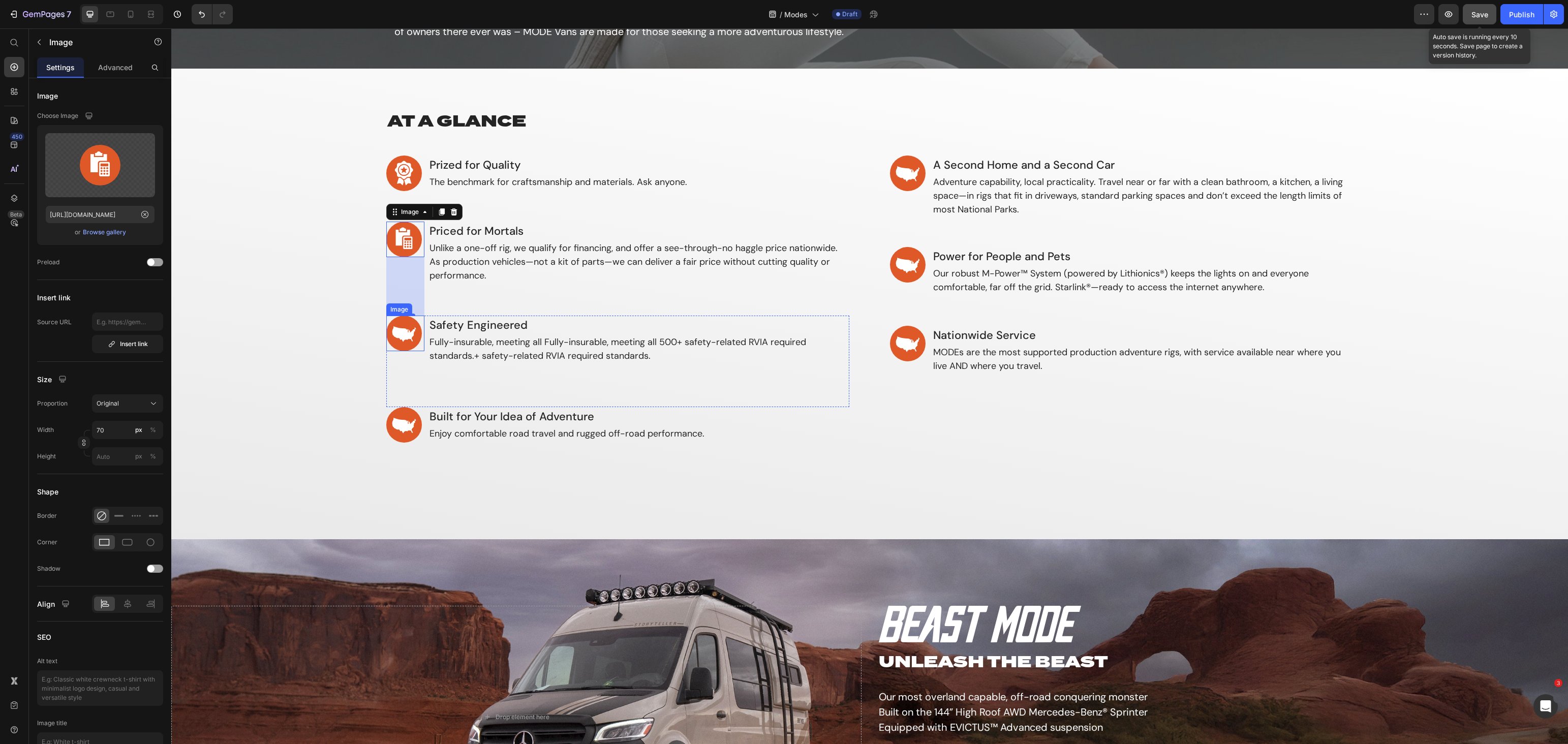 click at bounding box center (405, 333) 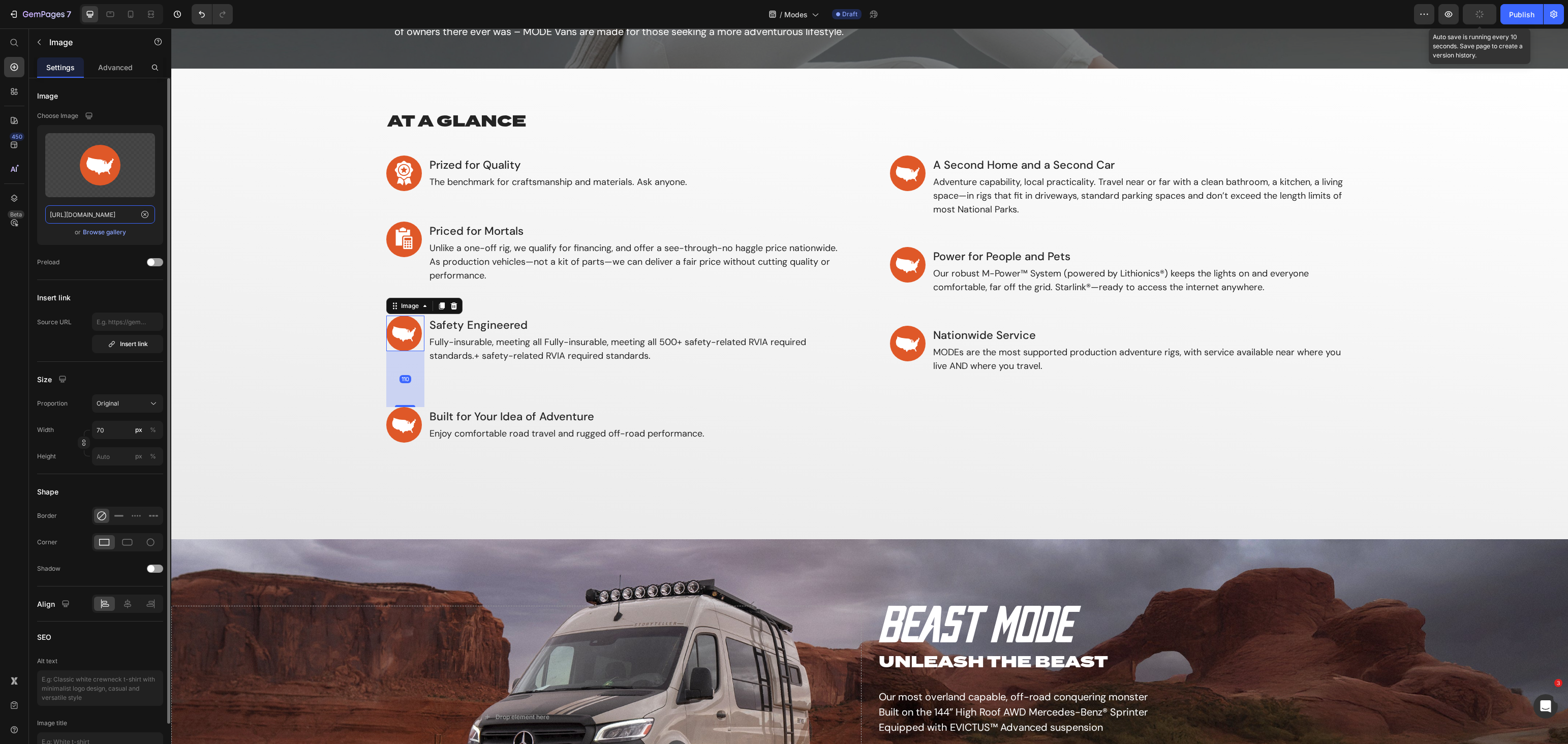 click on "[URL][DOMAIN_NAME]" 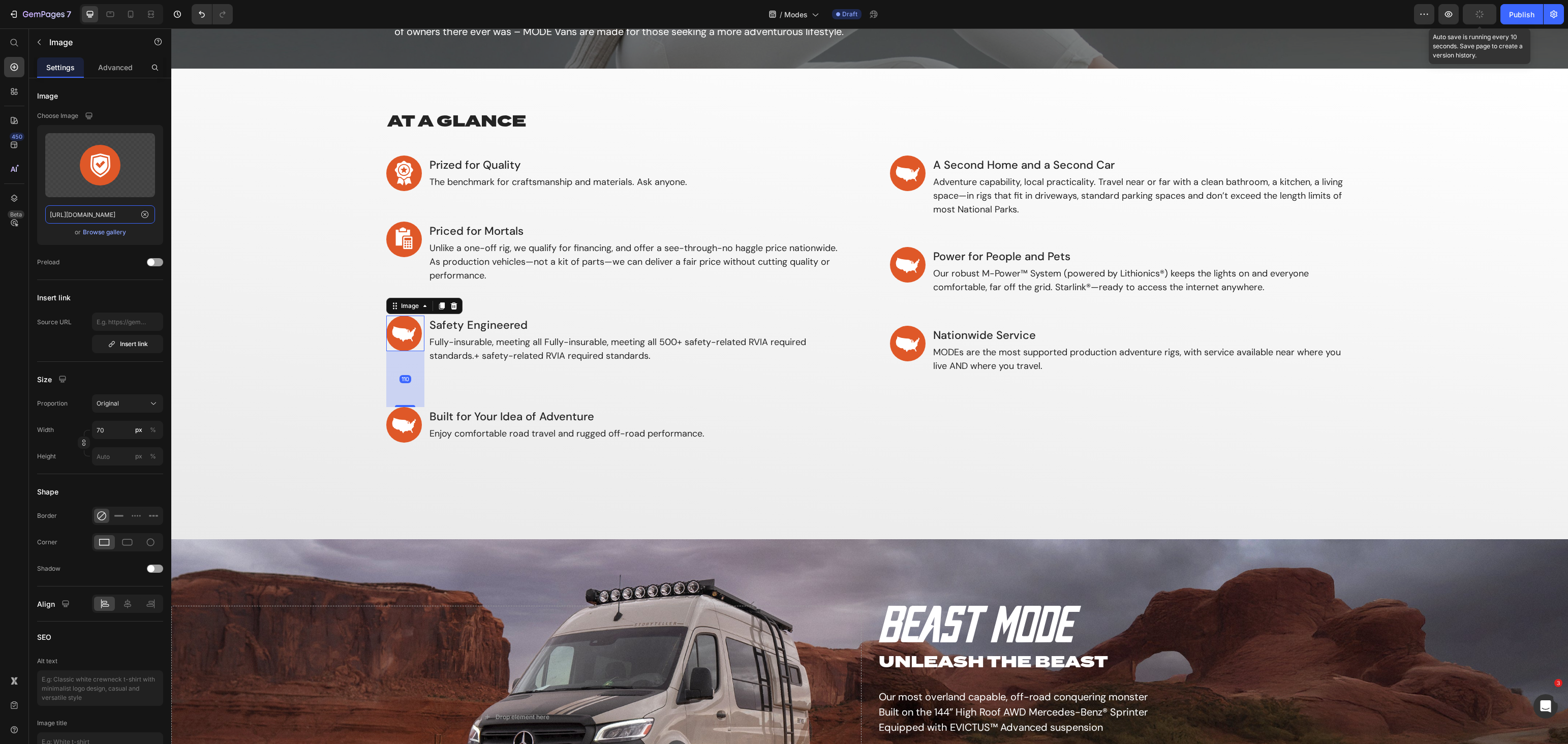 scroll, scrollTop: 0, scrollLeft: 355, axis: horizontal 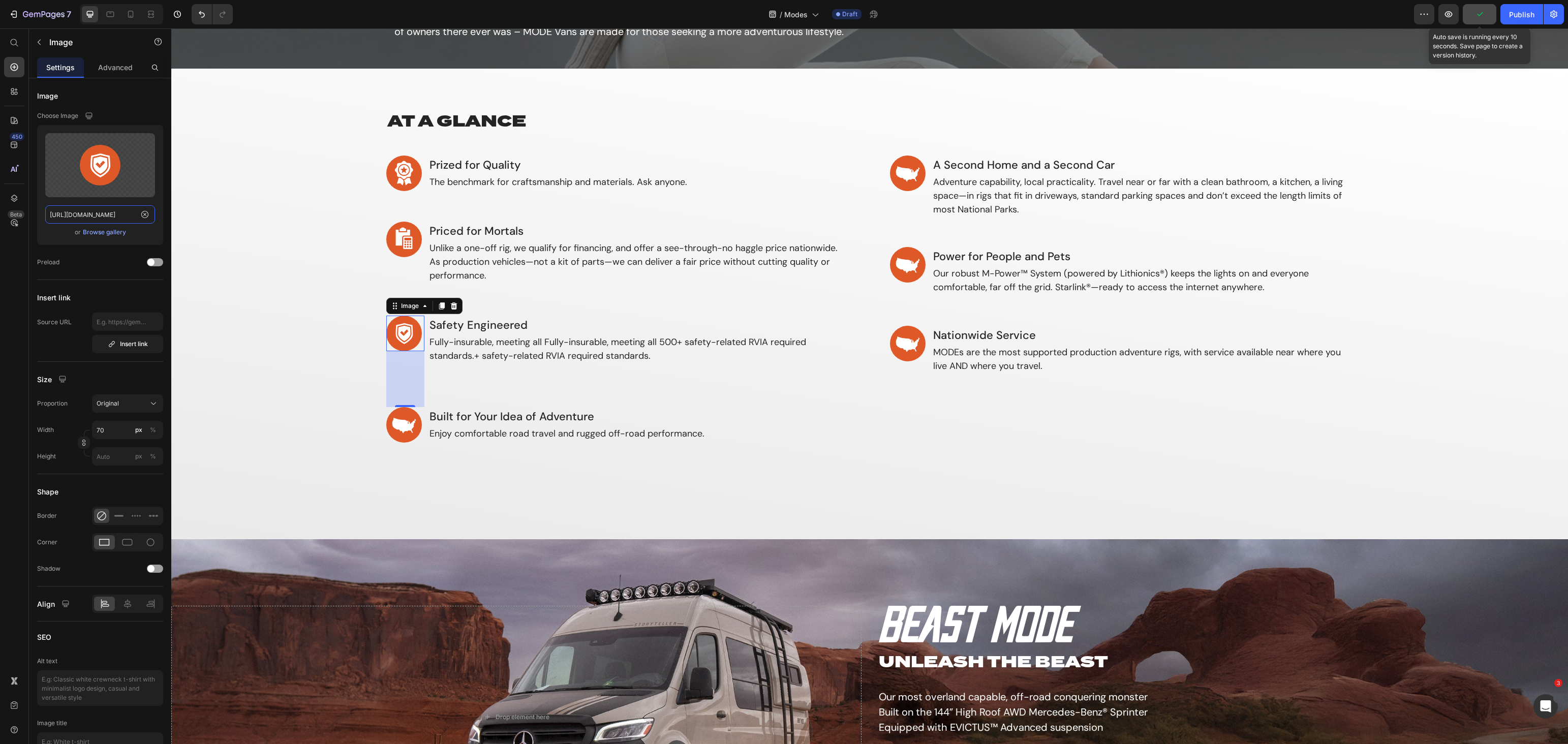 type on "[URL][DOMAIN_NAME]" 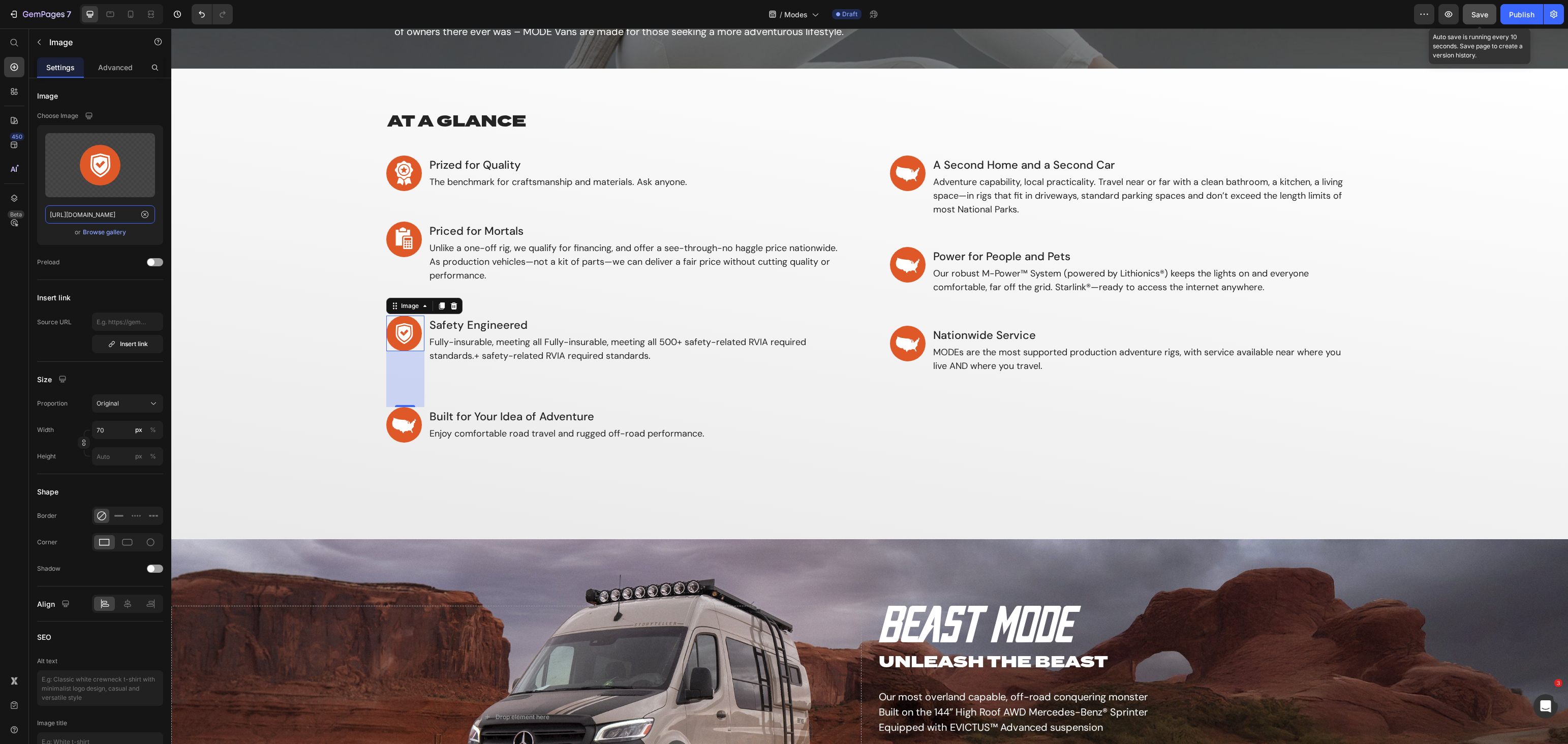 scroll, scrollTop: 0, scrollLeft: 0, axis: both 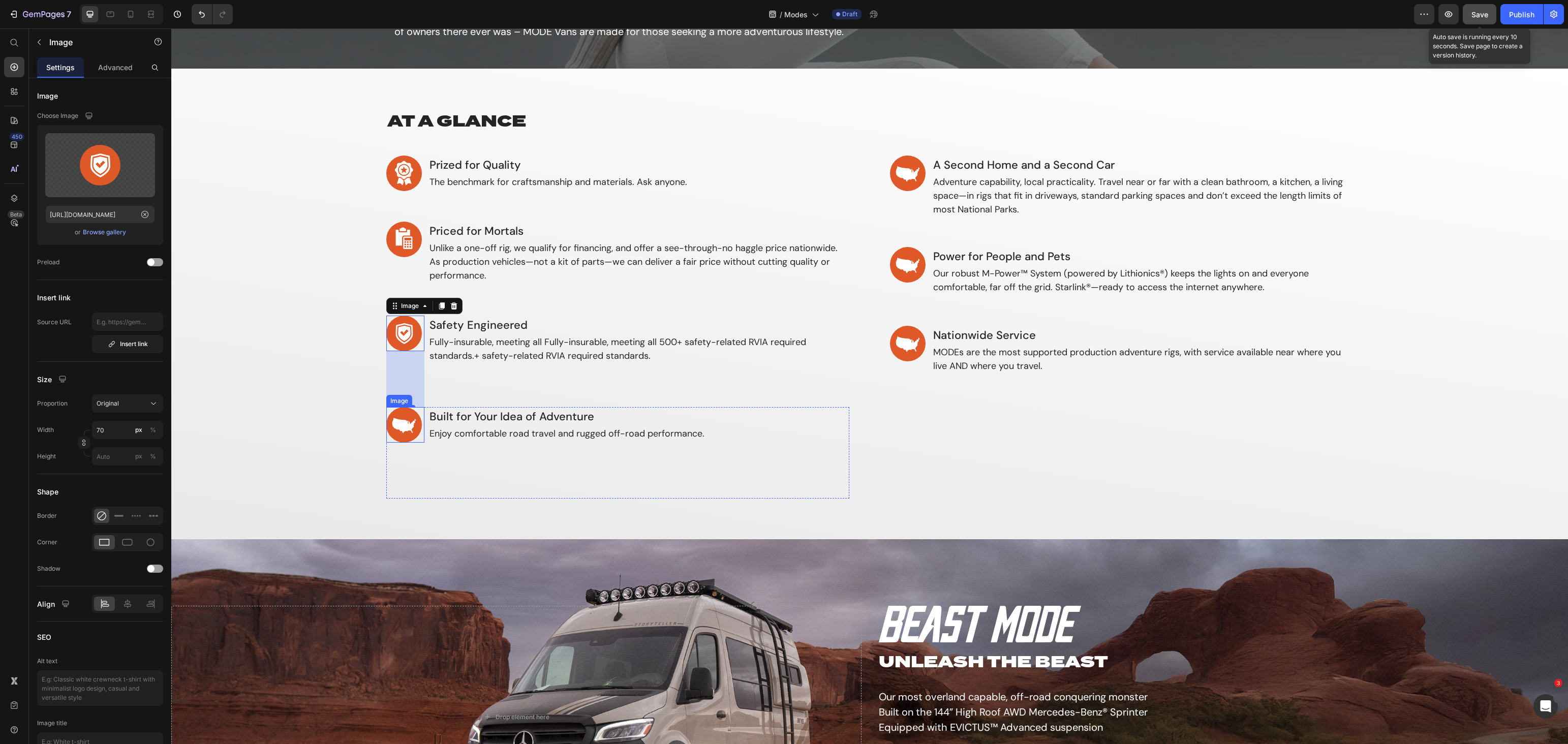 click at bounding box center [405, 425] 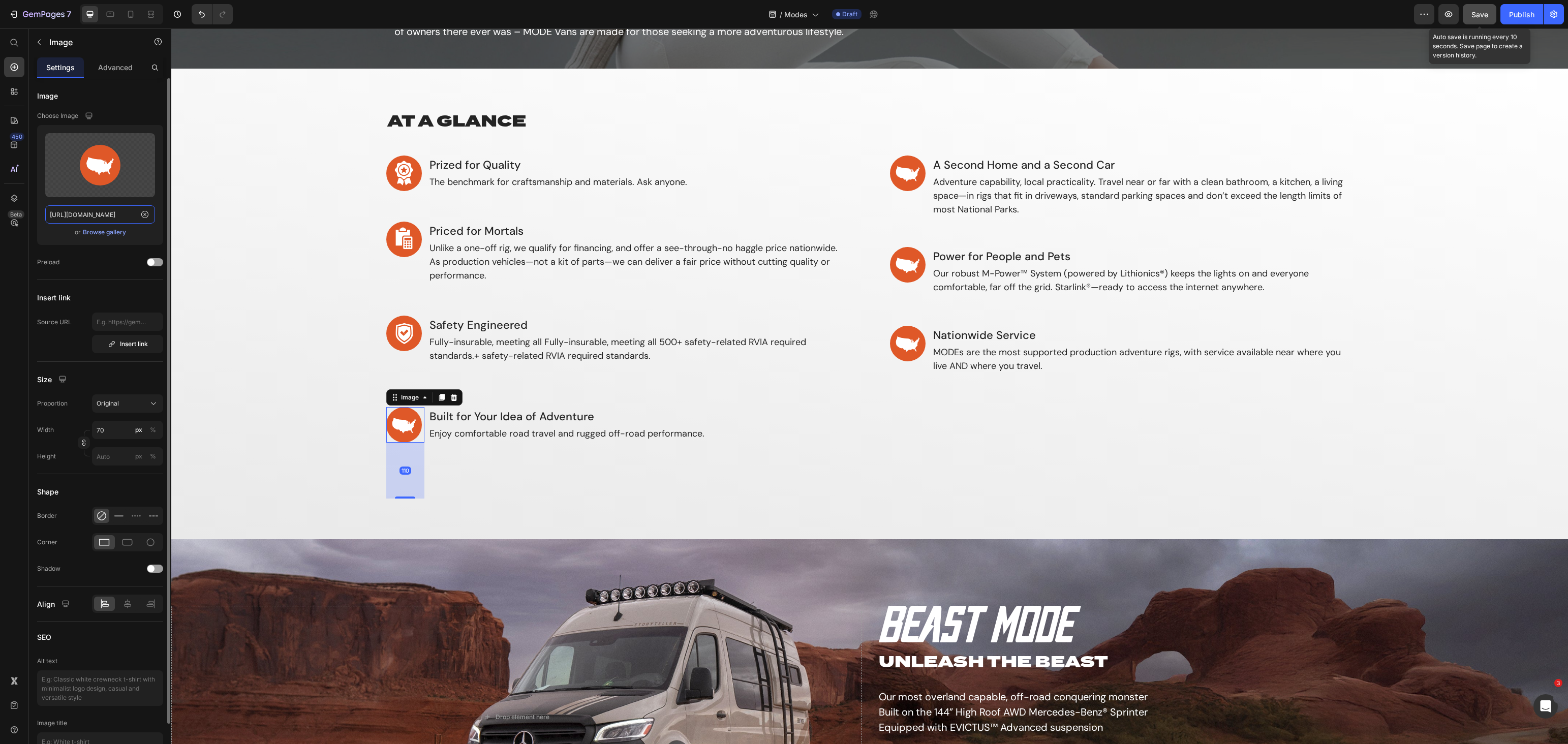 click on "[URL][DOMAIN_NAME]" 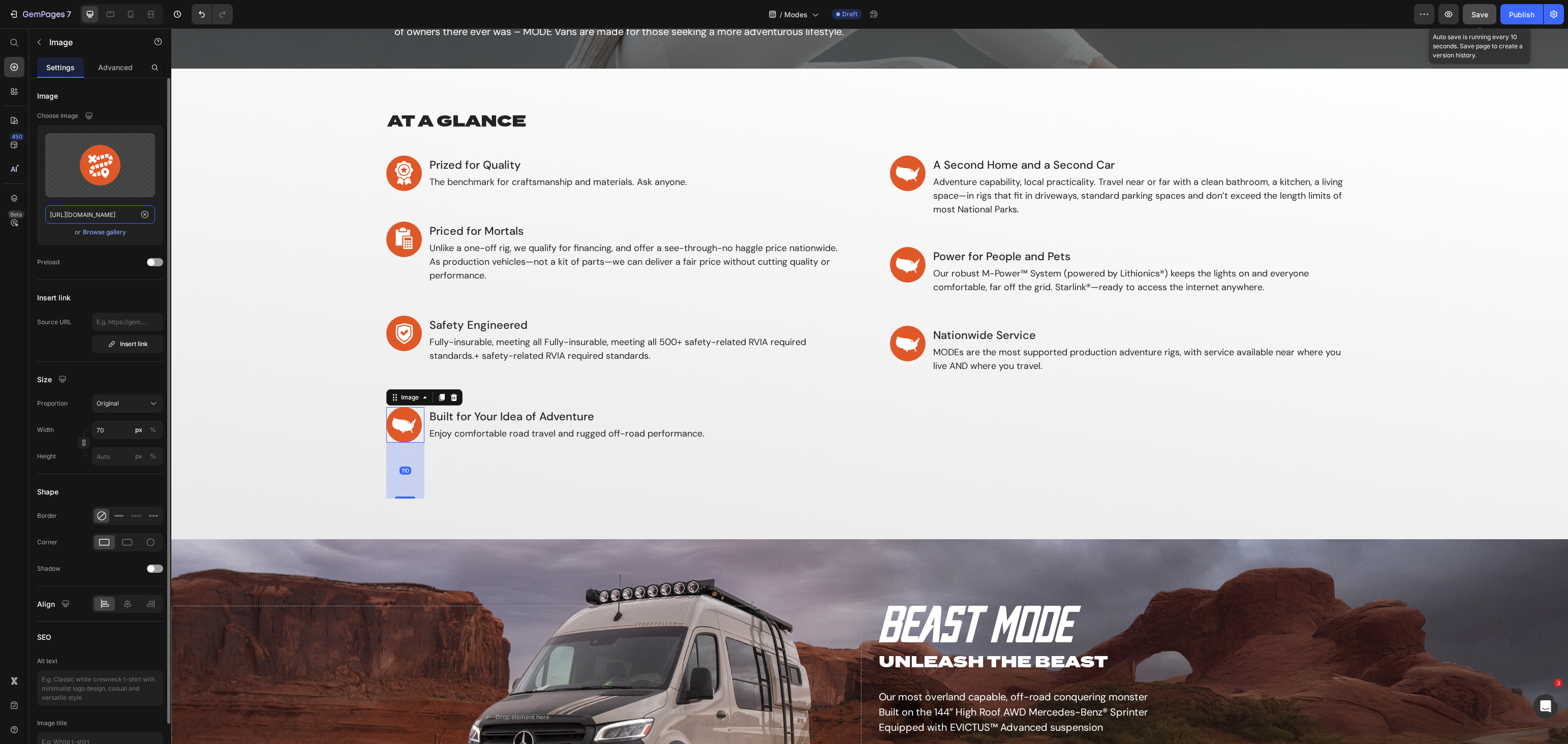 scroll, scrollTop: 0, scrollLeft: 180, axis: horizontal 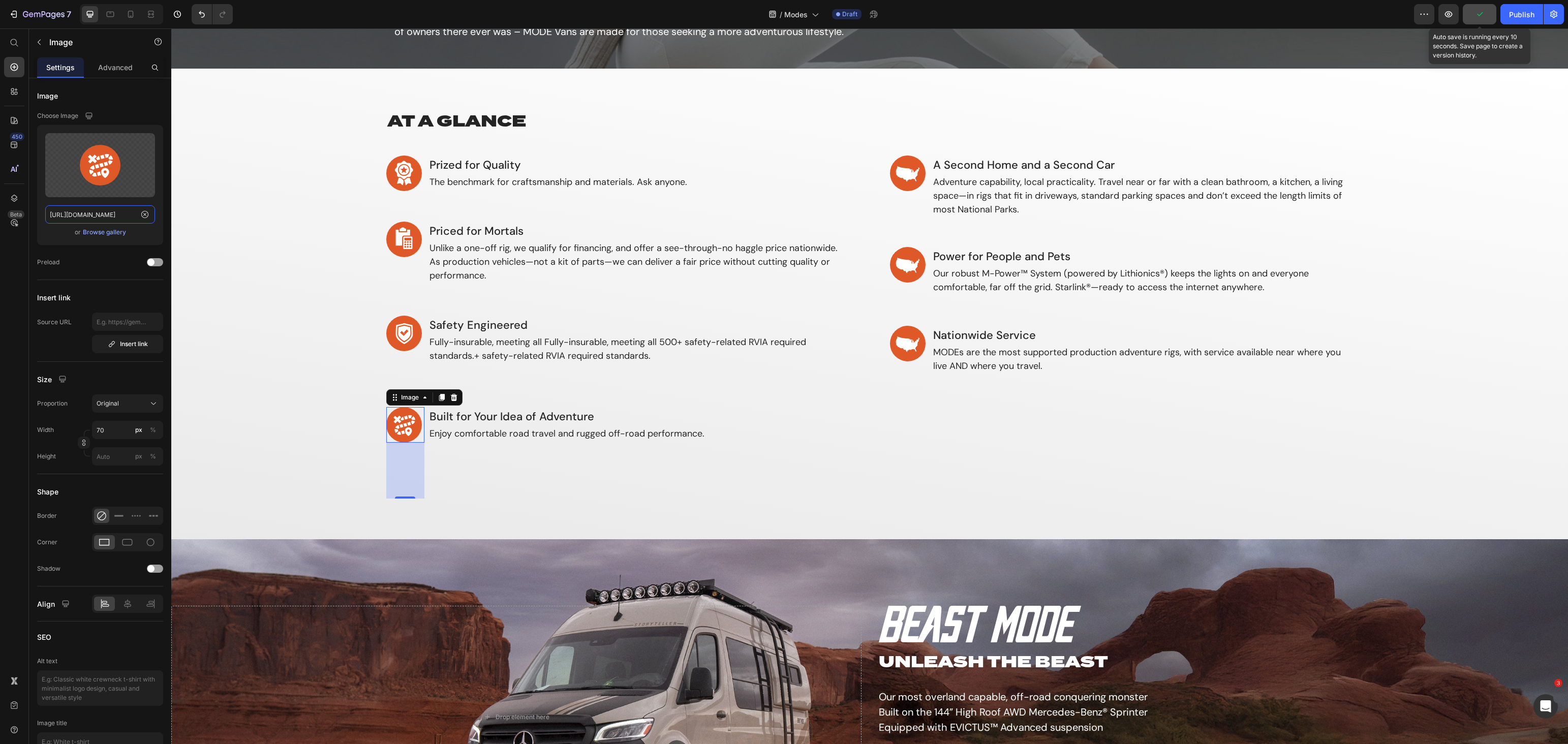 type on "[URL][DOMAIN_NAME]" 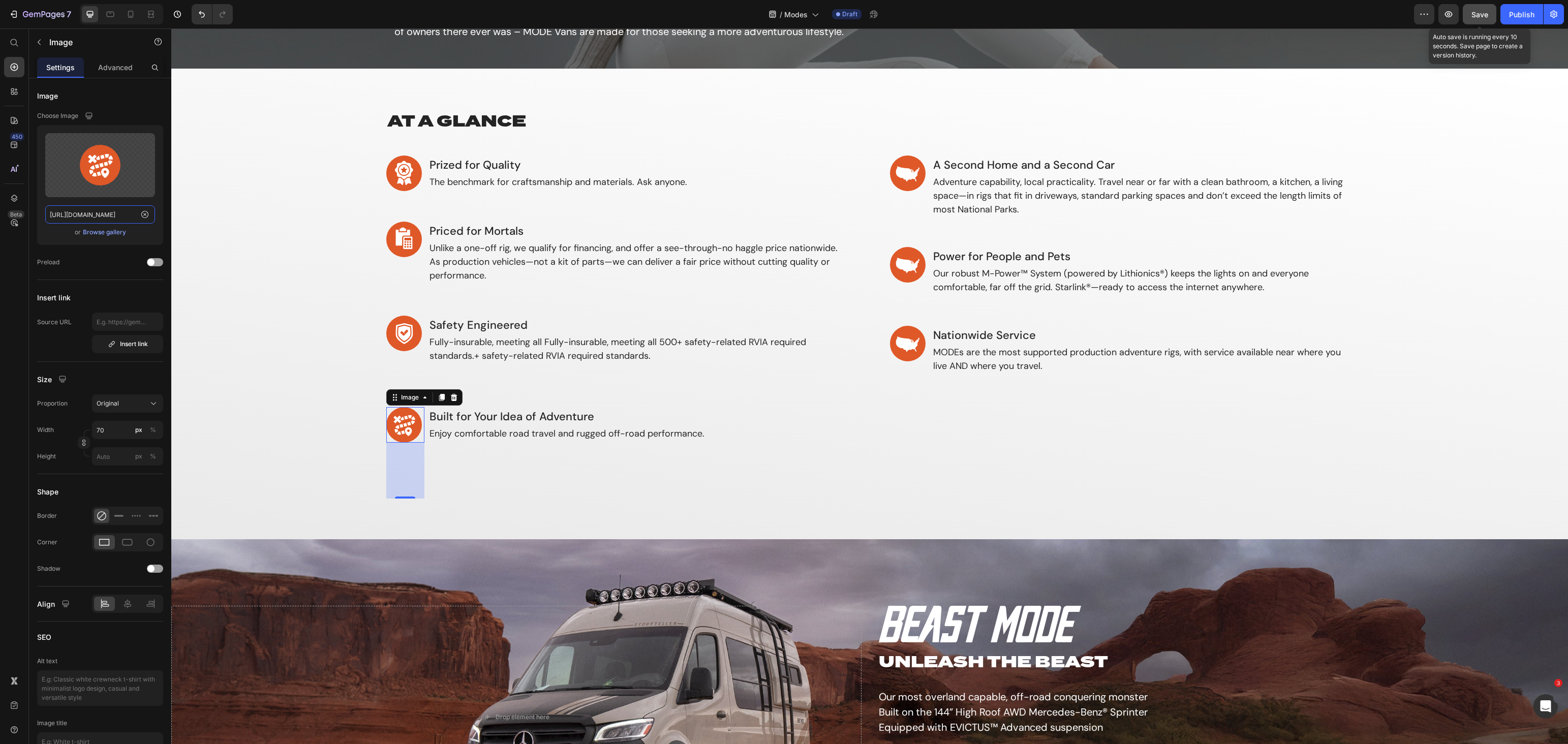 scroll, scrollTop: 0, scrollLeft: 0, axis: both 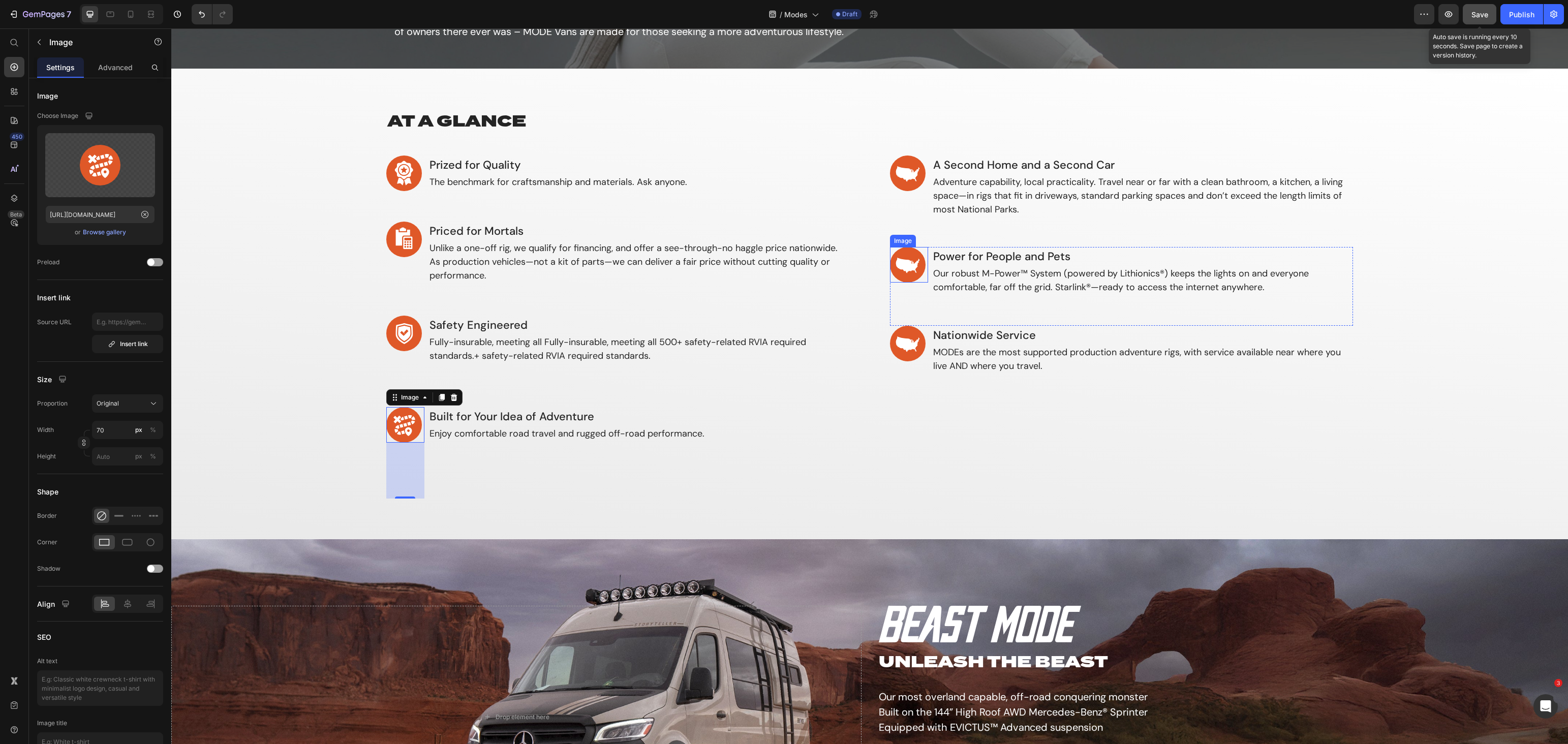 click at bounding box center (909, 265) 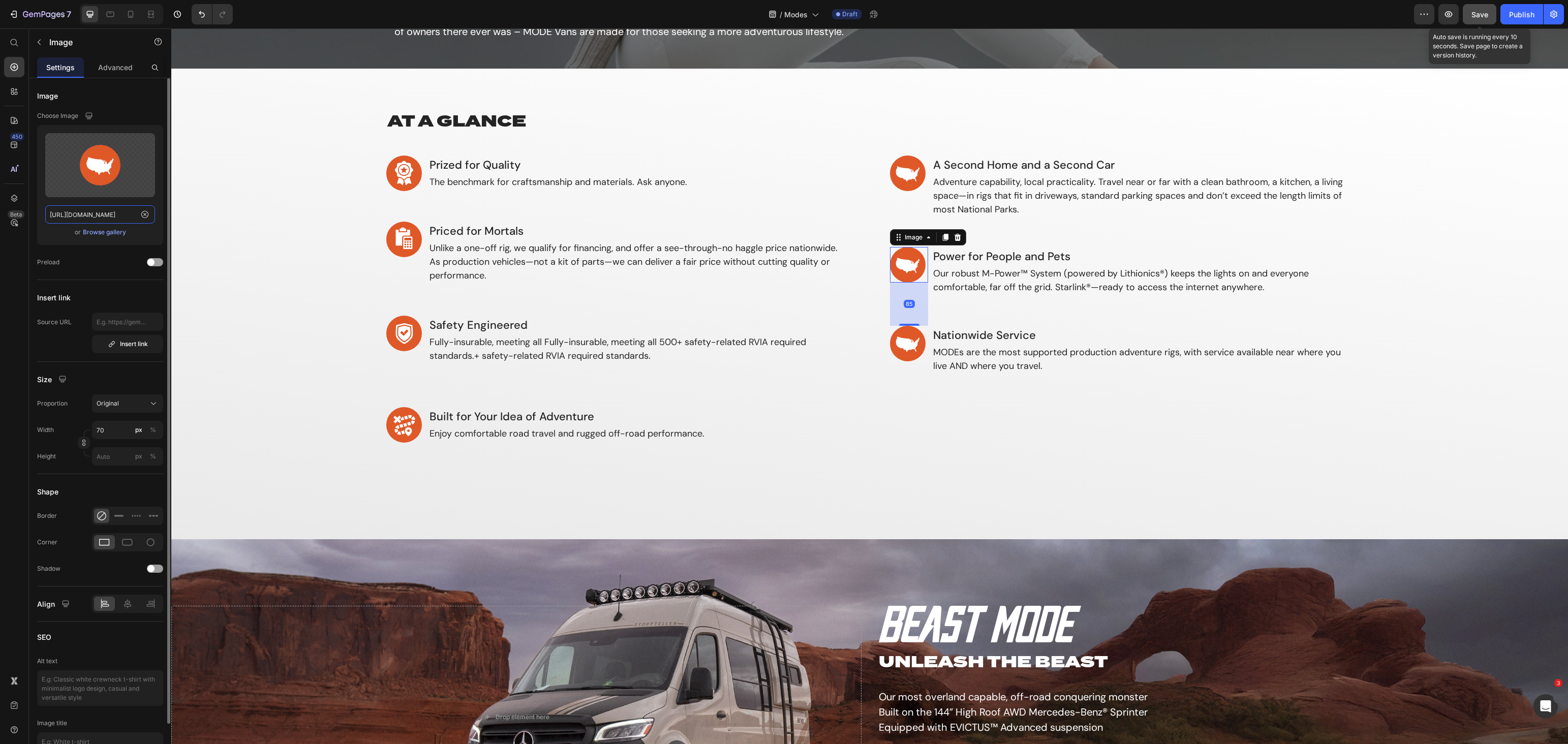 click on "[URL][DOMAIN_NAME]" 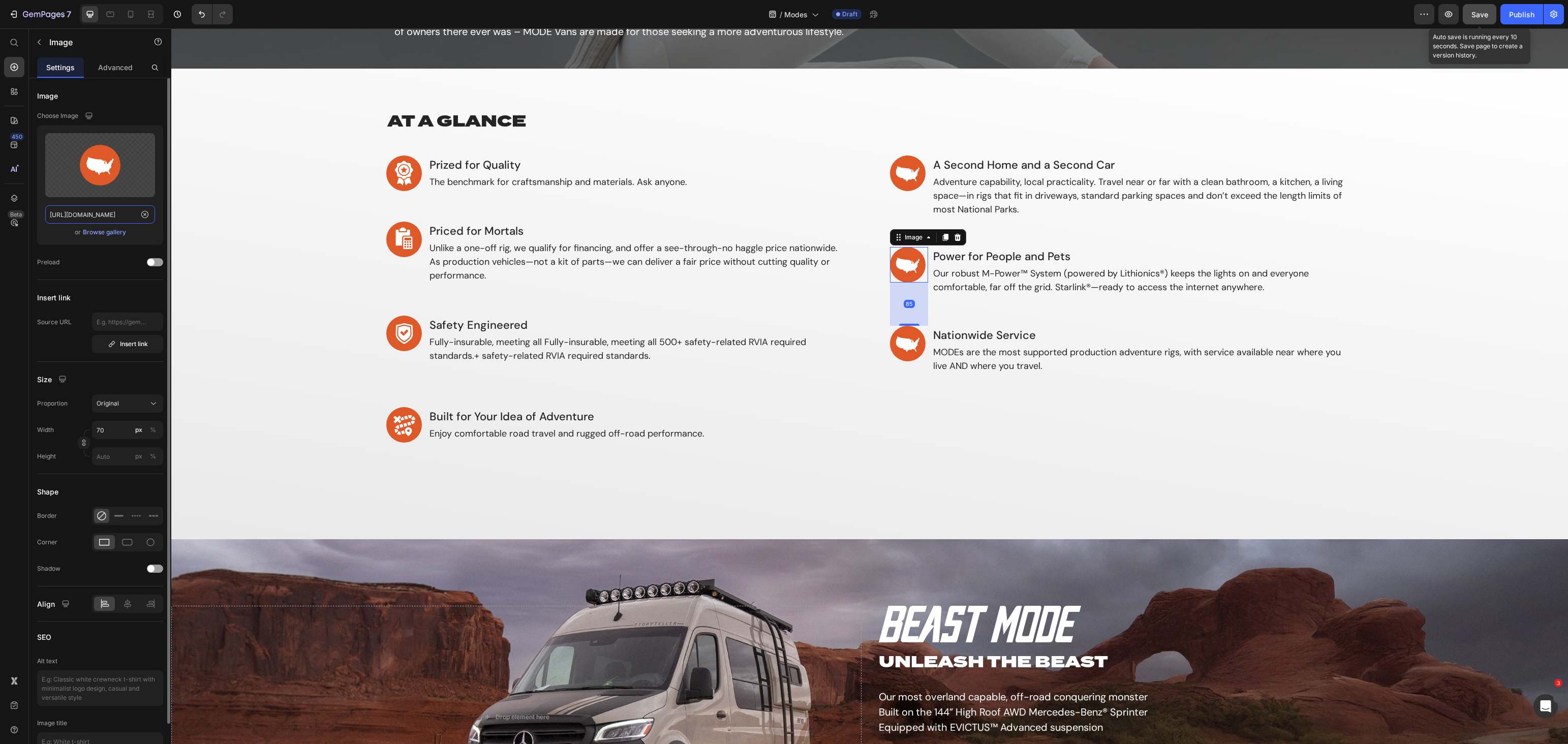 paste on "gempages_491634444252218490-73371f61-3487-4454-9f15-c70e533ace2f.svg?v=175200449" 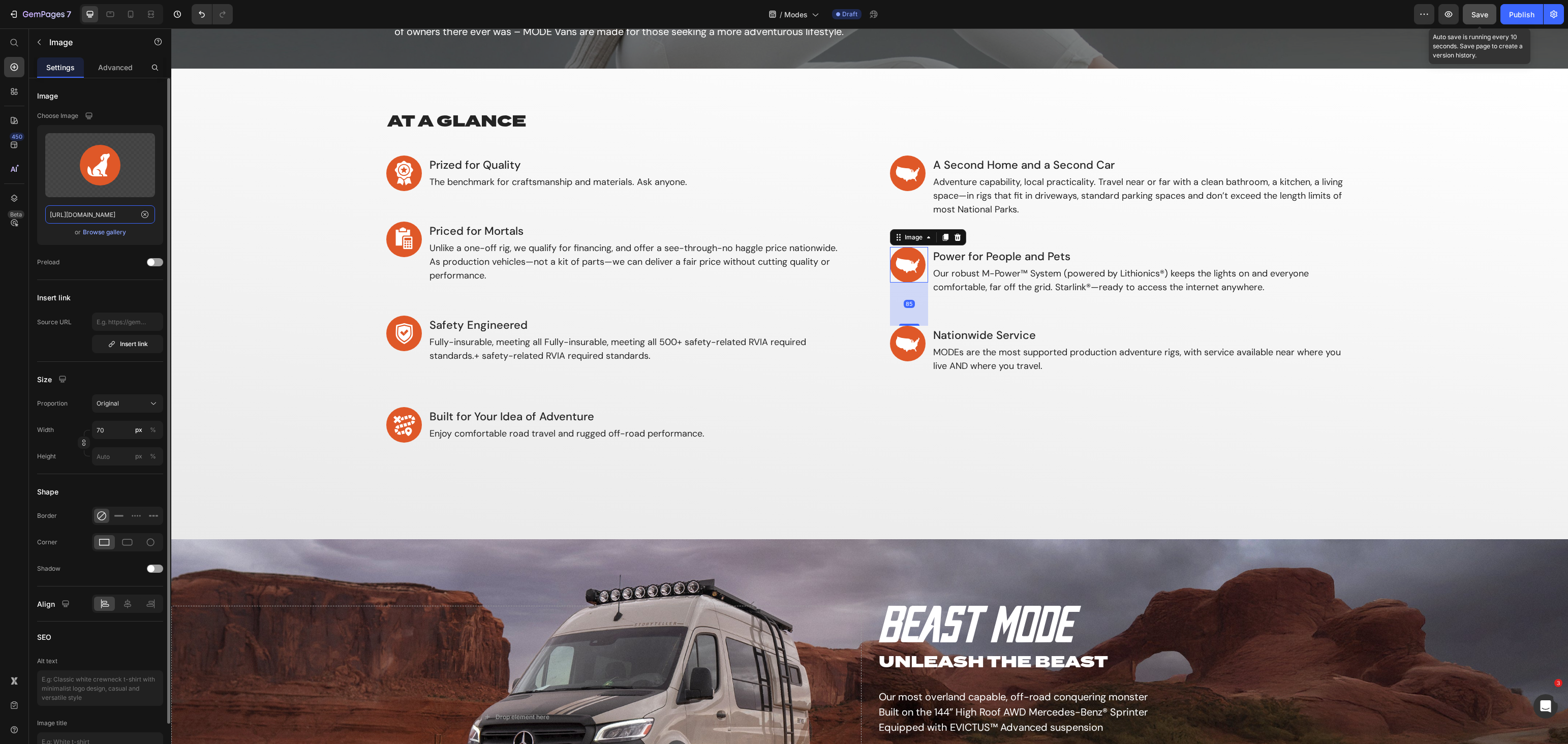 scroll, scrollTop: 0, scrollLeft: 351, axis: horizontal 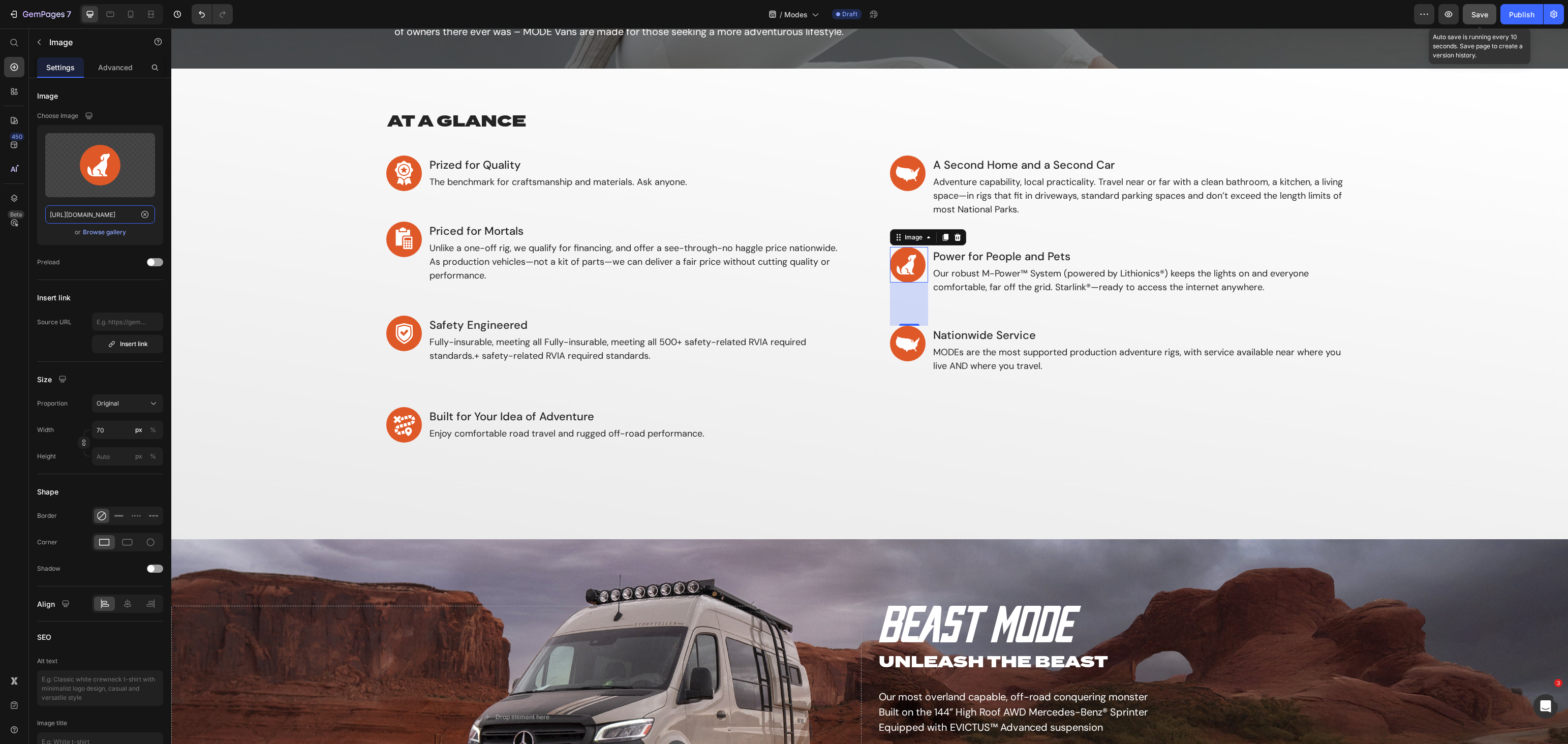 type on "[URL][DOMAIN_NAME]" 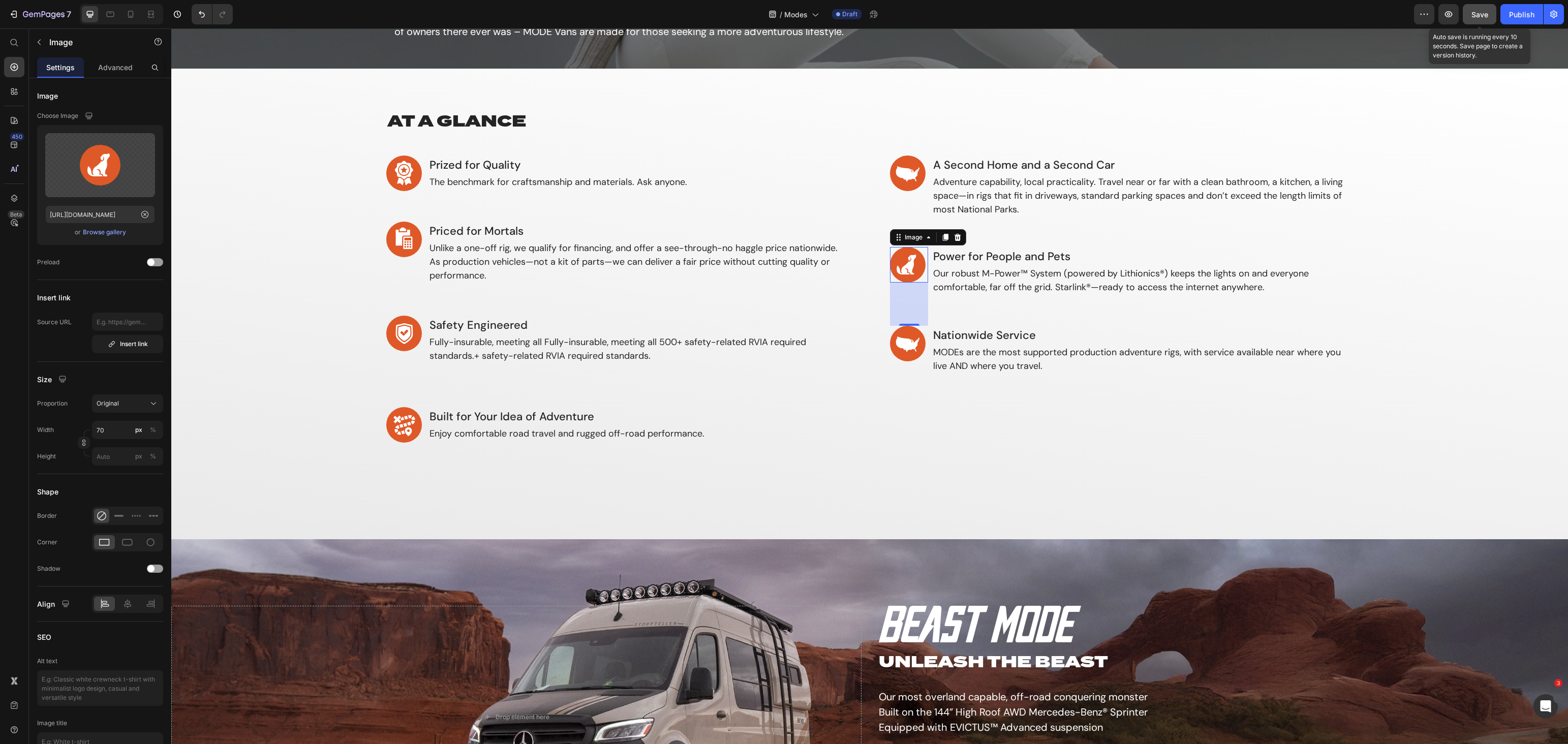 scroll, scrollTop: 0, scrollLeft: 0, axis: both 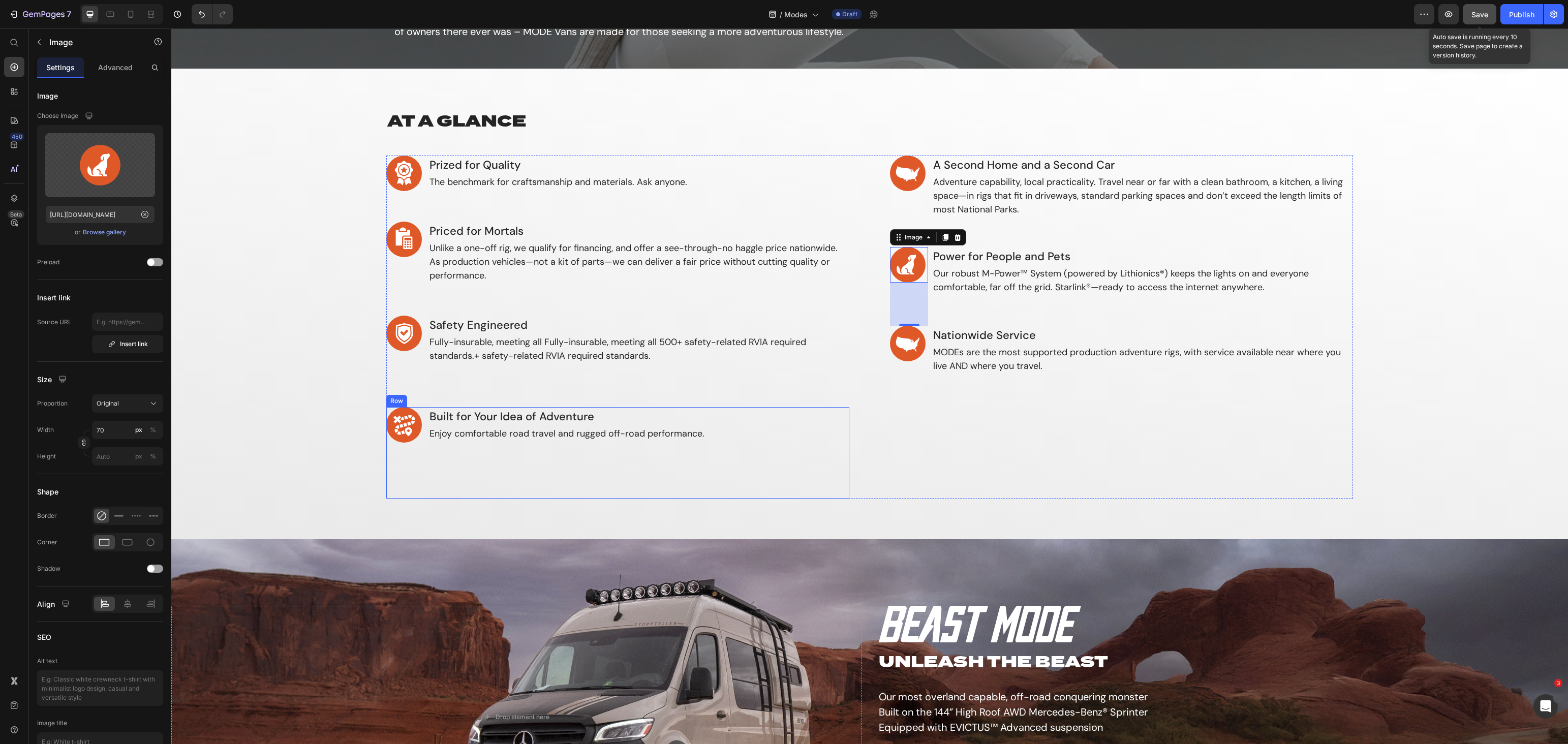 click on "Built for Your Idea of Adventure Heading Enjoy comfortable road travel and rugged off-road performance. Heading" at bounding box center [639, 453] 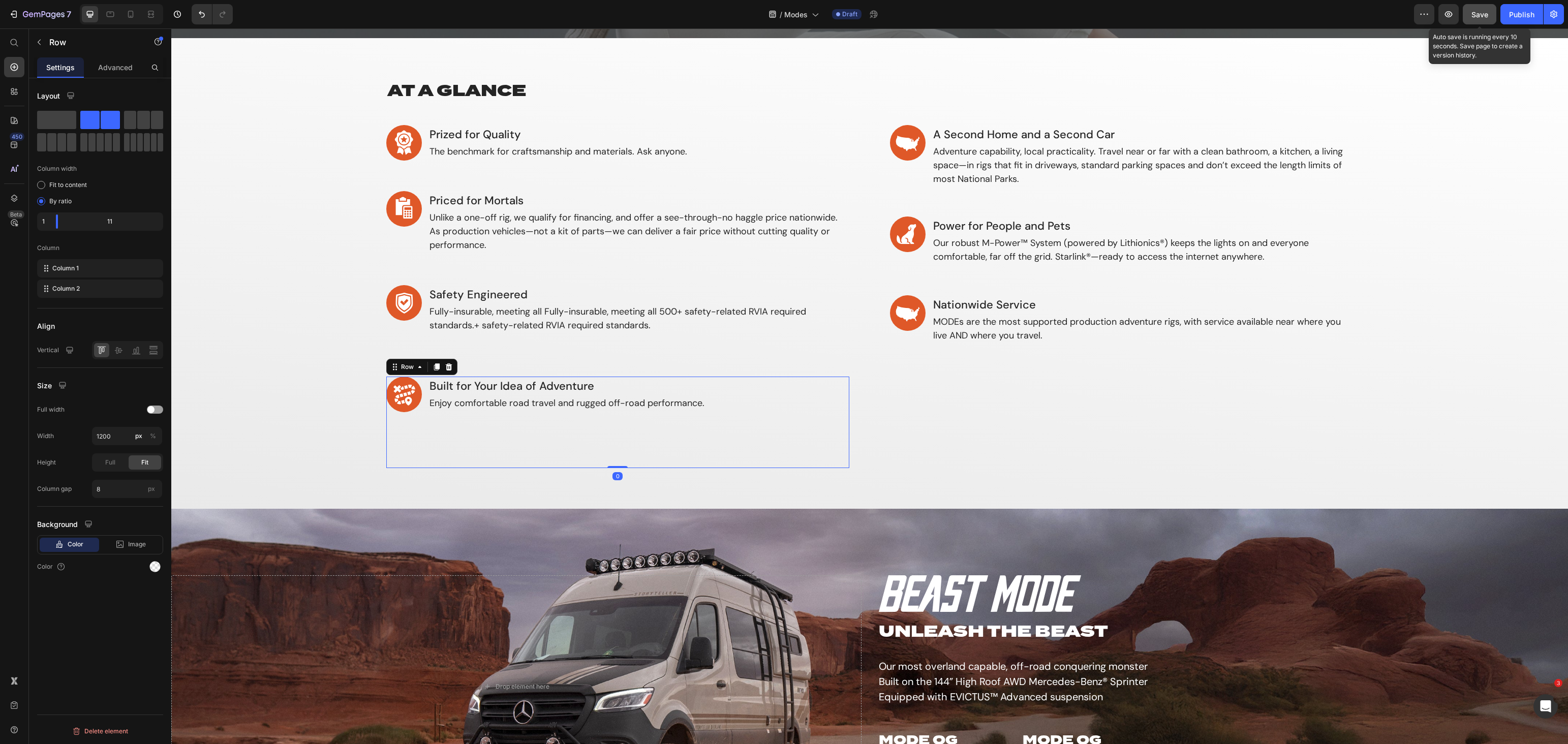 scroll, scrollTop: 235, scrollLeft: 0, axis: vertical 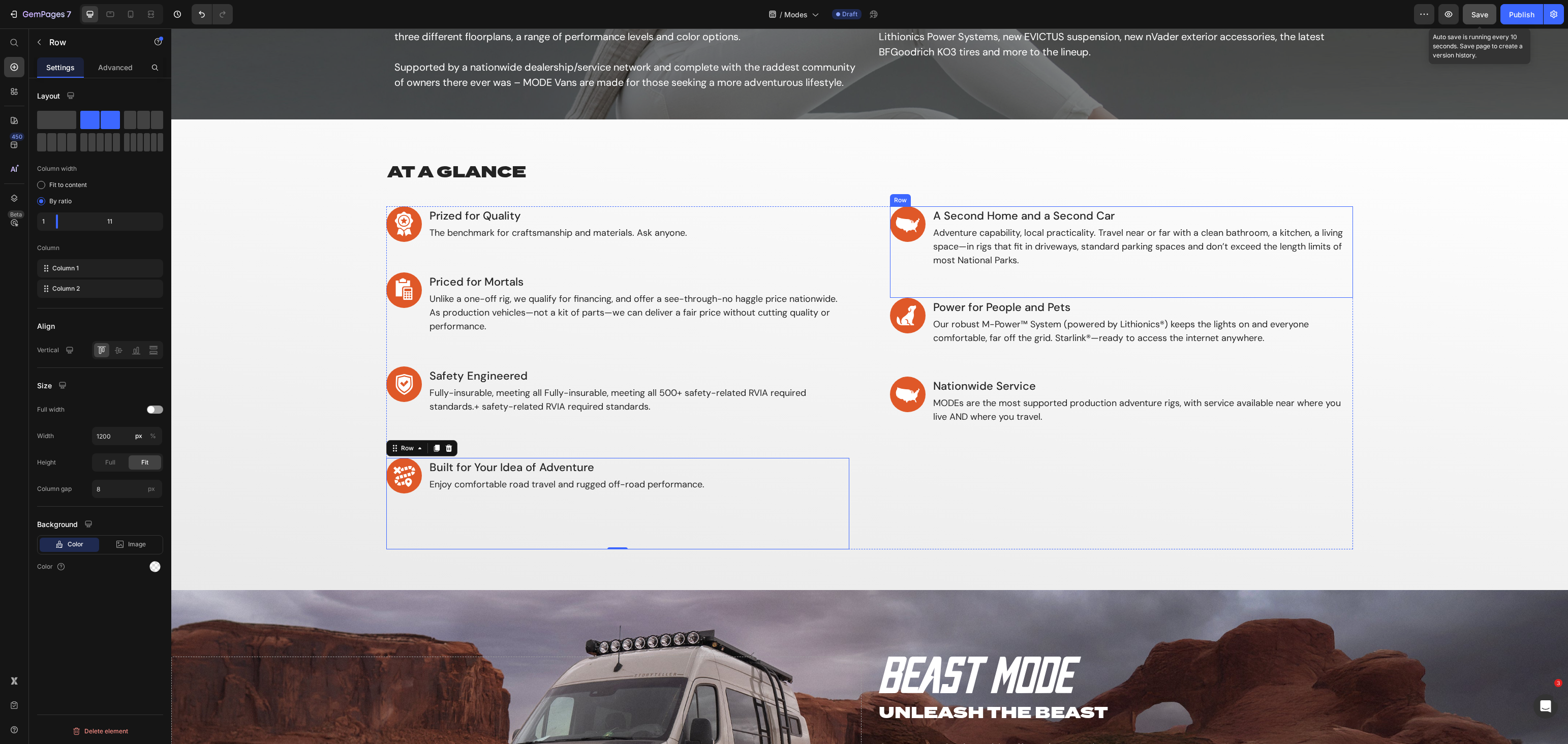 click at bounding box center [909, 224] 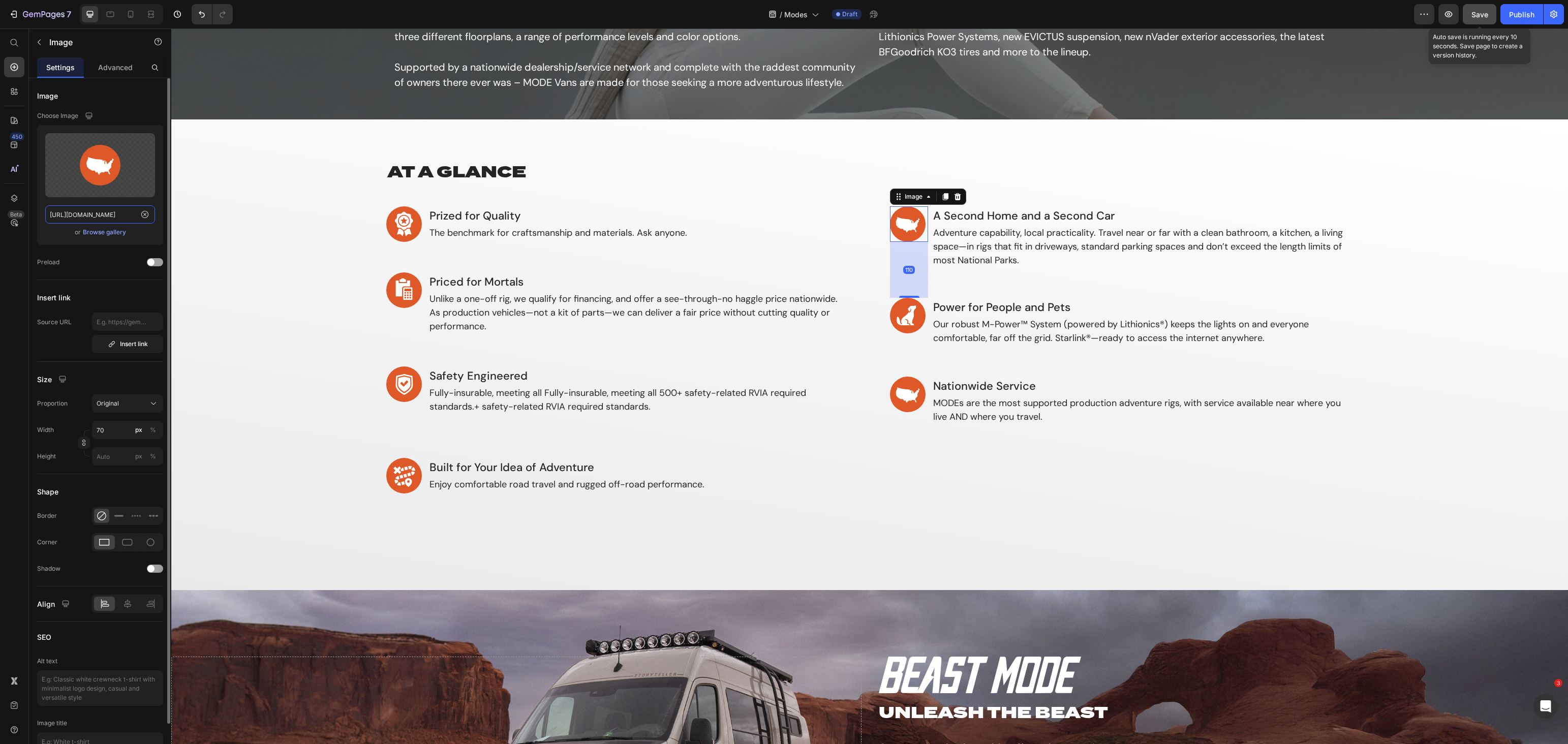 click on "[URL][DOMAIN_NAME]" 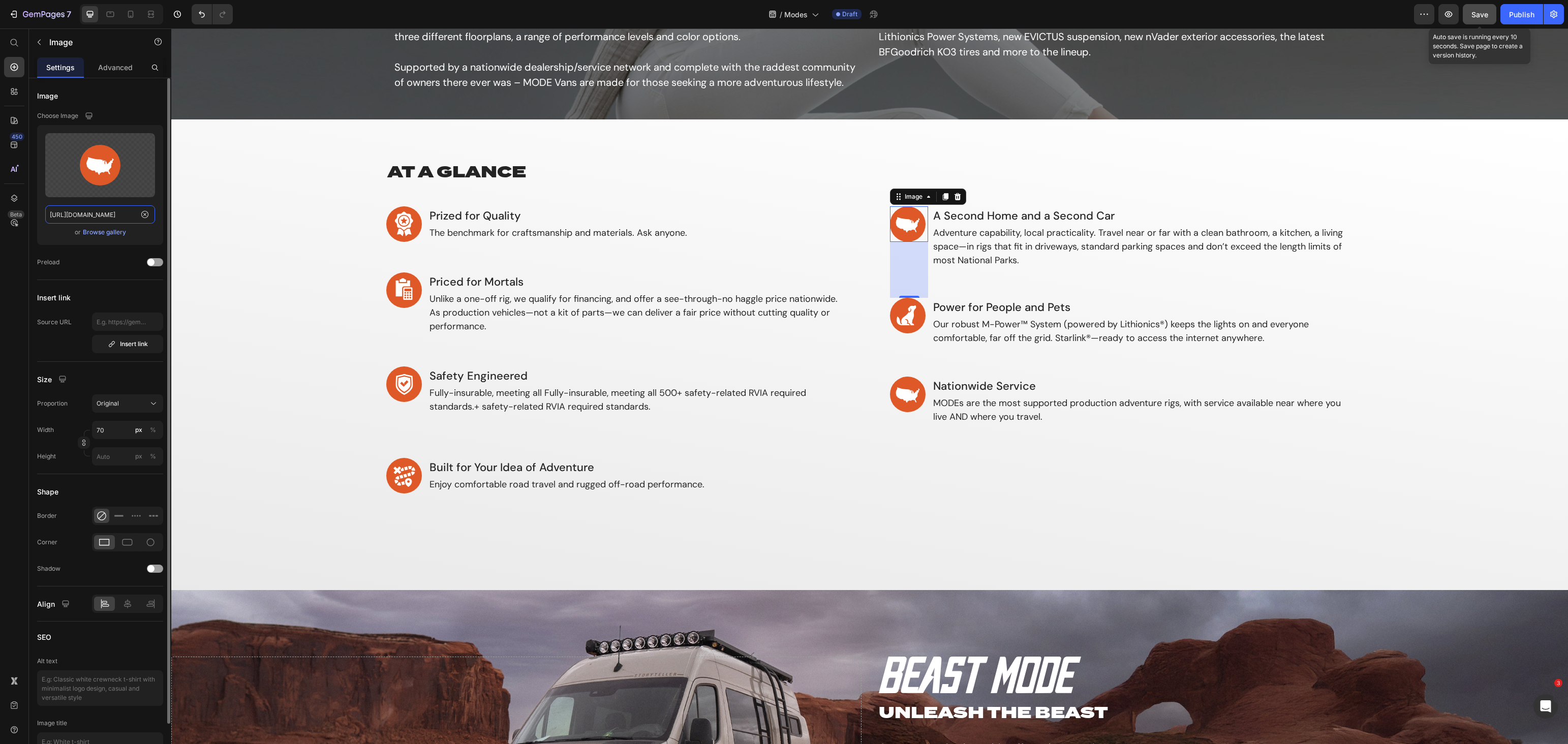 paste on "Second-Car.svg?v=1752259241" 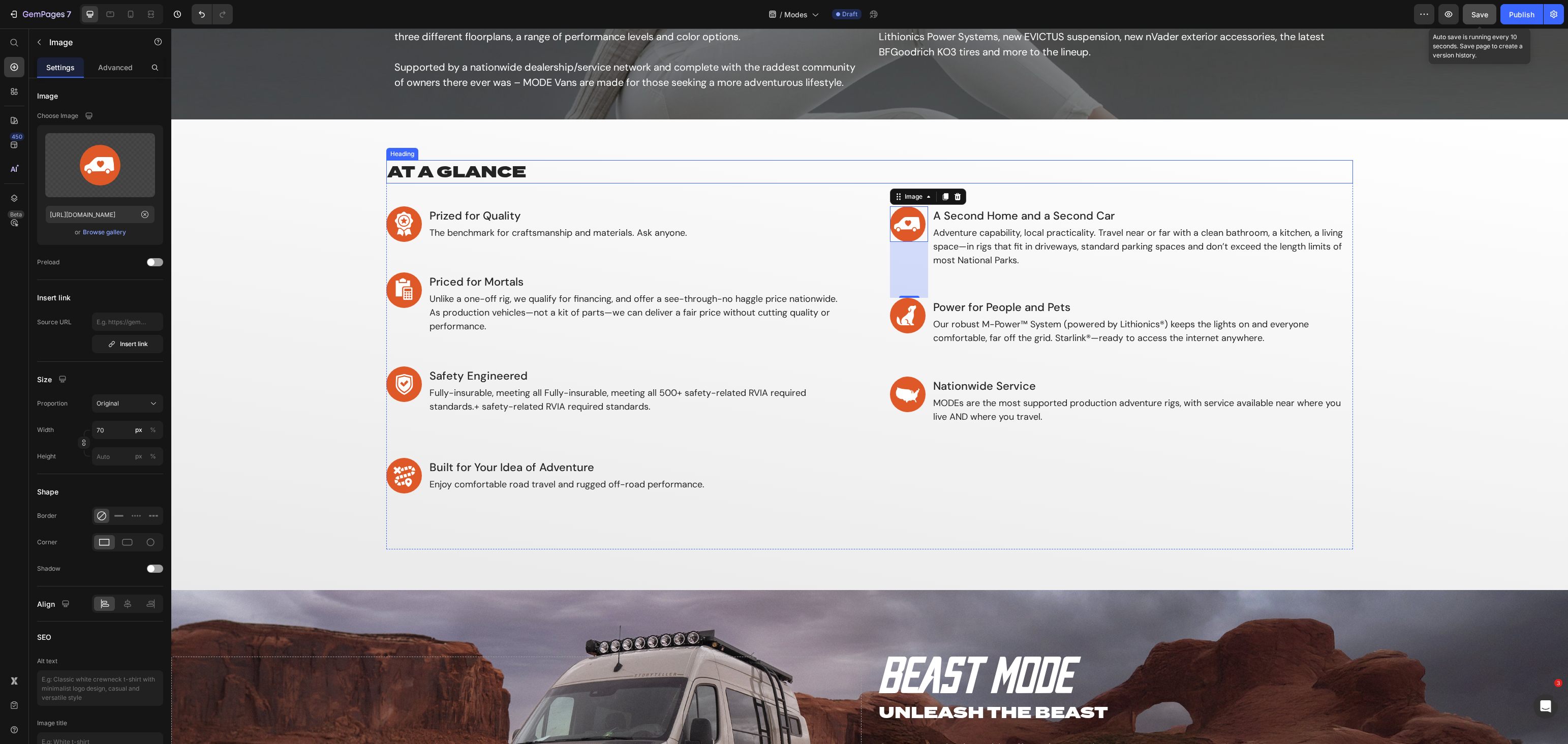 click on "AT A GLANCE" at bounding box center [870, 172] 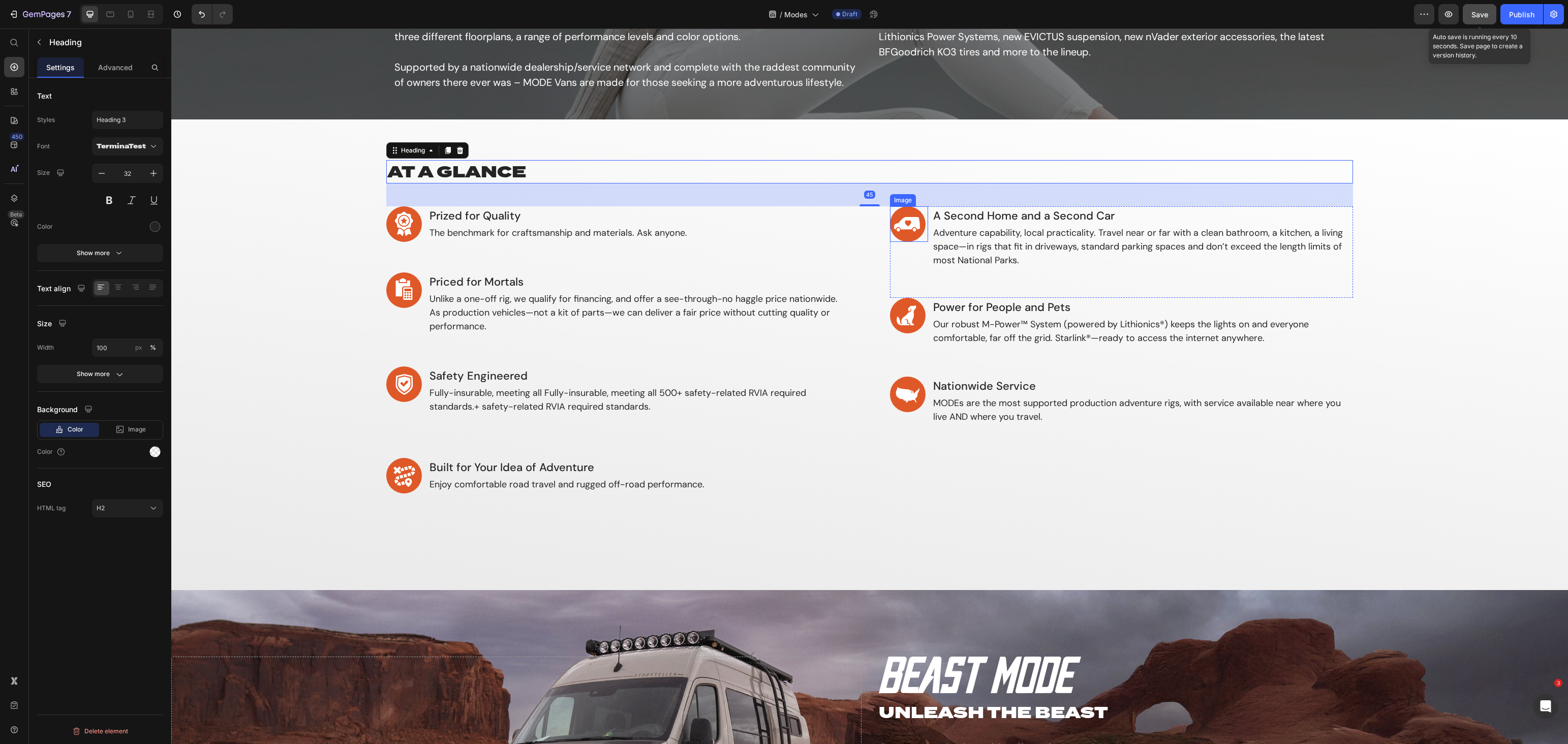 click at bounding box center (909, 224) 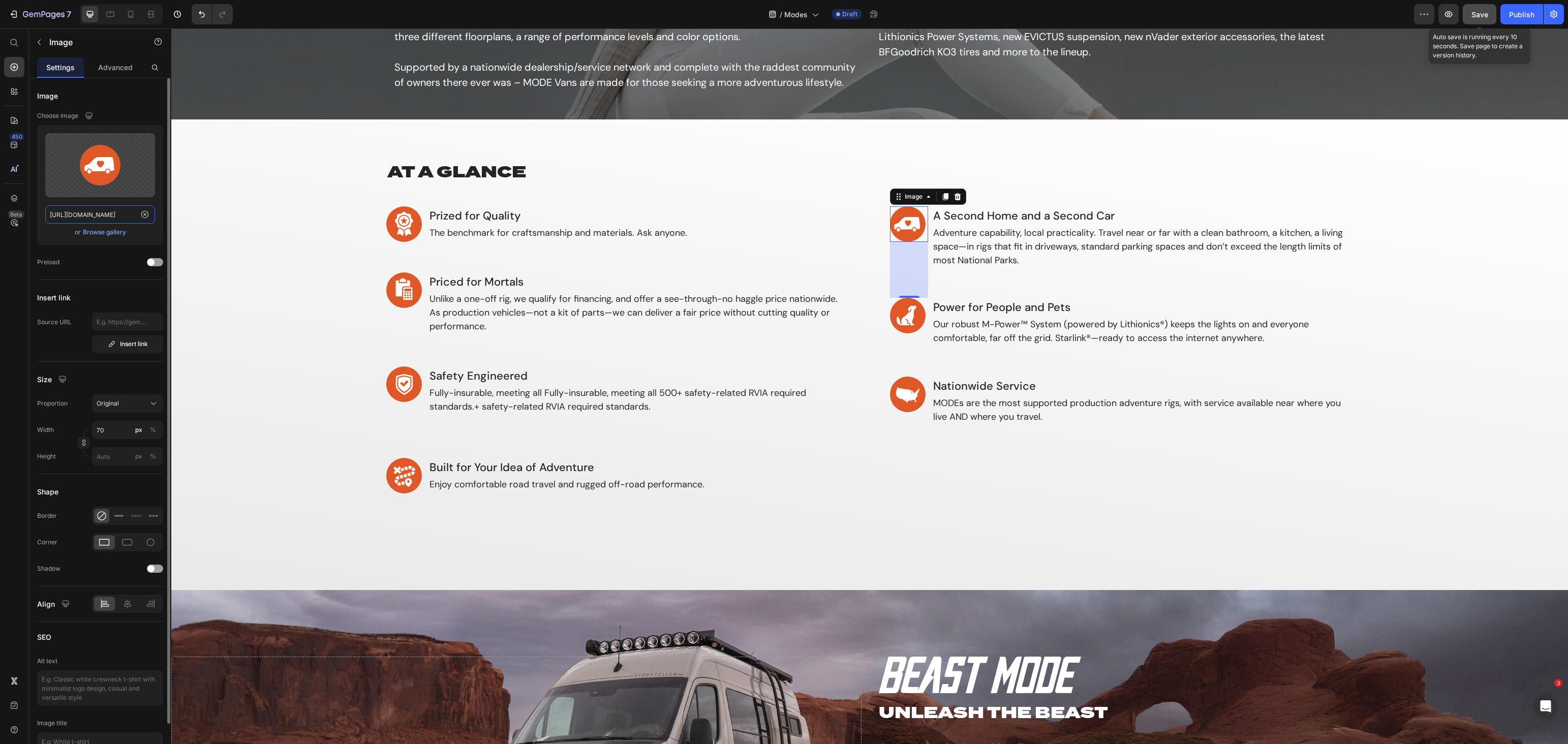 click on "[URL][DOMAIN_NAME]" 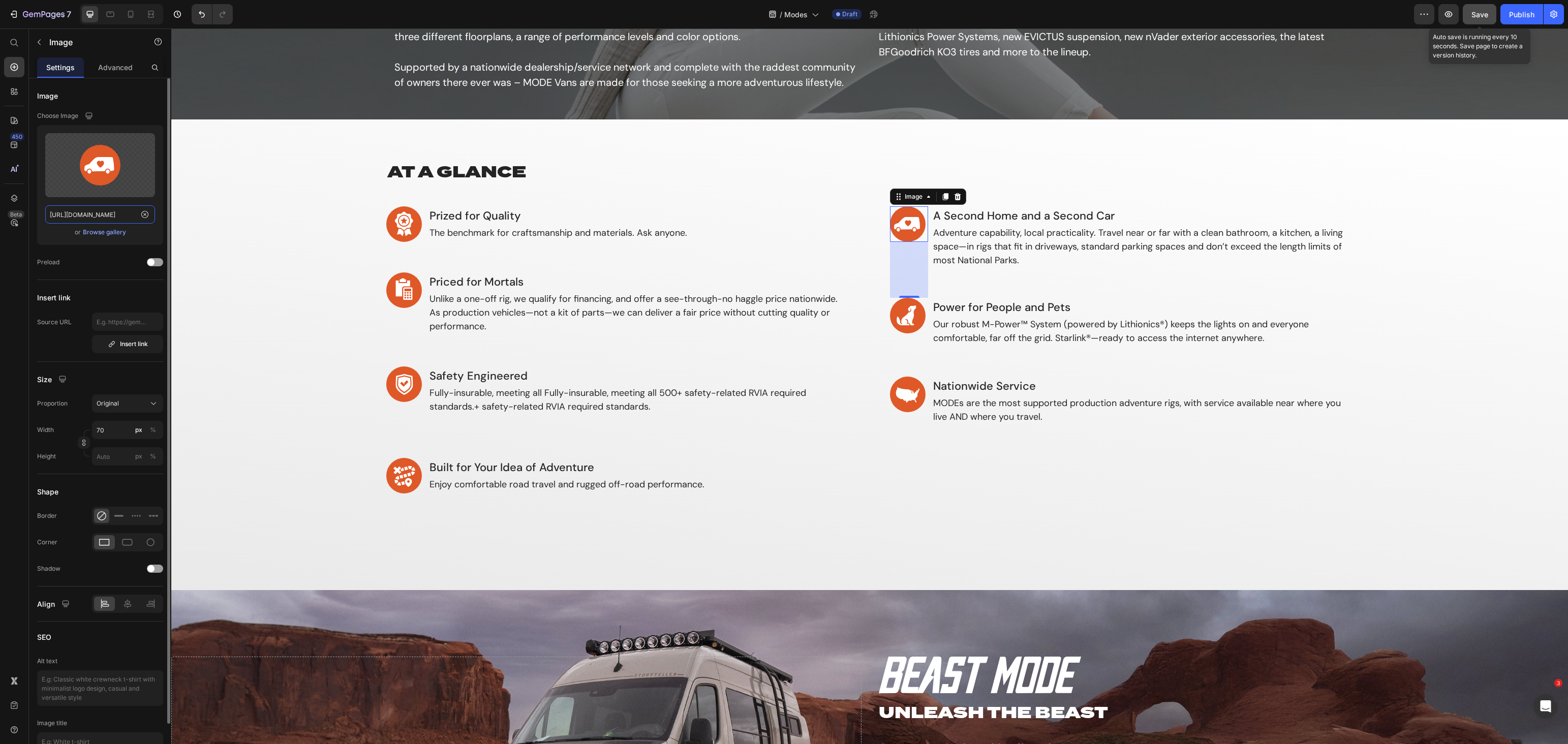paste on "303" 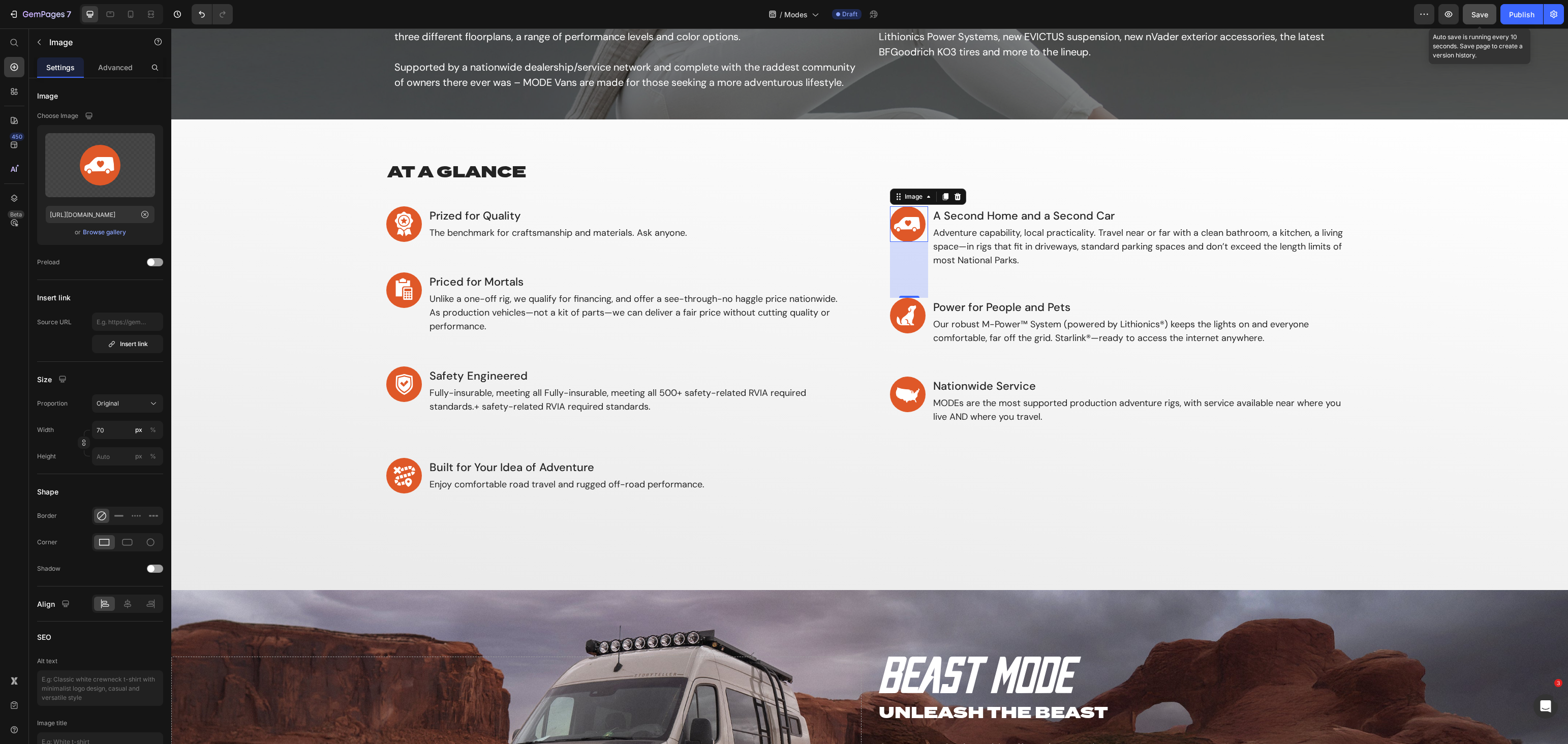 click on "Save" 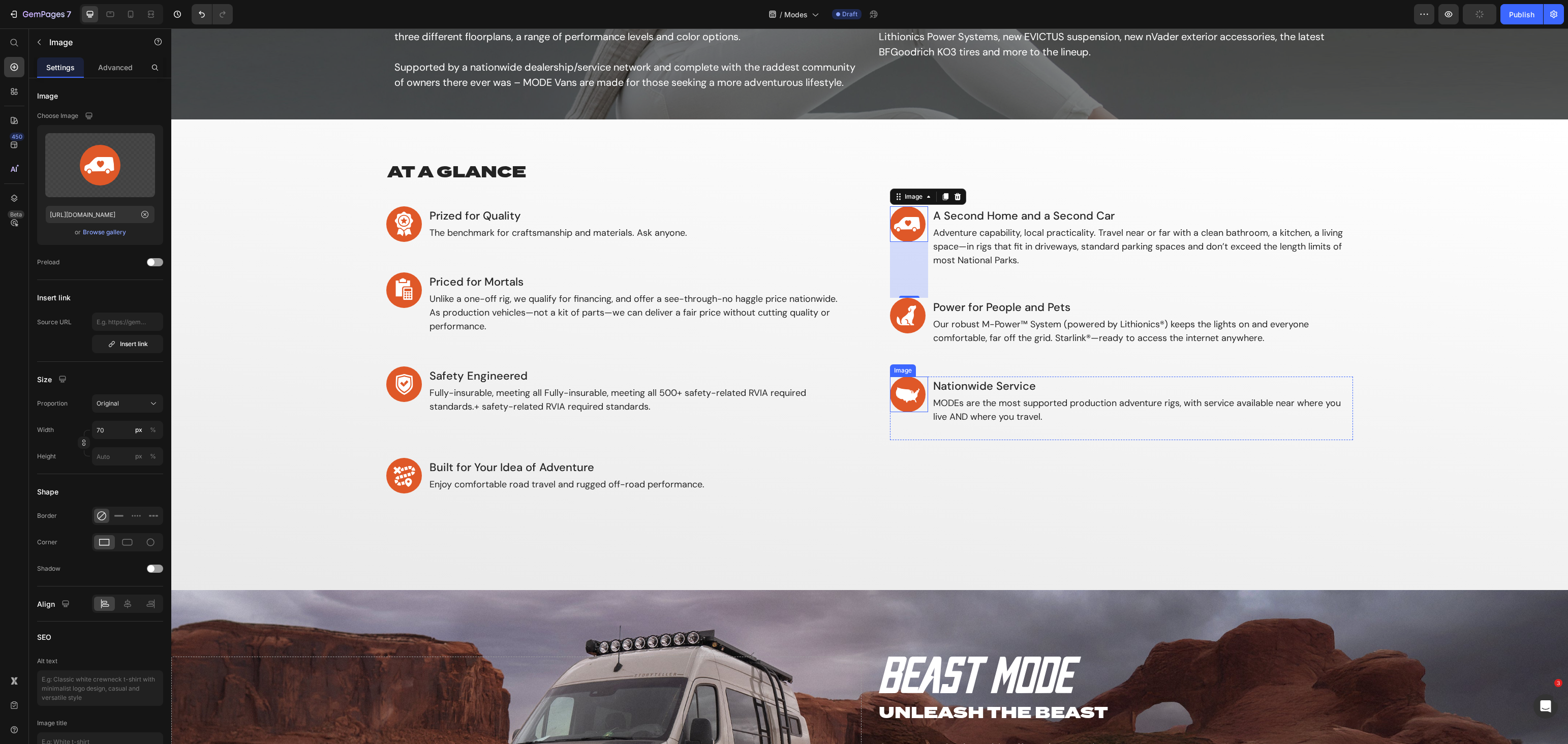 scroll, scrollTop: 0, scrollLeft: 0, axis: both 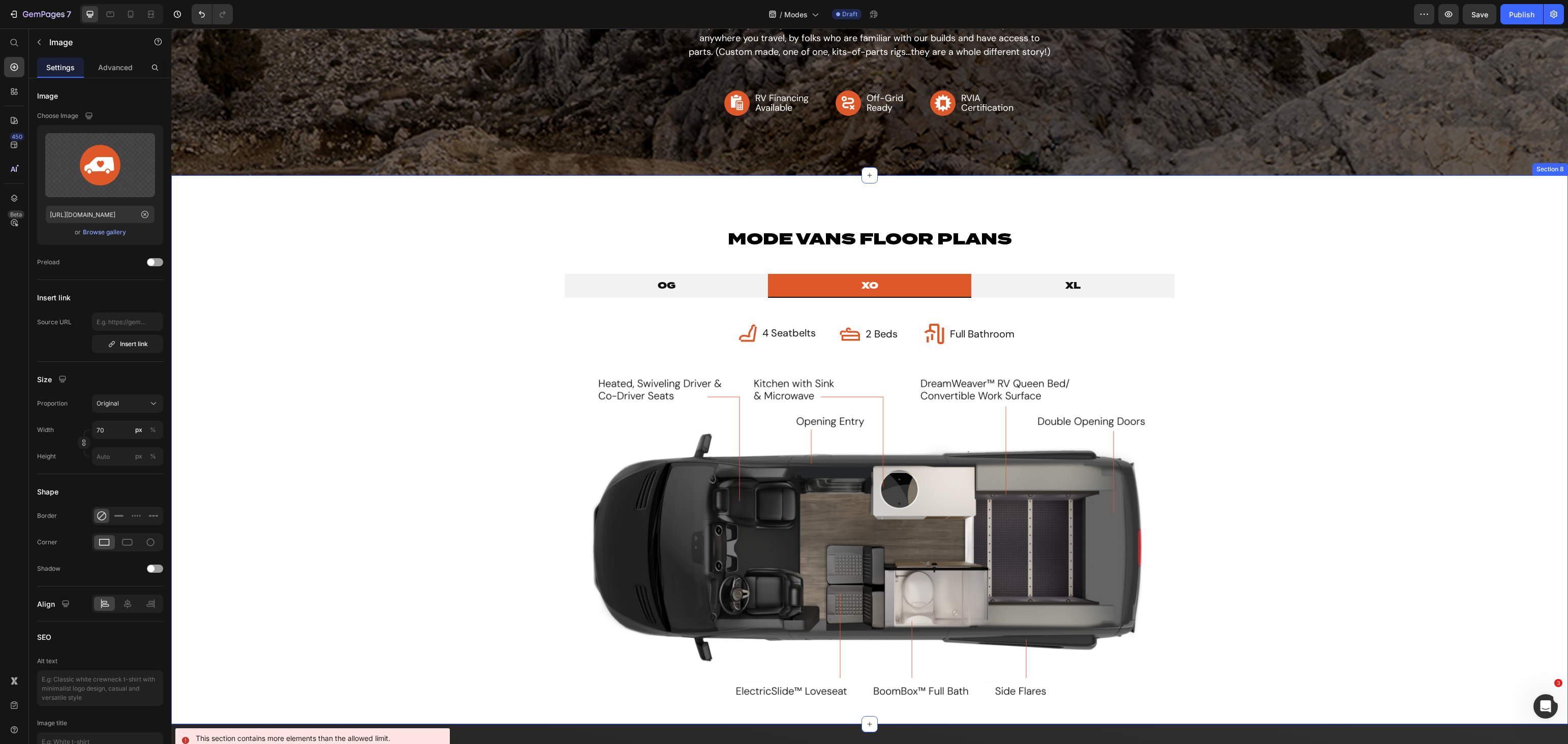 click on "MODE VANS FLOOR PLANS Heading Row OG XO XL
4 Seatbelts Item List
2 Beds Item List
Full Bathroom Item List Row Image
4 Seatbelts Item List
2 Beds Item List
Full Bathroom Item List Row Image
4 Seatbelts Item List
2 Beds Item List
Full Bathroom Item List Row Image Tab Row Section 8" at bounding box center (870, 450) 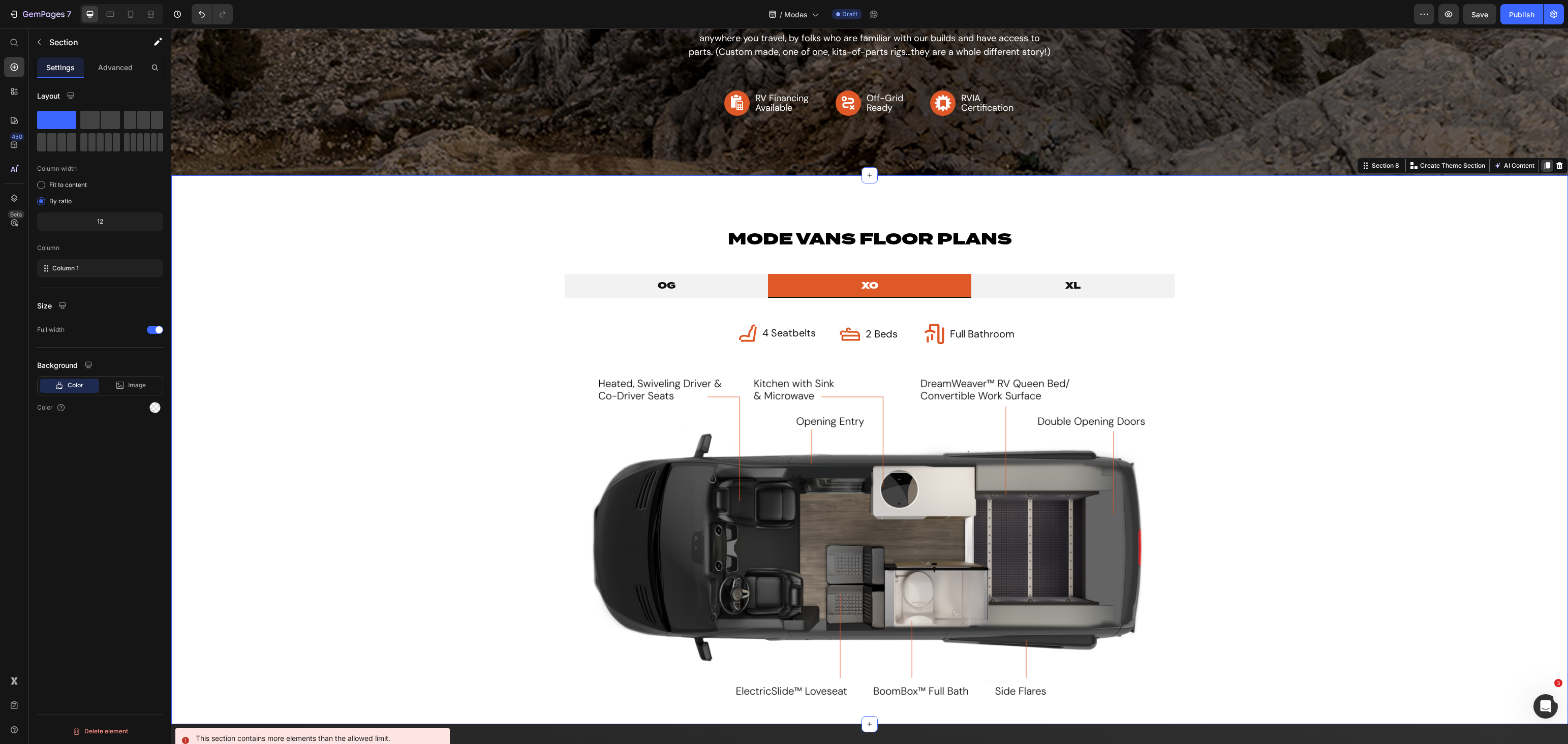 click 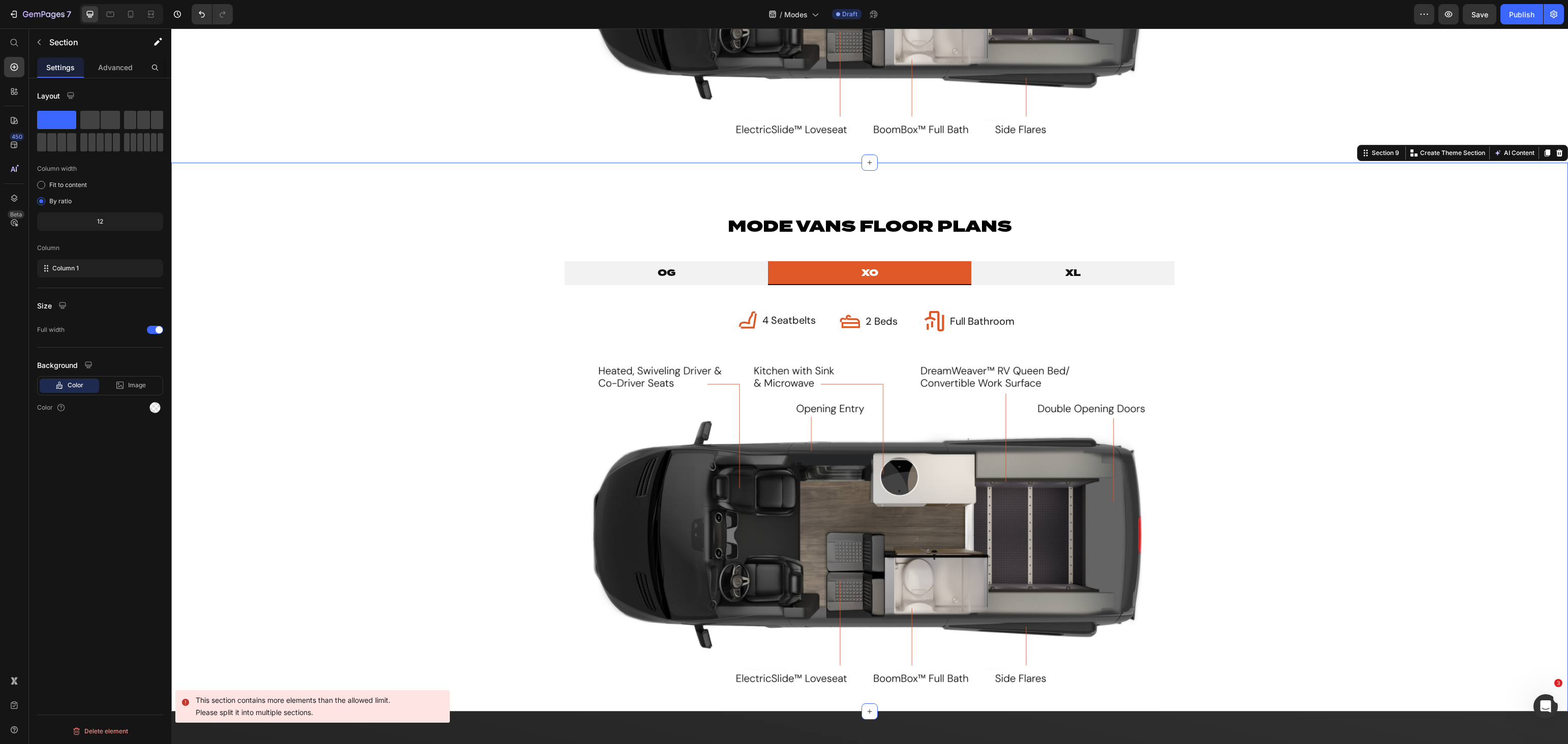 scroll, scrollTop: 3690, scrollLeft: 0, axis: vertical 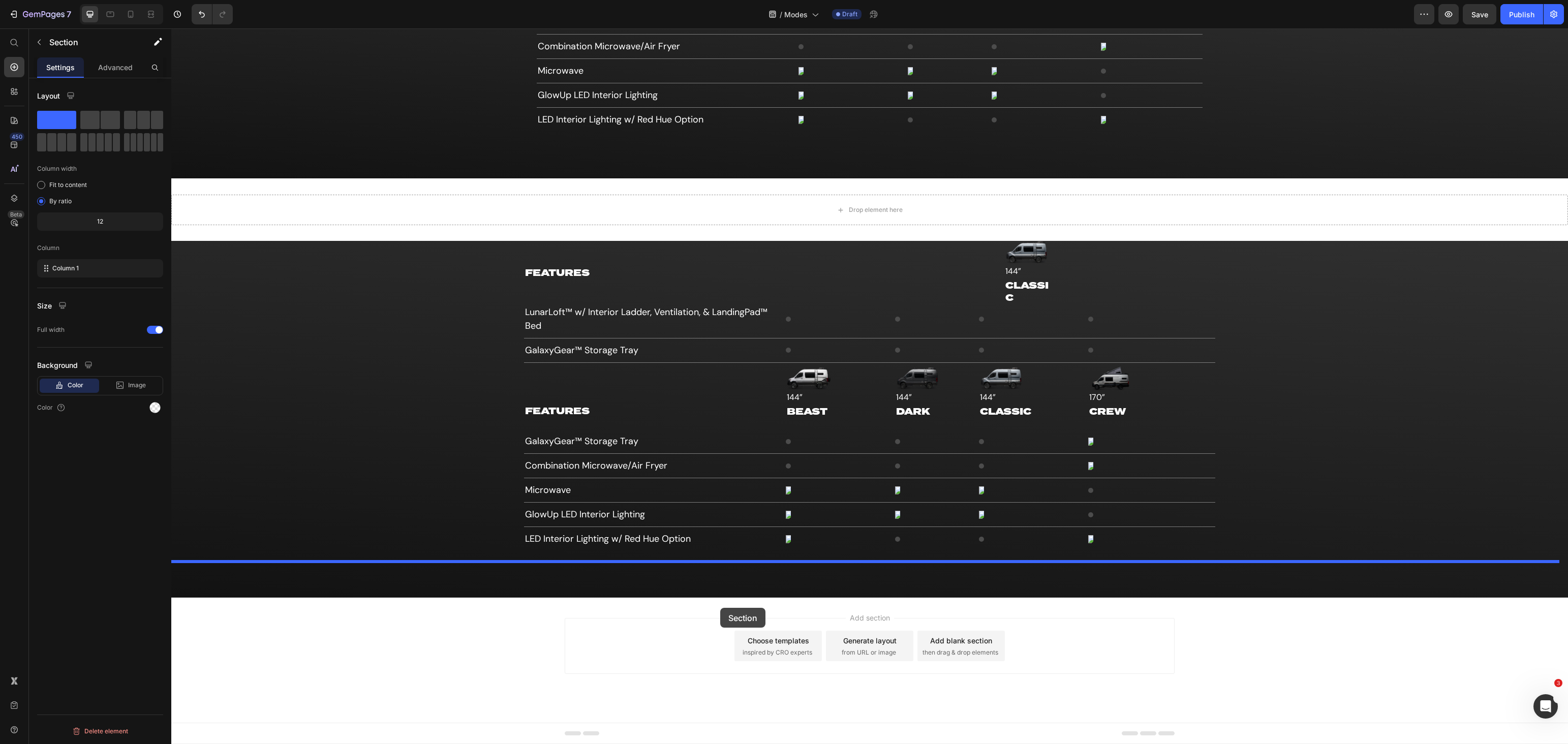 drag, startPoint x: 1361, startPoint y: 105, endPoint x: 720, endPoint y: 608, distance: 814.7945 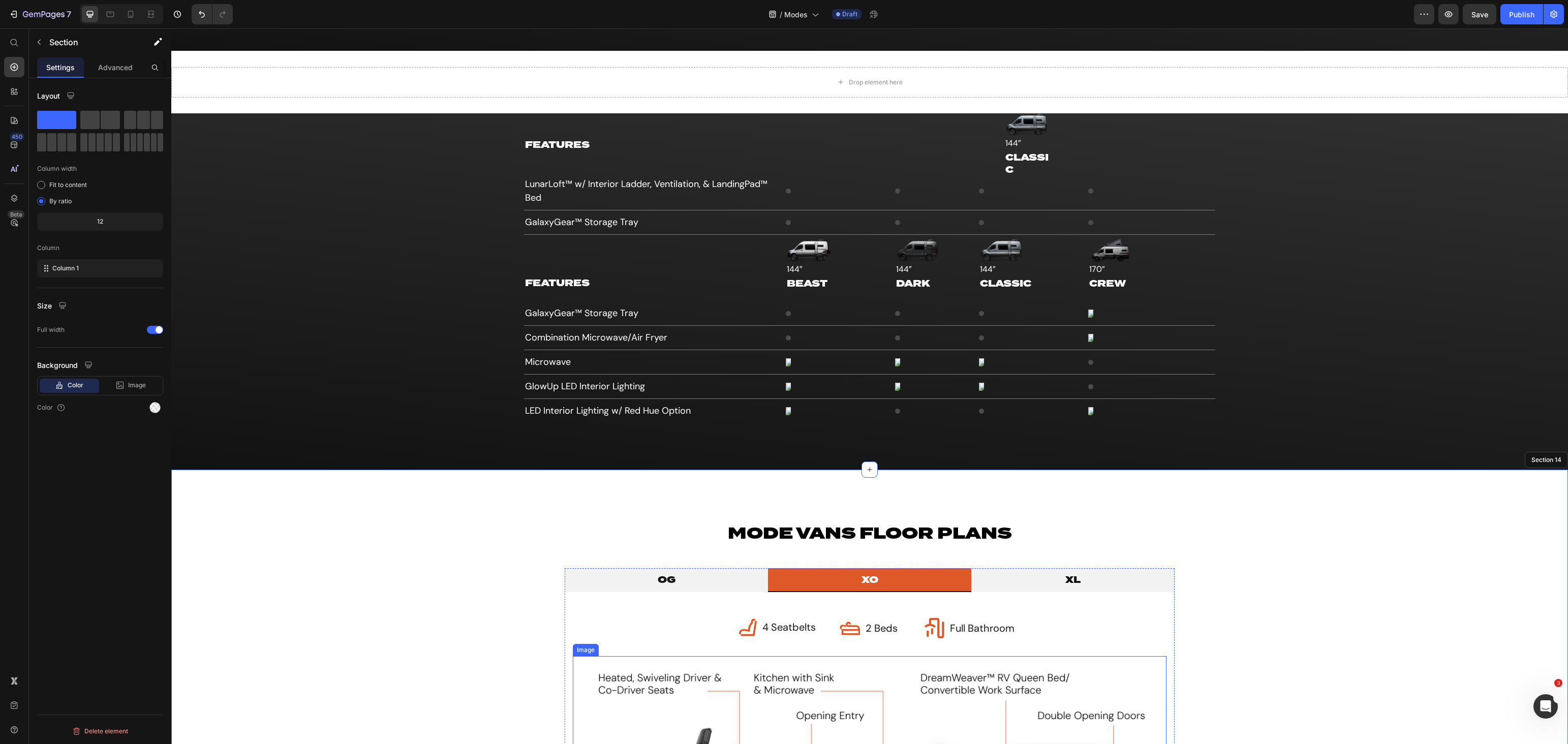 scroll, scrollTop: 4995, scrollLeft: 0, axis: vertical 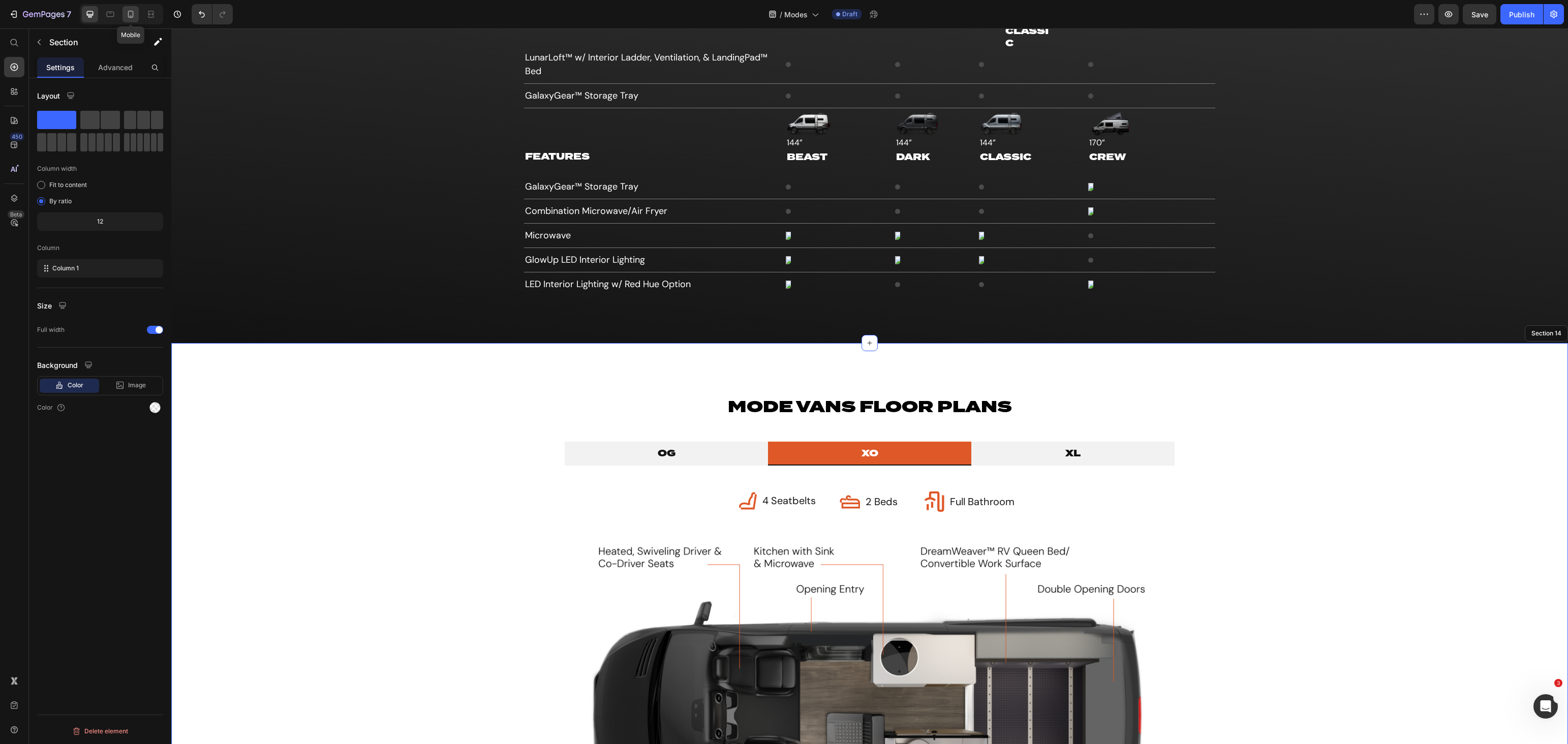 click 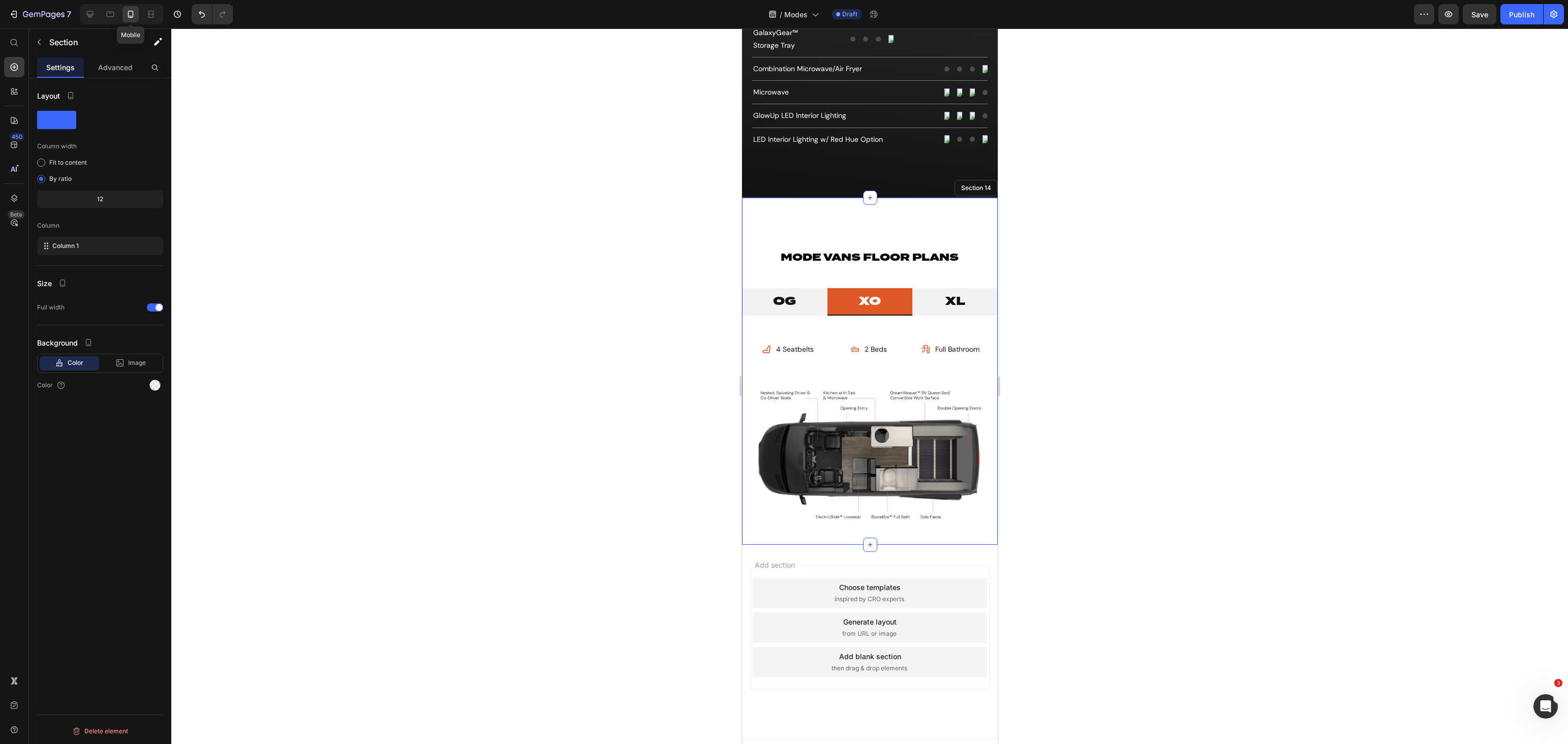scroll, scrollTop: 5141, scrollLeft: 0, axis: vertical 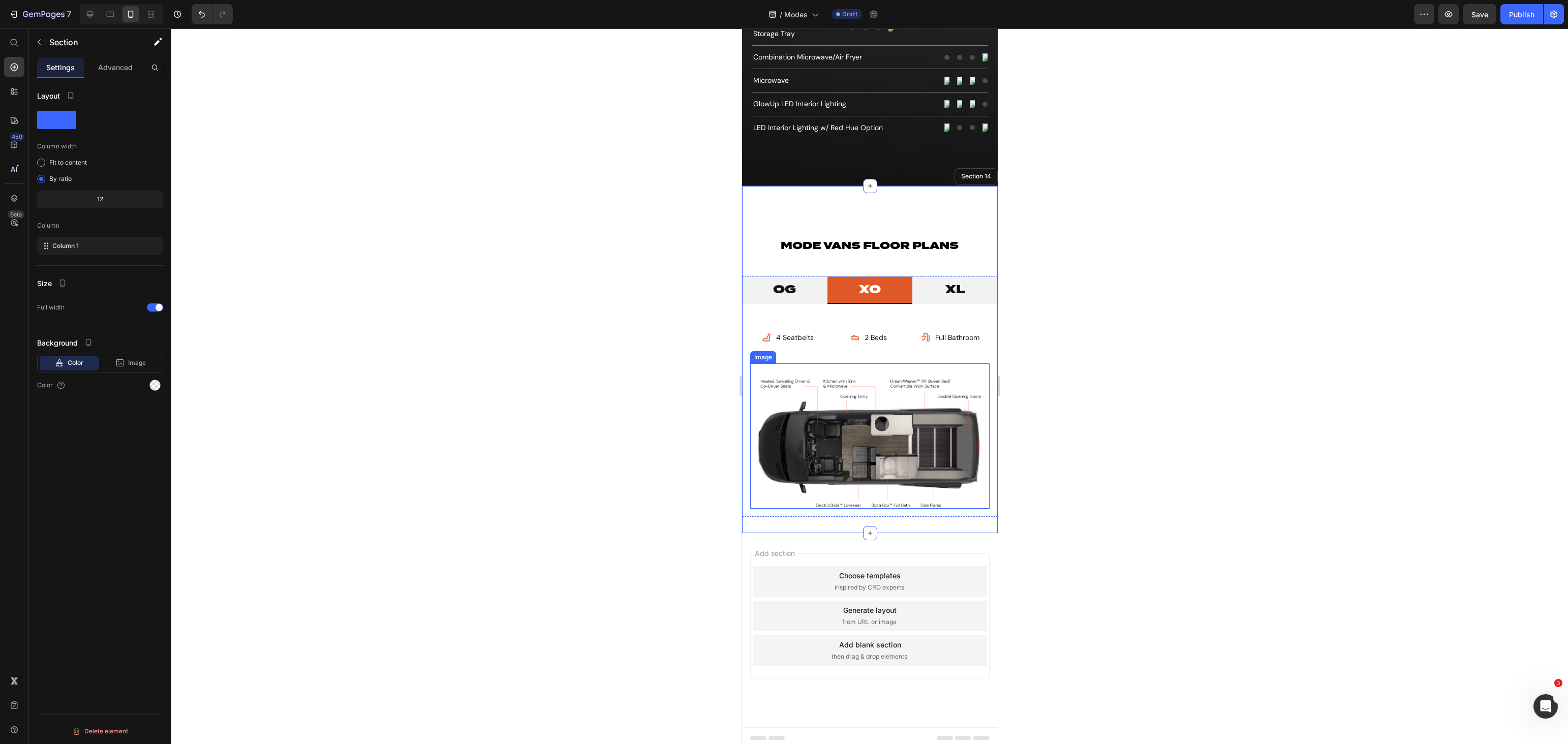 click at bounding box center [869, 436] 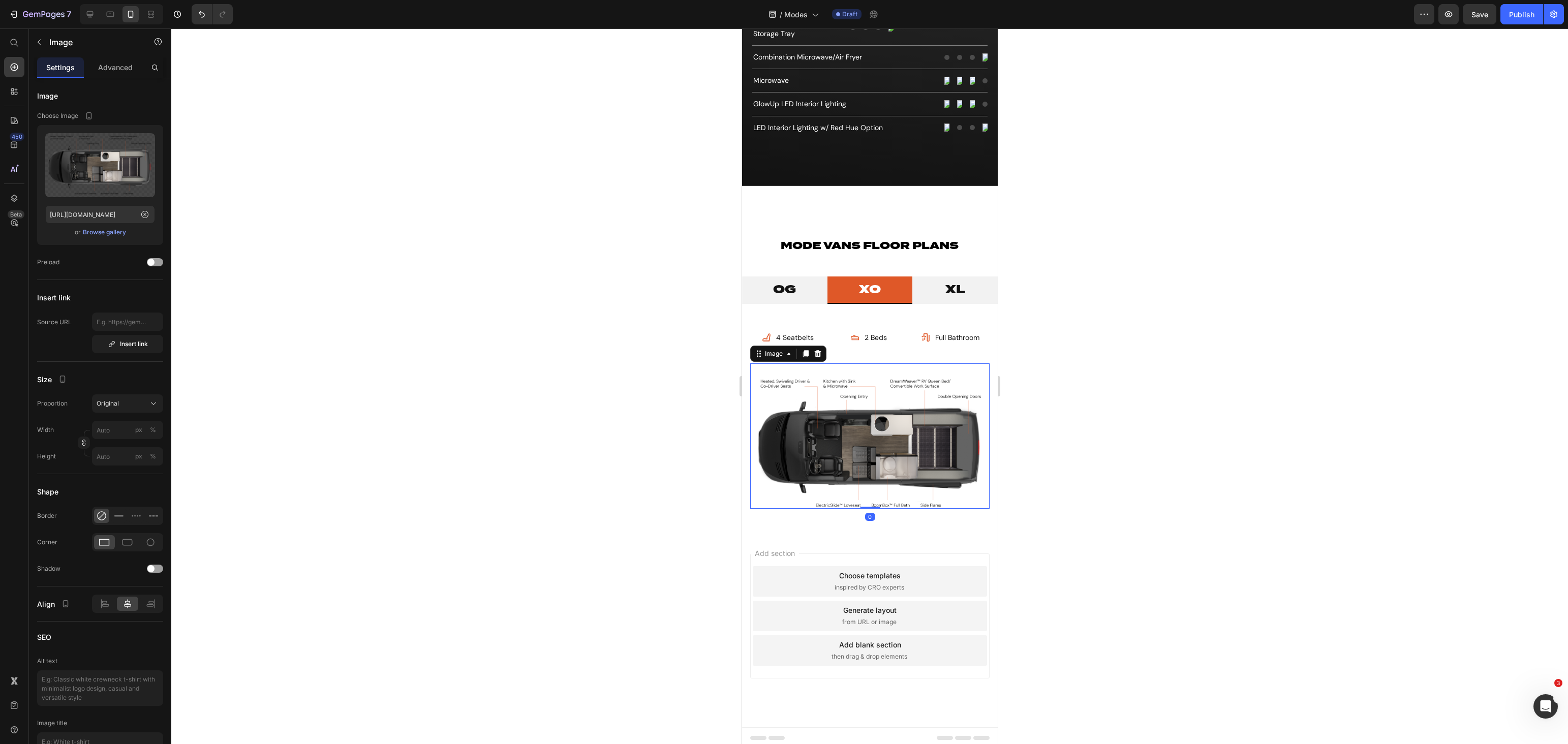 scroll, scrollTop: 5019, scrollLeft: 0, axis: vertical 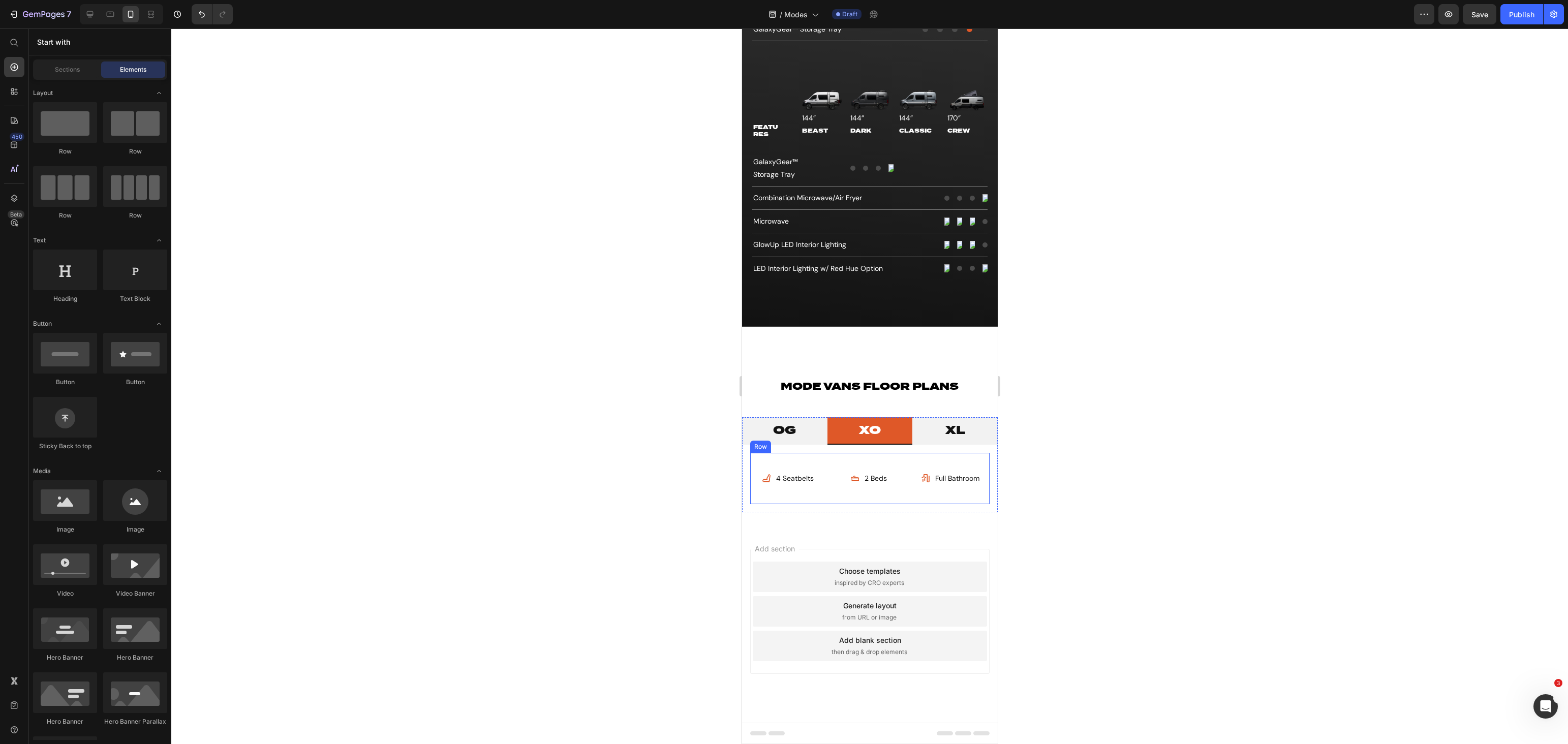 click on "4 Seatbelts Item List
2 Beds Item List
Full Bathroom Item List Row" at bounding box center [869, 478] 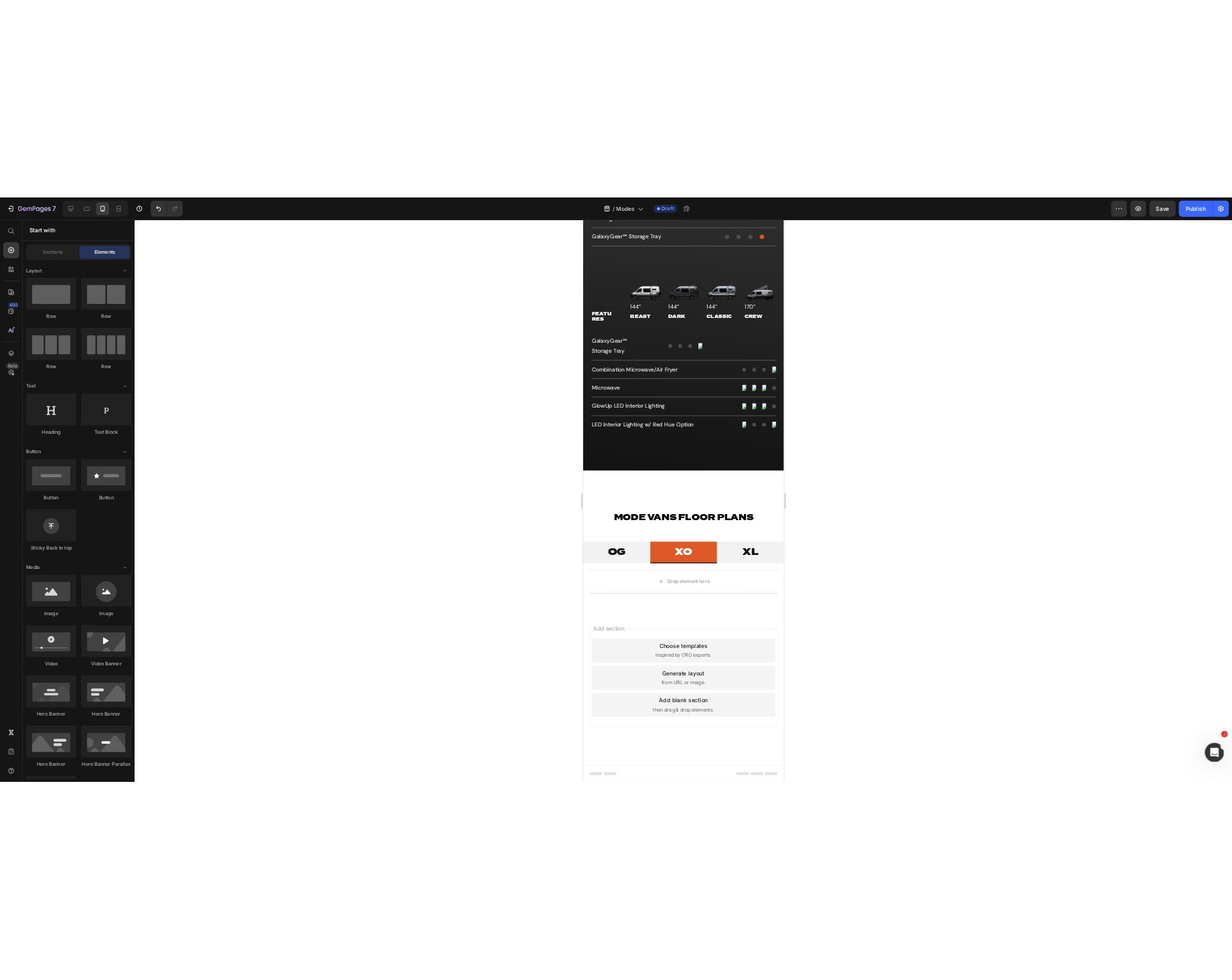scroll, scrollTop: 6584, scrollLeft: 0, axis: vertical 